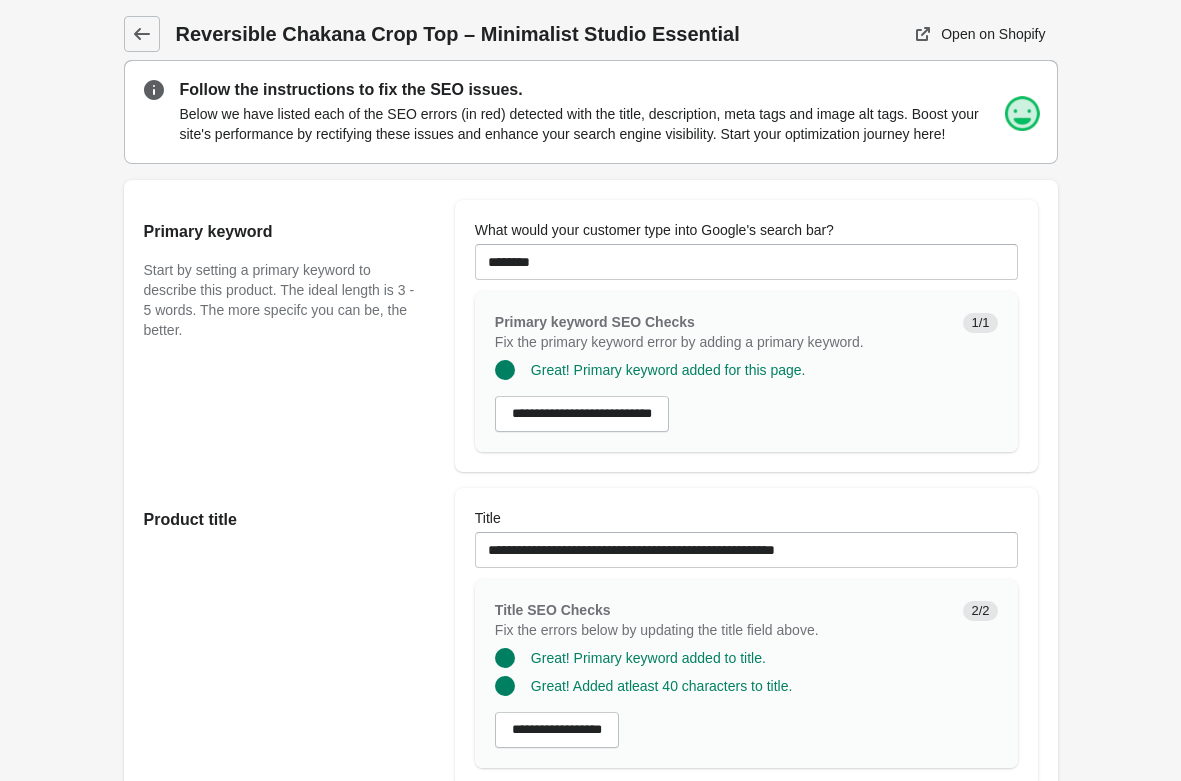 scroll, scrollTop: 0, scrollLeft: 0, axis: both 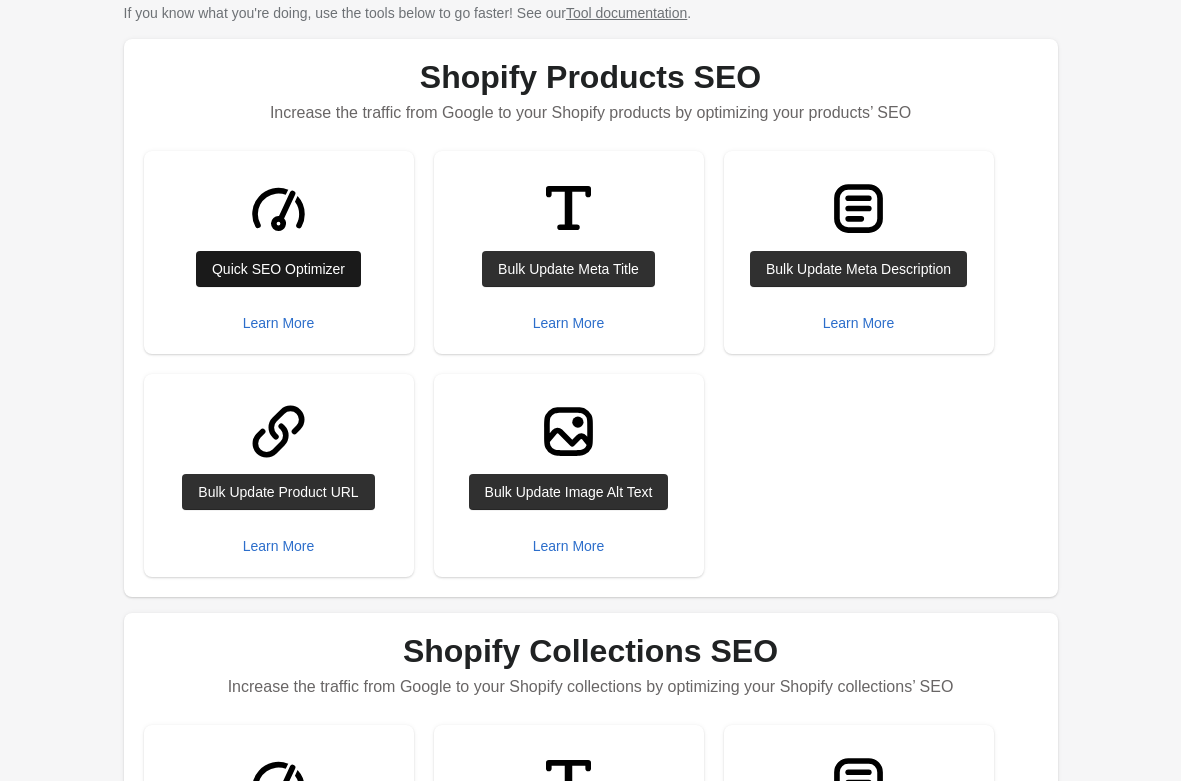 click on "Quick SEO Optimizer" at bounding box center (278, 269) 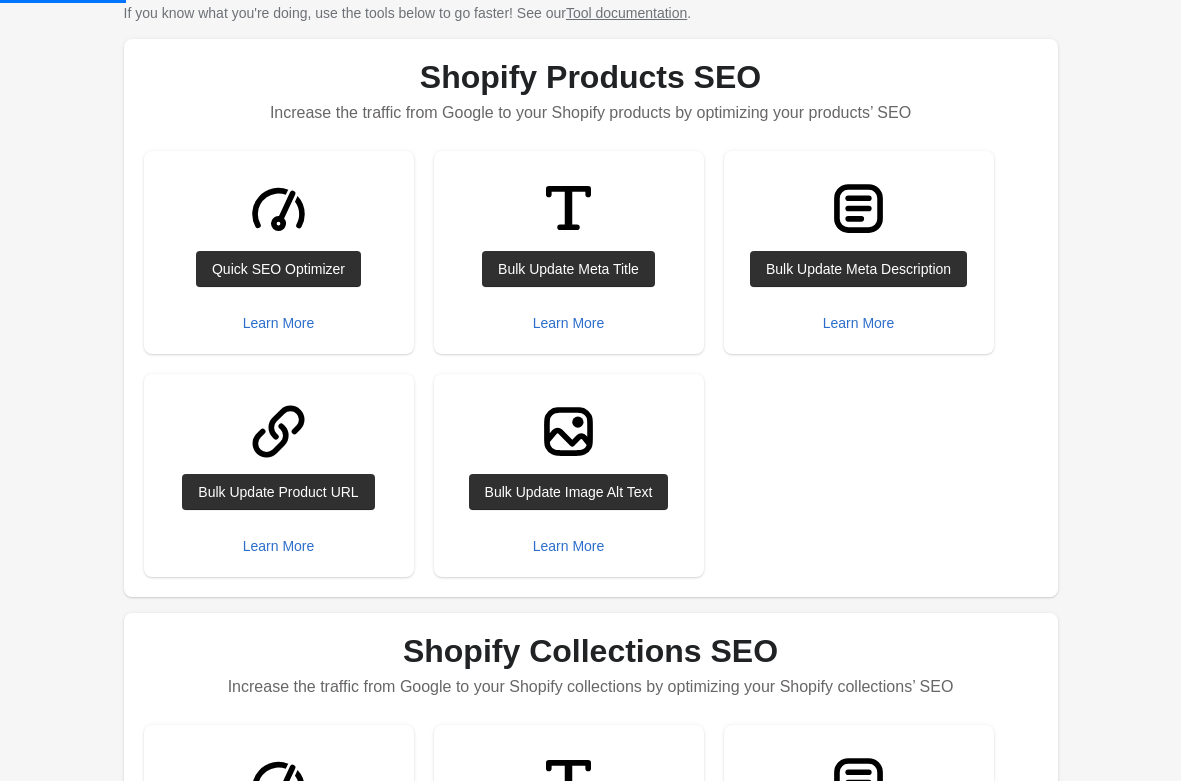 scroll, scrollTop: 0, scrollLeft: 0, axis: both 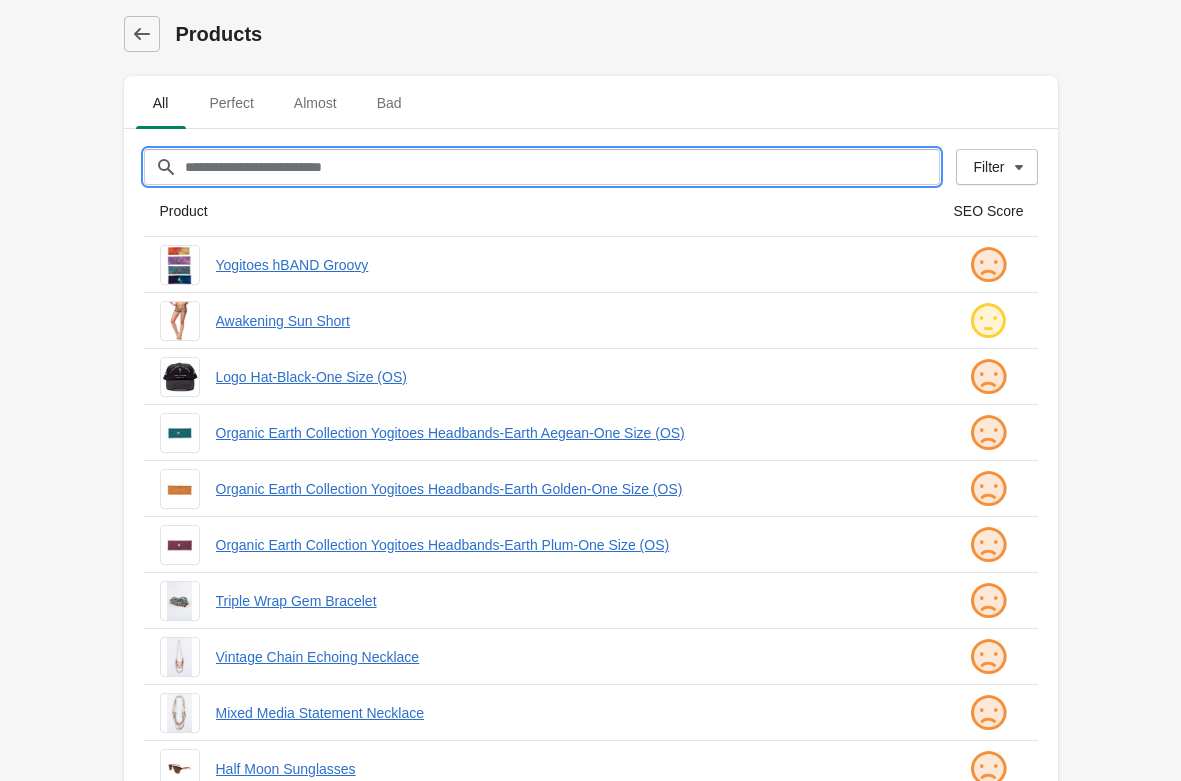 click on "Filter[title]" at bounding box center (562, 167) 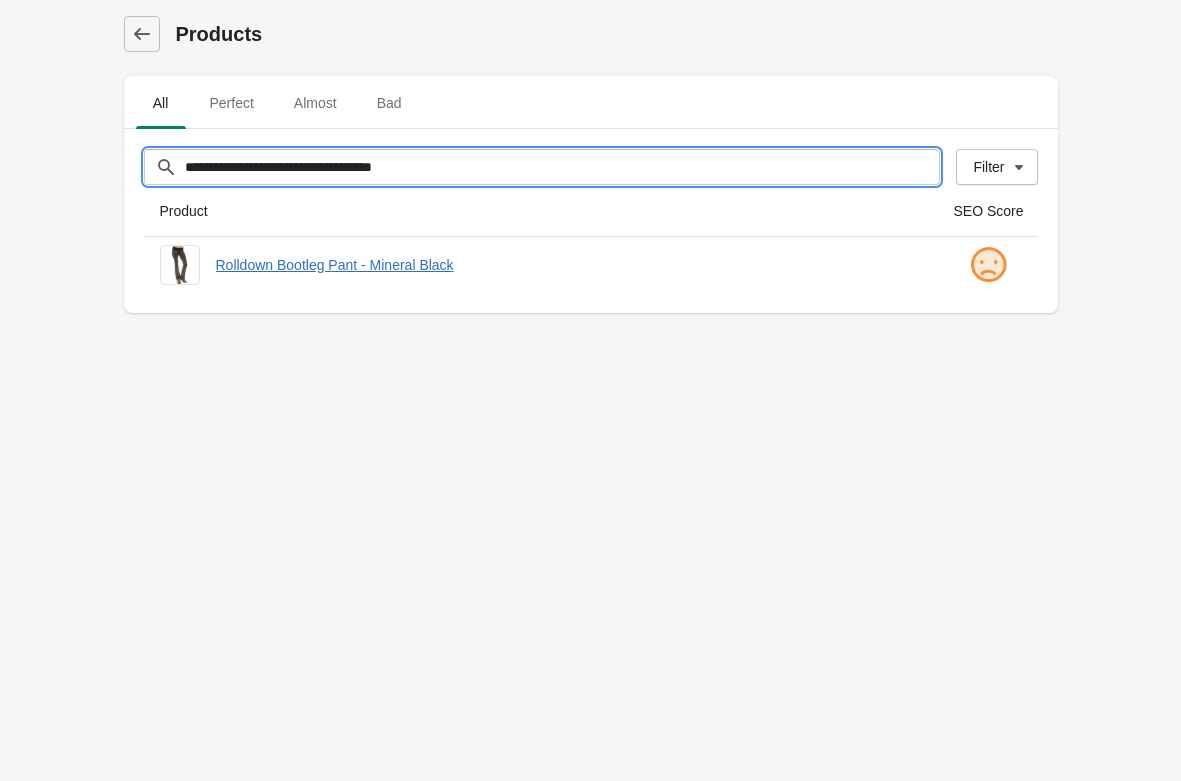 type on "**********" 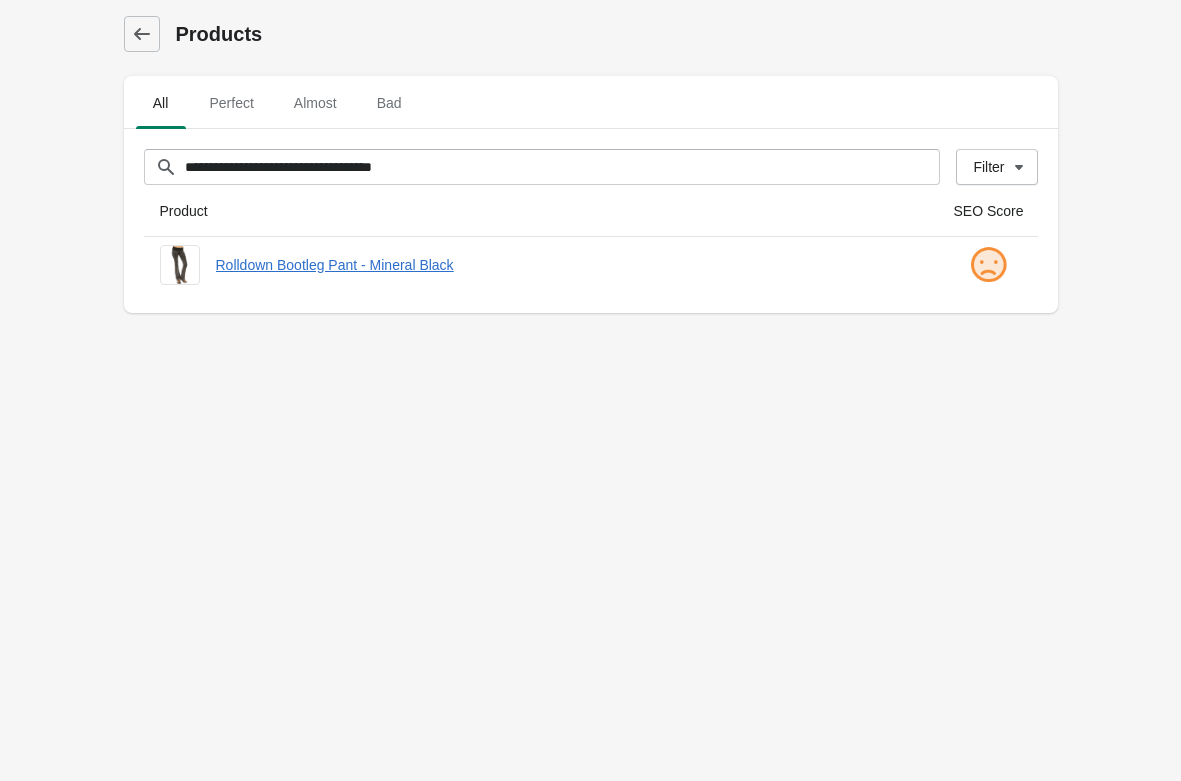 click on "**********" at bounding box center [590, 390] 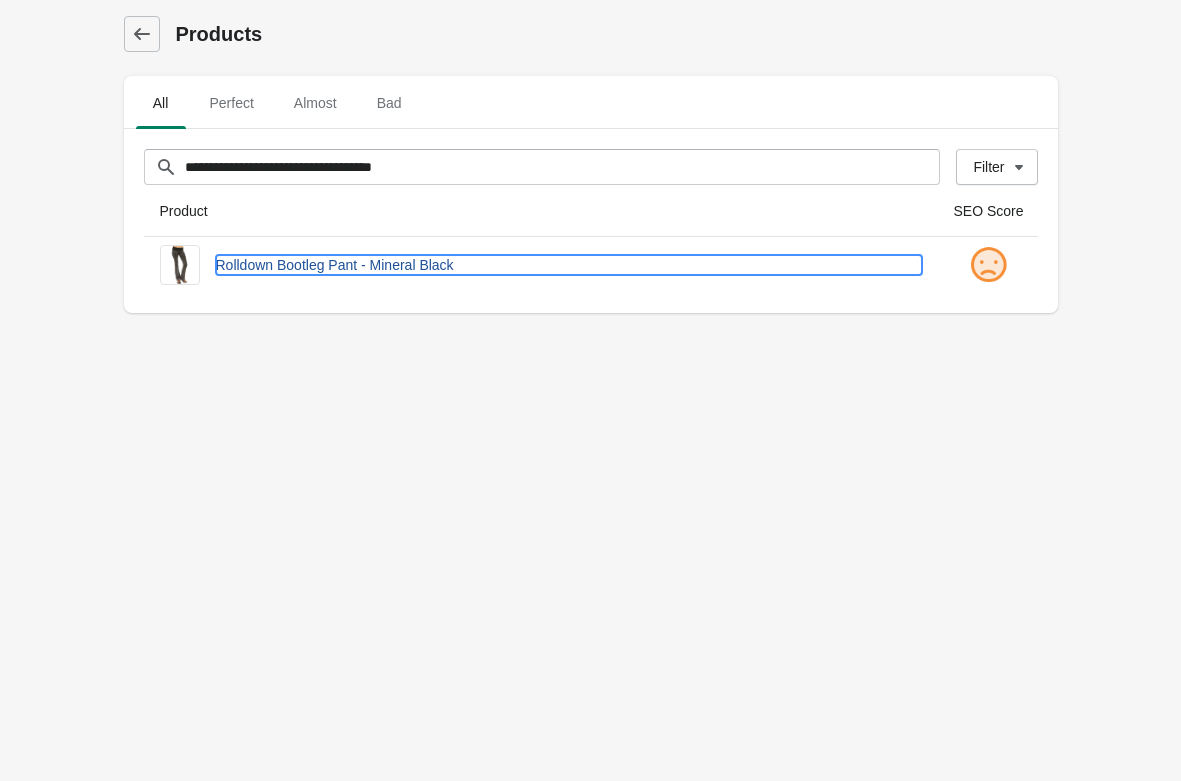 click on "Rolldown Bootleg Pant - Mineral Black" at bounding box center (569, 265) 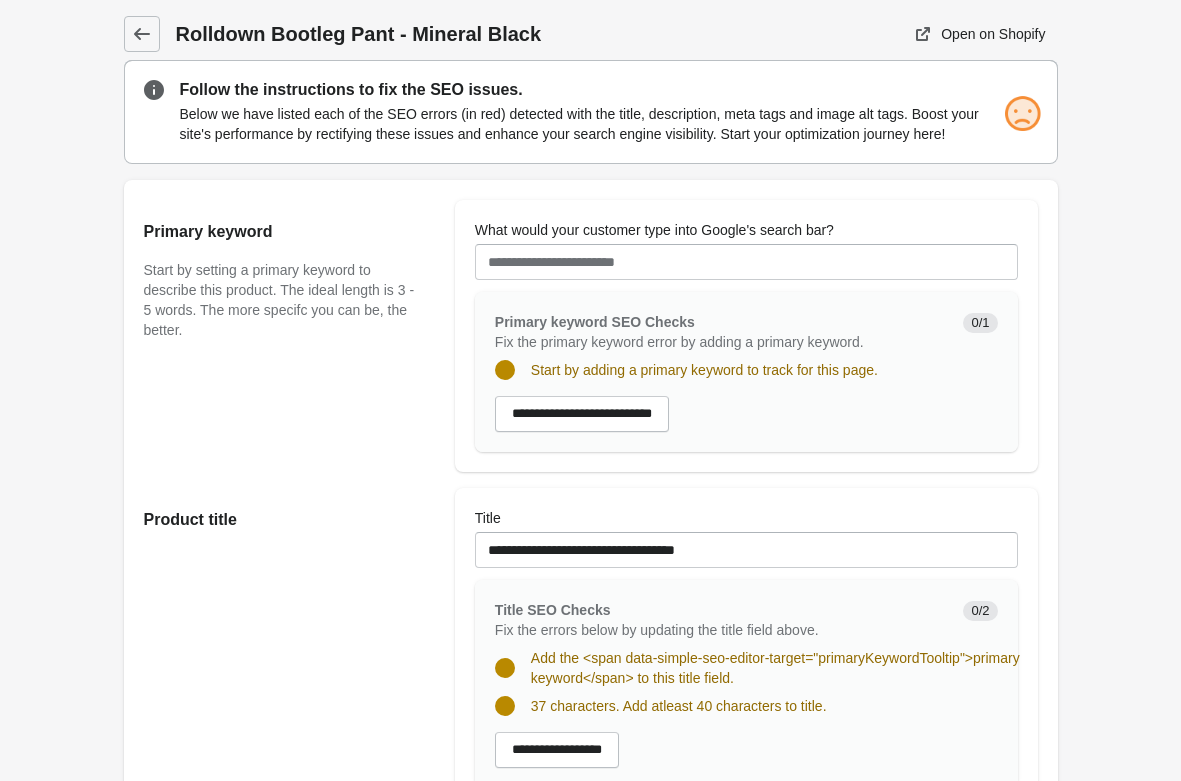 scroll, scrollTop: 0, scrollLeft: 0, axis: both 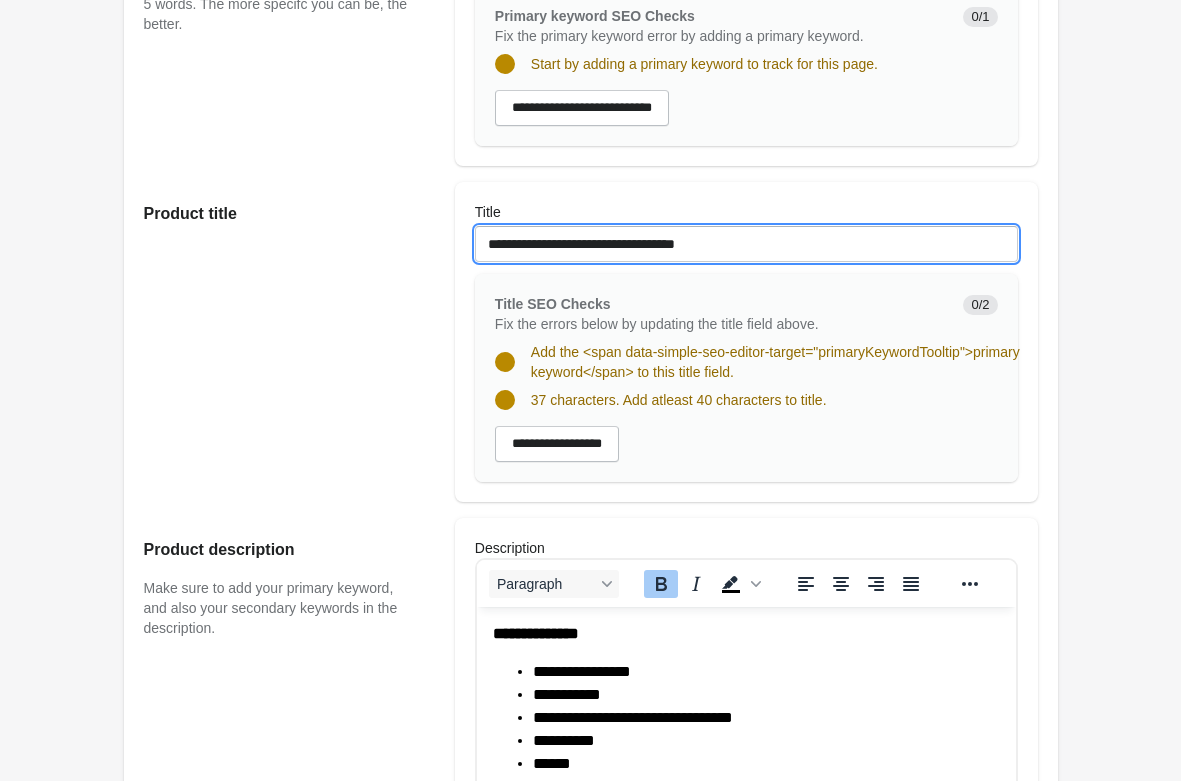 click on "**********" at bounding box center [746, 244] 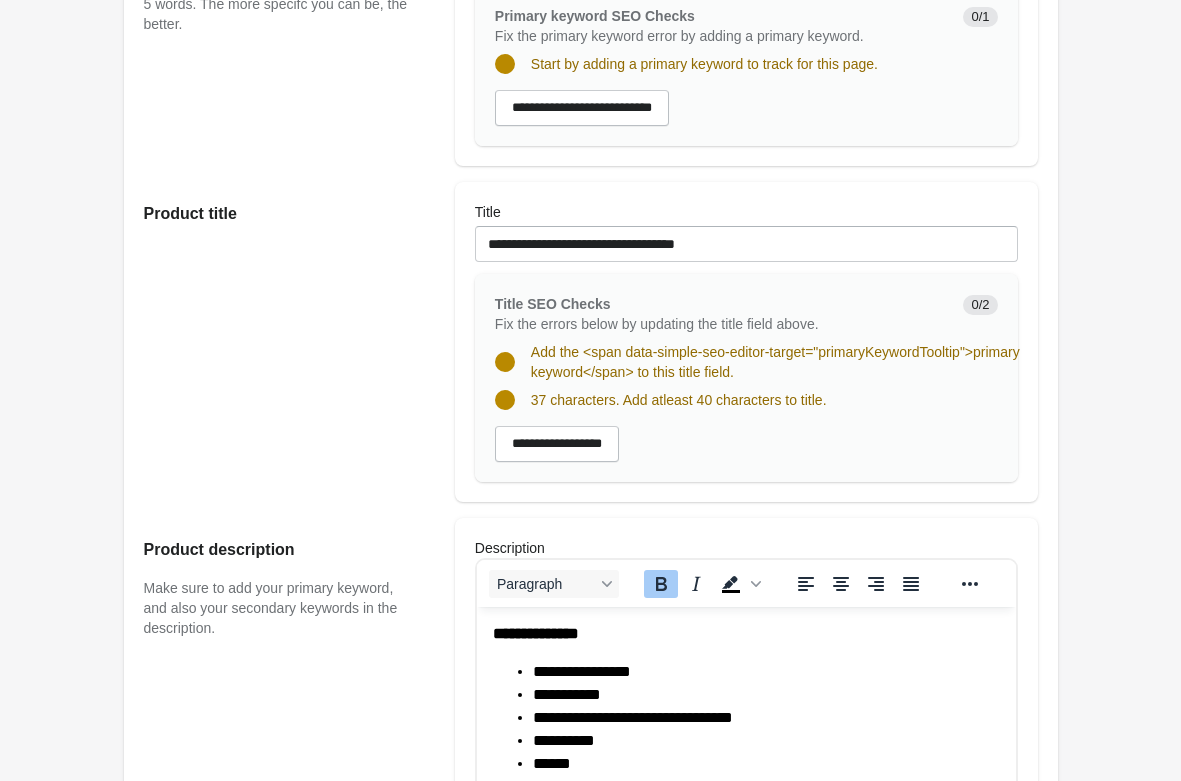click on "Rolldown Bootleg Pant - Mineral Black
Open on Shopify" at bounding box center [590, 885] 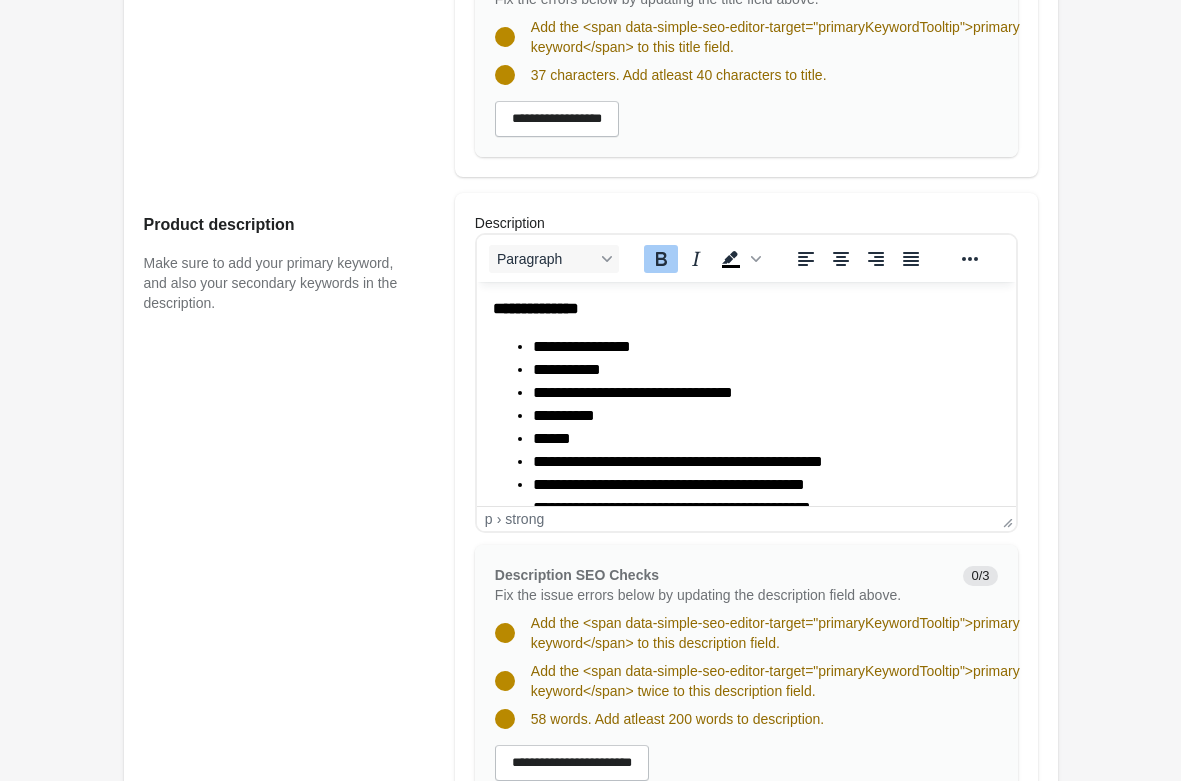 scroll, scrollTop: 714, scrollLeft: 0, axis: vertical 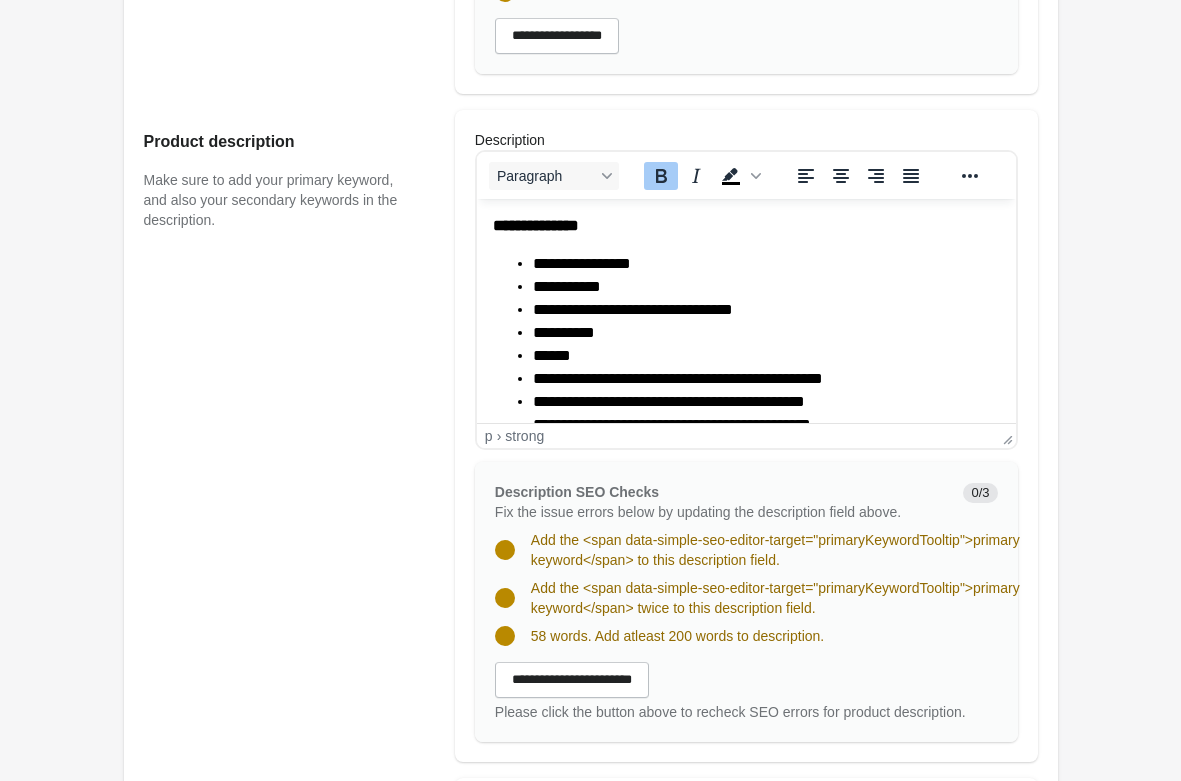 click on "**********" at bounding box center [765, 310] 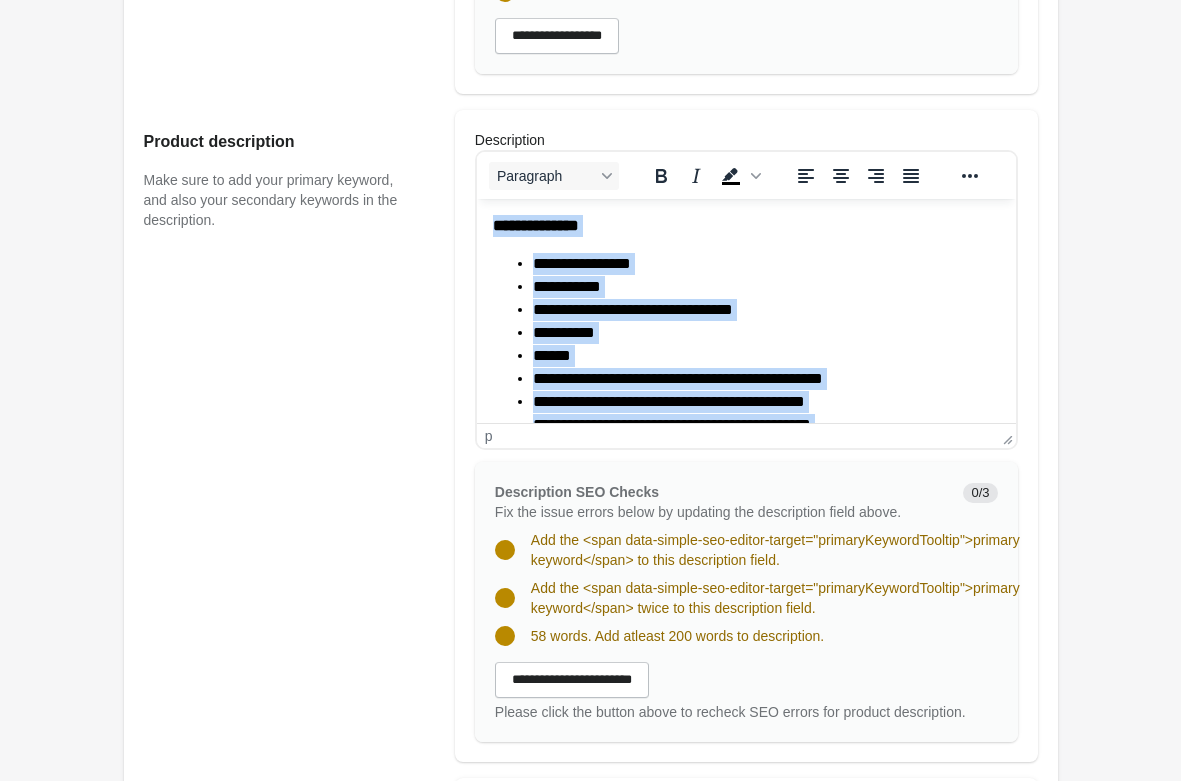 copy on "**********" 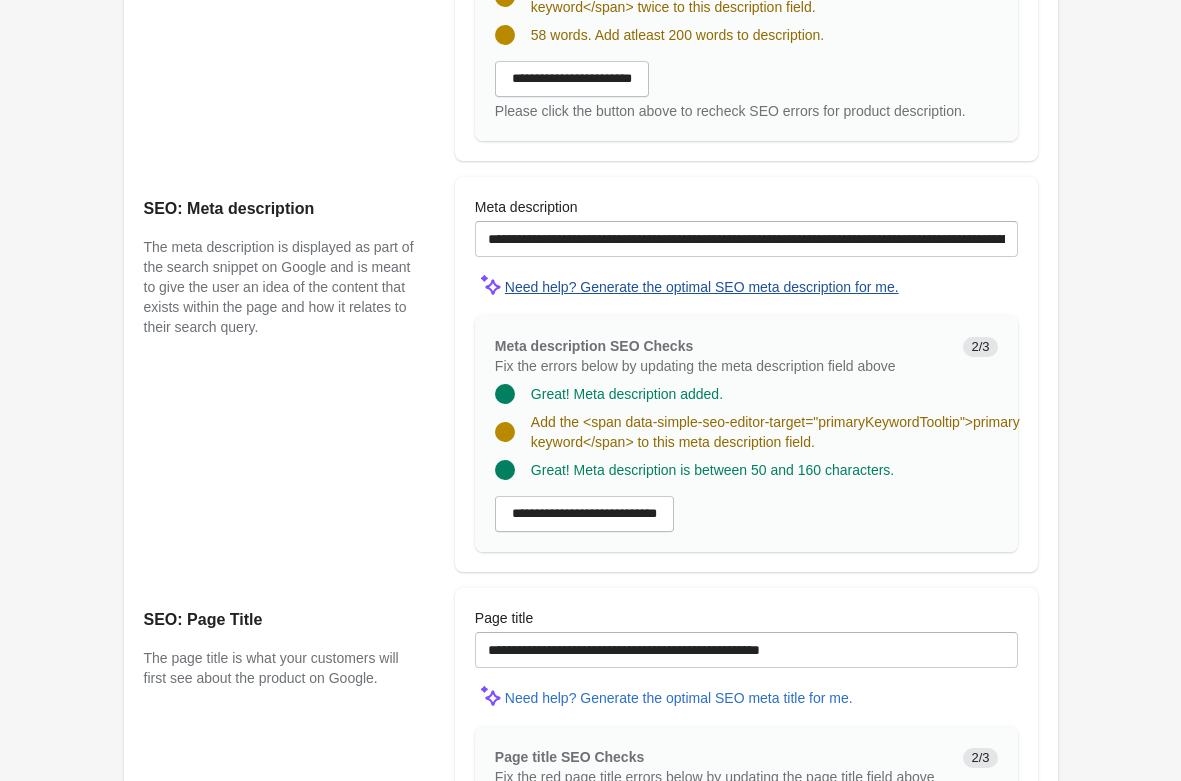 scroll, scrollTop: 1326, scrollLeft: 0, axis: vertical 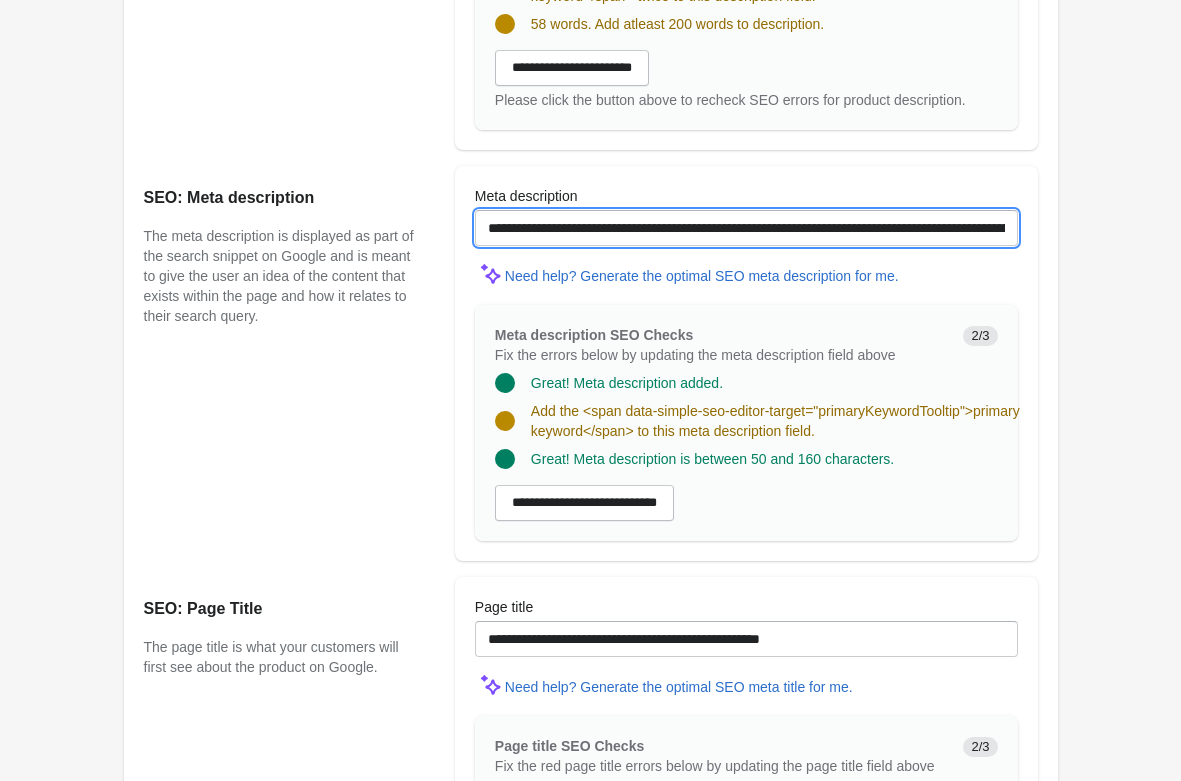 click on "**********" at bounding box center (746, 228) 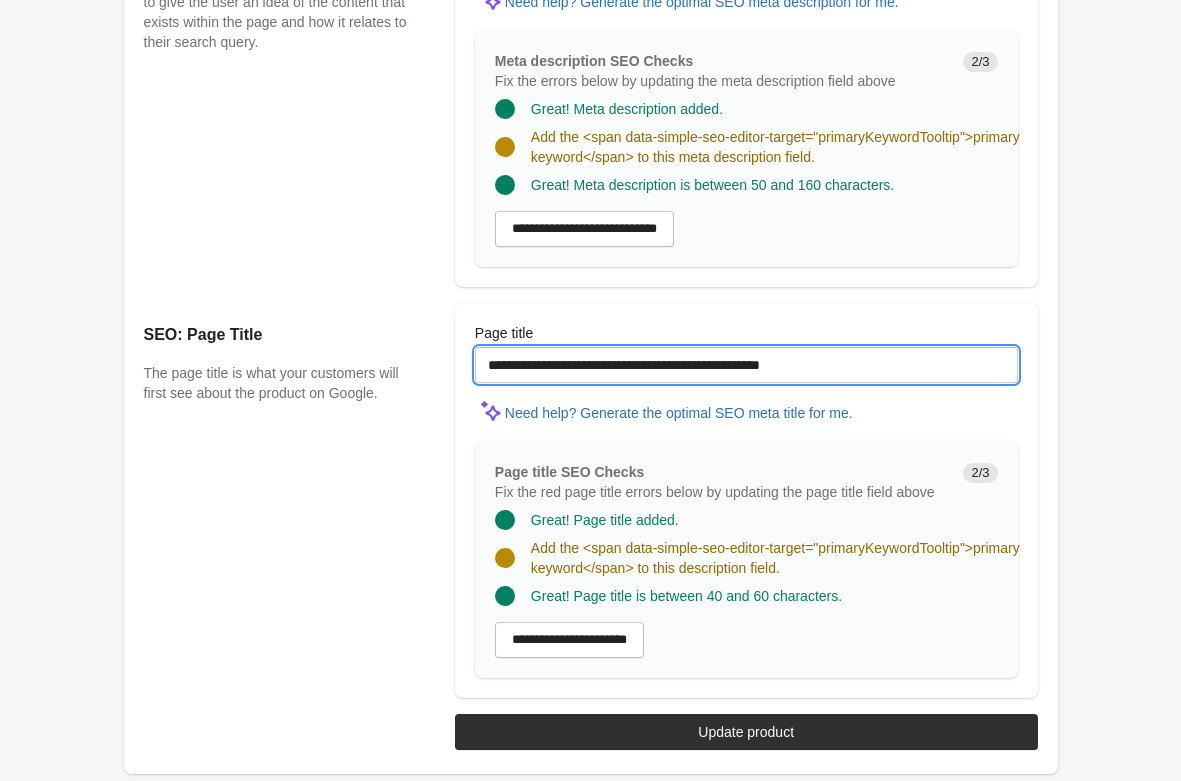 drag, startPoint x: 875, startPoint y: 356, endPoint x: -154, endPoint y: 276, distance: 1032.1051 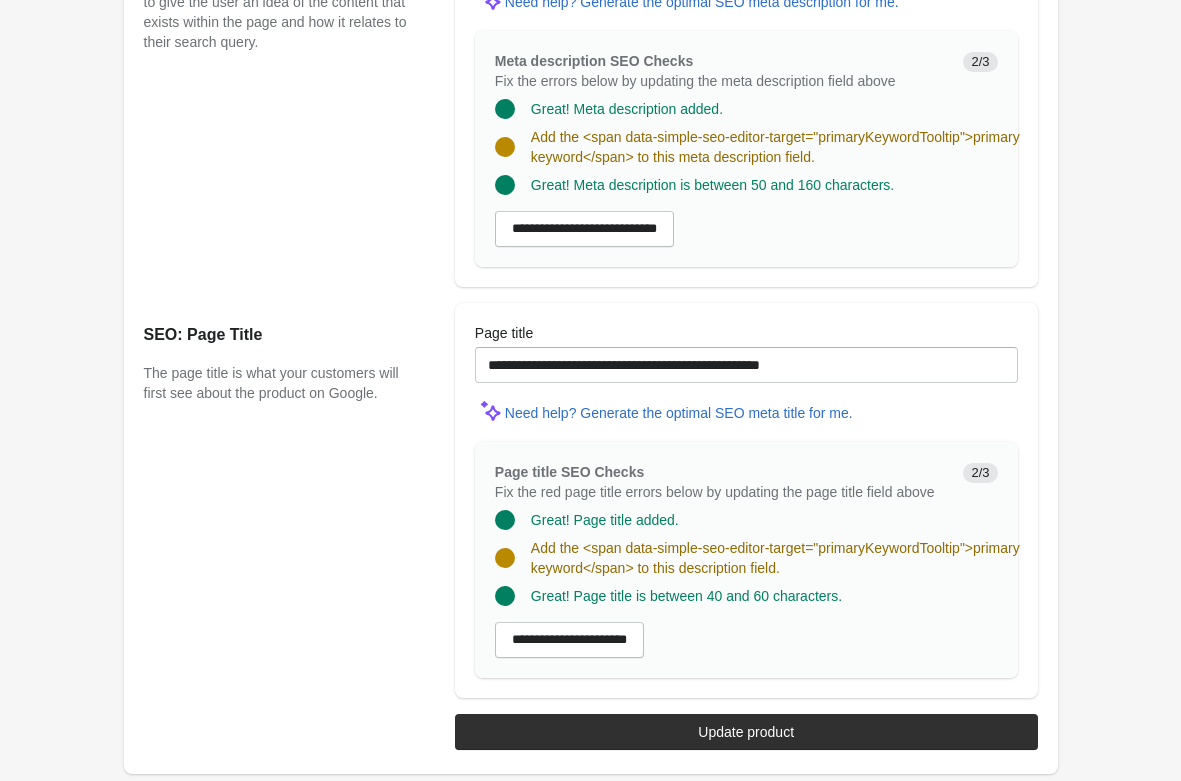 click on "Rolldown Bootleg Pant - Mineral Black
Open on Shopify" at bounding box center [590, -409] 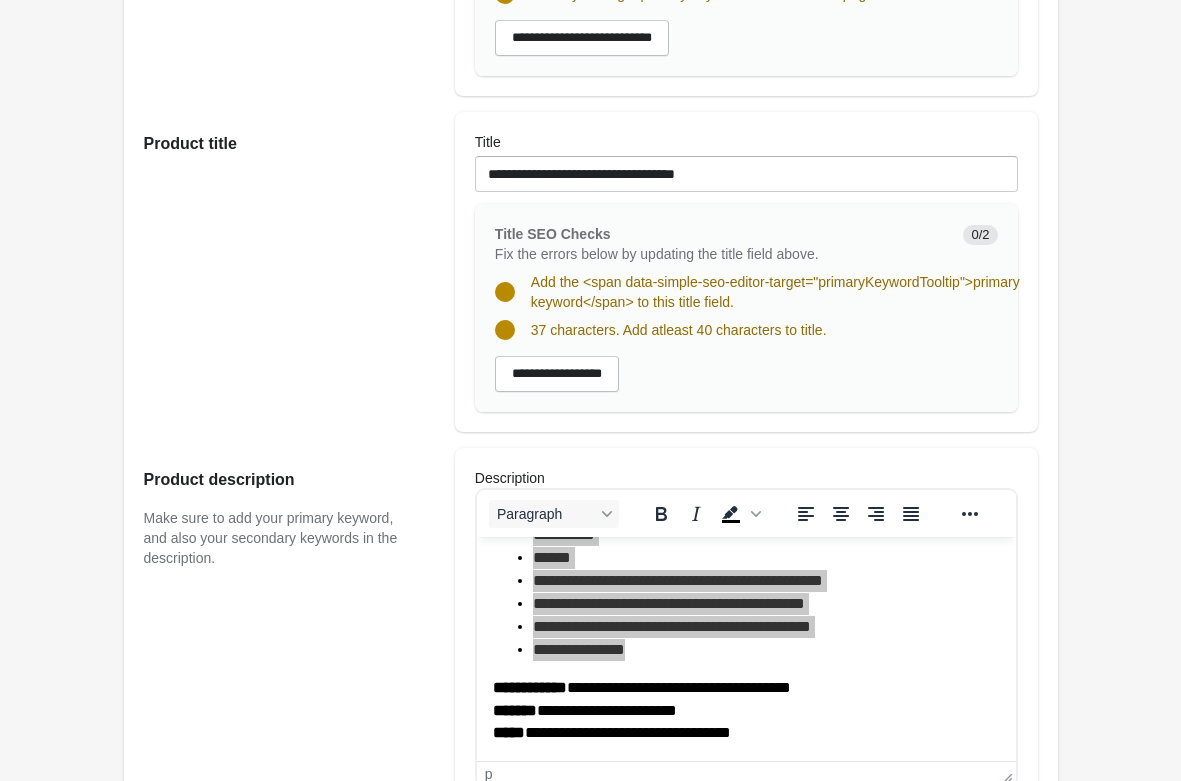 scroll, scrollTop: 0, scrollLeft: 0, axis: both 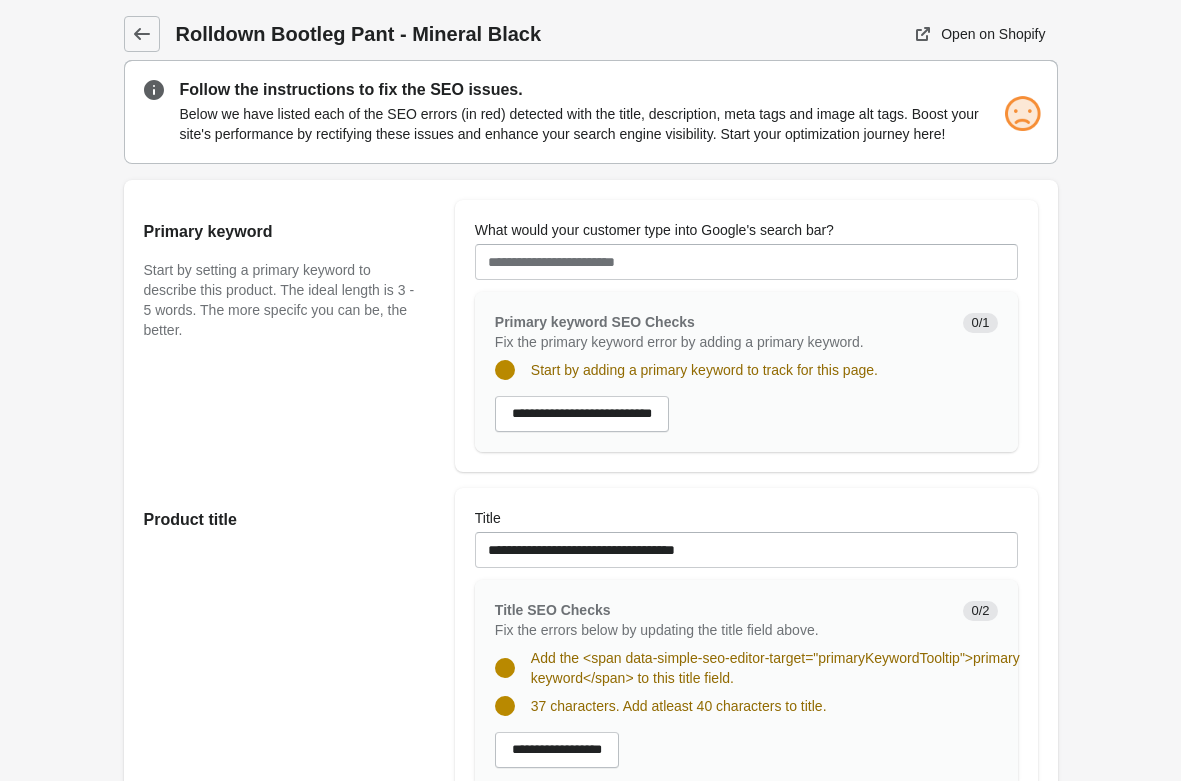 click on "Product title" at bounding box center [289, 648] 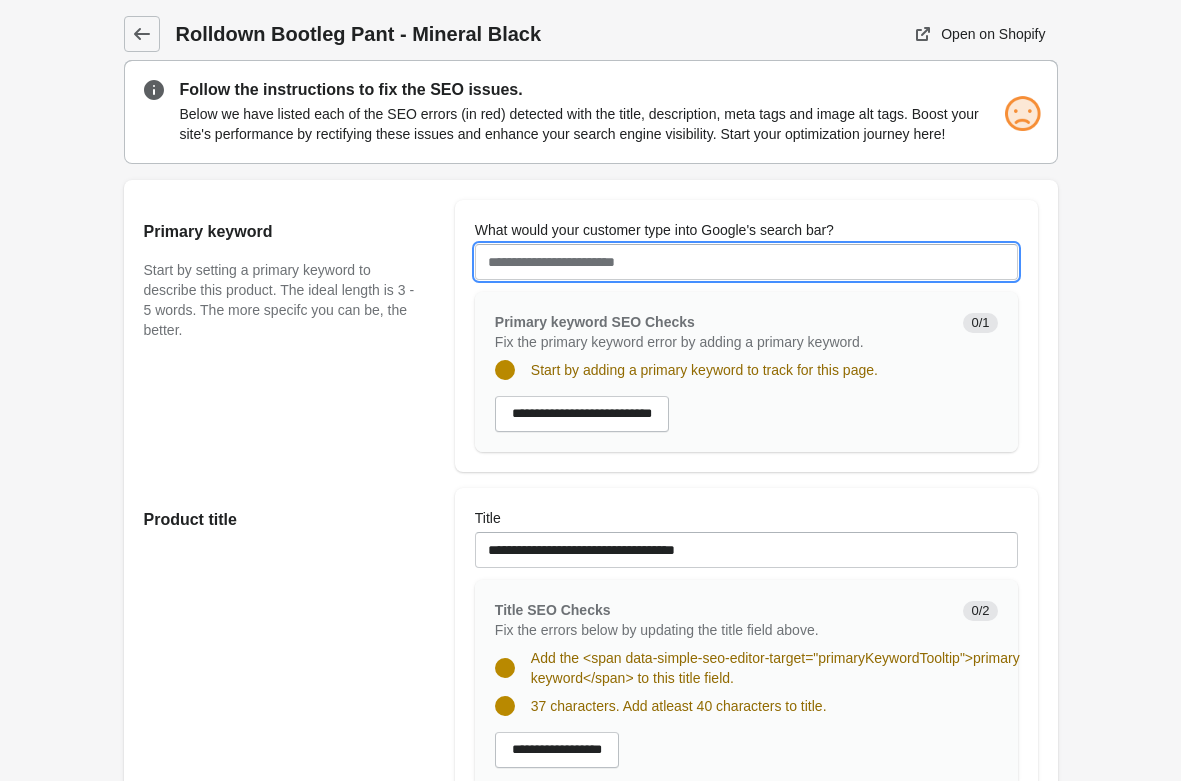 click on "What would your customer type into Google's search bar?" at bounding box center (746, 262) 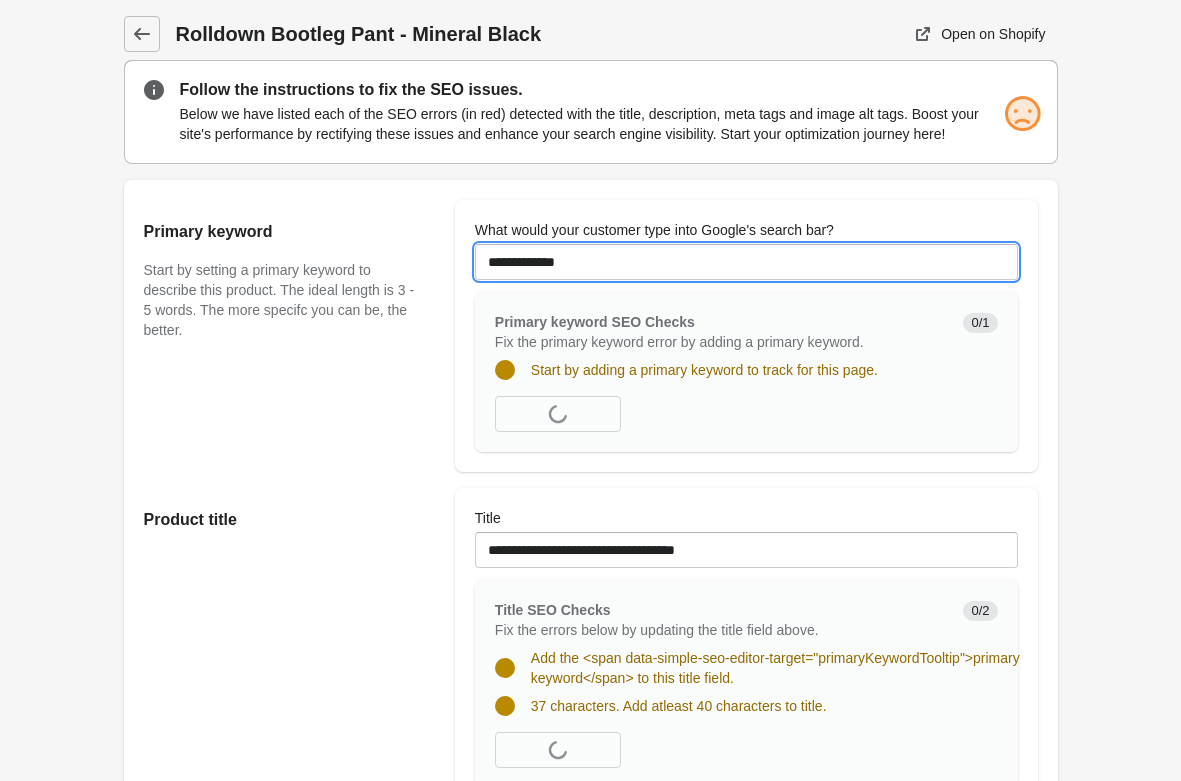 scroll, scrollTop: 306, scrollLeft: 0, axis: vertical 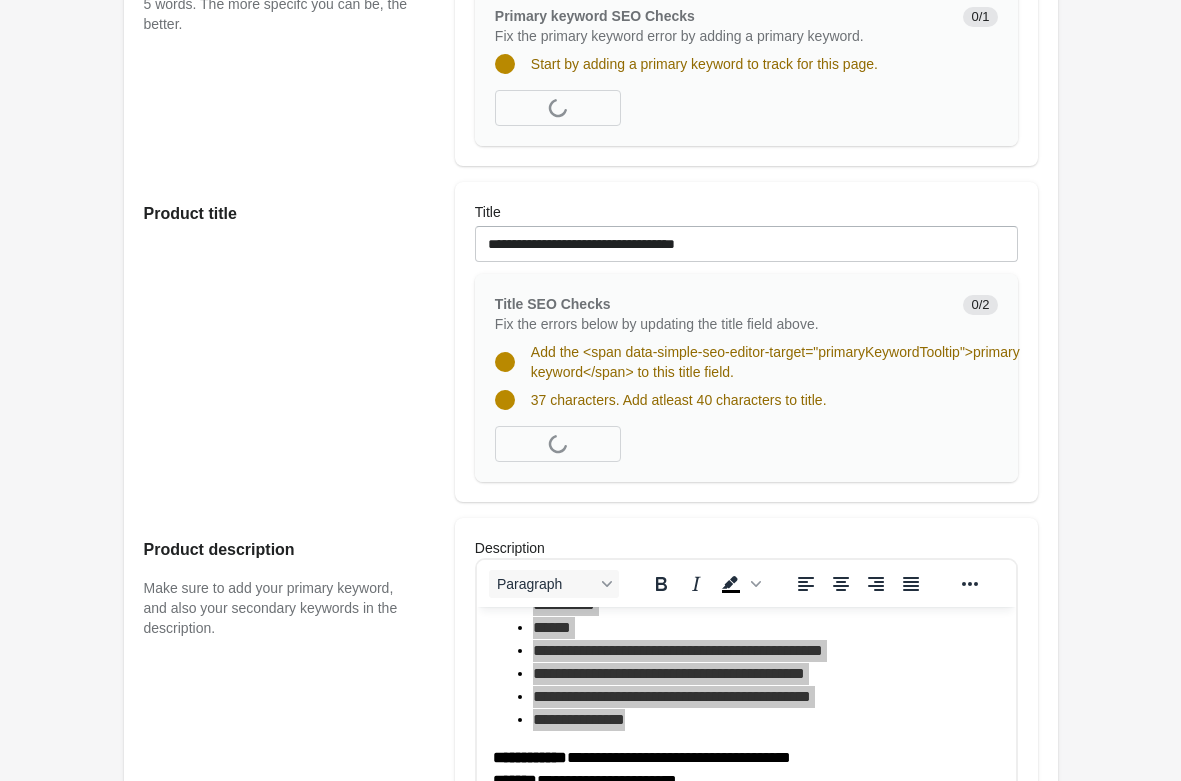 type on "**********" 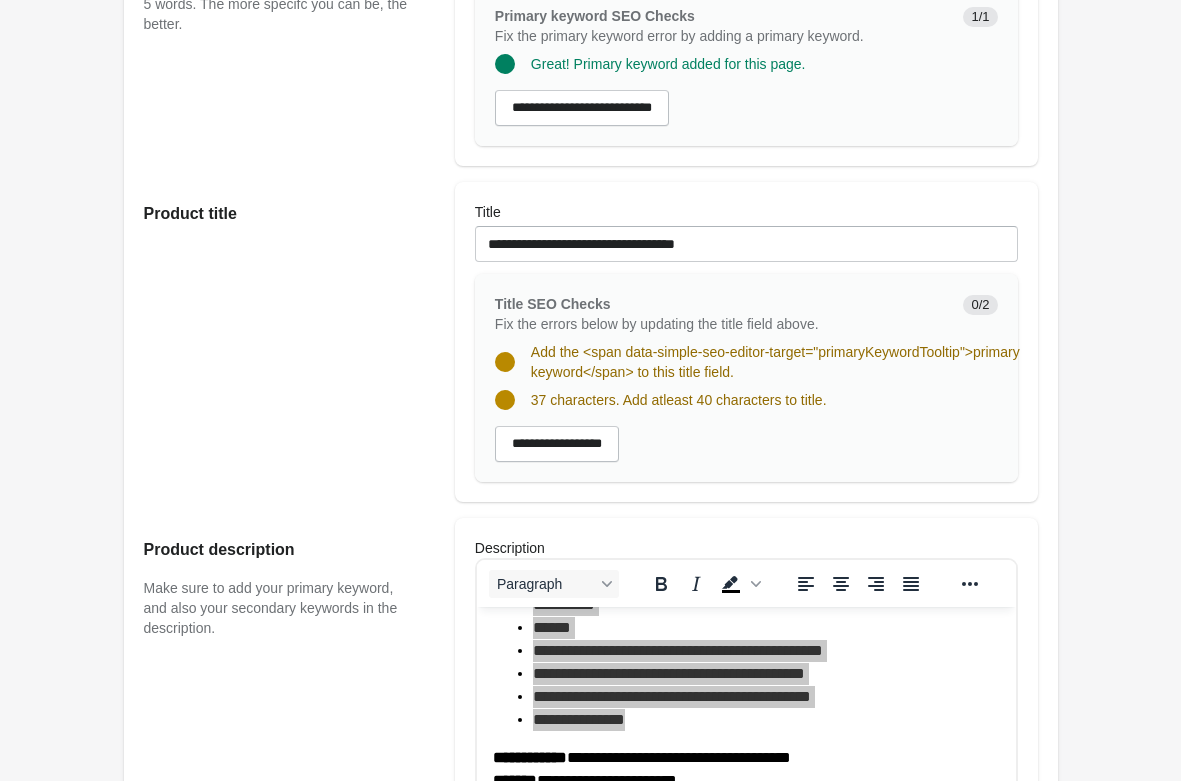 scroll, scrollTop: 714, scrollLeft: 0, axis: vertical 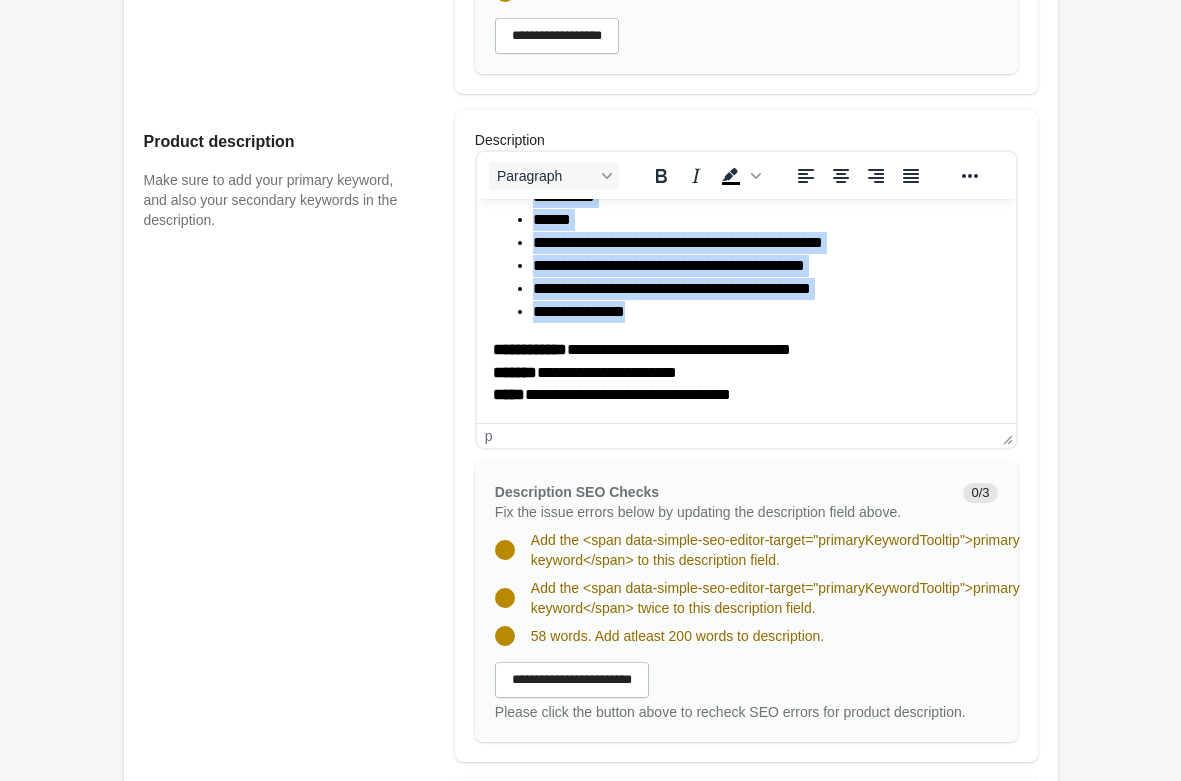 click on "**********" at bounding box center (765, 289) 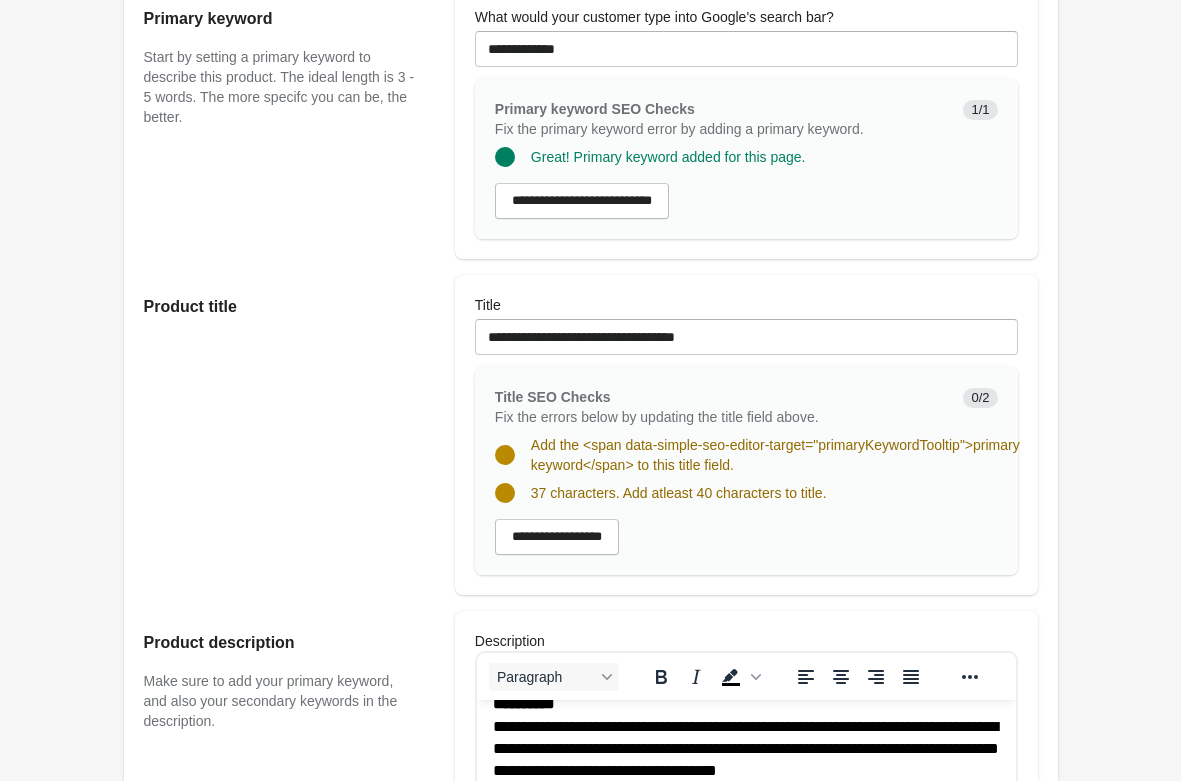 scroll, scrollTop: 204, scrollLeft: 0, axis: vertical 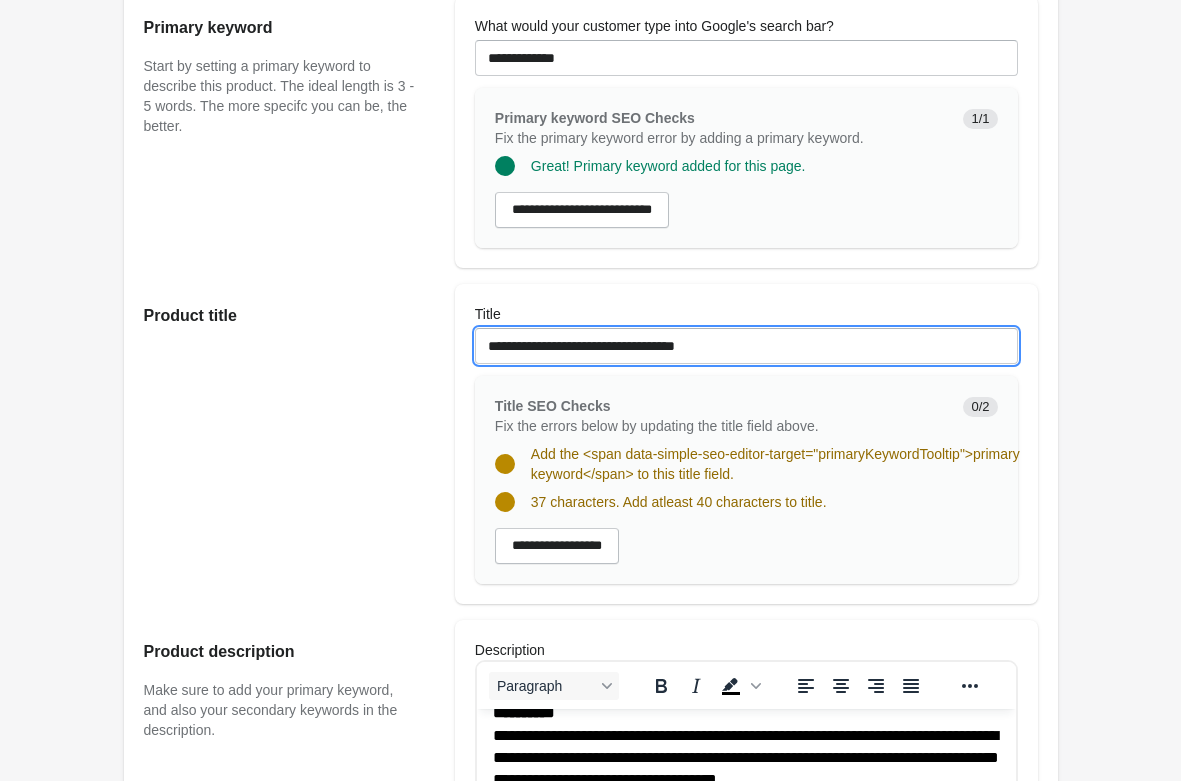 drag, startPoint x: 741, startPoint y: 353, endPoint x: 239, endPoint y: 305, distance: 504.2896 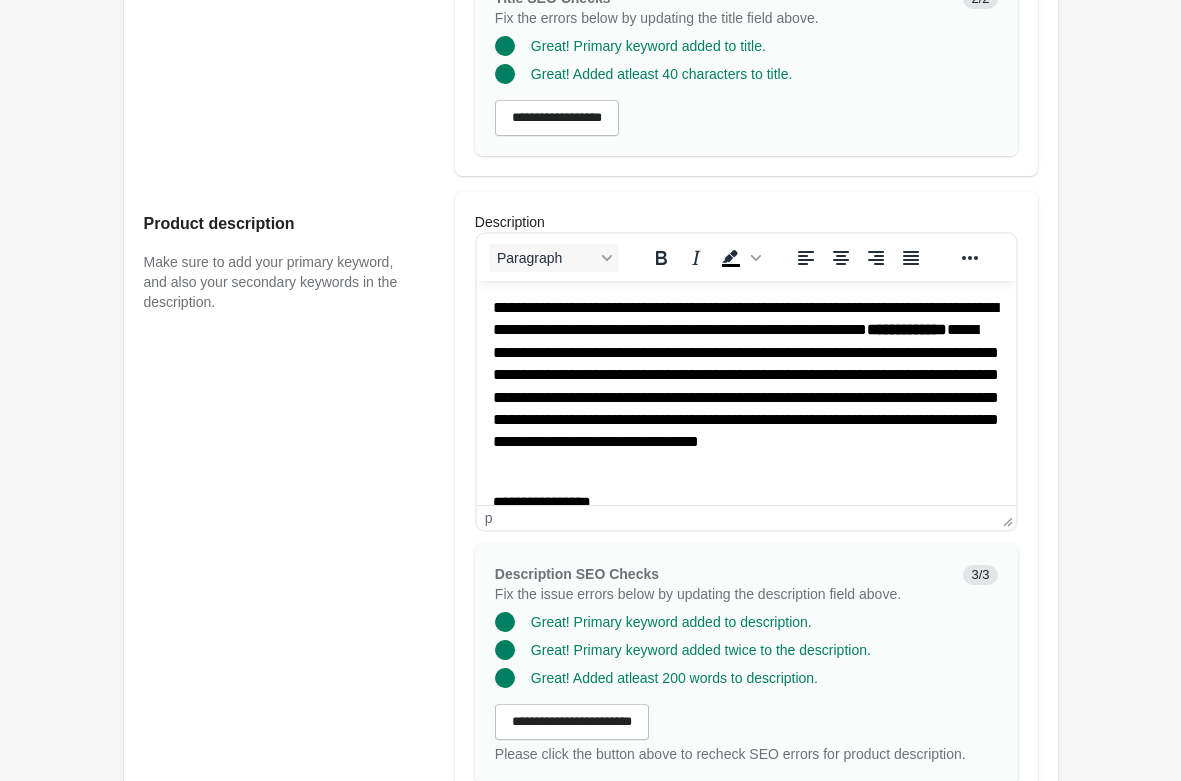 scroll, scrollTop: 204, scrollLeft: 0, axis: vertical 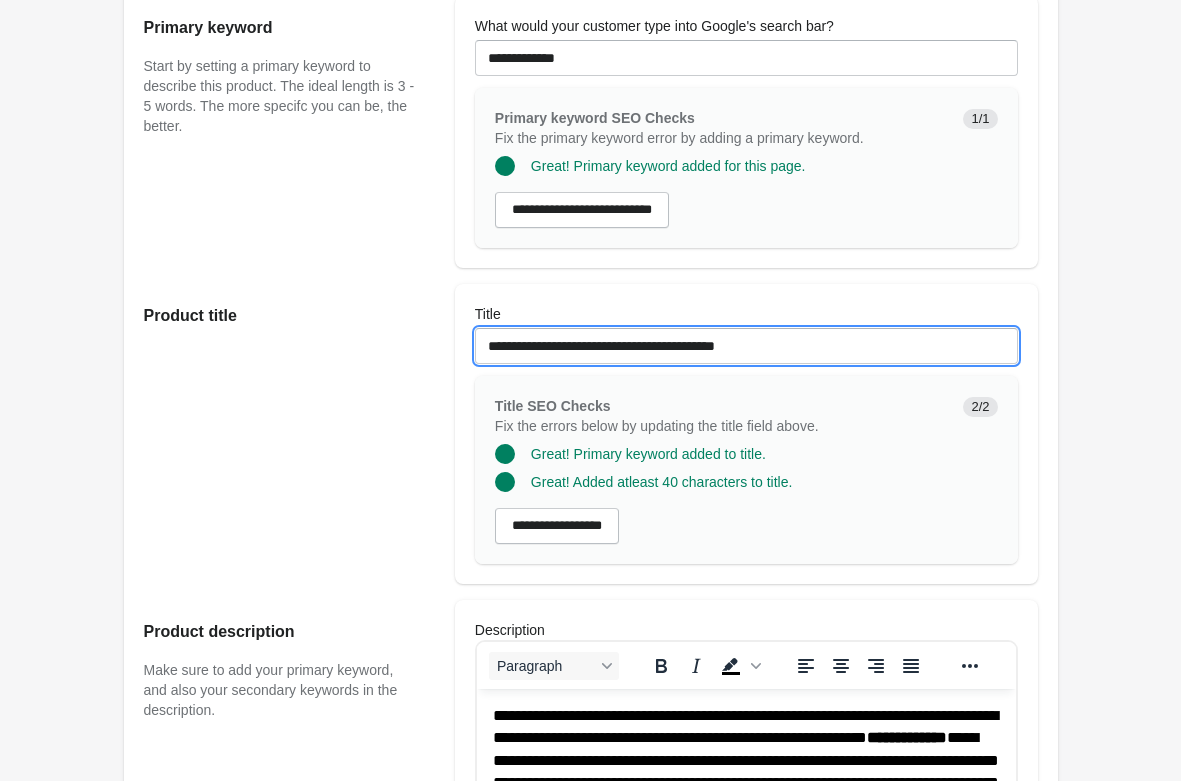 drag, startPoint x: 757, startPoint y: 350, endPoint x: 162, endPoint y: 301, distance: 597.0142 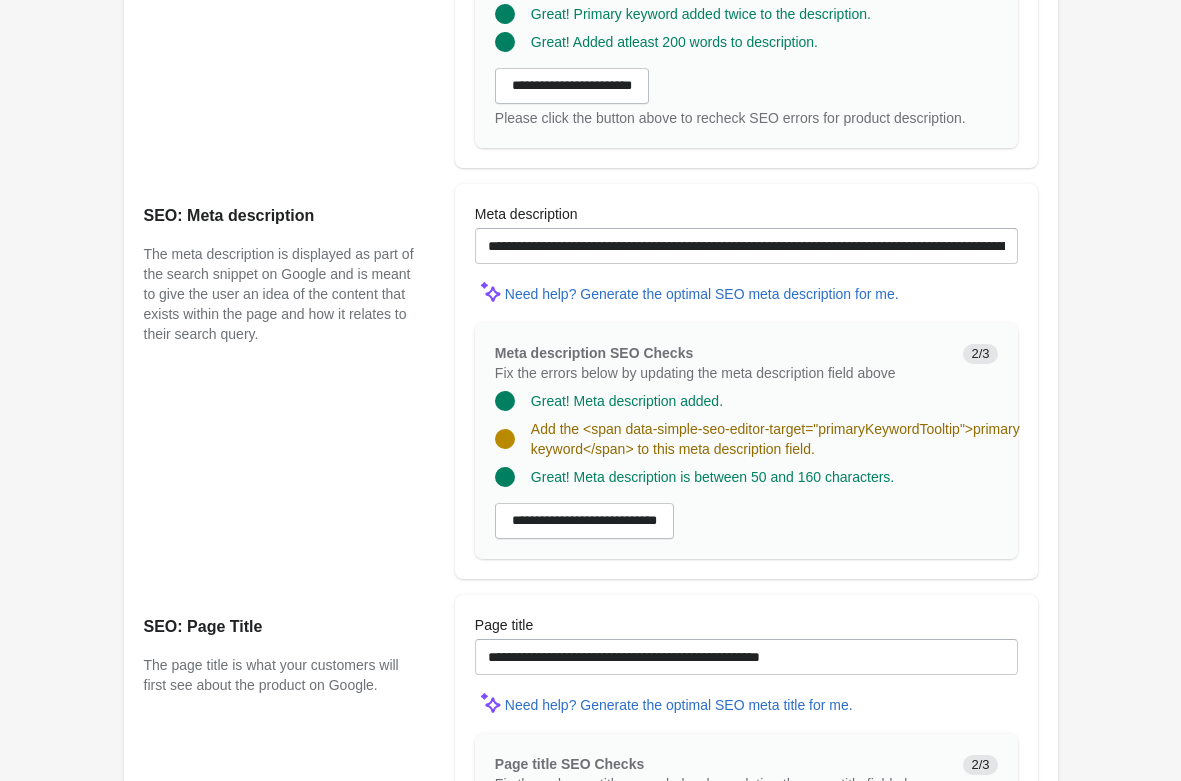 scroll, scrollTop: 1326, scrollLeft: 0, axis: vertical 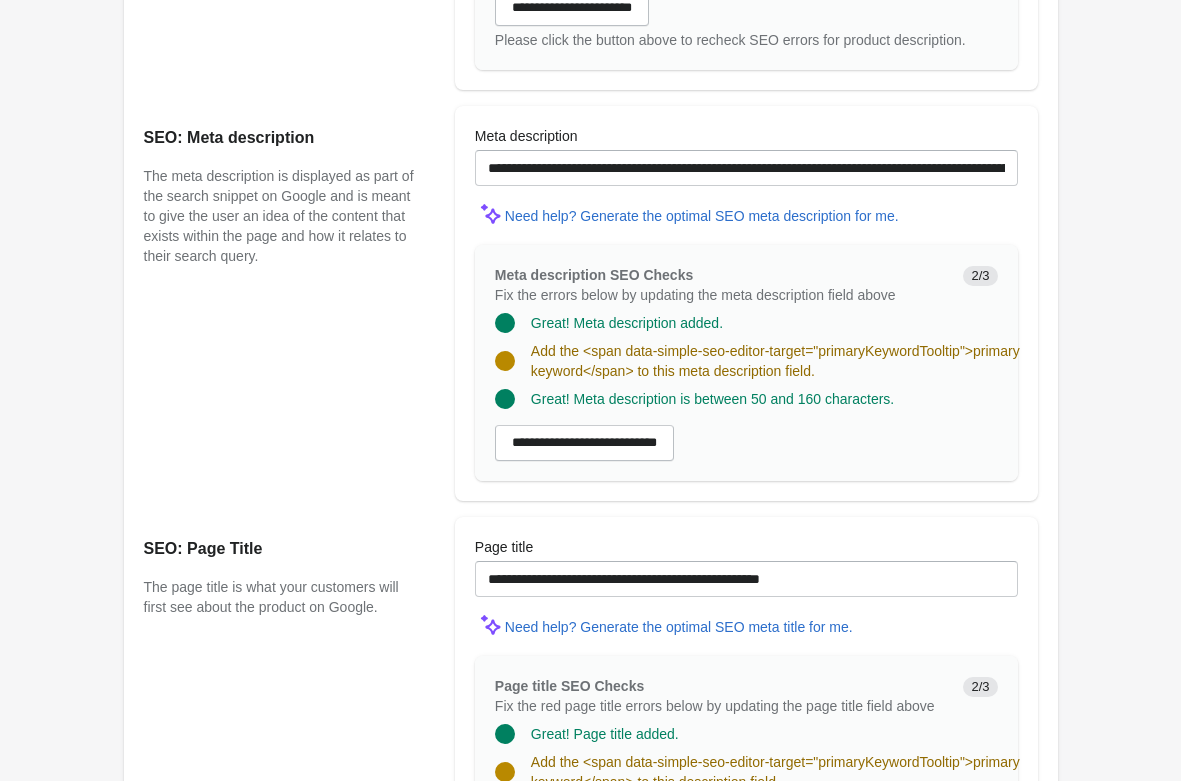 type on "**********" 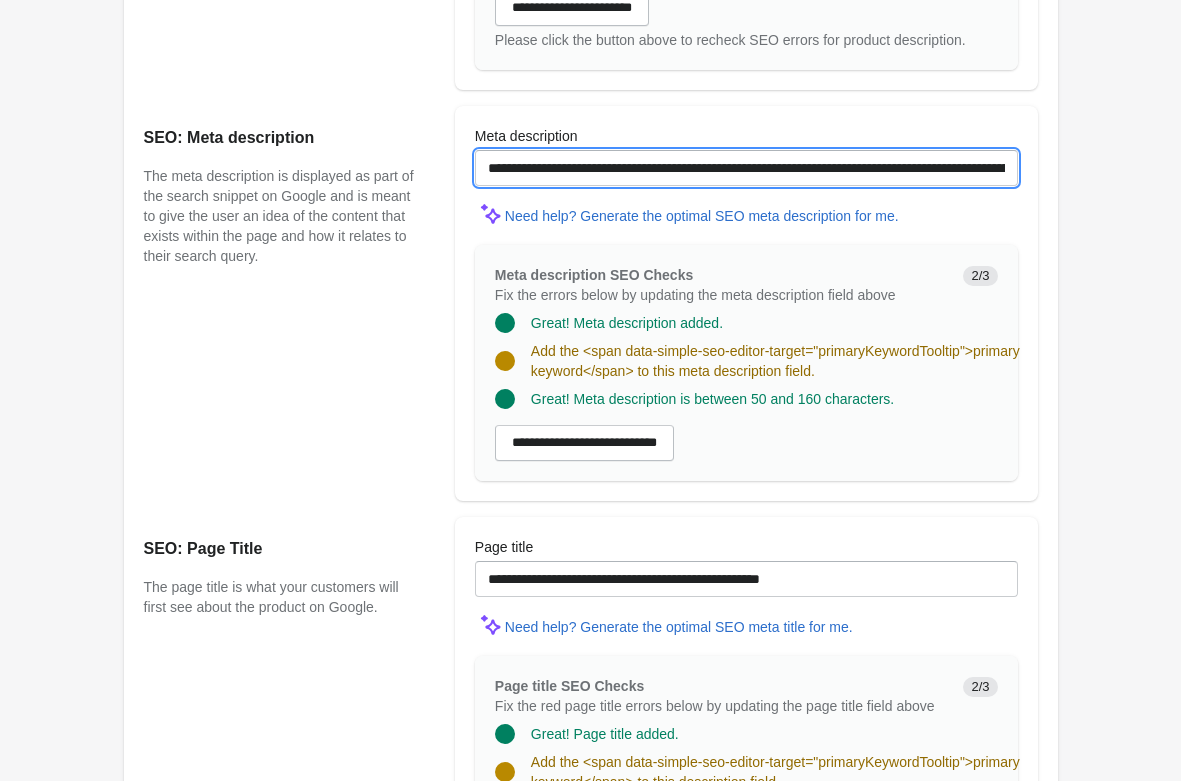 click on "**********" at bounding box center (746, 168) 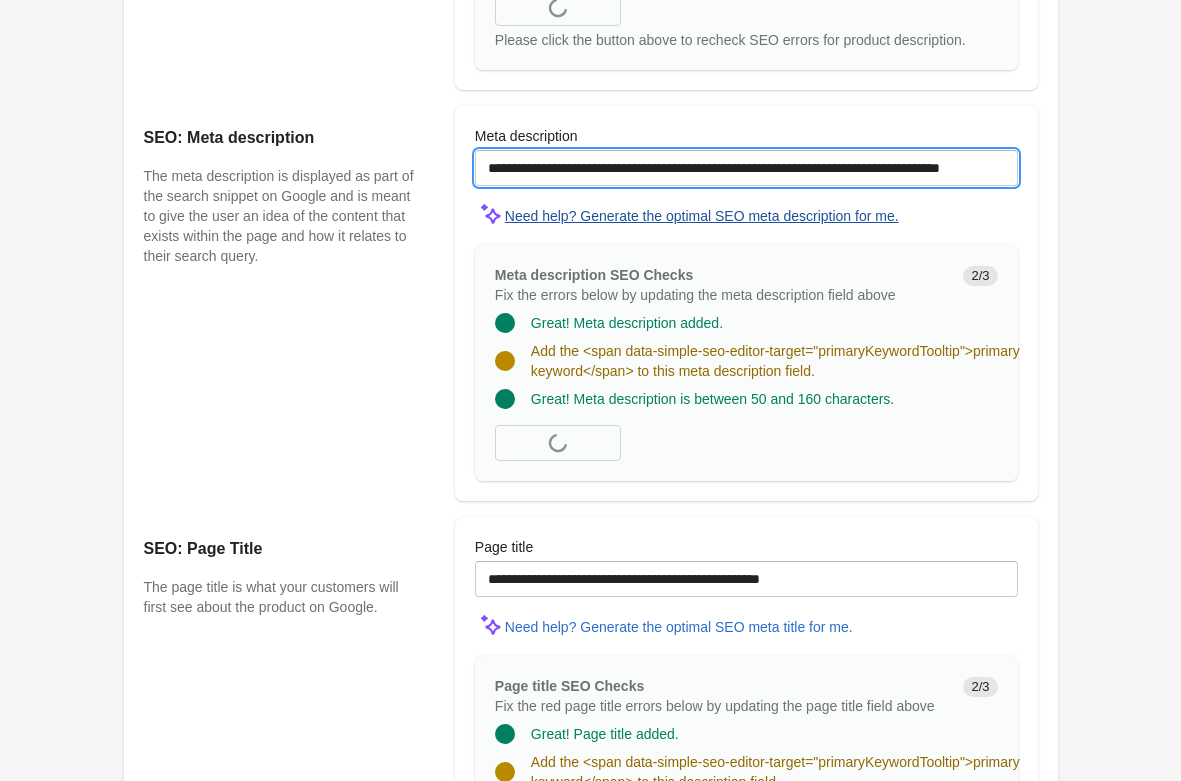 paste on "**********" 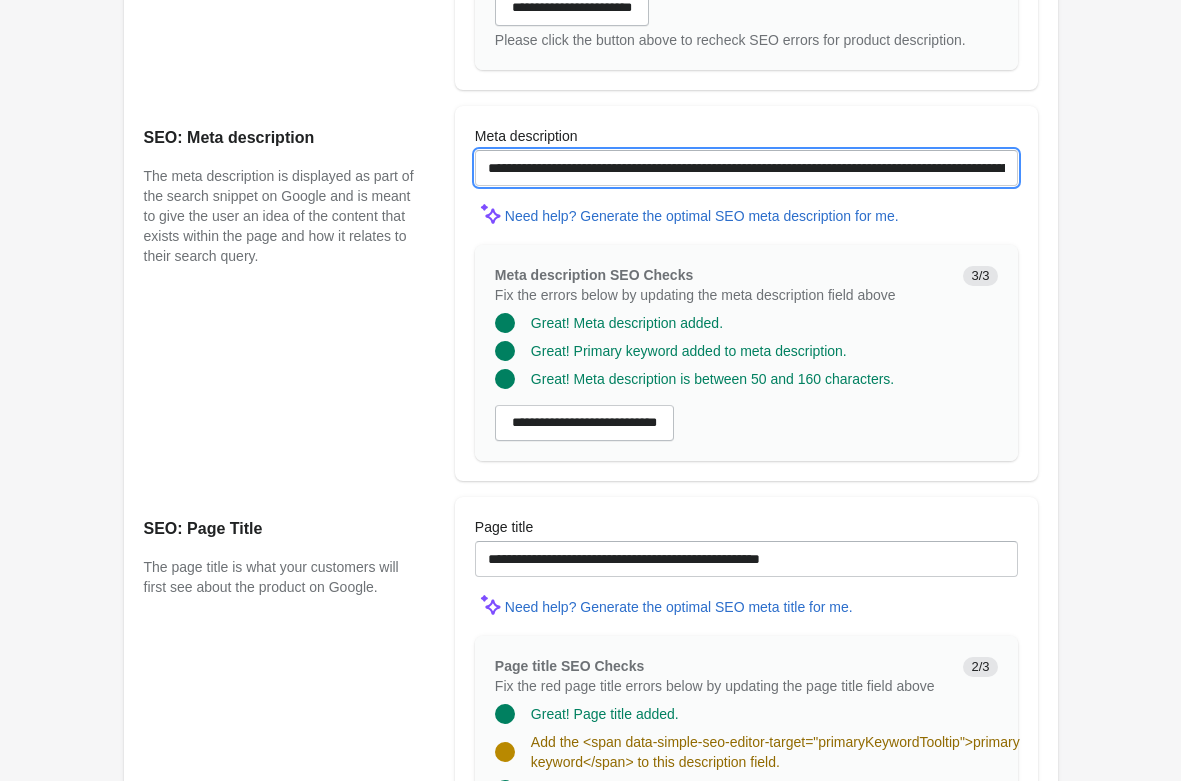 click on "**********" at bounding box center [746, 168] 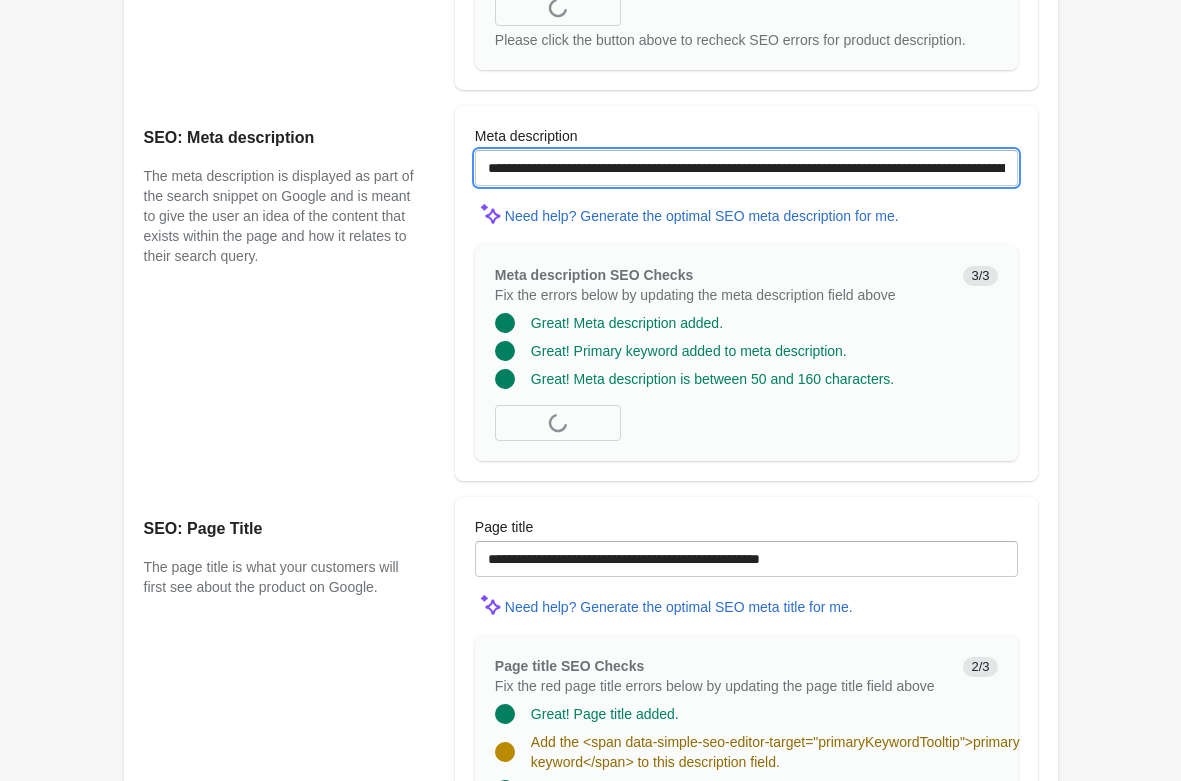 scroll, scrollTop: 0, scrollLeft: 8, axis: horizontal 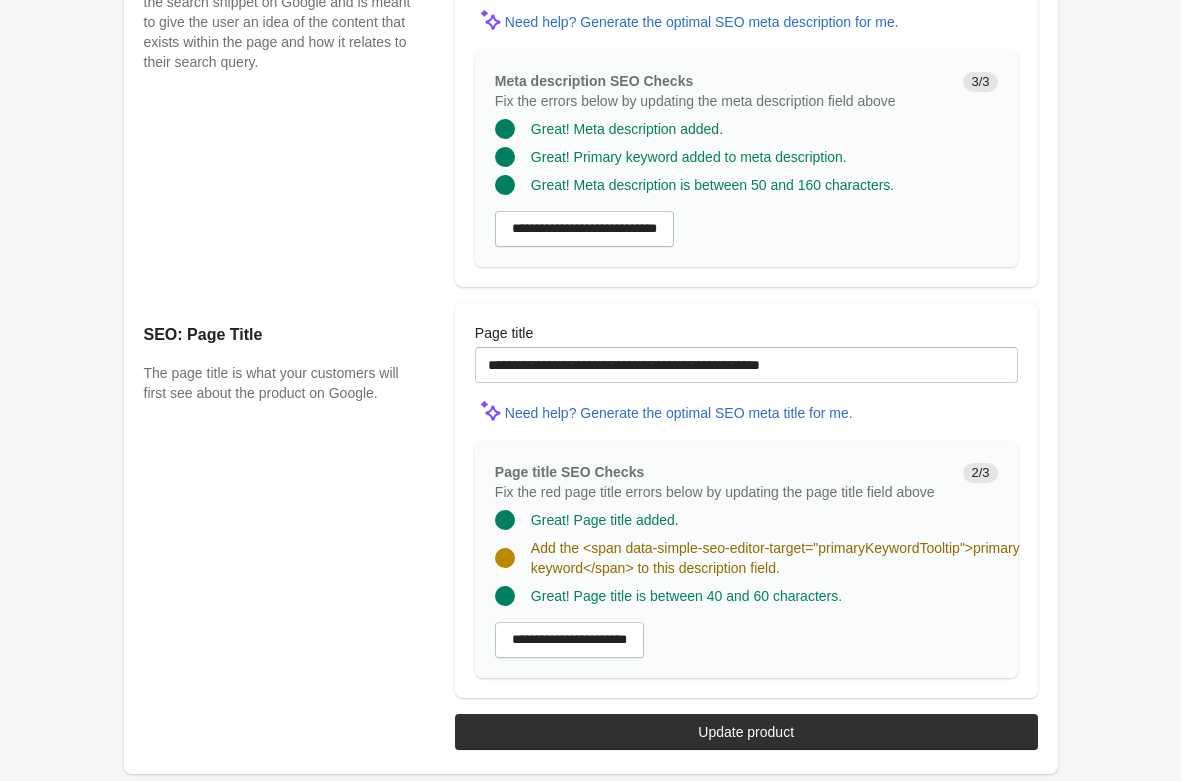 type on "**********" 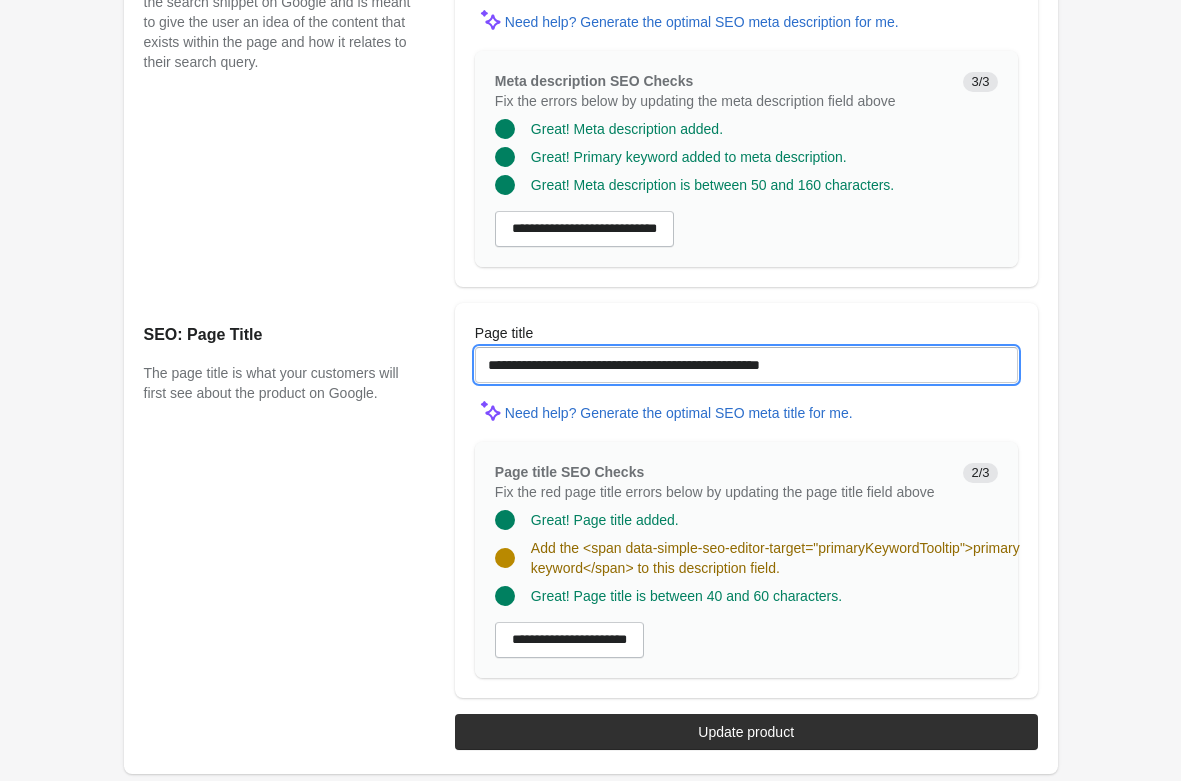 click on "**********" at bounding box center (746, 365) 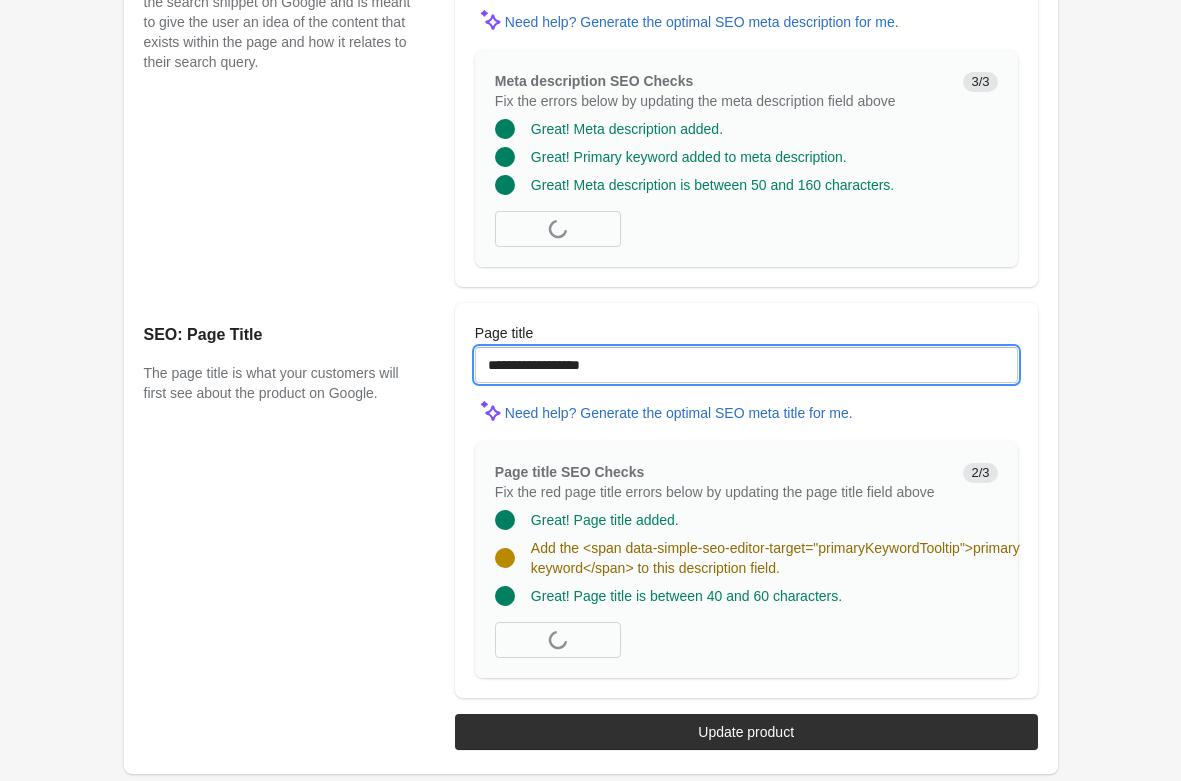 paste on "**********" 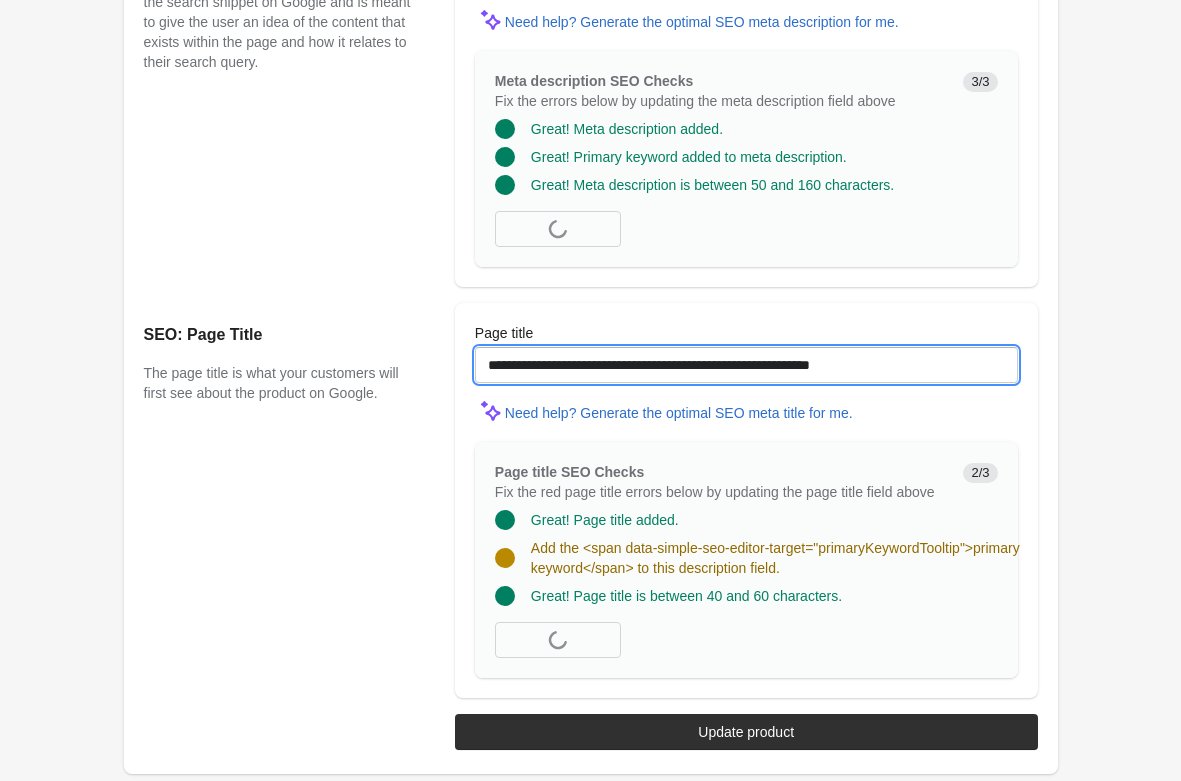 scroll, scrollTop: 1500, scrollLeft: 0, axis: vertical 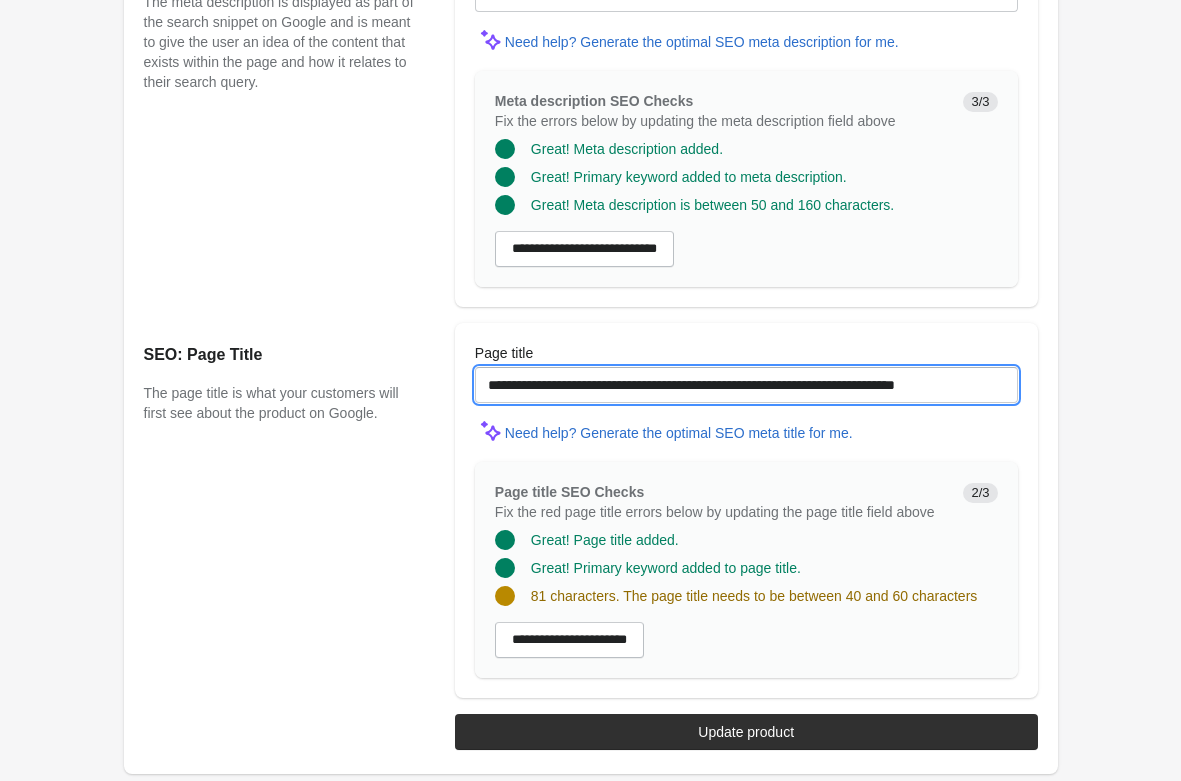 click on "**********" at bounding box center (746, 385) 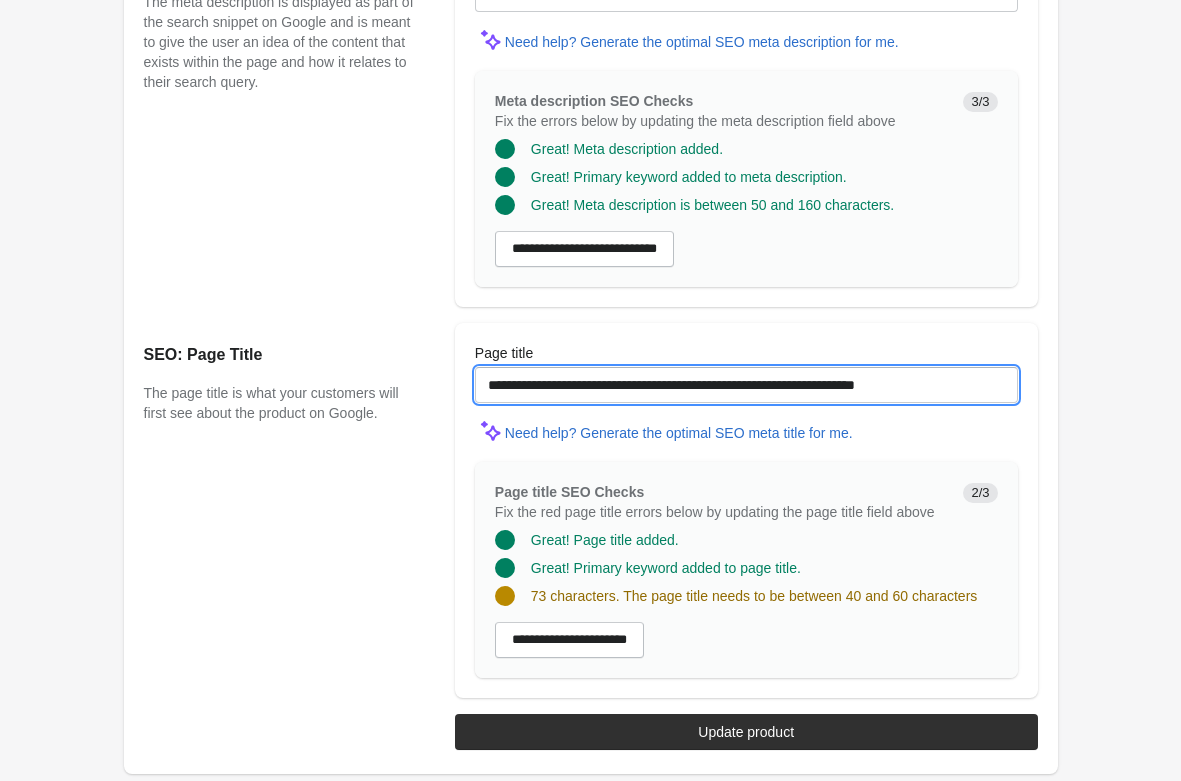 click on "**********" at bounding box center [746, 385] 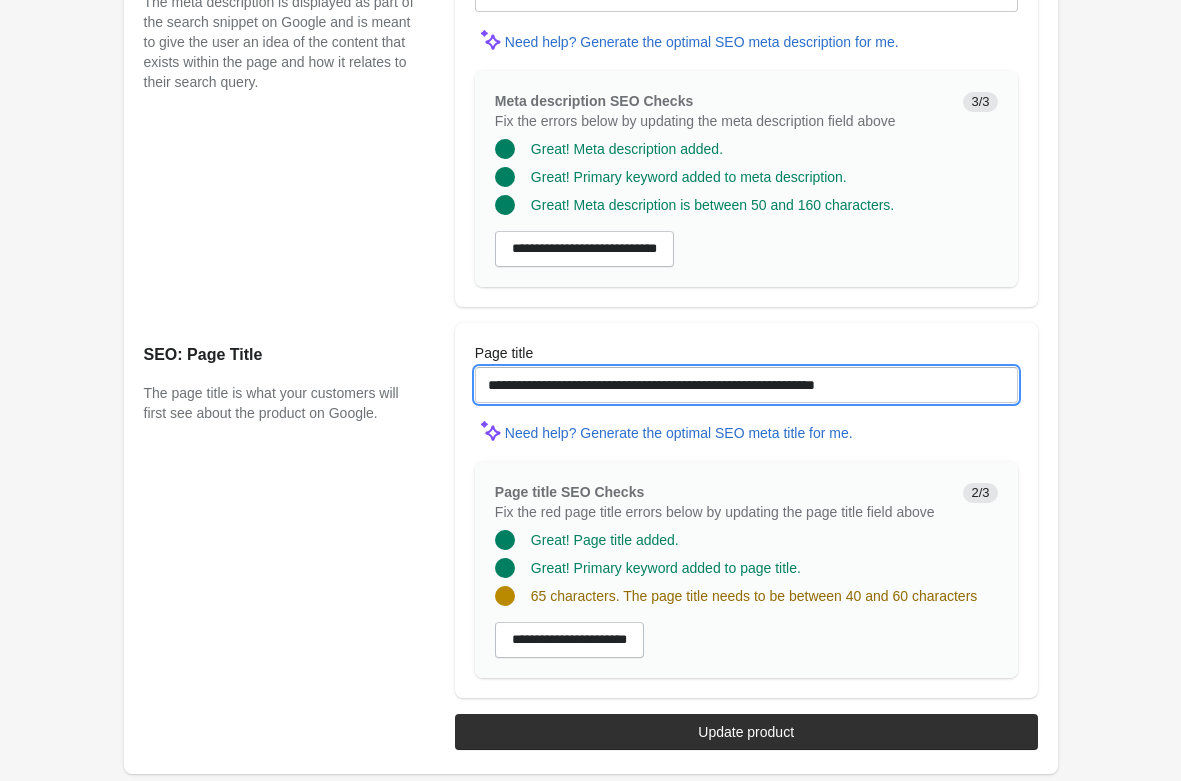 click on "**********" at bounding box center [746, 385] 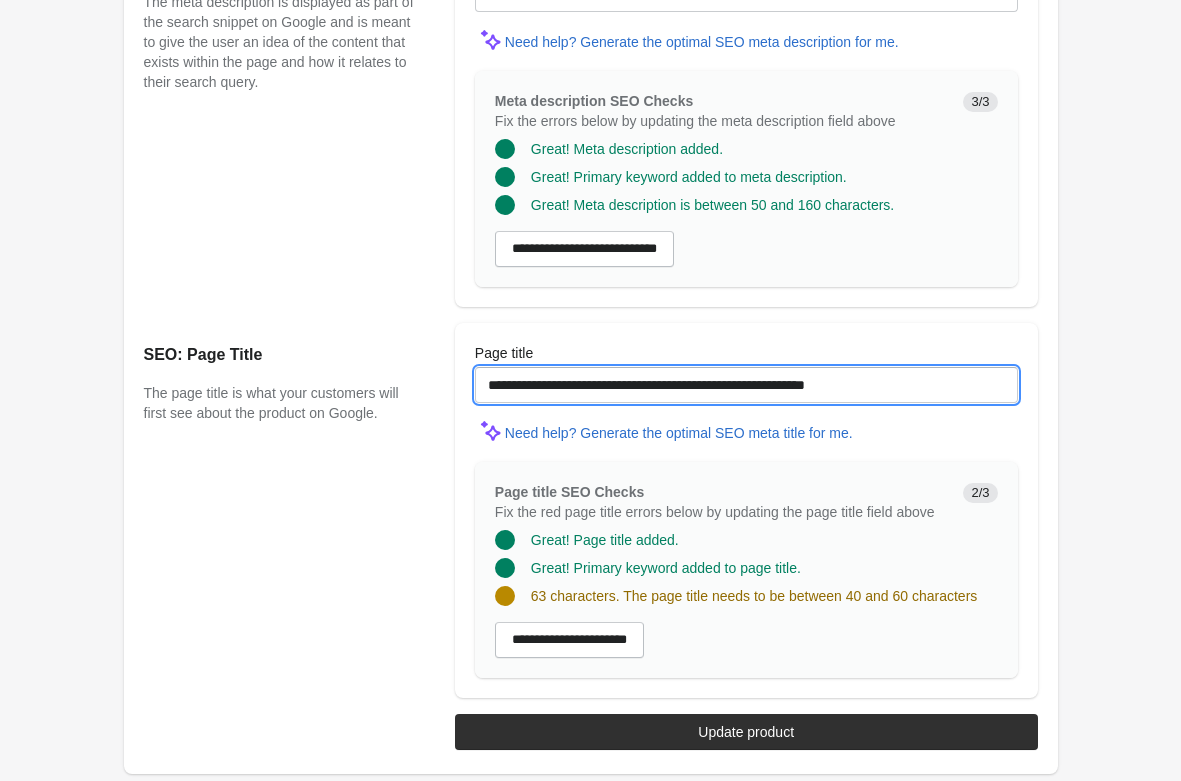 click on "**********" at bounding box center [746, 385] 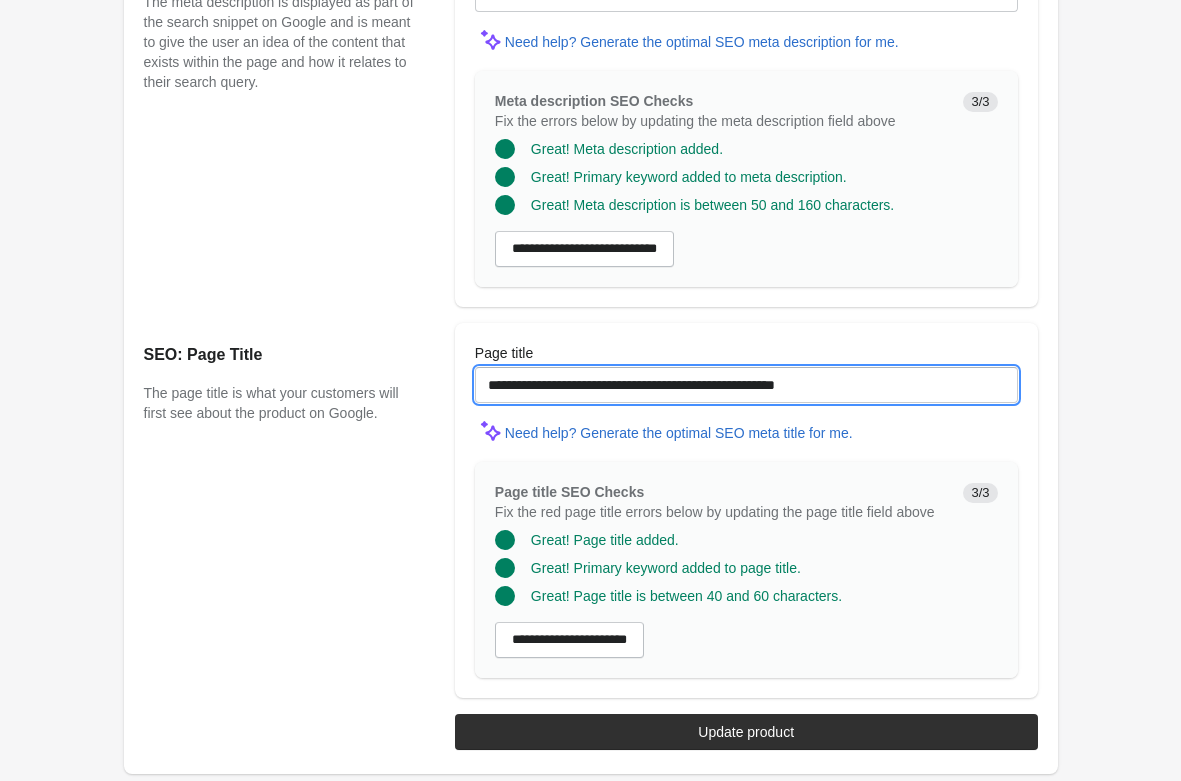 click on "**********" at bounding box center [746, 385] 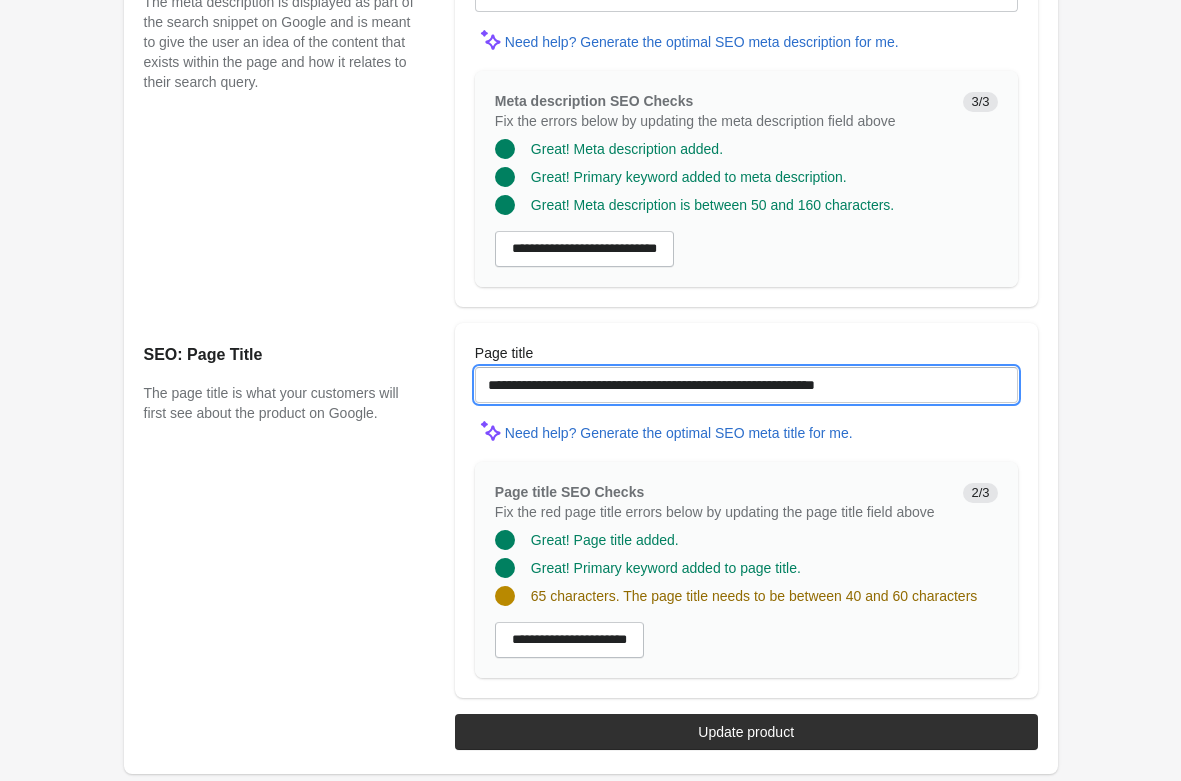 click on "**********" at bounding box center [746, 385] 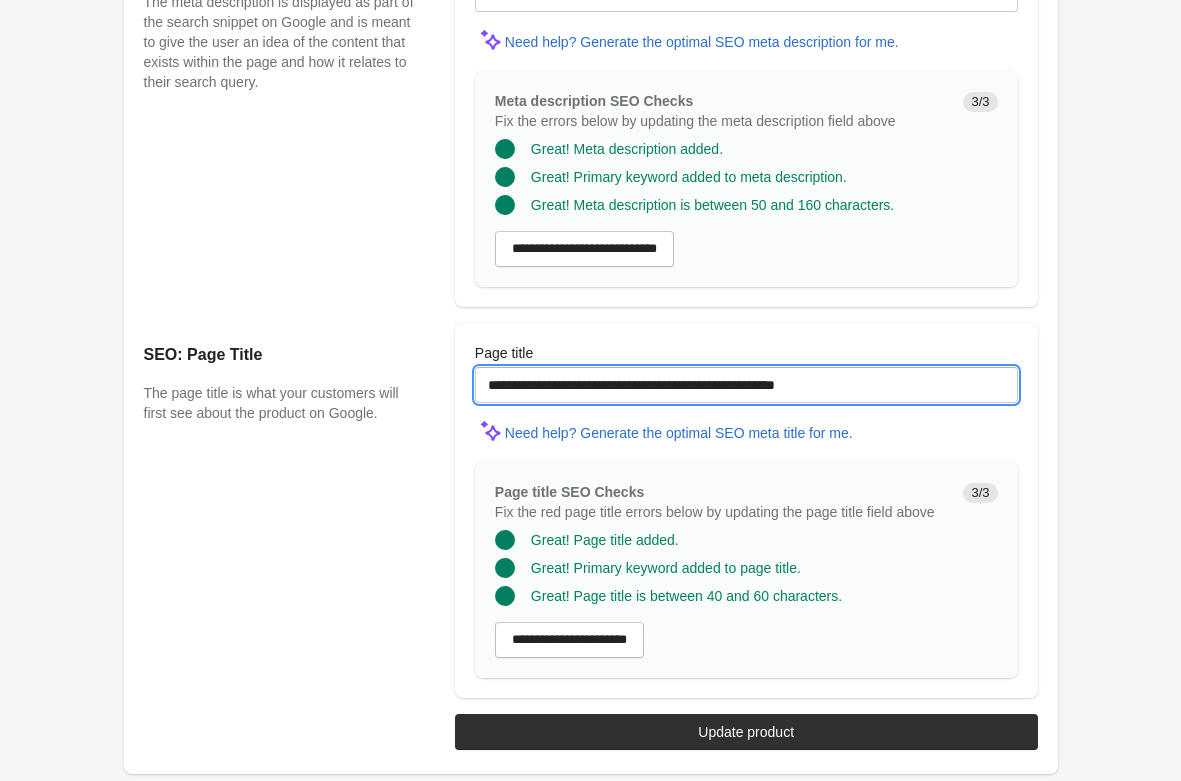 type on "**********" 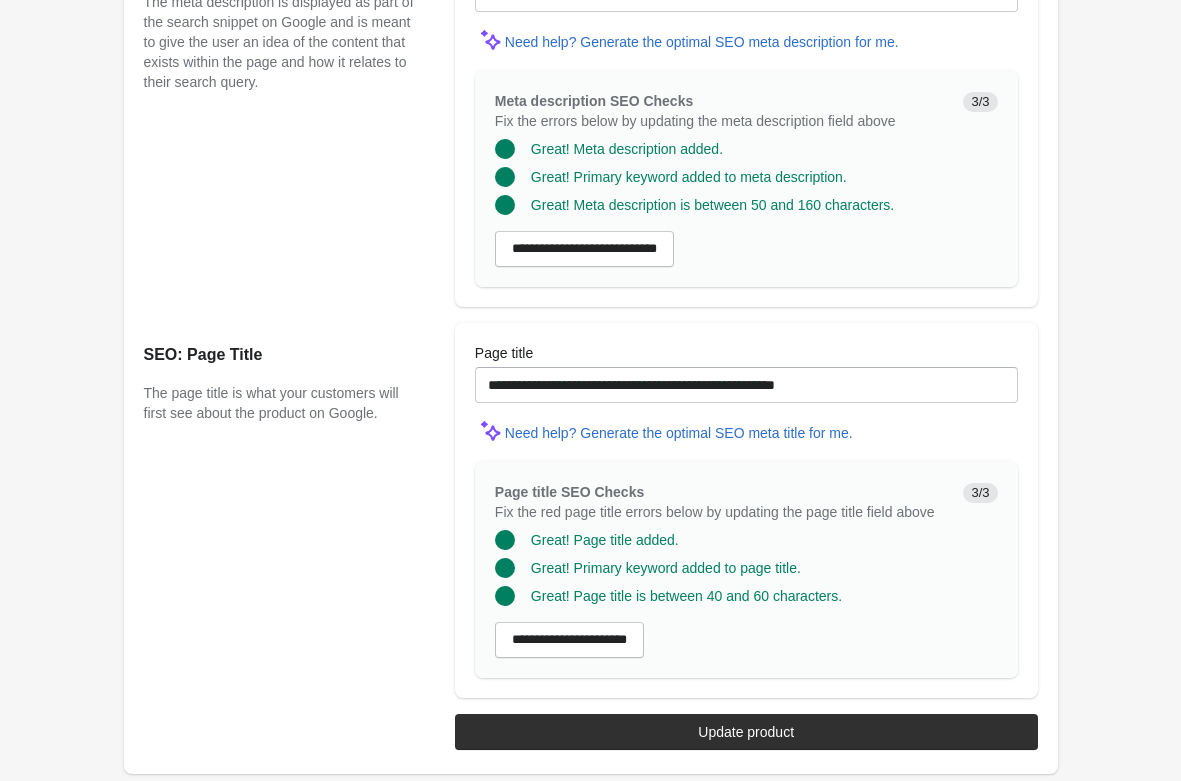 click on "Rolldown Bootleg Pant - Mineral Black
Open on Shopify
Open on Shopify" at bounding box center (591, -359) 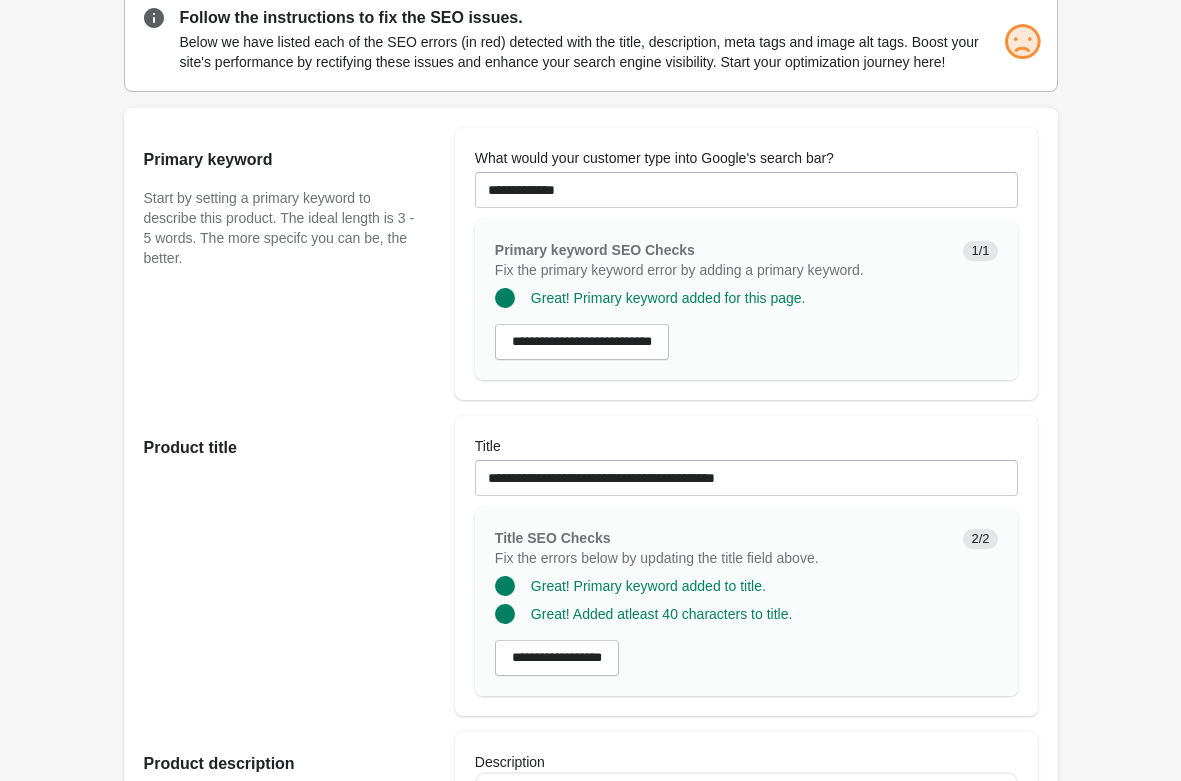 scroll, scrollTop: 0, scrollLeft: 0, axis: both 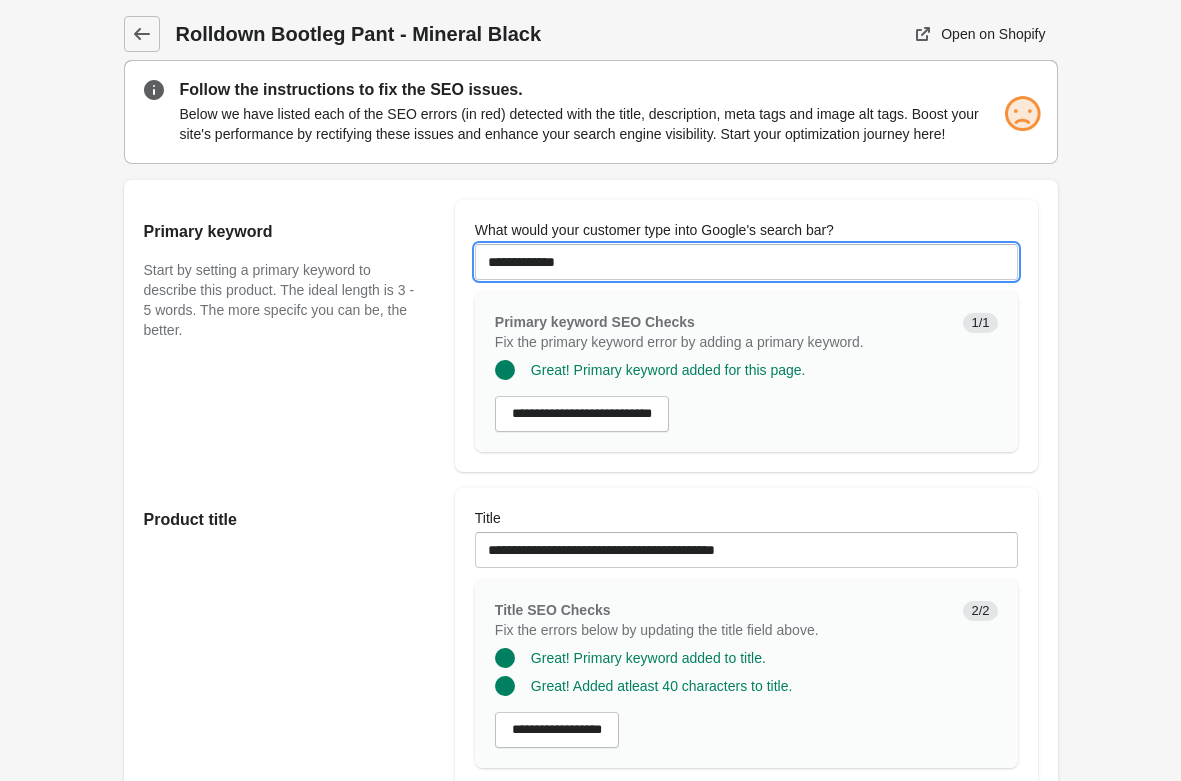 click on "**********" at bounding box center (746, 262) 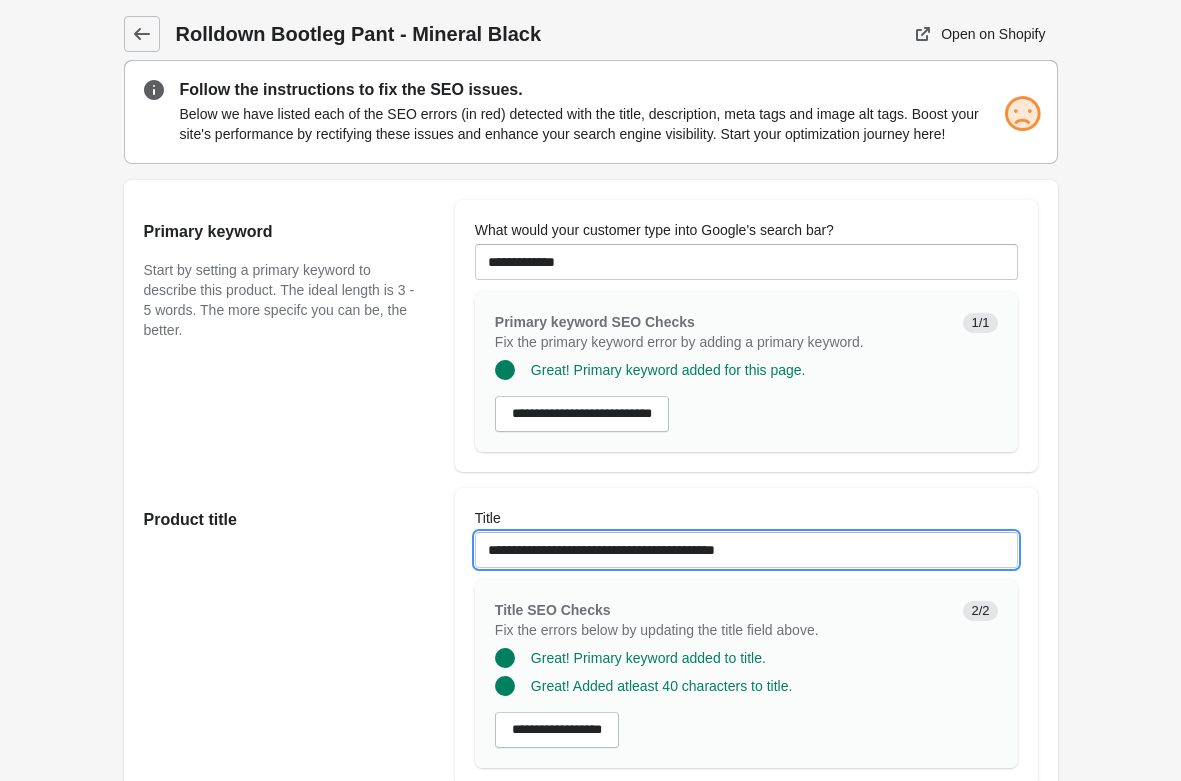 click on "**********" at bounding box center (746, 550) 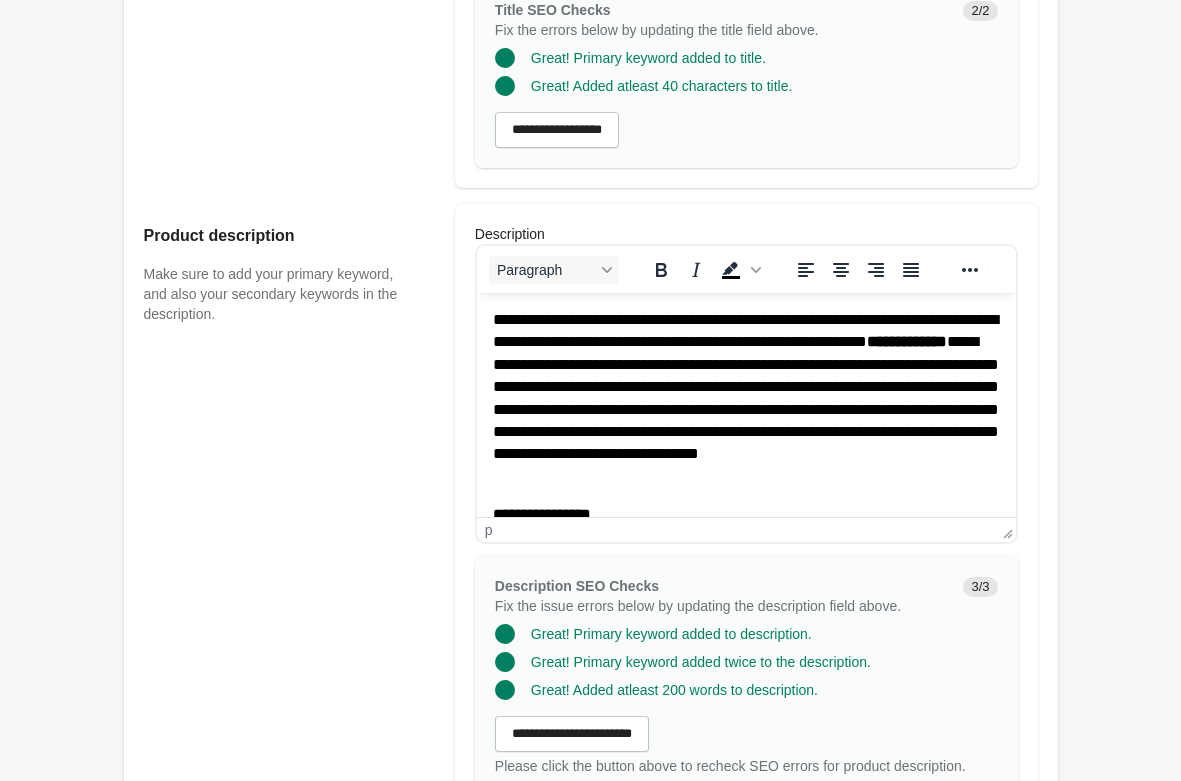 scroll, scrollTop: 714, scrollLeft: 0, axis: vertical 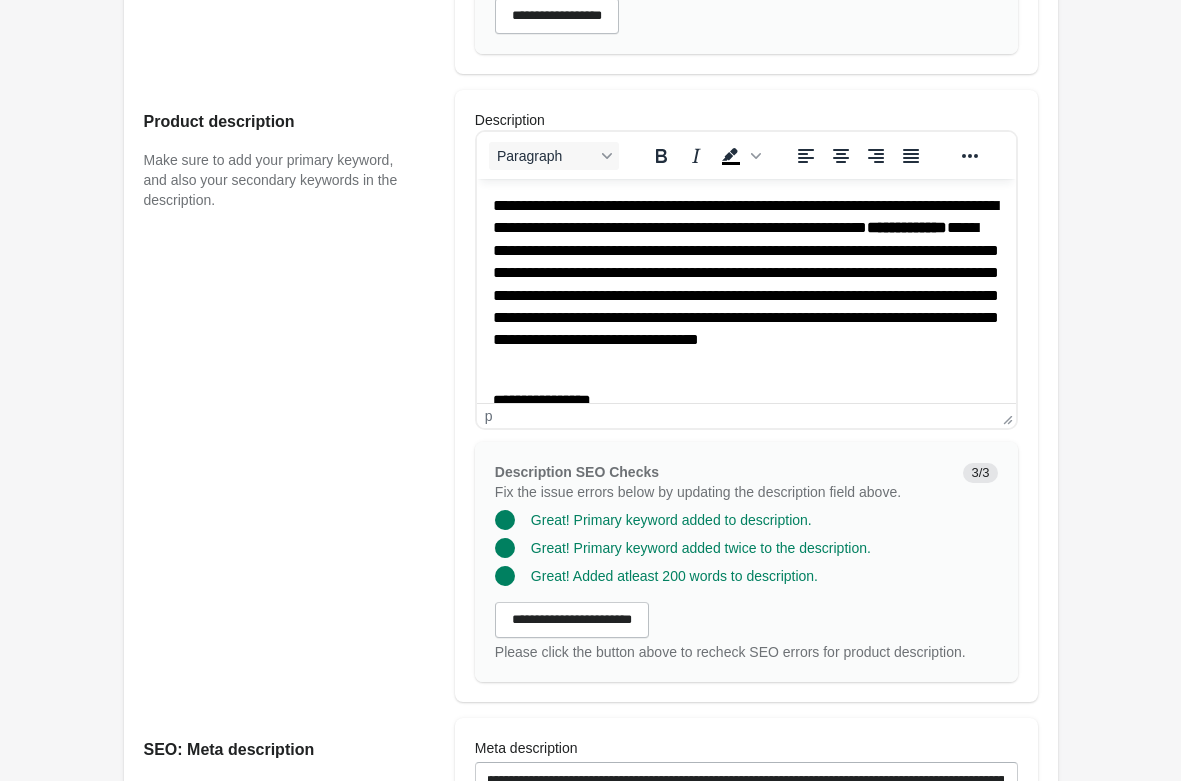 click on "**********" at bounding box center [745, 284] 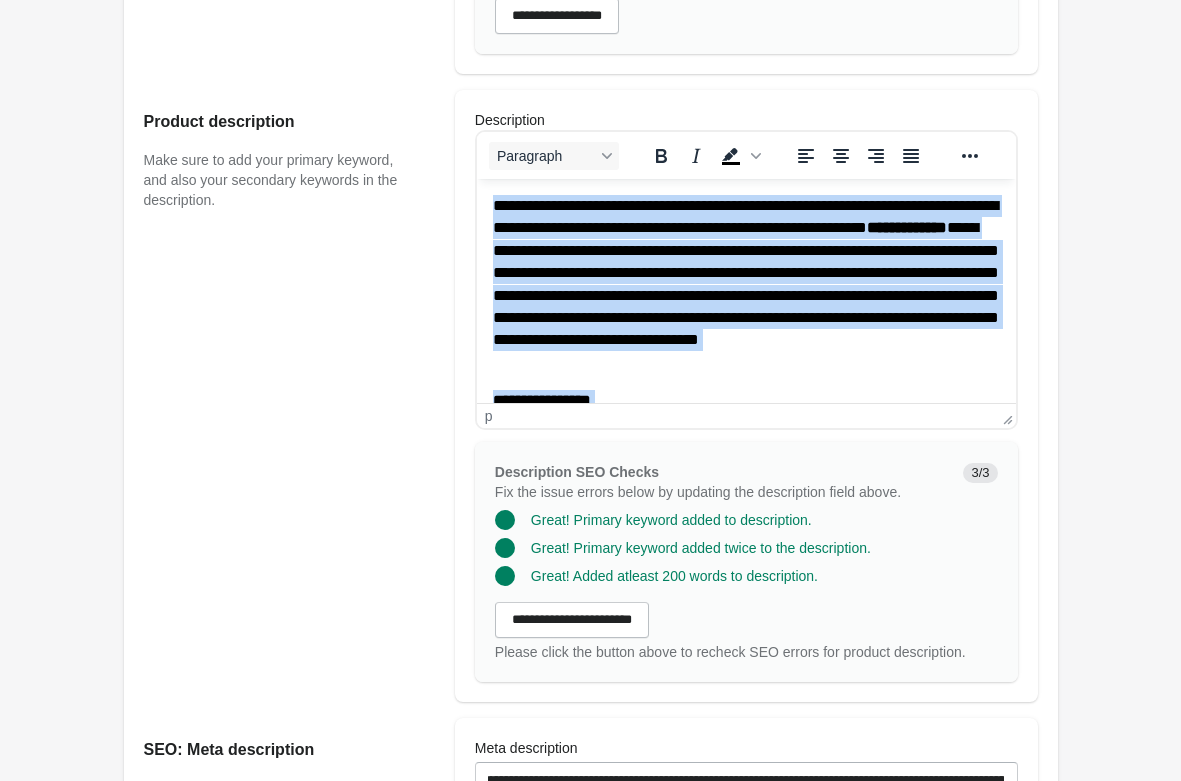 copy on "**********" 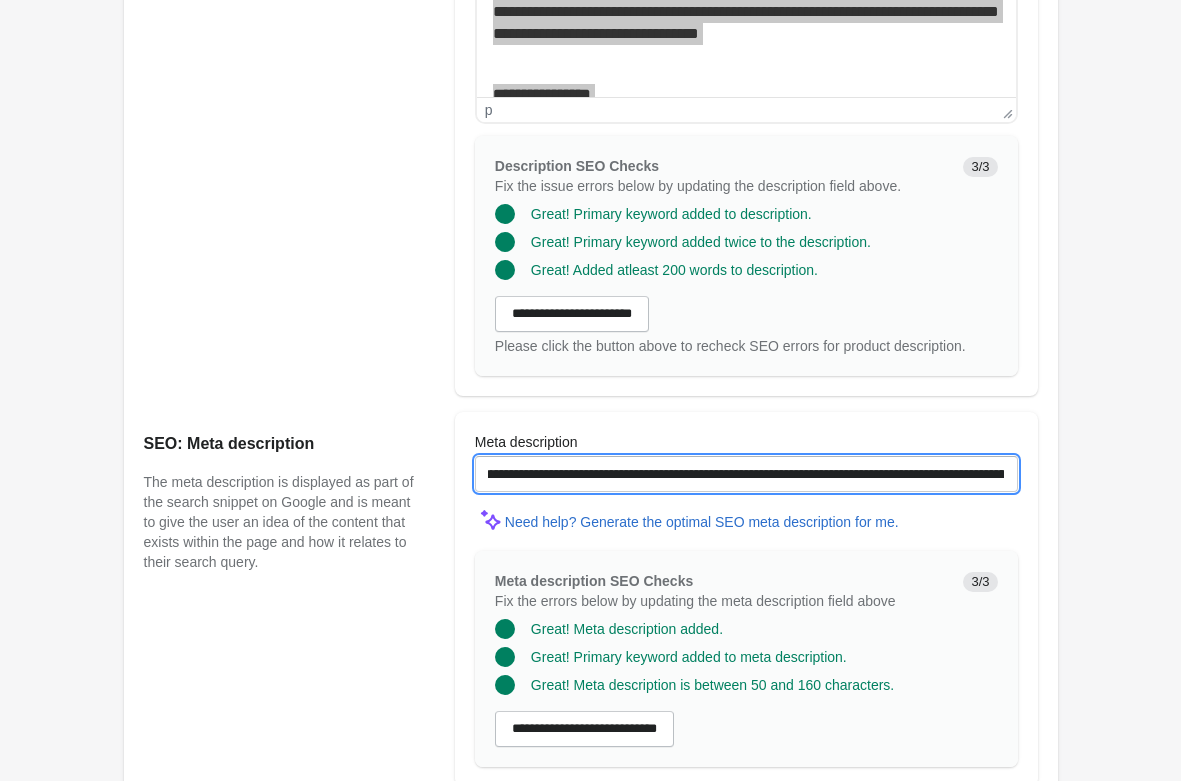 click on "**********" at bounding box center [746, 474] 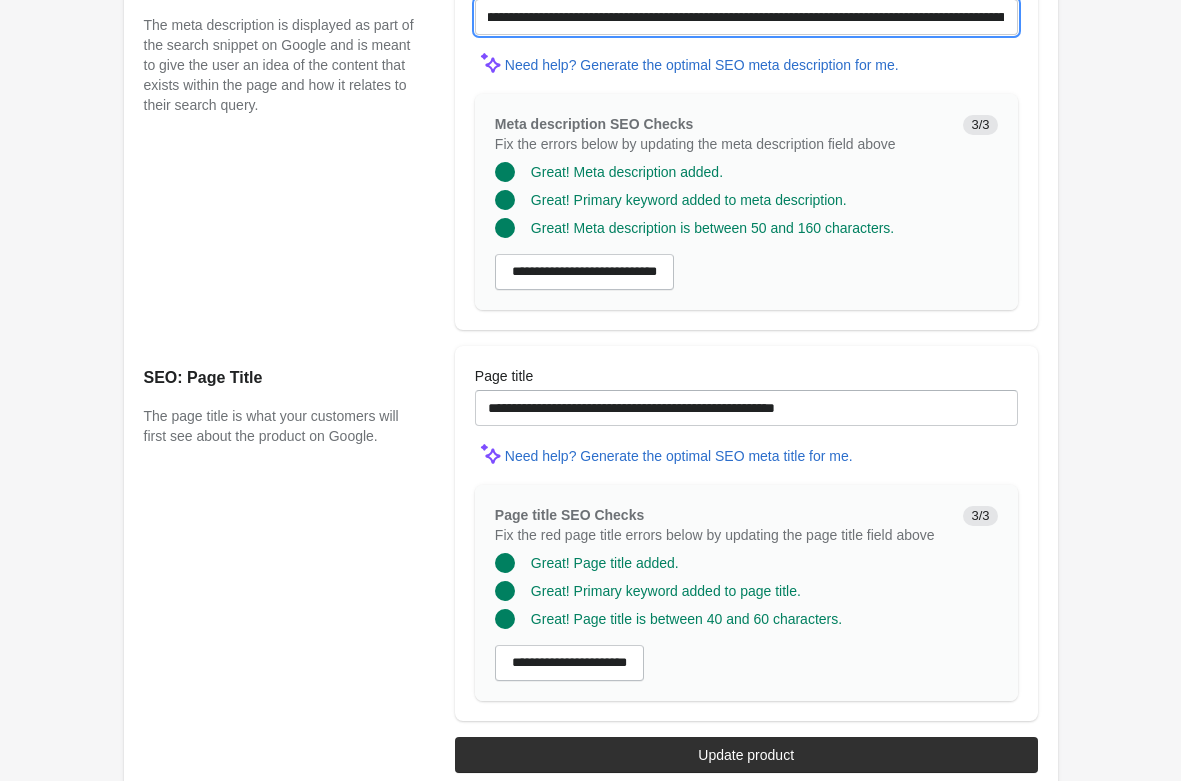 scroll, scrollTop: 1500, scrollLeft: 0, axis: vertical 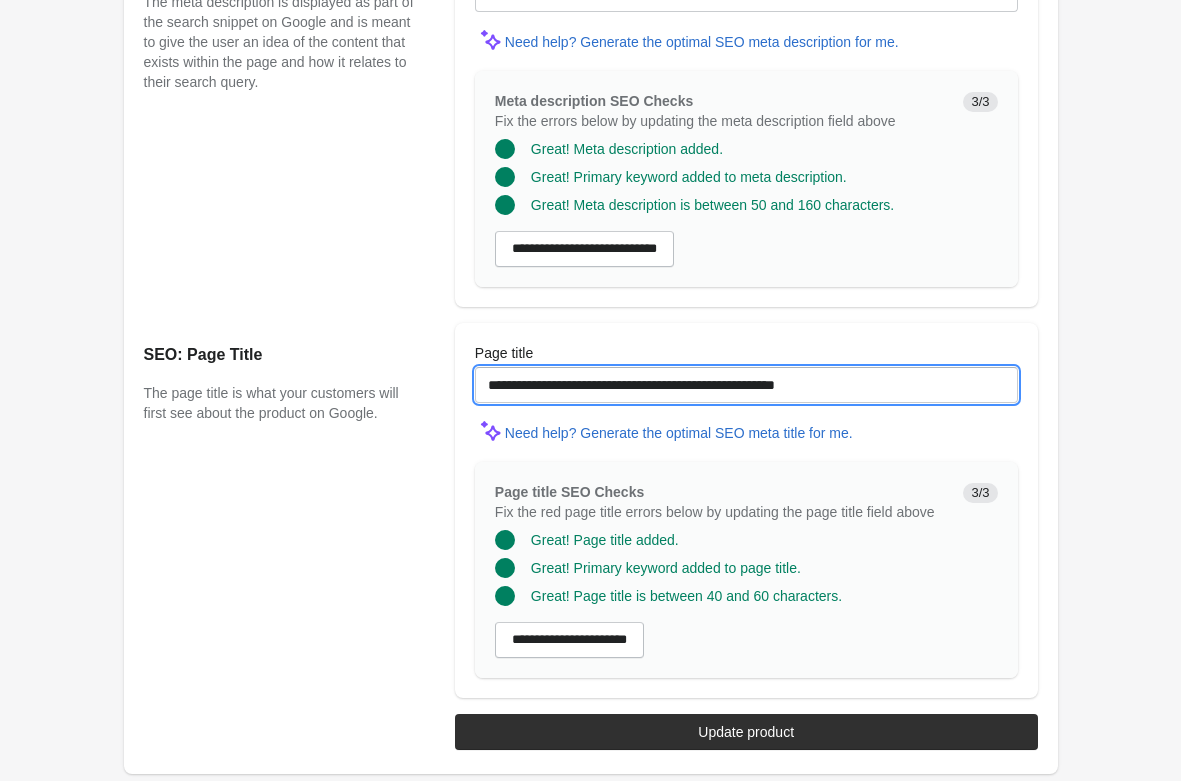 click on "**********" at bounding box center (746, 385) 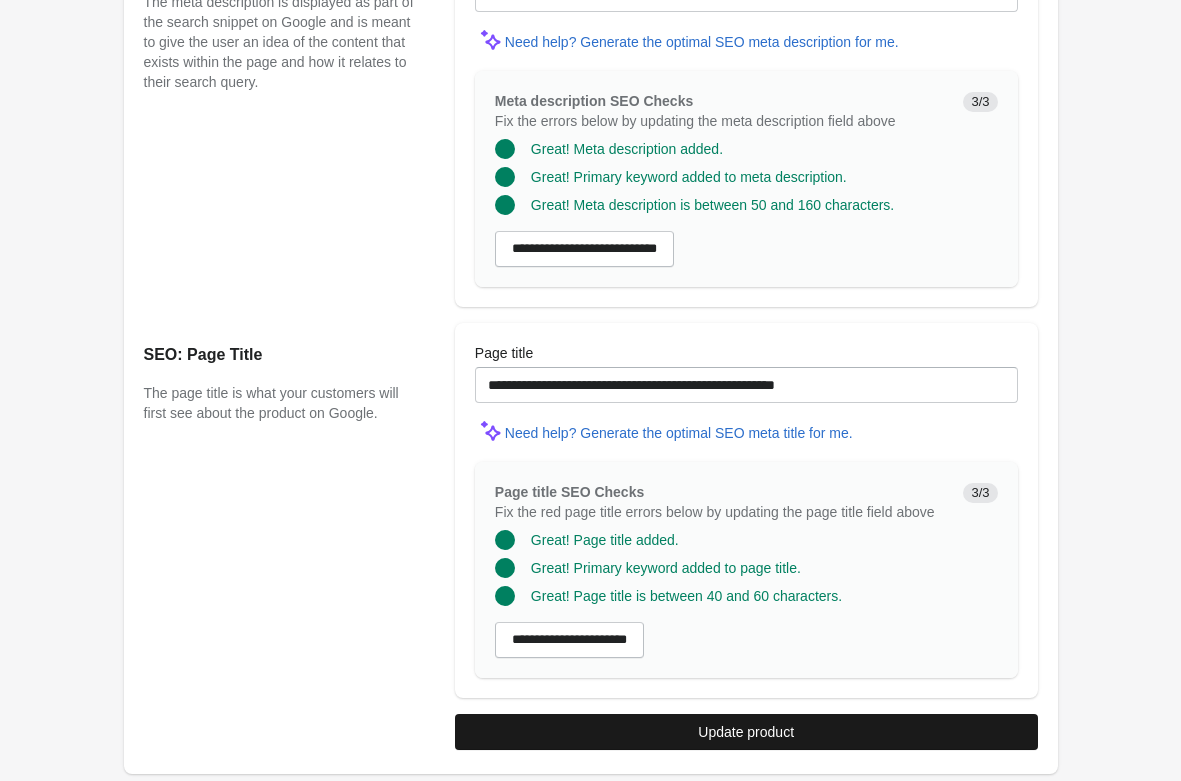 click on "Update product" at bounding box center (746, 732) 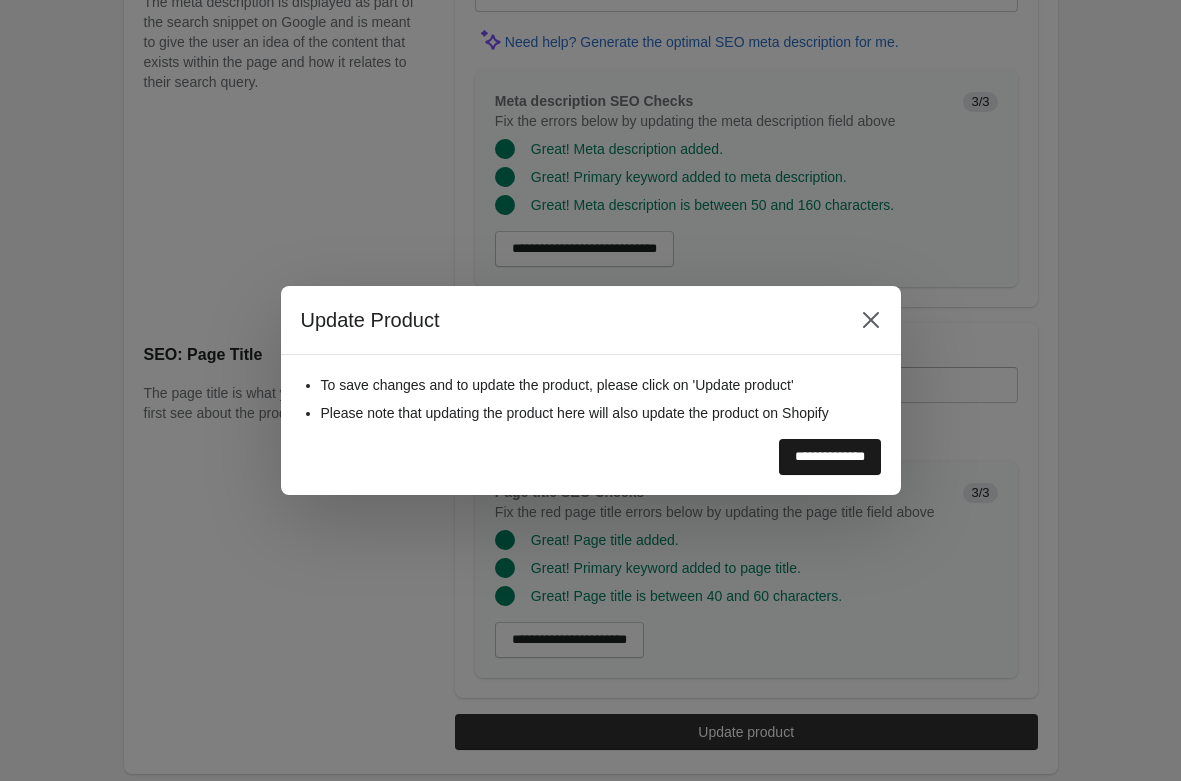 click on "**********" at bounding box center (830, 457) 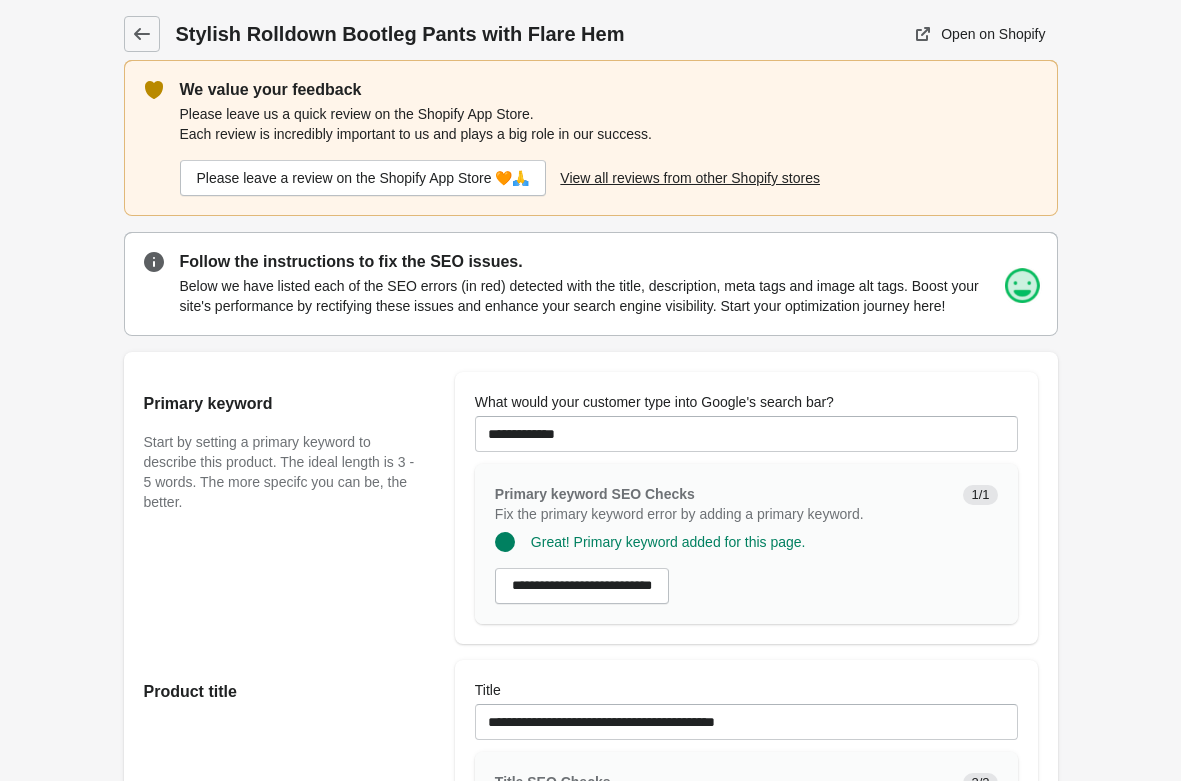scroll, scrollTop: 0, scrollLeft: 0, axis: both 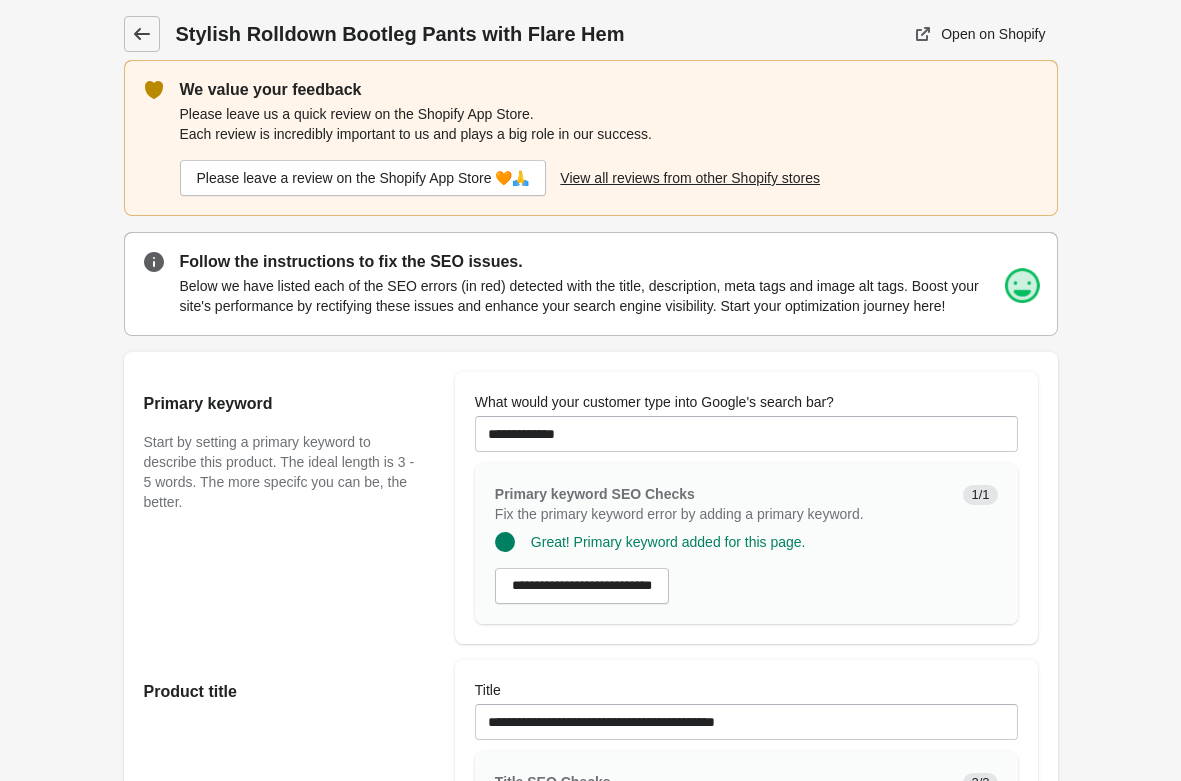 click 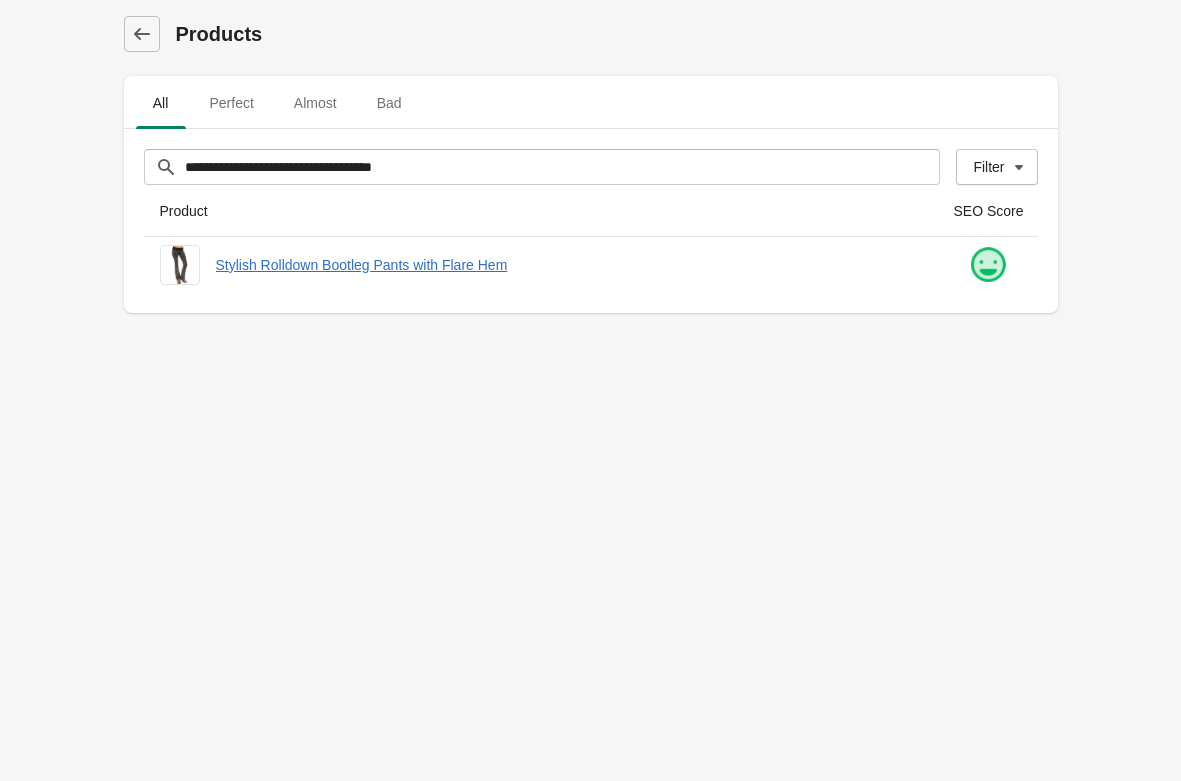 click on "**********" at bounding box center [590, 390] 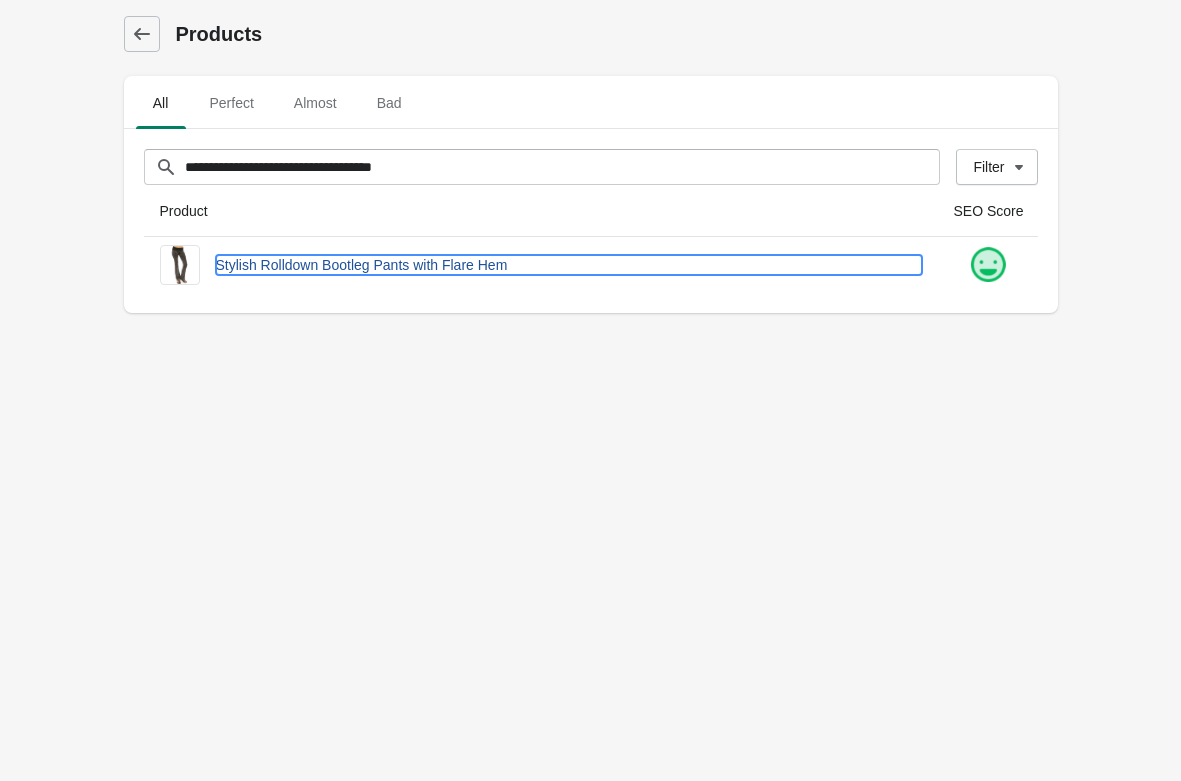 click on "Stylish Rolldown Bootleg Pants with Flare Hem" at bounding box center [569, 265] 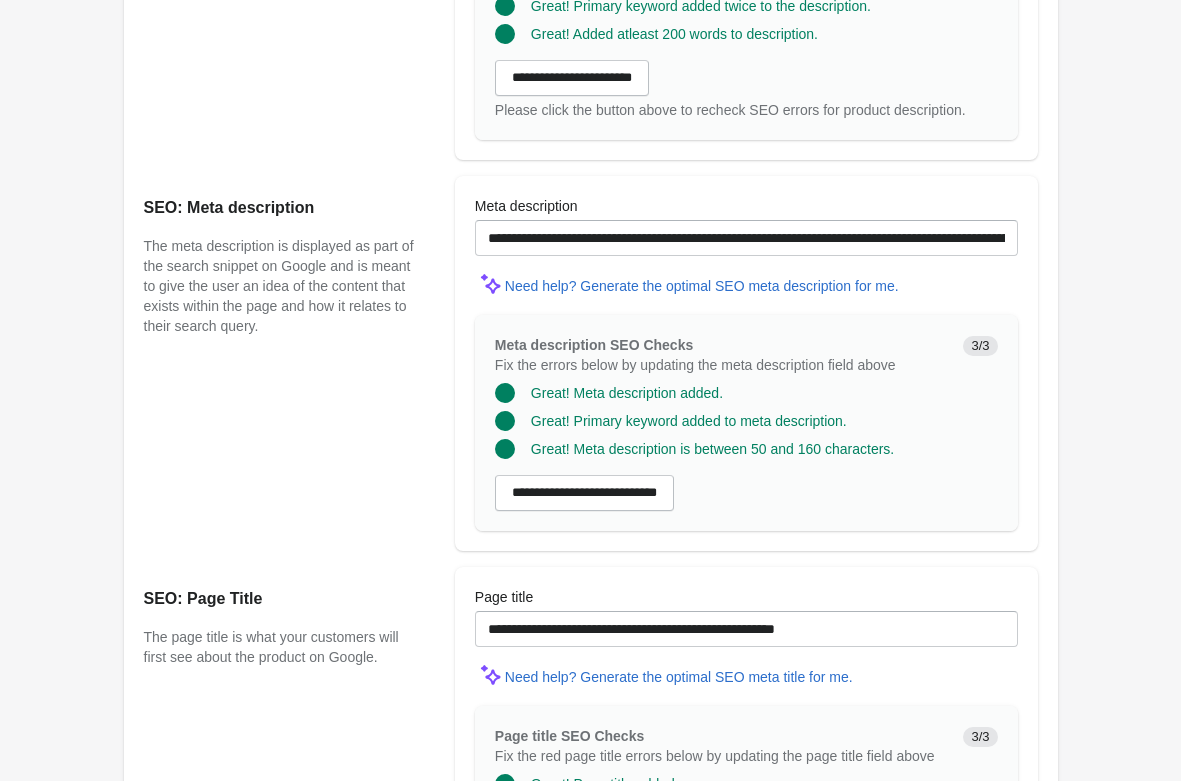 scroll, scrollTop: 1672, scrollLeft: 0, axis: vertical 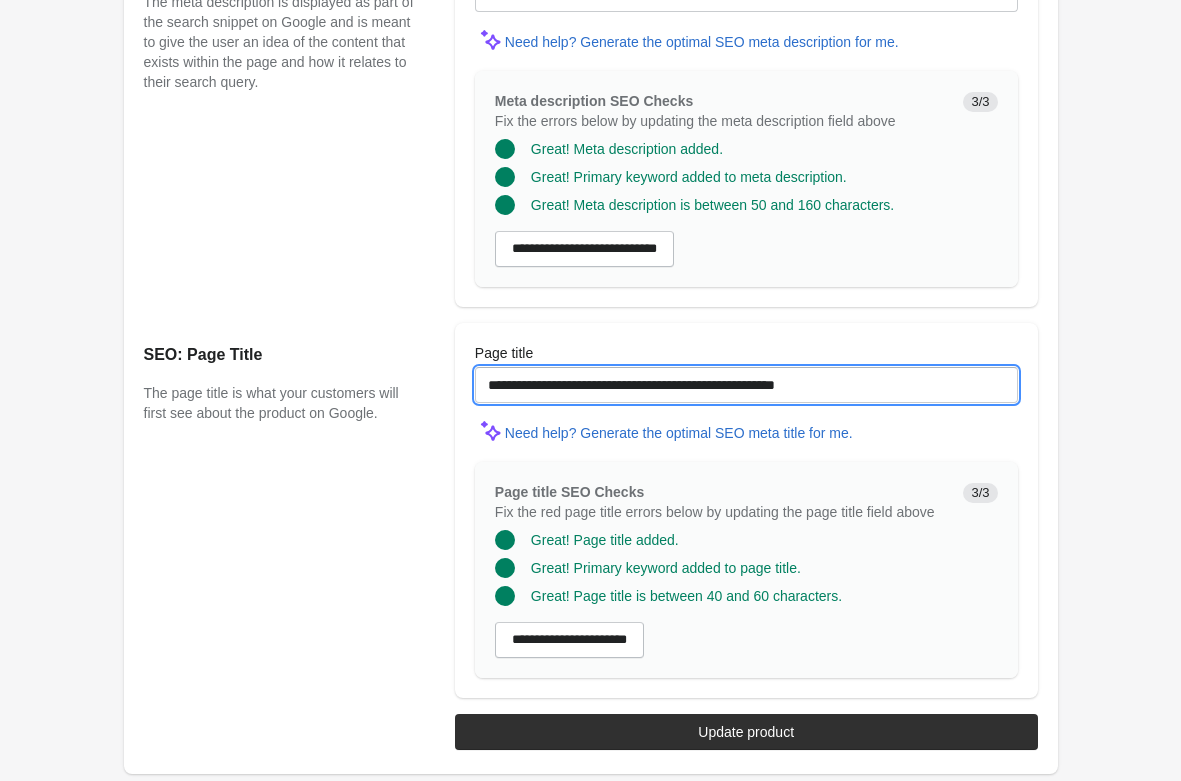 click on "**********" at bounding box center [746, 385] 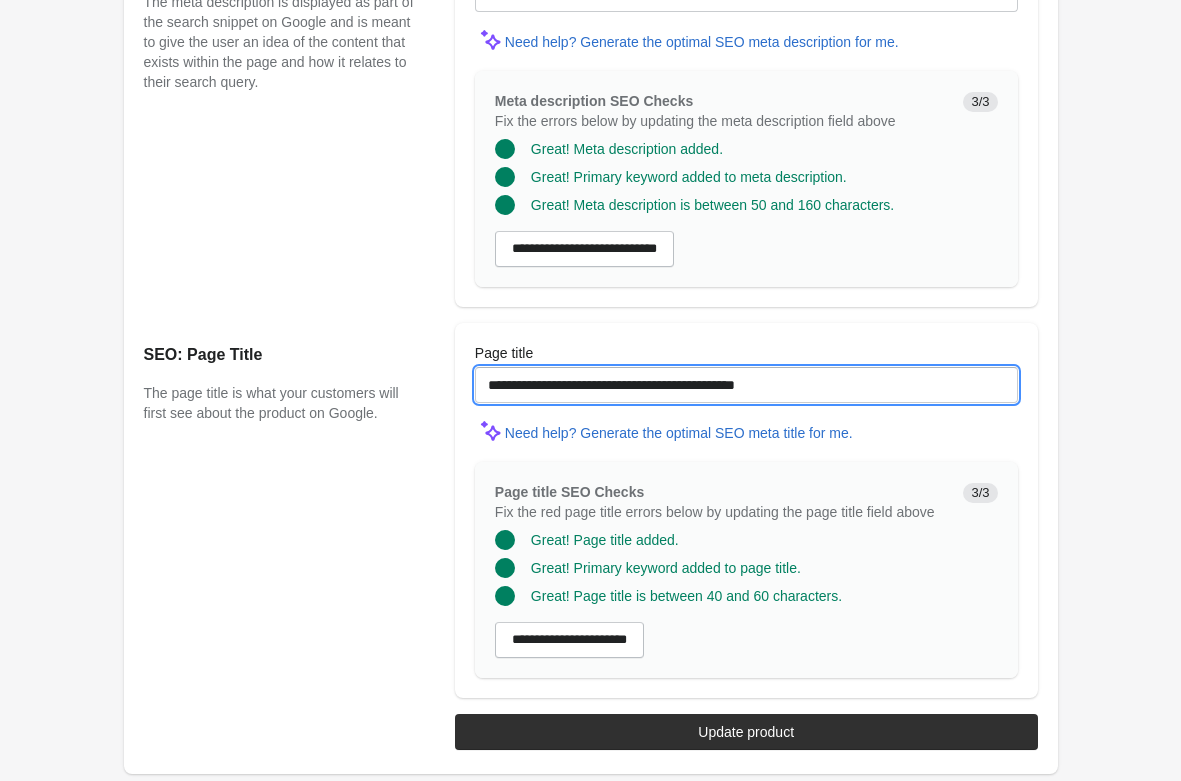 click on "**********" at bounding box center (746, 385) 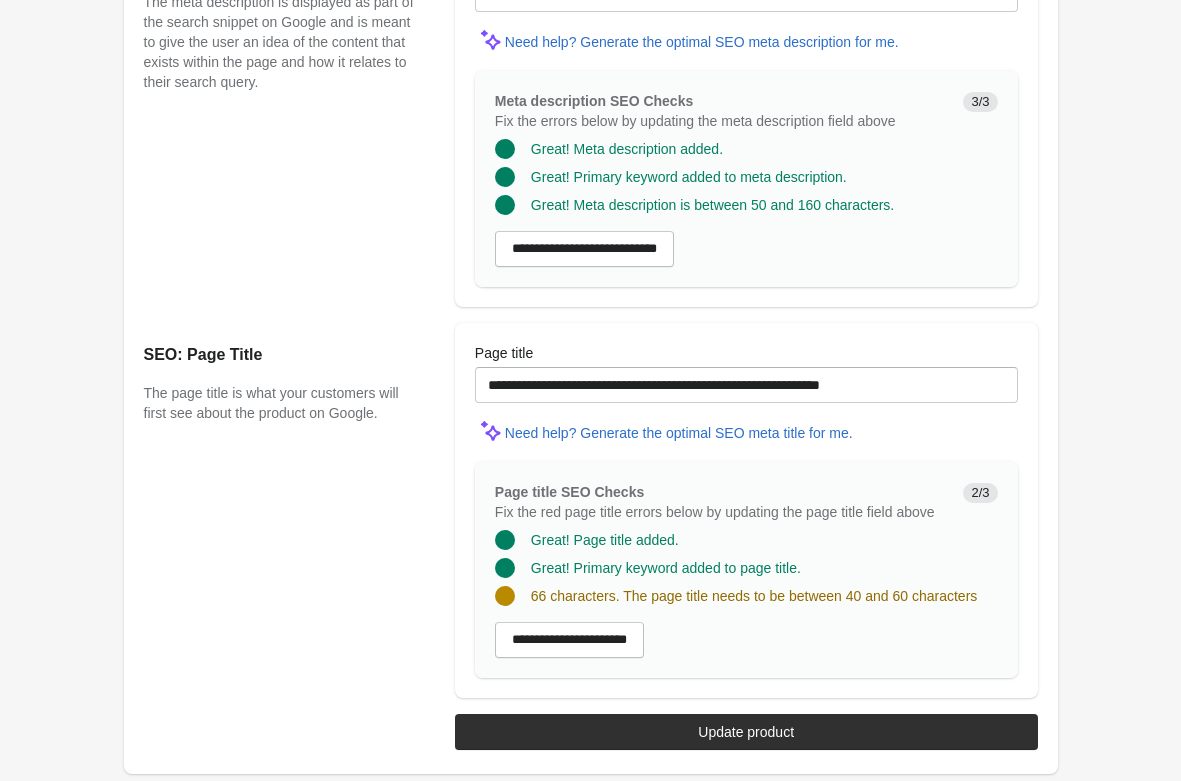 click on "**********" at bounding box center [581, 111] 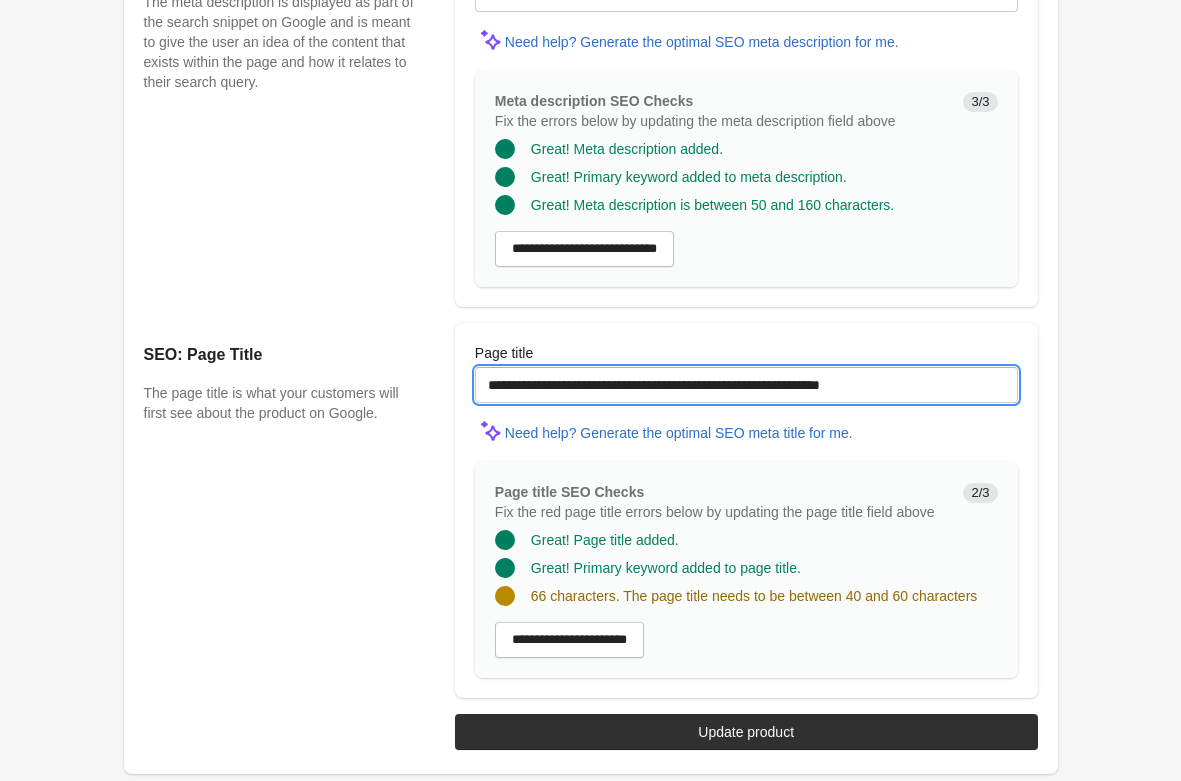 click on "**********" at bounding box center [746, 385] 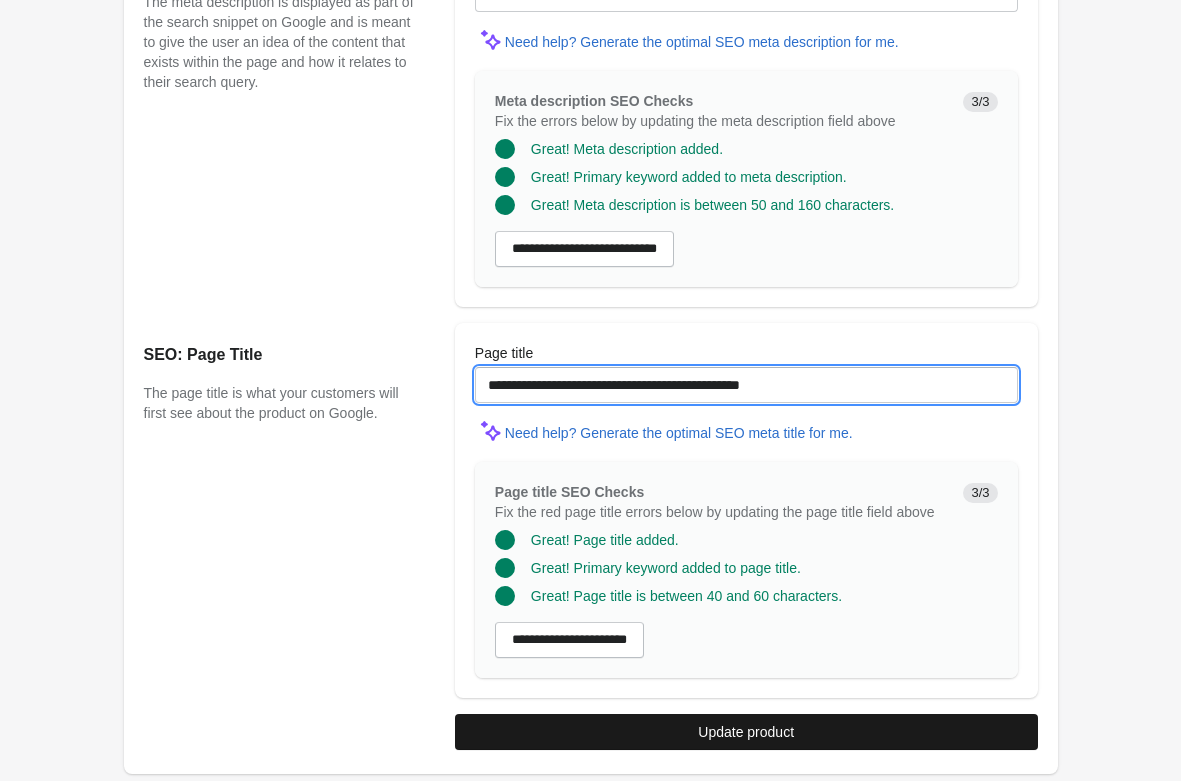 type on "**********" 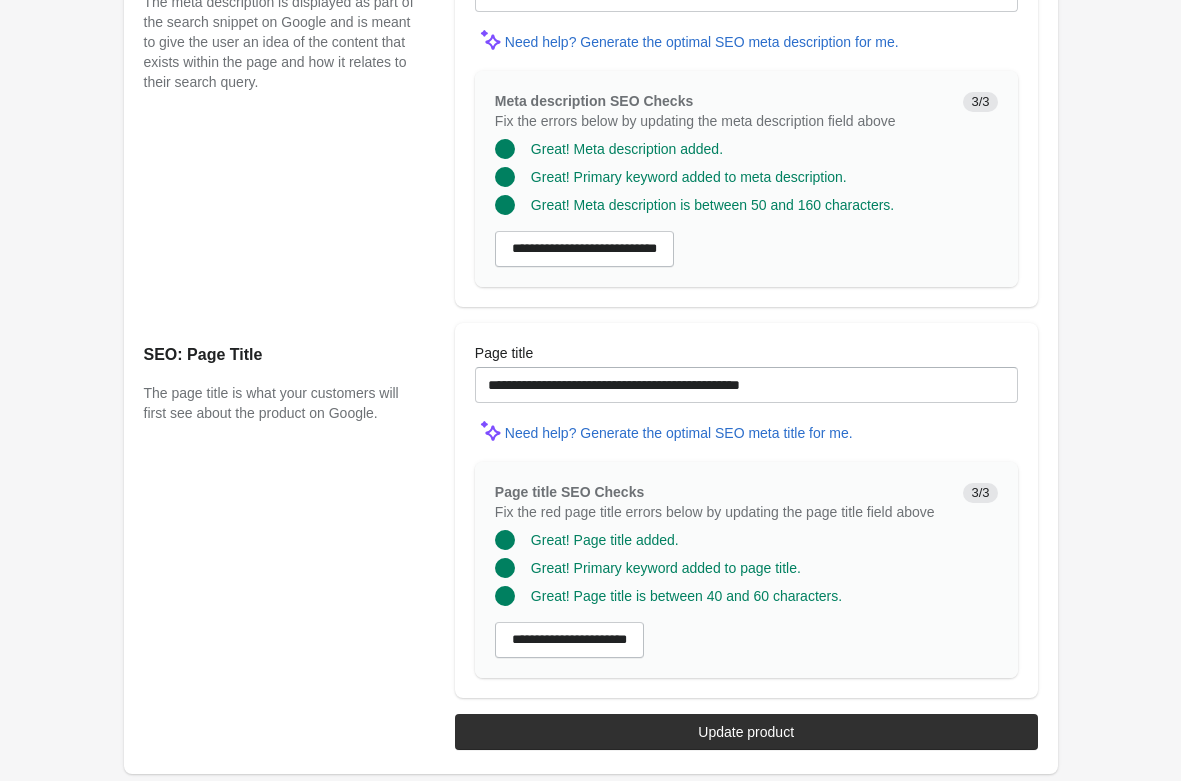 drag, startPoint x: 801, startPoint y: 725, endPoint x: 805, endPoint y: 740, distance: 15.524175 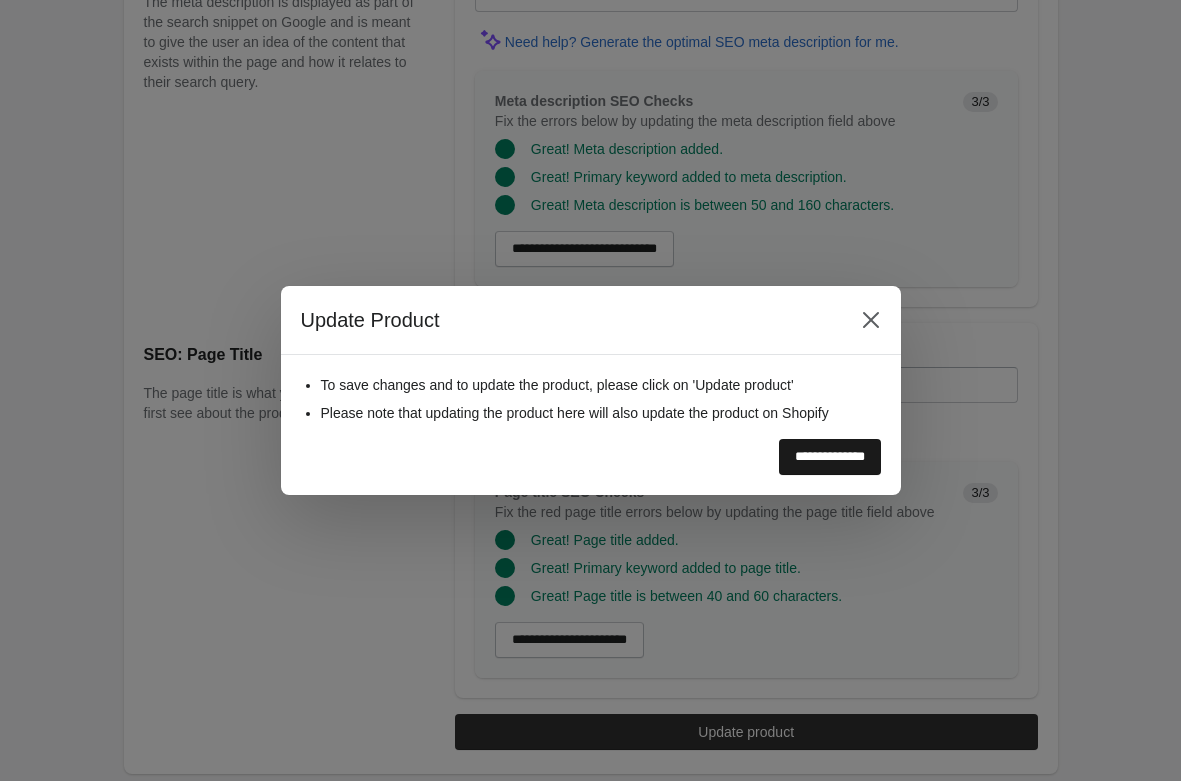 click on "**********" at bounding box center (830, 457) 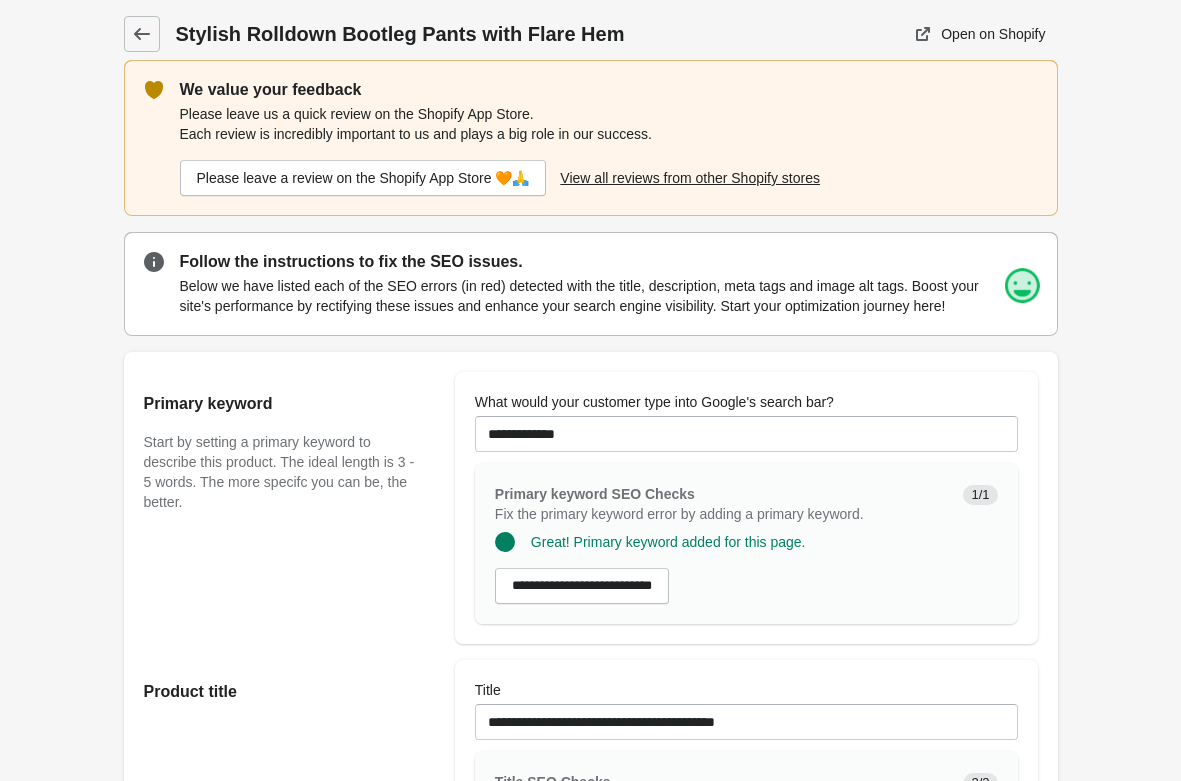 scroll, scrollTop: 0, scrollLeft: 0, axis: both 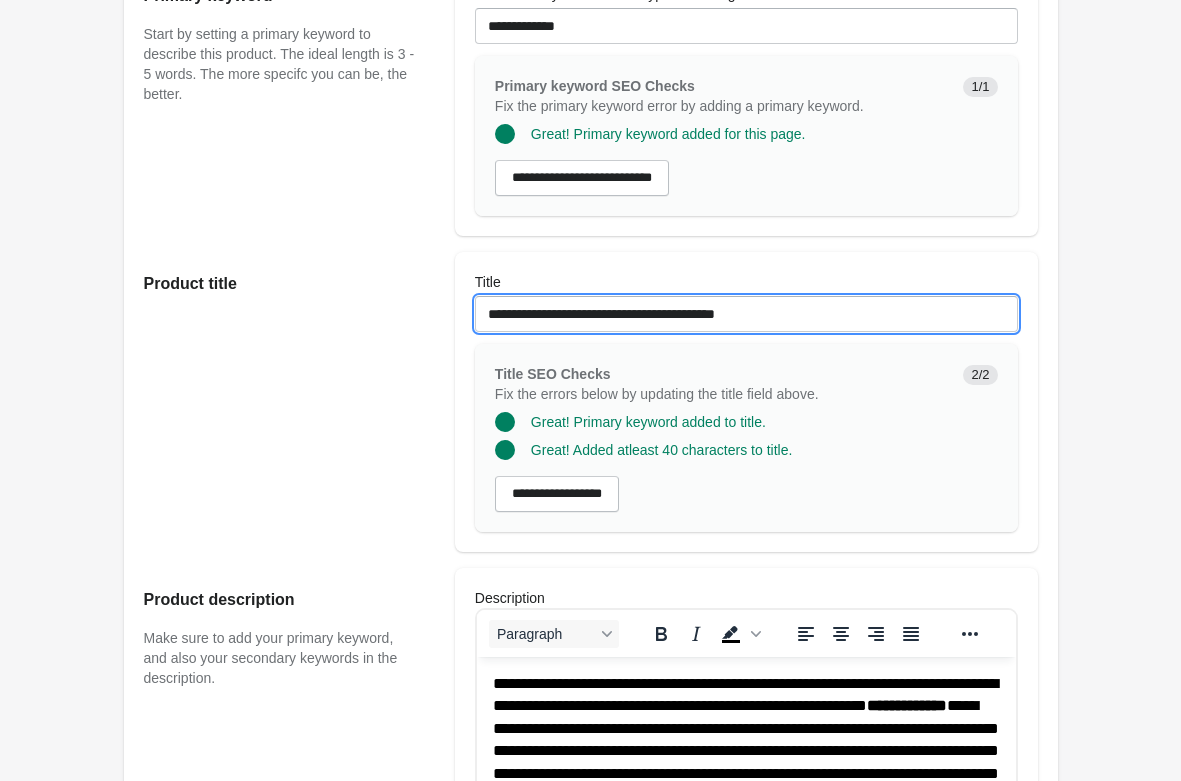 click on "**********" at bounding box center [746, 314] 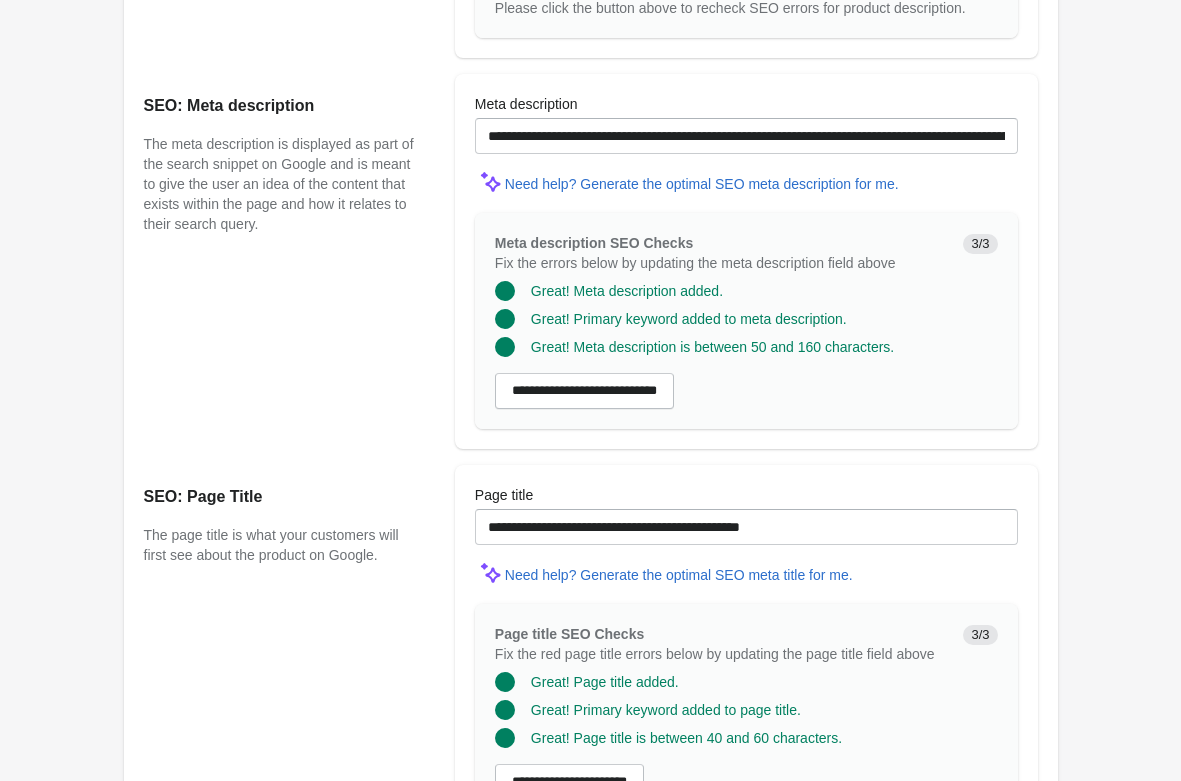 scroll, scrollTop: 1672, scrollLeft: 0, axis: vertical 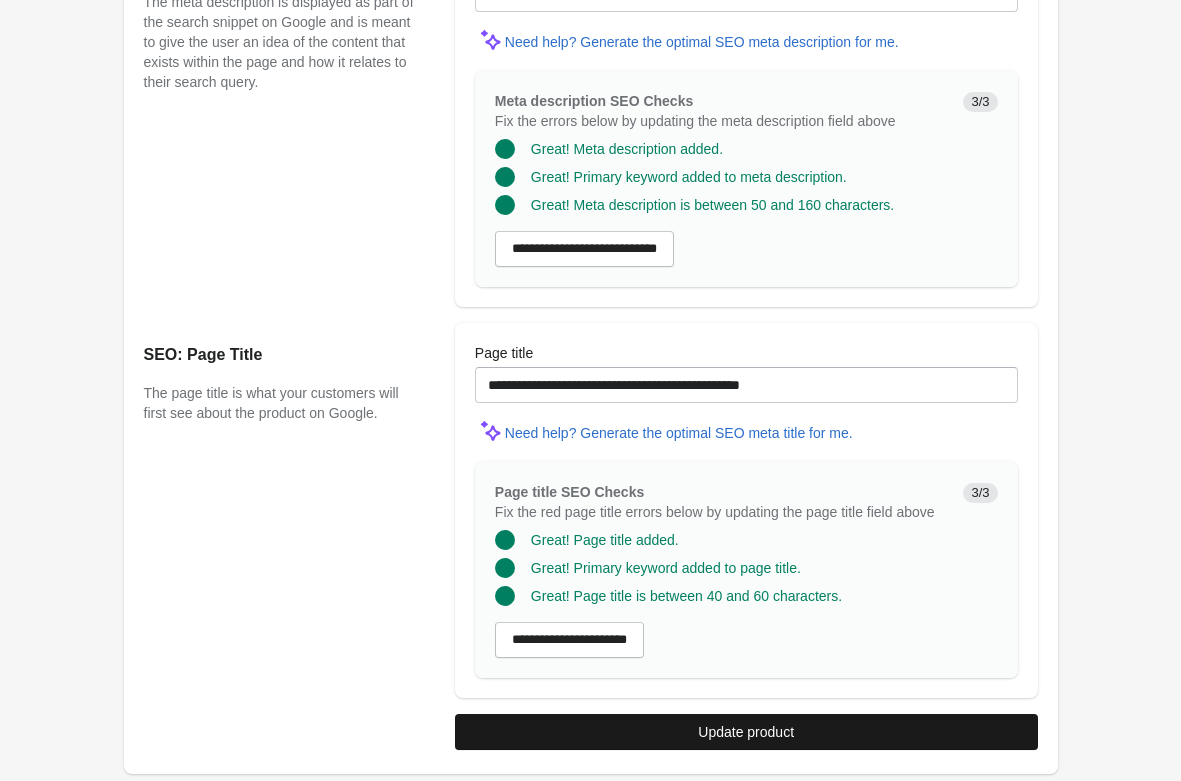 type on "**********" 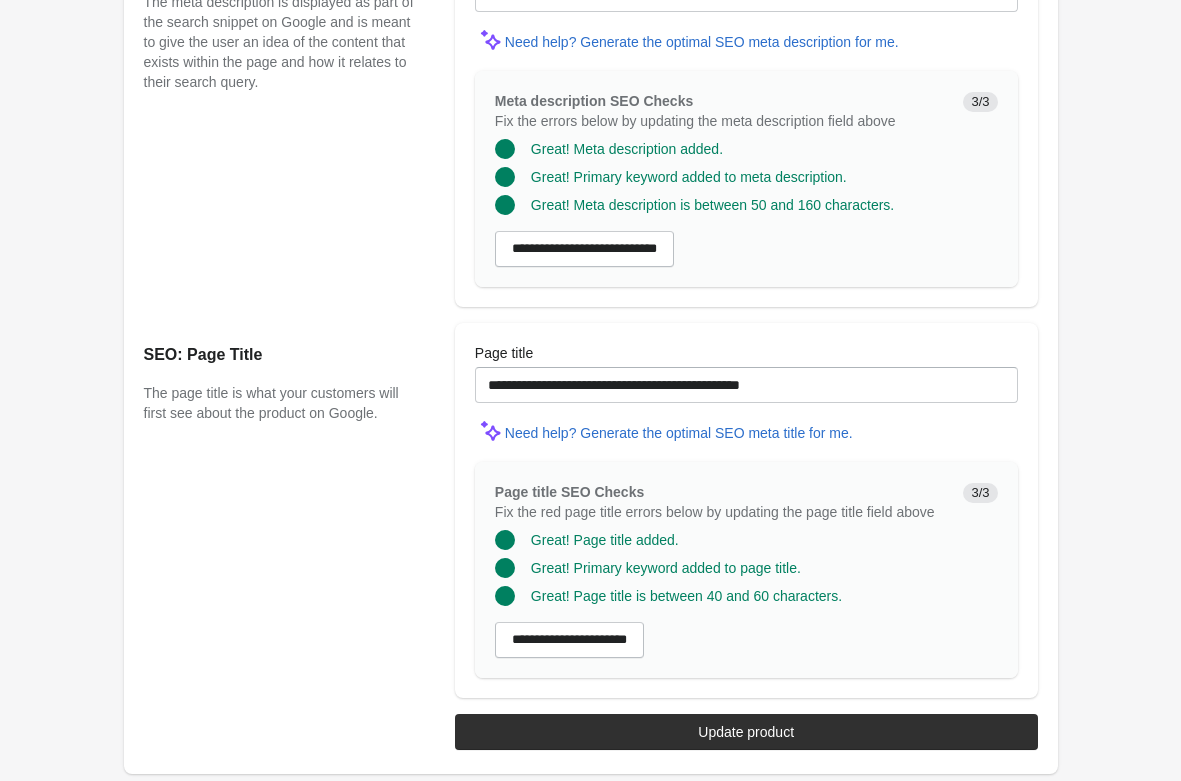 click on "Update product" at bounding box center (746, 732) 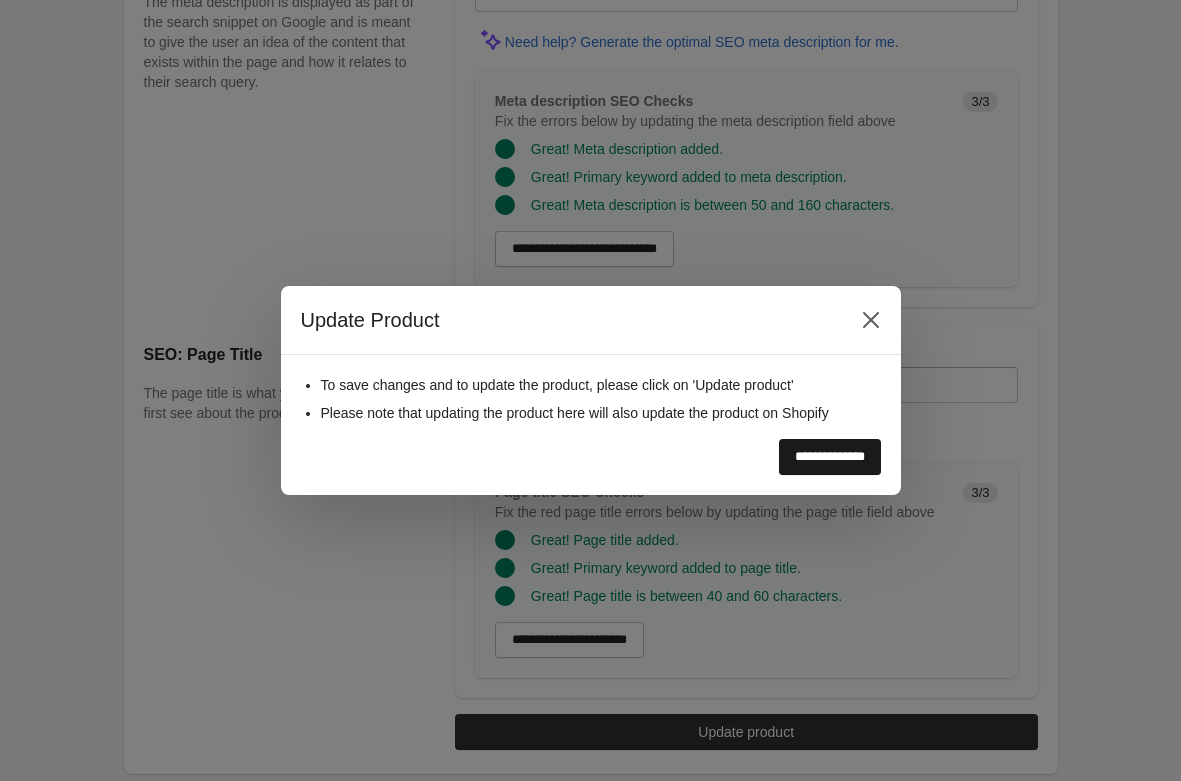 click on "**********" at bounding box center [830, 457] 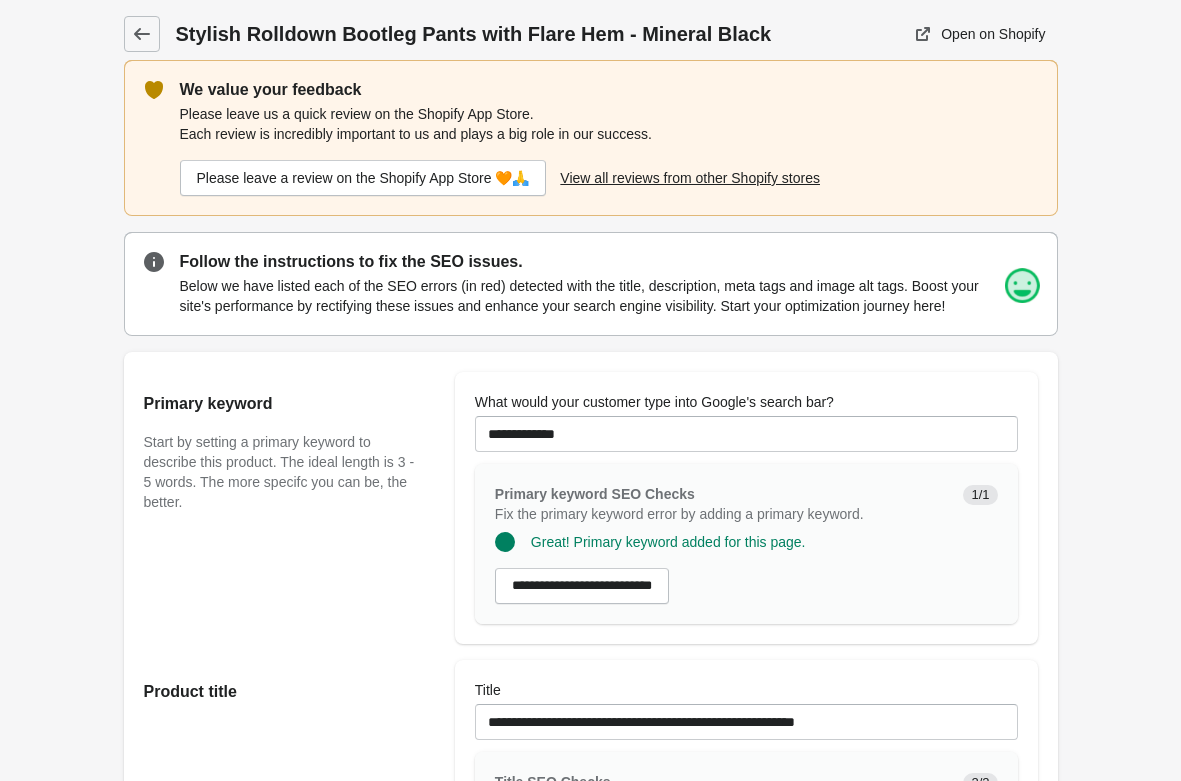 scroll, scrollTop: 0, scrollLeft: 0, axis: both 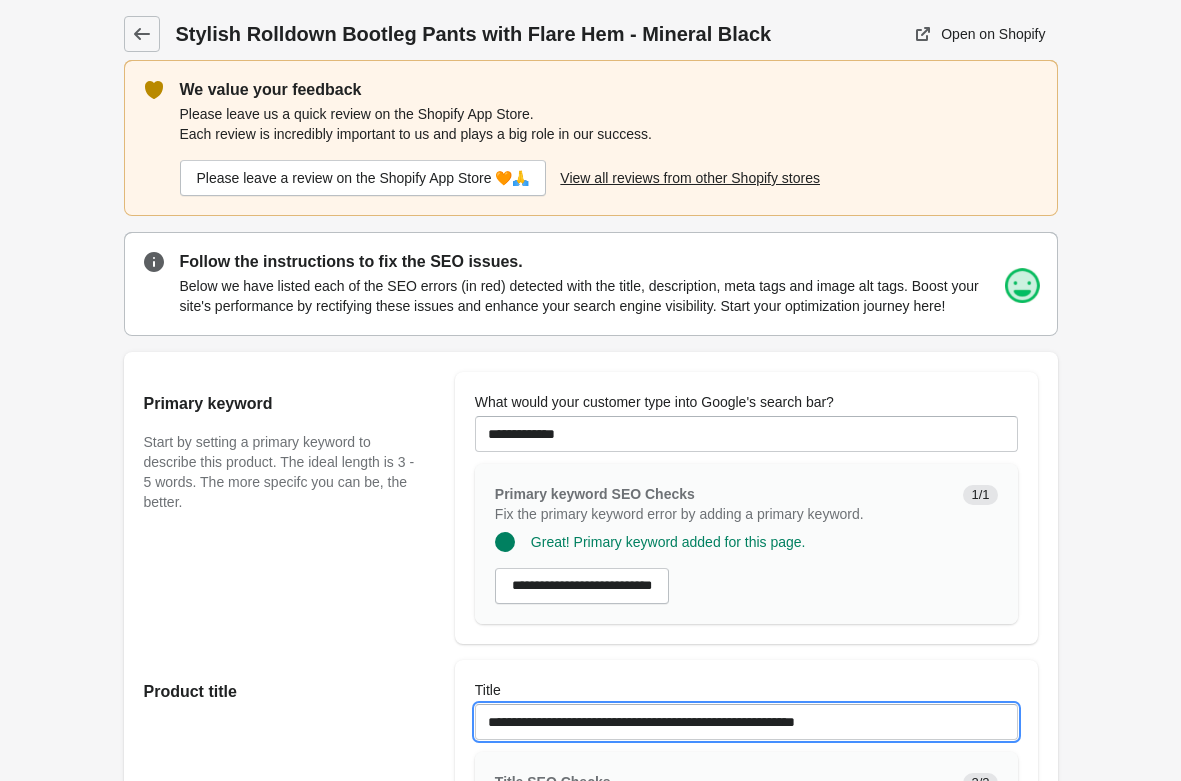 click on "**********" at bounding box center (746, 722) 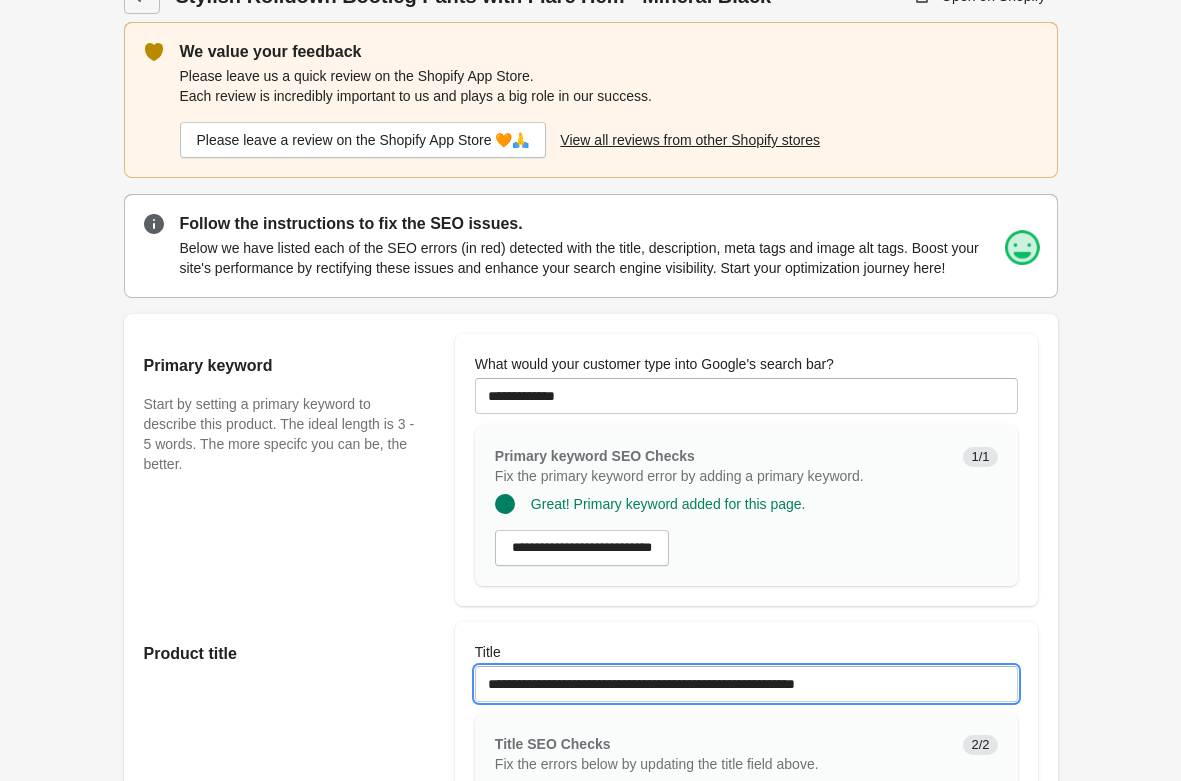 scroll, scrollTop: 0, scrollLeft: 0, axis: both 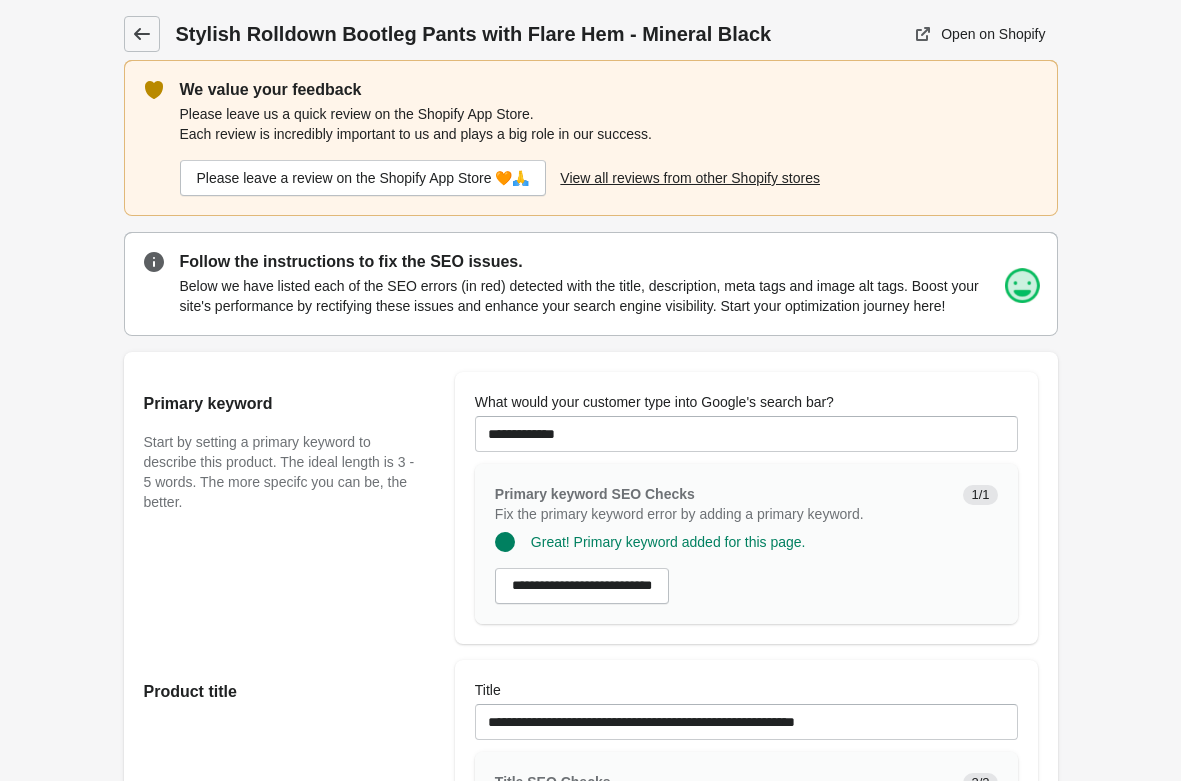 click 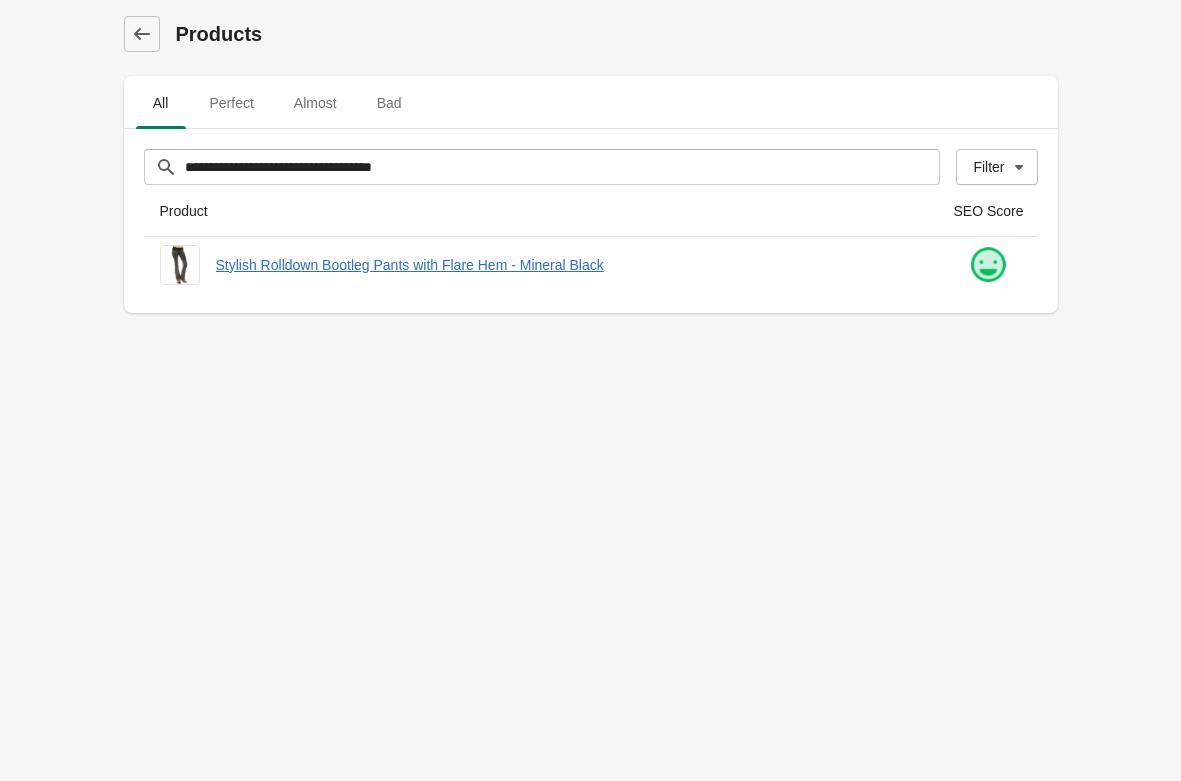 click on "**********" at bounding box center (590, 390) 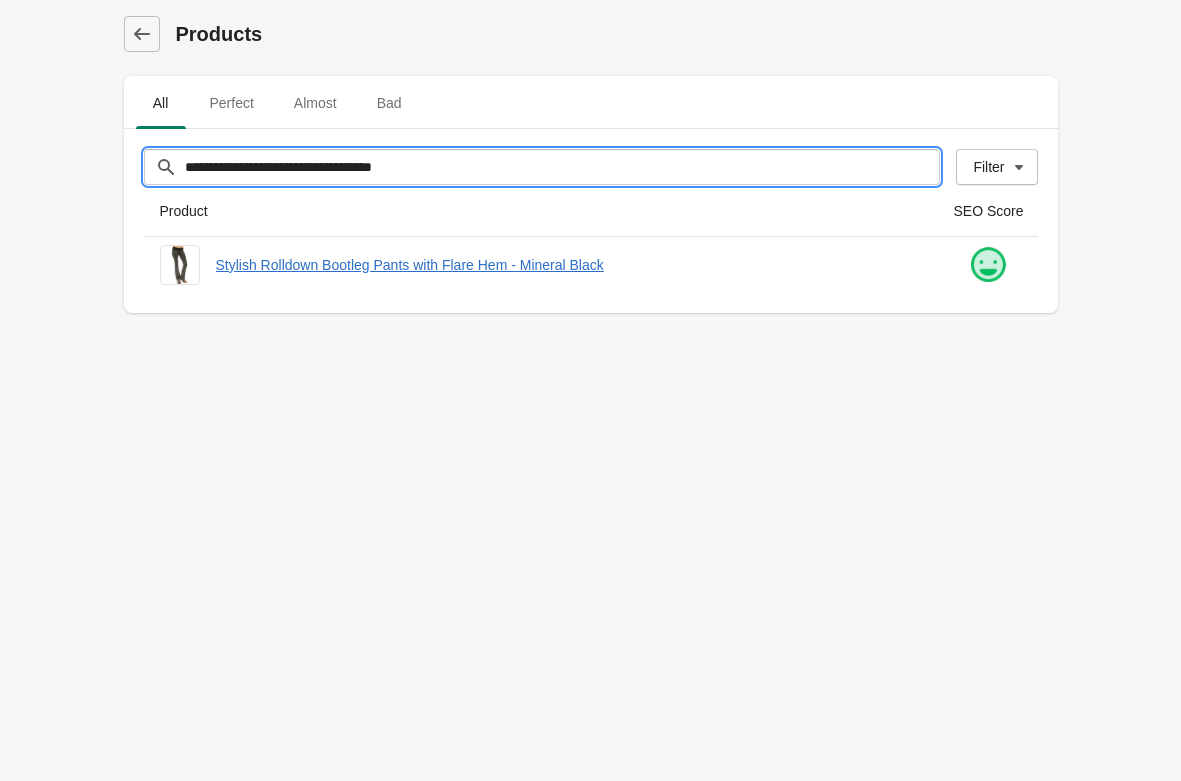 drag, startPoint x: 228, startPoint y: 158, endPoint x: -54, endPoint y: 158, distance: 282 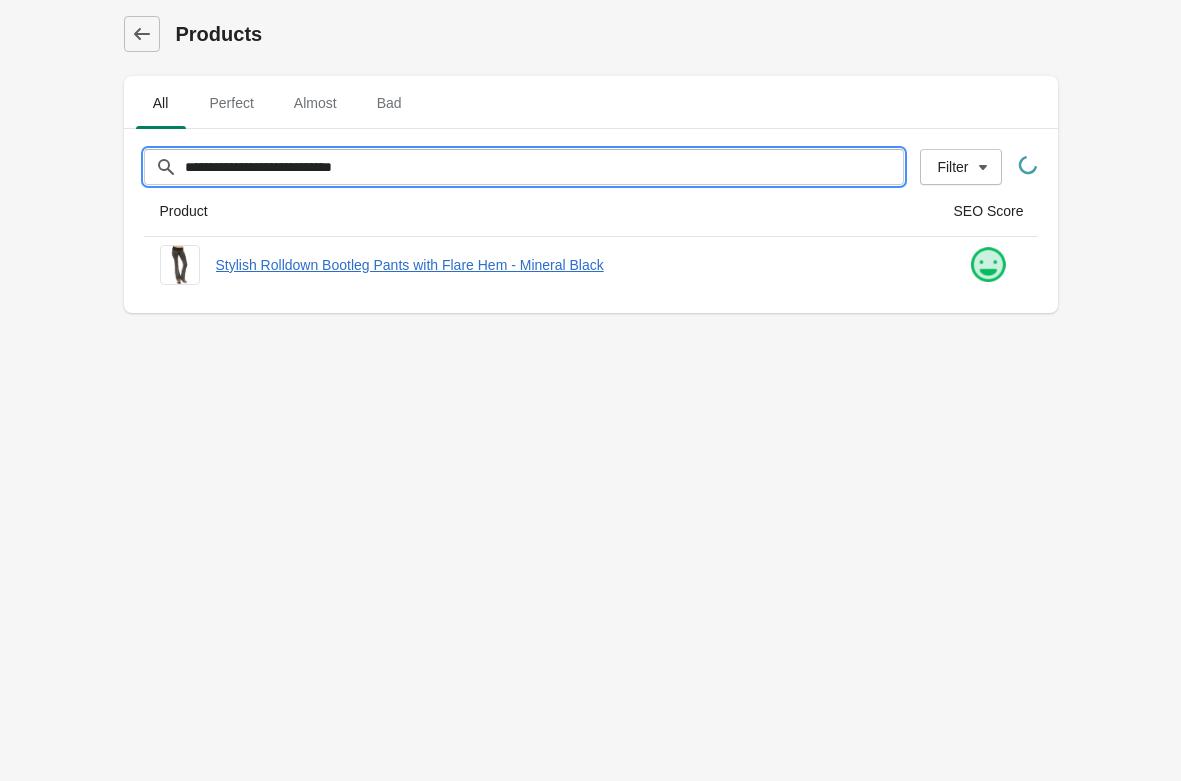 type on "**********" 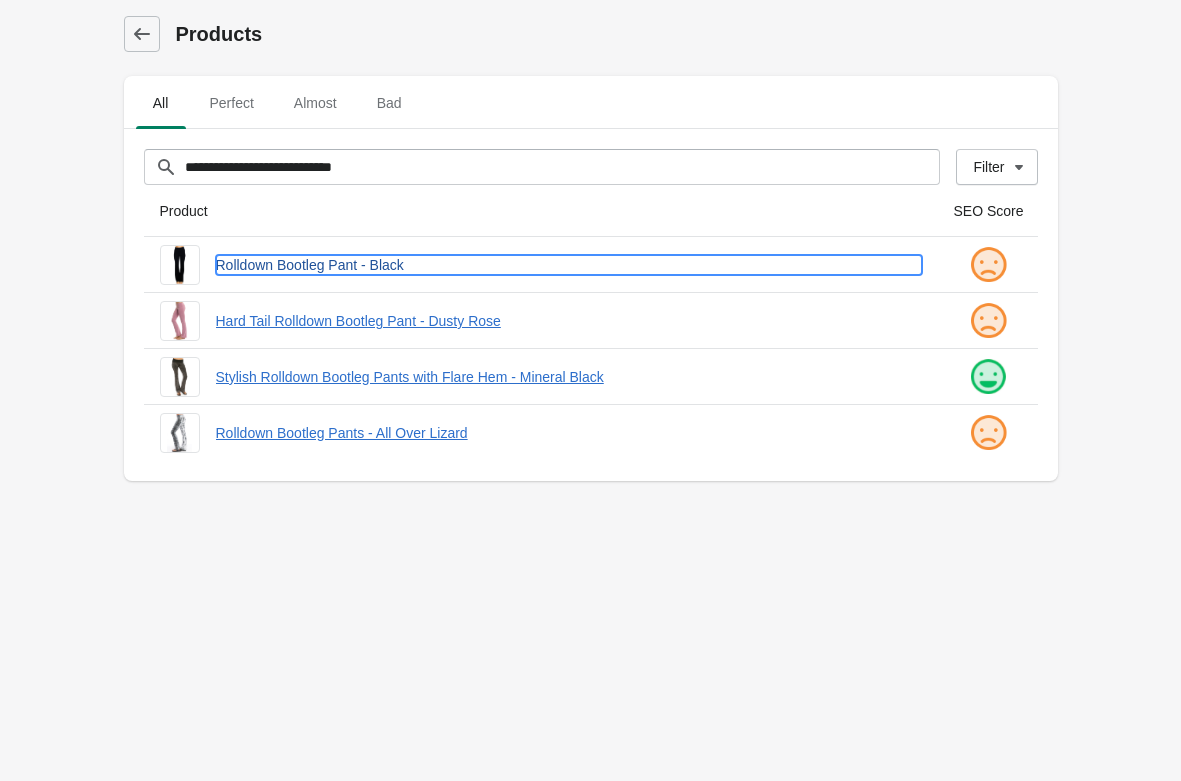 click on "Rolldown Bootleg Pant - Black" at bounding box center [569, 265] 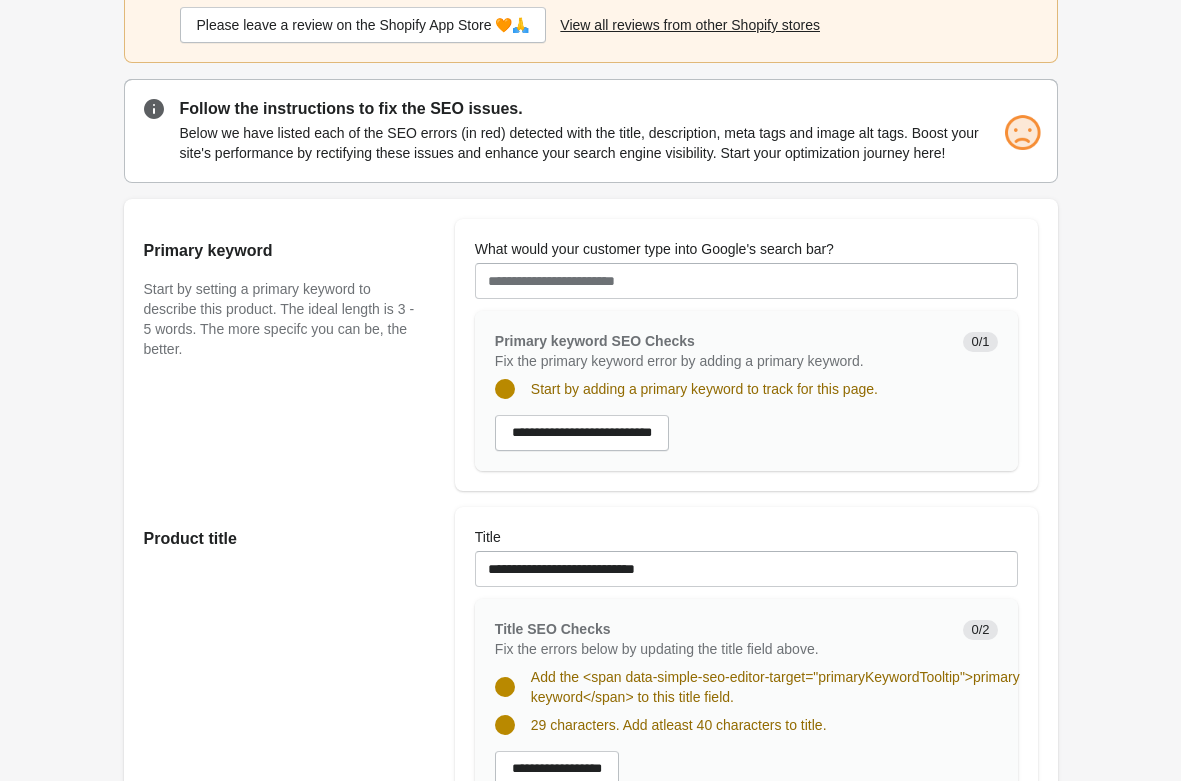 scroll, scrollTop: 102, scrollLeft: 0, axis: vertical 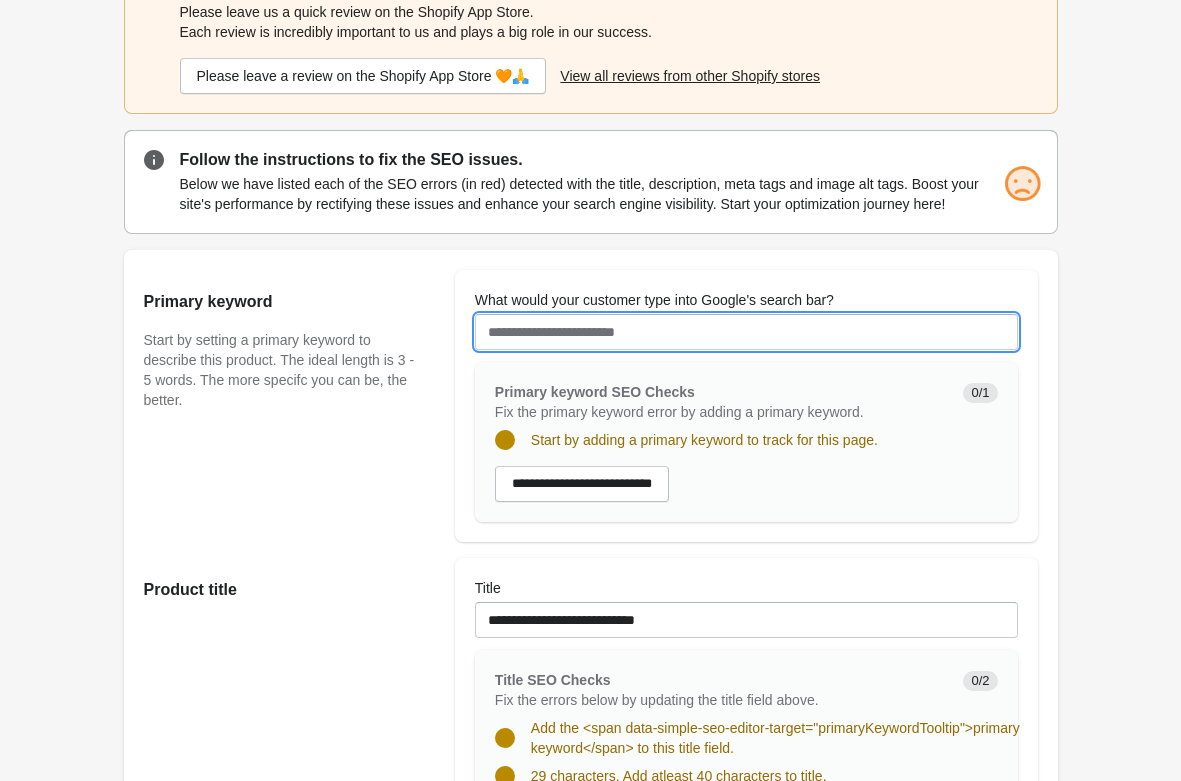 click on "What would your customer type into Google's search bar?" at bounding box center (746, 332) 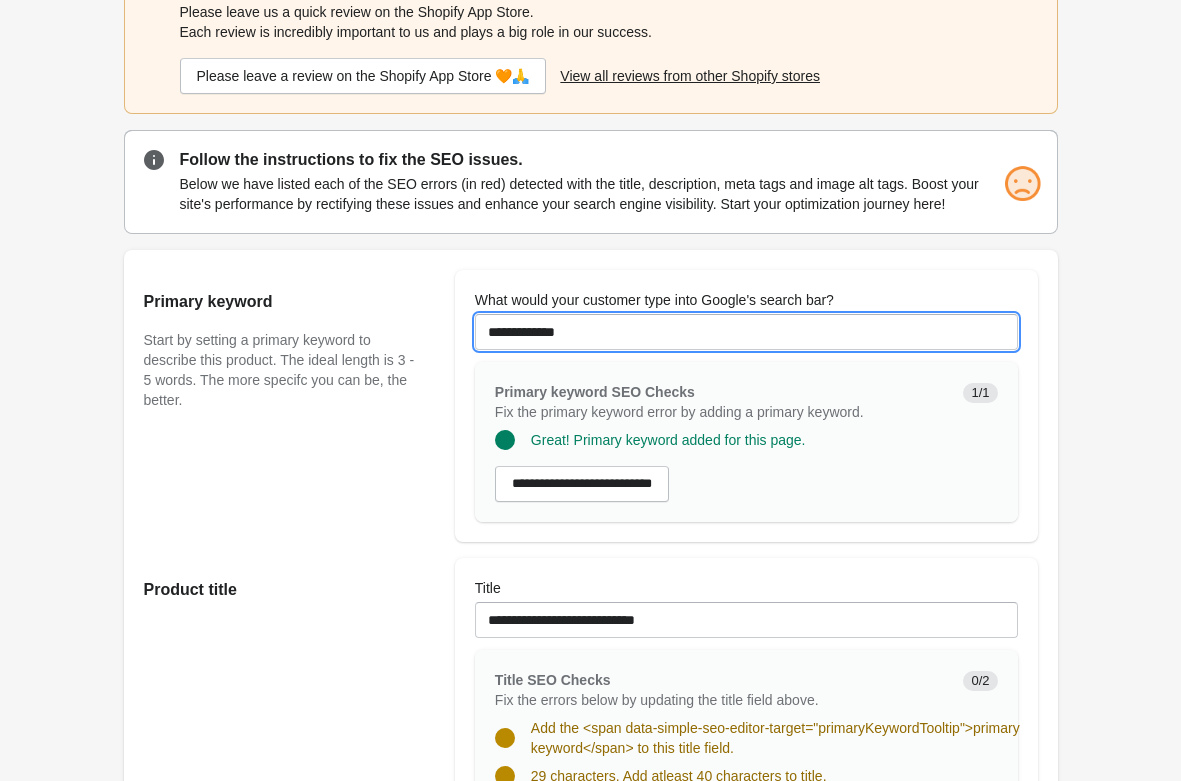 type on "**********" 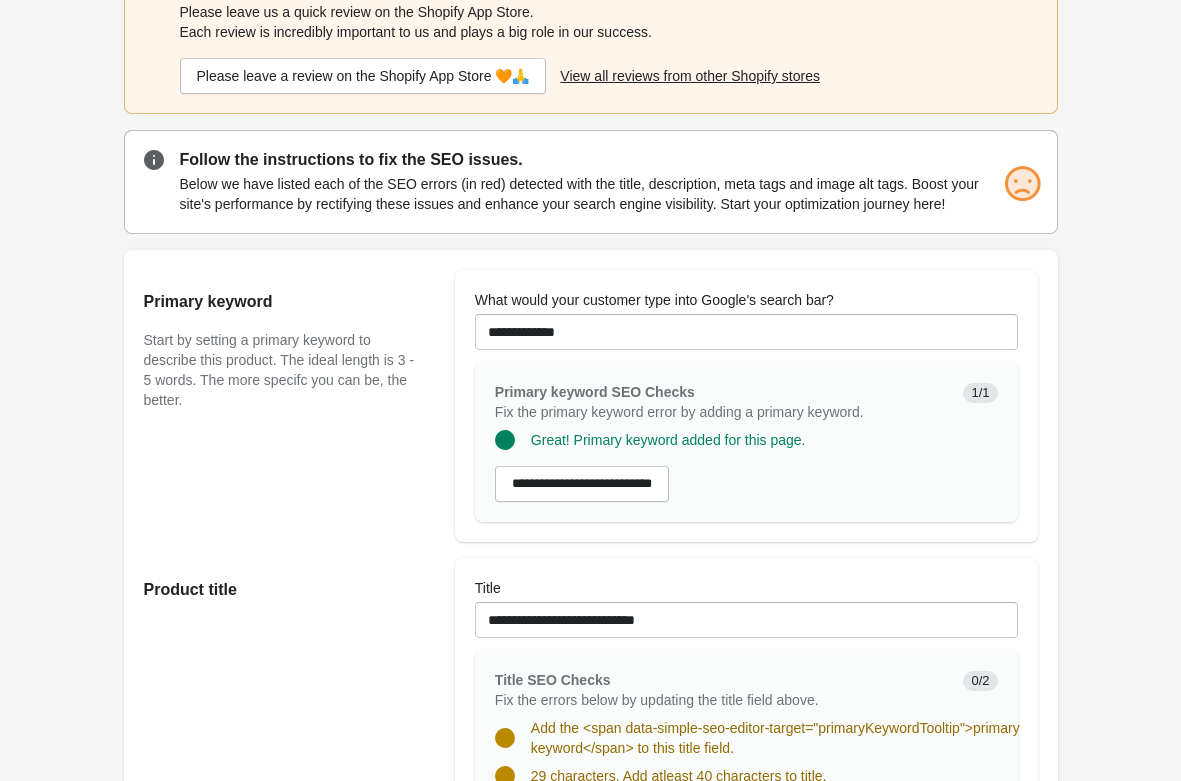 click on "Primary keyword
Start by setting a primary keyword to describe this product. The ideal length is 3 - 5 words. The more specifc you can be, the better." at bounding box center (289, 406) 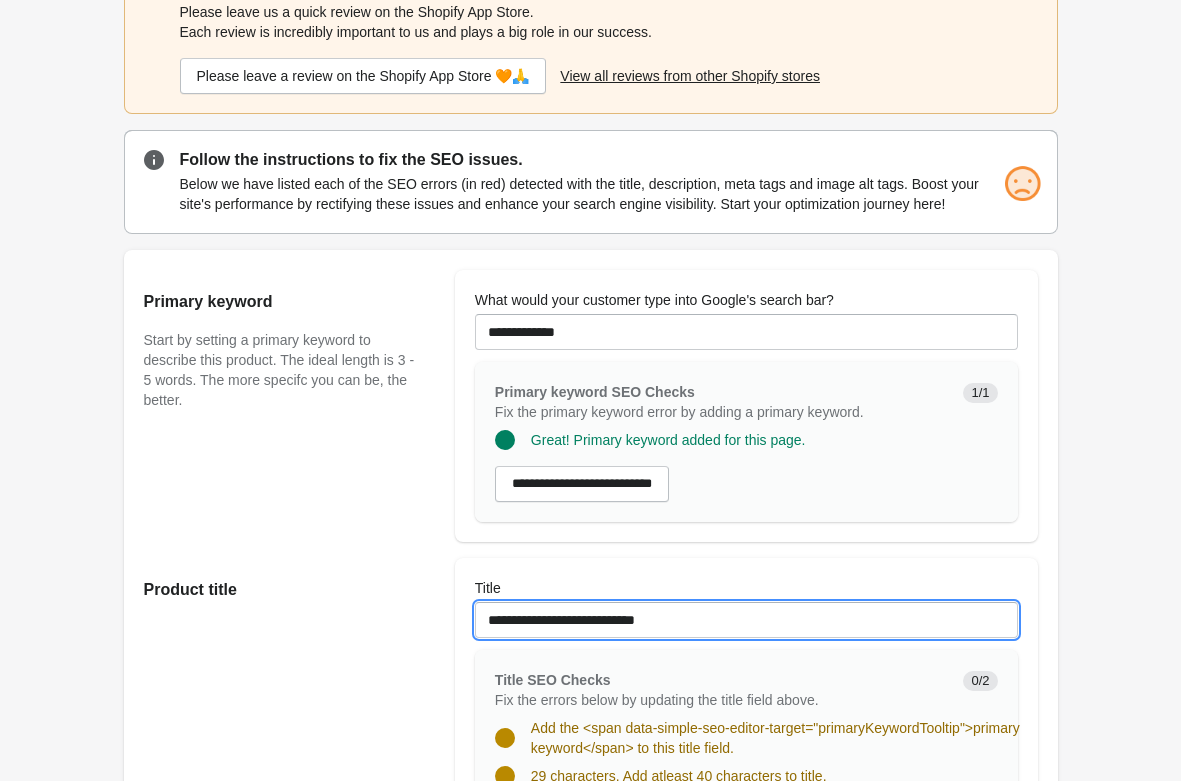 drag, startPoint x: 725, startPoint y: 619, endPoint x: -290, endPoint y: 606, distance: 1015.08325 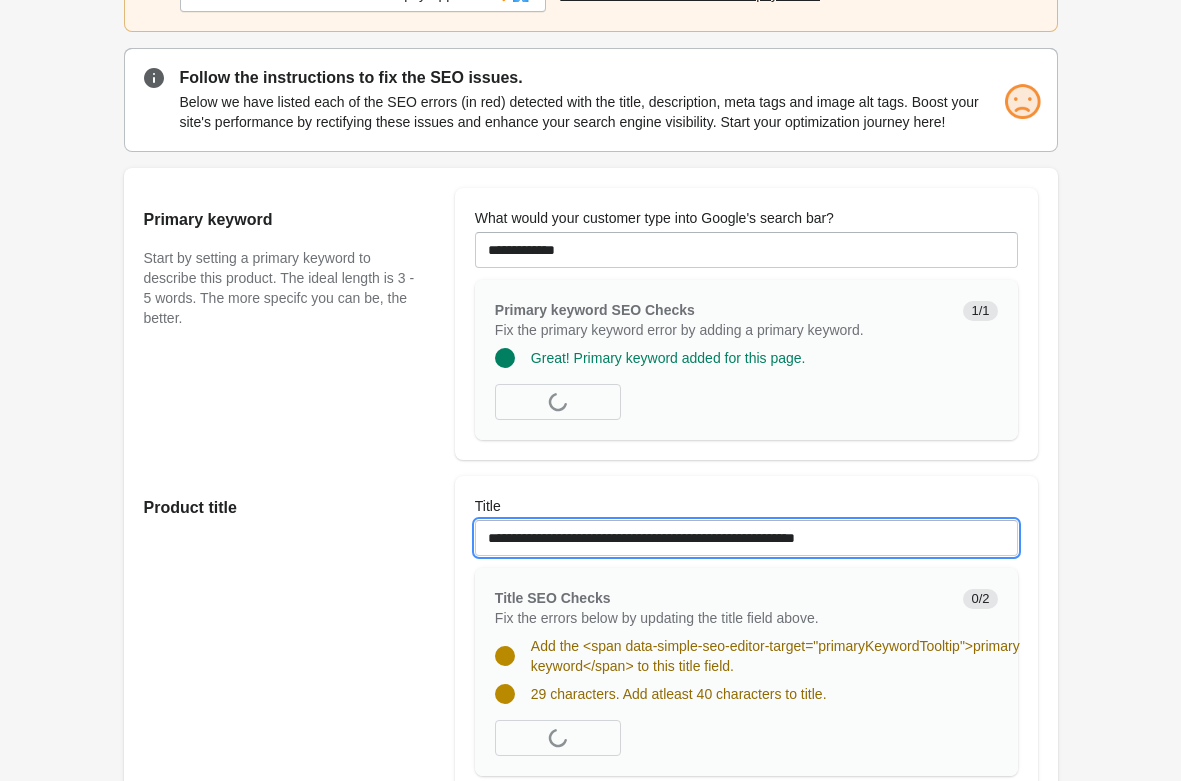 scroll, scrollTop: 306, scrollLeft: 0, axis: vertical 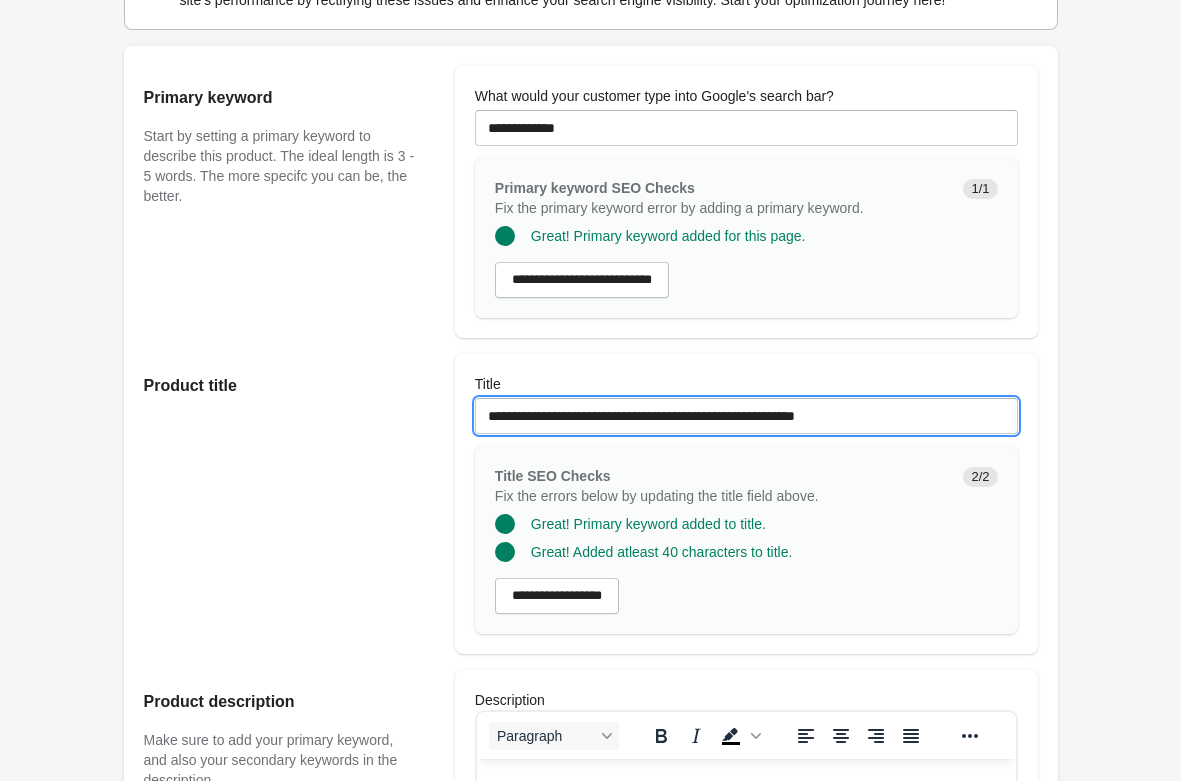 click on "**********" at bounding box center (746, 416) 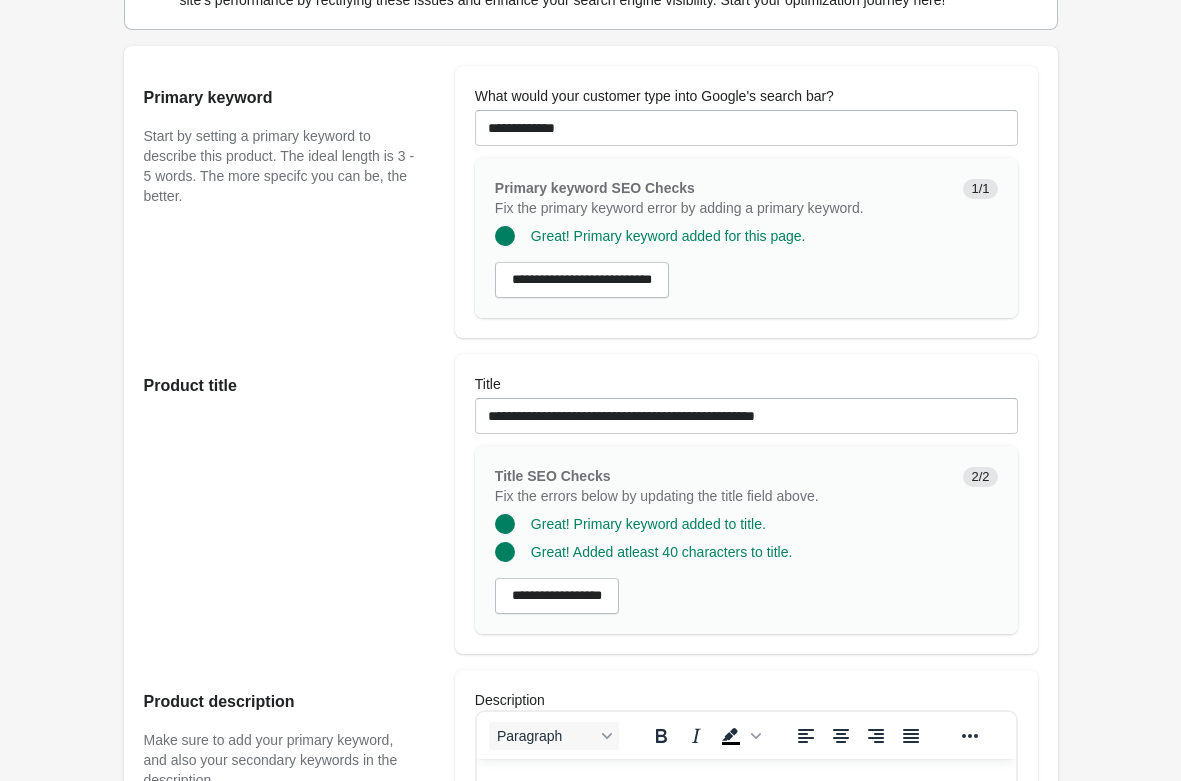 click on "**********" at bounding box center (591, 1133) 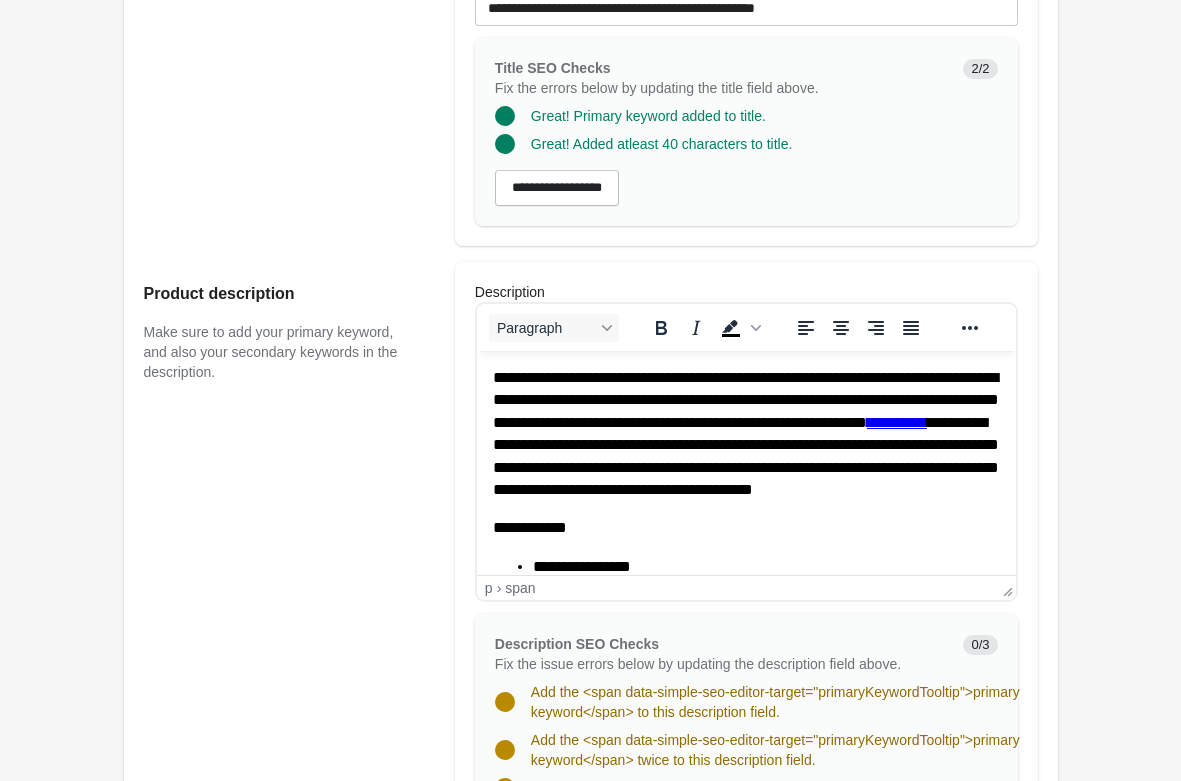 click on "**********" at bounding box center (745, 433) 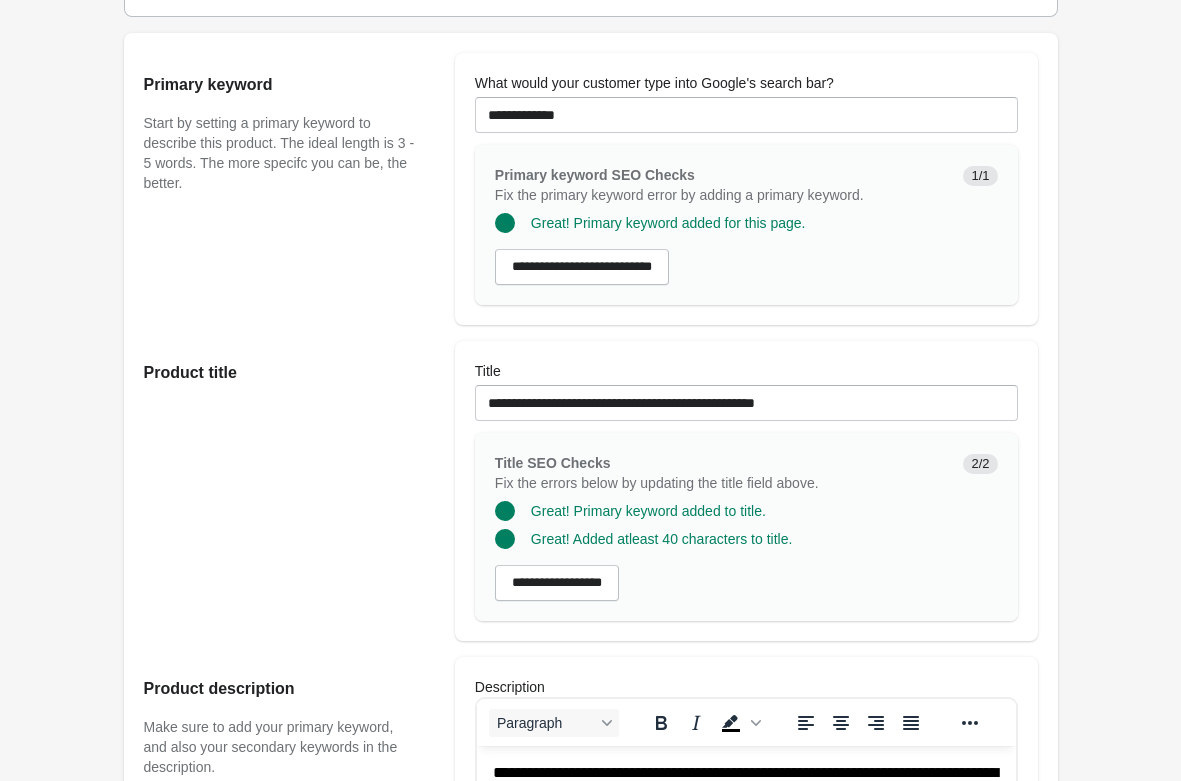 scroll, scrollTop: 306, scrollLeft: 0, axis: vertical 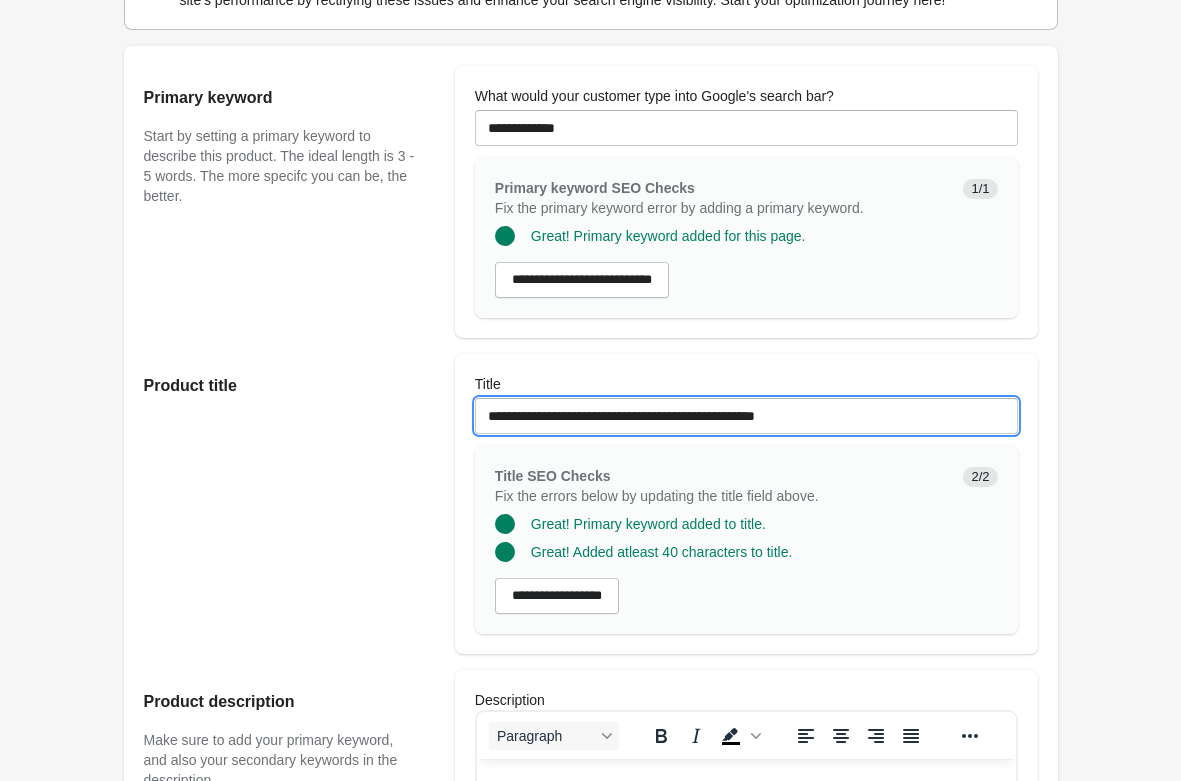 click on "**********" at bounding box center (746, 416) 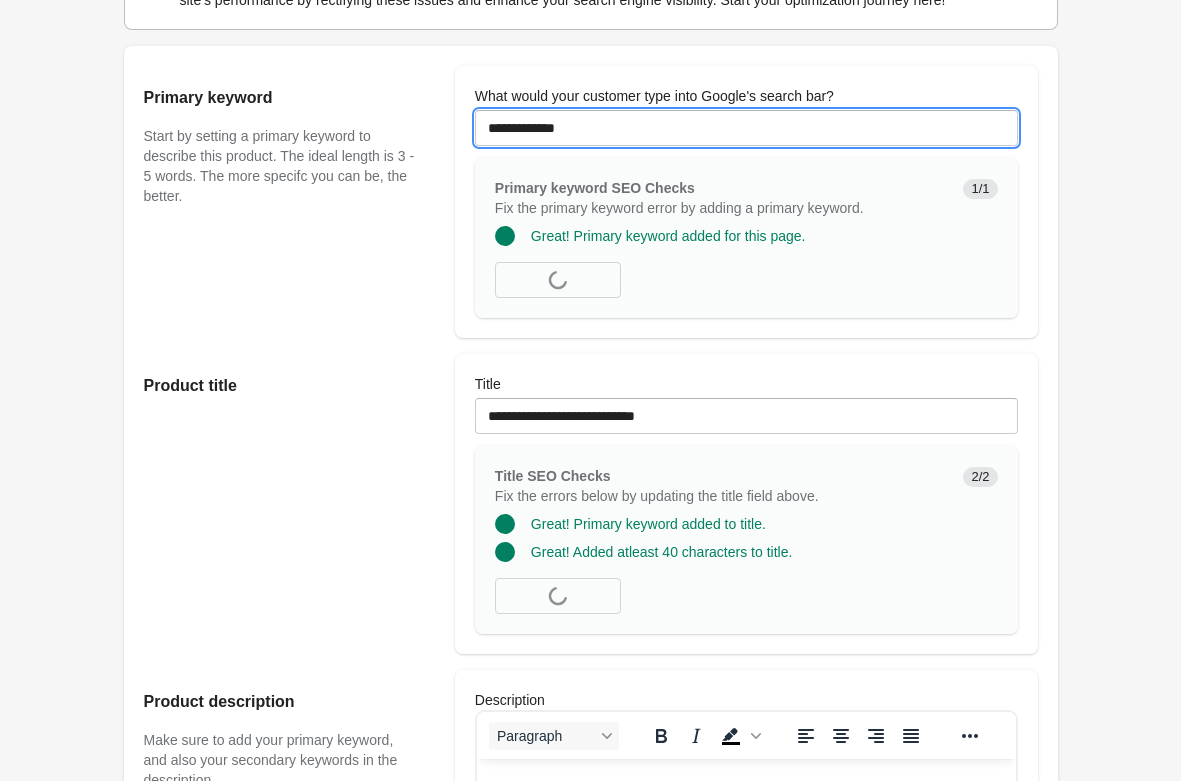 click on "**********" at bounding box center [746, 128] 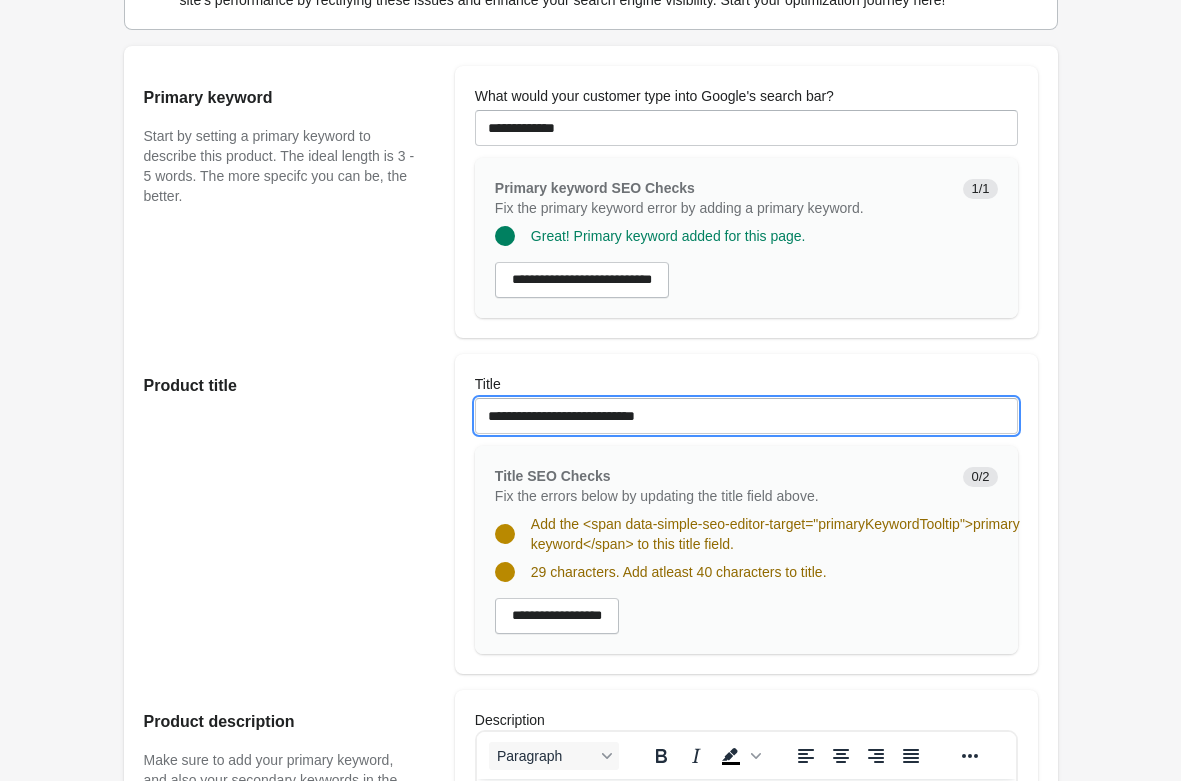 drag, startPoint x: 716, startPoint y: 414, endPoint x: 356, endPoint y: 400, distance: 360.27213 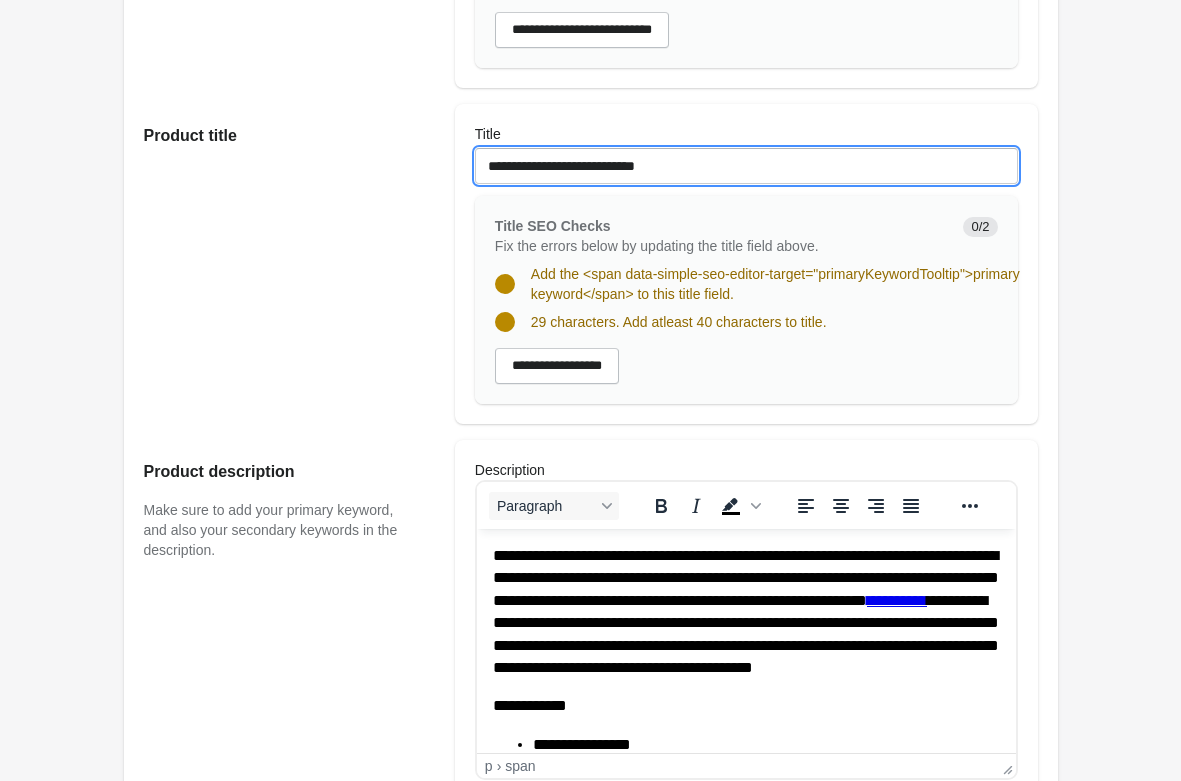 scroll, scrollTop: 612, scrollLeft: 0, axis: vertical 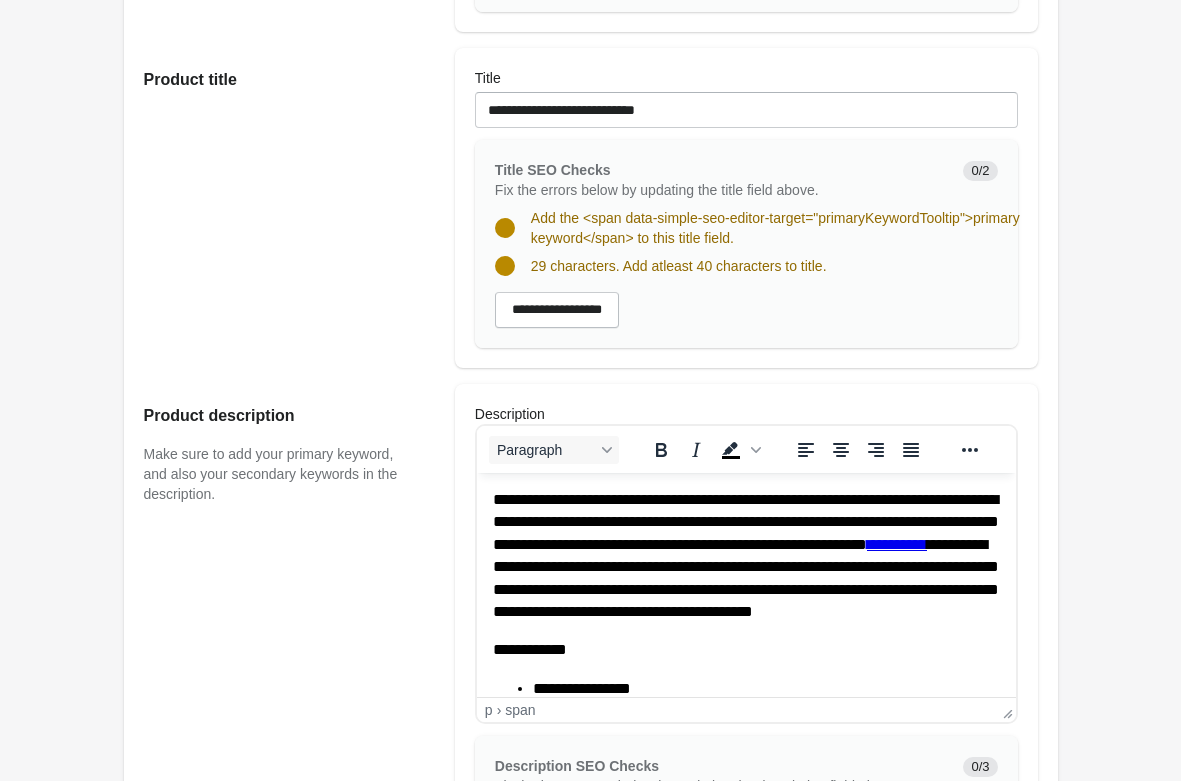 click on "**********" at bounding box center (745, 556) 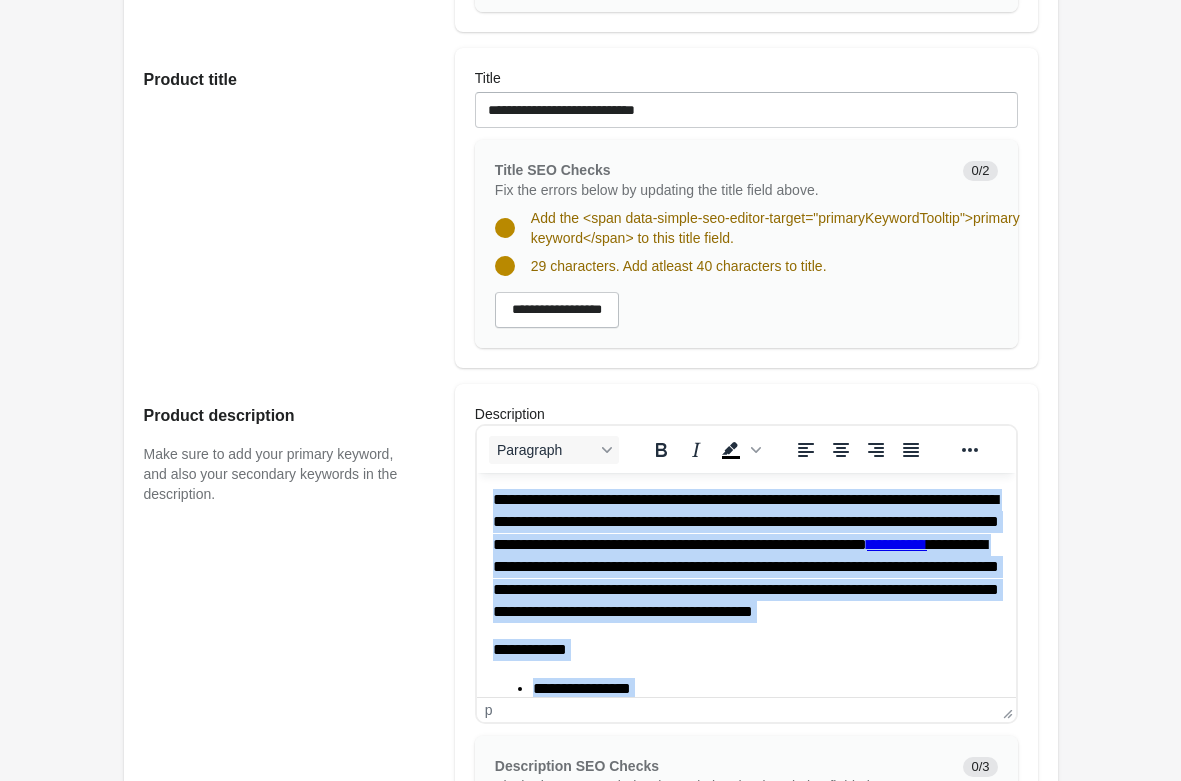 copy on "**********" 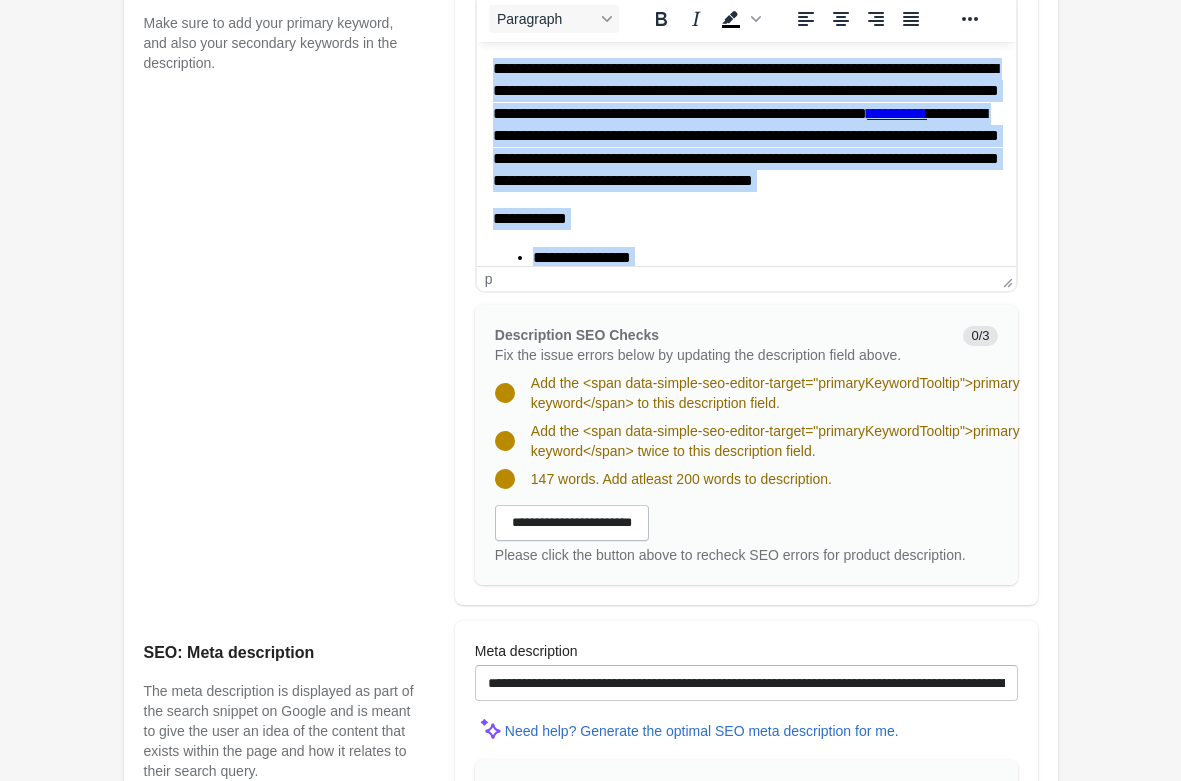 scroll, scrollTop: 1224, scrollLeft: 0, axis: vertical 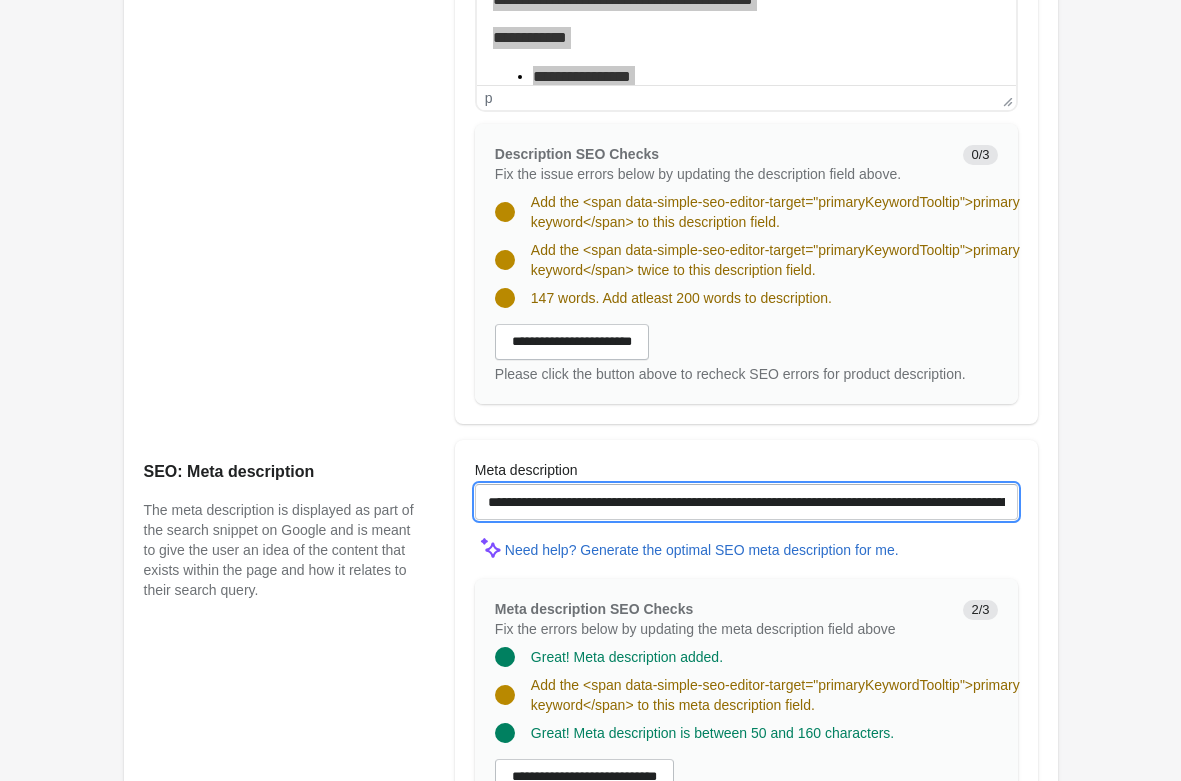 click on "**********" at bounding box center [746, 502] 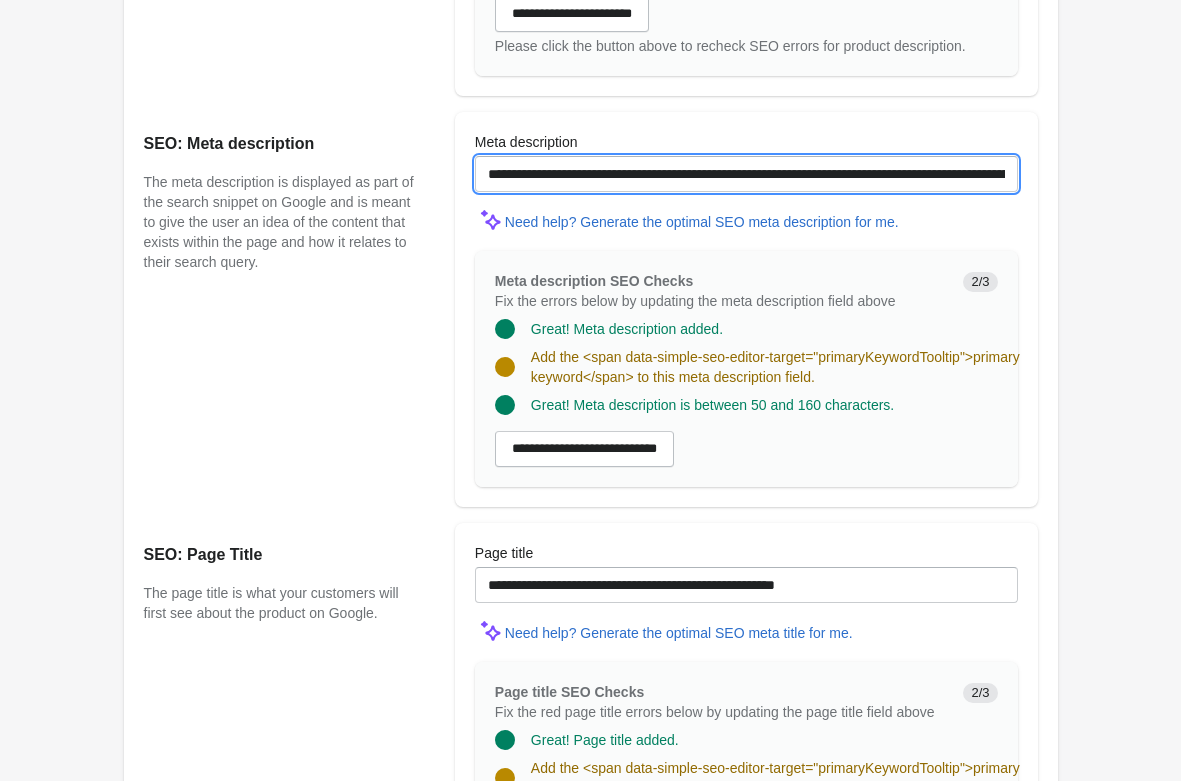 scroll, scrollTop: 1632, scrollLeft: 0, axis: vertical 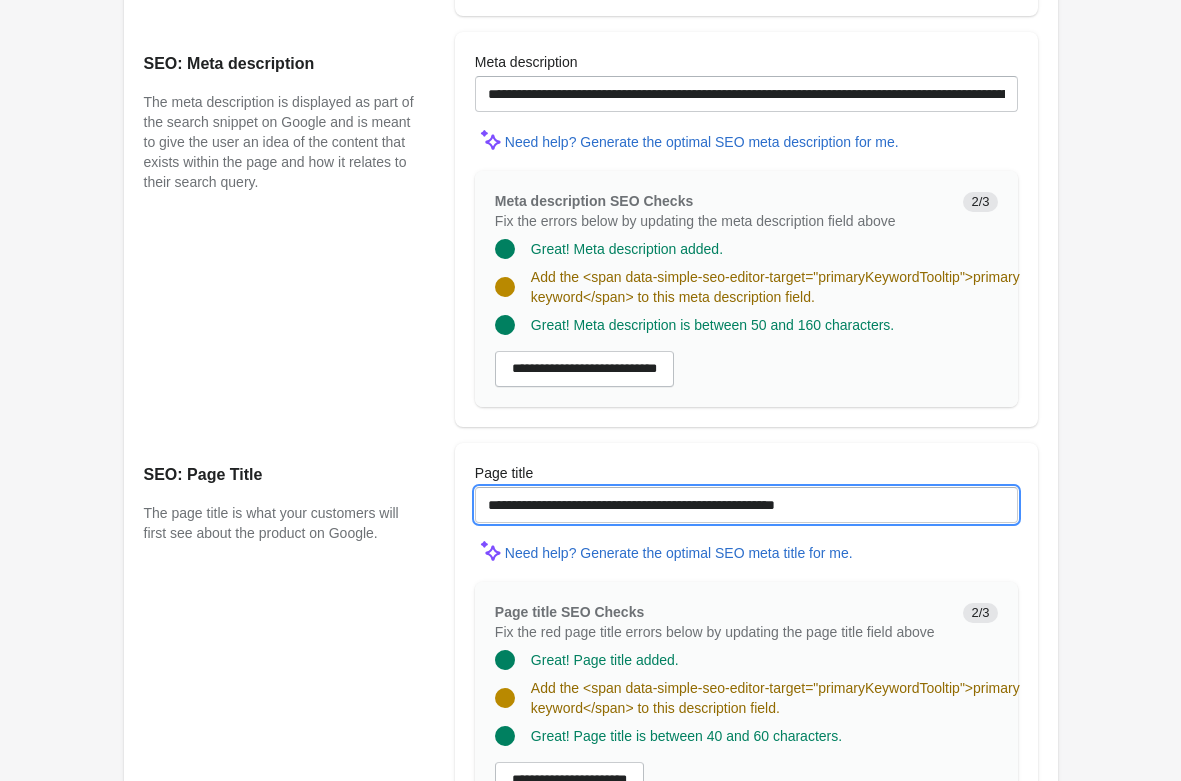 drag, startPoint x: 832, startPoint y: 508, endPoint x: 146, endPoint y: 463, distance: 687.47437 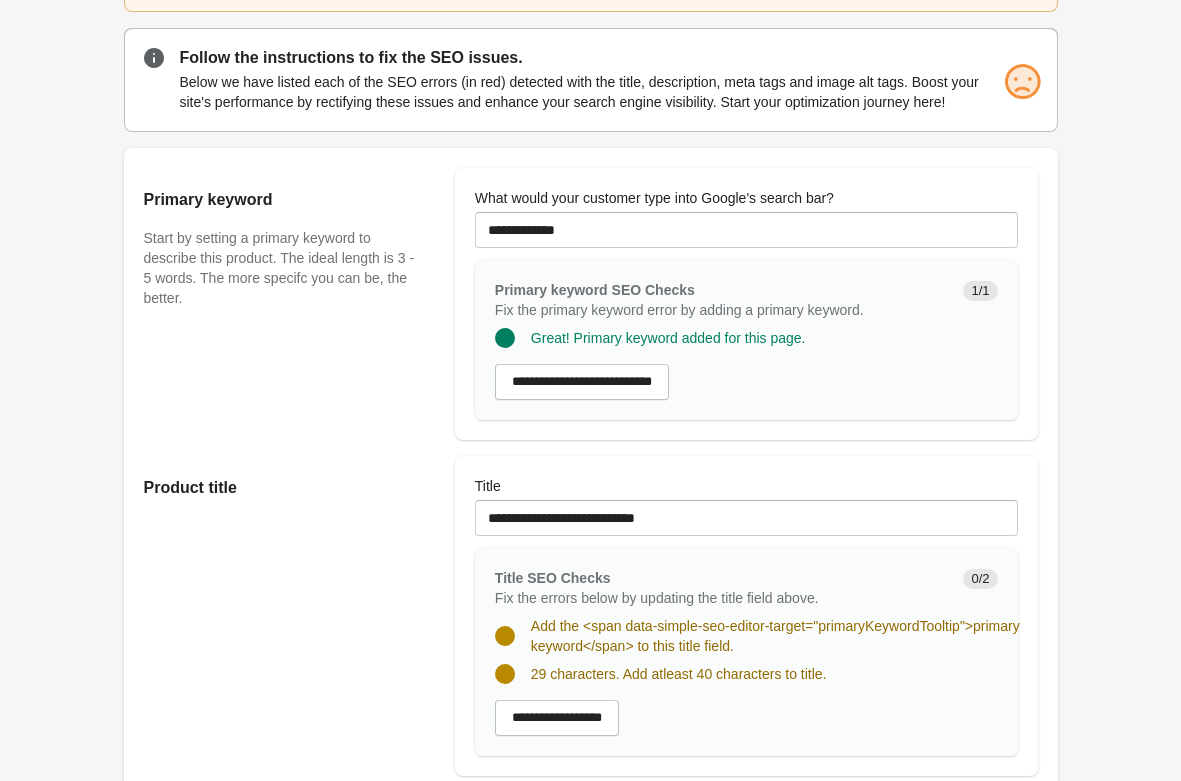 scroll, scrollTop: 0, scrollLeft: 0, axis: both 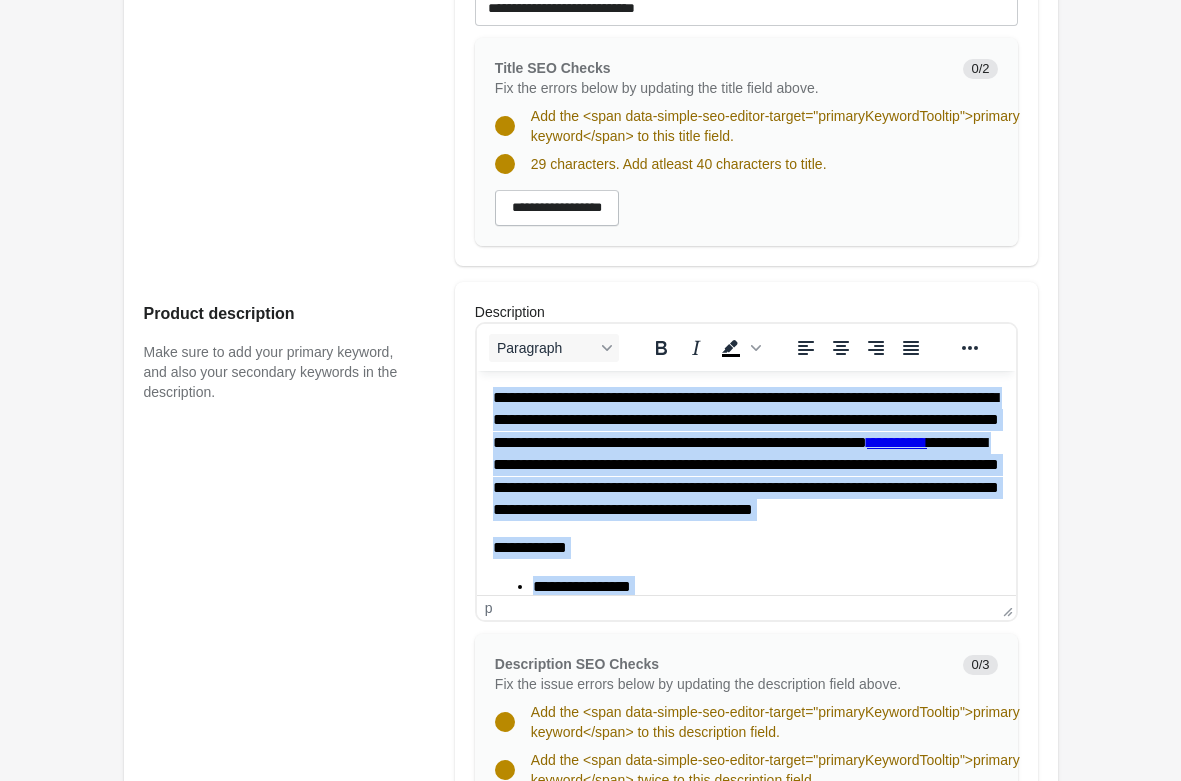 click on "**********" at bounding box center [745, 453] 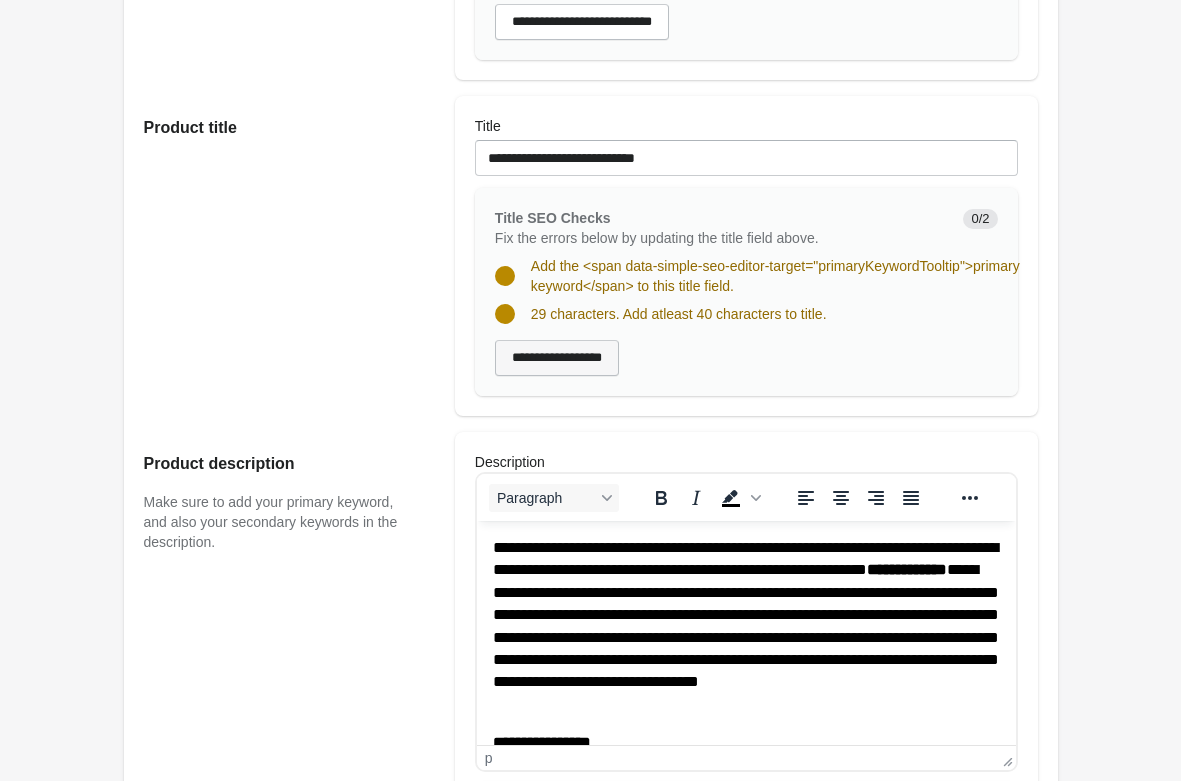 scroll, scrollTop: 612, scrollLeft: 0, axis: vertical 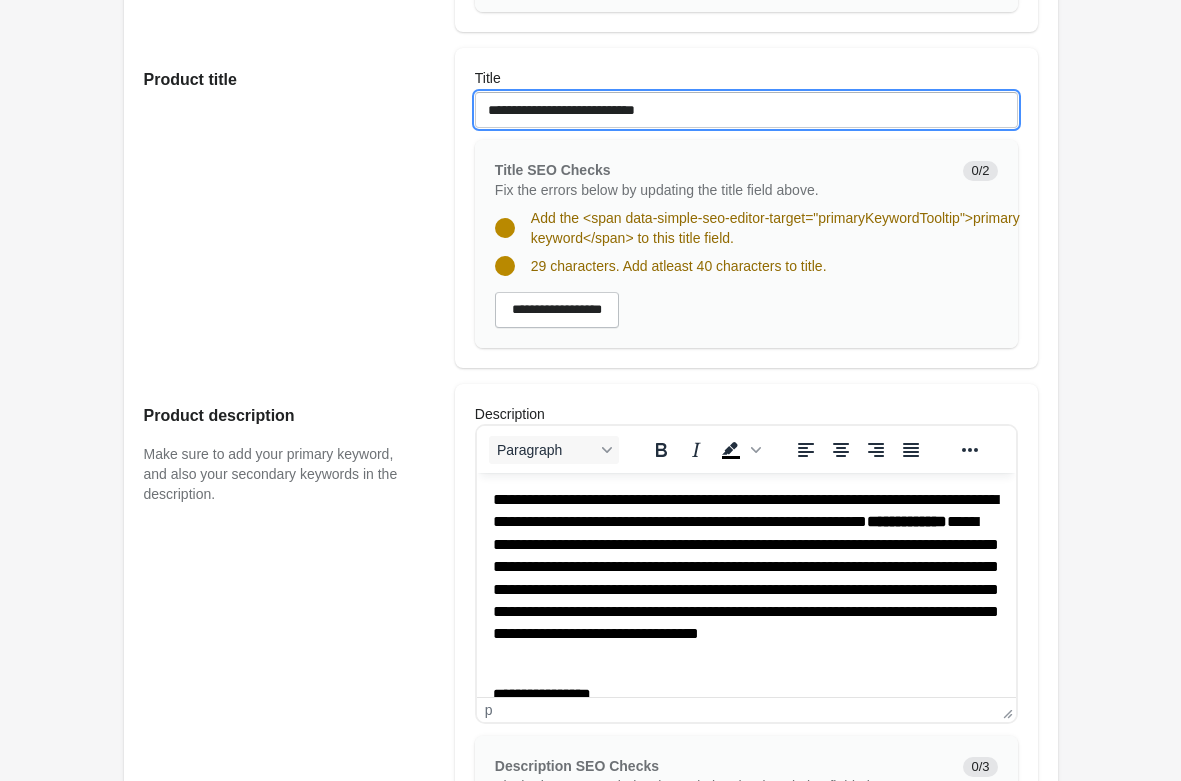 drag, startPoint x: 706, startPoint y: 112, endPoint x: 352, endPoint y: 108, distance: 354.02258 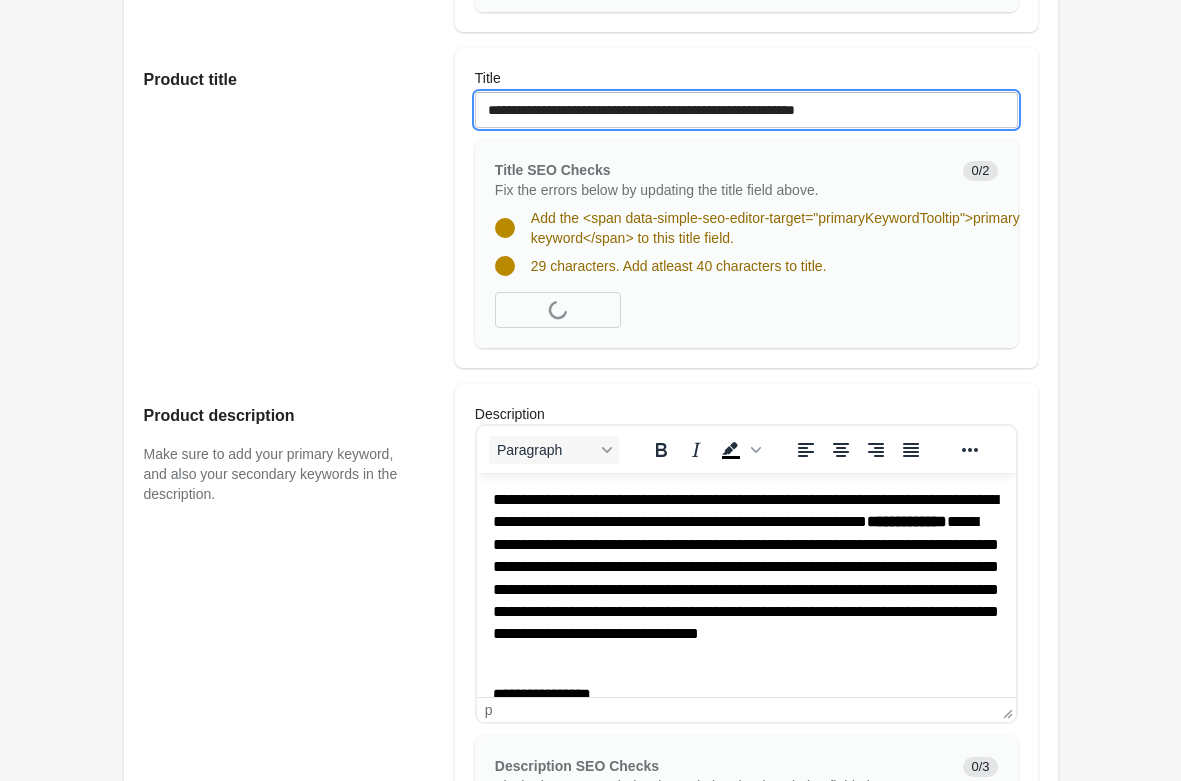 click on "**********" at bounding box center [746, 110] 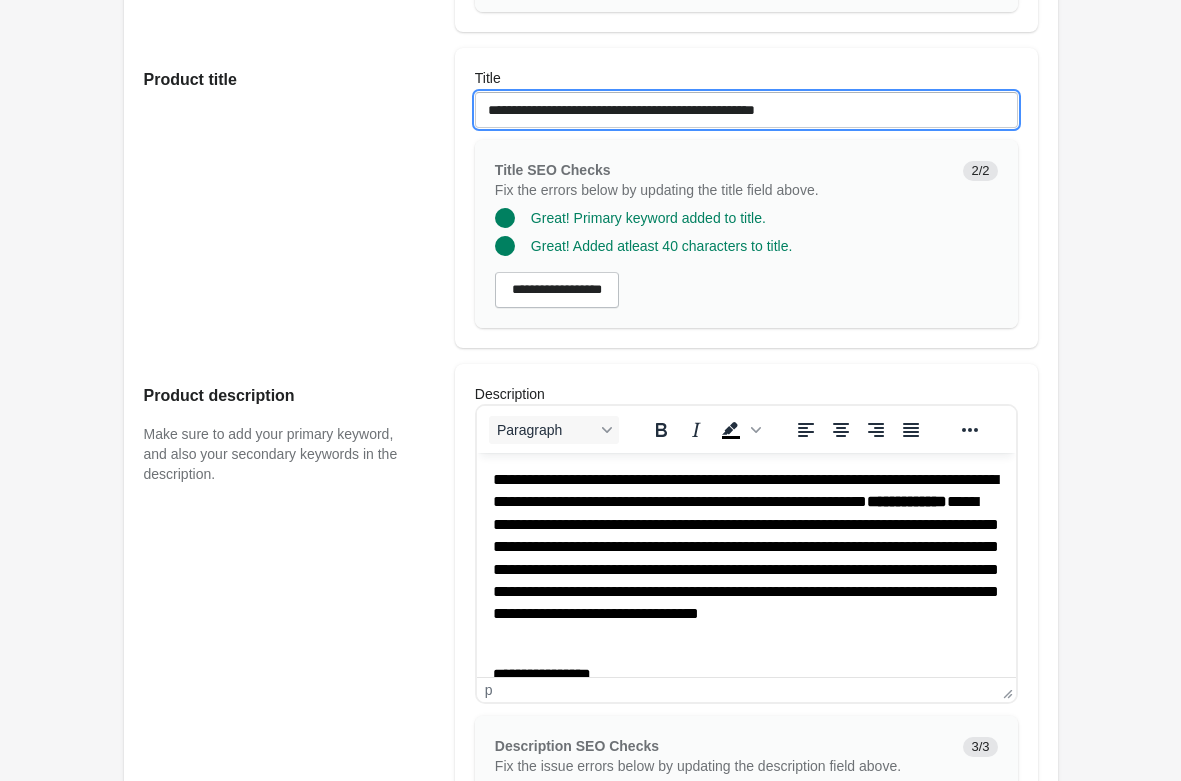 type on "**********" 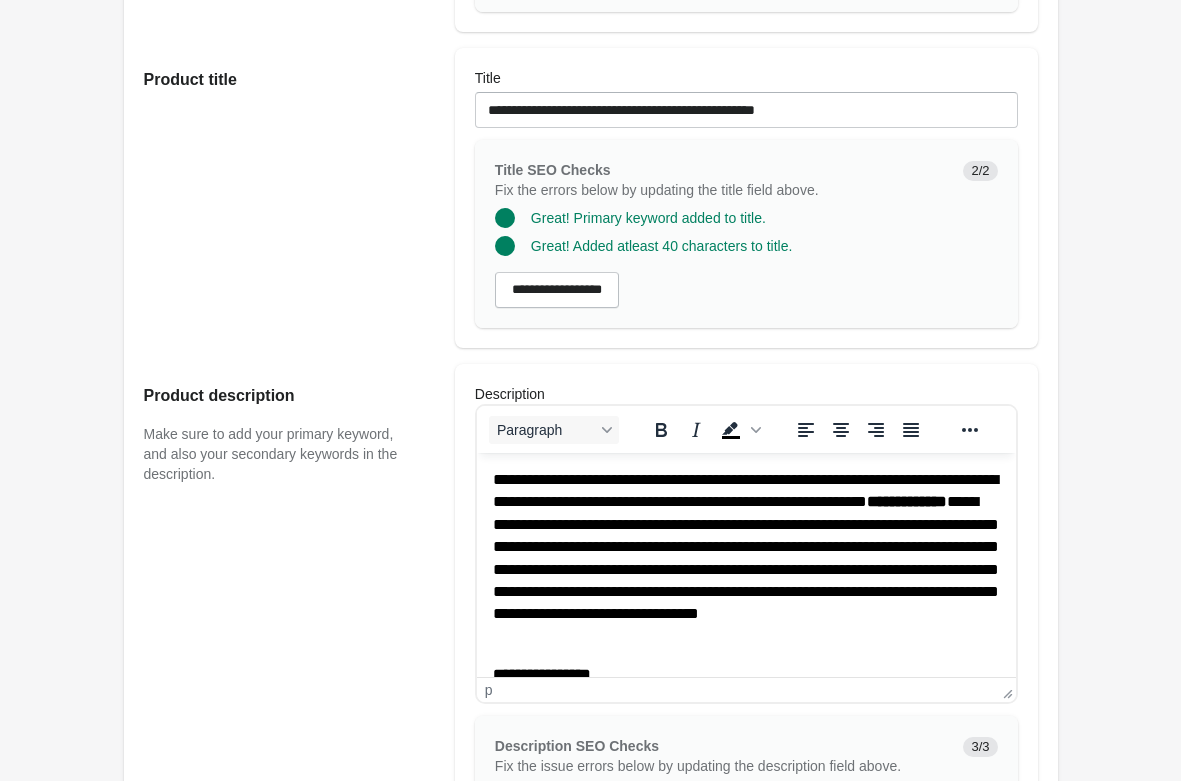 click on "Product title" at bounding box center [289, 198] 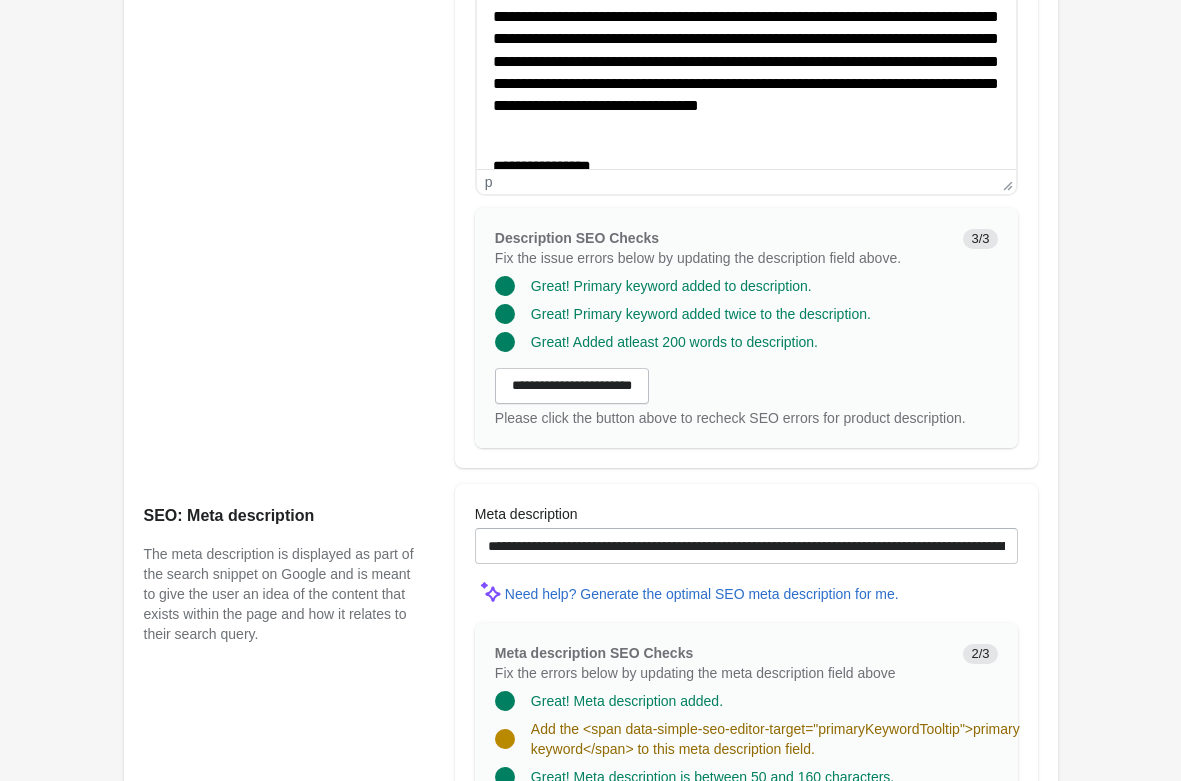 scroll, scrollTop: 1122, scrollLeft: 0, axis: vertical 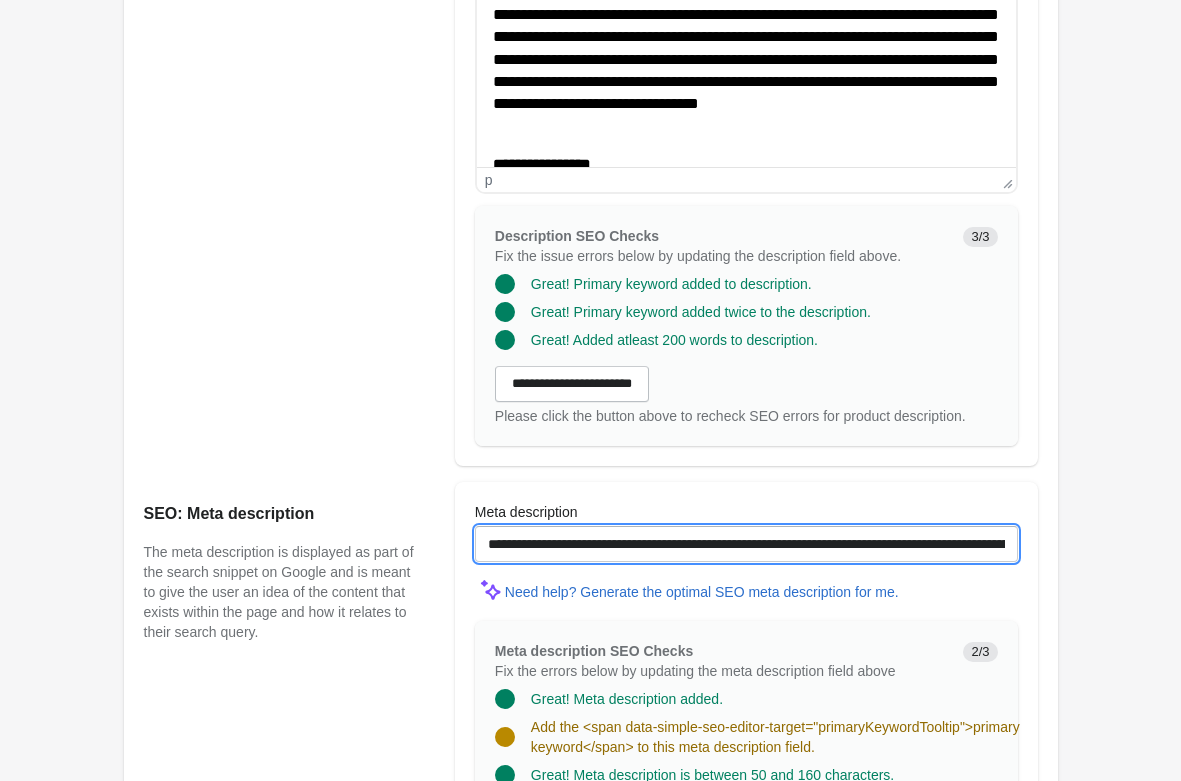 click on "**********" at bounding box center [746, 544] 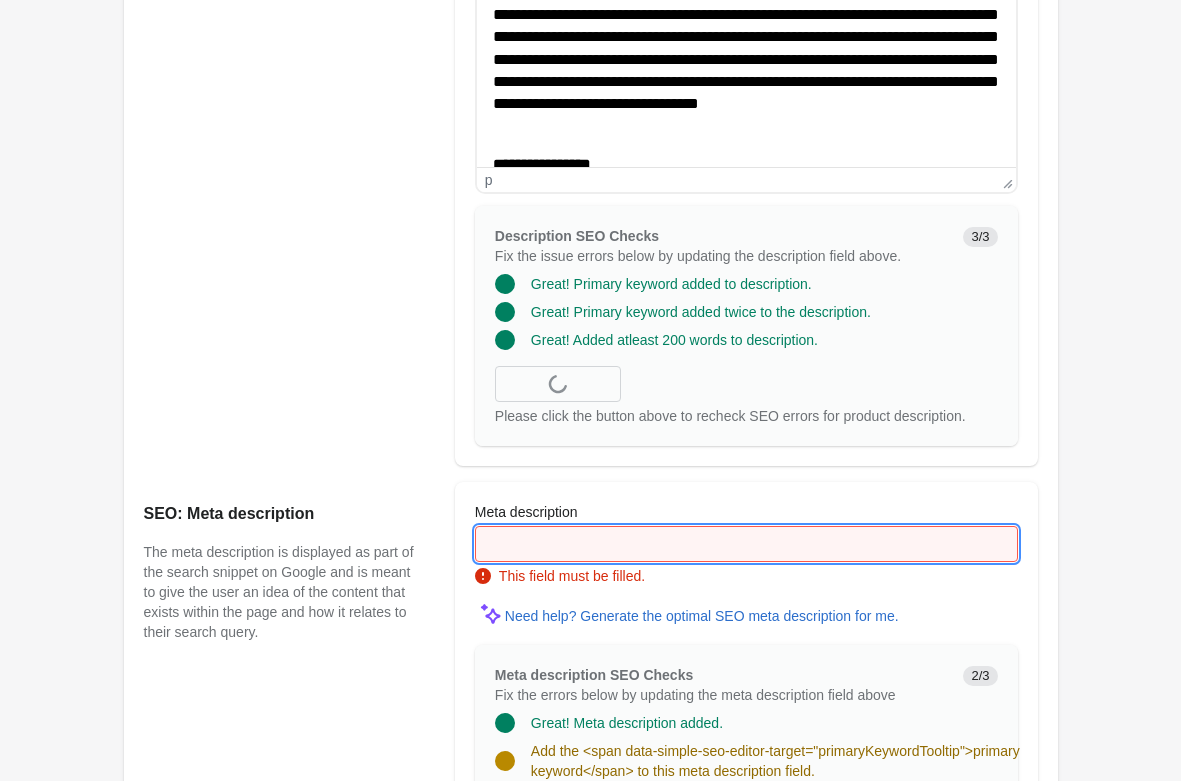 paste on "**********" 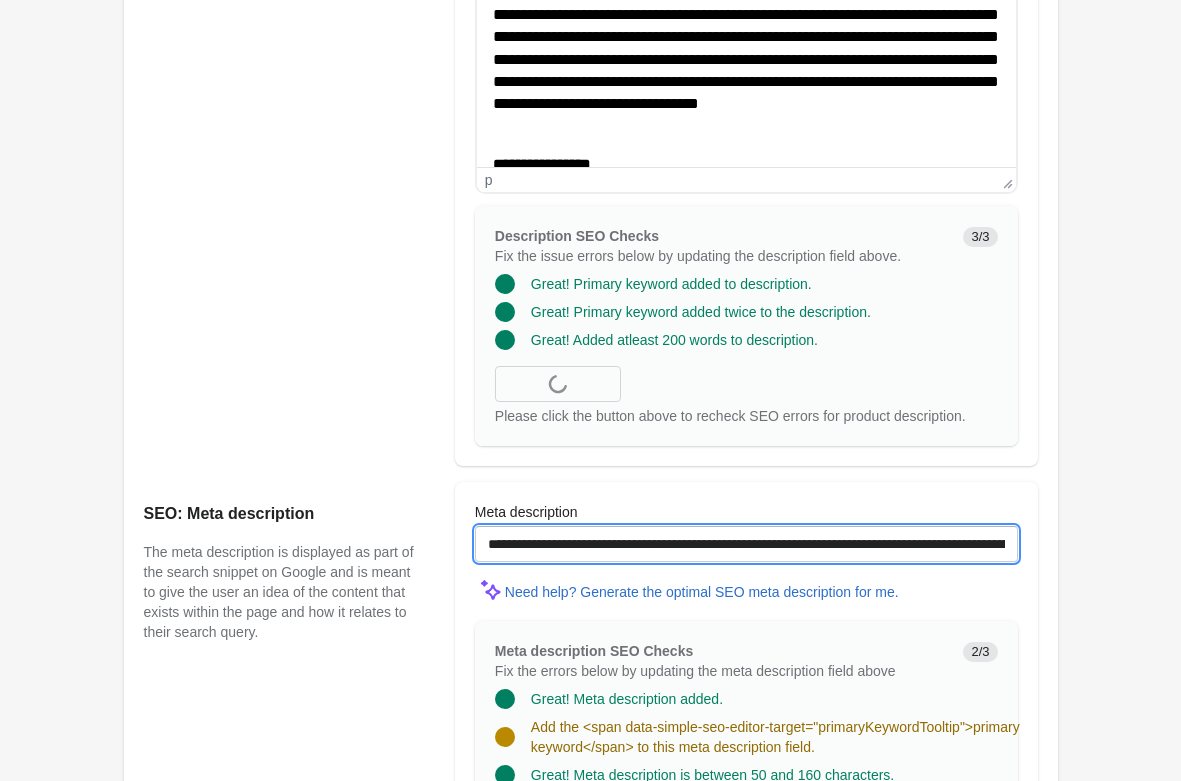 scroll, scrollTop: 0, scrollLeft: 451, axis: horizontal 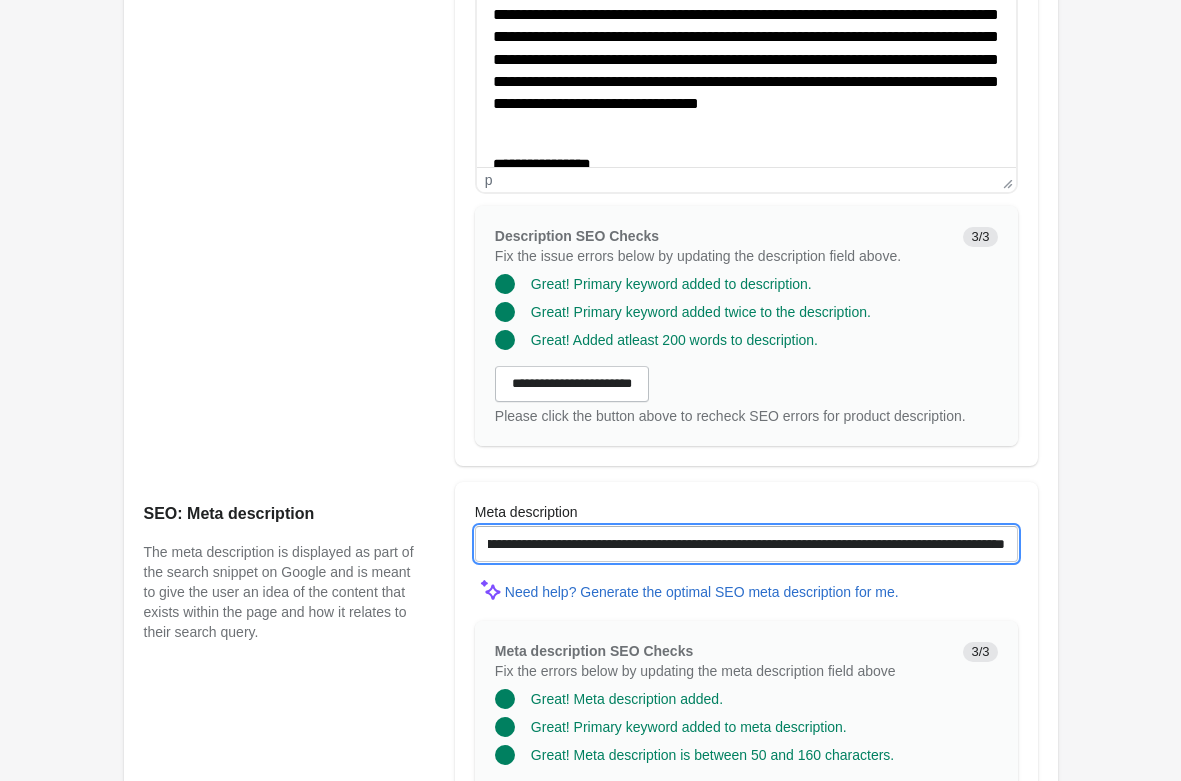 click on "**********" at bounding box center [746, 544] 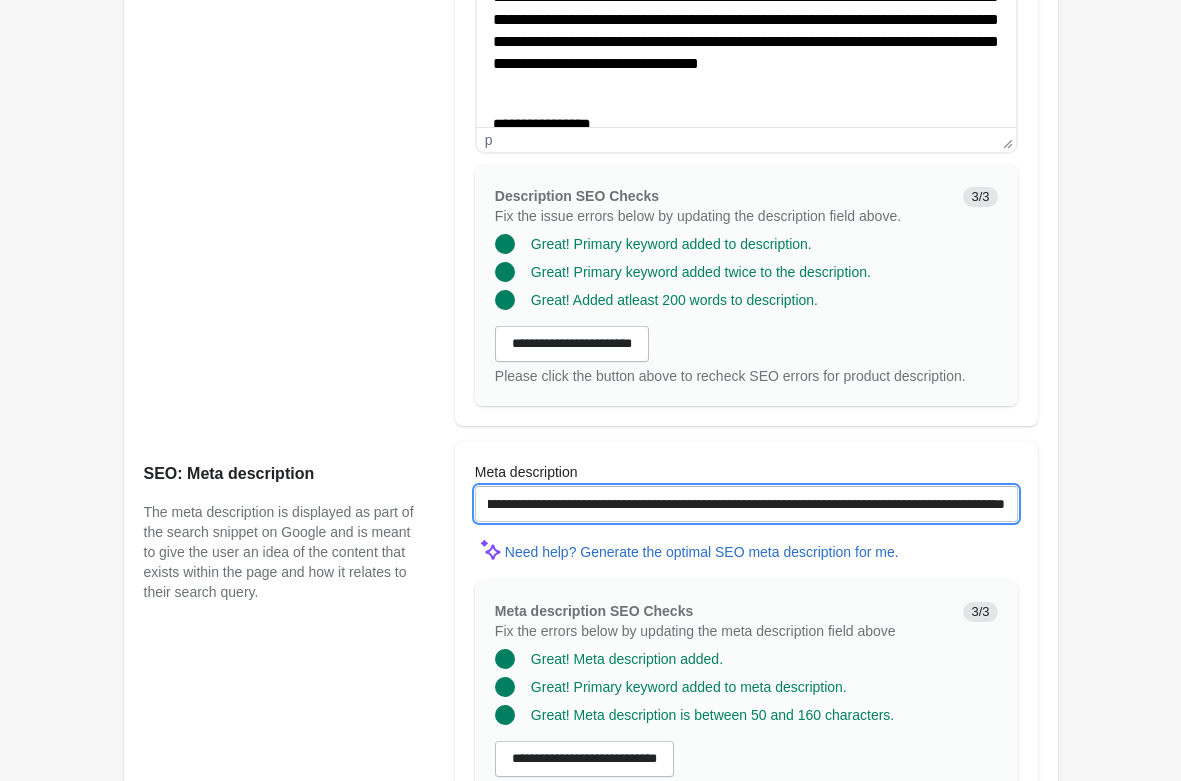 scroll, scrollTop: 1224, scrollLeft: 0, axis: vertical 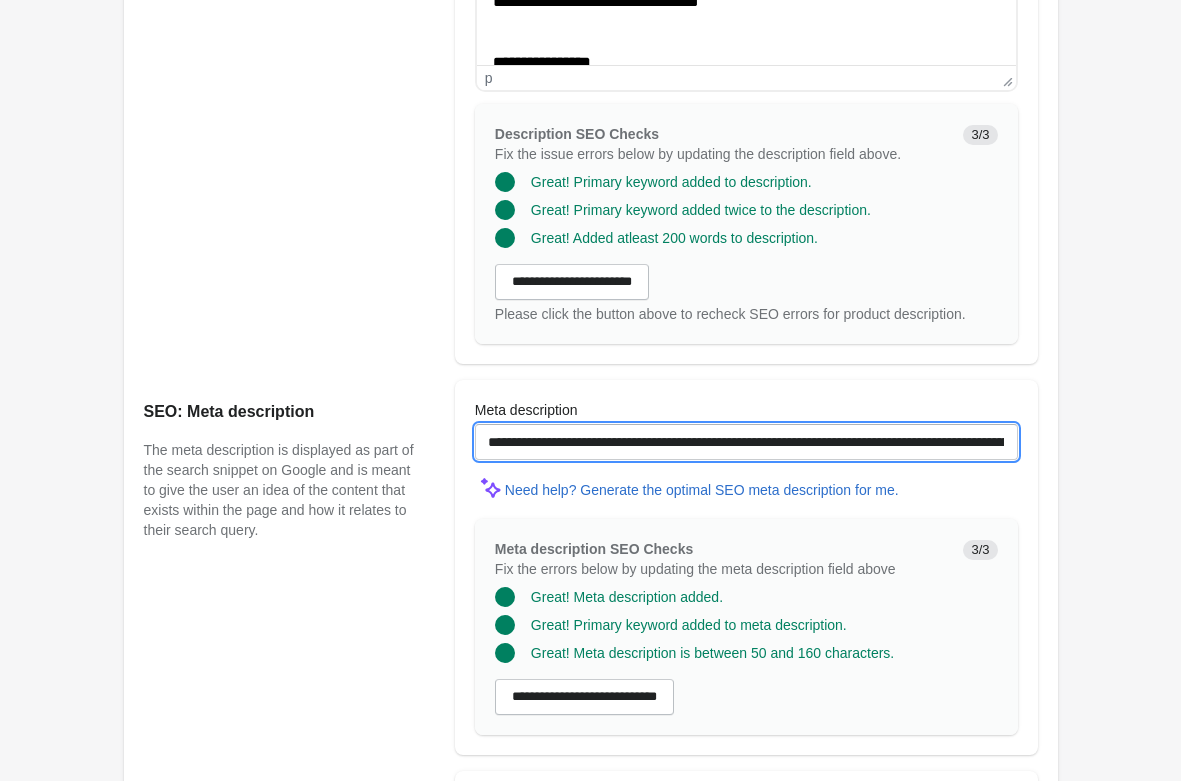 drag, startPoint x: 629, startPoint y: 440, endPoint x: 262, endPoint y: 445, distance: 367.03406 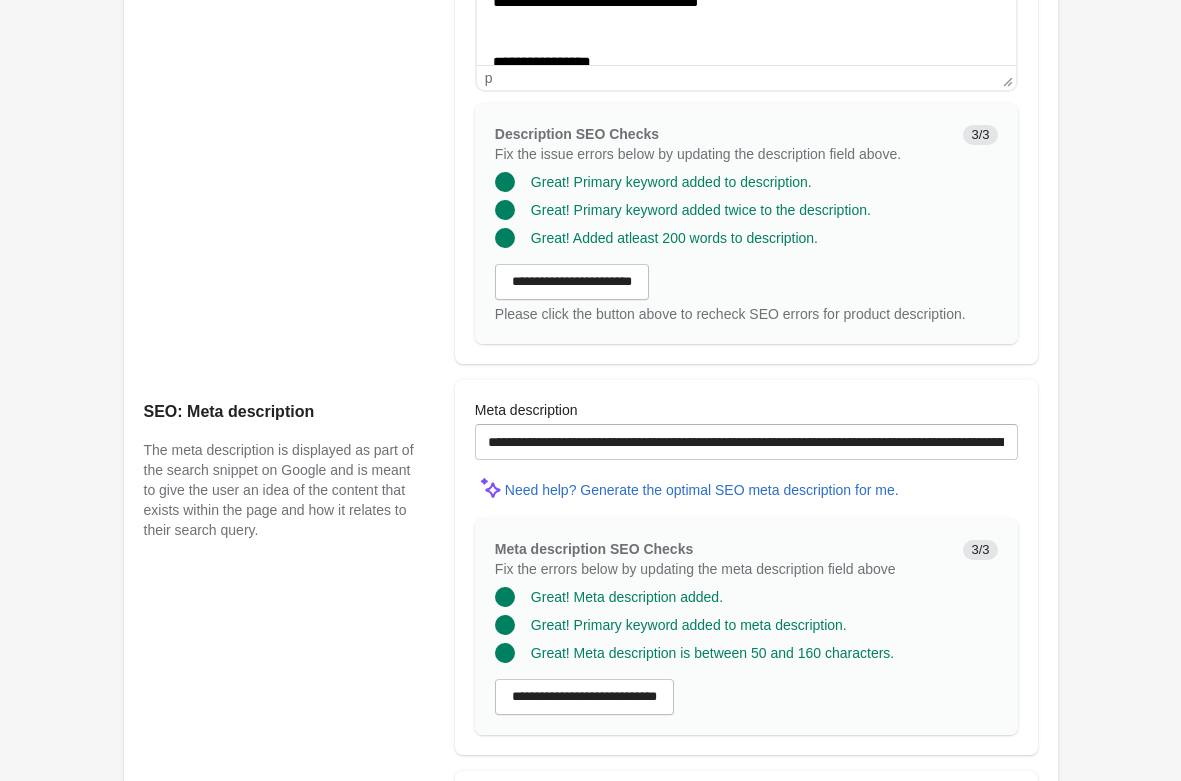 click on "Rolldown Bootleg Pant - Black
Open on Shopify
Open on Shopify" at bounding box center (590, 13) 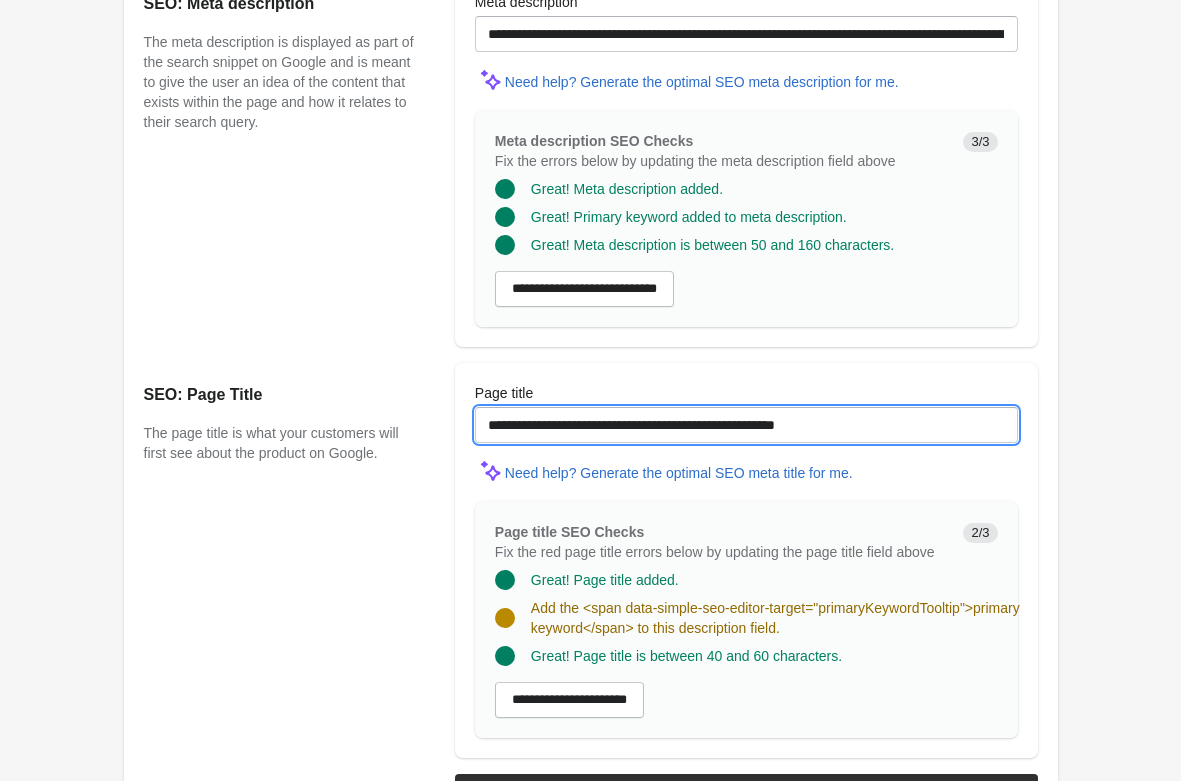 drag, startPoint x: 541, startPoint y: 416, endPoint x: 20, endPoint y: 368, distance: 523.2065 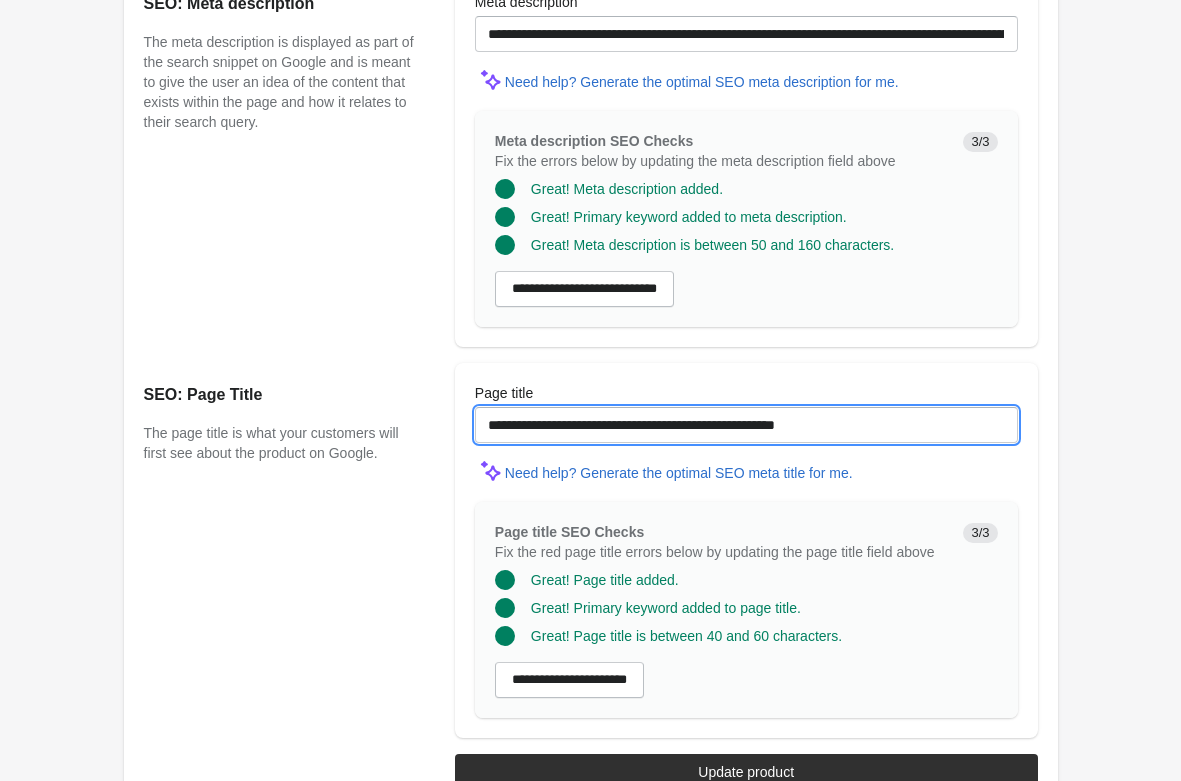 type on "**********" 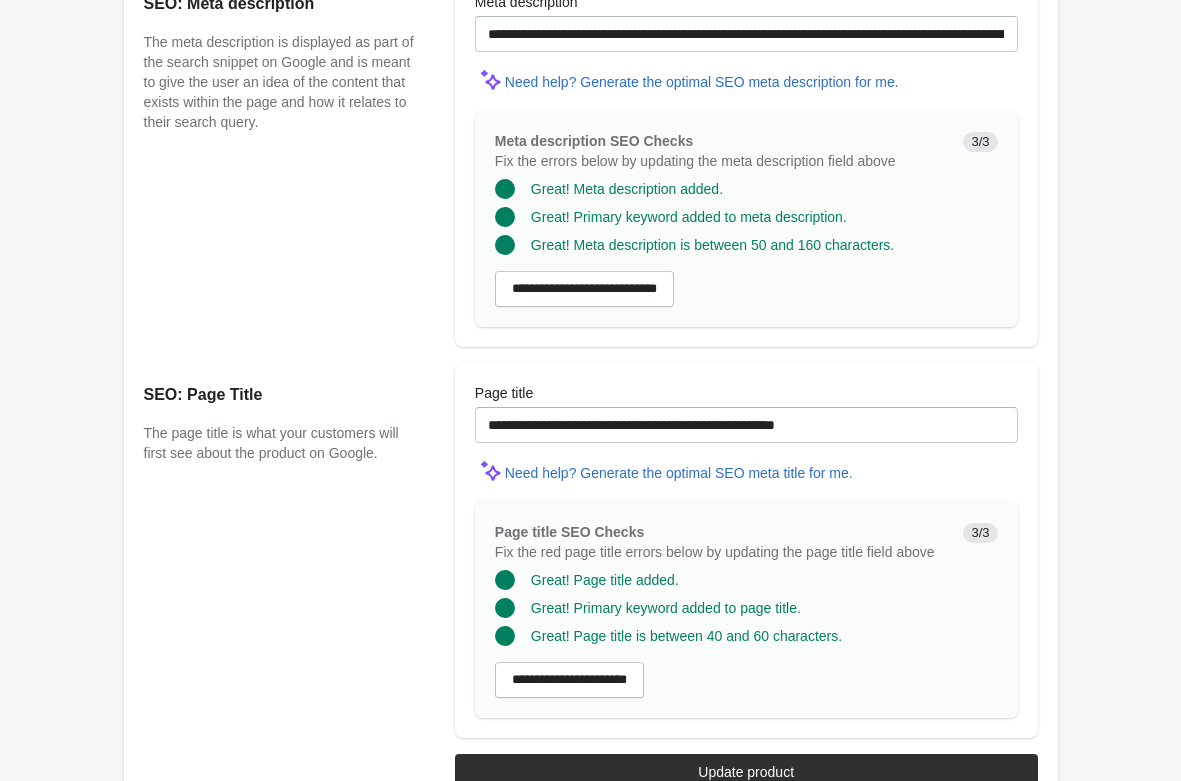 click on "**********" at bounding box center [581, 542] 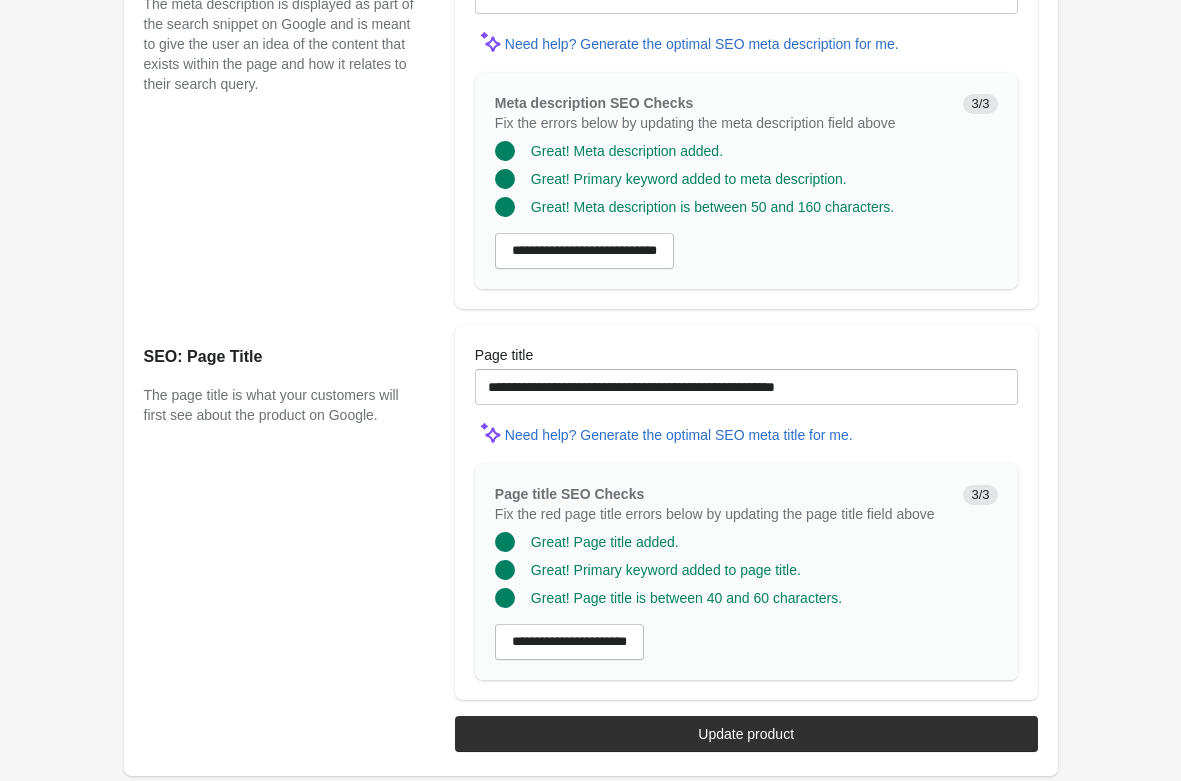 scroll, scrollTop: 1672, scrollLeft: 0, axis: vertical 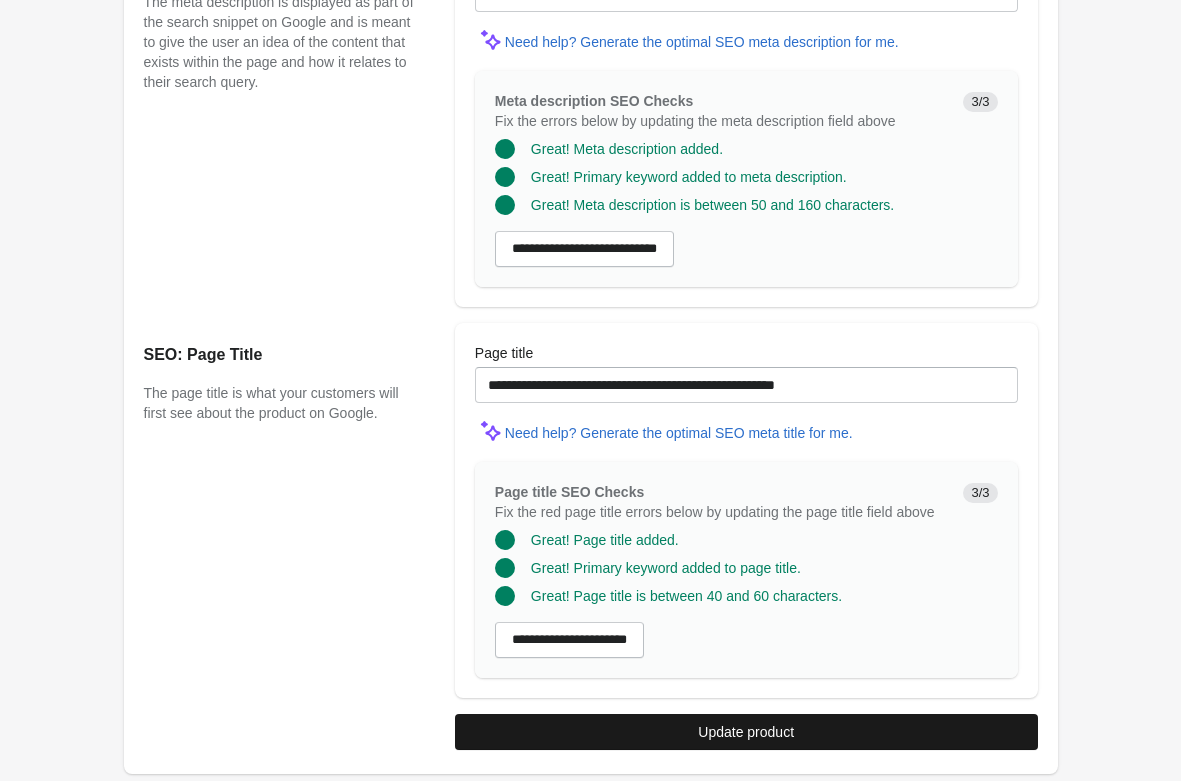 click on "Update product" at bounding box center [746, 732] 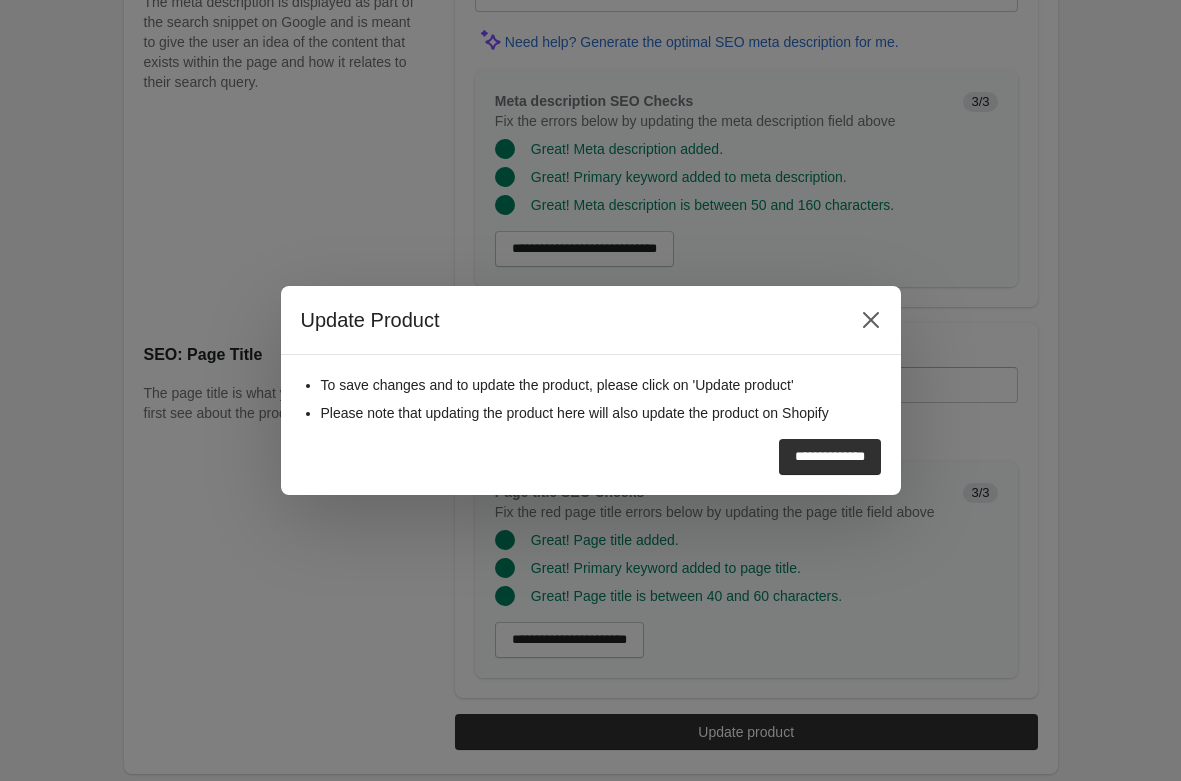 drag, startPoint x: 827, startPoint y: 449, endPoint x: 1035, endPoint y: 471, distance: 209.16023 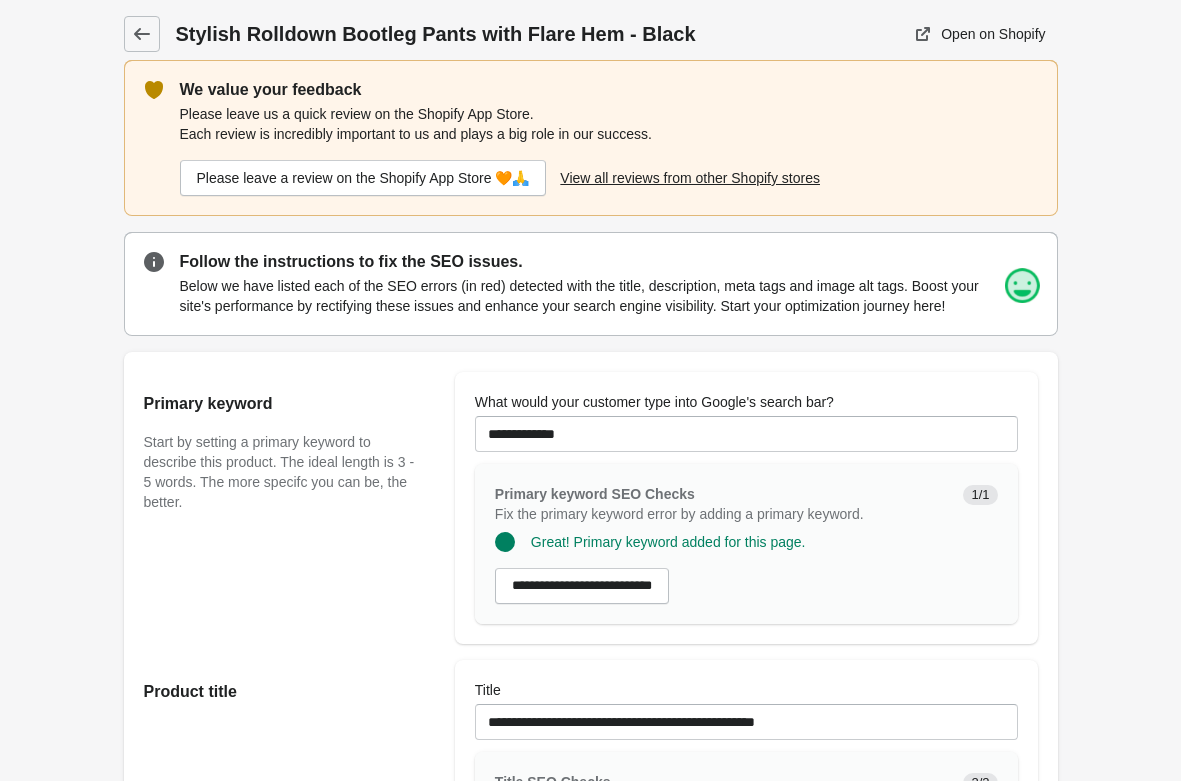 scroll, scrollTop: 0, scrollLeft: 0, axis: both 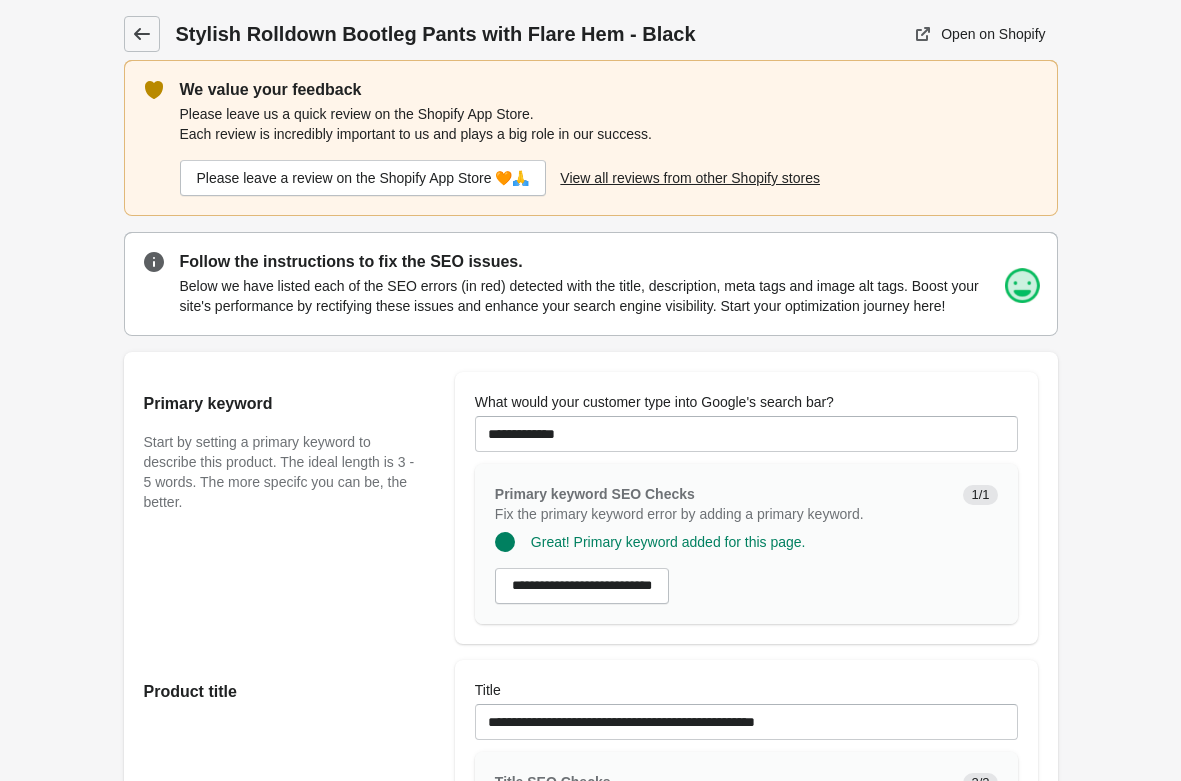 click 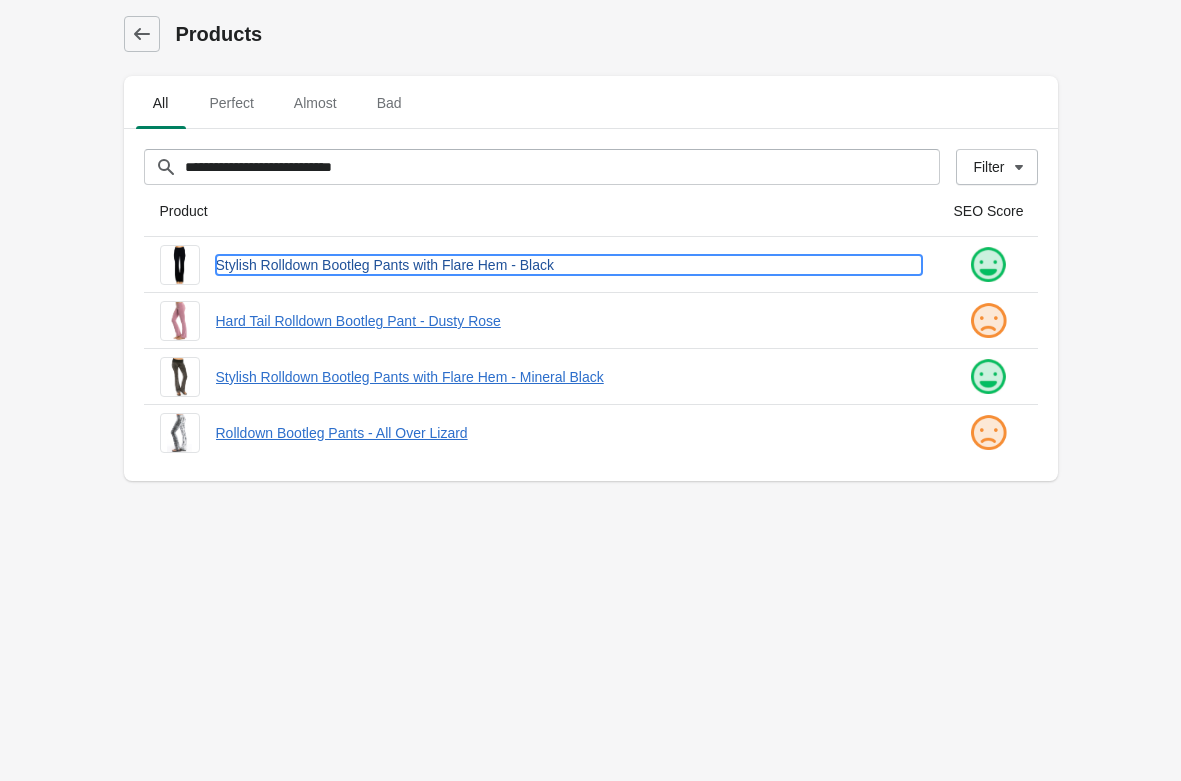 click on "Stylish Rolldown Bootleg Pants with Flare Hem - Black" at bounding box center [569, 265] 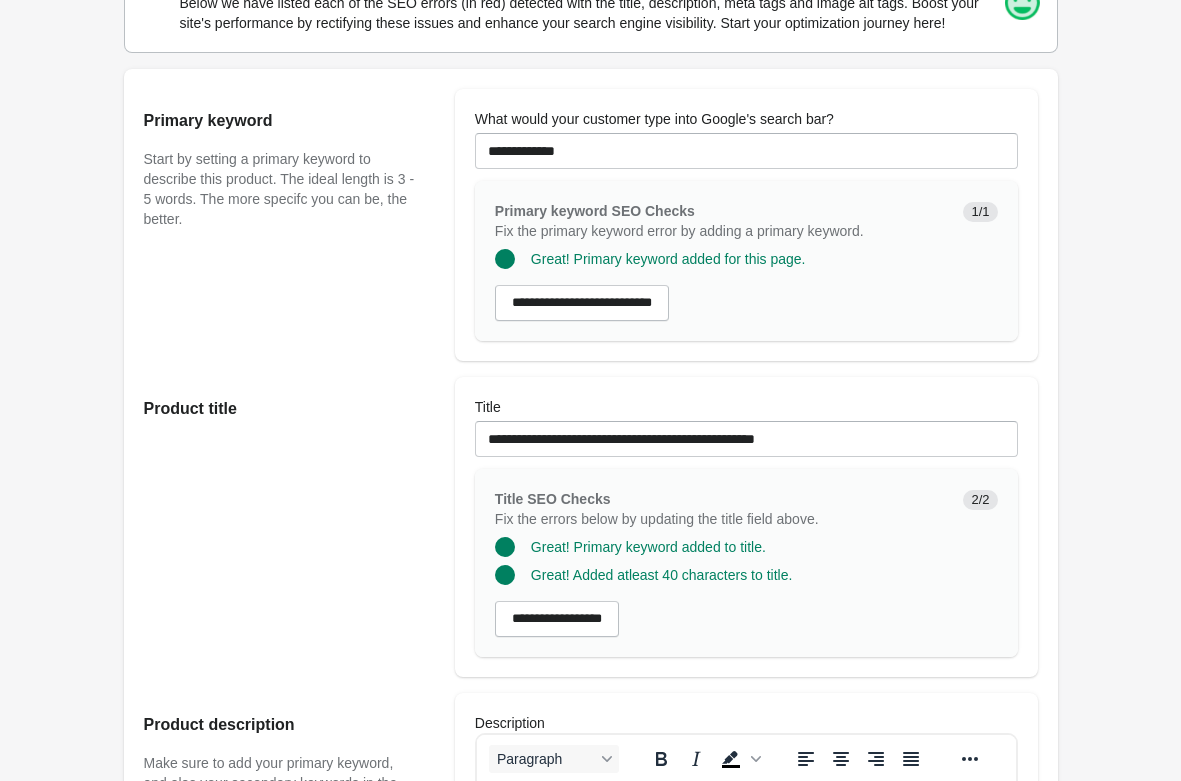 scroll, scrollTop: 0, scrollLeft: 0, axis: both 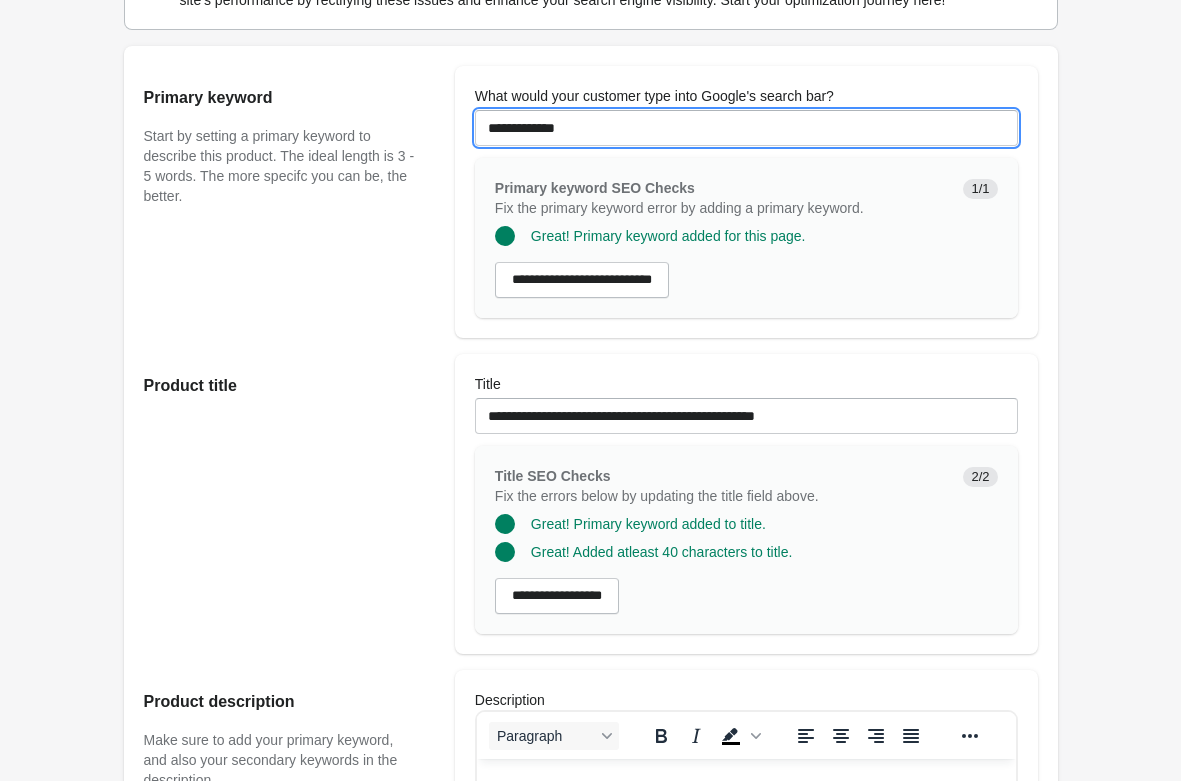 click on "**********" at bounding box center [746, 128] 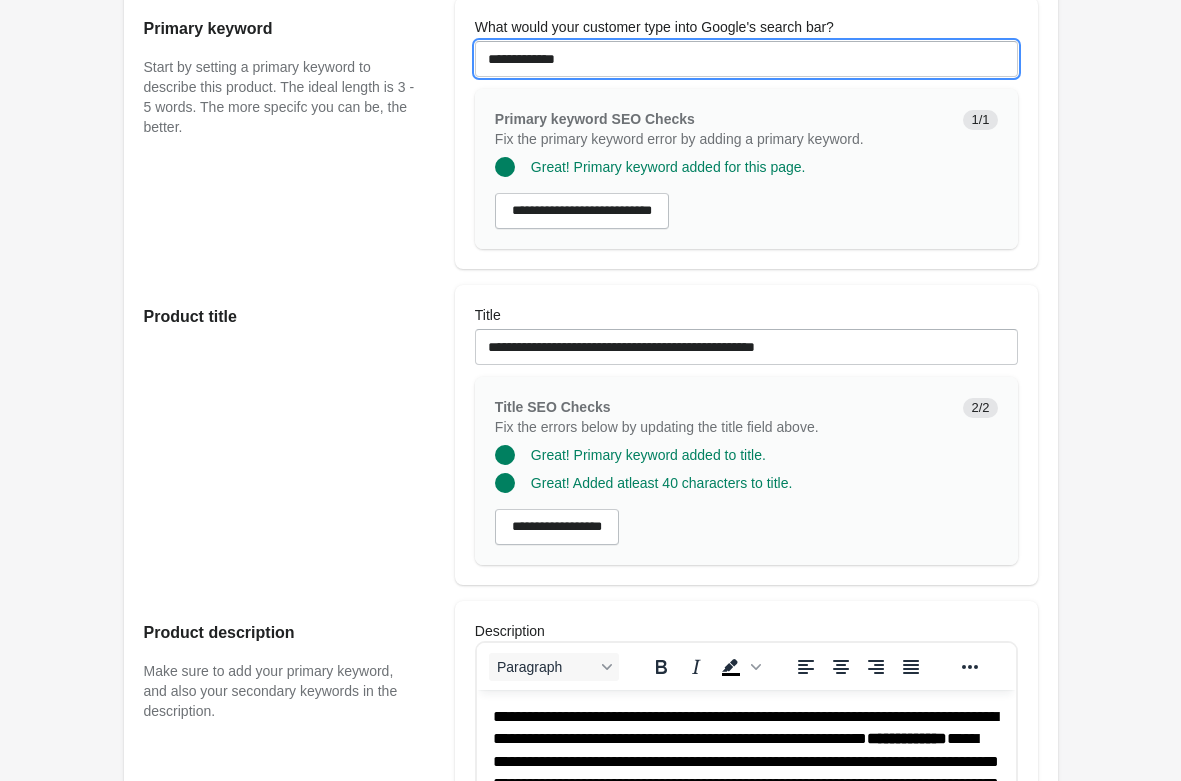 scroll, scrollTop: 408, scrollLeft: 0, axis: vertical 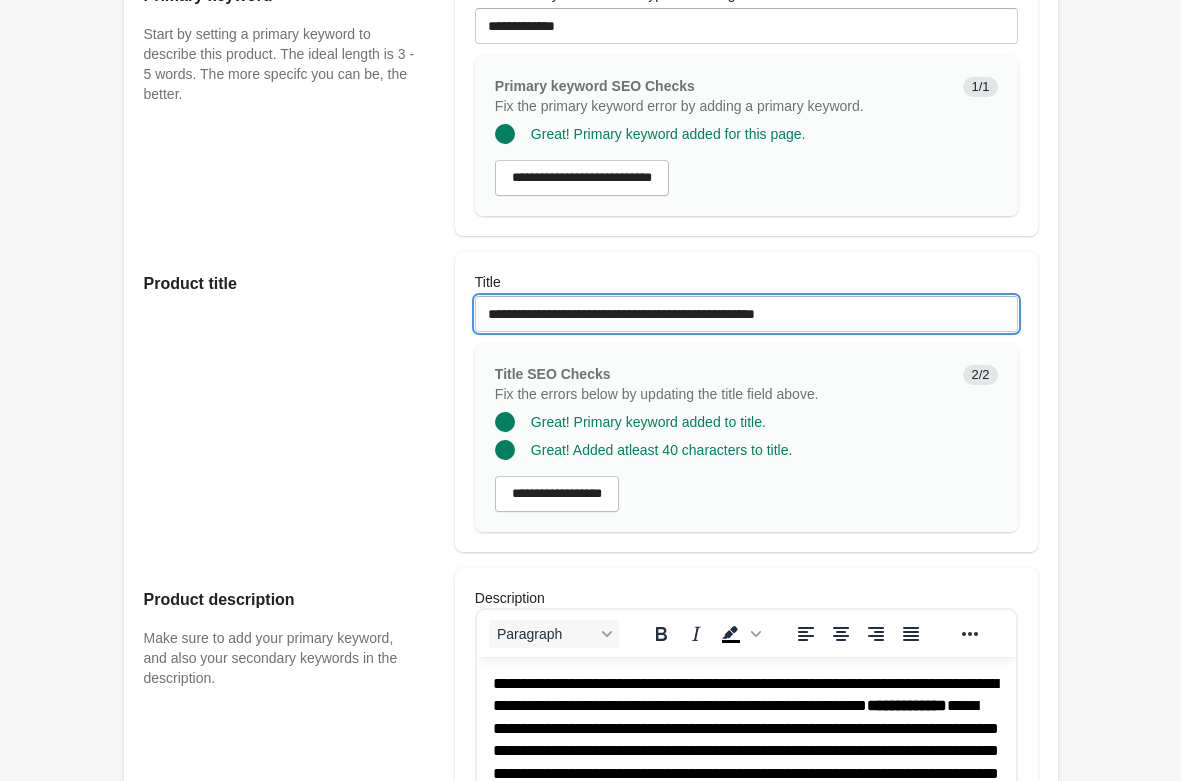 click on "**********" at bounding box center [746, 314] 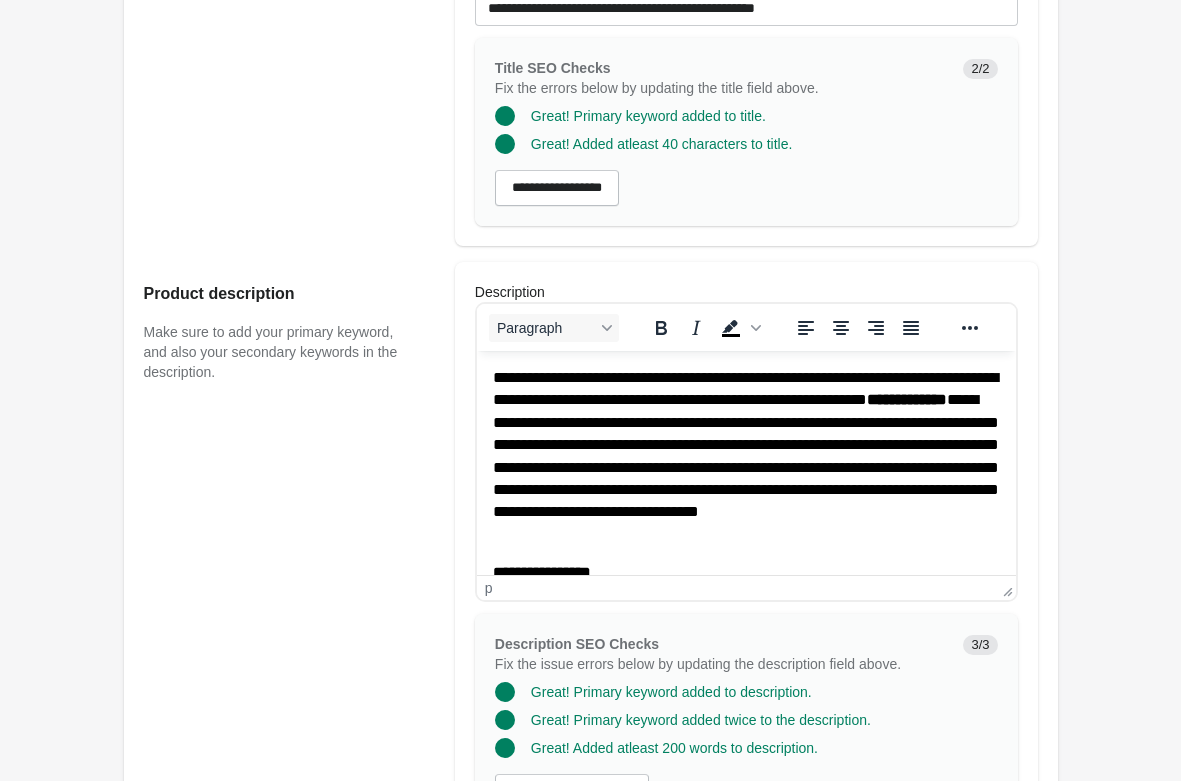 click on "**********" at bounding box center [745, 456] 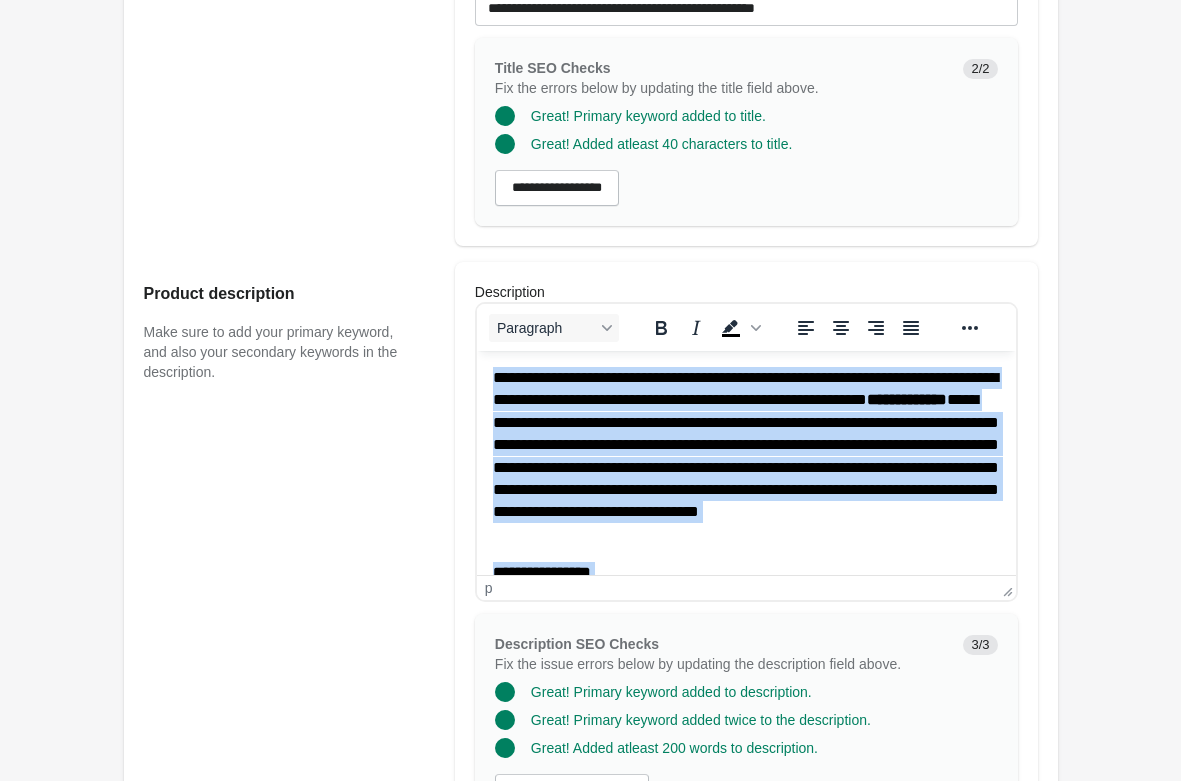 copy on "**********" 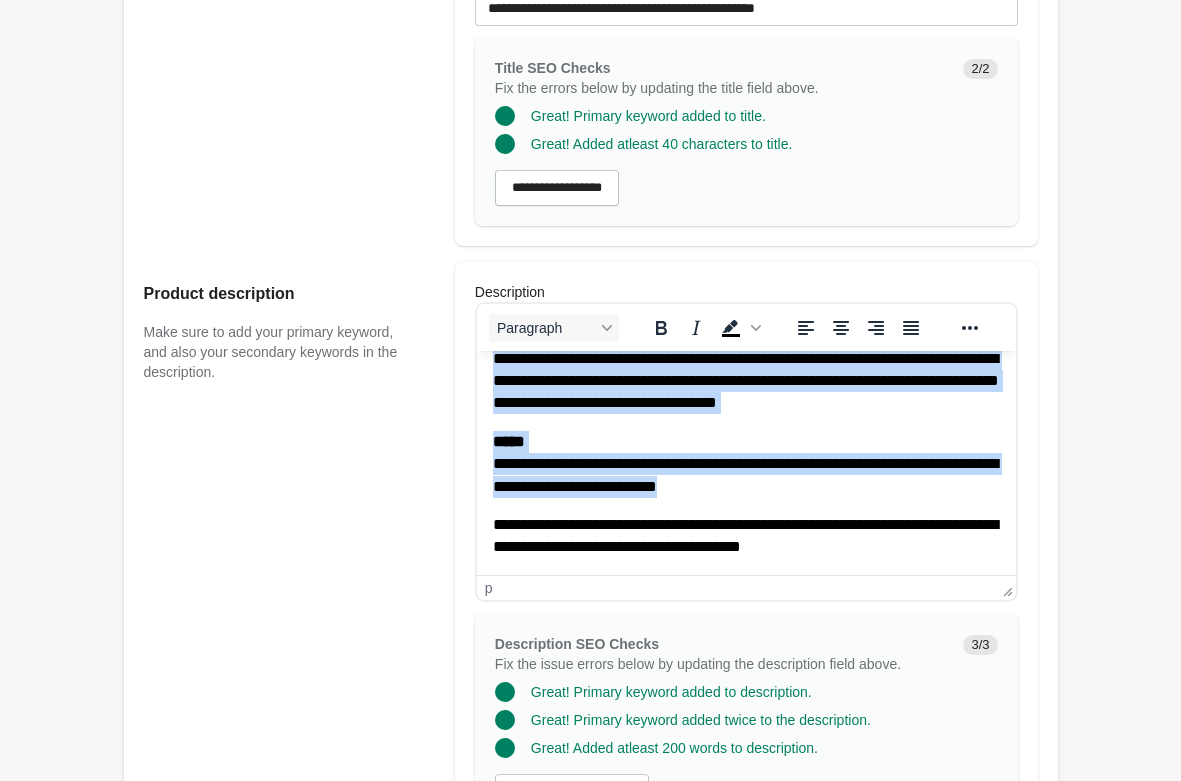 scroll, scrollTop: 1122, scrollLeft: 0, axis: vertical 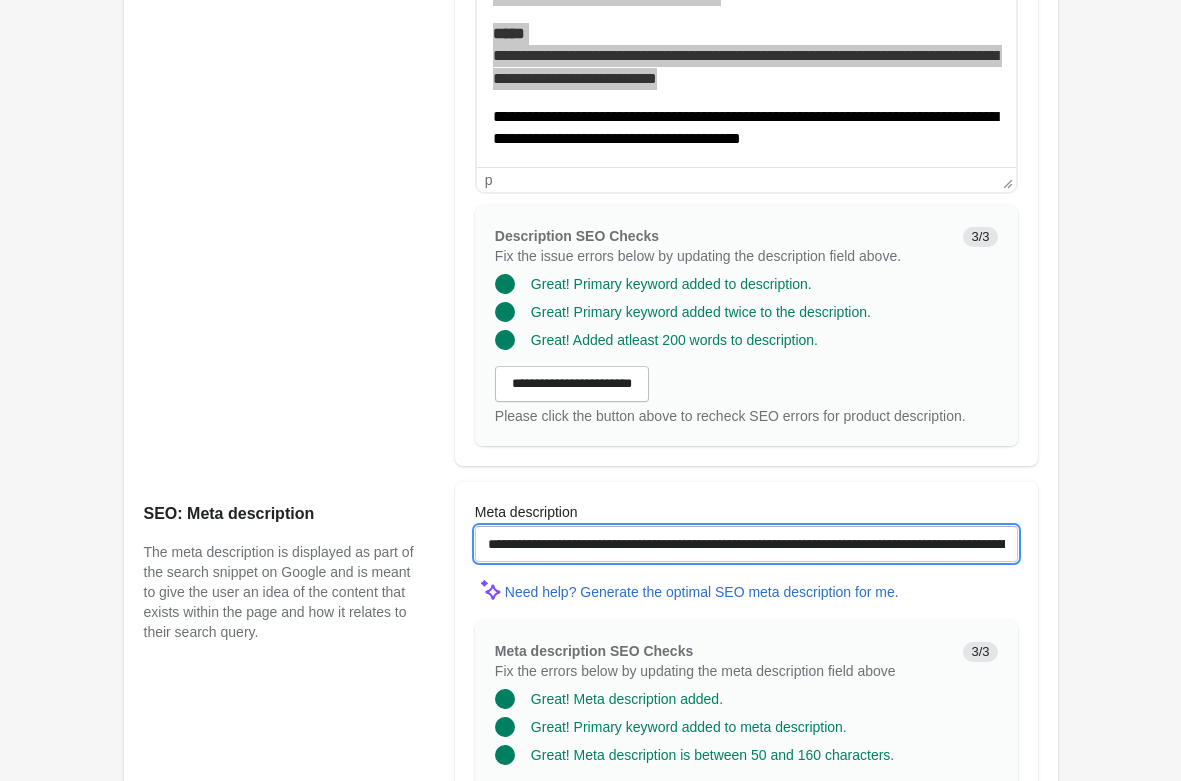 click on "**********" at bounding box center (746, 544) 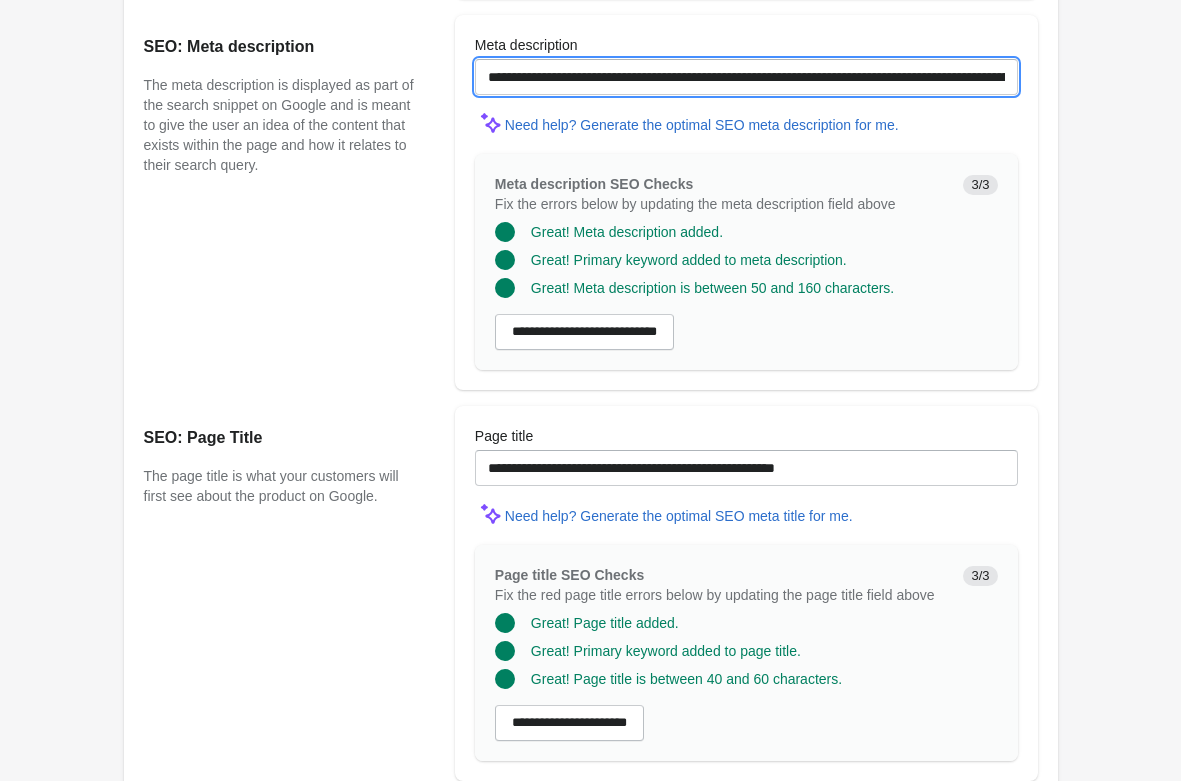 scroll, scrollTop: 1672, scrollLeft: 0, axis: vertical 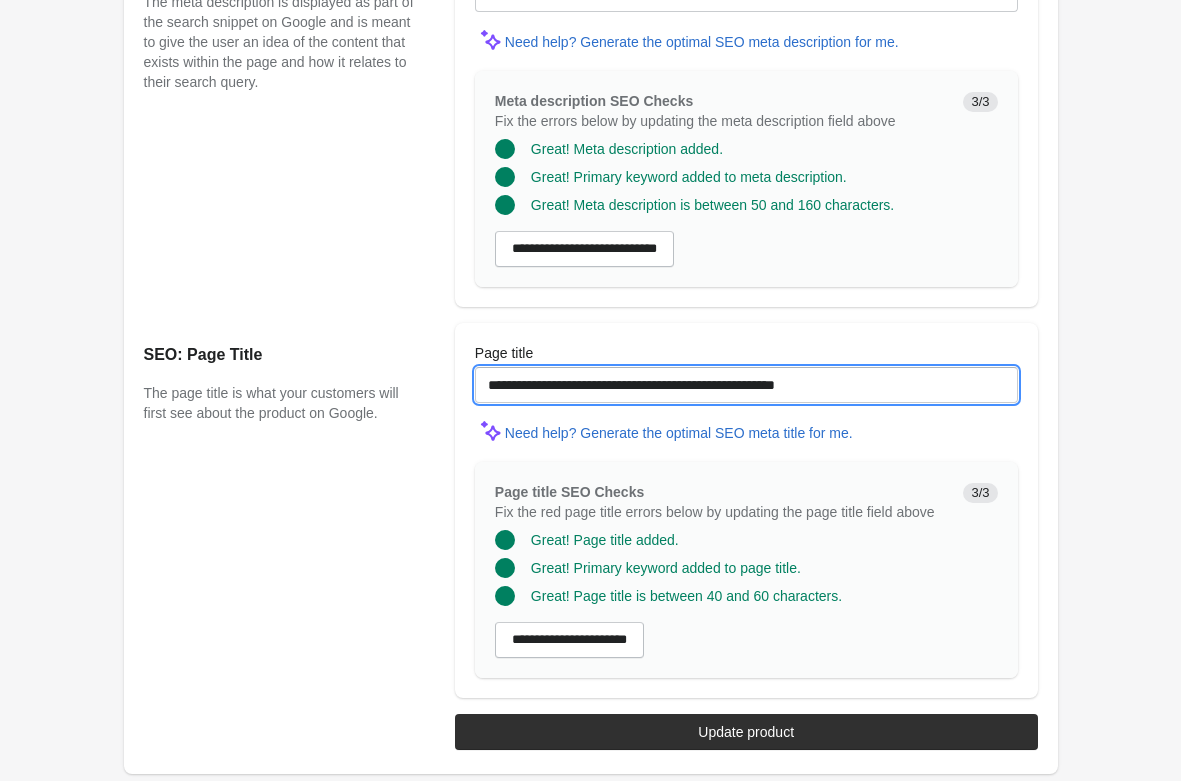 drag, startPoint x: 844, startPoint y: 379, endPoint x: -16, endPoint y: 311, distance: 862.6842 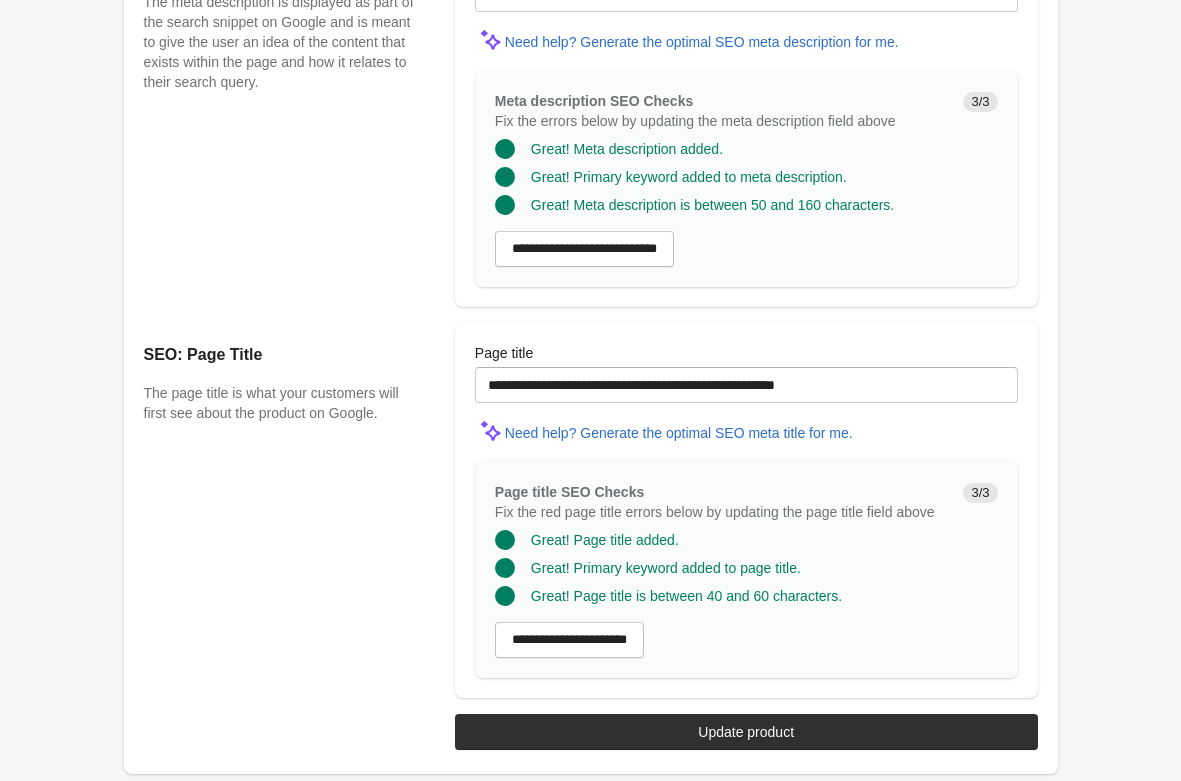 click on "Stylish Rolldown Bootleg Pants with Flare Hem - Black
Open on Shopify" at bounding box center (591, -445) 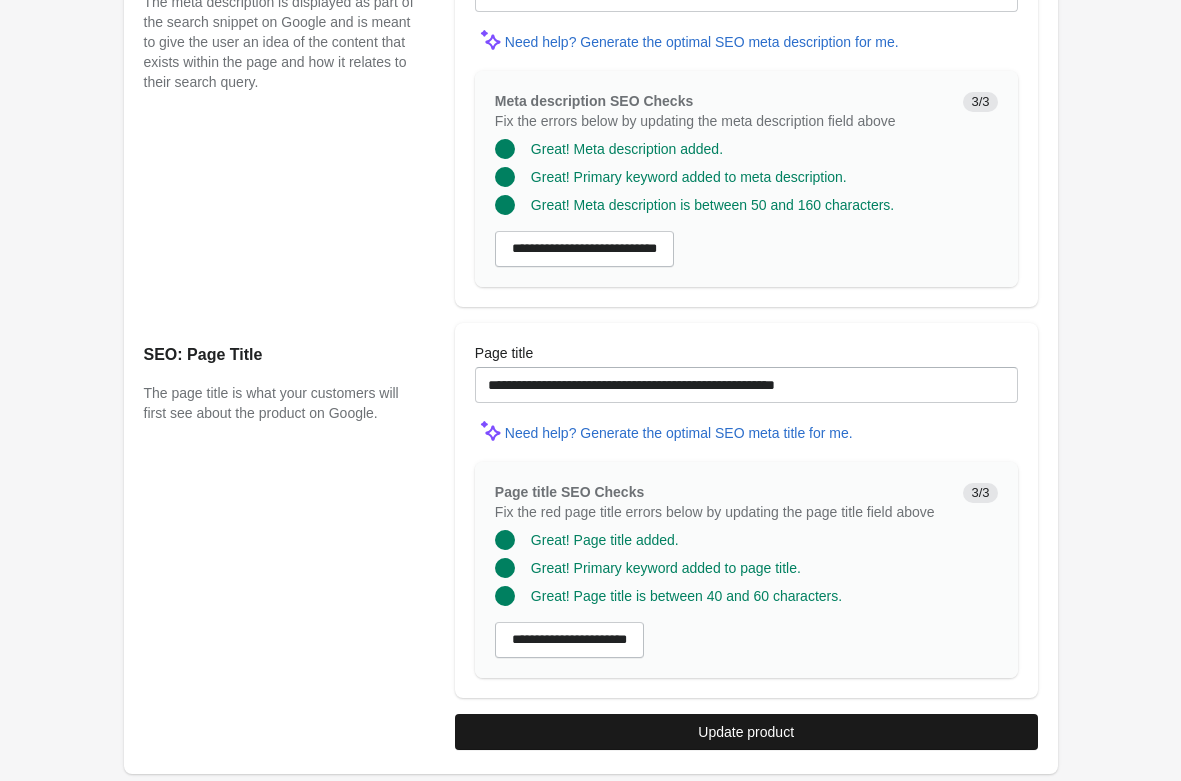 click on "Update product" at bounding box center (746, 732) 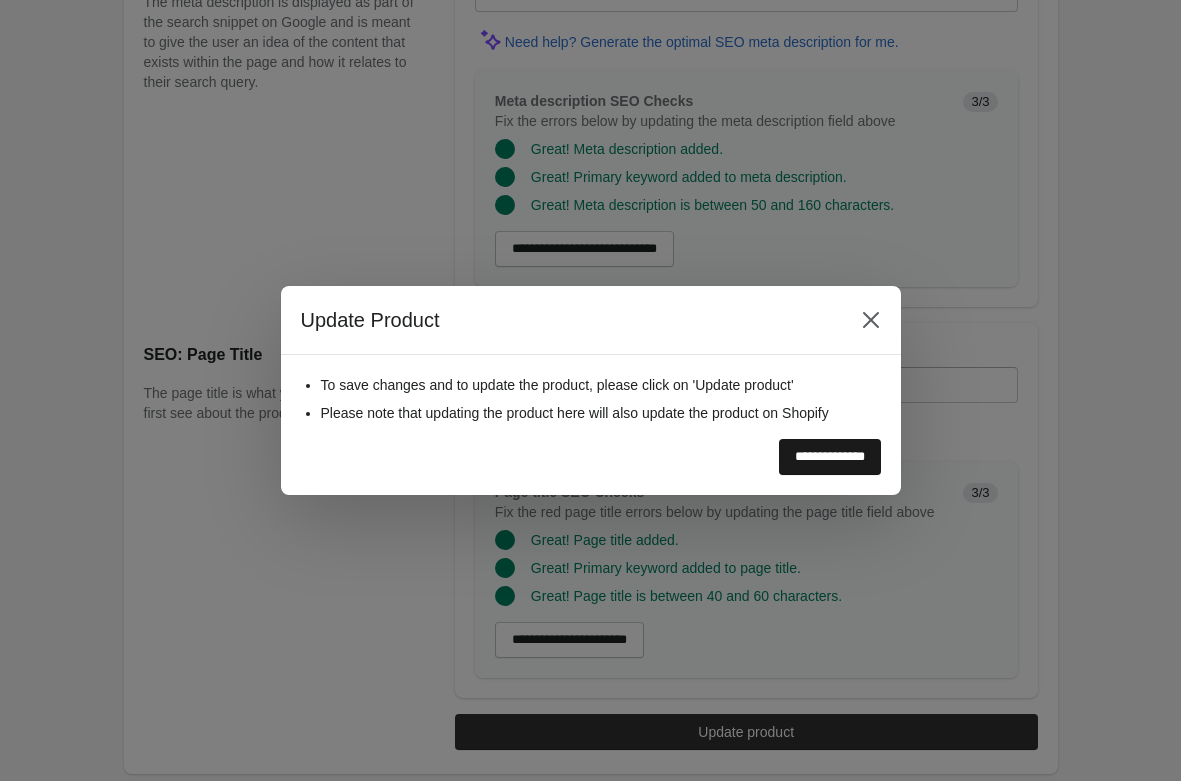 click on "**********" at bounding box center [830, 457] 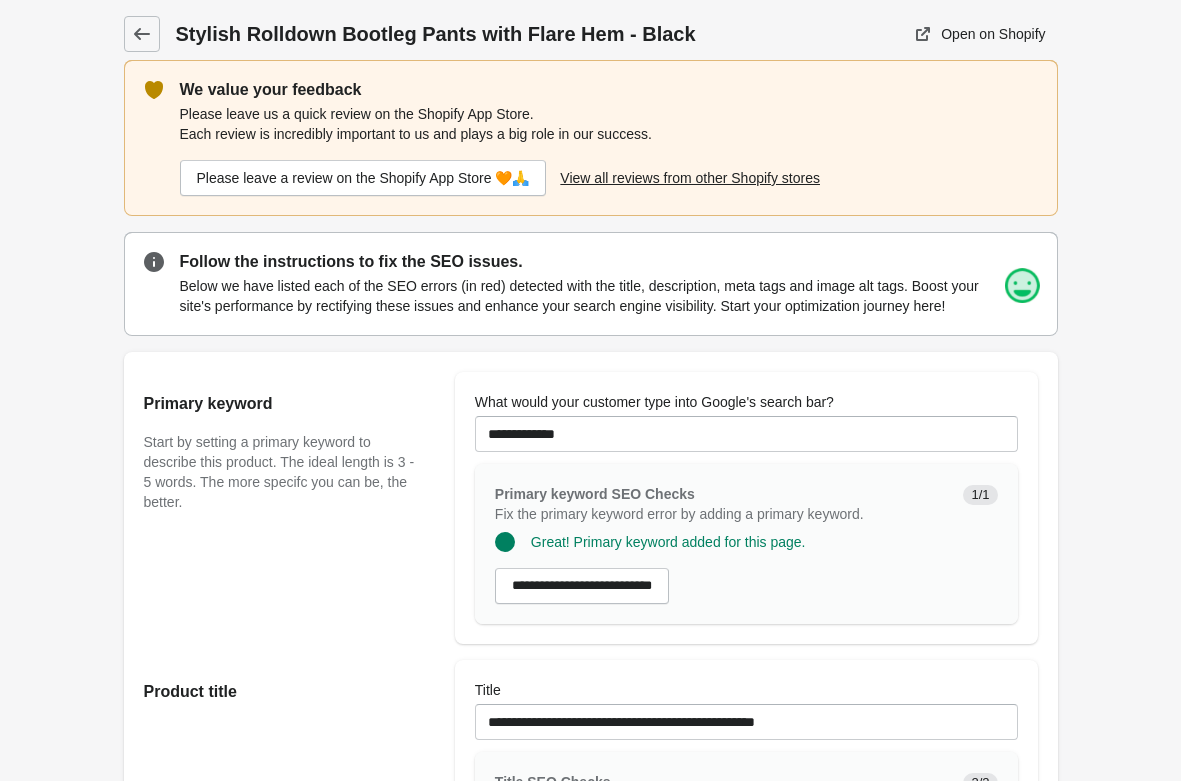 scroll, scrollTop: 0, scrollLeft: 0, axis: both 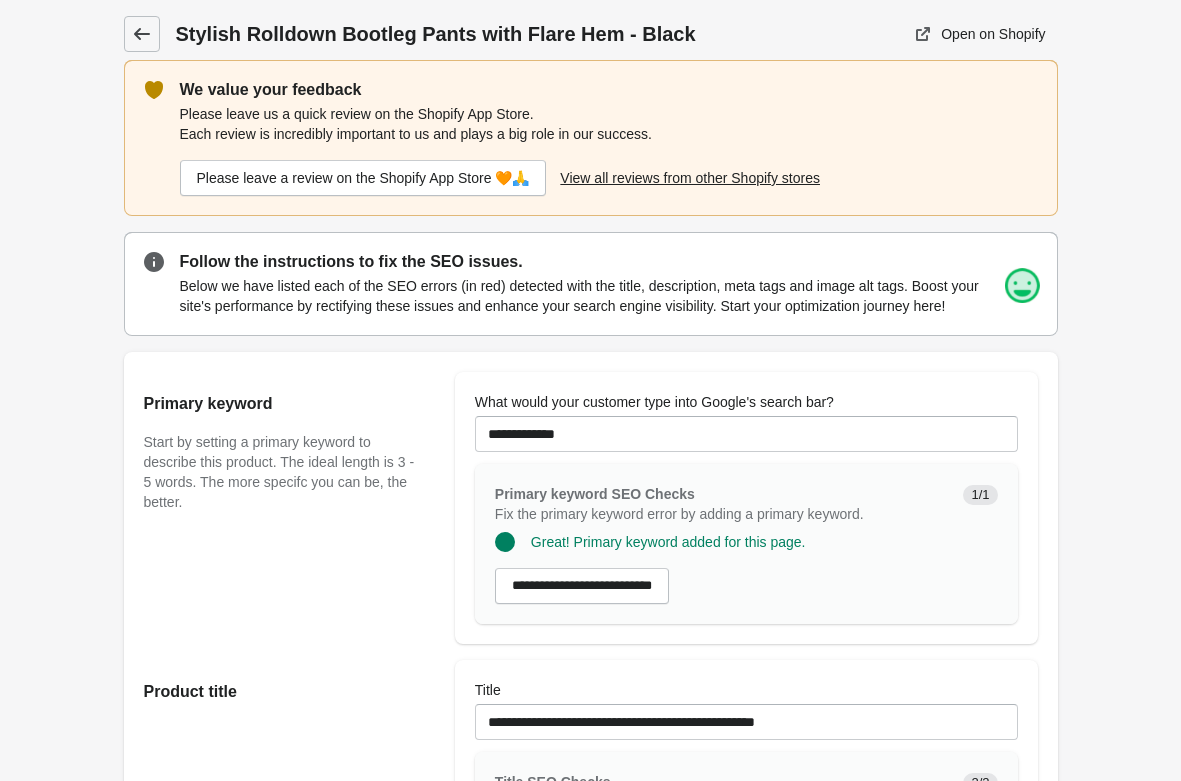 click 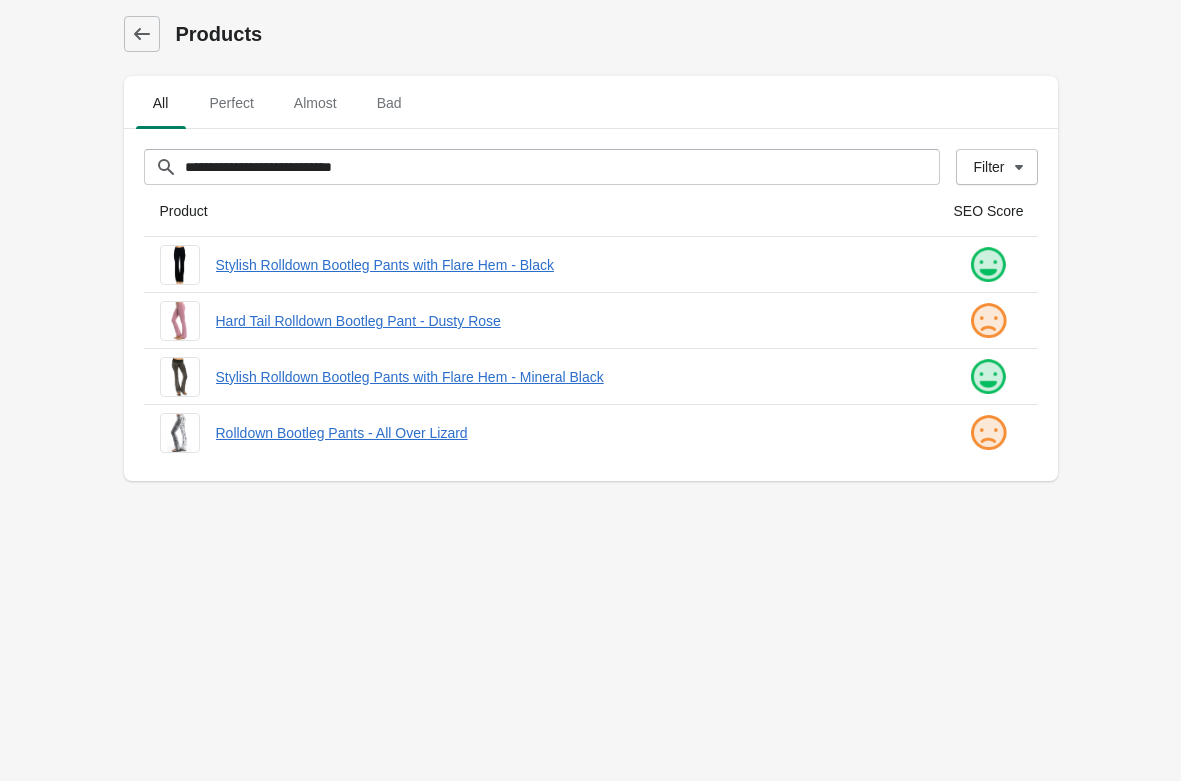 click on "**********" at bounding box center [590, 390] 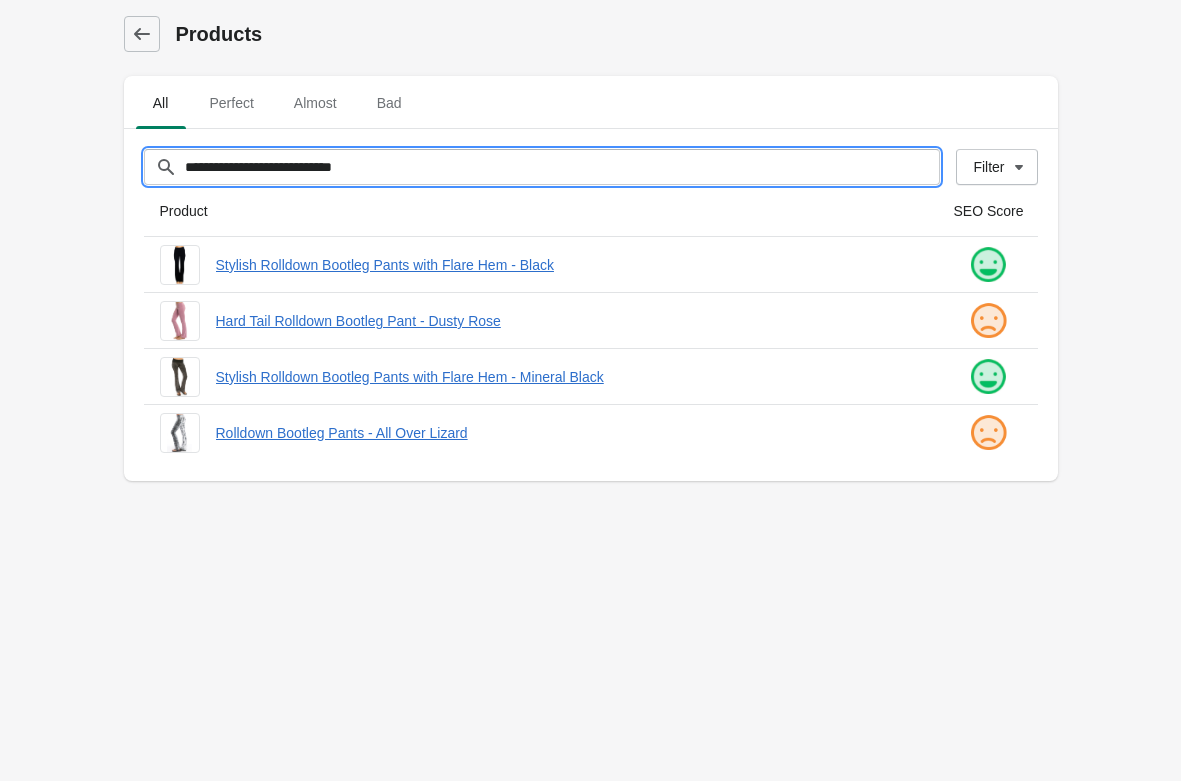 drag, startPoint x: 389, startPoint y: 166, endPoint x: -104, endPoint y: 157, distance: 493.08215 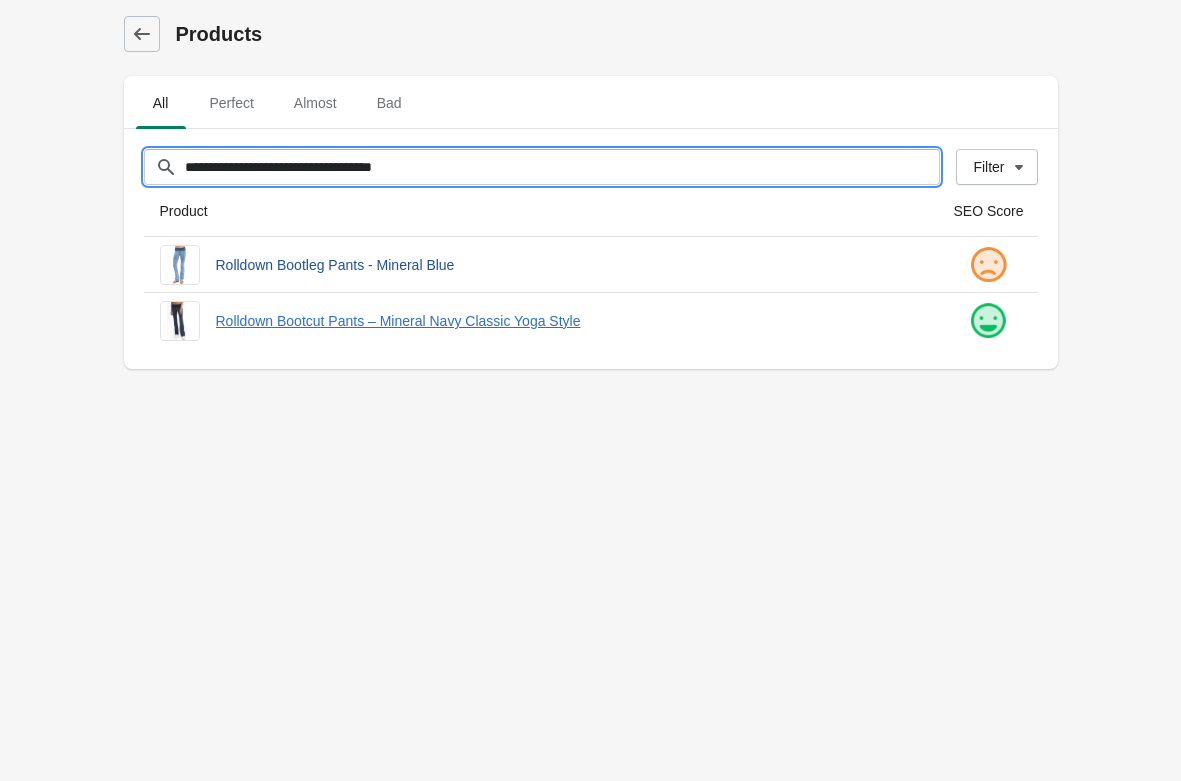 type on "**********" 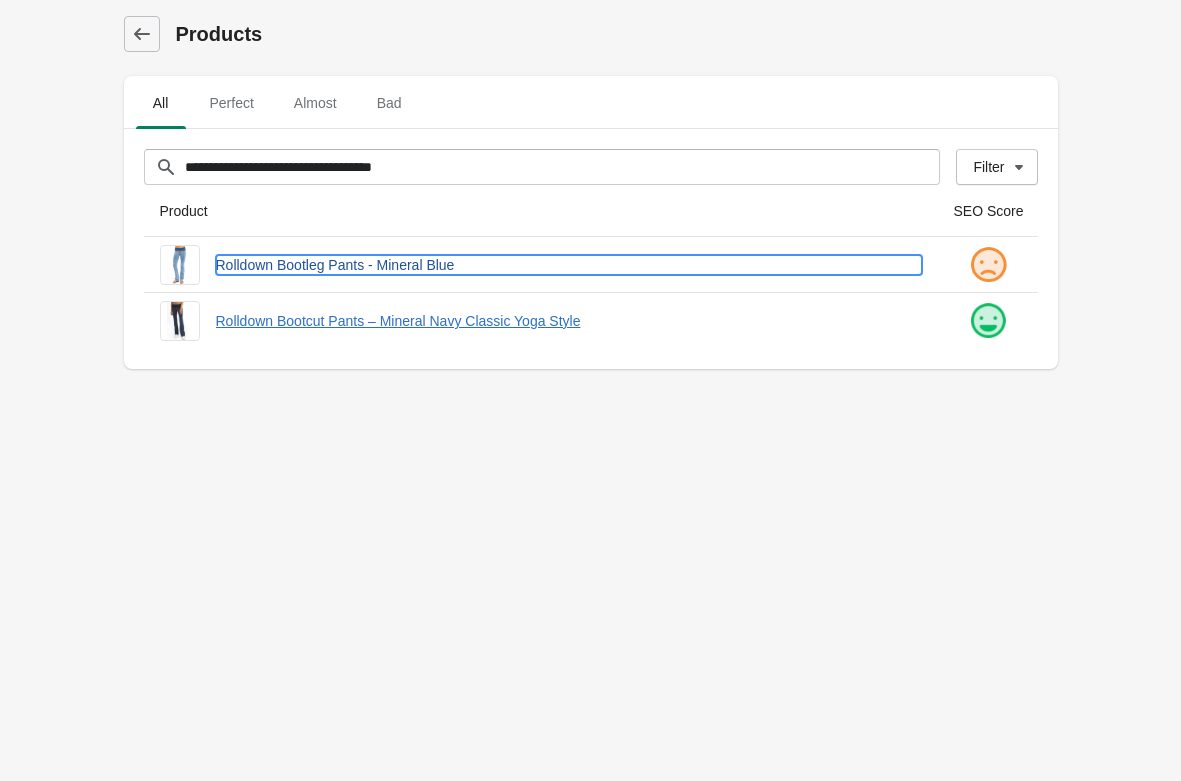 click on "Rolldown Bootleg Pants - Mineral Blue" at bounding box center [569, 265] 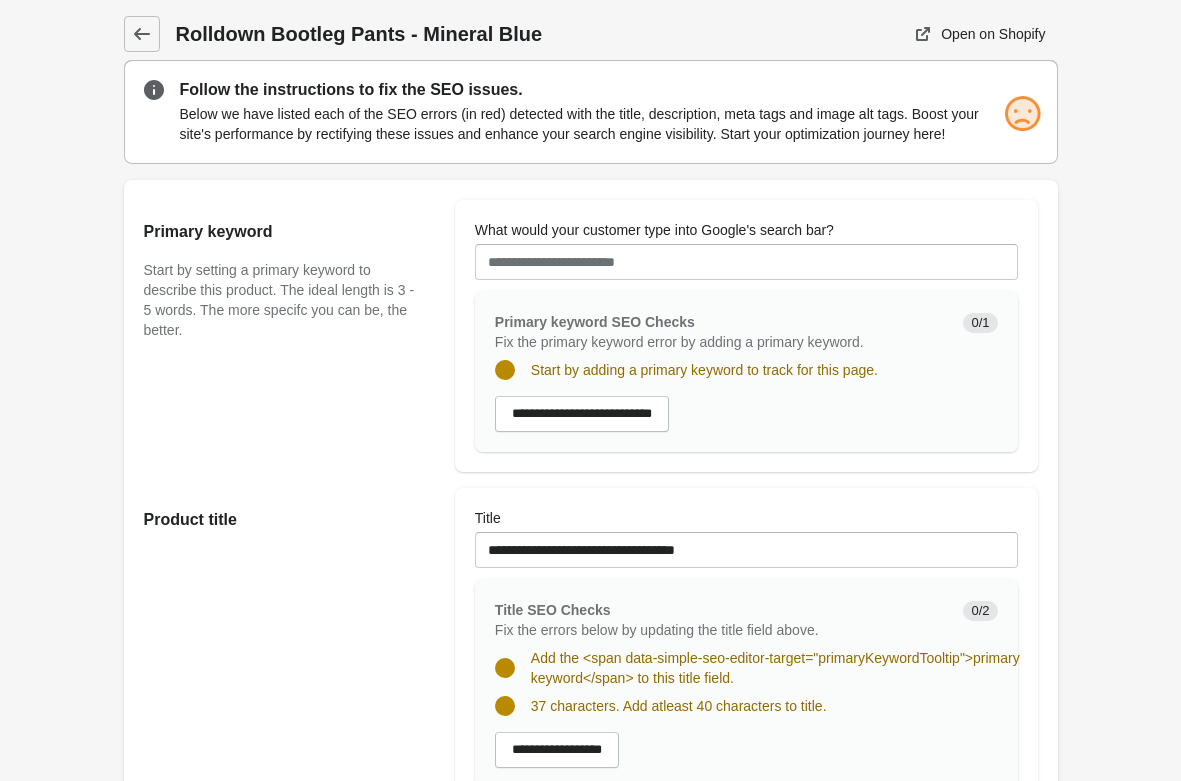scroll, scrollTop: 0, scrollLeft: 0, axis: both 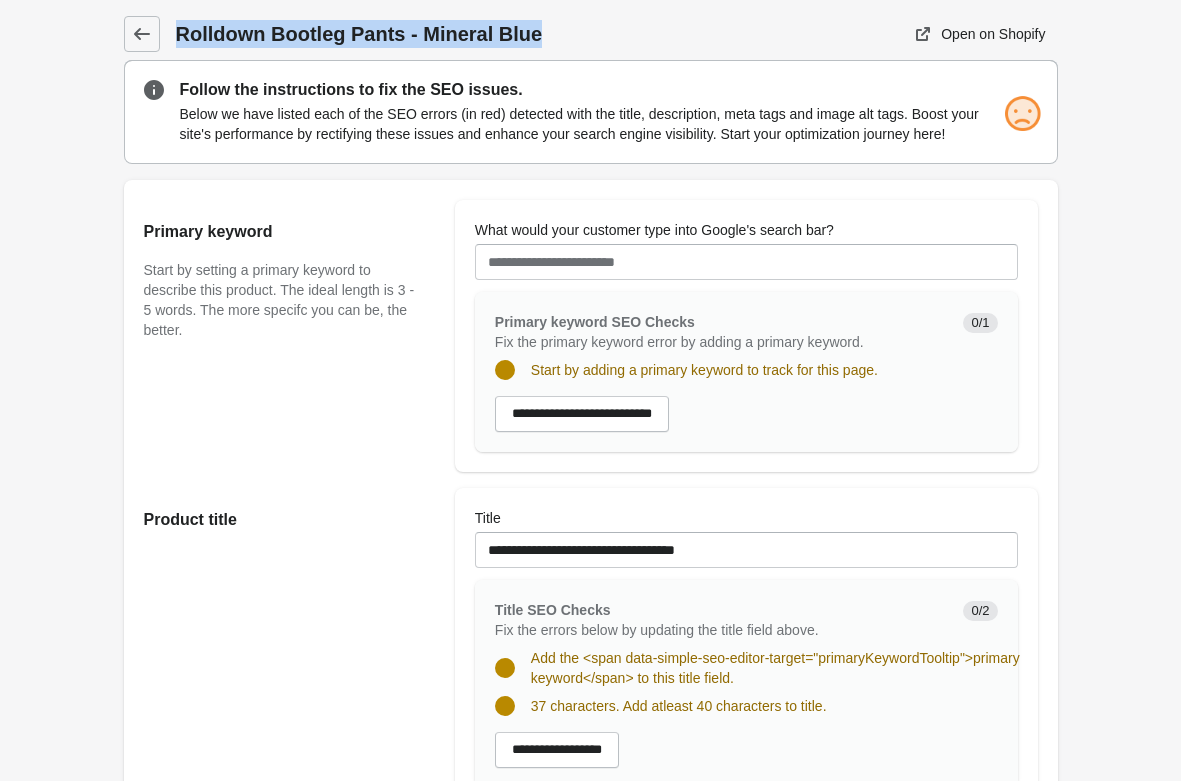 drag, startPoint x: 522, startPoint y: 31, endPoint x: 176, endPoint y: 26, distance: 346.03613 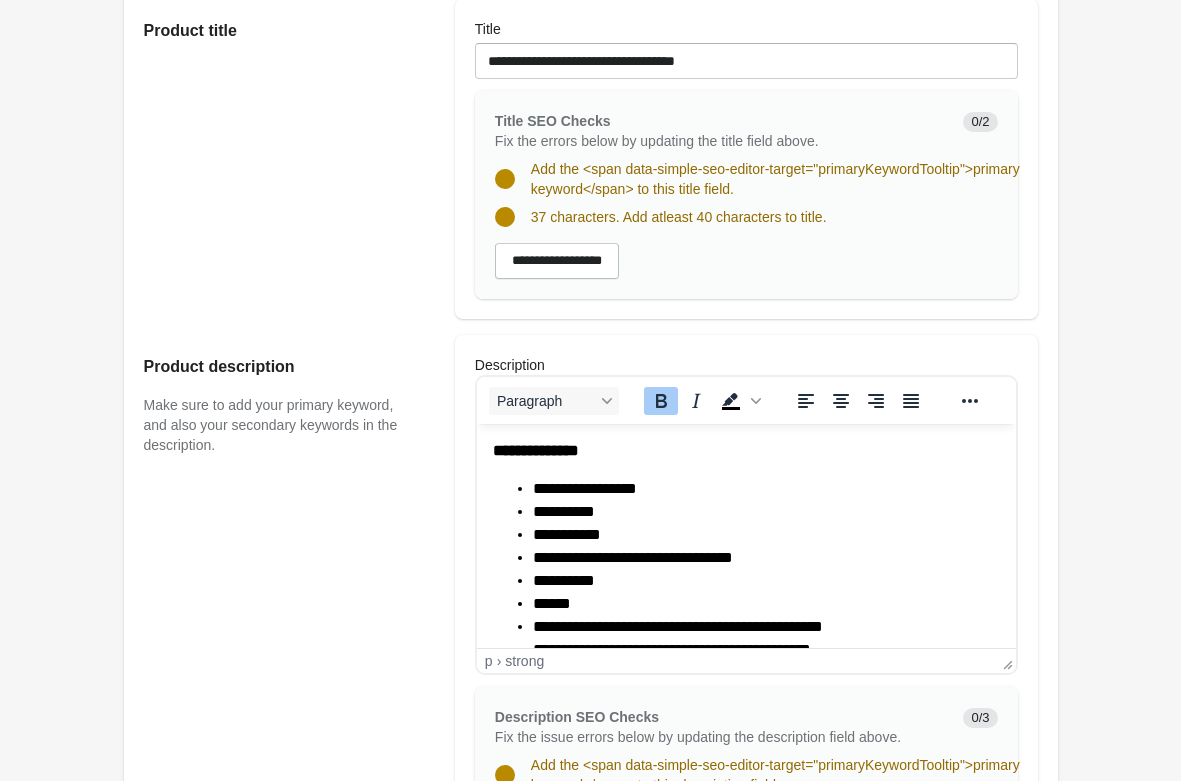 scroll, scrollTop: 510, scrollLeft: 0, axis: vertical 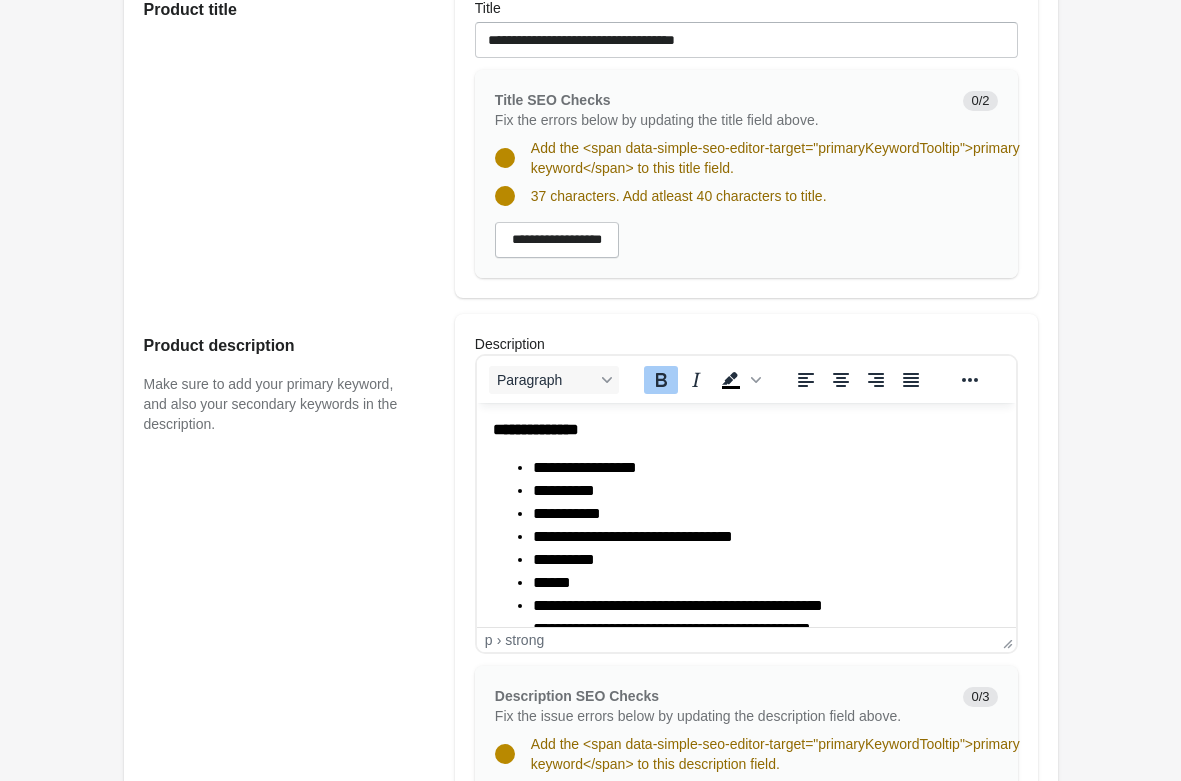click on "**********" at bounding box center (765, 468) 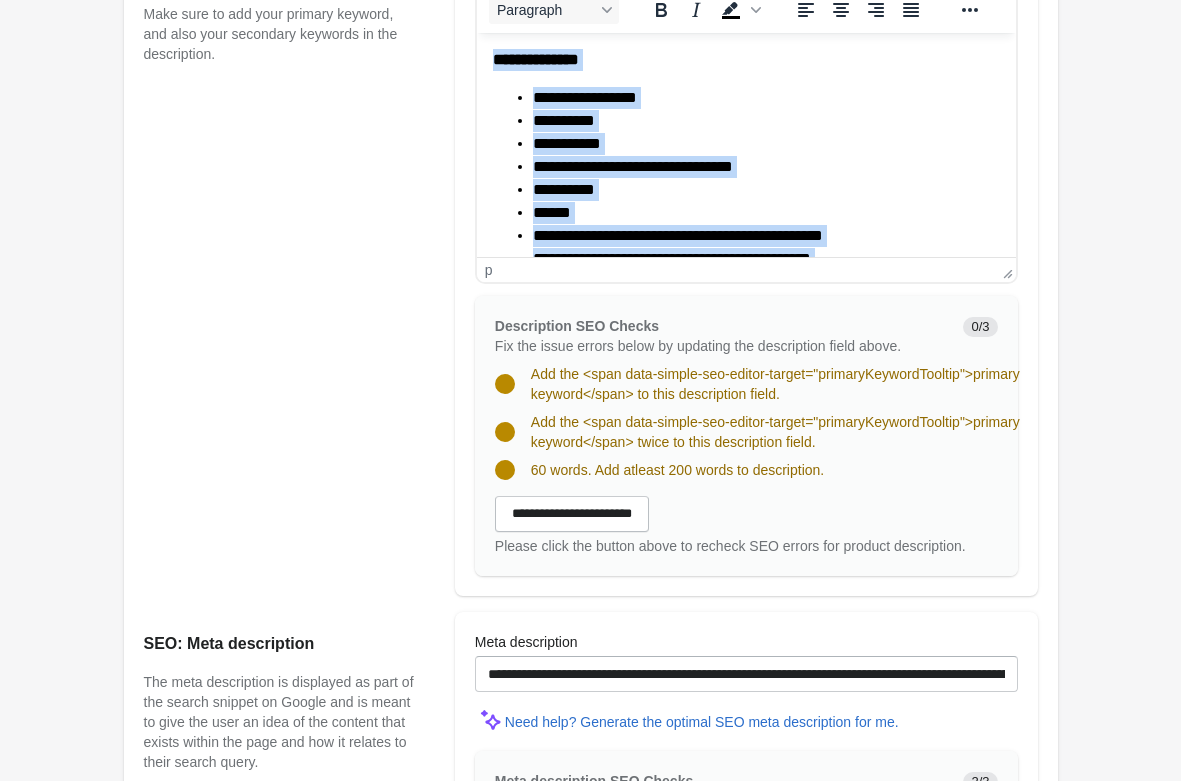 scroll, scrollTop: 1122, scrollLeft: 0, axis: vertical 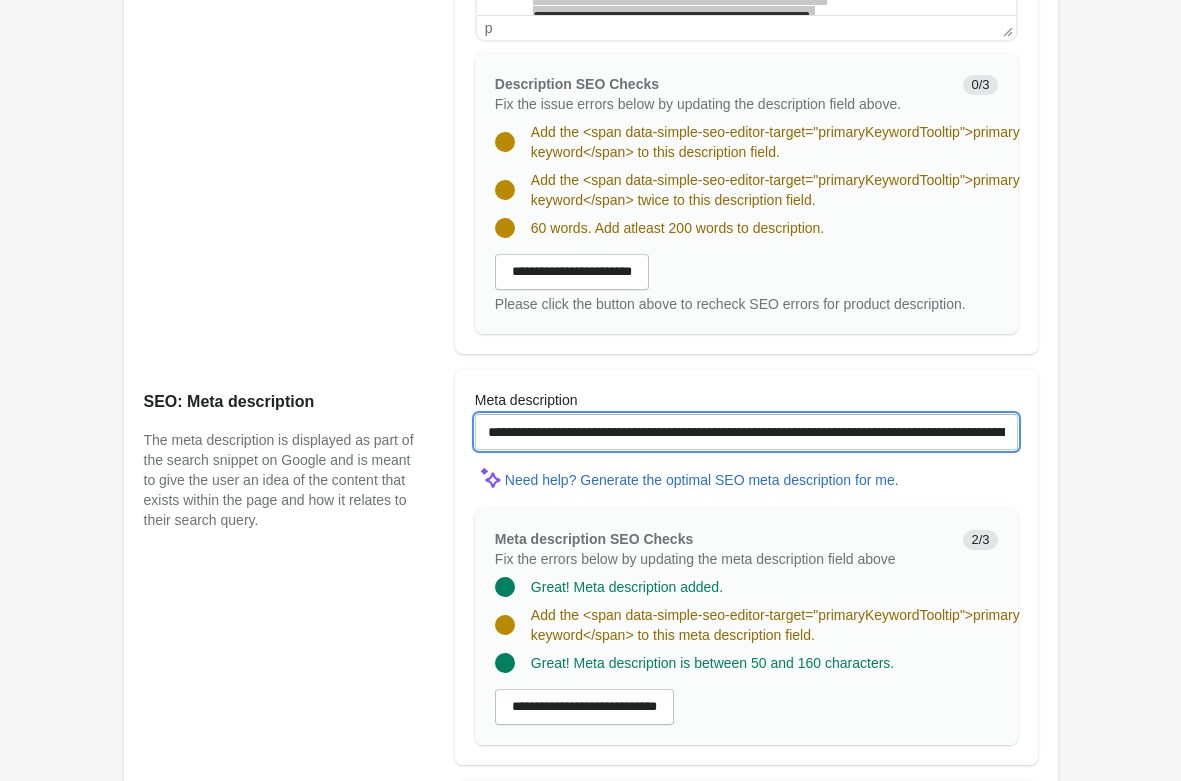 click on "**********" at bounding box center (746, 432) 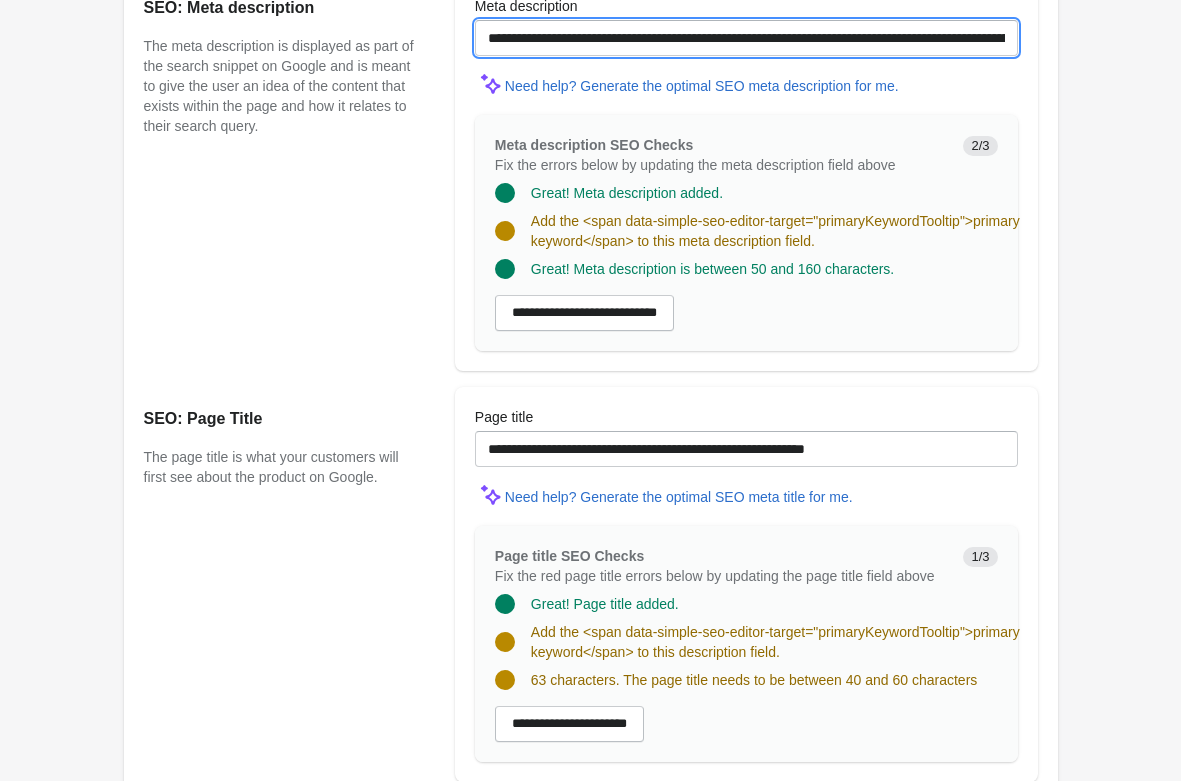 scroll, scrollTop: 1600, scrollLeft: 0, axis: vertical 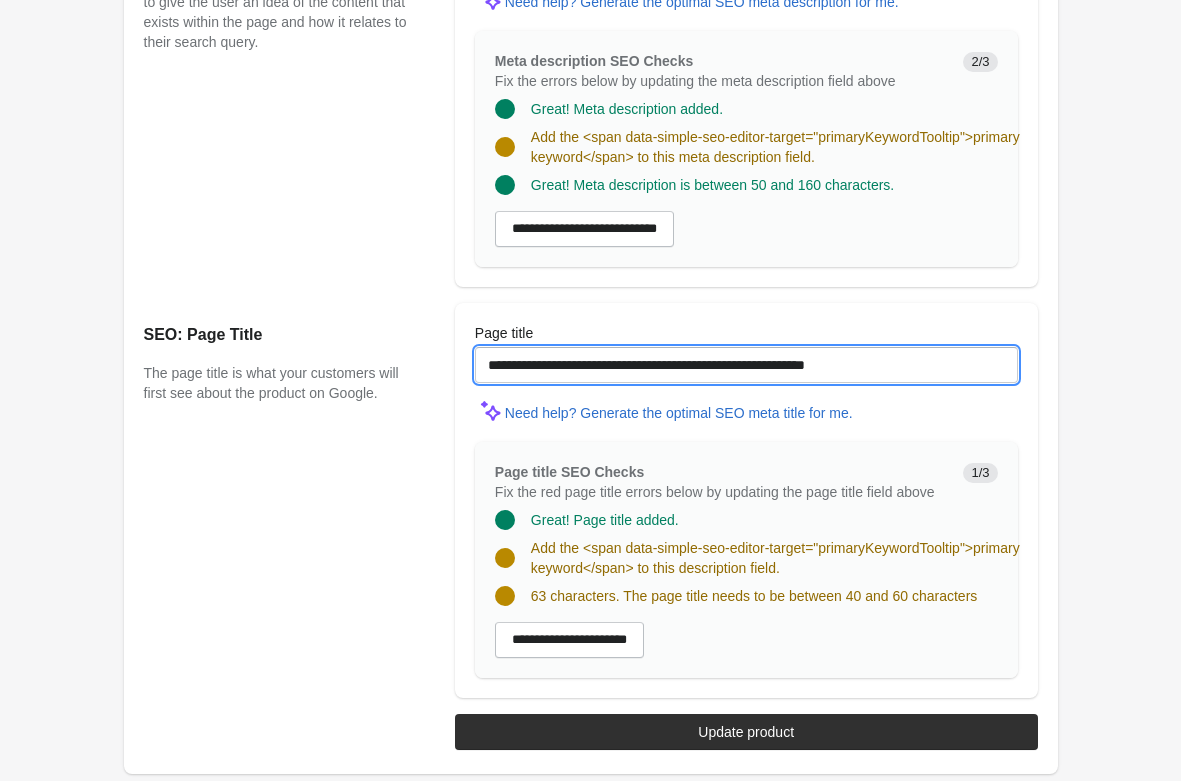 click on "**********" at bounding box center [746, 365] 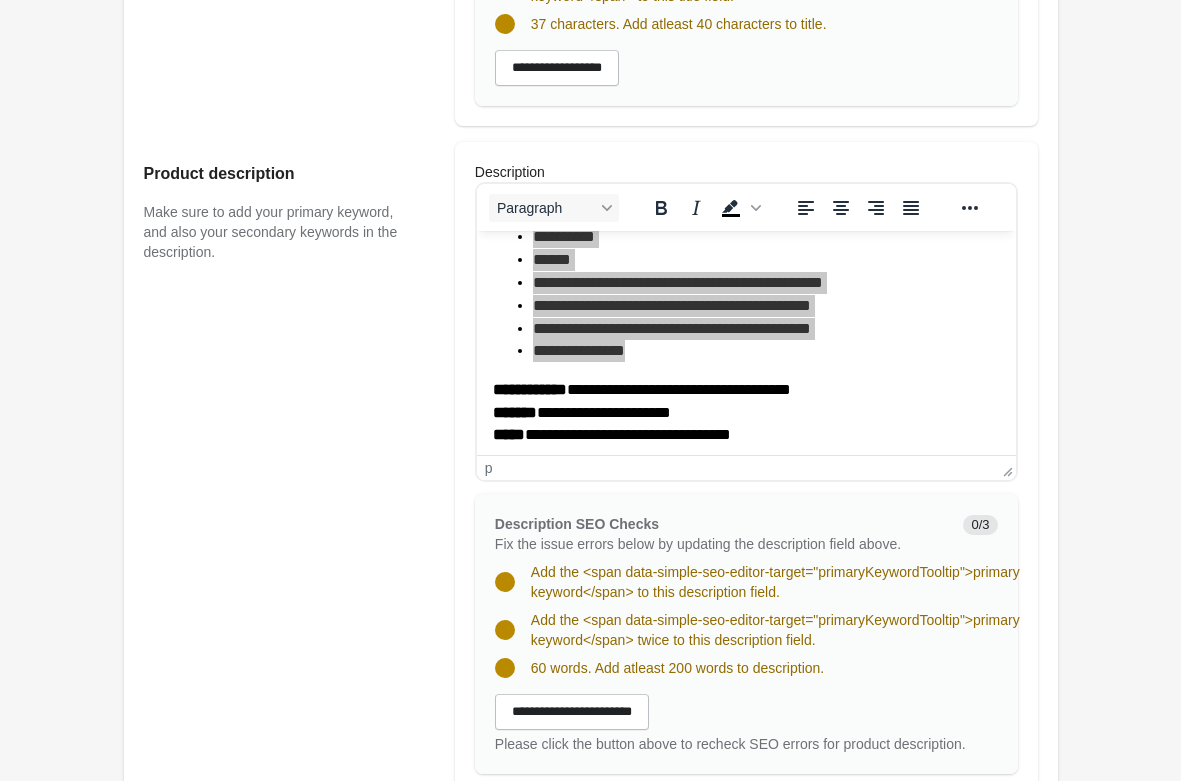 scroll, scrollTop: 159, scrollLeft: 0, axis: vertical 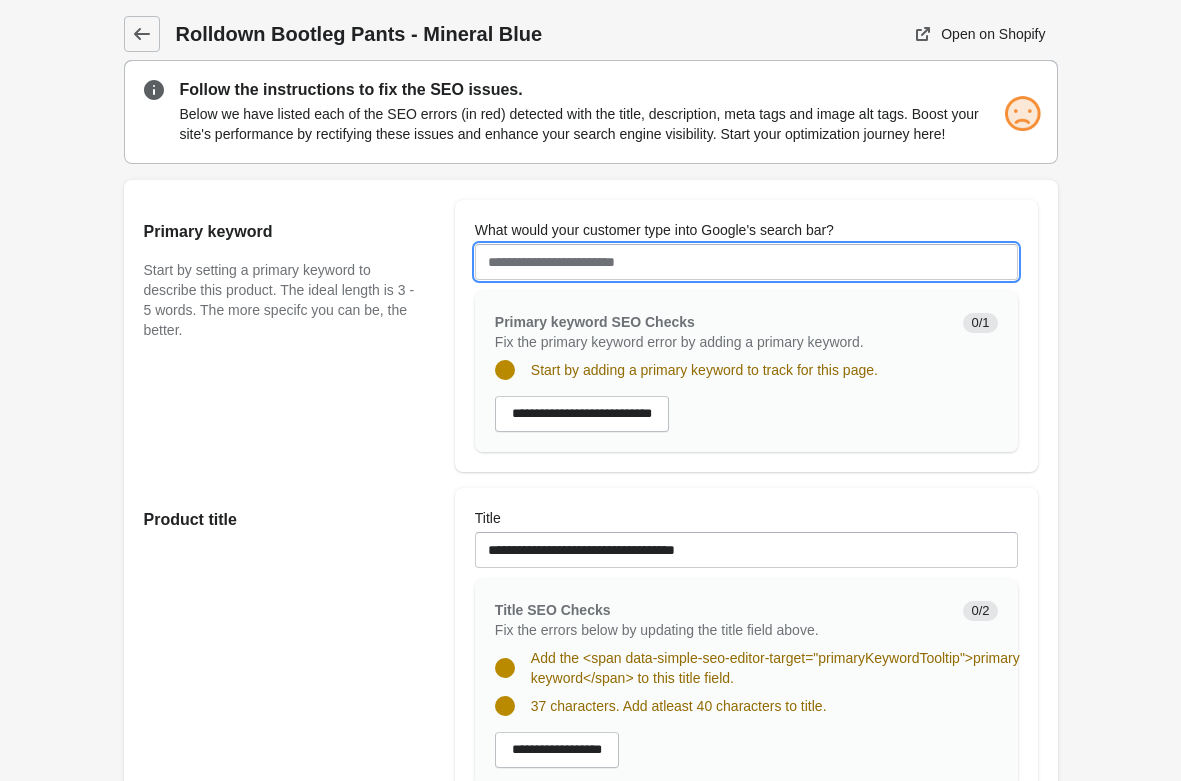 click on "What would your customer type into Google's search bar?" at bounding box center [746, 262] 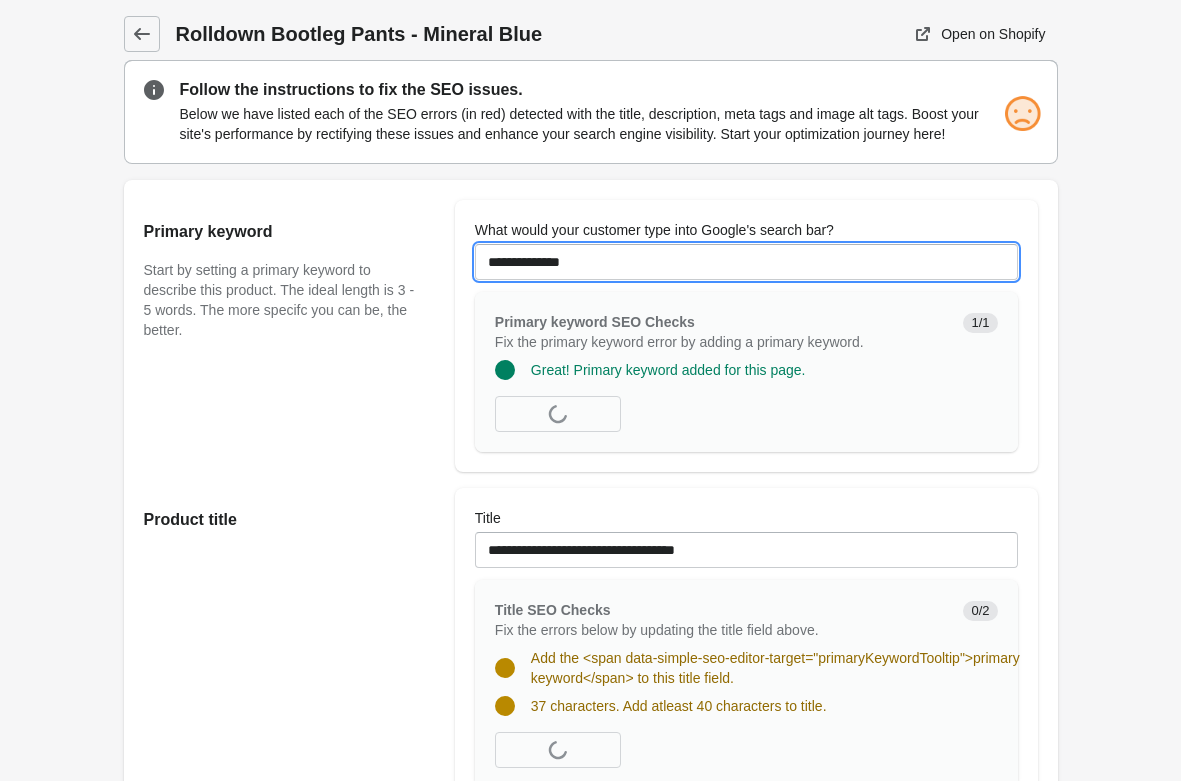 type on "**********" 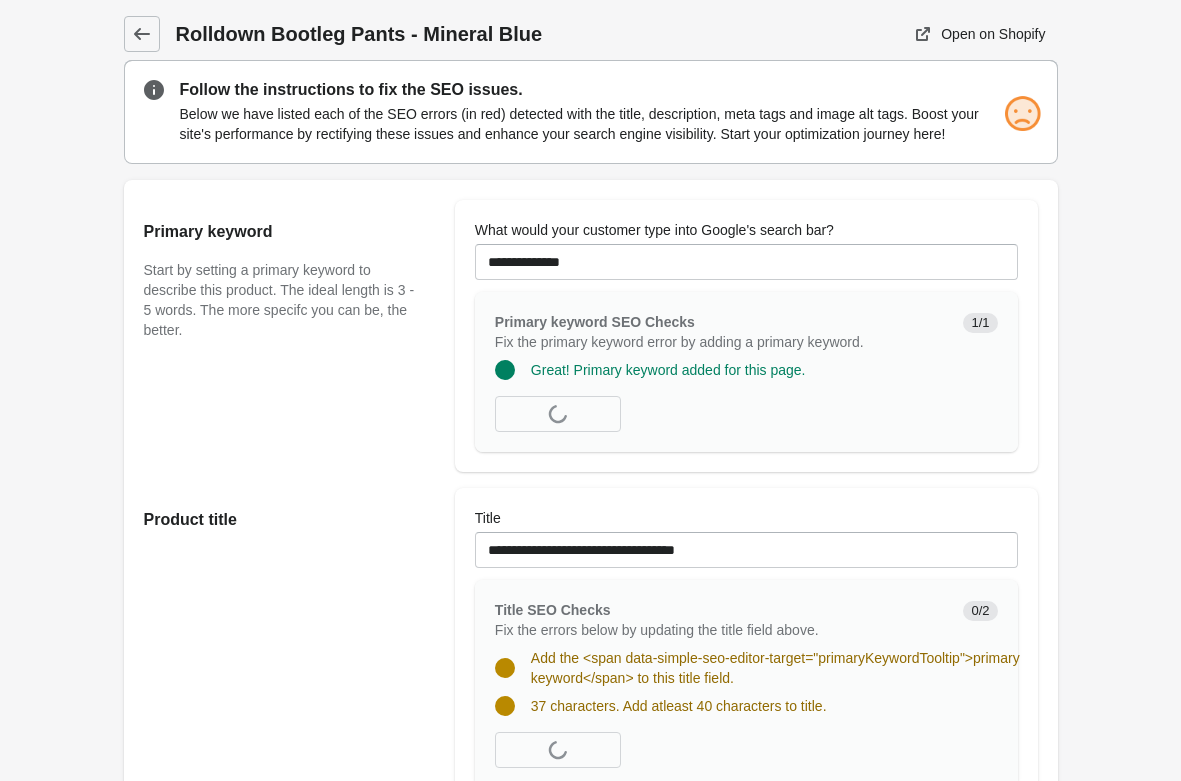 click on "Rolldown Bootleg Pants - Mineral Blue
Open on Shopify" at bounding box center (590, 1191) 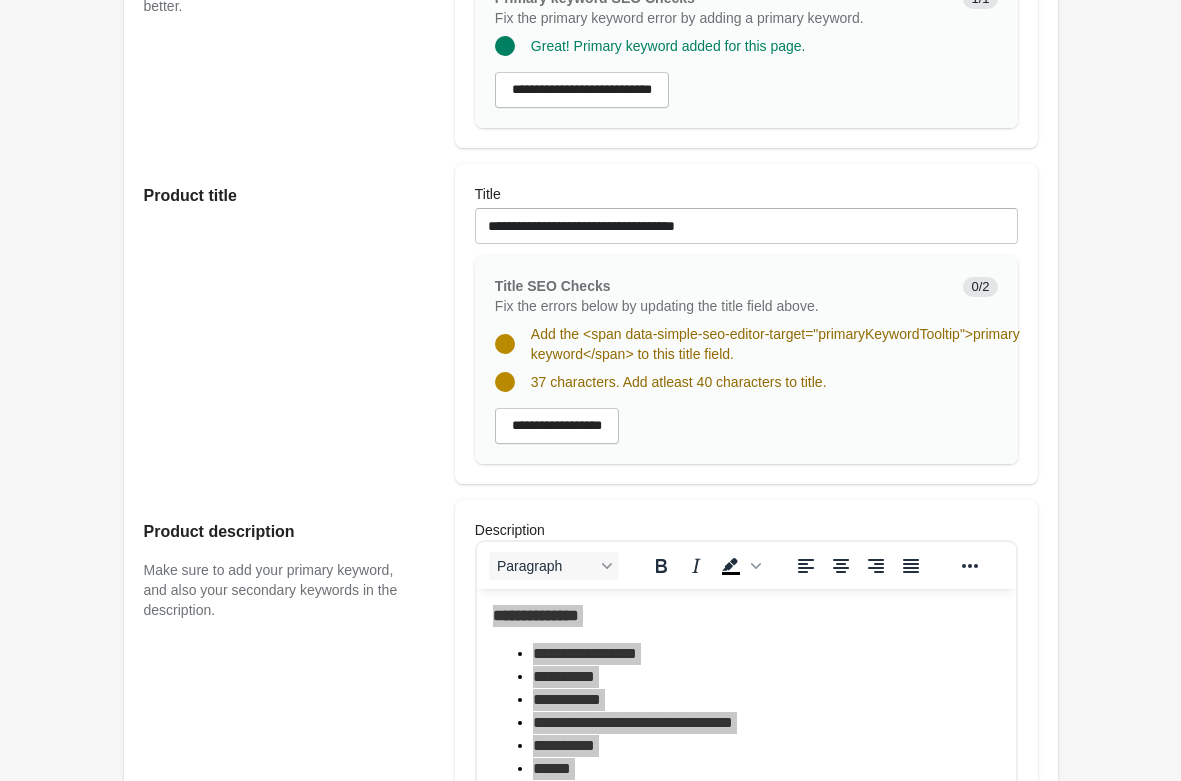 scroll, scrollTop: 306, scrollLeft: 0, axis: vertical 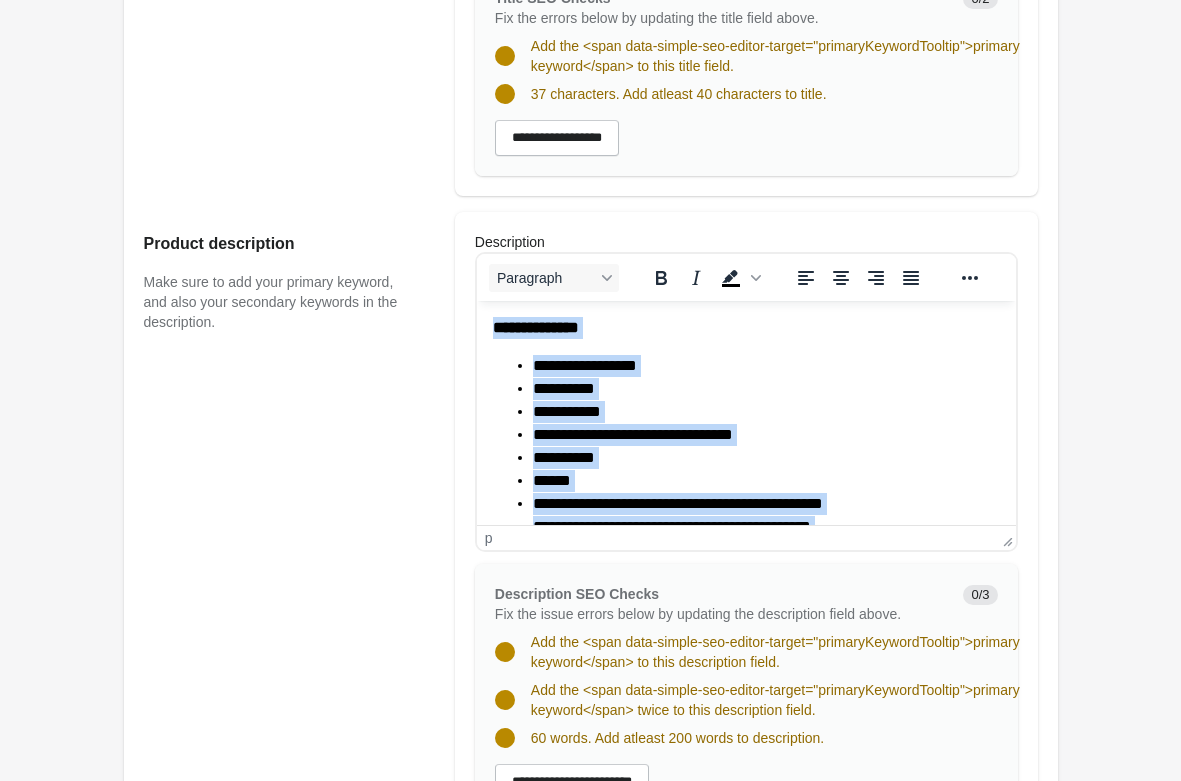 click on "**********" at bounding box center (765, 435) 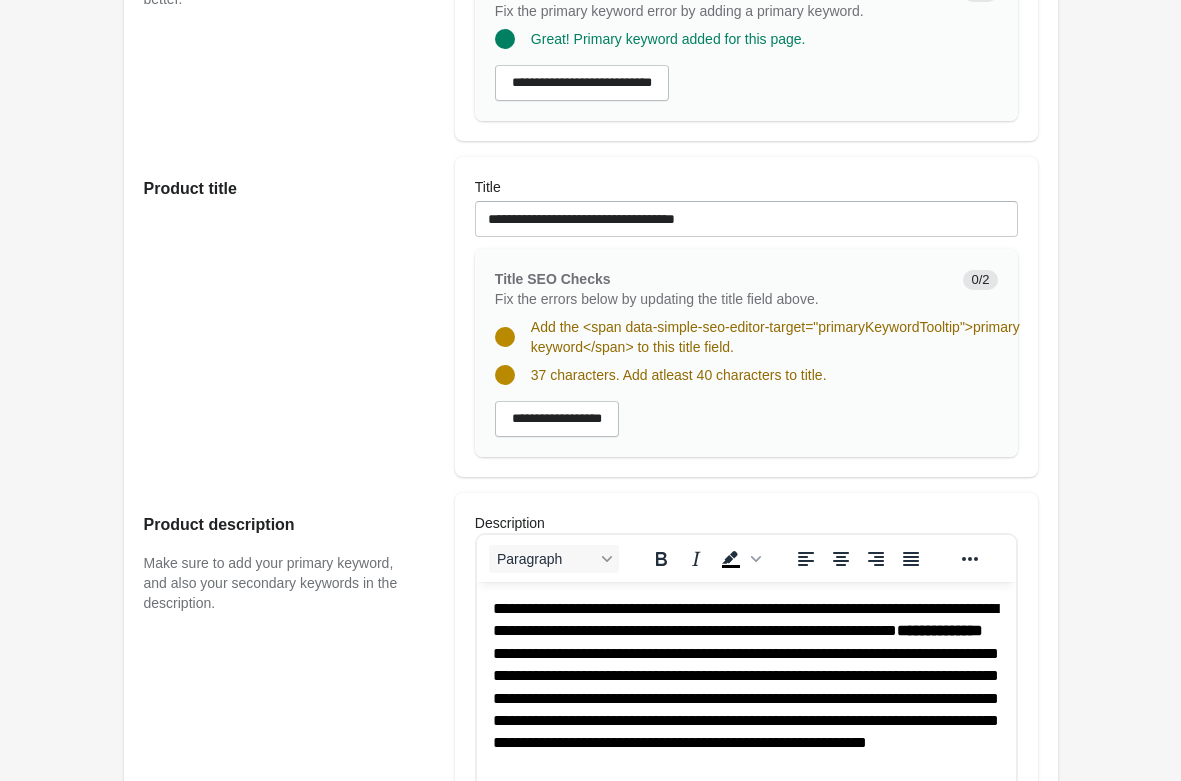 scroll, scrollTop: 306, scrollLeft: 0, axis: vertical 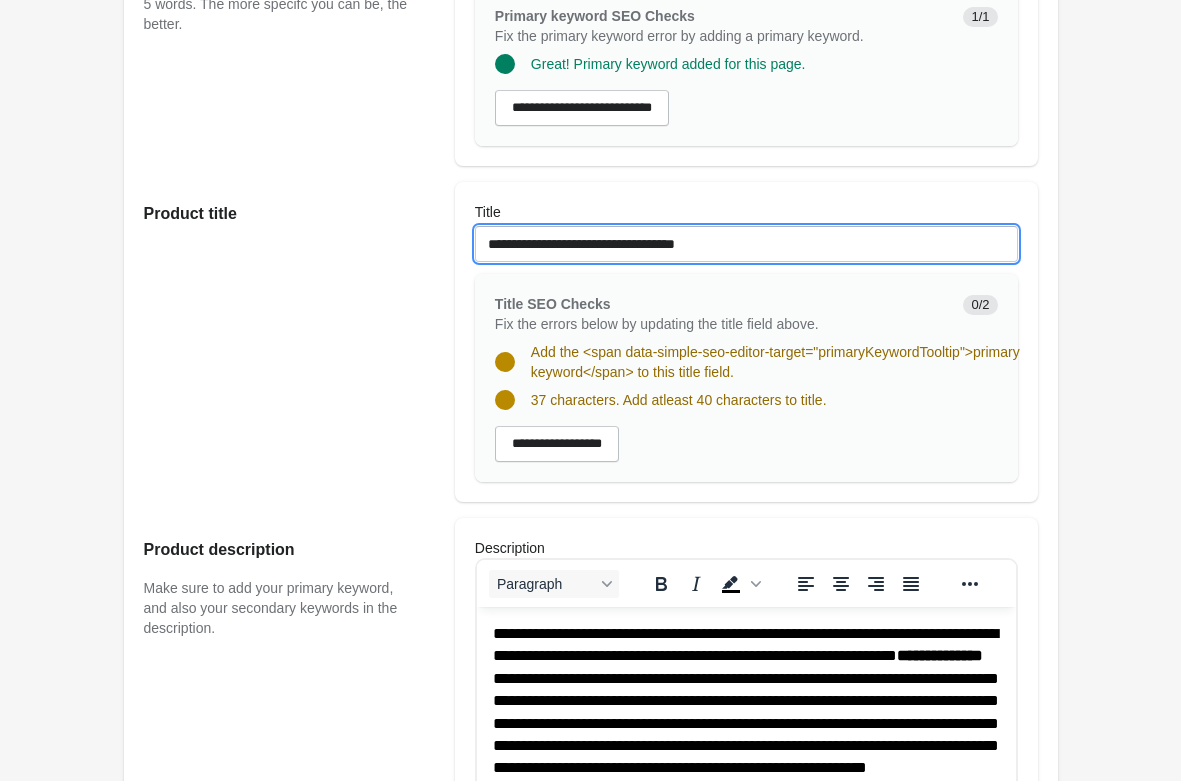 drag, startPoint x: 643, startPoint y: 246, endPoint x: 297, endPoint y: 251, distance: 346.03613 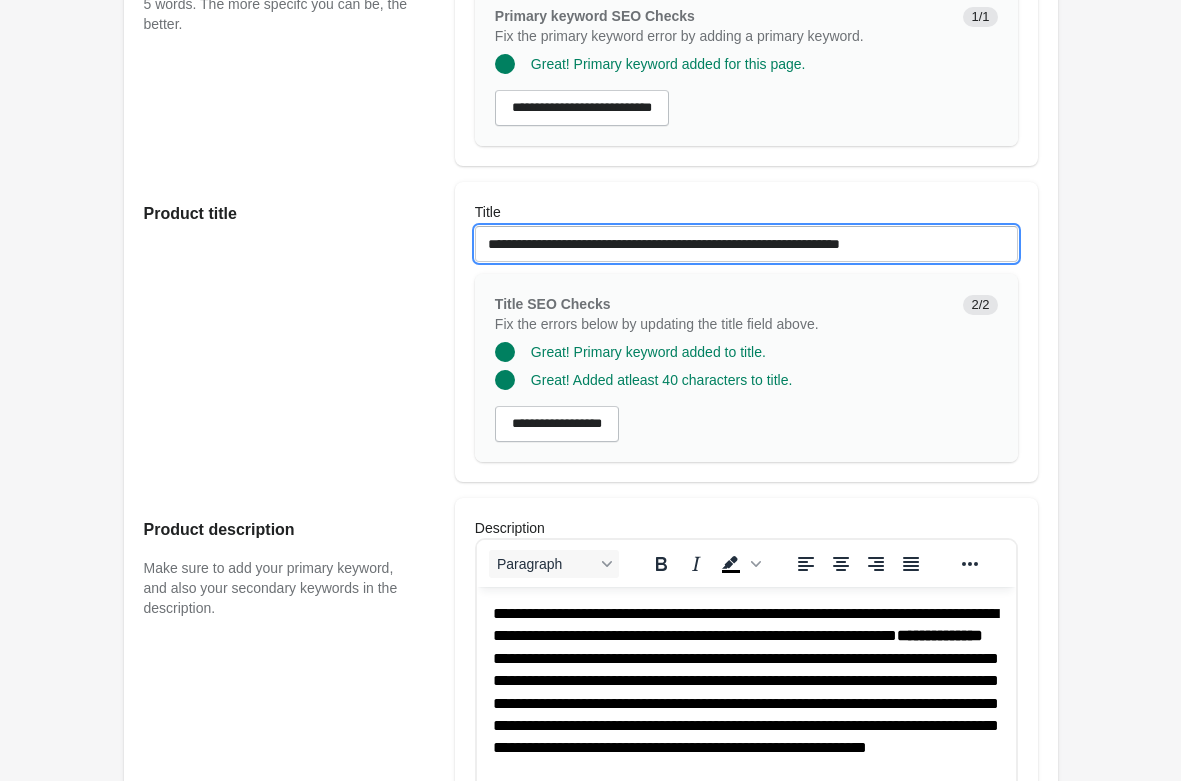 click on "**********" at bounding box center (746, 244) 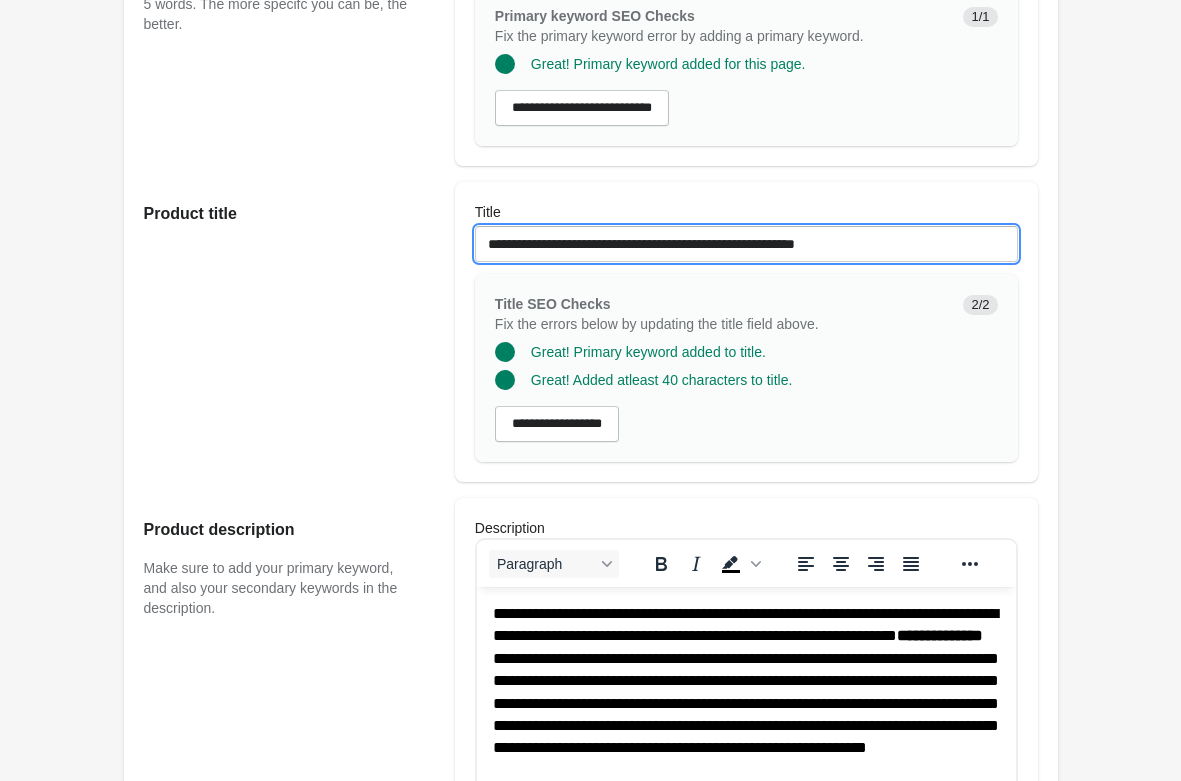 type on "**********" 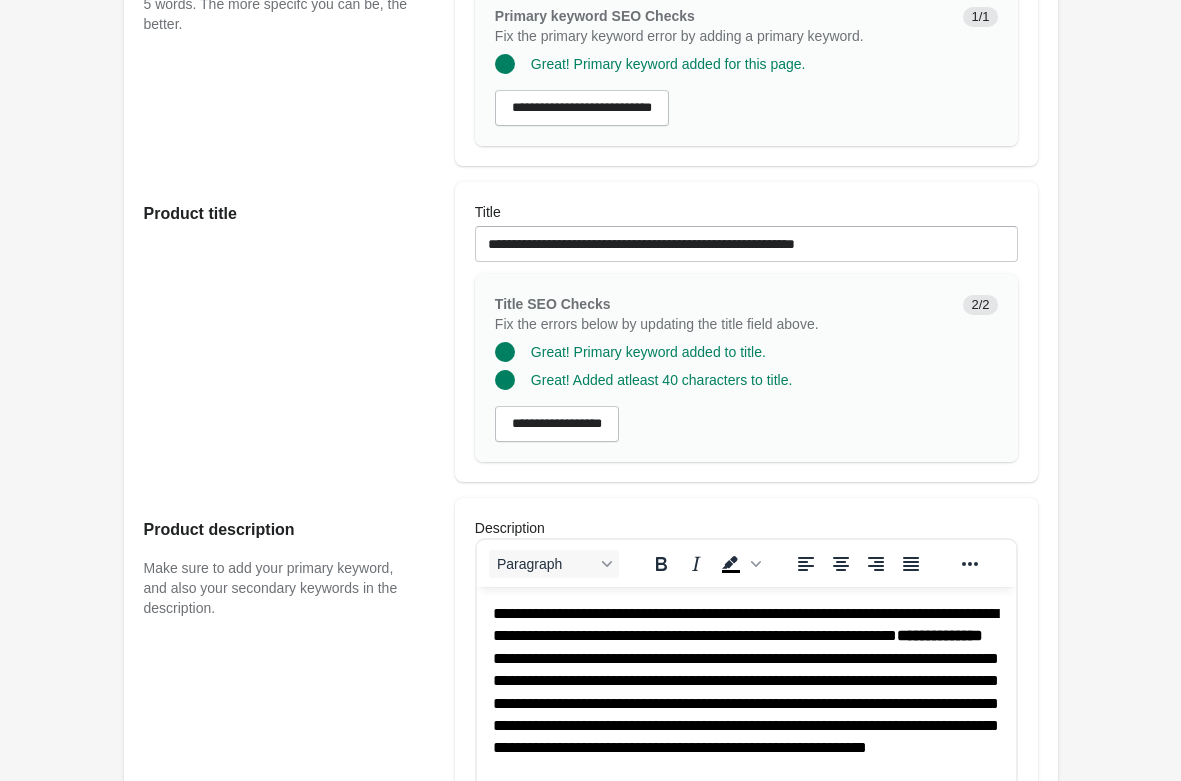 click on "Rolldown Bootleg Pants - Mineral Blue
Open on Shopify" at bounding box center (590, 855) 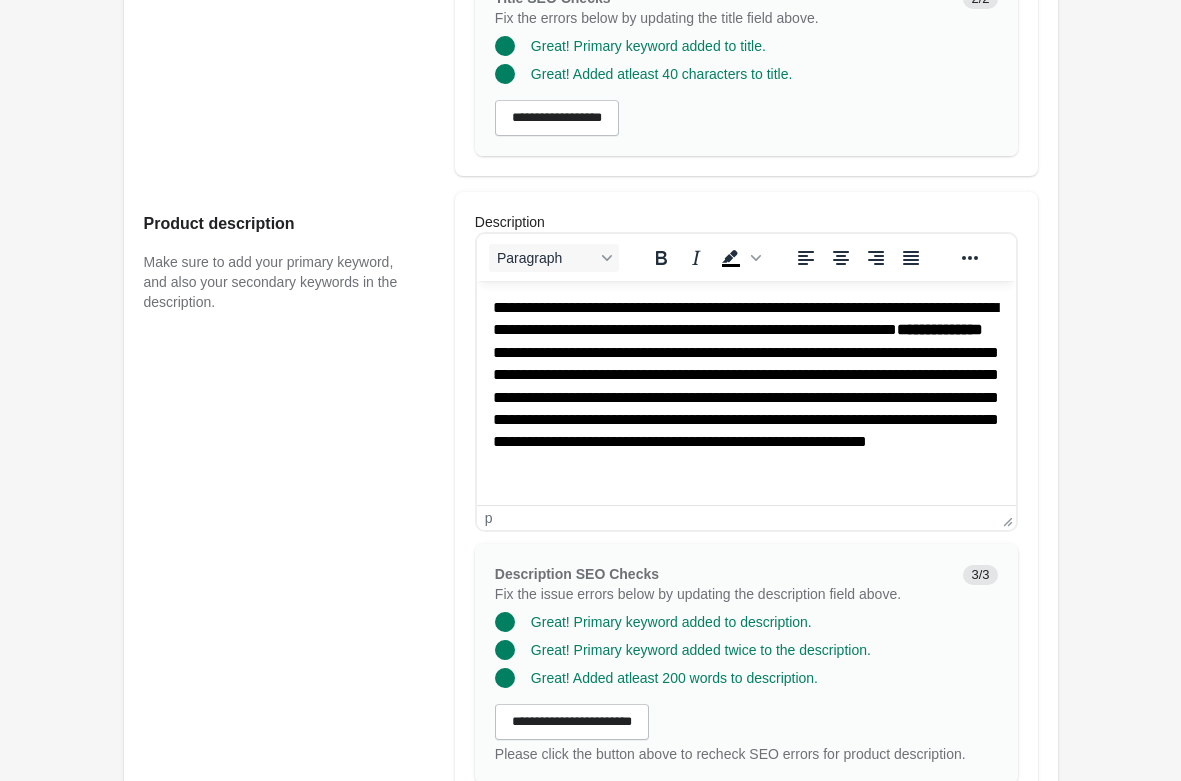 scroll, scrollTop: 306, scrollLeft: 0, axis: vertical 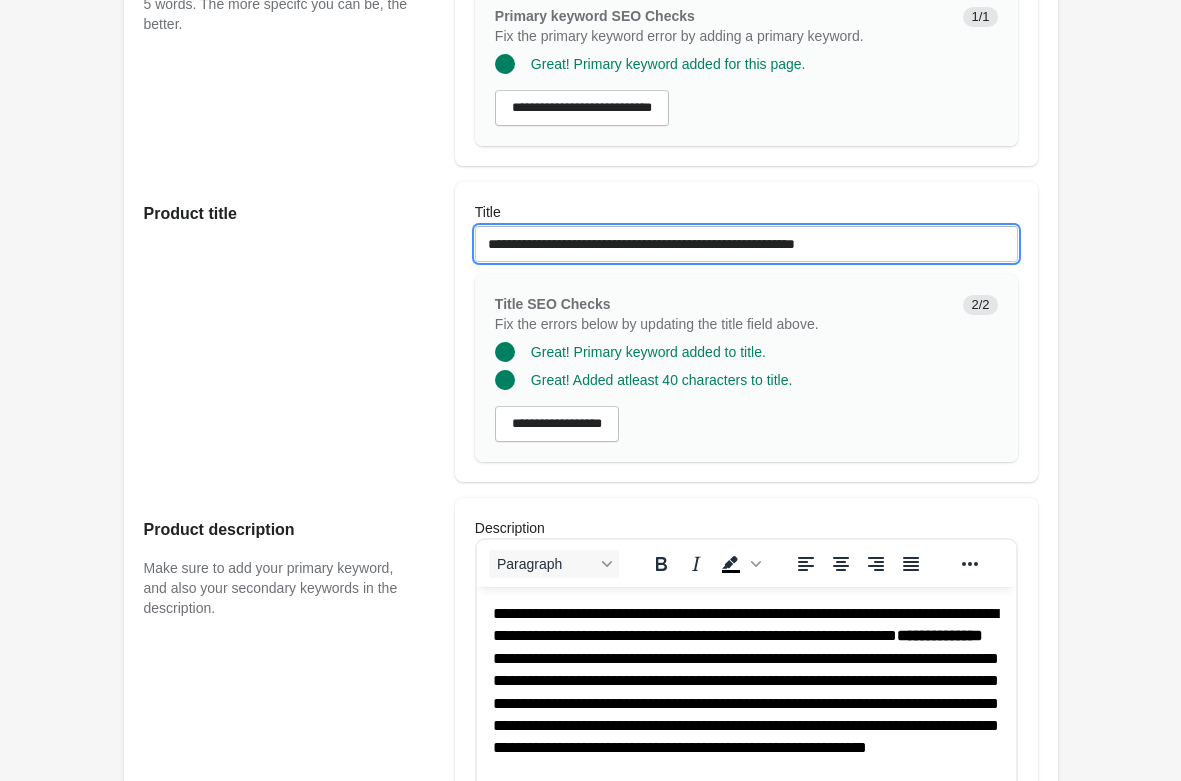 drag, startPoint x: 891, startPoint y: 246, endPoint x: 117, endPoint y: 230, distance: 774.16534 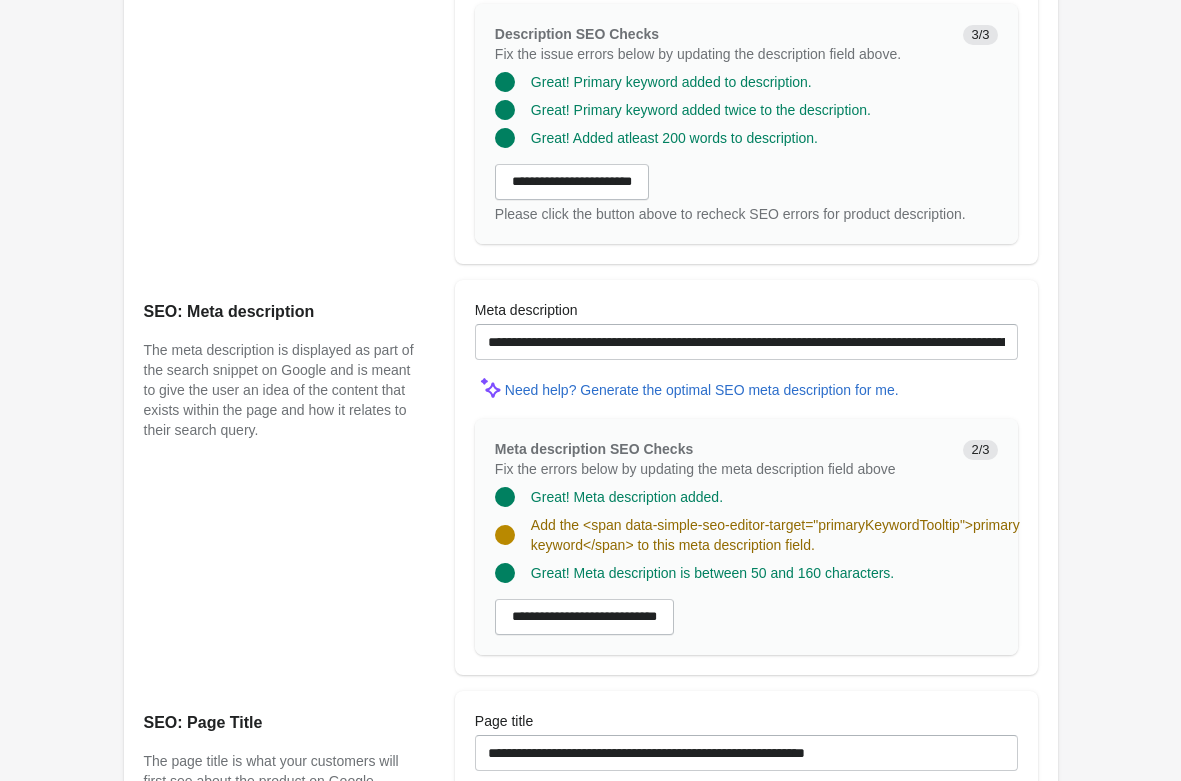 scroll, scrollTop: 1224, scrollLeft: 0, axis: vertical 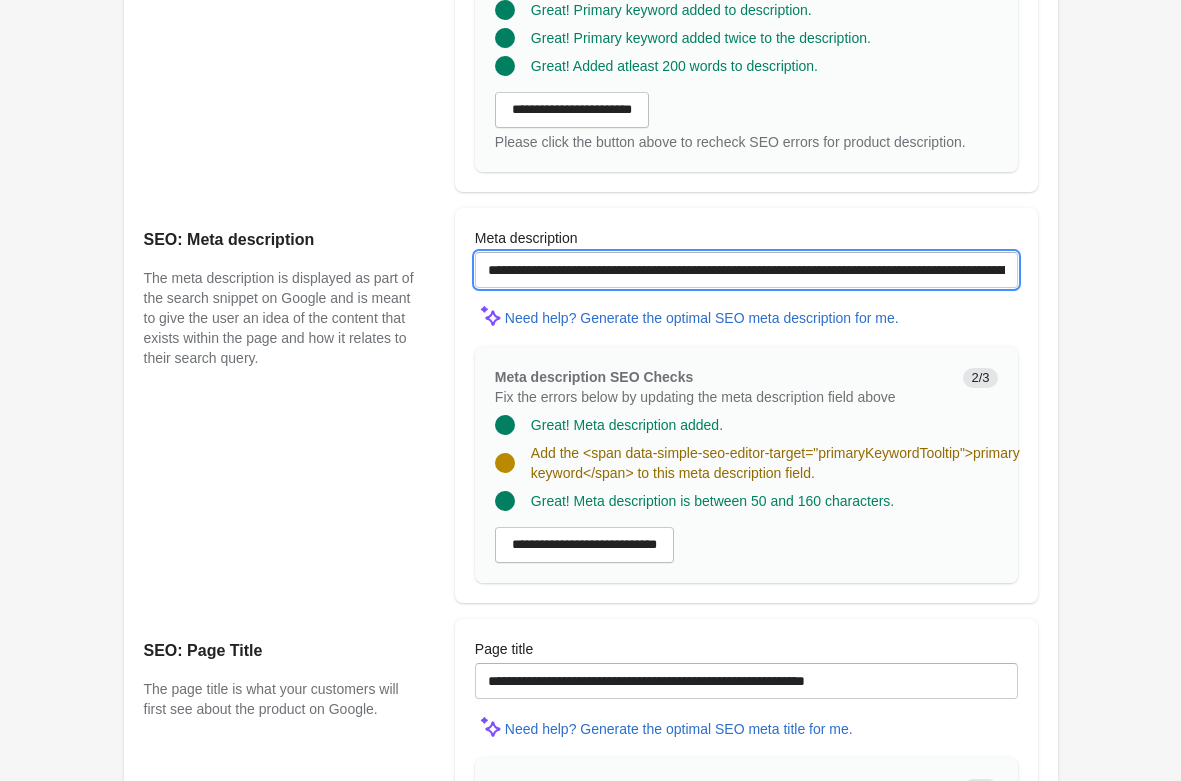 click on "**********" at bounding box center [746, 270] 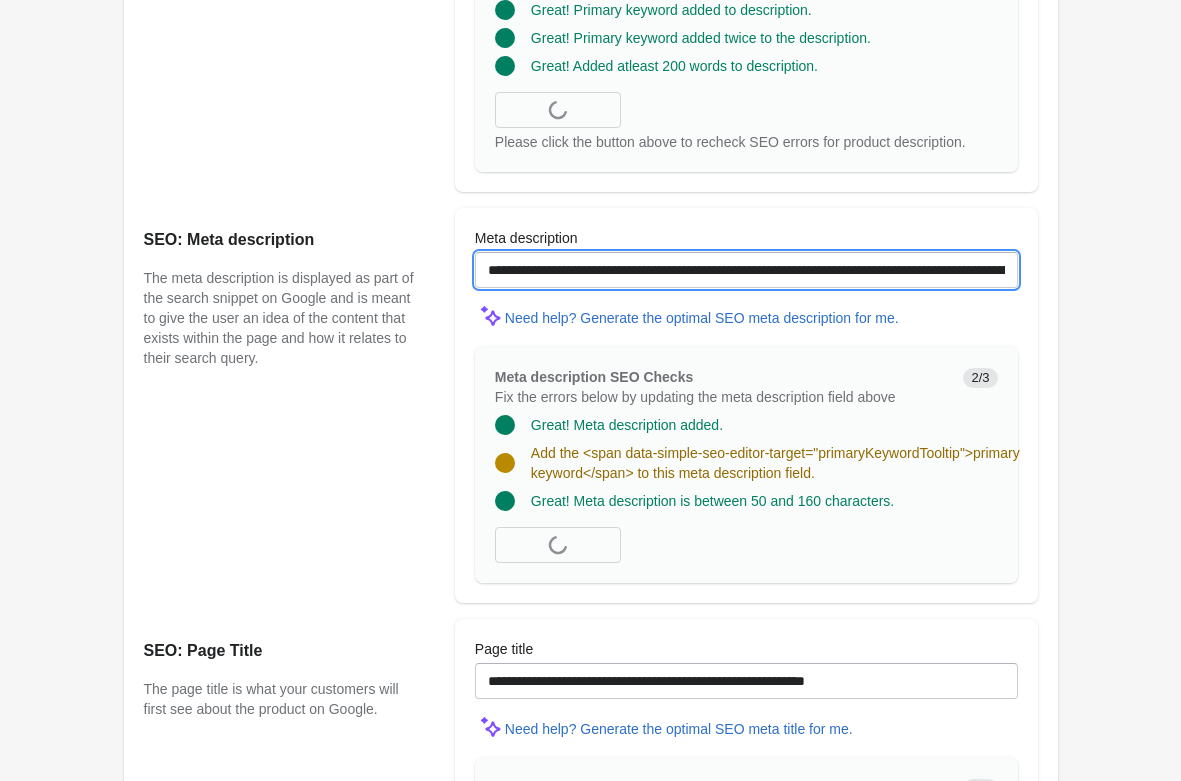 paste on "**********" 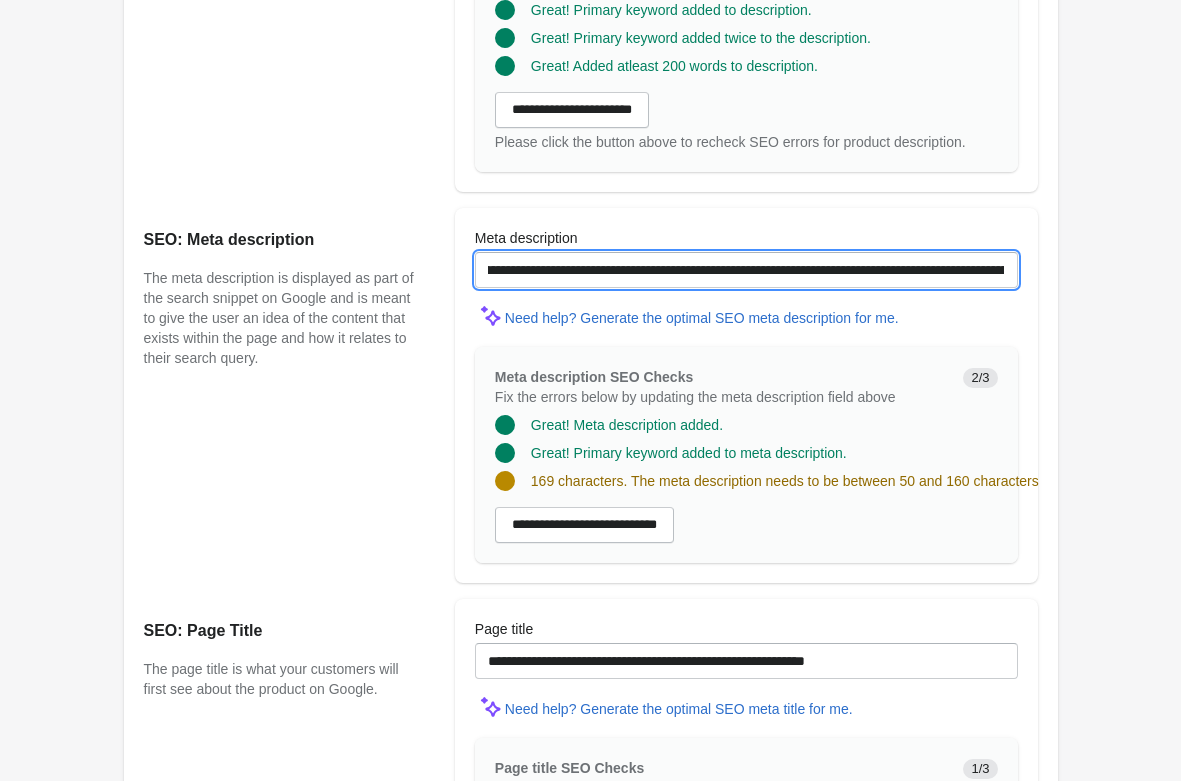 click on "**********" at bounding box center [746, 270] 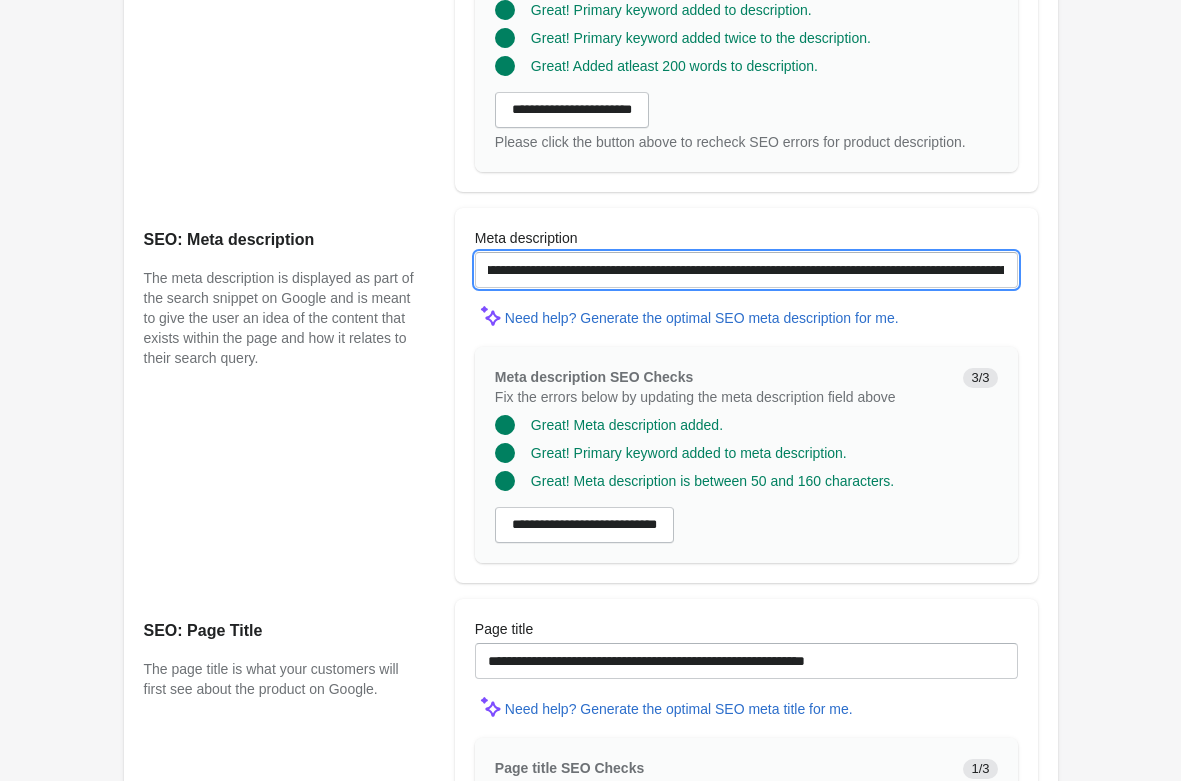 type on "**********" 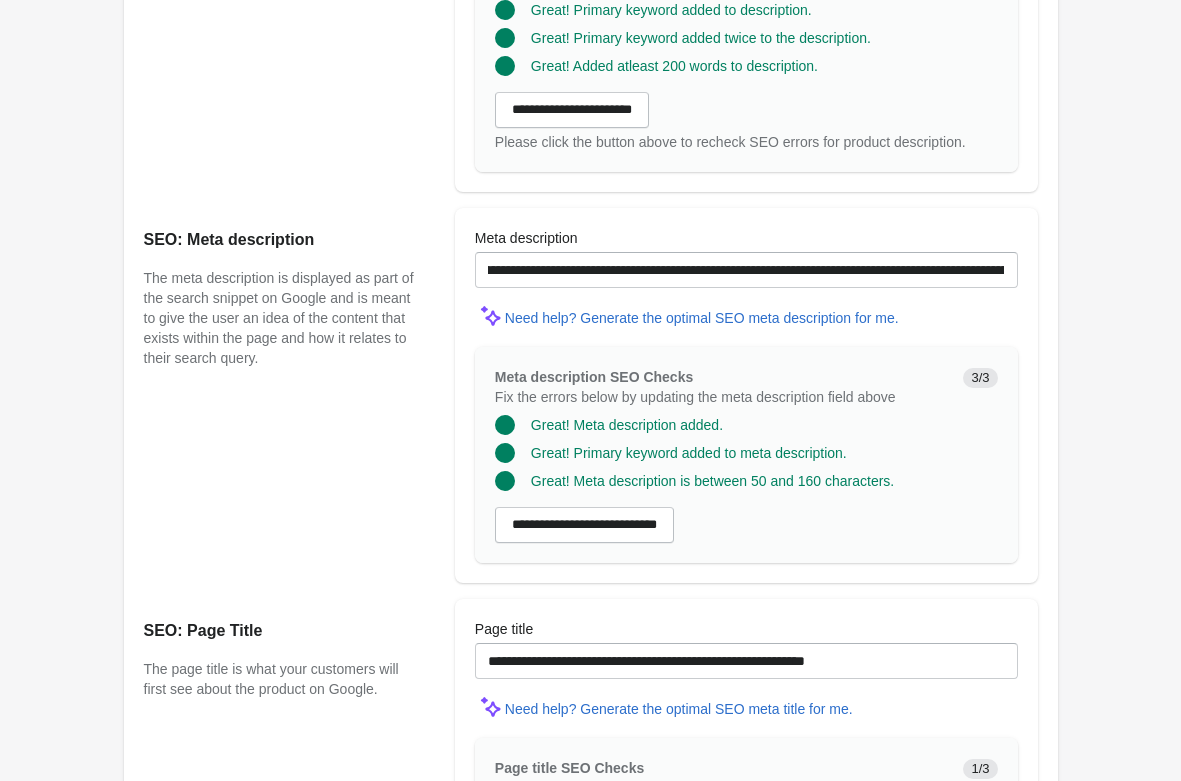 click on "Rolldown Bootleg Pants - Mineral Blue
Open on Shopify
Open on Shopify" at bounding box center [591, -73] 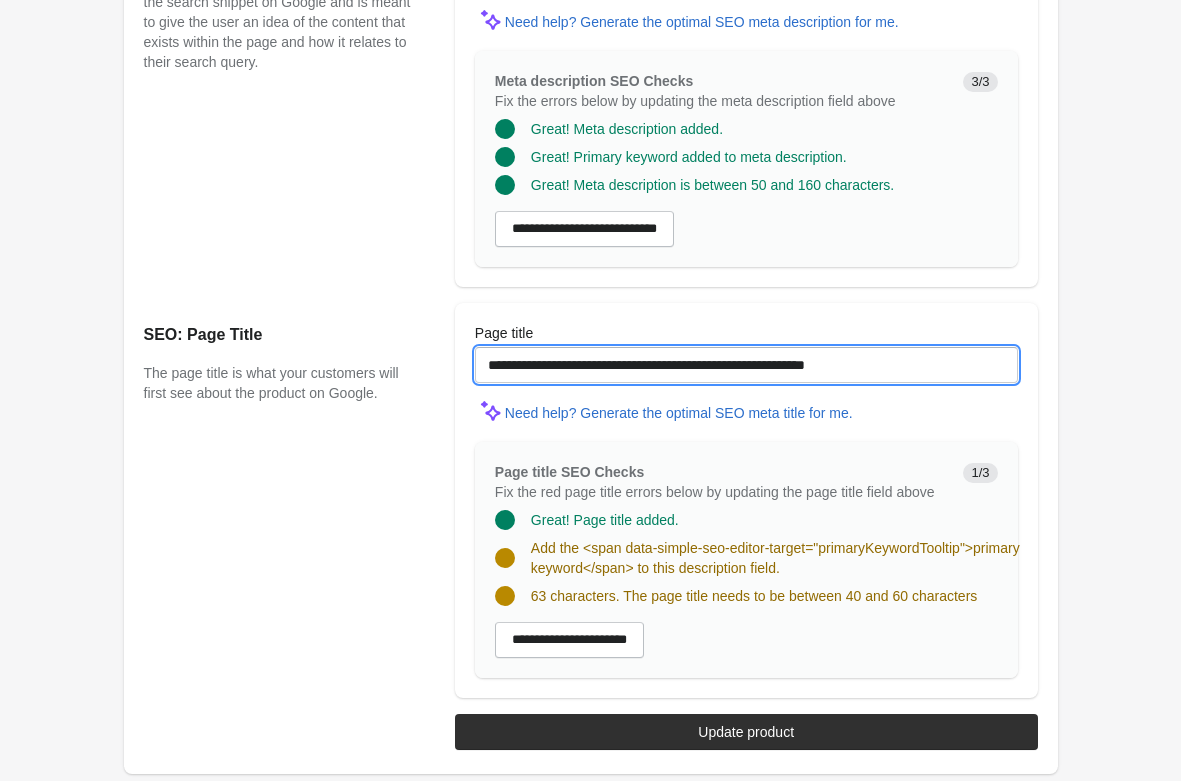 click on "**********" at bounding box center [746, 365] 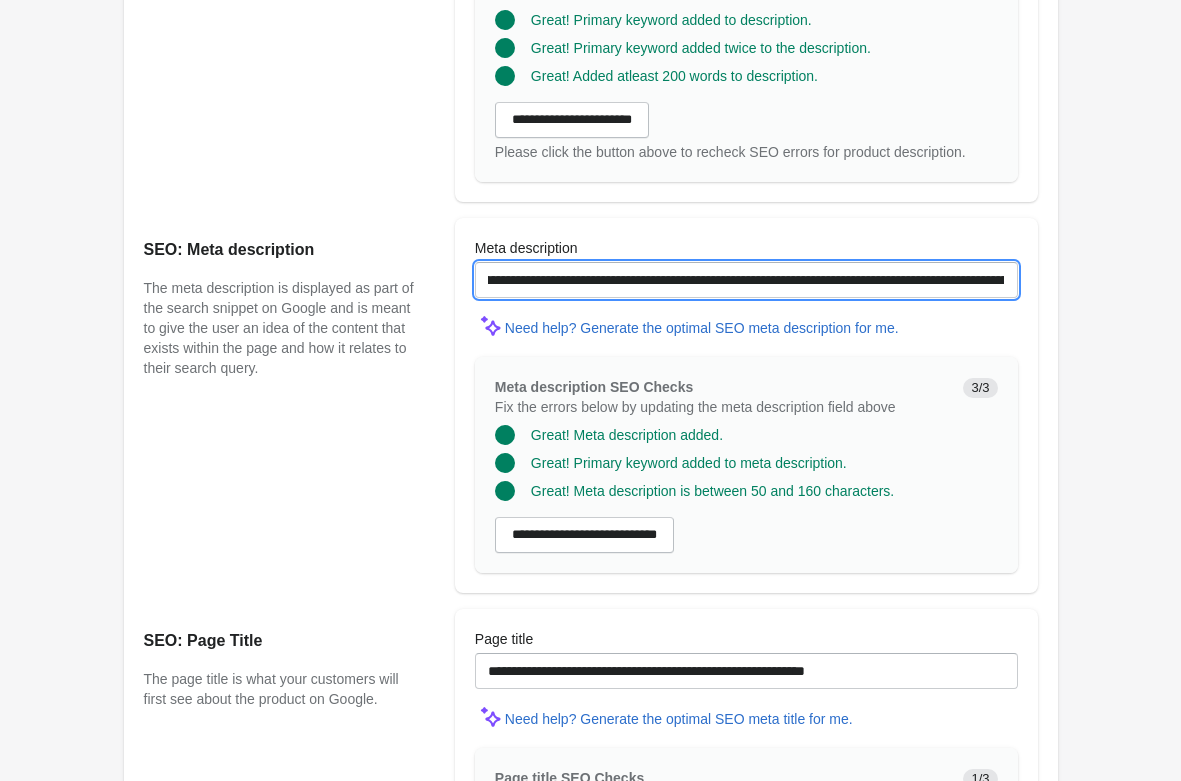 click on "**********" at bounding box center (746, 280) 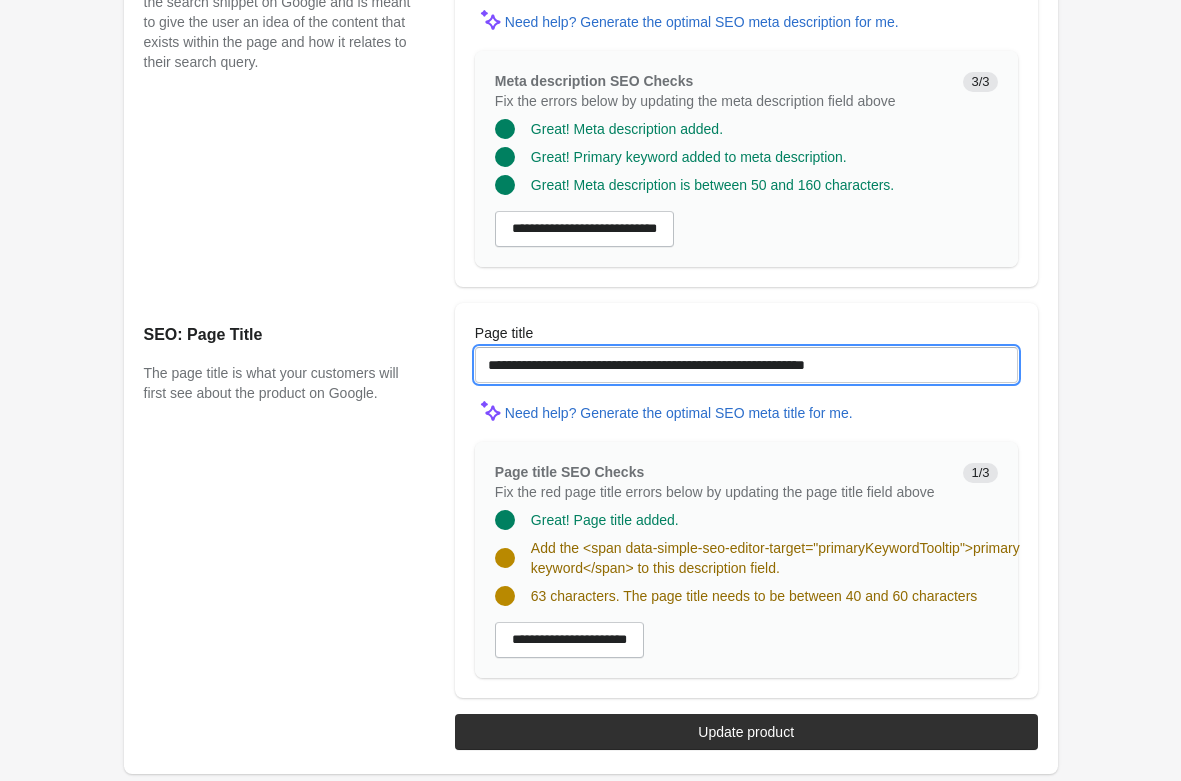 click on "**********" at bounding box center [746, 365] 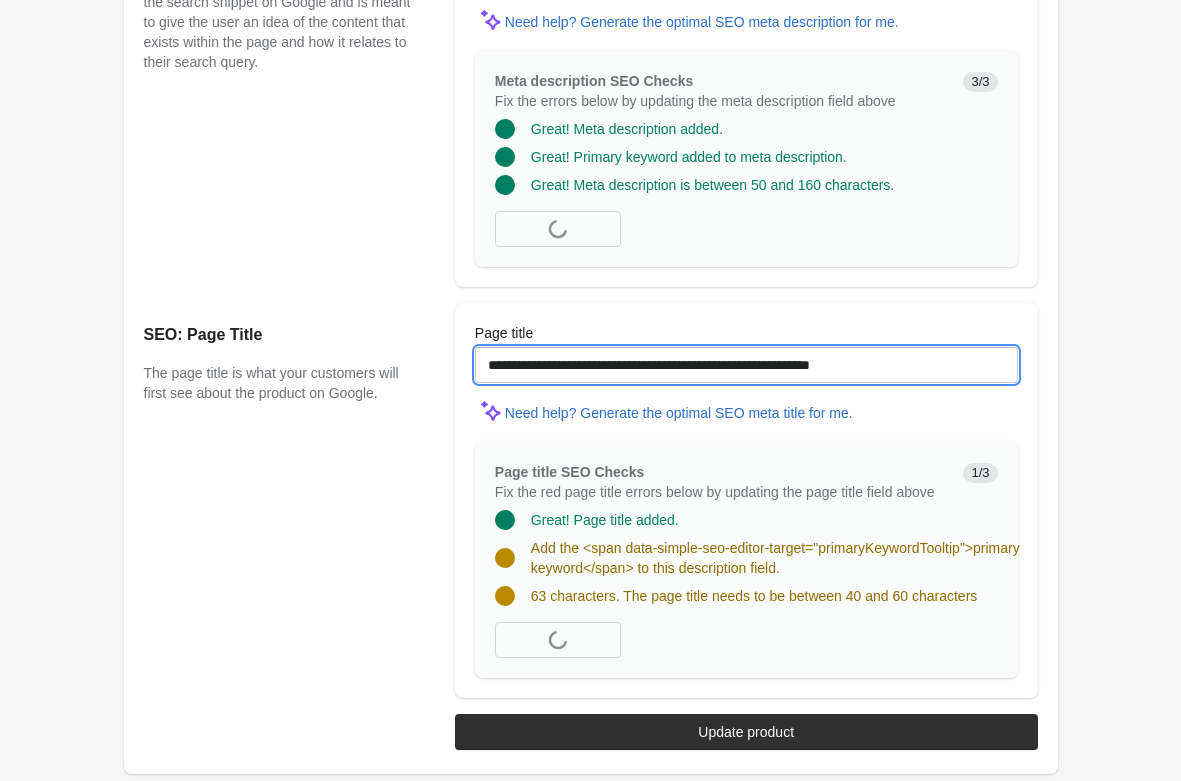 click on "**********" at bounding box center (746, 365) 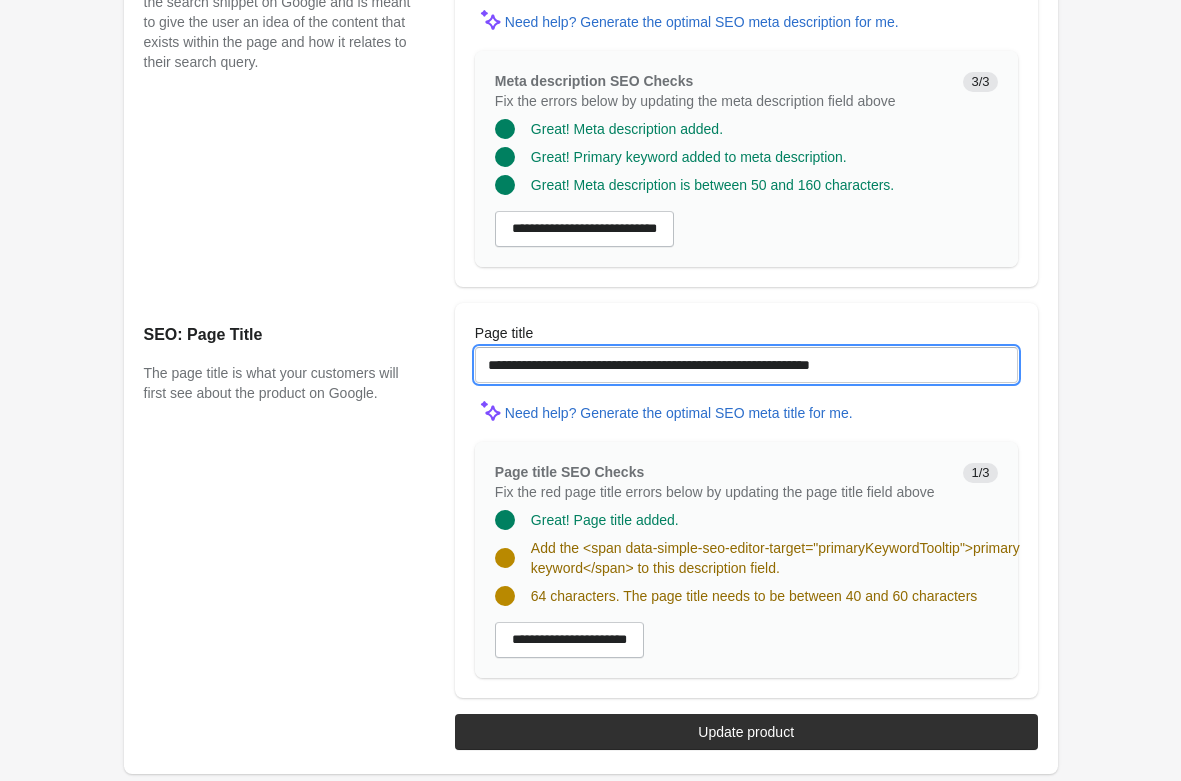 drag, startPoint x: 548, startPoint y: 365, endPoint x: 773, endPoint y: 359, distance: 225.07999 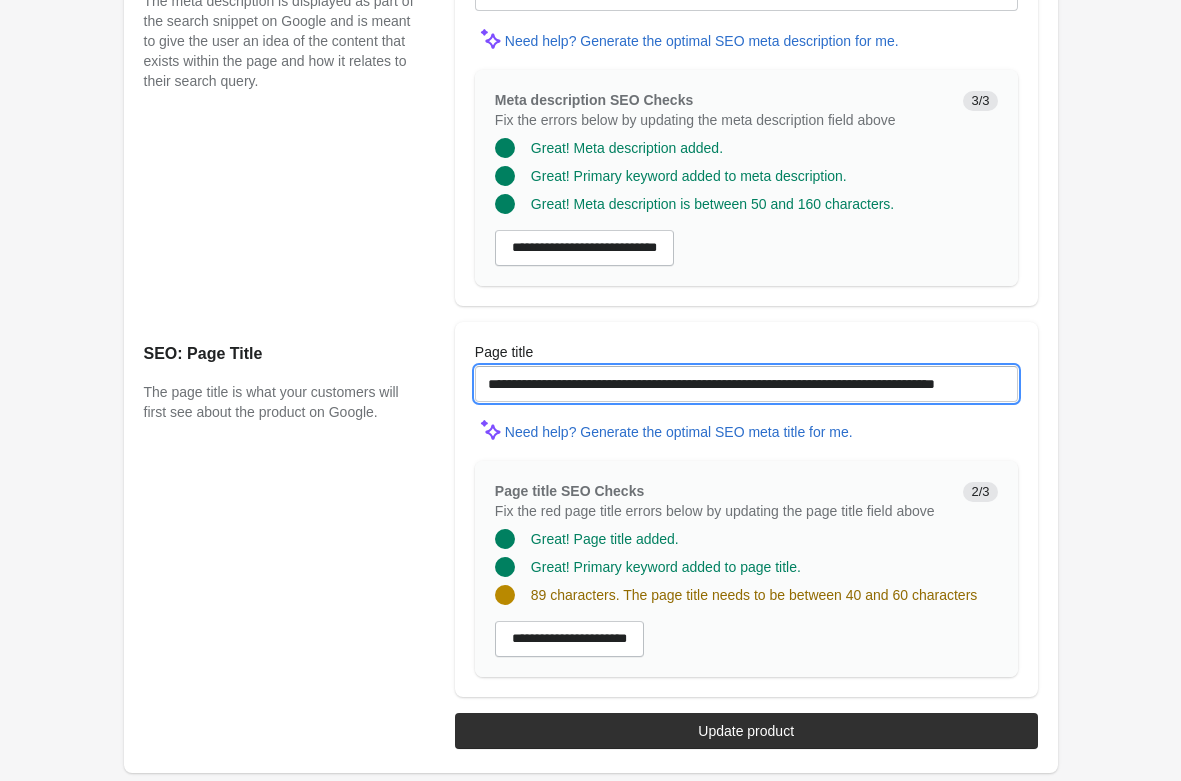 scroll, scrollTop: 1500, scrollLeft: 0, axis: vertical 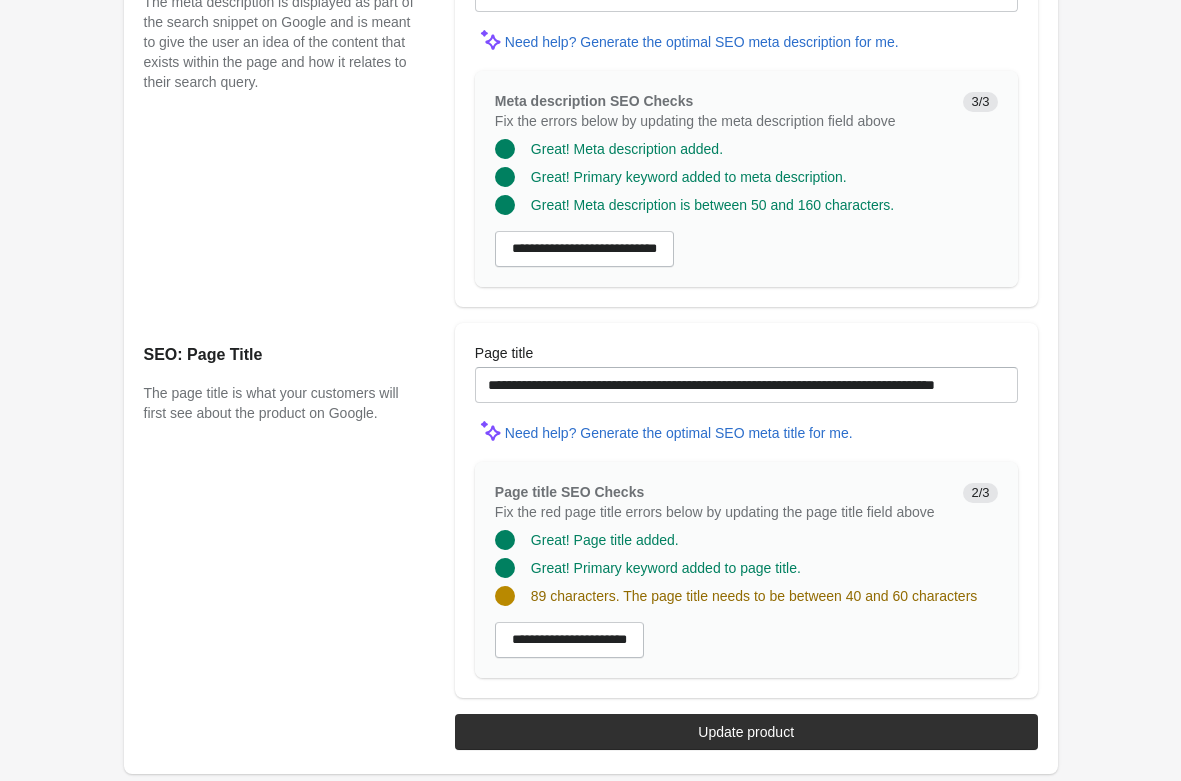 click on "Rolldown Bootleg Pants - Mineral Blue
Open on Shopify" at bounding box center (590, -359) 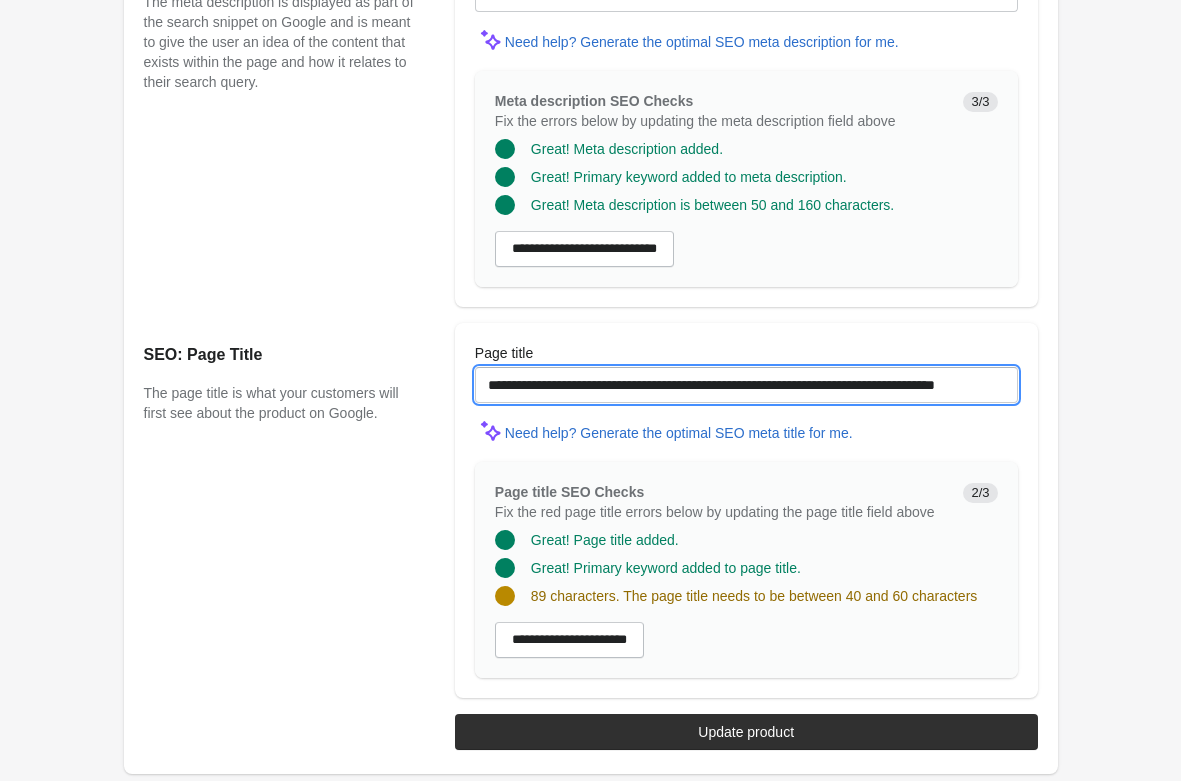 click on "**********" at bounding box center (746, 385) 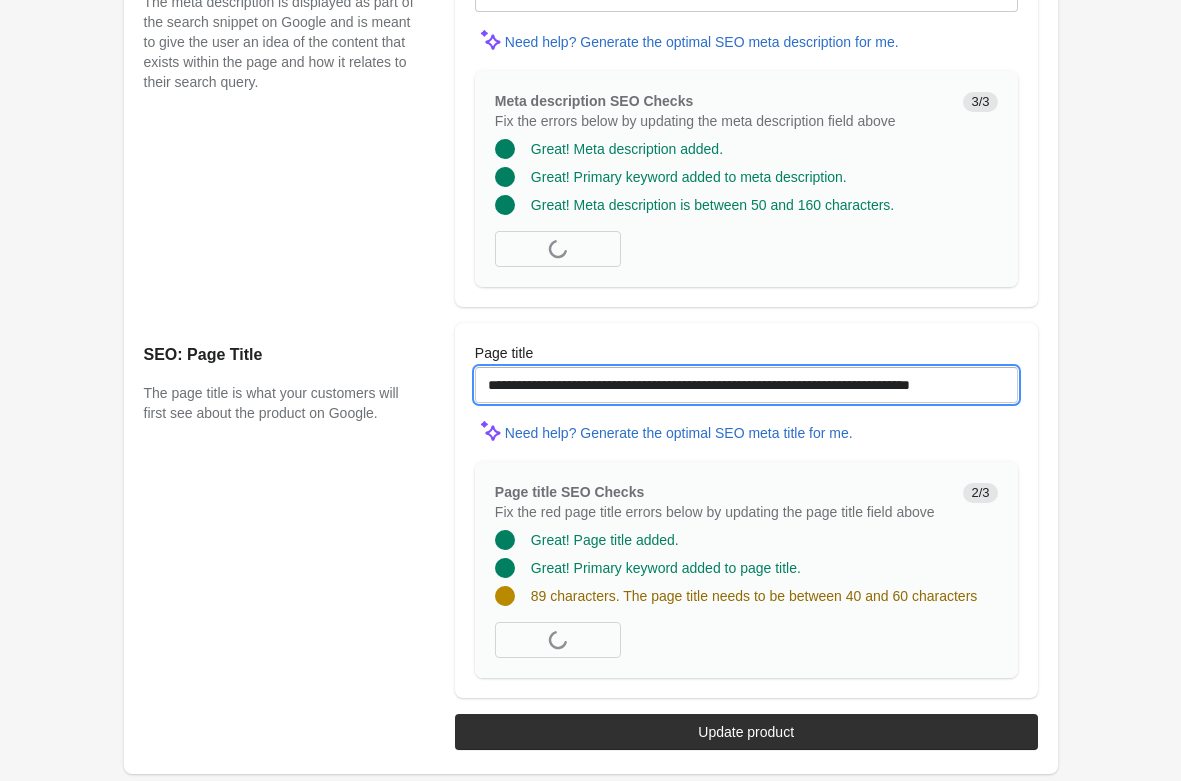 click on "**********" at bounding box center [746, 385] 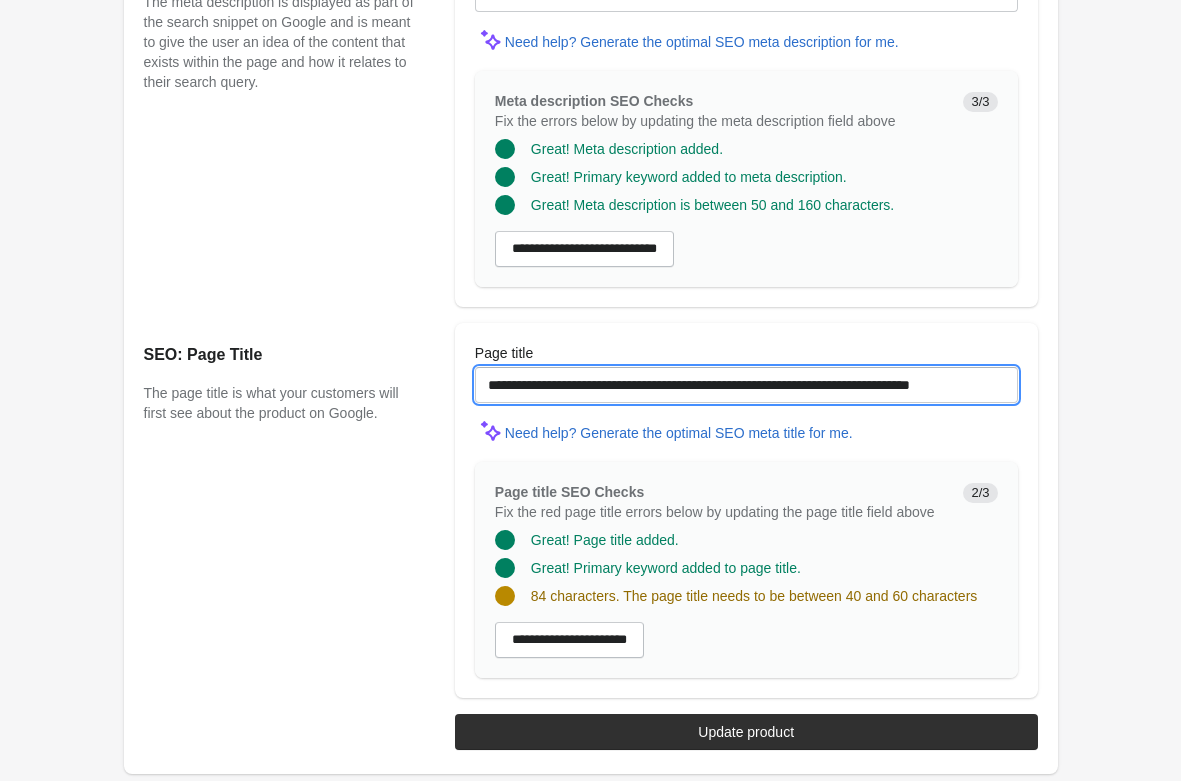 click on "**********" at bounding box center (746, 385) 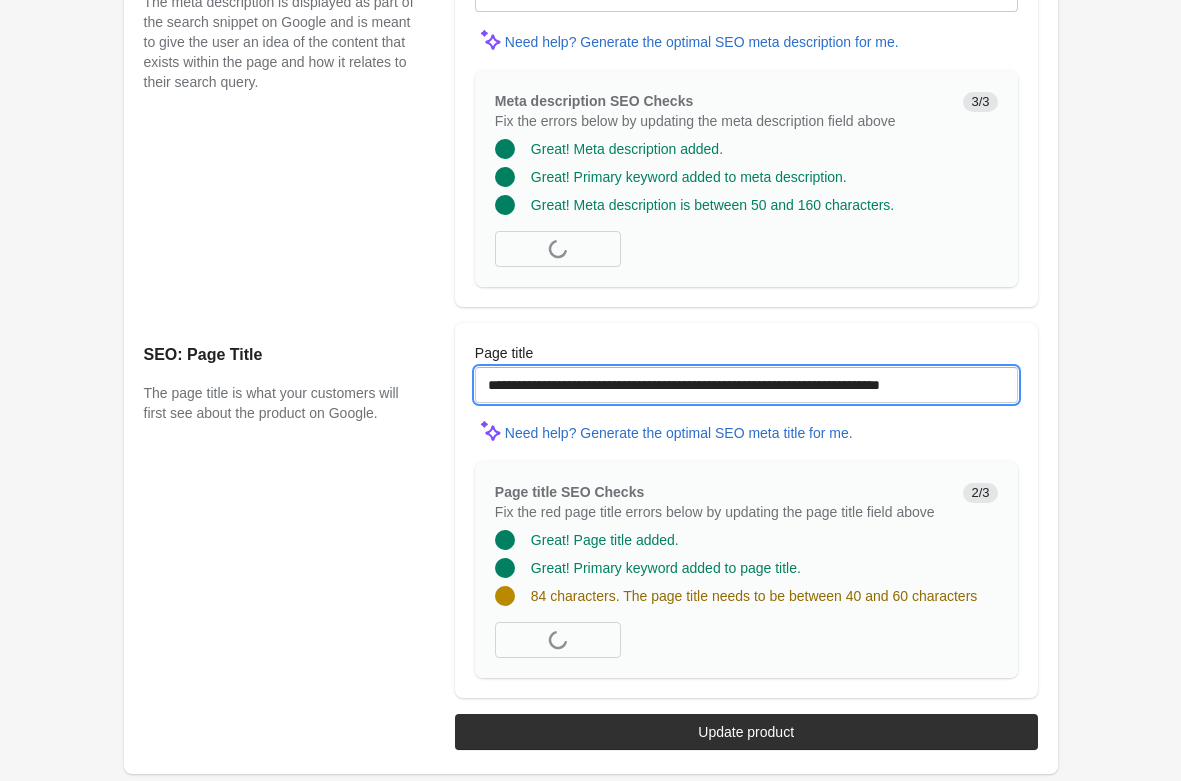 click on "**********" at bounding box center [746, 385] 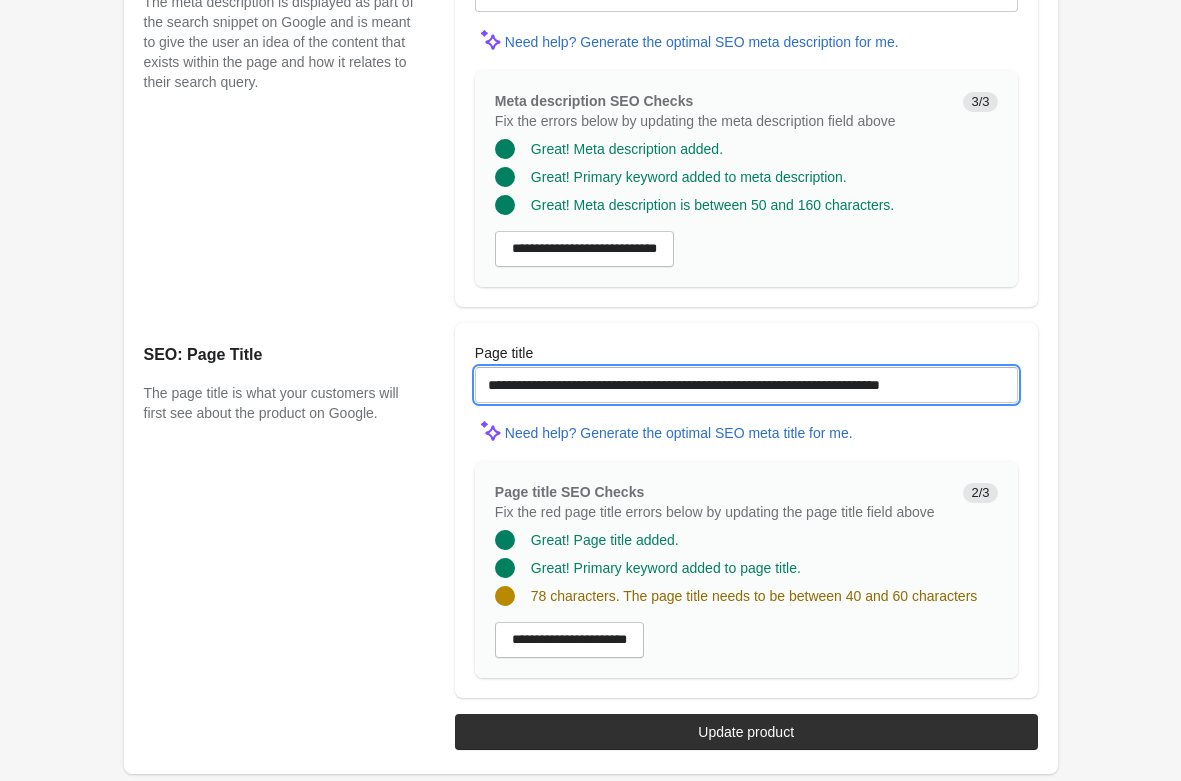 click on "**********" at bounding box center (746, 385) 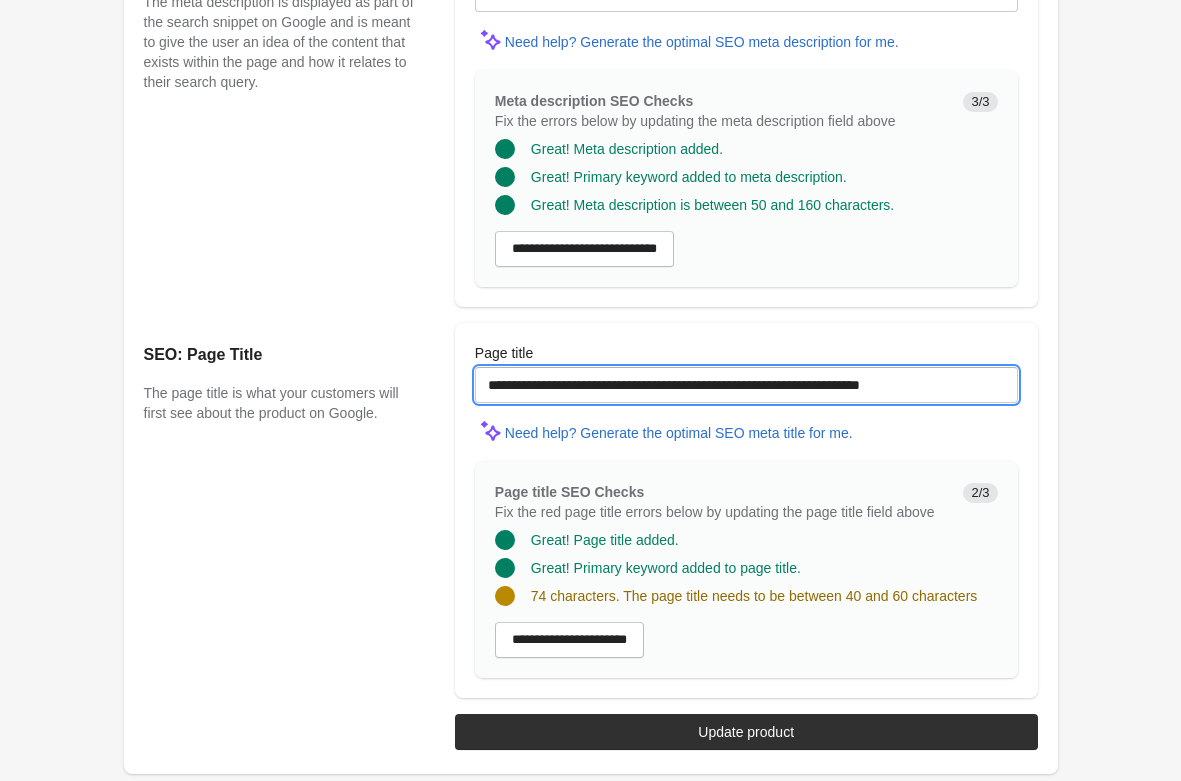 click on "**********" at bounding box center [746, 385] 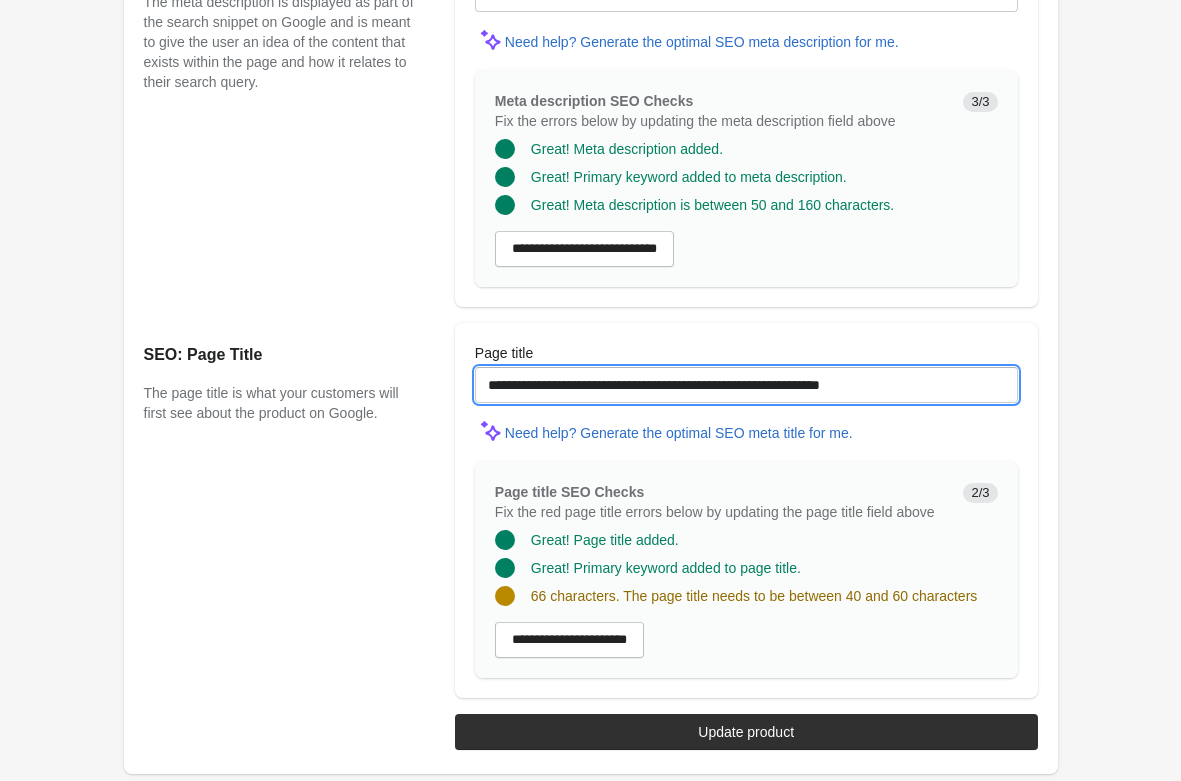 click on "**********" at bounding box center [746, 385] 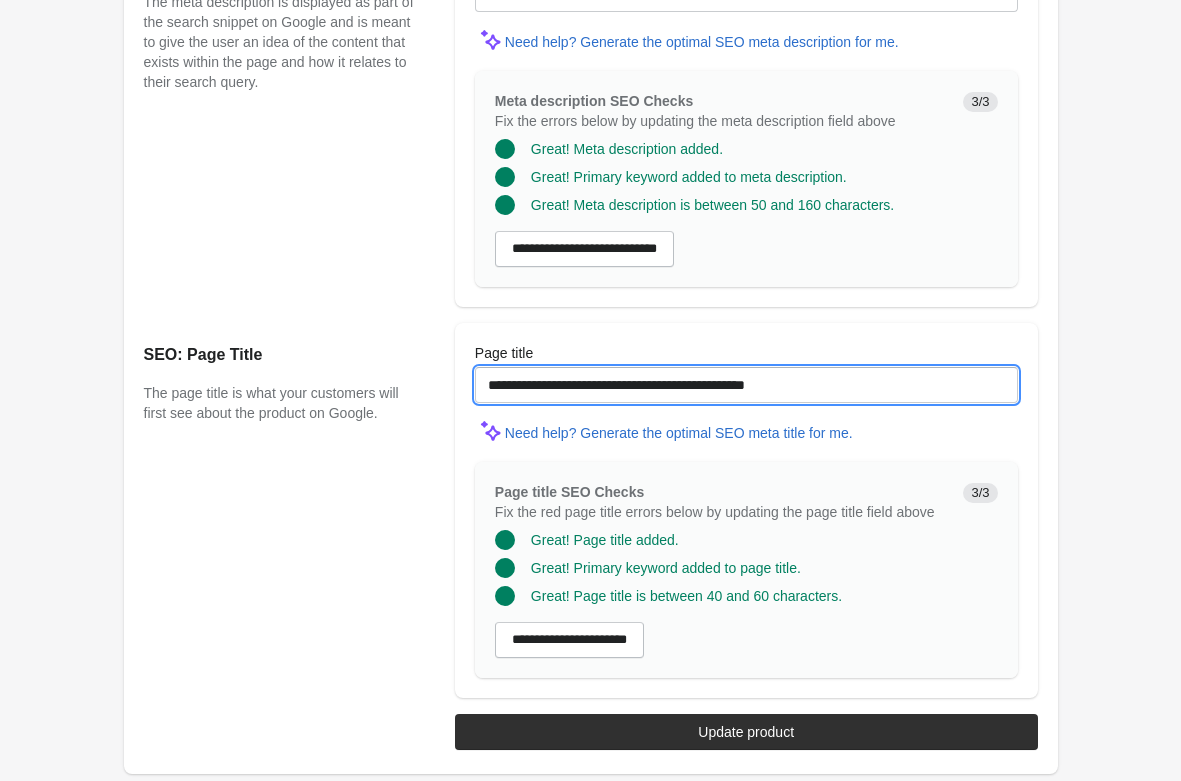 type on "**********" 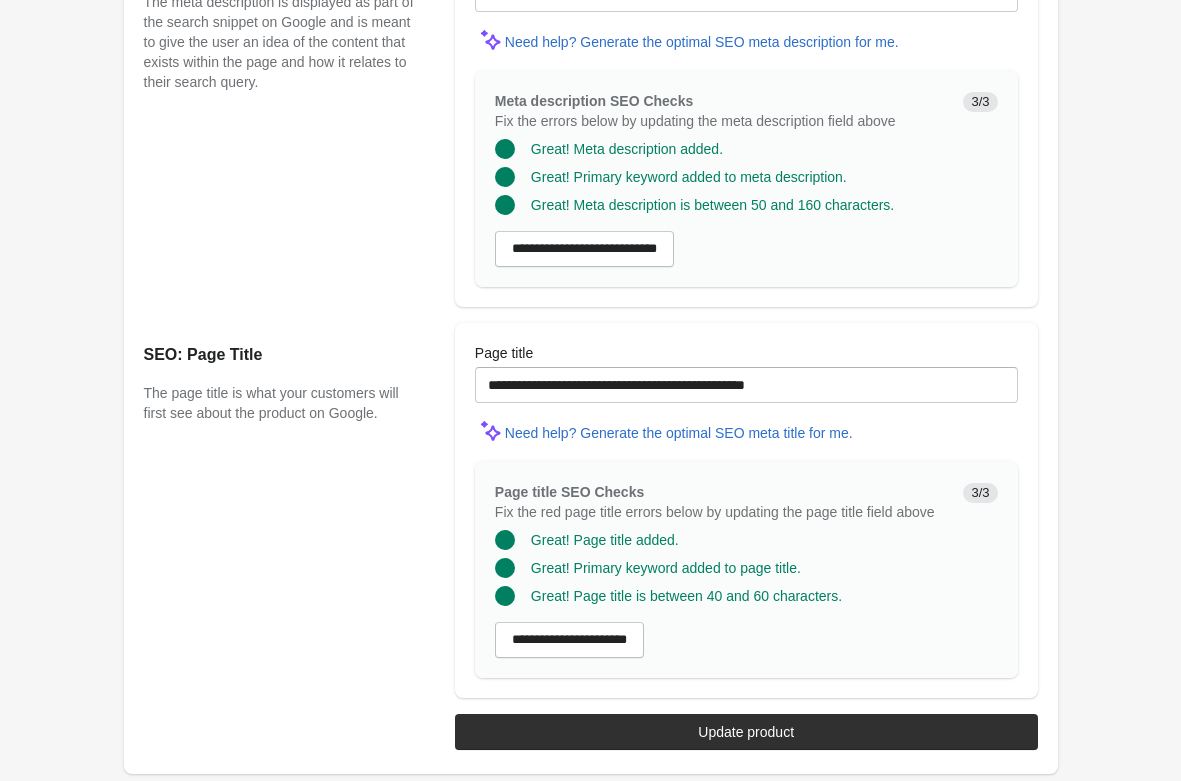 click on "SEO: Page Title
The page title is what your customers will first see about the product on Google." at bounding box center [289, 510] 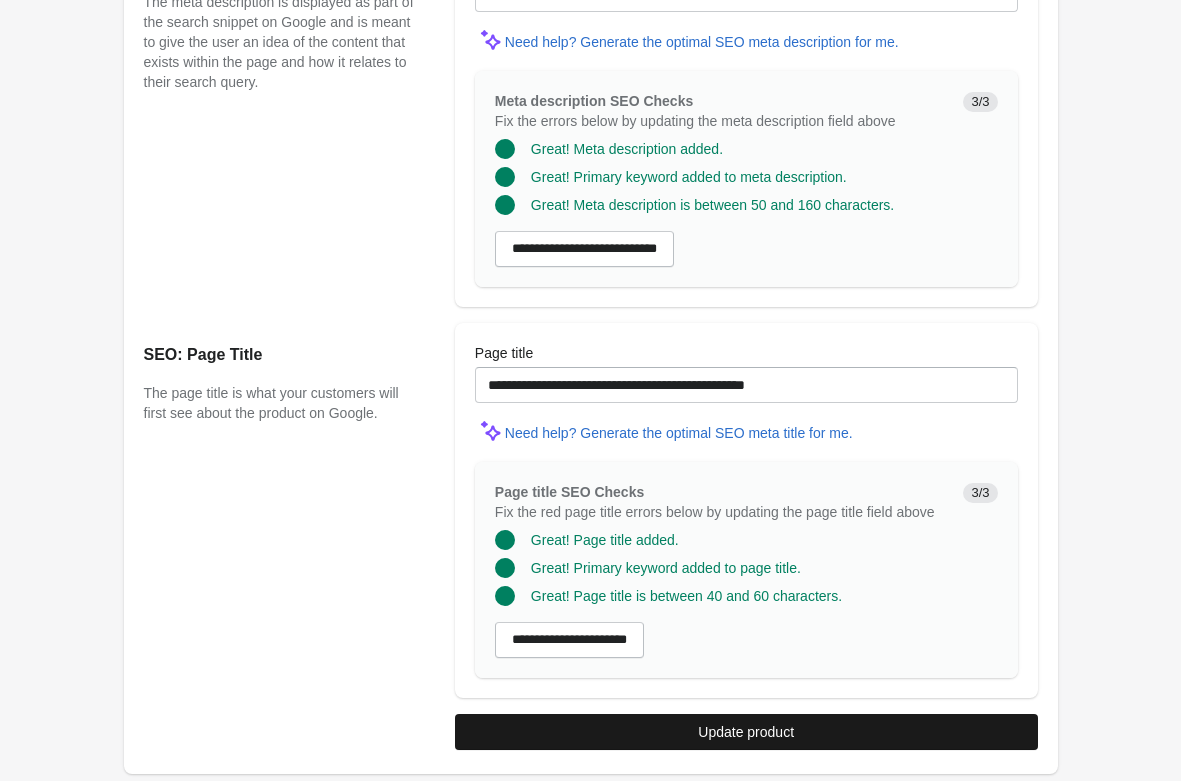 click on "Update product" at bounding box center (746, 732) 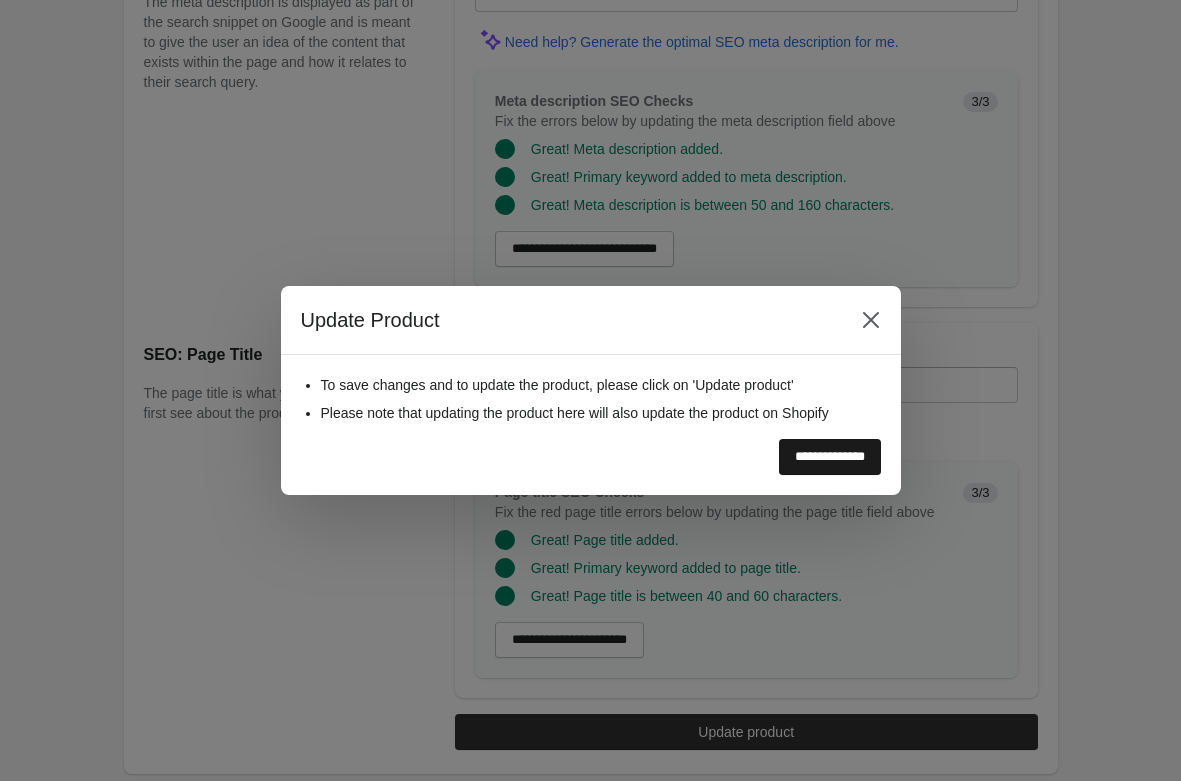 click on "**********" at bounding box center (830, 457) 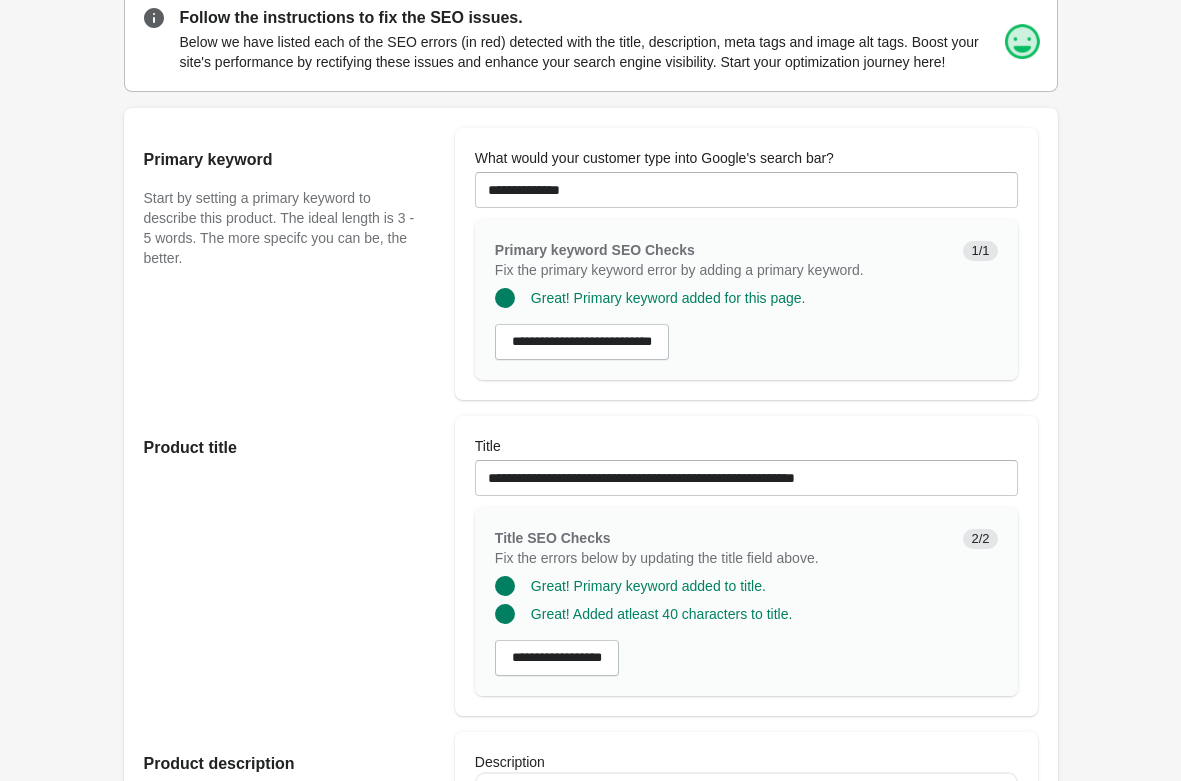scroll, scrollTop: 0, scrollLeft: 0, axis: both 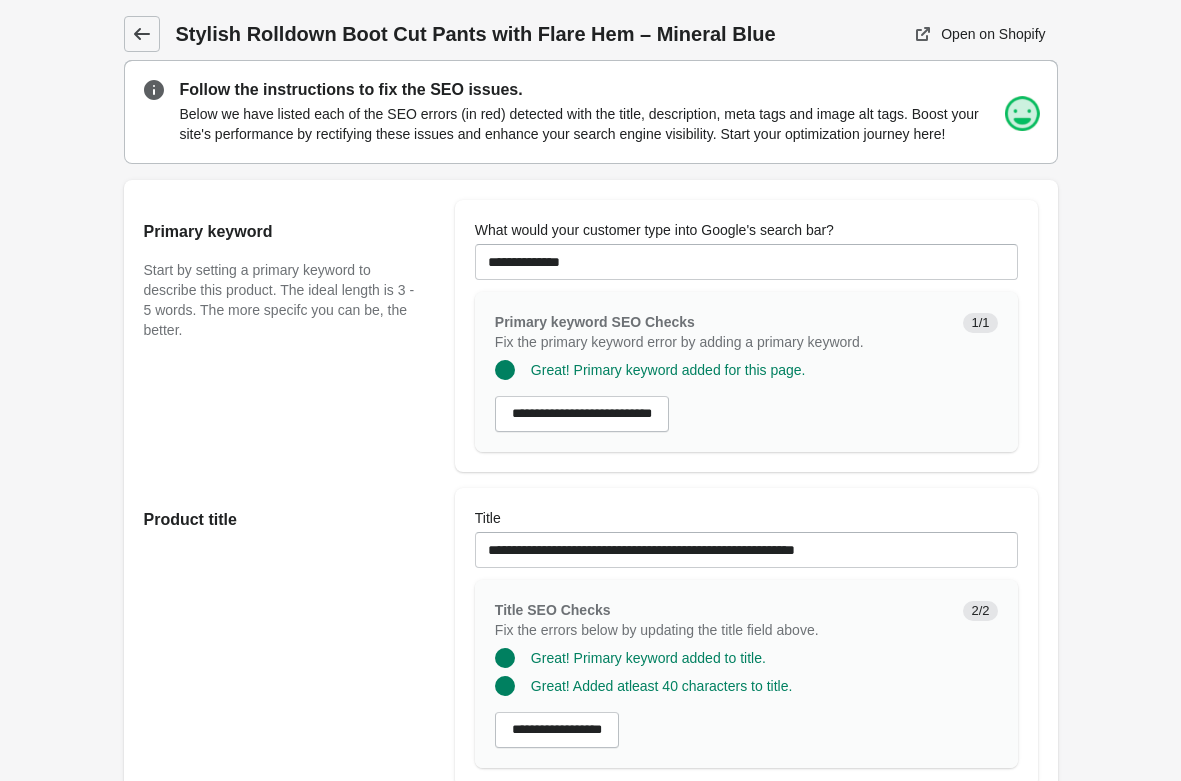 click 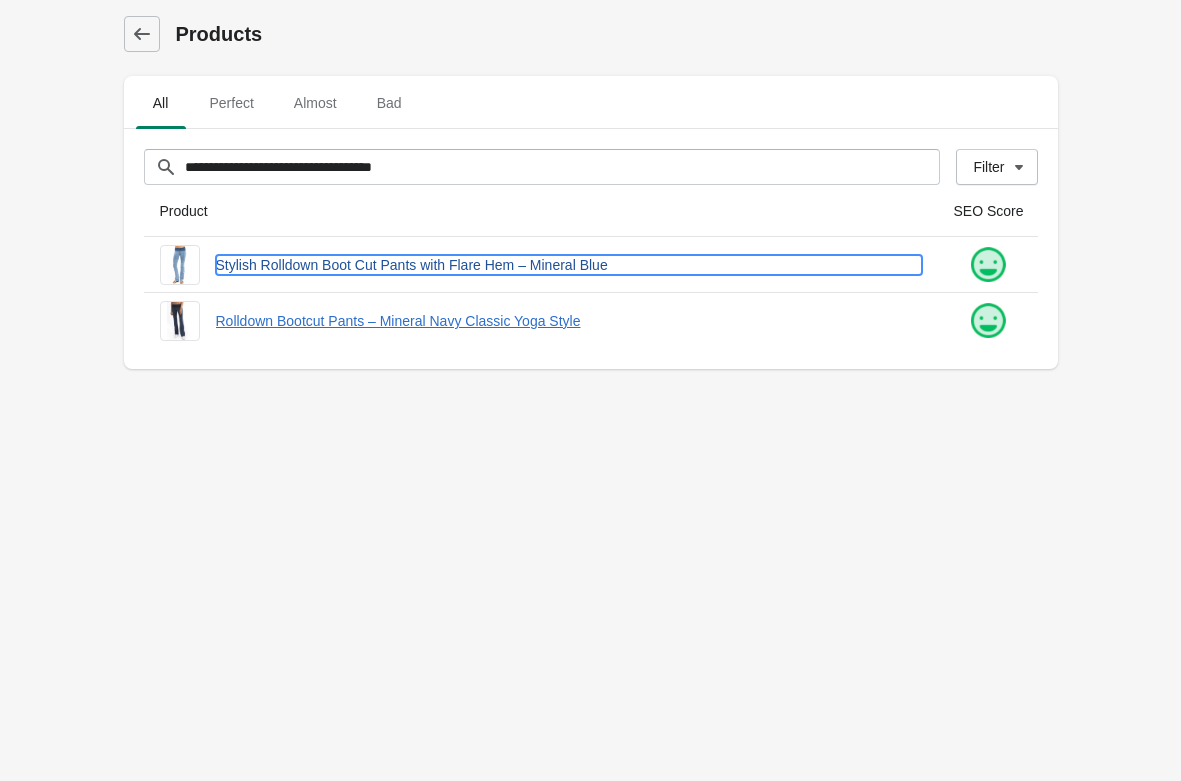 drag, startPoint x: 405, startPoint y: 265, endPoint x: 427, endPoint y: 265, distance: 22 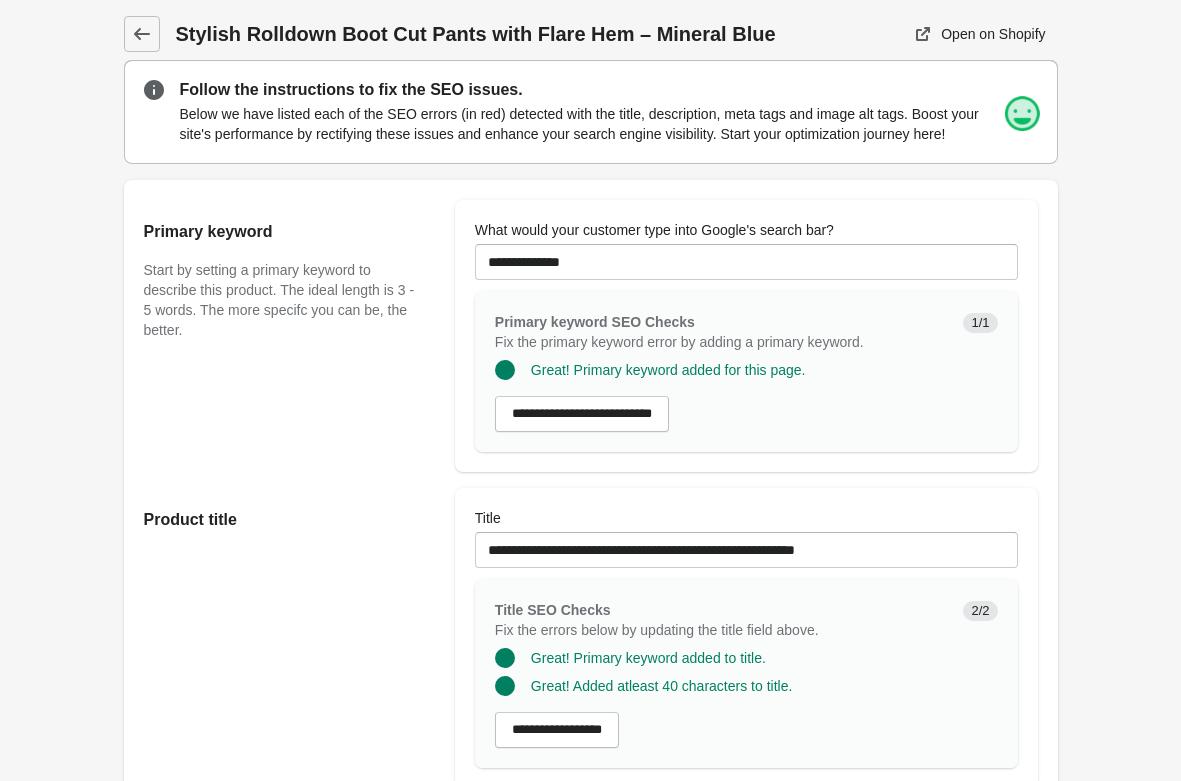 scroll, scrollTop: 0, scrollLeft: 0, axis: both 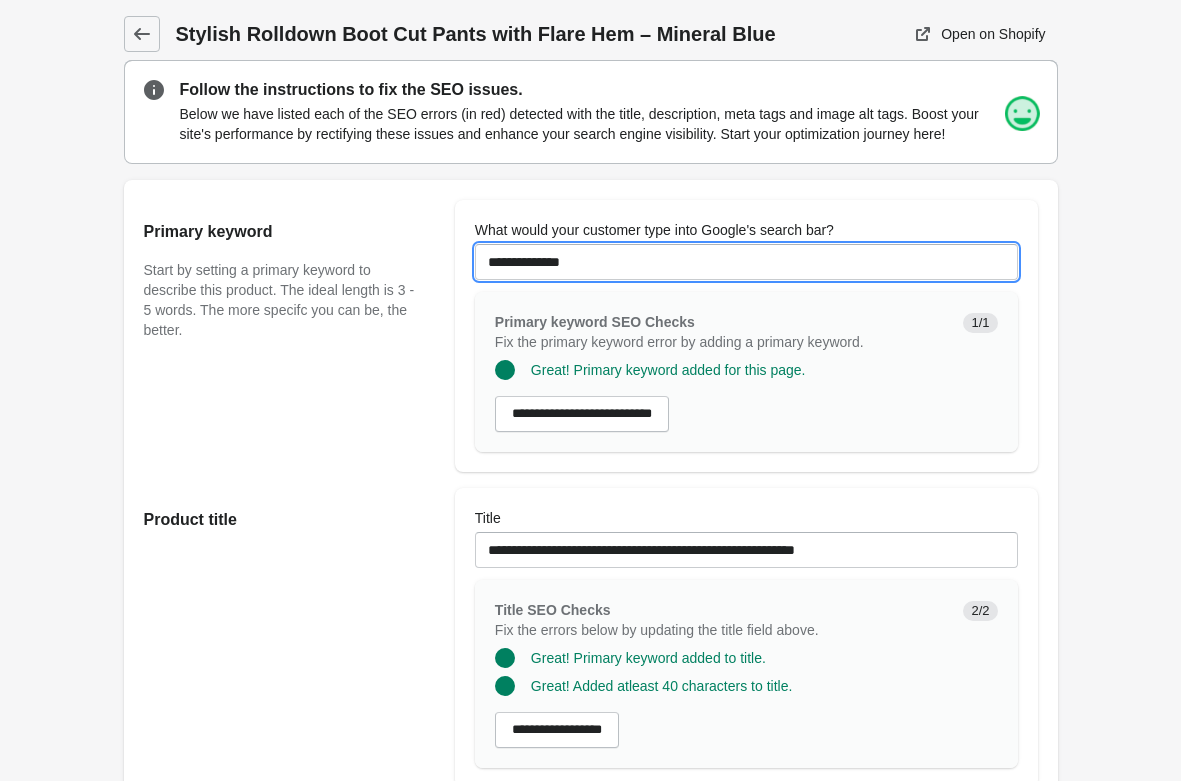 click on "**********" at bounding box center (746, 262) 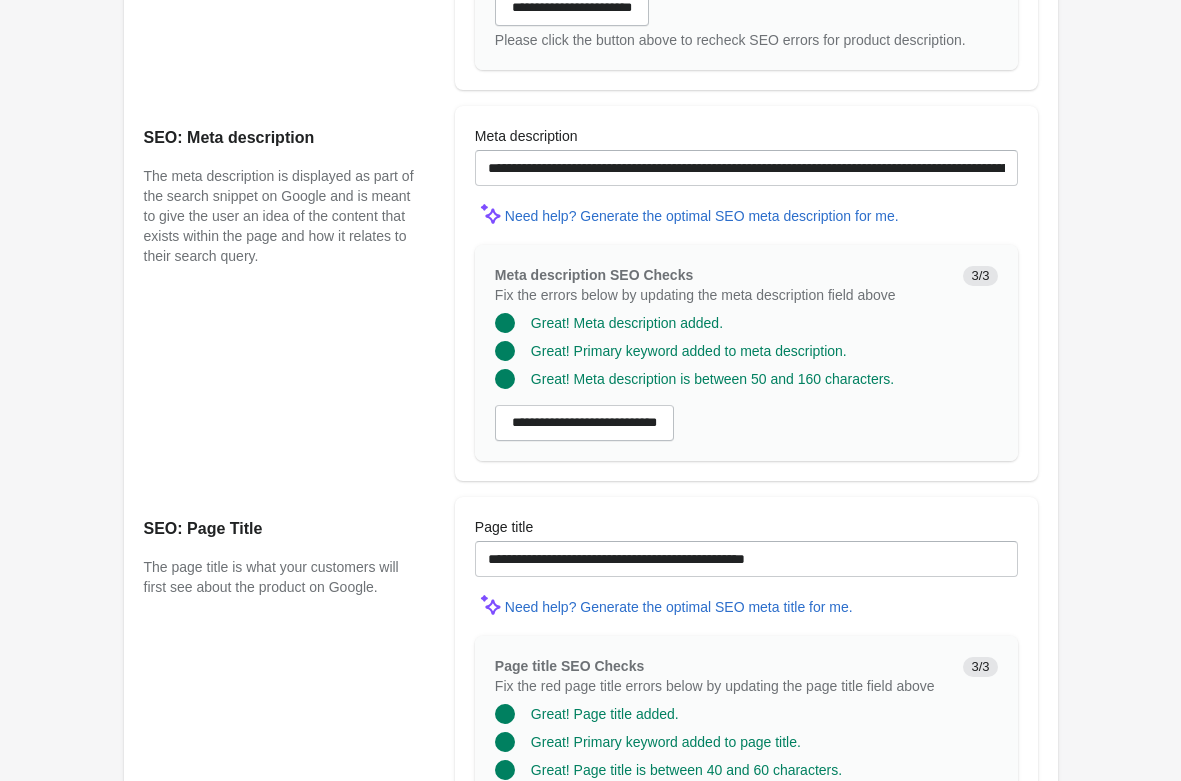 scroll, scrollTop: 1500, scrollLeft: 0, axis: vertical 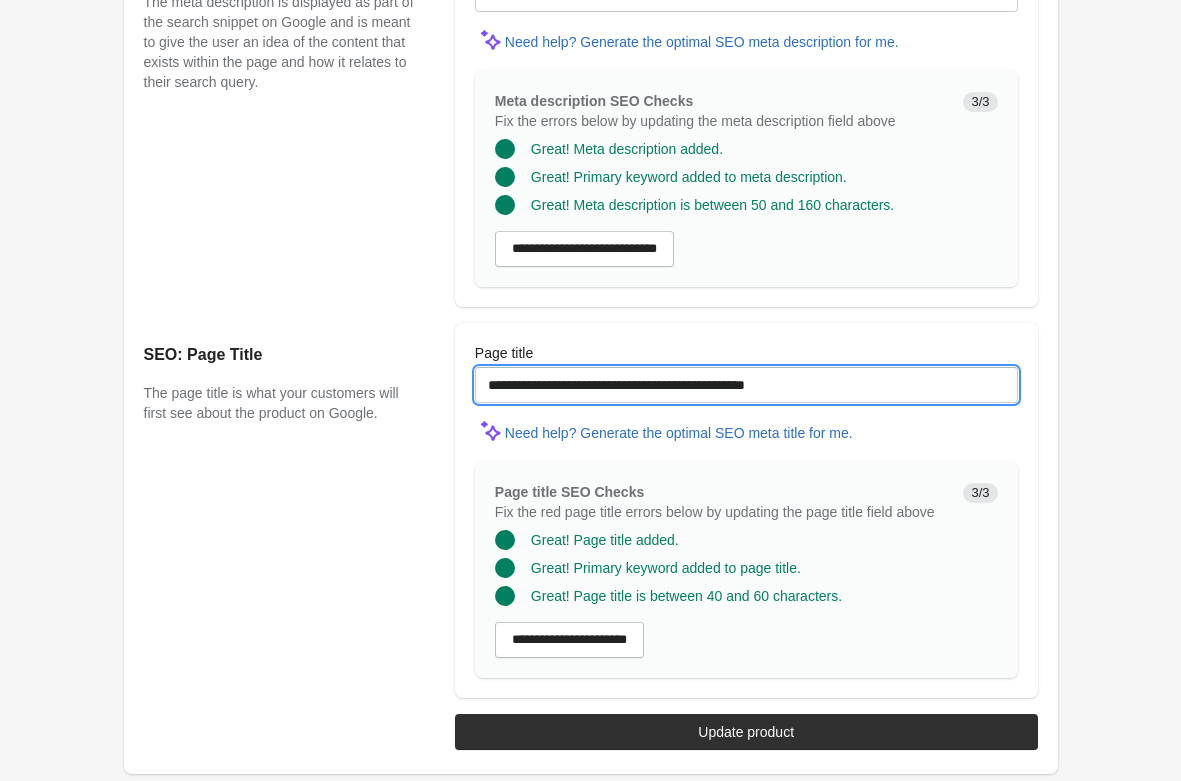 click on "**********" at bounding box center (746, 385) 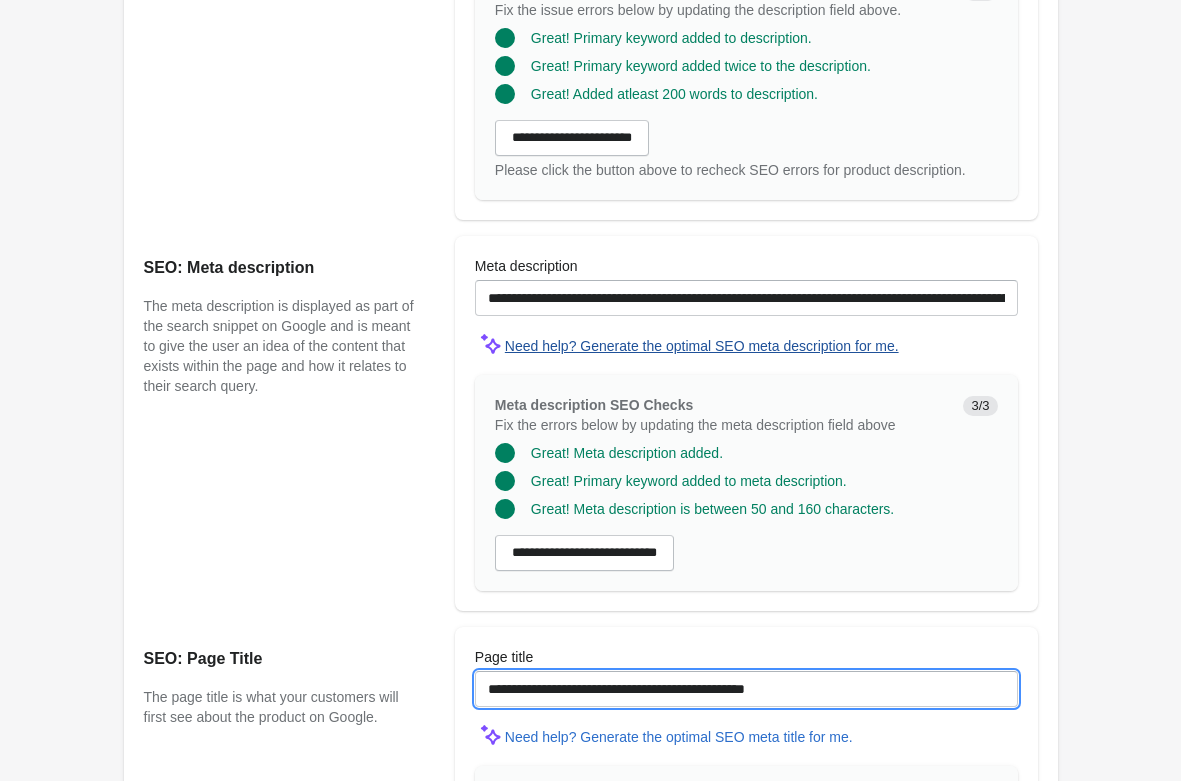 scroll, scrollTop: 1194, scrollLeft: 0, axis: vertical 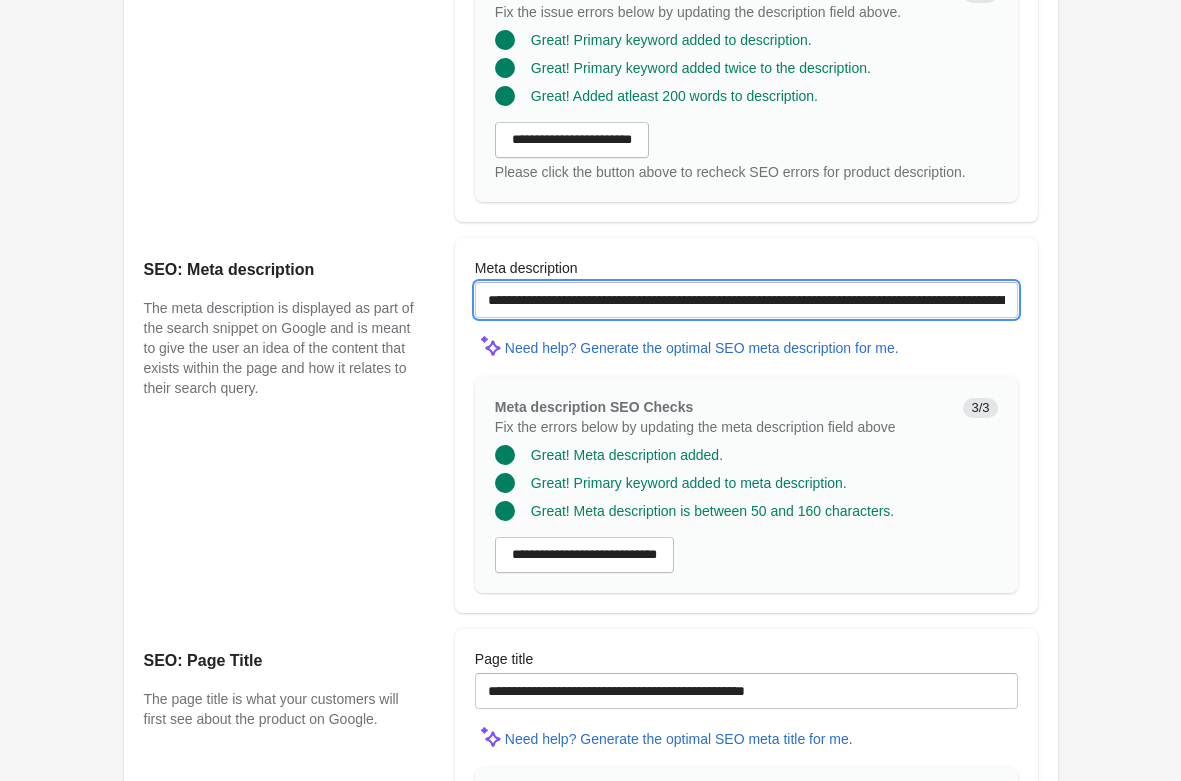 click on "**********" at bounding box center (746, 300) 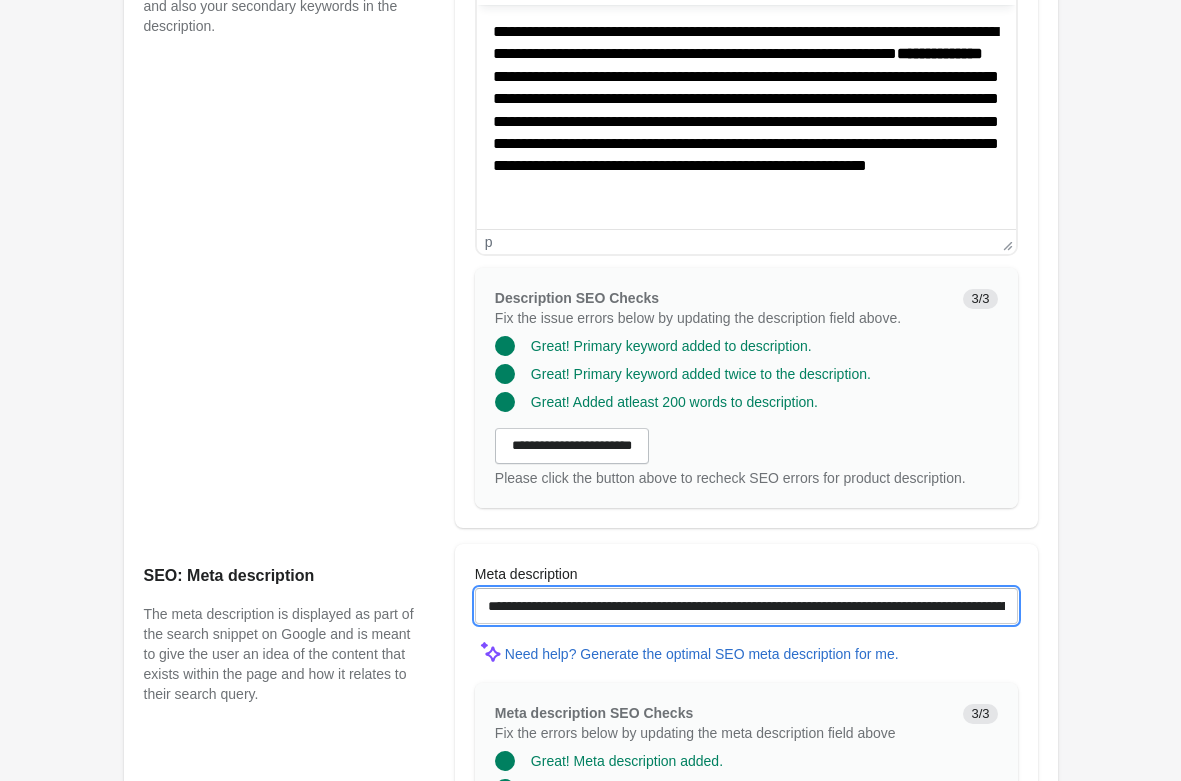 scroll, scrollTop: 684, scrollLeft: 0, axis: vertical 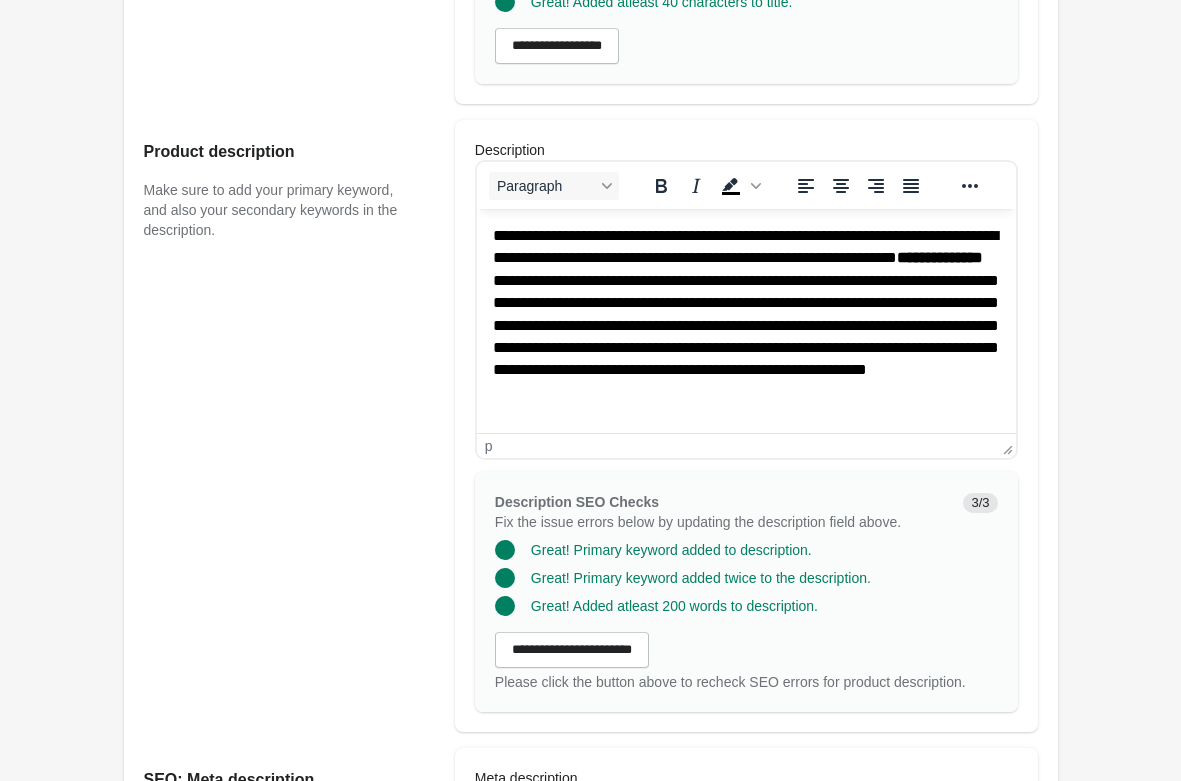 click on "**********" at bounding box center [745, 326] 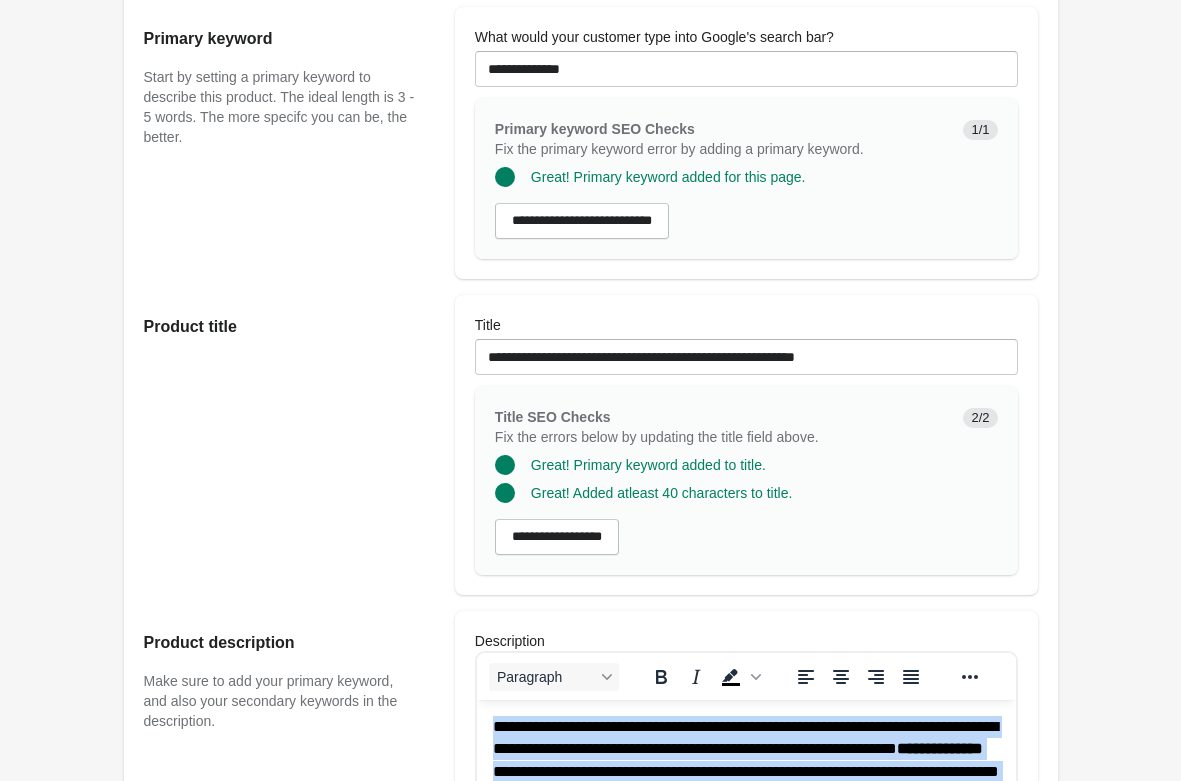 scroll, scrollTop: 72, scrollLeft: 0, axis: vertical 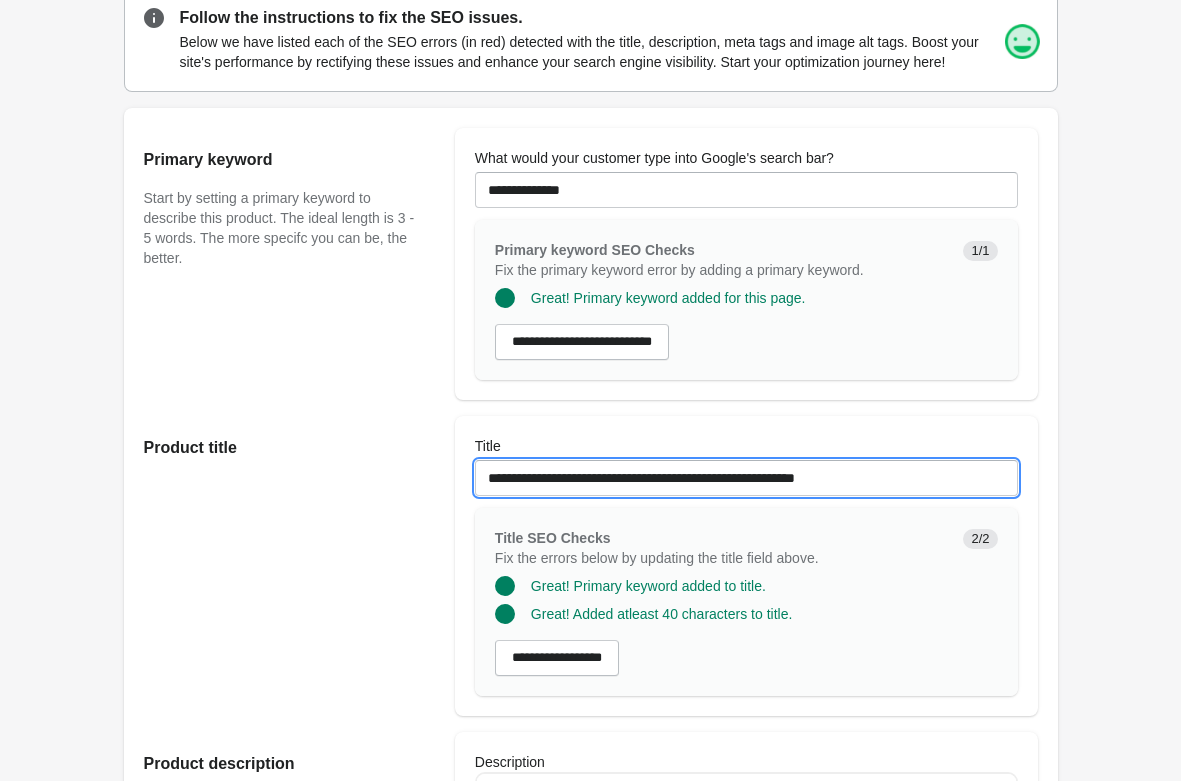 click on "**********" at bounding box center [746, 466] 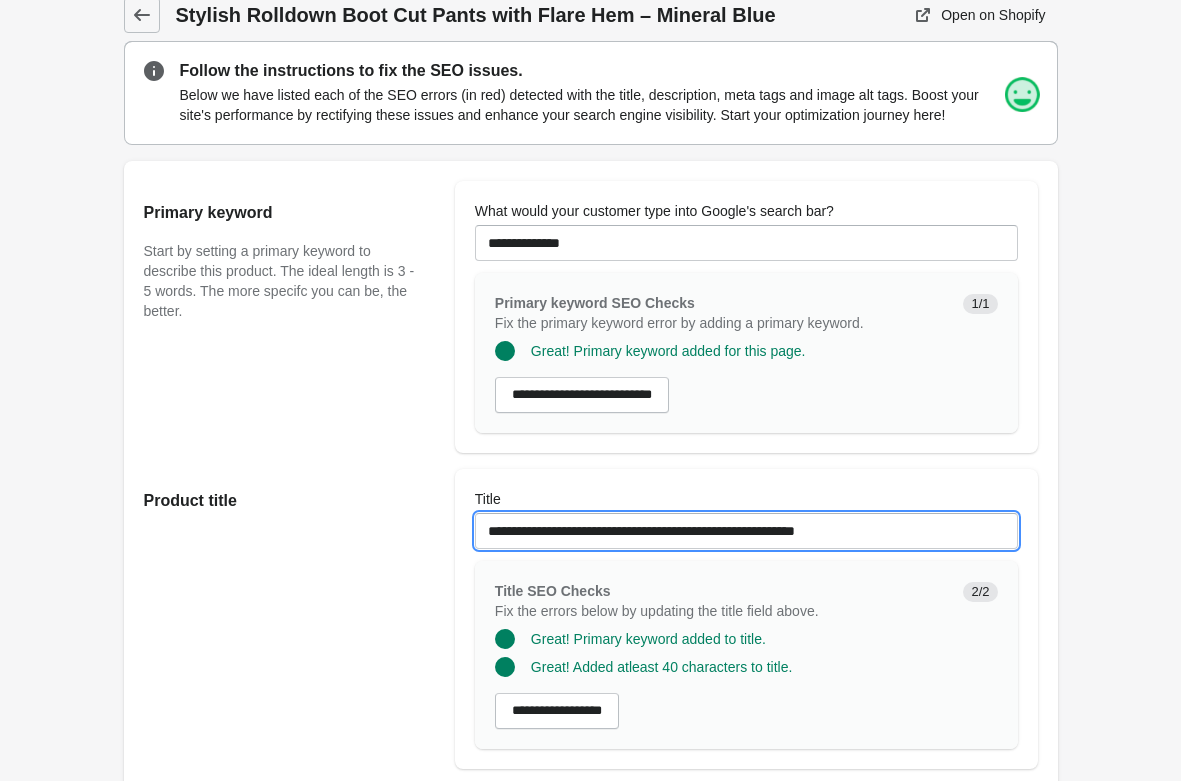scroll, scrollTop: 0, scrollLeft: 0, axis: both 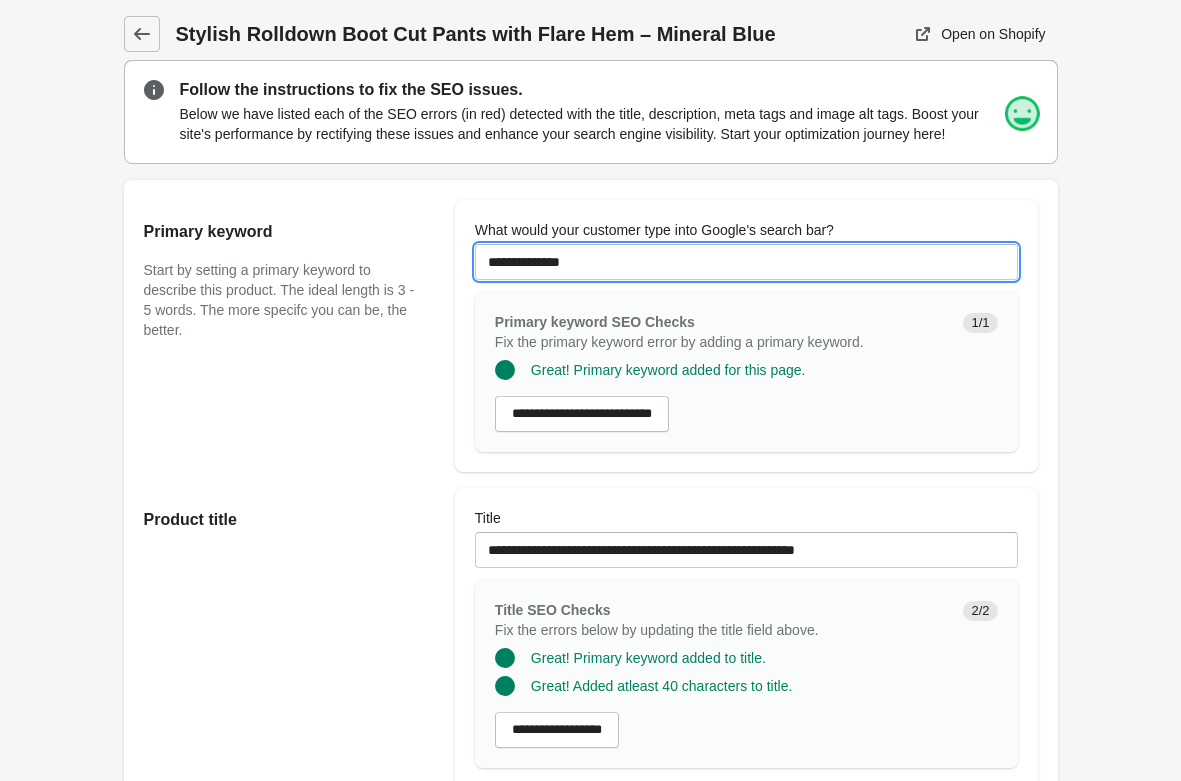drag, startPoint x: 616, startPoint y: 257, endPoint x: 305, endPoint y: 253, distance: 311.02573 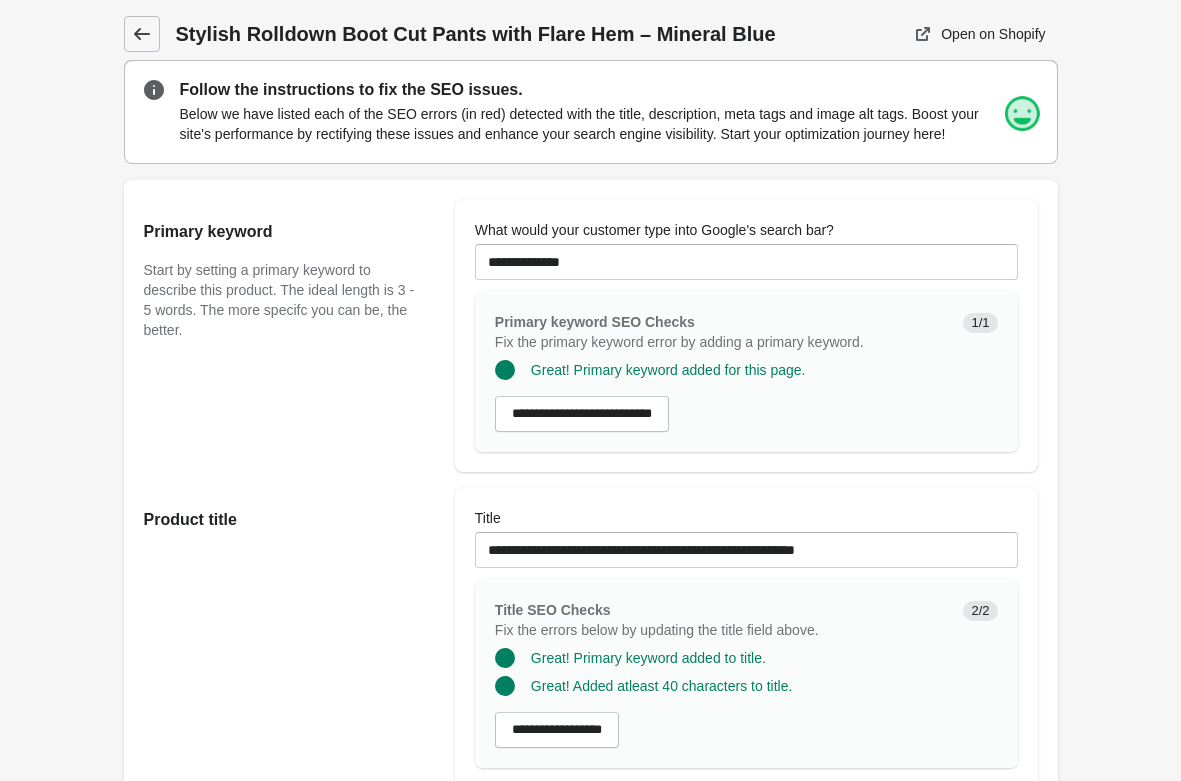 click at bounding box center [142, 34] 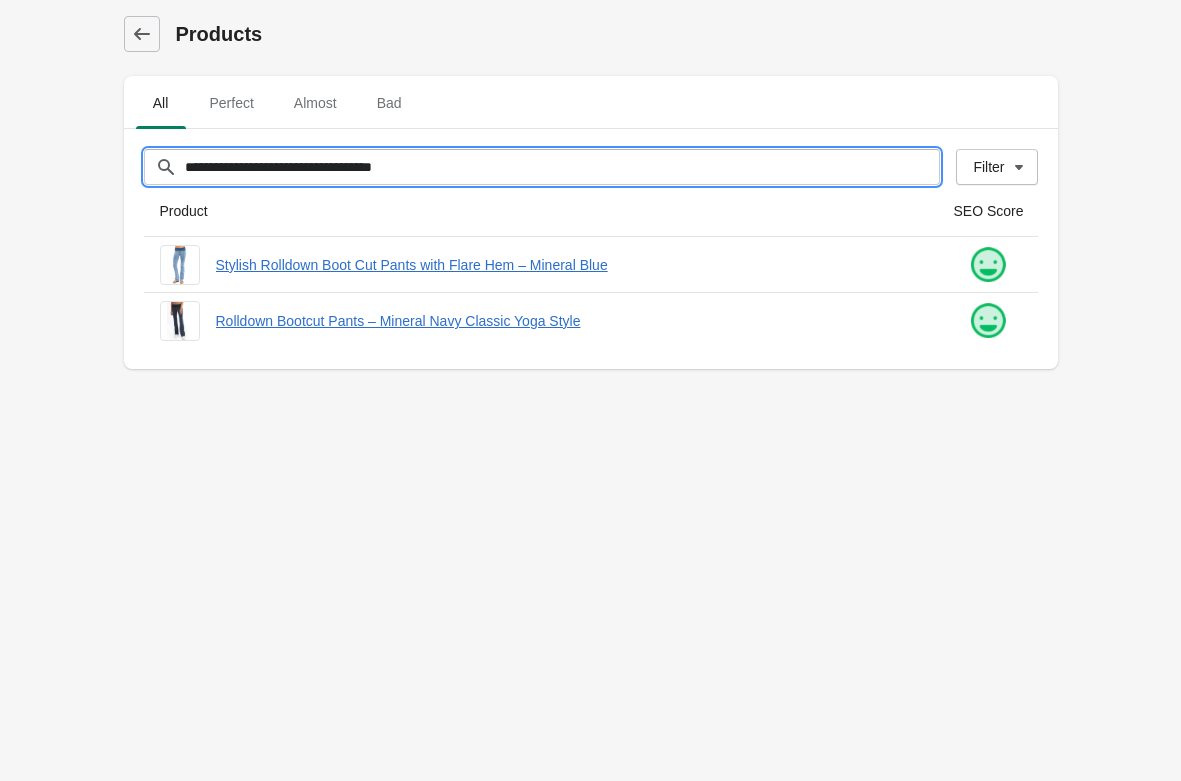 drag, startPoint x: 461, startPoint y: 162, endPoint x: -290, endPoint y: 152, distance: 751.0666 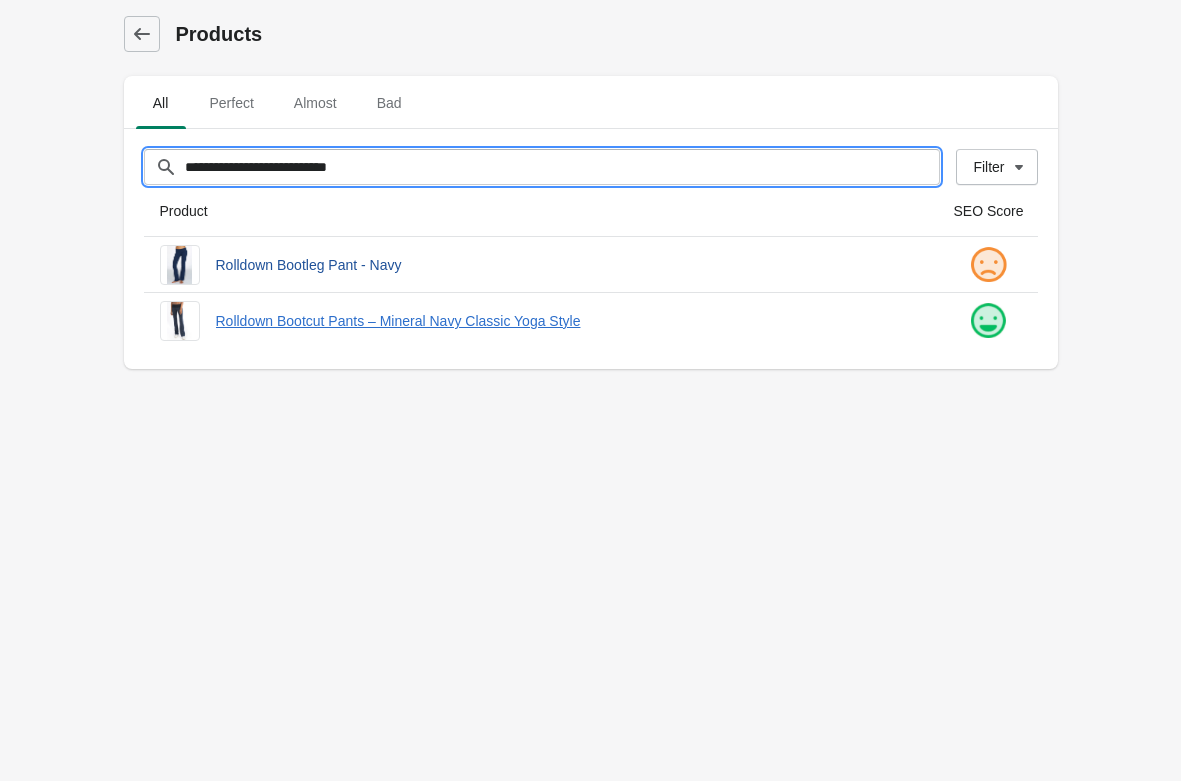 type on "**********" 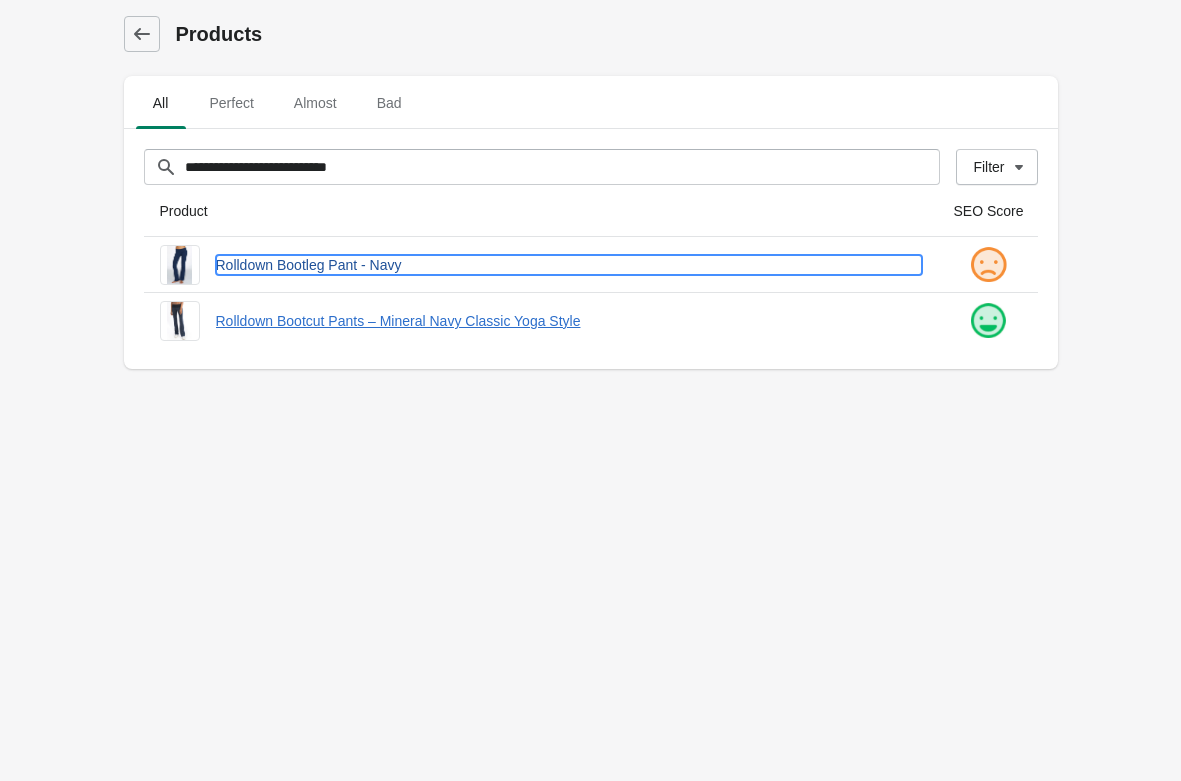 click on "Rolldown Bootleg Pant - Navy" at bounding box center [569, 265] 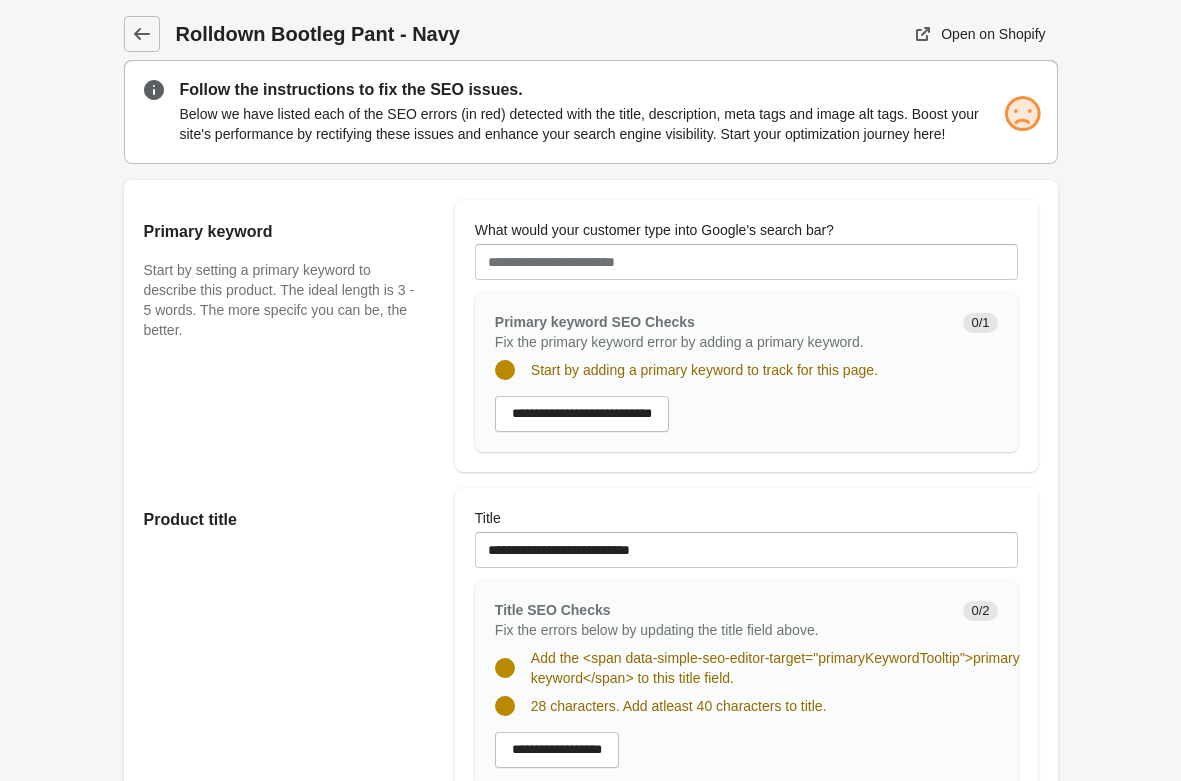 scroll, scrollTop: 0, scrollLeft: 0, axis: both 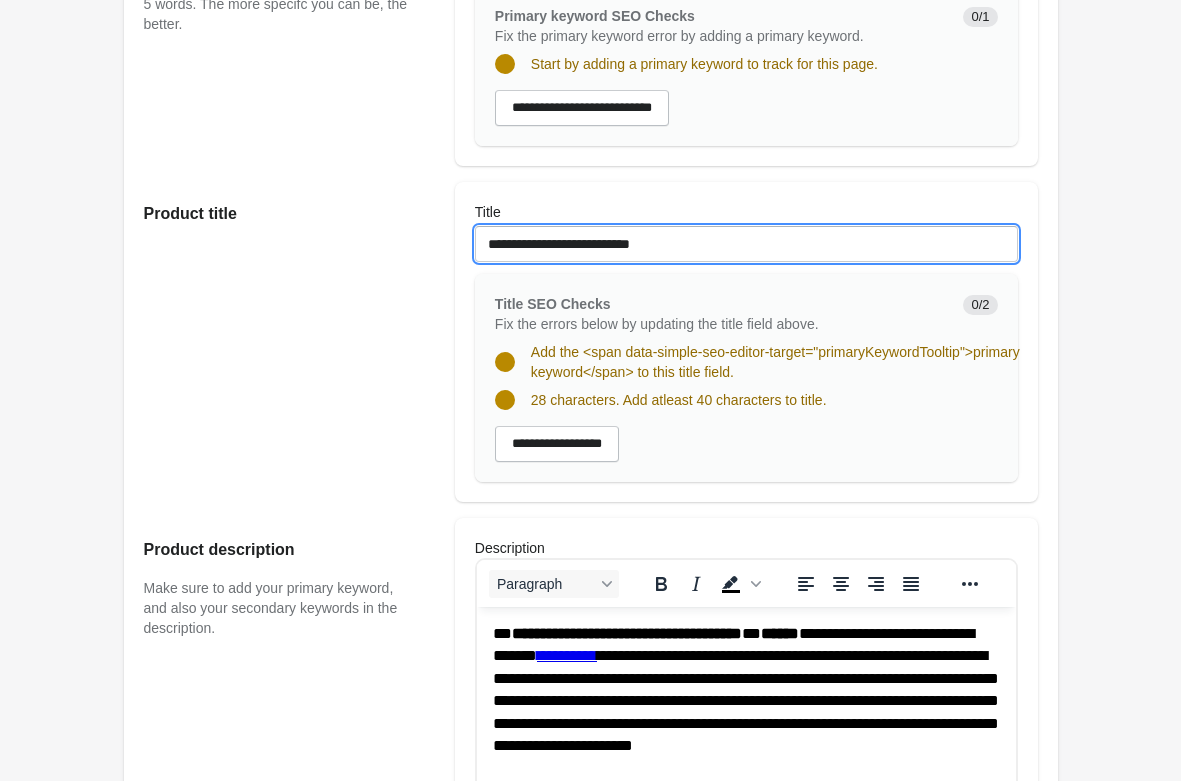 drag, startPoint x: 538, startPoint y: 230, endPoint x: 272, endPoint y: 224, distance: 266.06766 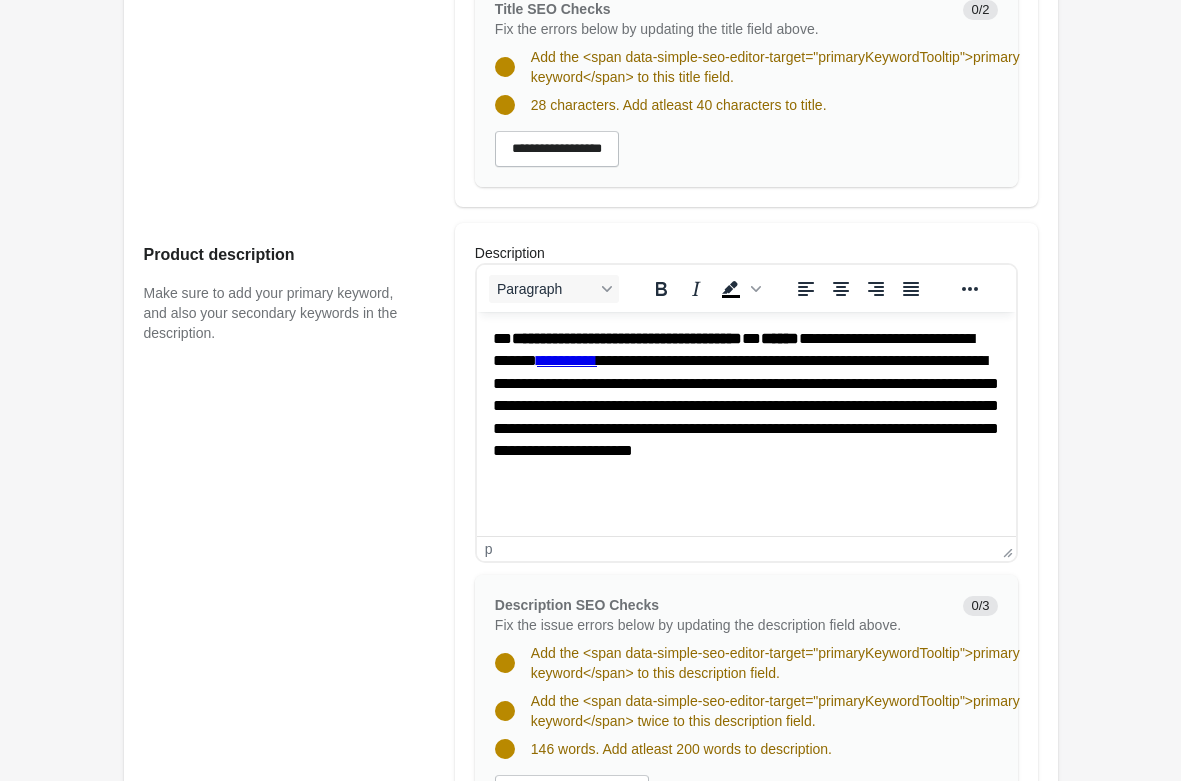 scroll, scrollTop: 612, scrollLeft: 0, axis: vertical 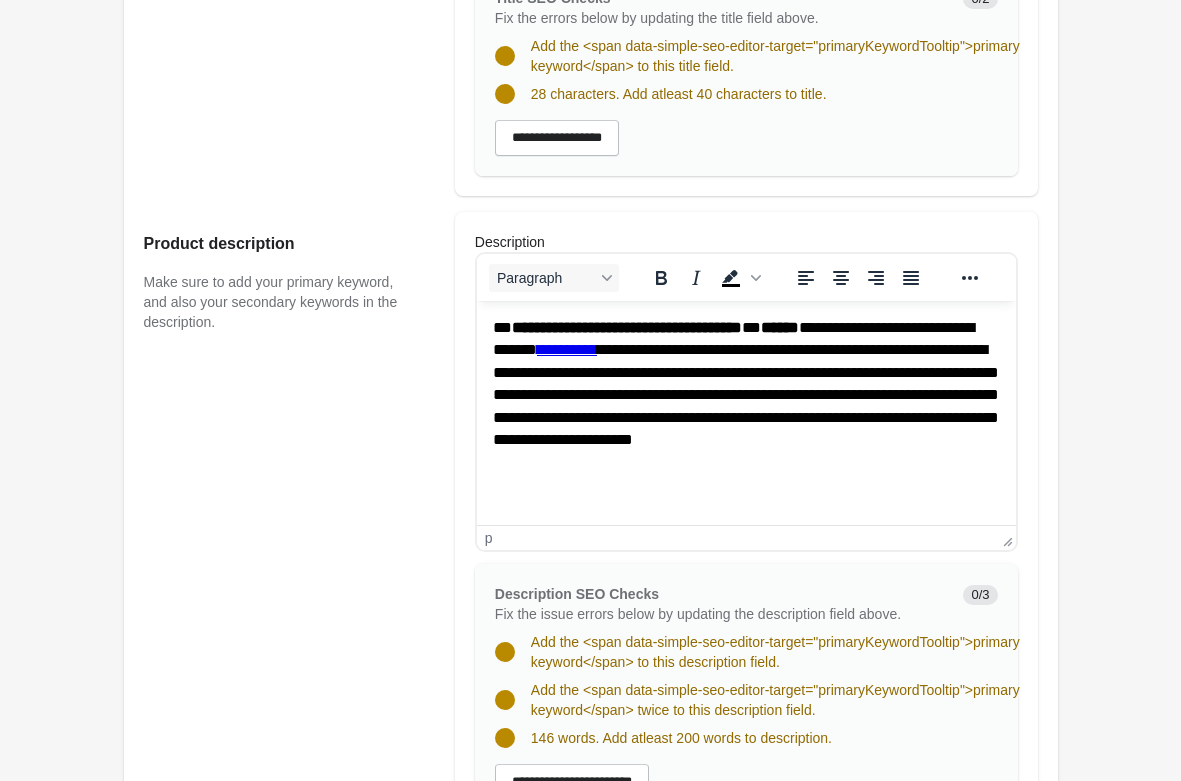 click on "**********" at bounding box center (745, 395) 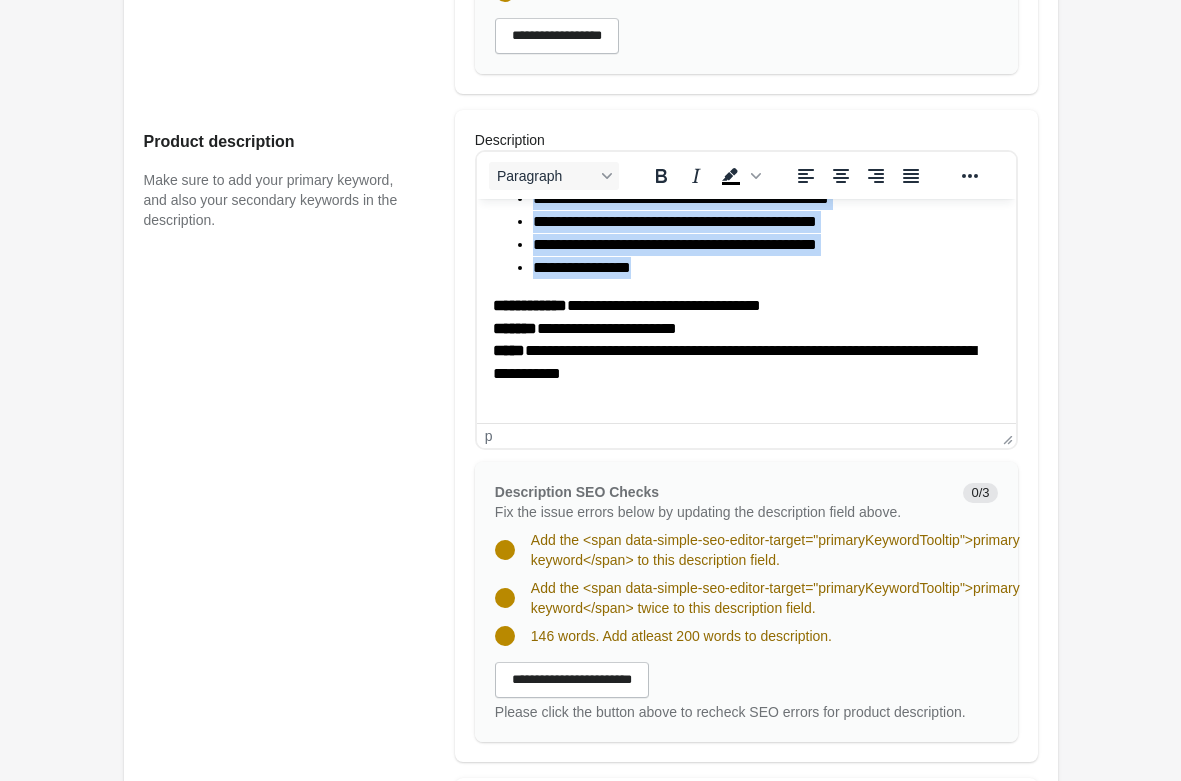 scroll, scrollTop: 1020, scrollLeft: 0, axis: vertical 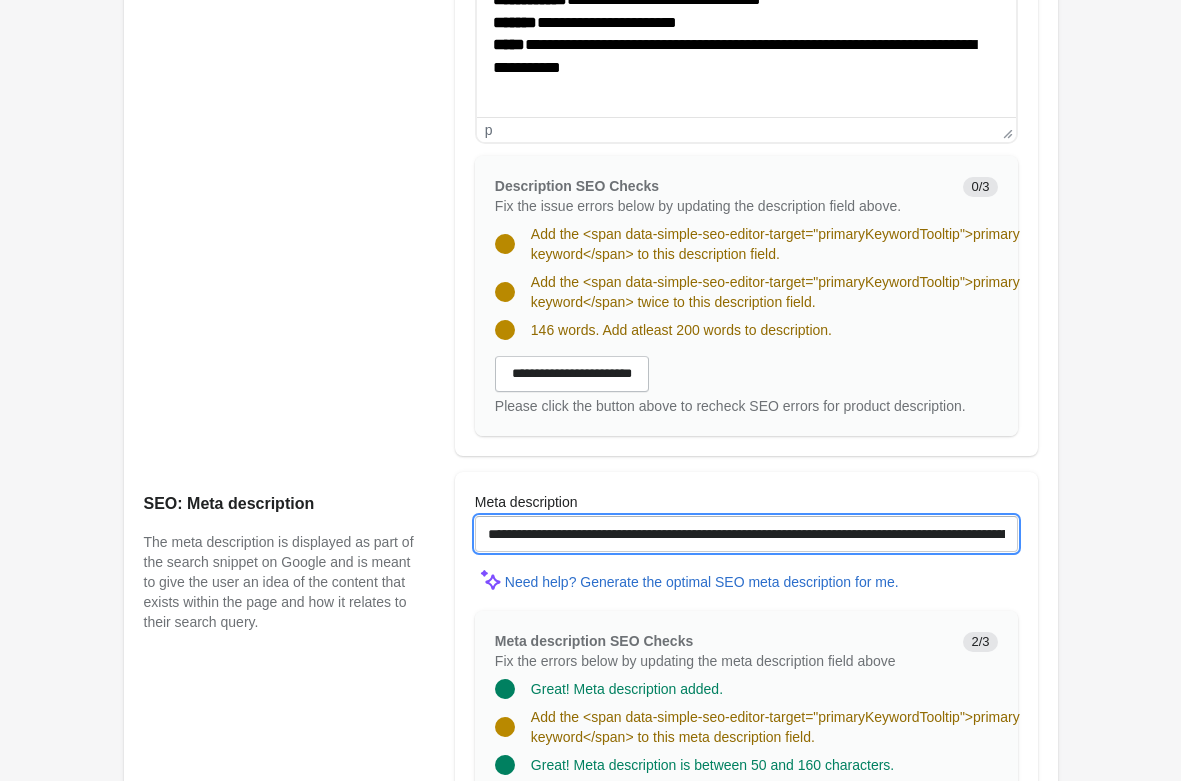 click on "**********" at bounding box center [746, 534] 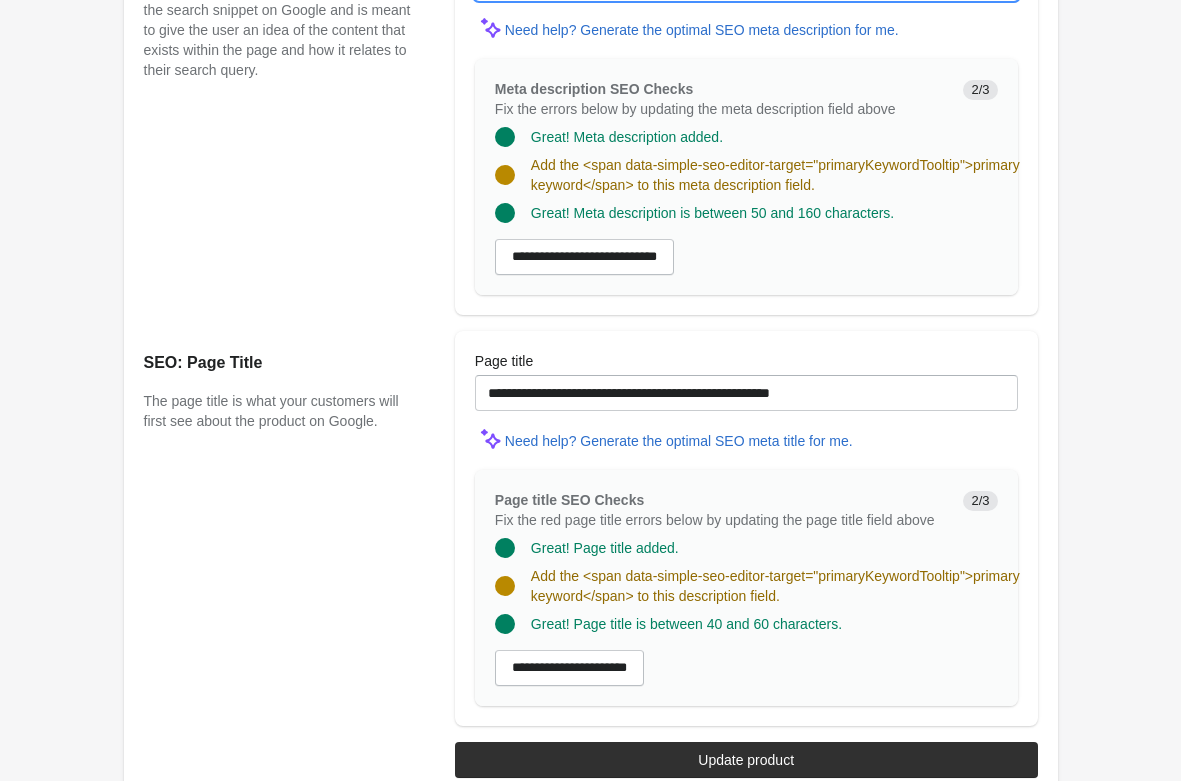 scroll, scrollTop: 1600, scrollLeft: 0, axis: vertical 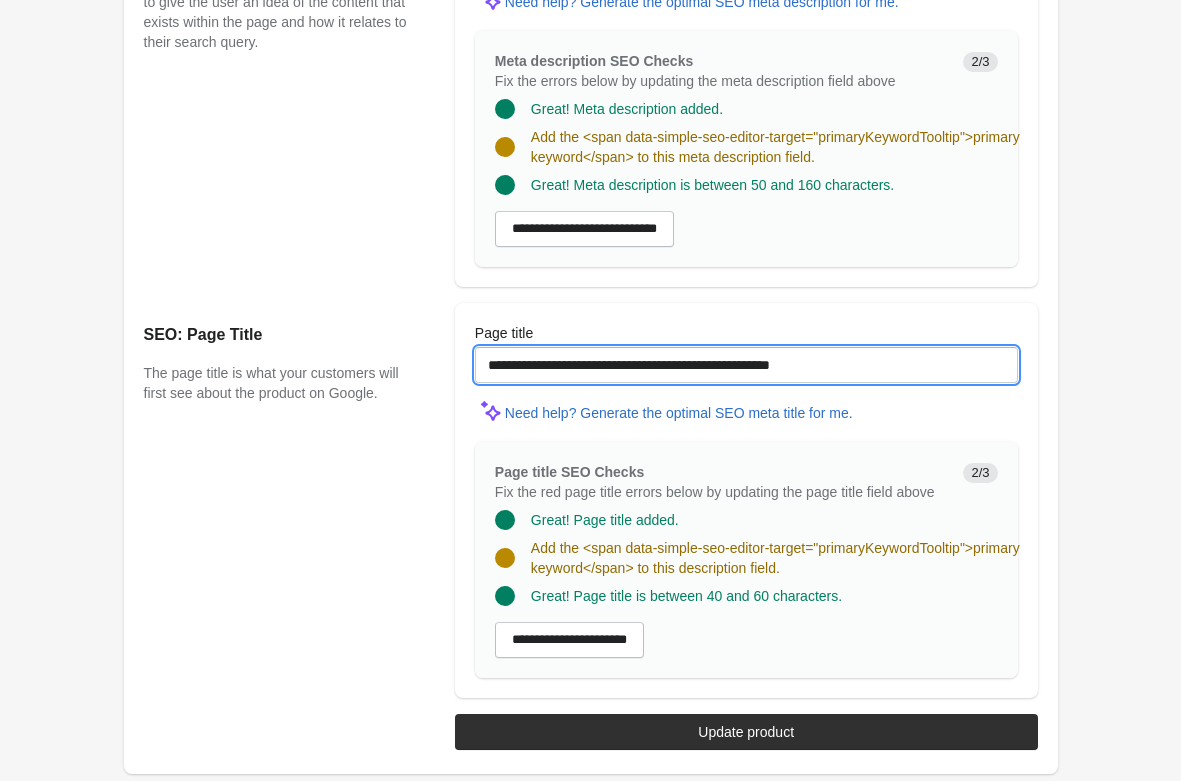 click on "**********" at bounding box center [746, 365] 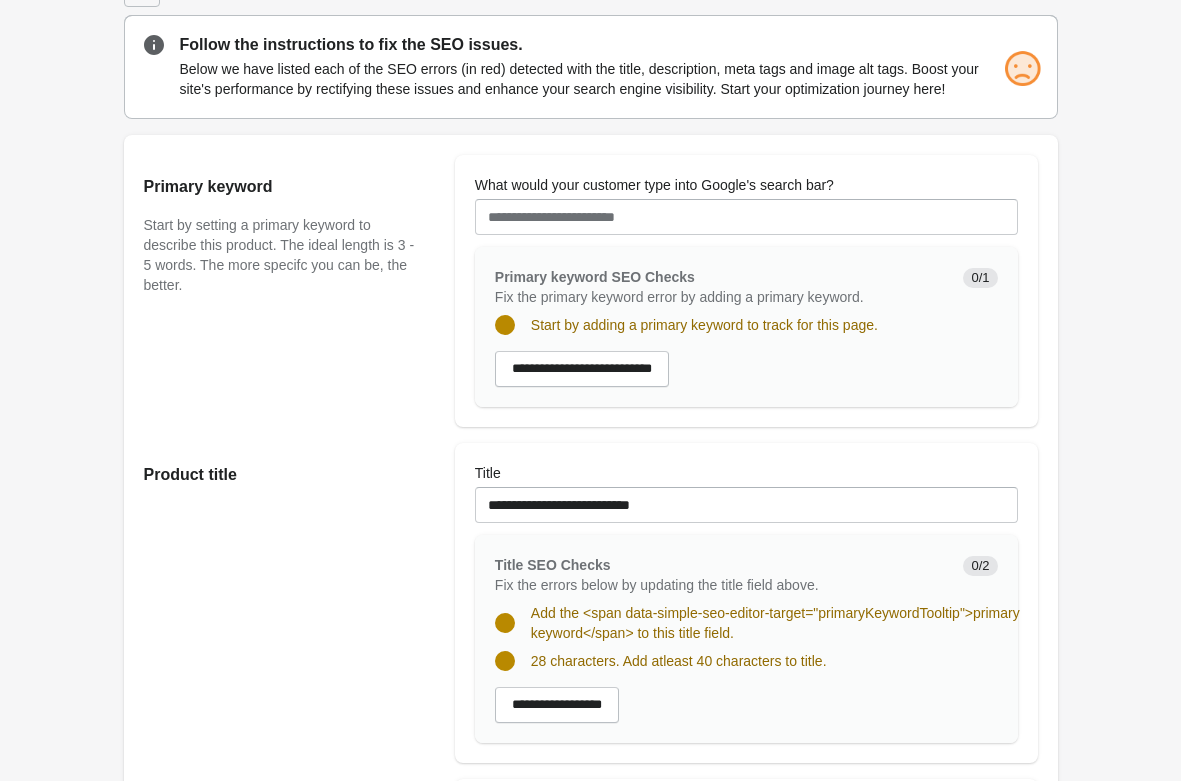 scroll, scrollTop: 0, scrollLeft: 0, axis: both 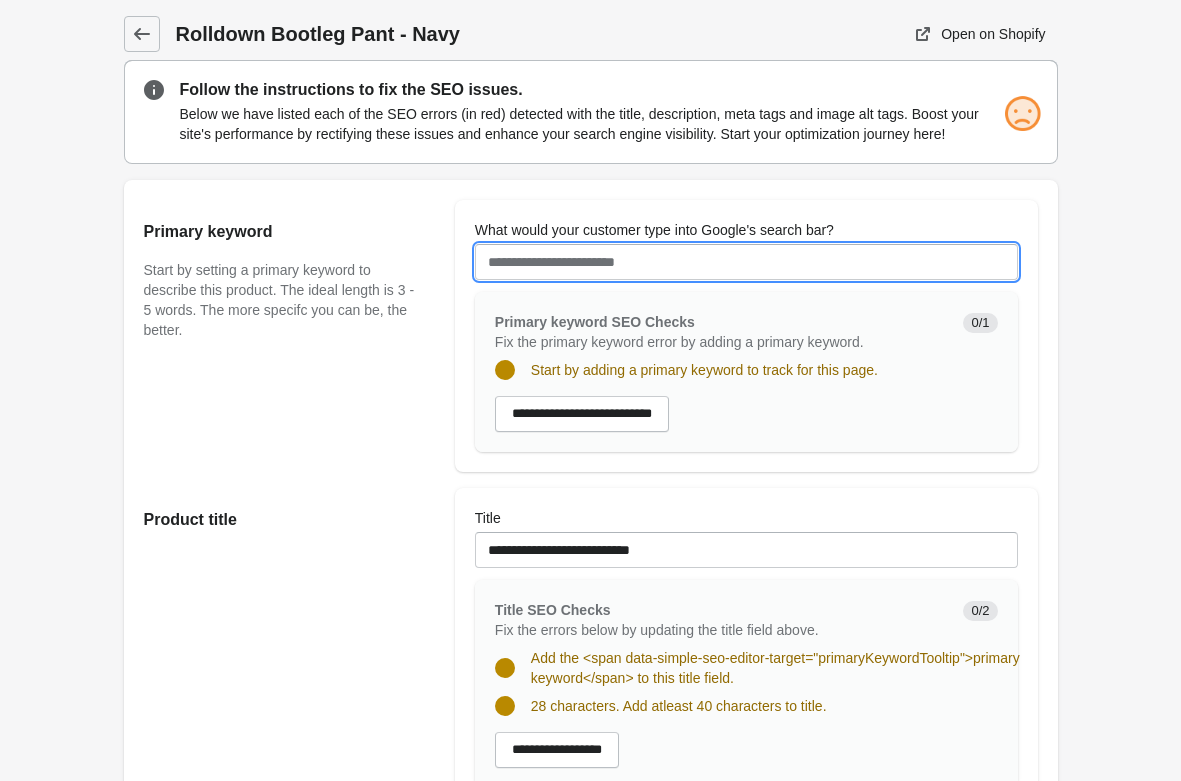 click on "What would your customer type into Google's search bar?" at bounding box center (746, 262) 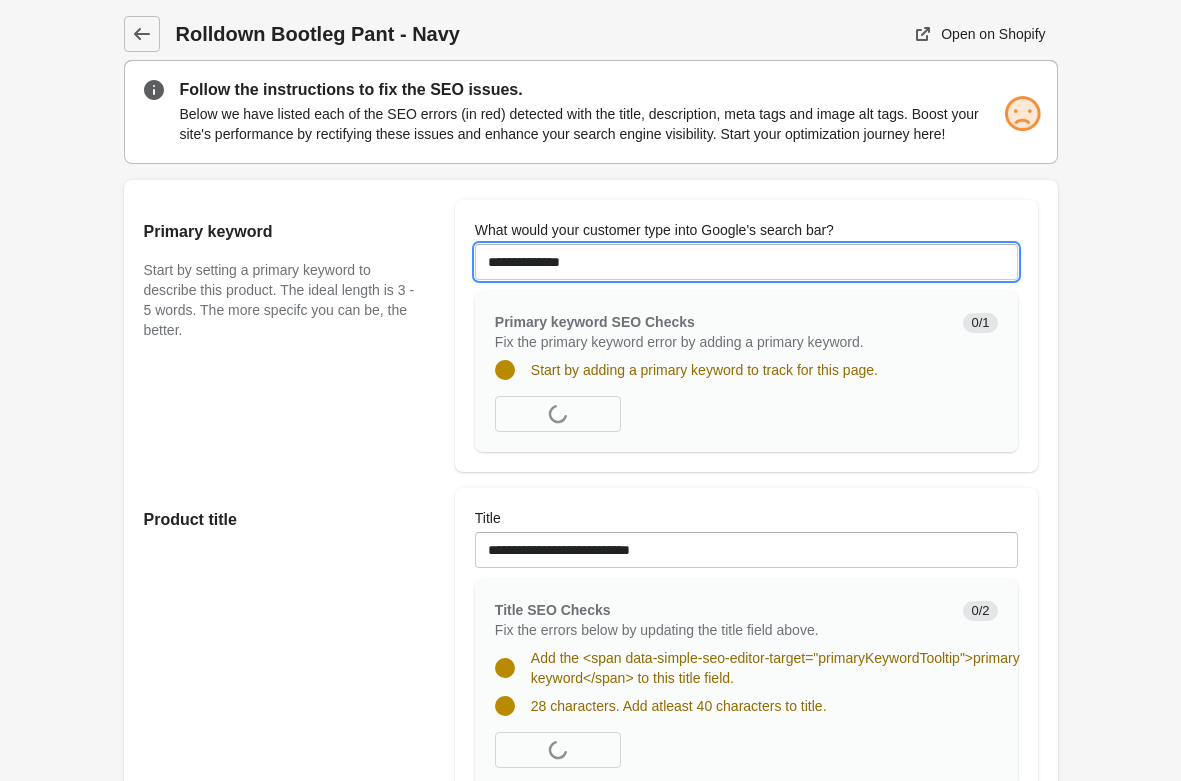 type on "**********" 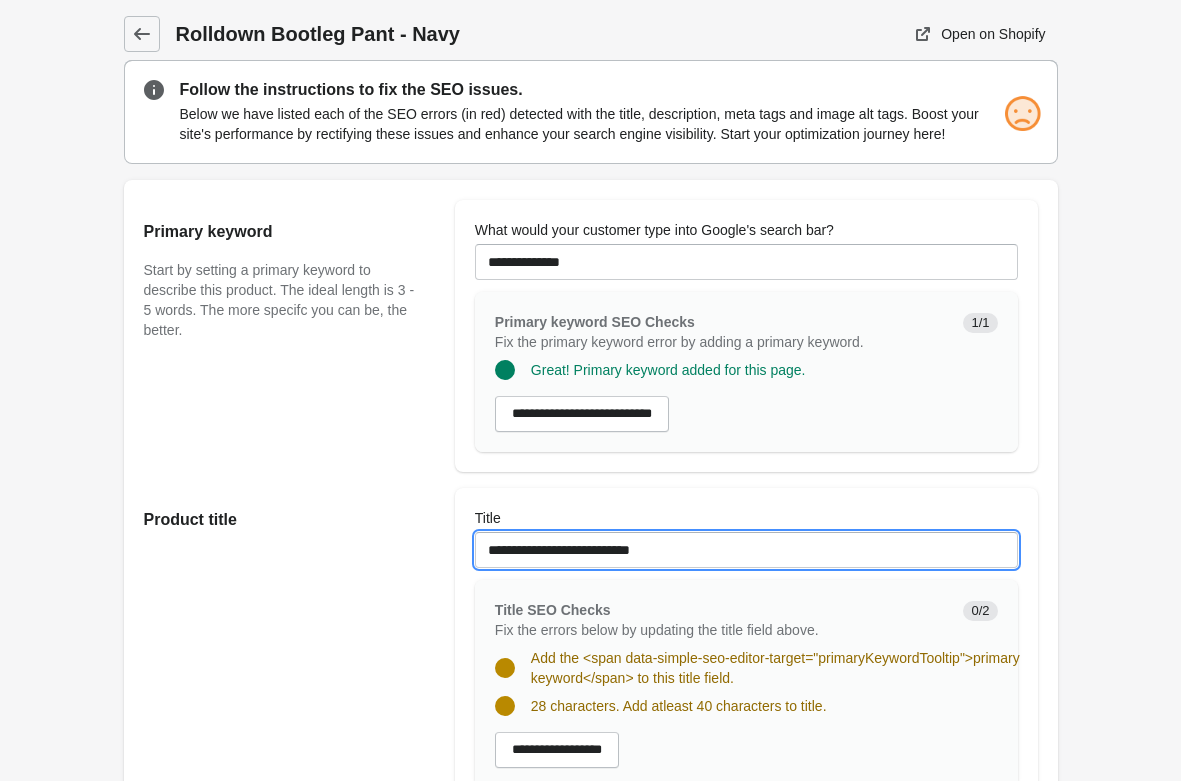 click on "**********" at bounding box center (746, 550) 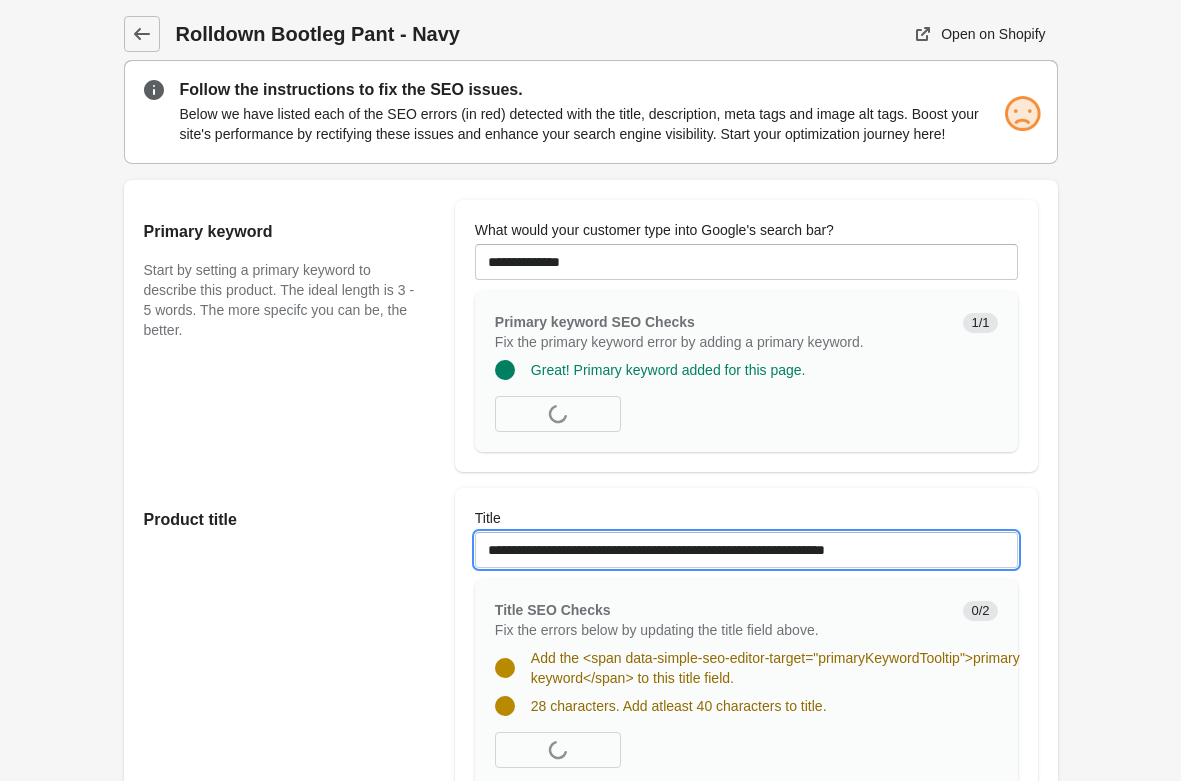 click on "**********" at bounding box center [746, 550] 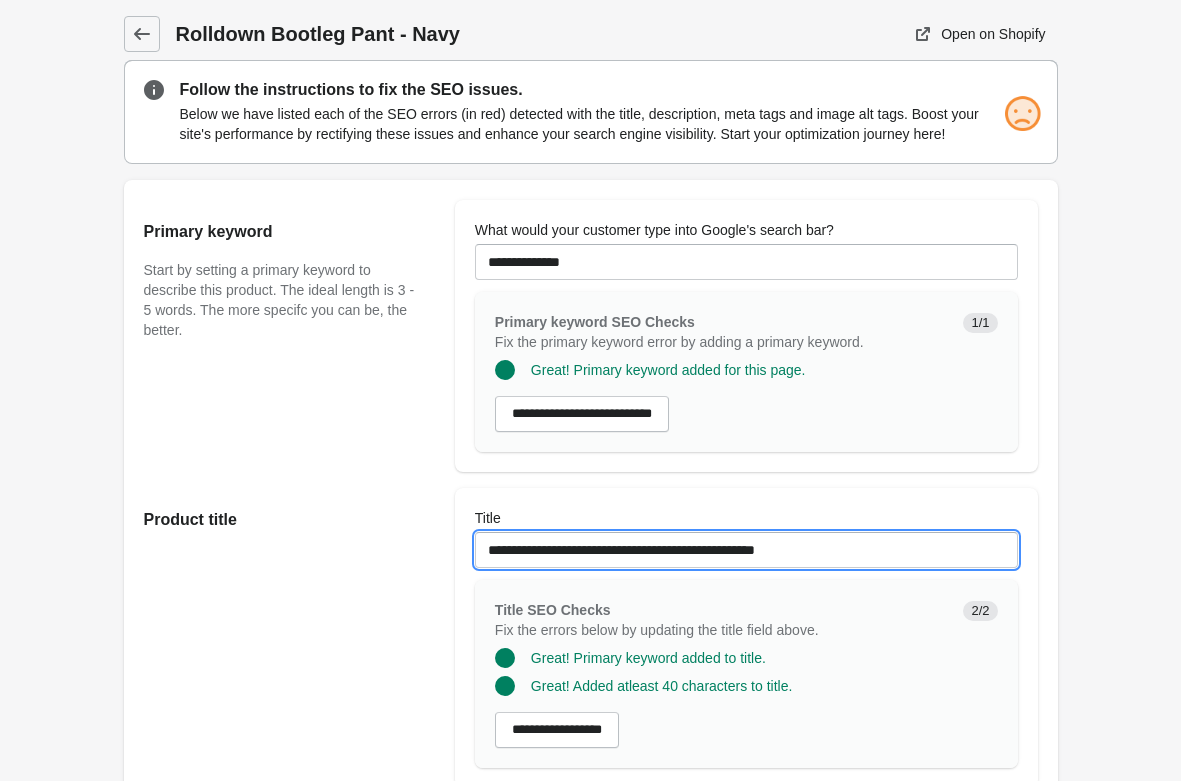 type on "**********" 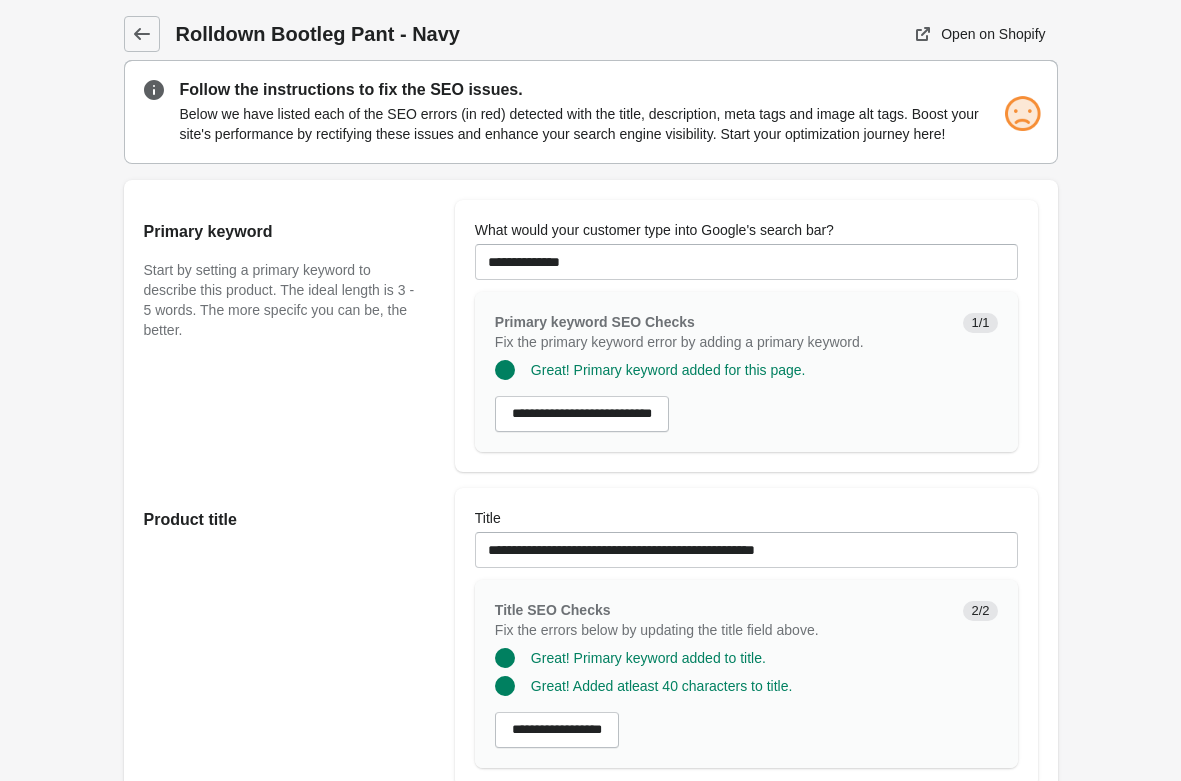 click on "Rolldown Bootleg Pant - Navy
Open on Shopify
Open on Shopify" at bounding box center [590, 1181] 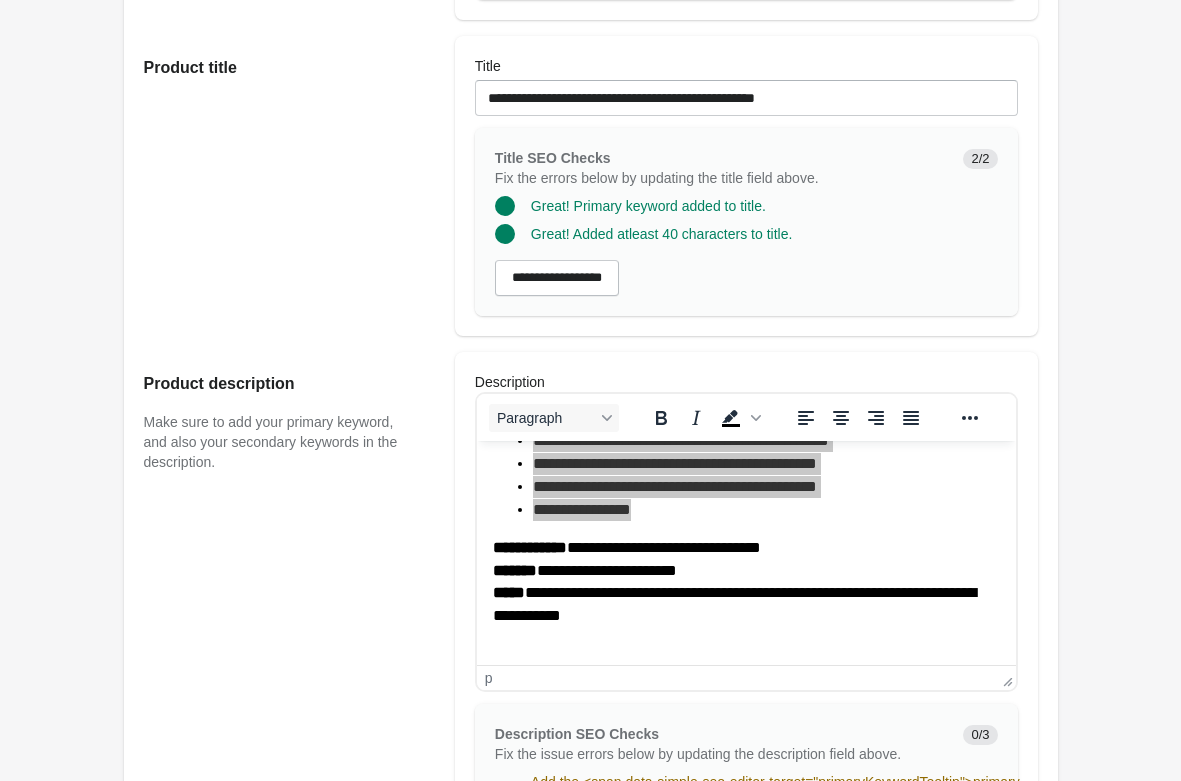 scroll, scrollTop: 510, scrollLeft: 0, axis: vertical 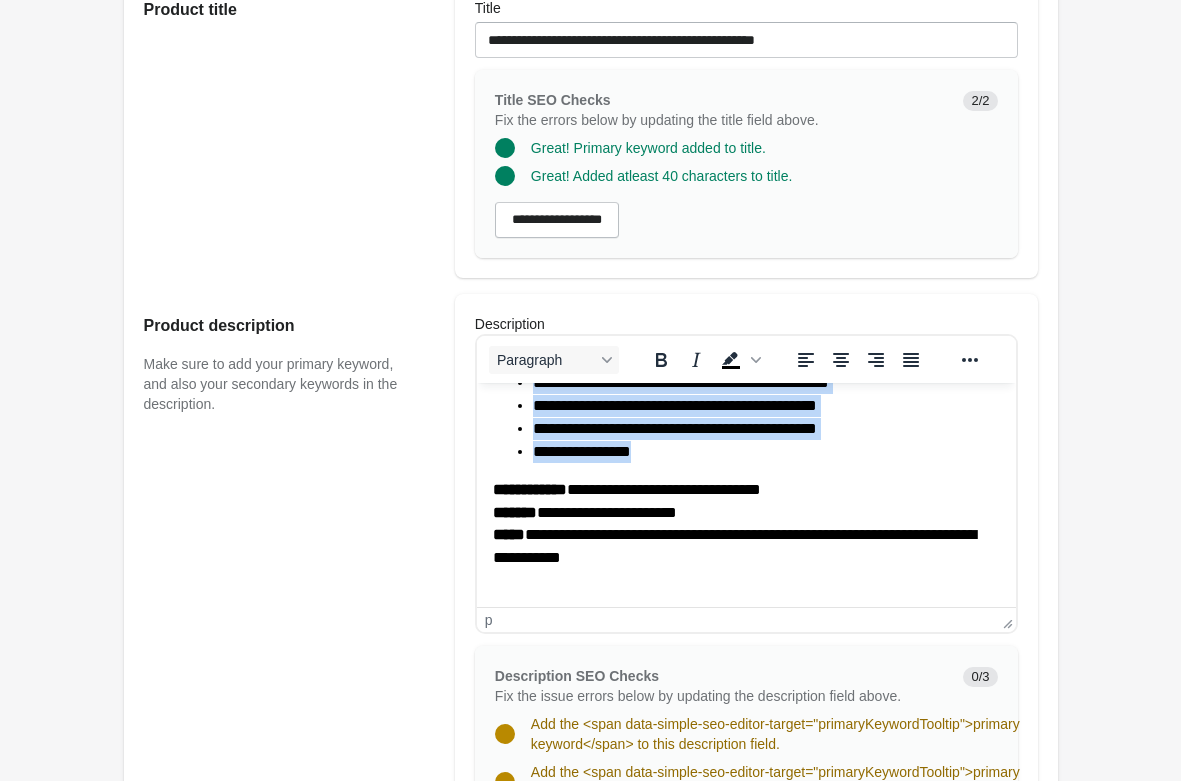 click on "**********" at bounding box center [745, 535] 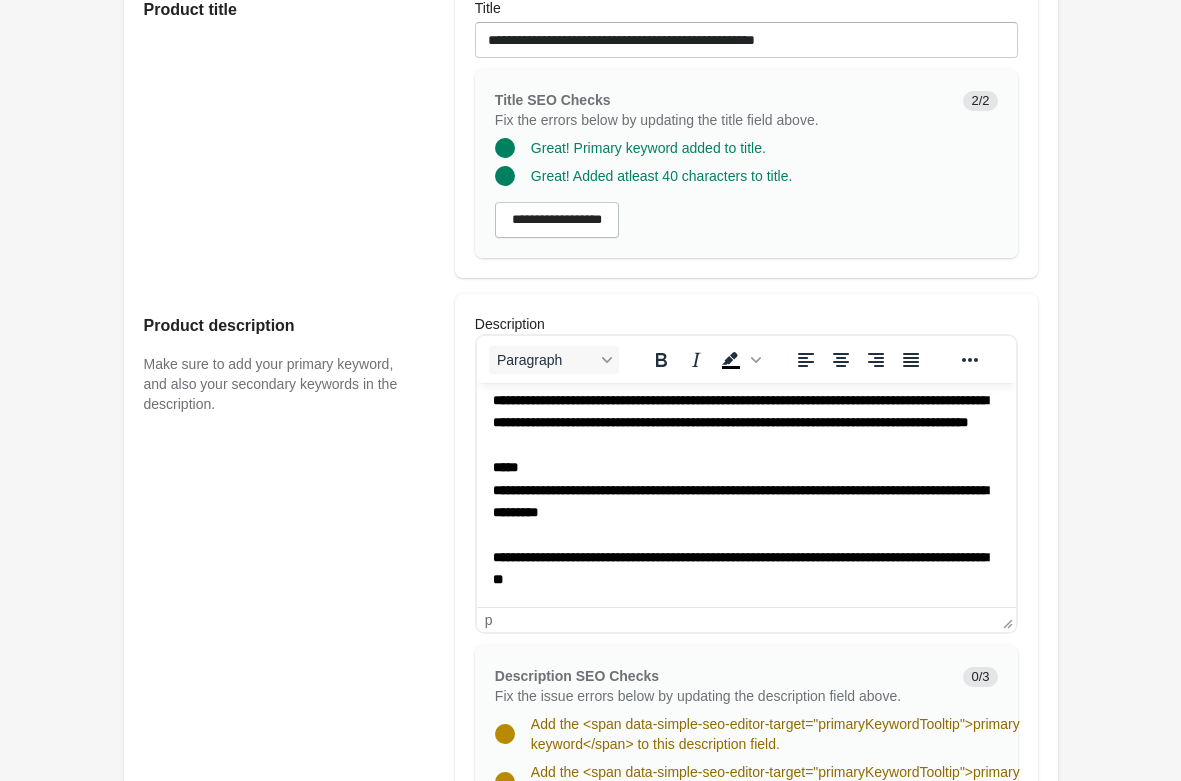 scroll, scrollTop: 0, scrollLeft: 0, axis: both 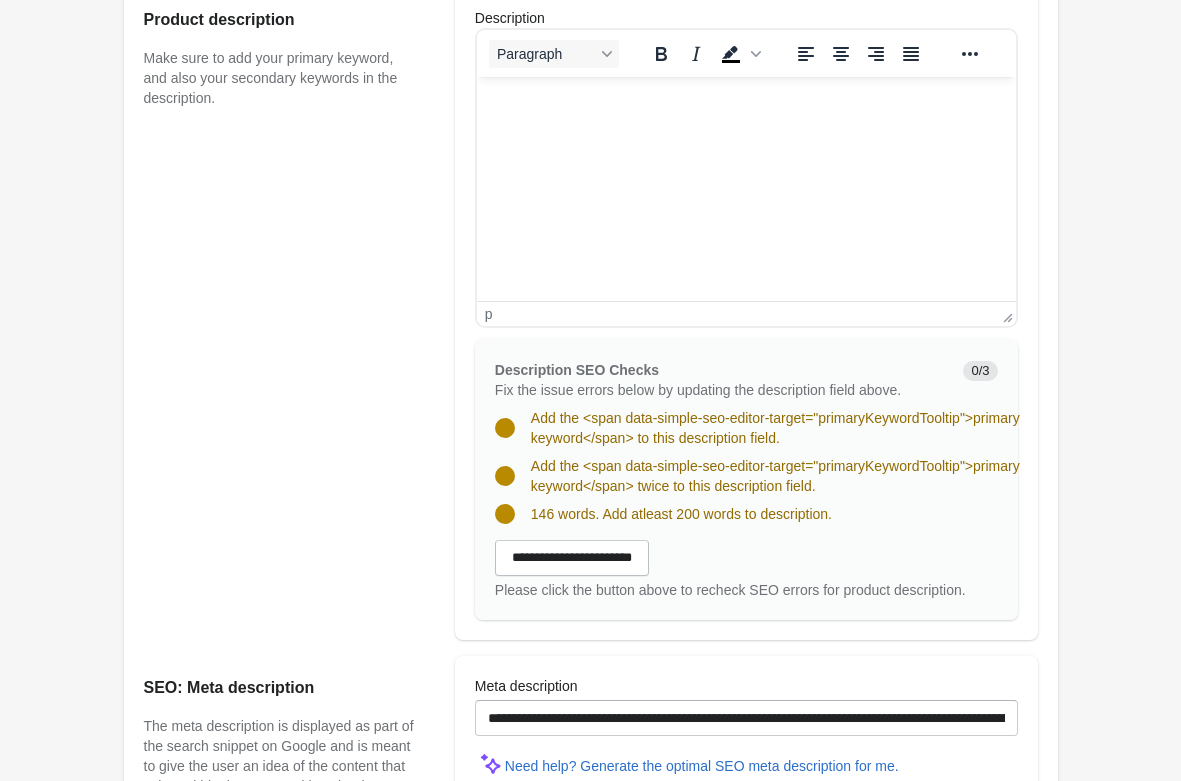 click at bounding box center (745, 104) 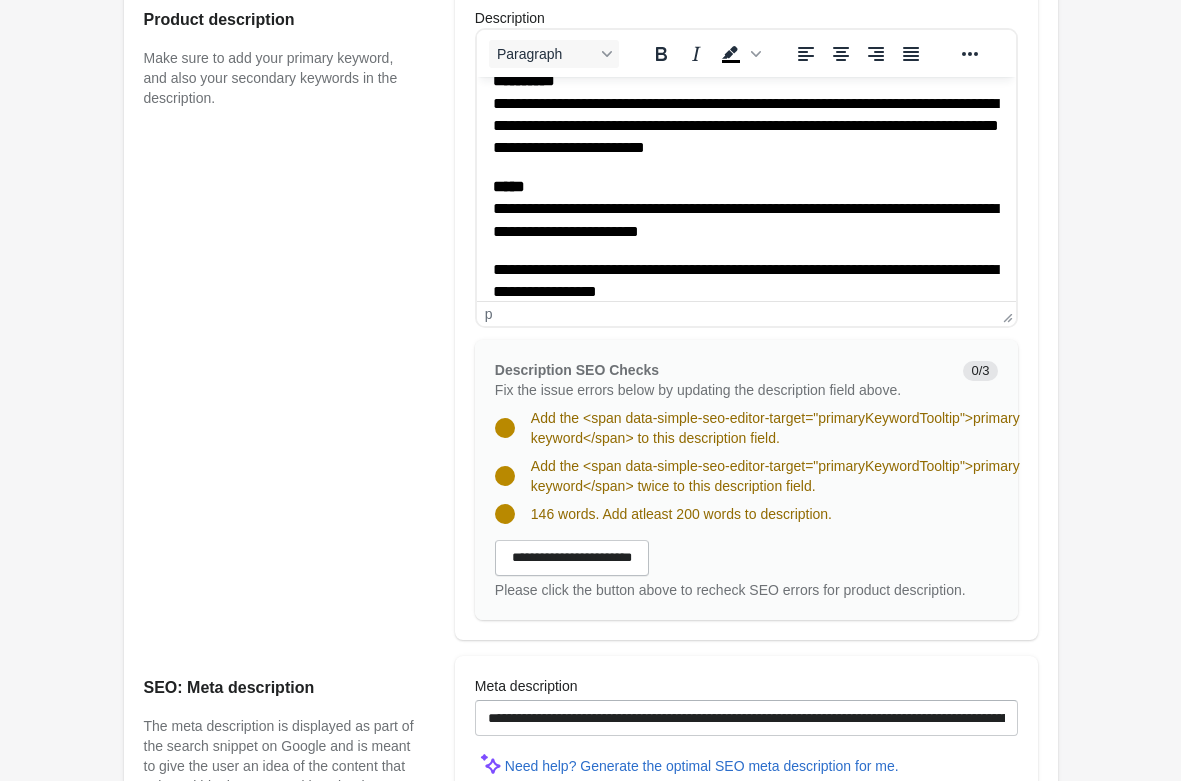scroll, scrollTop: 1122, scrollLeft: 0, axis: vertical 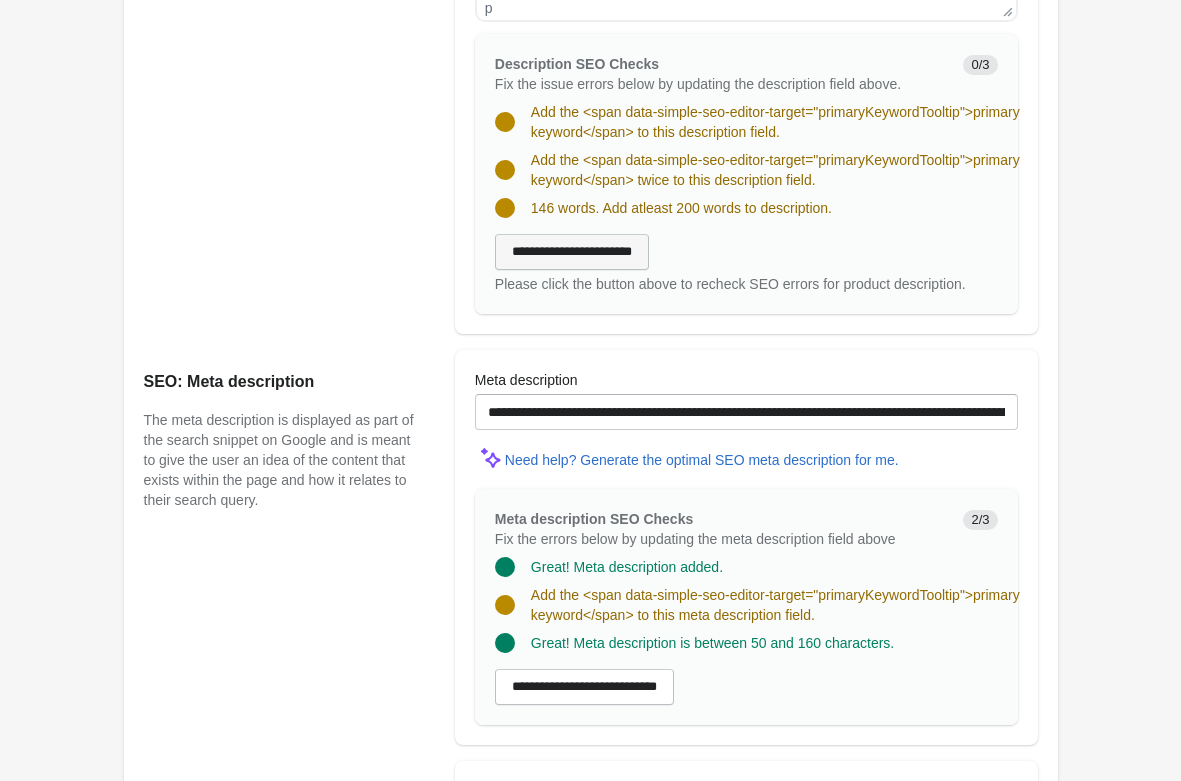 click on "**********" at bounding box center (572, 252) 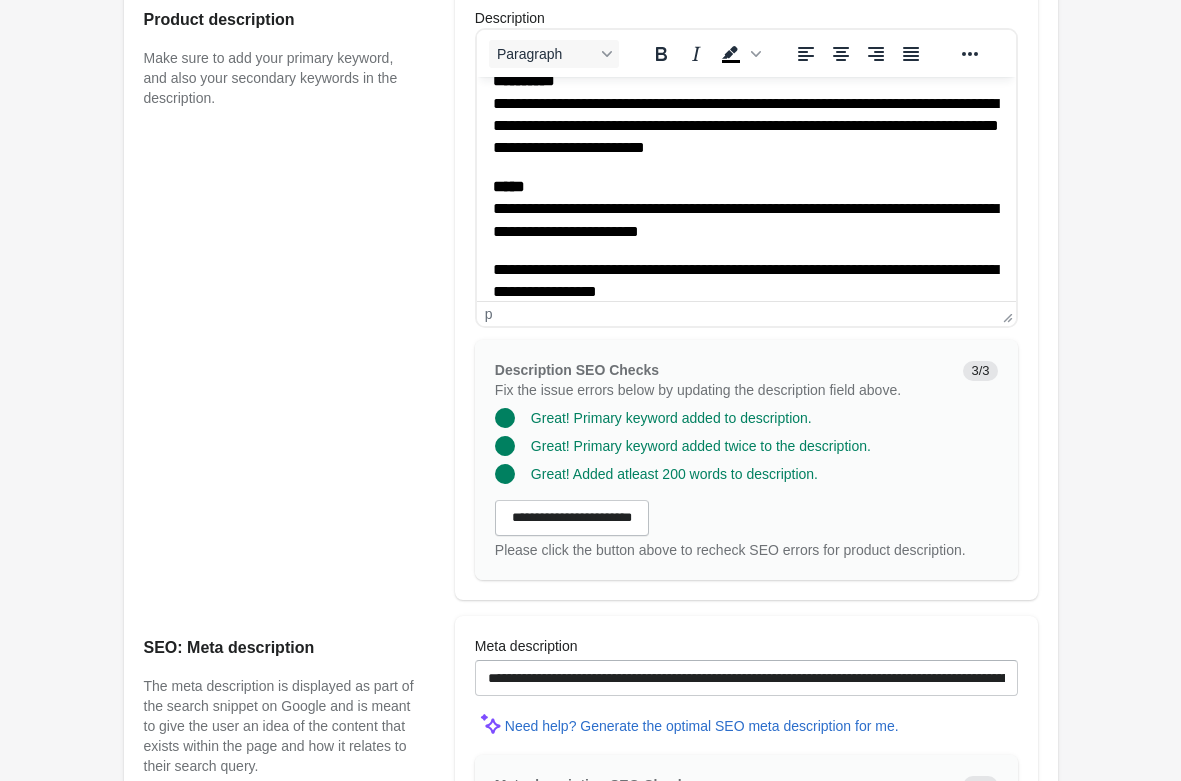 scroll, scrollTop: 1122, scrollLeft: 0, axis: vertical 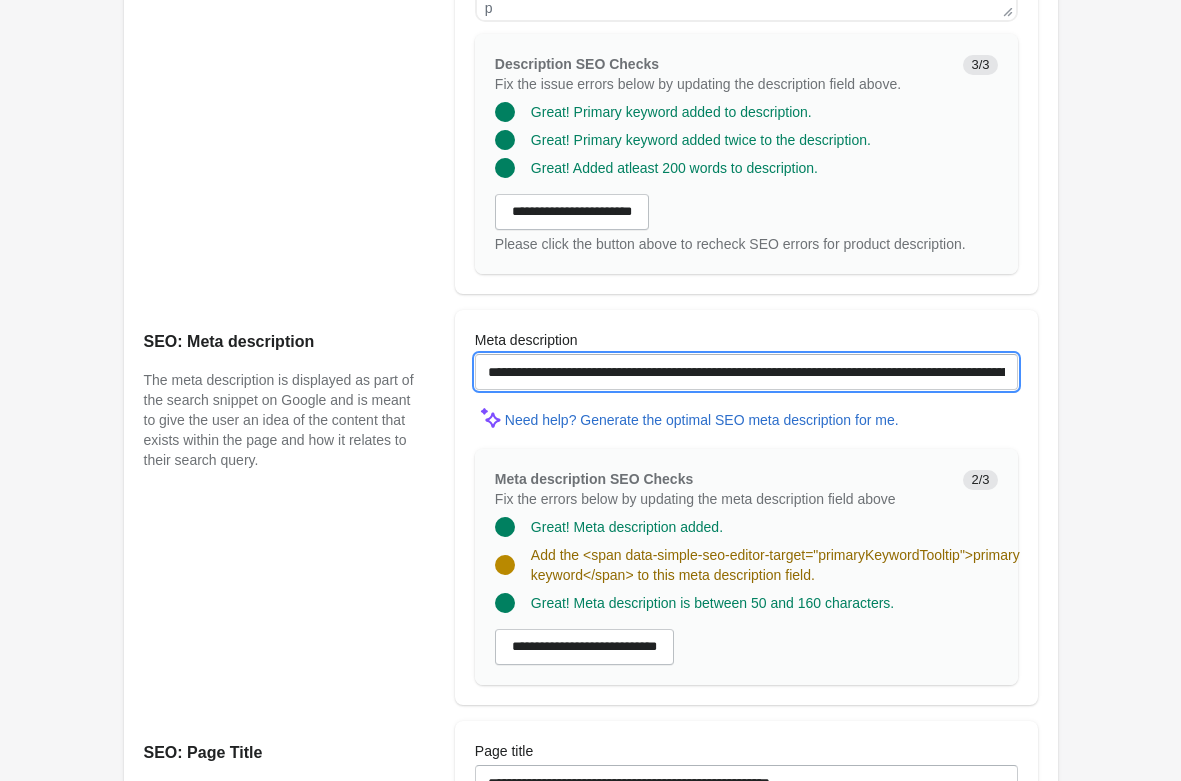 click on "**********" at bounding box center (746, 372) 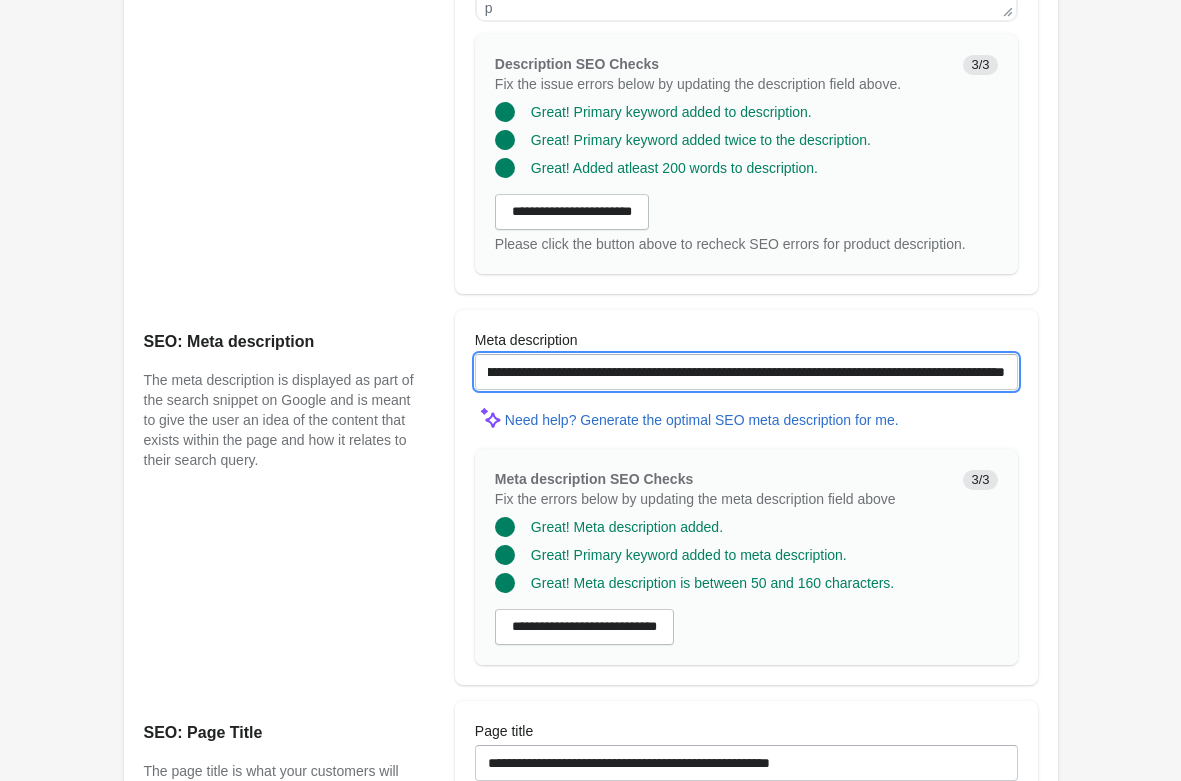 scroll, scrollTop: 0, scrollLeft: 0, axis: both 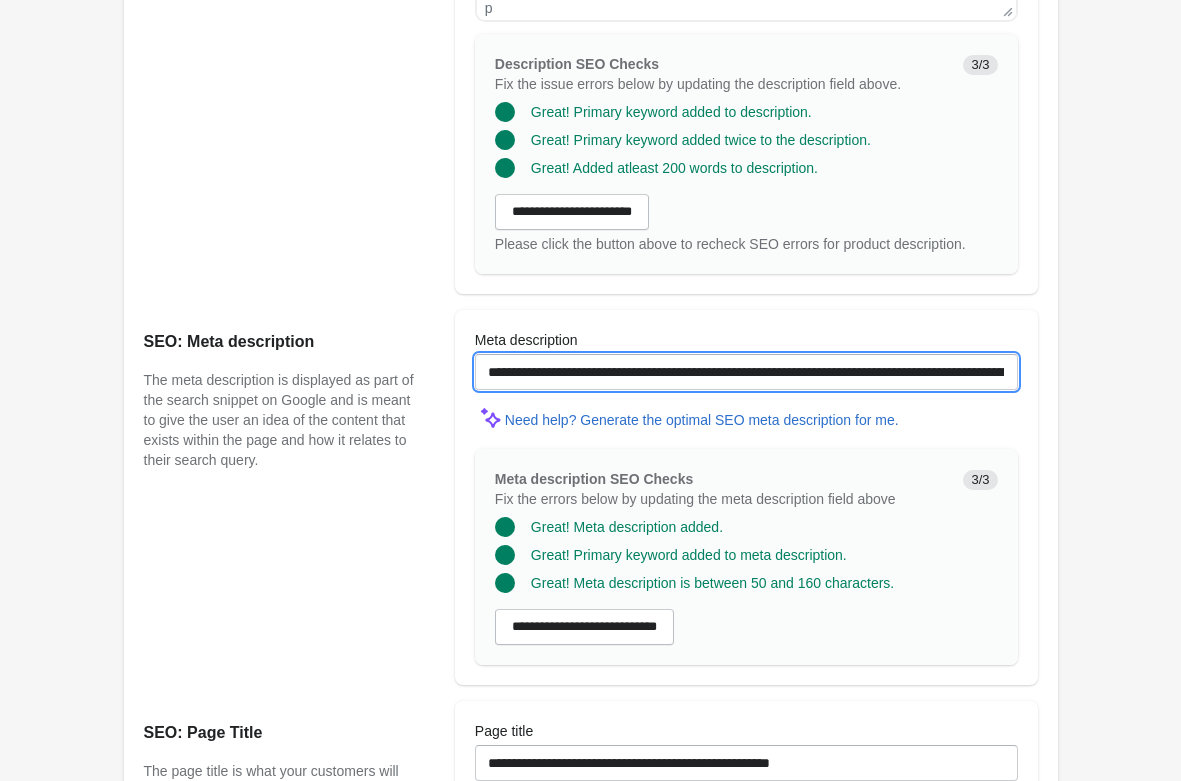 drag, startPoint x: 607, startPoint y: 367, endPoint x: 266, endPoint y: 374, distance: 341.07184 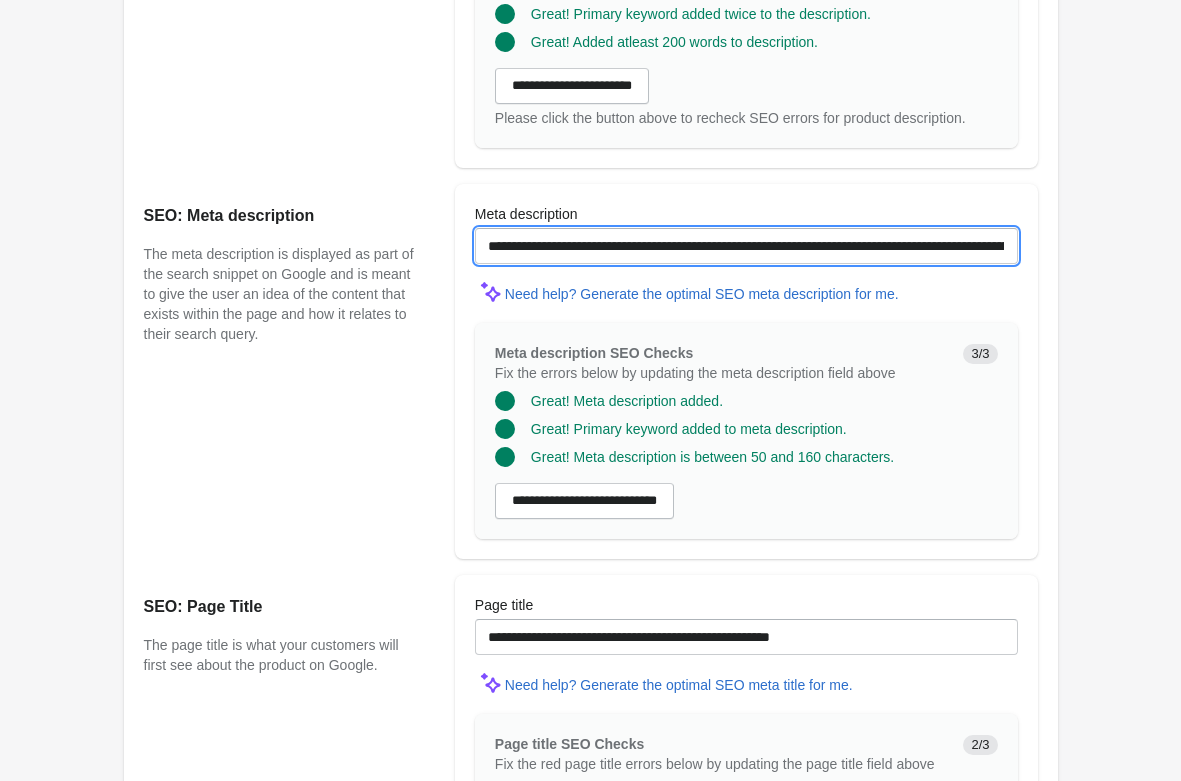 scroll, scrollTop: 1326, scrollLeft: 0, axis: vertical 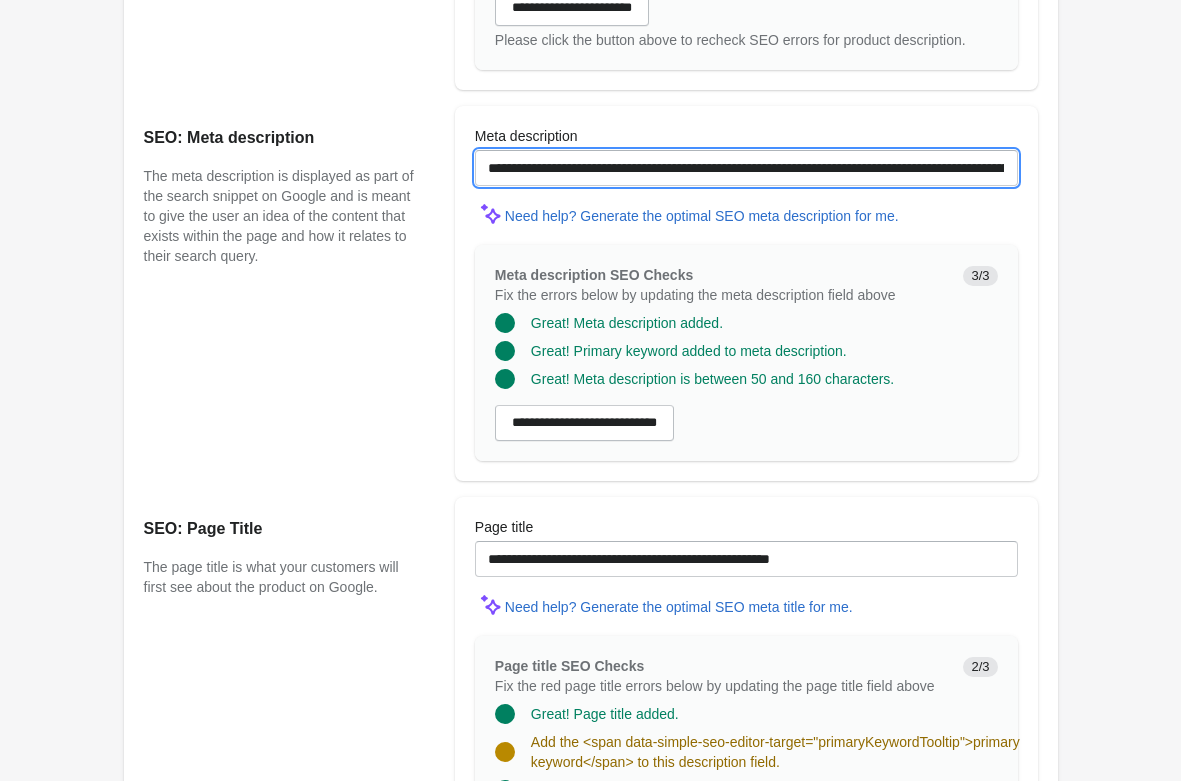 type on "**********" 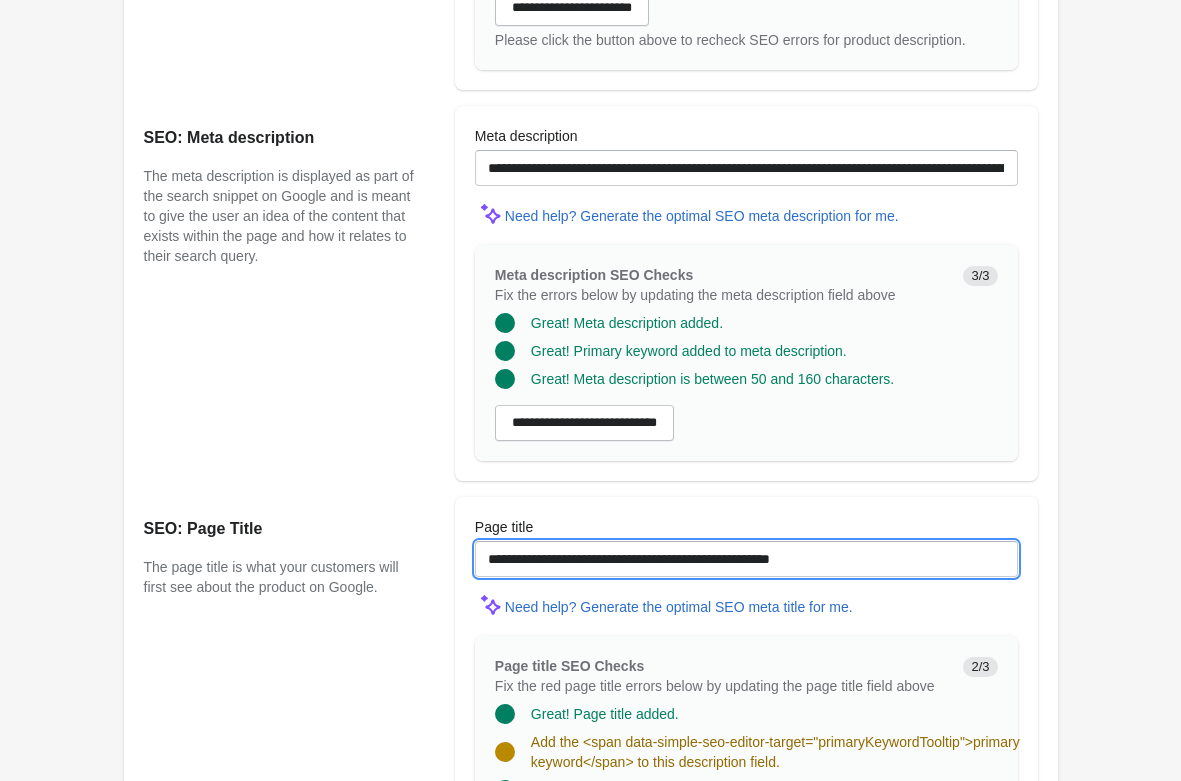 drag, startPoint x: 313, startPoint y: 523, endPoint x: -64, endPoint y: 519, distance: 377.0212 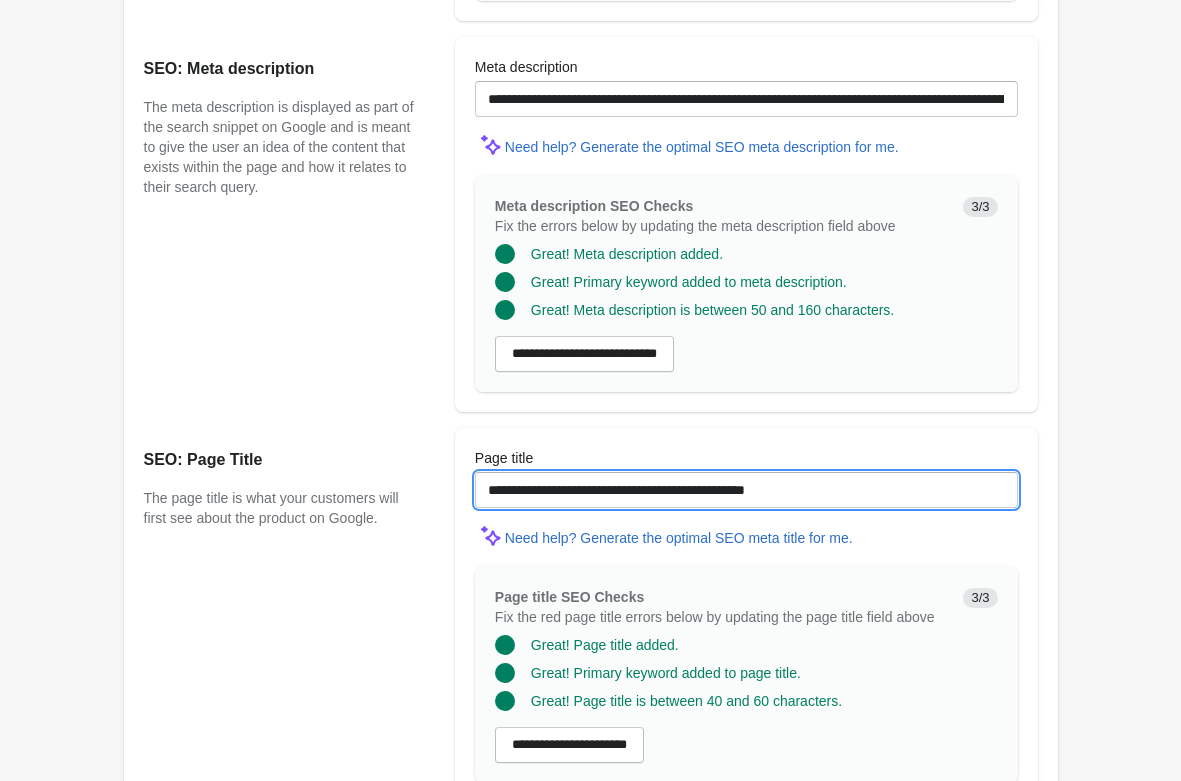 scroll, scrollTop: 1500, scrollLeft: 0, axis: vertical 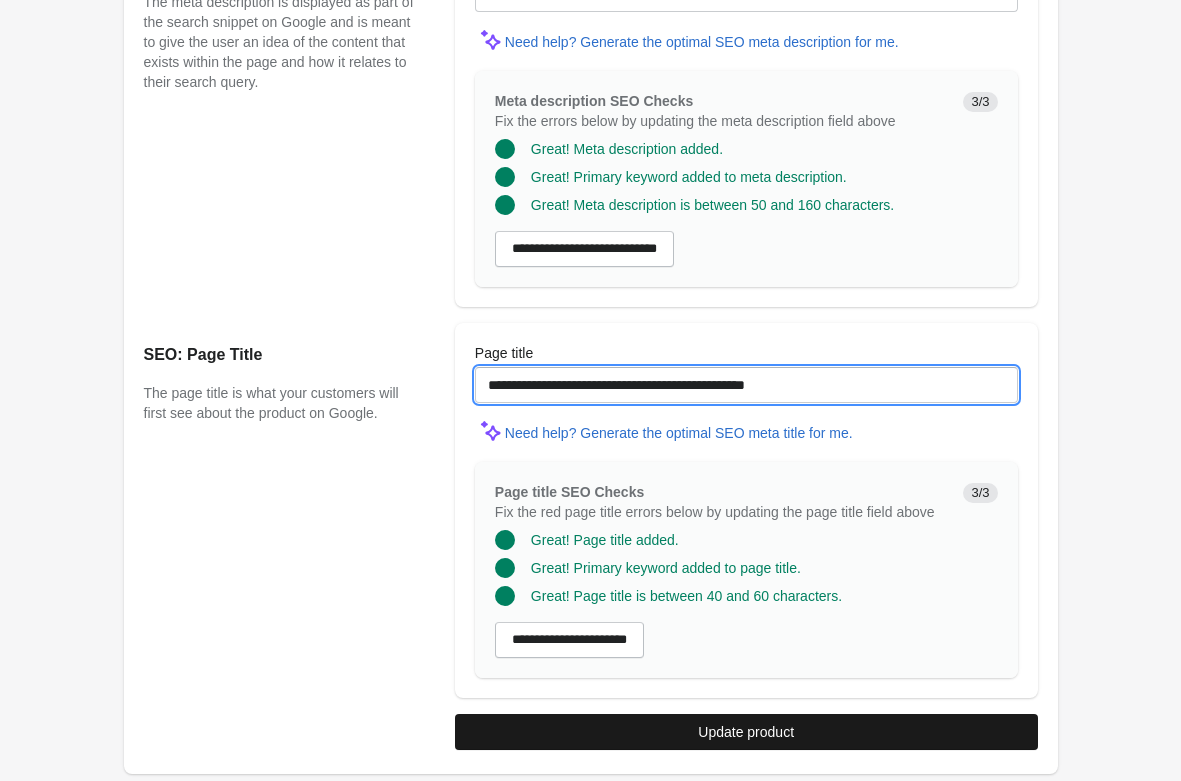 type on "**********" 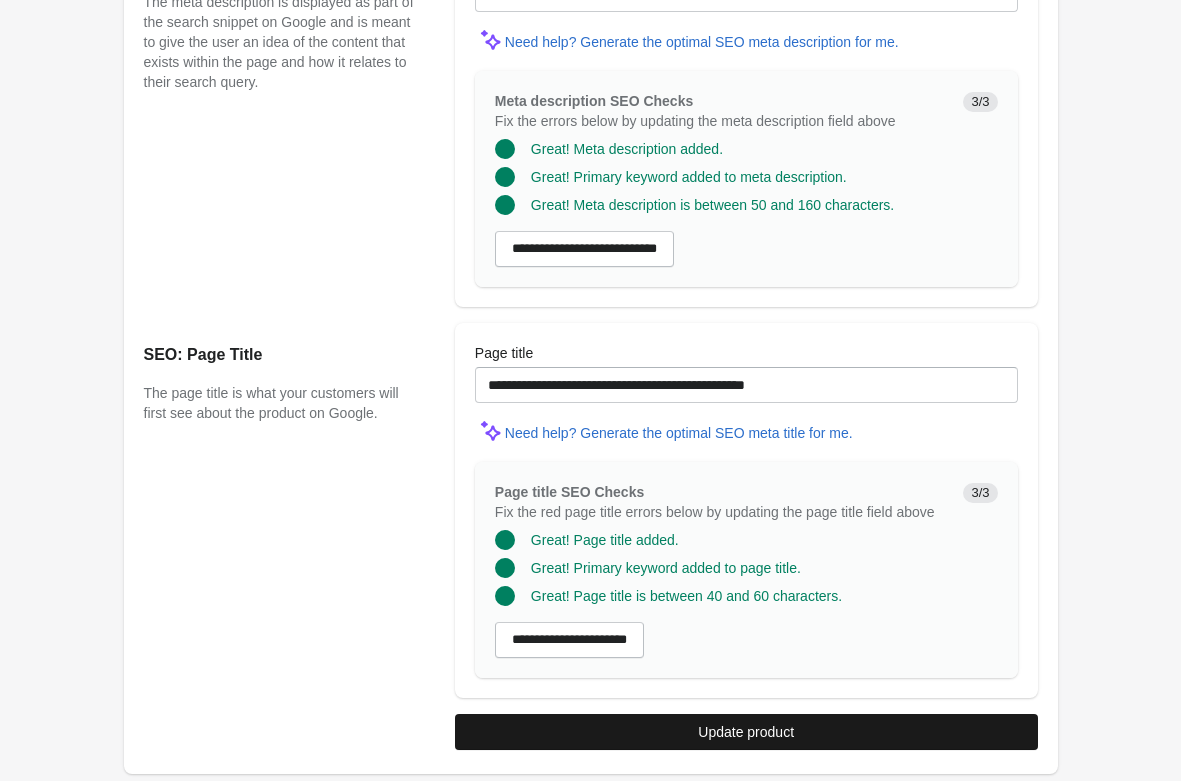 click on "Update product" at bounding box center (746, 732) 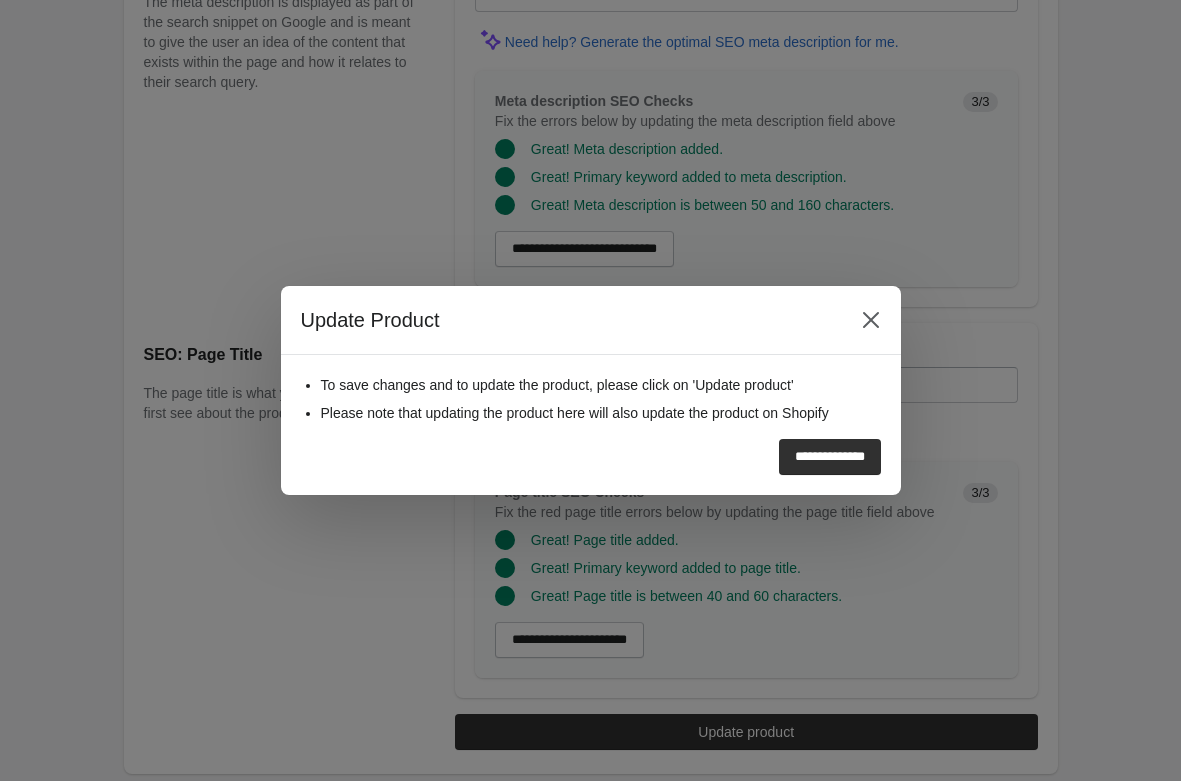 drag, startPoint x: 802, startPoint y: 457, endPoint x: 796, endPoint y: 422, distance: 35.510563 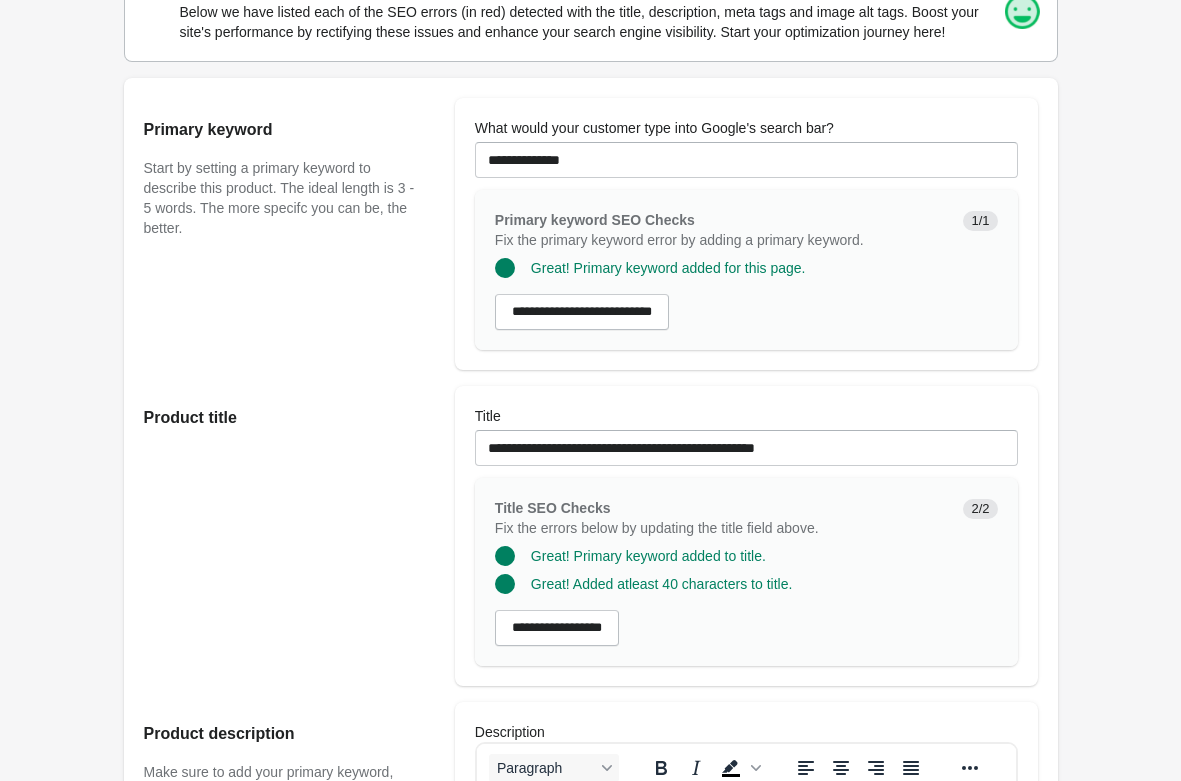 scroll, scrollTop: 0, scrollLeft: 0, axis: both 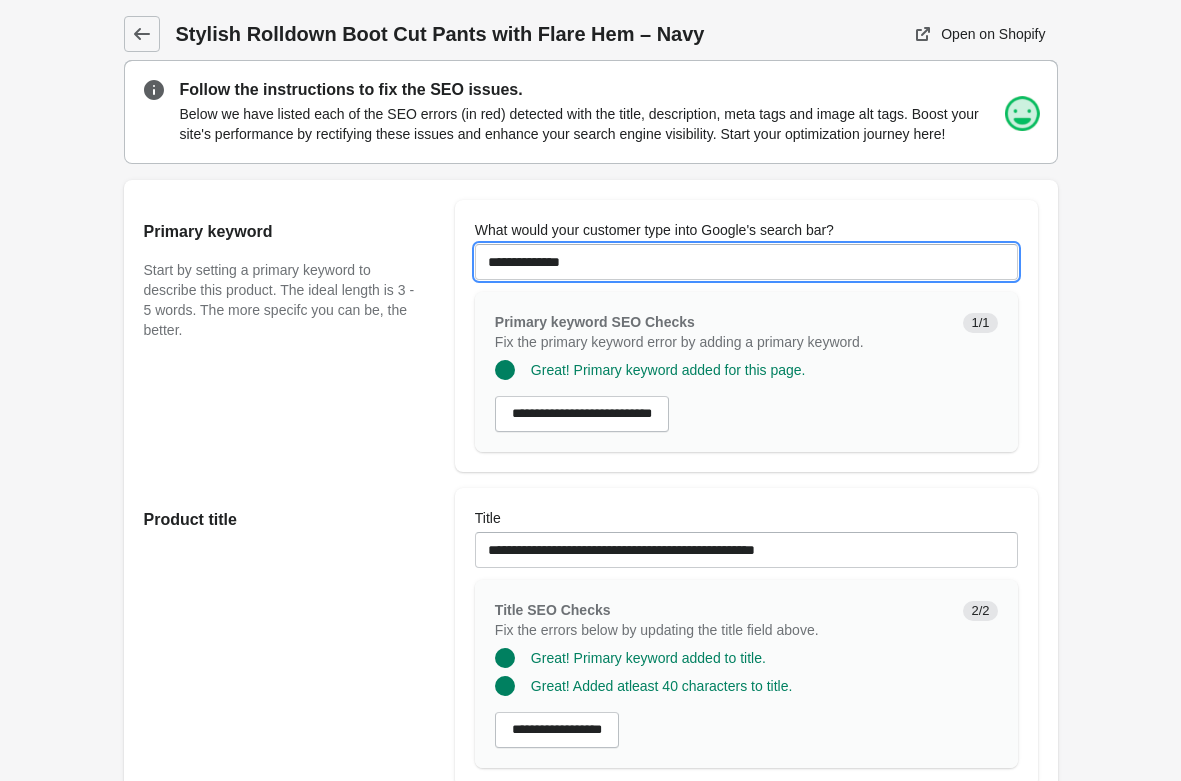 drag, startPoint x: 678, startPoint y: 258, endPoint x: 290, endPoint y: 256, distance: 388.00516 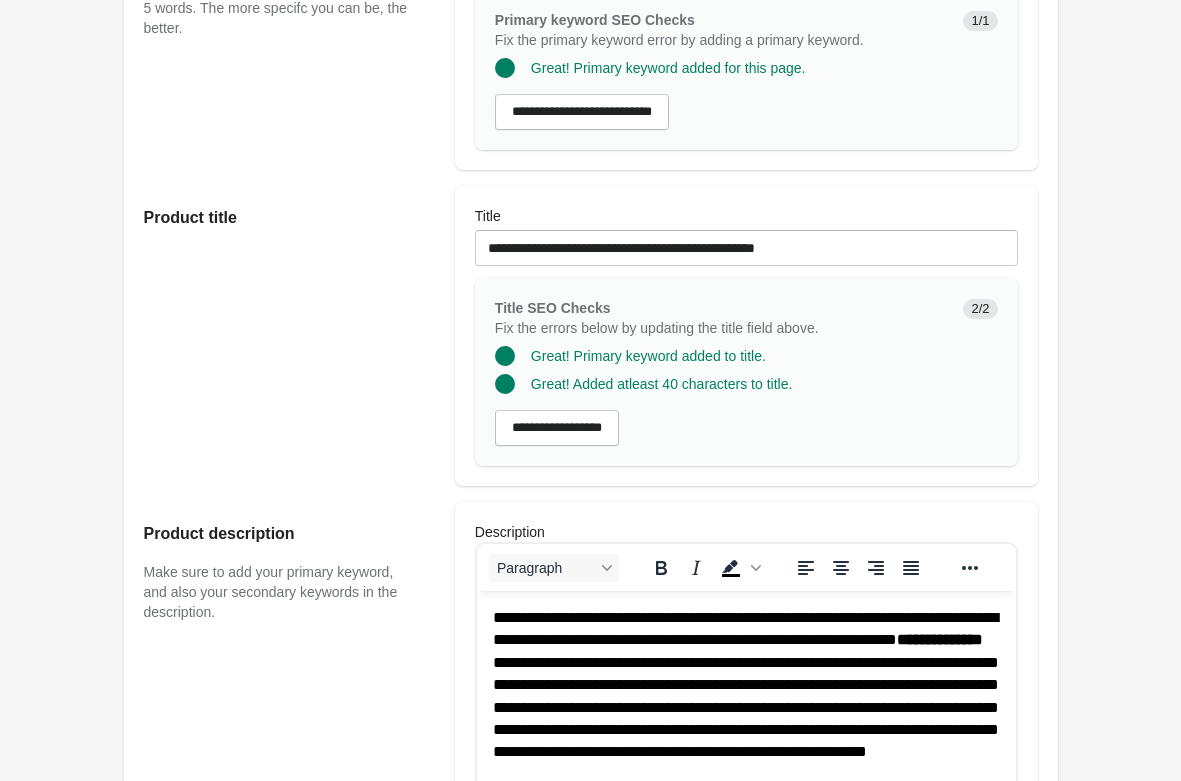 scroll, scrollTop: 306, scrollLeft: 0, axis: vertical 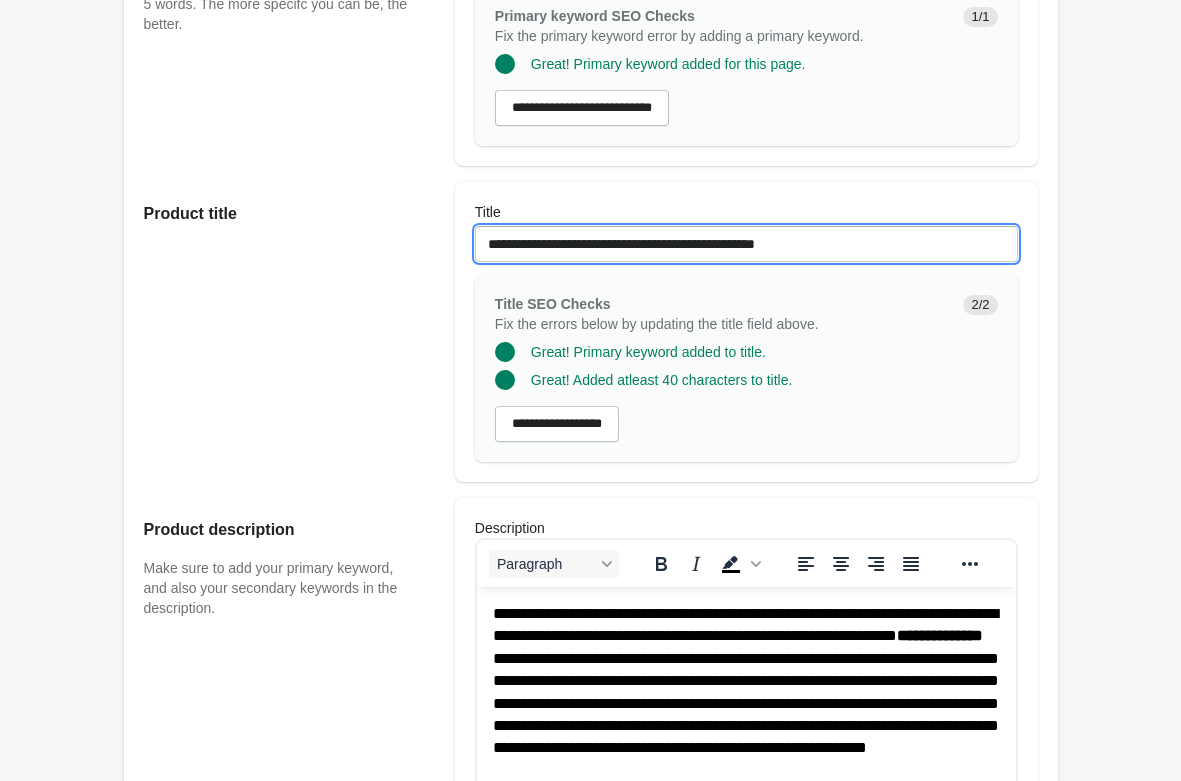 click on "**********" at bounding box center [746, 244] 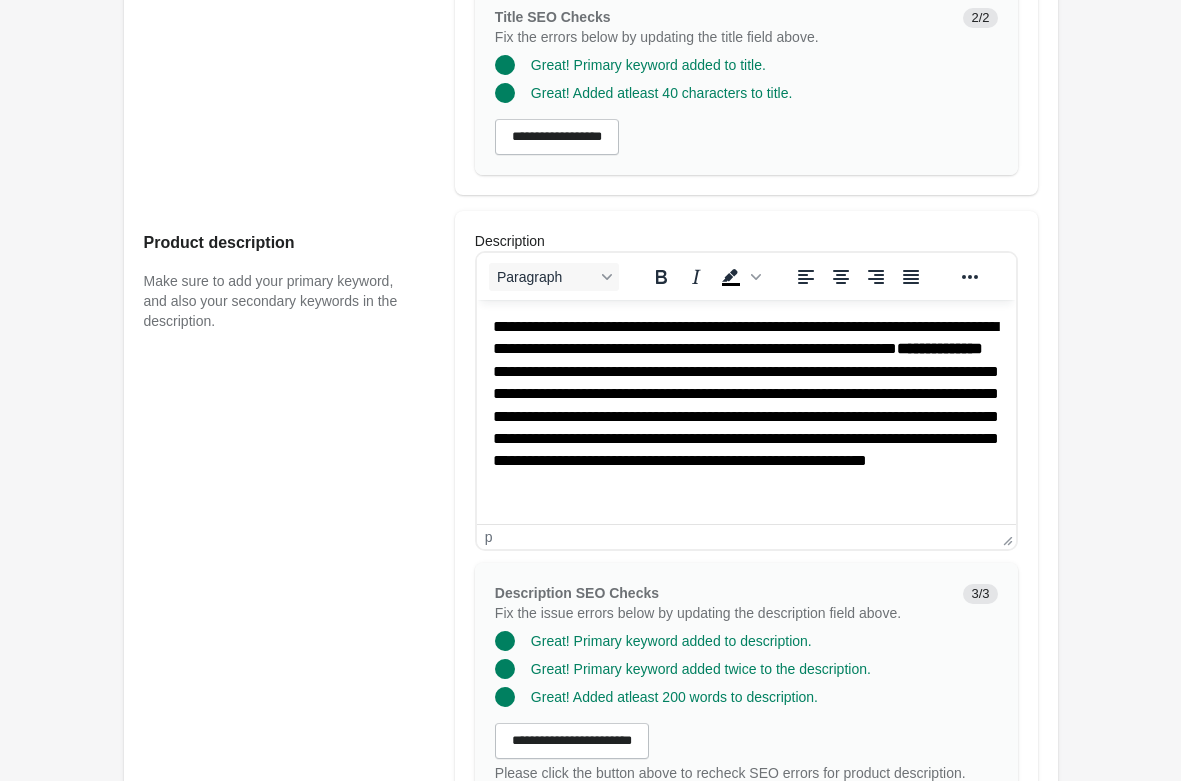 scroll, scrollTop: 612, scrollLeft: 0, axis: vertical 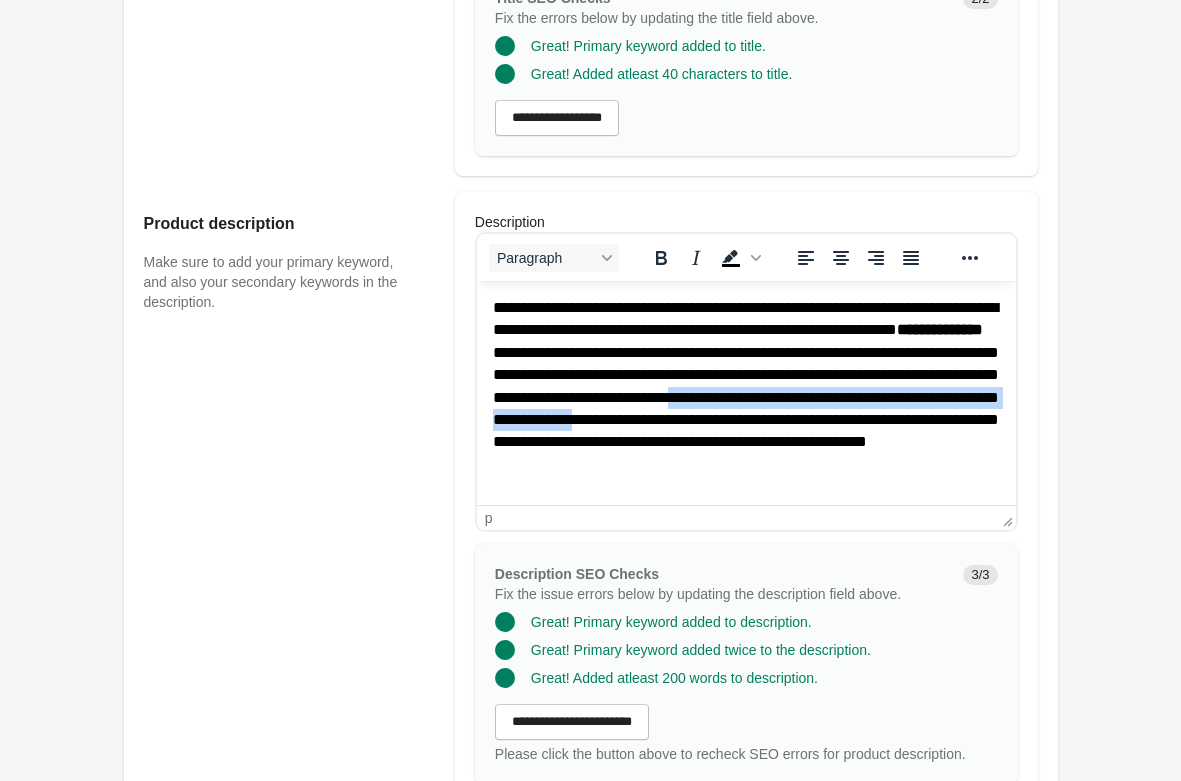 click on "**********" at bounding box center [745, 398] 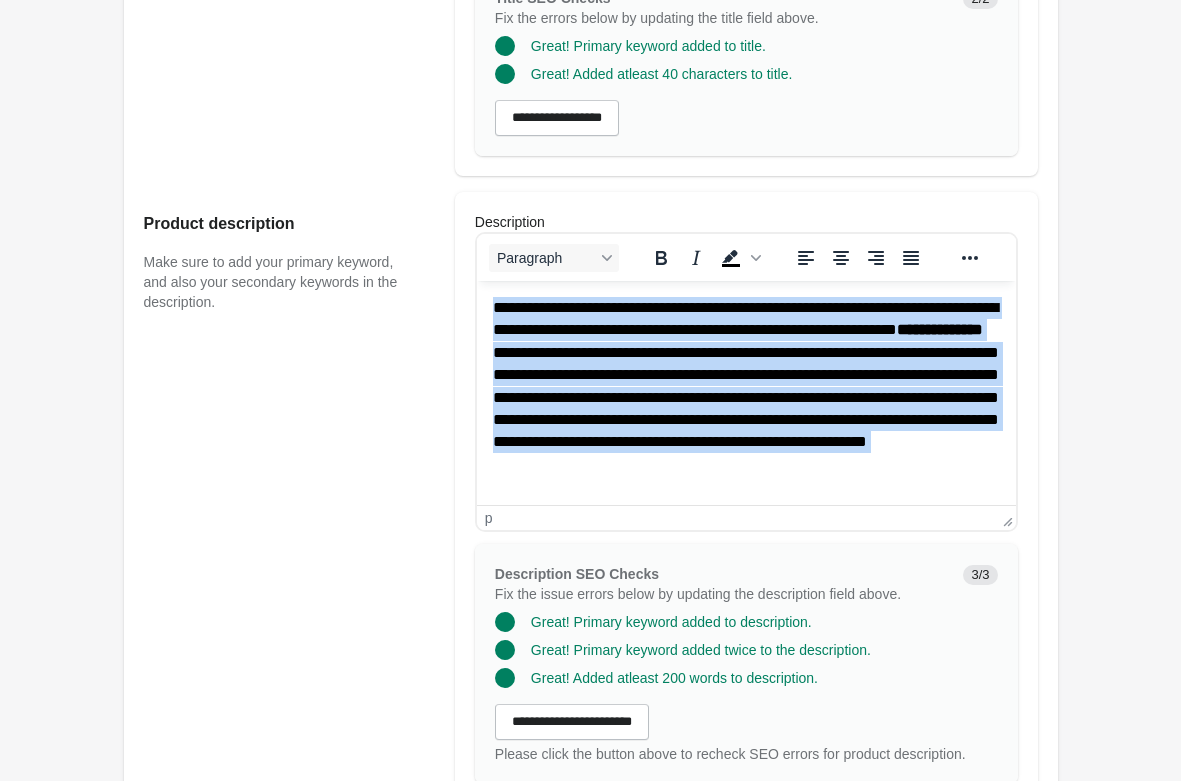 scroll, scrollTop: 918, scrollLeft: 0, axis: vertical 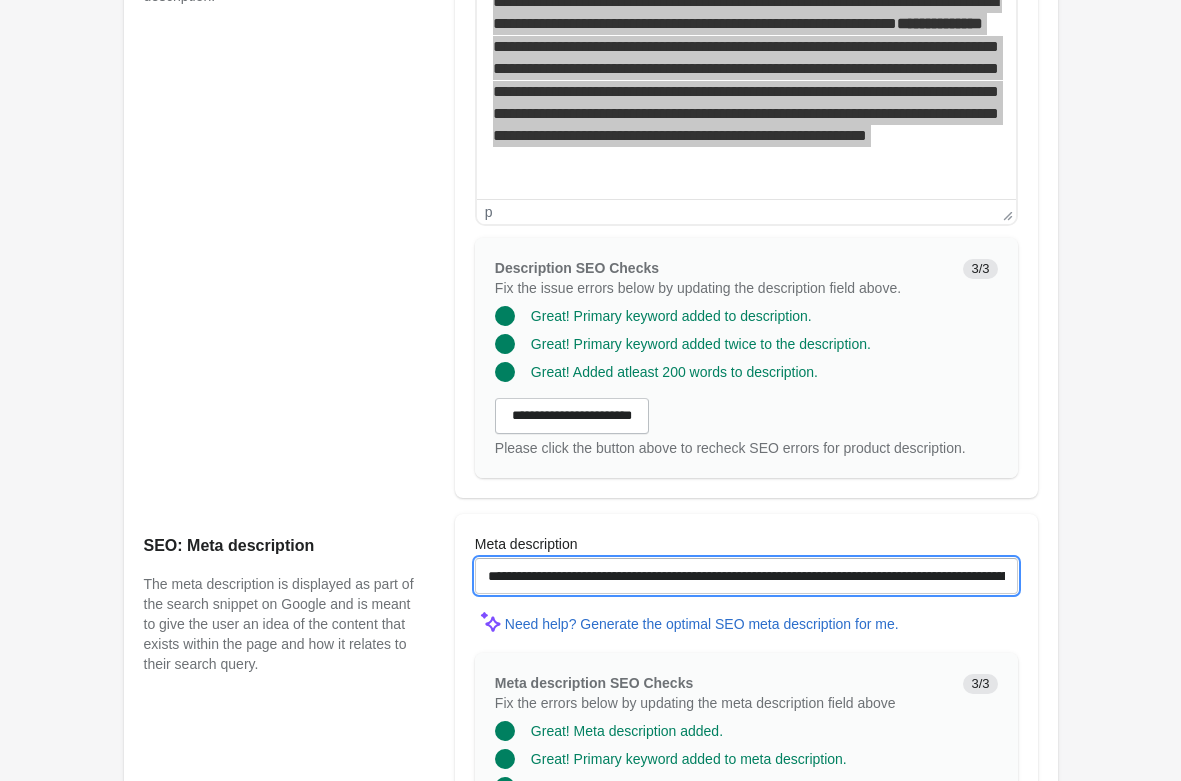 click on "**********" at bounding box center [746, 576] 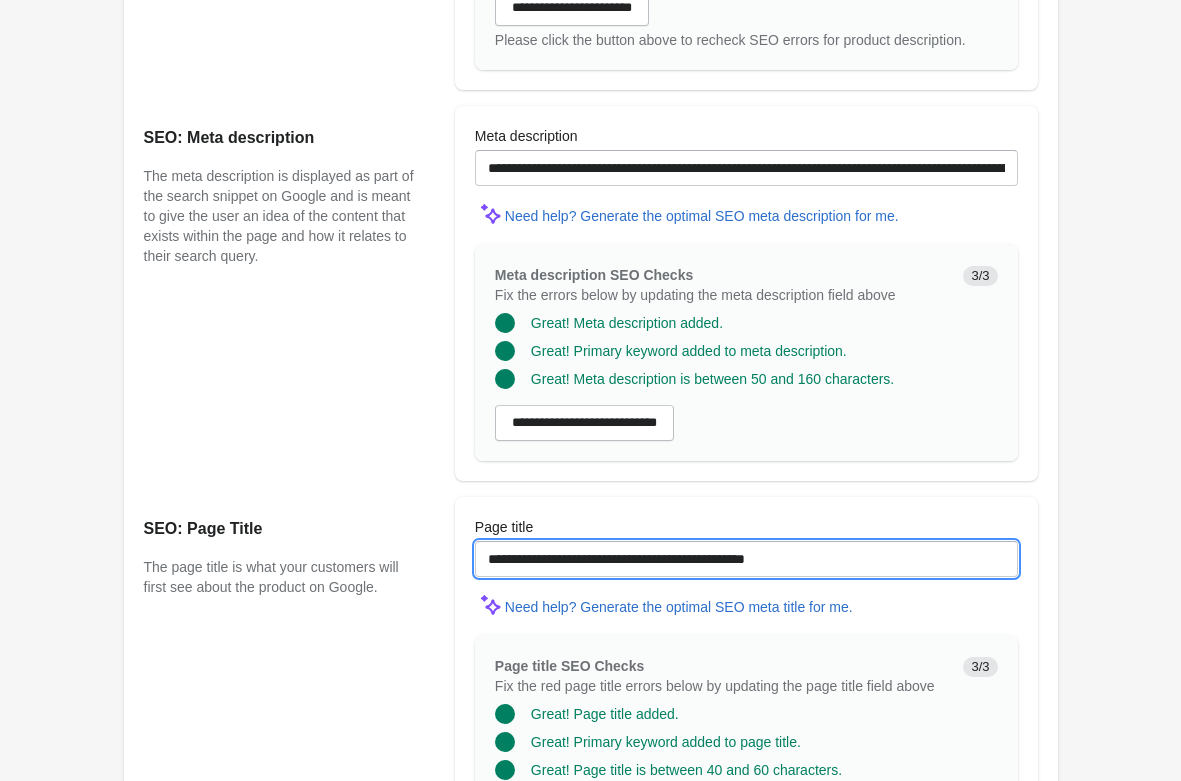 click on "**********" at bounding box center (746, 559) 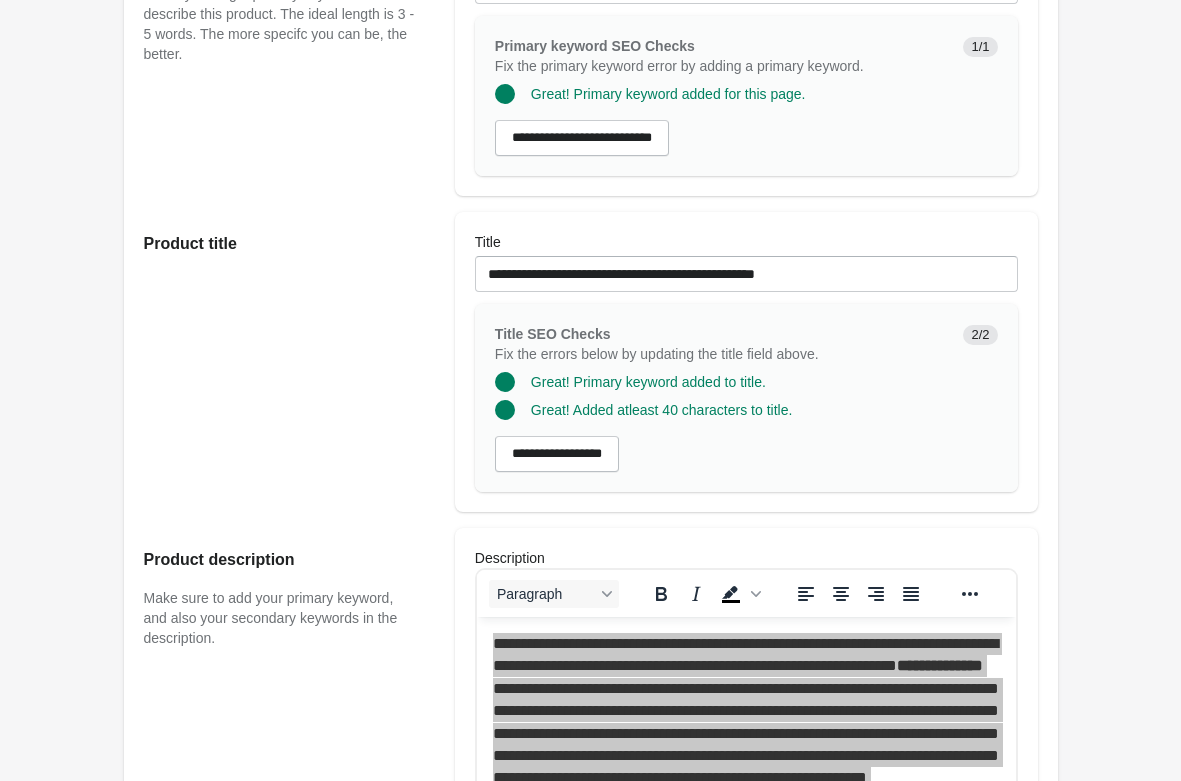 scroll, scrollTop: 0, scrollLeft: 0, axis: both 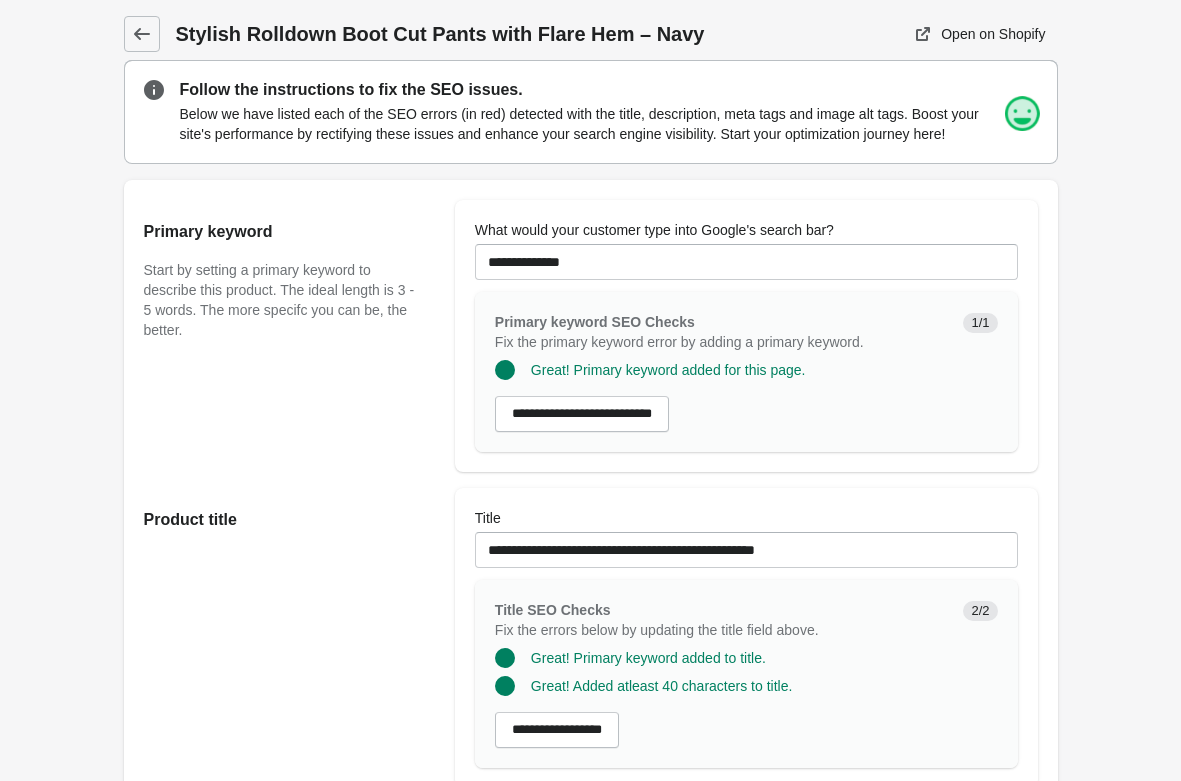 click at bounding box center (142, 34) 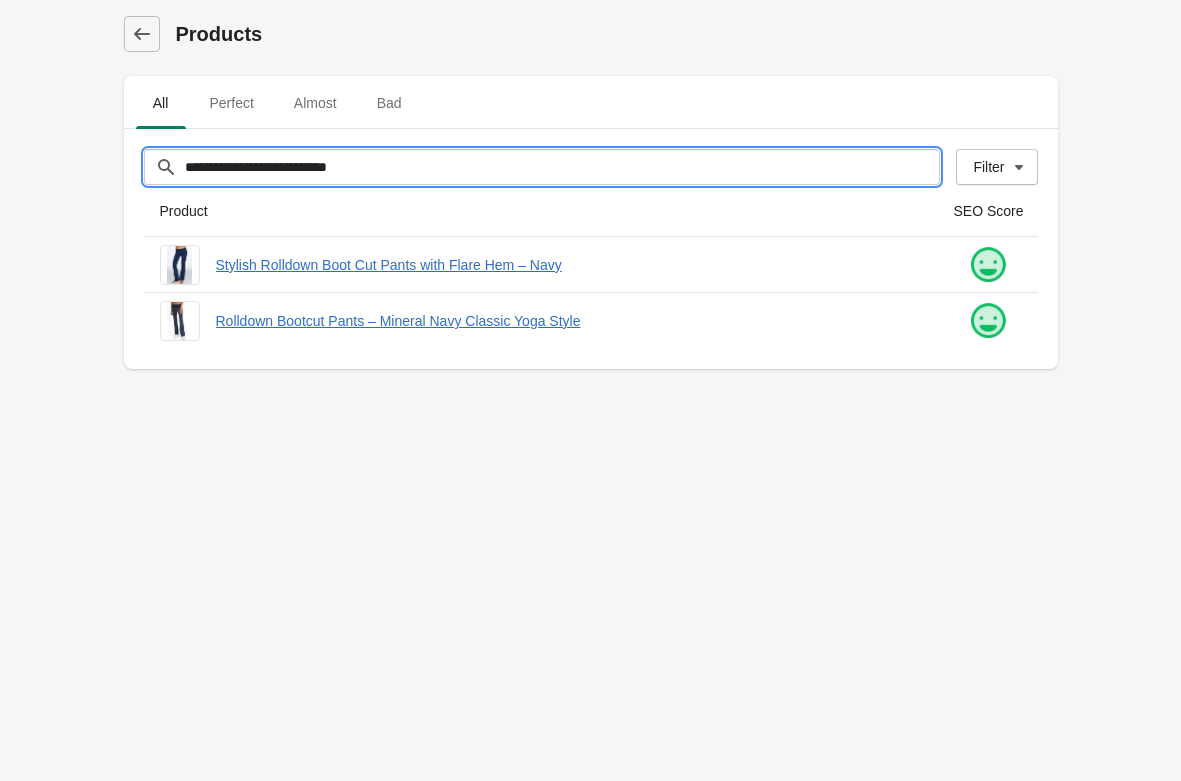 drag, startPoint x: 264, startPoint y: 145, endPoint x: -264, endPoint y: 131, distance: 528.18555 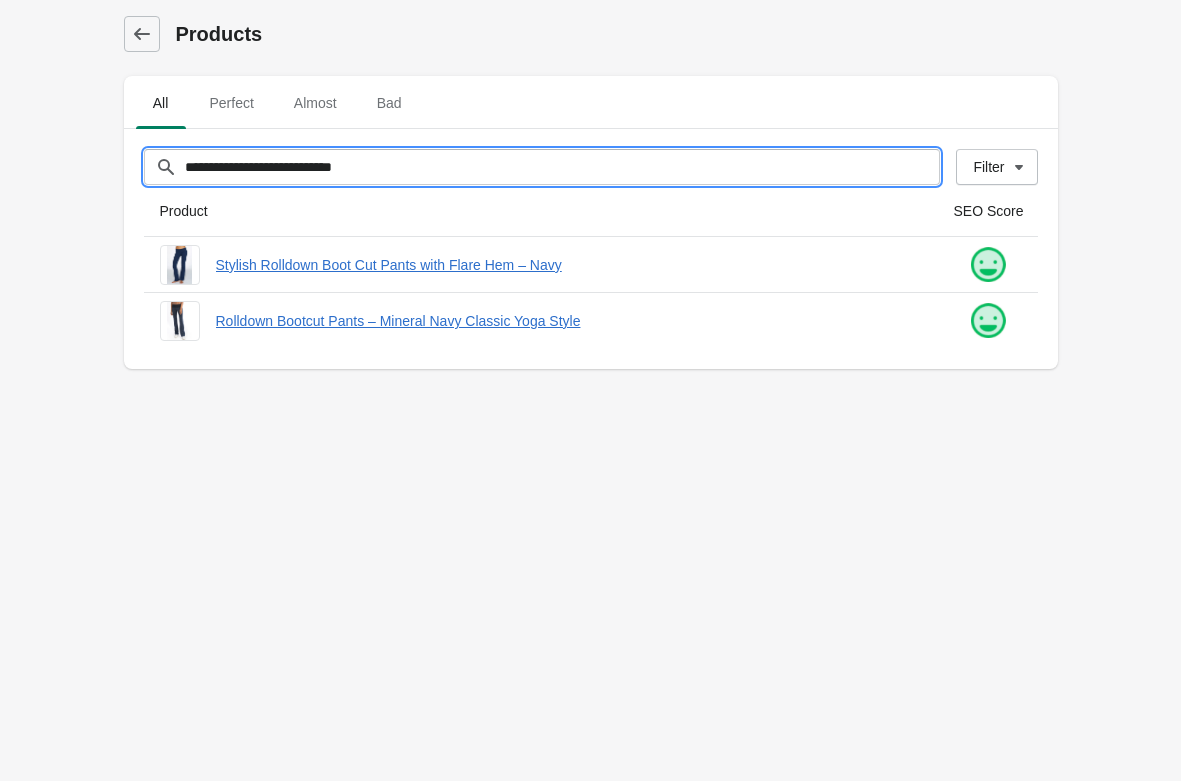type on "**********" 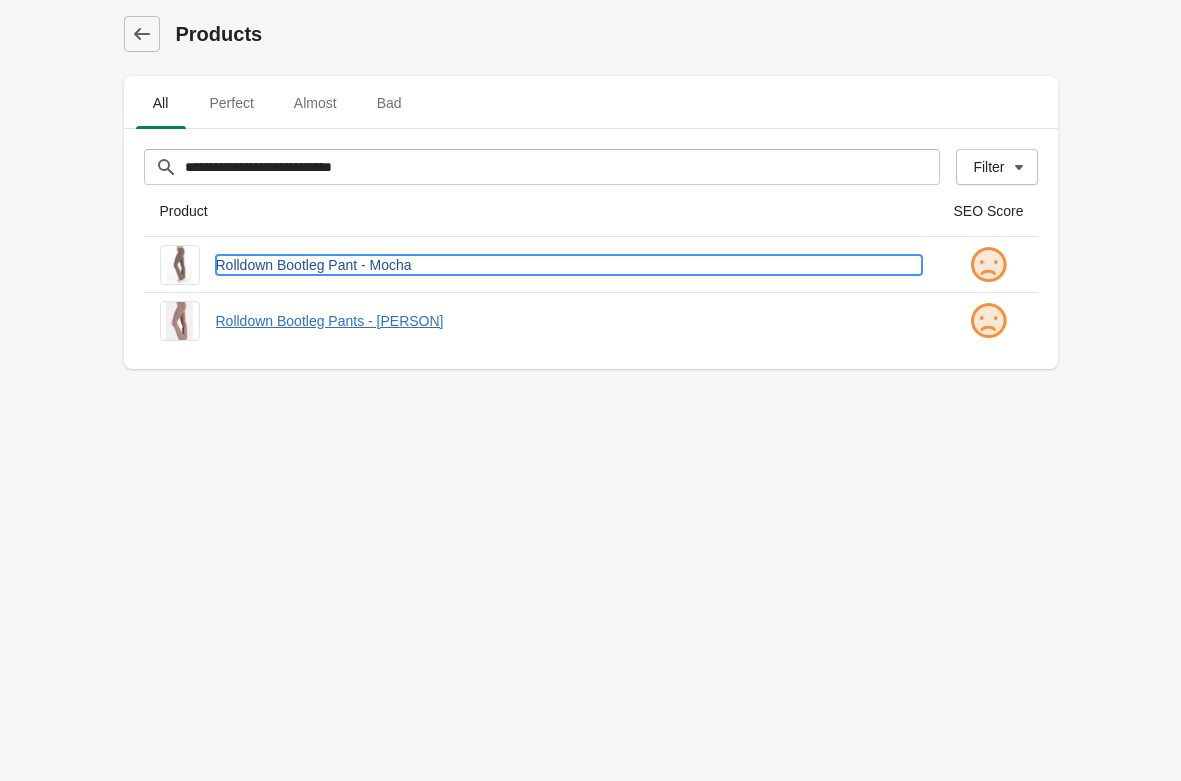click on "Rolldown Bootleg Pant - Mocha" at bounding box center [569, 265] 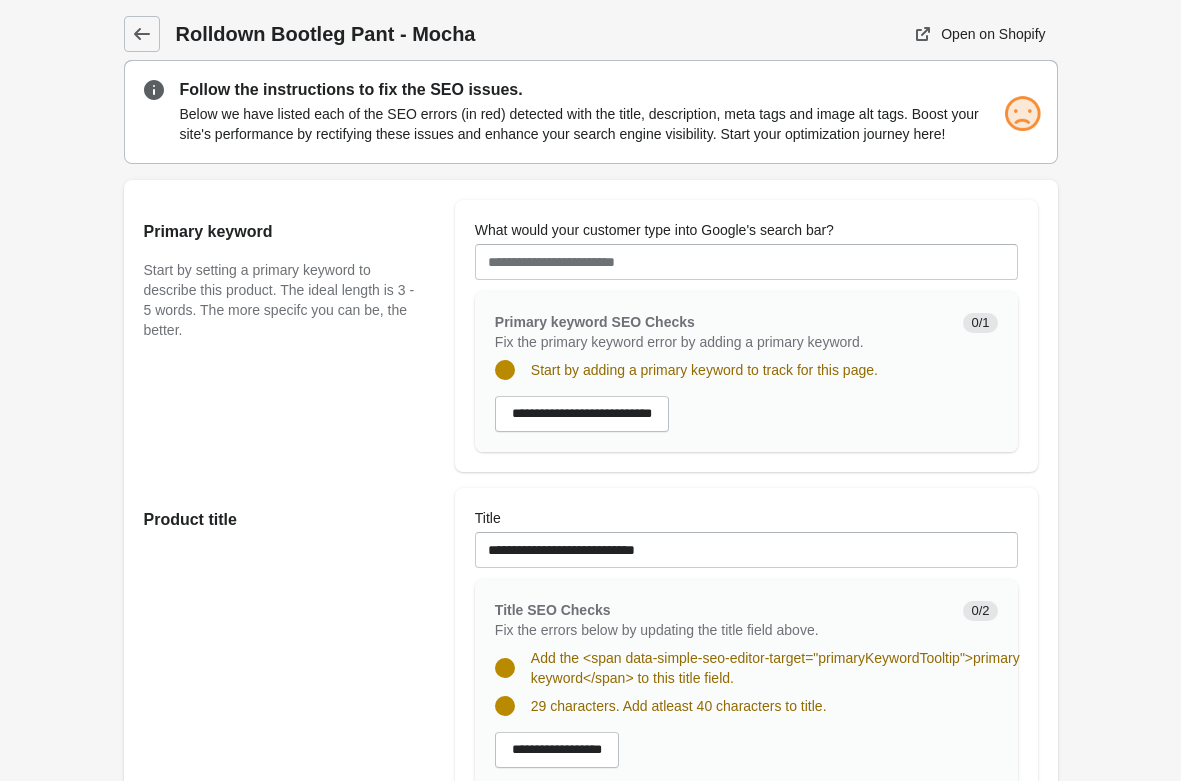 scroll, scrollTop: 0, scrollLeft: 0, axis: both 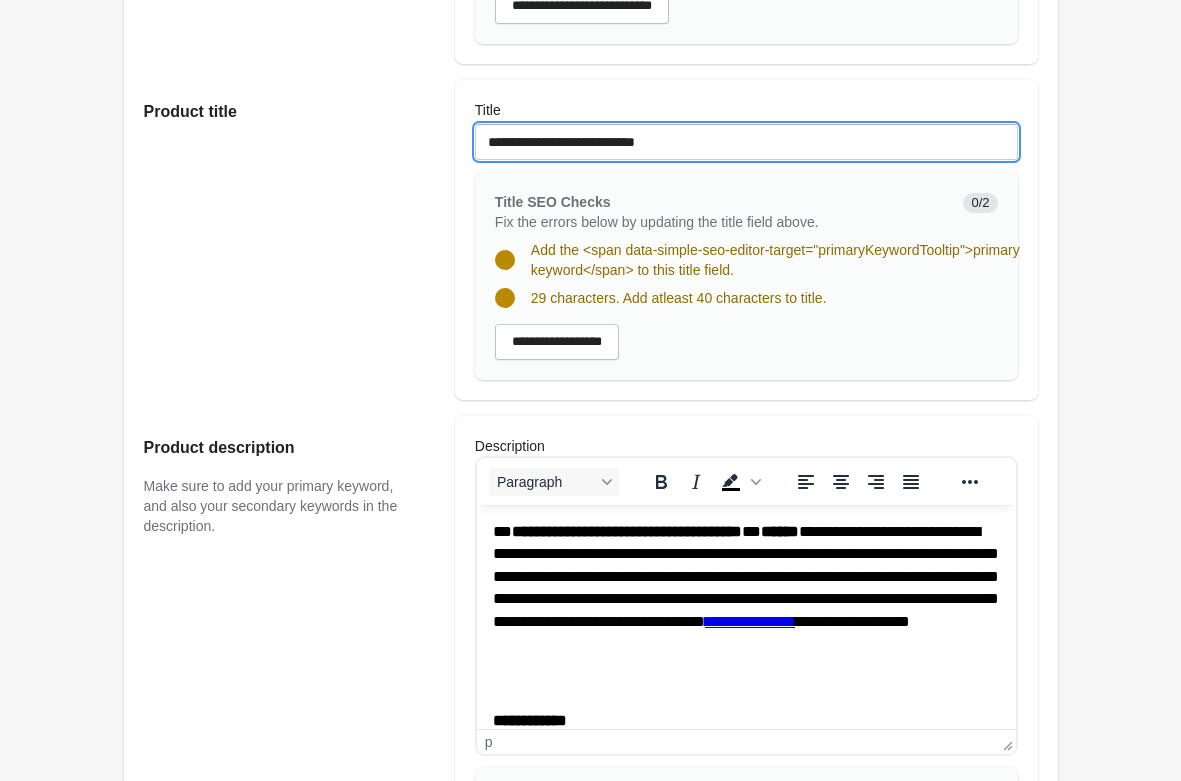 drag, startPoint x: 741, startPoint y: 150, endPoint x: 269, endPoint y: 145, distance: 472.0265 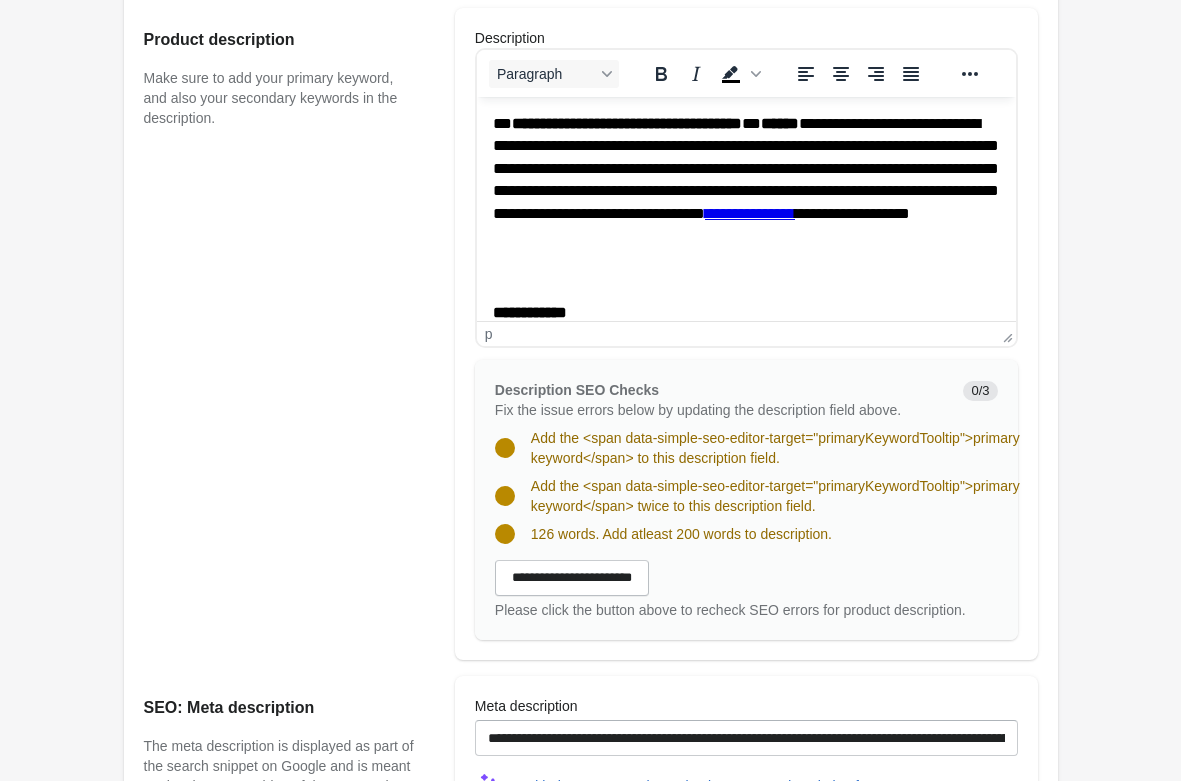 click on "**********" at bounding box center [745, 180] 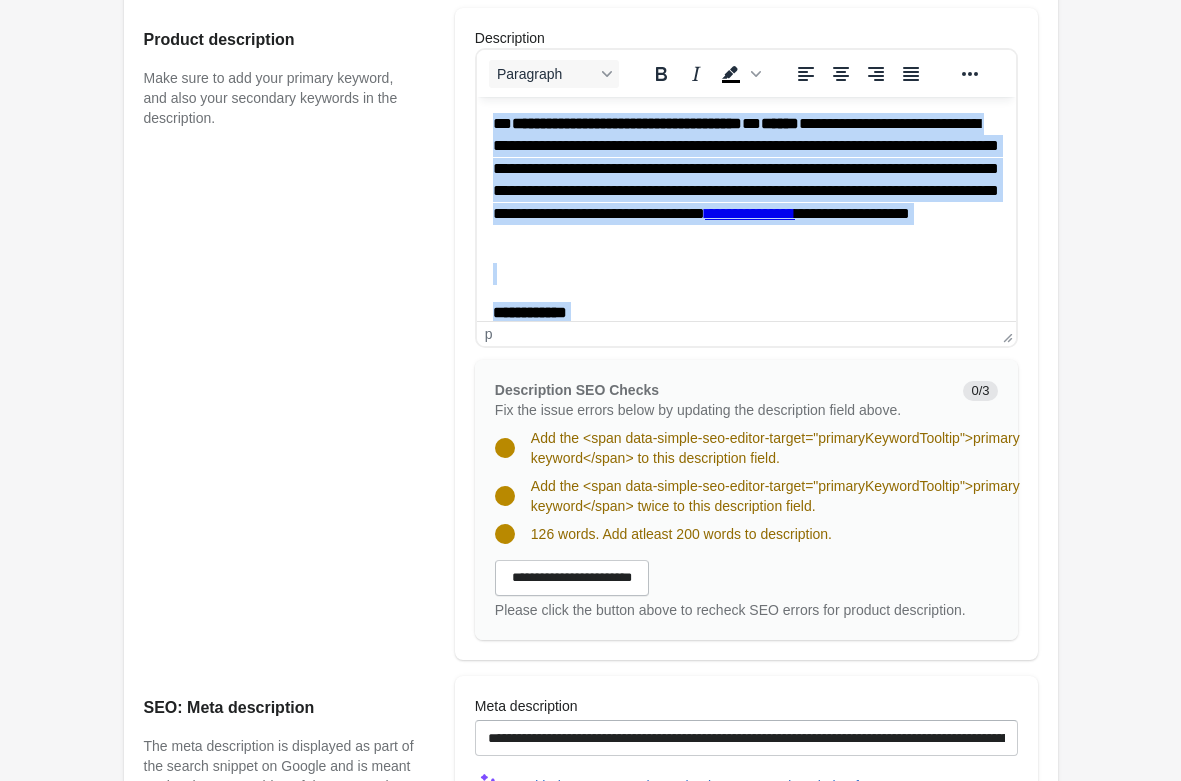 scroll, scrollTop: 1224, scrollLeft: 0, axis: vertical 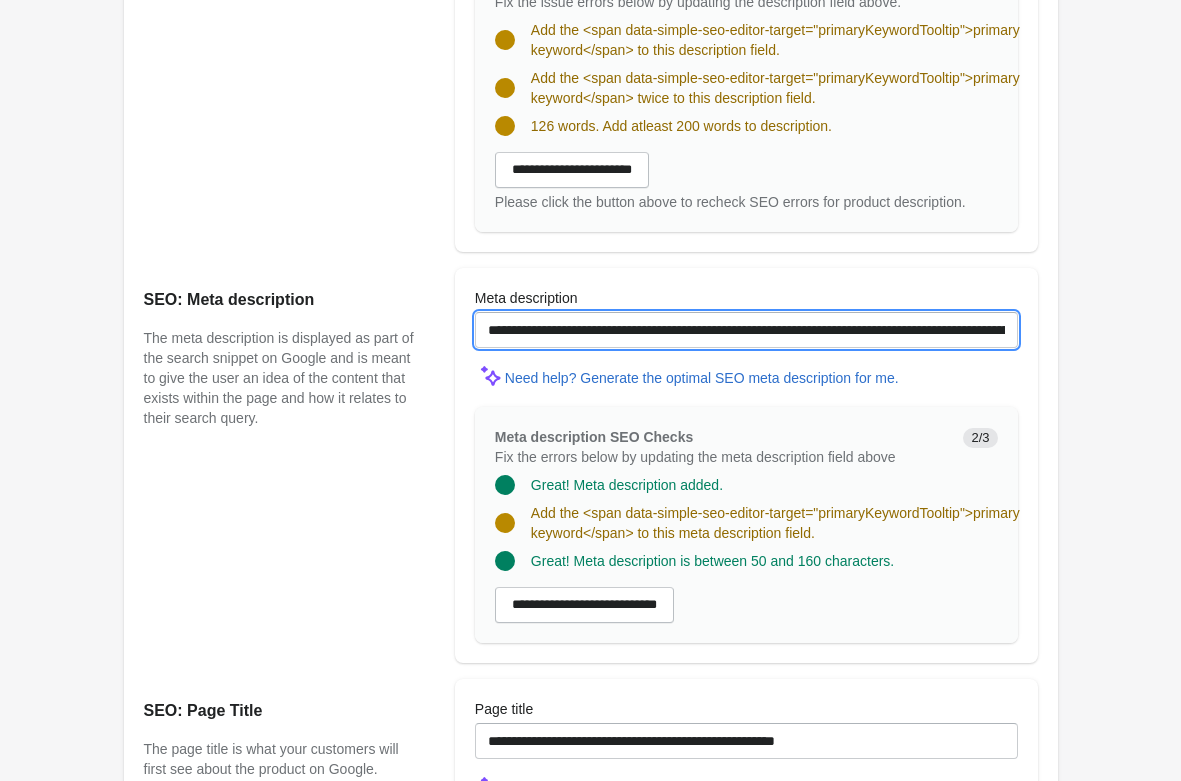 click on "**********" at bounding box center [746, 330] 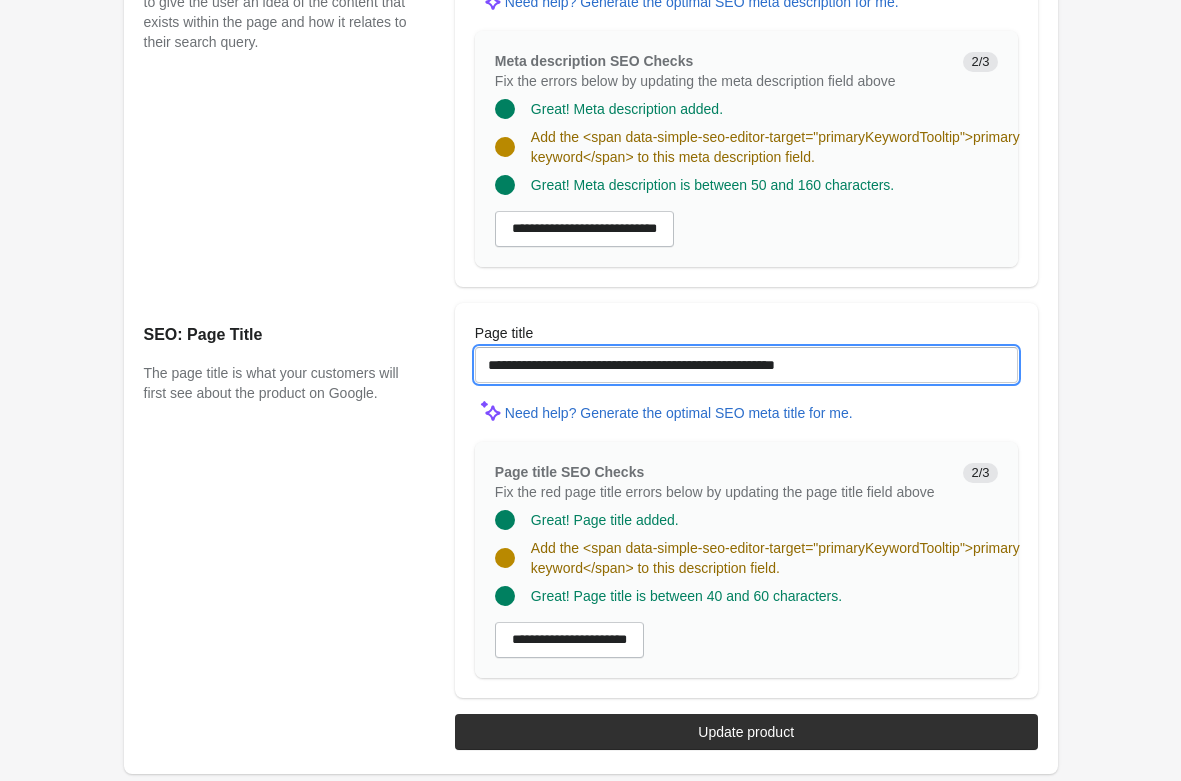 click on "**********" at bounding box center (746, 365) 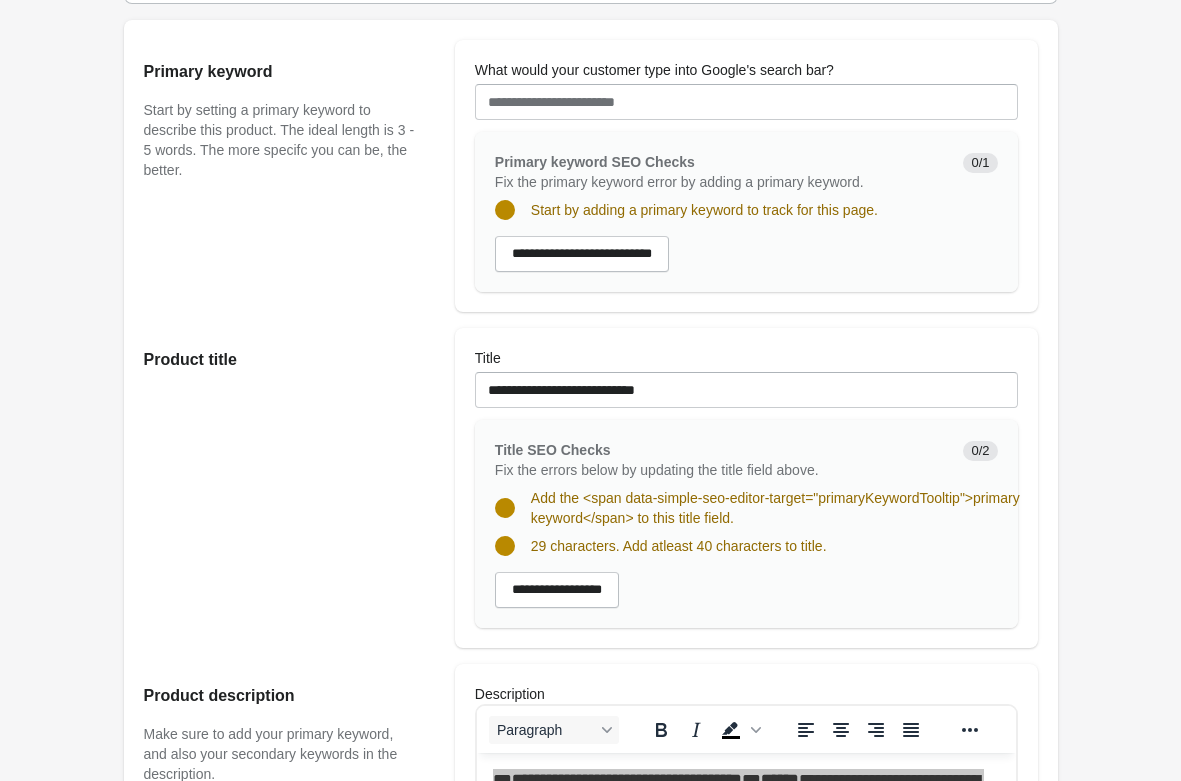scroll, scrollTop: 70, scrollLeft: 0, axis: vertical 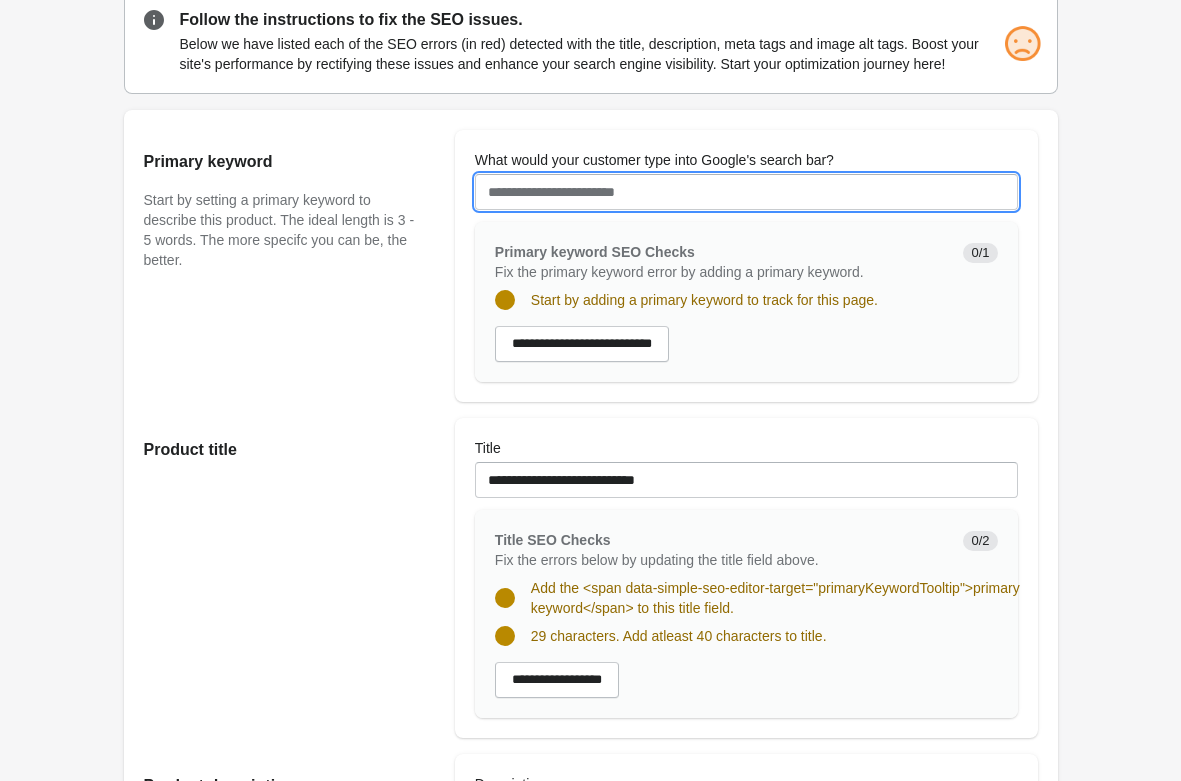 click on "What would your customer type into Google's search bar?" at bounding box center (746, 192) 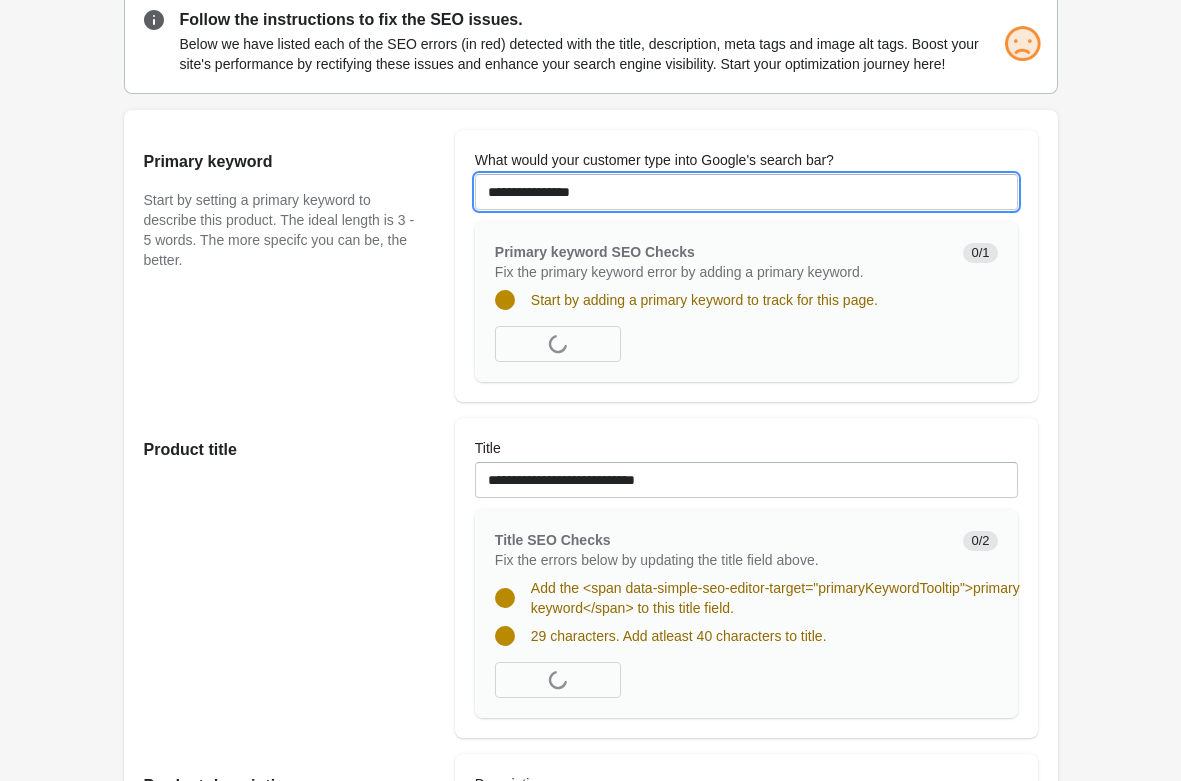 click on "**********" at bounding box center (746, 192) 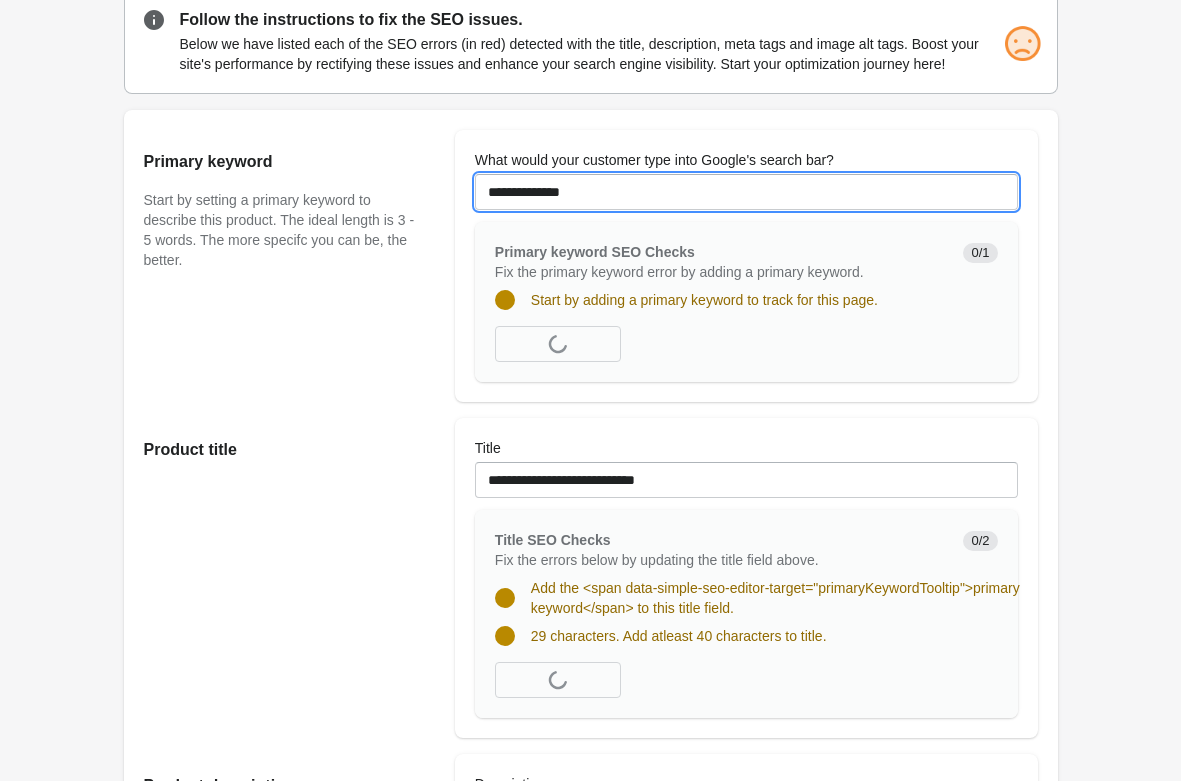 type on "**********" 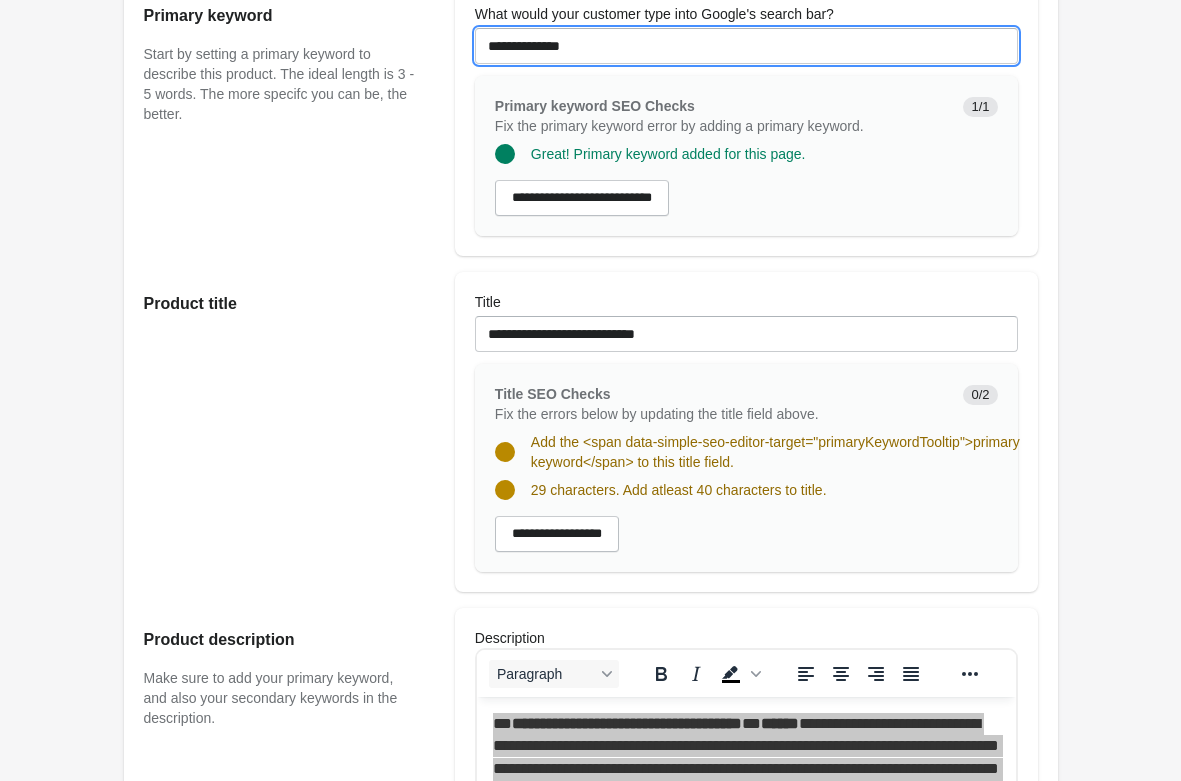 scroll, scrollTop: 274, scrollLeft: 0, axis: vertical 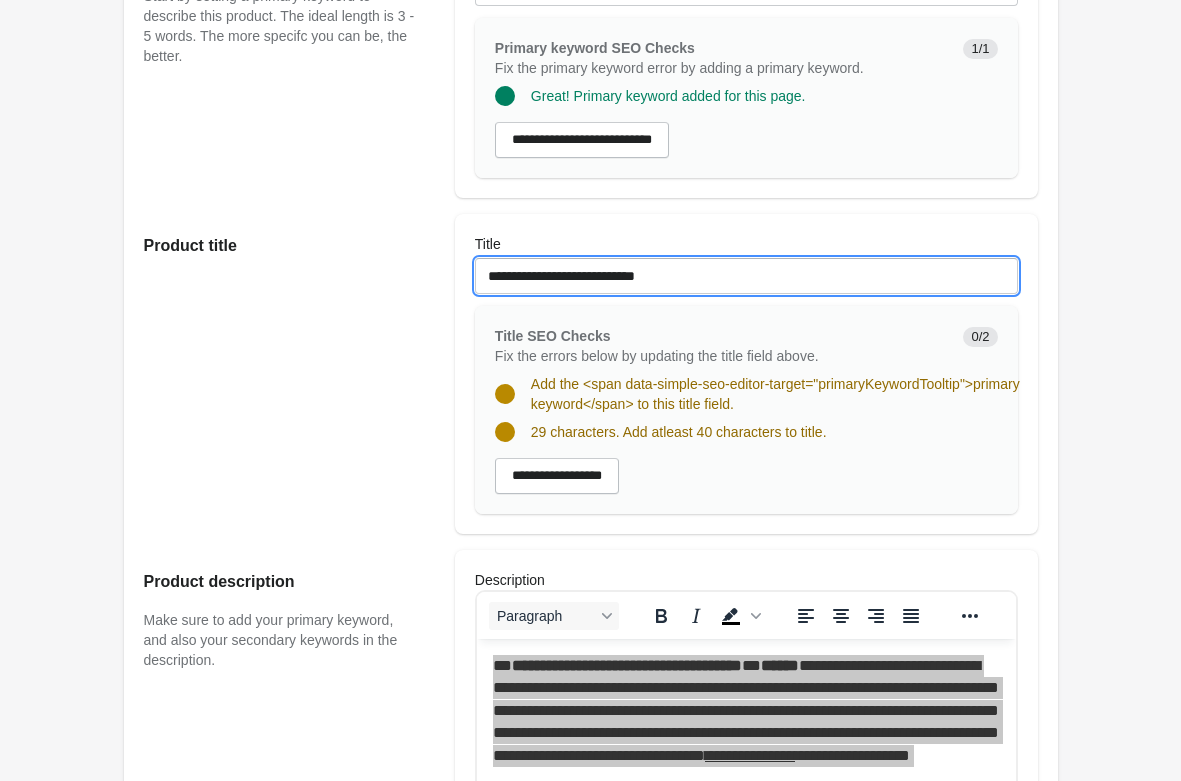 click on "**********" at bounding box center [746, 276] 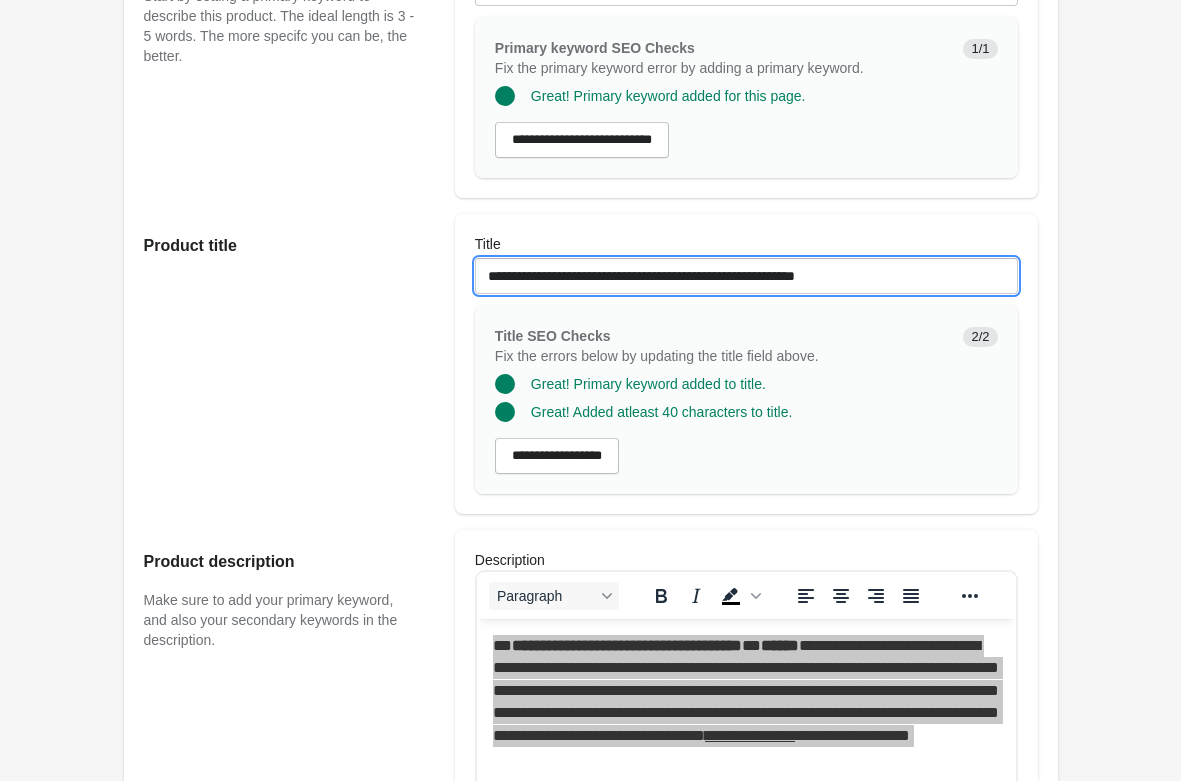 click on "**********" at bounding box center (746, 276) 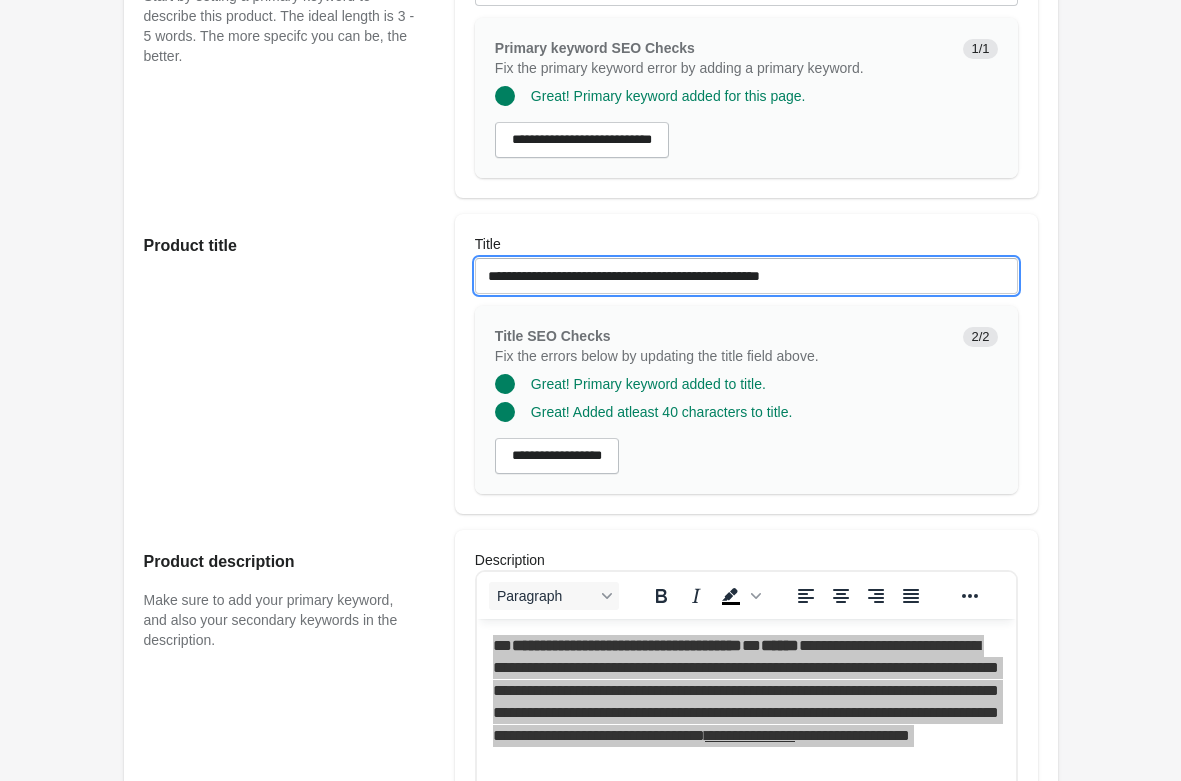 type on "**********" 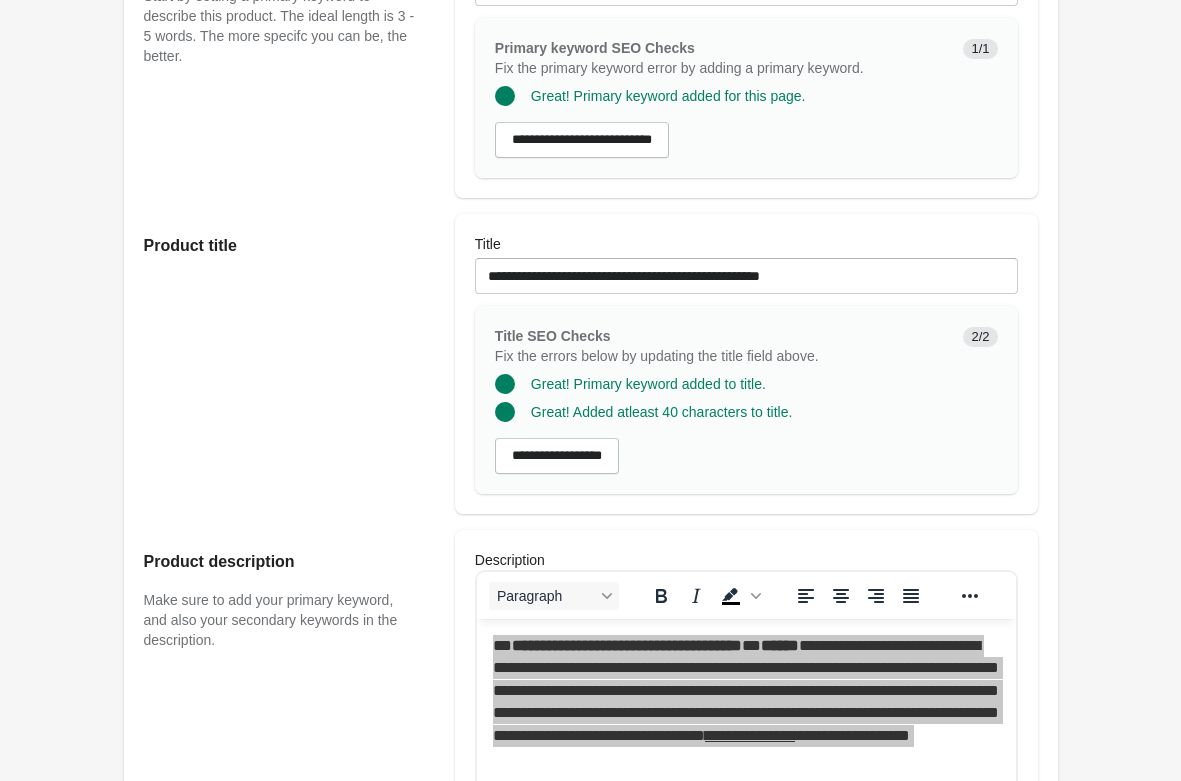 click on "Product title" at bounding box center [289, 364] 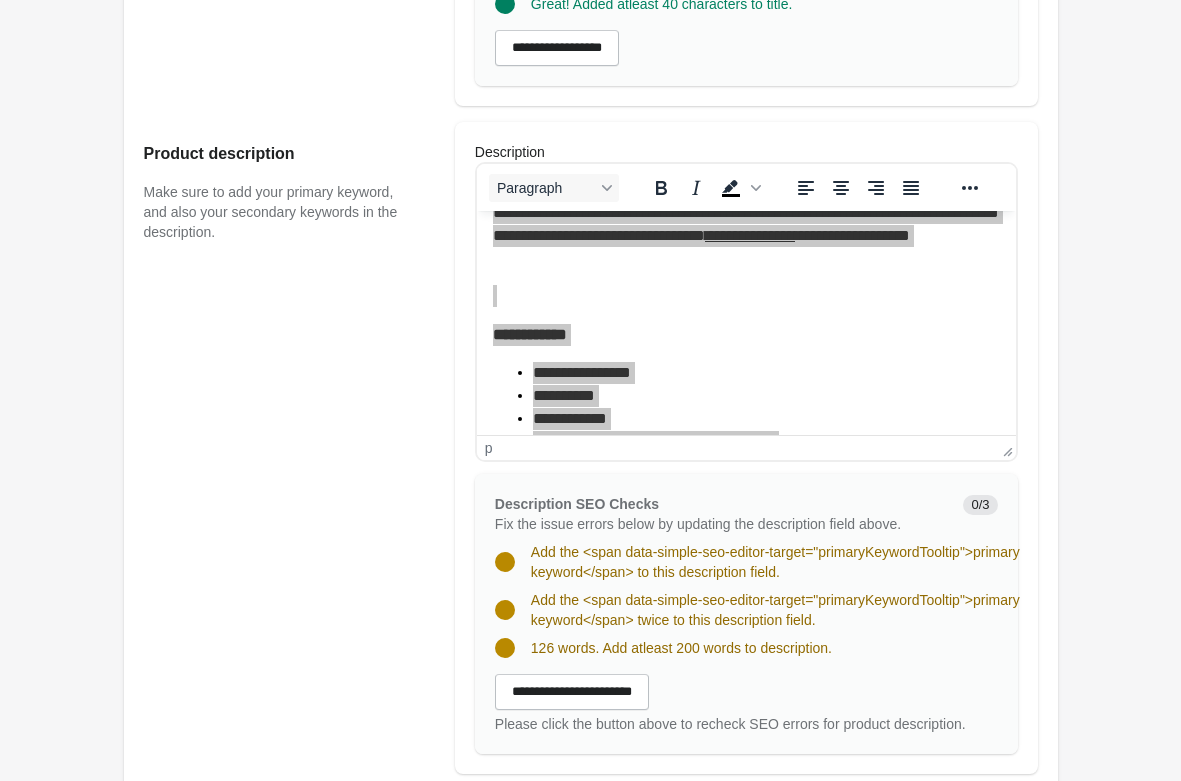 scroll, scrollTop: 306, scrollLeft: 0, axis: vertical 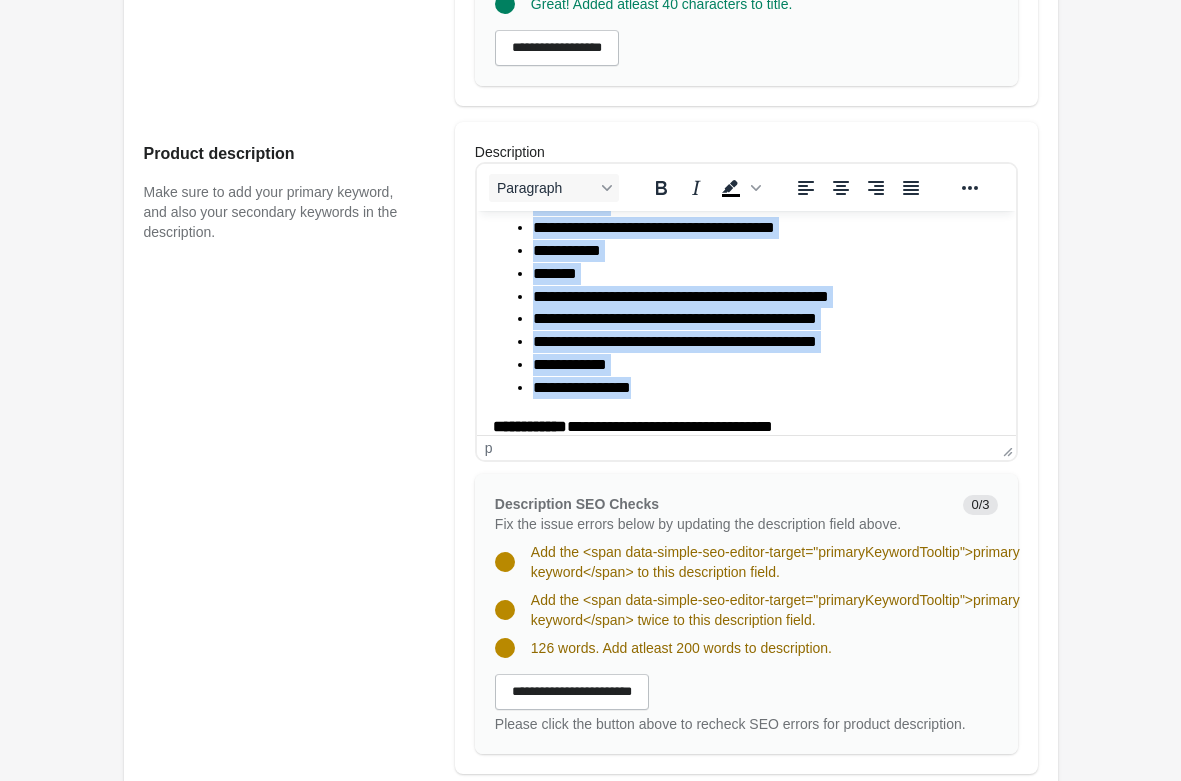 click on "**********" at bounding box center [745, 274] 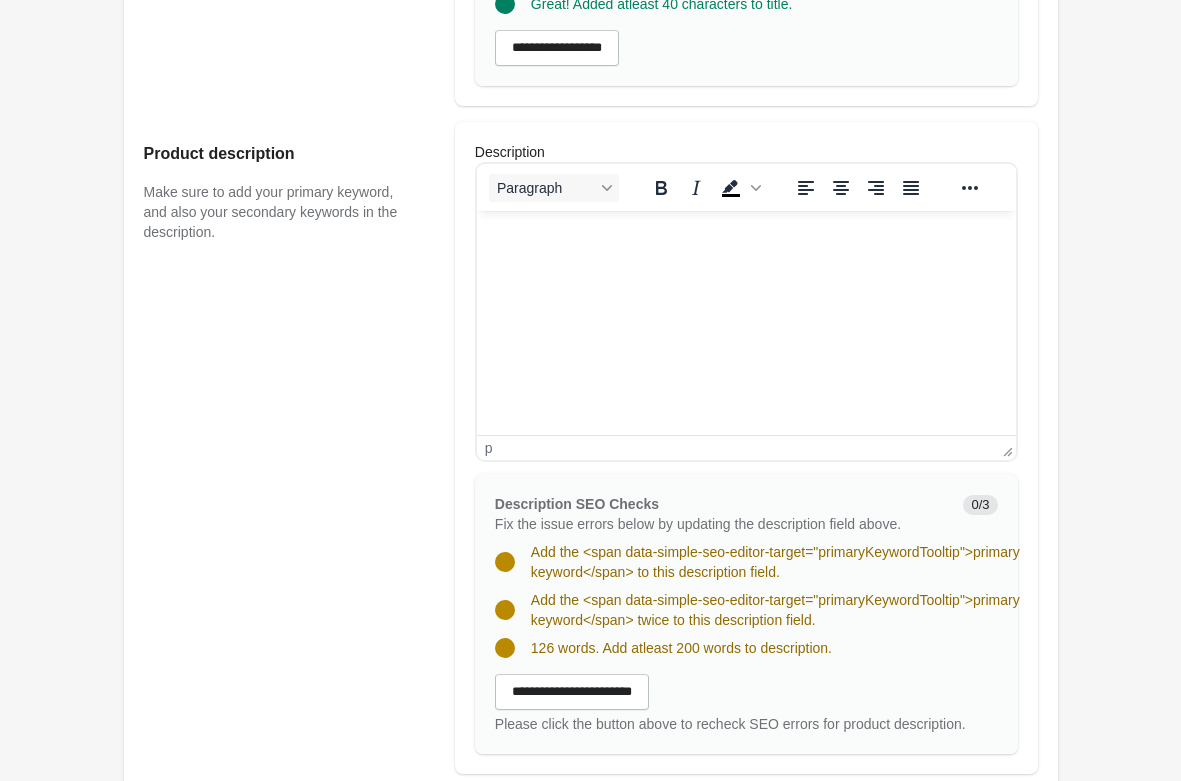 scroll, scrollTop: 474, scrollLeft: 0, axis: vertical 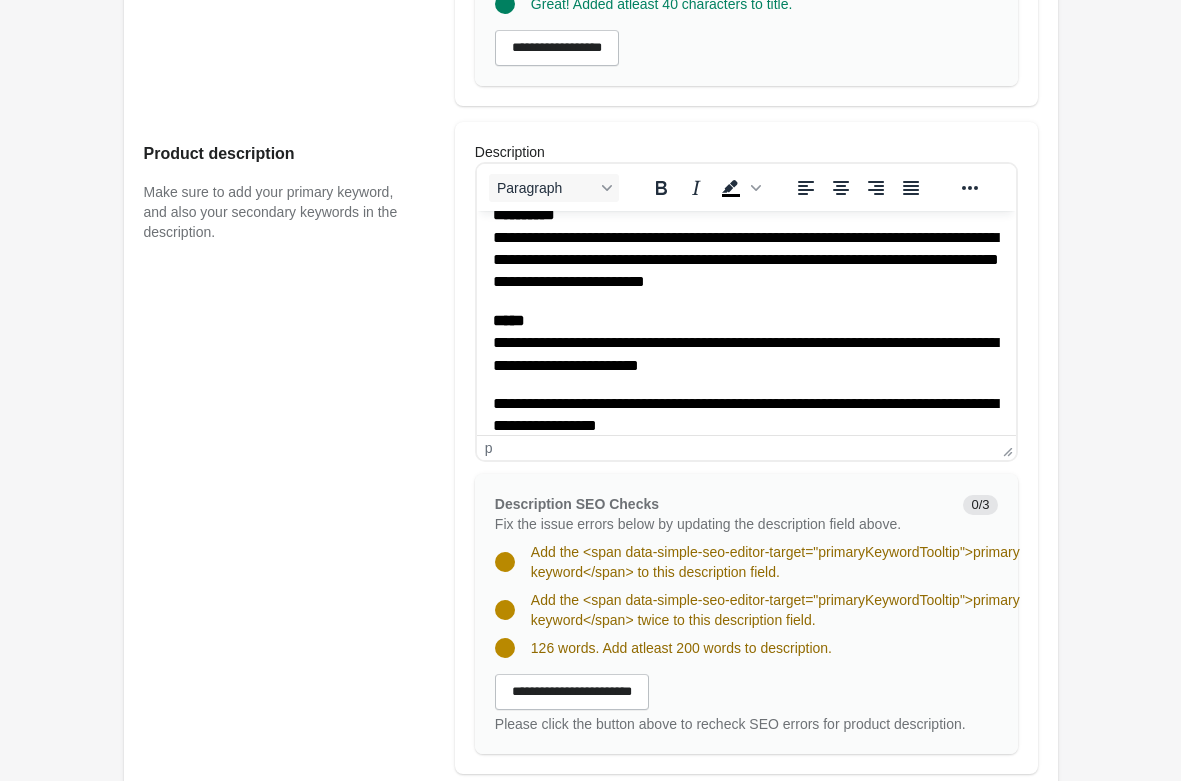 click on "Product description
Make sure to add your primary keyword, and also your secondary keywords in the description." at bounding box center (289, 448) 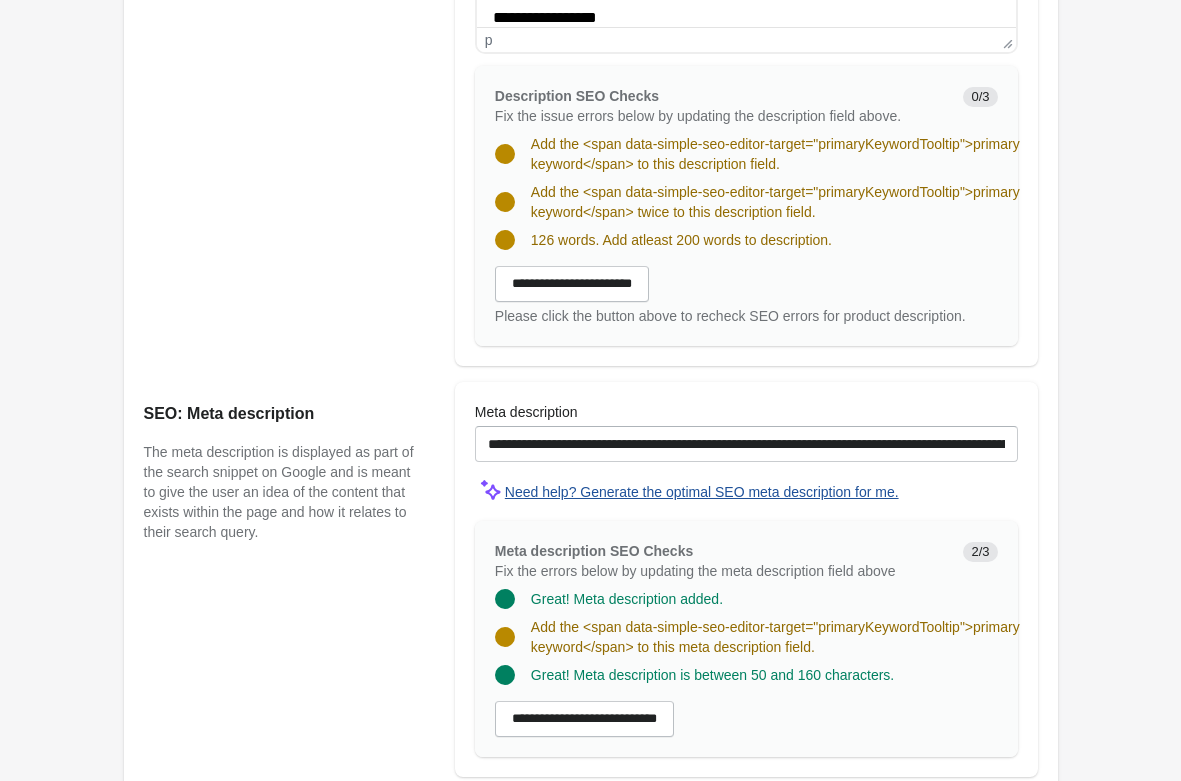 scroll, scrollTop: 1192, scrollLeft: 0, axis: vertical 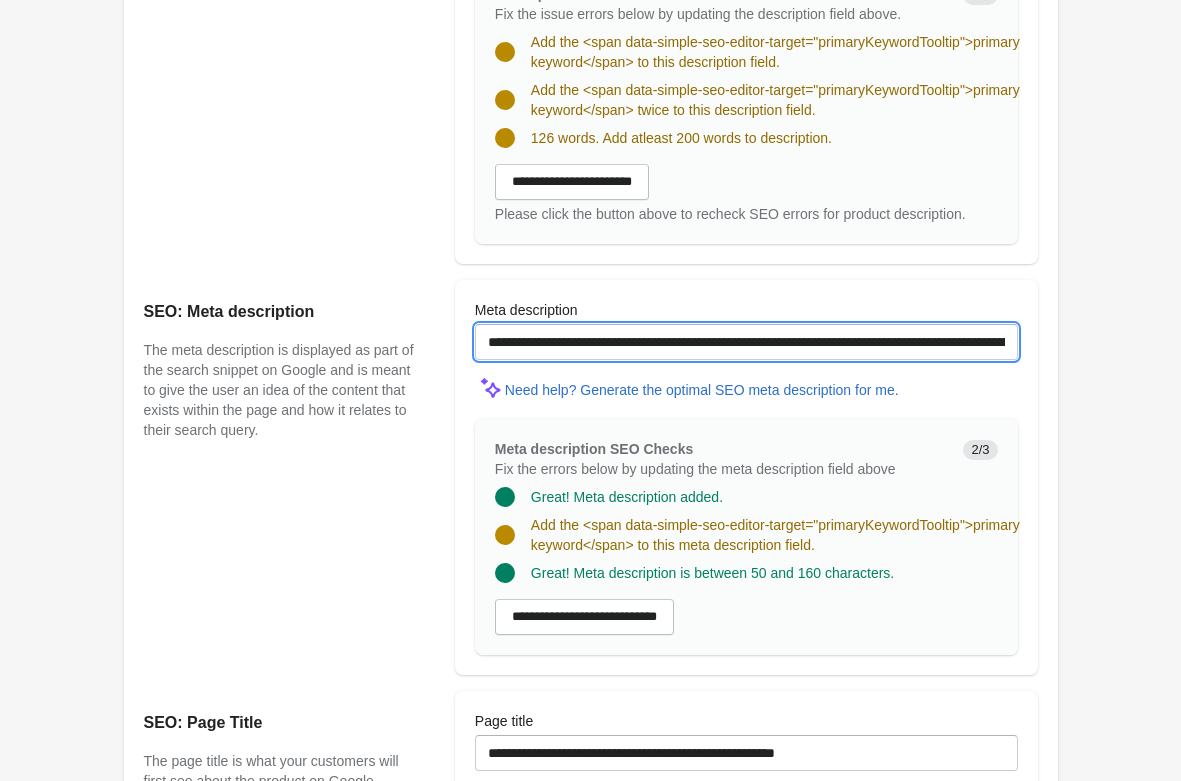 click on "**********" at bounding box center (746, 342) 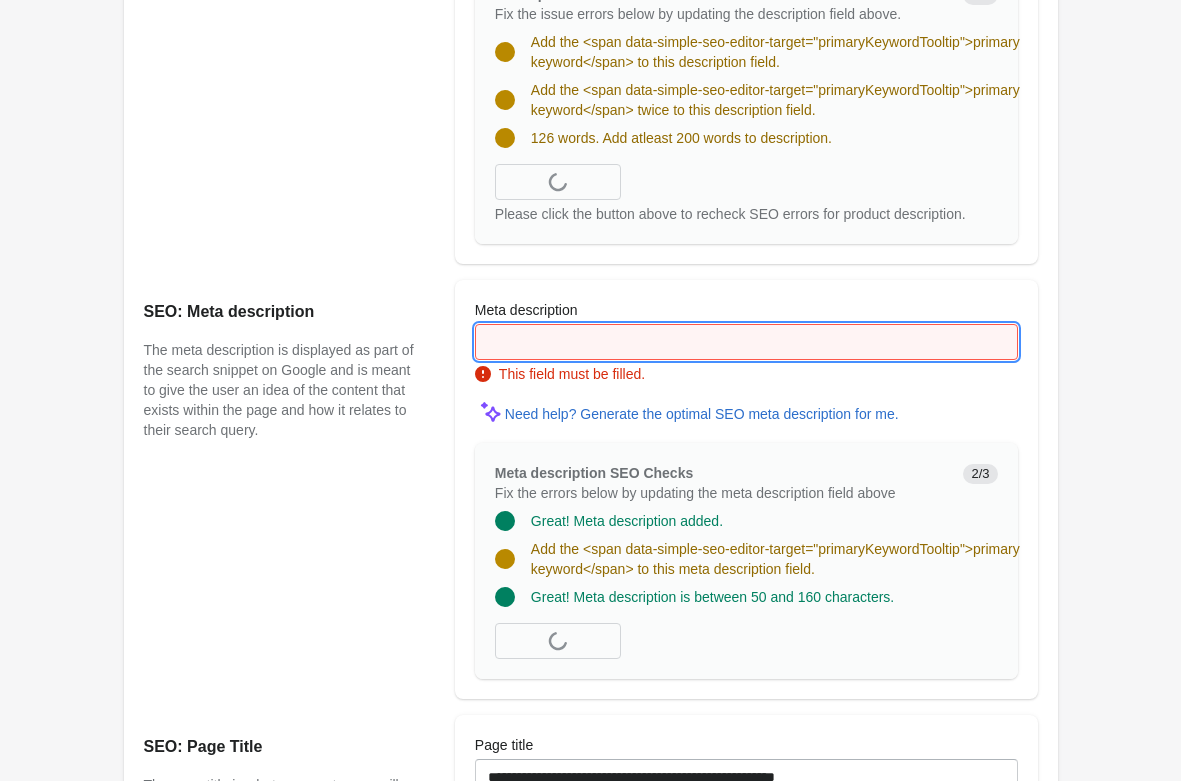 paste on "**********" 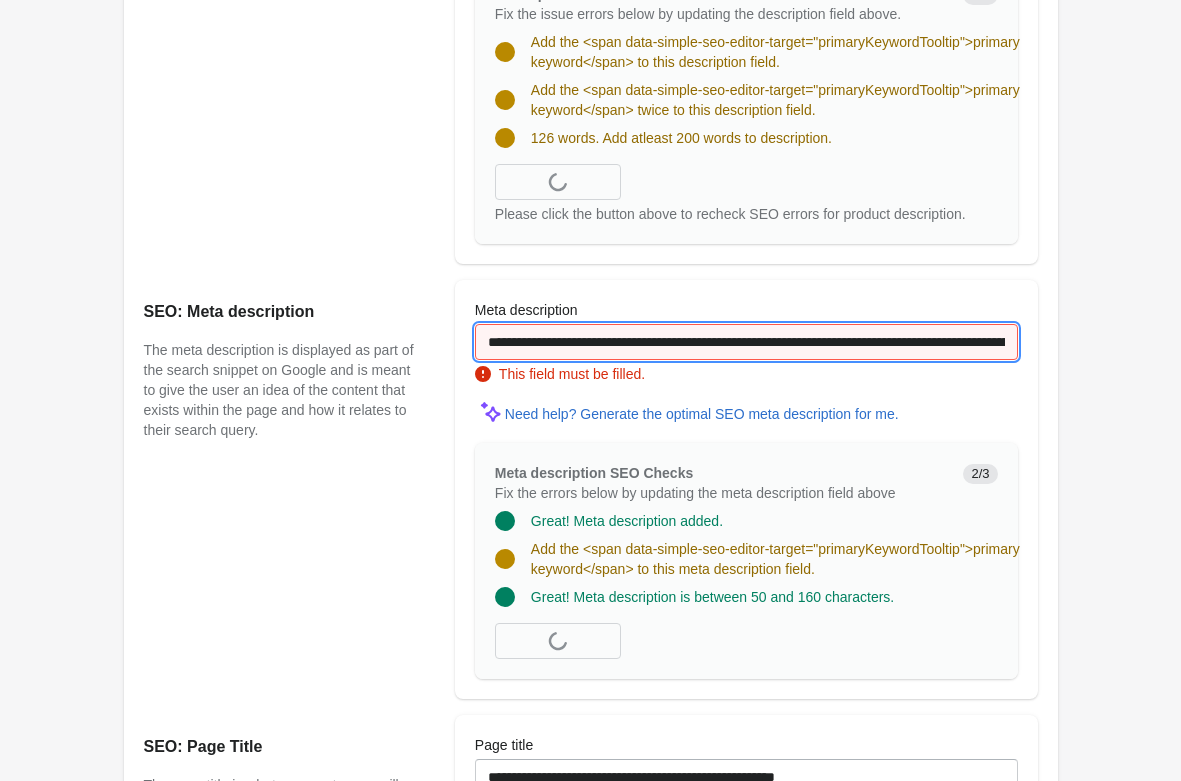 scroll, scrollTop: 0, scrollLeft: 377, axis: horizontal 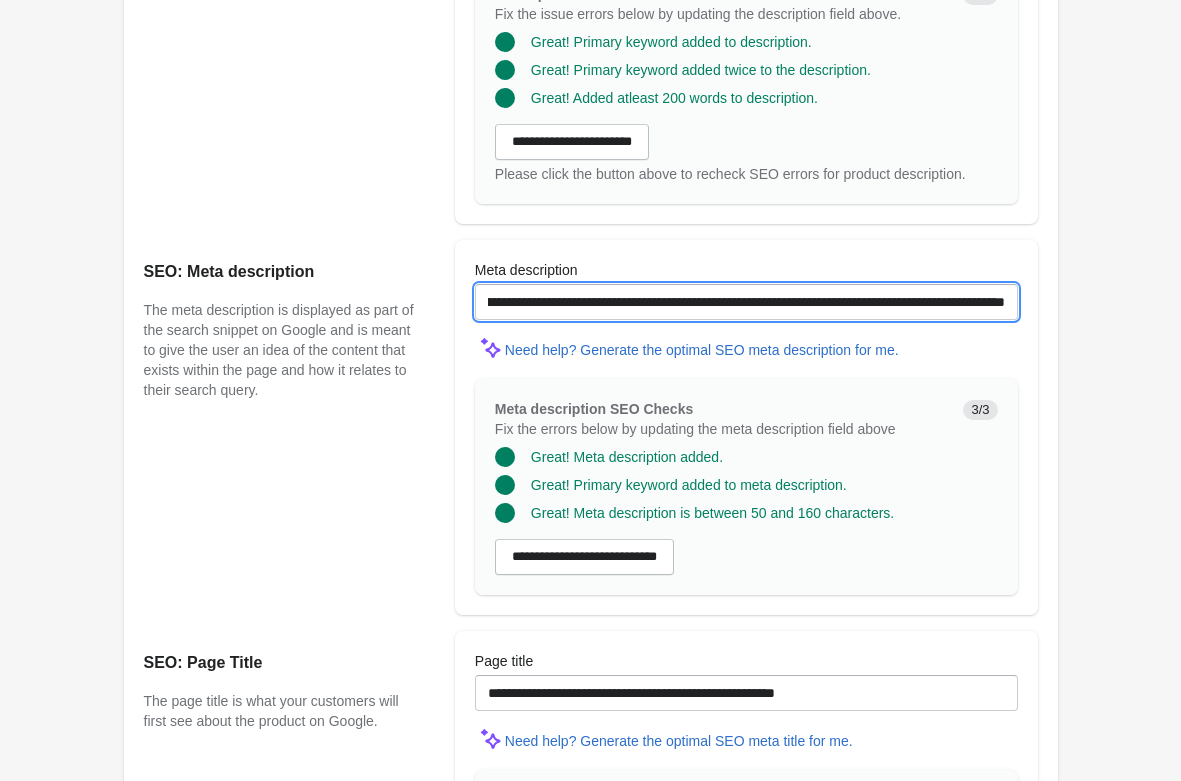 click on "**********" at bounding box center (746, 302) 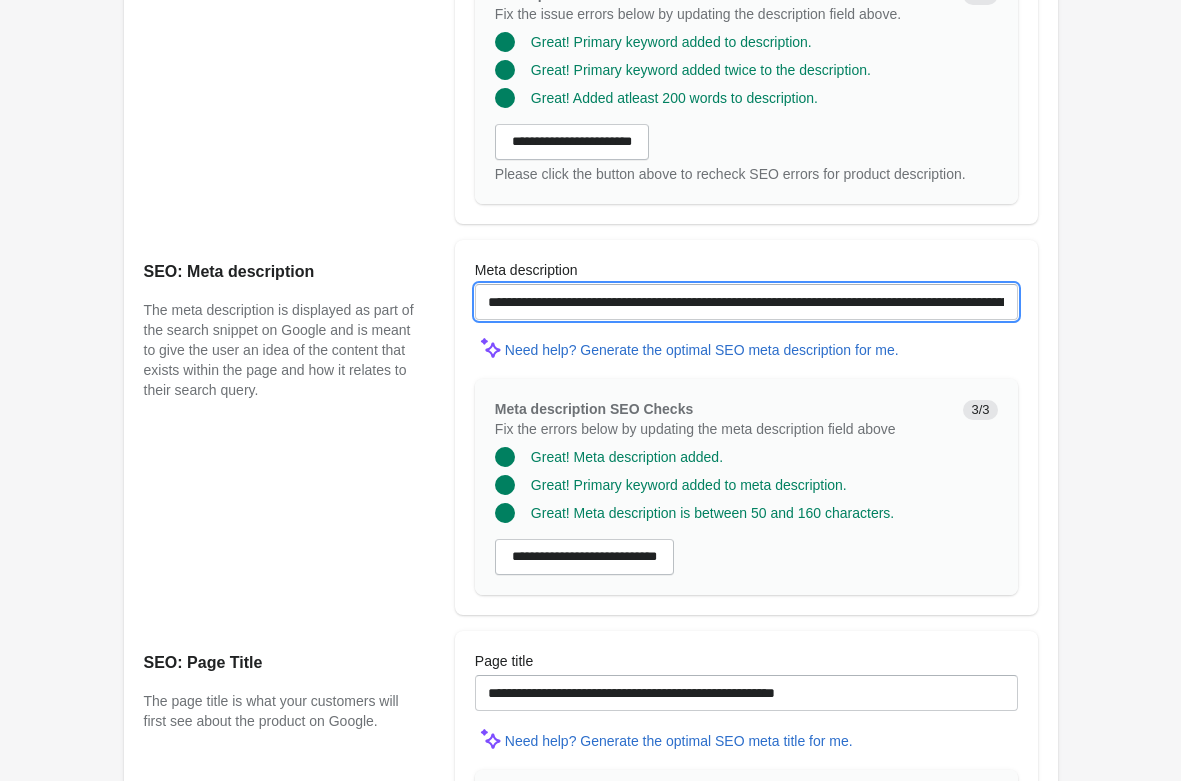 drag, startPoint x: 771, startPoint y: 302, endPoint x: 11, endPoint y: 267, distance: 760.8055 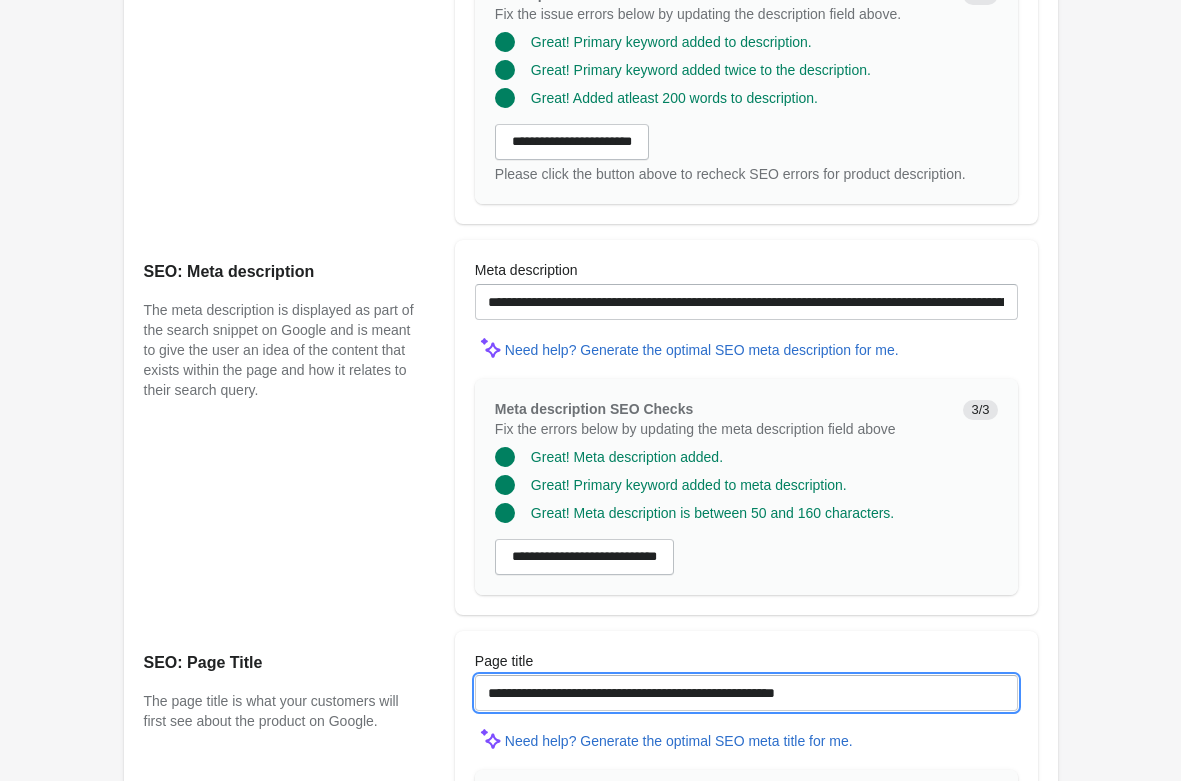 drag, startPoint x: 717, startPoint y: 693, endPoint x: 67, endPoint y: 657, distance: 650.99615 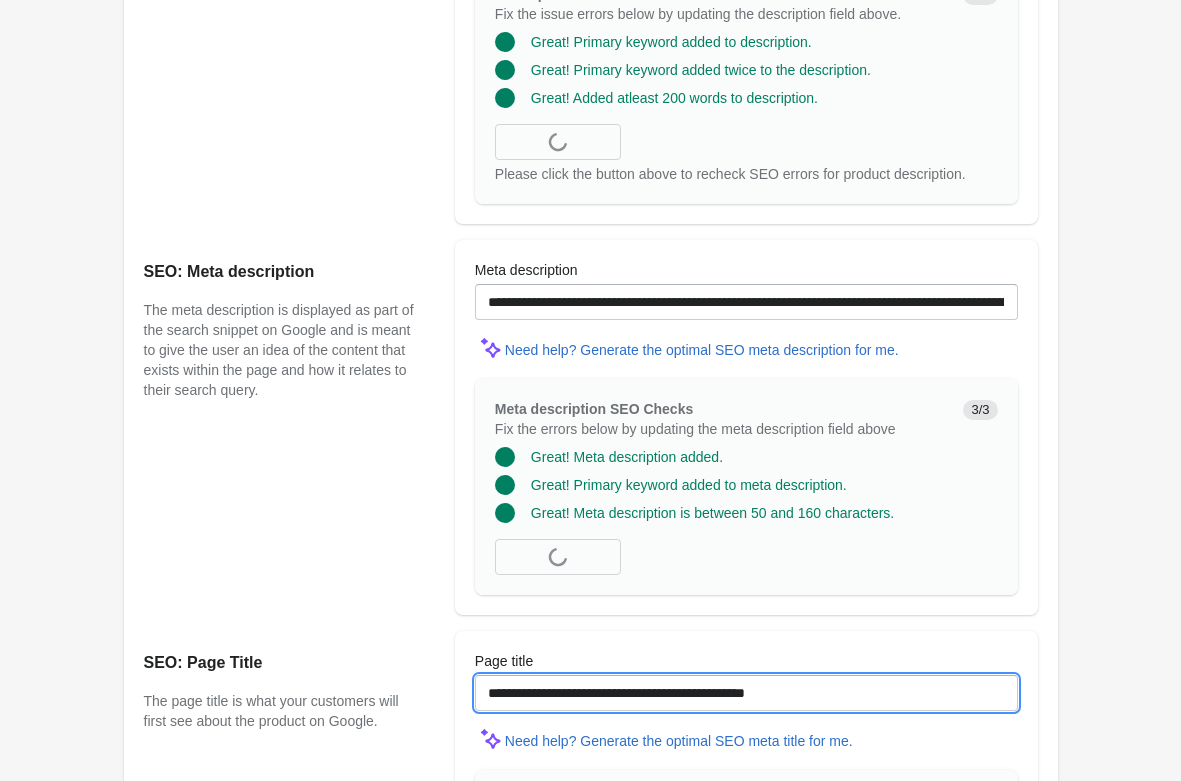 type on "**********" 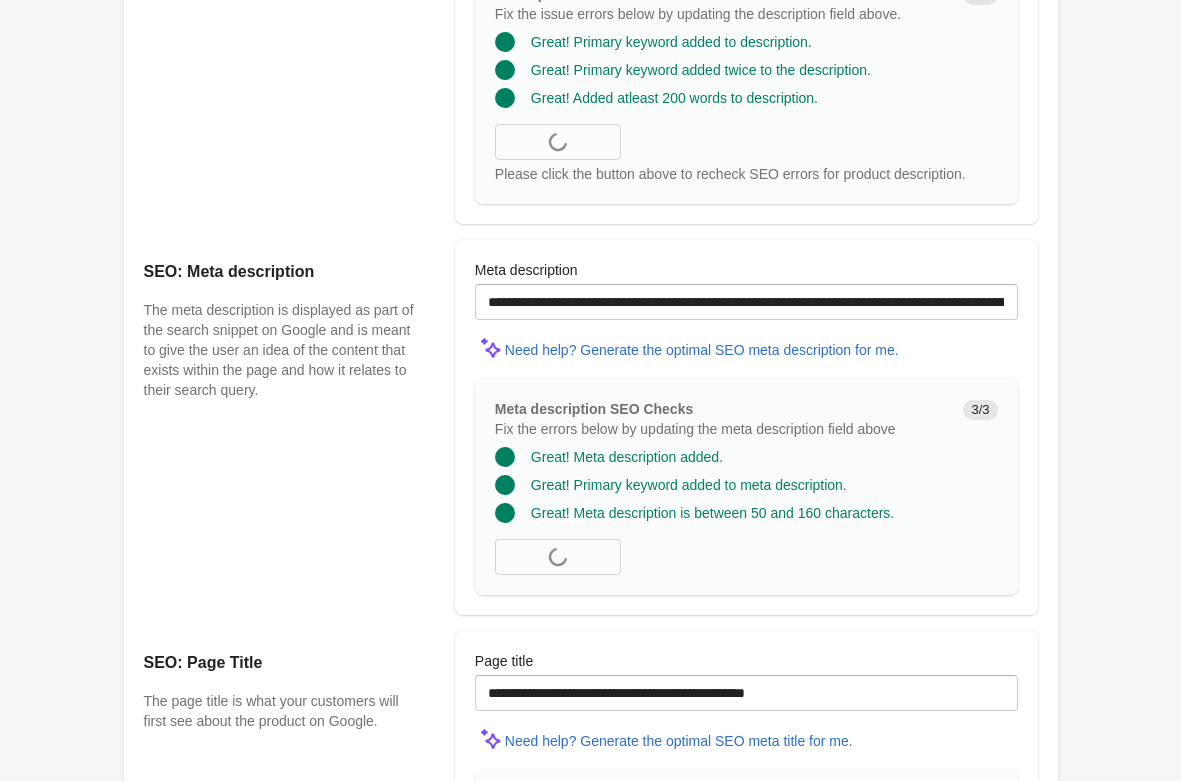 click on "**********" at bounding box center [591, 45] 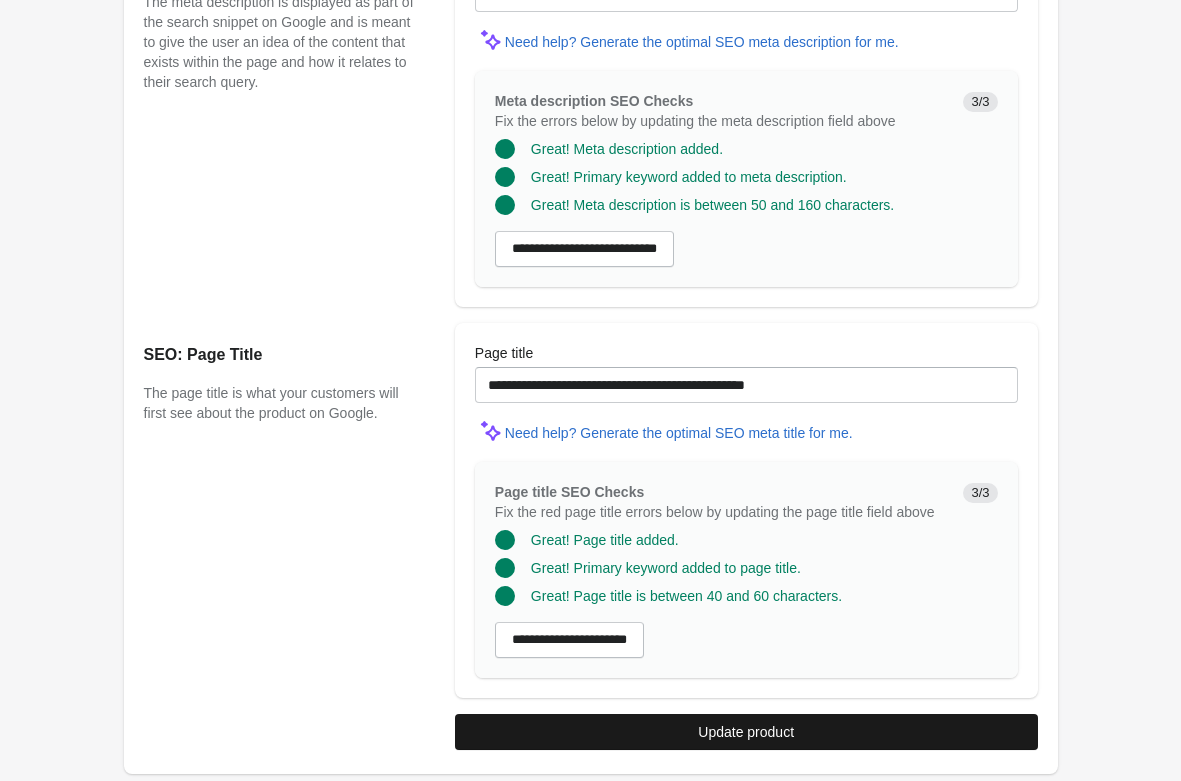 click on "Update product" at bounding box center [746, 732] 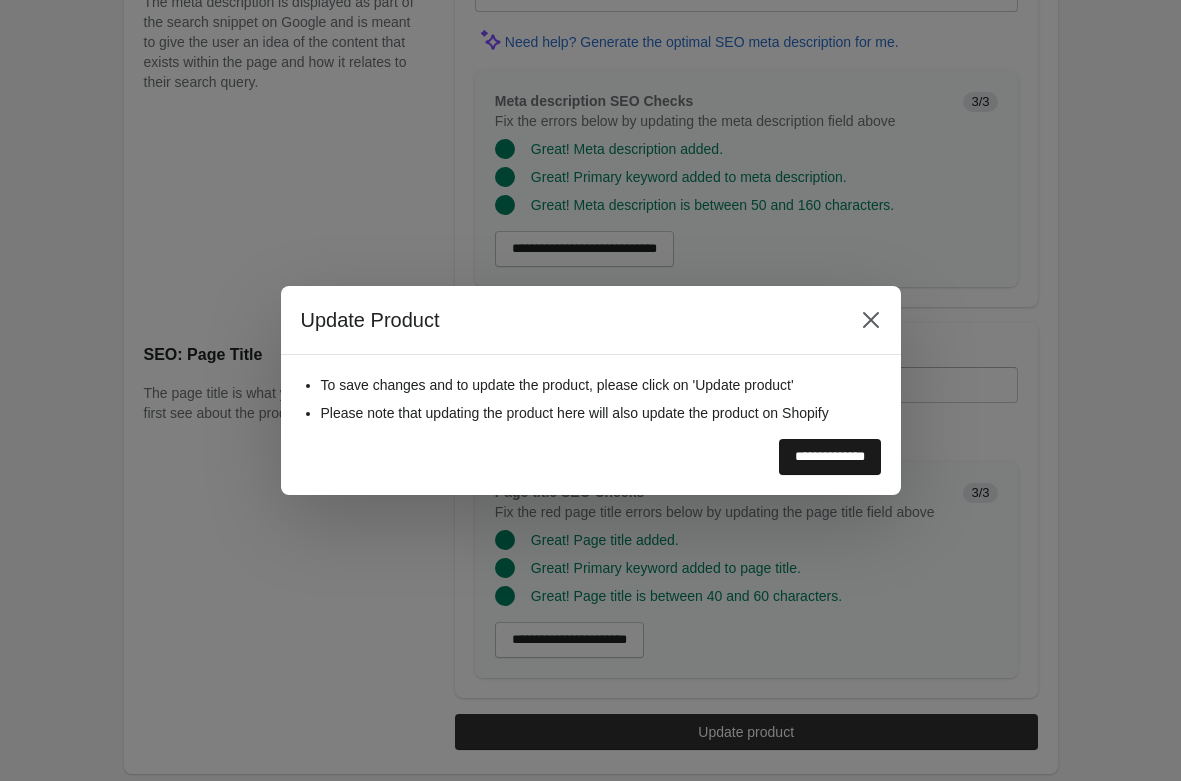 click on "**********" at bounding box center (830, 457) 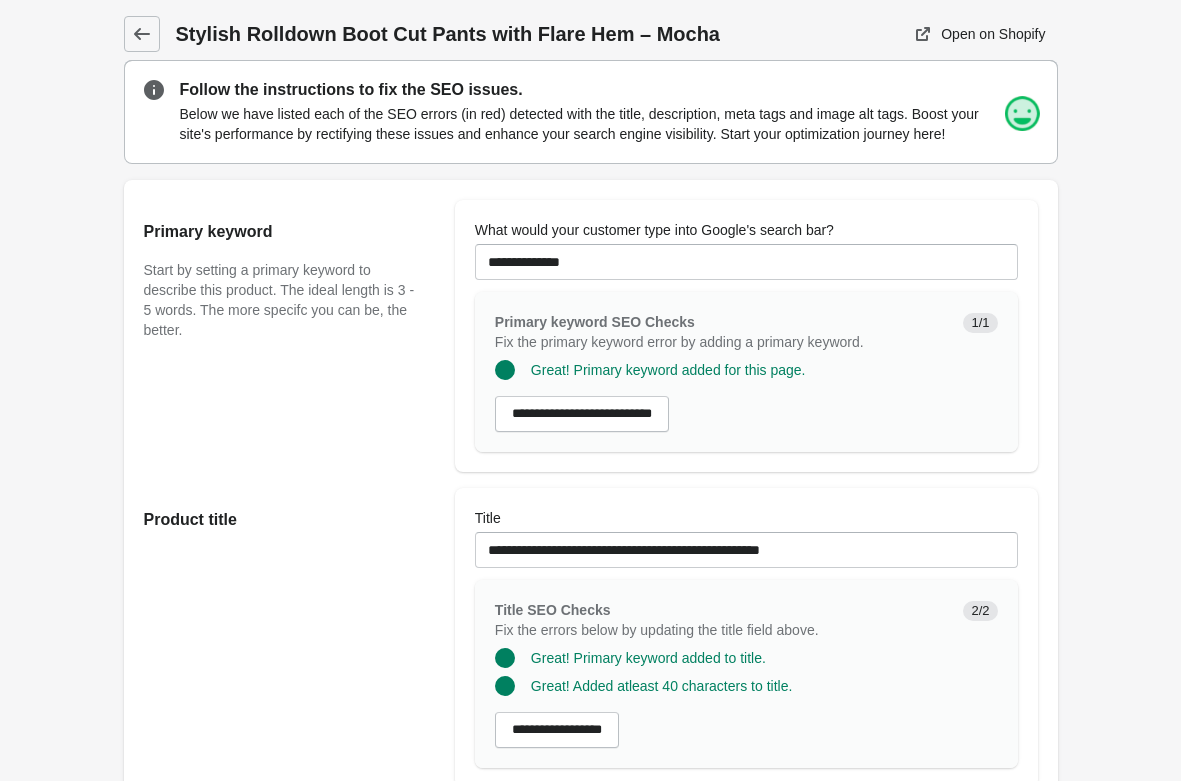 scroll, scrollTop: 0, scrollLeft: 0, axis: both 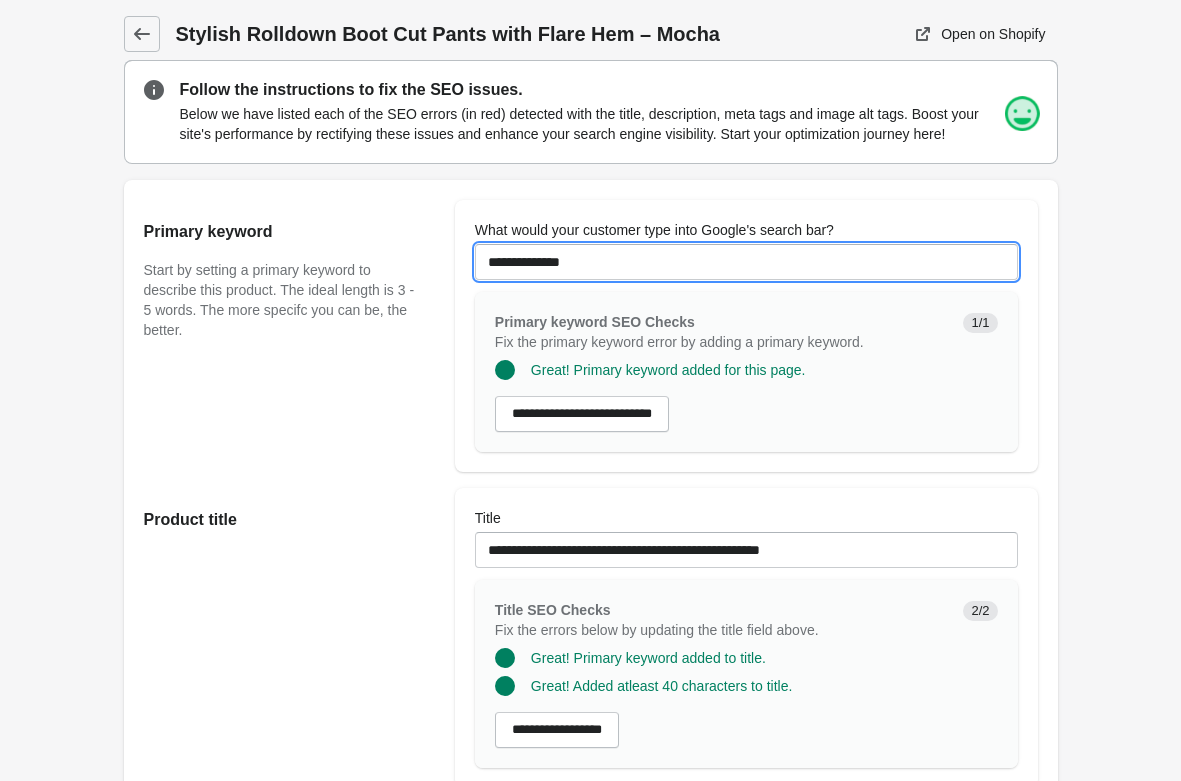 drag, startPoint x: 596, startPoint y: 267, endPoint x: 401, endPoint y: 267, distance: 195 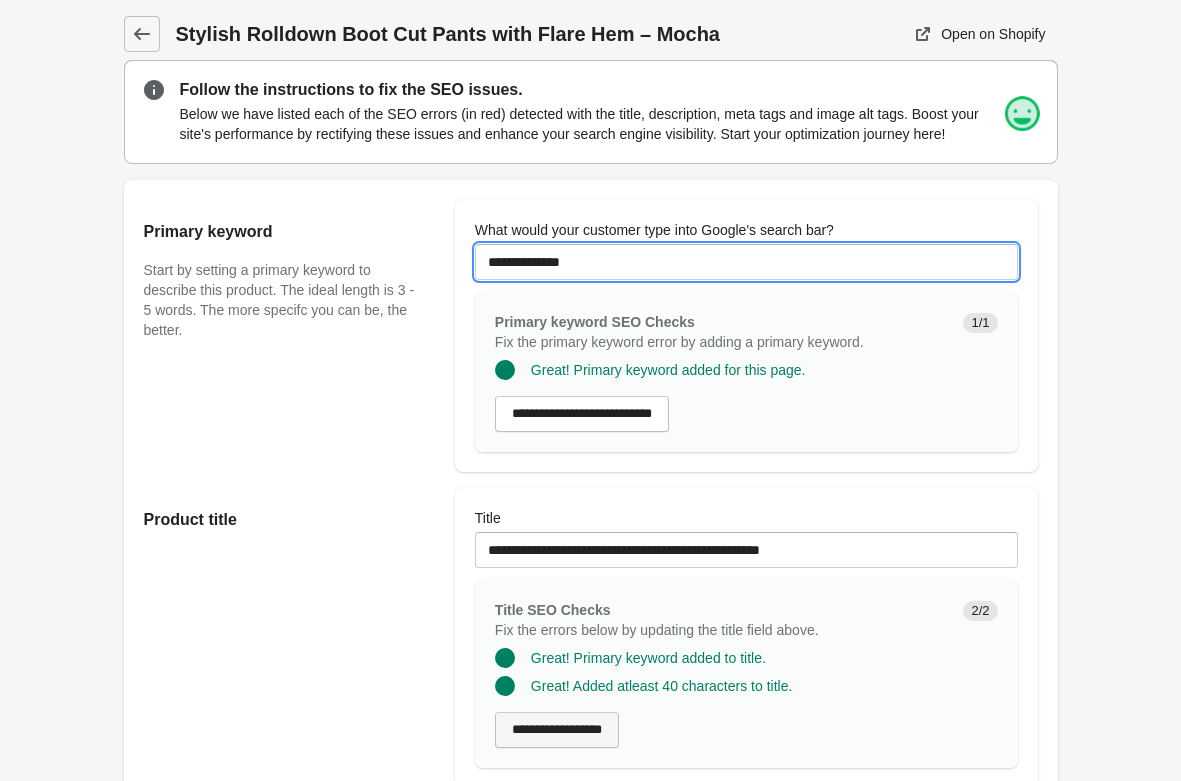 scroll, scrollTop: 306, scrollLeft: 0, axis: vertical 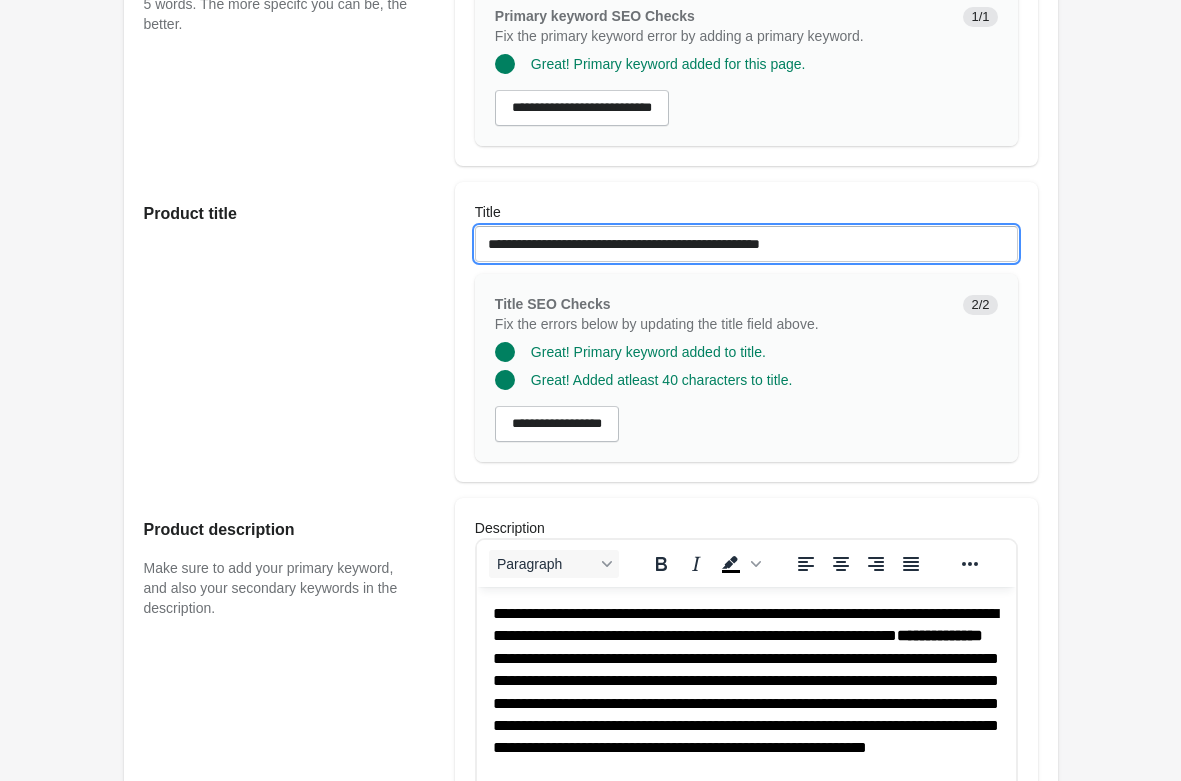 click on "**********" at bounding box center [746, 244] 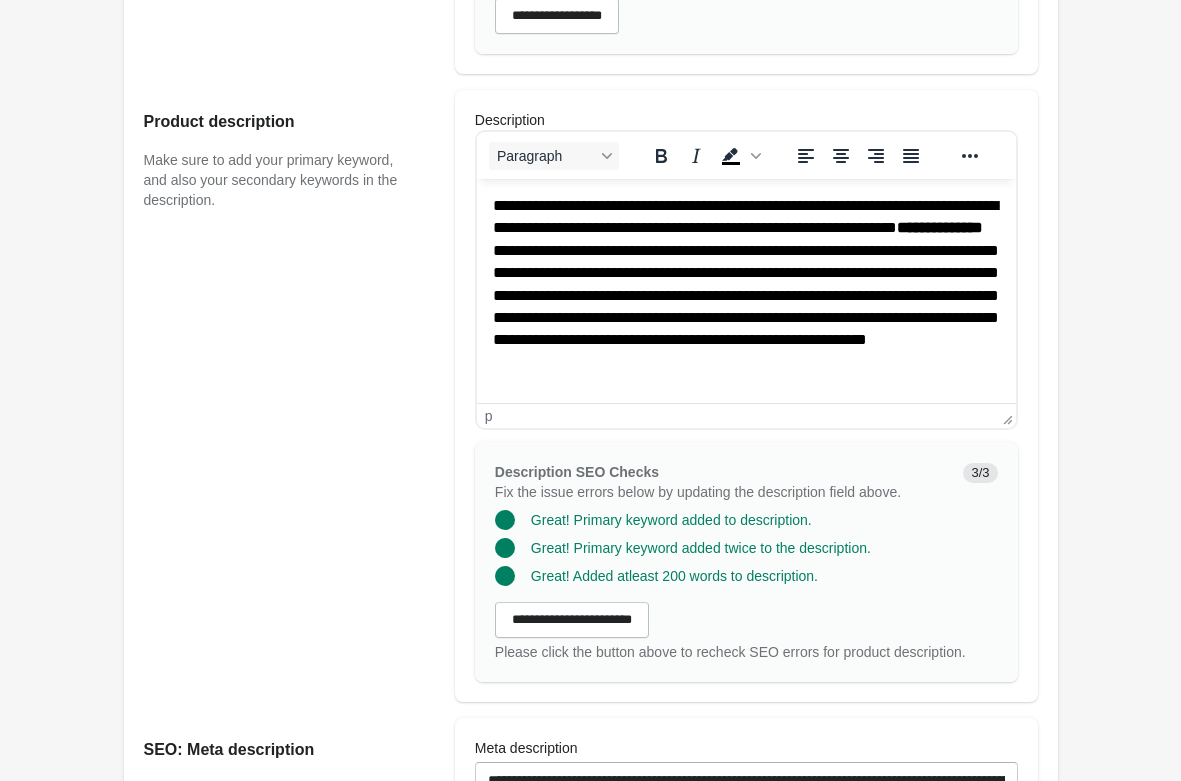 click on "**********" at bounding box center (745, 296) 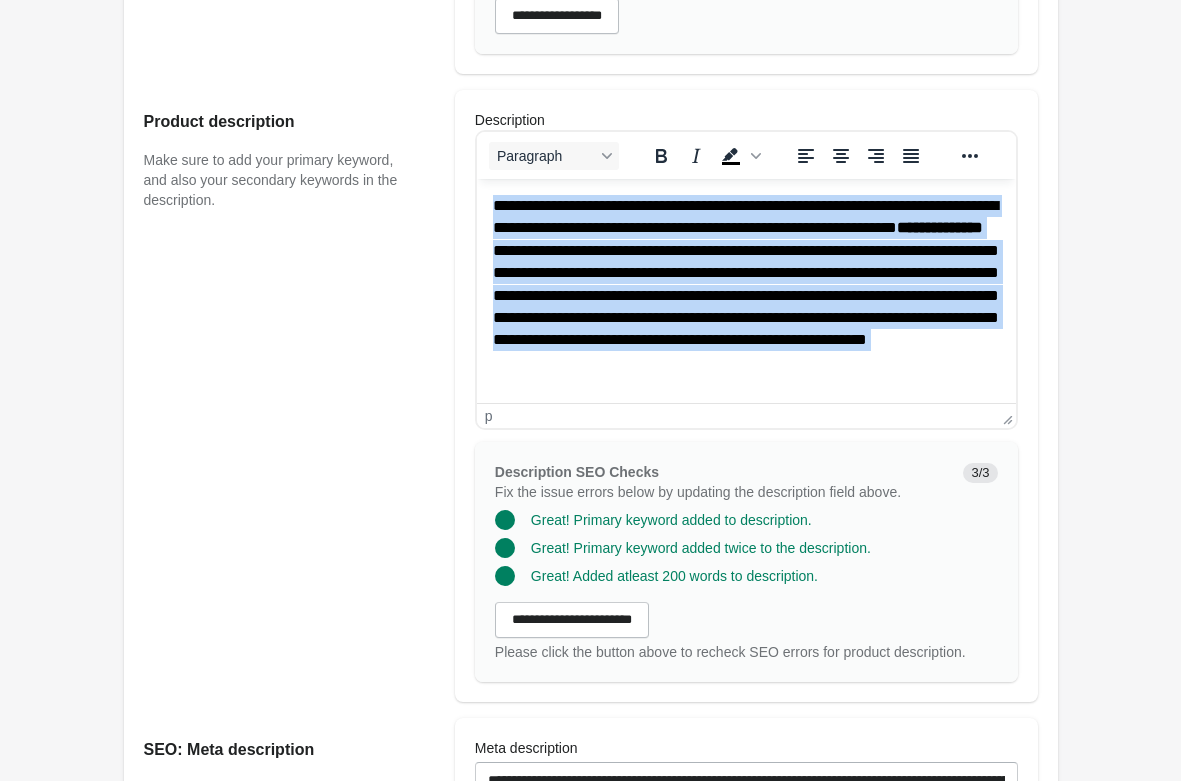 scroll, scrollTop: 1122, scrollLeft: 0, axis: vertical 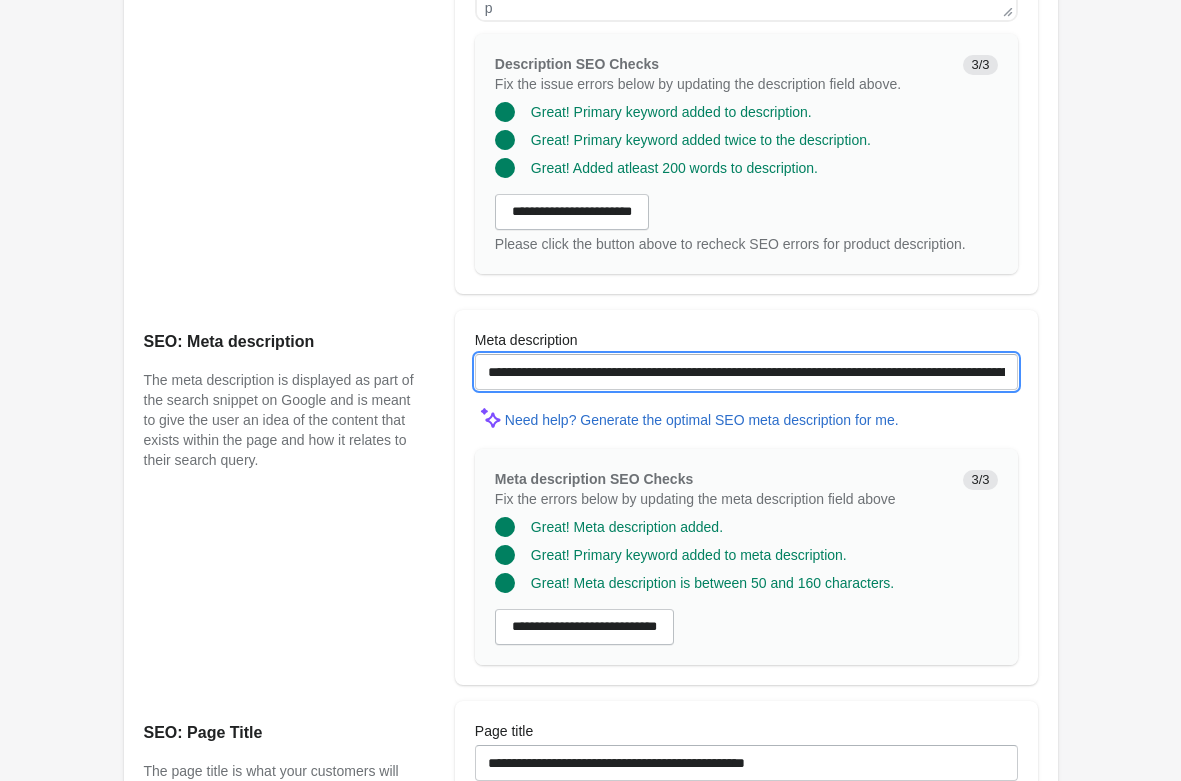 click on "**********" at bounding box center [746, 372] 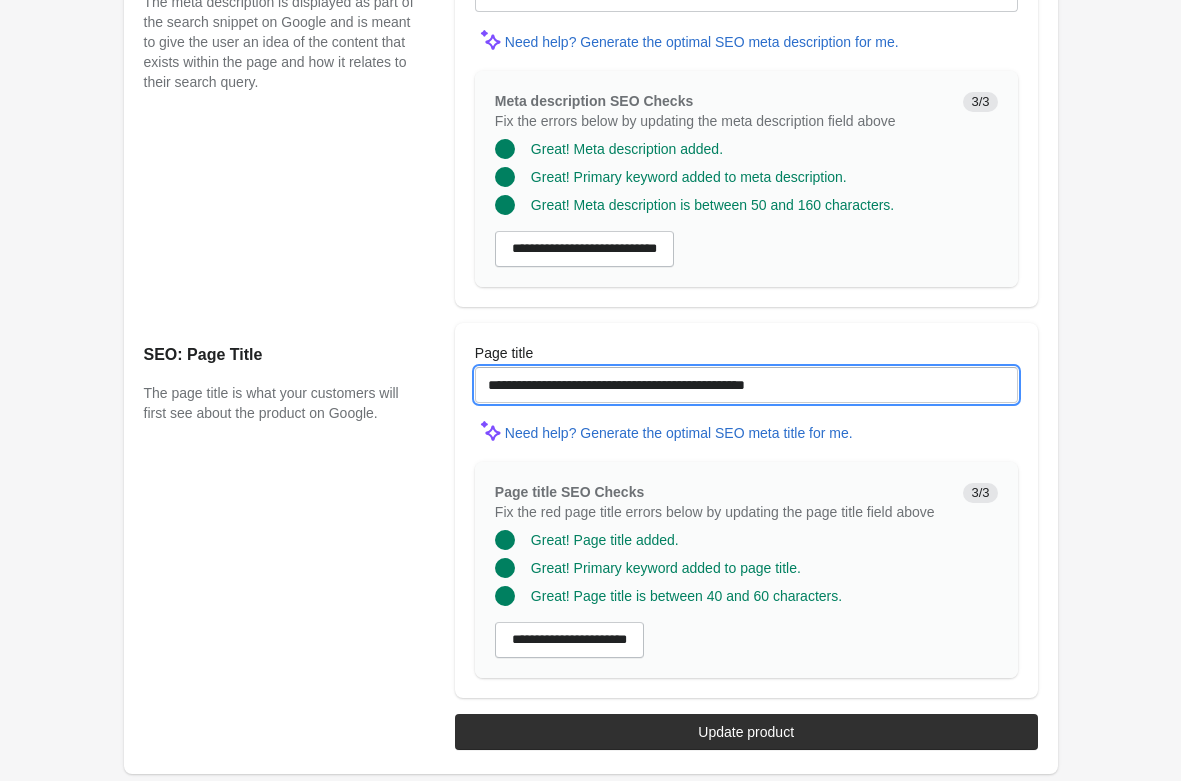 click on "**********" at bounding box center [746, 385] 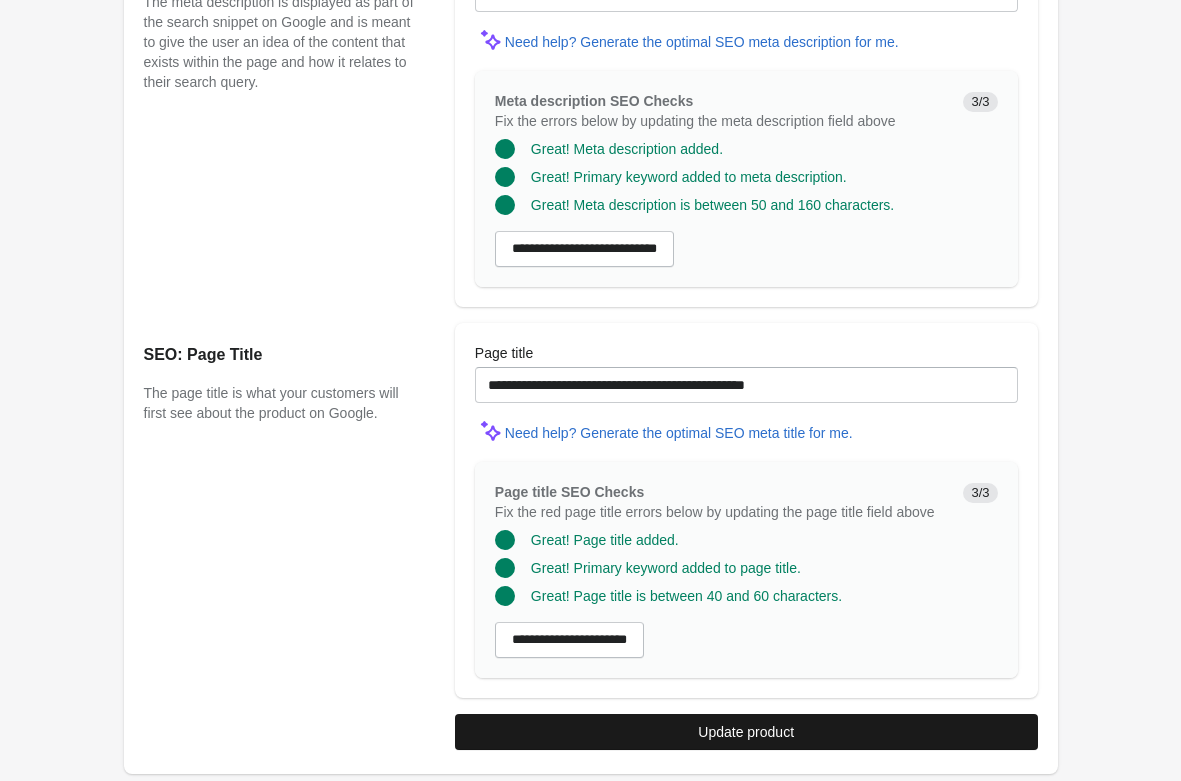 click on "Update product" at bounding box center (746, 732) 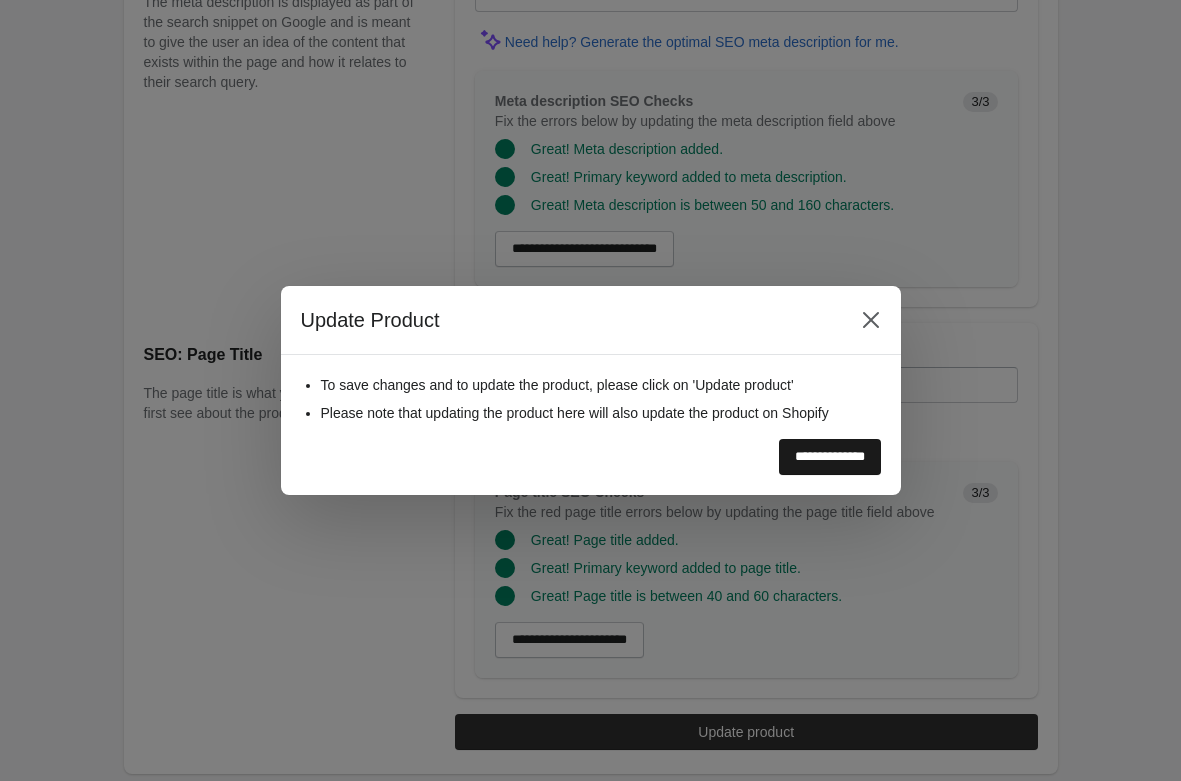 click on "**********" at bounding box center (830, 457) 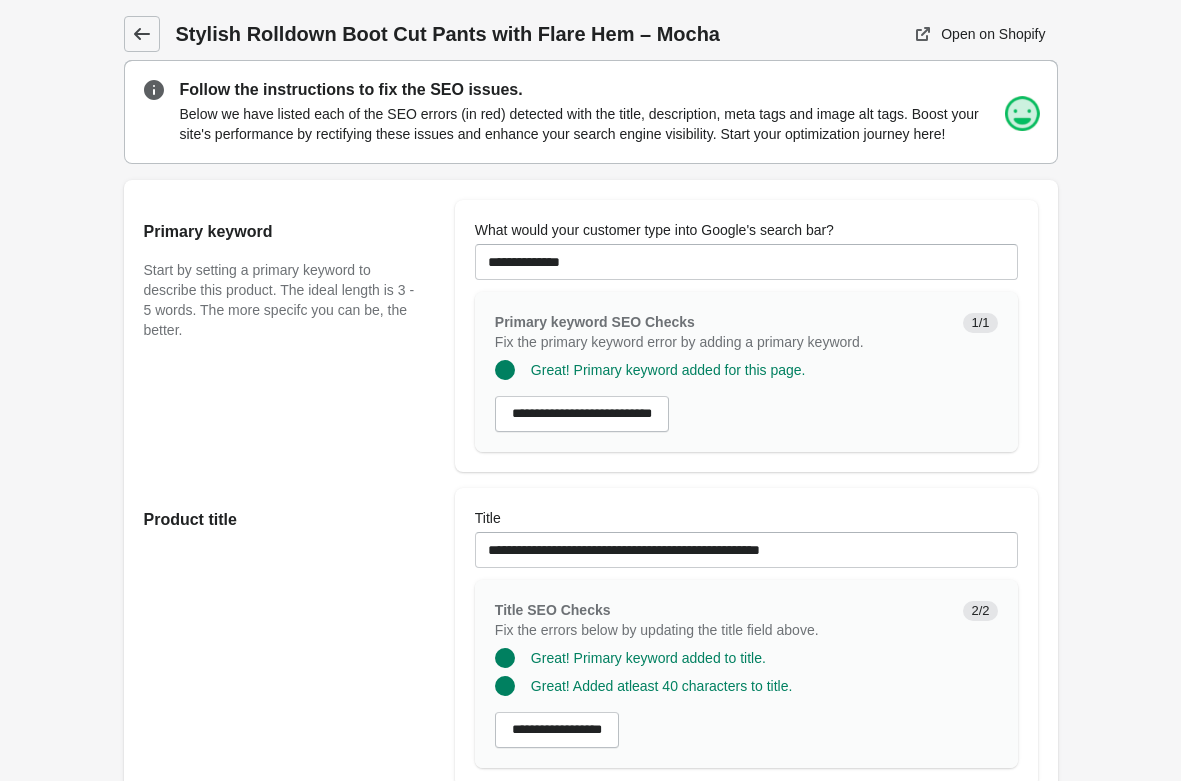 scroll, scrollTop: 0, scrollLeft: 0, axis: both 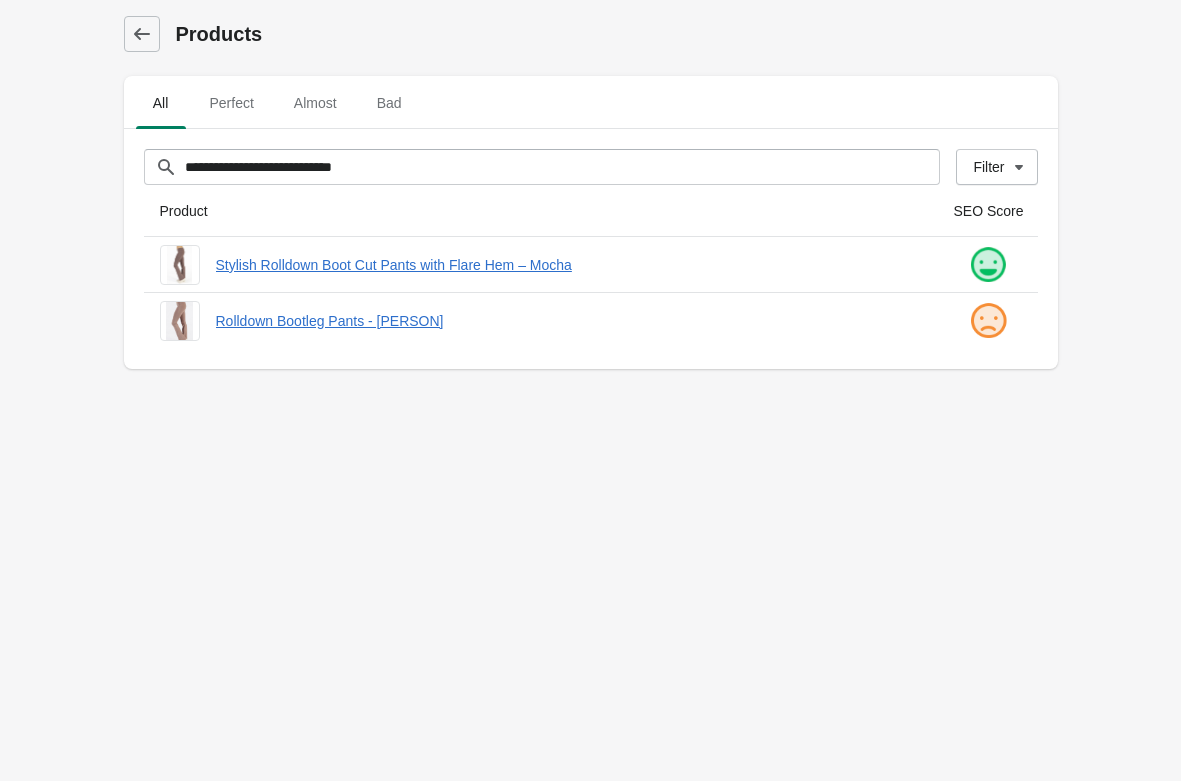 click on "**********" at bounding box center (590, 390) 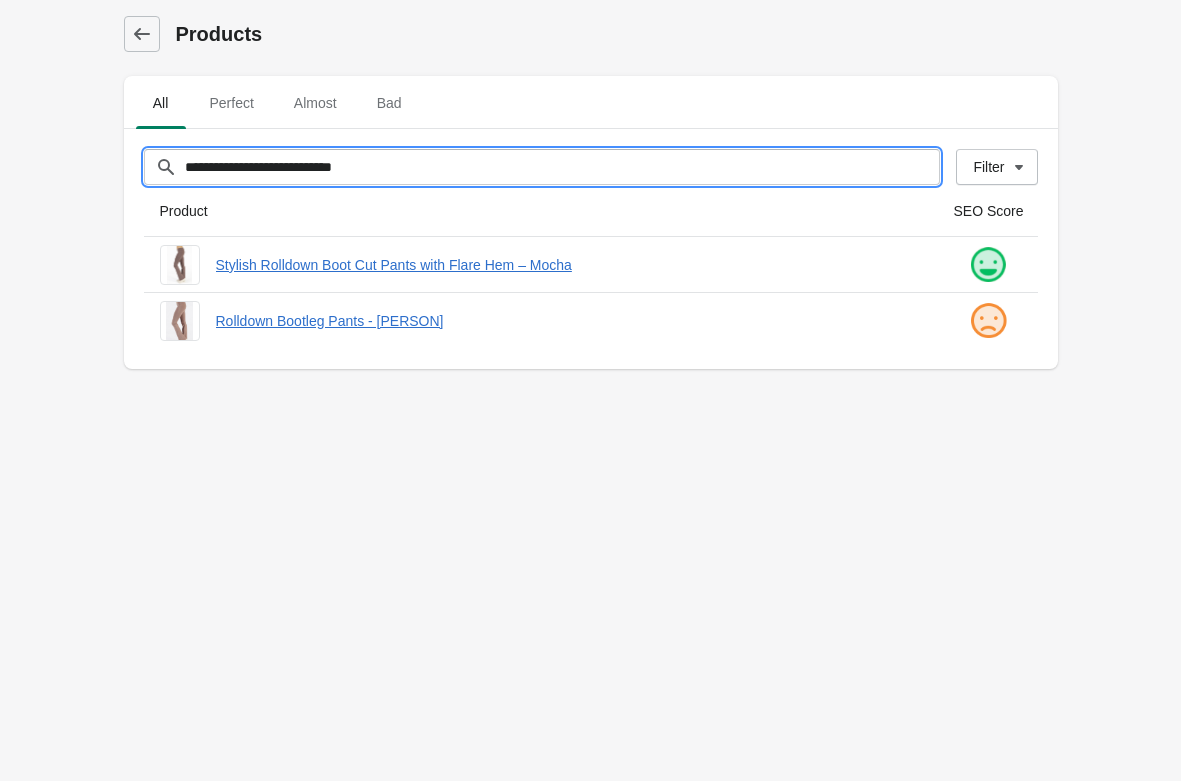 drag, startPoint x: -213, startPoint y: 136, endPoint x: -290, endPoint y: 134, distance: 77.02597 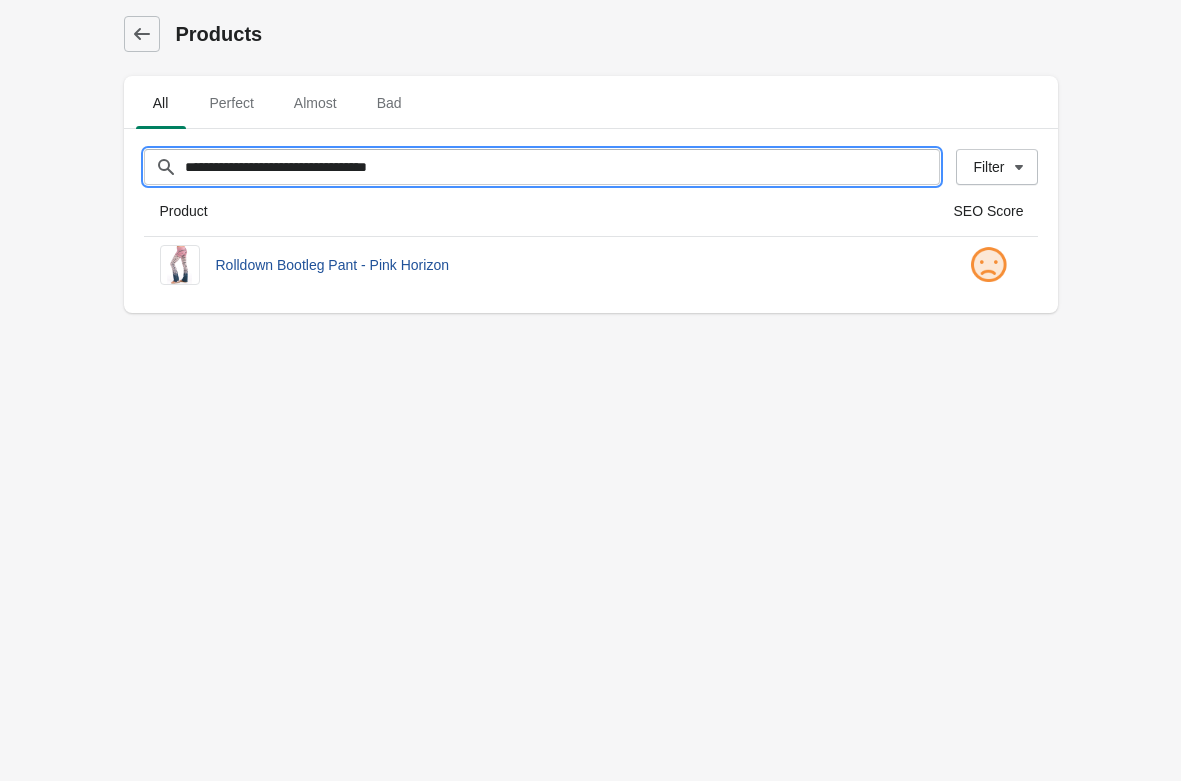 type on "**********" 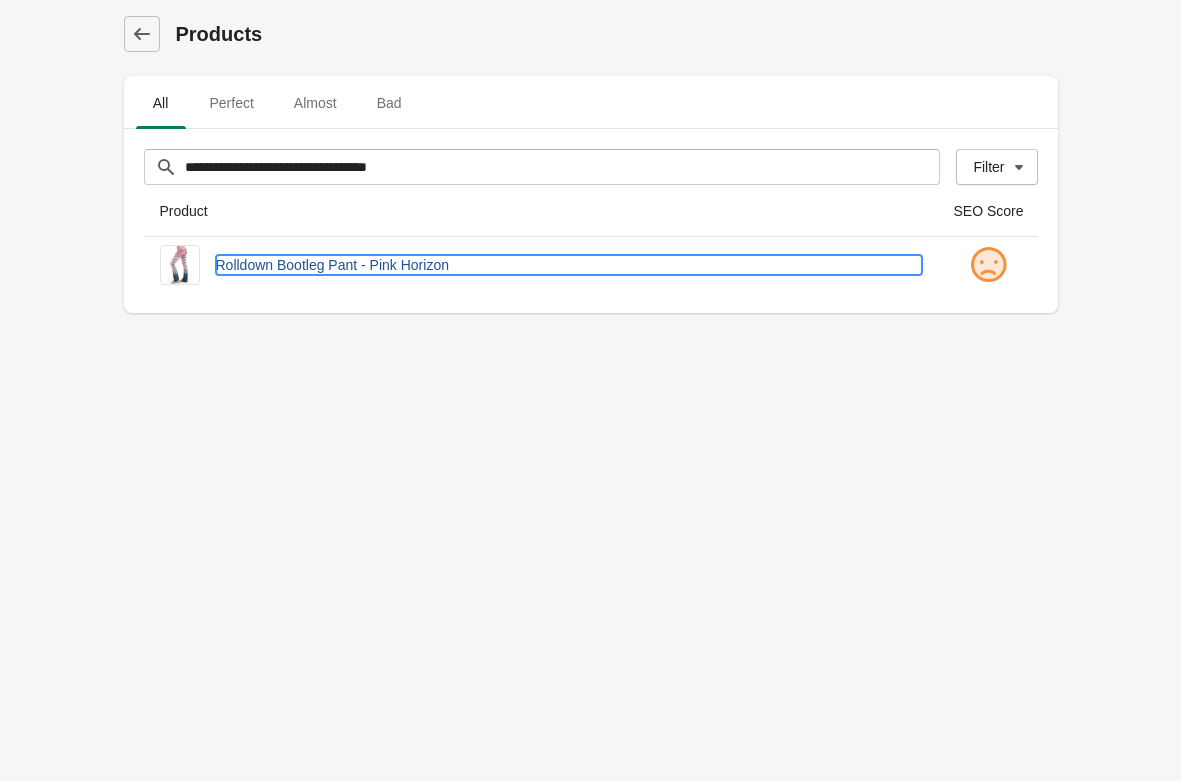 click on "Rolldown Bootleg Pant - Pink Horizon" at bounding box center (569, 265) 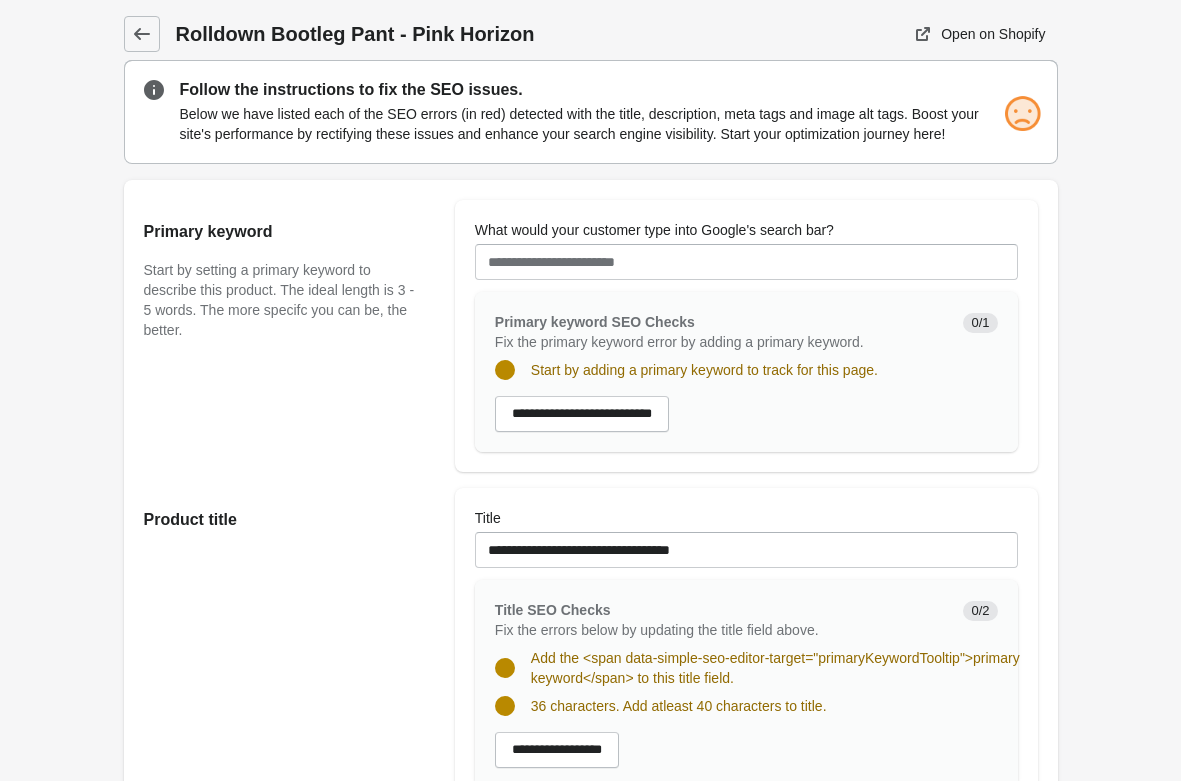 scroll, scrollTop: 0, scrollLeft: 0, axis: both 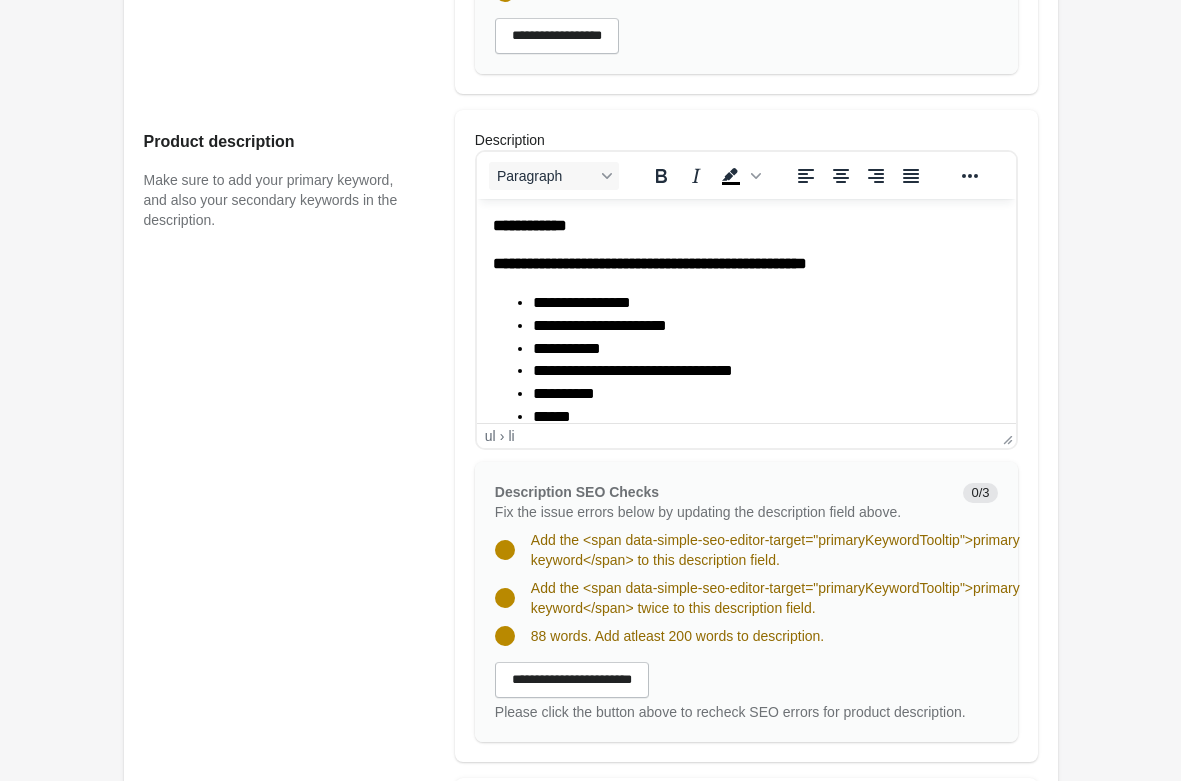 click on "**********" at bounding box center (765, 371) 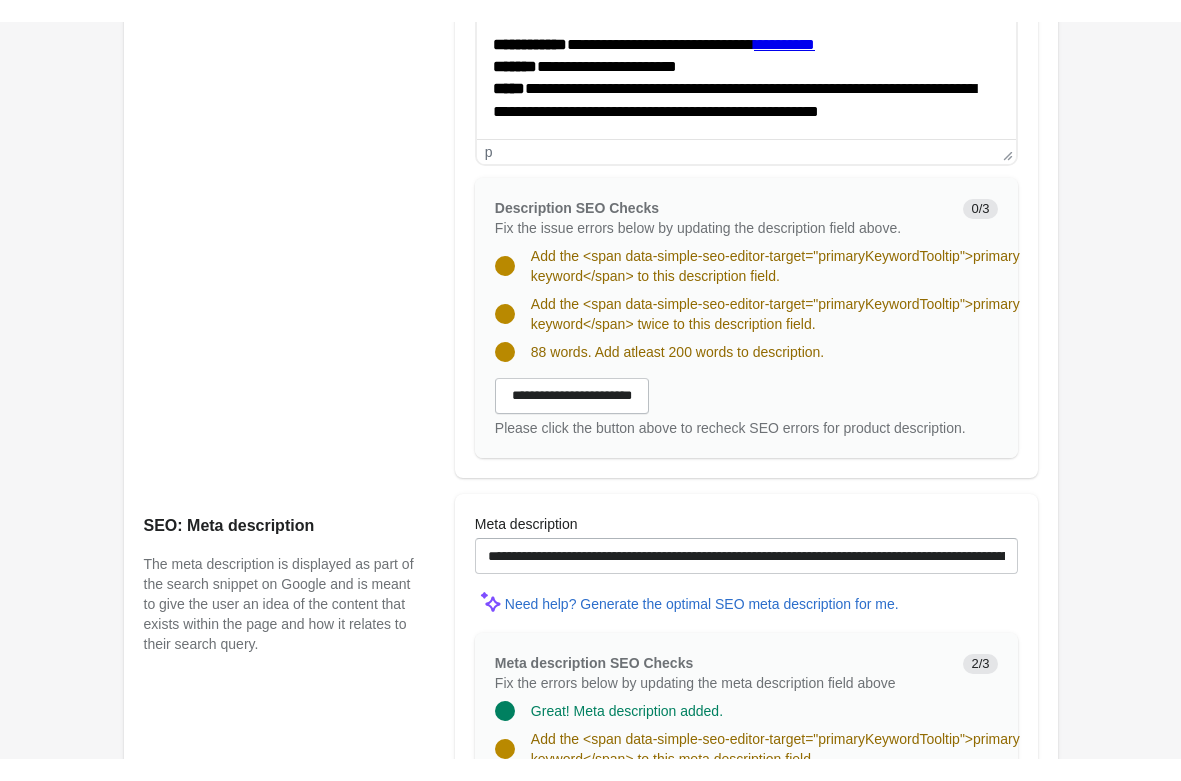 scroll, scrollTop: 1326, scrollLeft: 0, axis: vertical 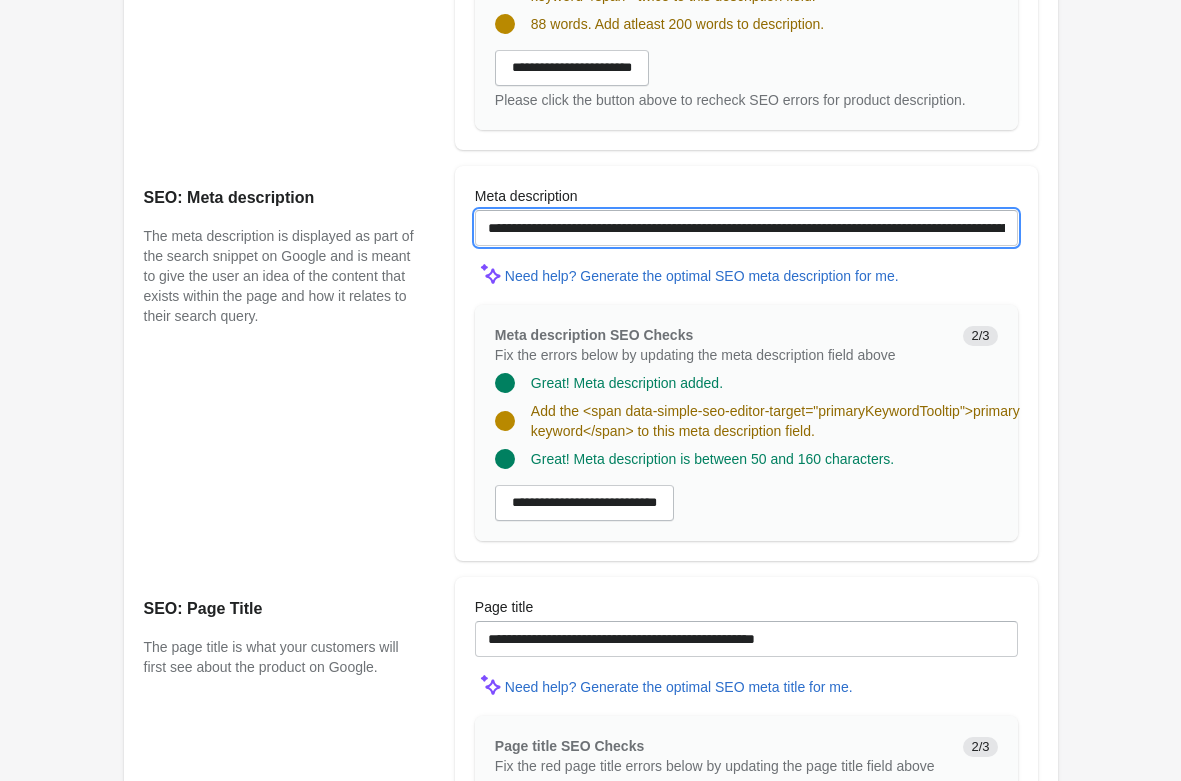 click on "**********" at bounding box center (746, 228) 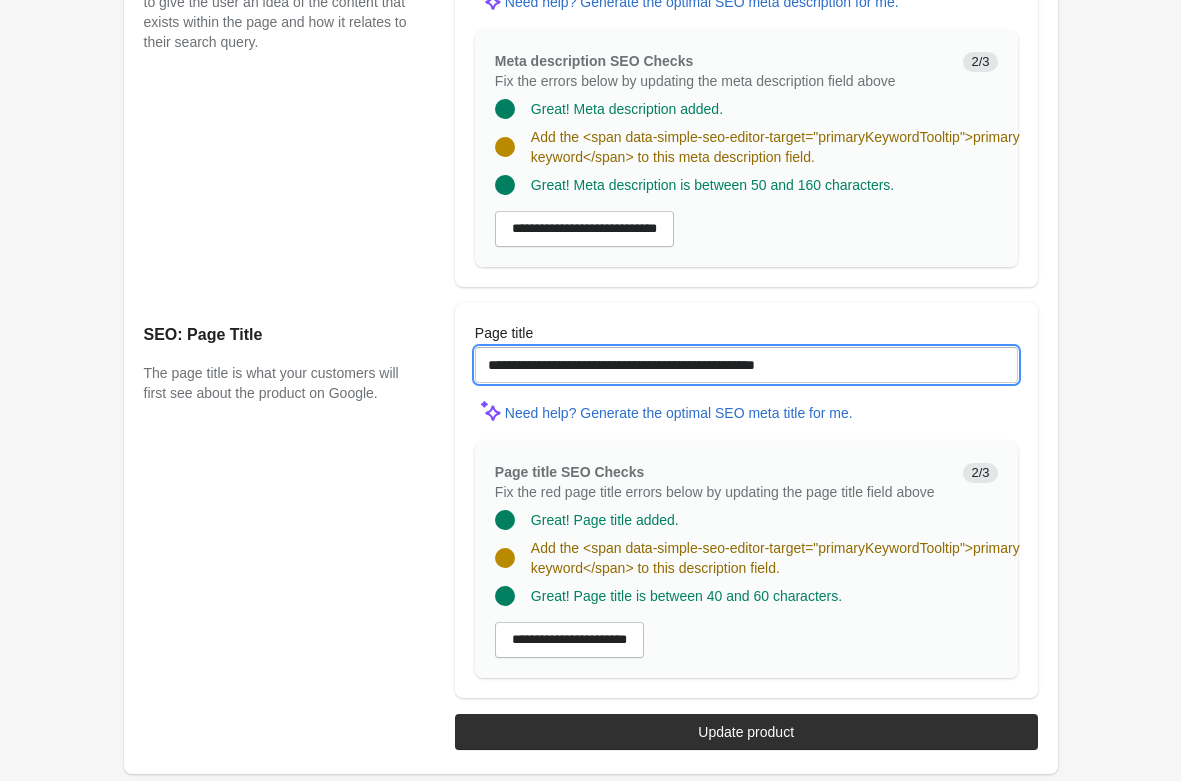 click on "**********" at bounding box center [746, 365] 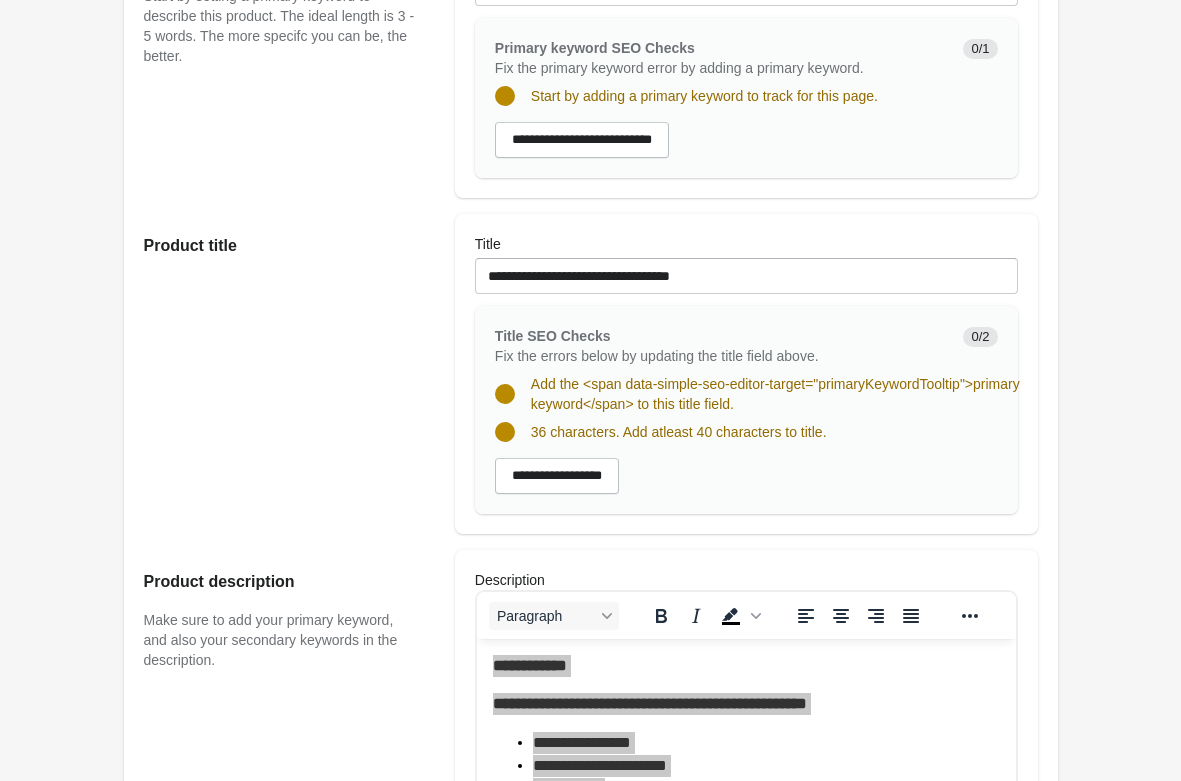 scroll, scrollTop: 0, scrollLeft: 0, axis: both 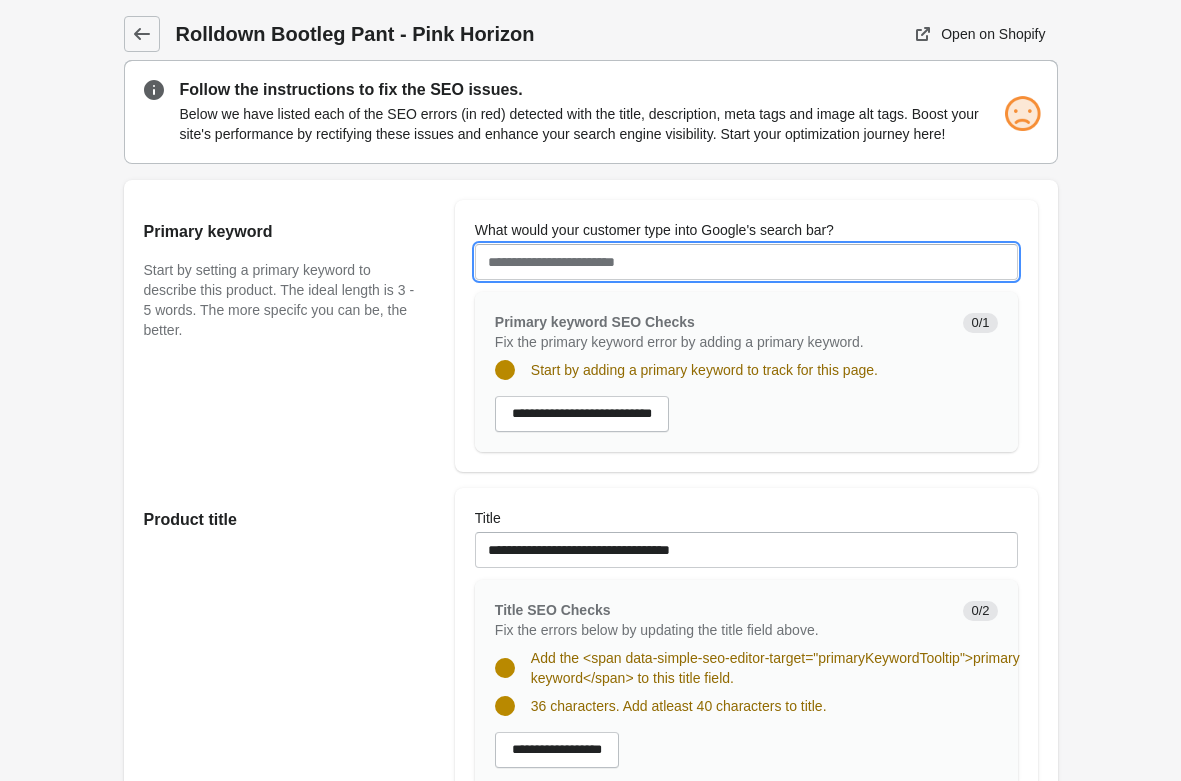 click on "What would your customer type into Google's search bar?" at bounding box center (746, 262) 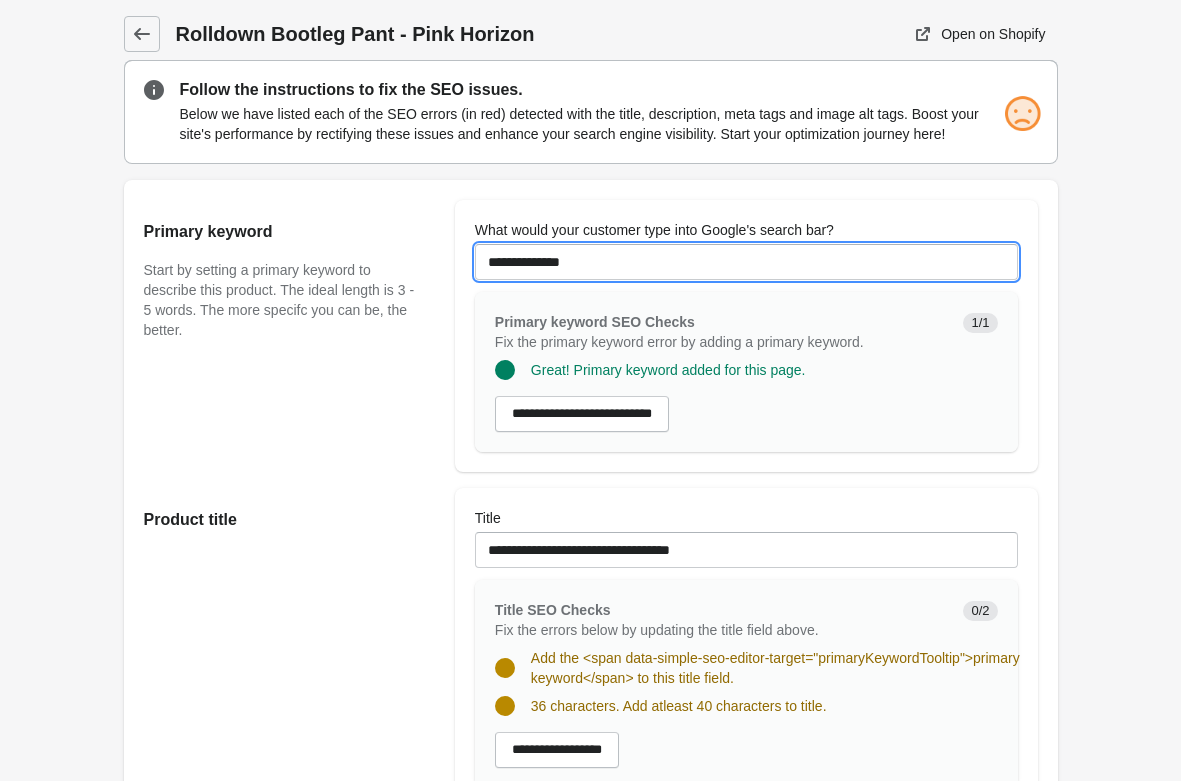 type on "**********" 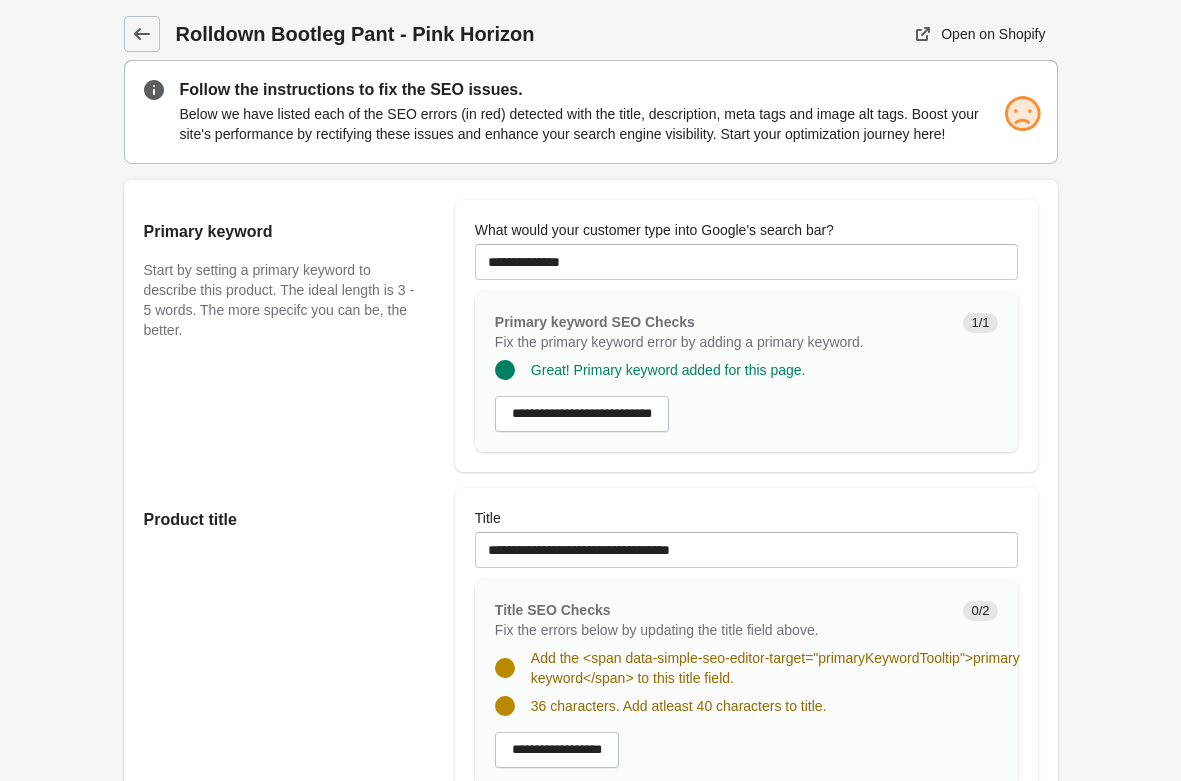 click on "Rolldown Bootleg Pant - Pink Horizon
Open on Shopify" at bounding box center [590, 1191] 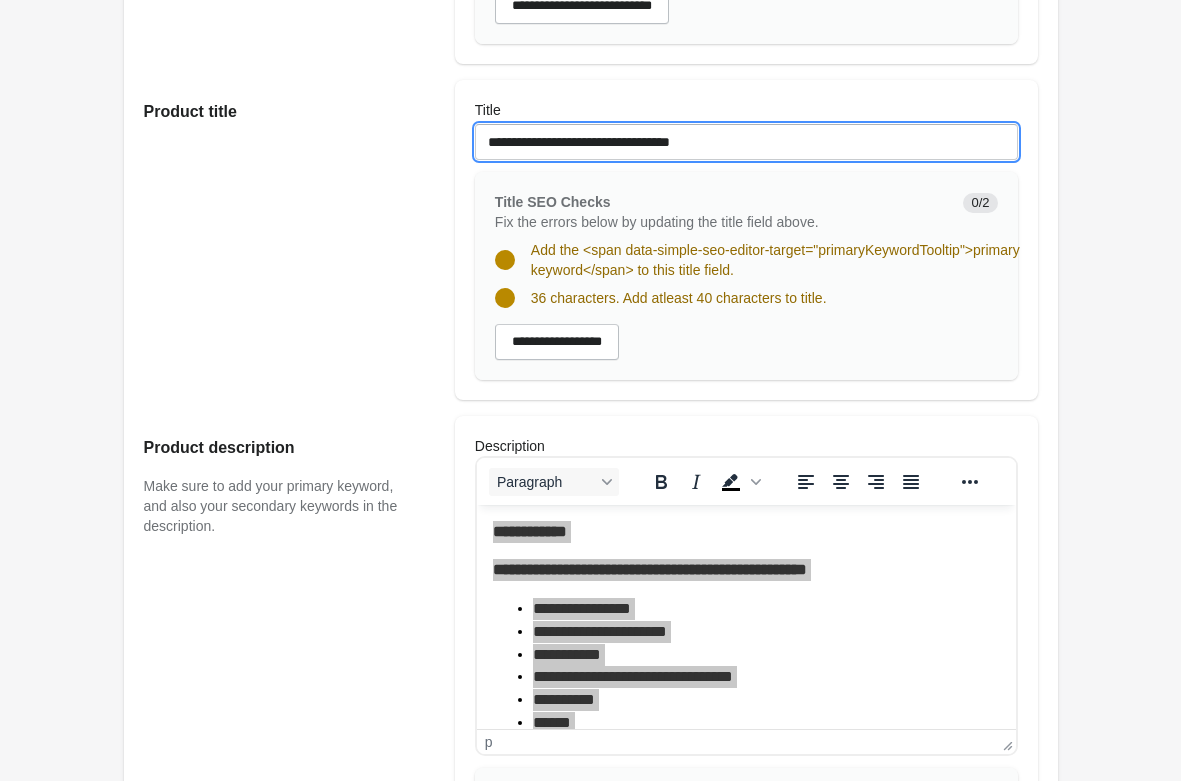drag, startPoint x: 638, startPoint y: 141, endPoint x: 286, endPoint y: 110, distance: 353.36243 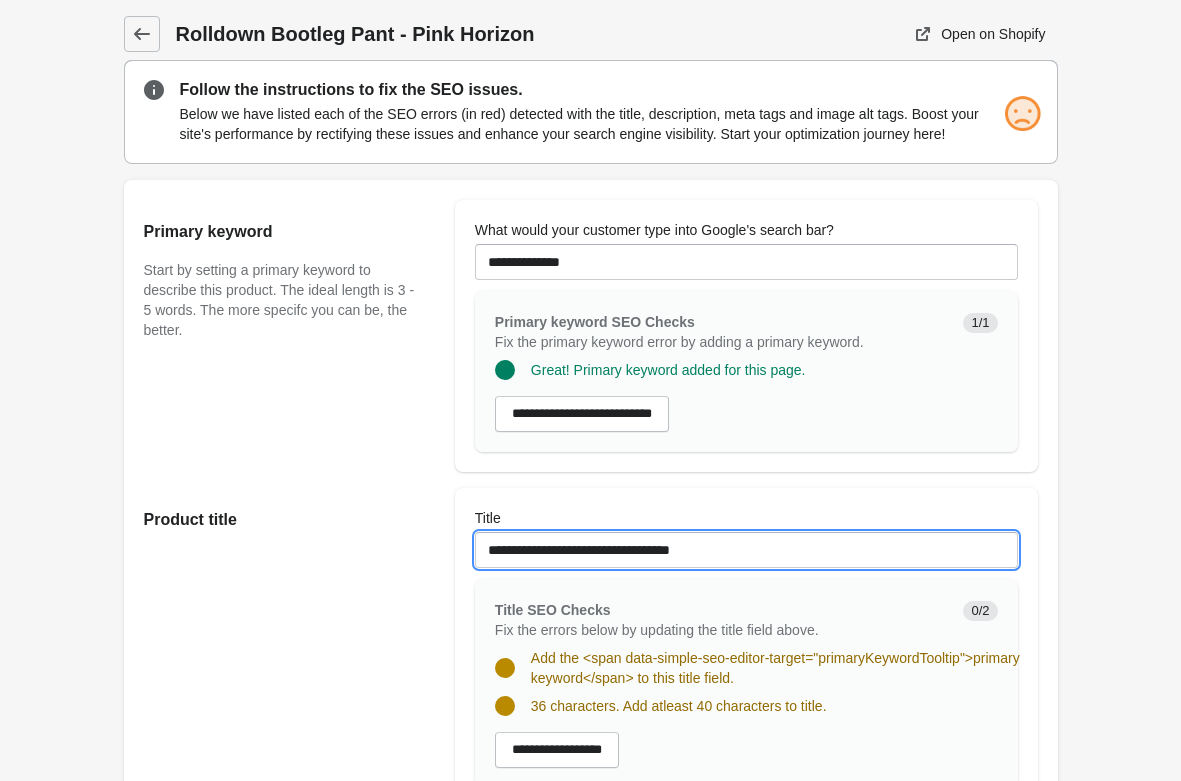 paste on "**********" 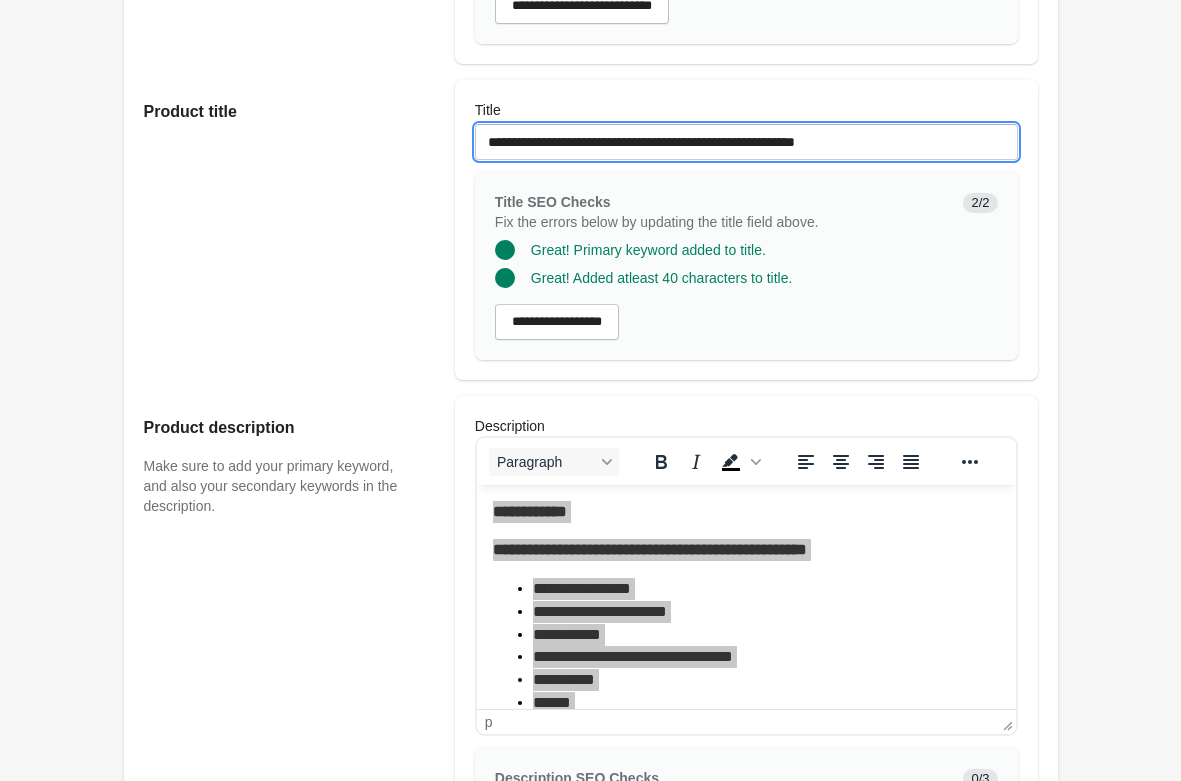 scroll, scrollTop: 714, scrollLeft: 0, axis: vertical 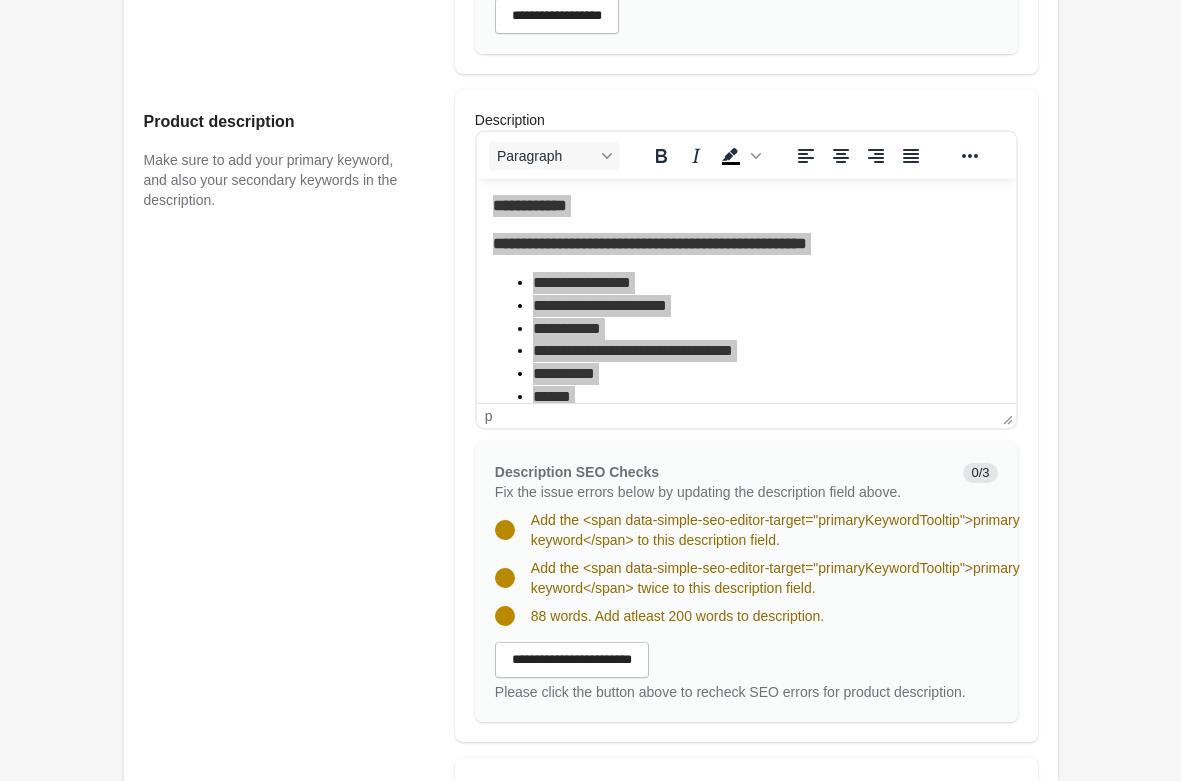 type on "**********" 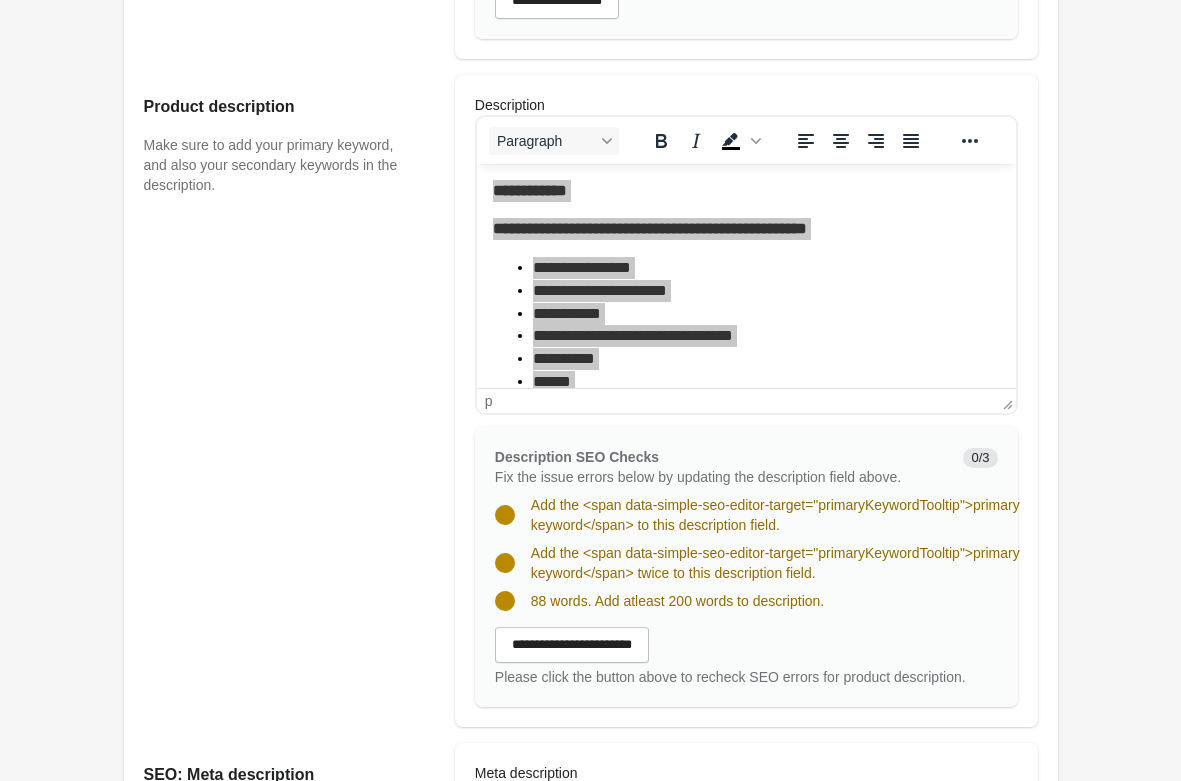 scroll, scrollTop: 714, scrollLeft: 0, axis: vertical 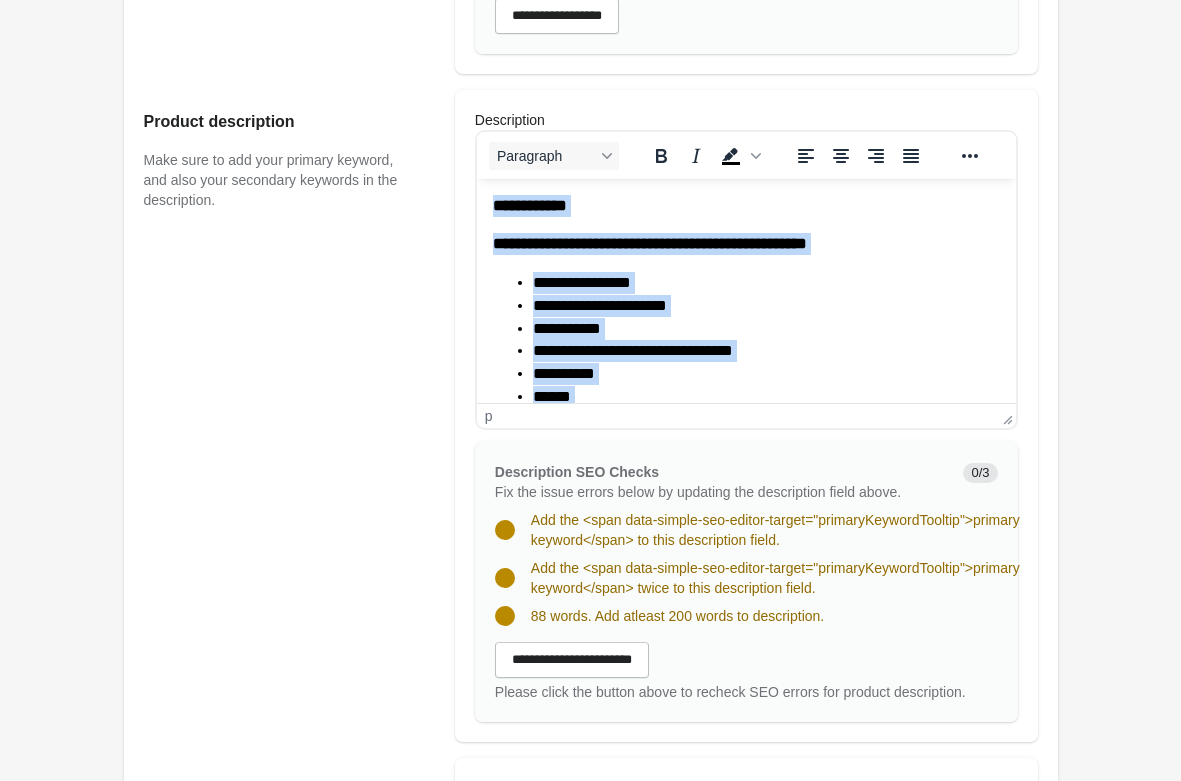 click on "**********" at bounding box center [765, 351] 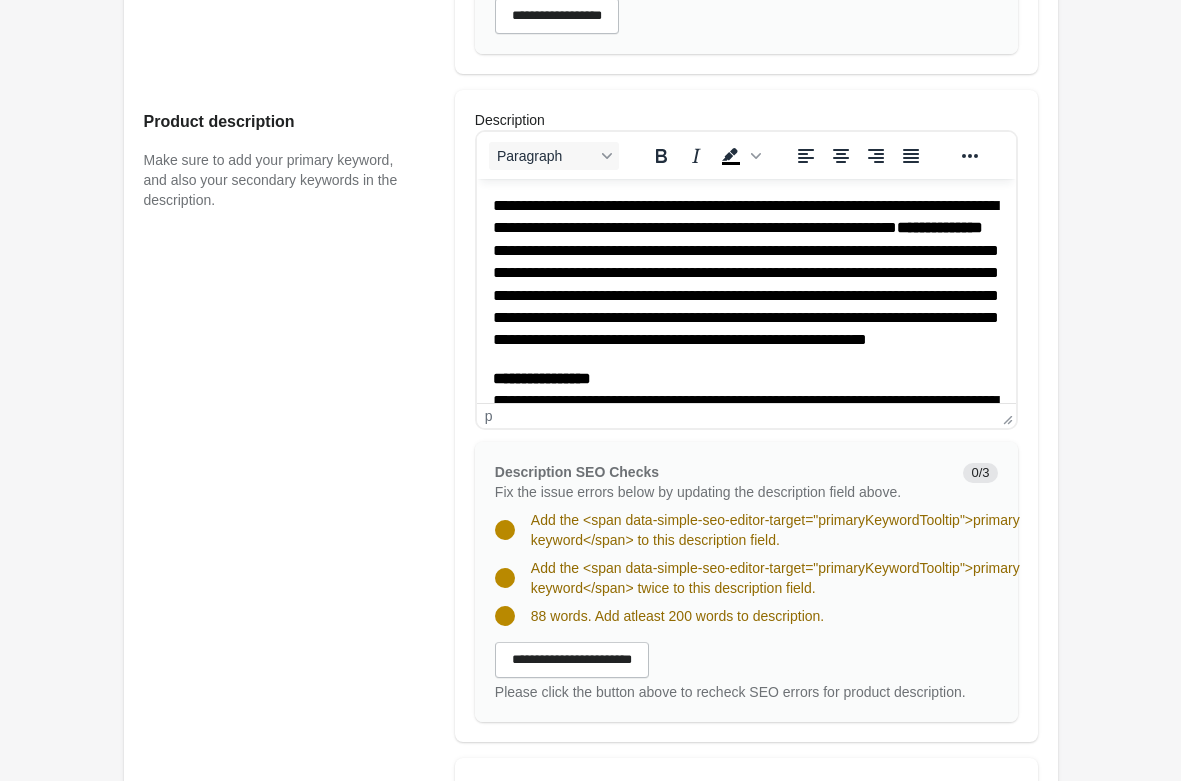 scroll, scrollTop: 474, scrollLeft: 0, axis: vertical 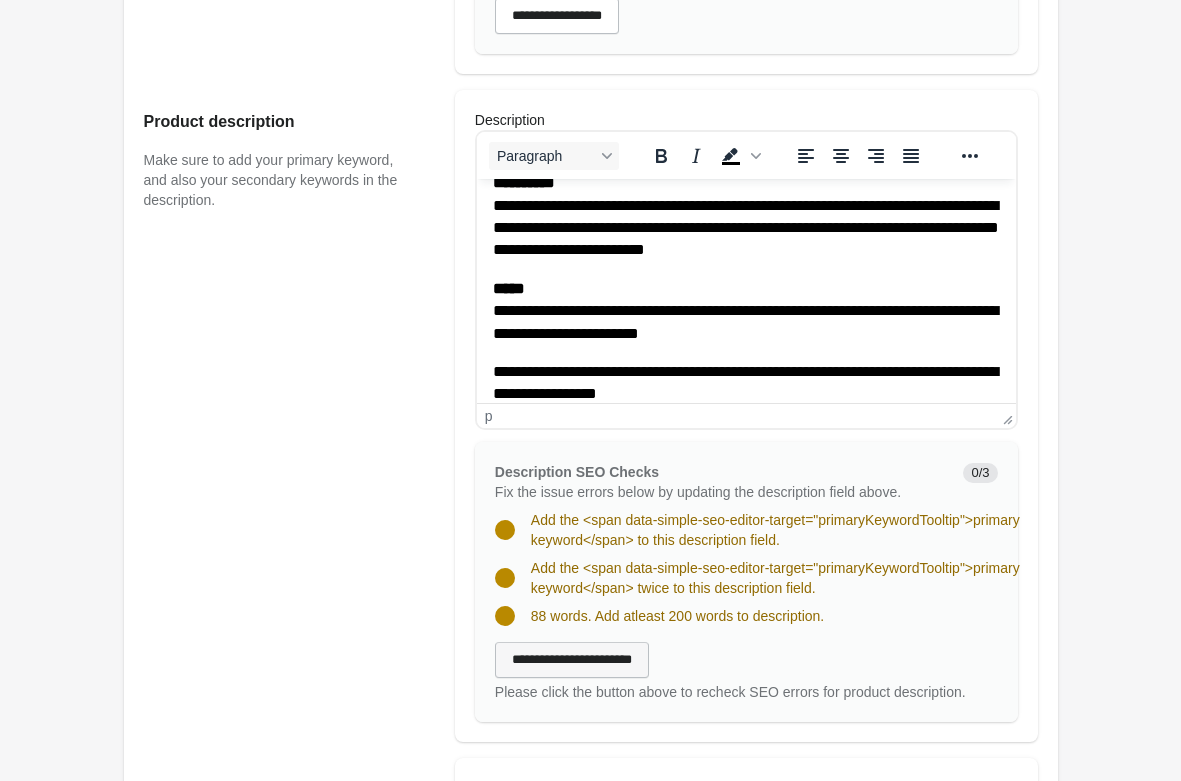 click on "**********" at bounding box center [572, 660] 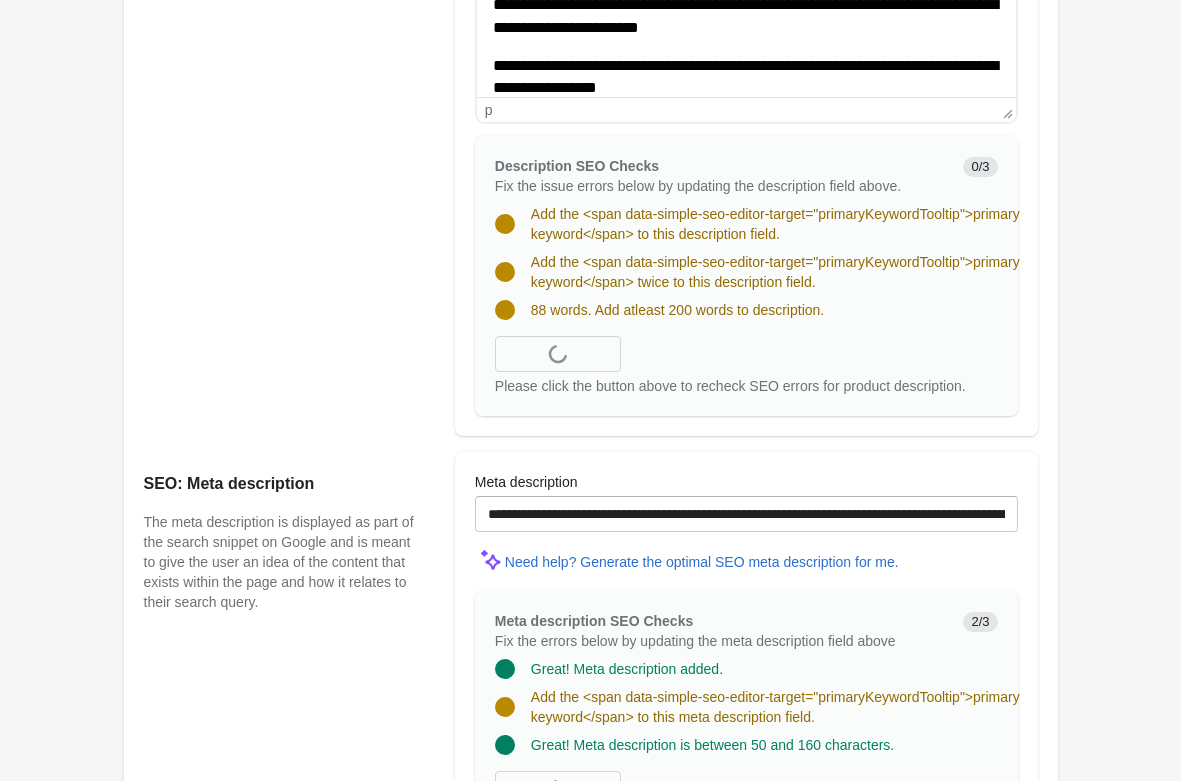 scroll, scrollTop: 1224, scrollLeft: 0, axis: vertical 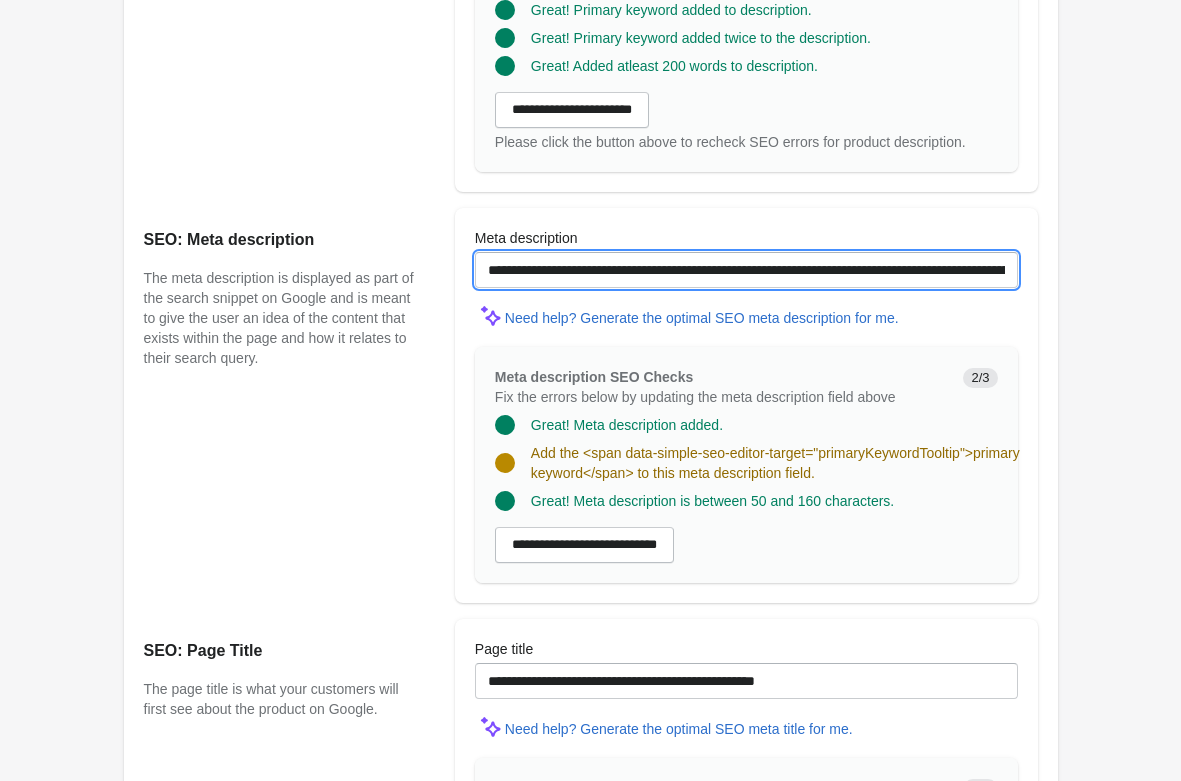 click on "**********" at bounding box center [746, 270] 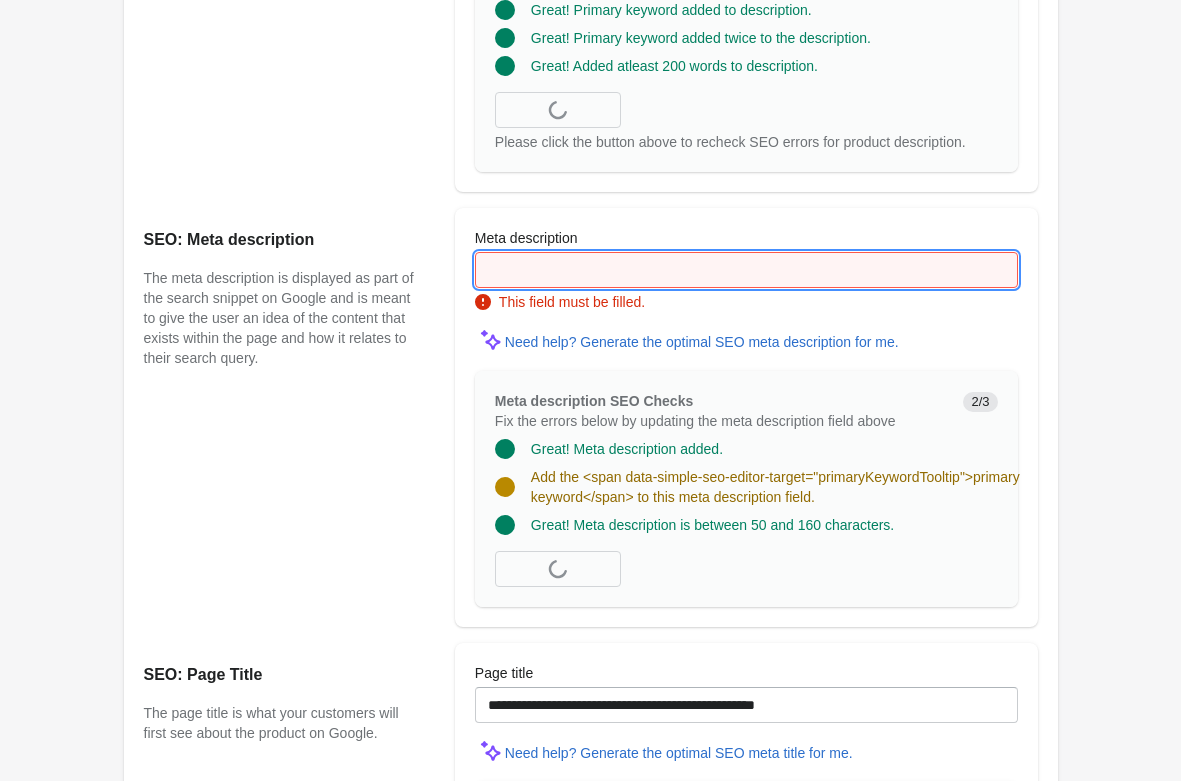 paste on "**********" 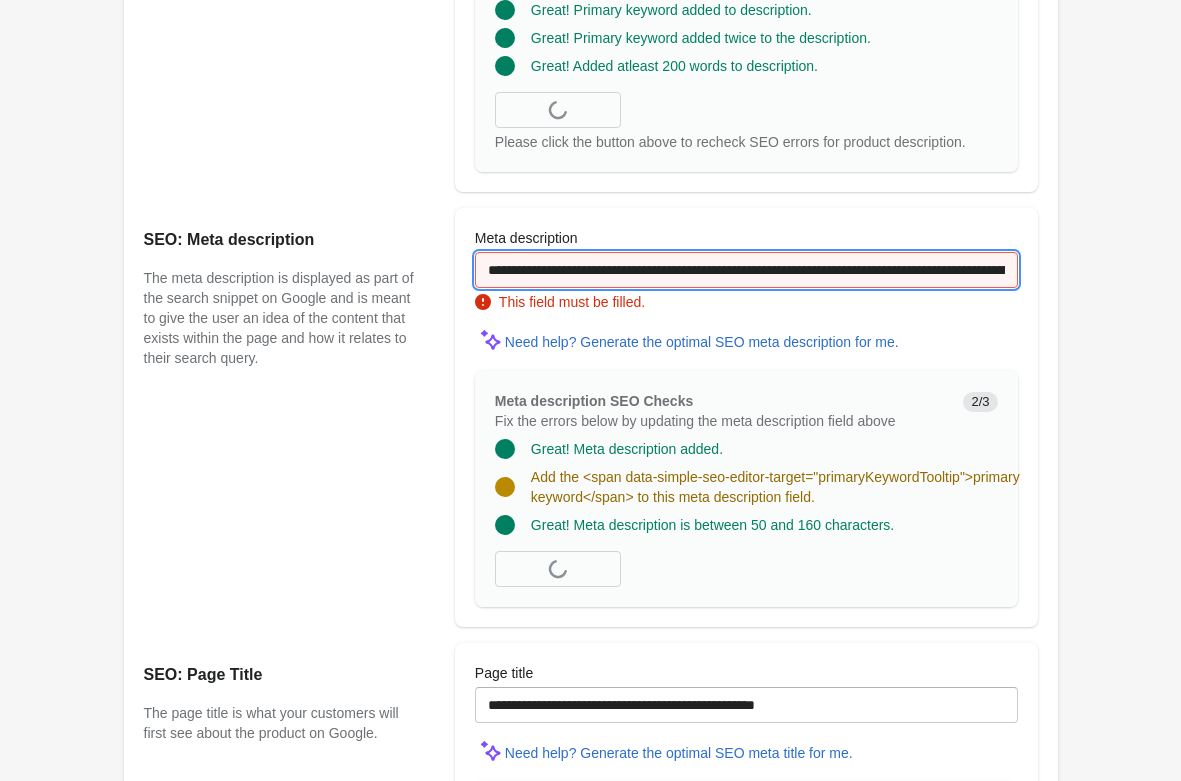 scroll, scrollTop: 0, scrollLeft: 389, axis: horizontal 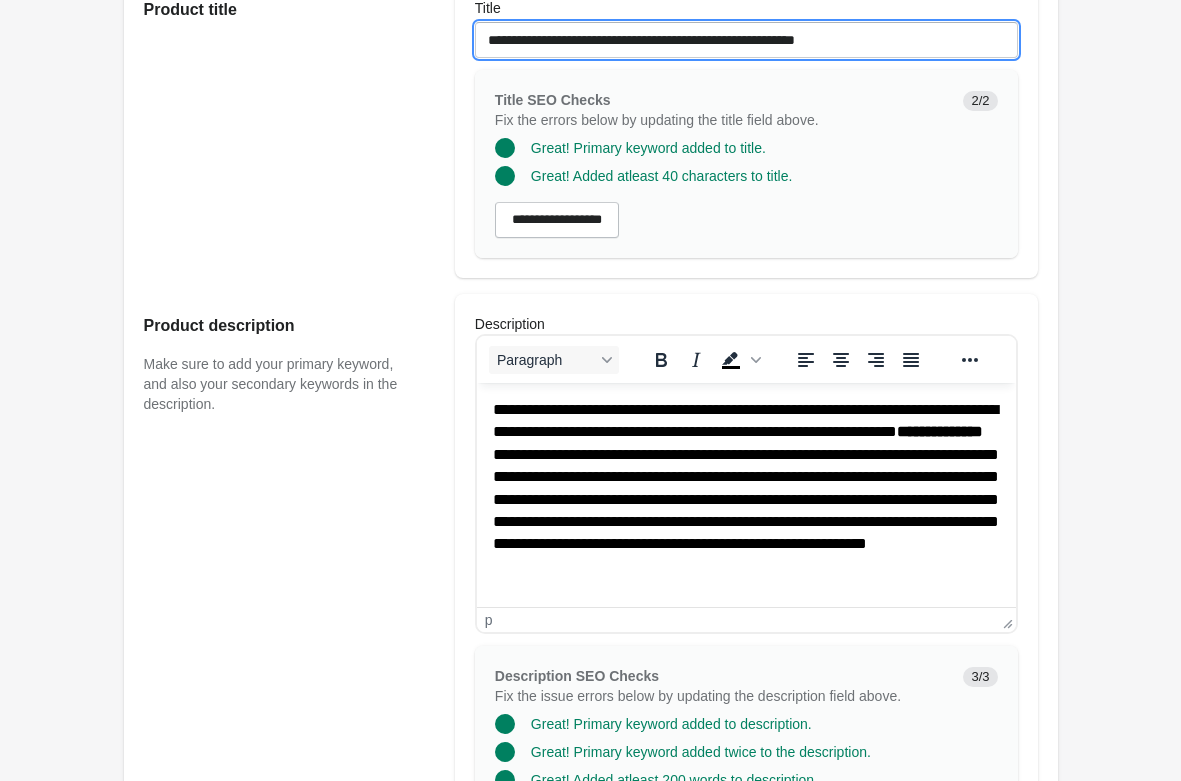 click on "**********" at bounding box center (746, 40) 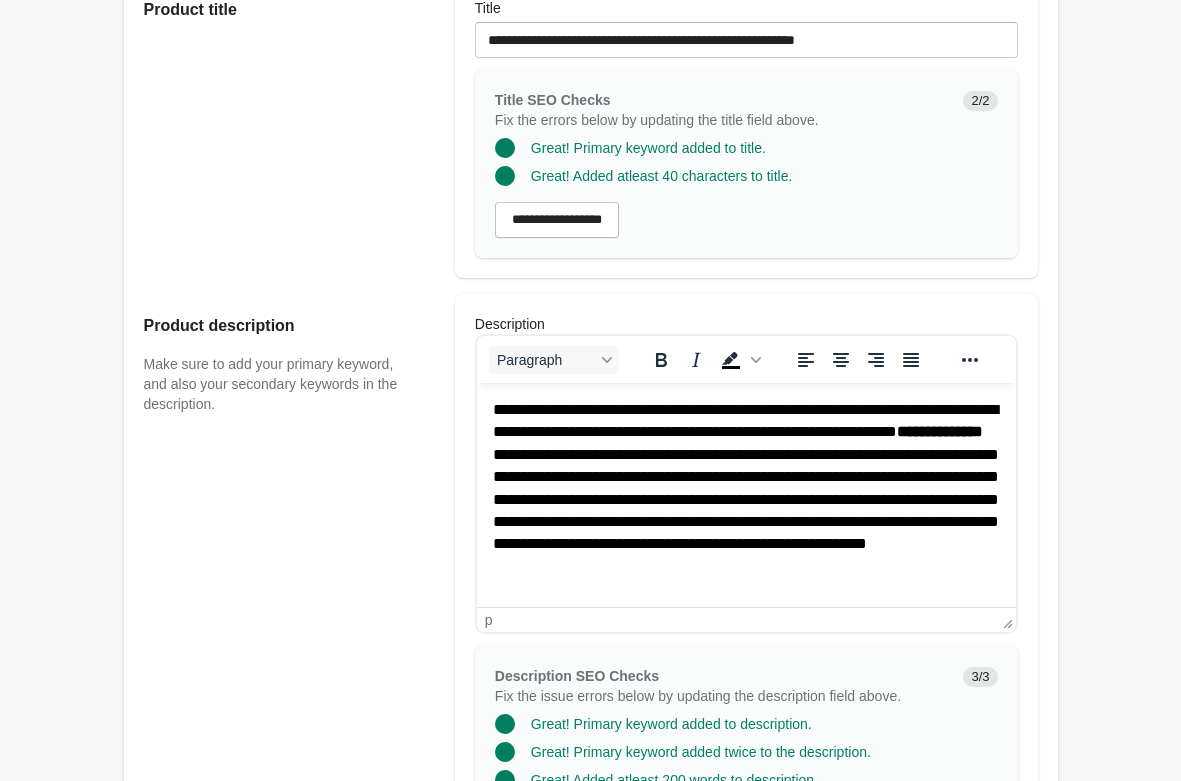 click on "Rolldown Bootleg Pant - Pink Horizon
Open on Shopify" at bounding box center (590, 641) 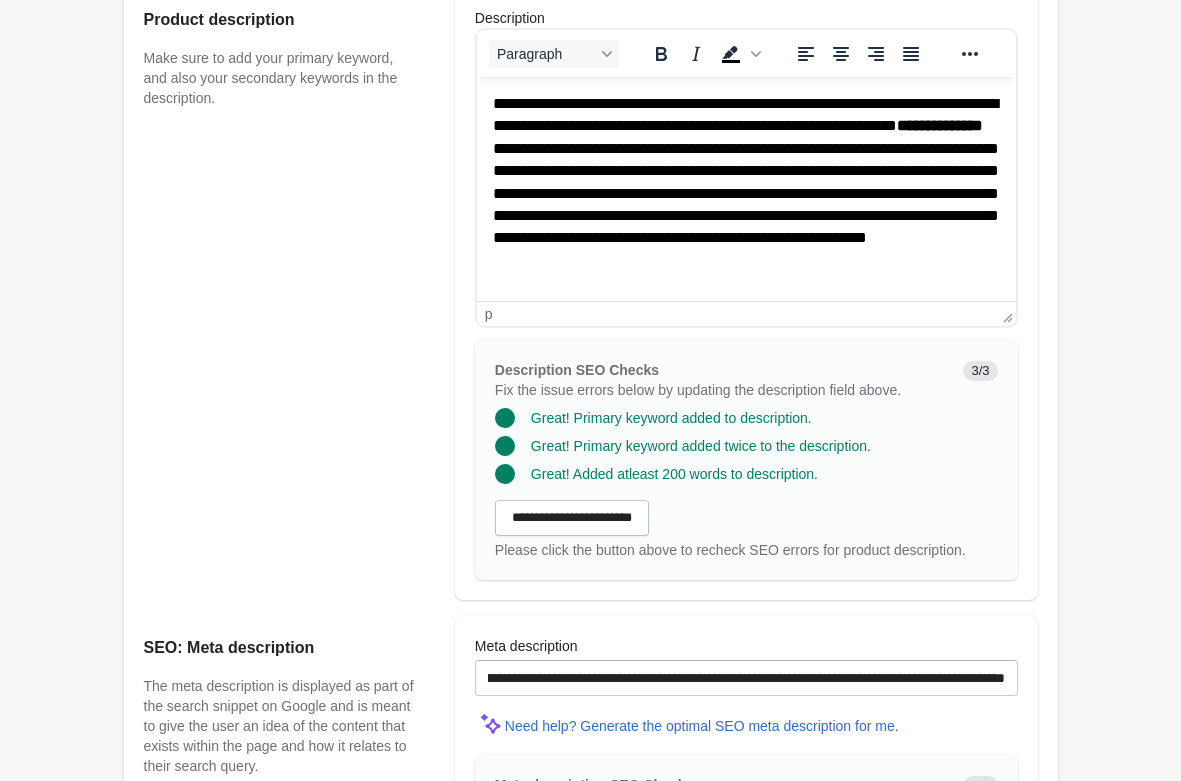 scroll, scrollTop: 918, scrollLeft: 0, axis: vertical 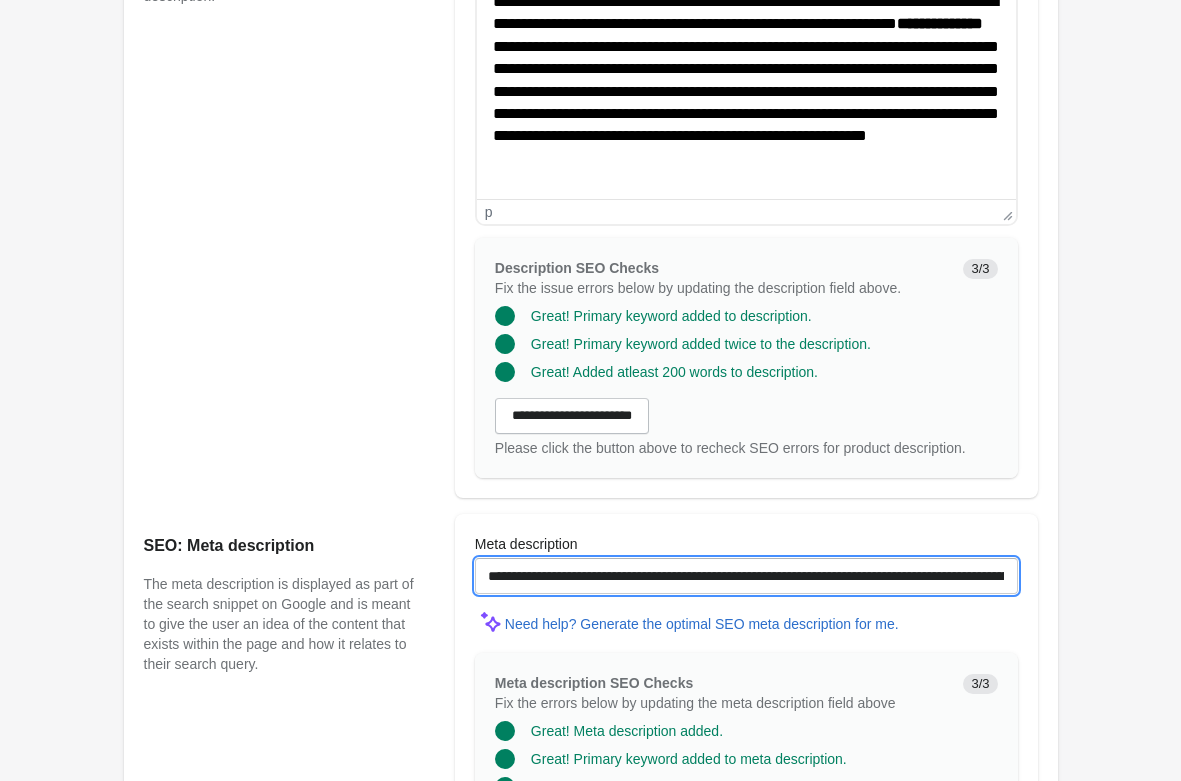 drag, startPoint x: 728, startPoint y: 581, endPoint x: 202, endPoint y: 572, distance: 526.07697 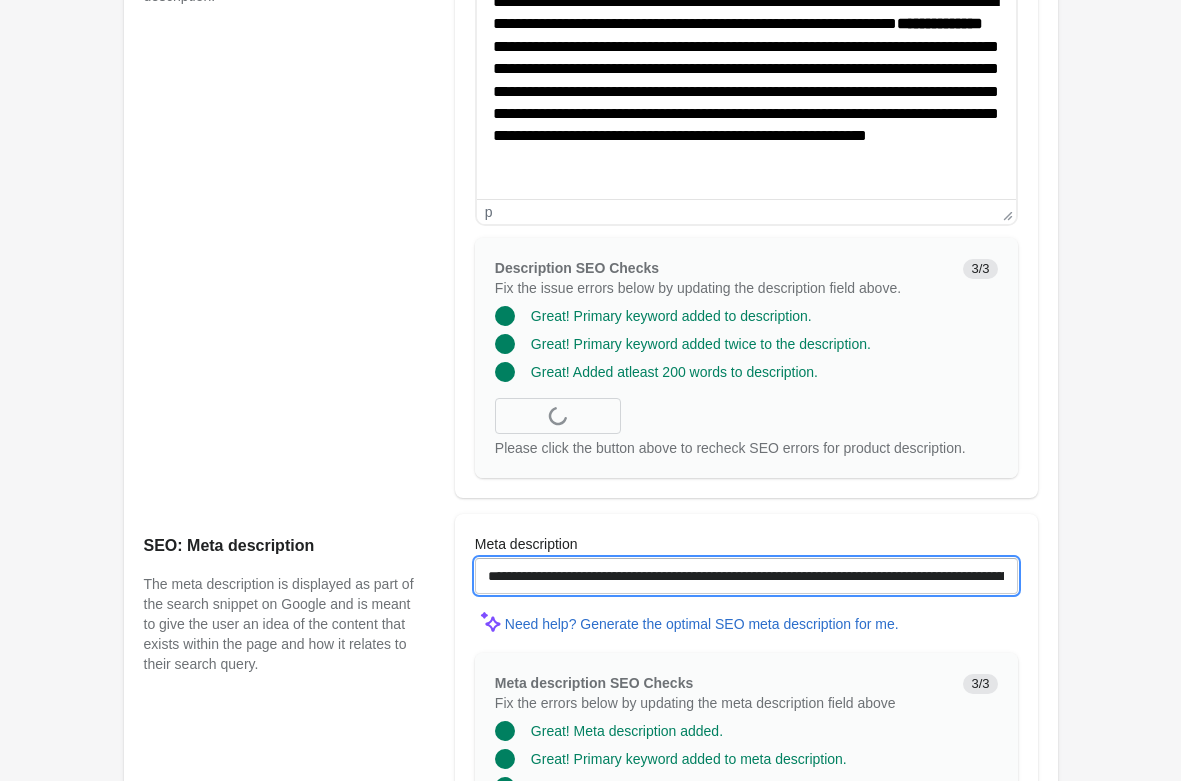 scroll, scrollTop: 1326, scrollLeft: 0, axis: vertical 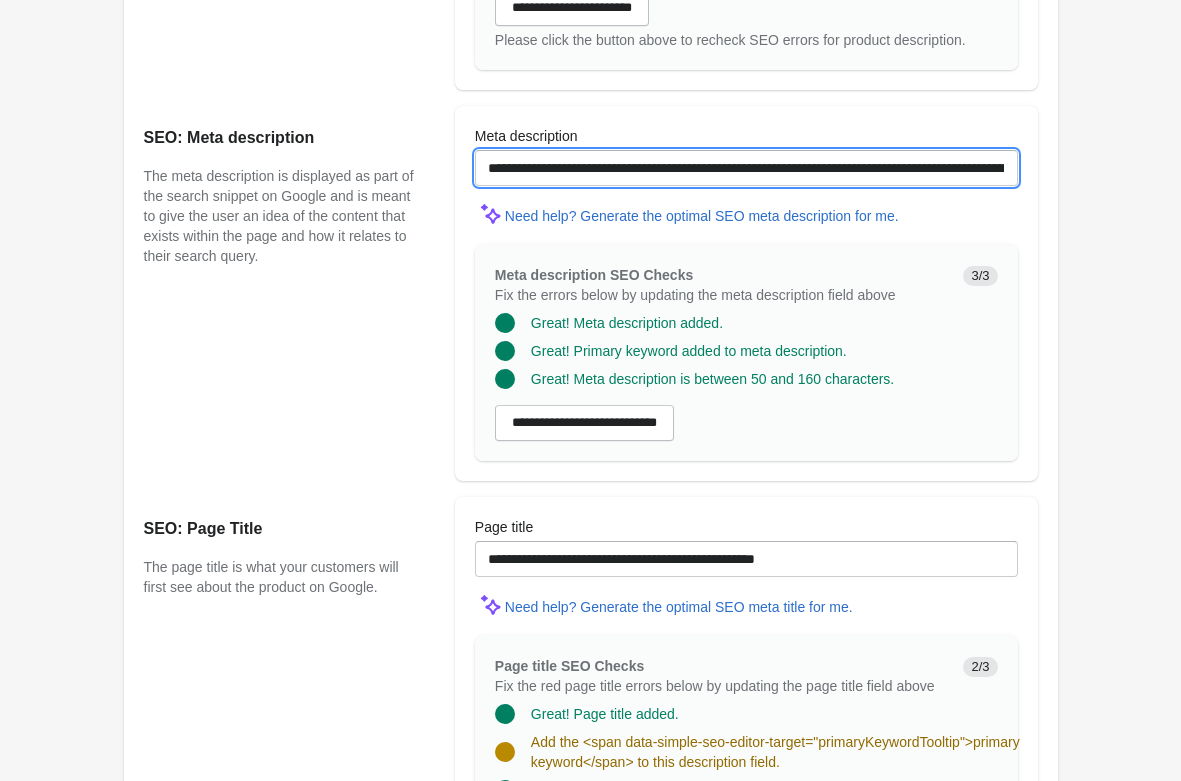 type on "**********" 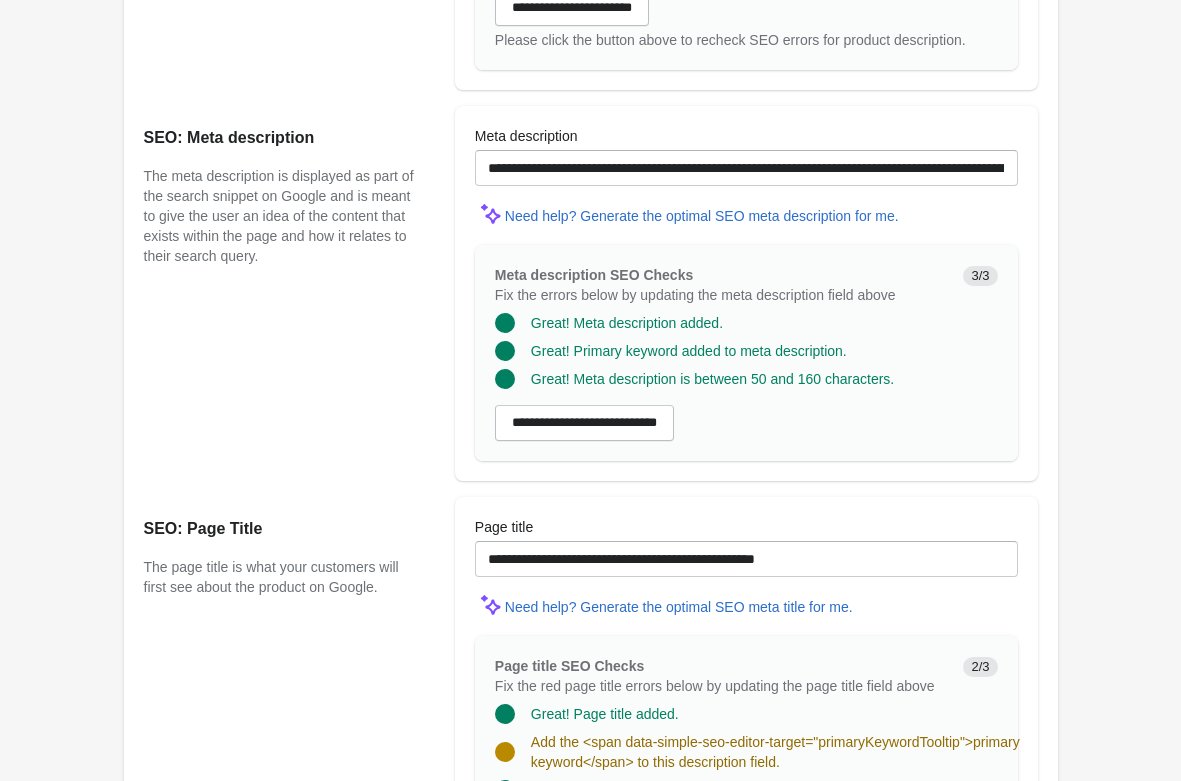 click on "Rolldown Bootleg Pant - Pink Horizon
Open on Shopify" at bounding box center (590, -175) 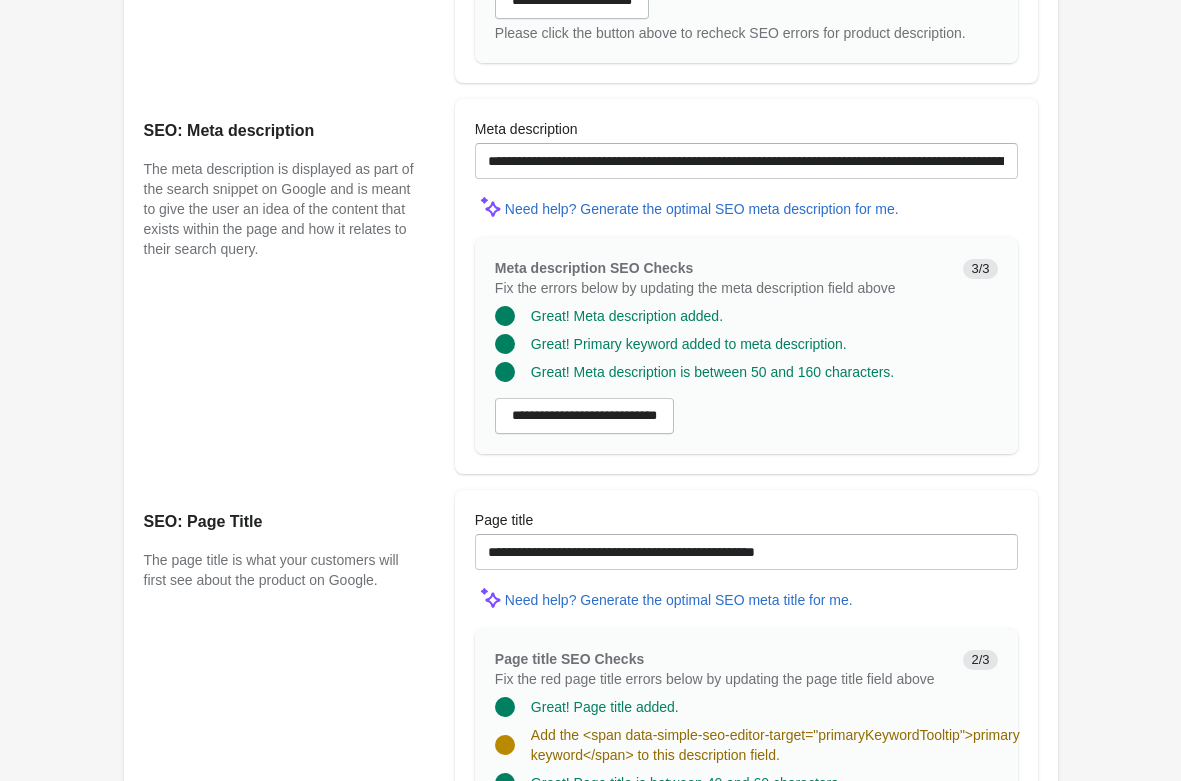 scroll, scrollTop: 1520, scrollLeft: 0, axis: vertical 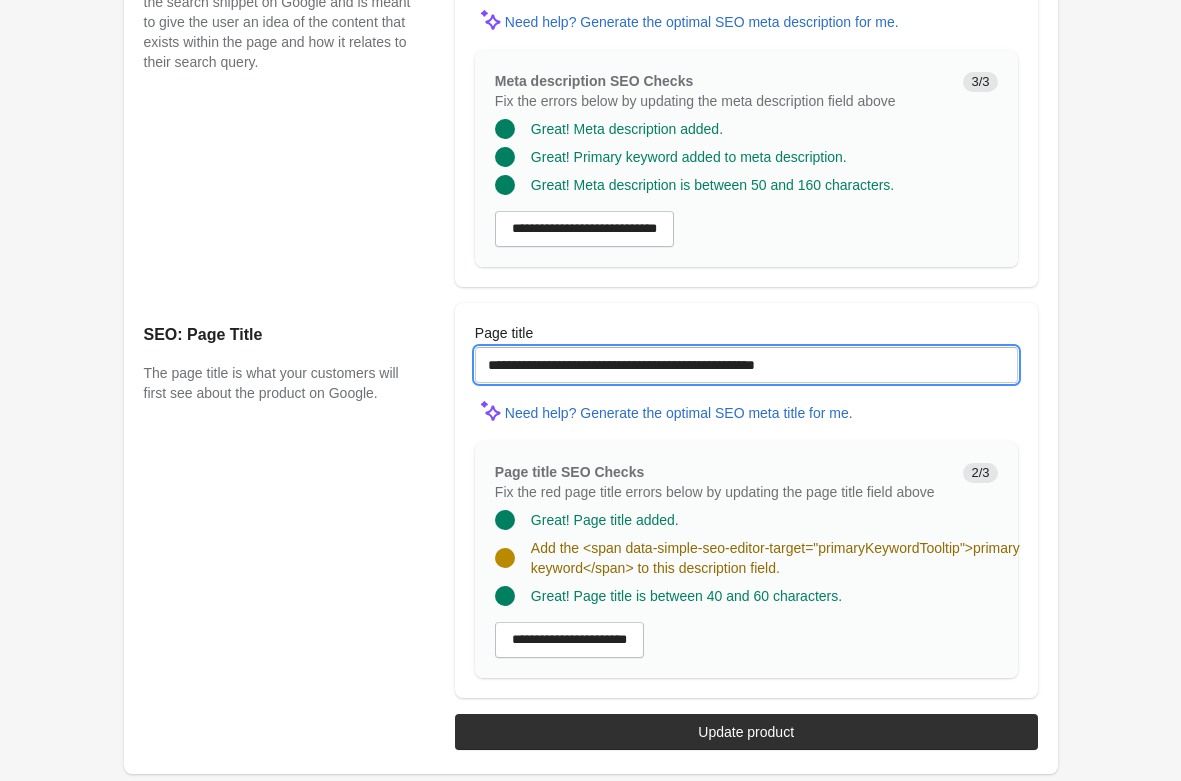 drag, startPoint x: 724, startPoint y: 335, endPoint x: 80, endPoint y: 318, distance: 644.22437 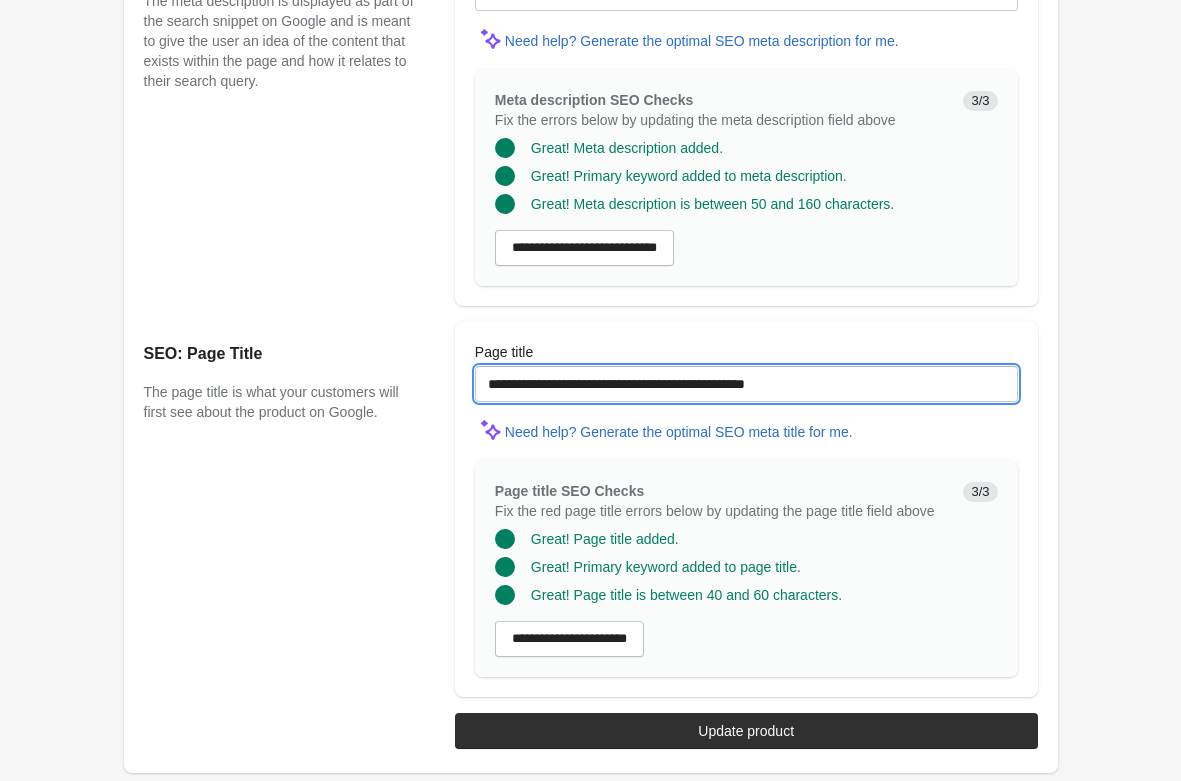 scroll, scrollTop: 1500, scrollLeft: 0, axis: vertical 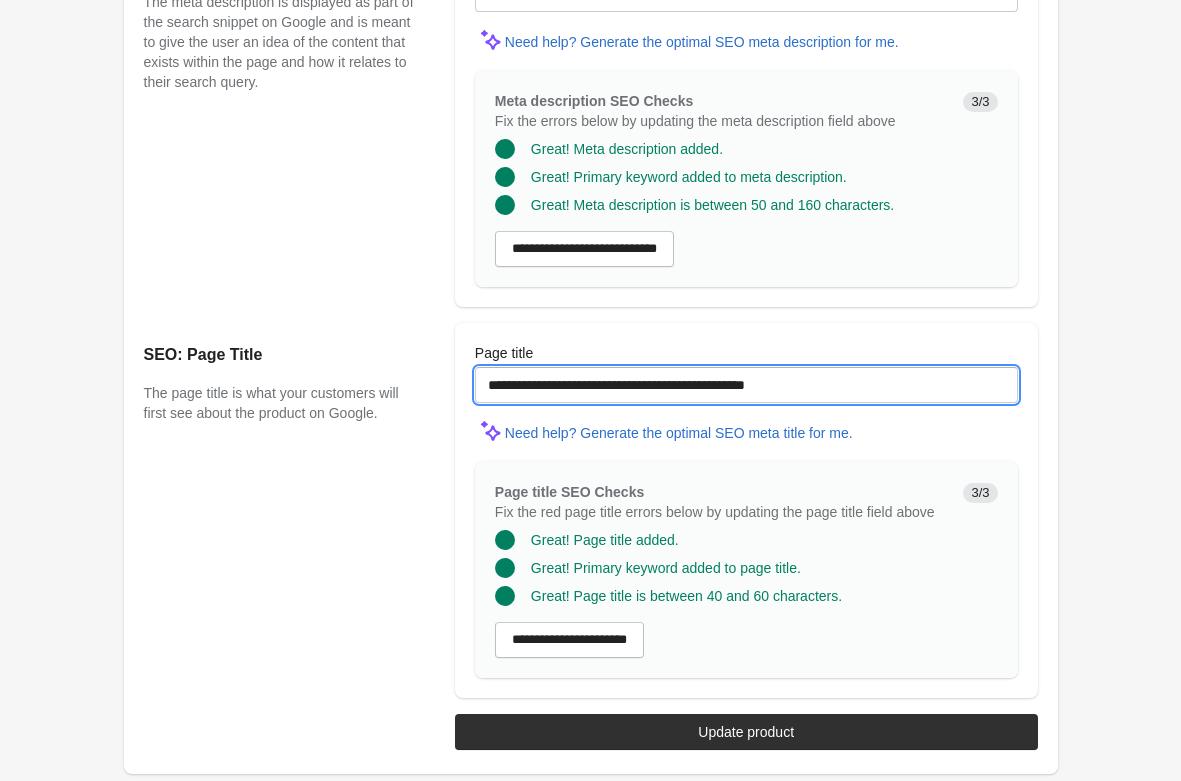 type on "**********" 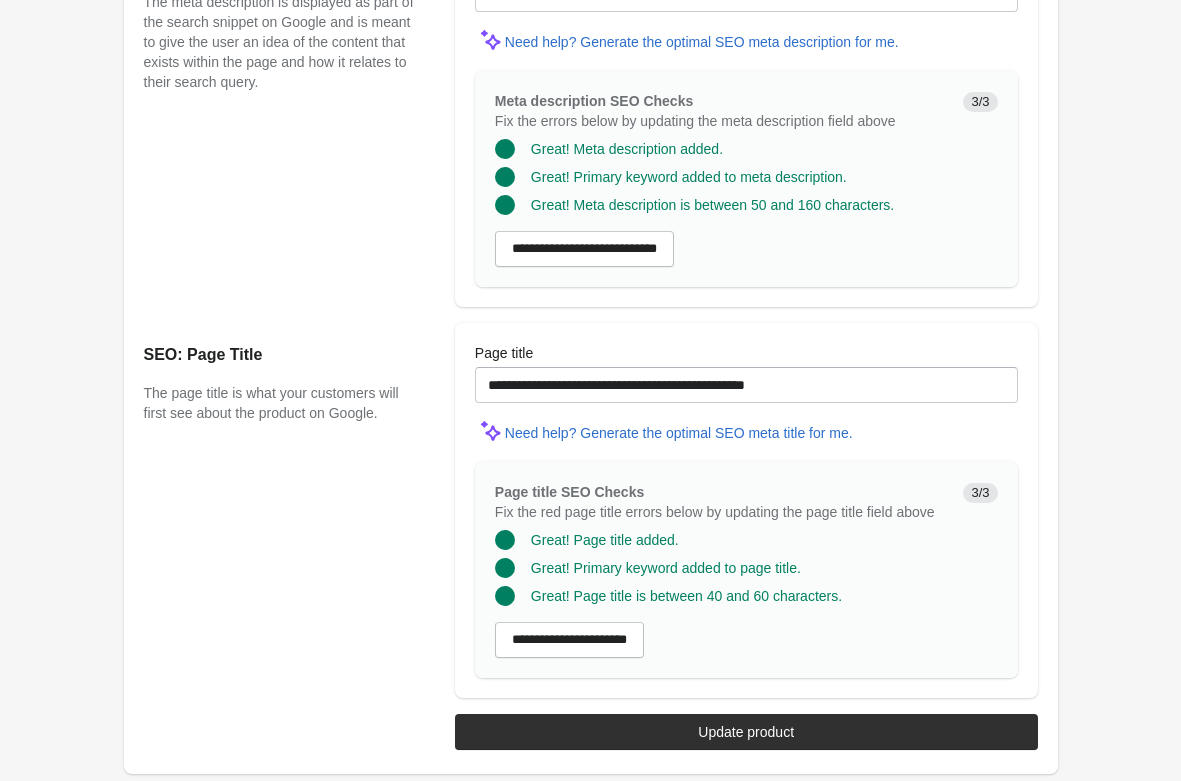 click on "SEO: Page Title
The page title is what your customers will first see about the product on Google." at bounding box center (289, 510) 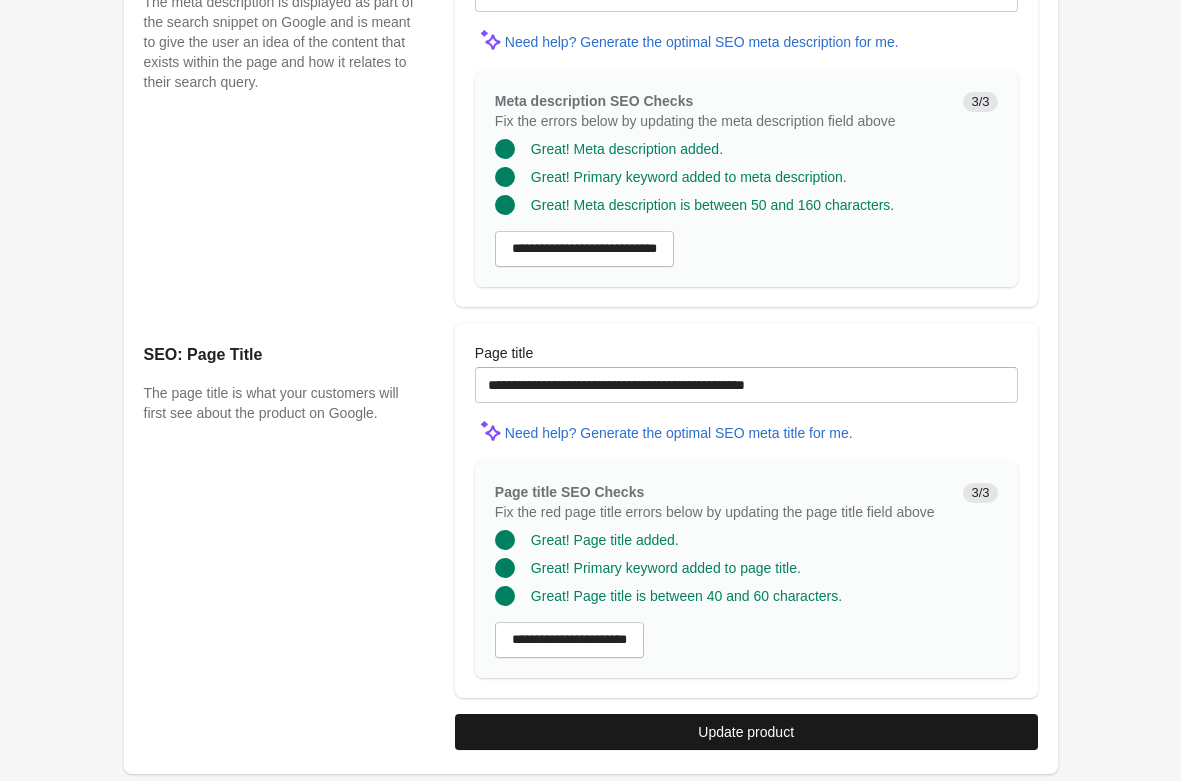 click on "Update product" at bounding box center (746, 732) 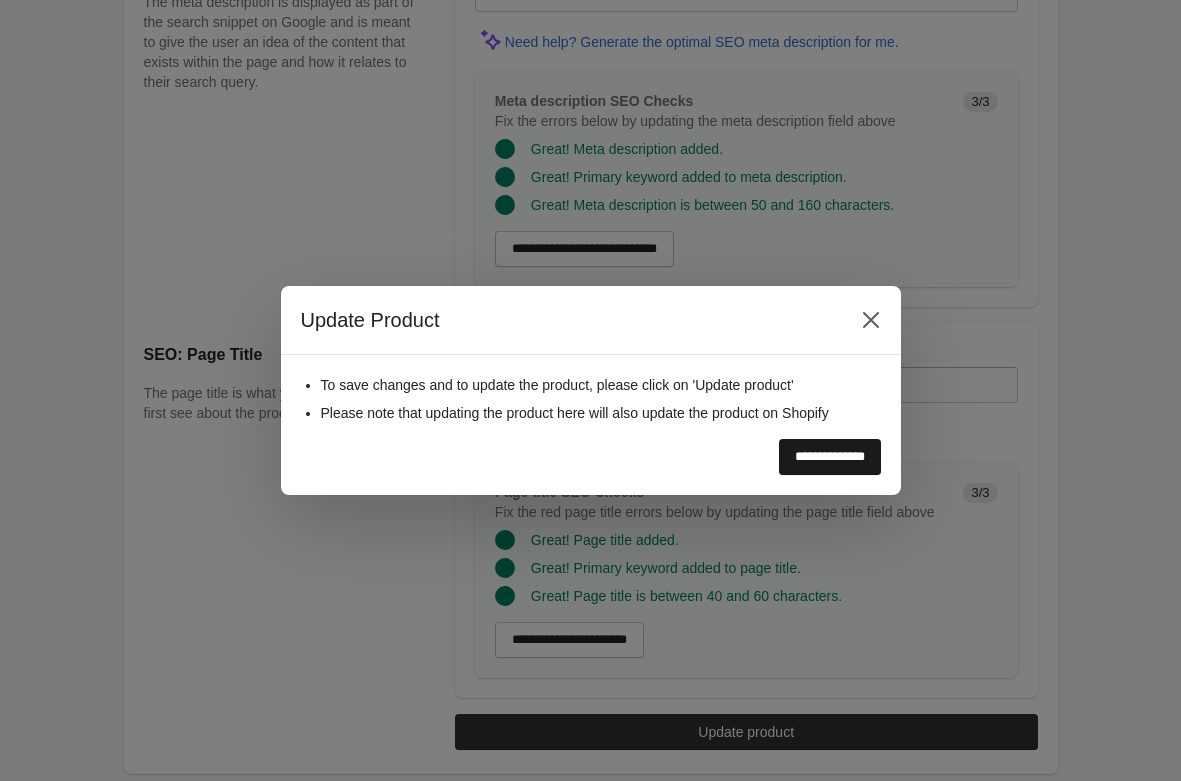 click on "**********" at bounding box center [830, 457] 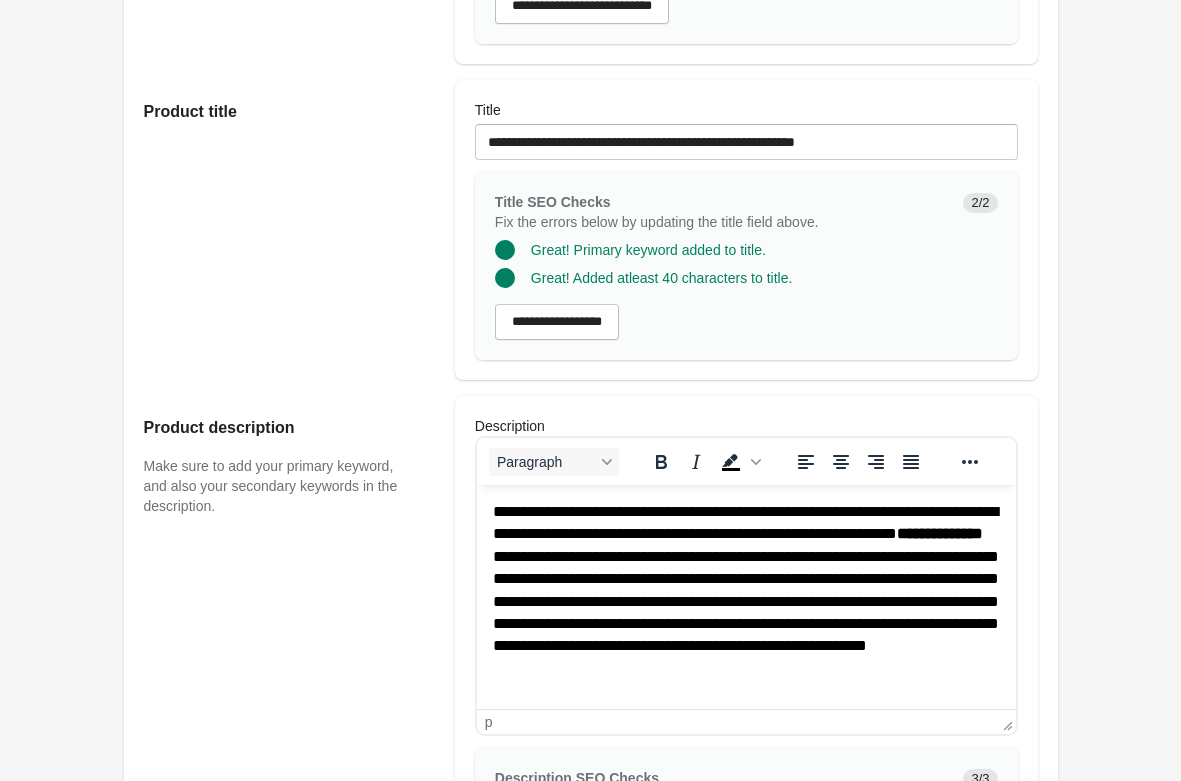 scroll, scrollTop: 0, scrollLeft: 0, axis: both 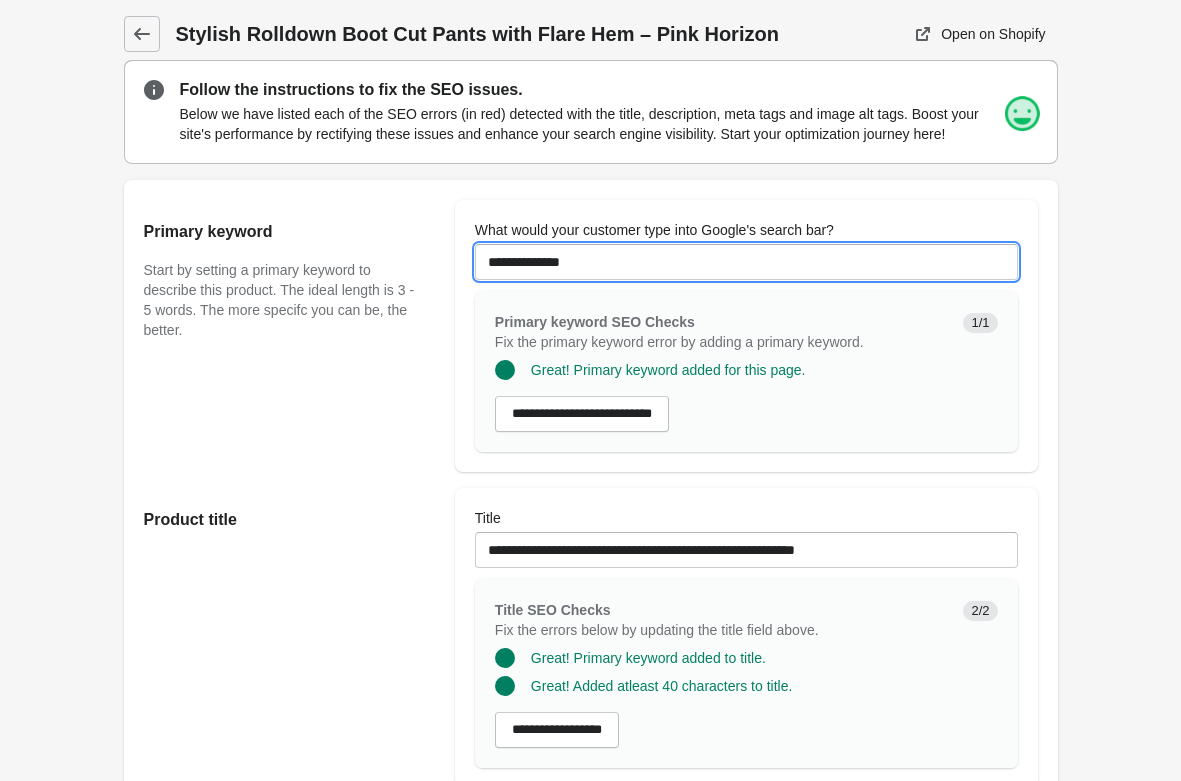 drag, startPoint x: 522, startPoint y: 257, endPoint x: 383, endPoint y: 237, distance: 140.43147 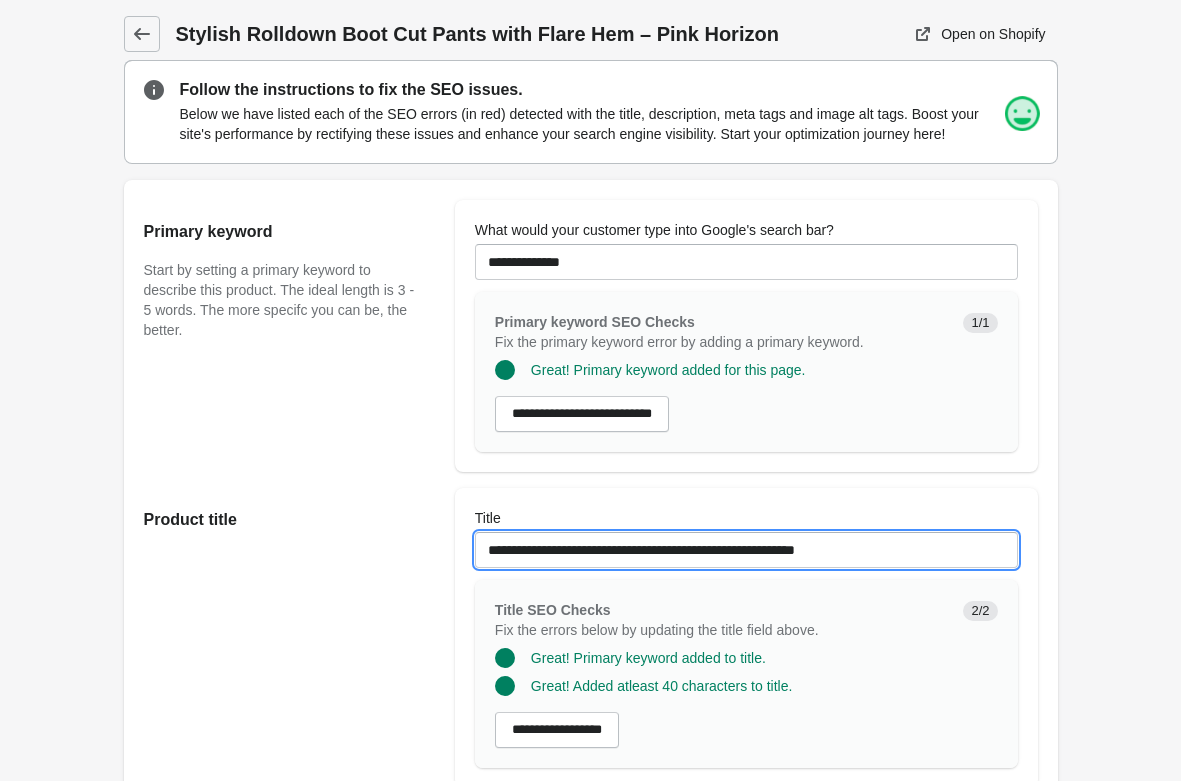 click on "**********" at bounding box center (746, 550) 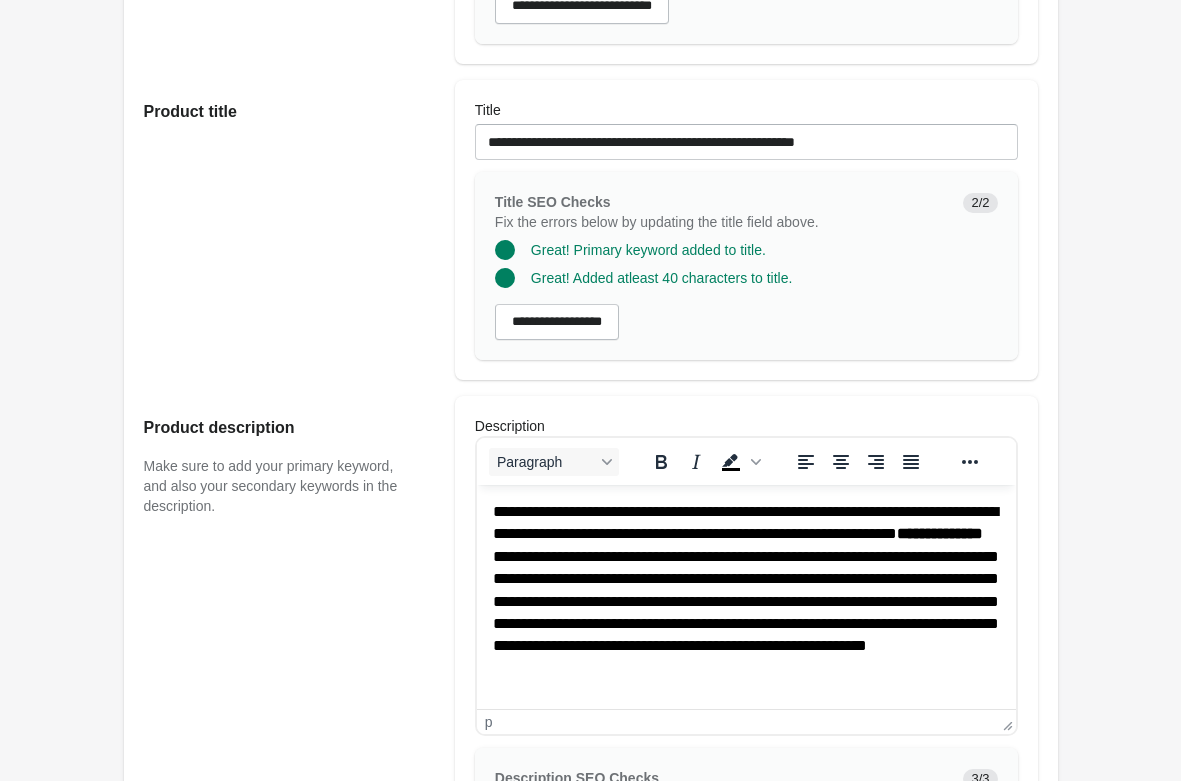 click on "**********" at bounding box center [745, 602] 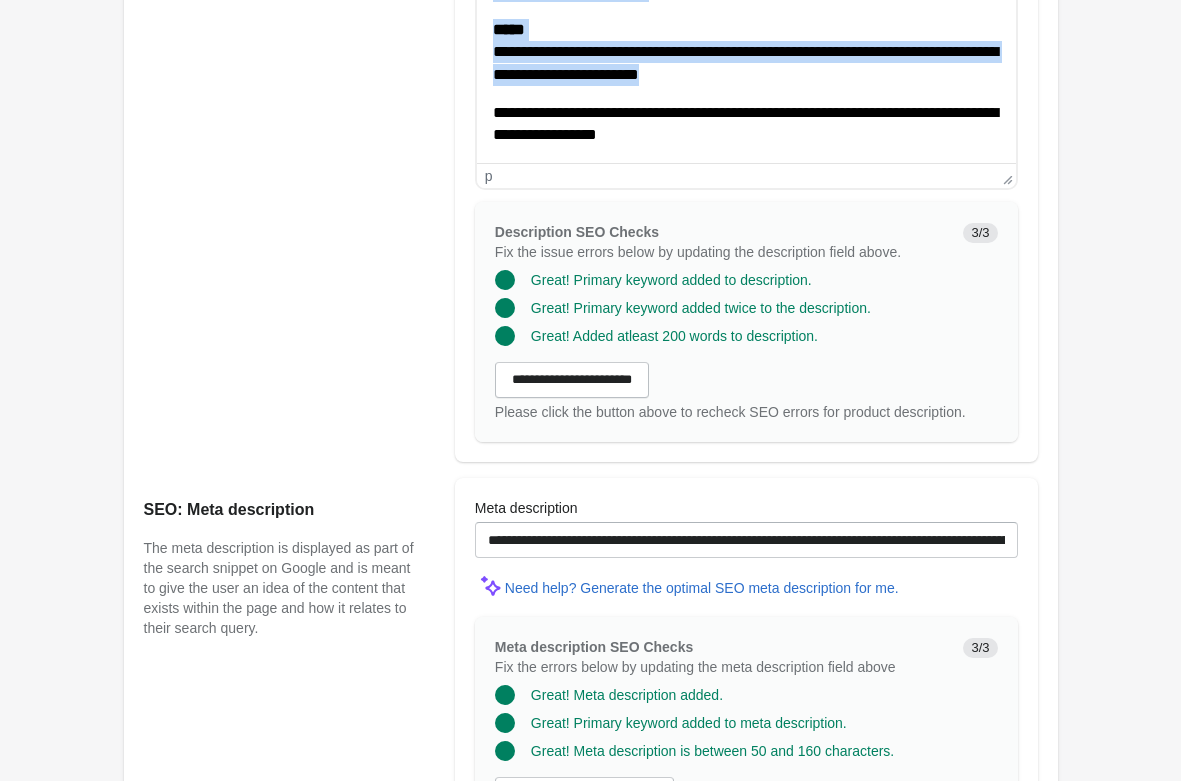 scroll, scrollTop: 1020, scrollLeft: 0, axis: vertical 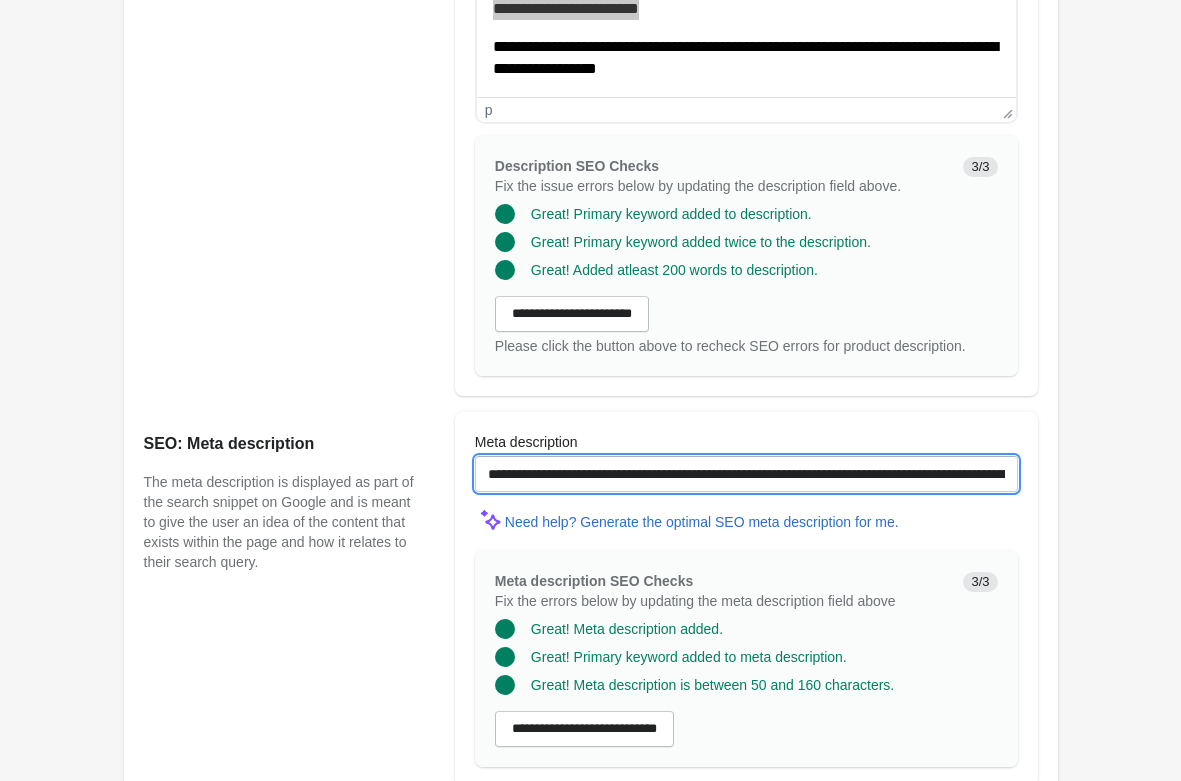 click on "**********" at bounding box center (746, 474) 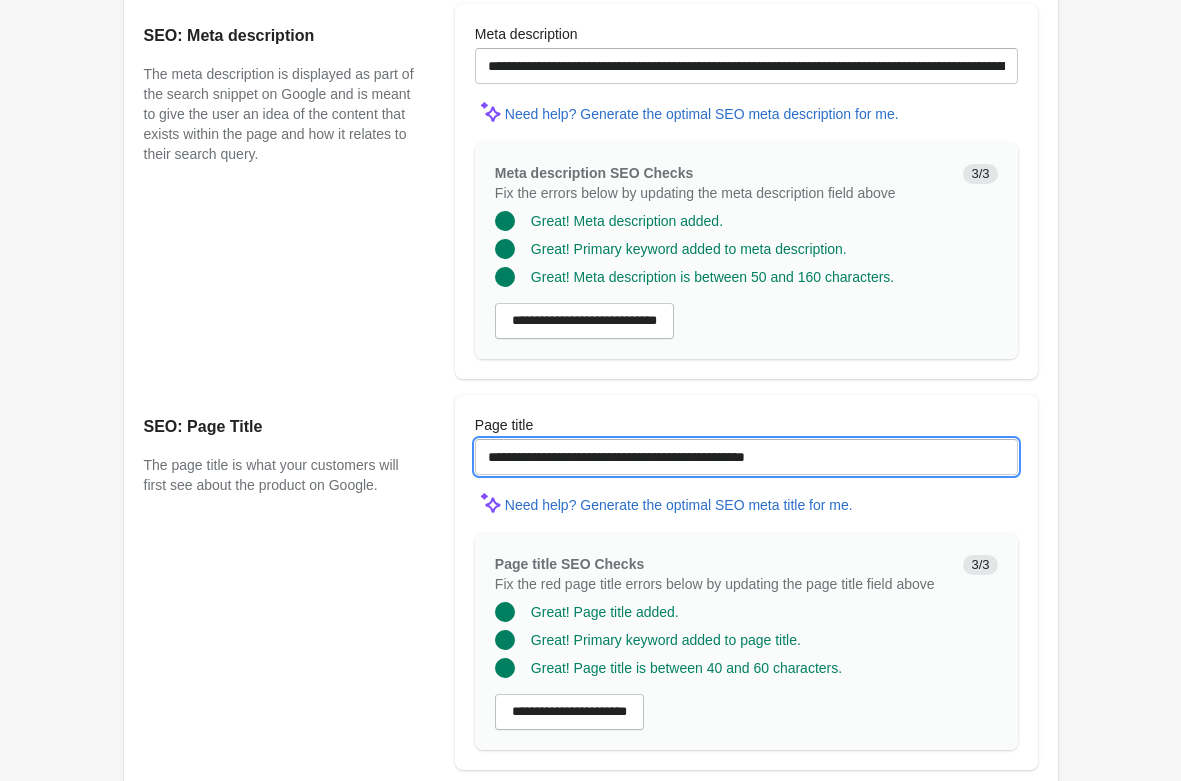 click on "**********" at bounding box center [746, 457] 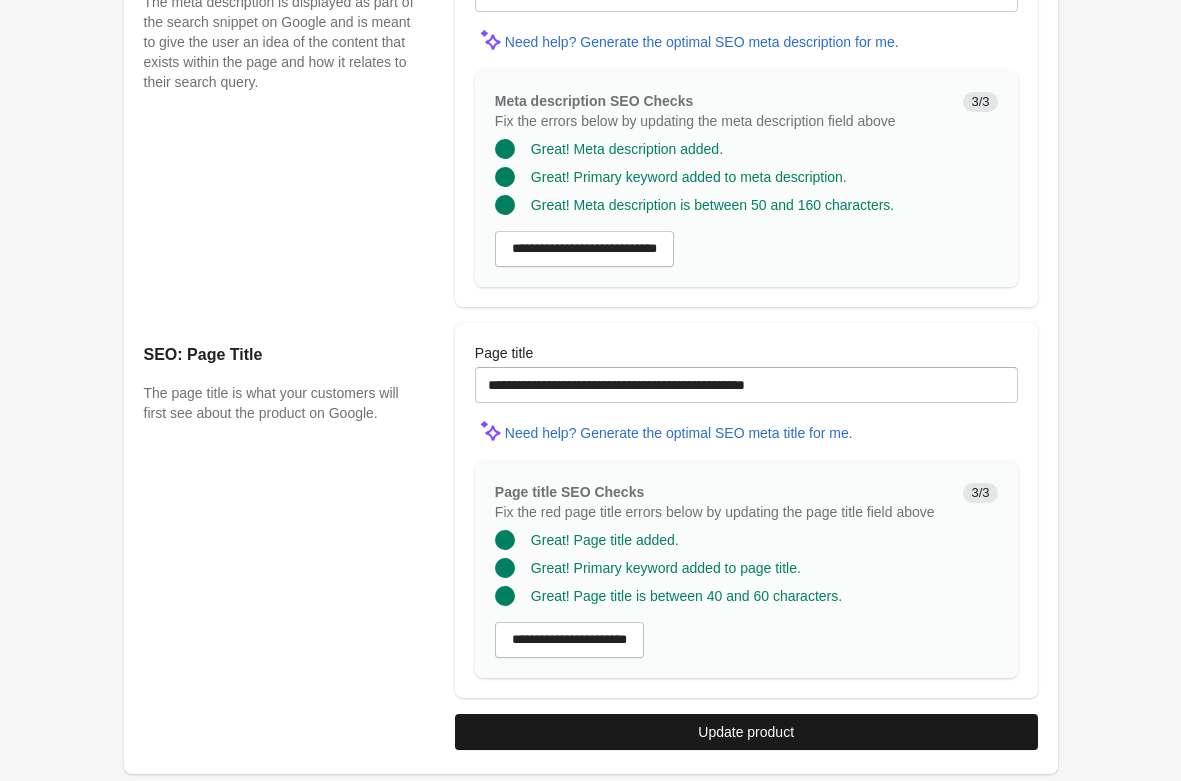 click on "Update product" at bounding box center [746, 732] 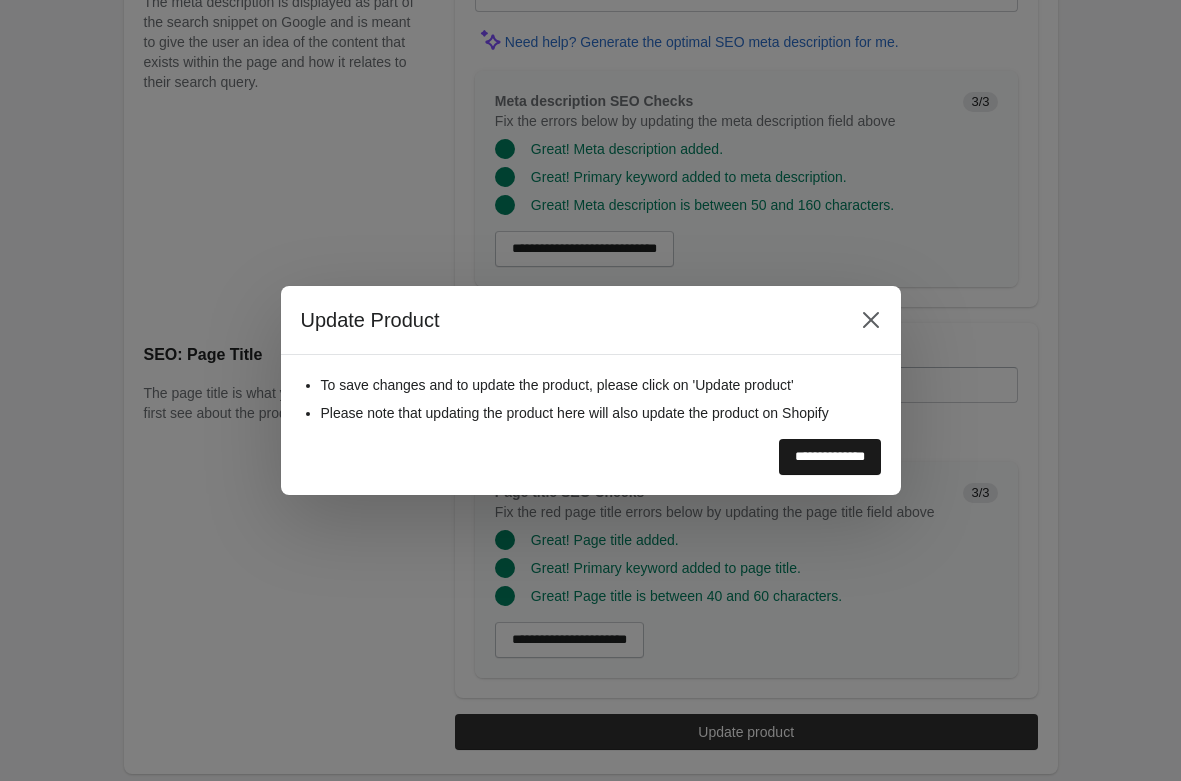 click on "**********" at bounding box center (830, 457) 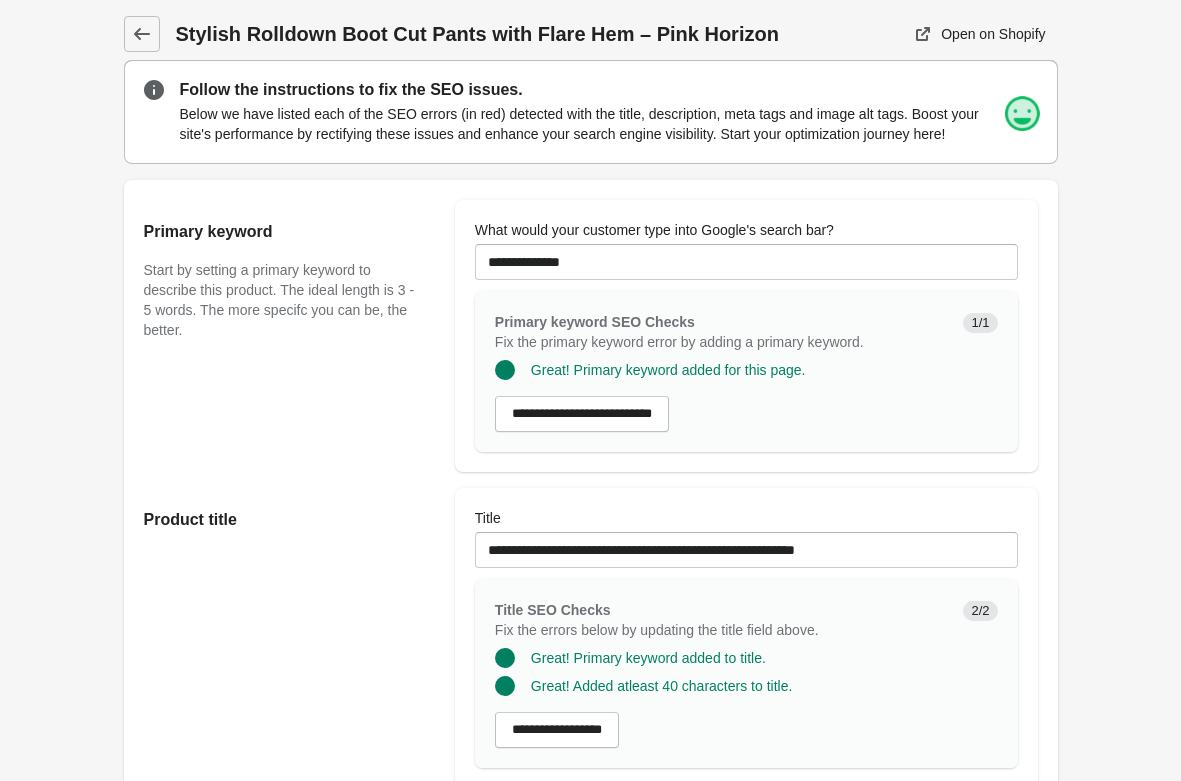 scroll, scrollTop: 0, scrollLeft: 0, axis: both 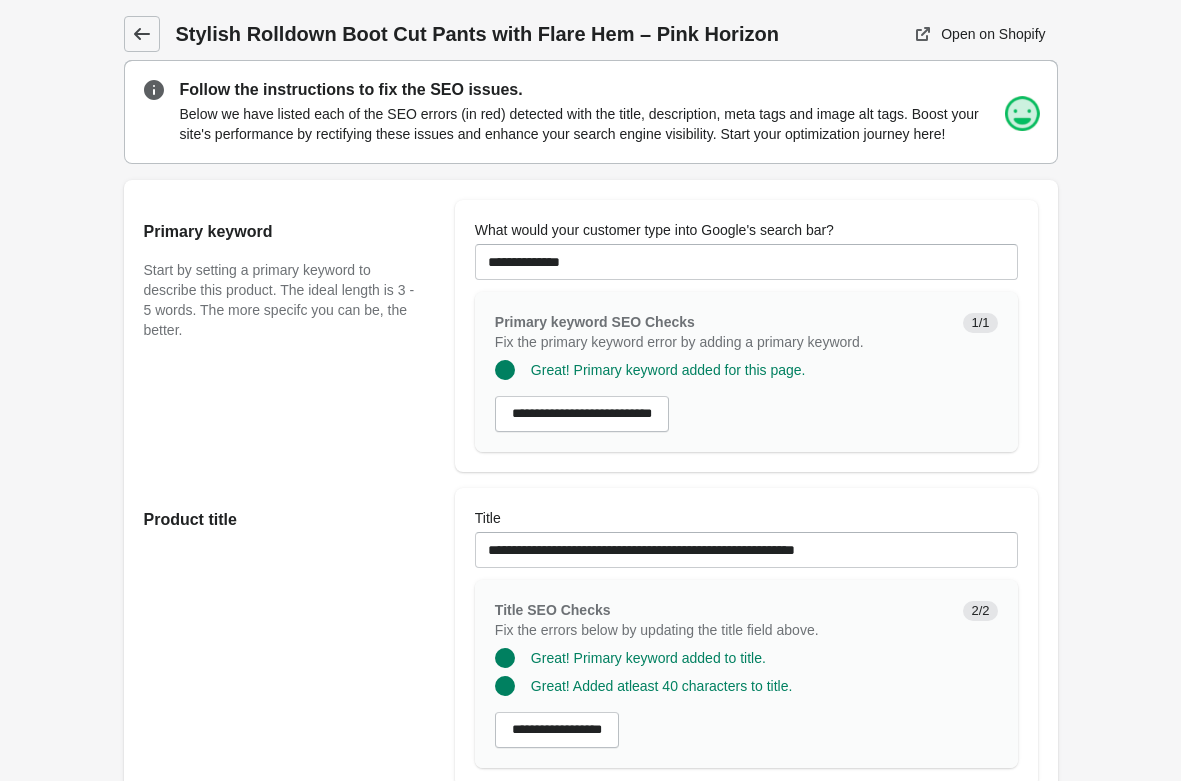 click 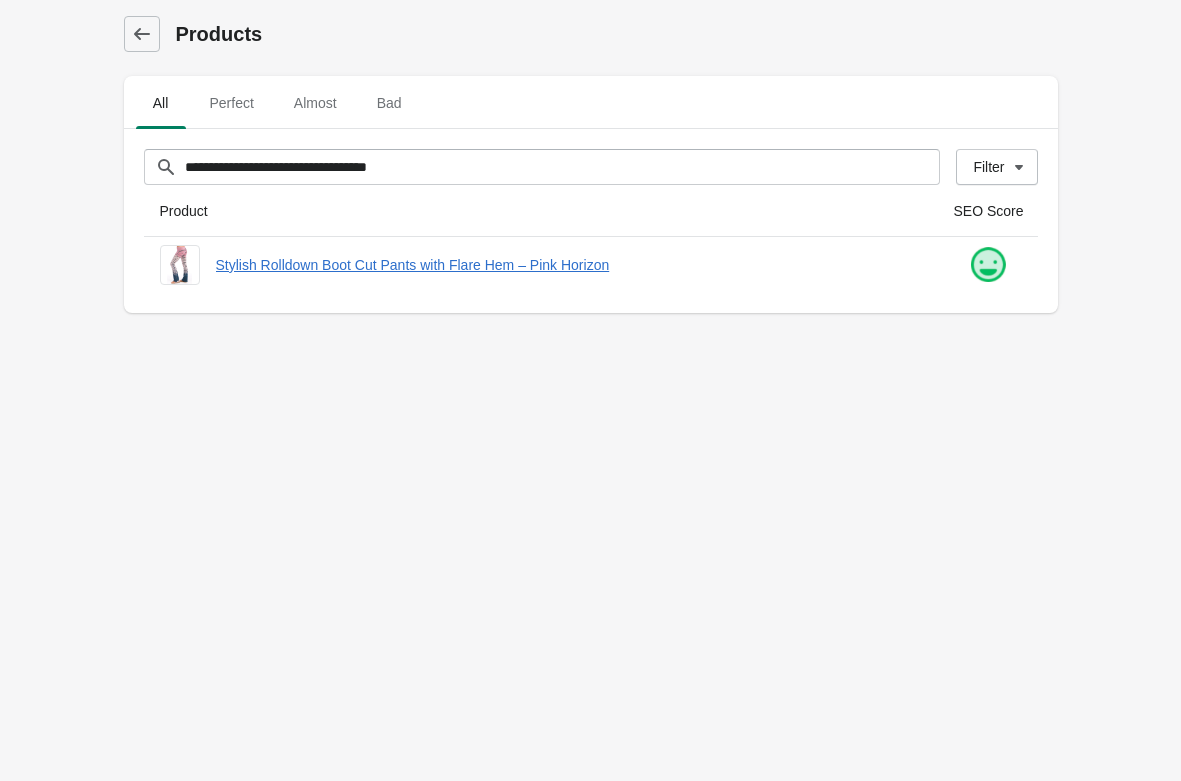 click on "**********" at bounding box center (590, 390) 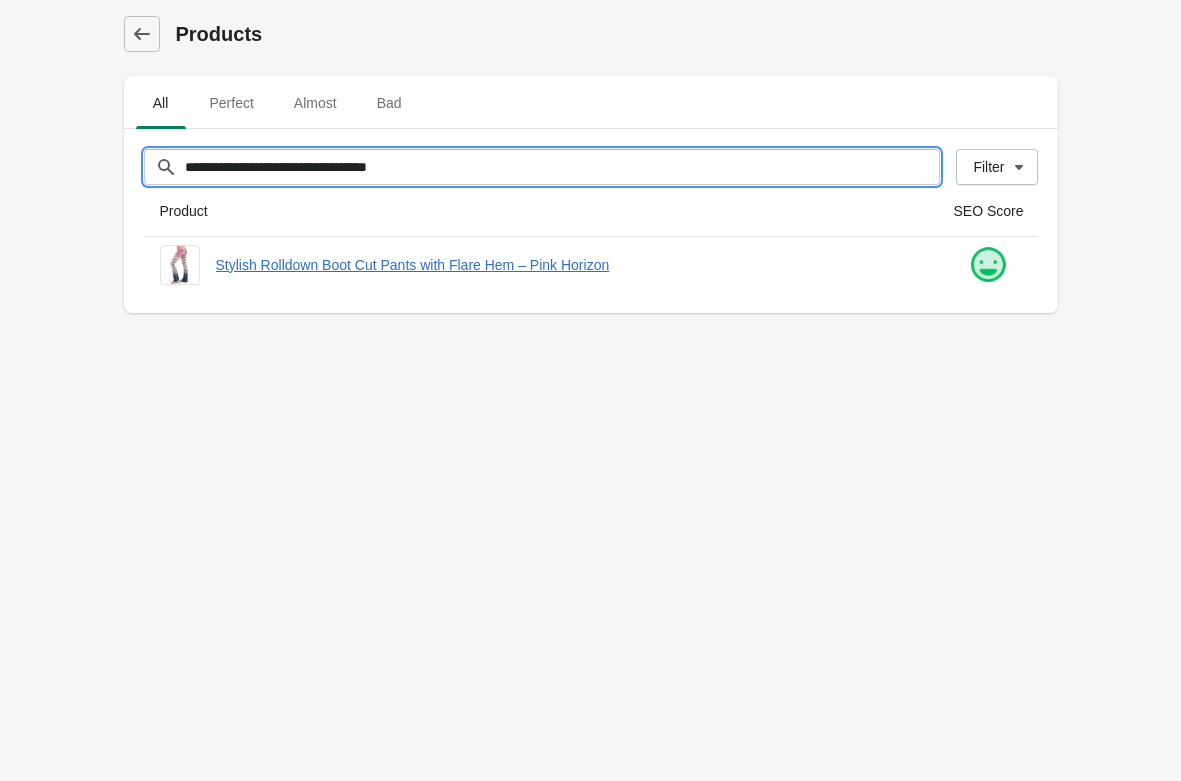 drag, startPoint x: 439, startPoint y: 180, endPoint x: -290, endPoint y: 109, distance: 732.44934 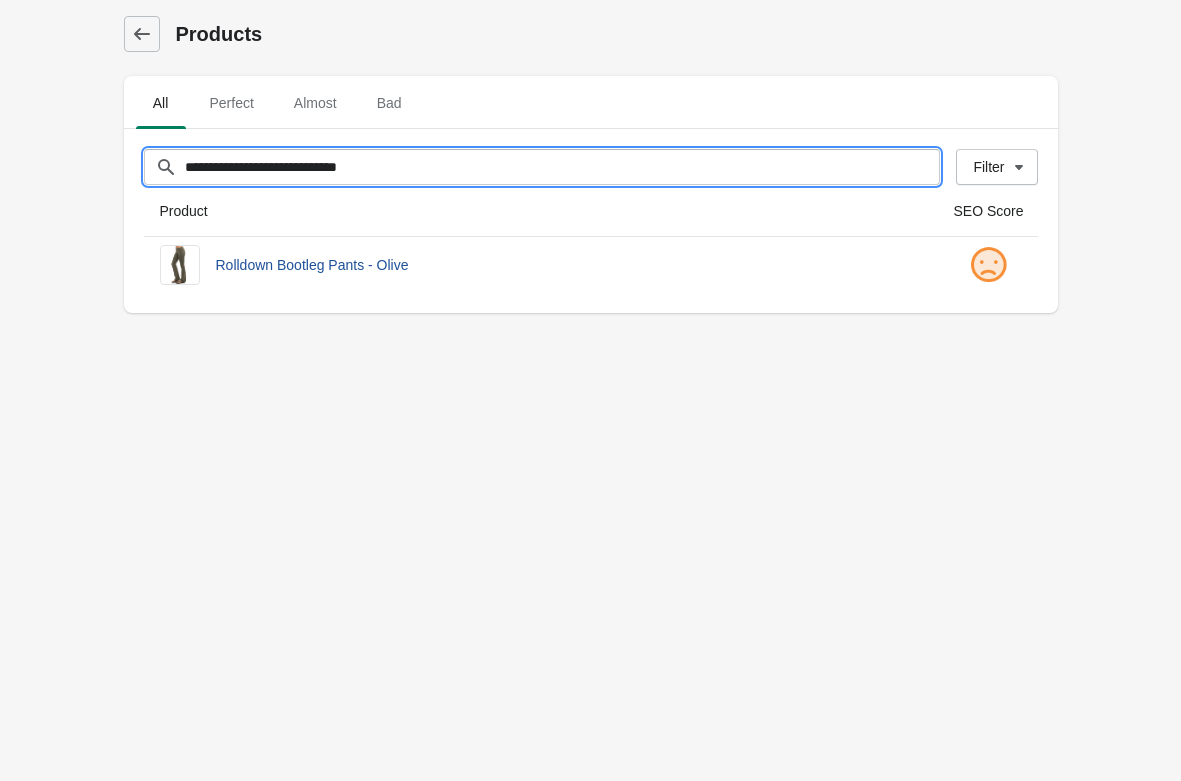 type on "**********" 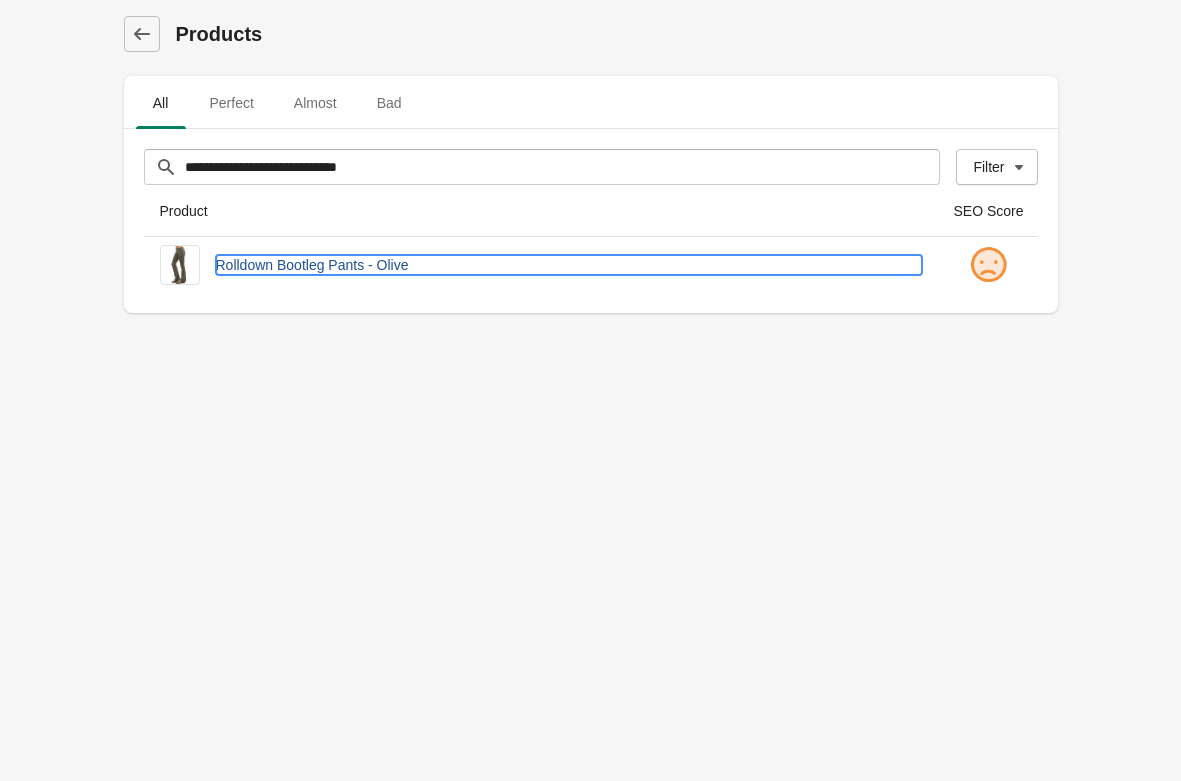 click on "Rolldown Bootleg Pants - Olive" at bounding box center [569, 265] 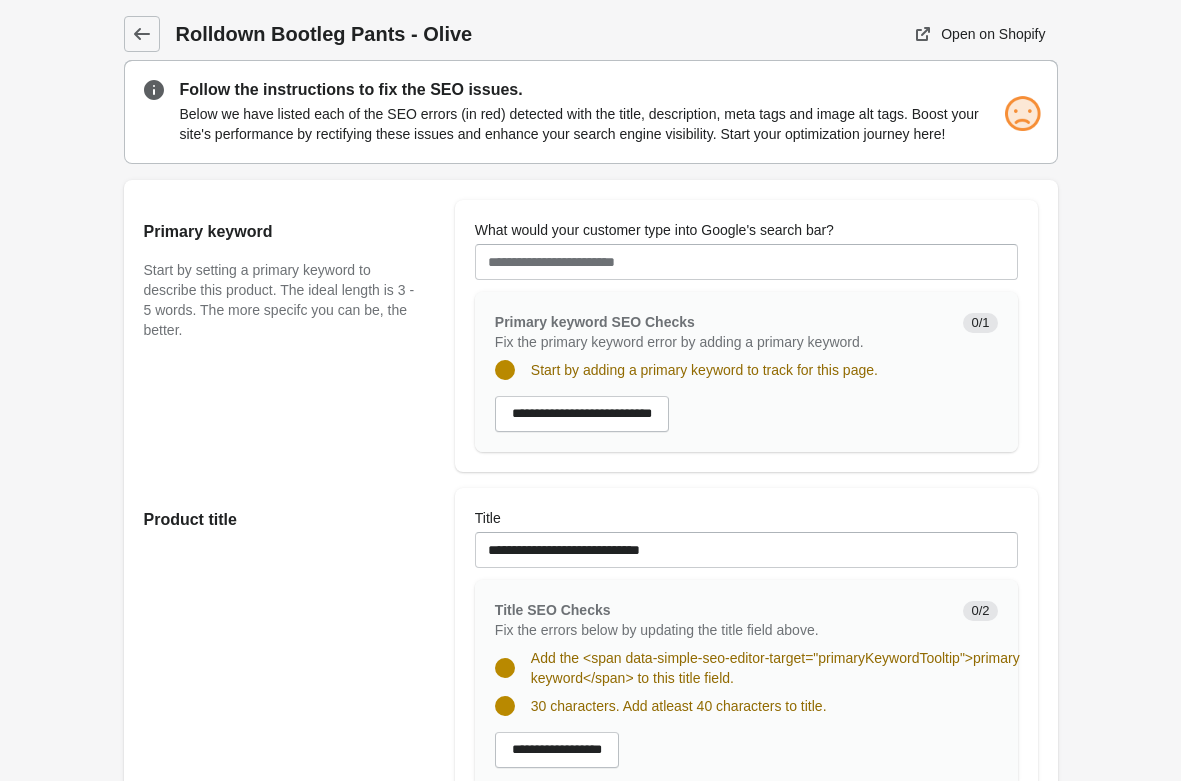 scroll, scrollTop: 0, scrollLeft: 0, axis: both 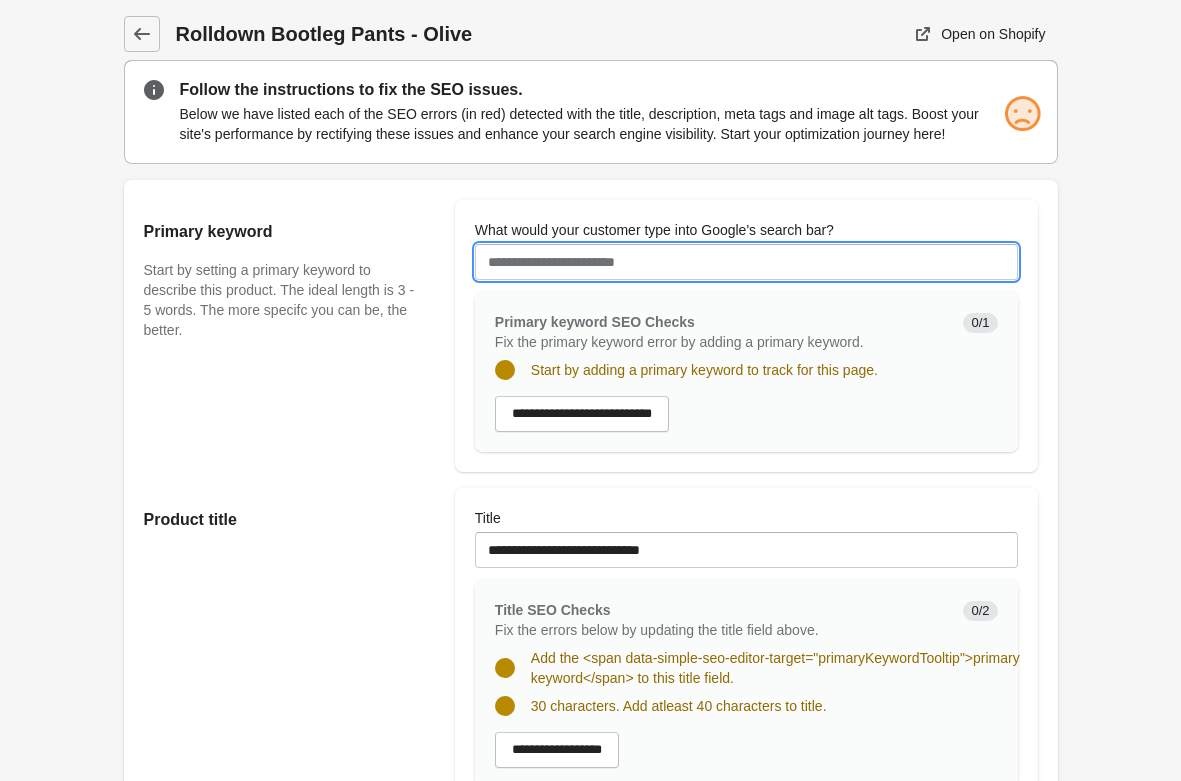 click on "What would your customer type into Google's search bar?" at bounding box center [746, 262] 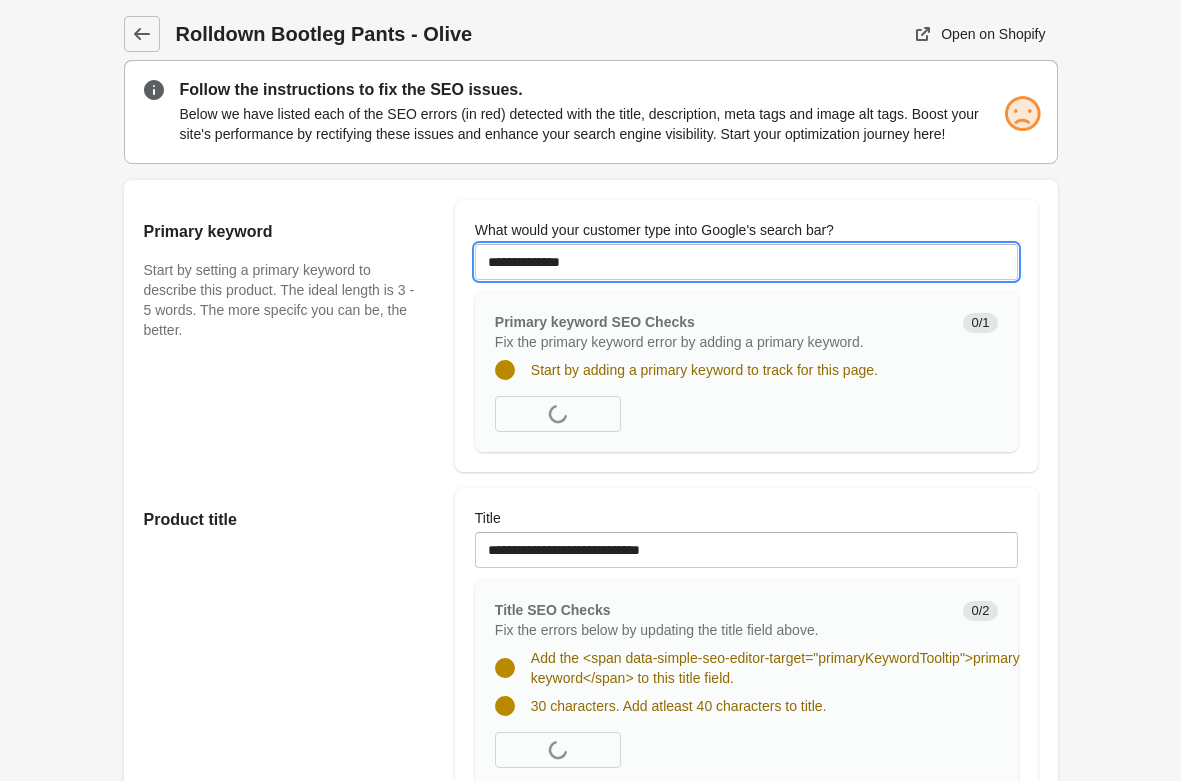 type on "**********" 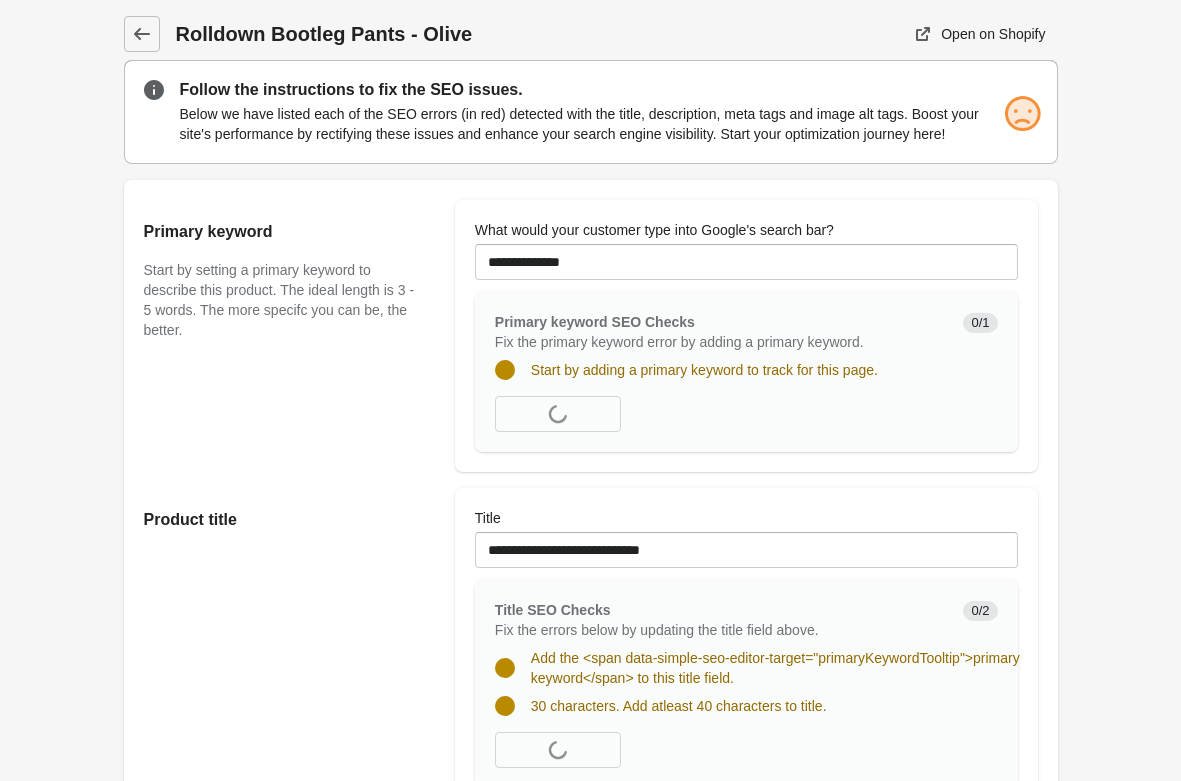 click on "Primary keyword
Start by setting a primary keyword to describe this product. The ideal length is 3 - 5 words. The more specifc you can be, the better." at bounding box center (289, 336) 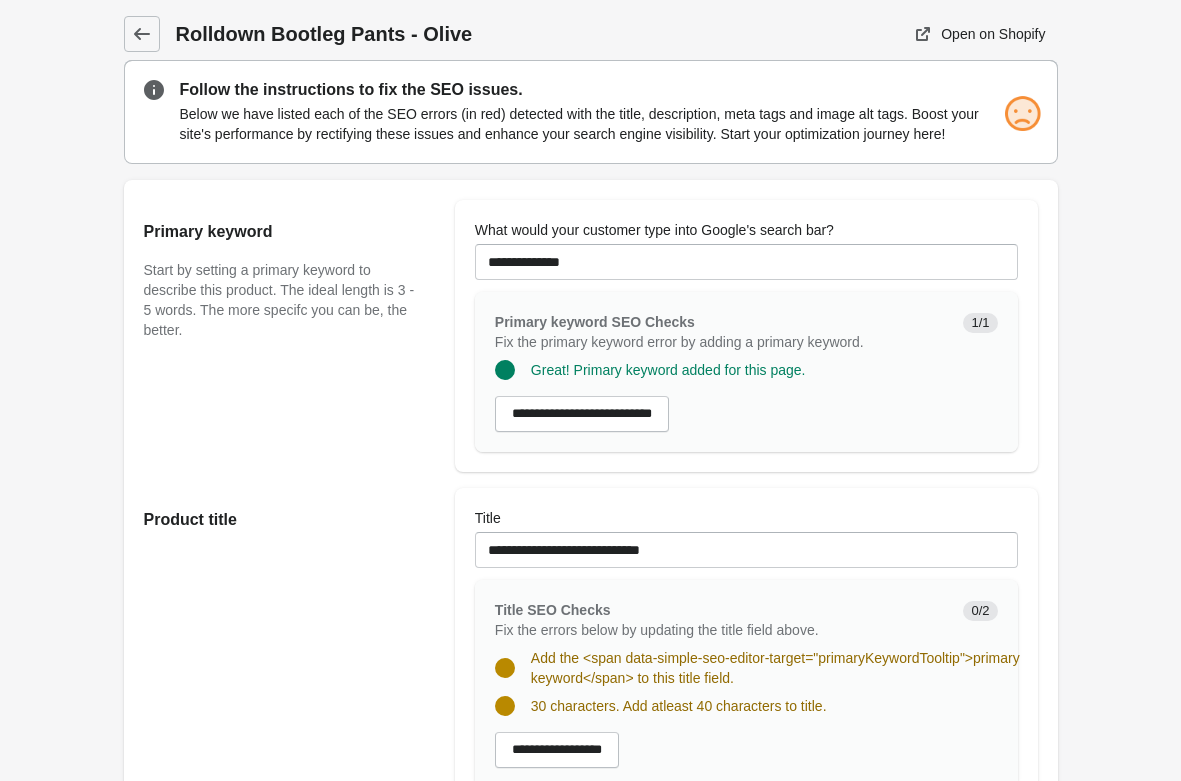scroll, scrollTop: 204, scrollLeft: 0, axis: vertical 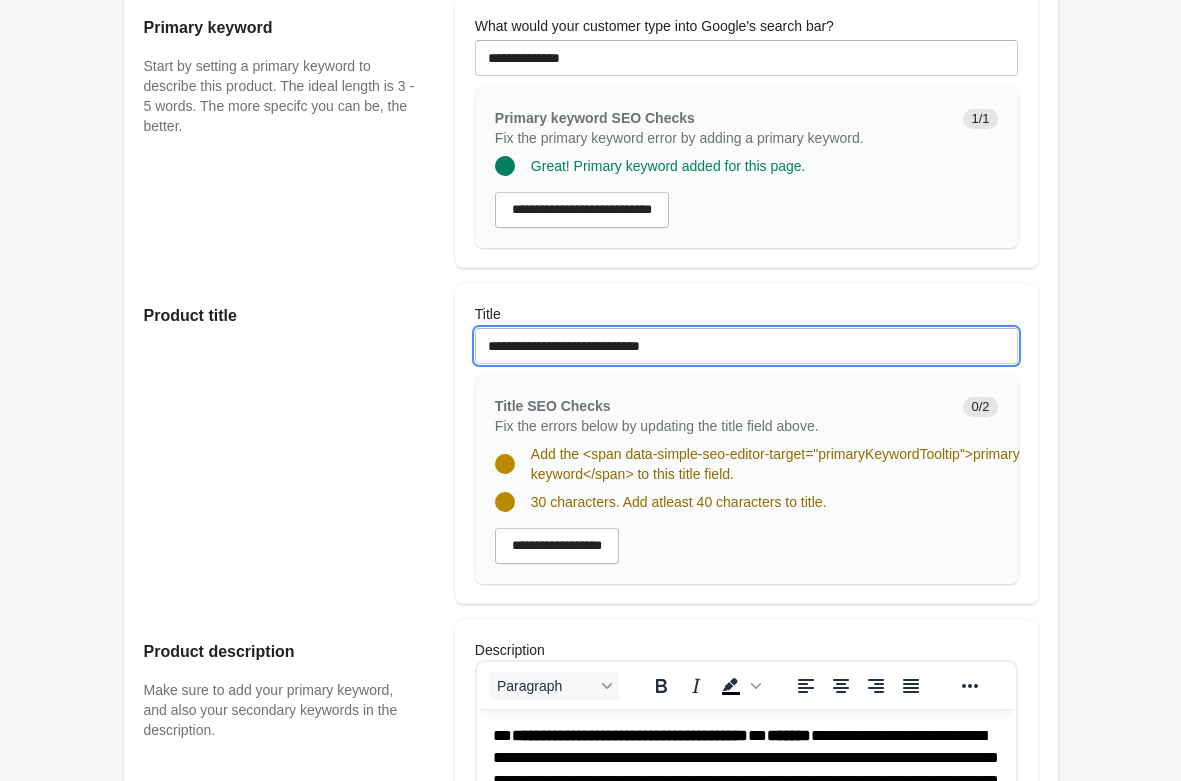 drag, startPoint x: 647, startPoint y: 346, endPoint x: 436, endPoint y: 361, distance: 211.5325 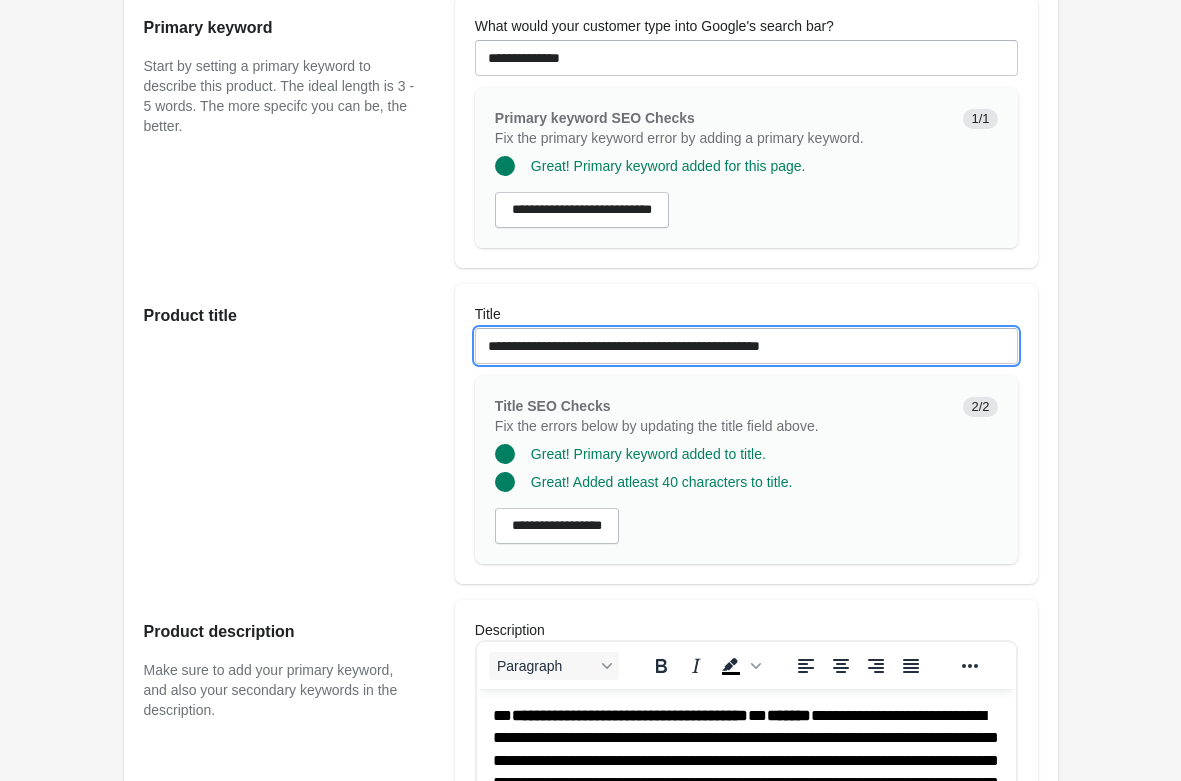 type on "**********" 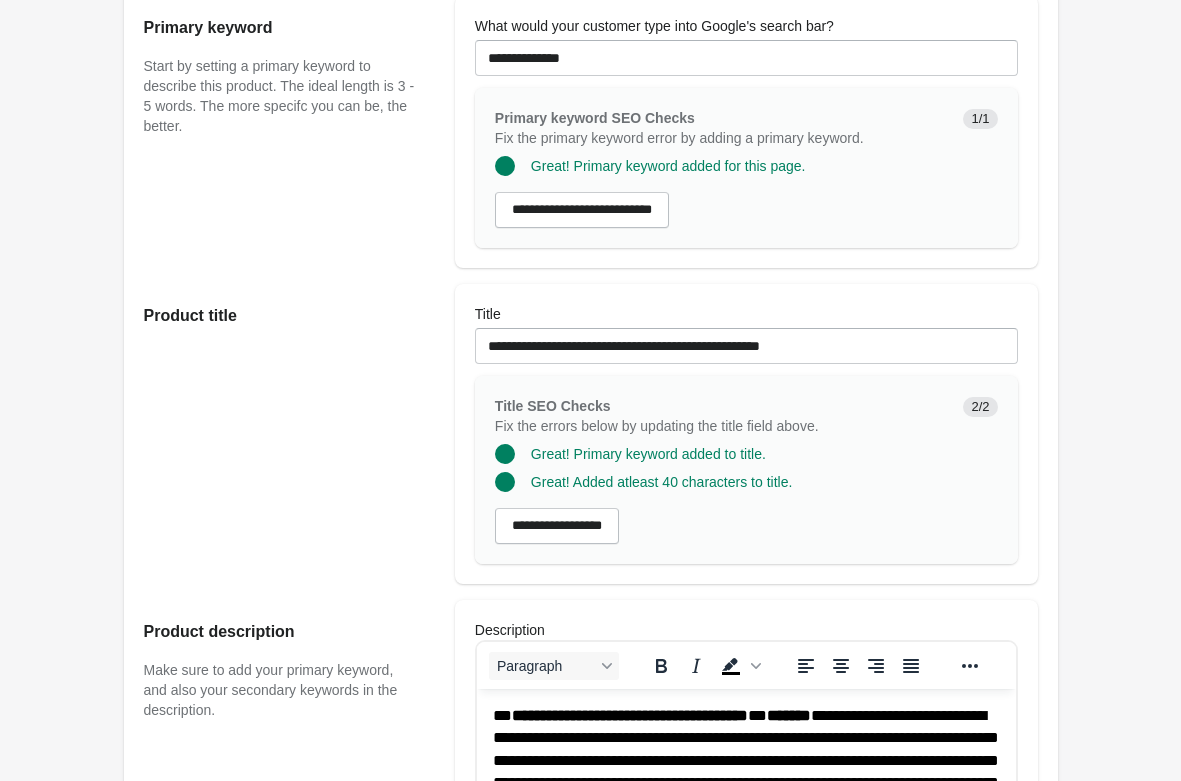 click on "Product title" at bounding box center [289, 434] 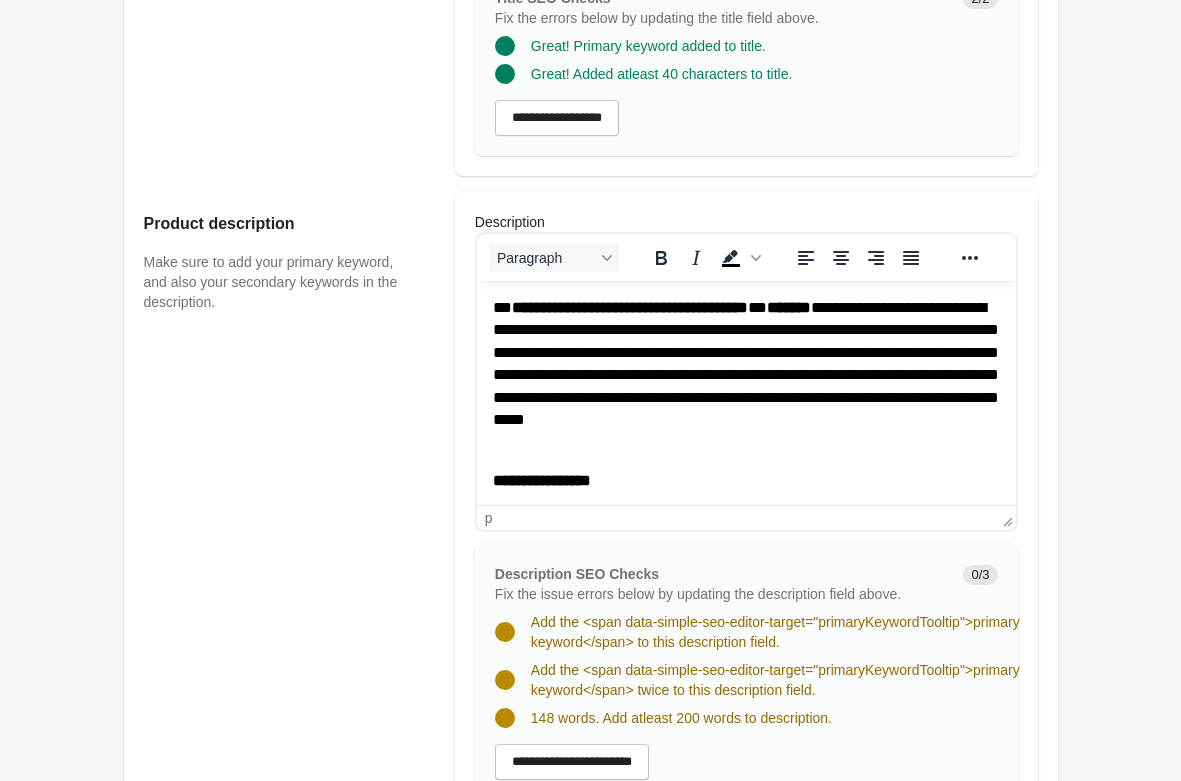 click on "**********" at bounding box center [745, 375] 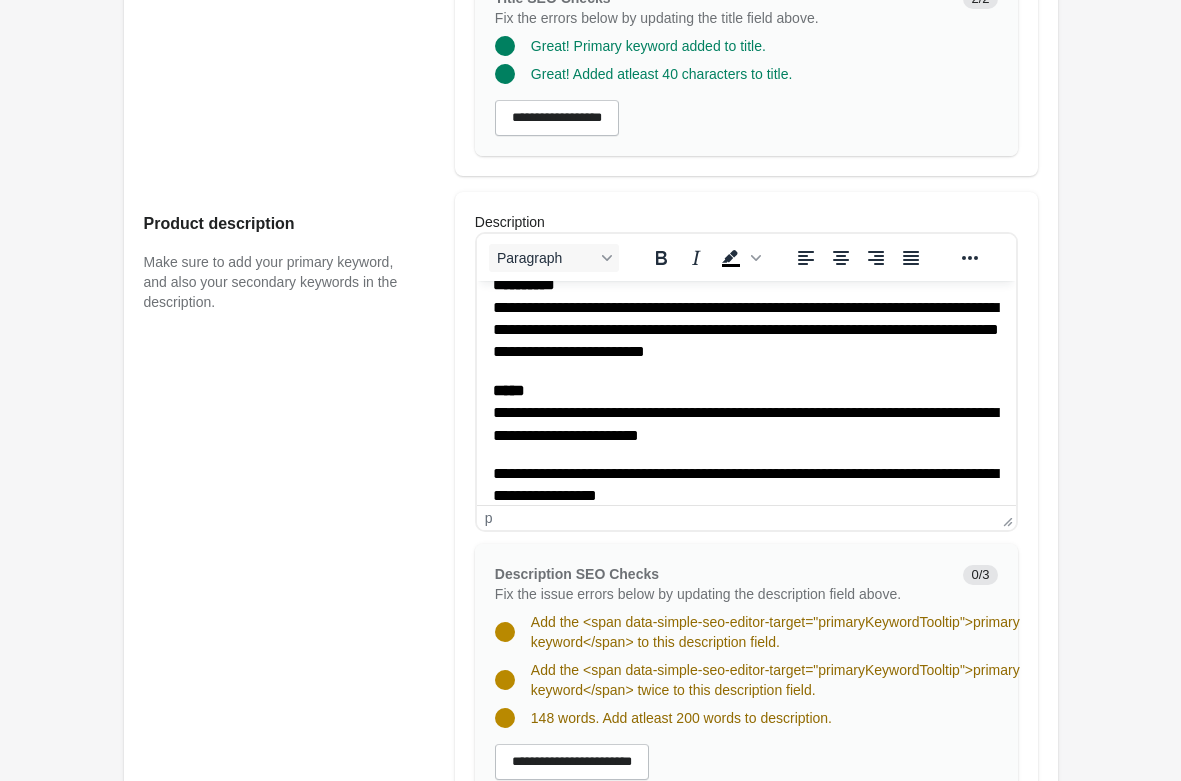 scroll, scrollTop: 1020, scrollLeft: 0, axis: vertical 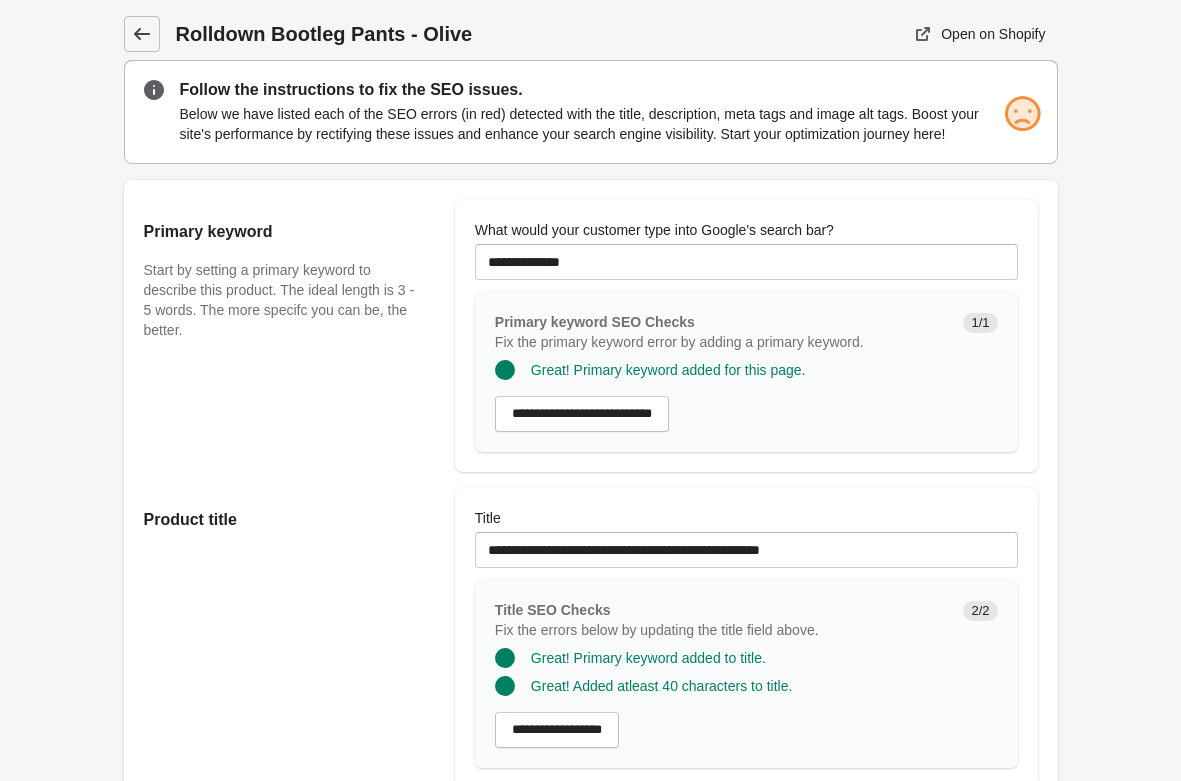 click 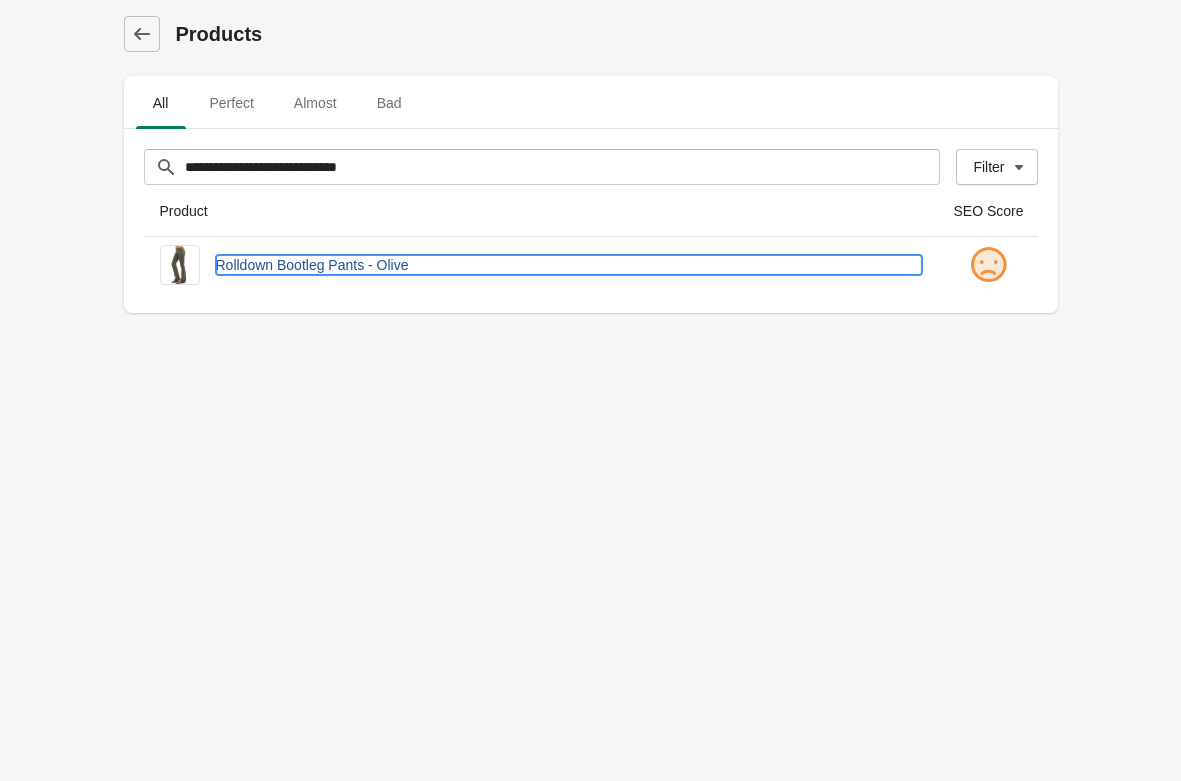 click on "Rolldown Bootleg Pants - Olive" at bounding box center [569, 265] 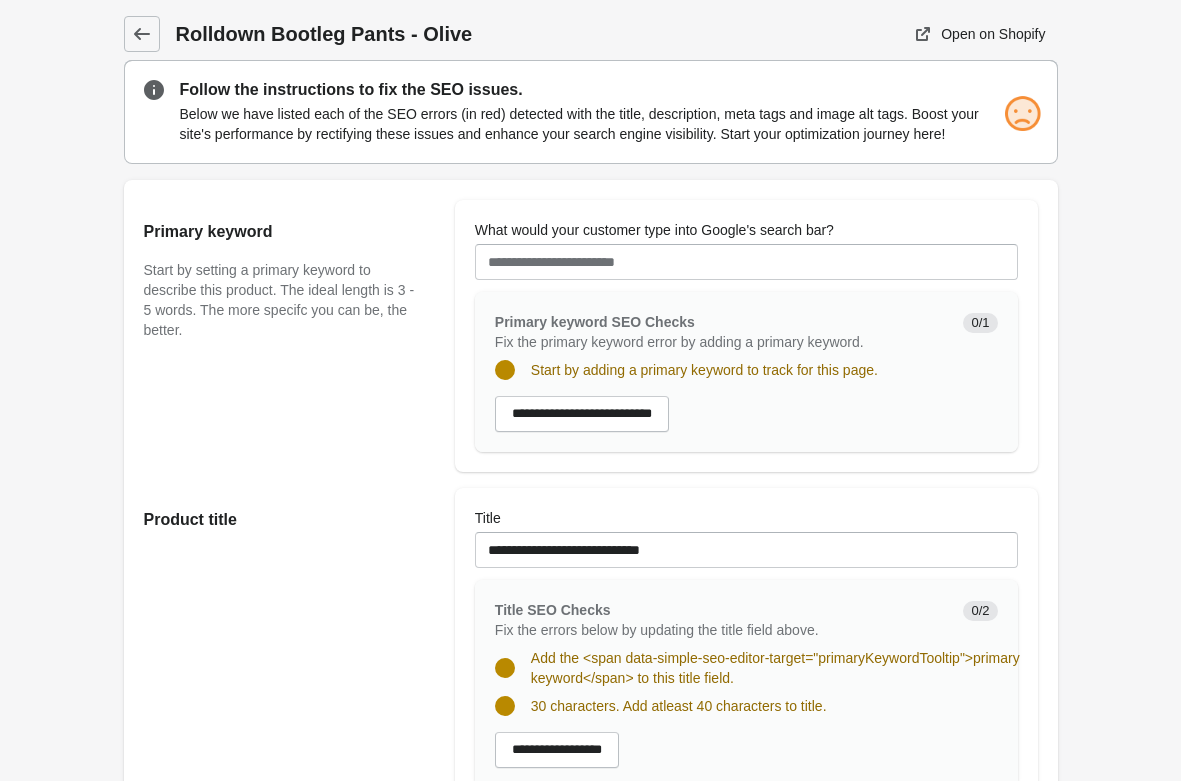 scroll, scrollTop: 0, scrollLeft: 0, axis: both 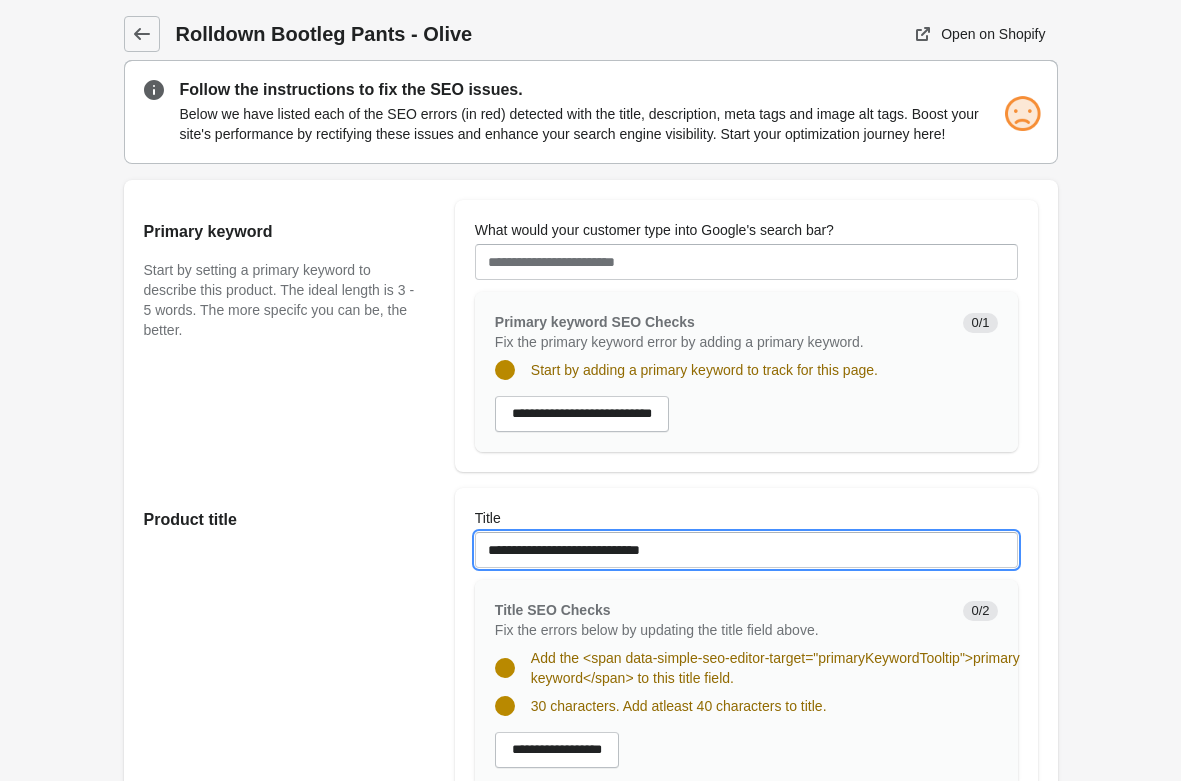 click on "**********" at bounding box center [746, 550] 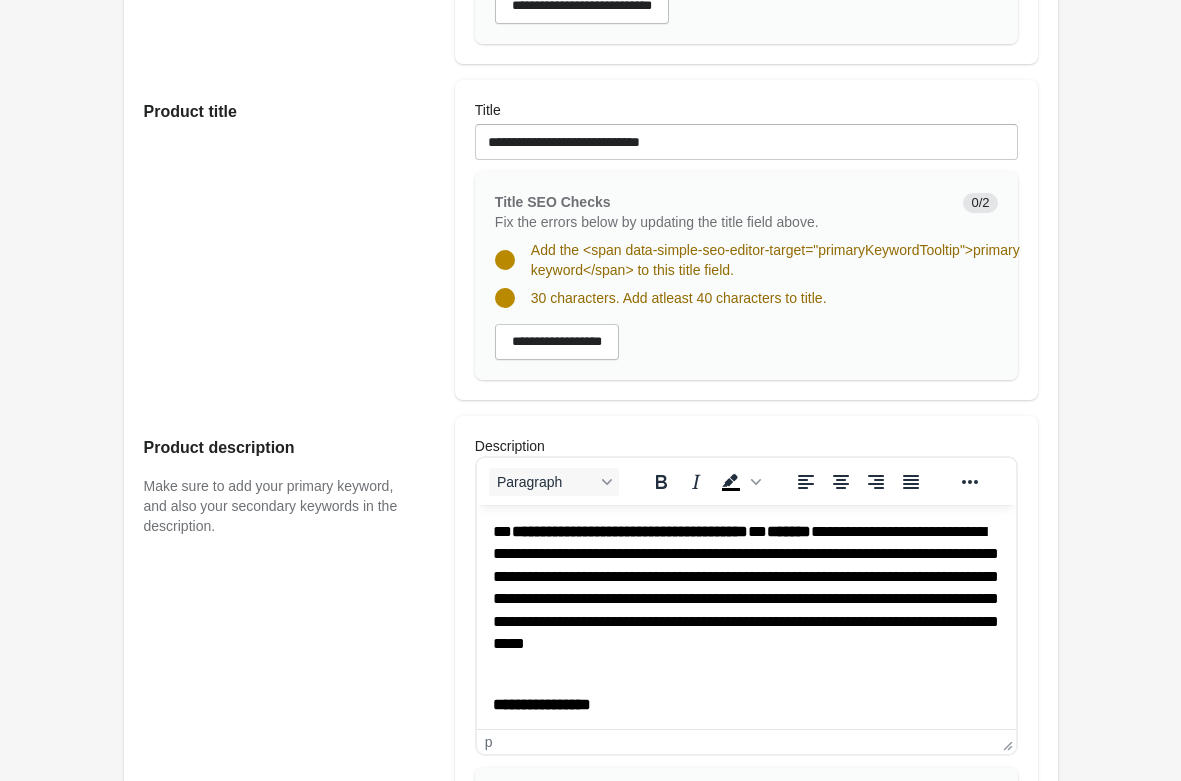 click on "**********" at bounding box center (745, 599) 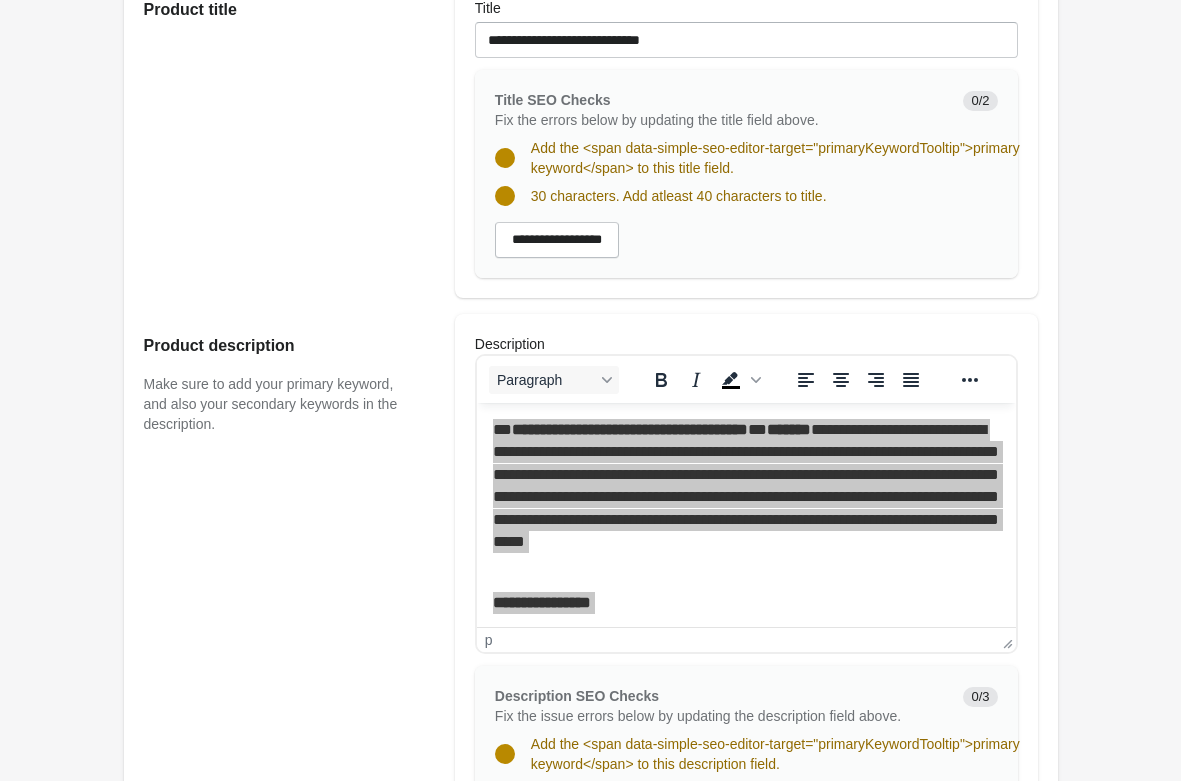 click on "Product description
Make sure to add your primary keyword, and also your secondary keywords in the description." at bounding box center (289, 640) 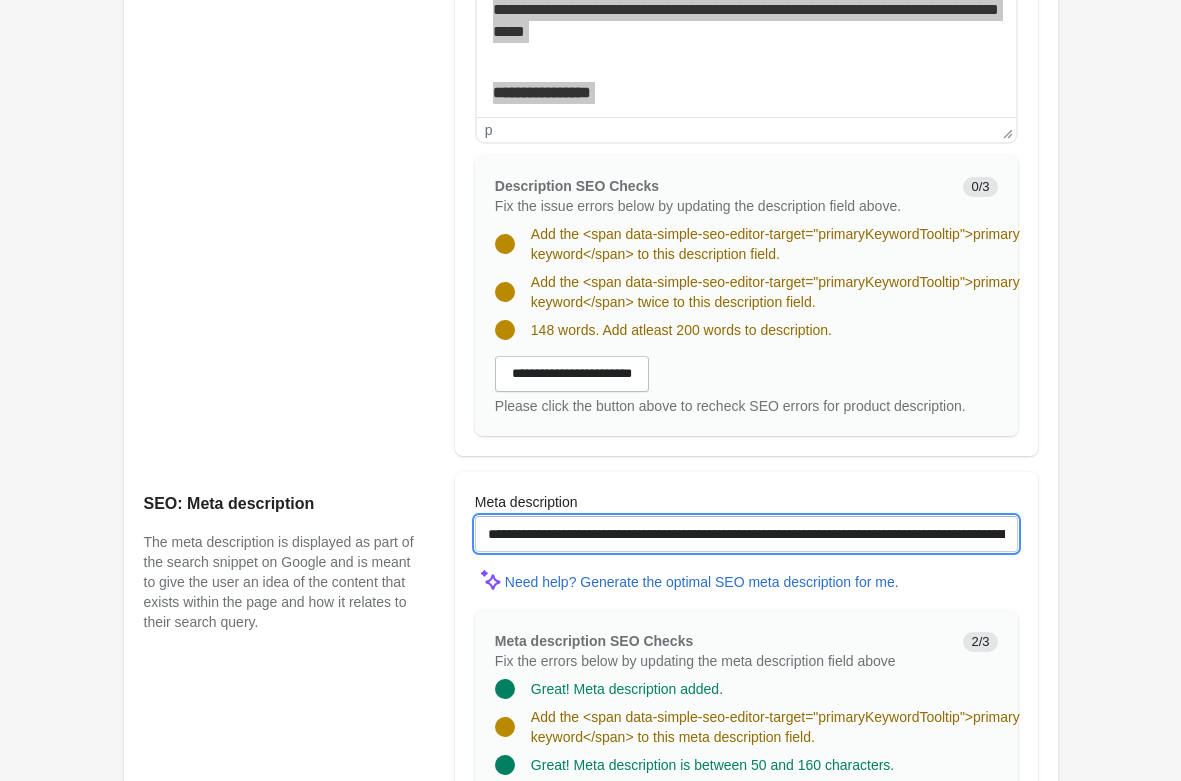 click on "**********" at bounding box center [746, 534] 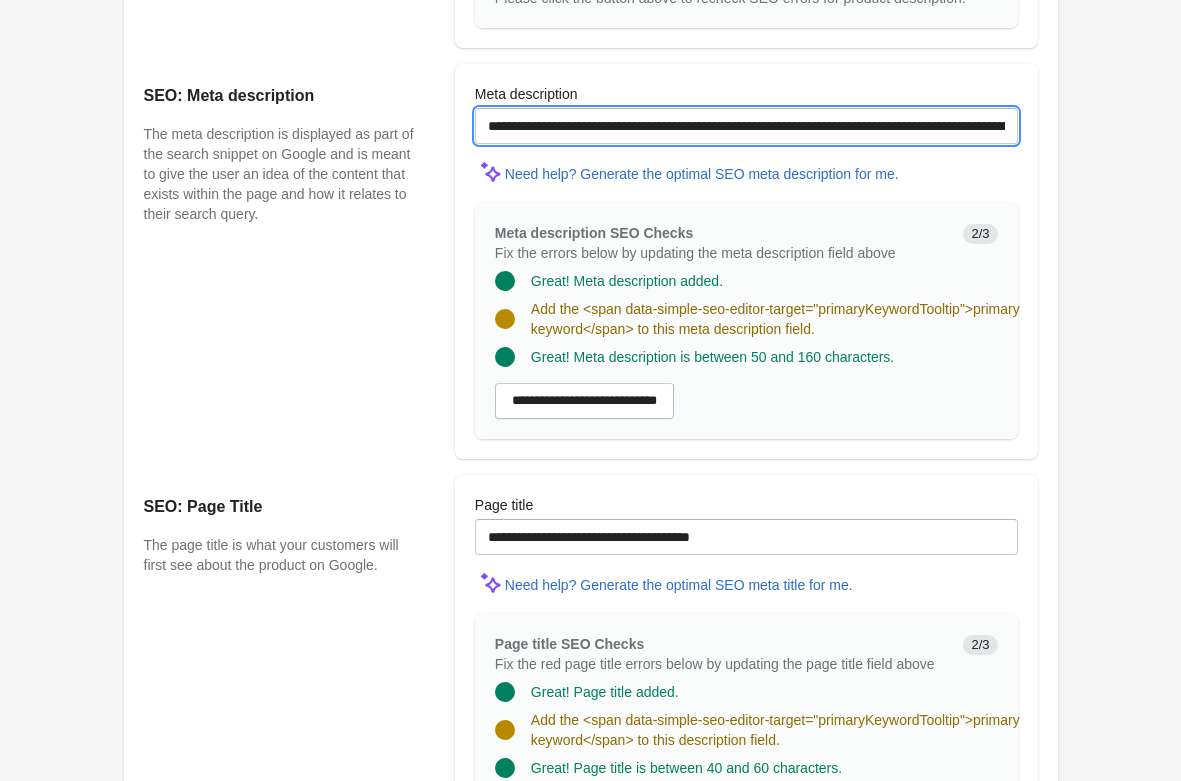 scroll, scrollTop: 1600, scrollLeft: 0, axis: vertical 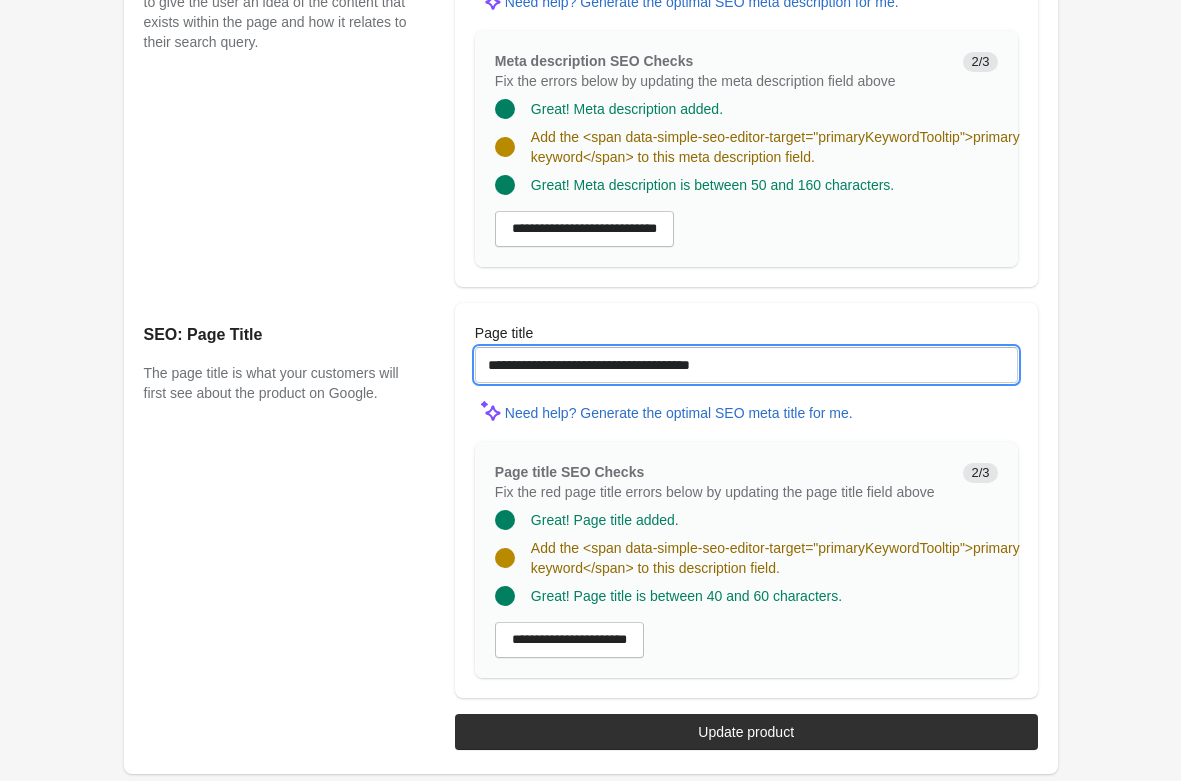 click on "**********" at bounding box center [746, 365] 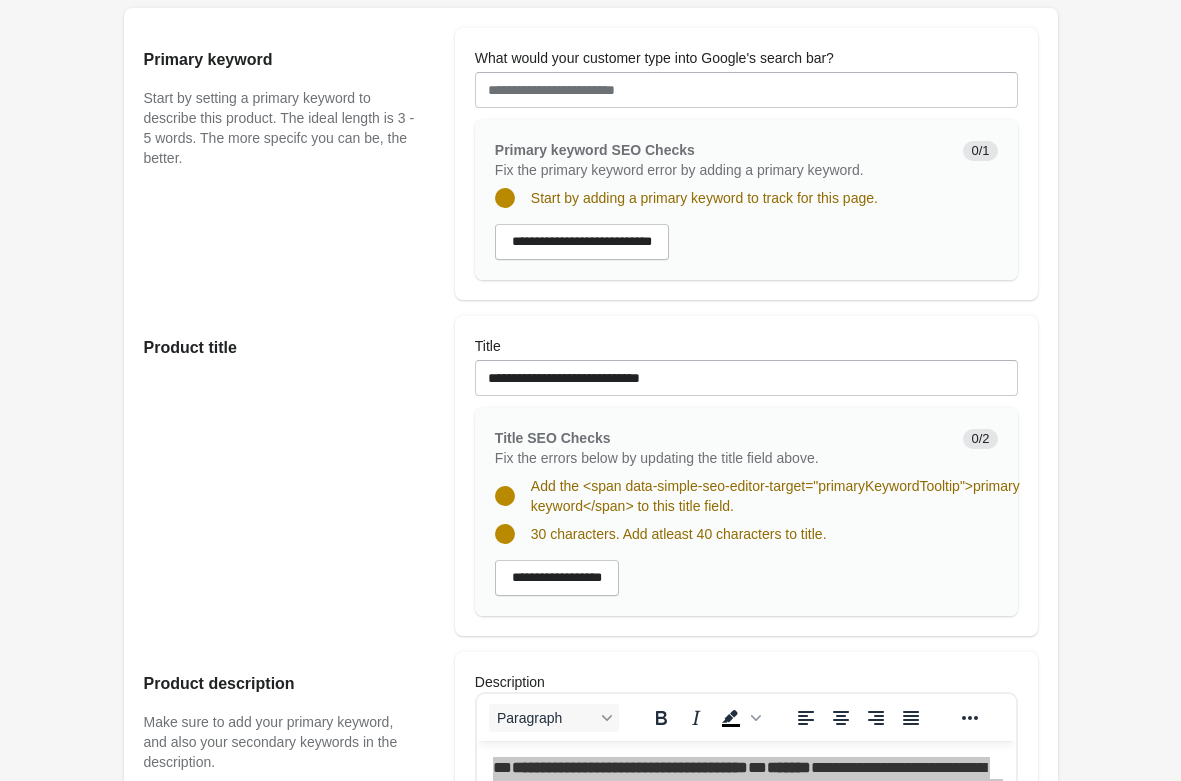 scroll, scrollTop: 0, scrollLeft: 0, axis: both 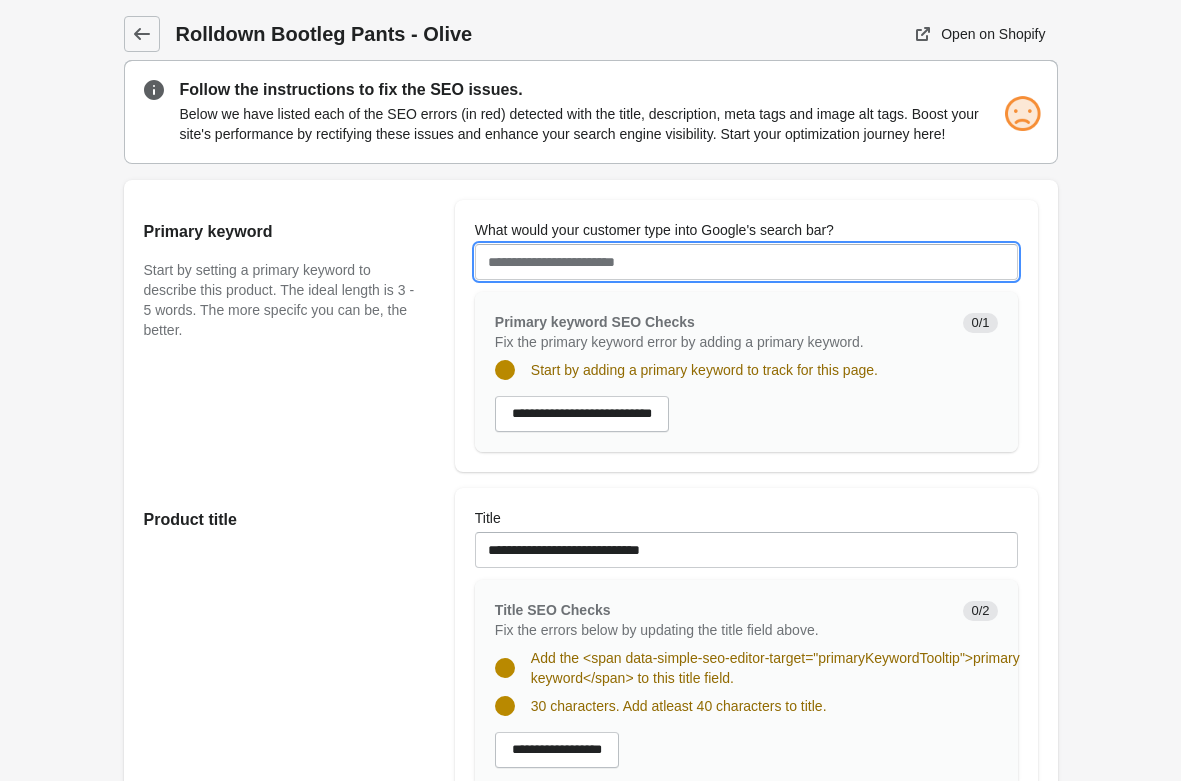 click on "What would your customer type into Google's search bar?" at bounding box center [746, 262] 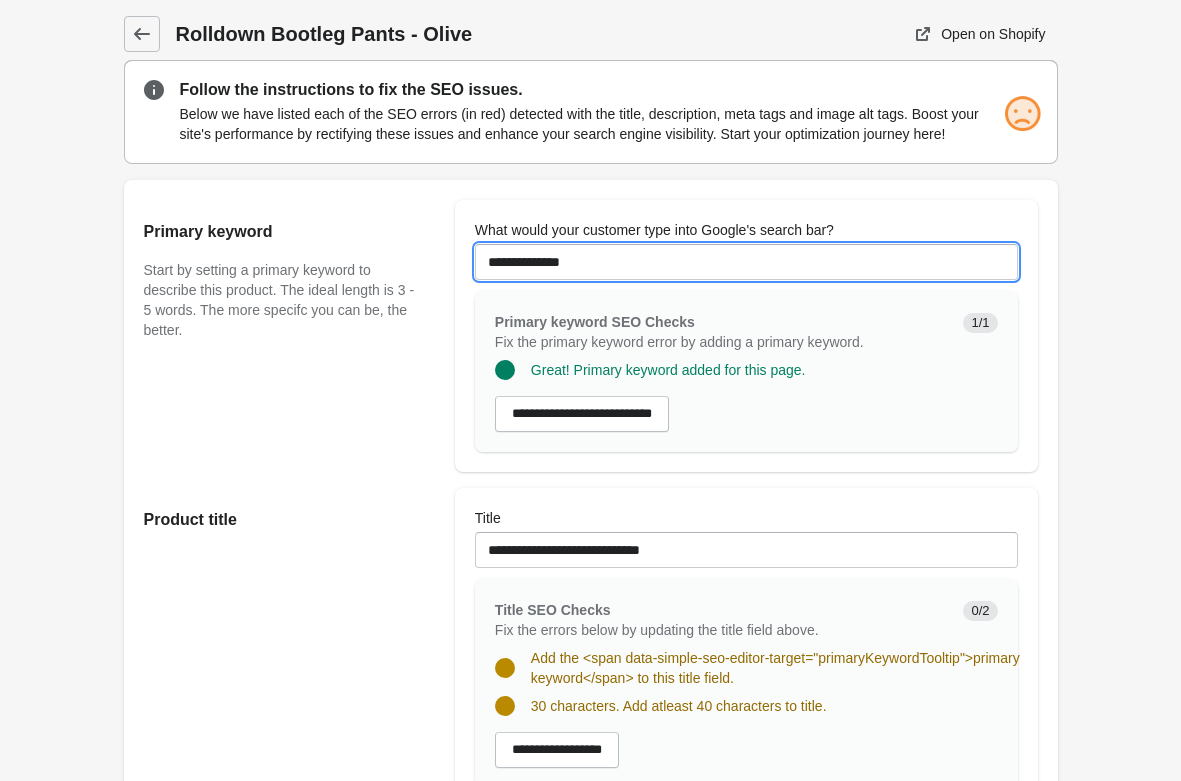type on "**********" 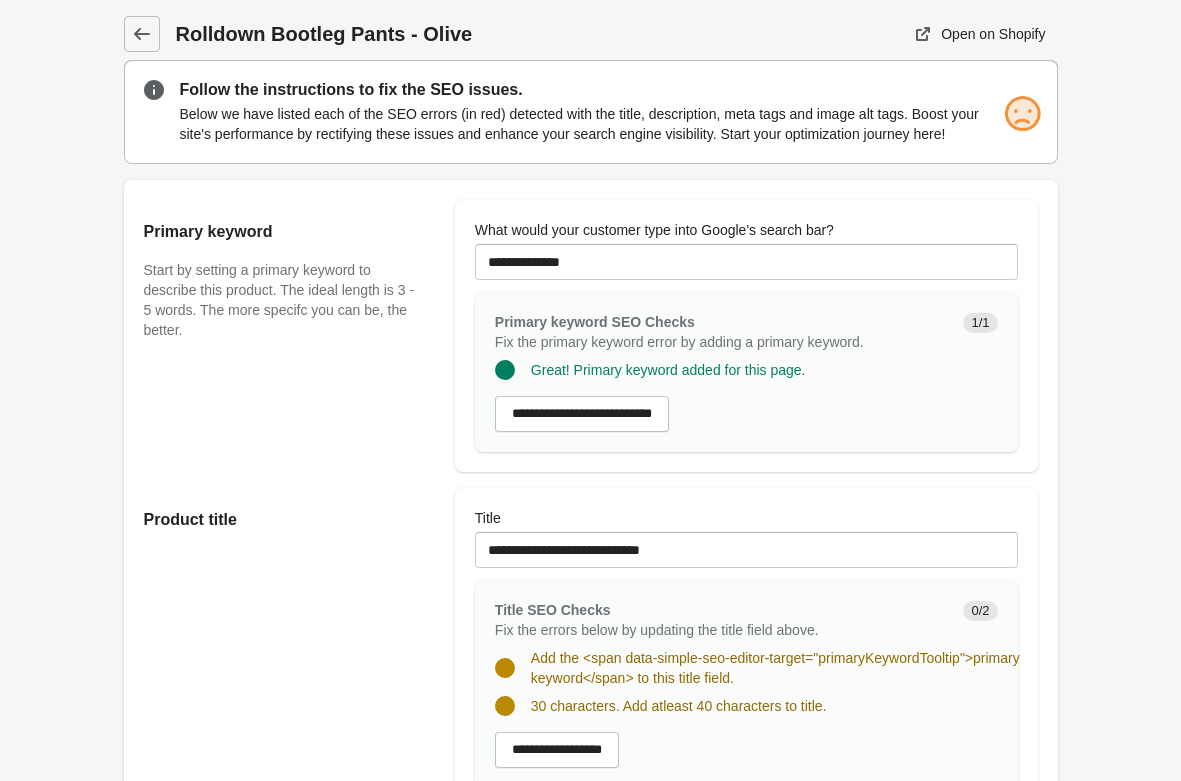 click on "Rolldown Bootleg Pants - Olive
Open on Shopify
Open on Shopify" at bounding box center (590, 1191) 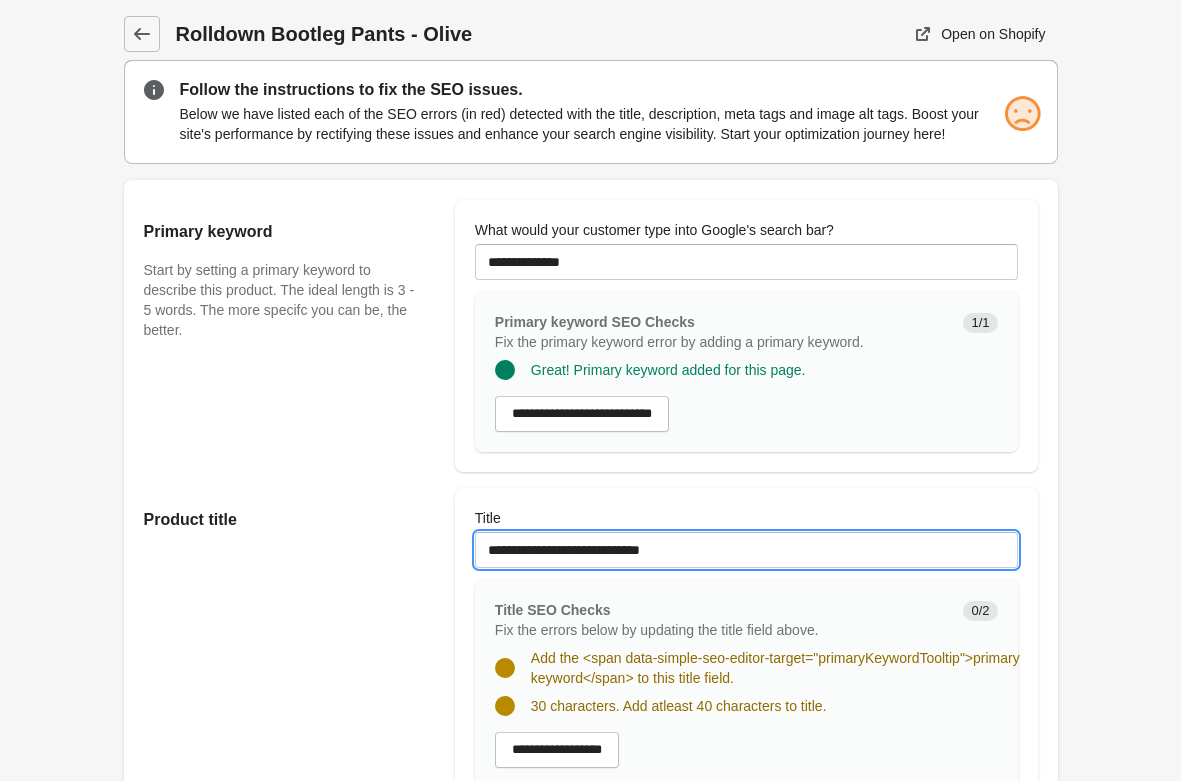 click on "**********" at bounding box center [746, 550] 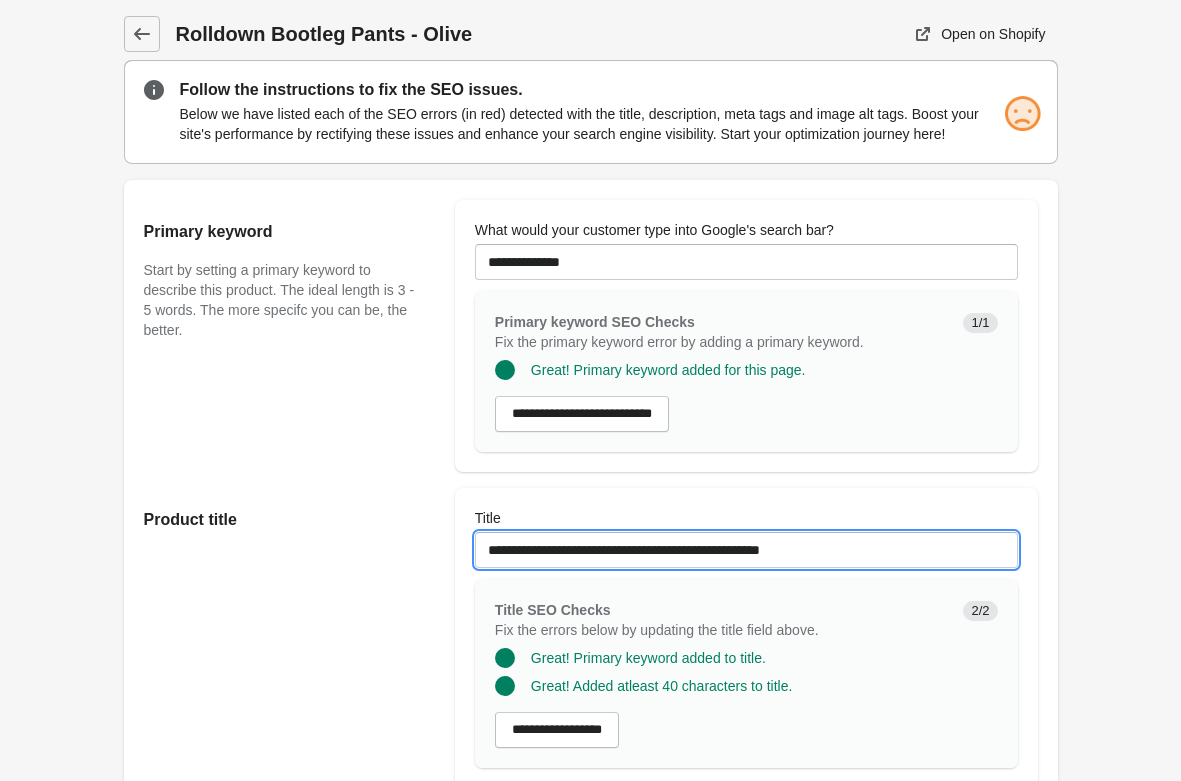 type on "**********" 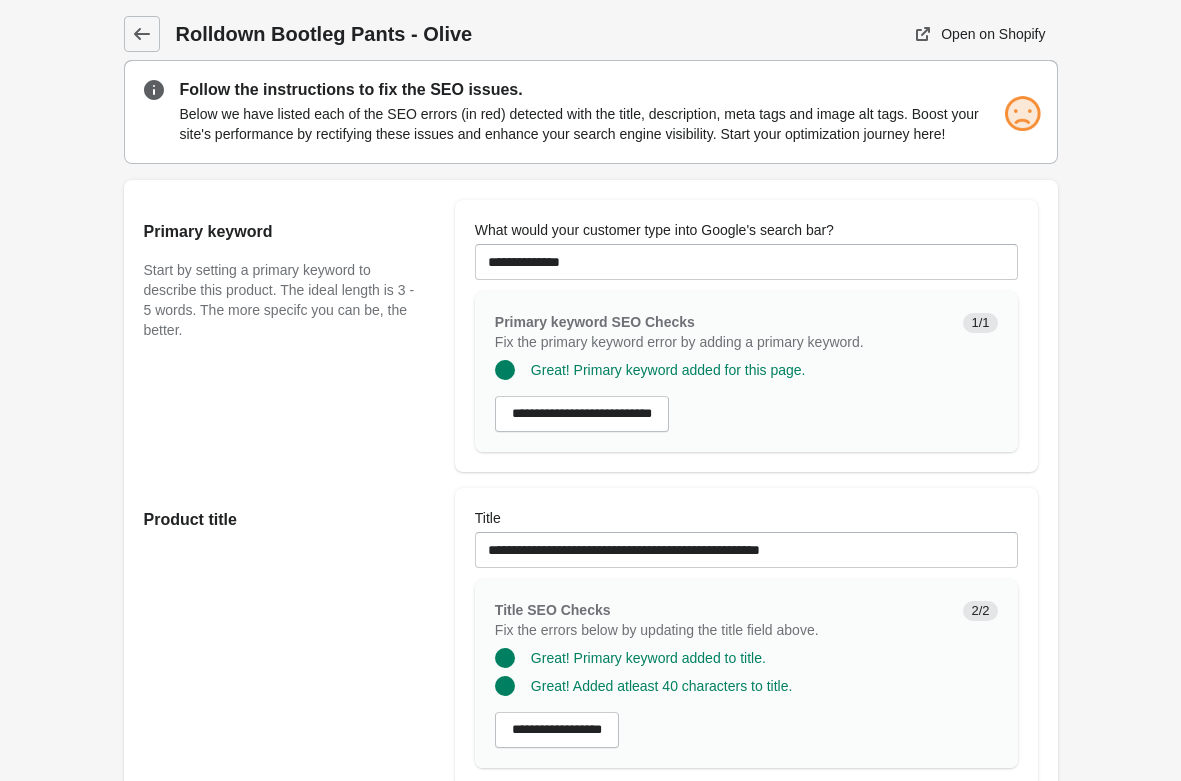 click on "Rolldown Bootleg Pants - Olive
Open on Shopify
Open on Shopify" at bounding box center [591, 1181] 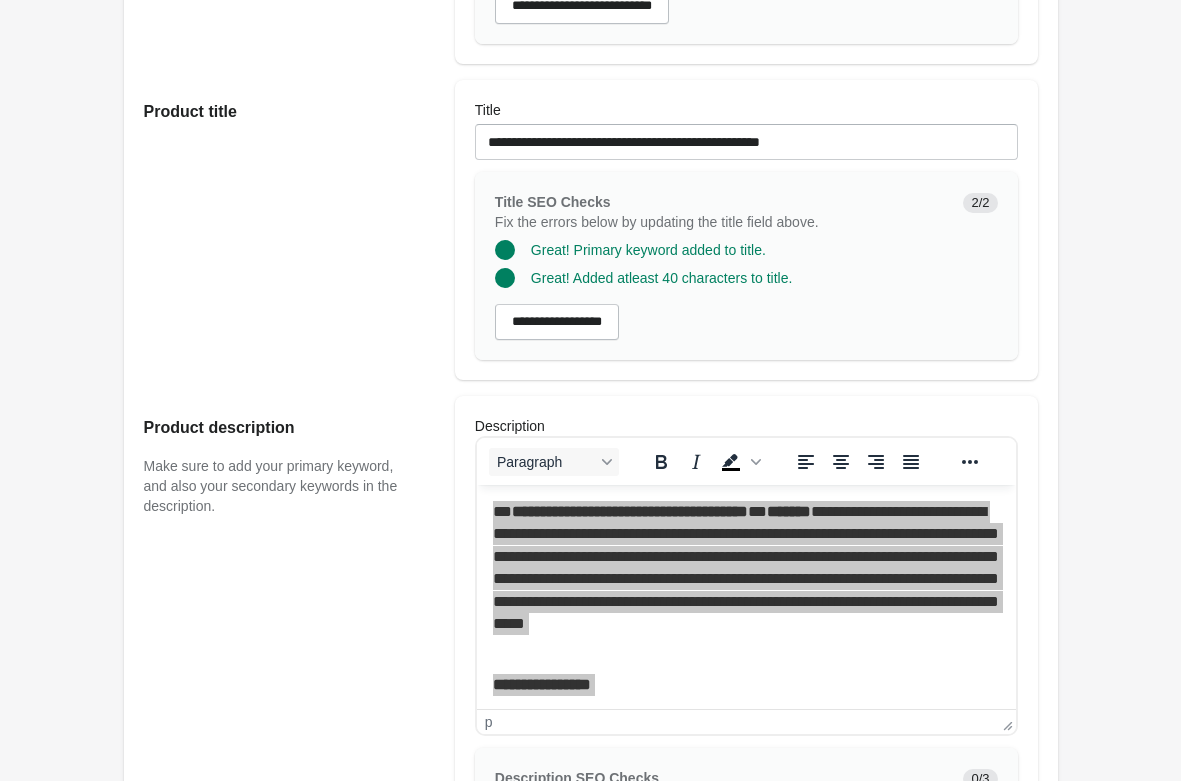 scroll, scrollTop: 714, scrollLeft: 0, axis: vertical 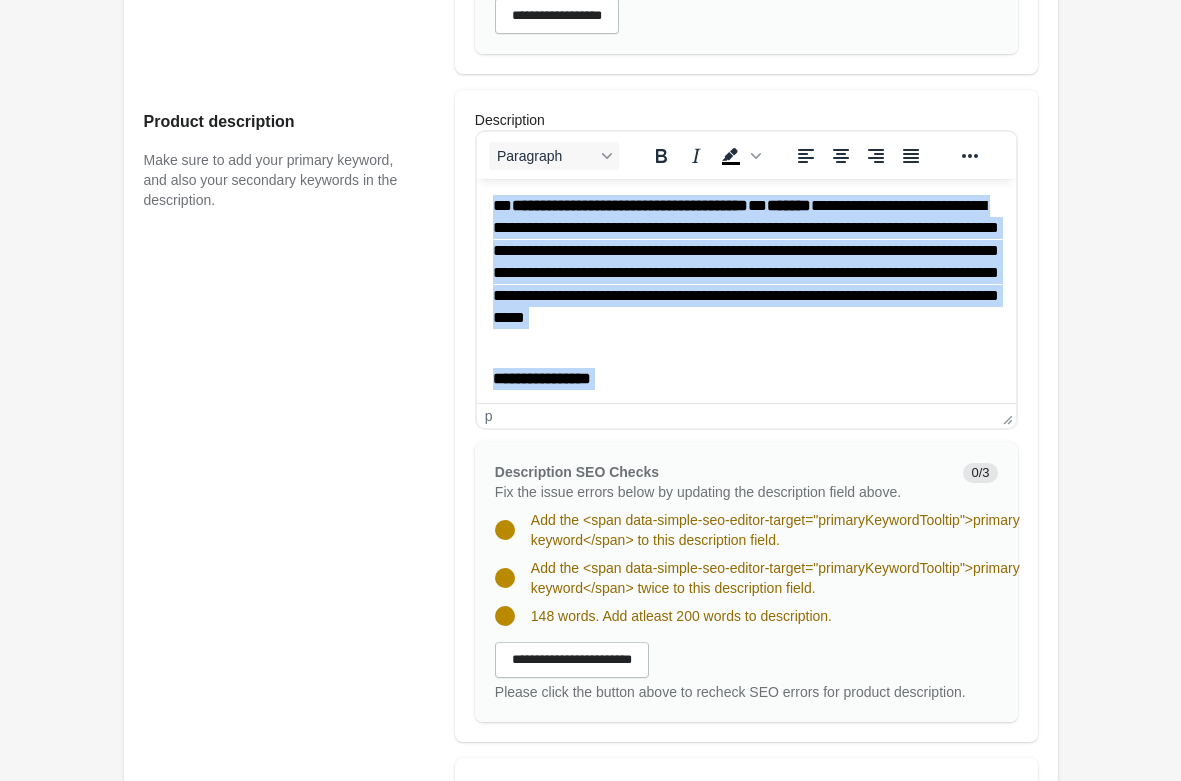 click on "**********" at bounding box center [745, 273] 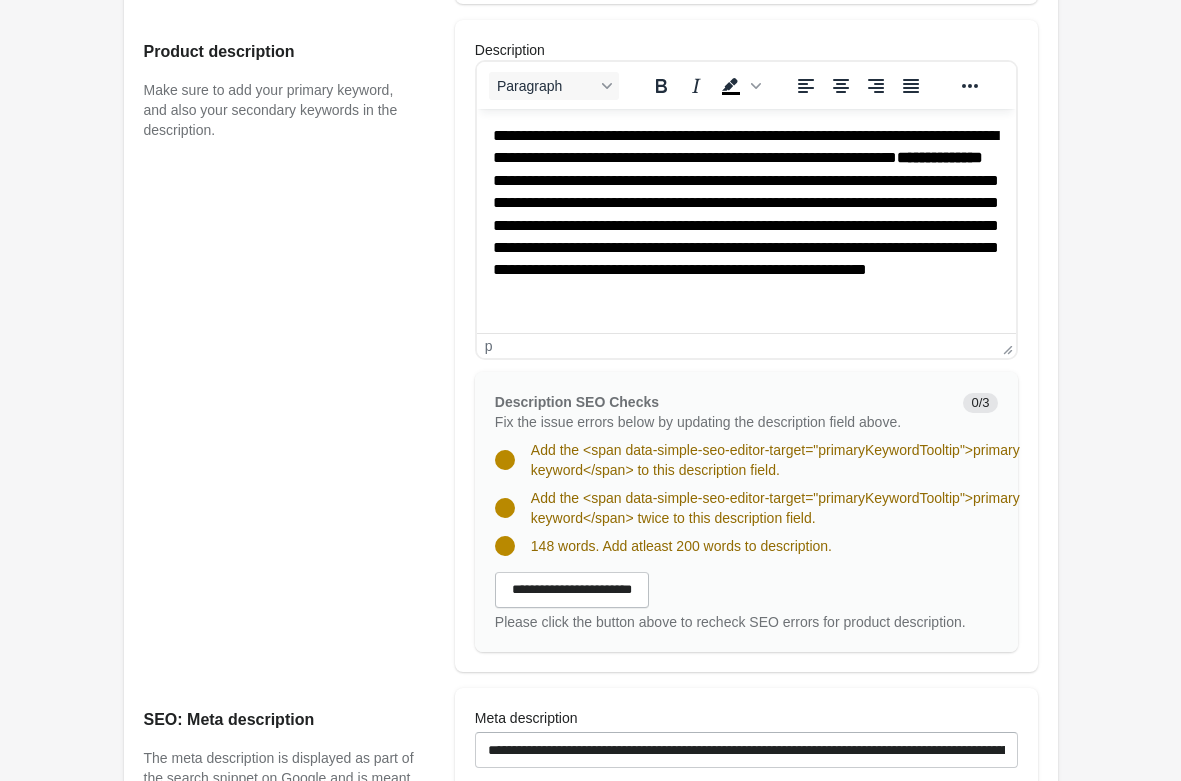 scroll, scrollTop: 816, scrollLeft: 0, axis: vertical 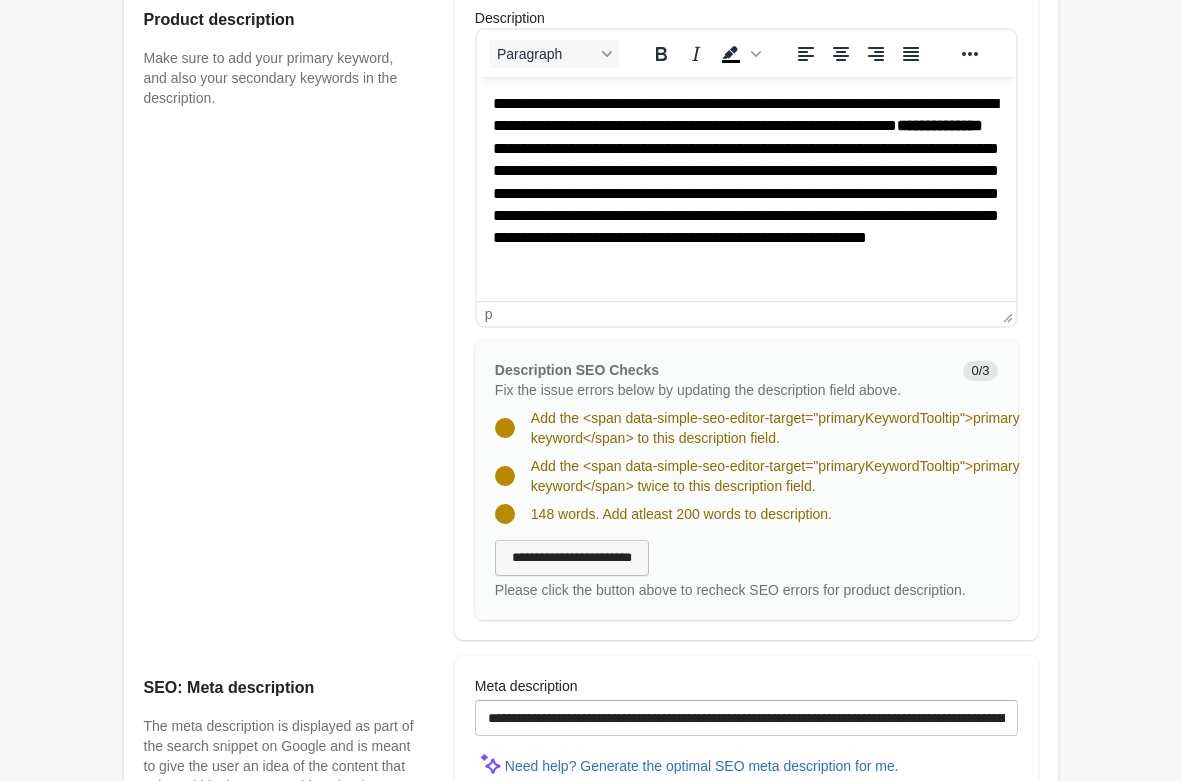 click on "**********" at bounding box center (572, 558) 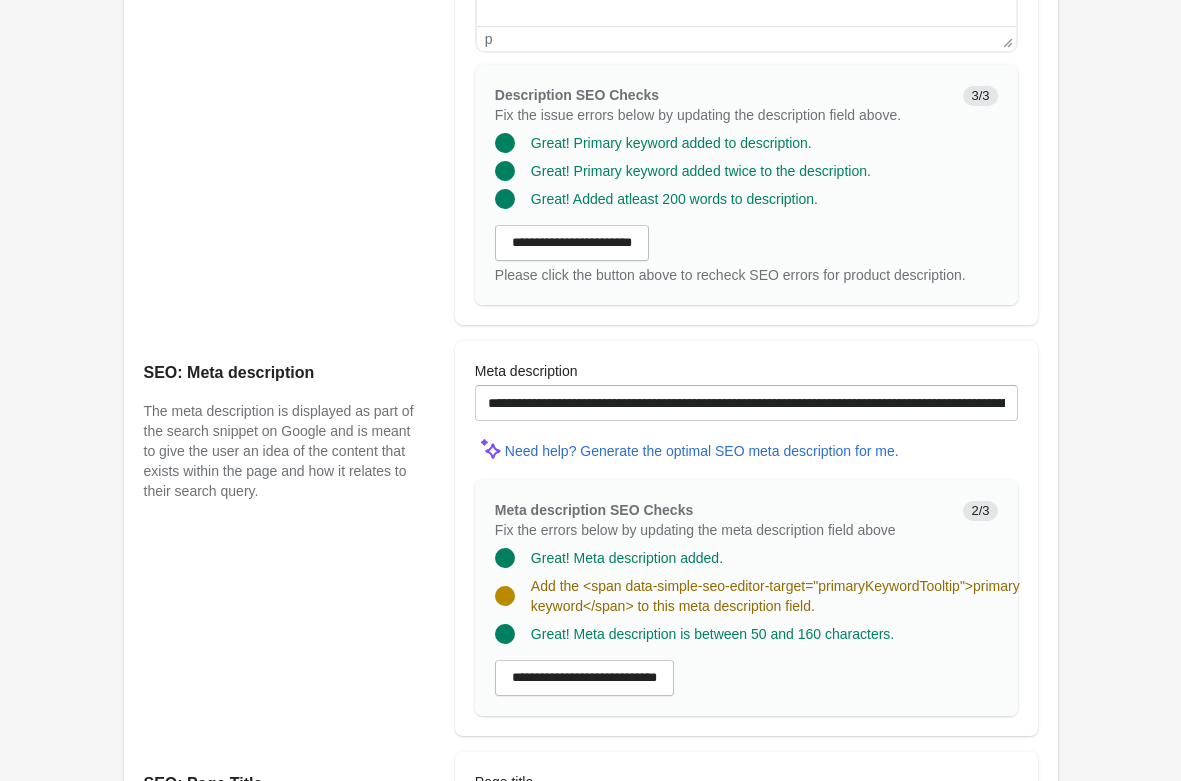 scroll, scrollTop: 1122, scrollLeft: 0, axis: vertical 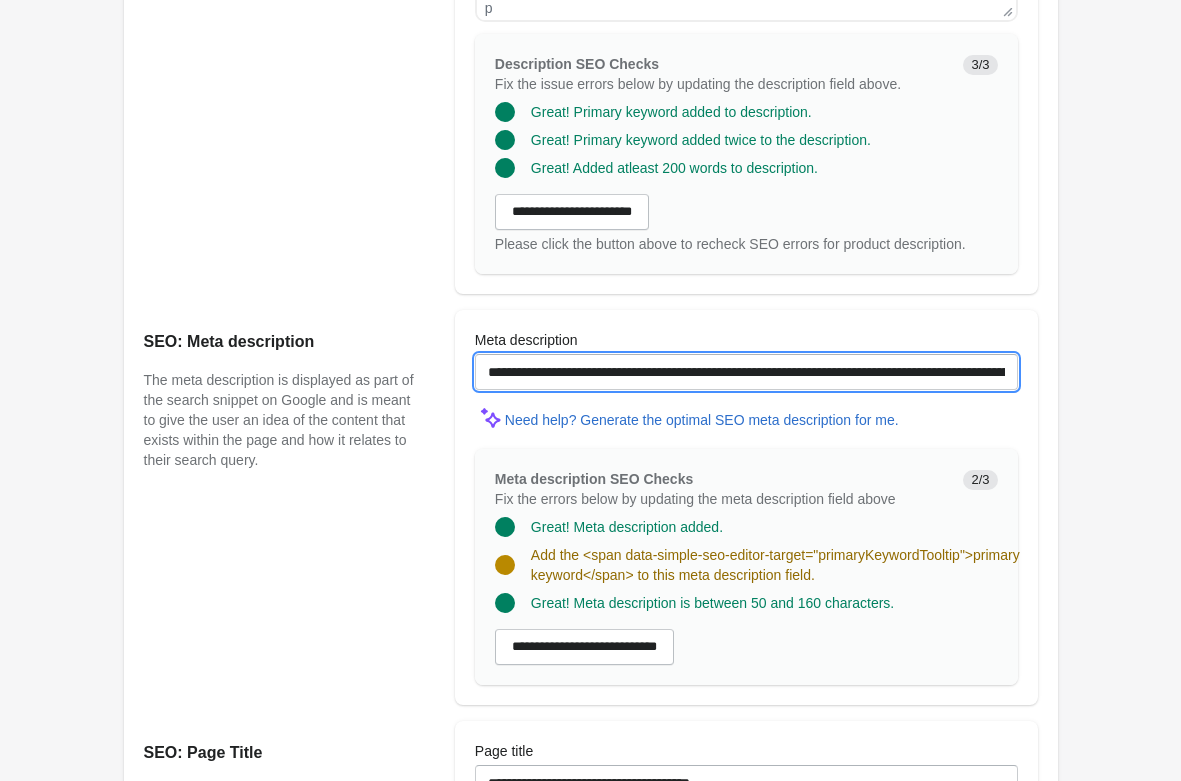 click on "**********" at bounding box center (746, 372) 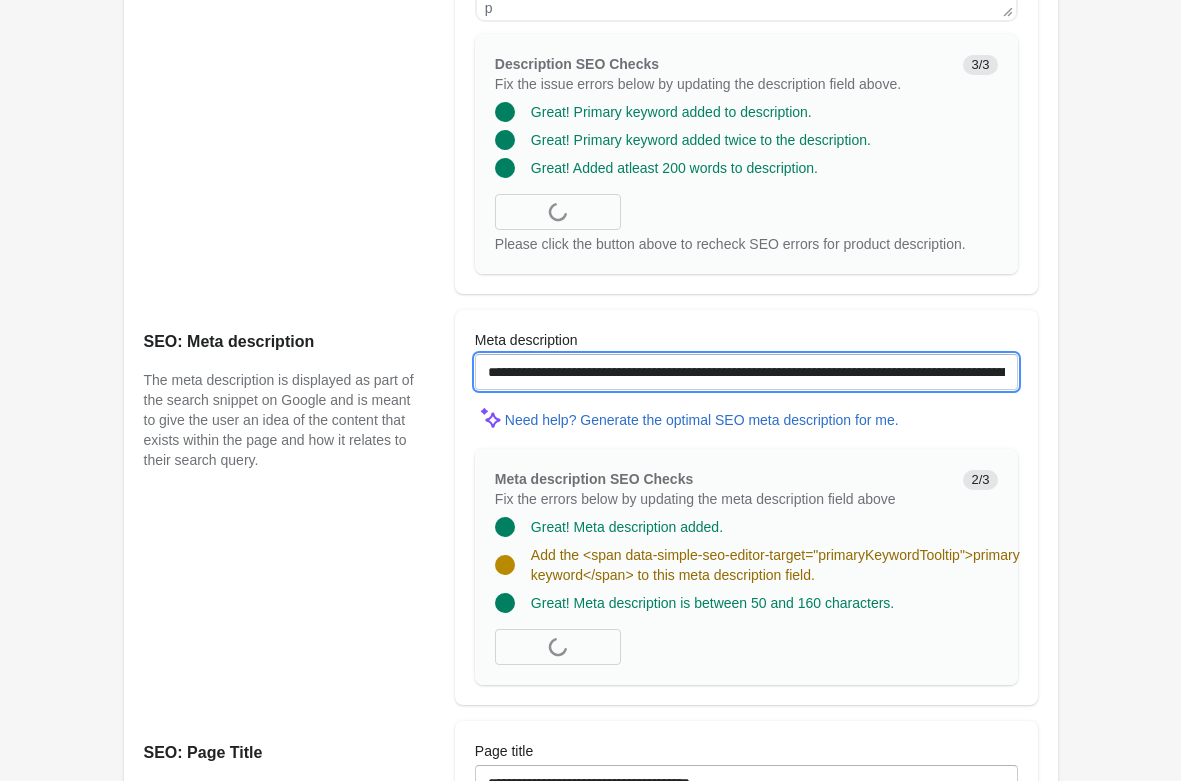 scroll, scrollTop: 0, scrollLeft: 425, axis: horizontal 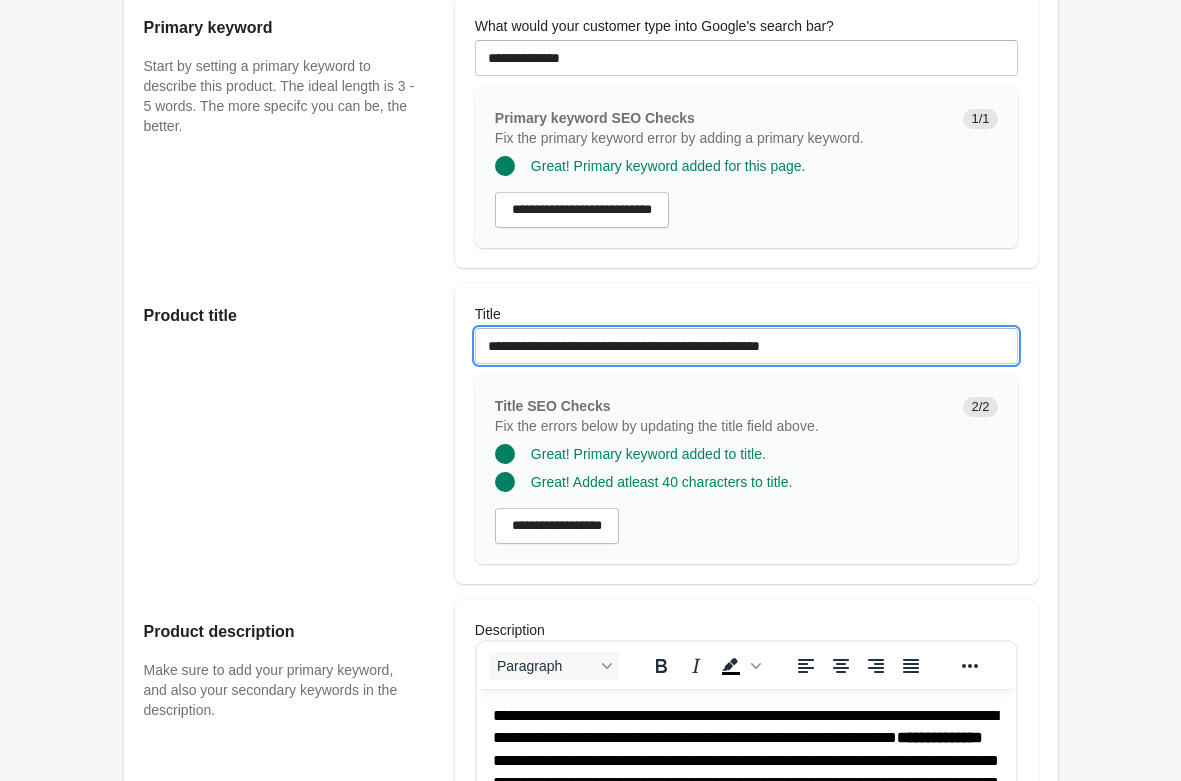 click on "**********" at bounding box center (746, 346) 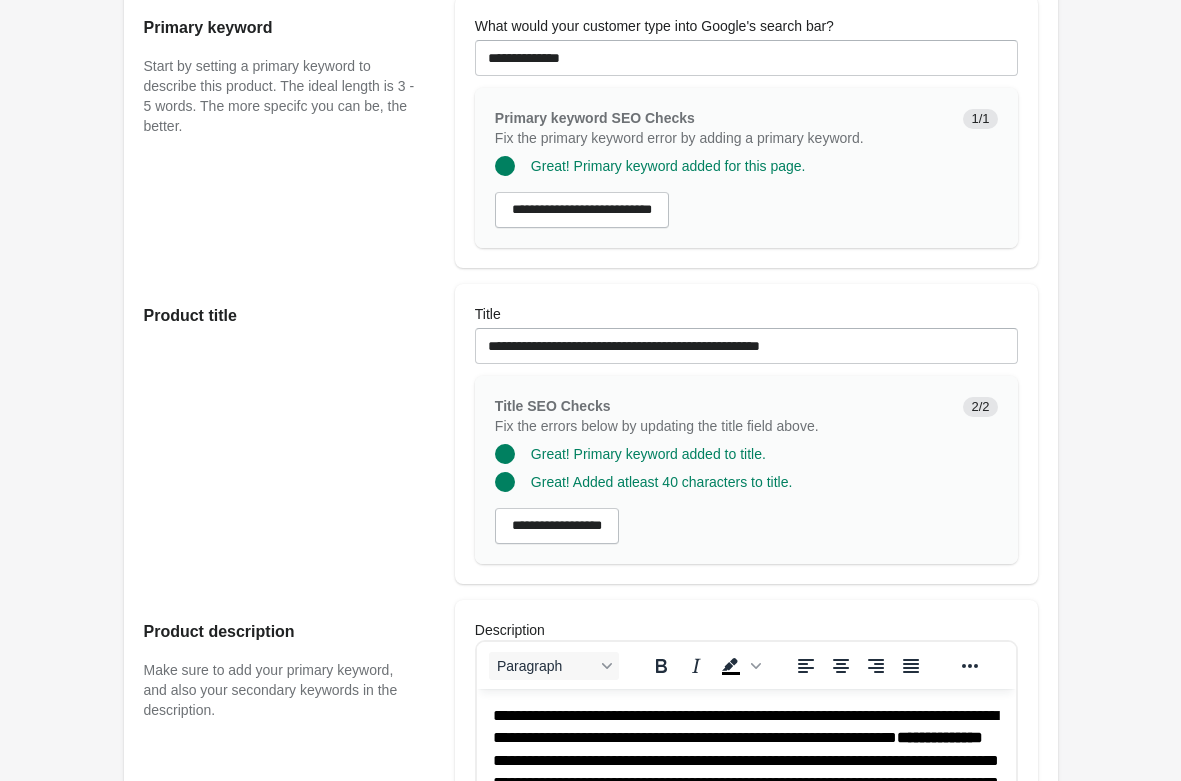 click on "Rolldown Bootleg Pants - Olive
Open on Shopify
Open on Shopify" at bounding box center [590, 947] 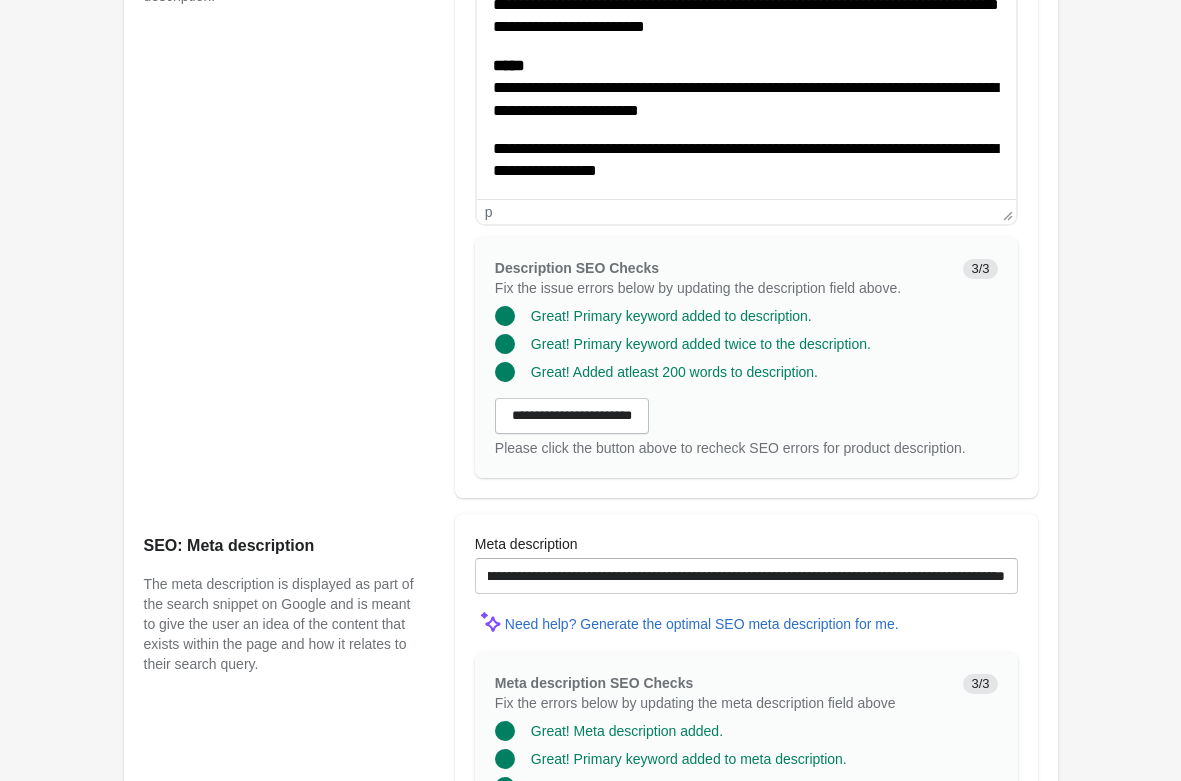 scroll, scrollTop: 1224, scrollLeft: 0, axis: vertical 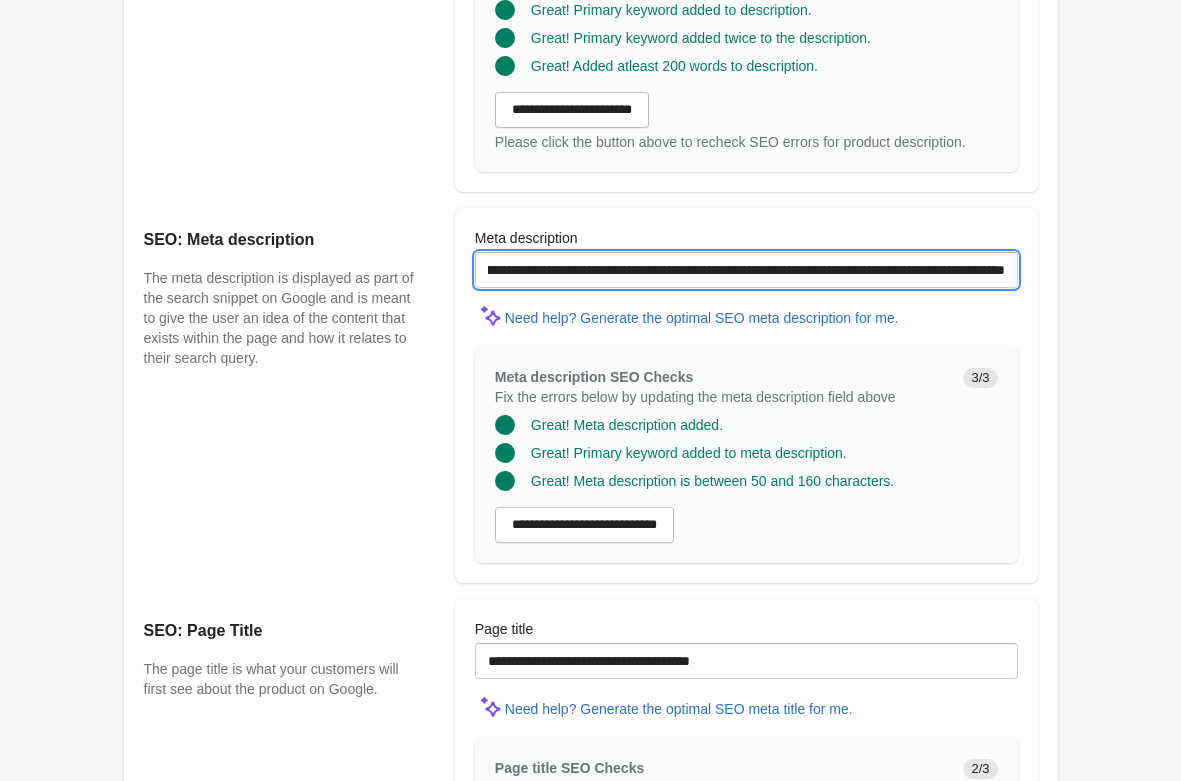 click on "**********" at bounding box center (746, 270) 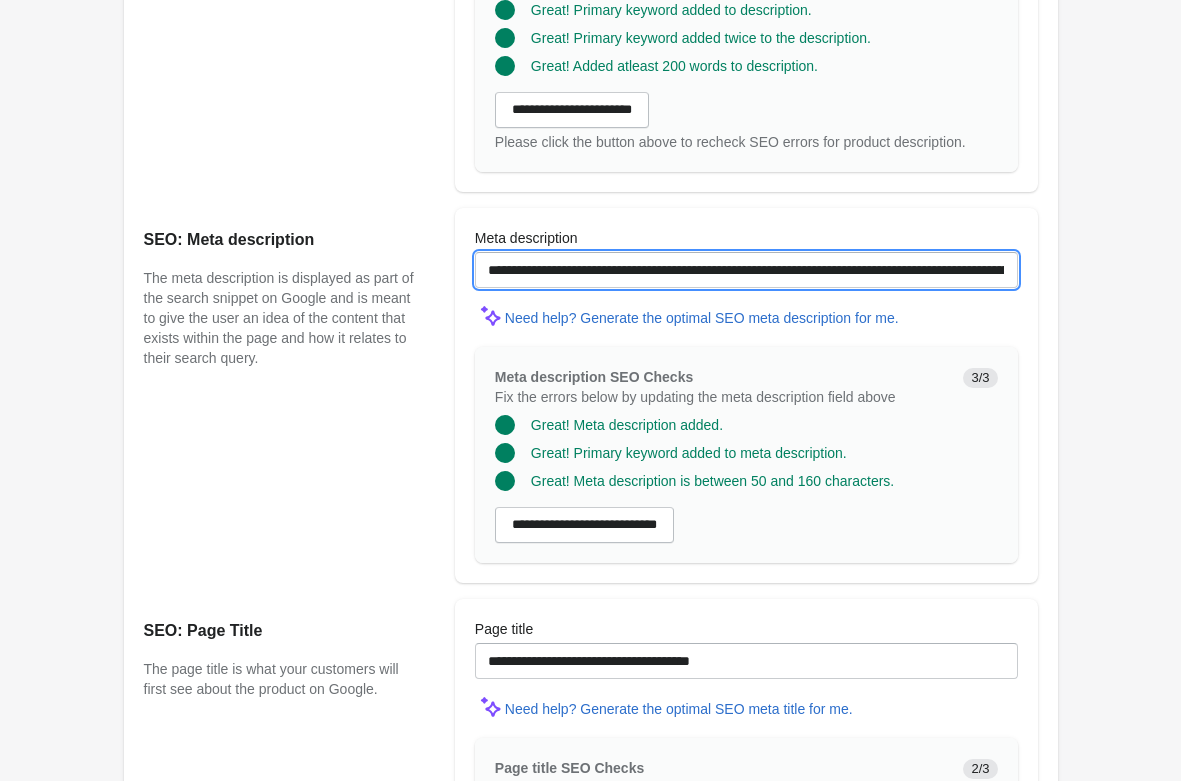 drag, startPoint x: 721, startPoint y: 277, endPoint x: 234, endPoint y: 266, distance: 487.1242 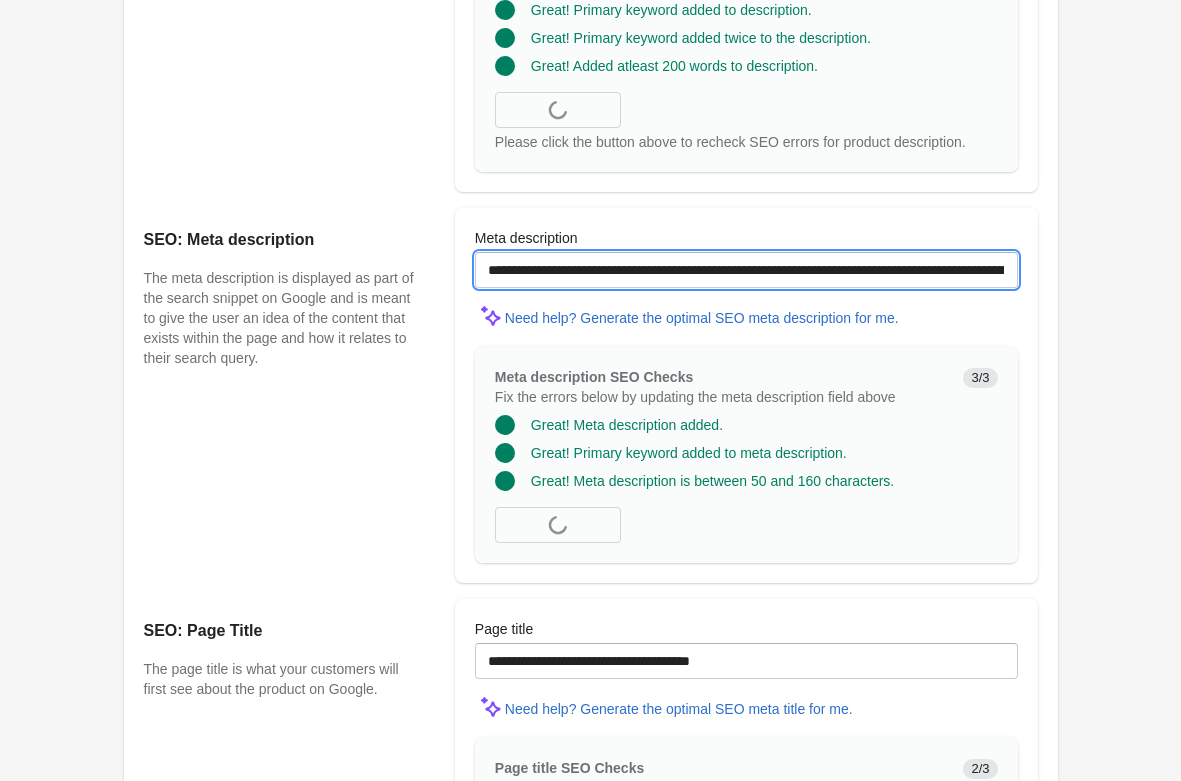 paste on "*****" 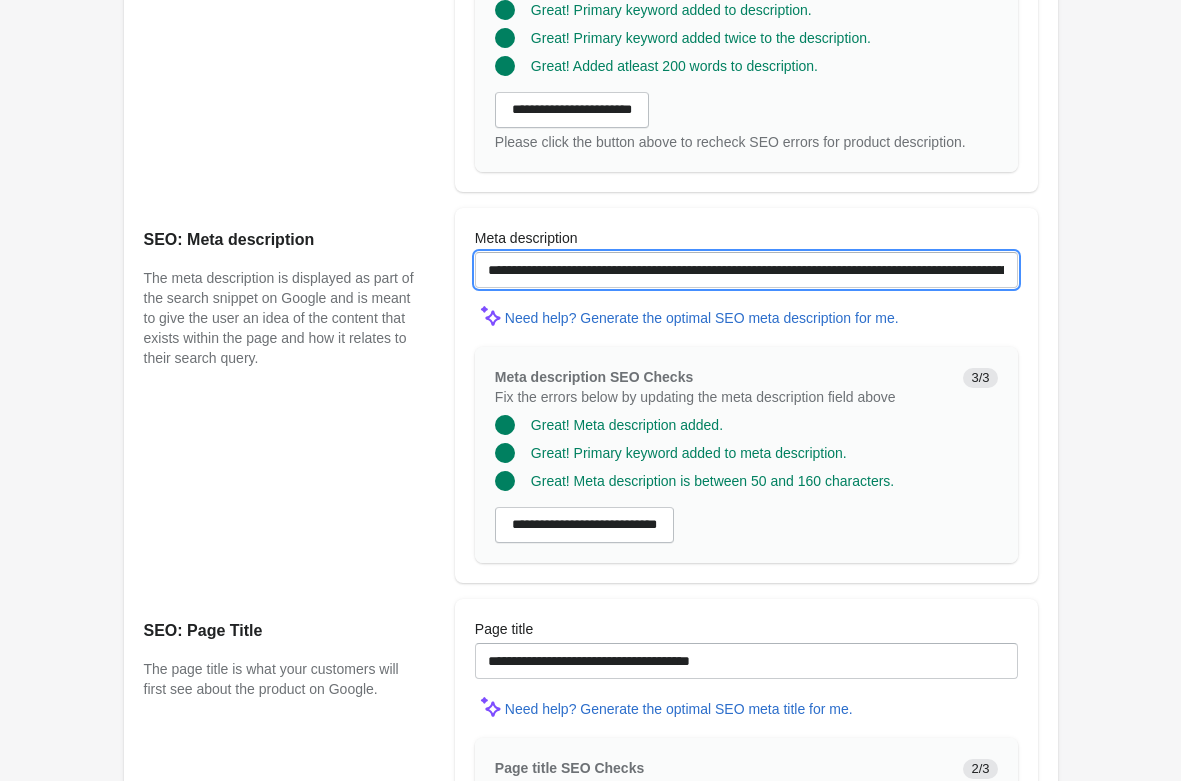 type on "**********" 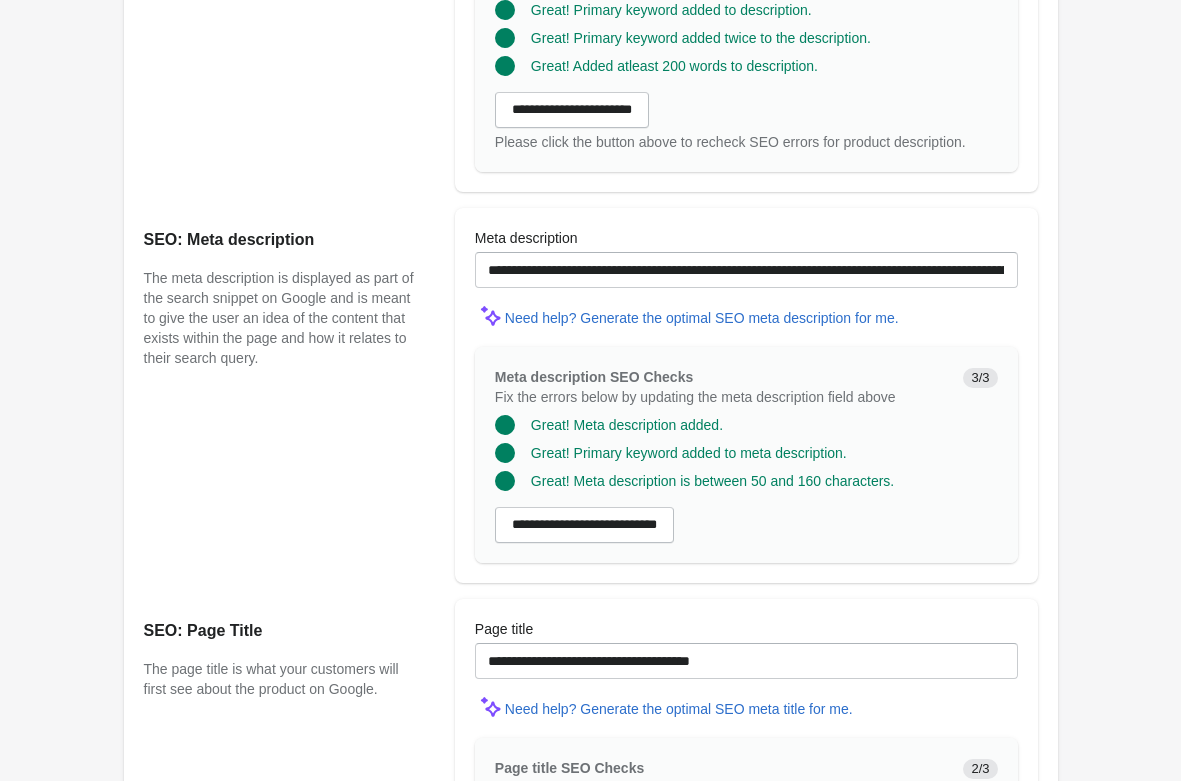 click on "Rolldown Bootleg Pants - Olive
Open on Shopify
Open on Shopify" at bounding box center [591, -73] 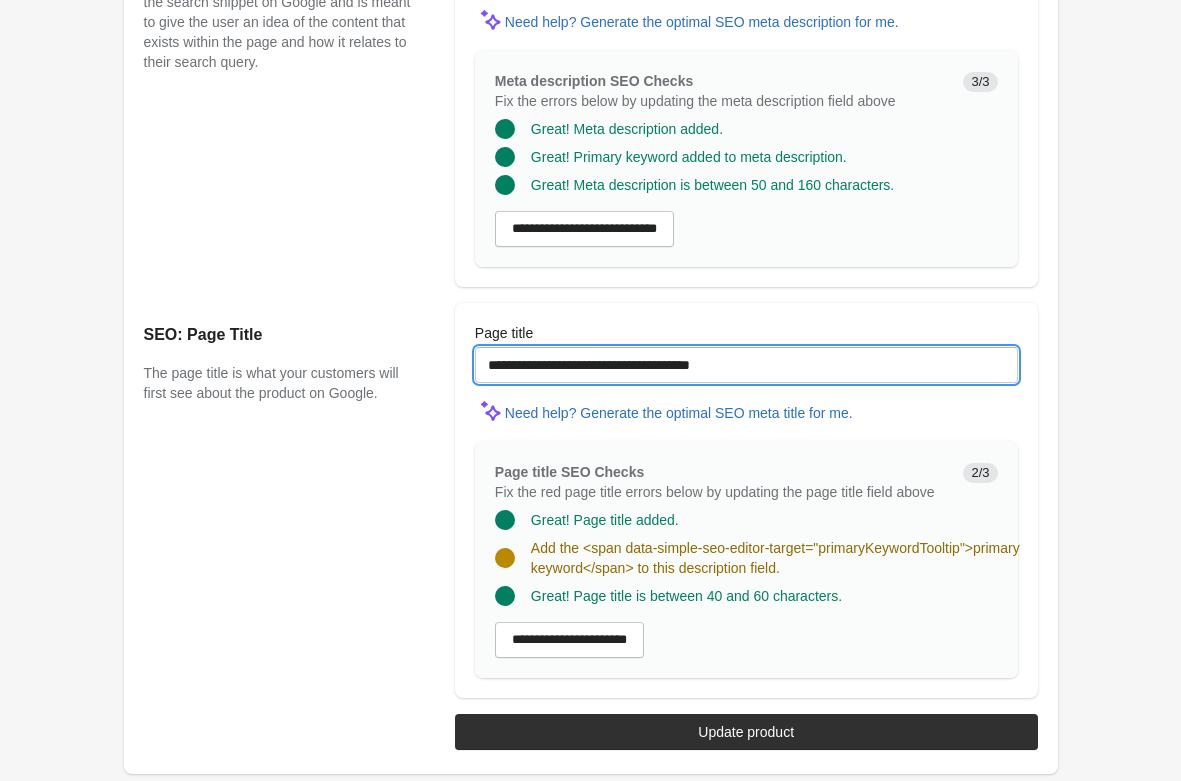 drag, startPoint x: 758, startPoint y: 360, endPoint x: 171, endPoint y: 343, distance: 587.2461 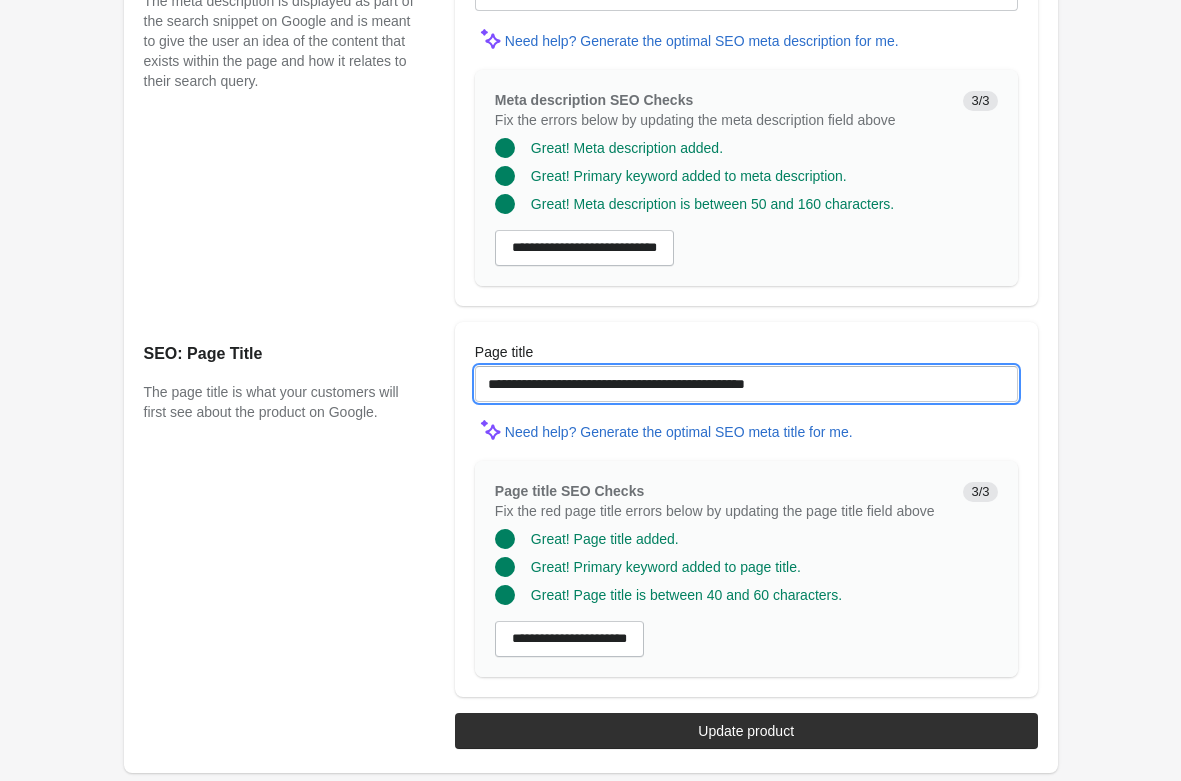type on "**********" 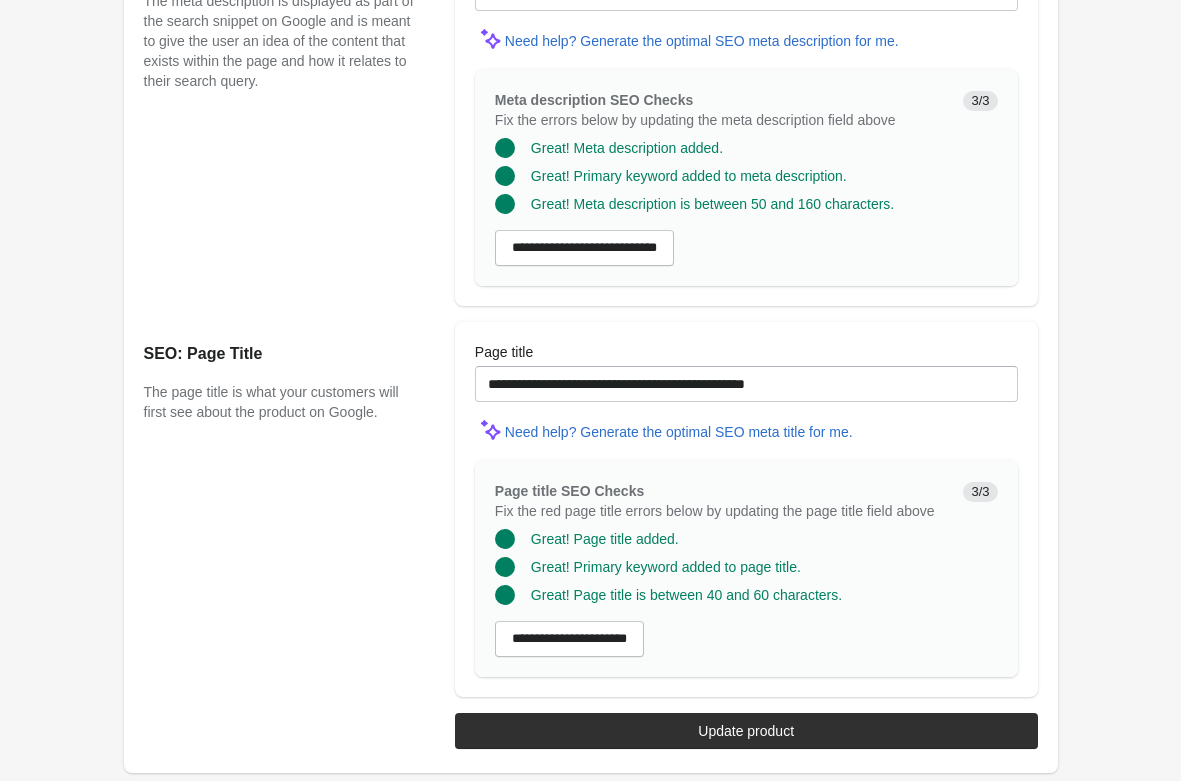 scroll, scrollTop: 1500, scrollLeft: 0, axis: vertical 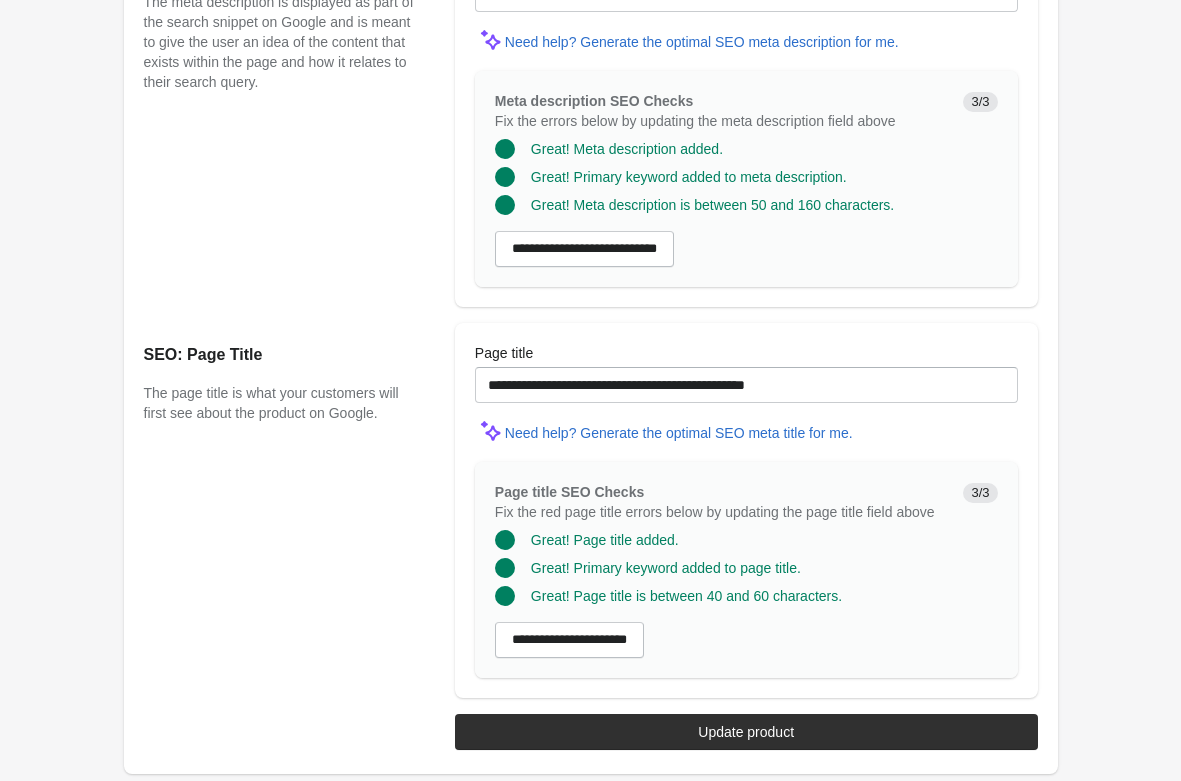 click on "Rolldown Bootleg Pants - Olive
Open on Shopify
Open on Shopify" at bounding box center (590, -359) 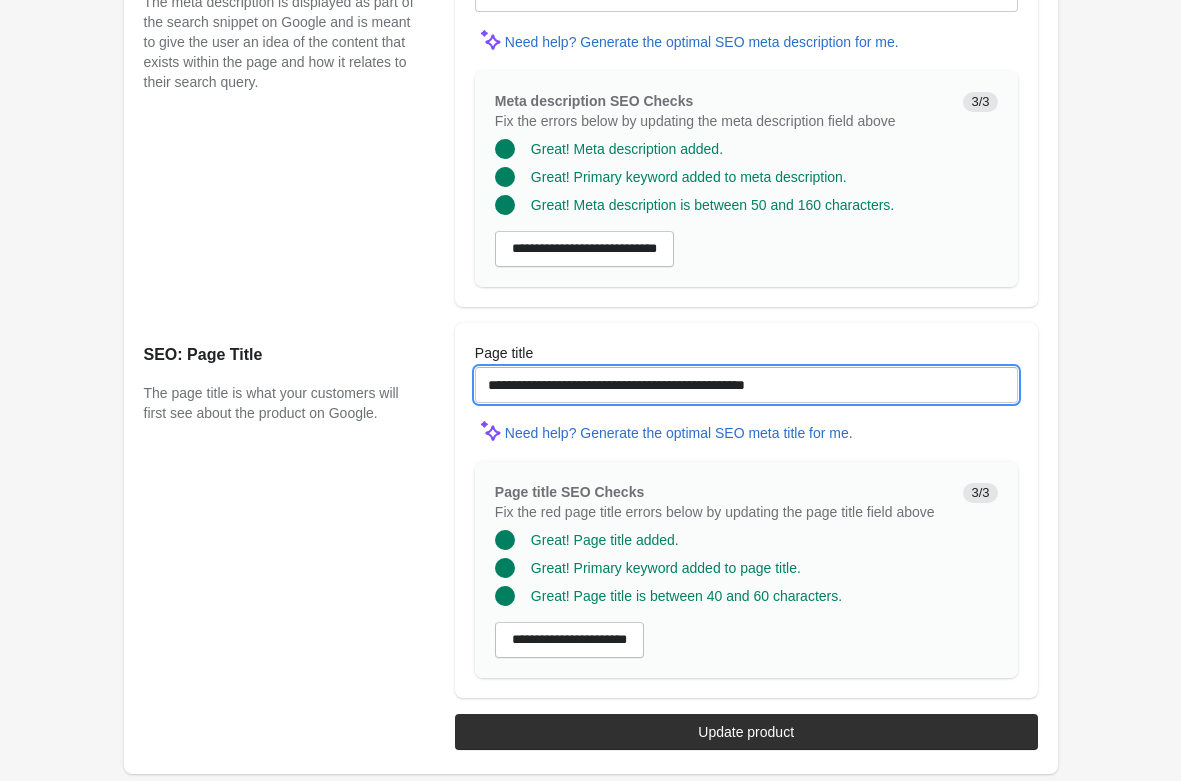 click on "**********" at bounding box center [746, 385] 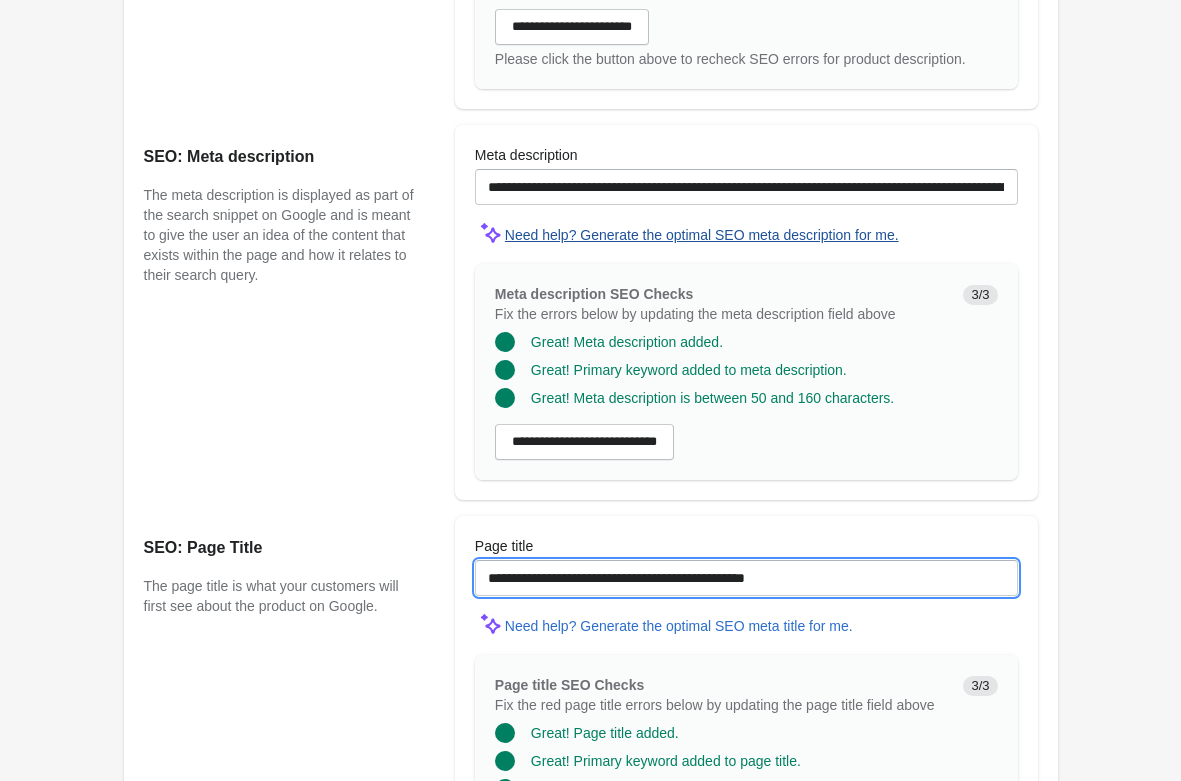 scroll, scrollTop: 1194, scrollLeft: 0, axis: vertical 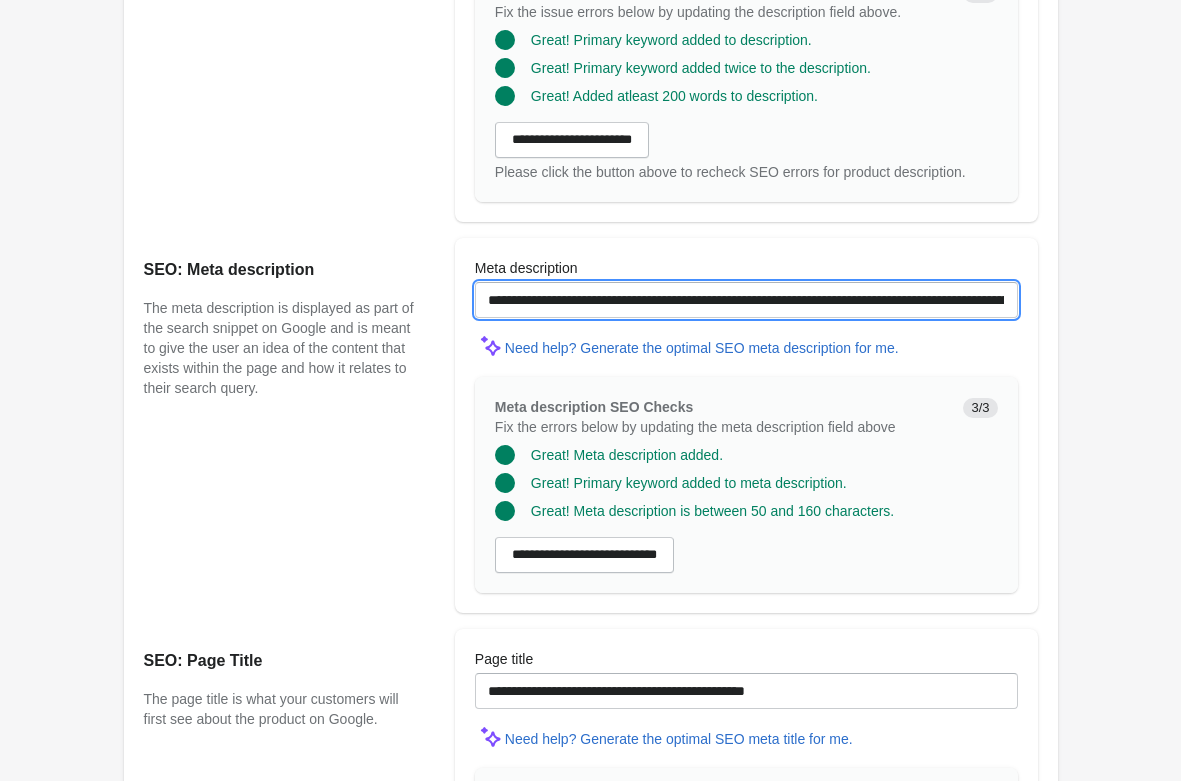 click on "**********" at bounding box center (746, 300) 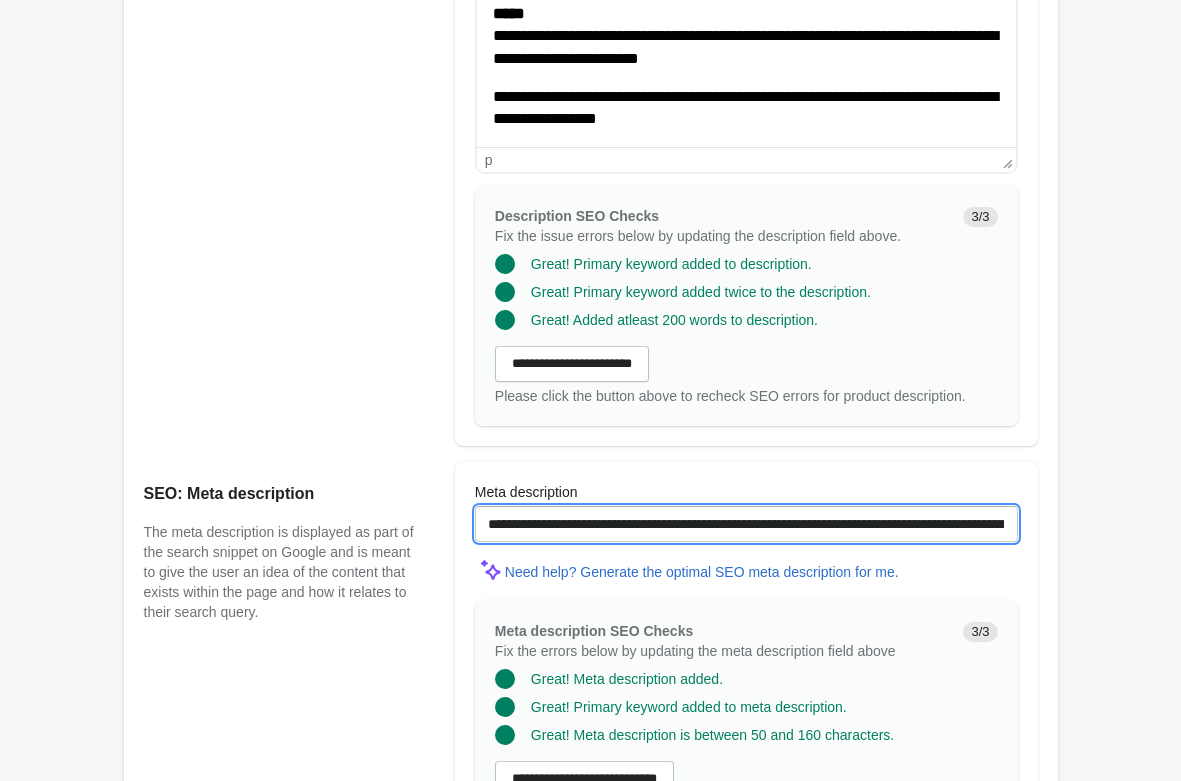scroll, scrollTop: 888, scrollLeft: 0, axis: vertical 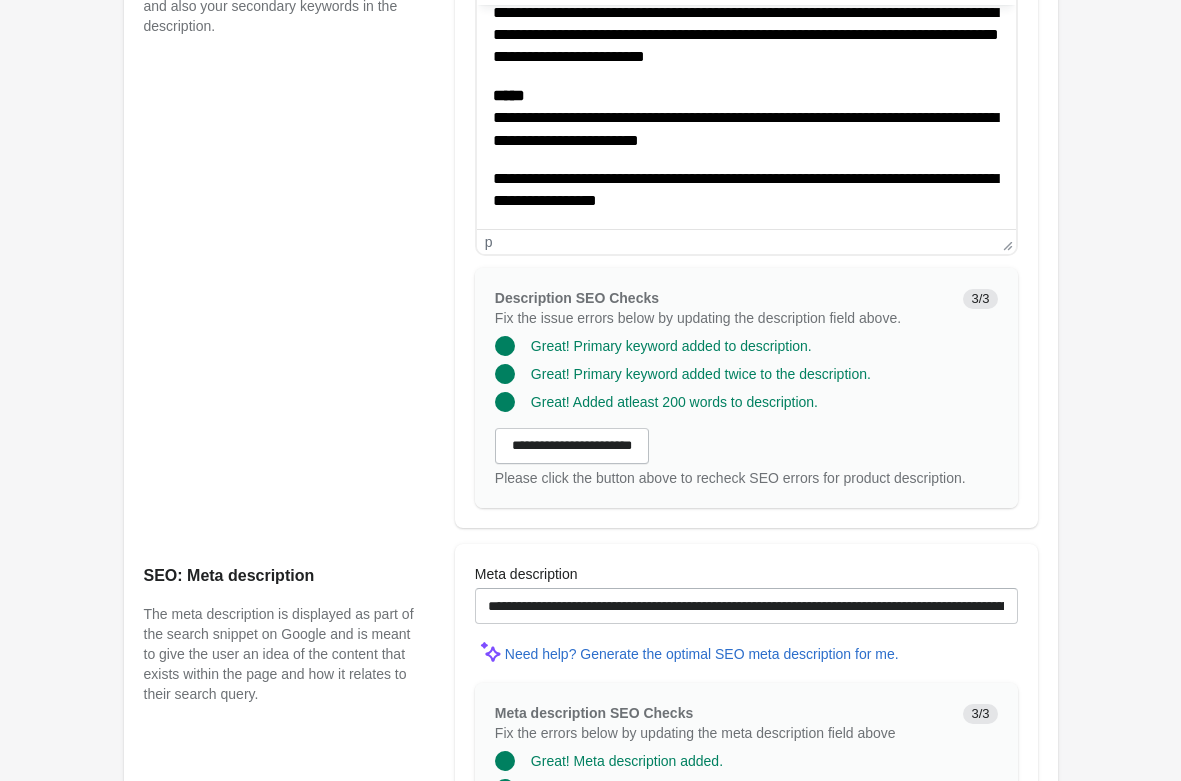 click on "**********" at bounding box center (745, -130) 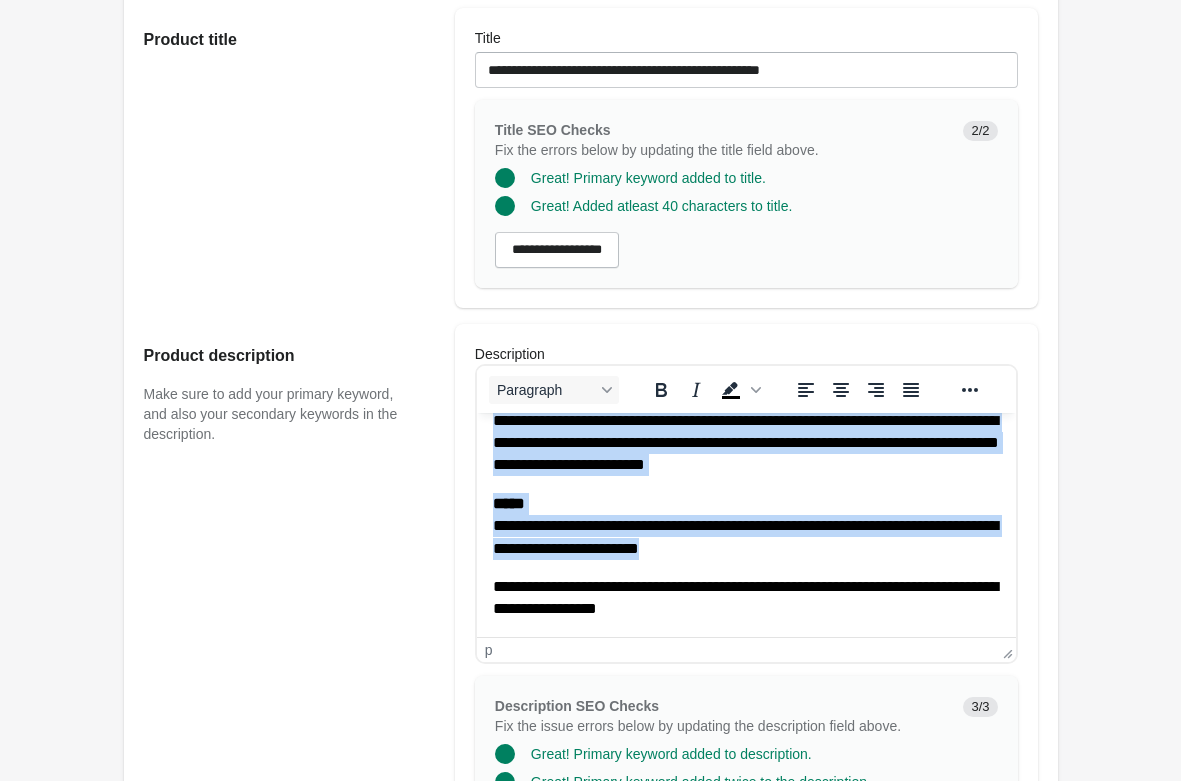 scroll, scrollTop: 187, scrollLeft: 0, axis: vertical 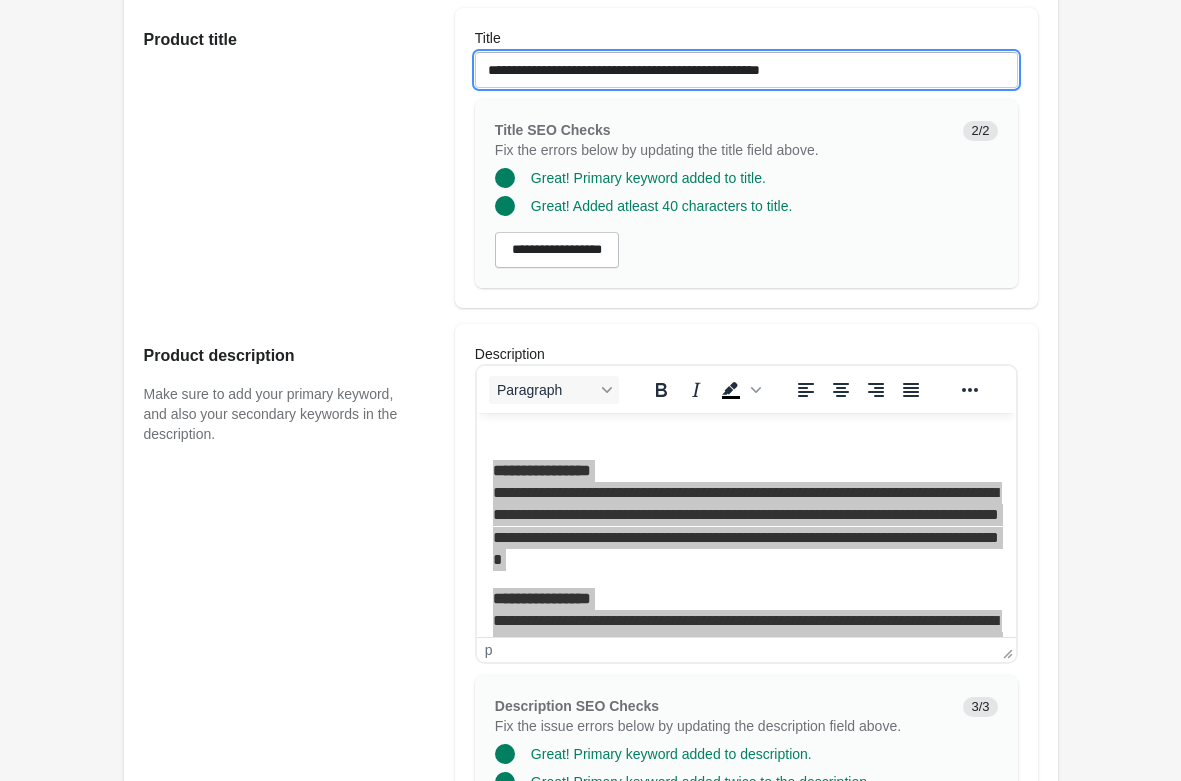 click on "**********" at bounding box center (746, 70) 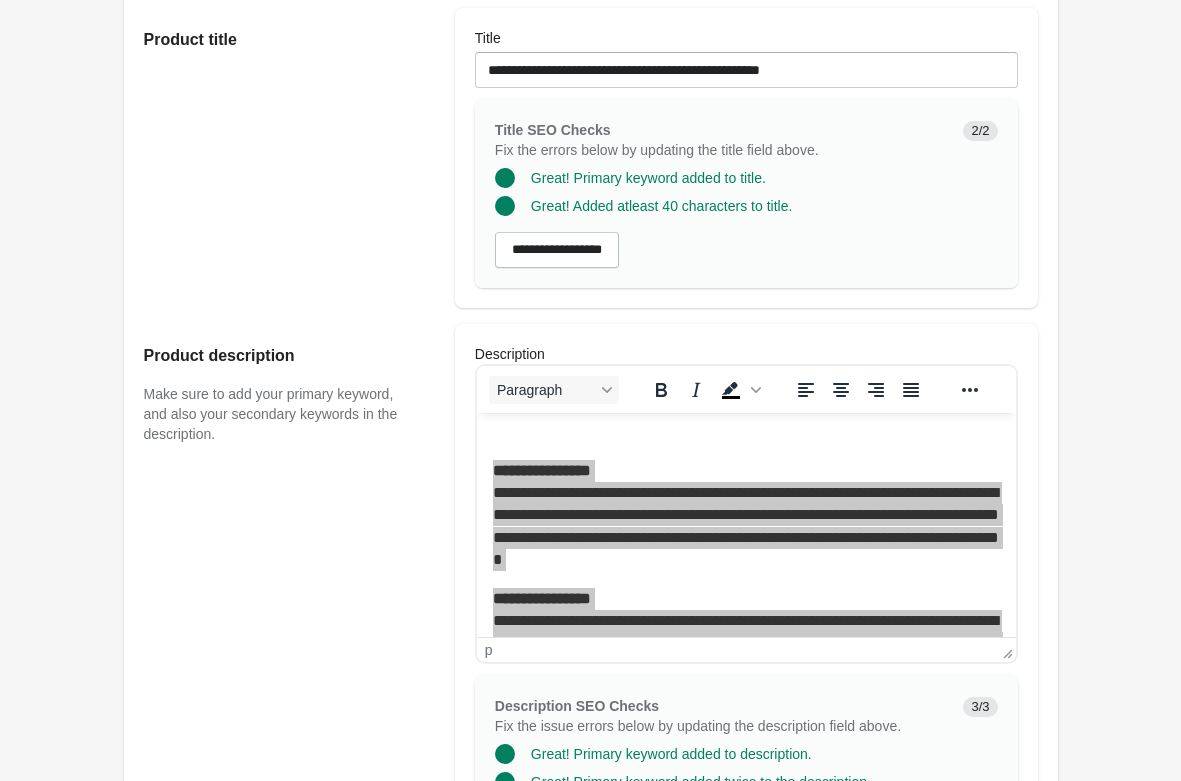 click on "Rolldown Bootleg Pants - Olive
Open on Shopify
Open on Shopify" at bounding box center [590, 661] 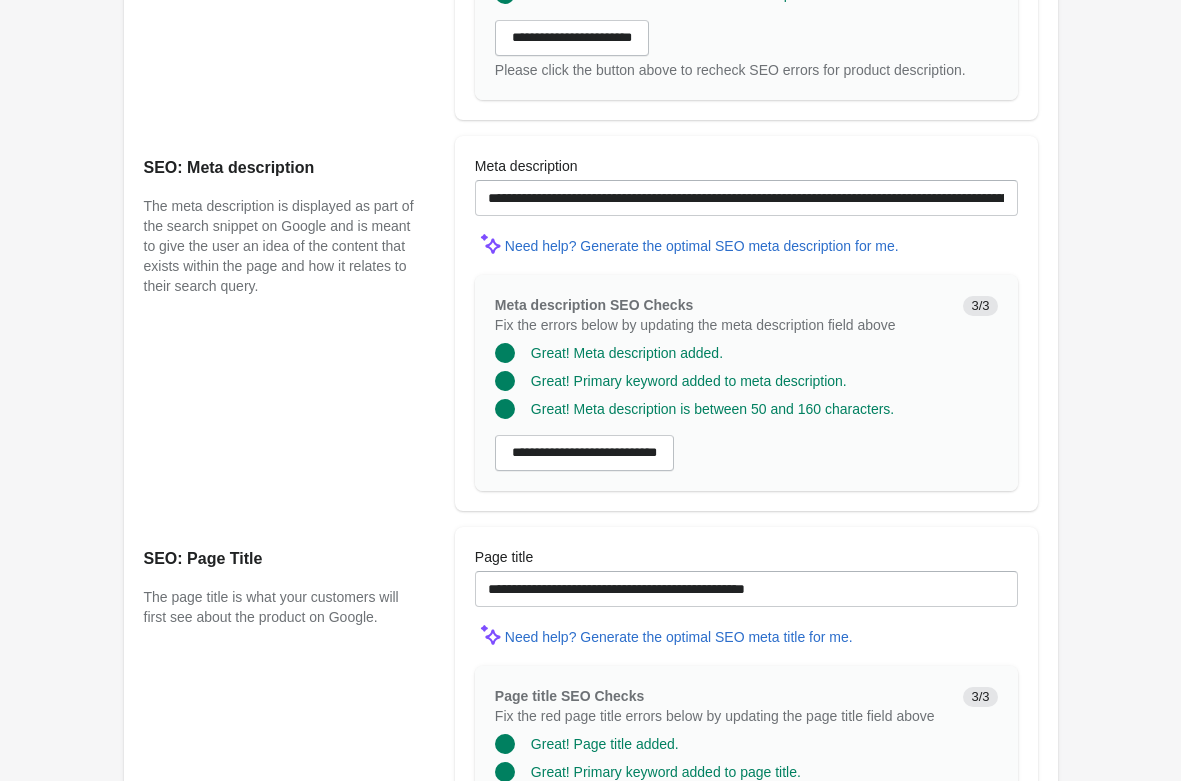 scroll, scrollTop: 1500, scrollLeft: 0, axis: vertical 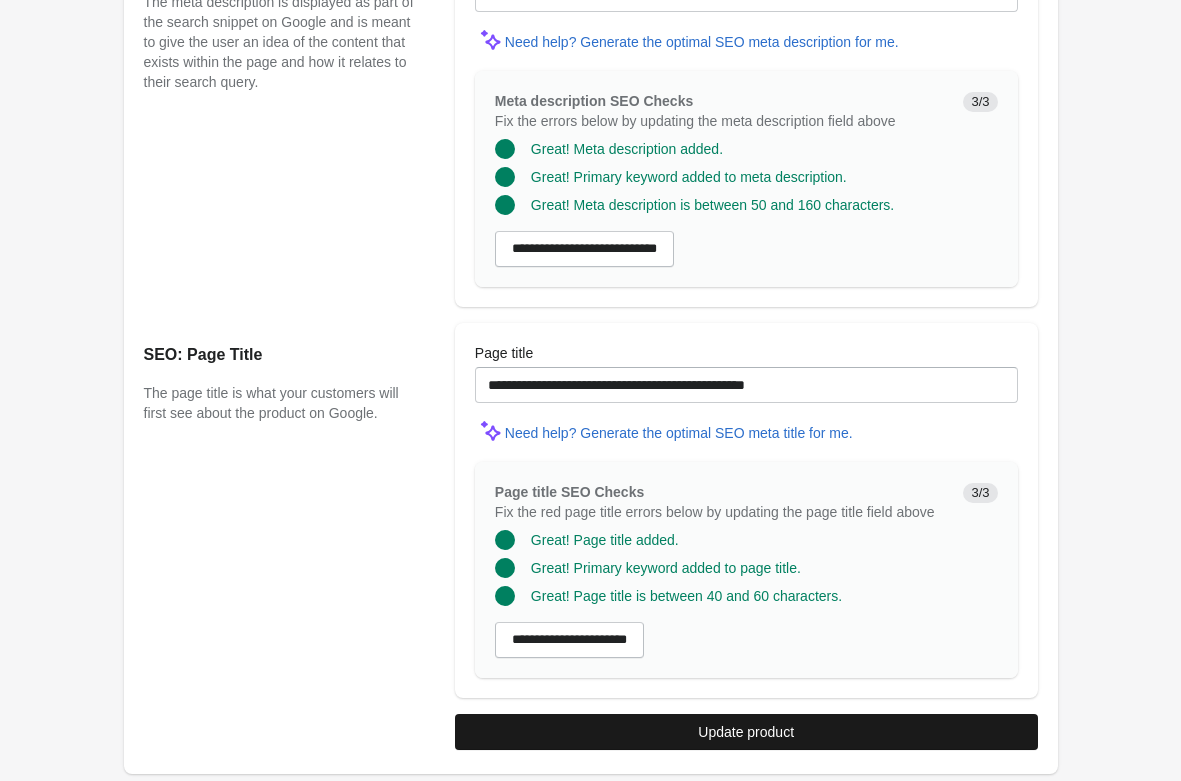 click on "Update product" at bounding box center [746, 732] 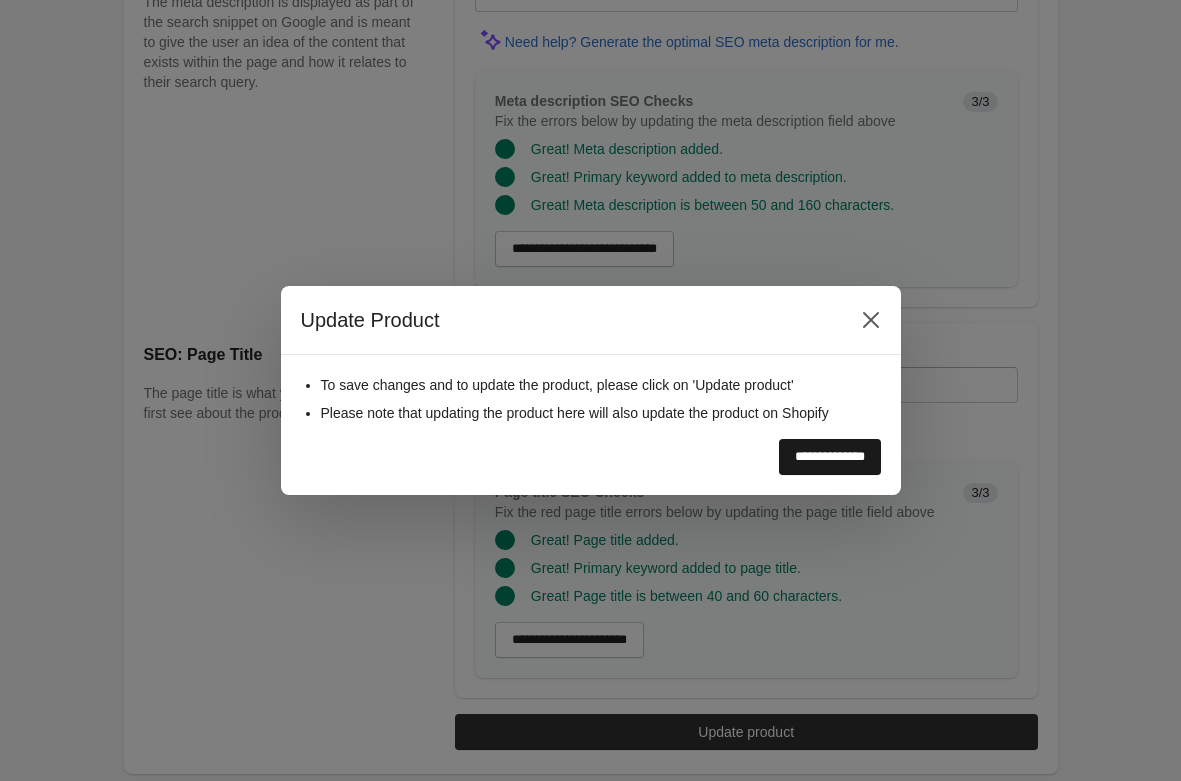 click on "**********" at bounding box center (830, 457) 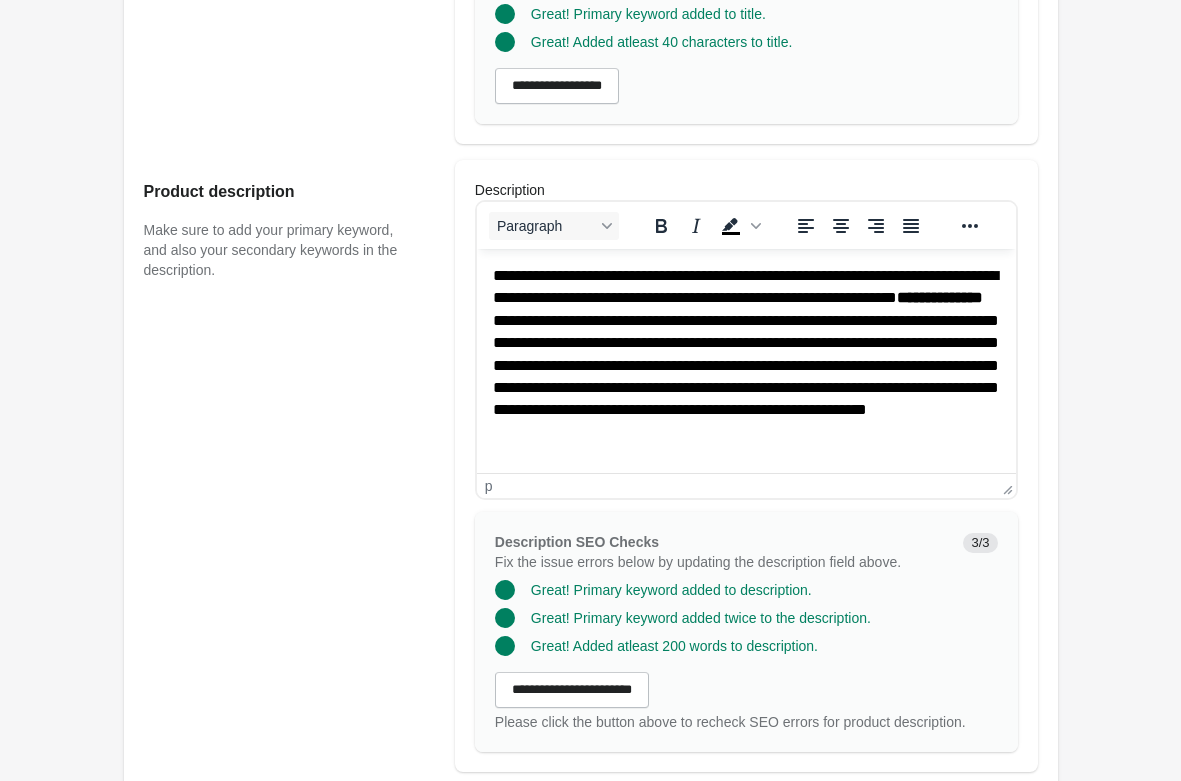 scroll, scrollTop: 1122, scrollLeft: 0, axis: vertical 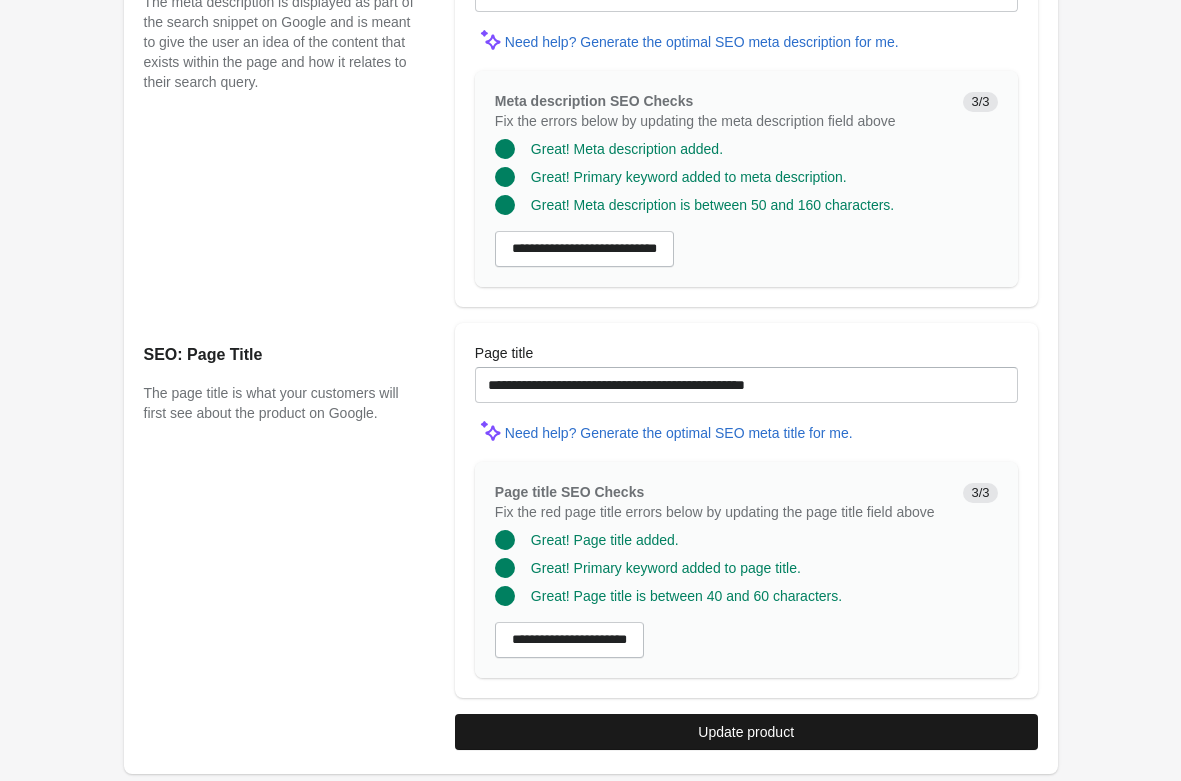 click on "Update product" at bounding box center (746, 732) 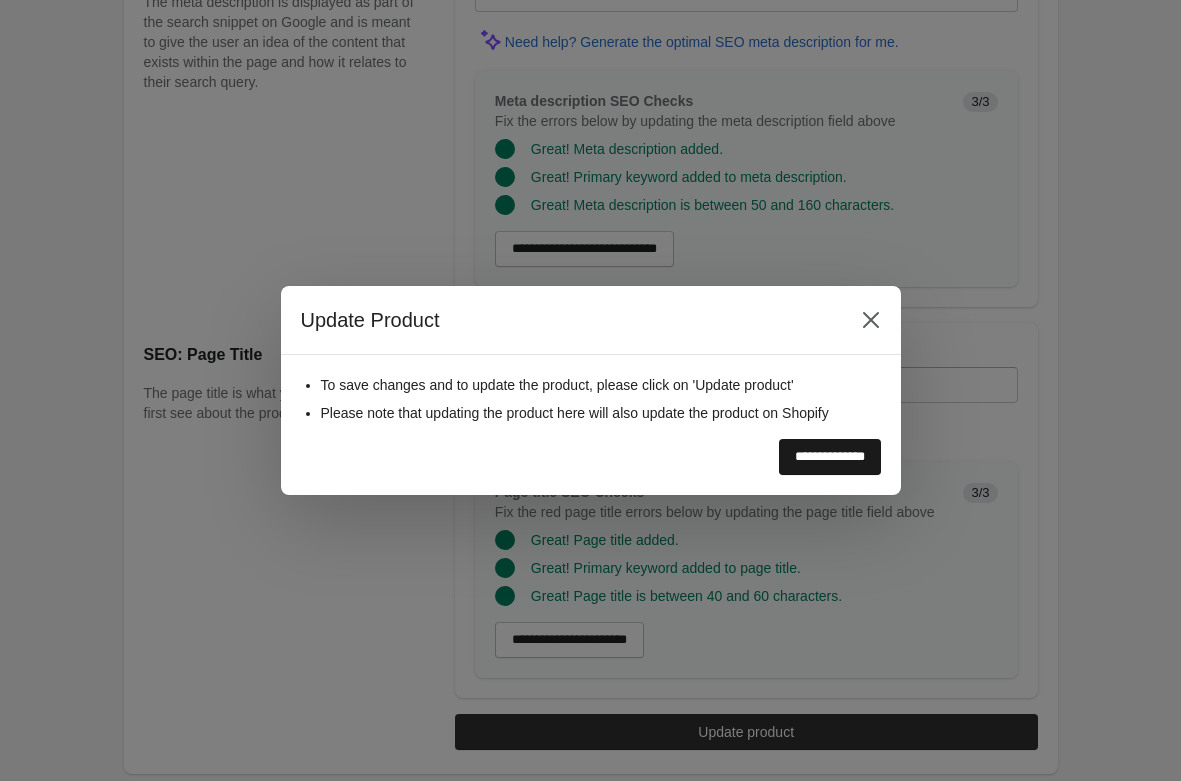 click on "**********" at bounding box center (830, 457) 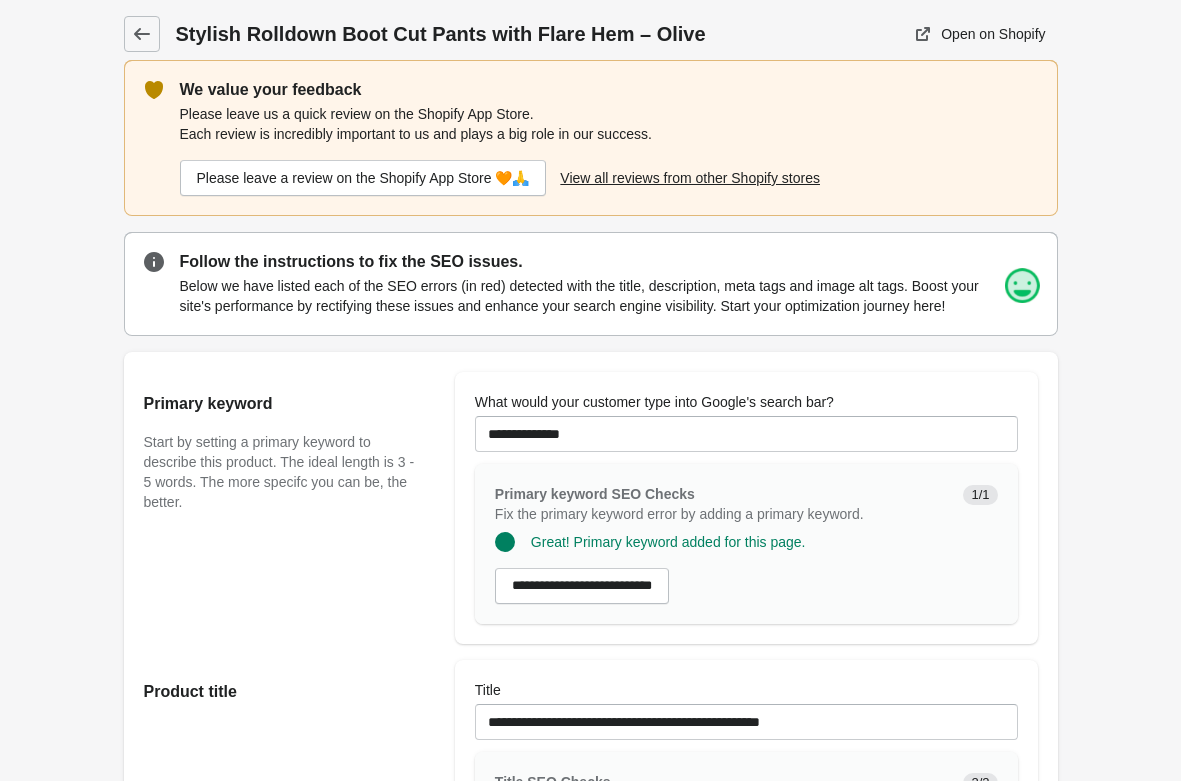 scroll, scrollTop: 0, scrollLeft: 0, axis: both 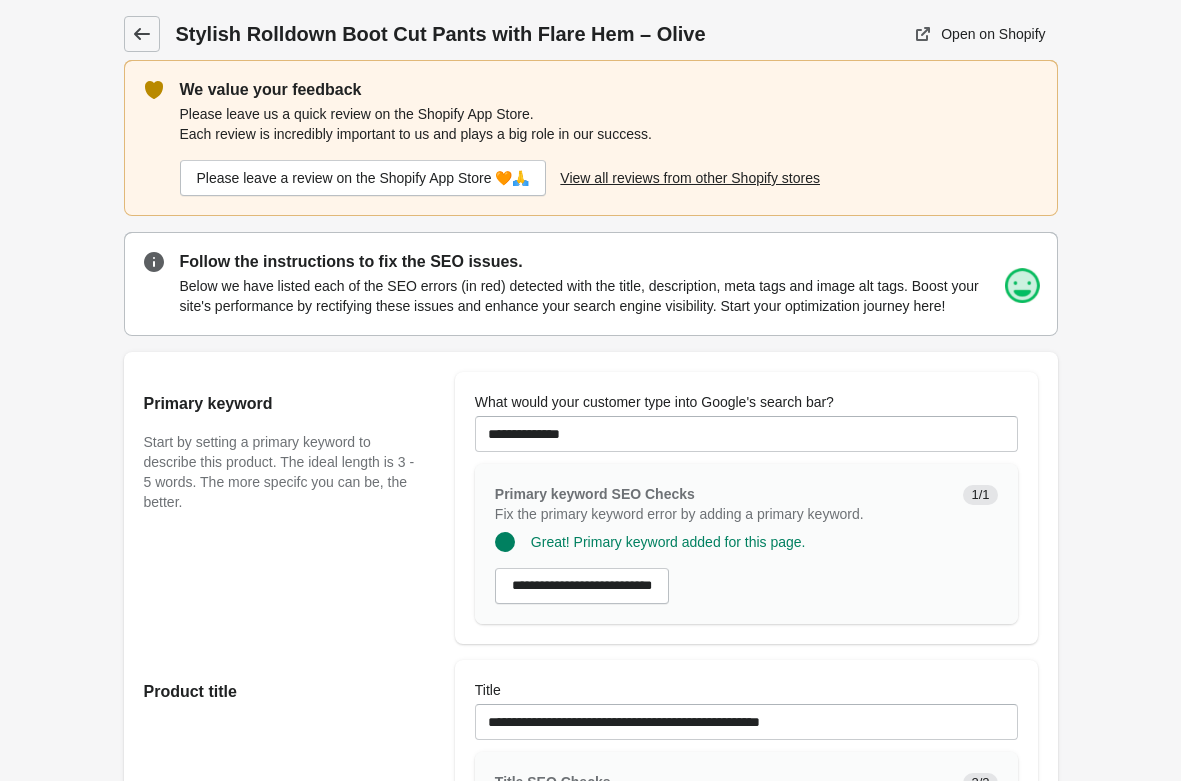click 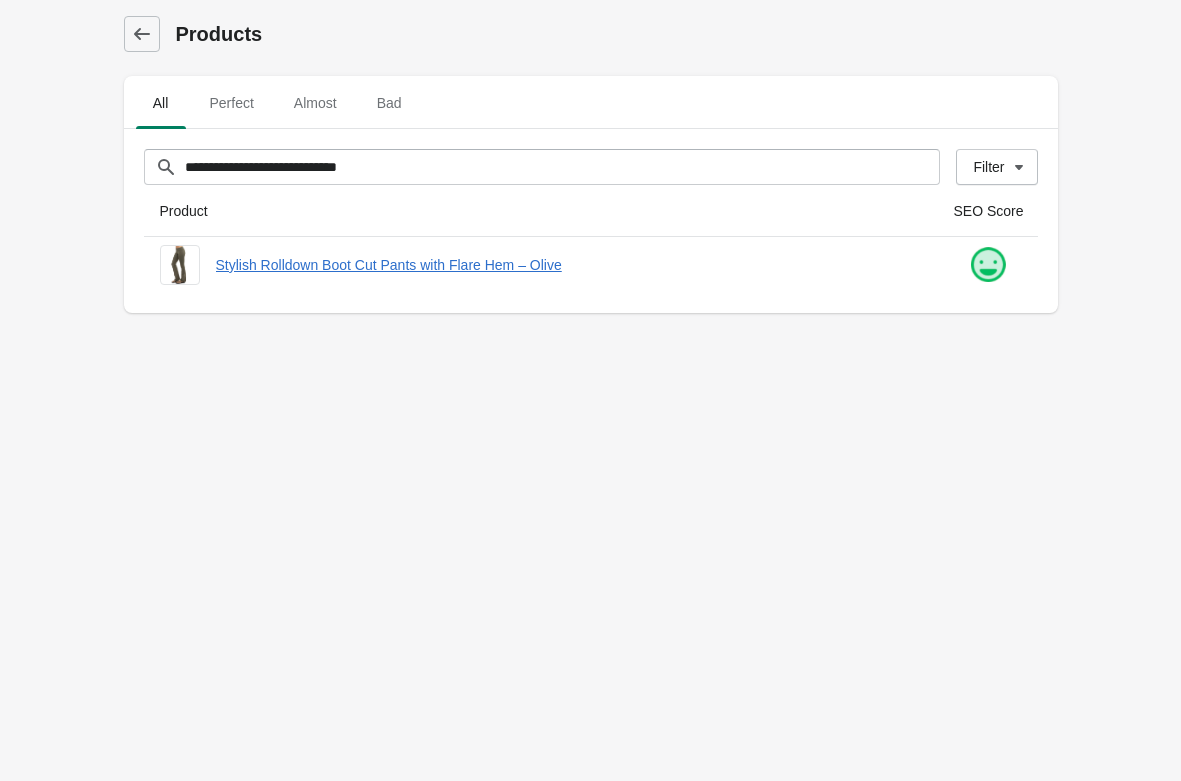 click on "**********" at bounding box center [590, 390] 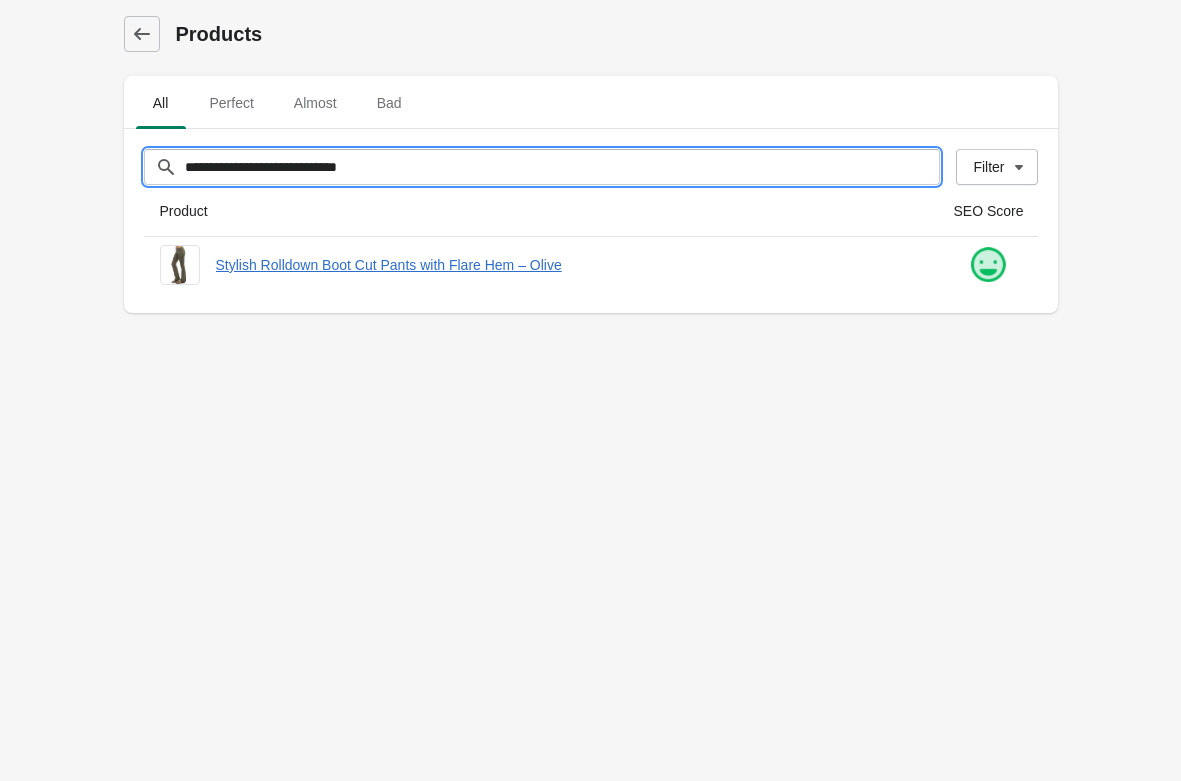 drag, startPoint x: 371, startPoint y: 160, endPoint x: 68, endPoint y: 161, distance: 303.00165 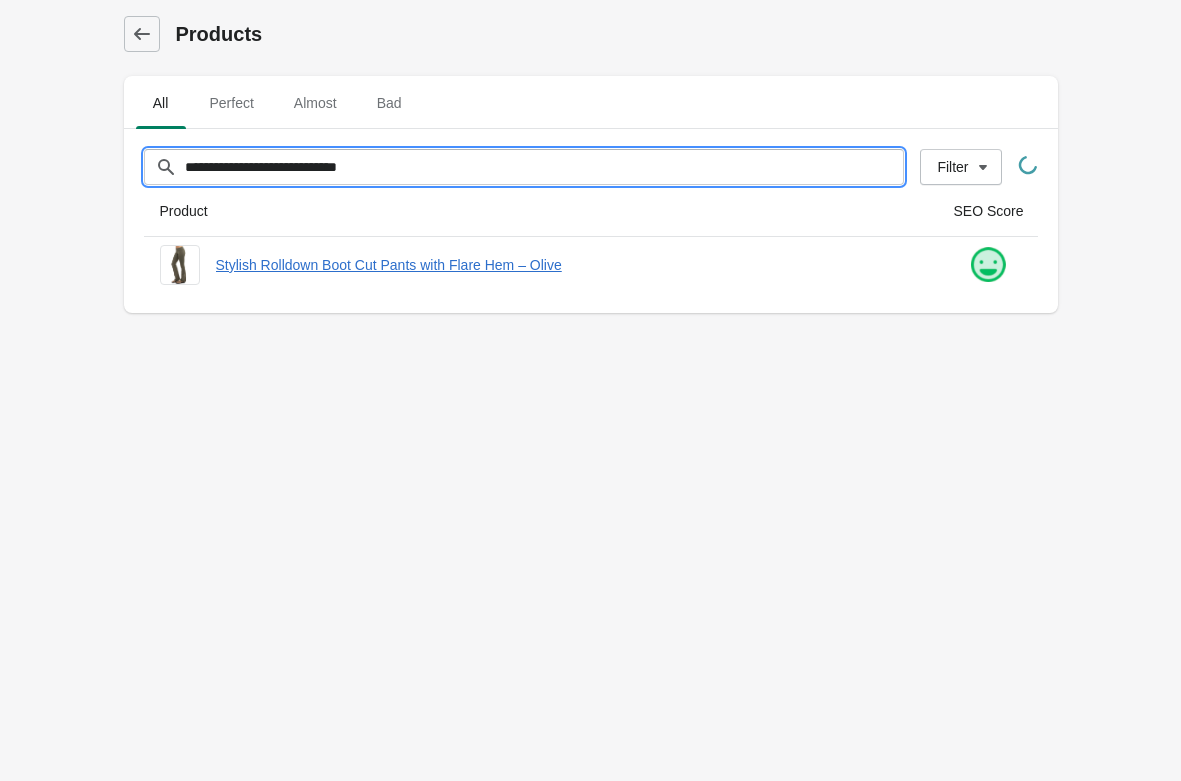 type on "**********" 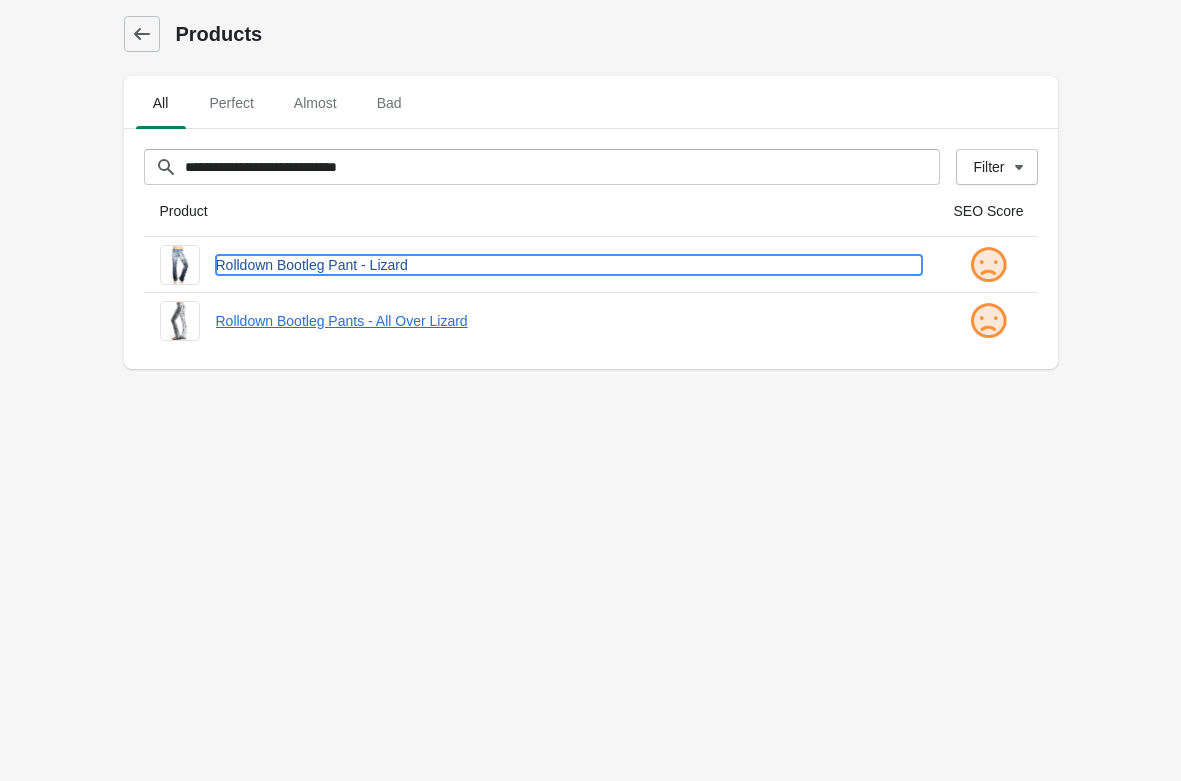 click on "Rolldown Bootleg Pant - Lizard" at bounding box center (569, 265) 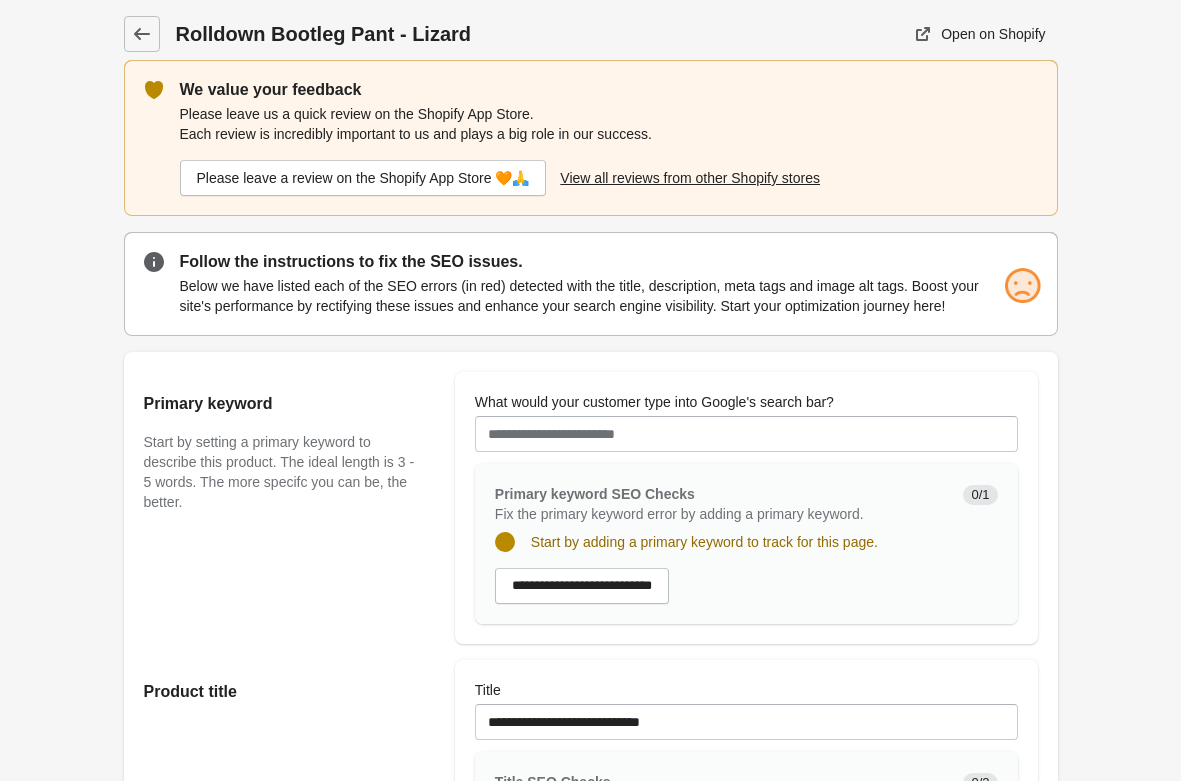 scroll, scrollTop: 306, scrollLeft: 0, axis: vertical 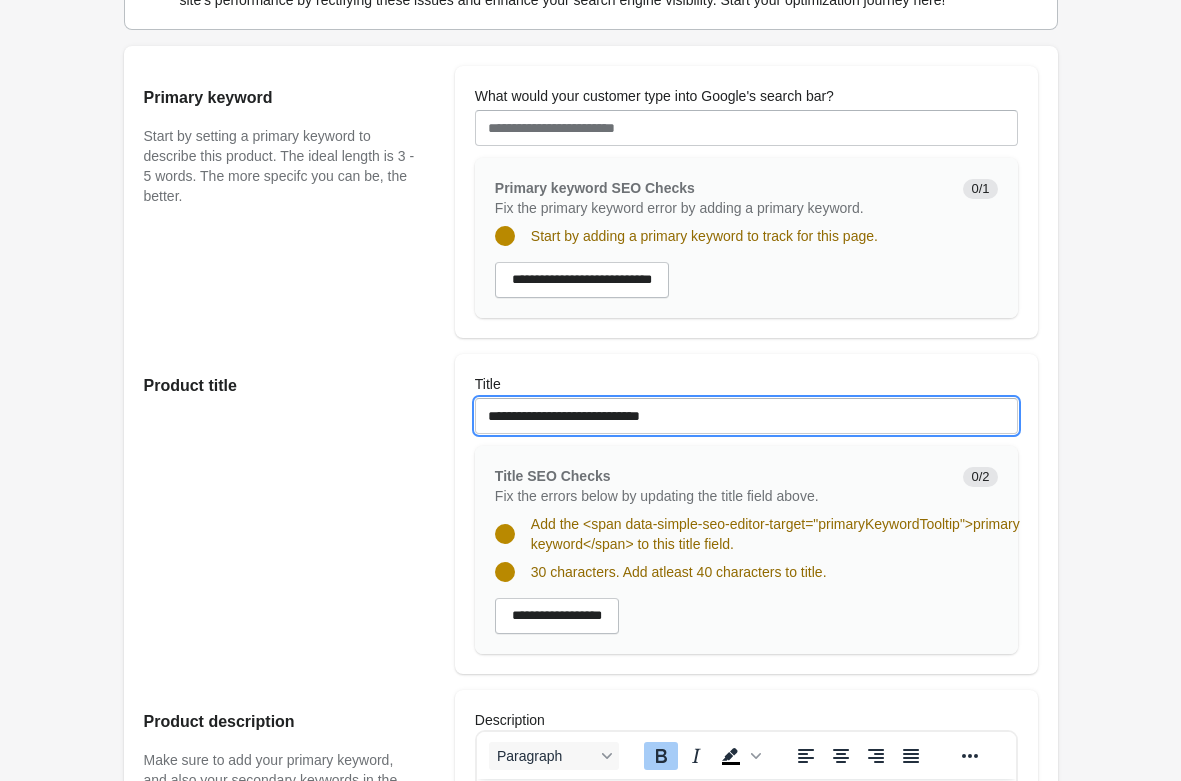 drag, startPoint x: 347, startPoint y: 421, endPoint x: 179, endPoint y: 408, distance: 168.50223 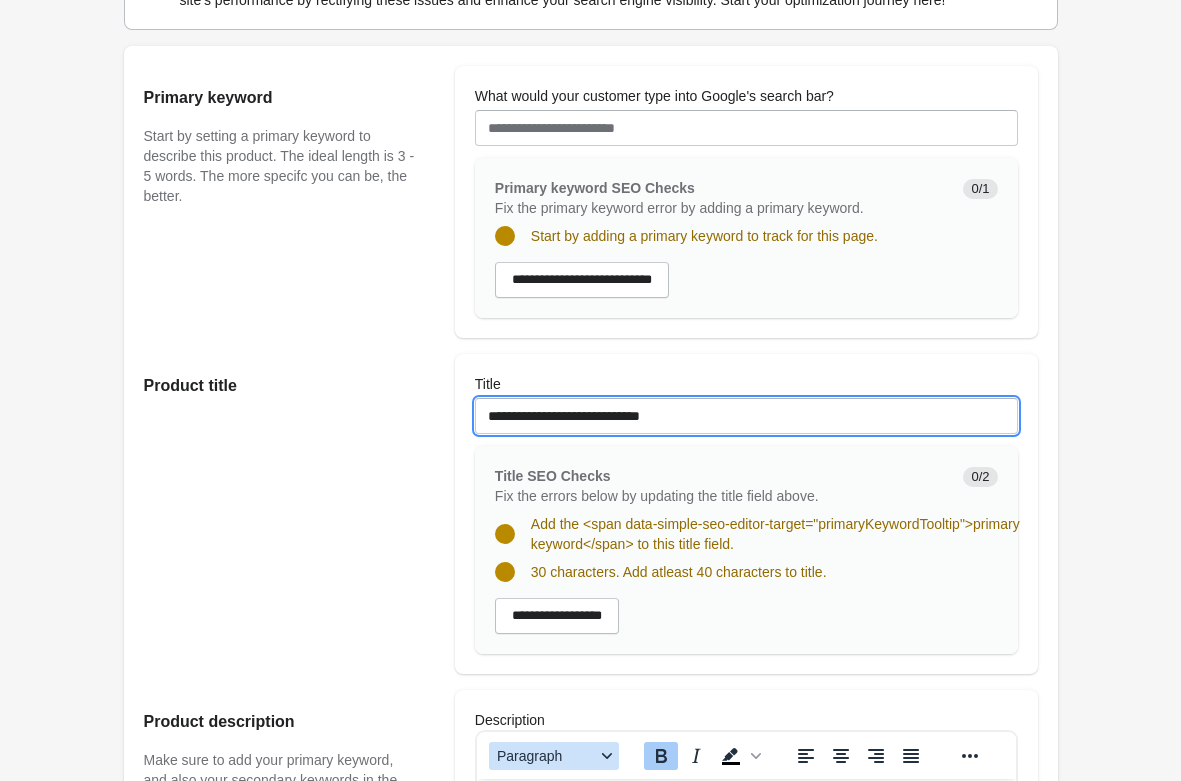 scroll, scrollTop: 612, scrollLeft: 0, axis: vertical 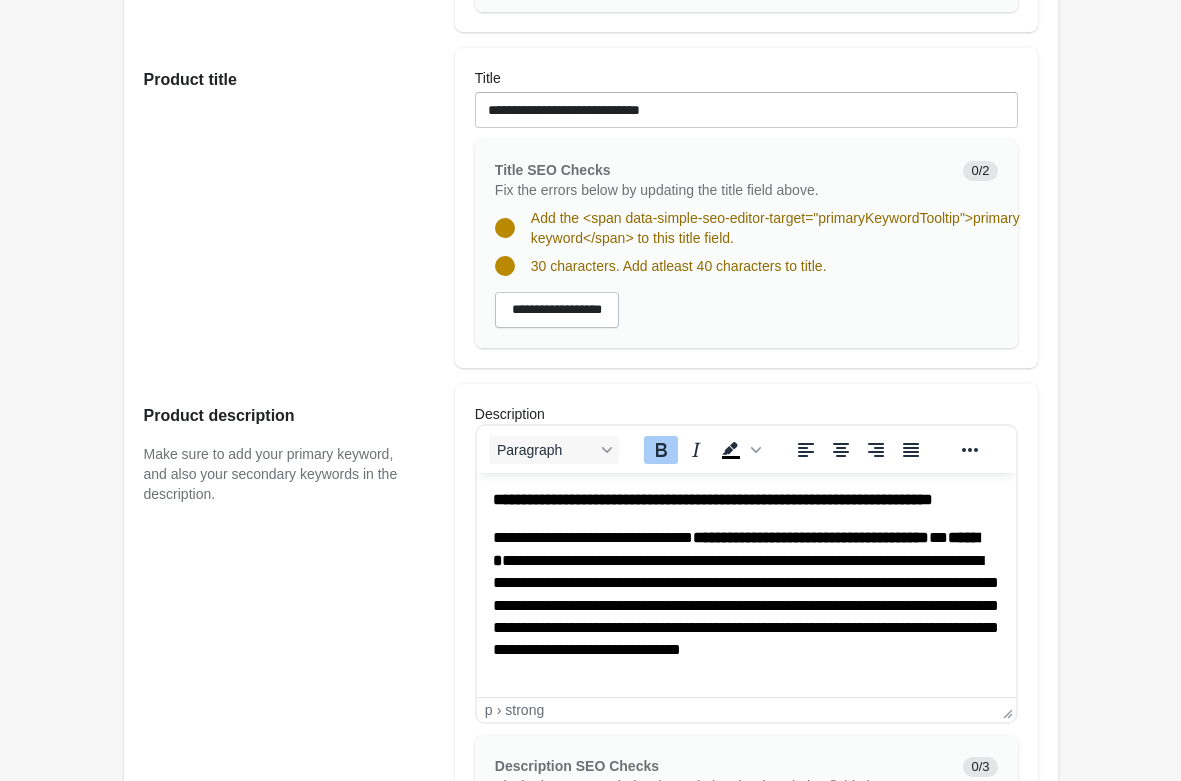 click on "**********" at bounding box center [745, 605] 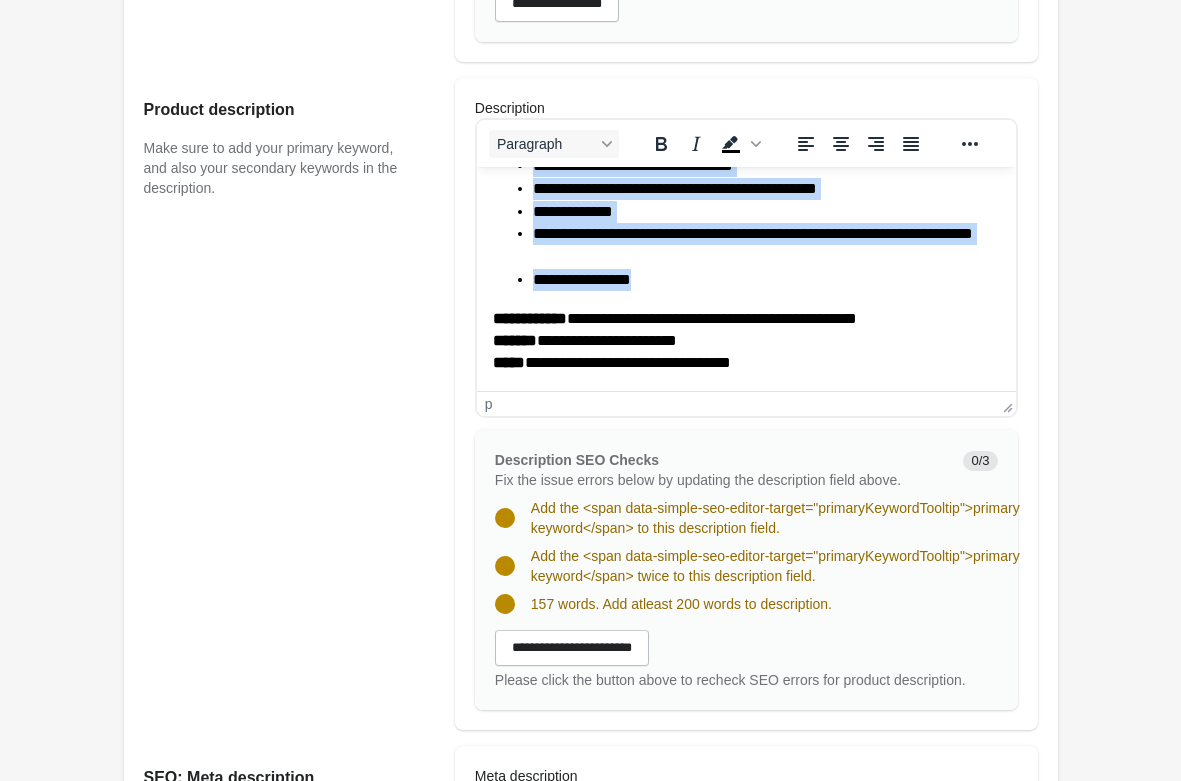 scroll, scrollTop: 1326, scrollLeft: 0, axis: vertical 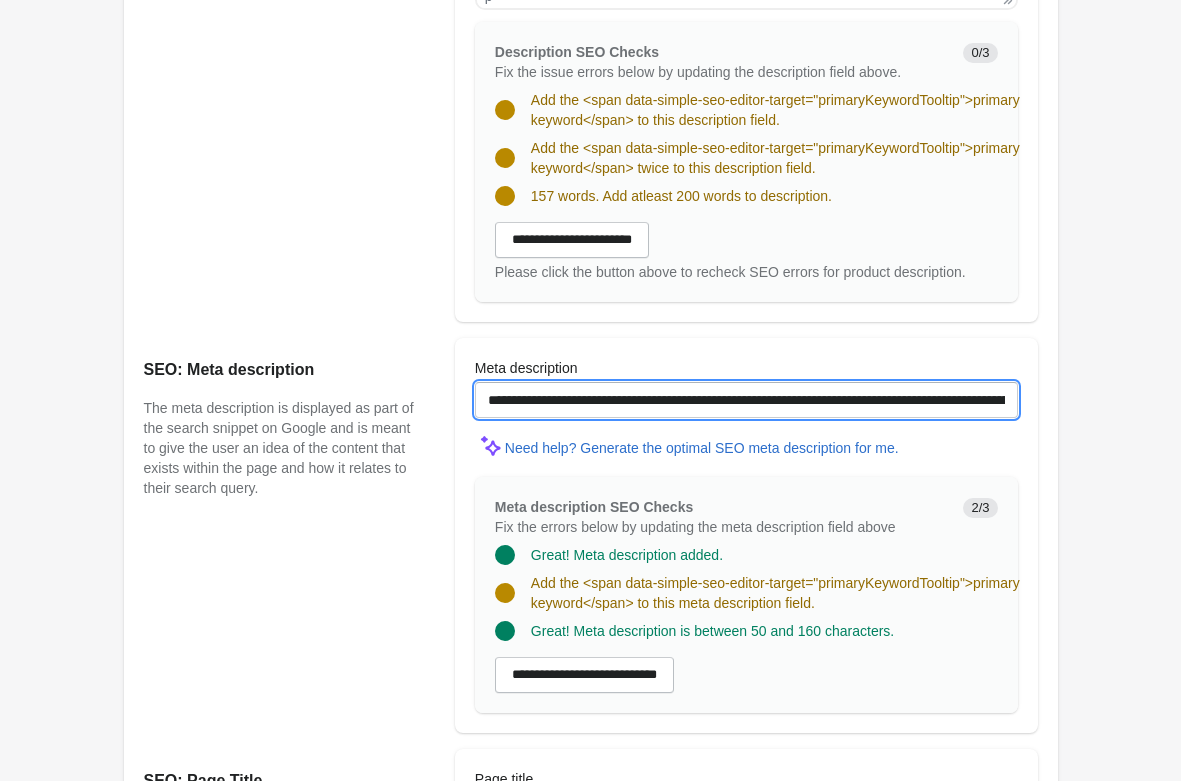 click on "**********" at bounding box center (746, 400) 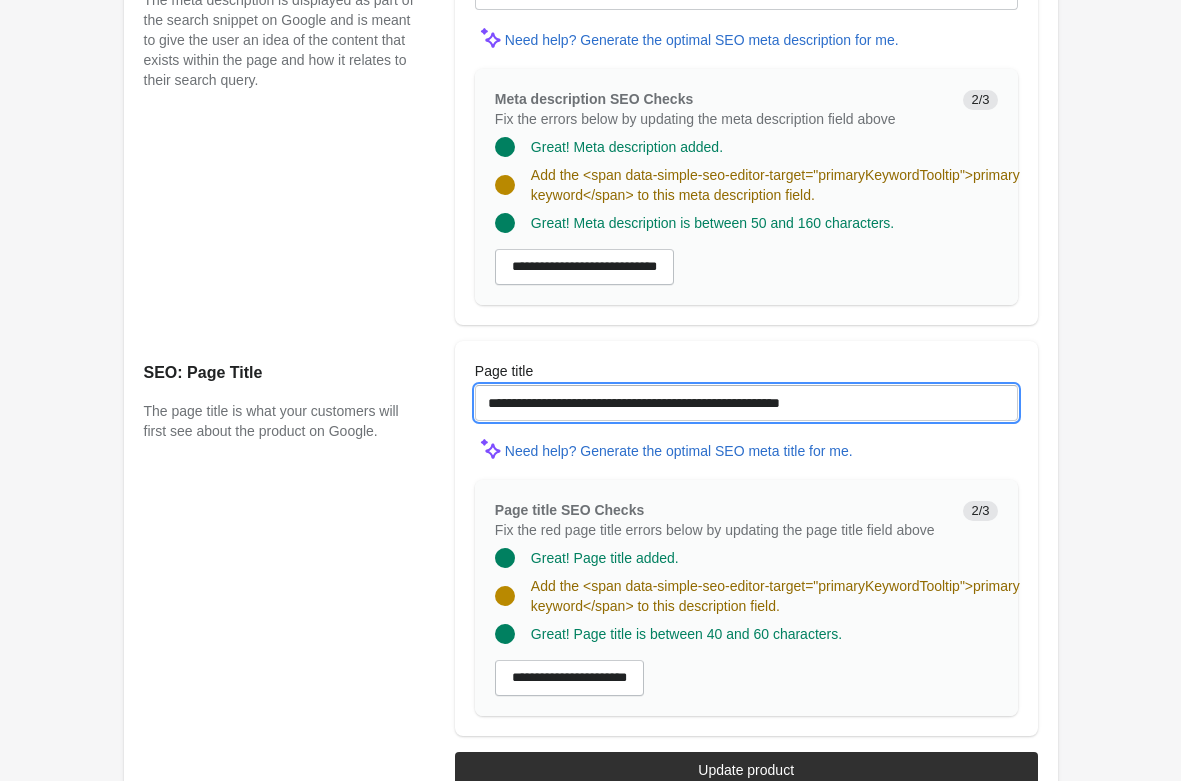 click on "**********" at bounding box center (746, 403) 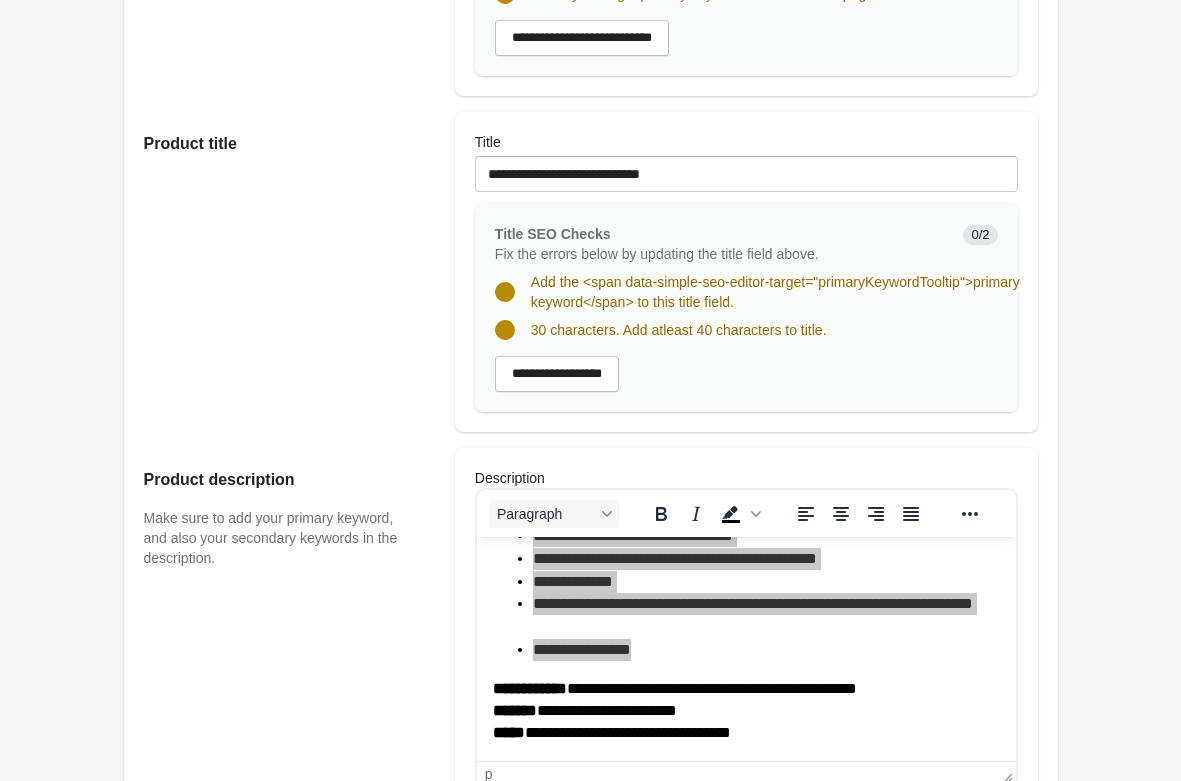 scroll, scrollTop: 140, scrollLeft: 0, axis: vertical 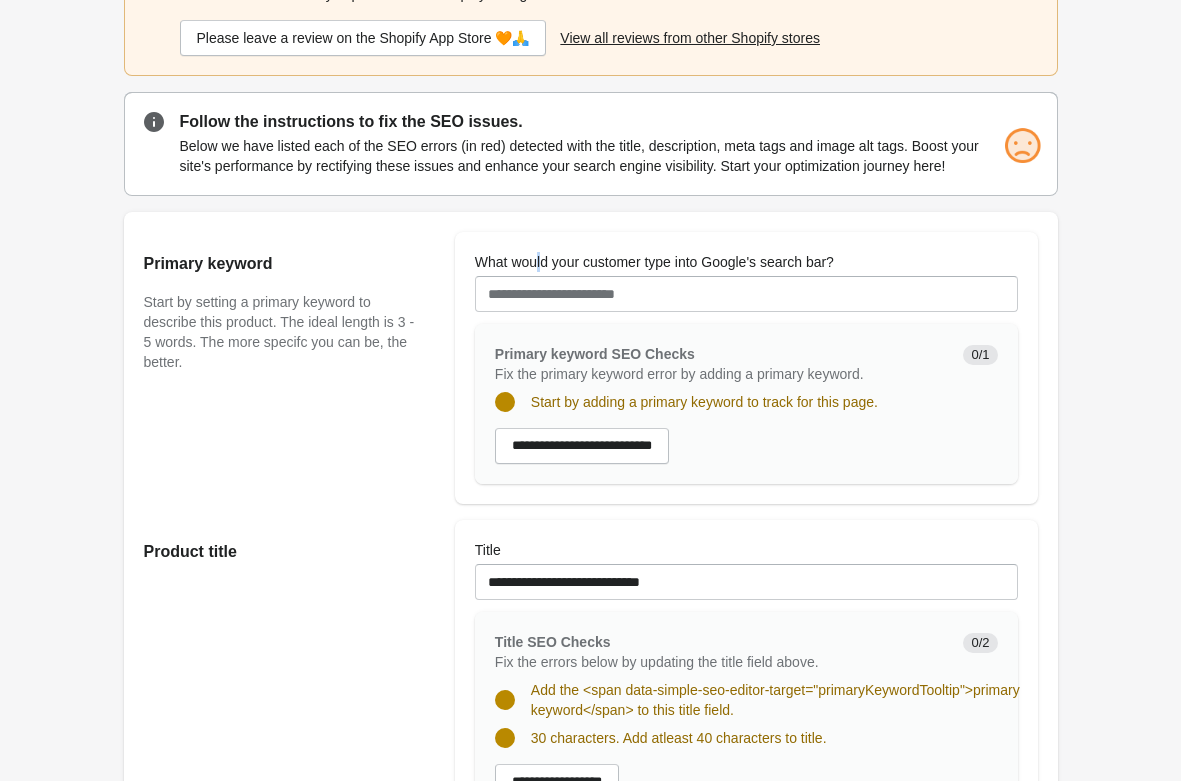 click on "What would your customer type into Google's search bar?" at bounding box center [746, 282] 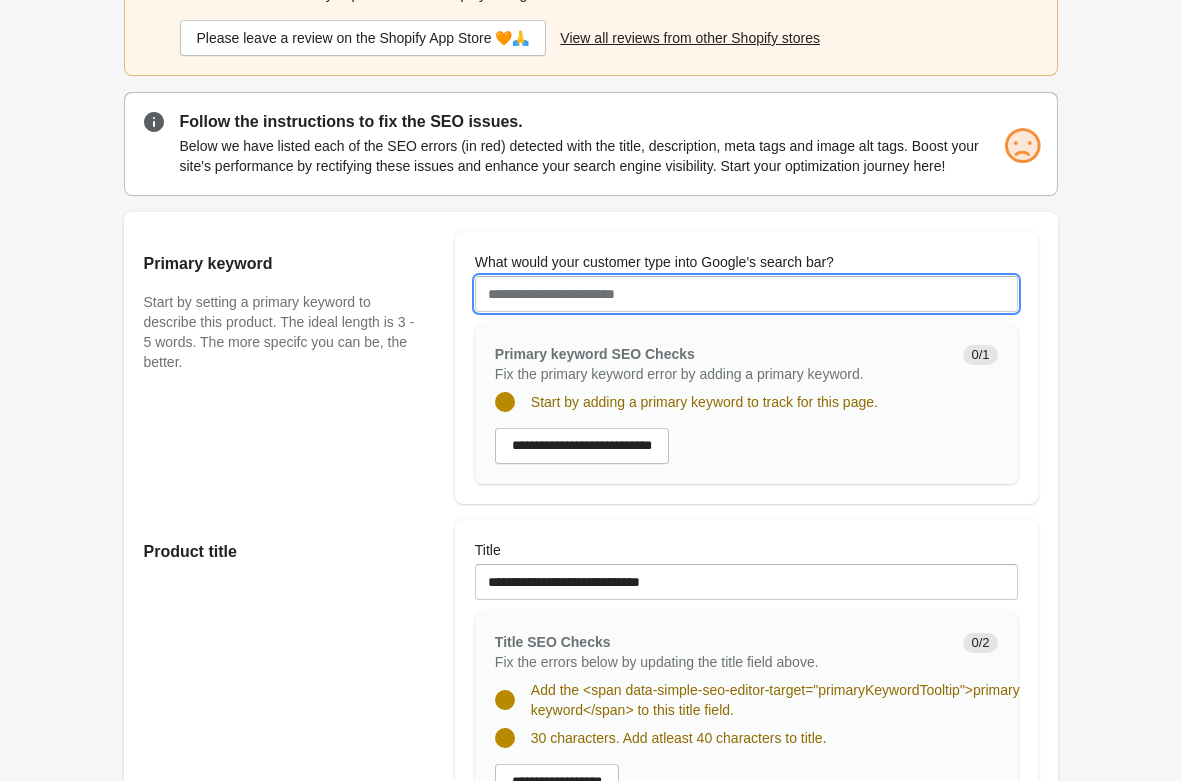 click on "What would your customer type into Google's search bar?" at bounding box center [746, 294] 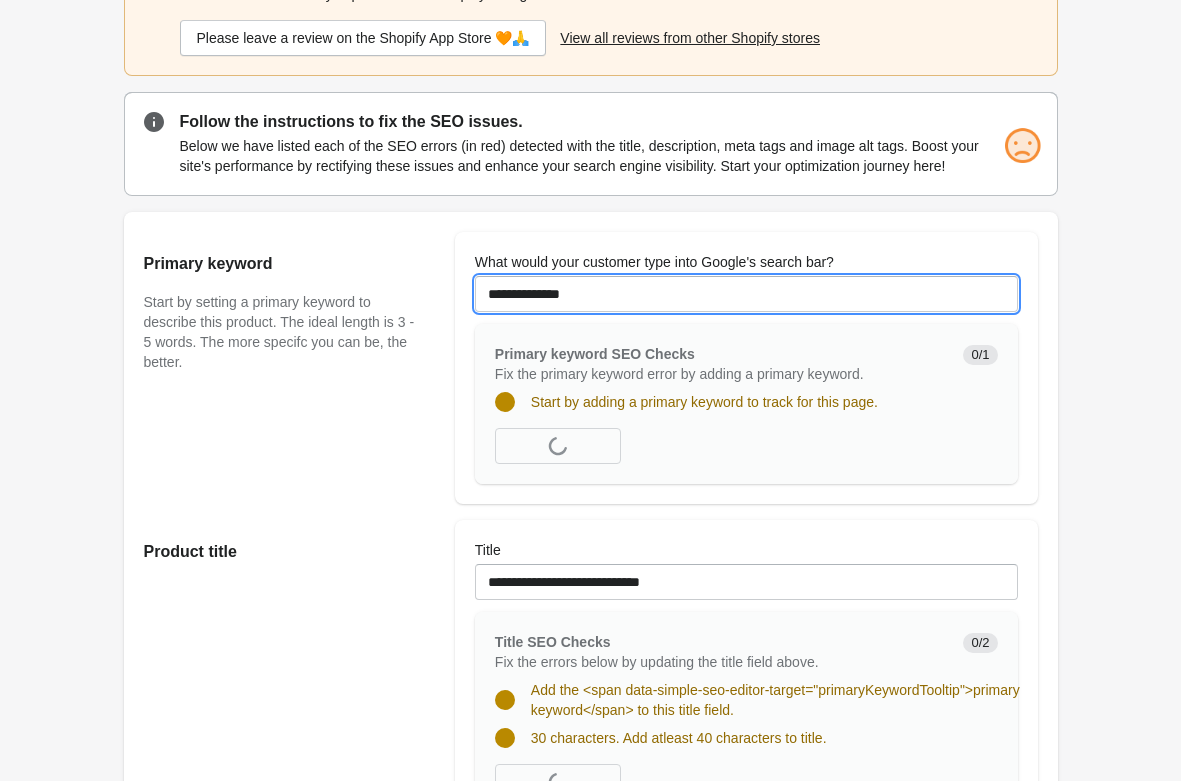 type on "**********" 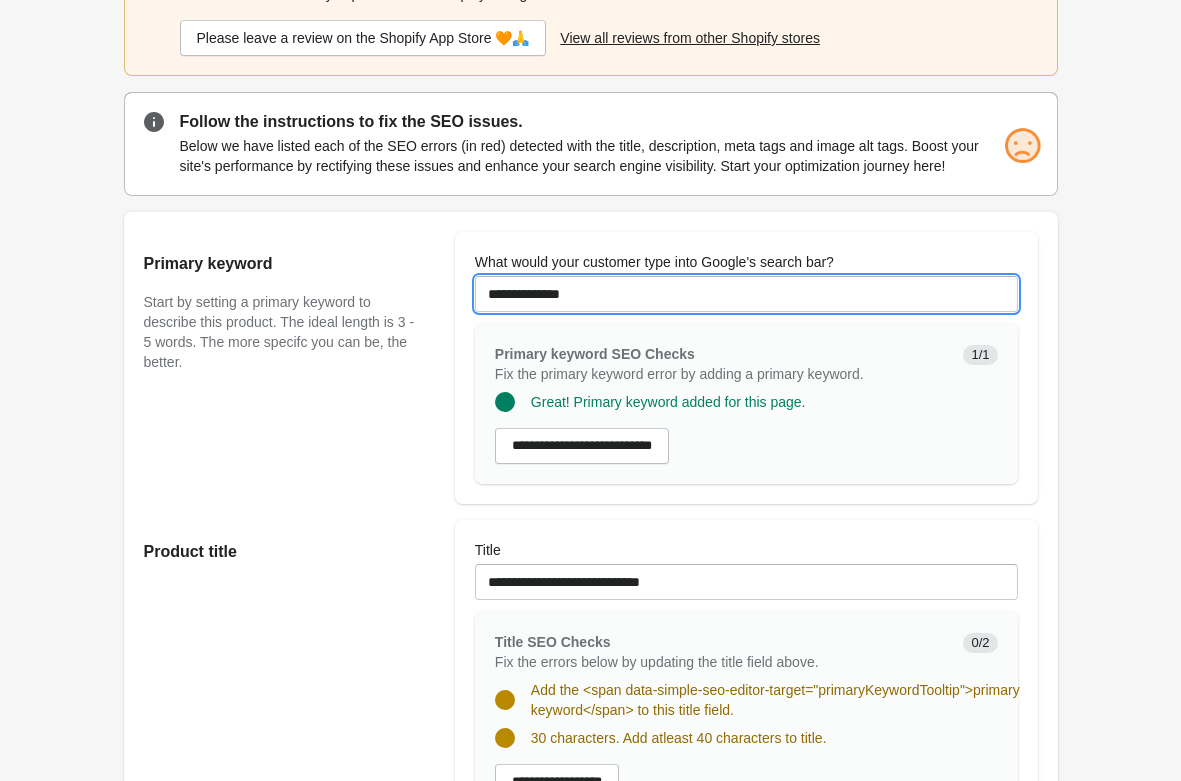 scroll, scrollTop: 446, scrollLeft: 0, axis: vertical 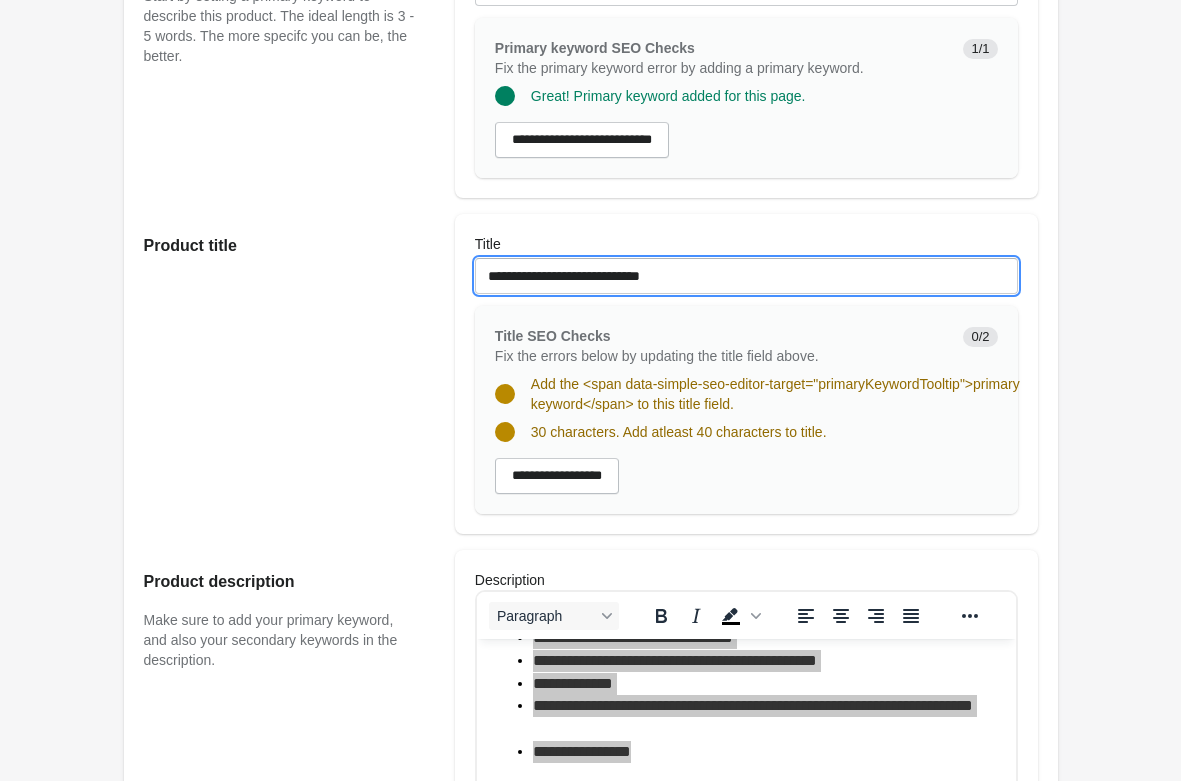click on "**********" at bounding box center (746, 276) 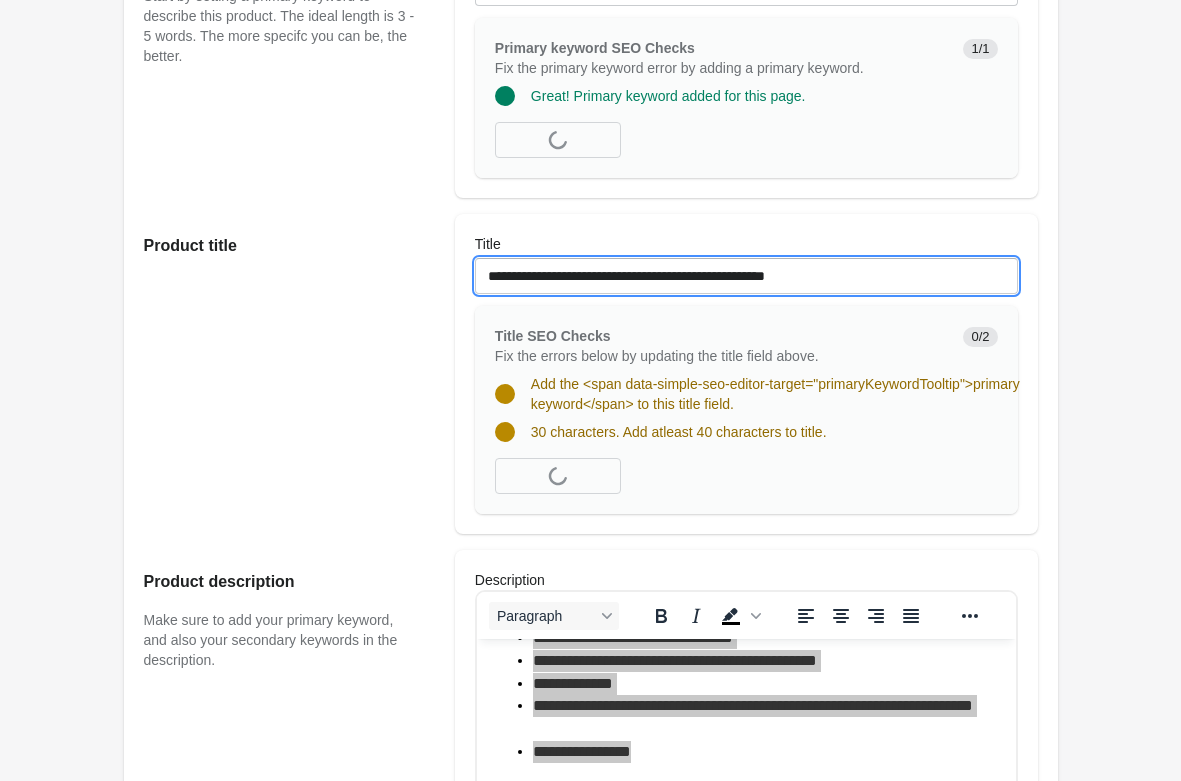 scroll, scrollTop: 752, scrollLeft: 0, axis: vertical 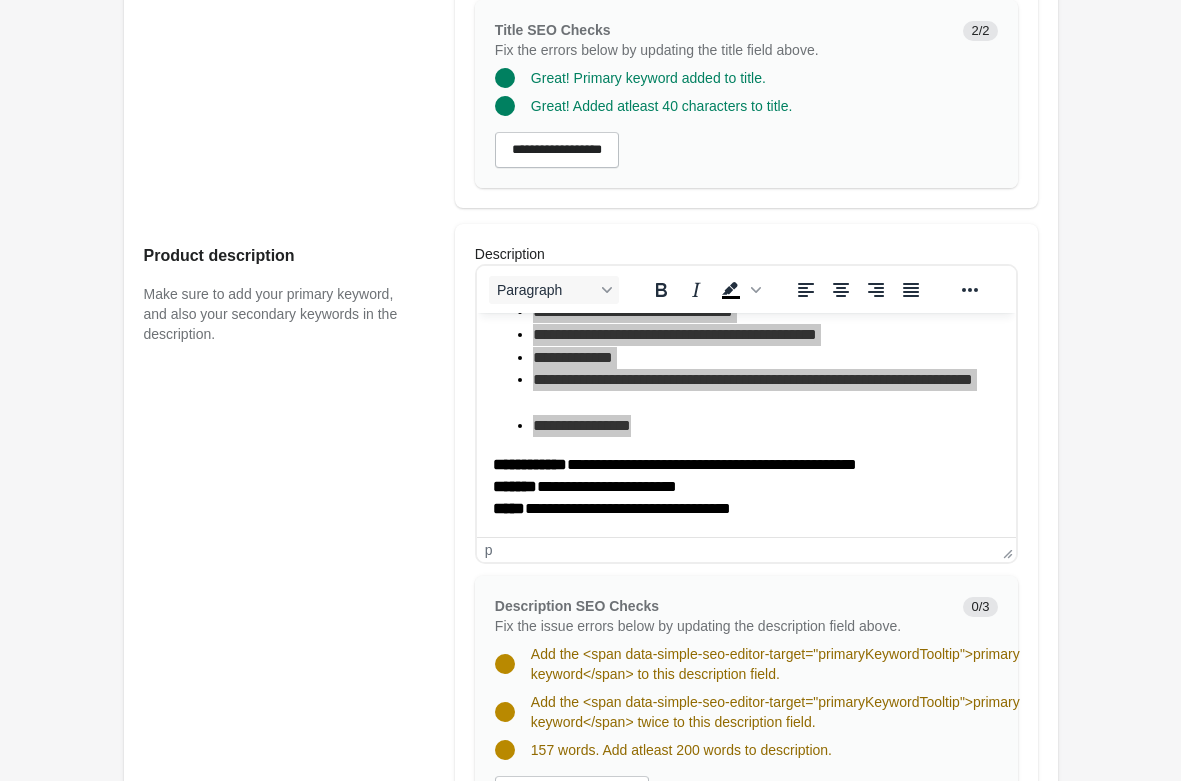 type on "**********" 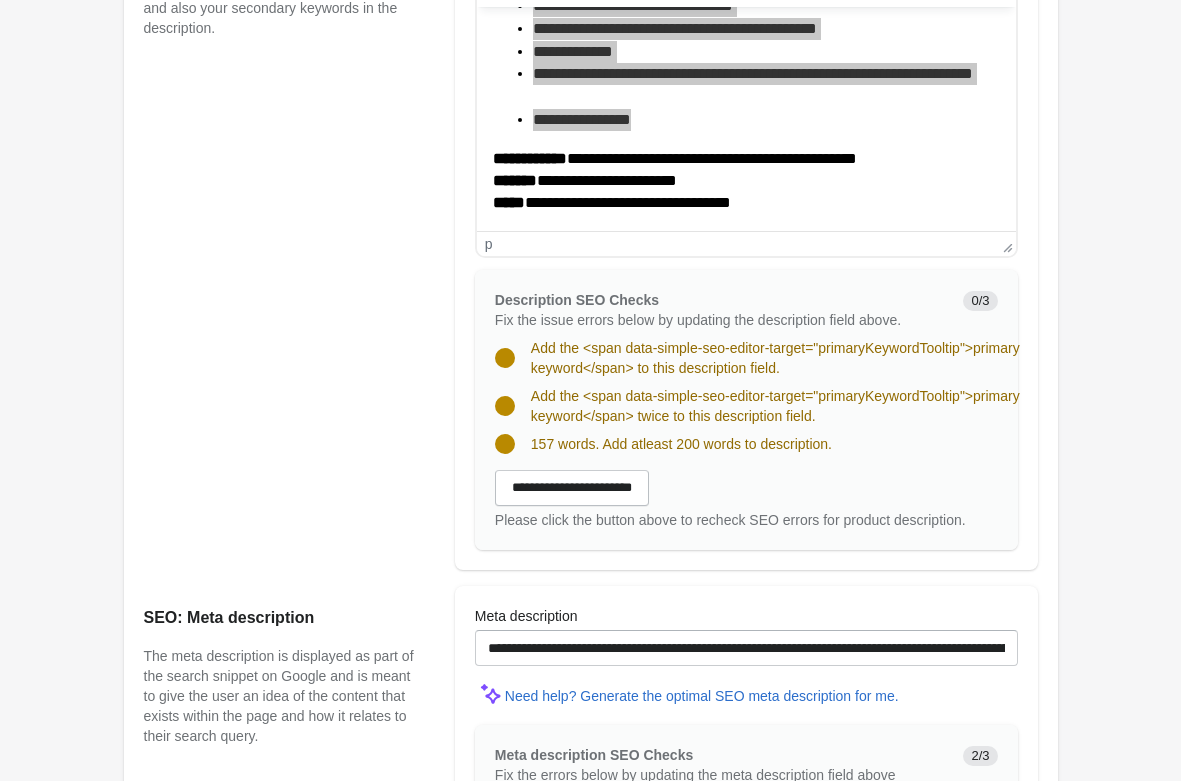 scroll, scrollTop: 752, scrollLeft: 0, axis: vertical 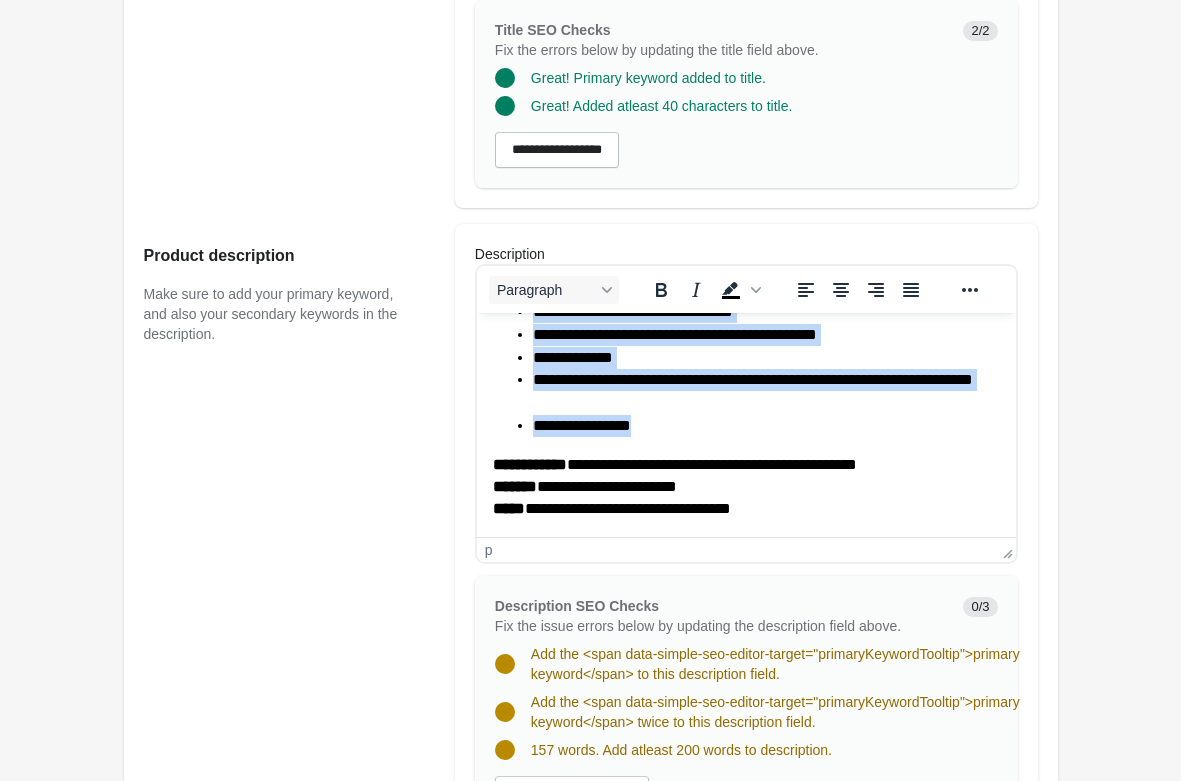 click on "**********" at bounding box center (765, 391) 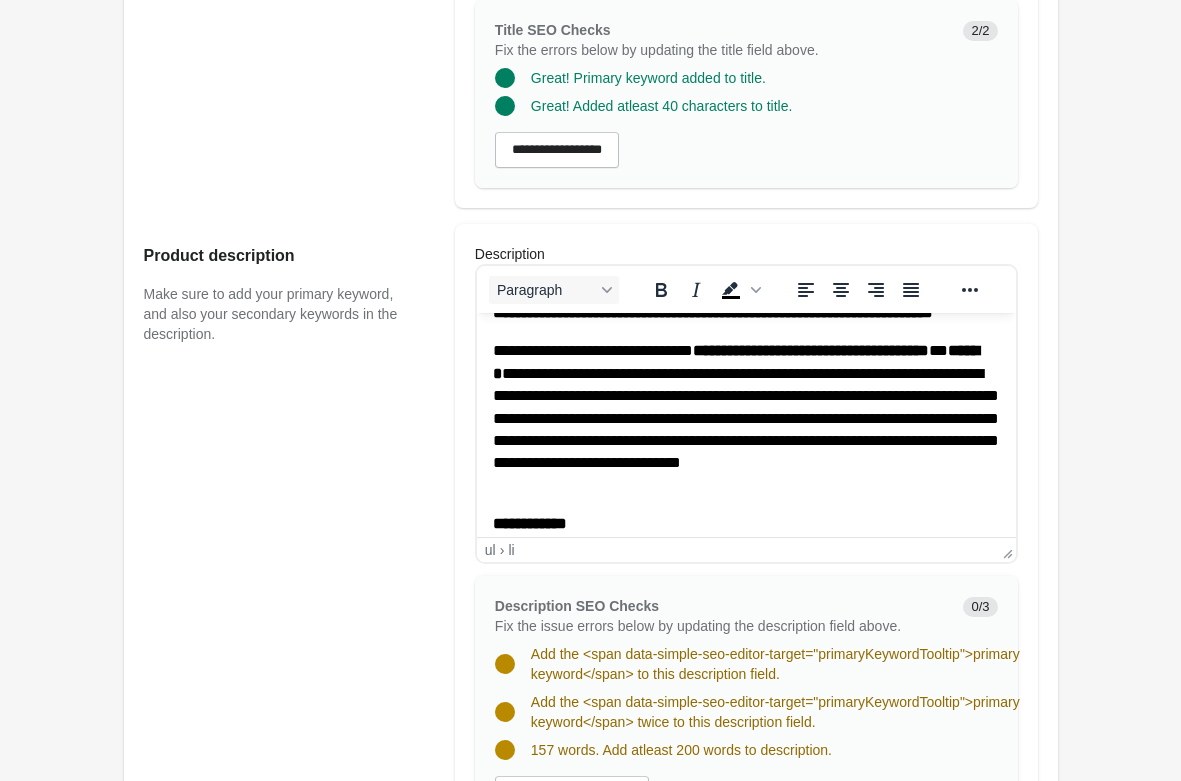 scroll, scrollTop: 0, scrollLeft: 0, axis: both 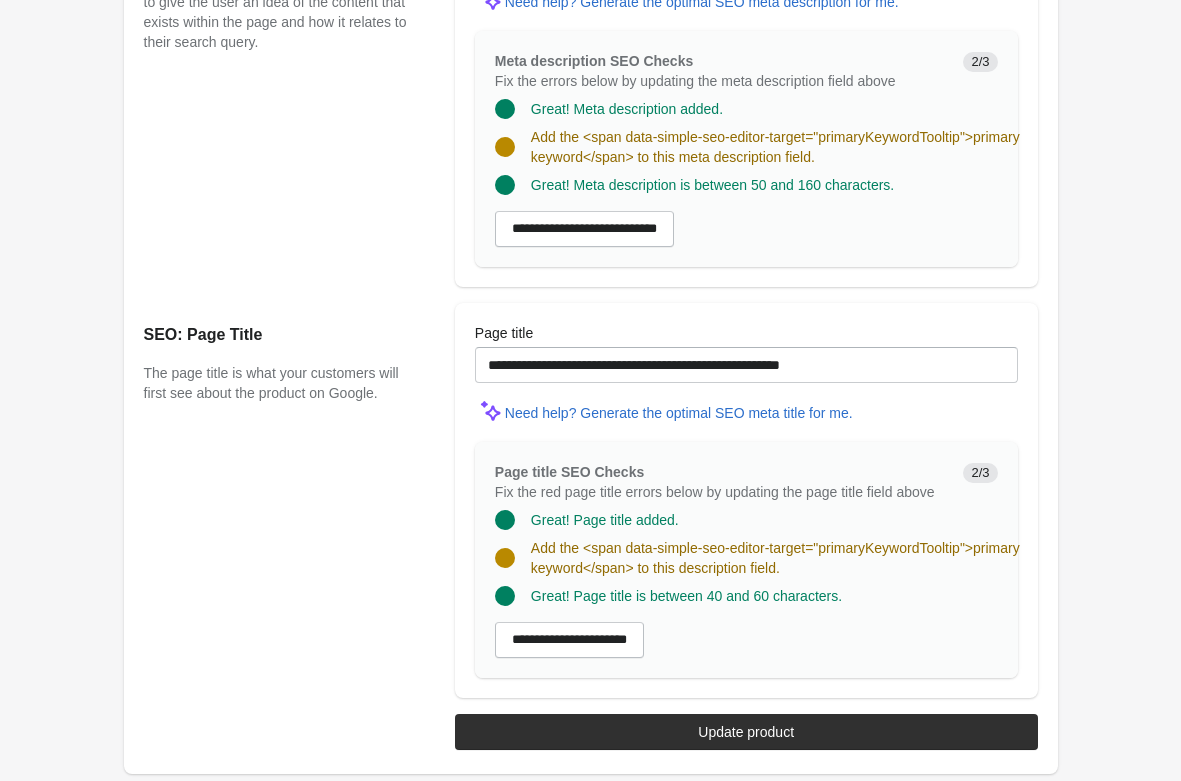 drag, startPoint x: 513, startPoint y: -569, endPoint x: 1530, endPoint y: 783, distance: 1691.8018 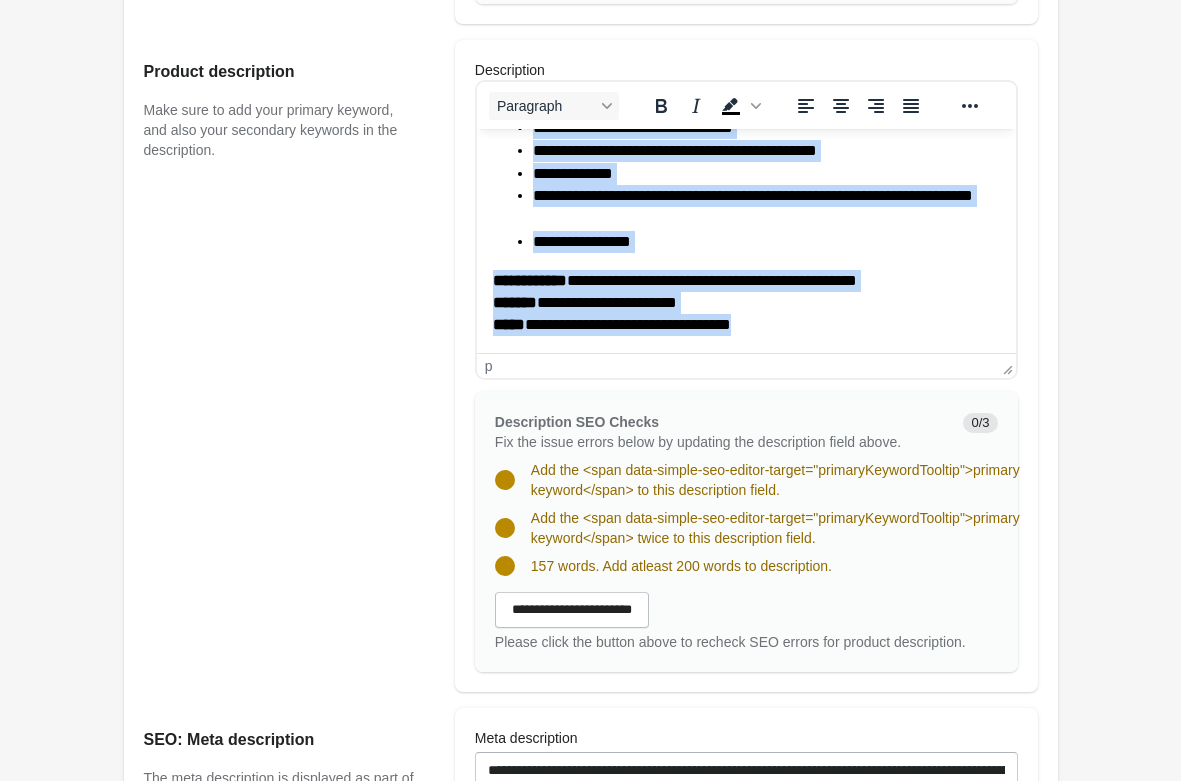 scroll, scrollTop: 834, scrollLeft: 0, axis: vertical 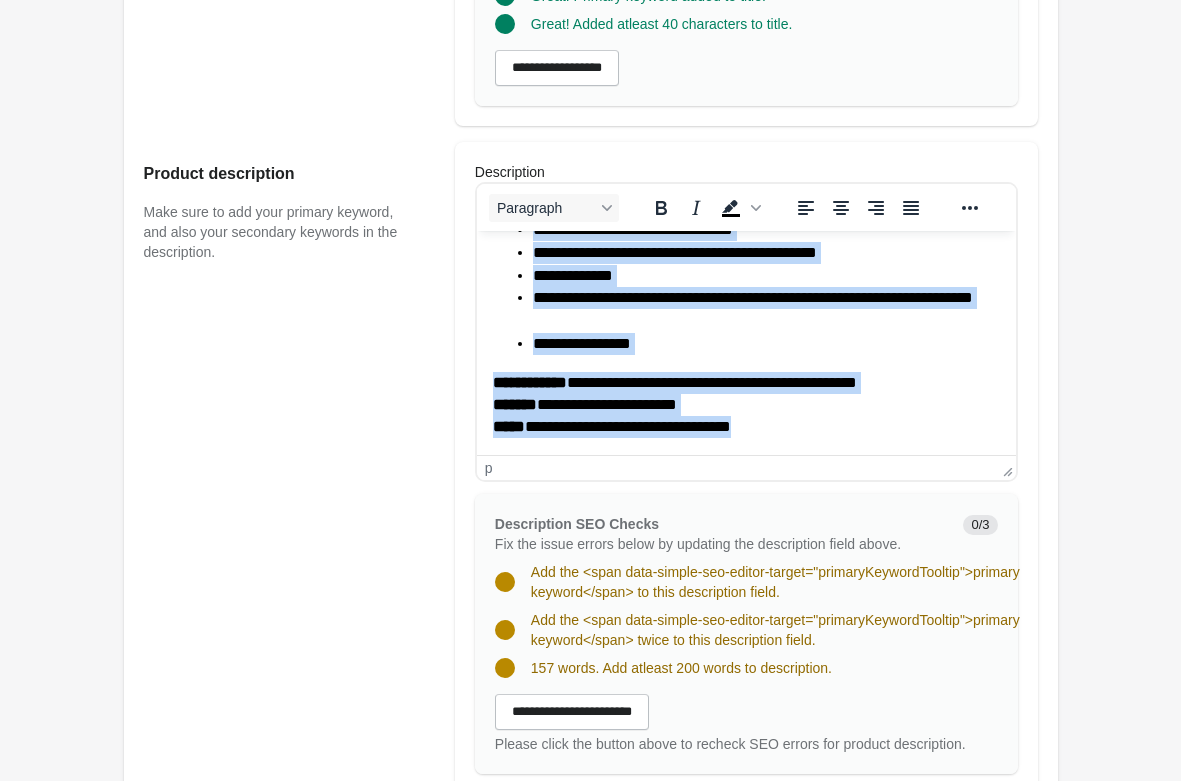 type 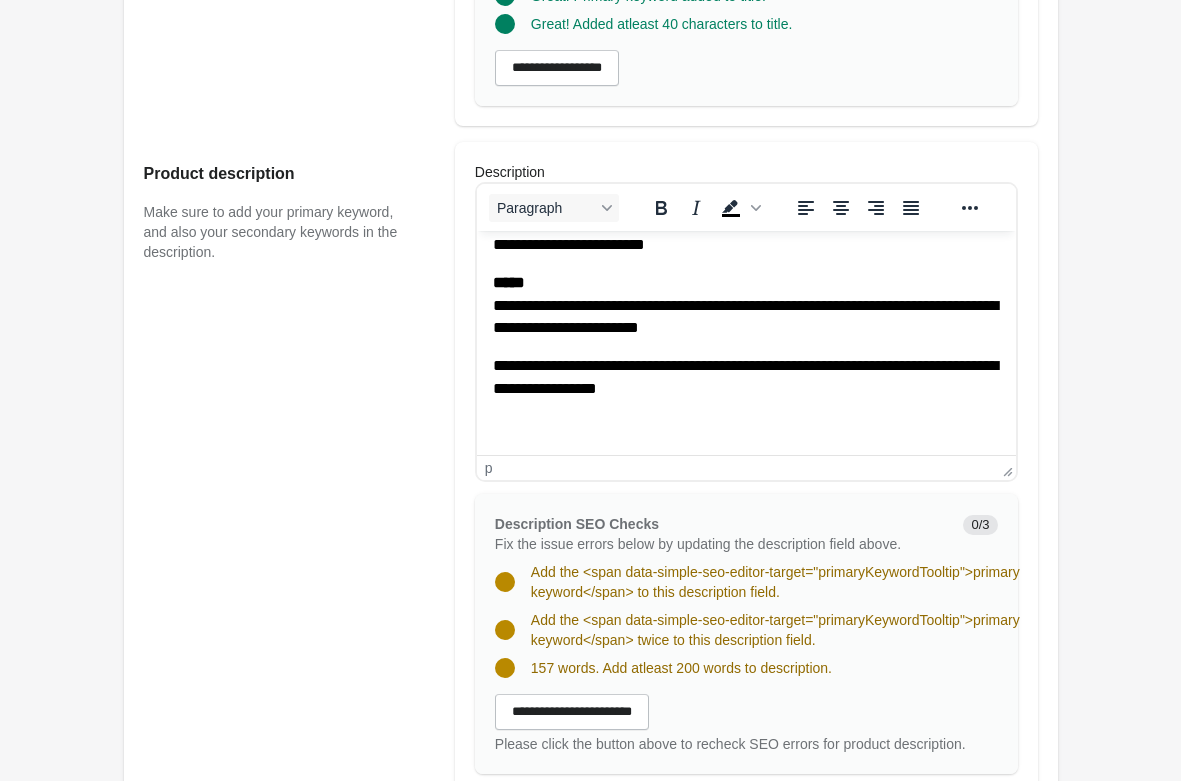 scroll, scrollTop: 592, scrollLeft: 0, axis: vertical 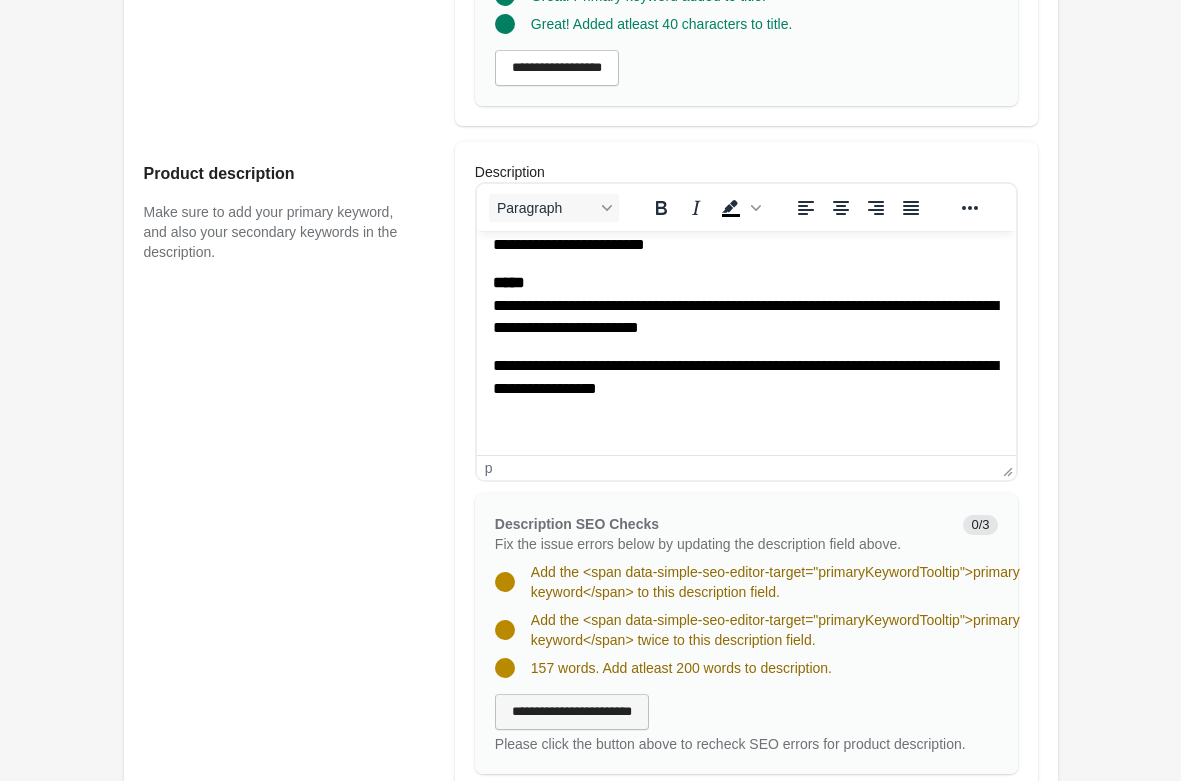 click on "**********" at bounding box center [572, 712] 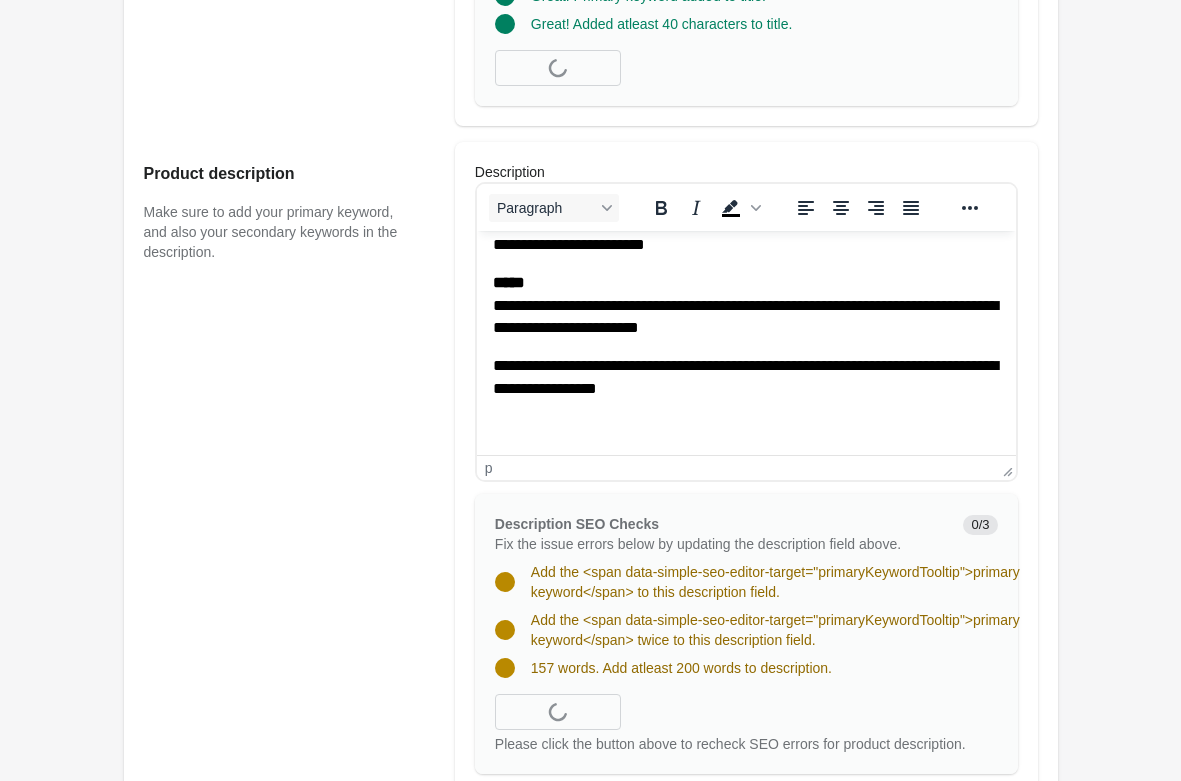 scroll, scrollTop: 1242, scrollLeft: 0, axis: vertical 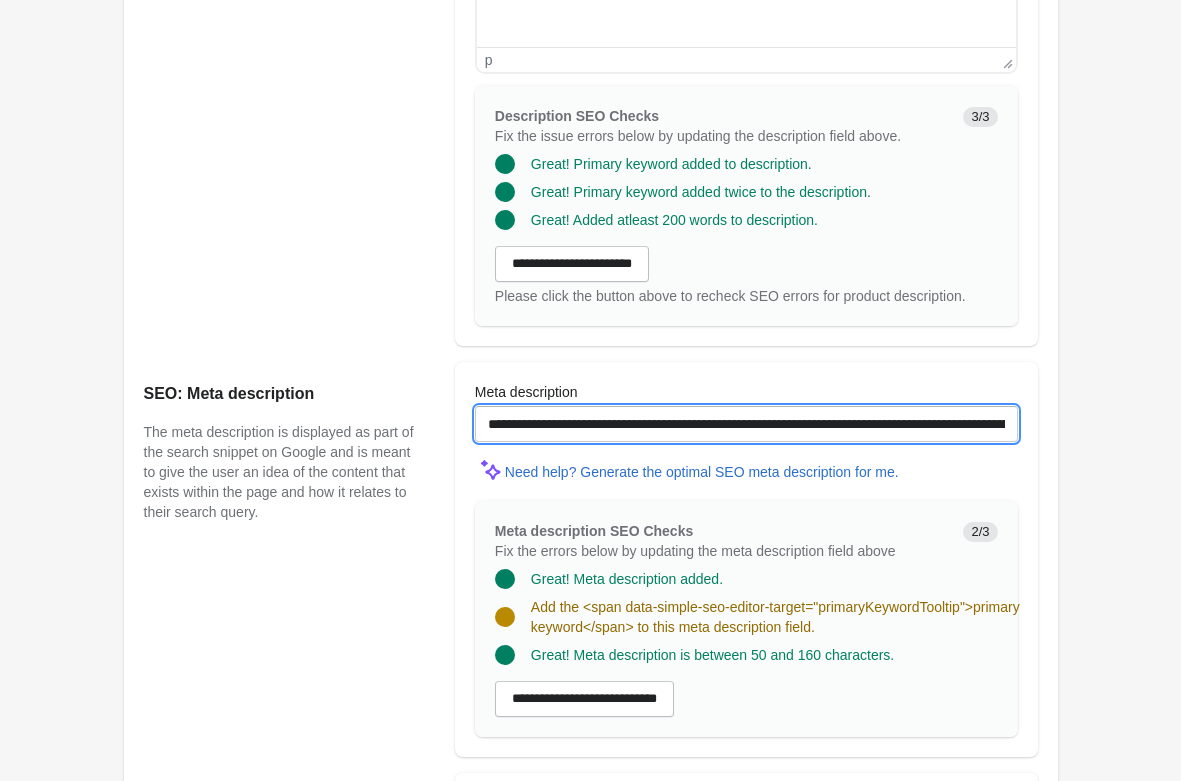 click on "**********" at bounding box center [746, 424] 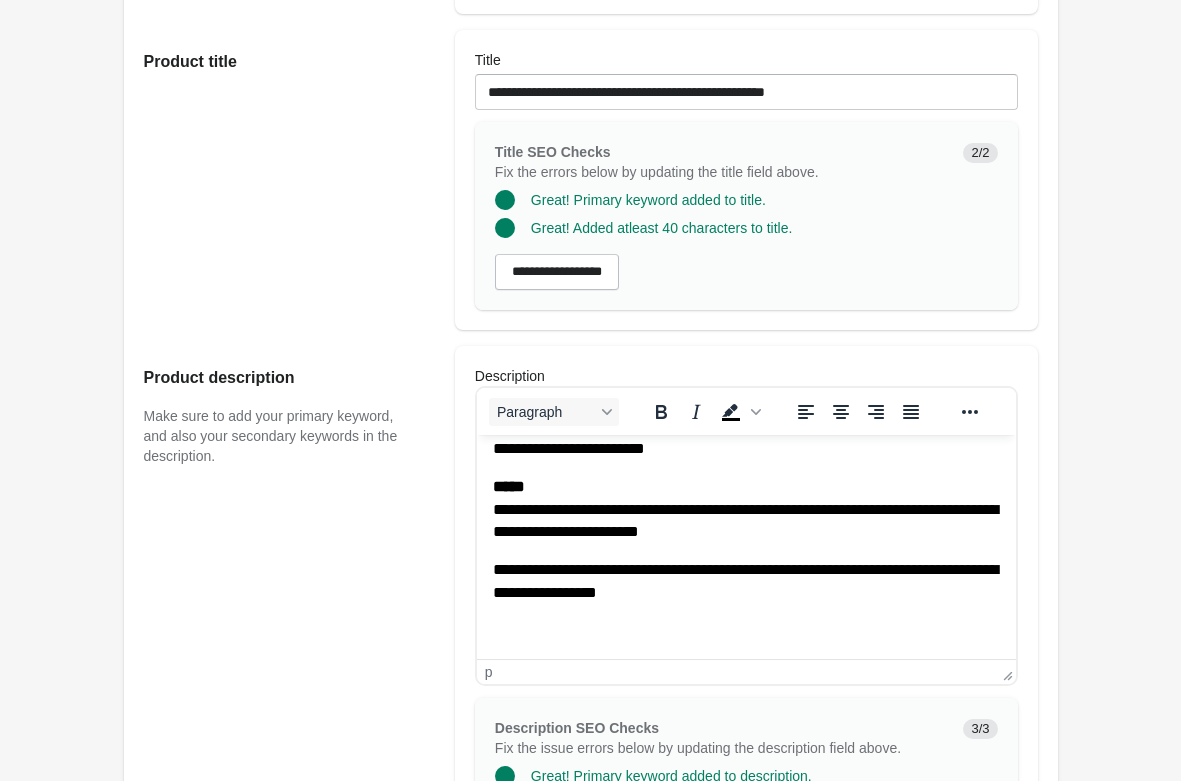 scroll, scrollTop: 222, scrollLeft: 0, axis: vertical 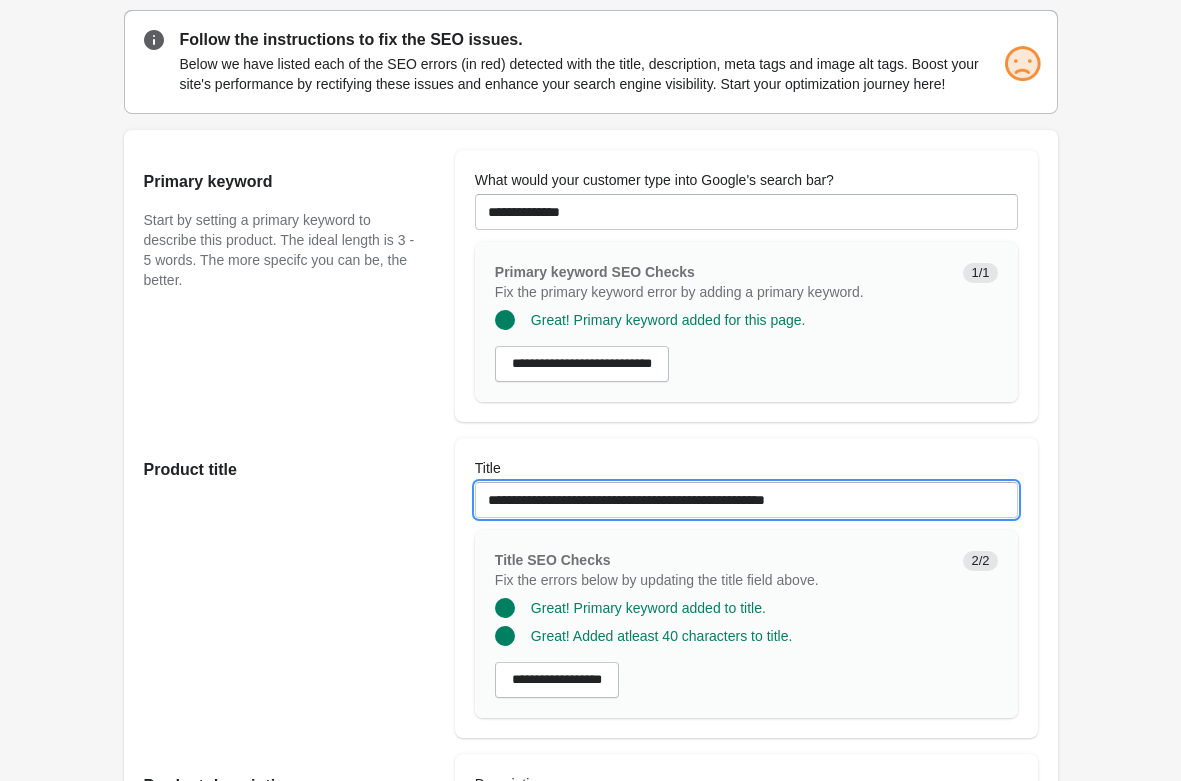 drag, startPoint x: 811, startPoint y: 510, endPoint x: 812, endPoint y: 499, distance: 11.045361 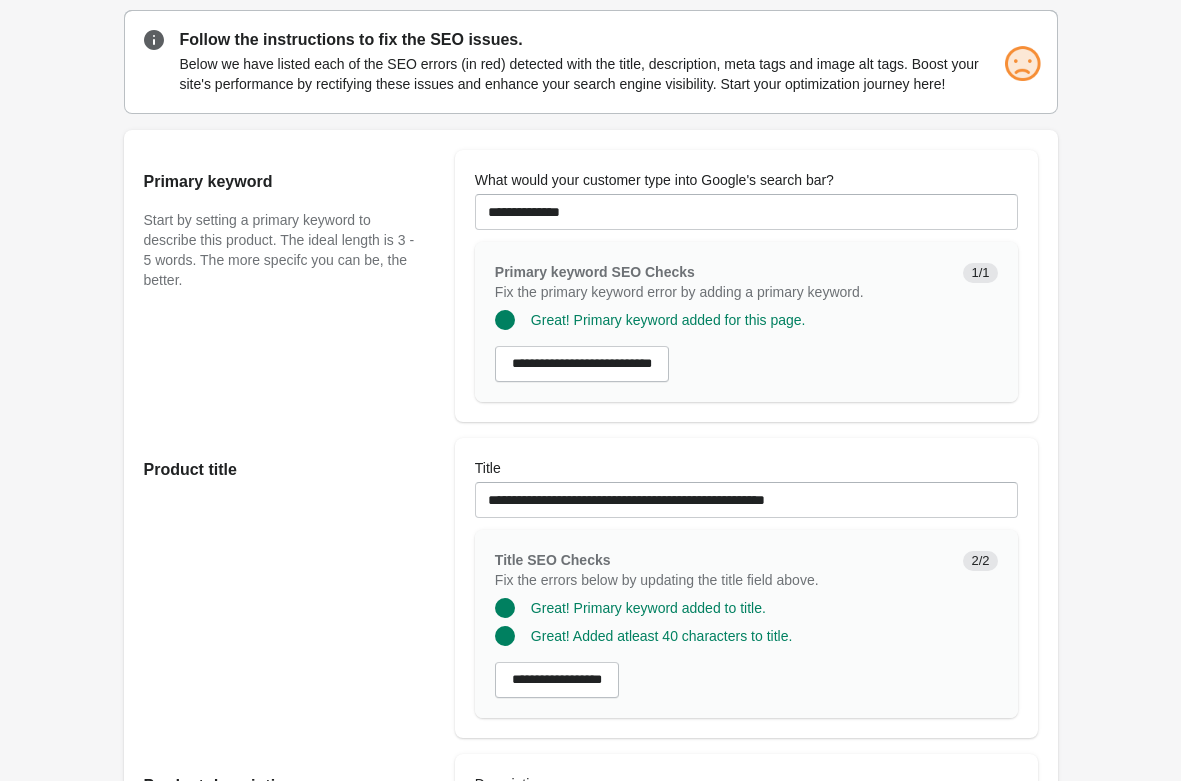 click on "Rolldown Bootleg Pant - Lizard
Open on Shopify
Open on Shopify" at bounding box center [591, 1015] 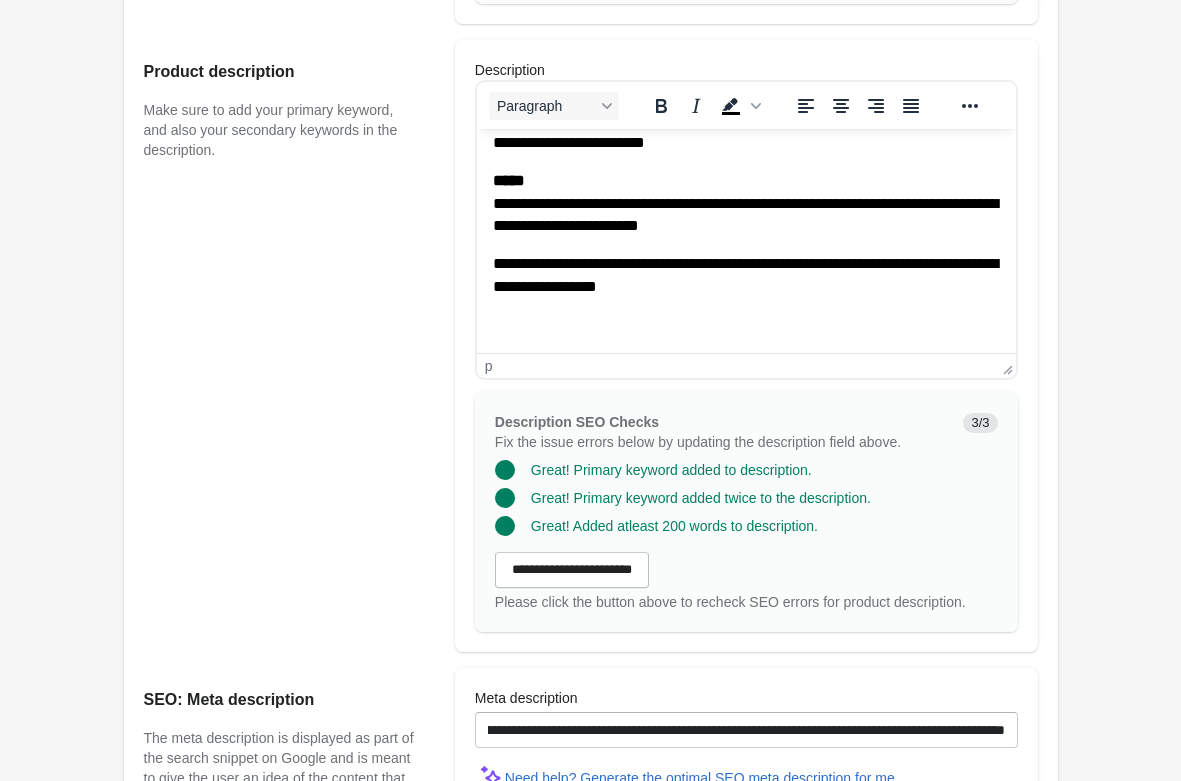 scroll, scrollTop: 1344, scrollLeft: 0, axis: vertical 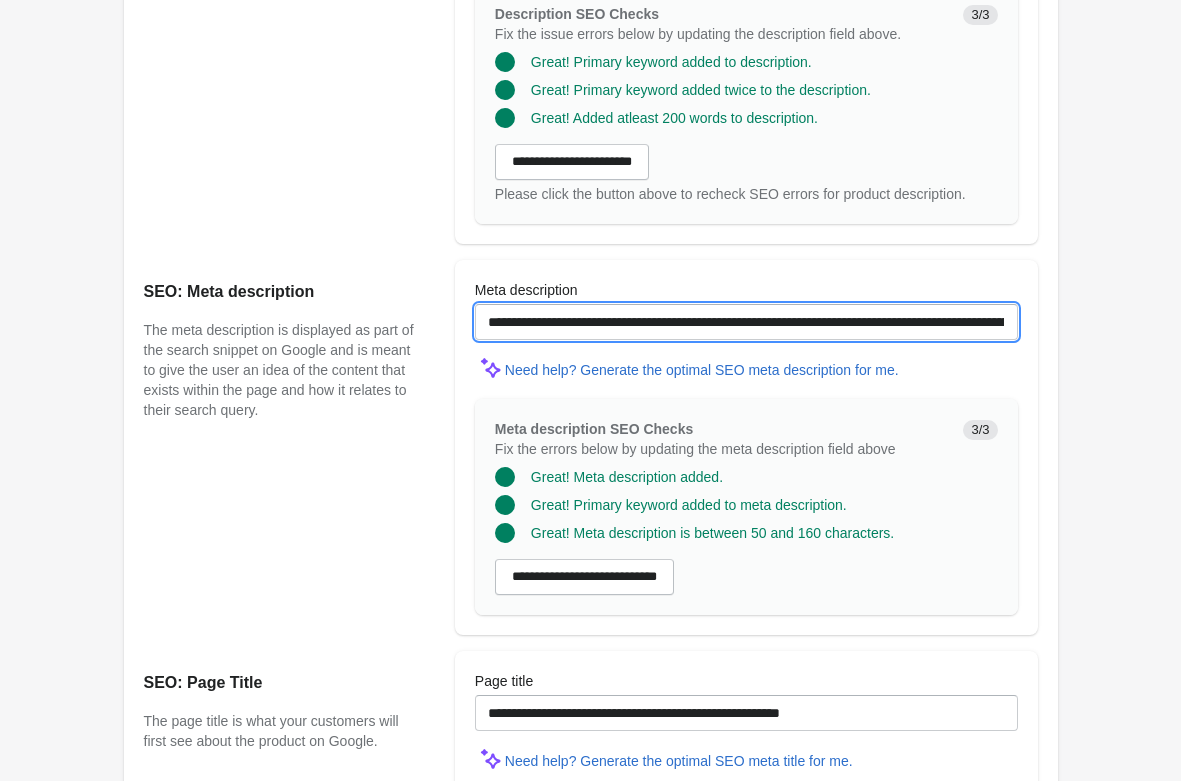 drag, startPoint x: 556, startPoint y: 315, endPoint x: 138, endPoint y: 306, distance: 418.0969 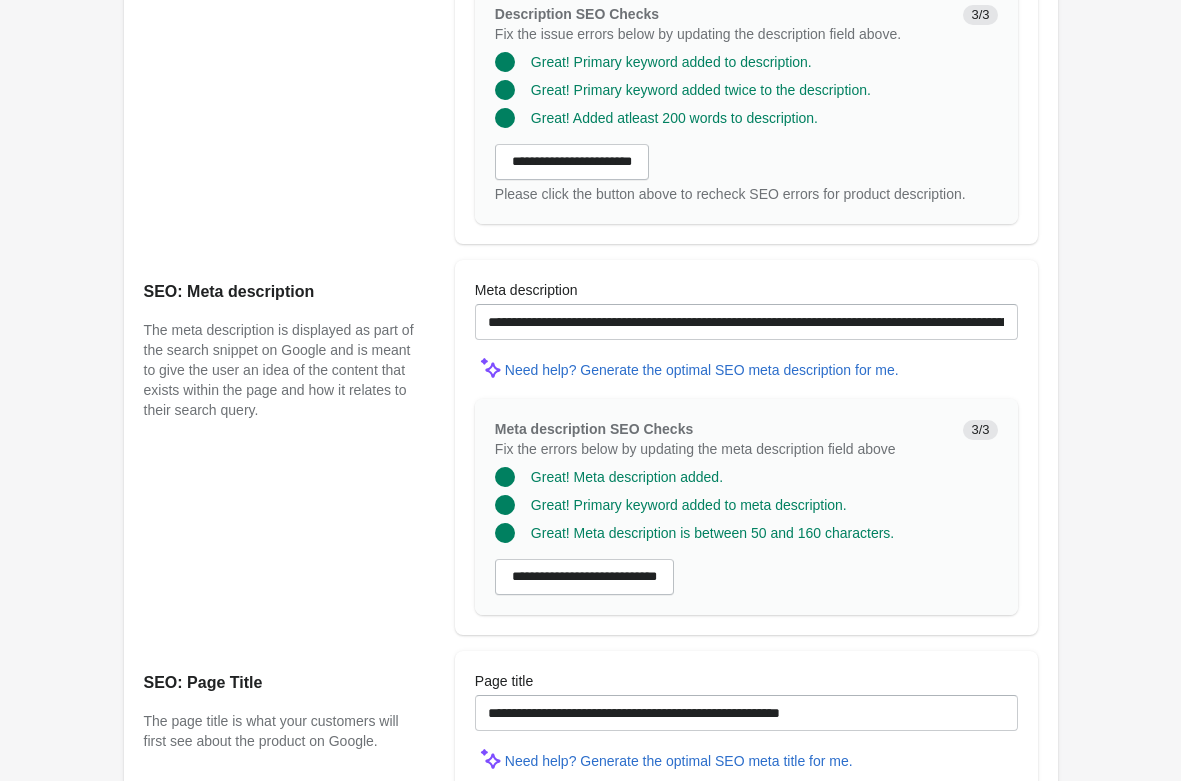 click on "Rolldown Bootleg Pant - Lizard
Open on Shopify
Open on Shopify" at bounding box center [590, -107] 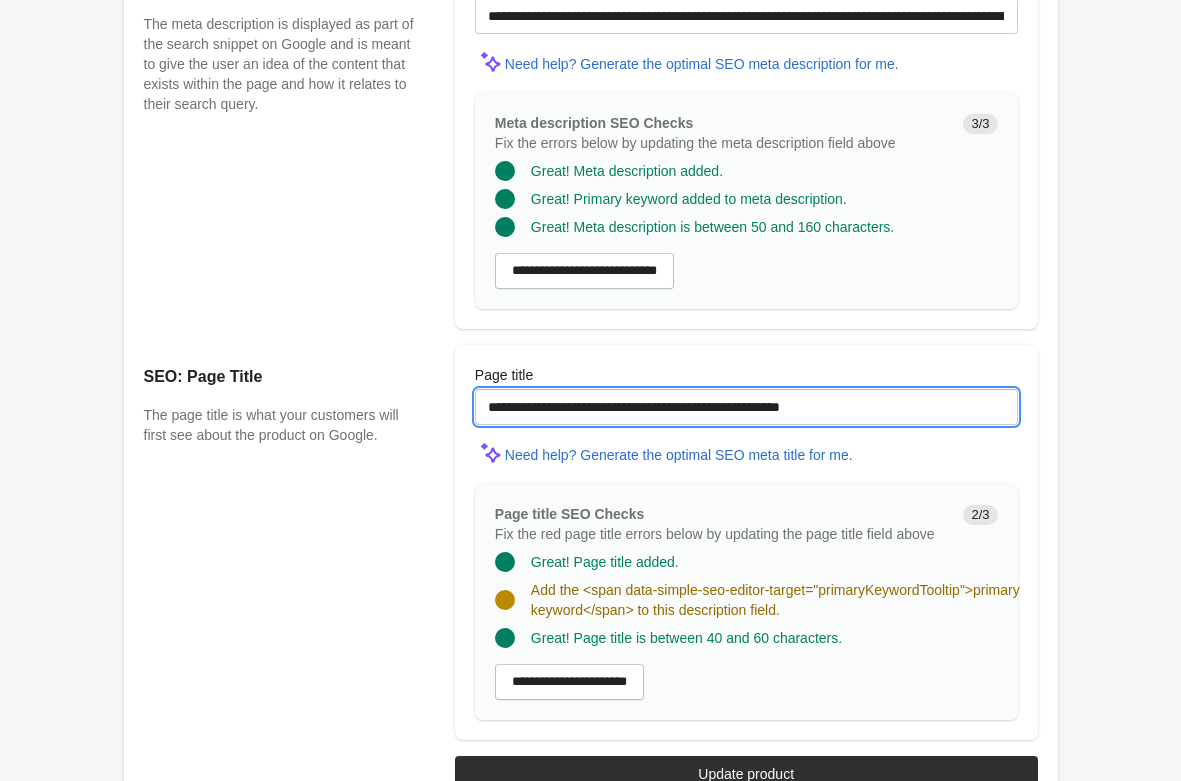drag, startPoint x: 869, startPoint y: 403, endPoint x: -90, endPoint y: 350, distance: 960.46344 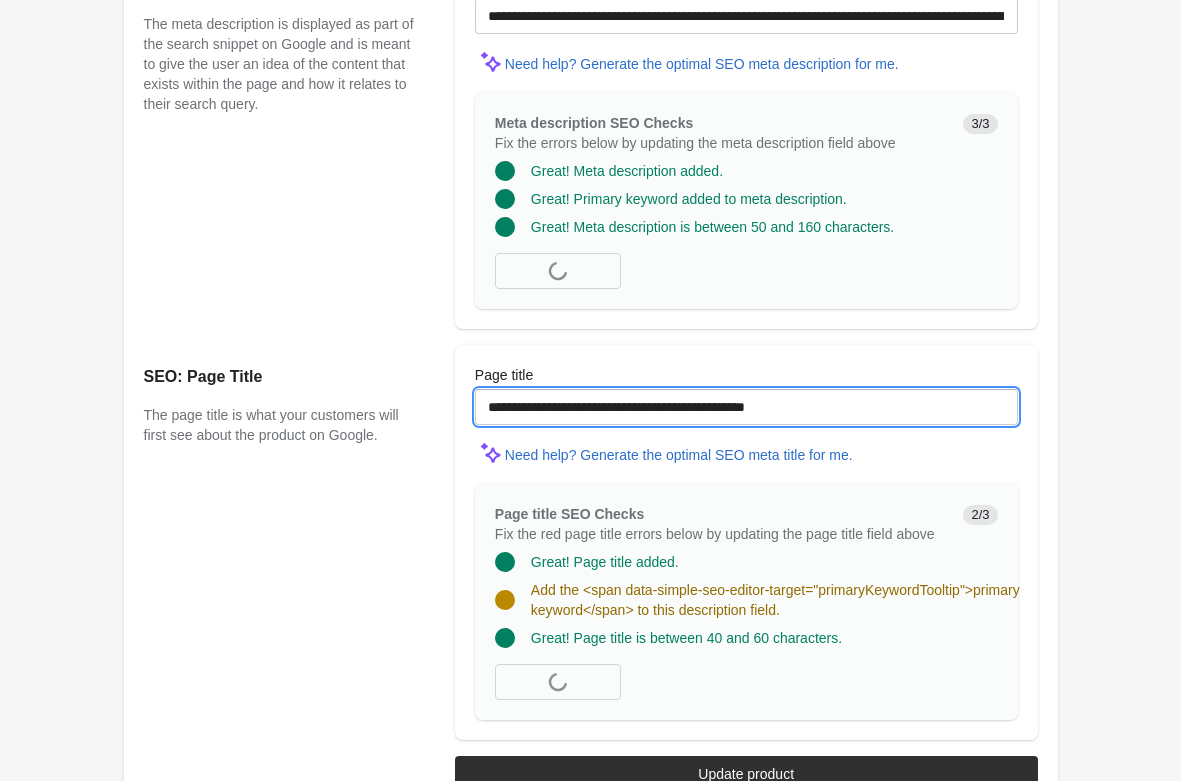 type on "**********" 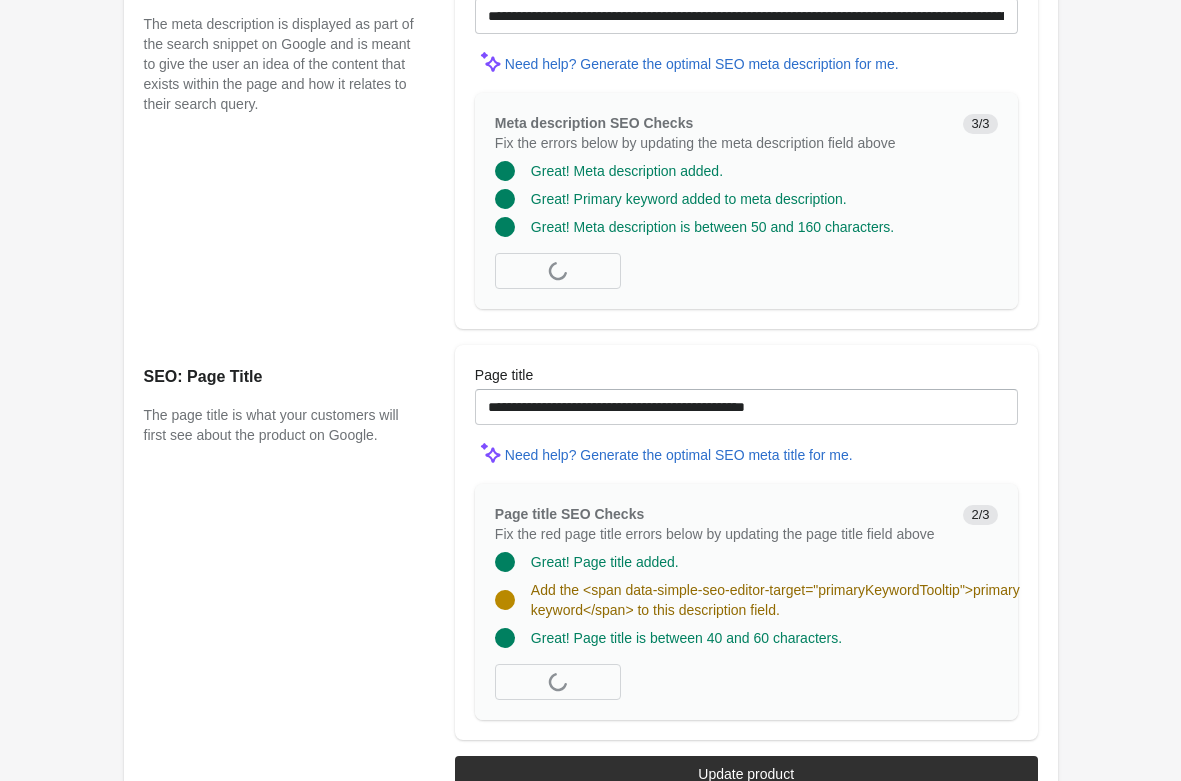 drag, startPoint x: 1090, startPoint y: 382, endPoint x: 1072, endPoint y: 399, distance: 24.758837 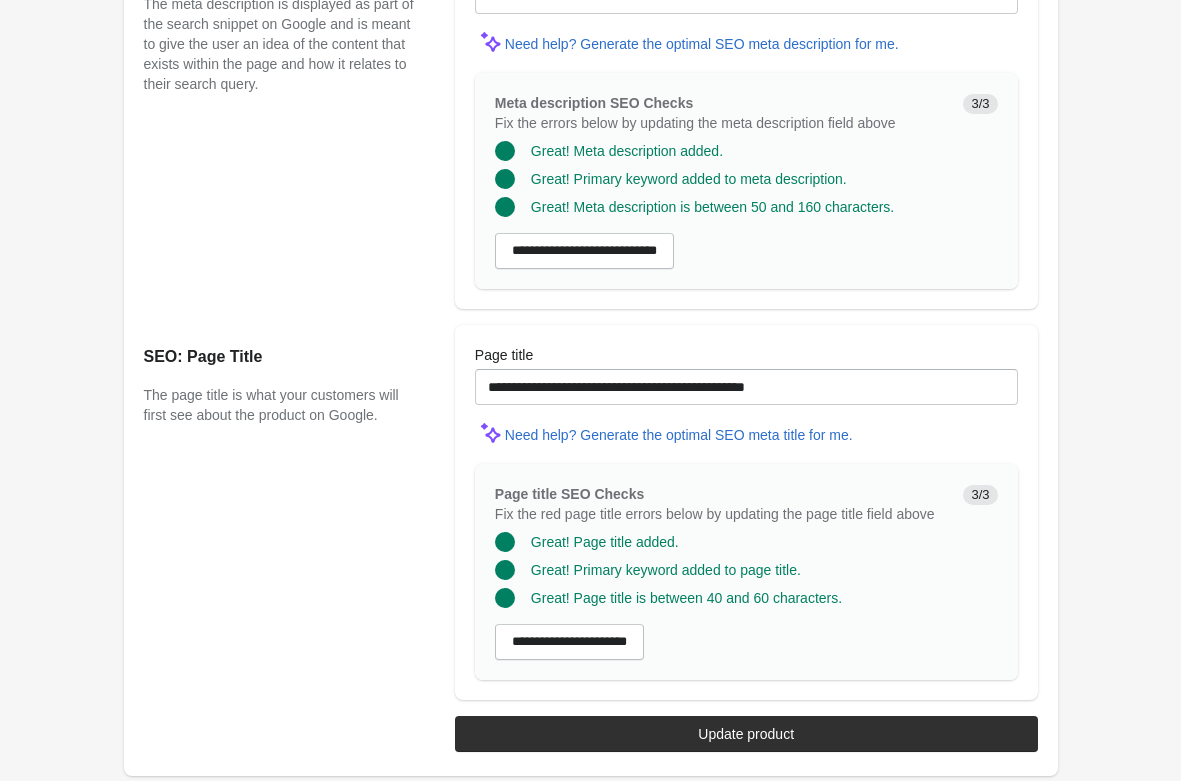 scroll, scrollTop: 1672, scrollLeft: 0, axis: vertical 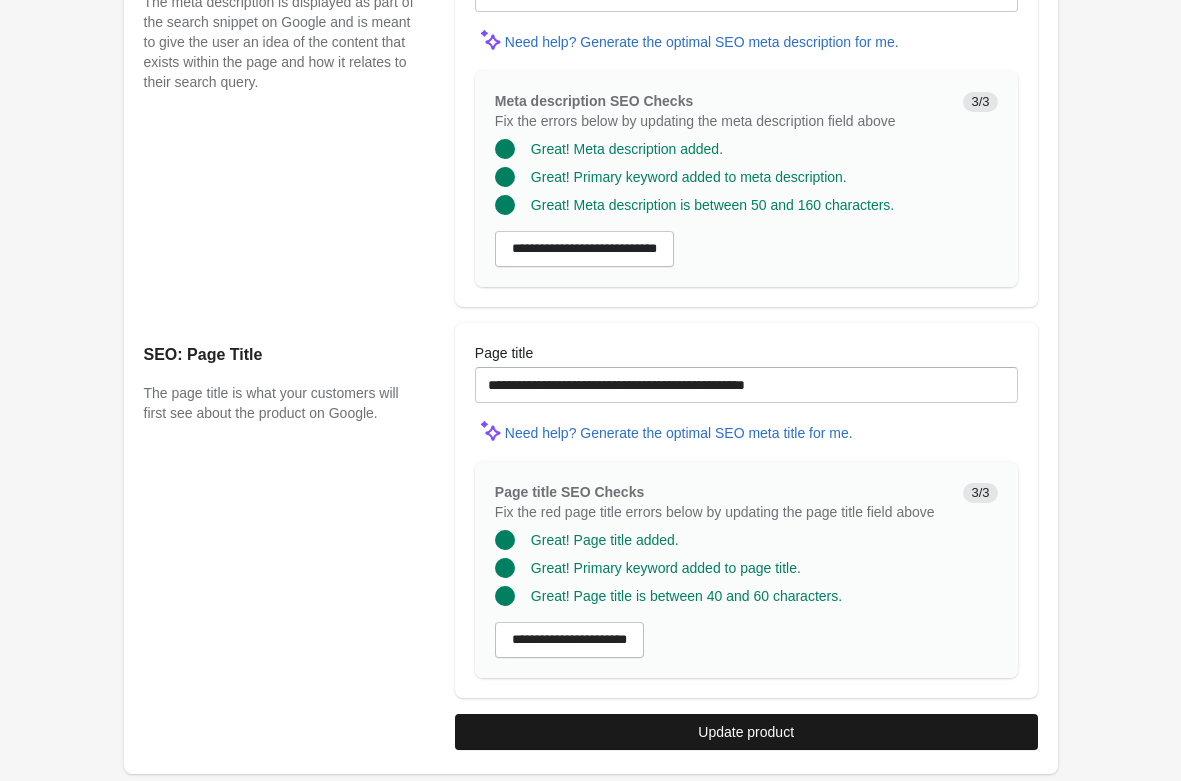 click on "Update product" at bounding box center [746, 732] 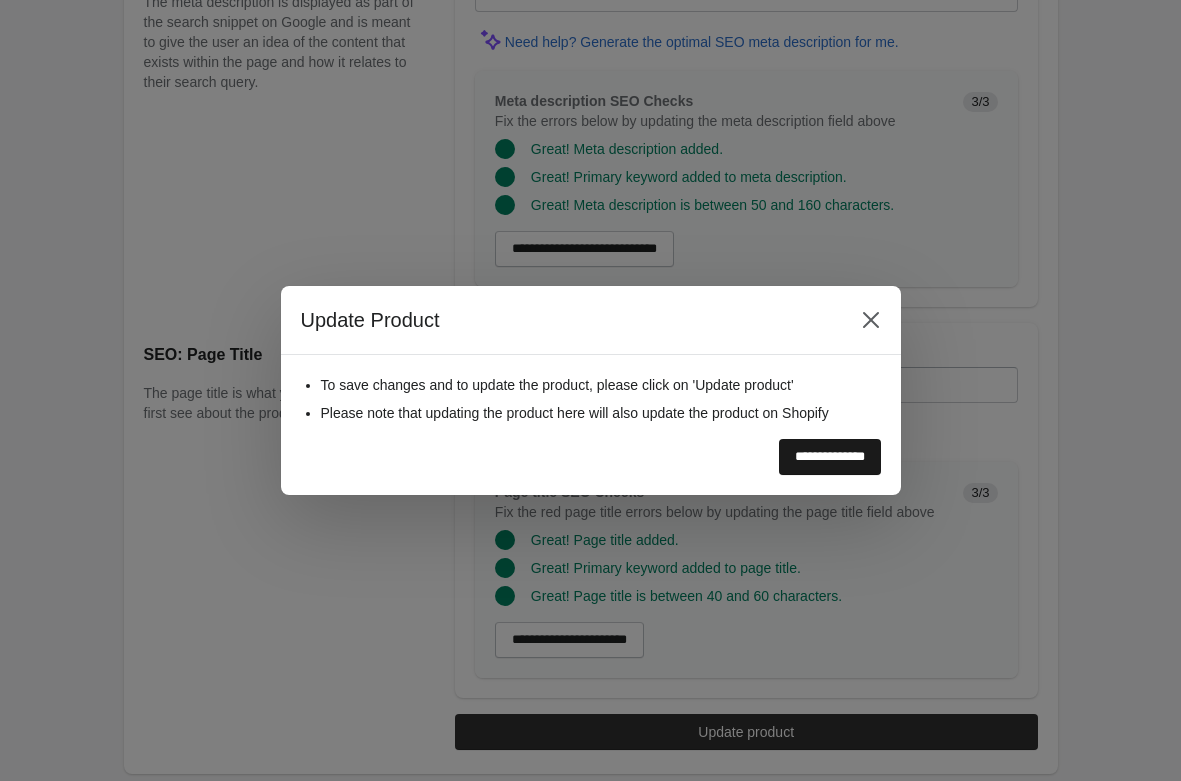 click on "**********" at bounding box center [830, 457] 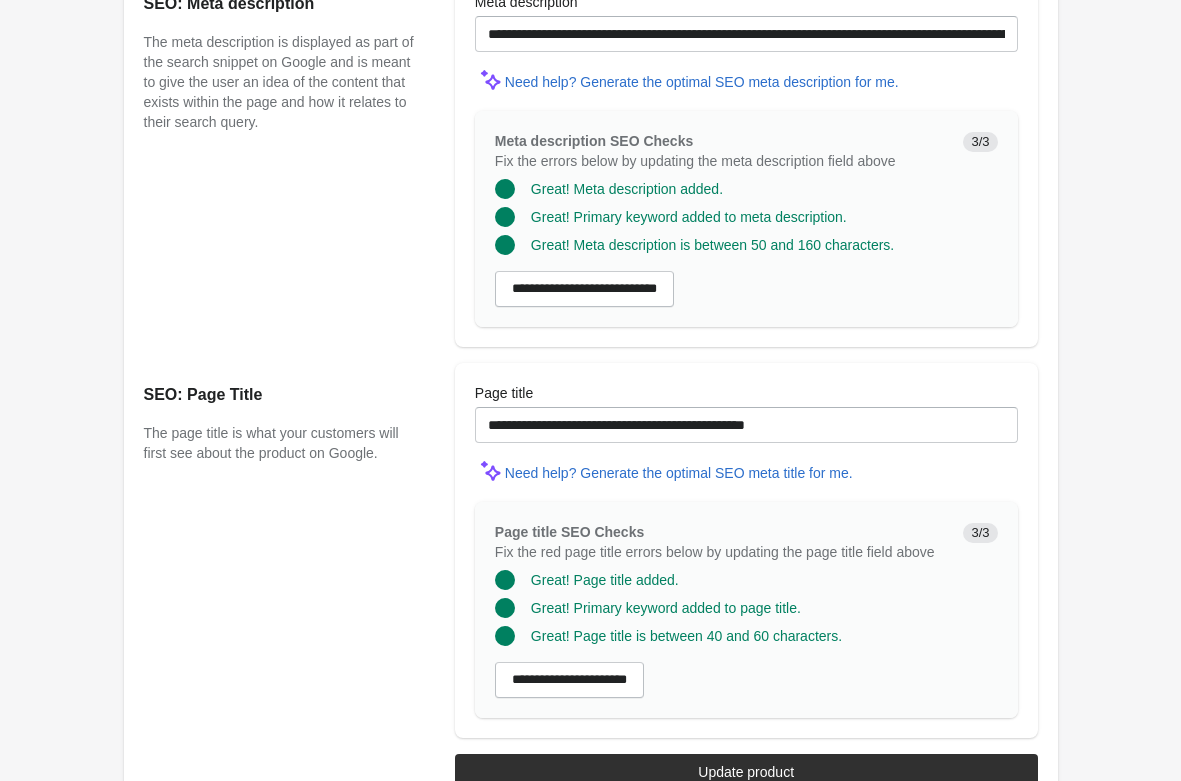 scroll, scrollTop: 1672, scrollLeft: 0, axis: vertical 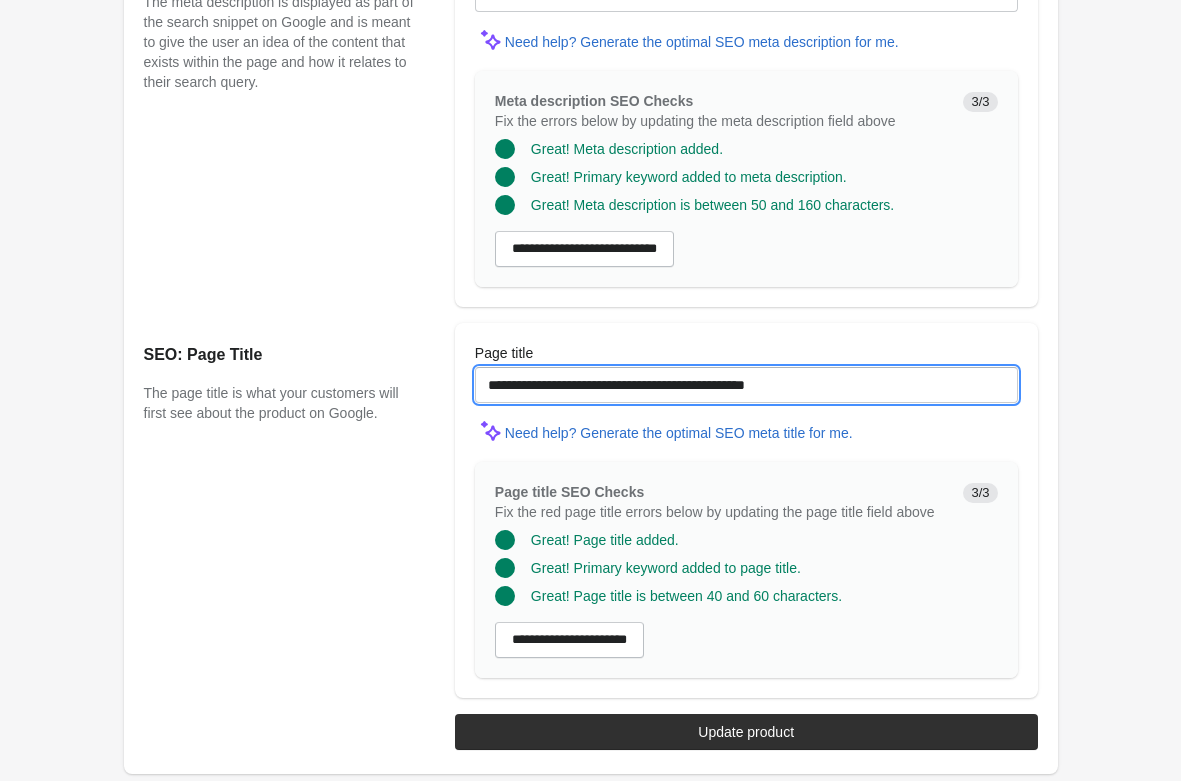 click on "**********" at bounding box center [746, 385] 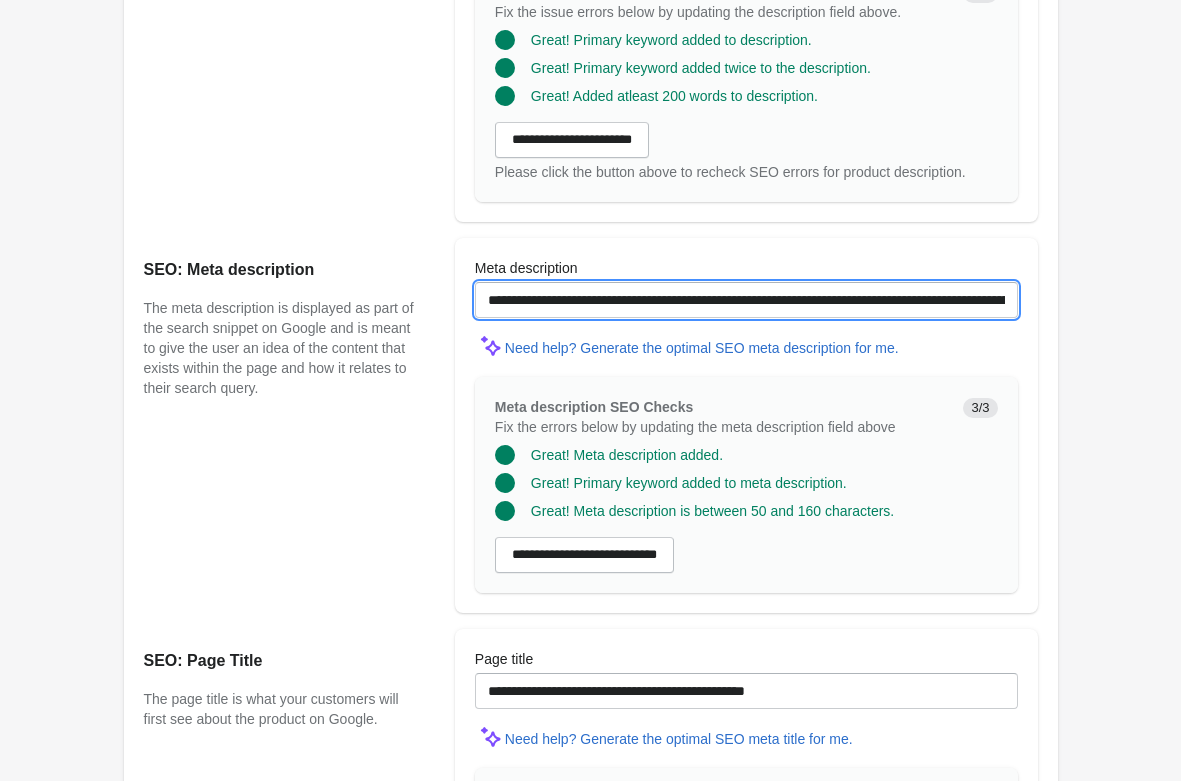 click on "**********" at bounding box center (746, 300) 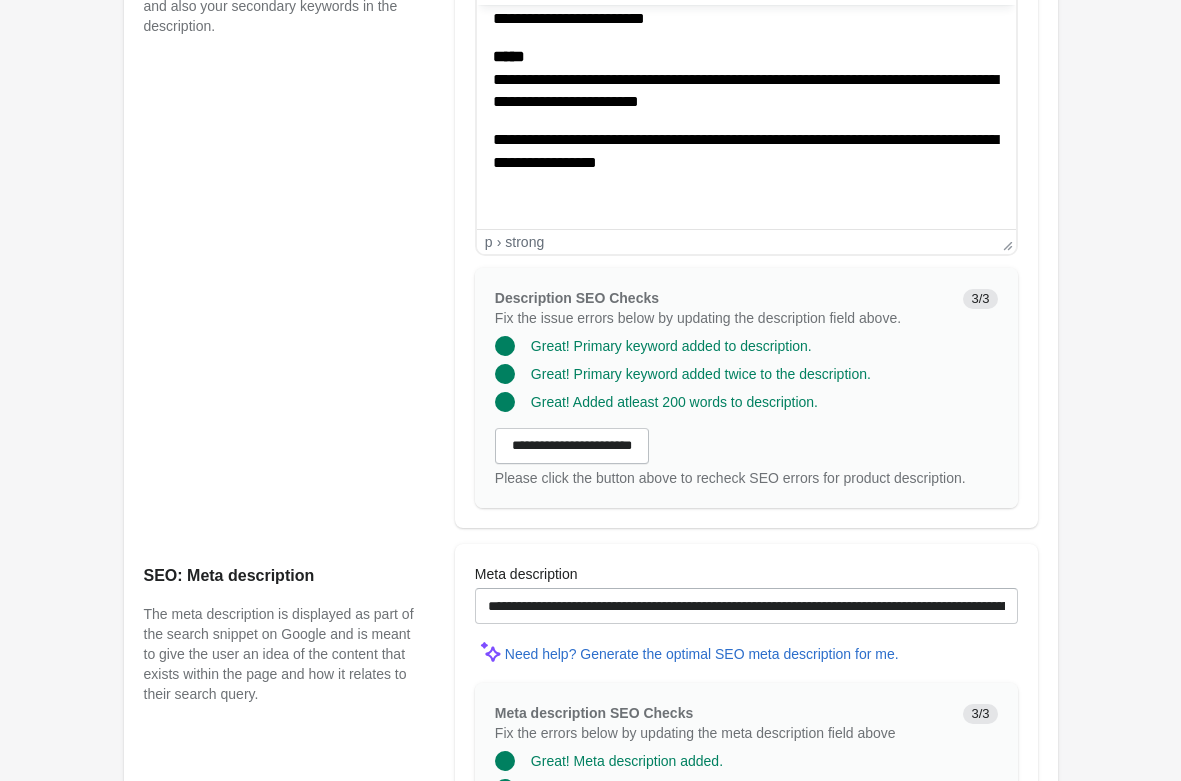 click on "**********" at bounding box center [745, 151] 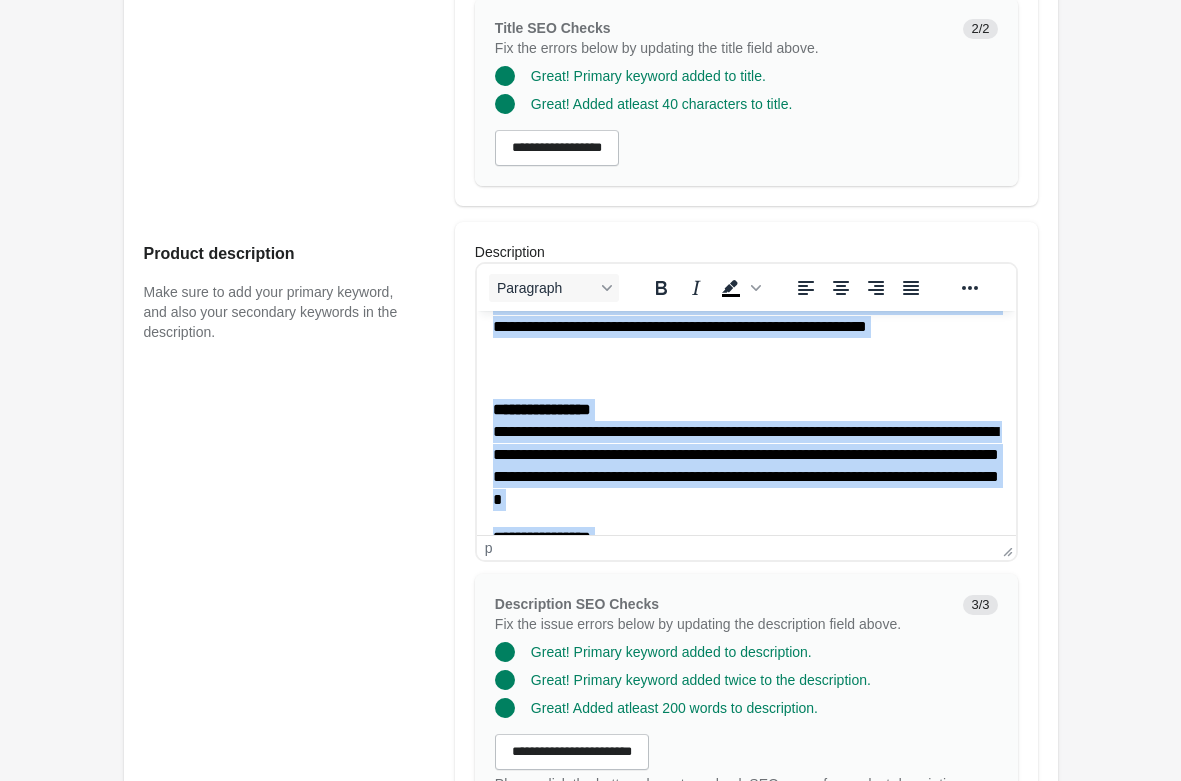 scroll, scrollTop: 346, scrollLeft: 0, axis: vertical 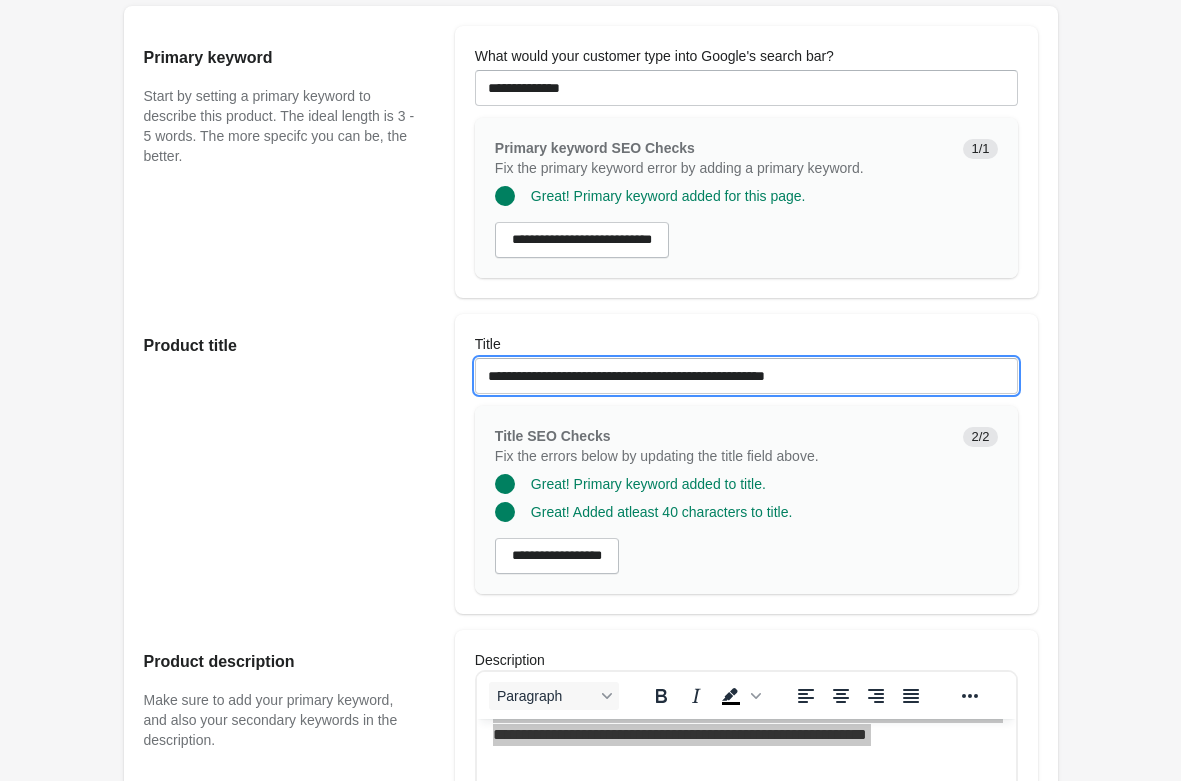 click on "**********" at bounding box center (746, 376) 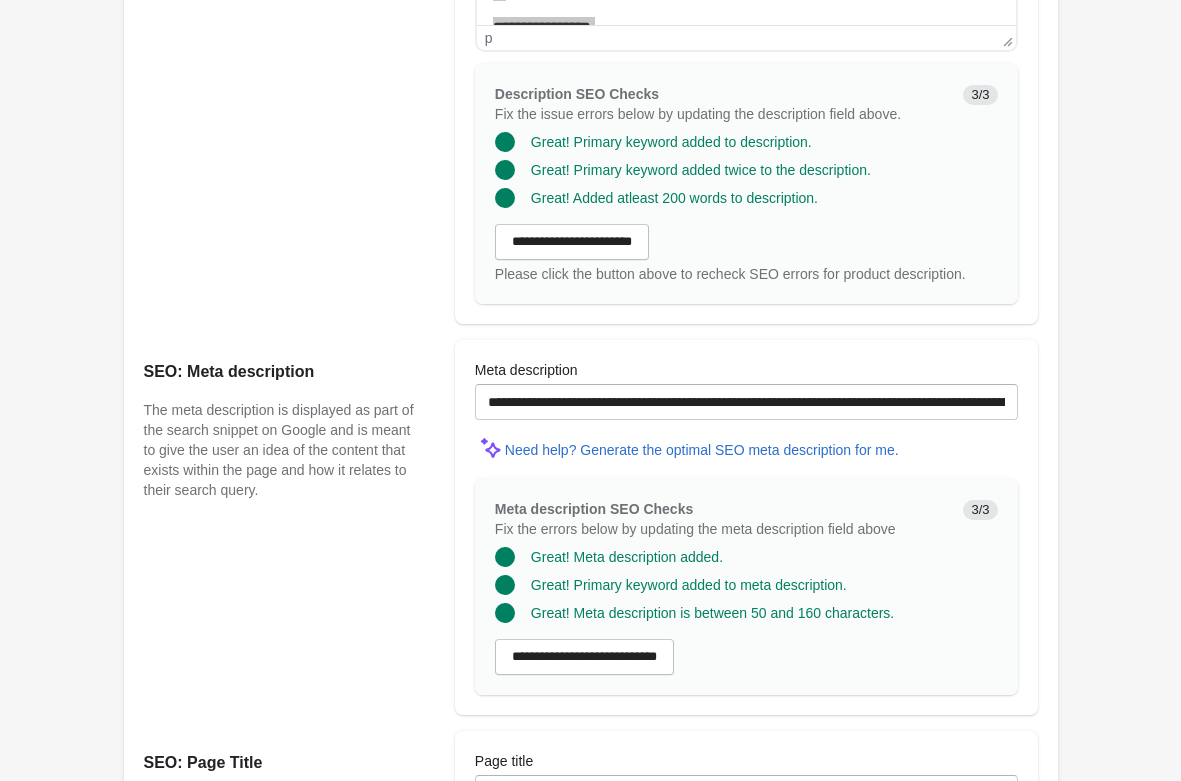 scroll, scrollTop: 1672, scrollLeft: 0, axis: vertical 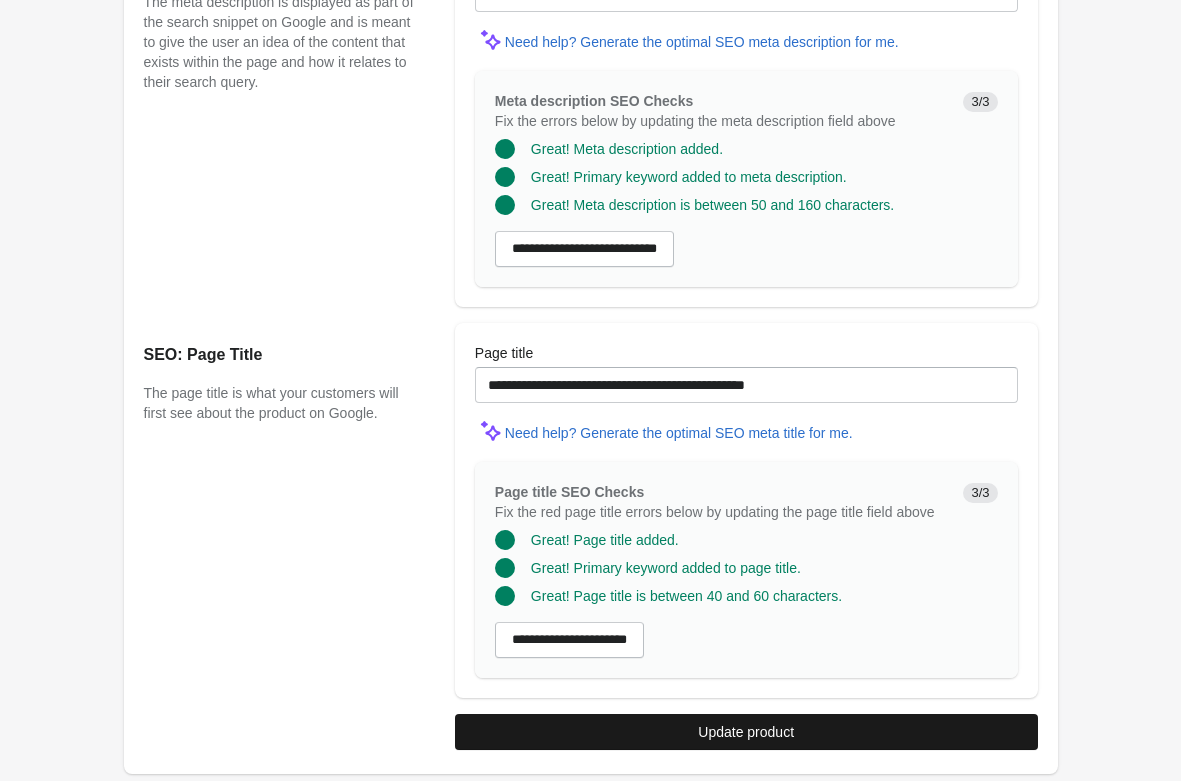click on "Update product" at bounding box center [746, 732] 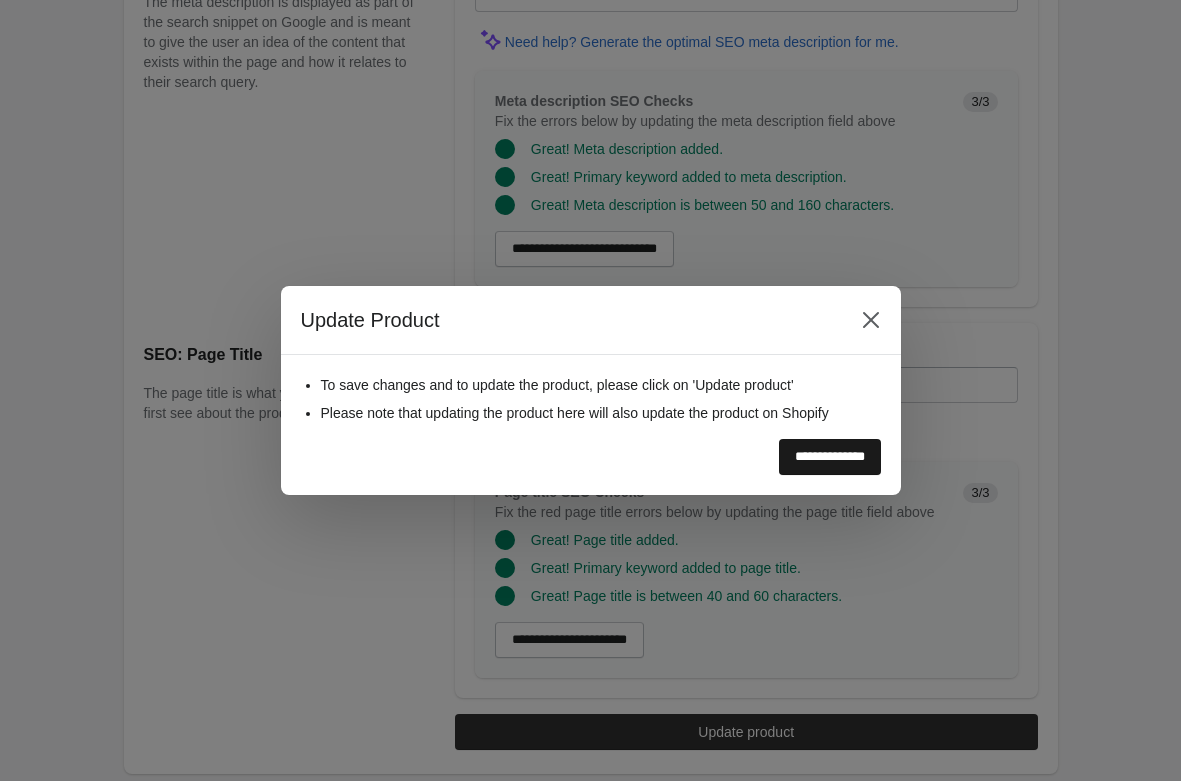 click on "**********" at bounding box center [830, 457] 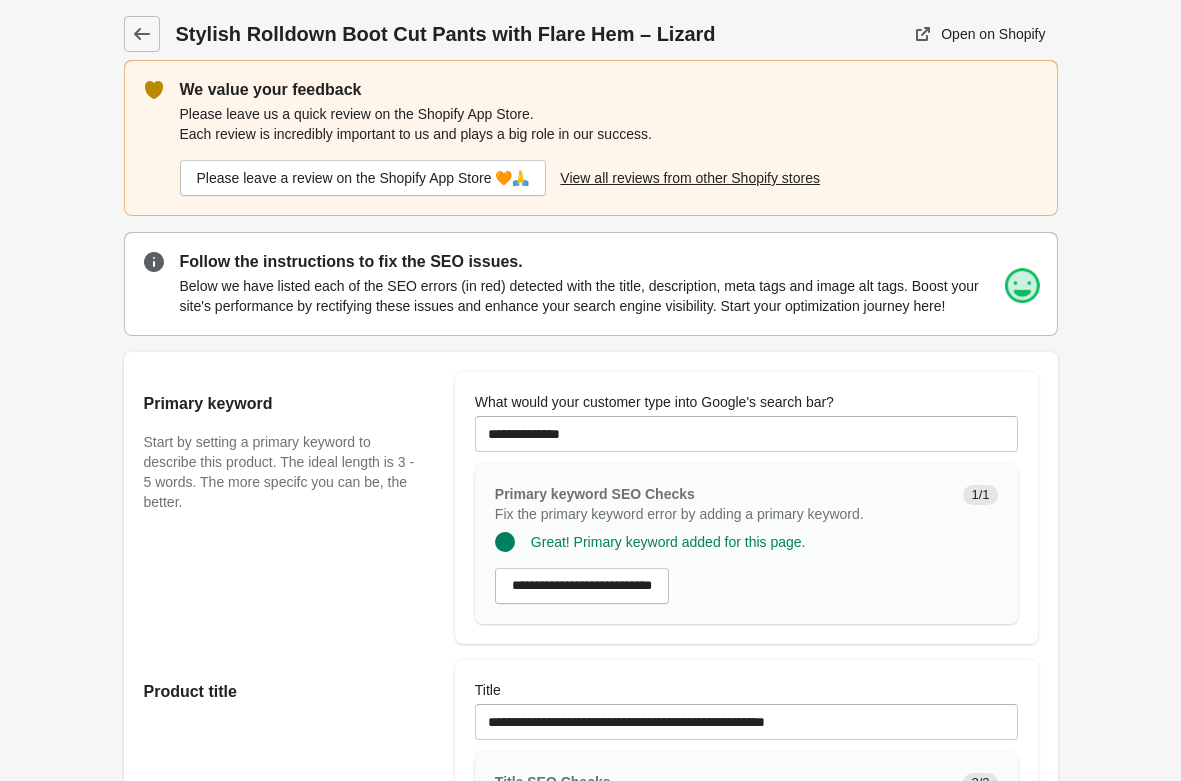 scroll, scrollTop: 0, scrollLeft: 0, axis: both 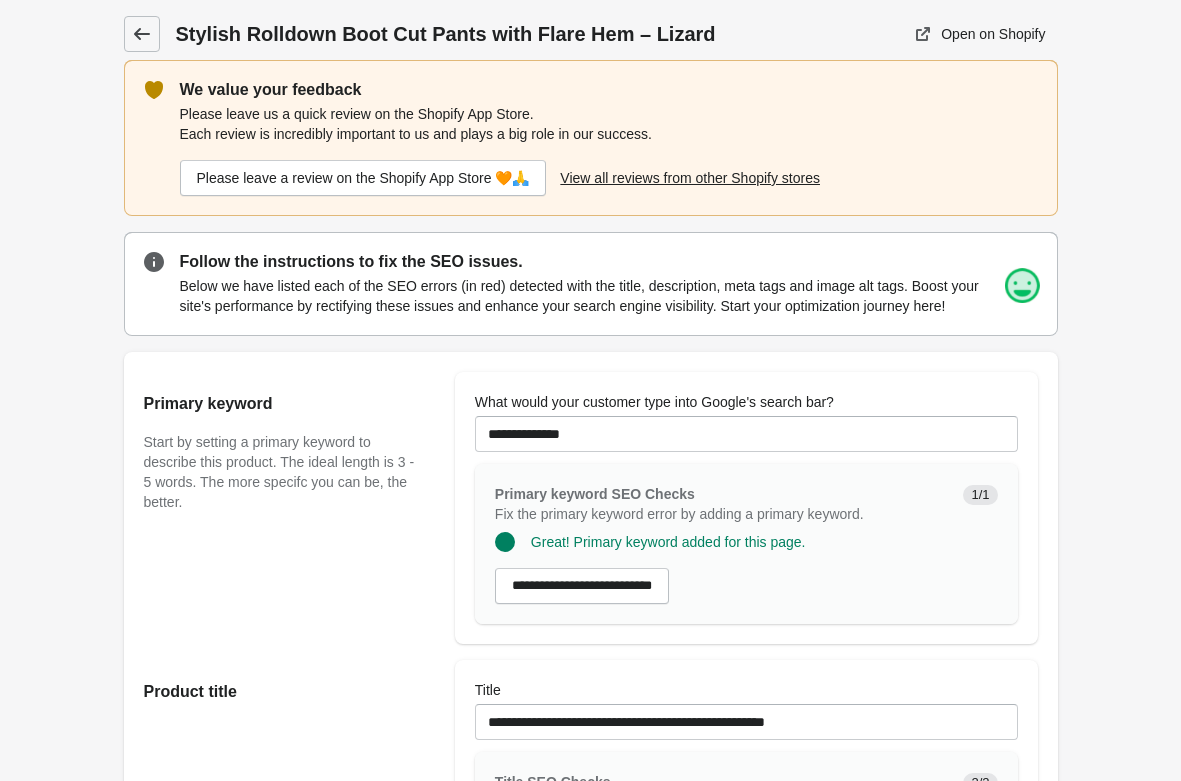 click at bounding box center (142, 34) 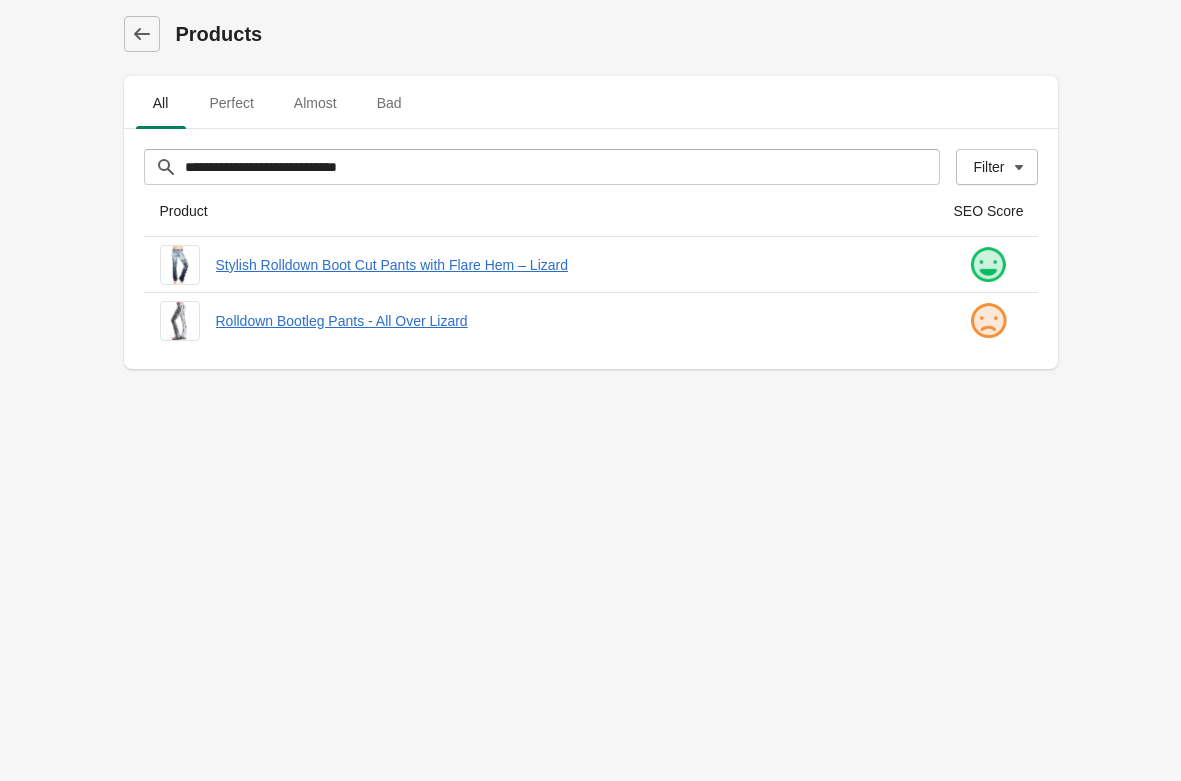 drag, startPoint x: 638, startPoint y: 463, endPoint x: 604, endPoint y: 472, distance: 35.17101 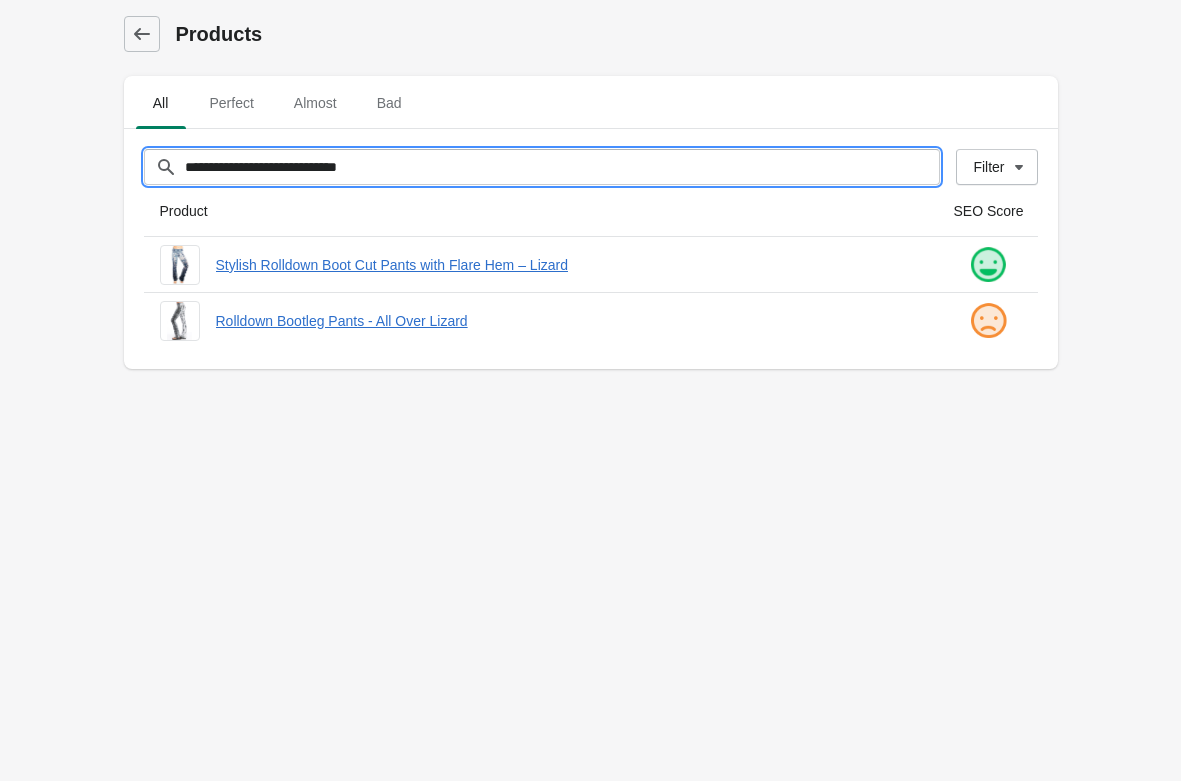 drag, startPoint x: 434, startPoint y: 159, endPoint x: 197, endPoint y: 166, distance: 237.10335 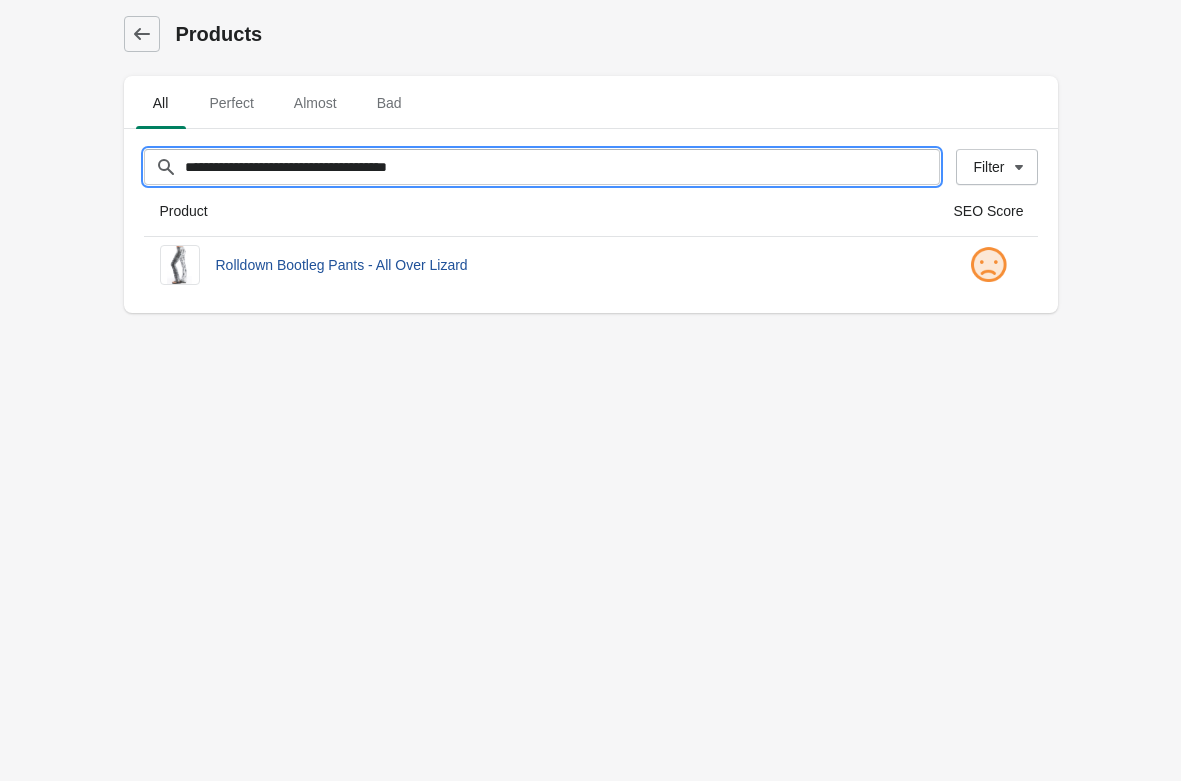 type on "**********" 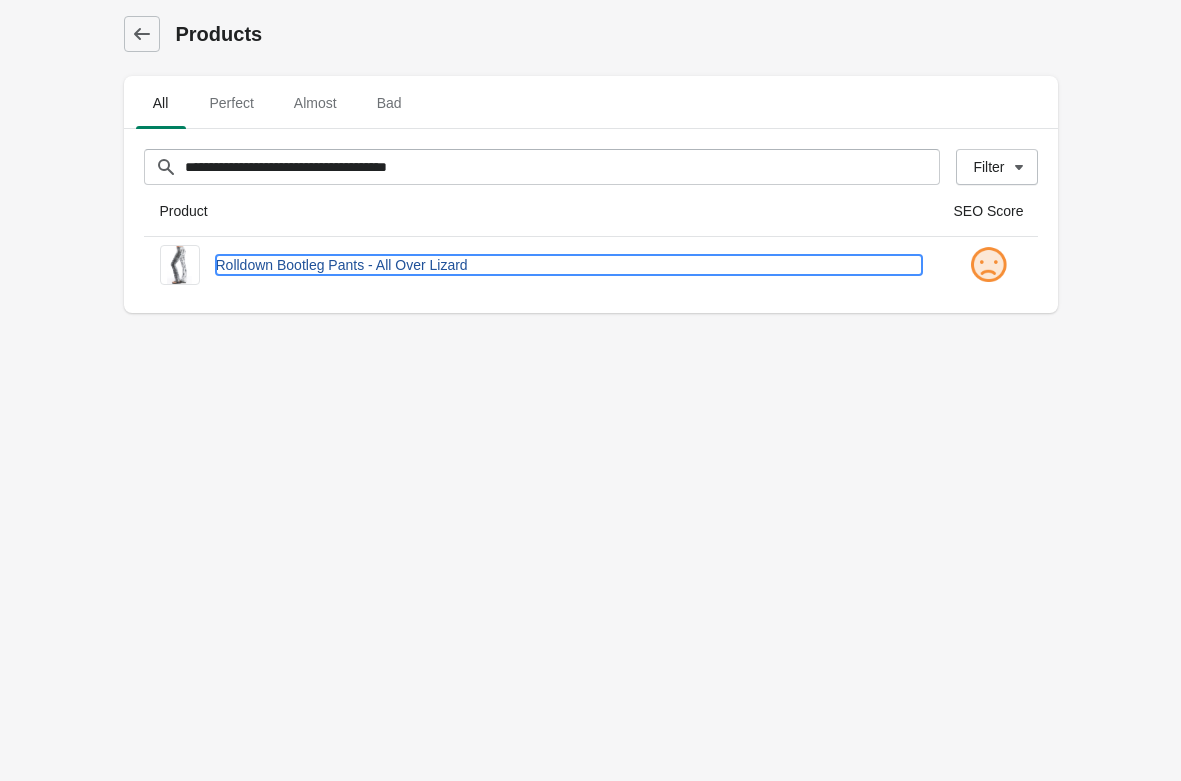 click on "Rolldown Bootleg Pants - All Over Lizard" at bounding box center [569, 265] 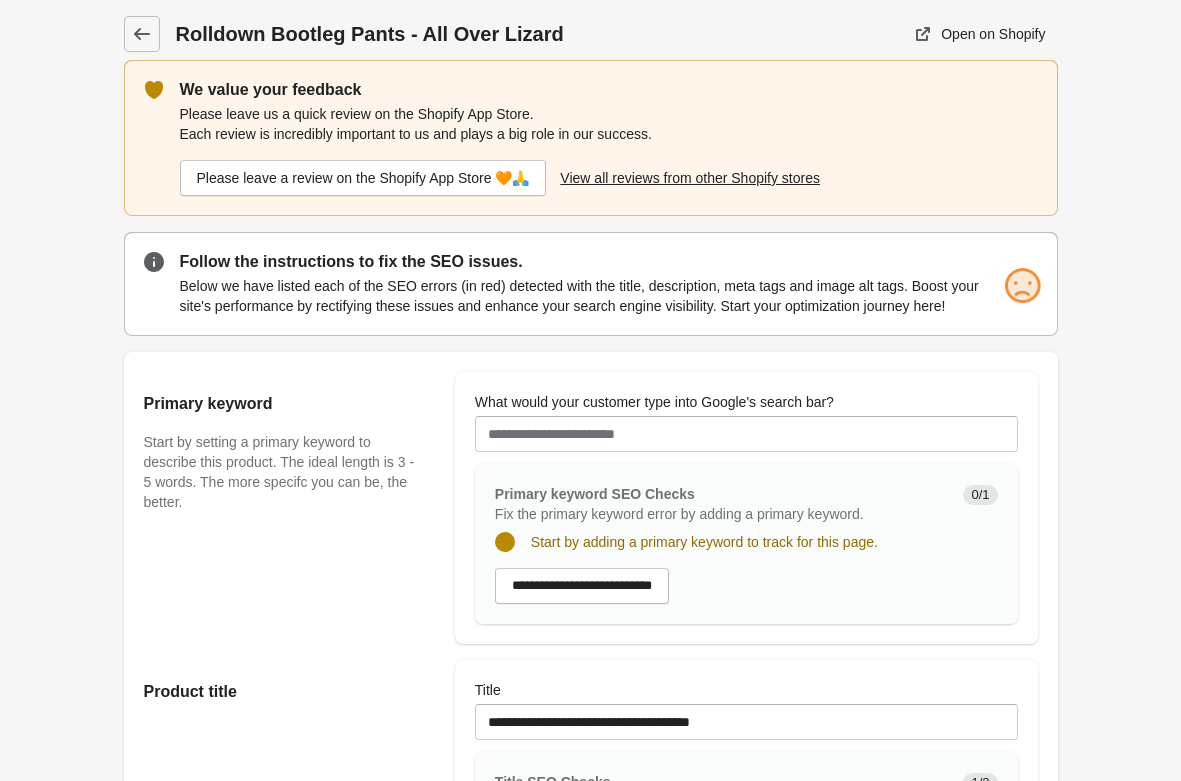 scroll, scrollTop: 408, scrollLeft: 0, axis: vertical 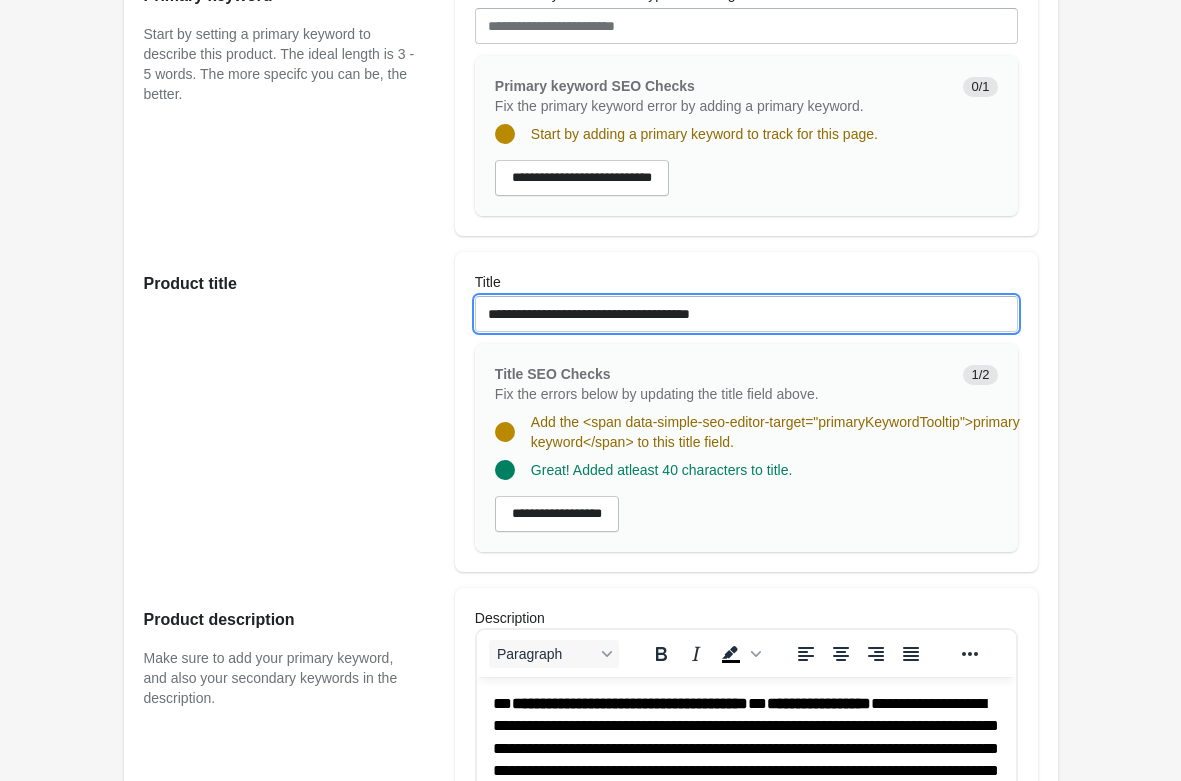 drag, startPoint x: 482, startPoint y: 280, endPoint x: 0, endPoint y: 238, distance: 483.82642 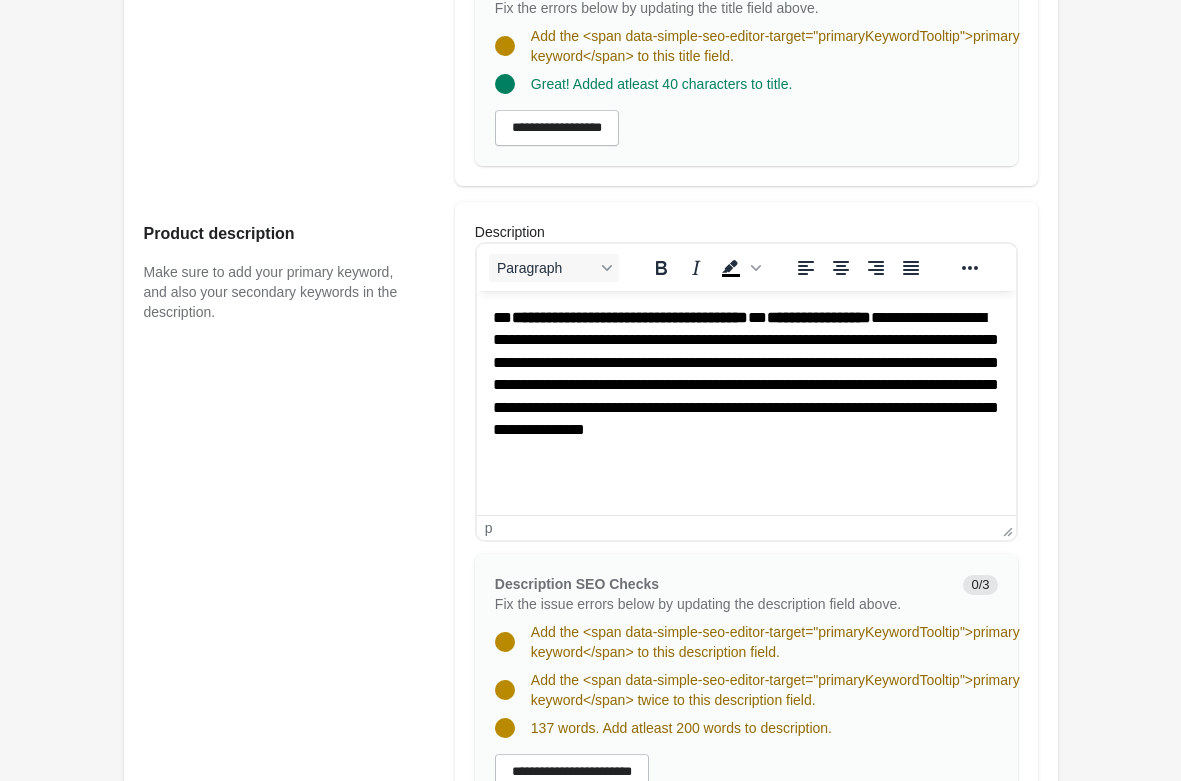scroll, scrollTop: 816, scrollLeft: 0, axis: vertical 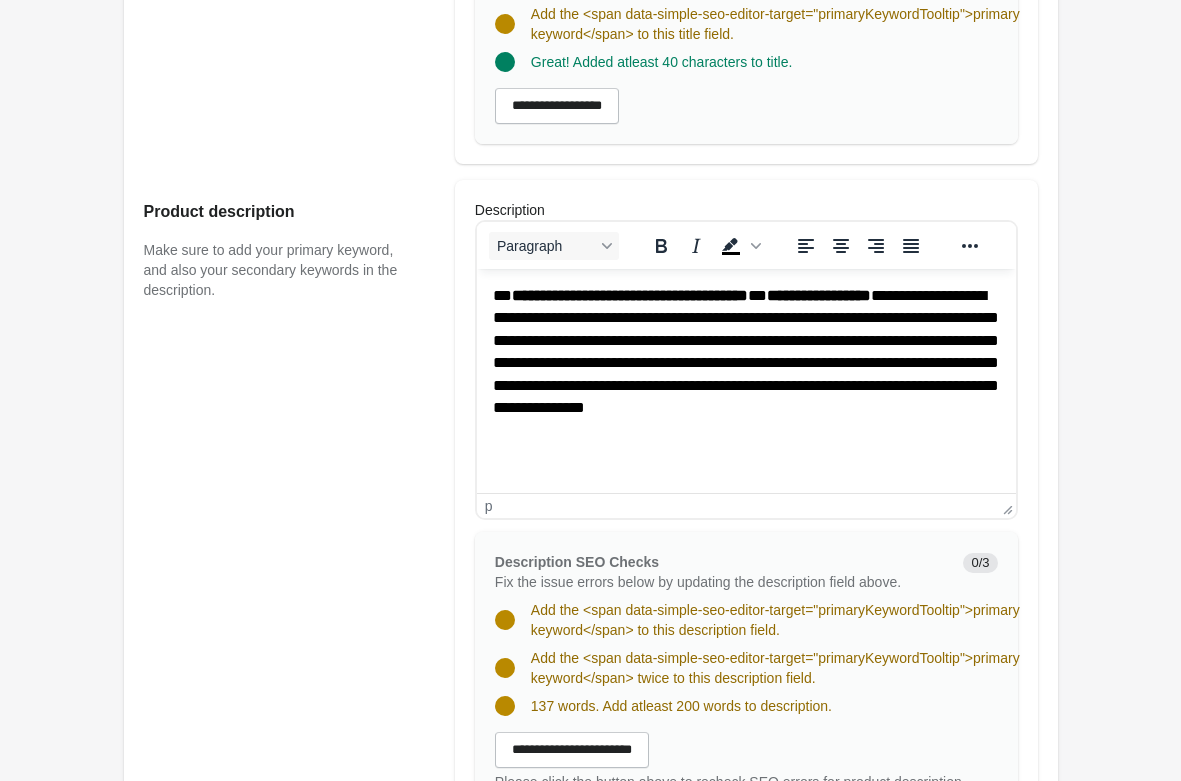 click on "**********" at bounding box center [745, 363] 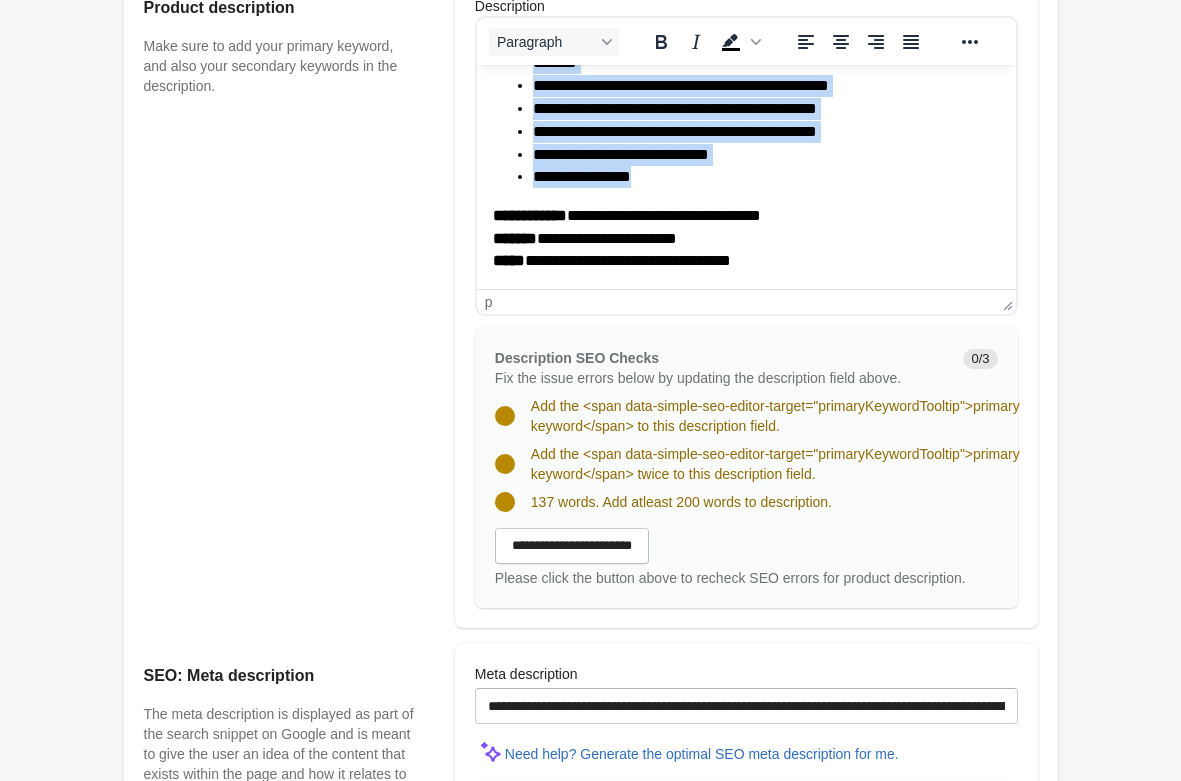 scroll, scrollTop: 1326, scrollLeft: 0, axis: vertical 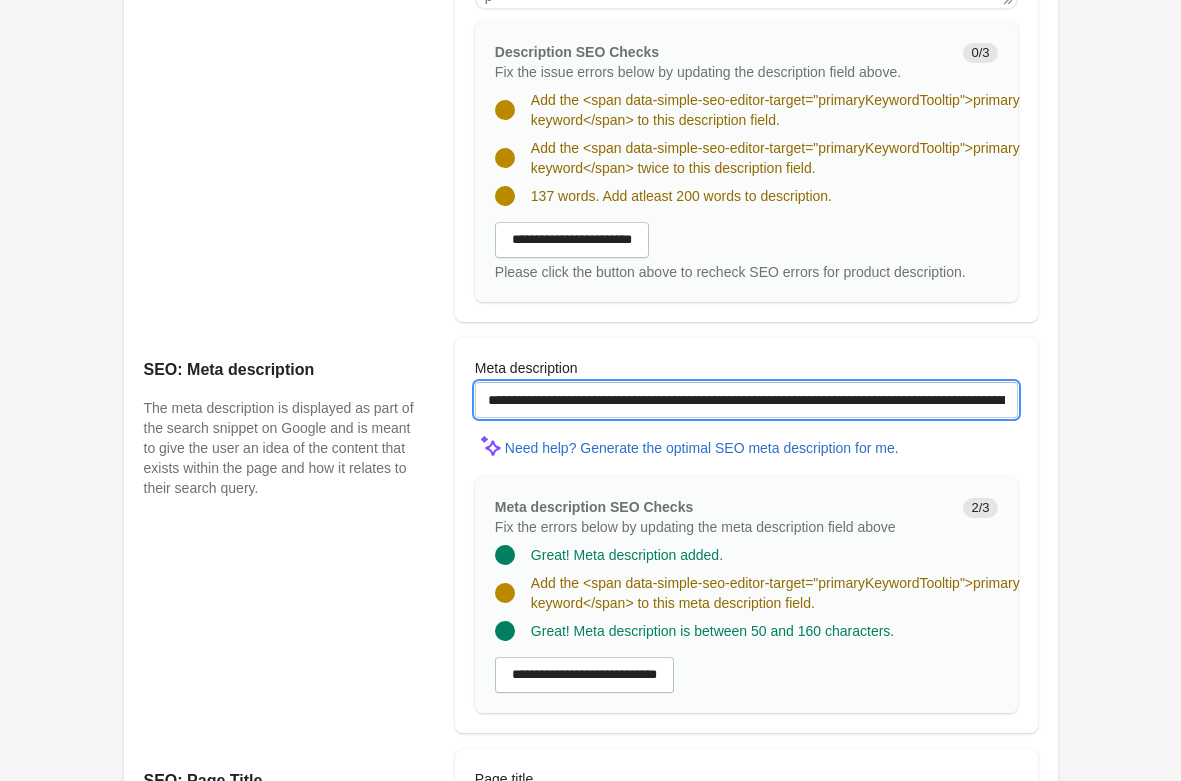 click on "**********" at bounding box center [746, 400] 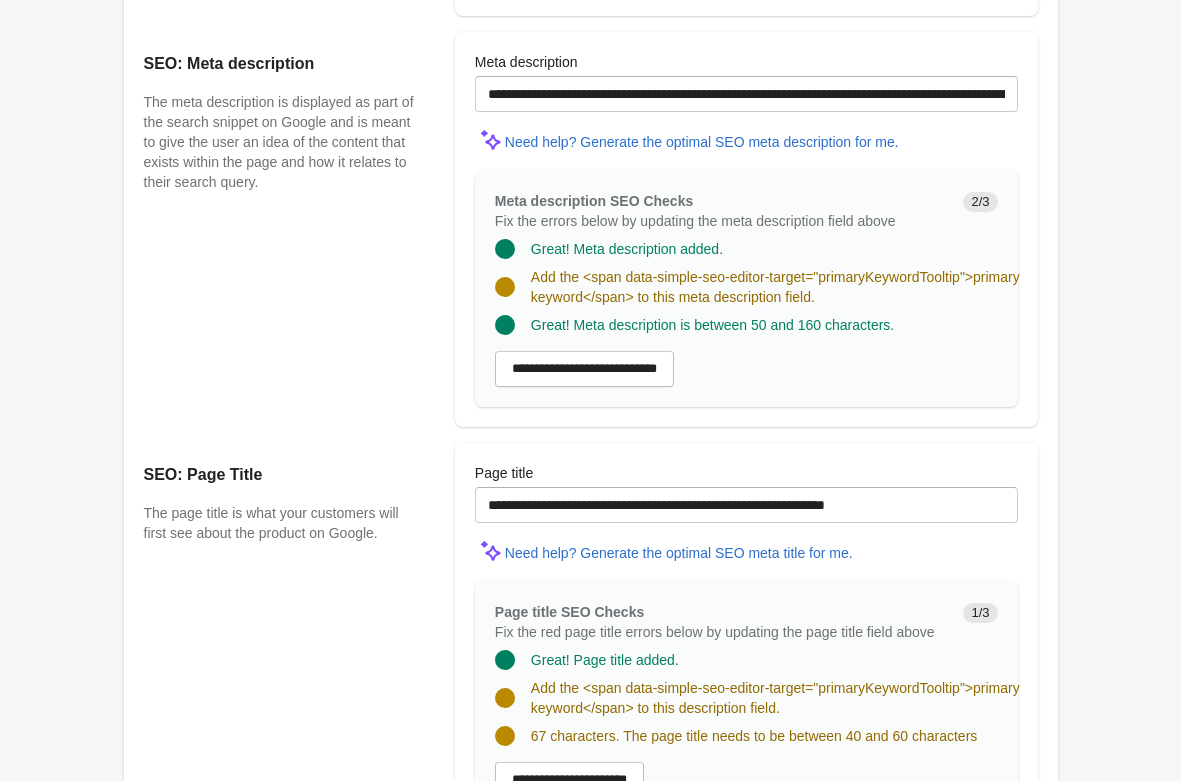 click at bounding box center (746, 529) 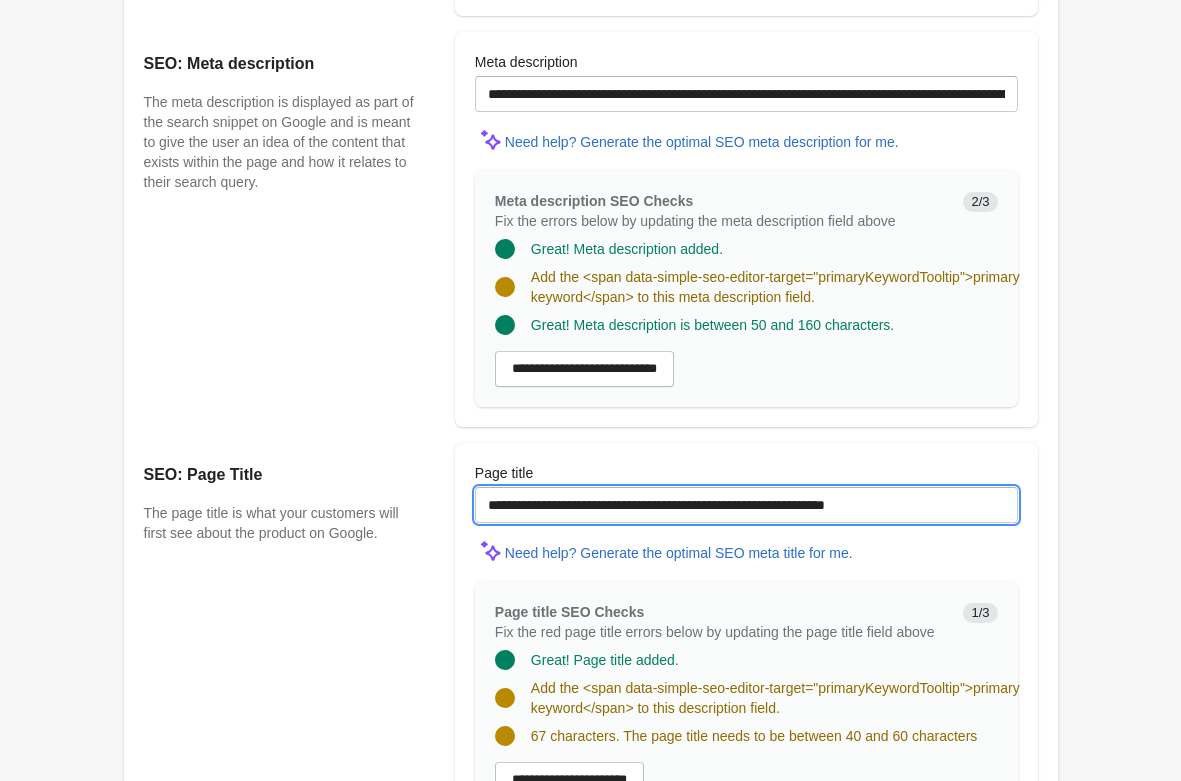 click on "**********" at bounding box center (746, 505) 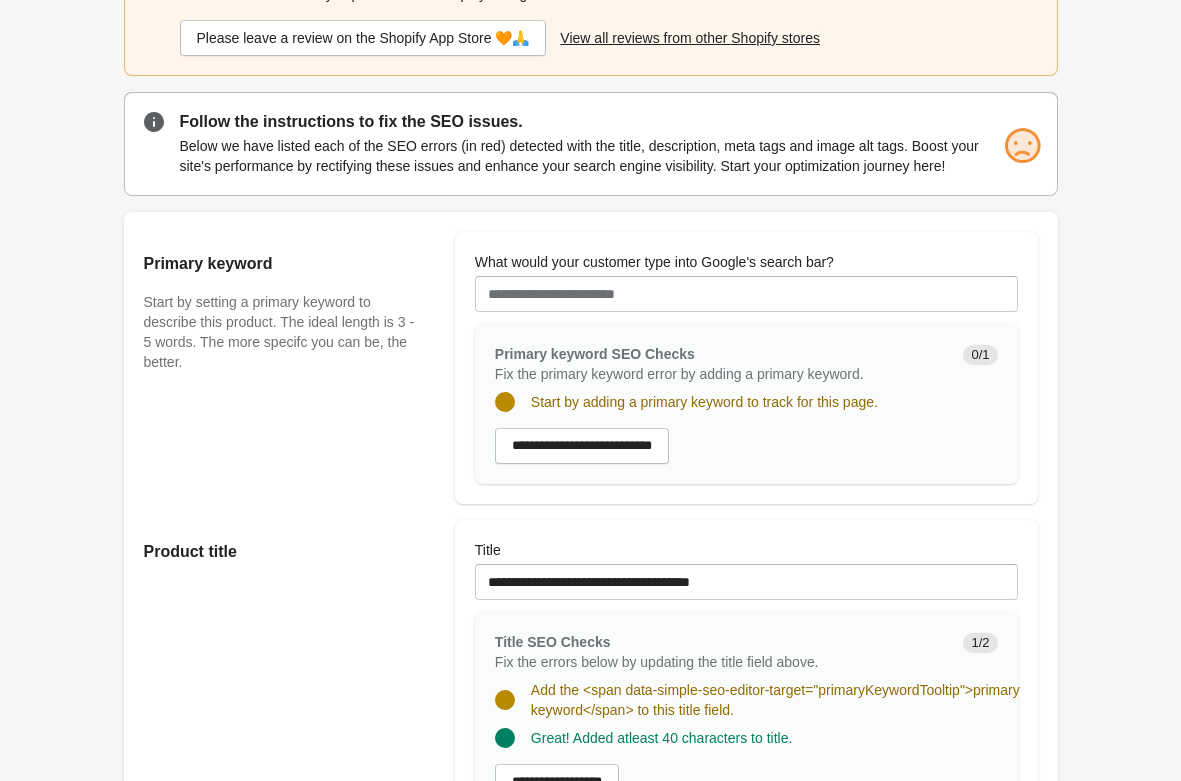 scroll, scrollTop: 0, scrollLeft: 0, axis: both 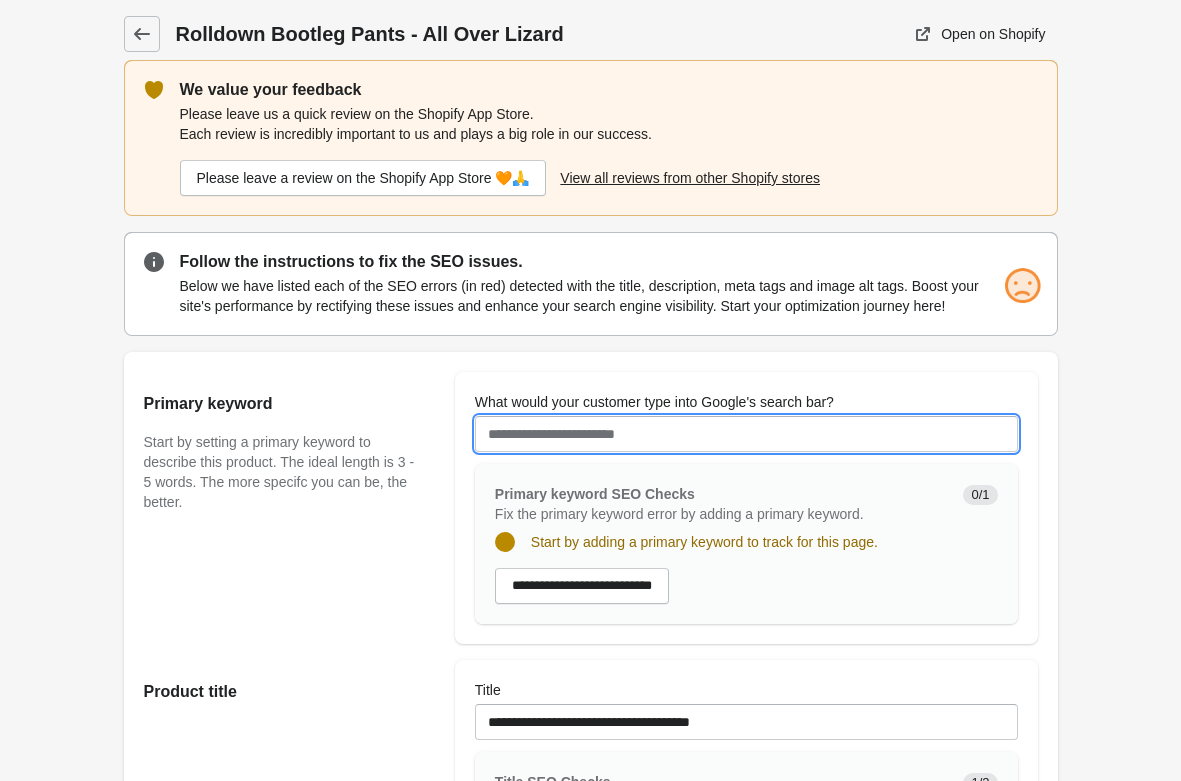 click on "What would your customer type into Google's search bar?" at bounding box center (746, 434) 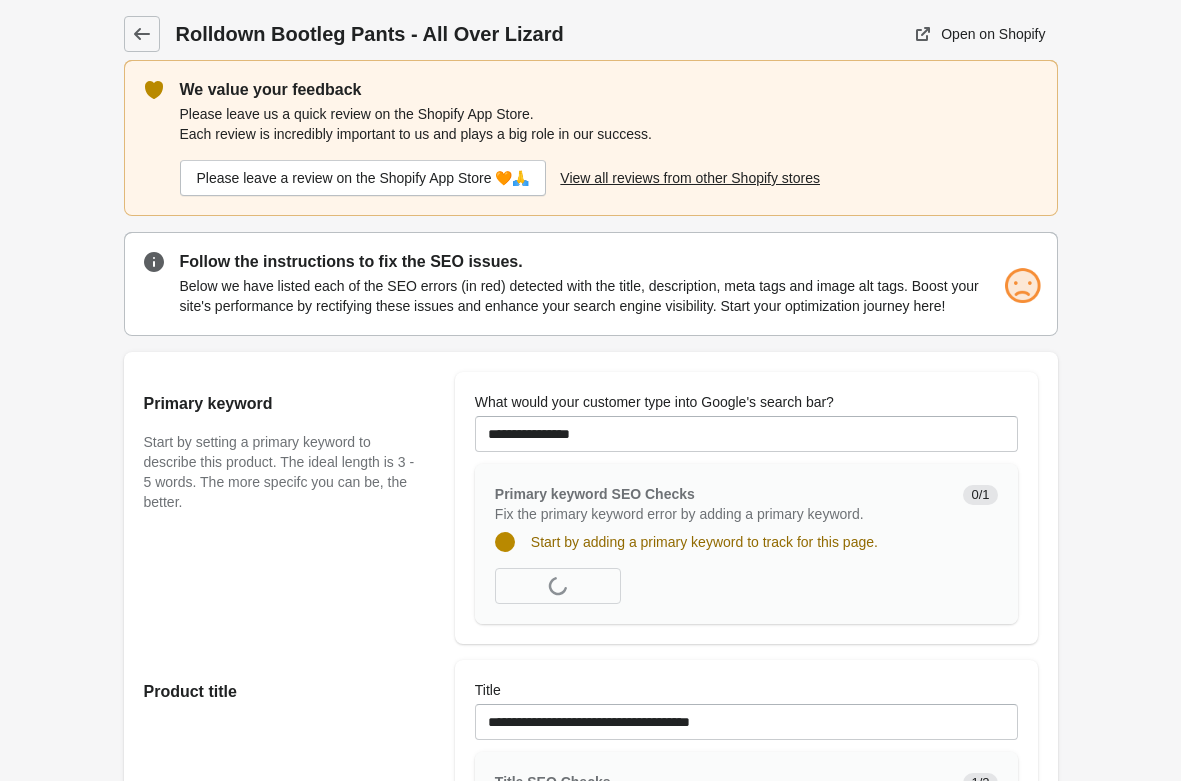 click at bounding box center (746, 458) 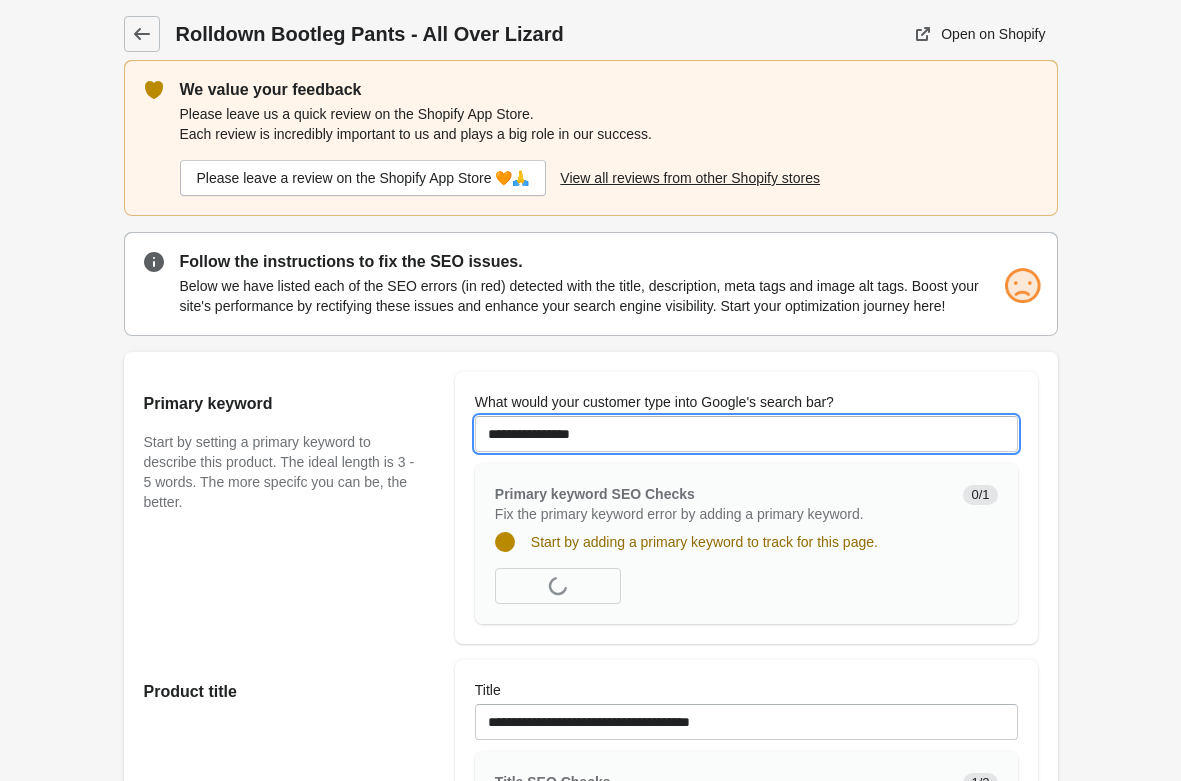 click on "**********" at bounding box center [746, 434] 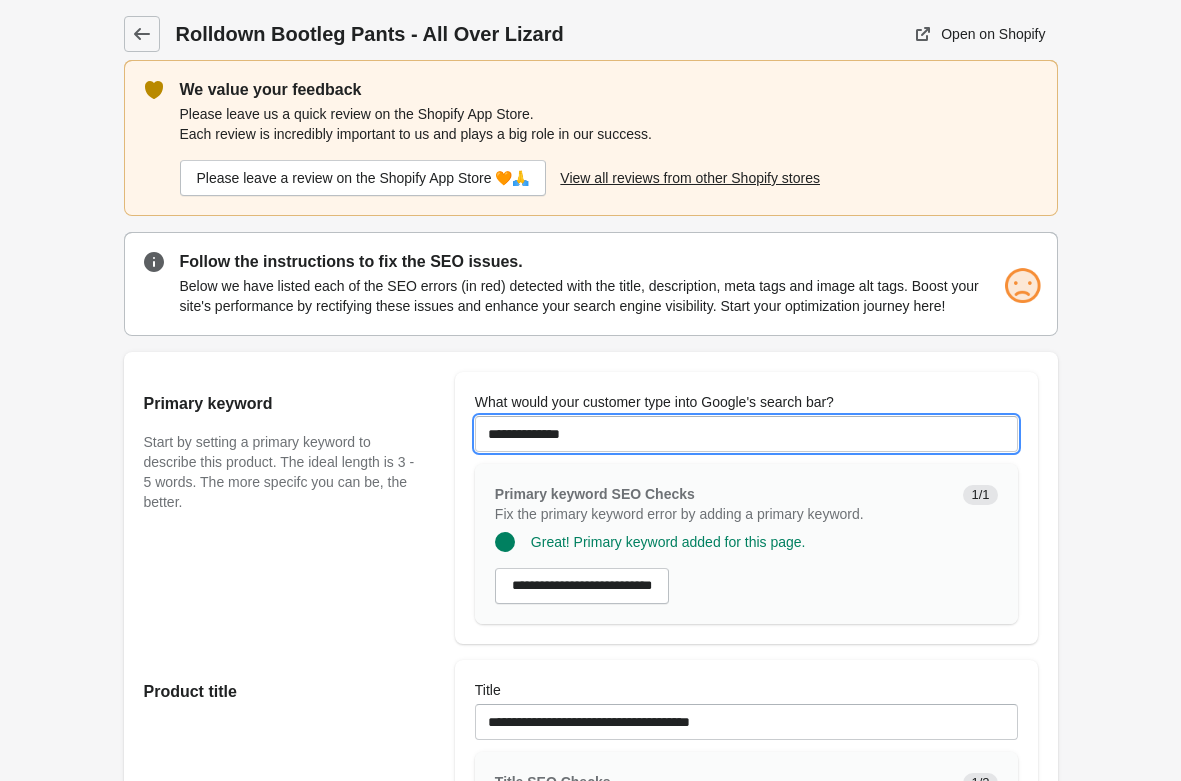 type on "**********" 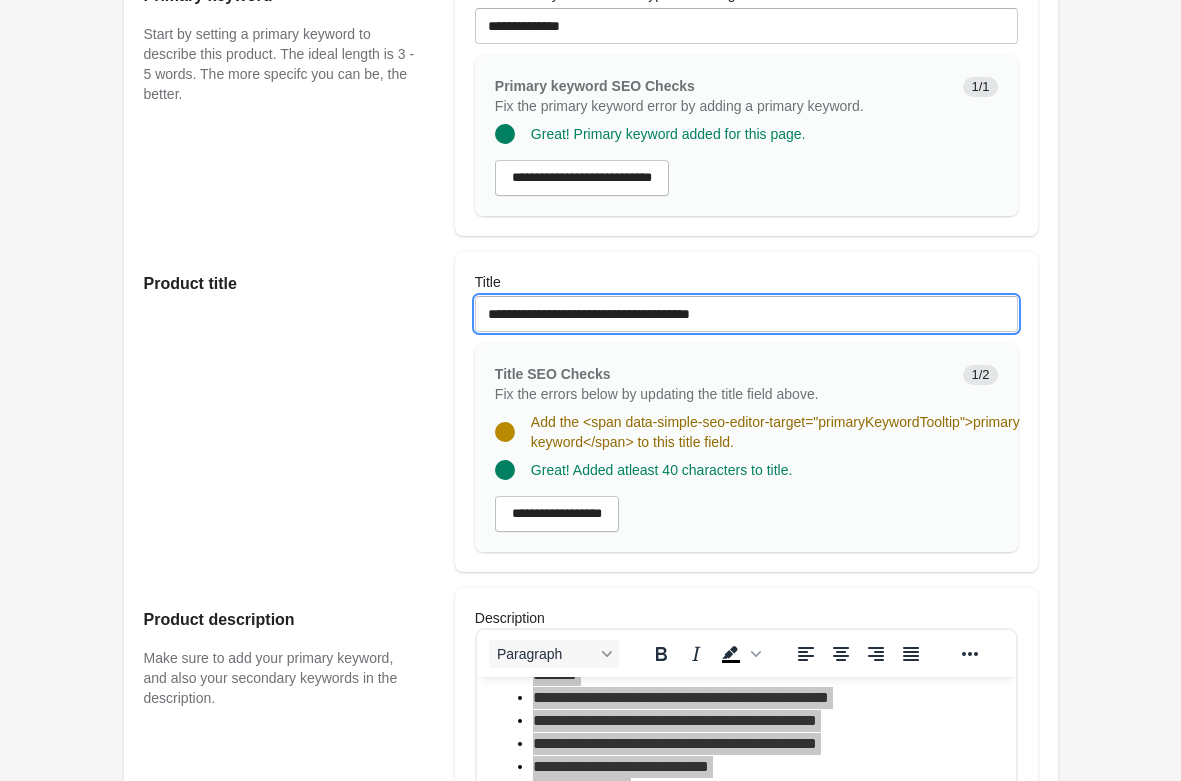 click on "**********" at bounding box center (746, 314) 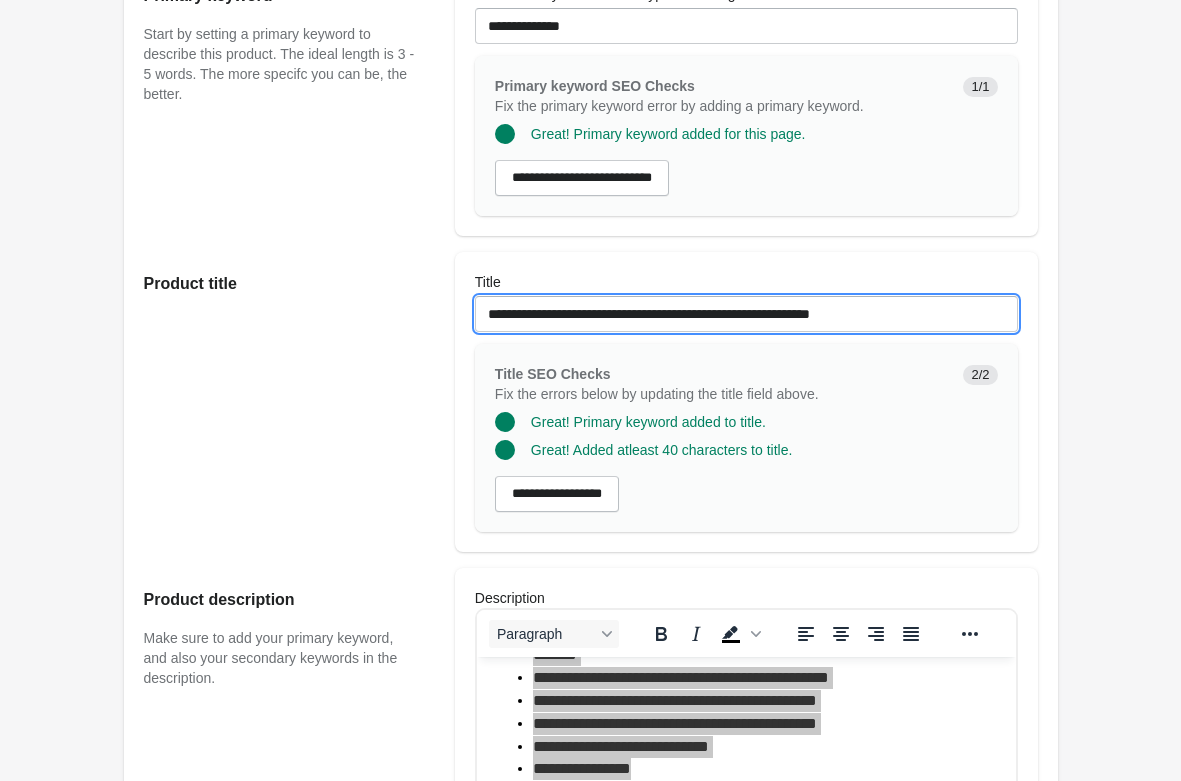 type on "**********" 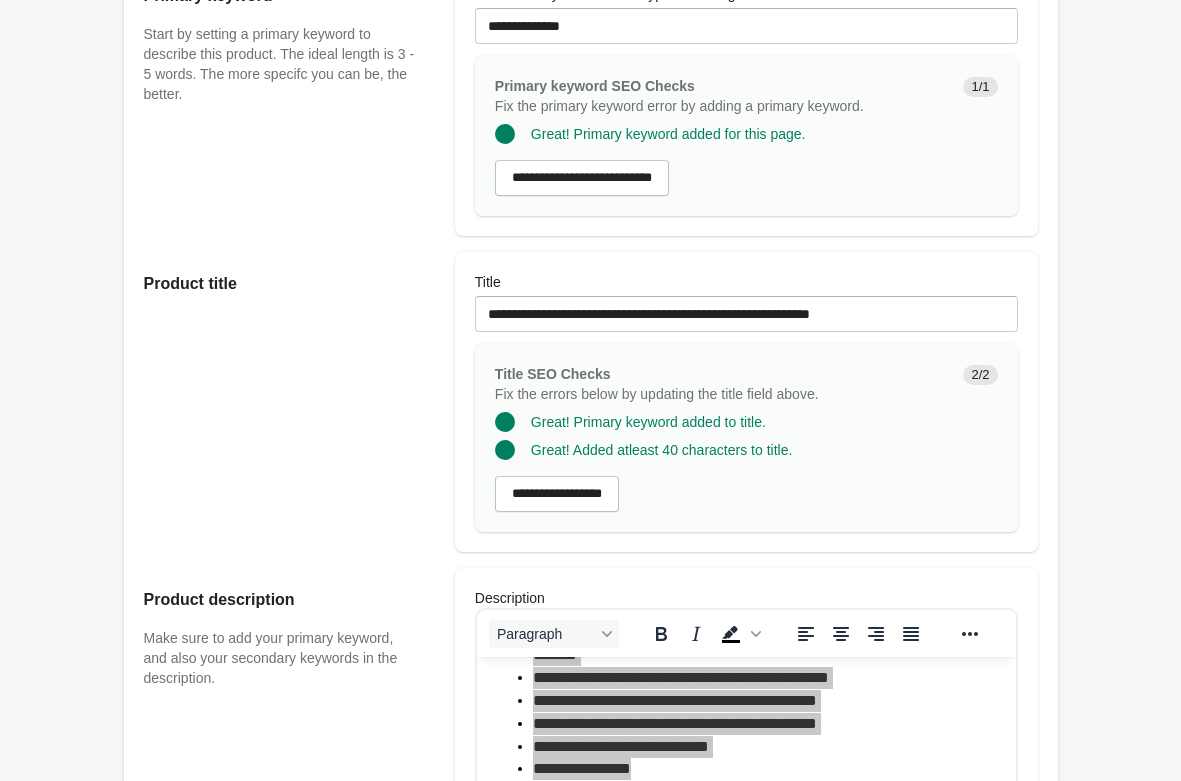 click on "Rolldown Bootleg Pants - All Over Lizard
Open on Shopify" at bounding box center (590, 859) 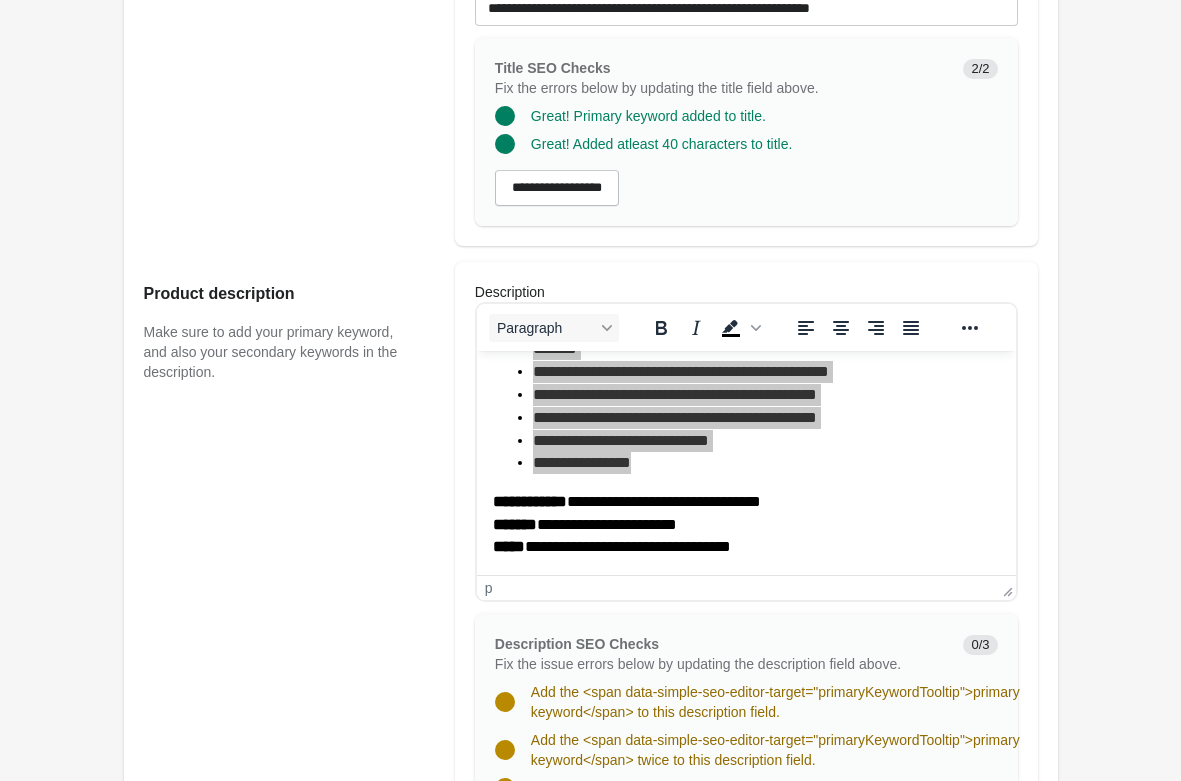 scroll, scrollTop: 1020, scrollLeft: 0, axis: vertical 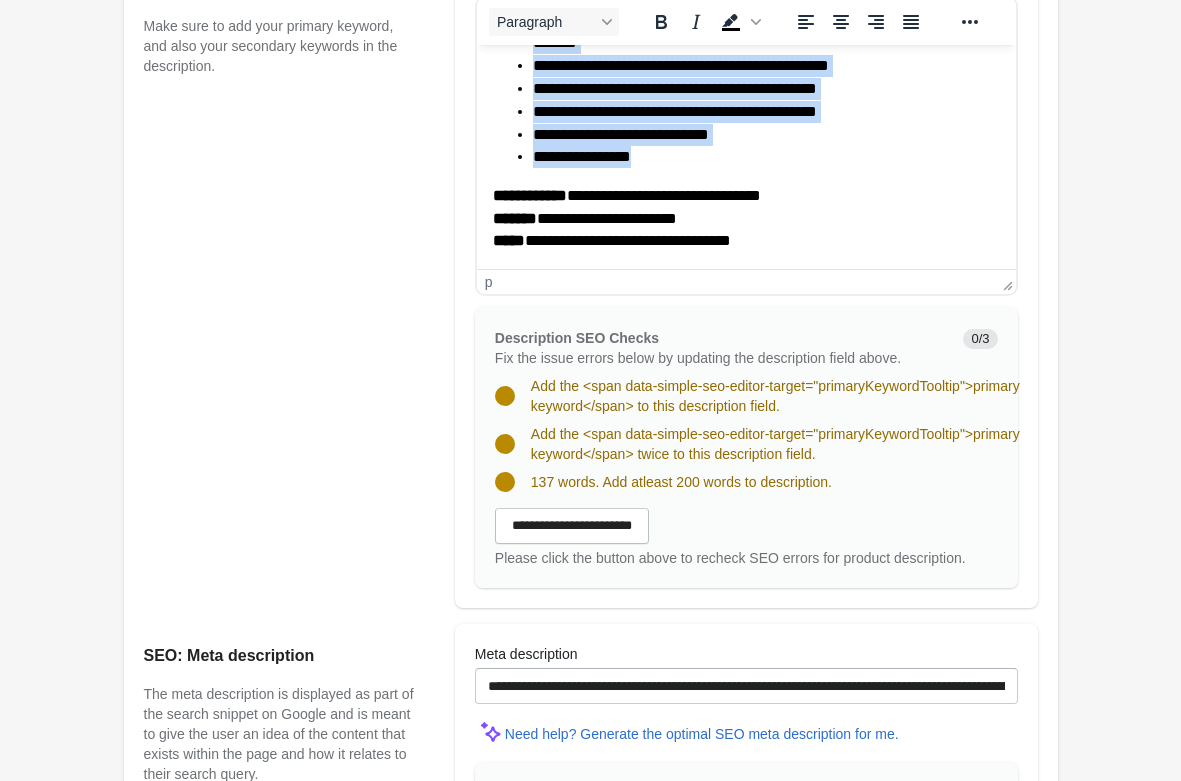 click on "**********" at bounding box center [745, -40] 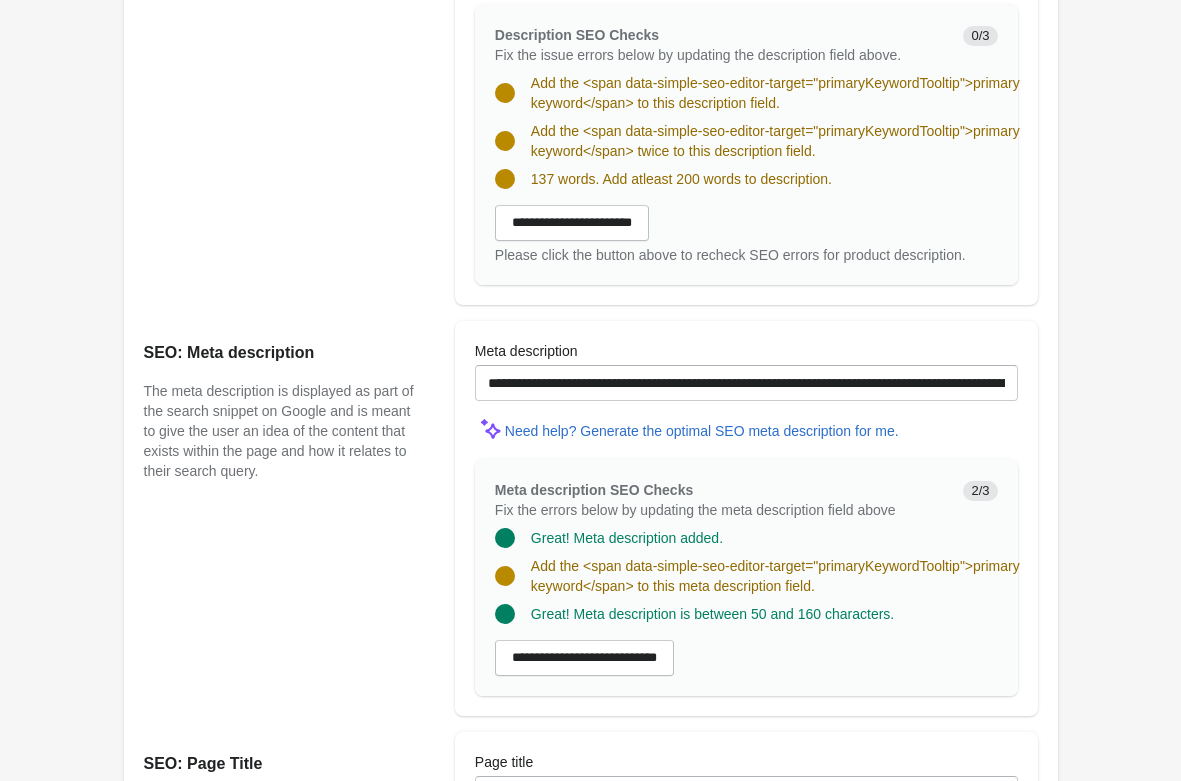 scroll, scrollTop: 1326, scrollLeft: 0, axis: vertical 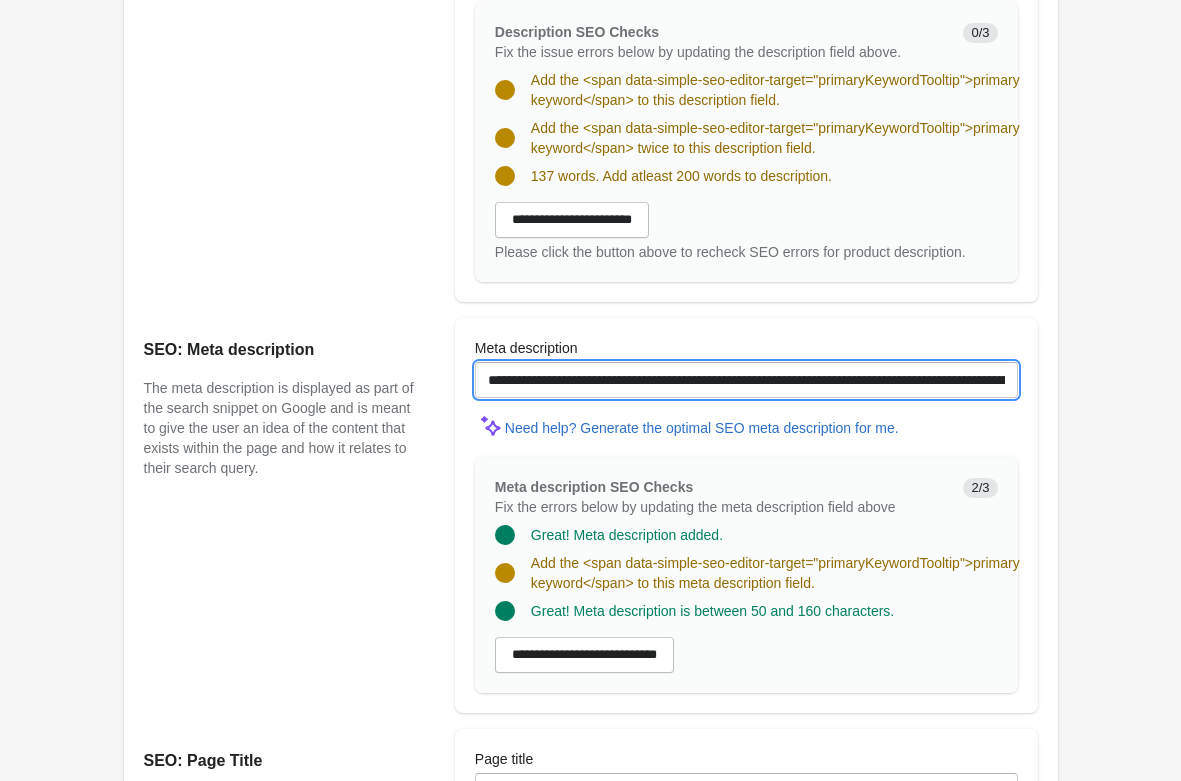 click on "**********" at bounding box center (746, 380) 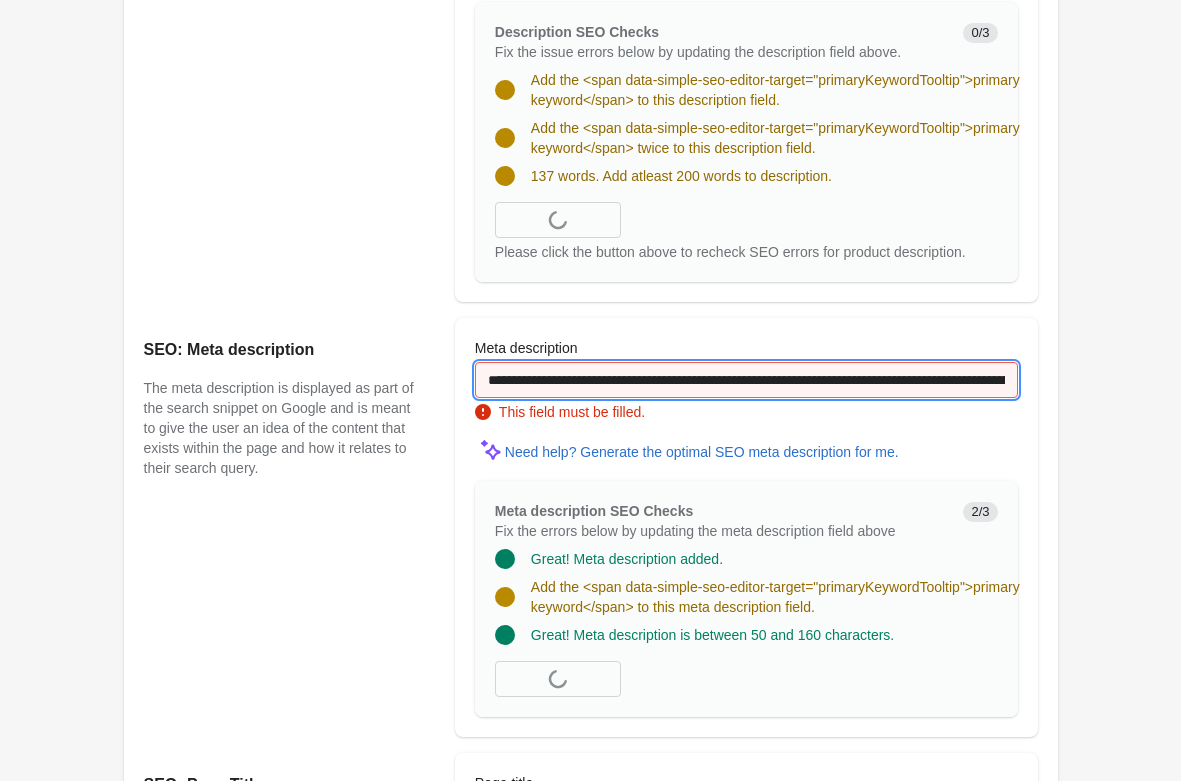 scroll, scrollTop: 0, scrollLeft: 383, axis: horizontal 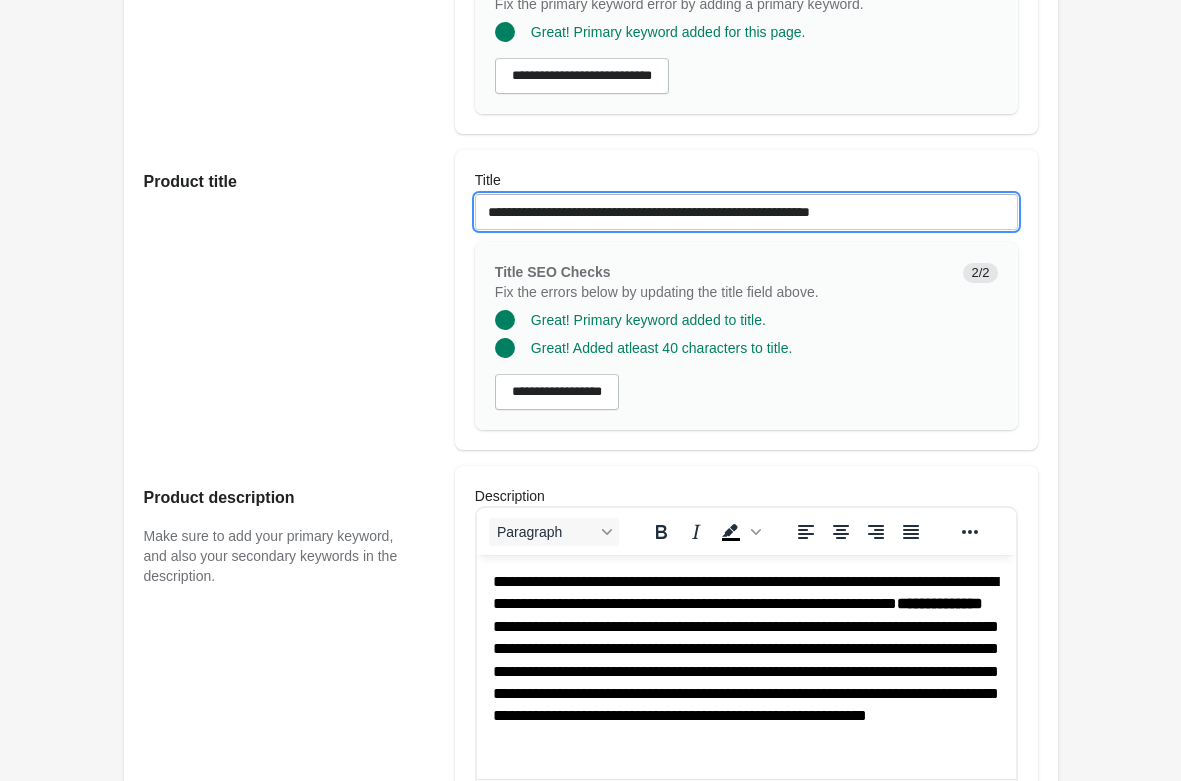 drag, startPoint x: 780, startPoint y: 217, endPoint x: 935, endPoint y: 209, distance: 155.20631 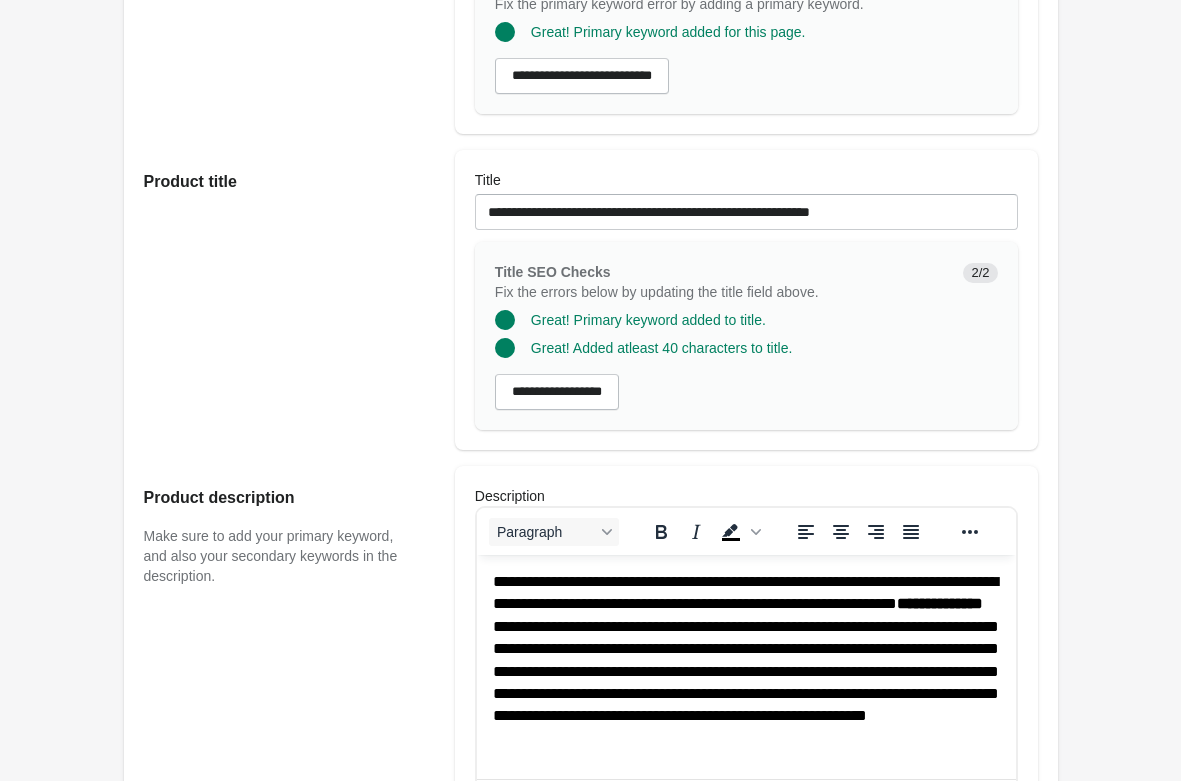 click on "Rolldown Bootleg Pants - All Over Lizard
Open on Shopify" at bounding box center (590, 727) 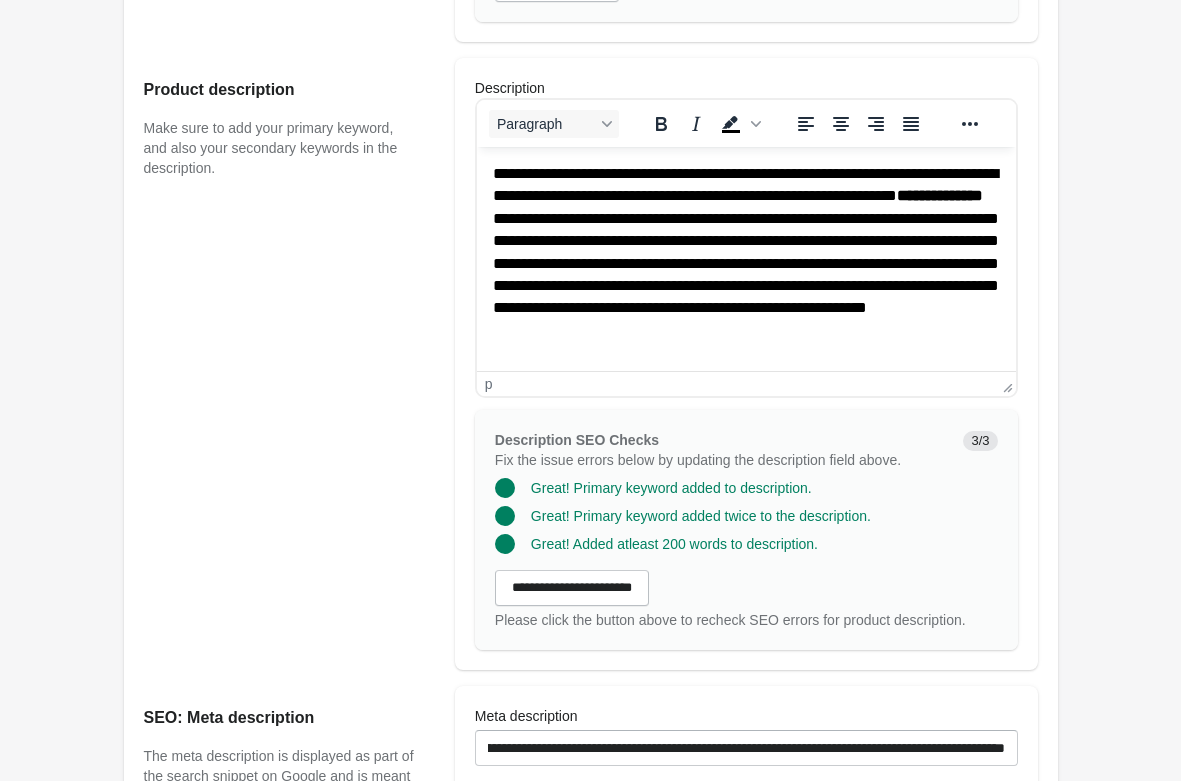 scroll, scrollTop: 1326, scrollLeft: 0, axis: vertical 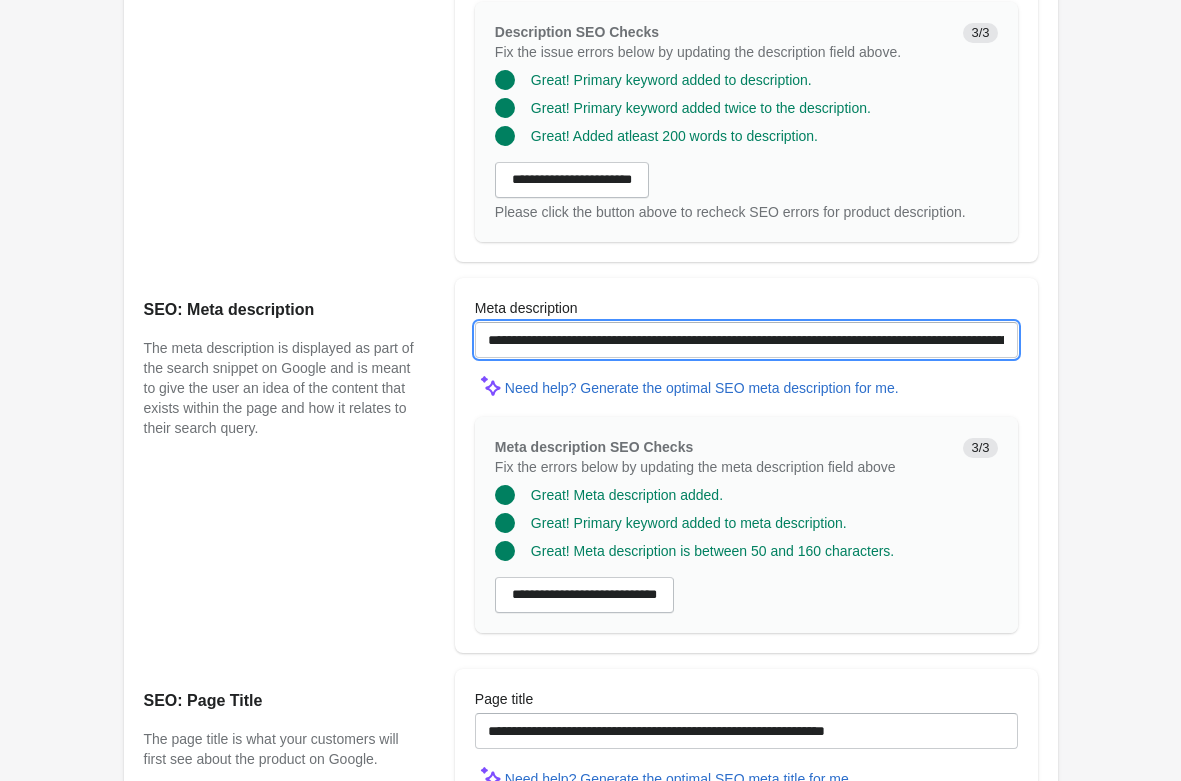 drag, startPoint x: 772, startPoint y: 337, endPoint x: 230, endPoint y: 339, distance: 542.00366 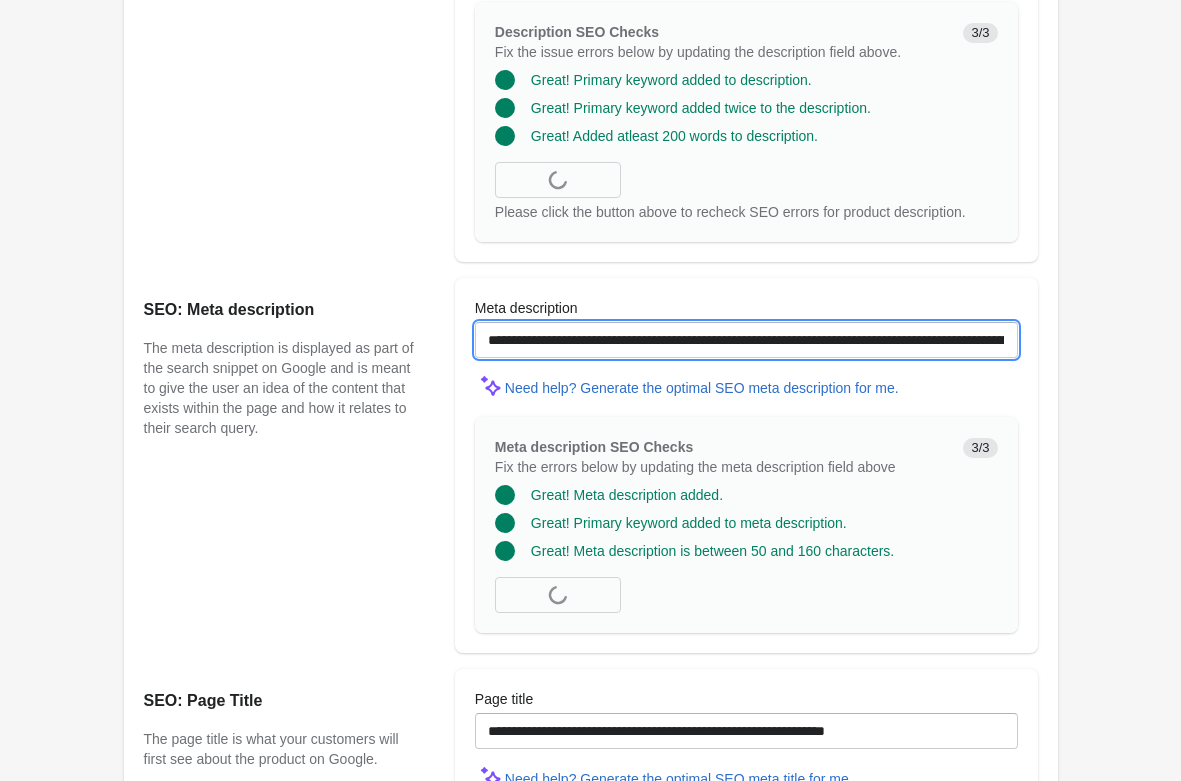 paste on "**********" 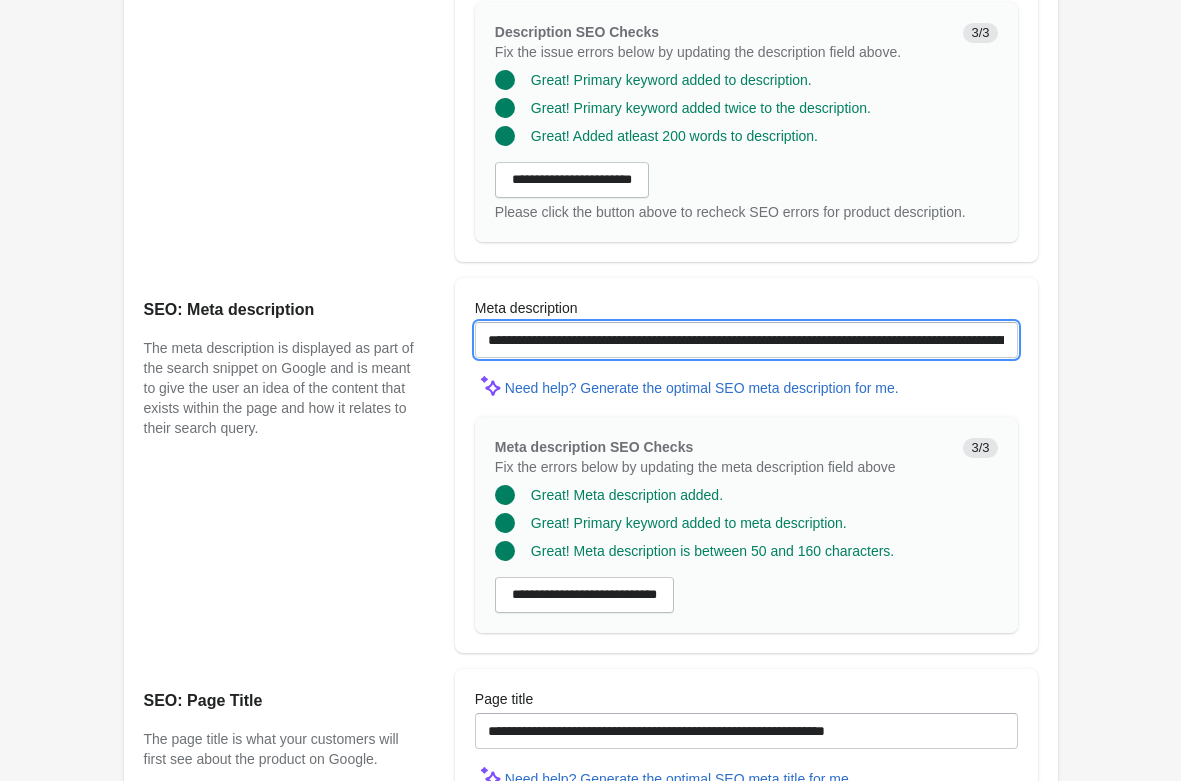 type on "**********" 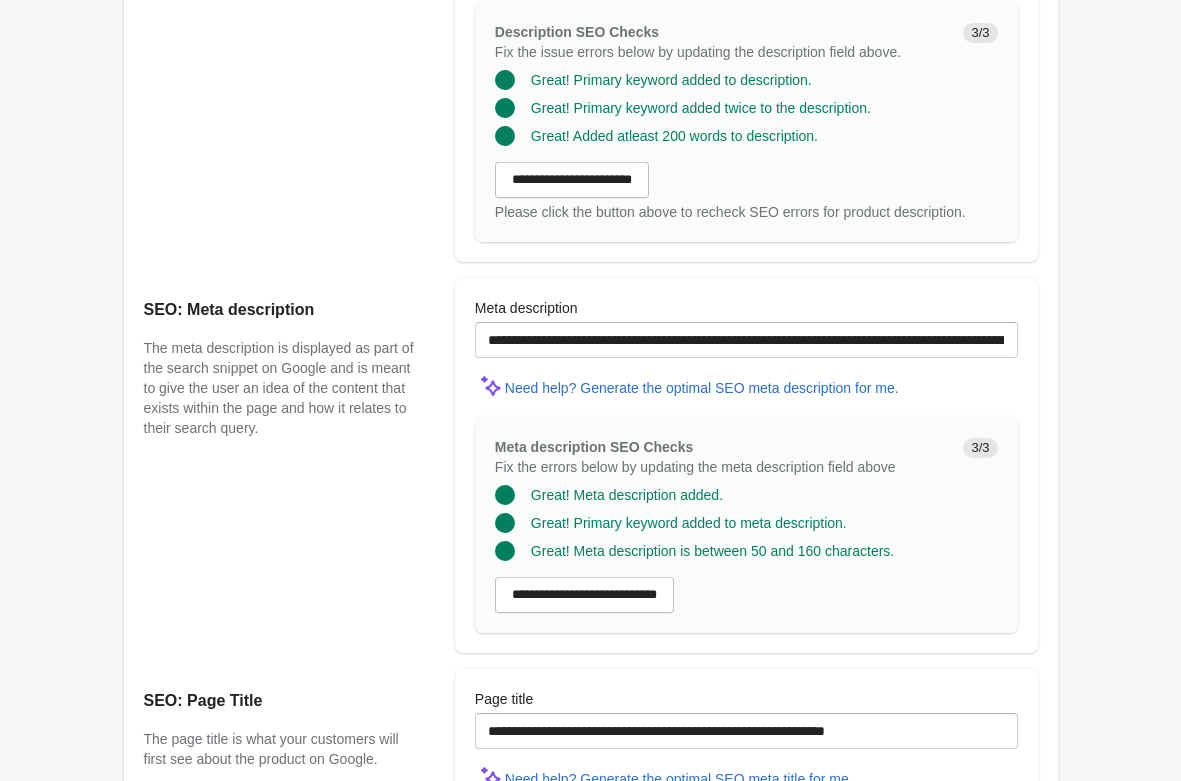 click on "SEO: Meta description
The meta description is displayed as part of the search snippet on Google and is meant to give the user an idea of the content that exists within the page and how it relates to their search query." at bounding box center [289, 465] 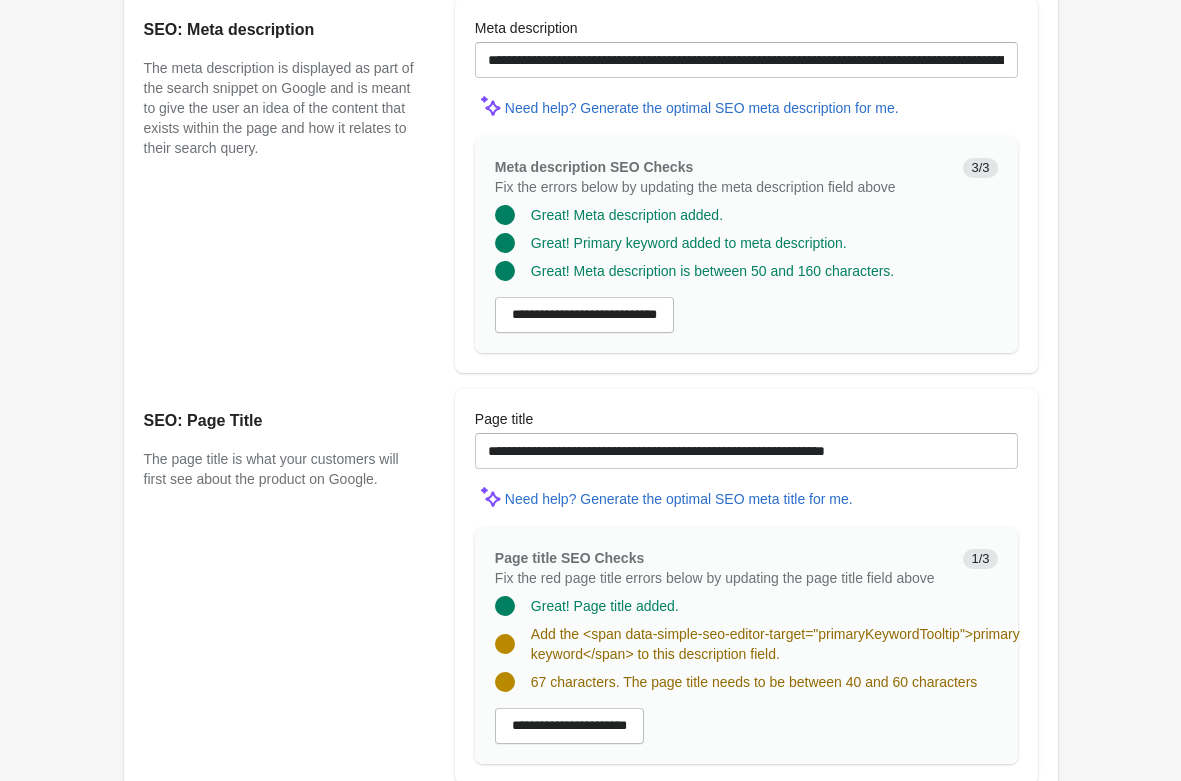 scroll, scrollTop: 1590, scrollLeft: 0, axis: vertical 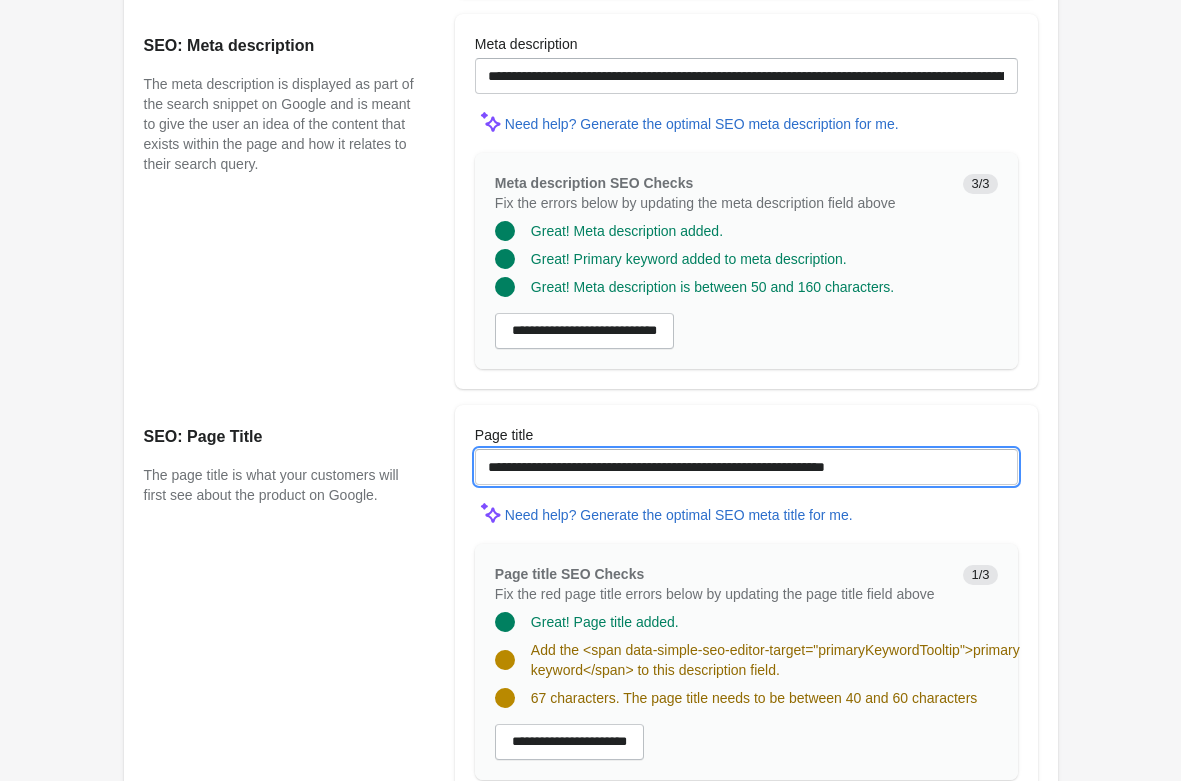 drag, startPoint x: 928, startPoint y: 463, endPoint x: -90, endPoint y: 459, distance: 1018.0079 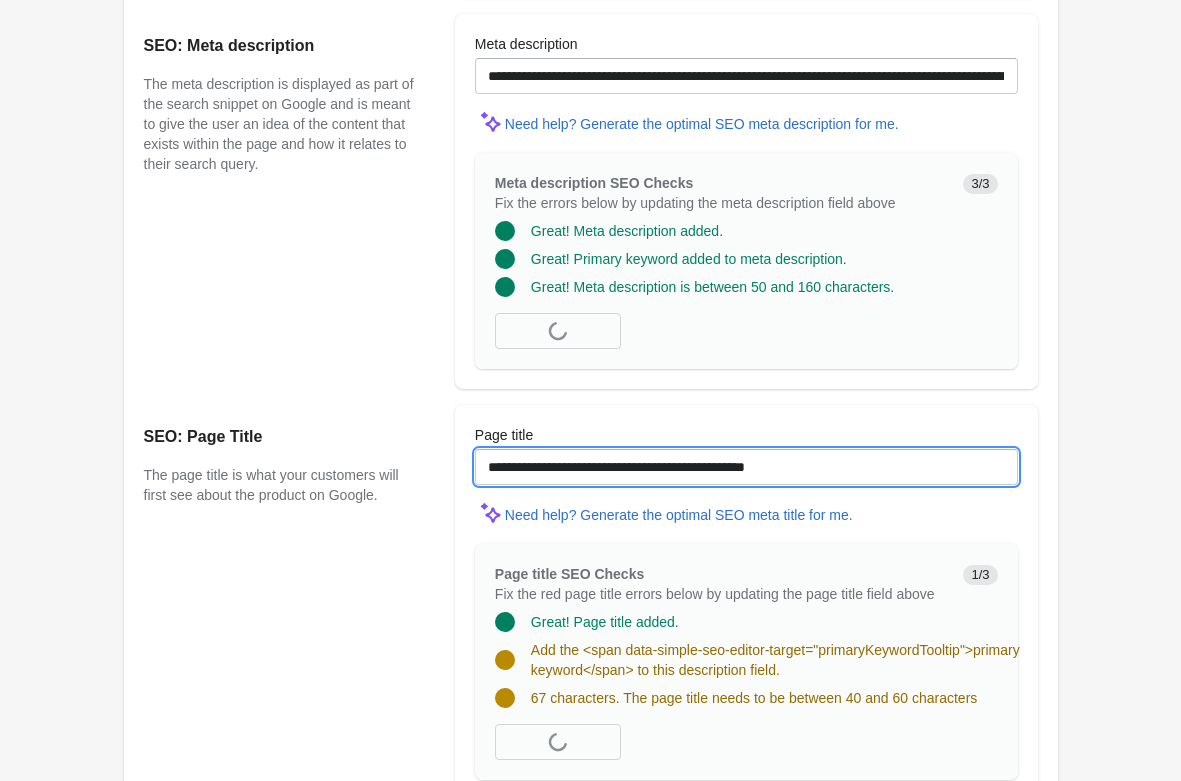 type on "**********" 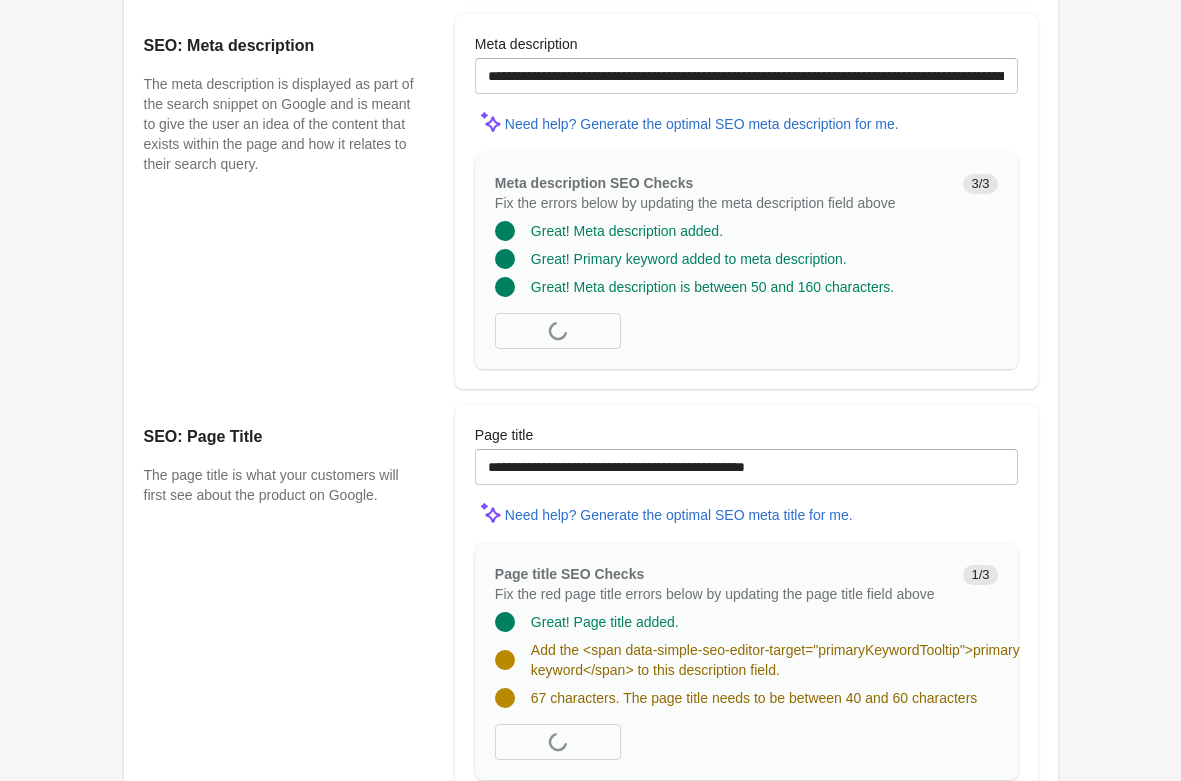 click on "SEO: Page Title
The page title is what your customers will first see about the product on Google." at bounding box center [289, 602] 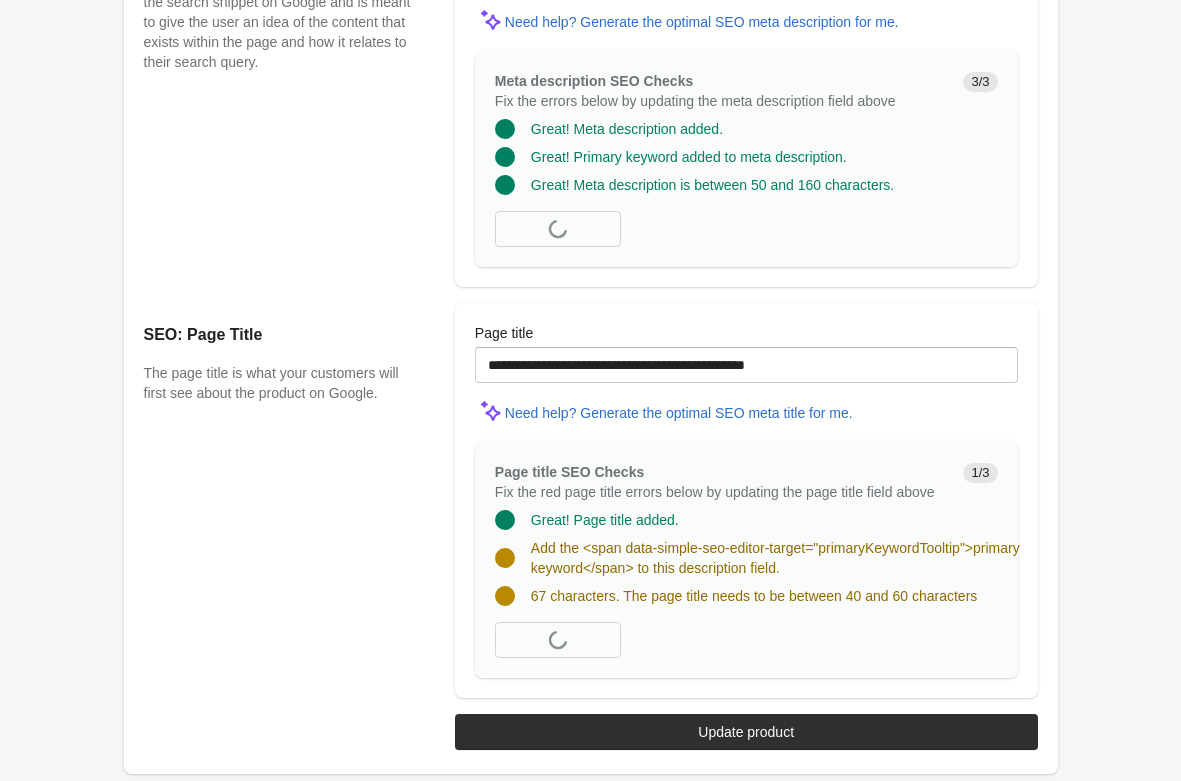 scroll, scrollTop: 1672, scrollLeft: 0, axis: vertical 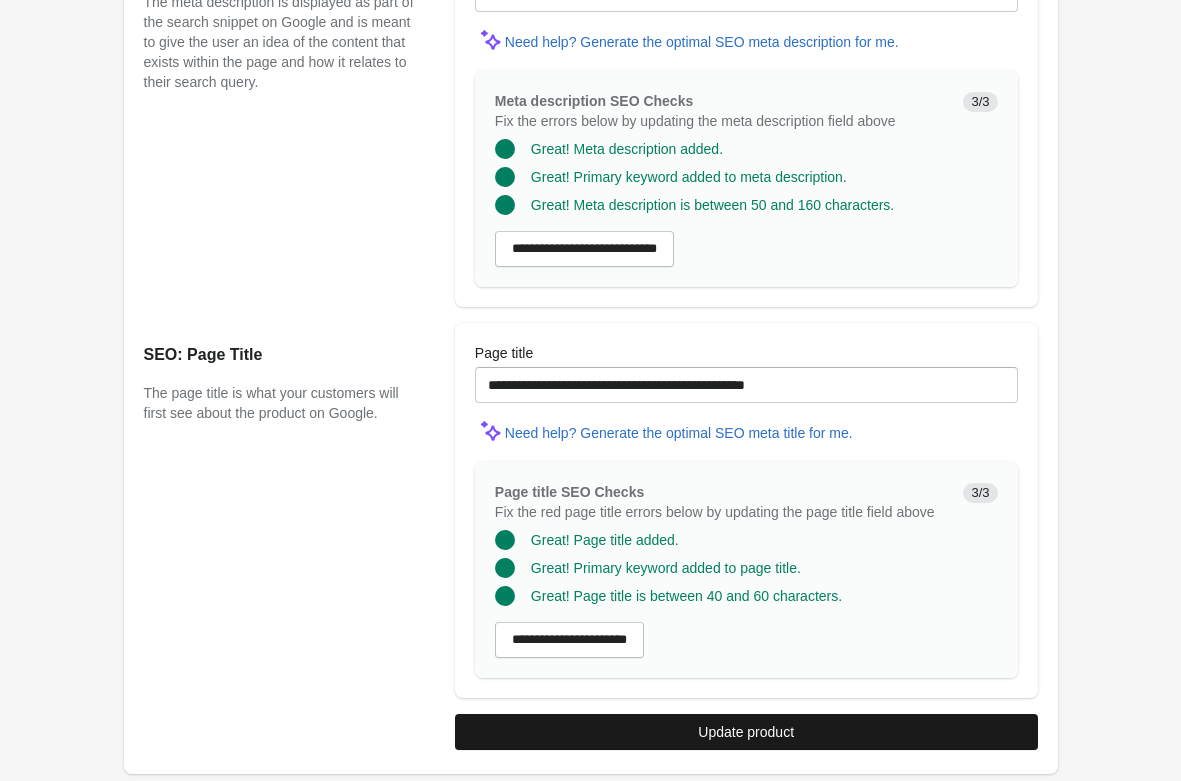 click on "Update product" at bounding box center [746, 732] 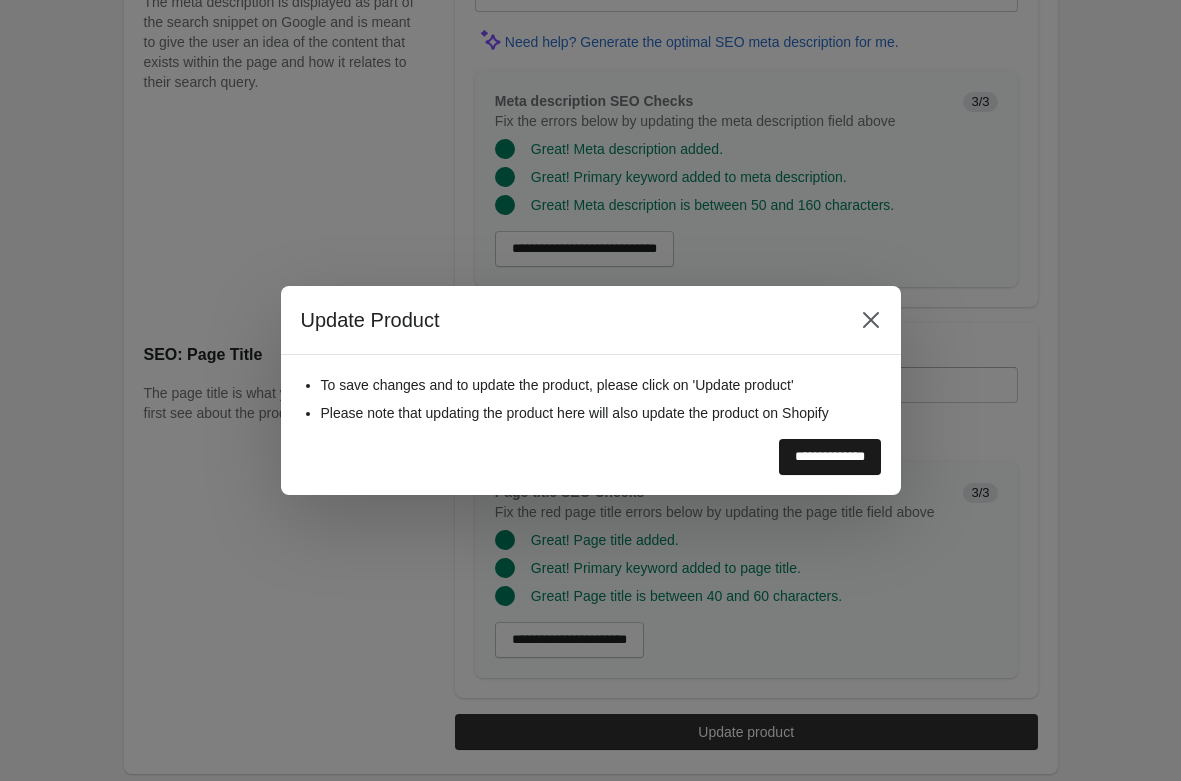 click on "**********" at bounding box center (830, 457) 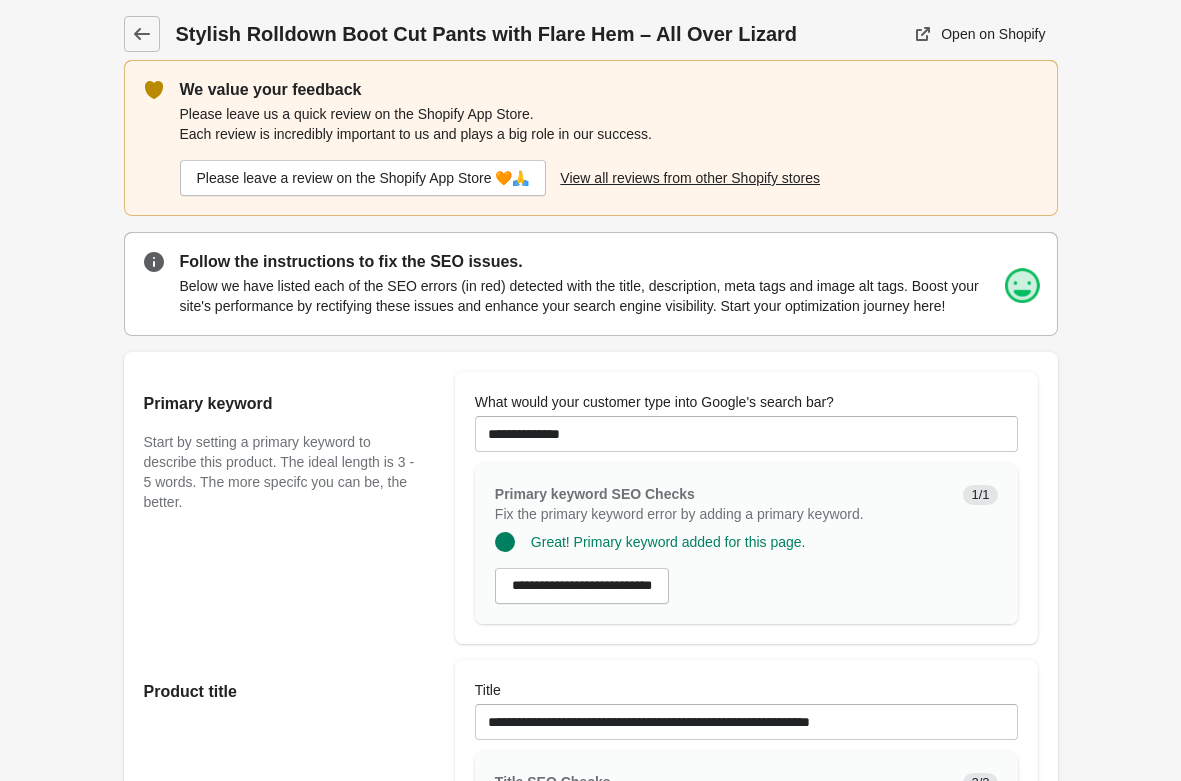 scroll, scrollTop: 0, scrollLeft: 0, axis: both 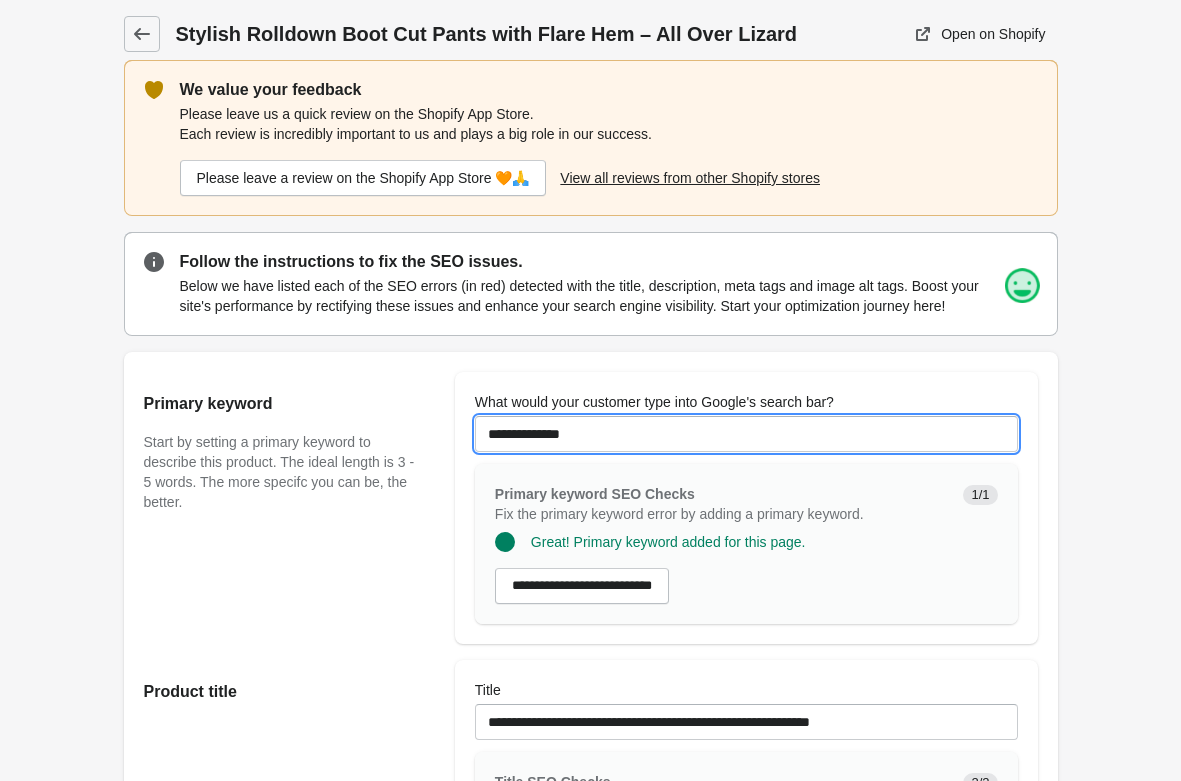 click on "**********" at bounding box center (746, 434) 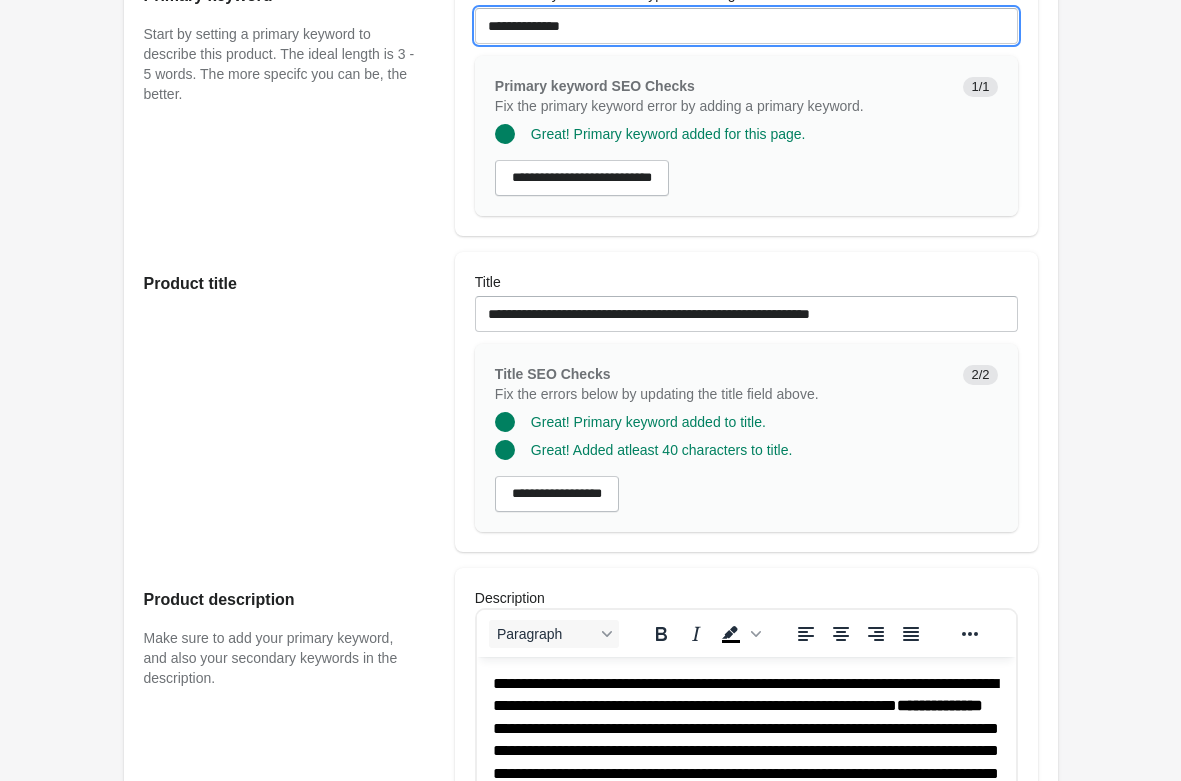 scroll, scrollTop: 714, scrollLeft: 0, axis: vertical 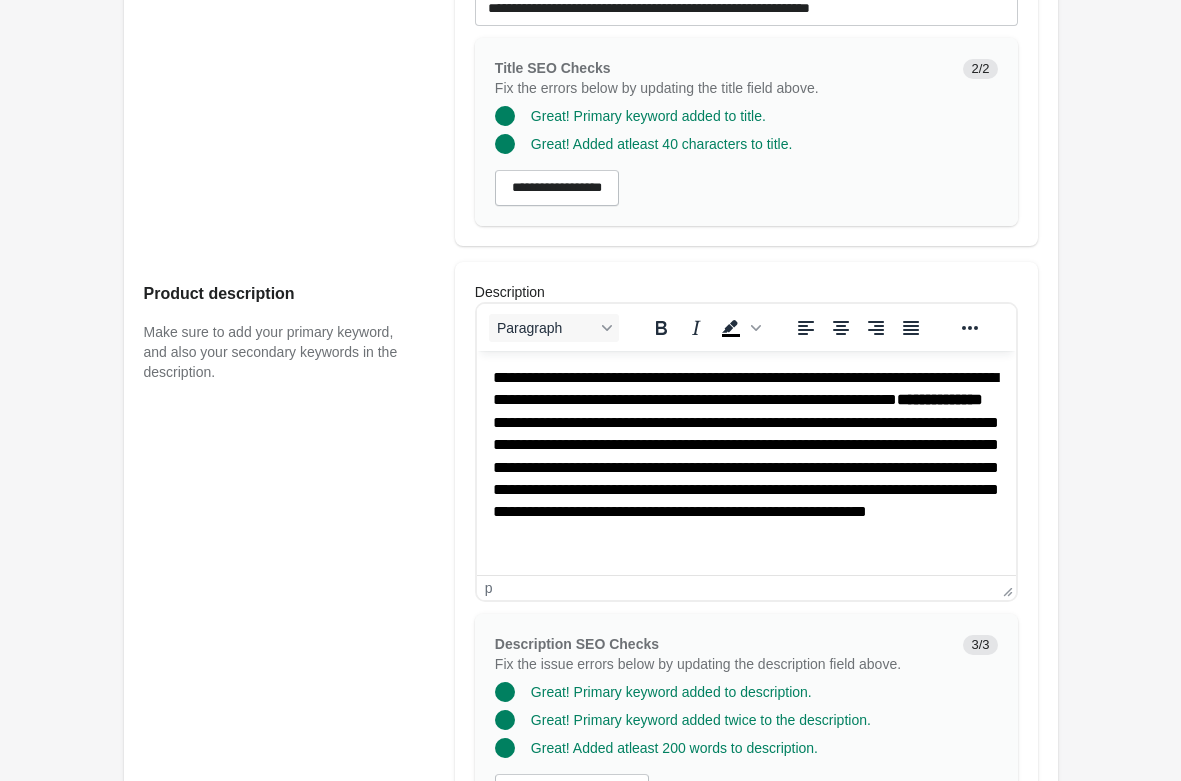 click on "**********" at bounding box center [745, 468] 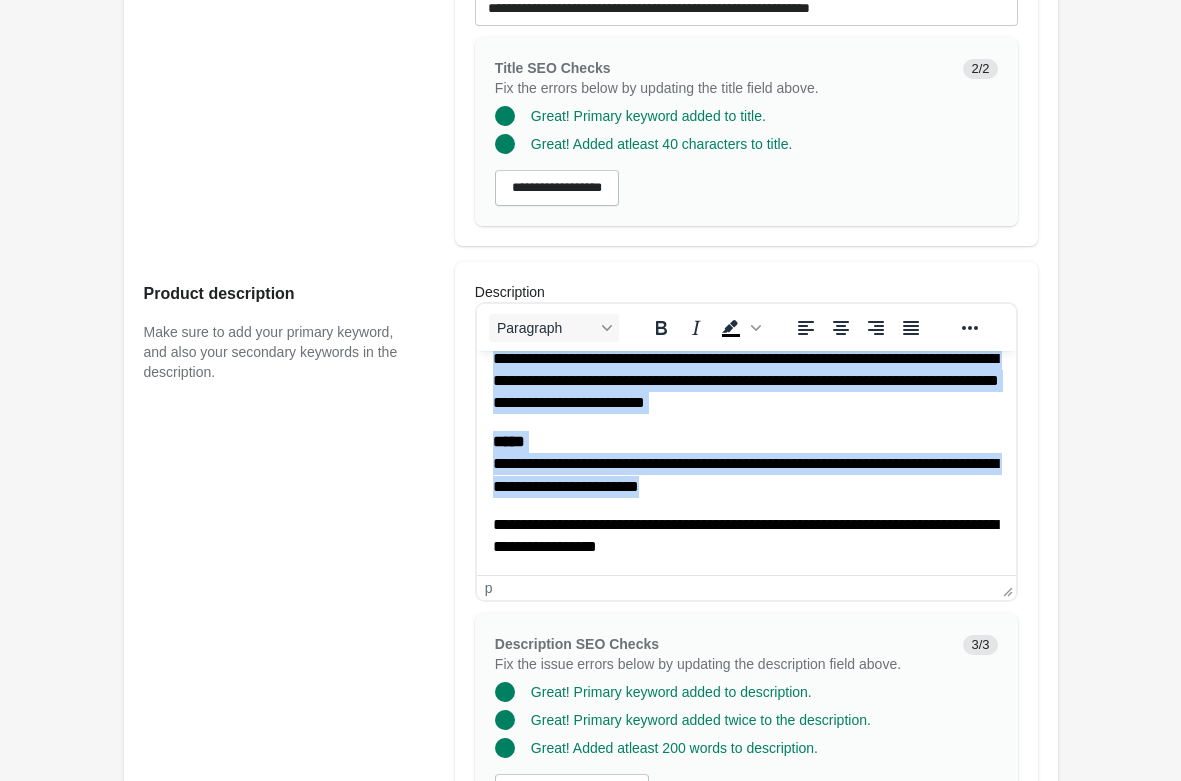 scroll, scrollTop: 1122, scrollLeft: 0, axis: vertical 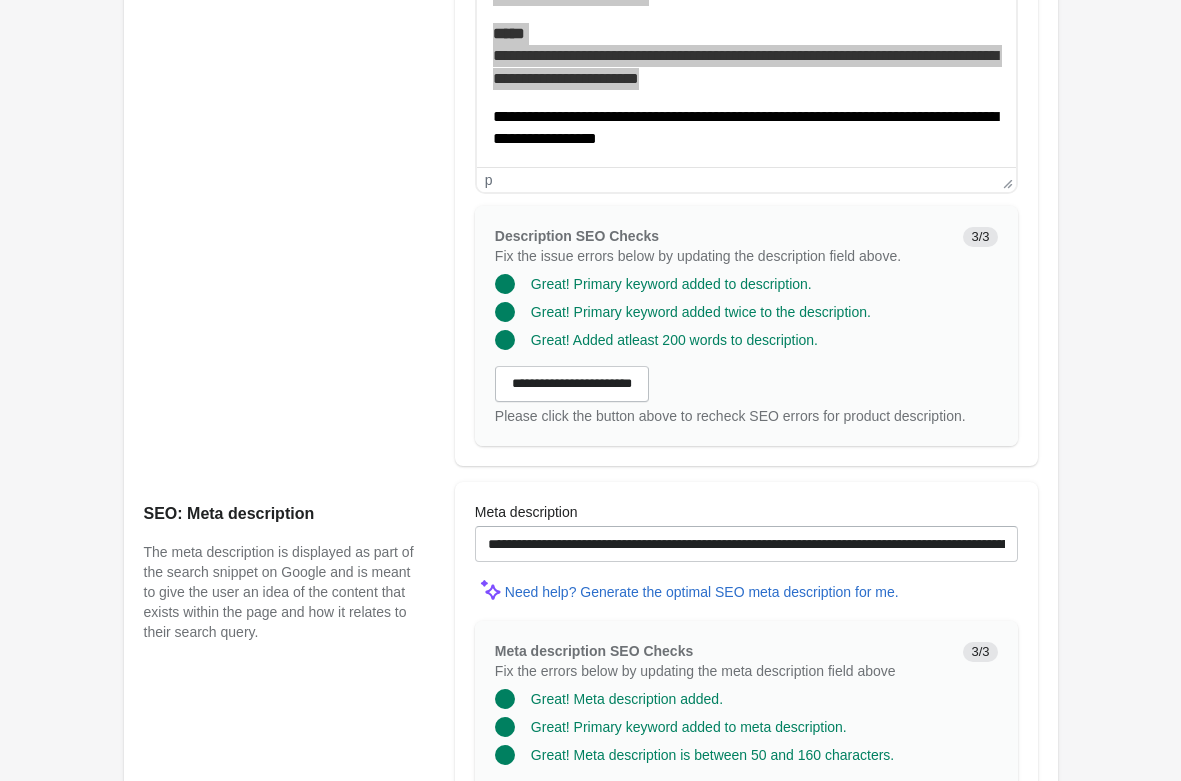 click on "**********" at bounding box center (746, 532) 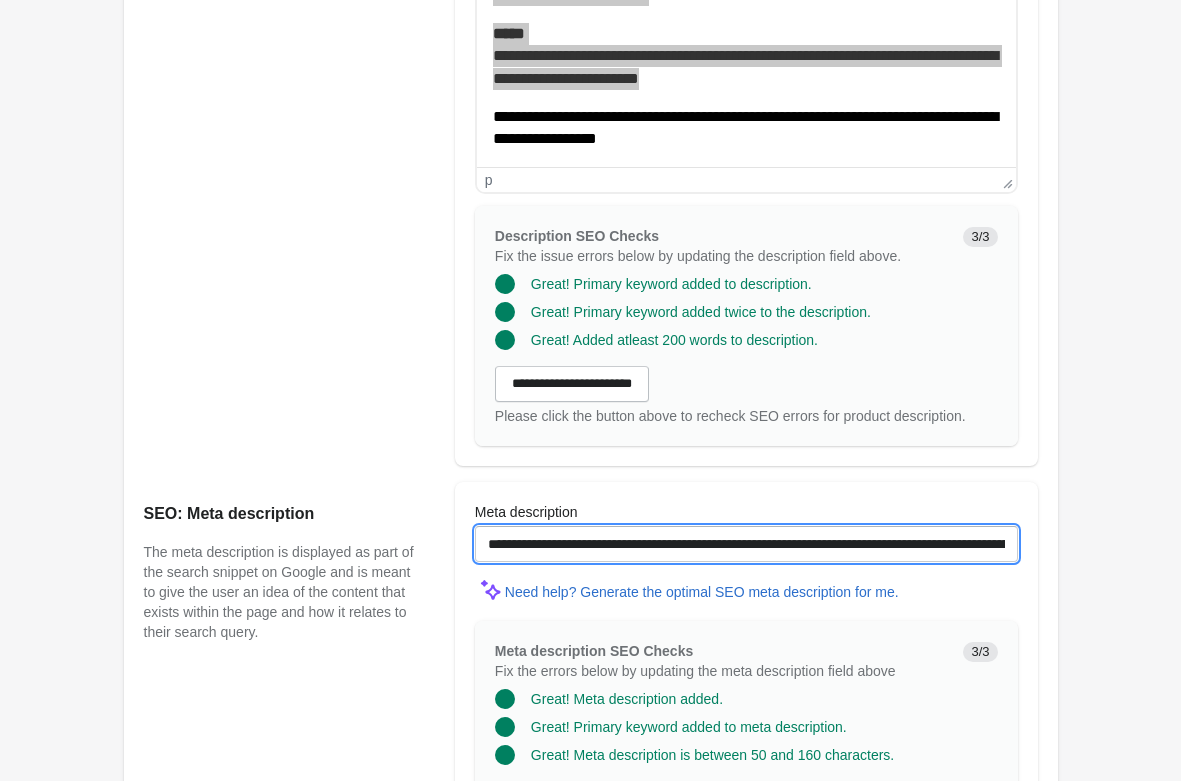click on "**********" at bounding box center [746, 544] 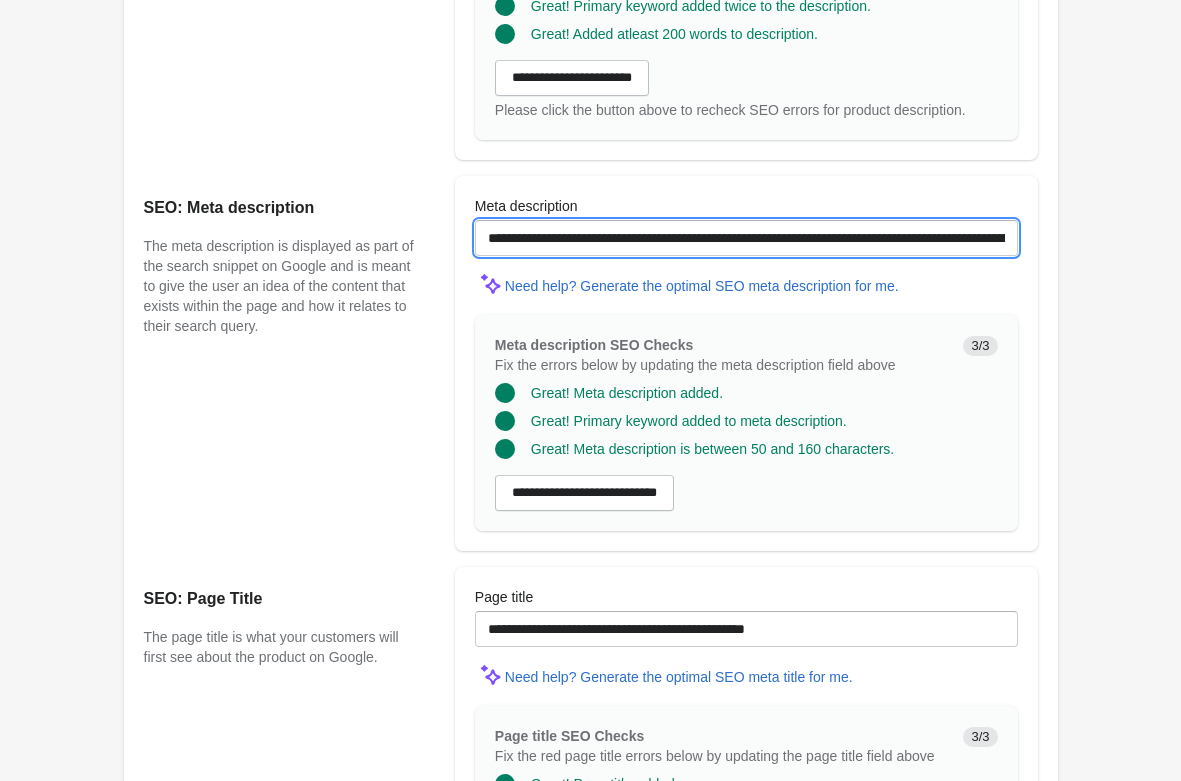 scroll, scrollTop: 1672, scrollLeft: 0, axis: vertical 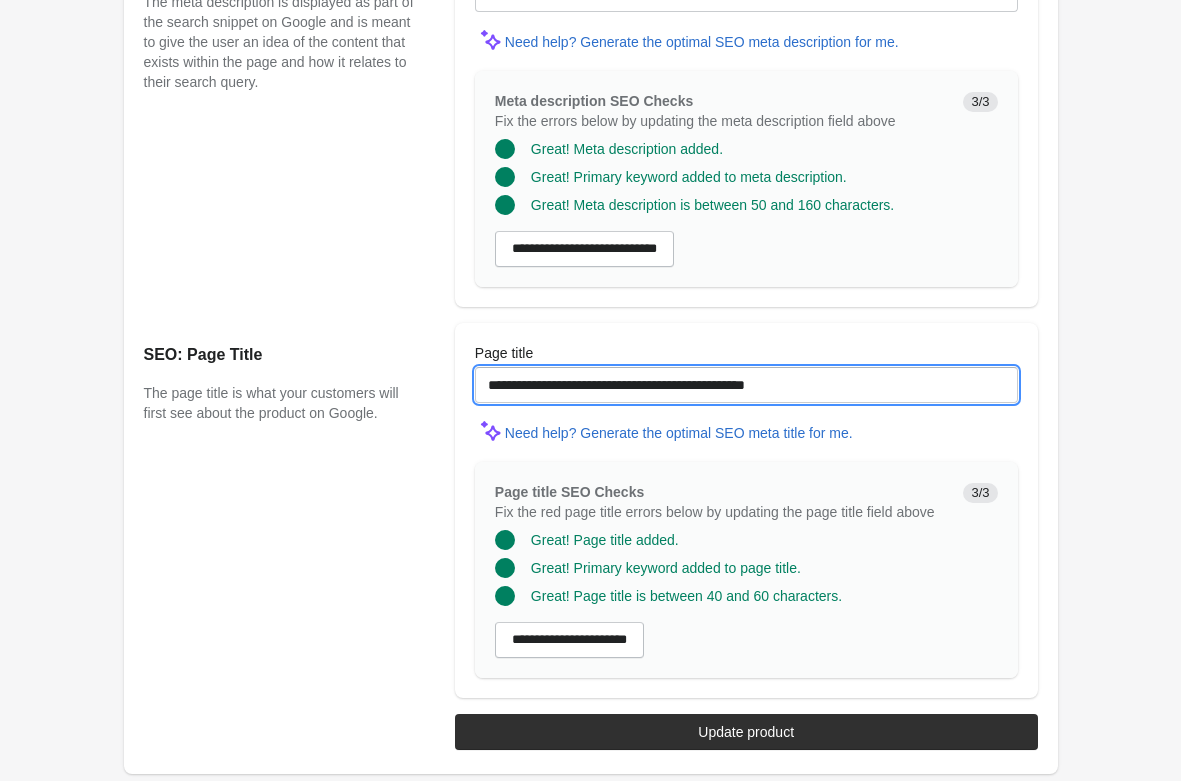 click on "**********" at bounding box center [746, 385] 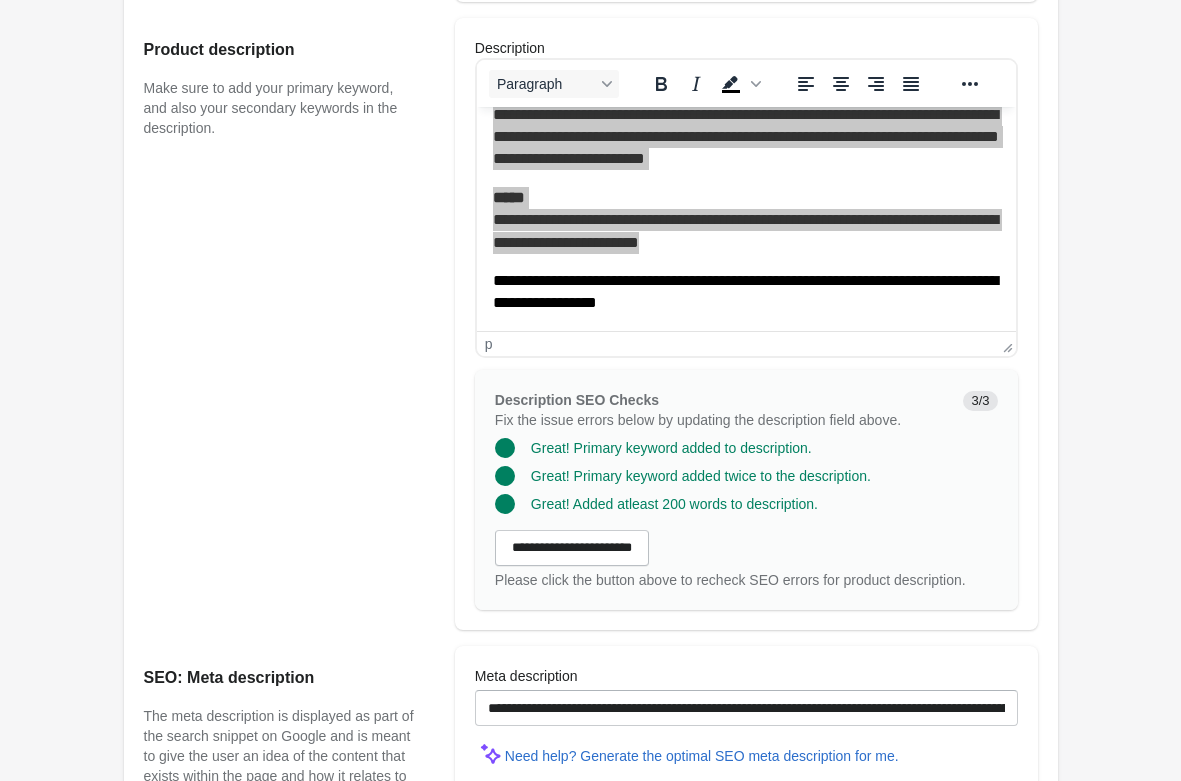 scroll, scrollTop: 550, scrollLeft: 0, axis: vertical 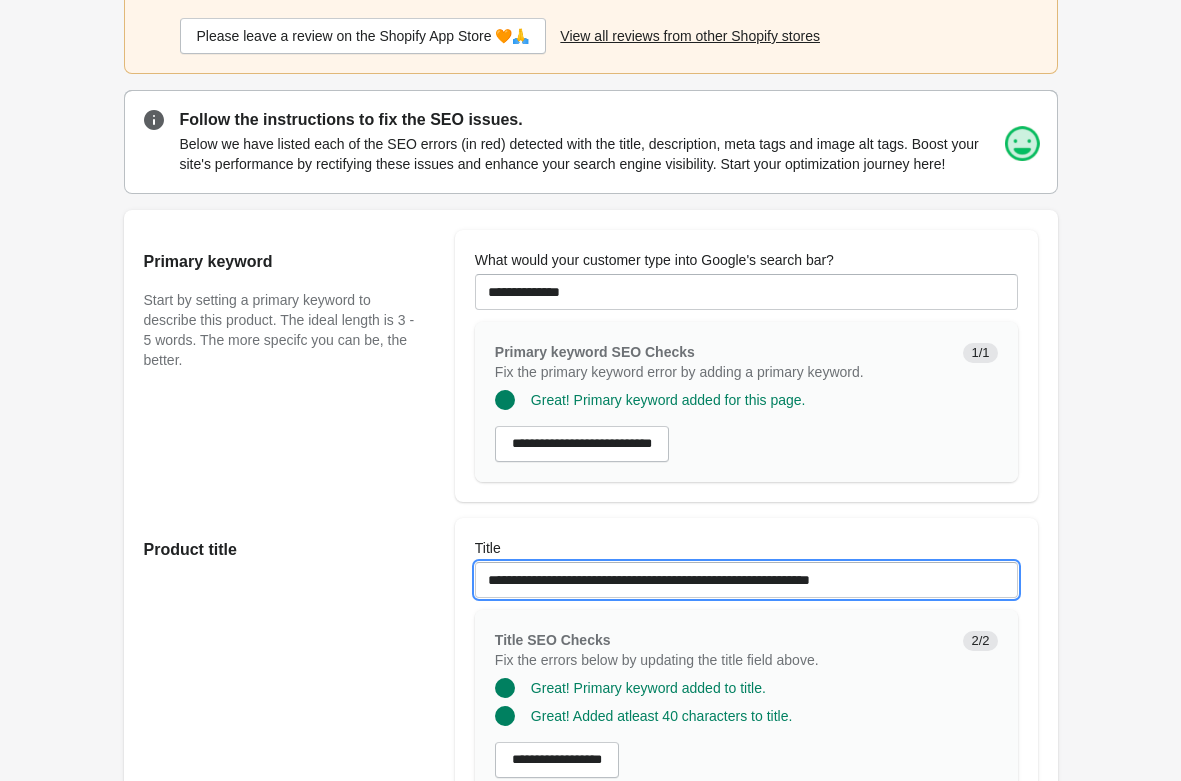 click on "**********" at bounding box center [746, 580] 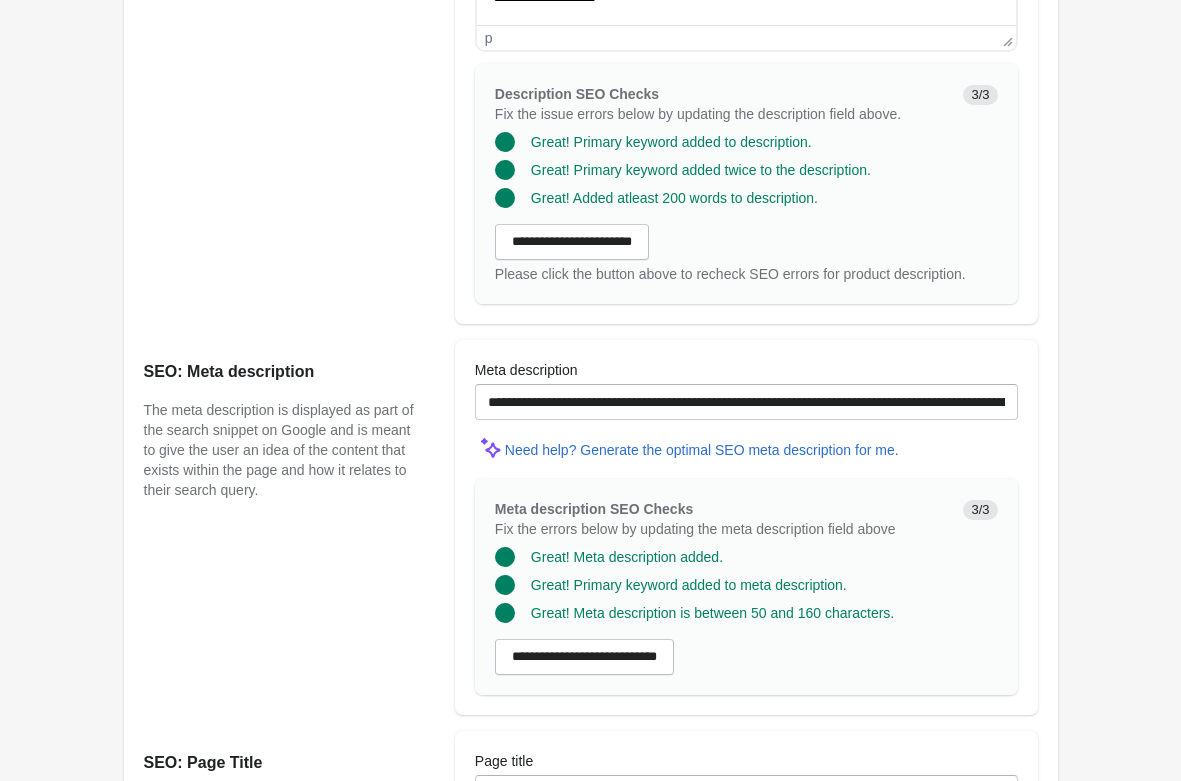 scroll, scrollTop: 1672, scrollLeft: 0, axis: vertical 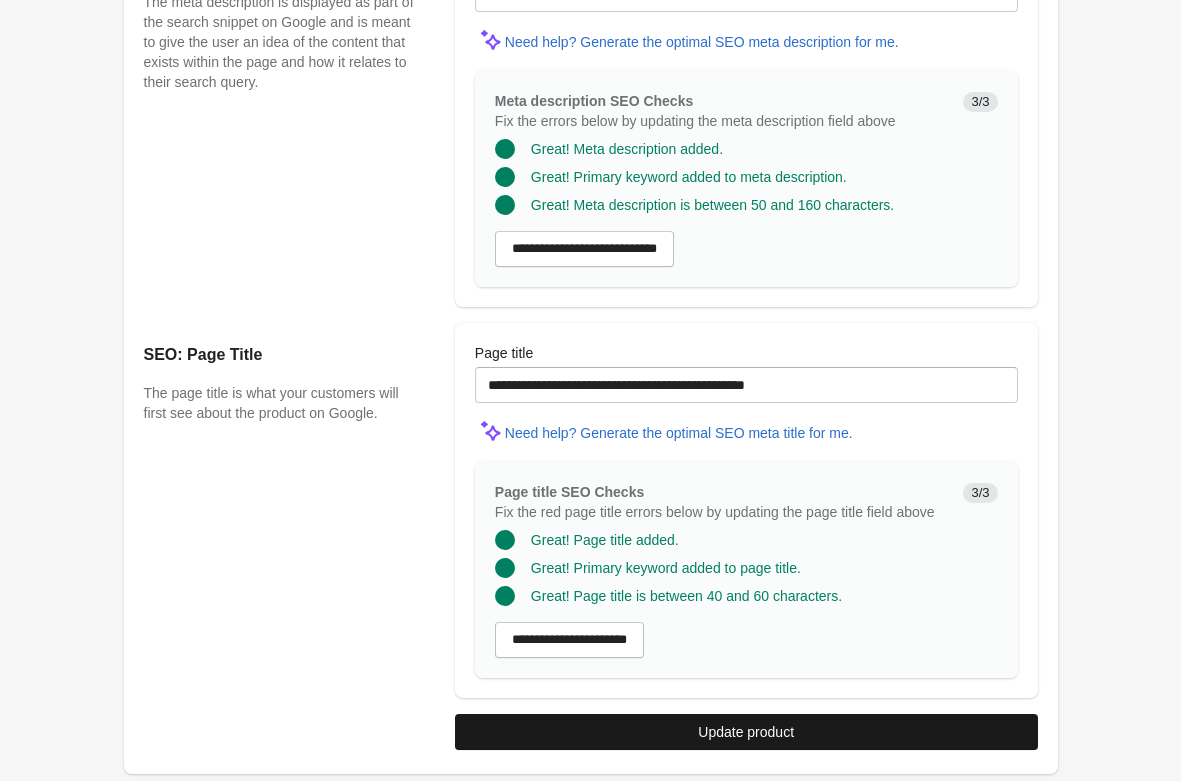click on "Update product" at bounding box center [746, 732] 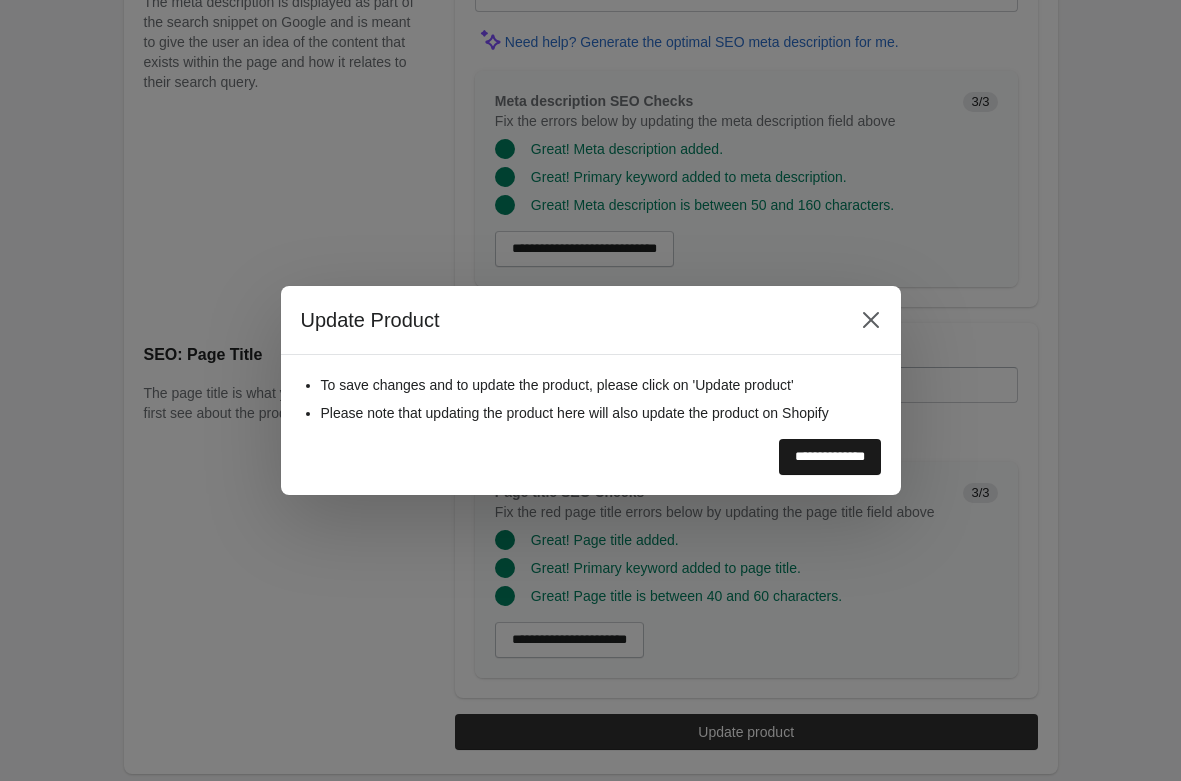 click on "**********" at bounding box center (830, 457) 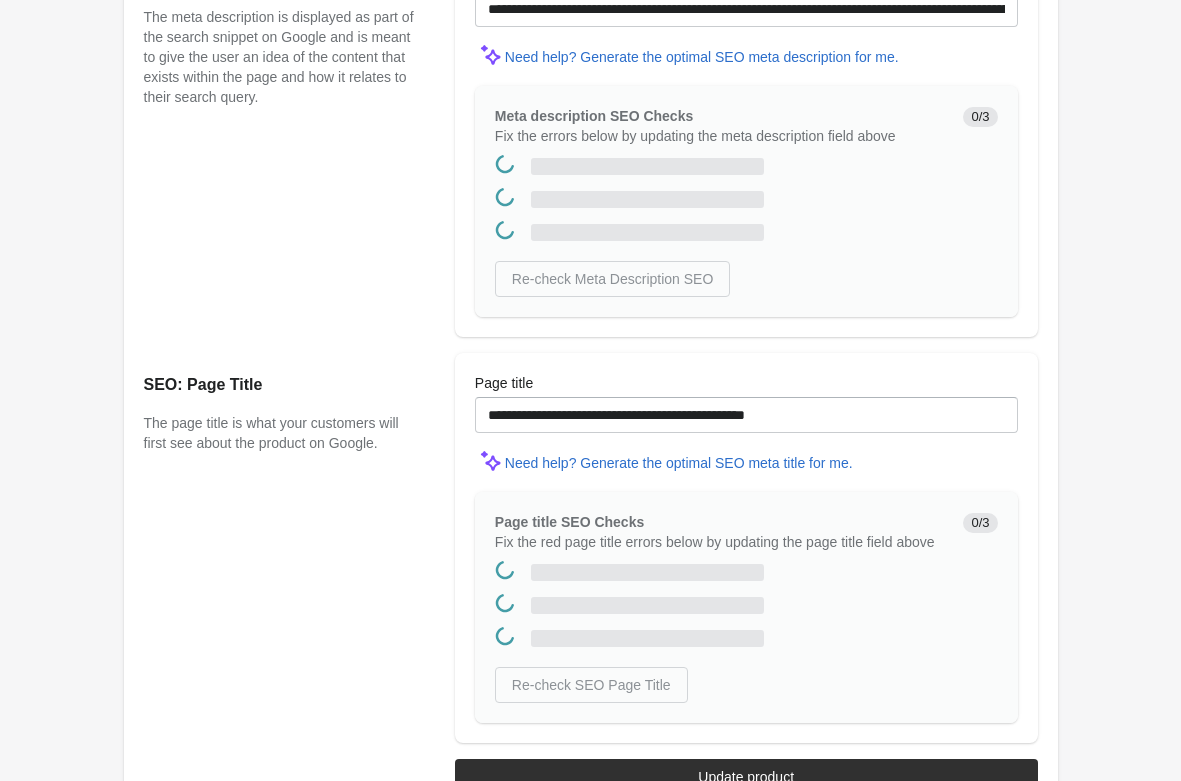 scroll, scrollTop: 0, scrollLeft: 0, axis: both 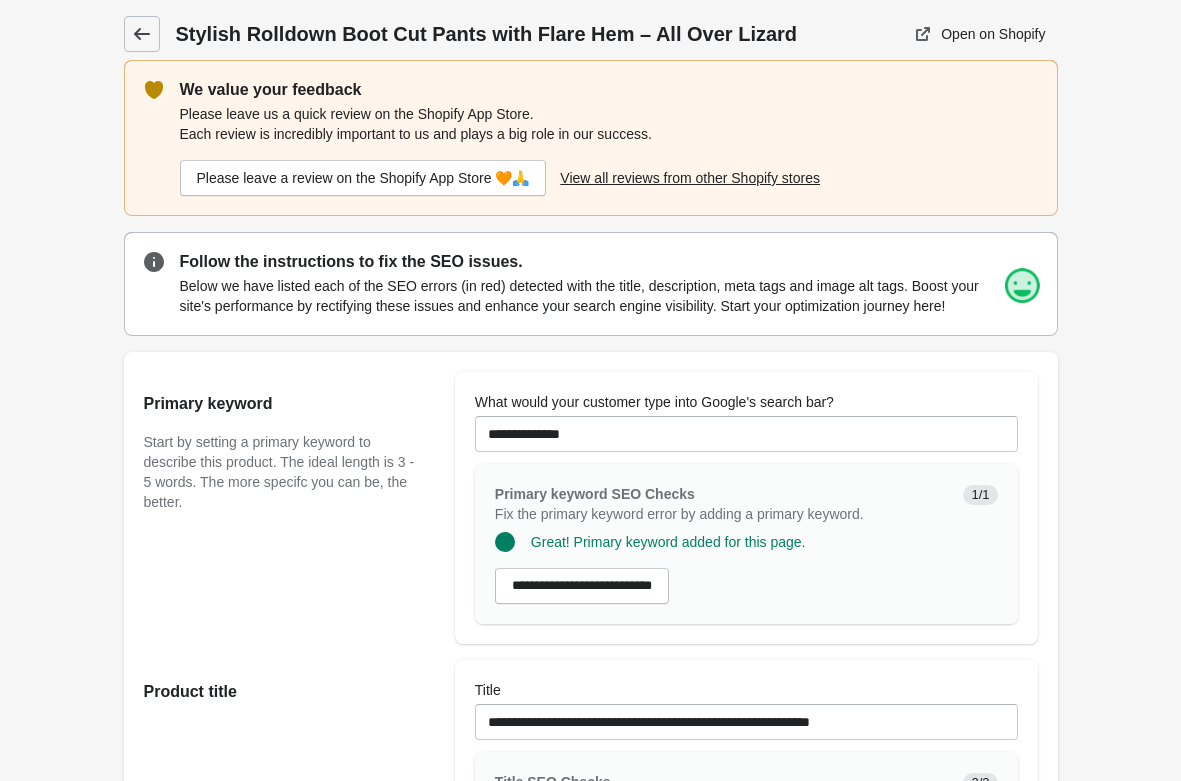 click at bounding box center [142, 34] 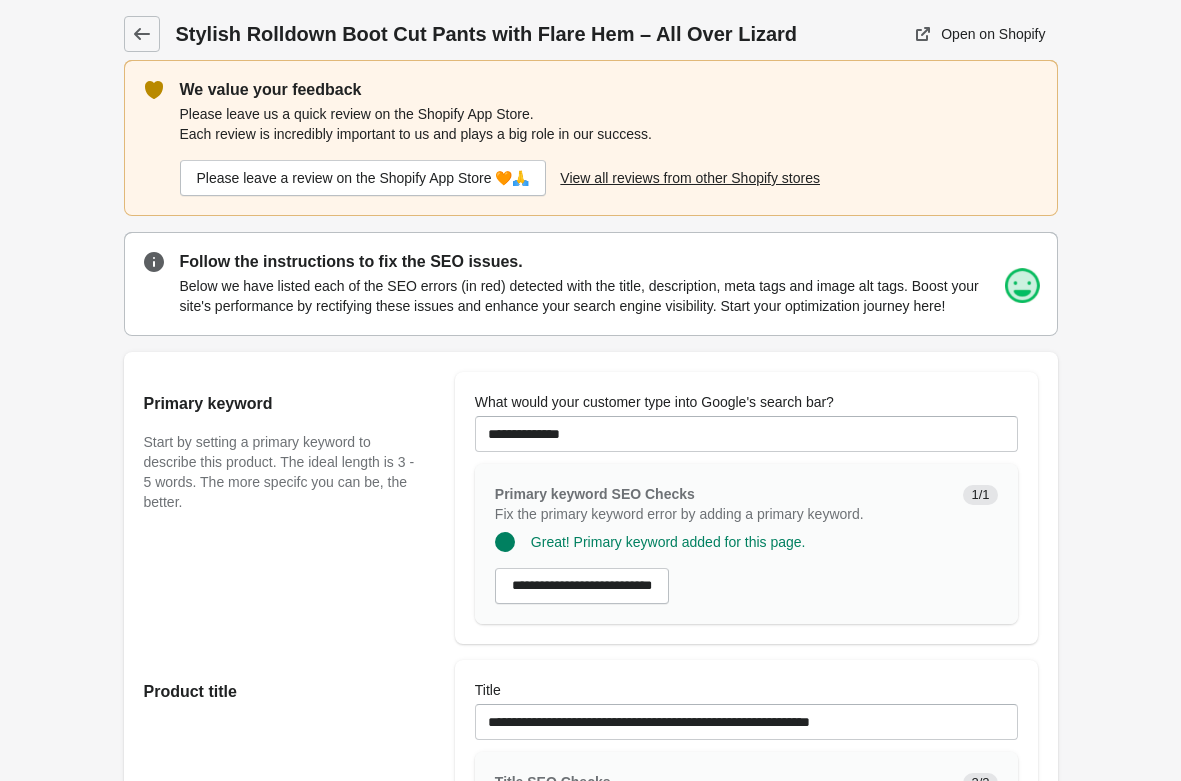 scroll, scrollTop: 0, scrollLeft: 0, axis: both 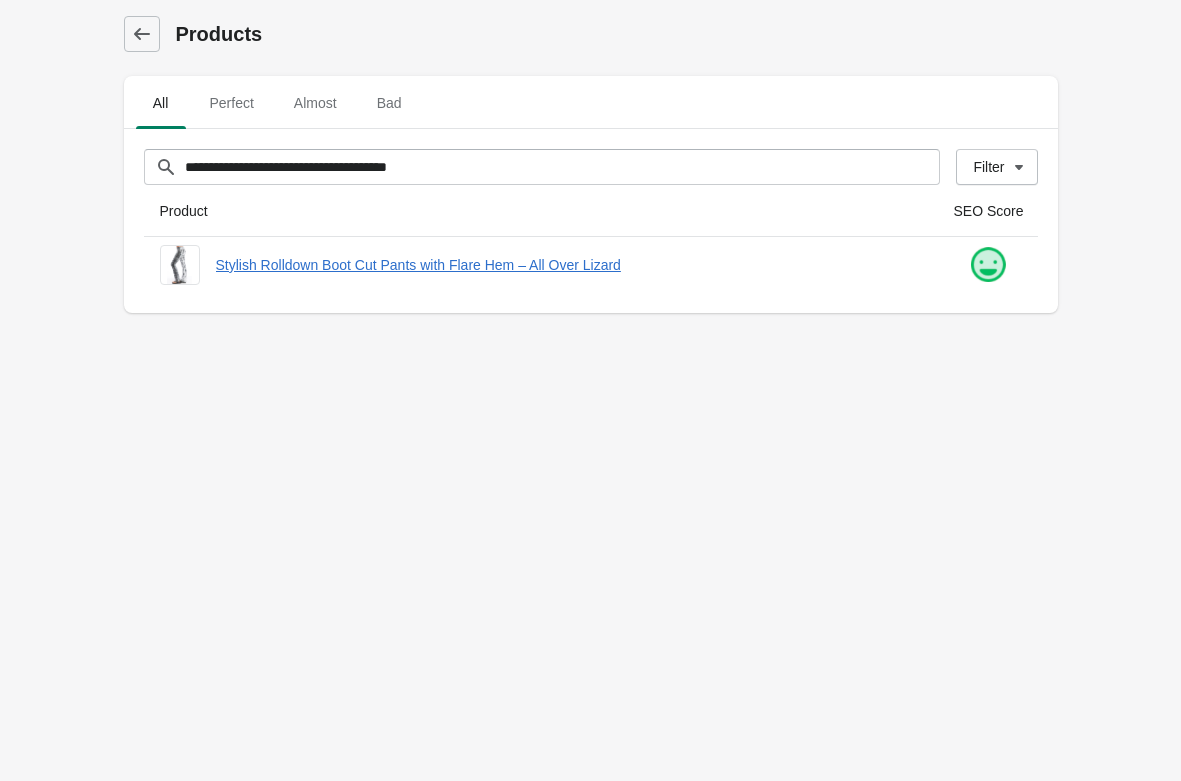 click on "**********" at bounding box center (590, 390) 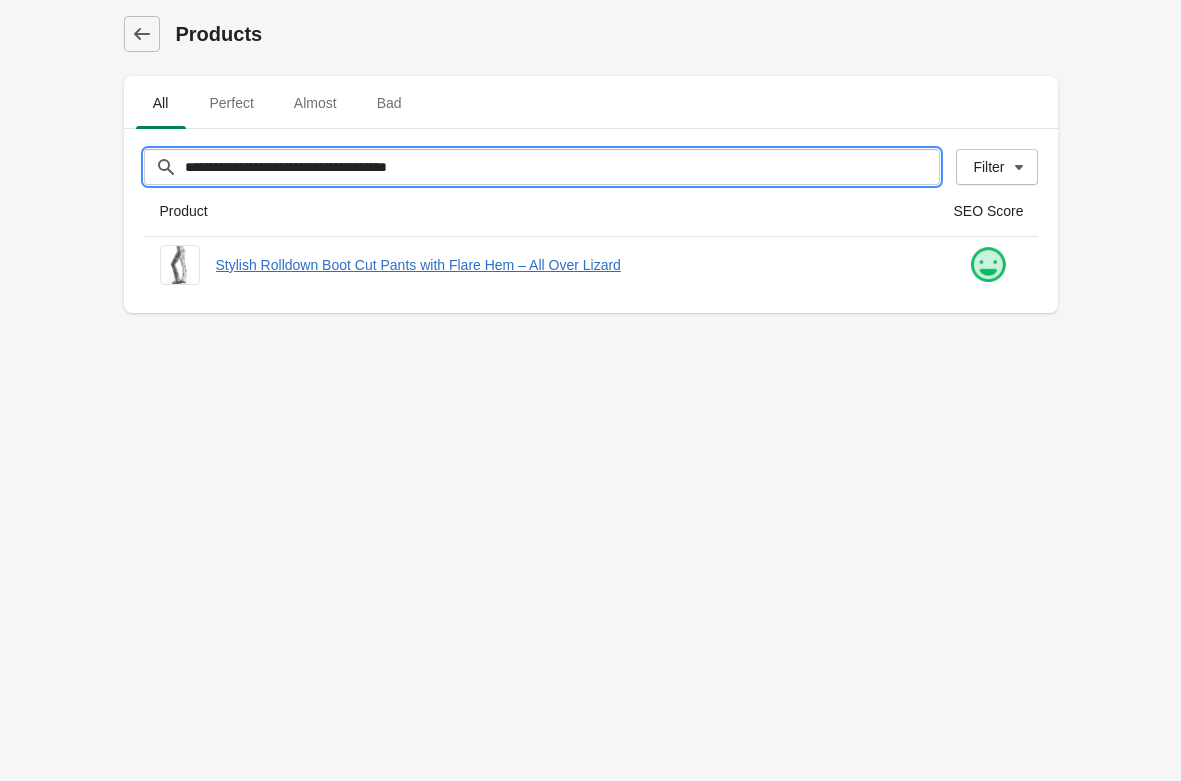 drag, startPoint x: 271, startPoint y: 177, endPoint x: -53, endPoint y: 152, distance: 324.96307 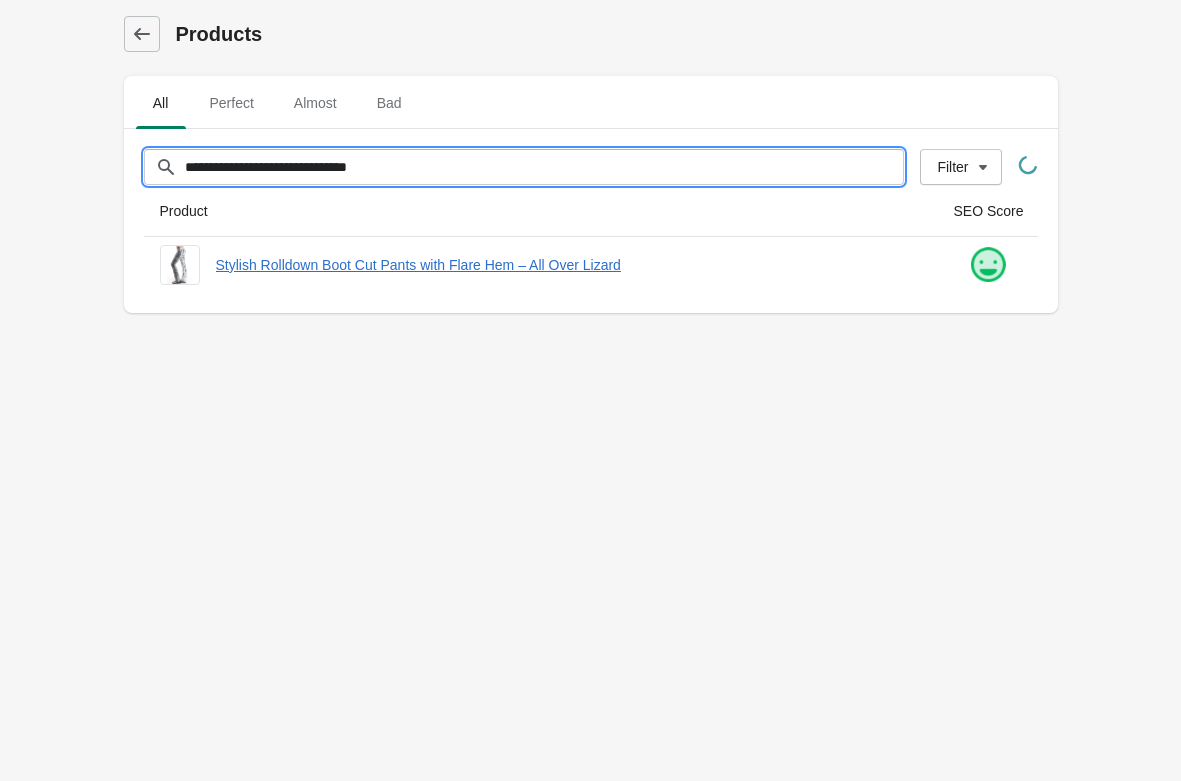 type on "**********" 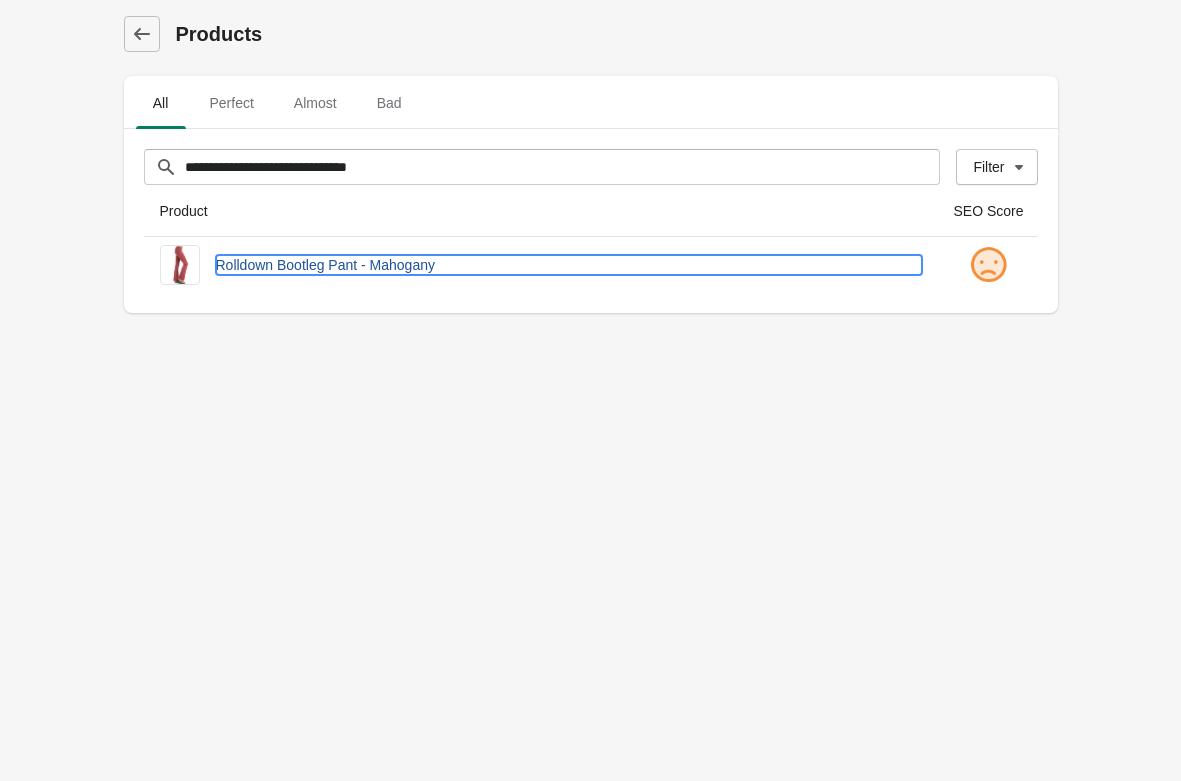 click on "Rolldown Bootleg Pant - Mahogany" at bounding box center [569, 265] 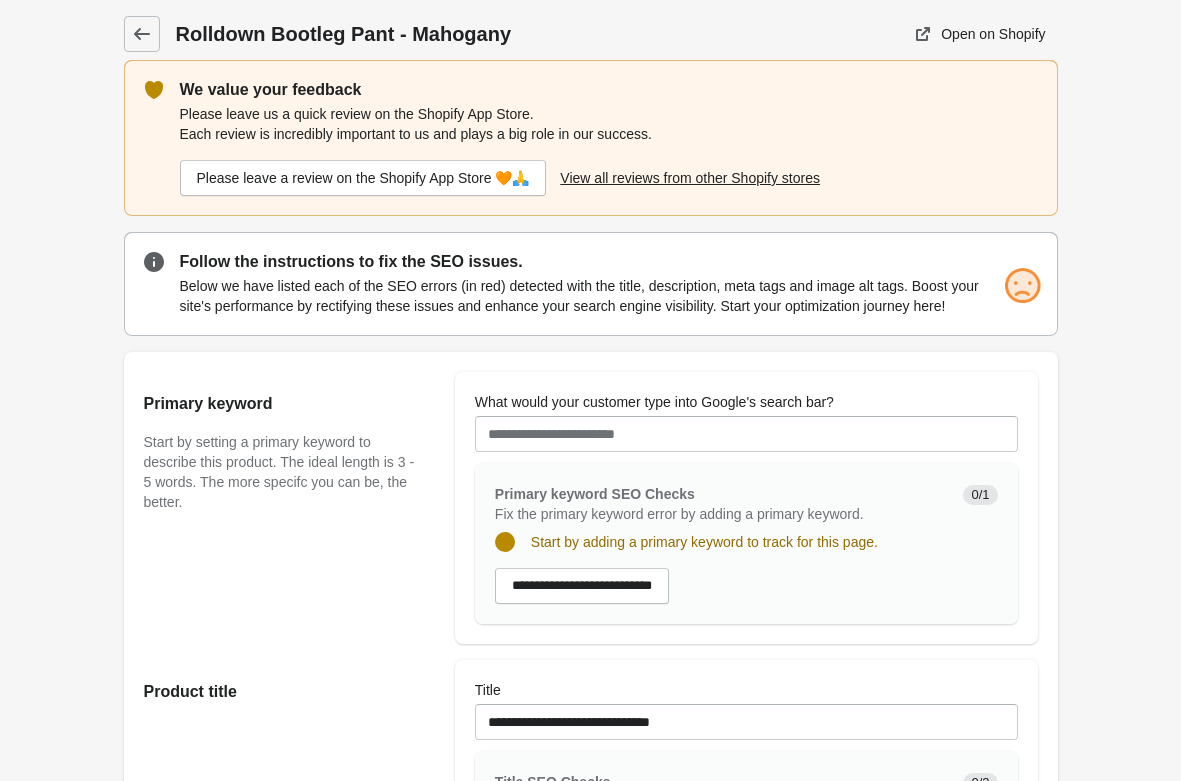 scroll, scrollTop: 0, scrollLeft: 0, axis: both 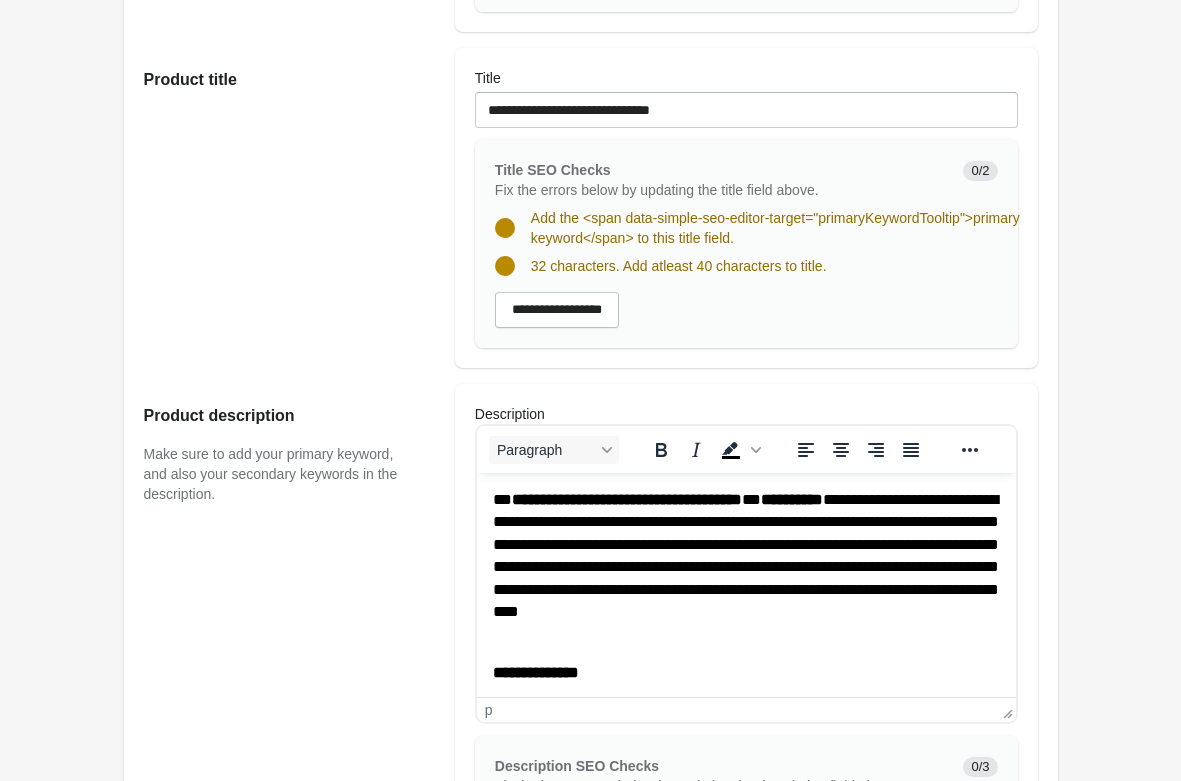 click on "**********" at bounding box center (745, 567) 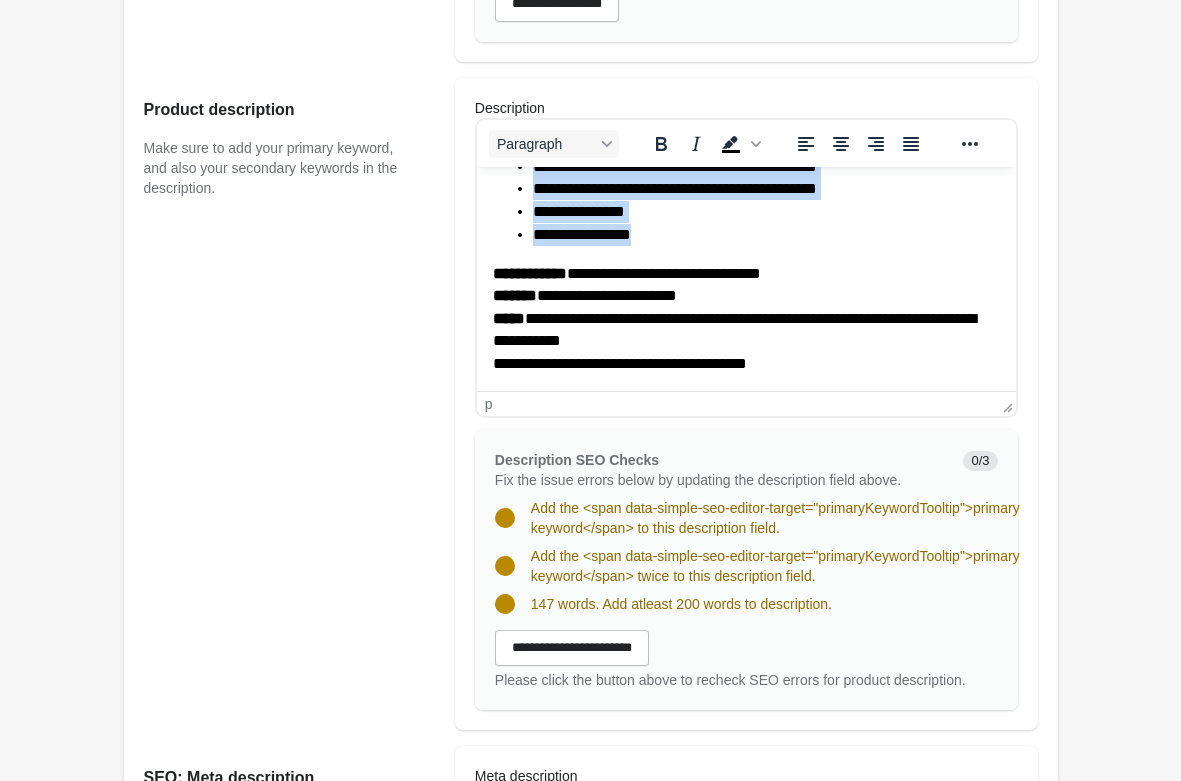 scroll, scrollTop: 1224, scrollLeft: 0, axis: vertical 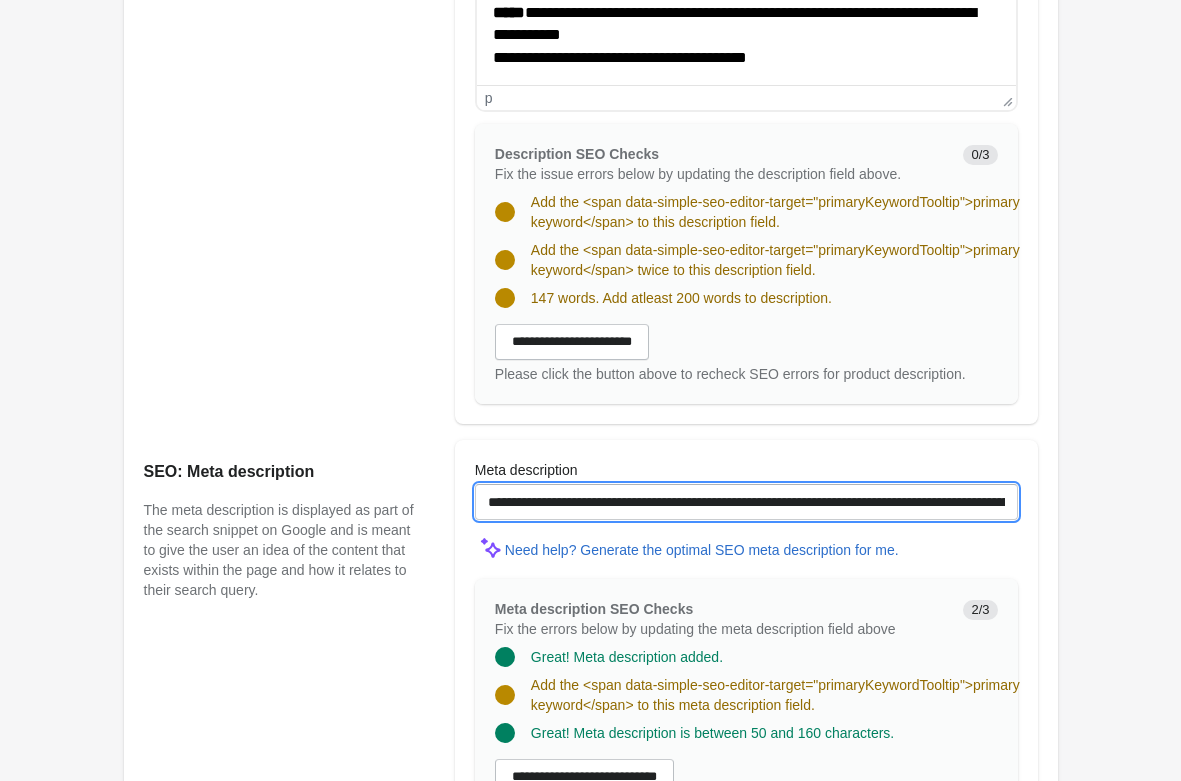 click on "**********" at bounding box center [746, 502] 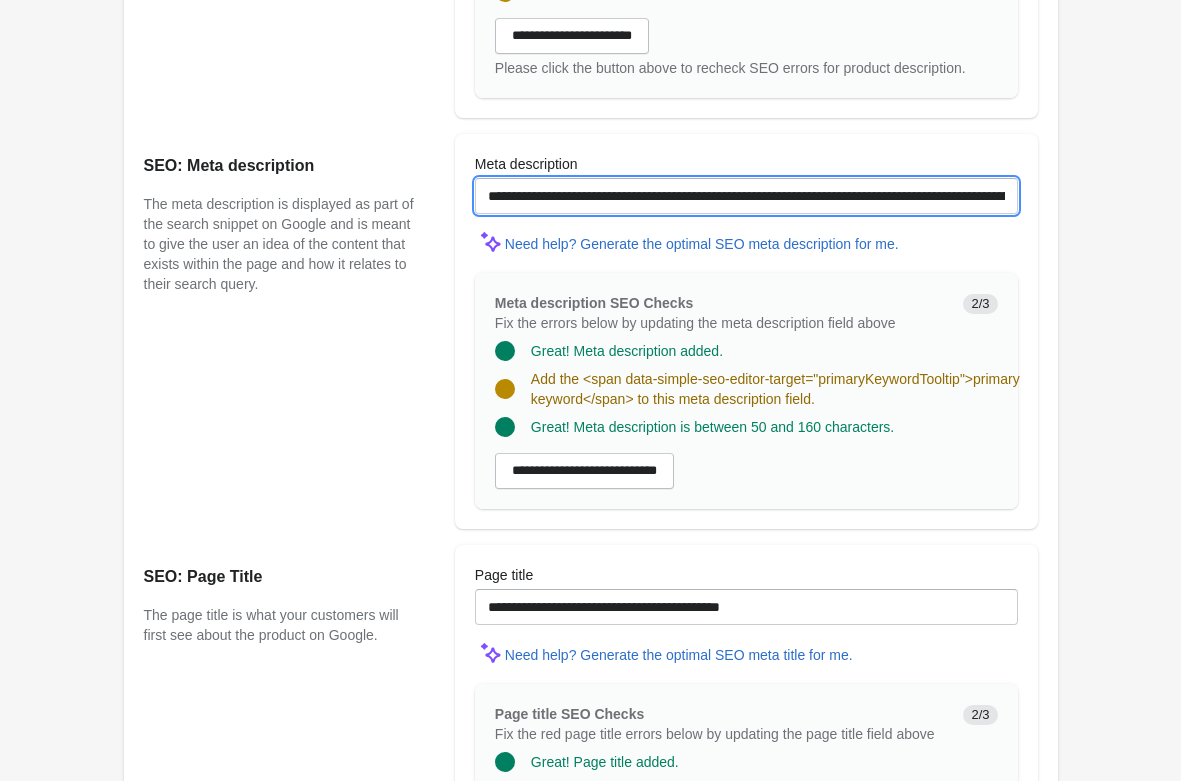 scroll, scrollTop: 1772, scrollLeft: 0, axis: vertical 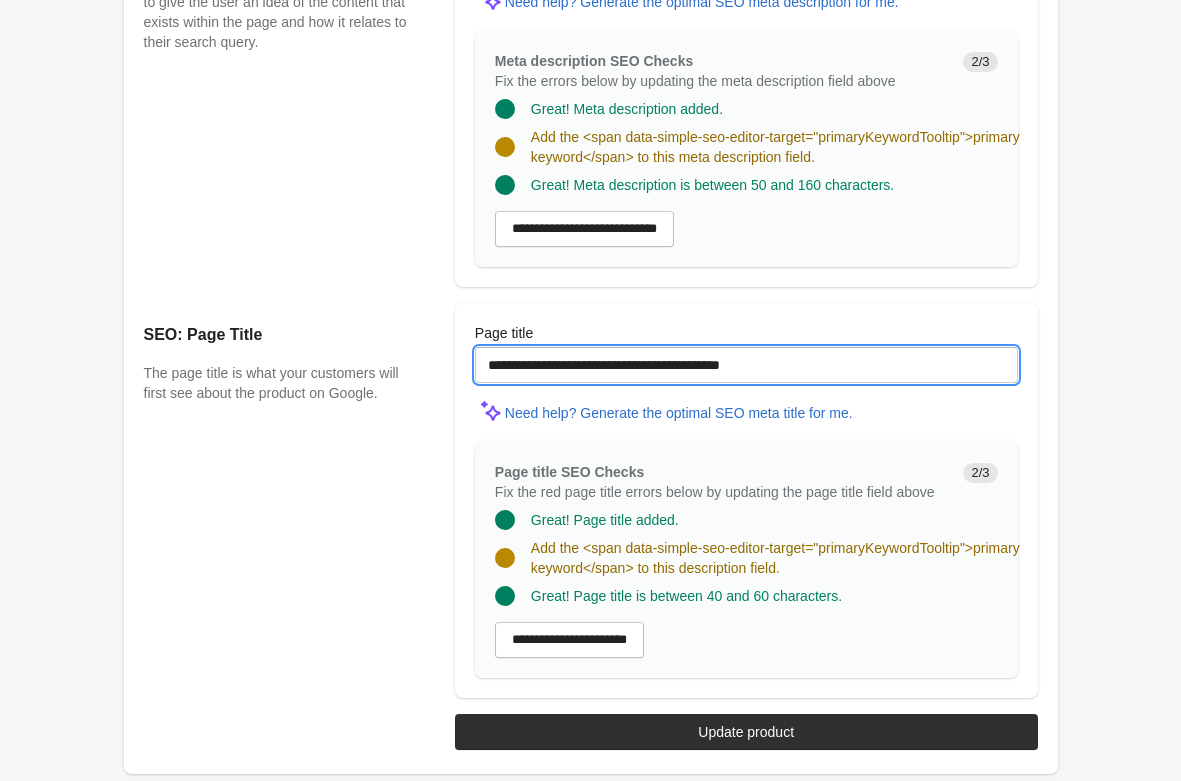 click on "**********" at bounding box center (746, 365) 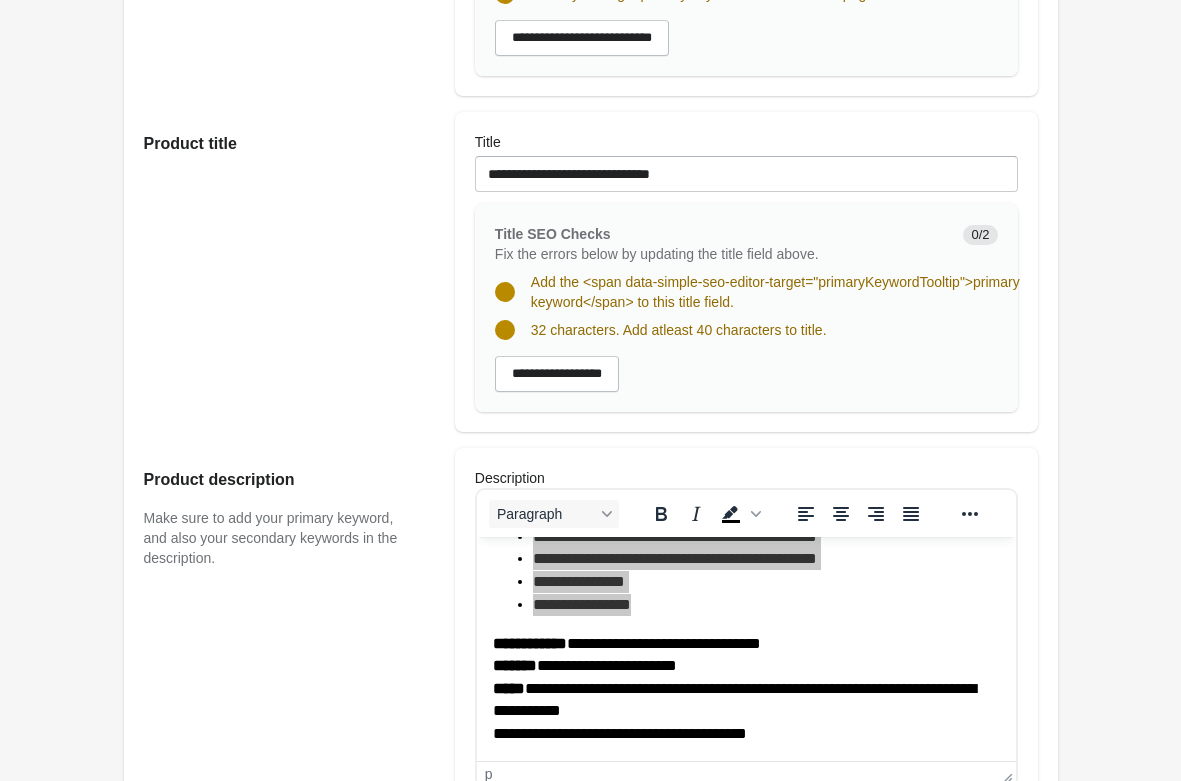 scroll, scrollTop: 242, scrollLeft: 0, axis: vertical 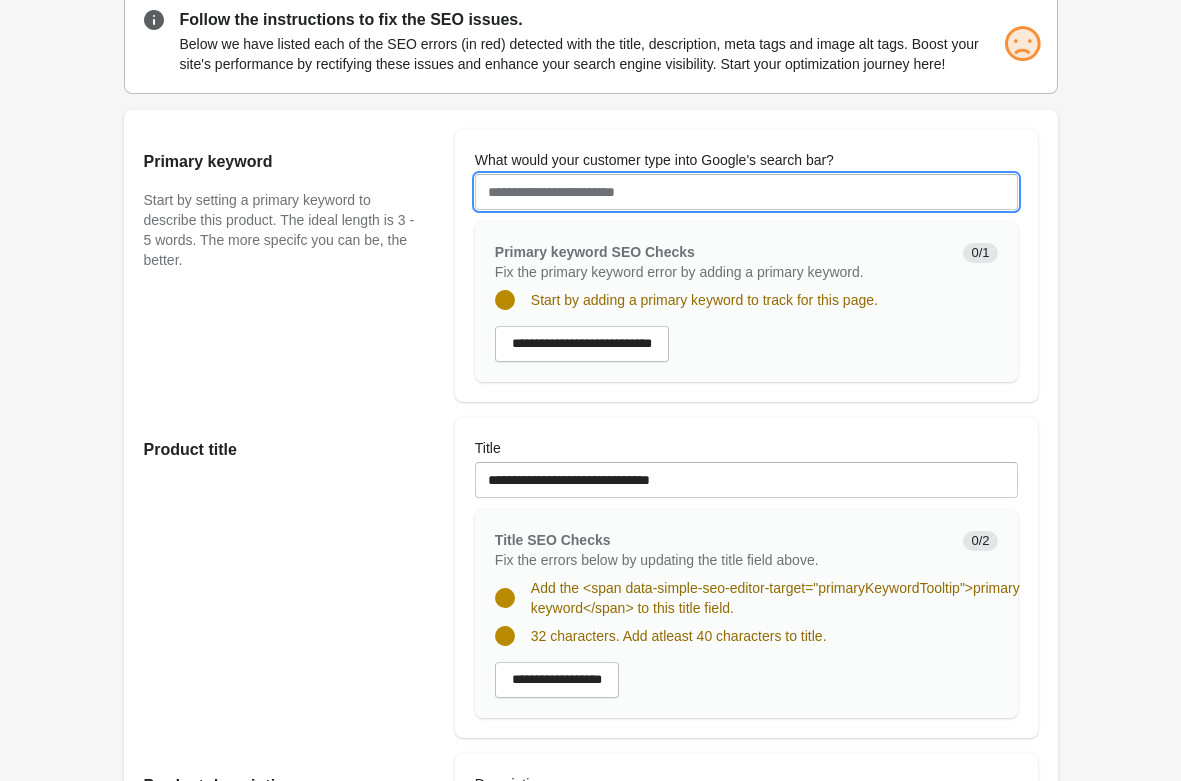 click on "What would your customer type into Google's search bar?" at bounding box center [746, 192] 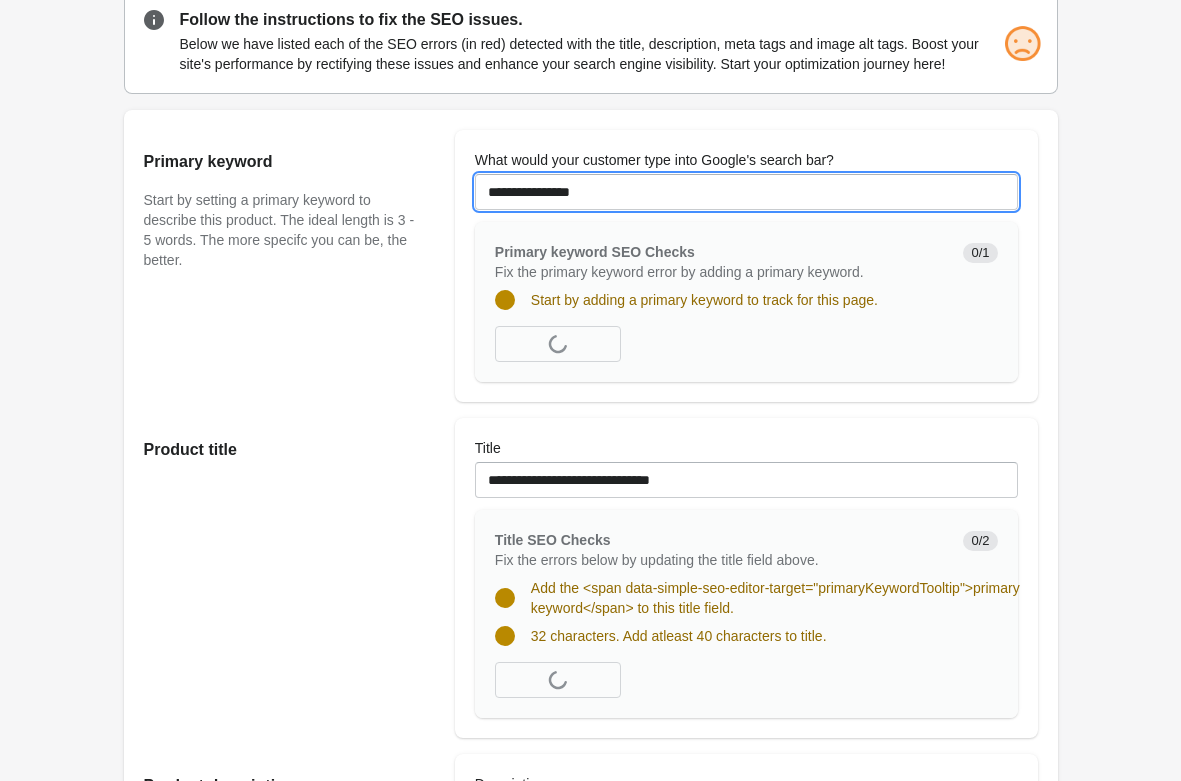 click on "**********" at bounding box center [746, 192] 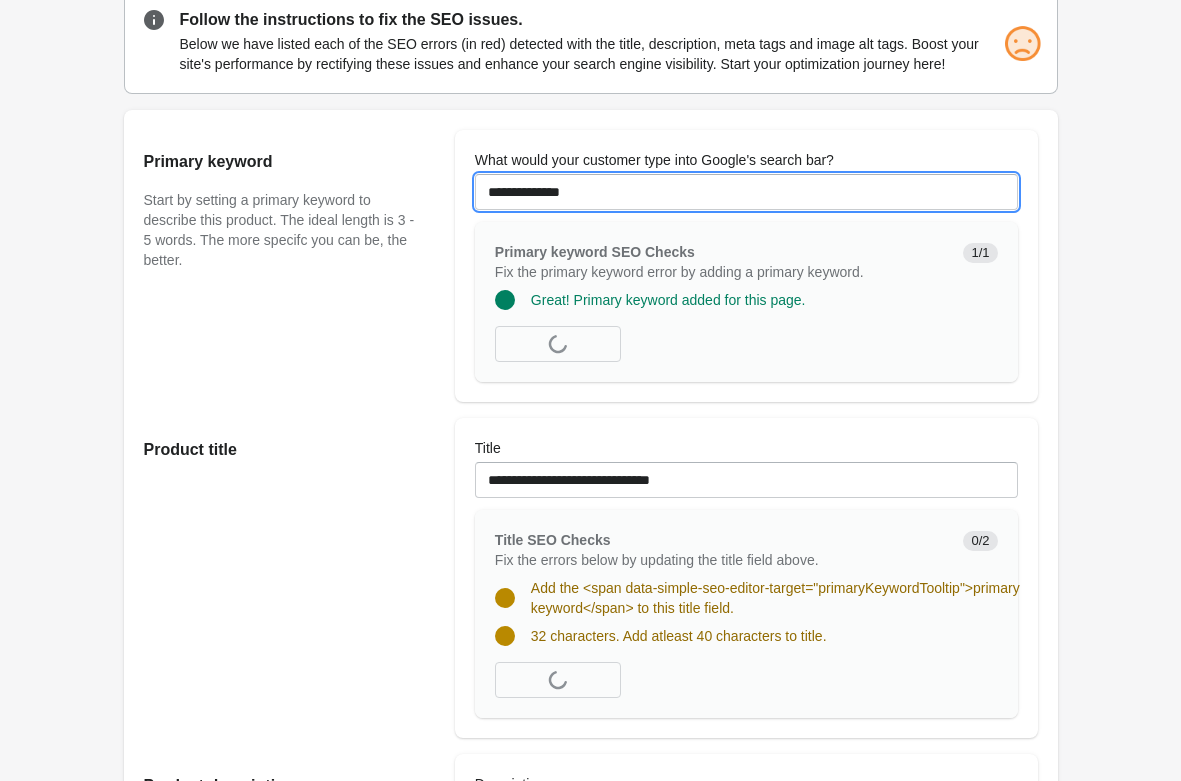 type on "**********" 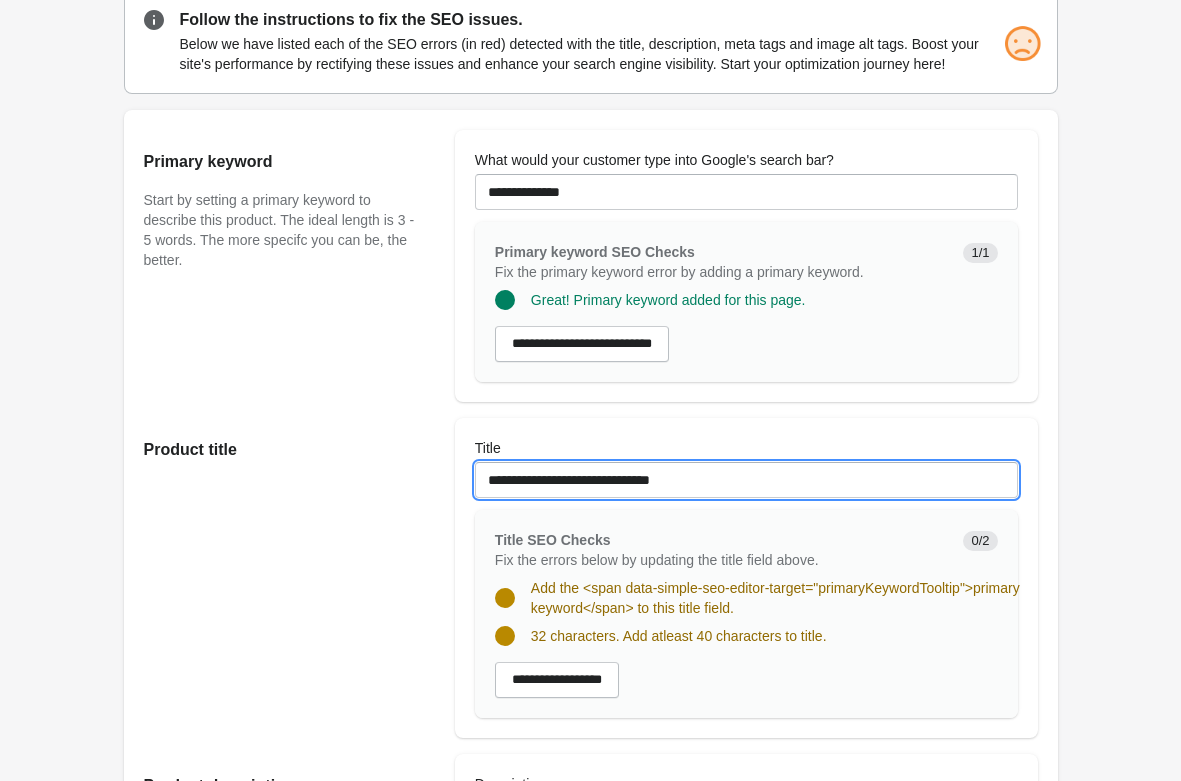 drag, startPoint x: 636, startPoint y: 482, endPoint x: 413, endPoint y: 482, distance: 223 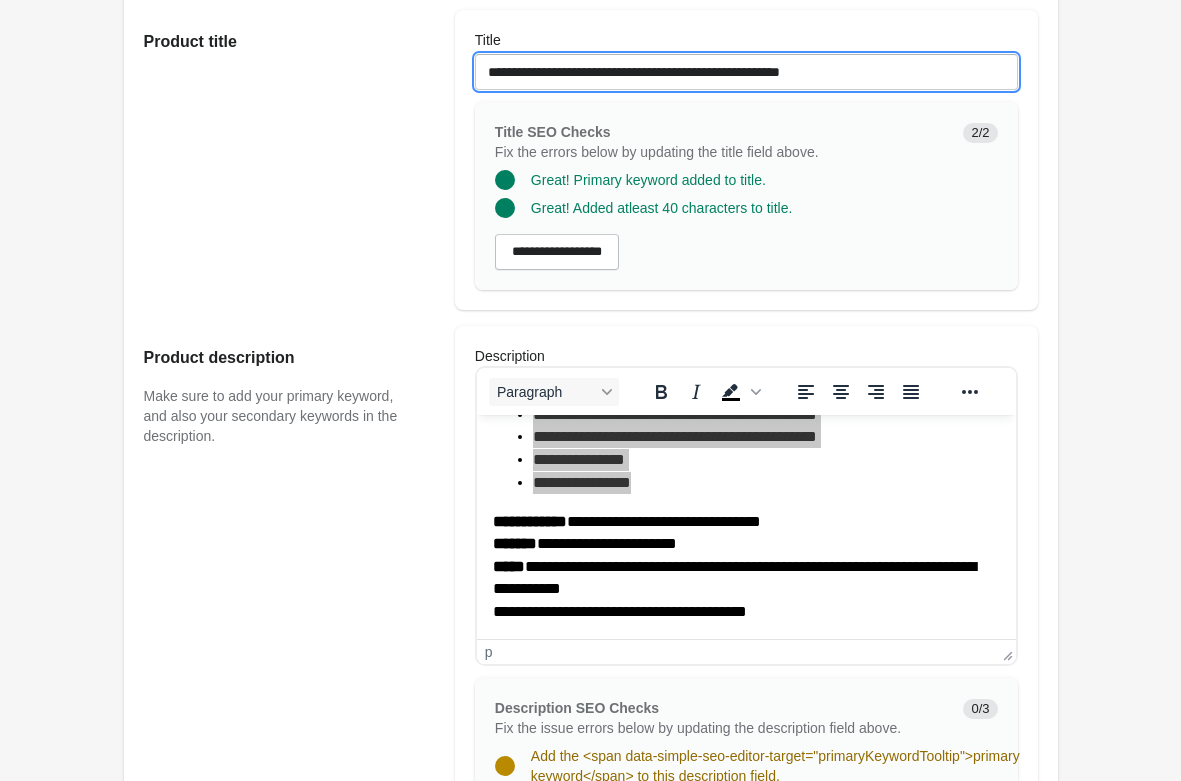 scroll, scrollTop: 956, scrollLeft: 0, axis: vertical 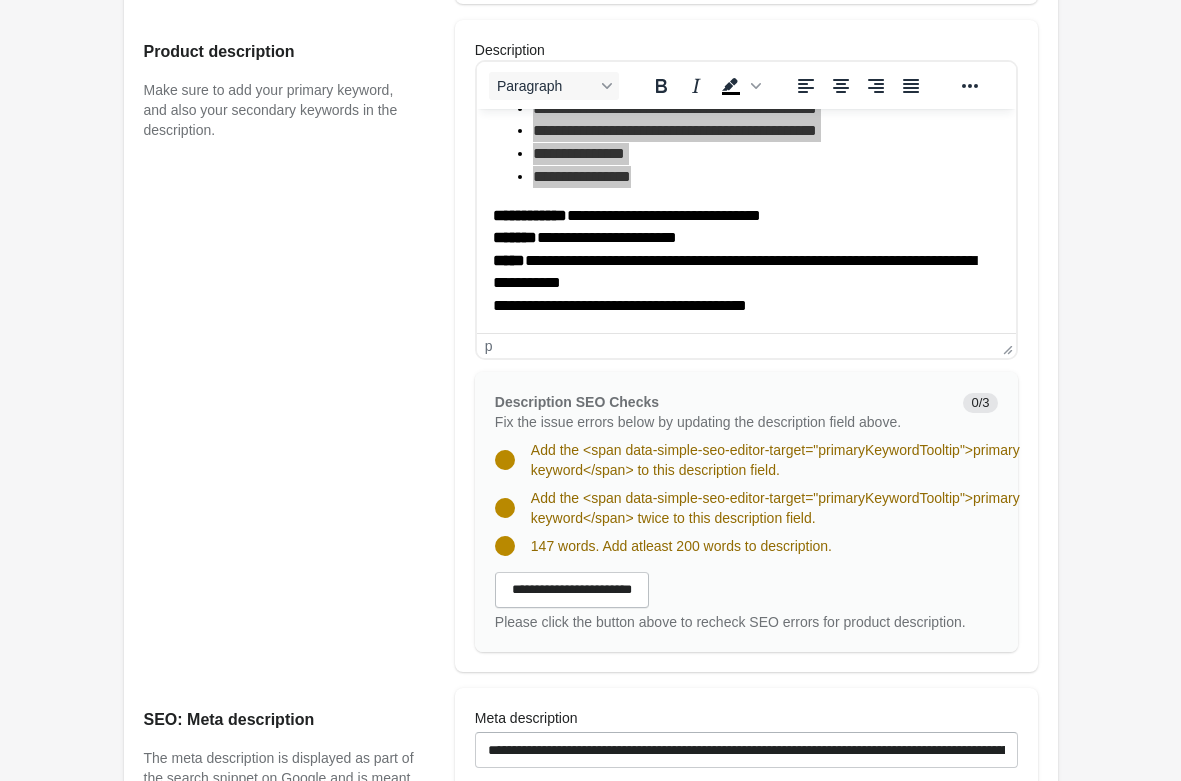 type on "**********" 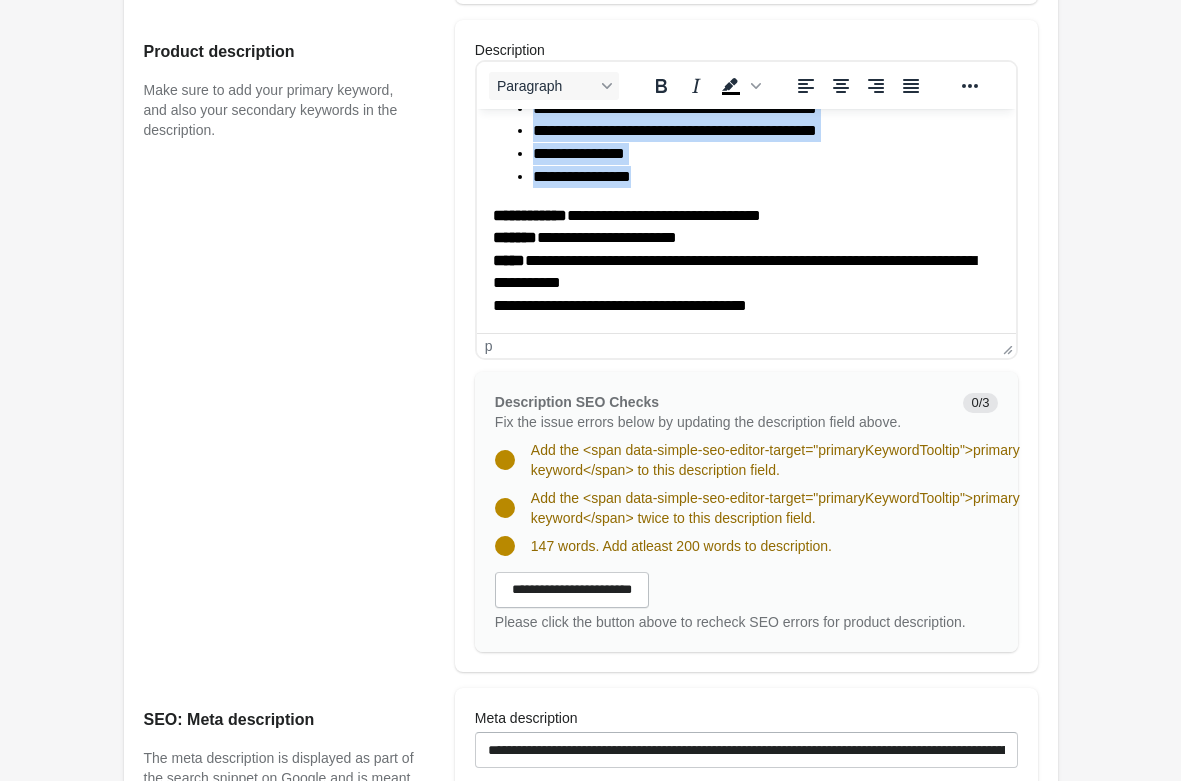 click on "**********" at bounding box center [745, 261] 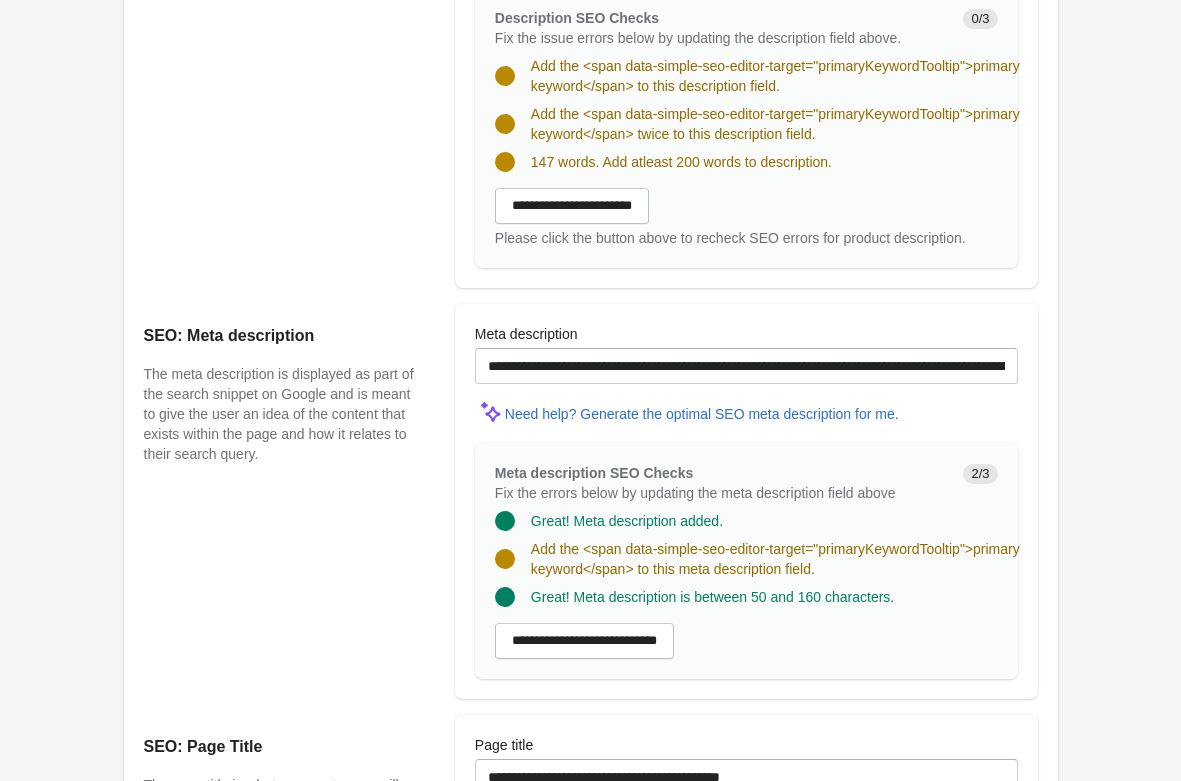 scroll, scrollTop: 1364, scrollLeft: 0, axis: vertical 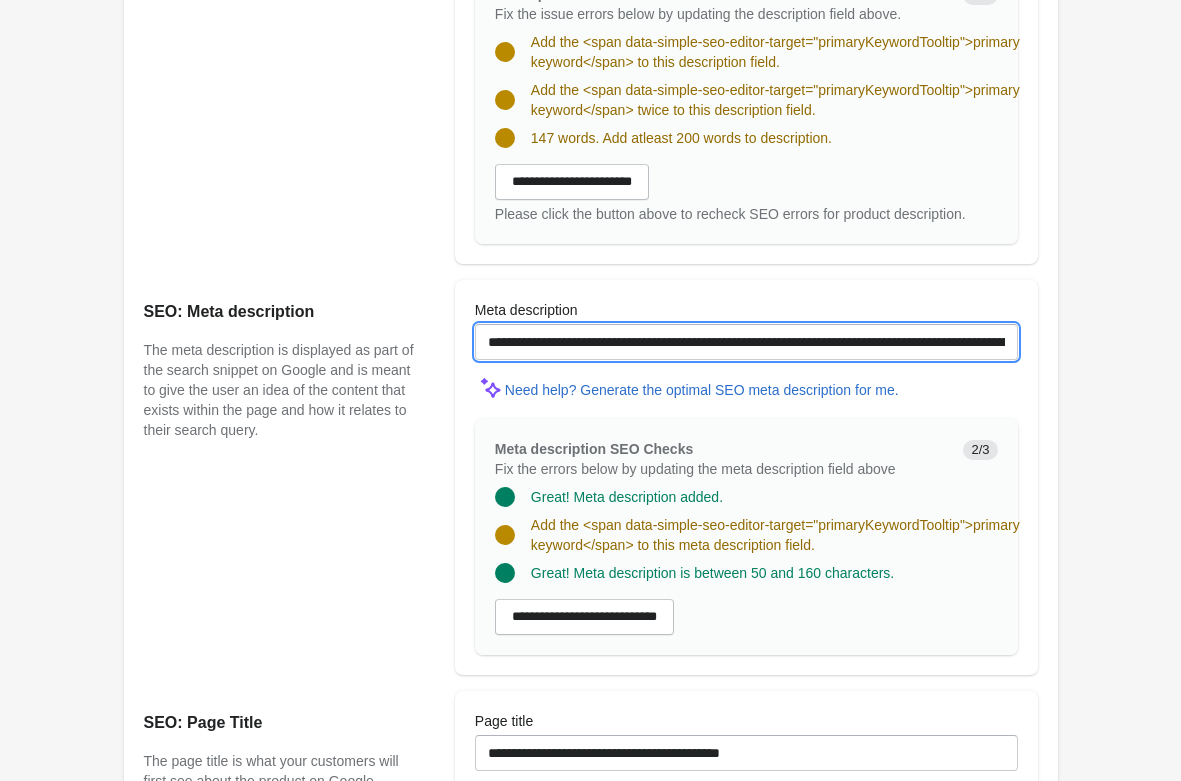 click on "**********" at bounding box center [746, 342] 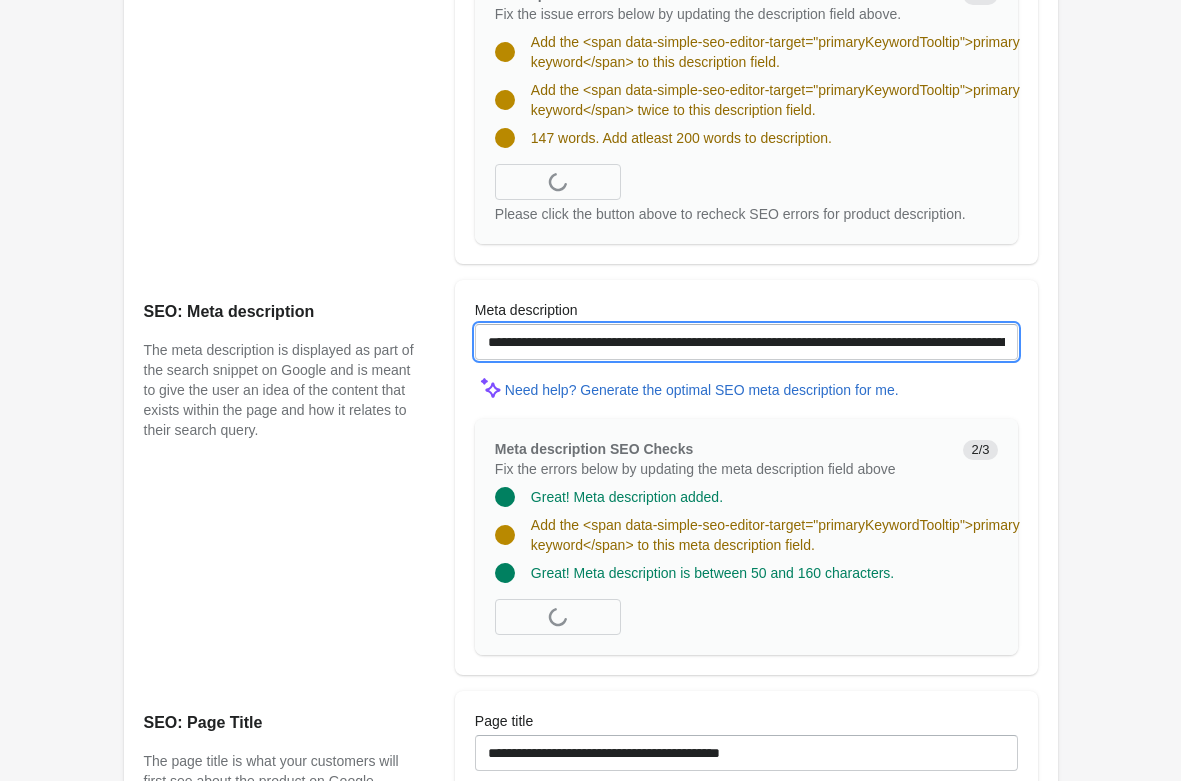 scroll, scrollTop: 0, scrollLeft: 440, axis: horizontal 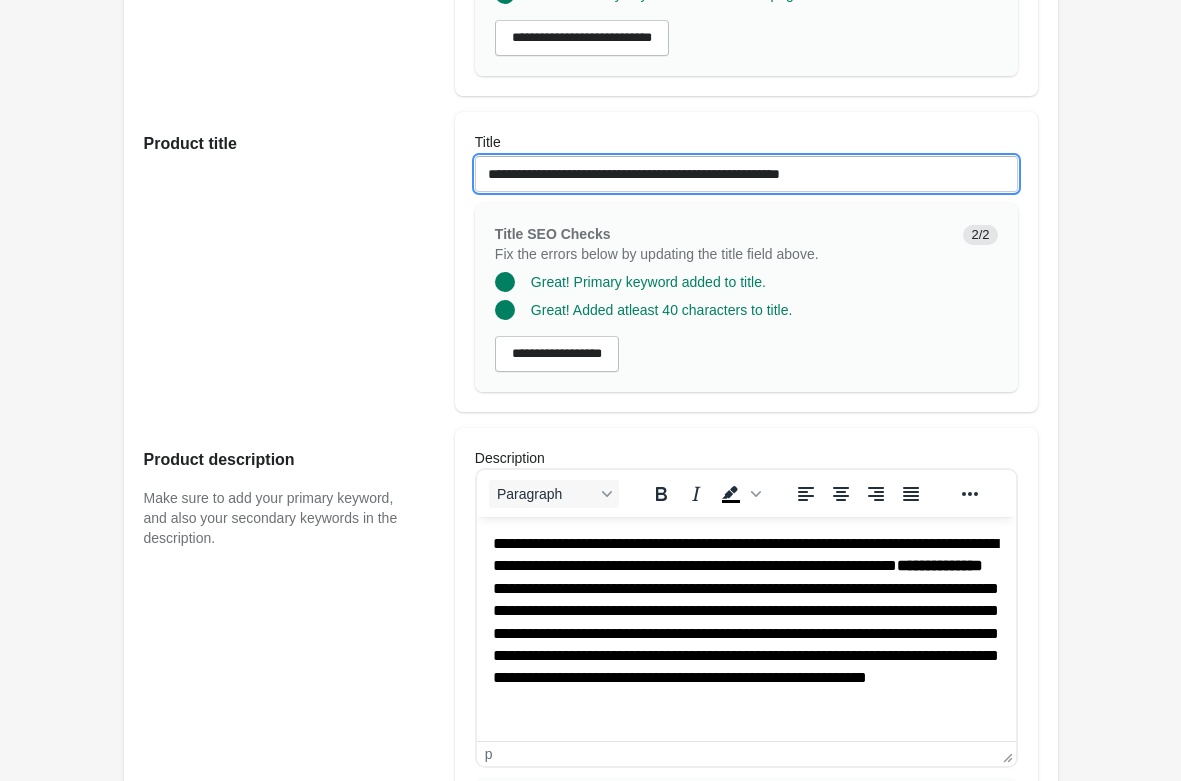 drag, startPoint x: 849, startPoint y: 182, endPoint x: 778, endPoint y: 180, distance: 71.02816 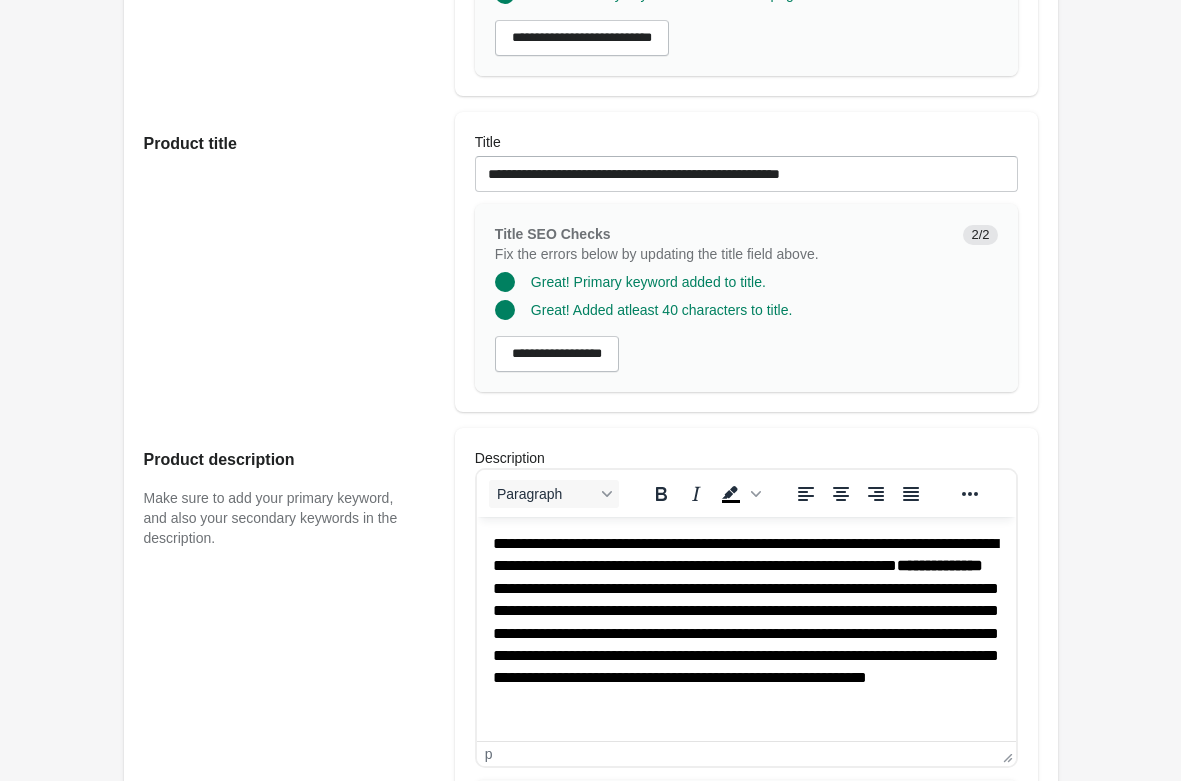 click on "Rolldown Bootleg Pant - Mahogany
Open on Shopify" at bounding box center [590, 689] 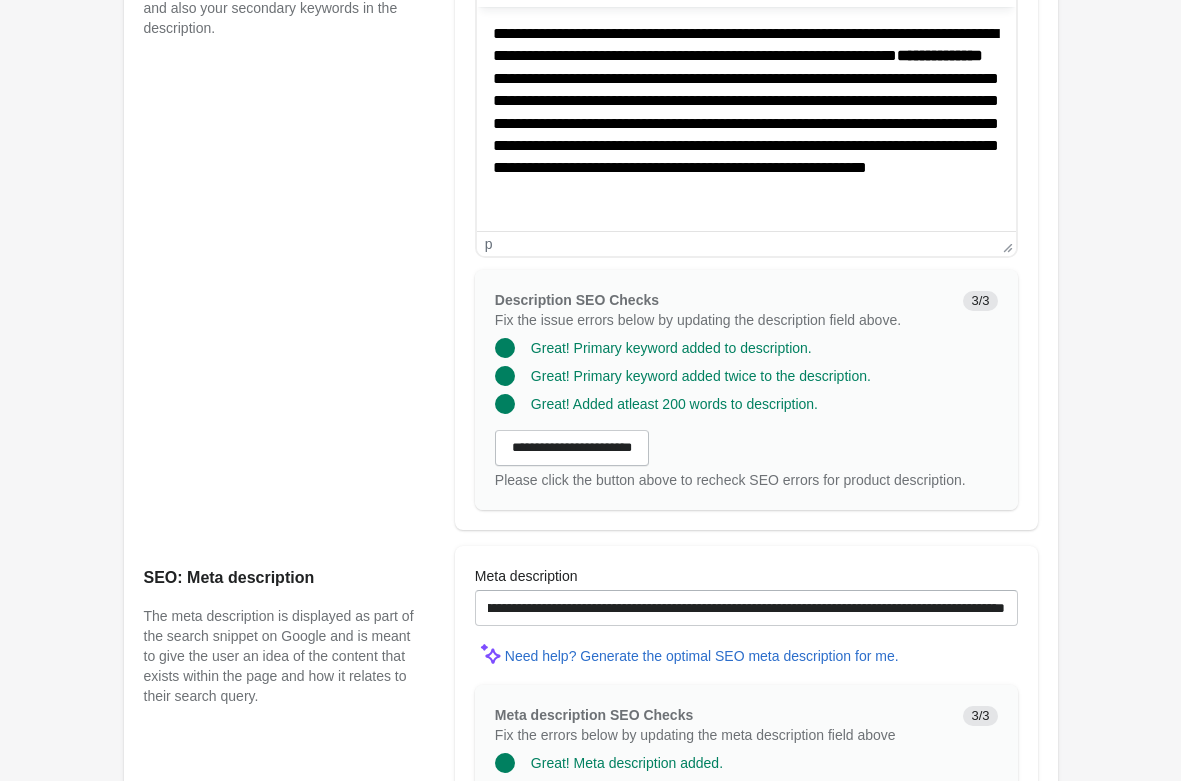 scroll, scrollTop: 1466, scrollLeft: 0, axis: vertical 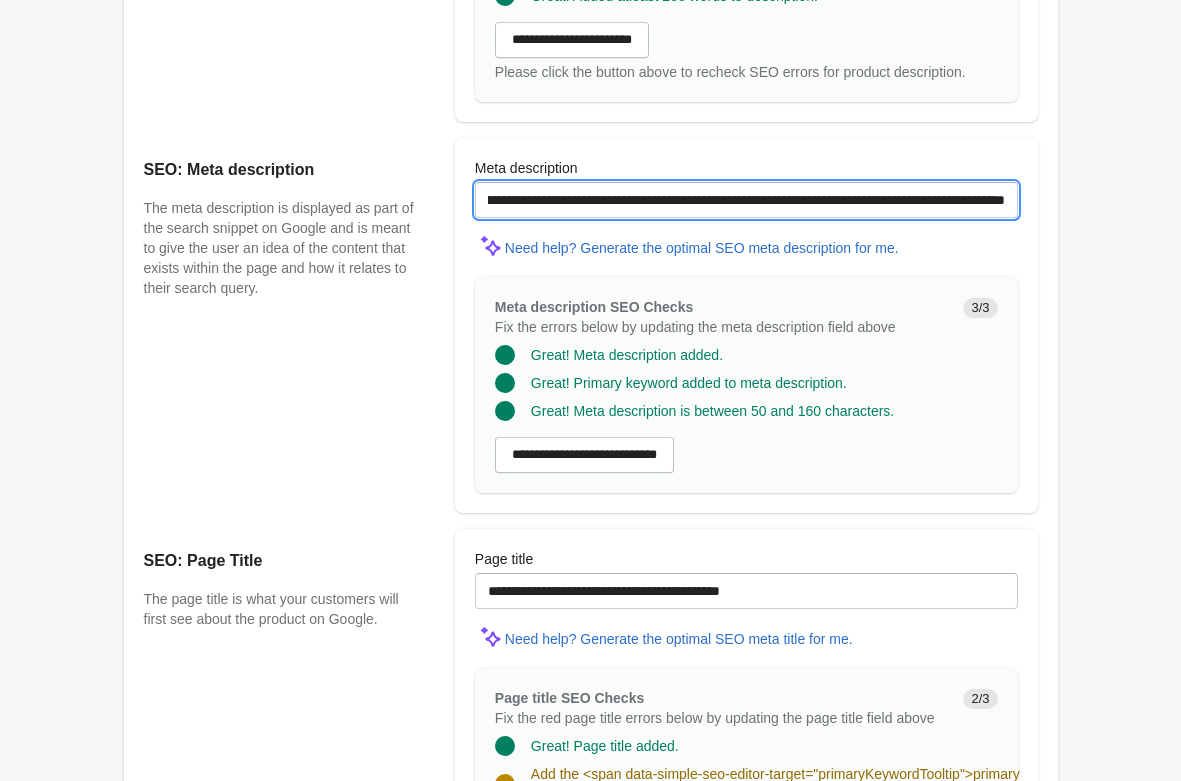click on "**********" at bounding box center [746, 200] 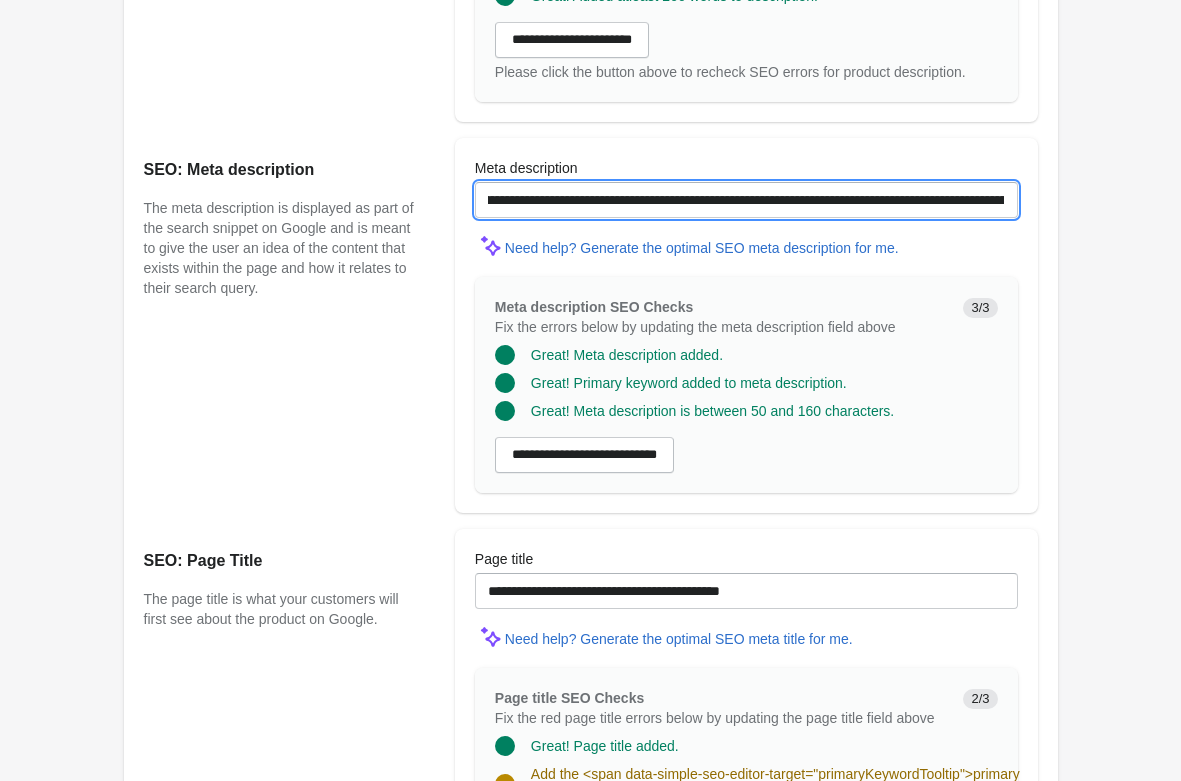scroll, scrollTop: 0, scrollLeft: 0, axis: both 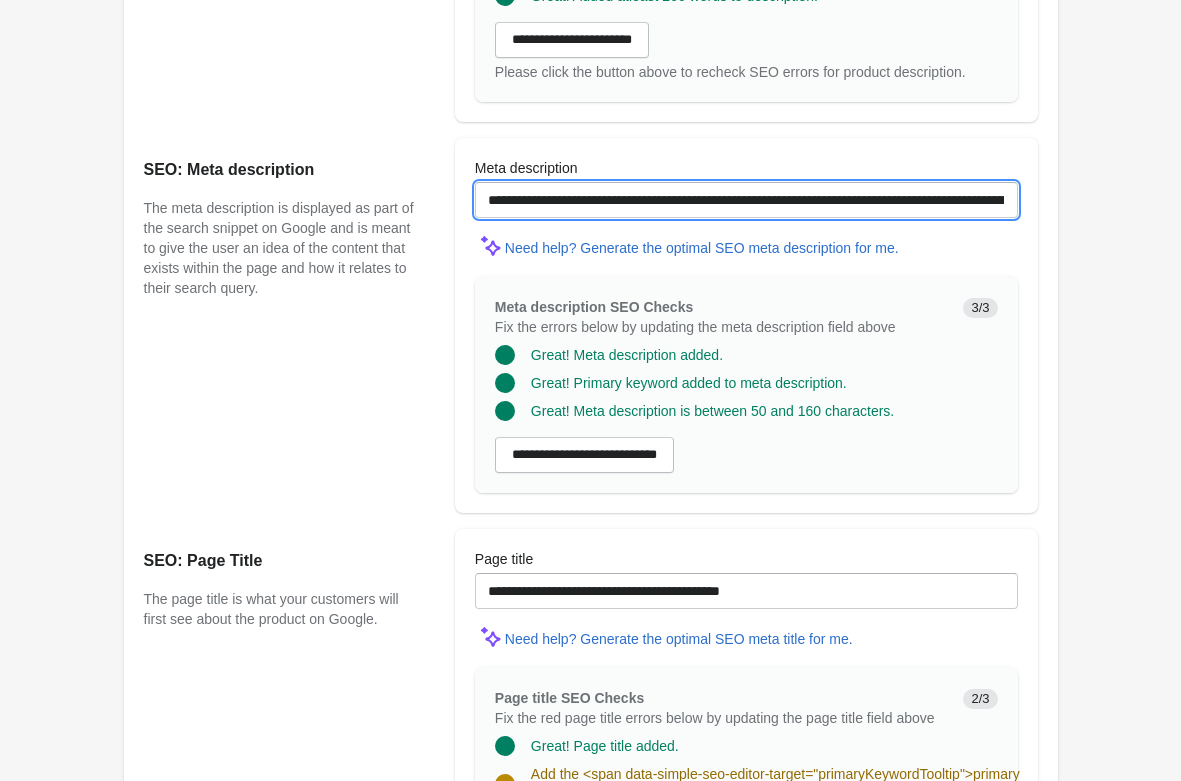drag, startPoint x: 718, startPoint y: 204, endPoint x: 305, endPoint y: 190, distance: 413.2372 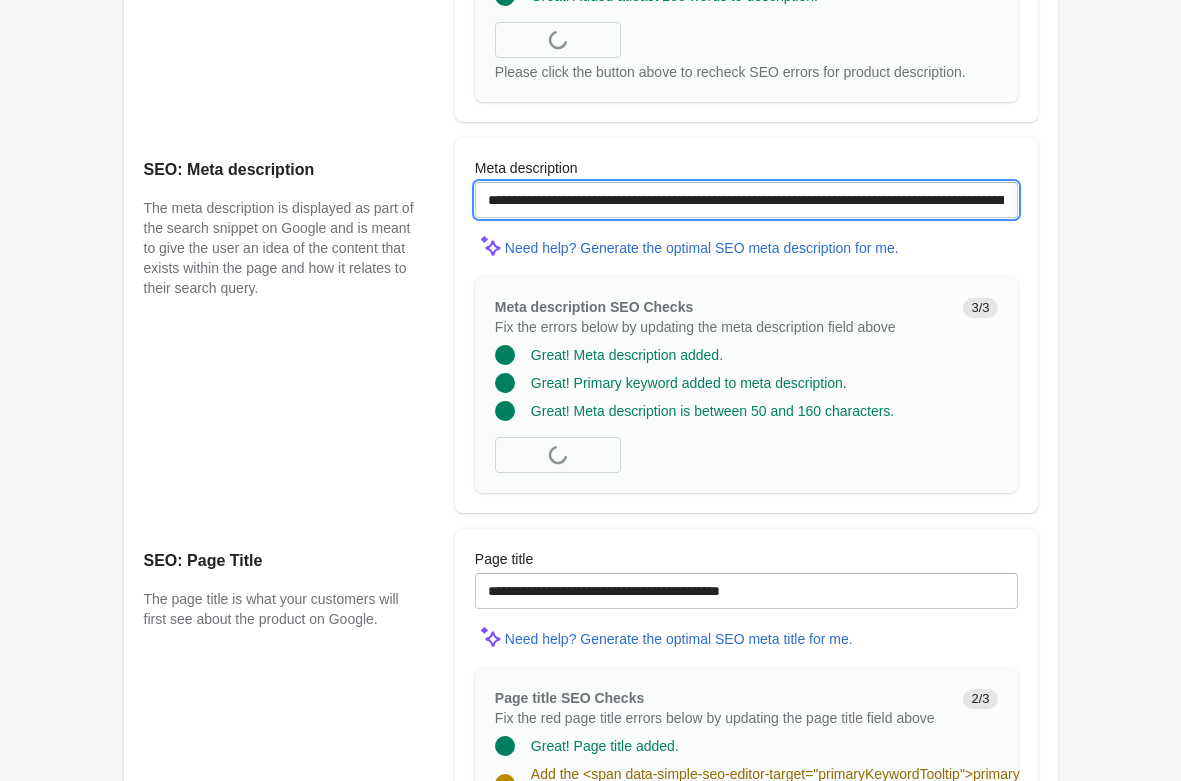 paste on "**********" 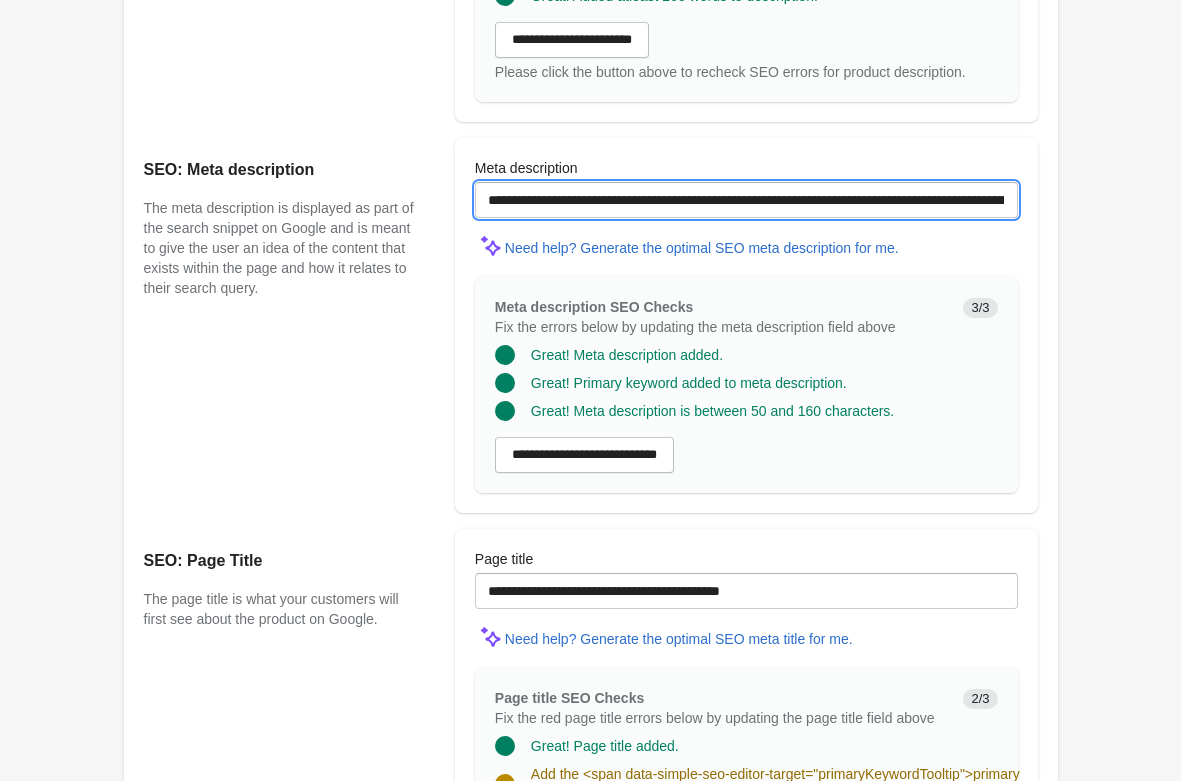 type on "**********" 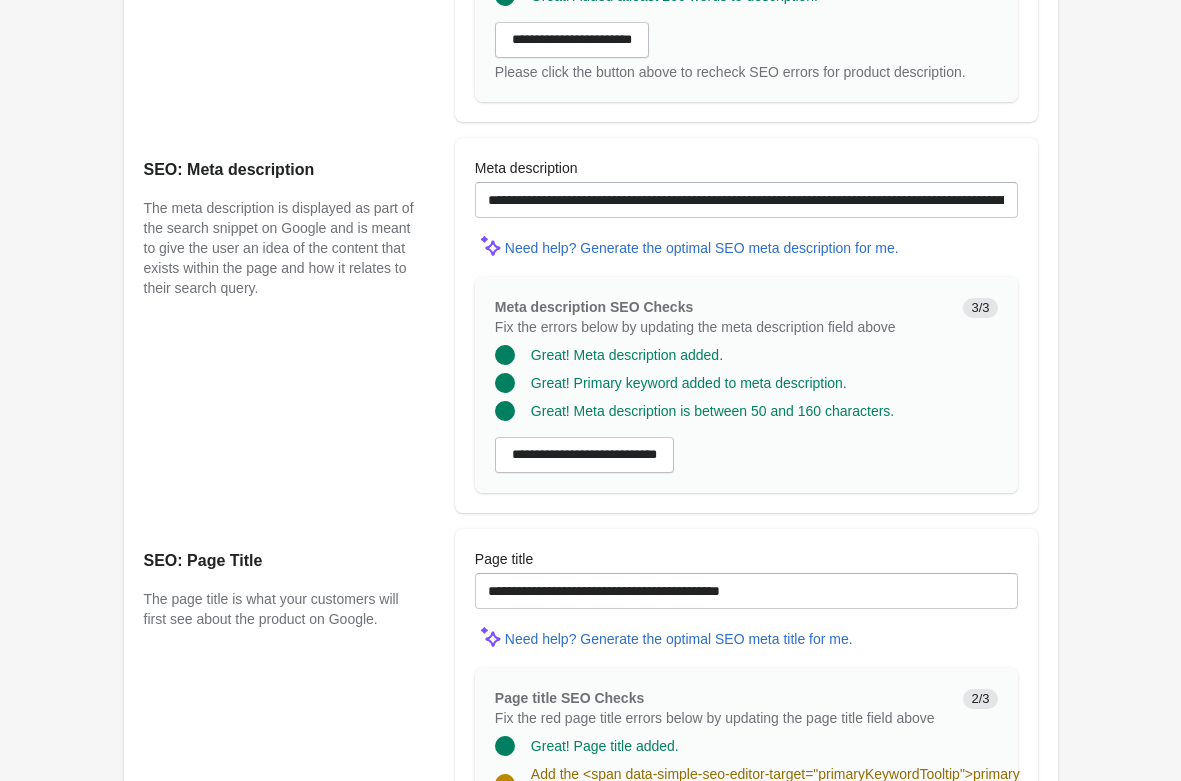 click on "Rolldown Bootleg Pant - Mahogany
Open on Shopify" at bounding box center [590, -229] 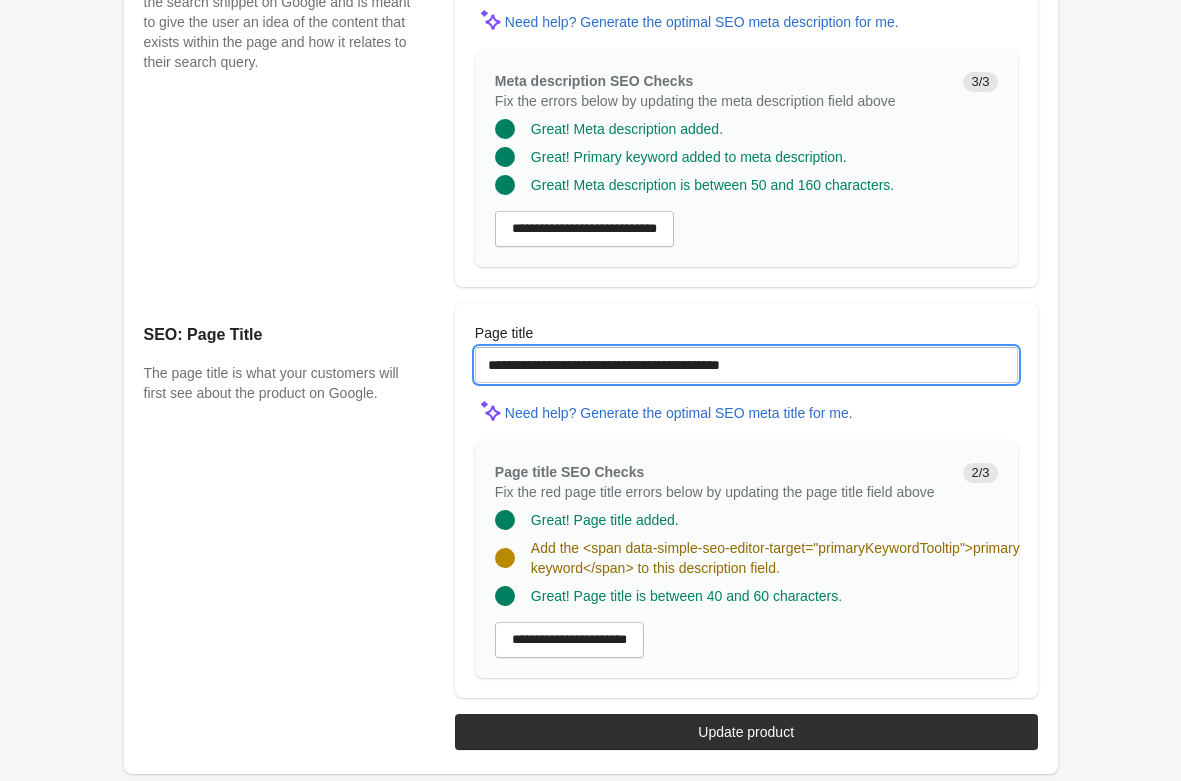 drag, startPoint x: 817, startPoint y: 379, endPoint x: -290, endPoint y: 371, distance: 1107.0289 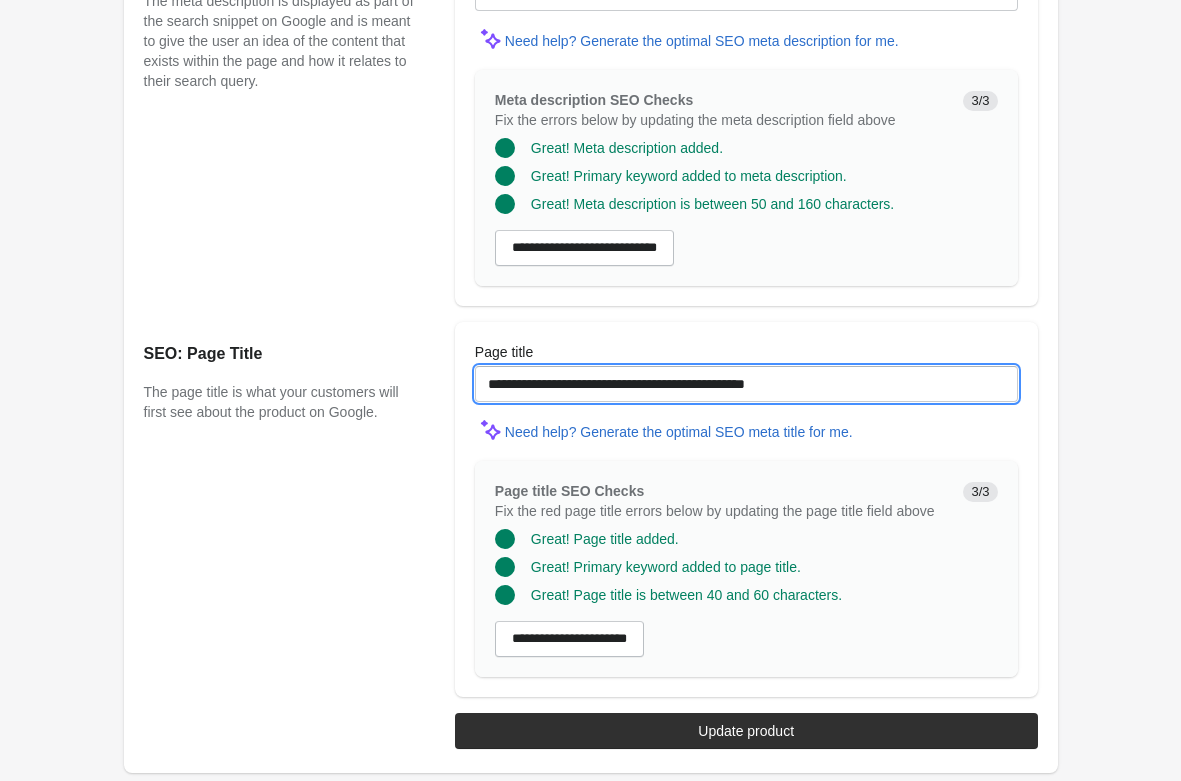 scroll, scrollTop: 1672, scrollLeft: 0, axis: vertical 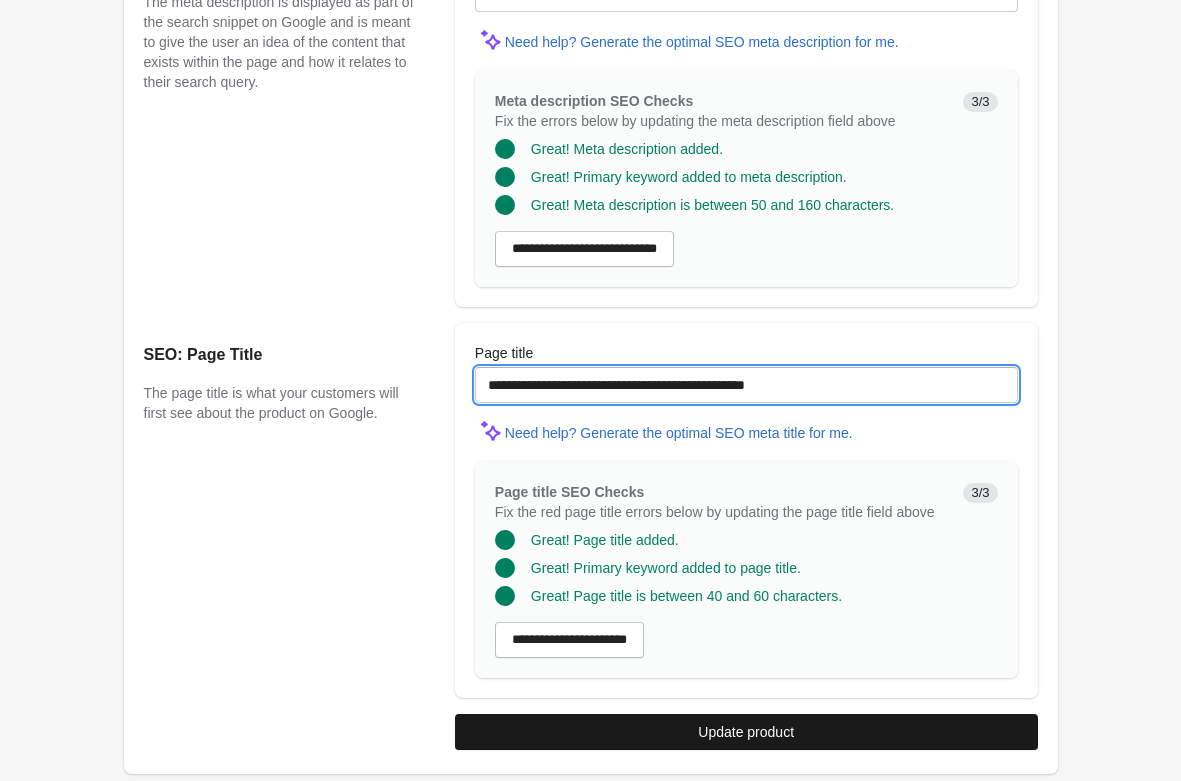type on "**********" 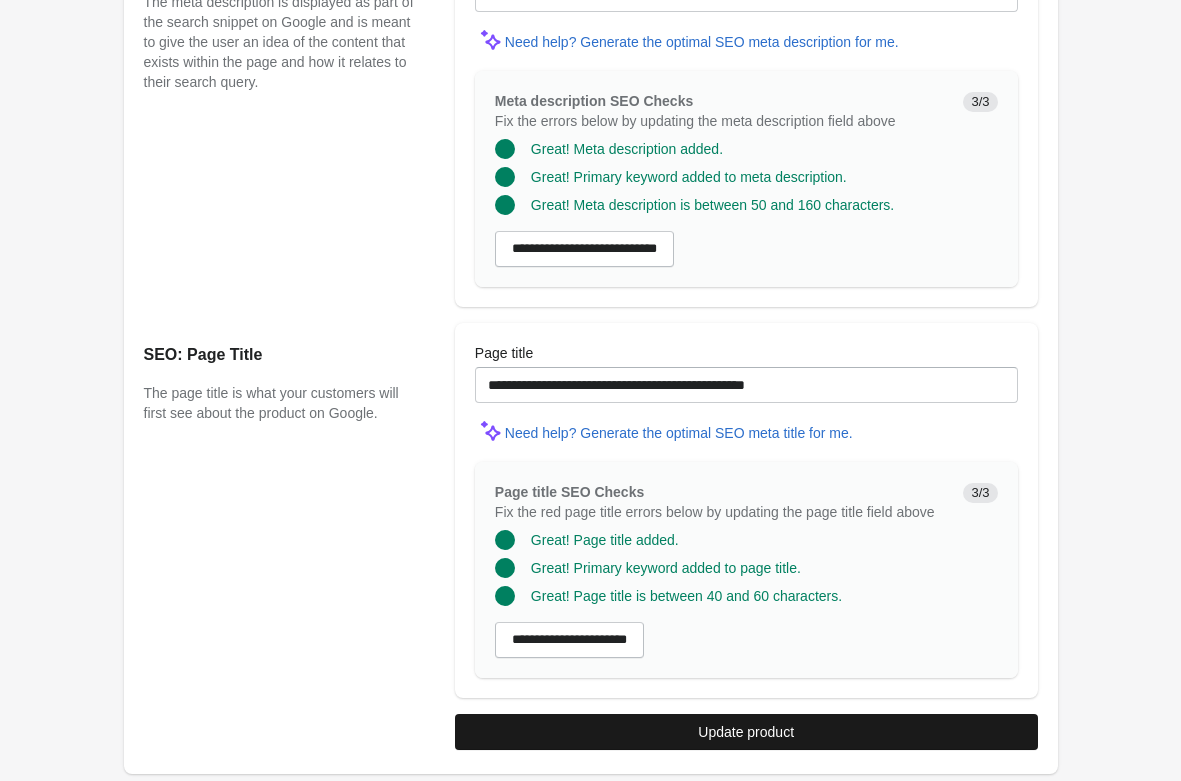 click on "Update product" at bounding box center [746, 732] 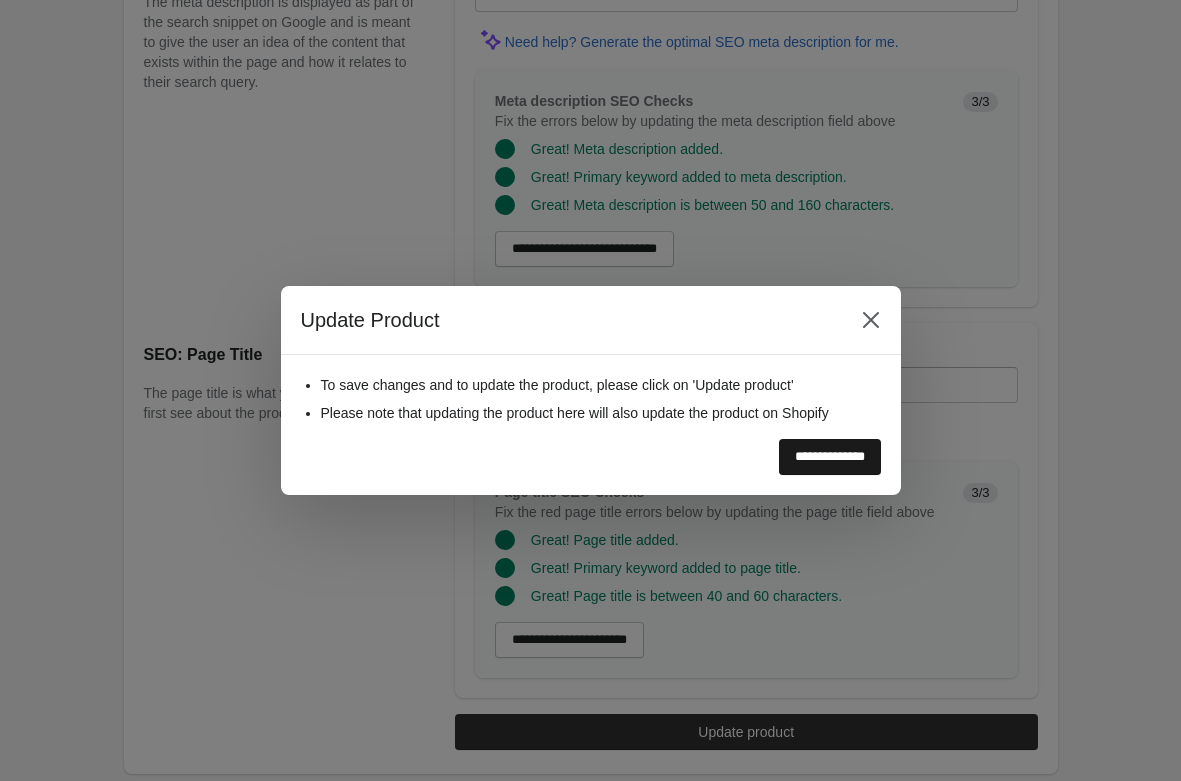 click on "**********" at bounding box center (830, 457) 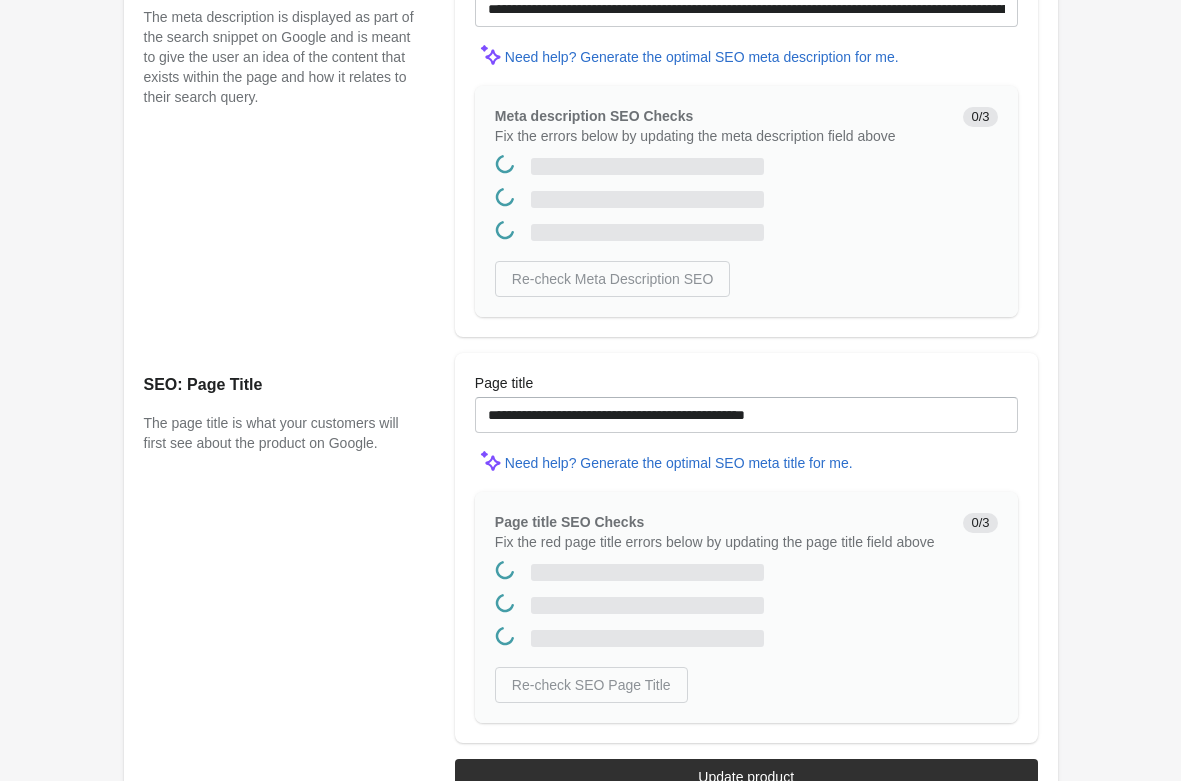 scroll, scrollTop: 0, scrollLeft: 0, axis: both 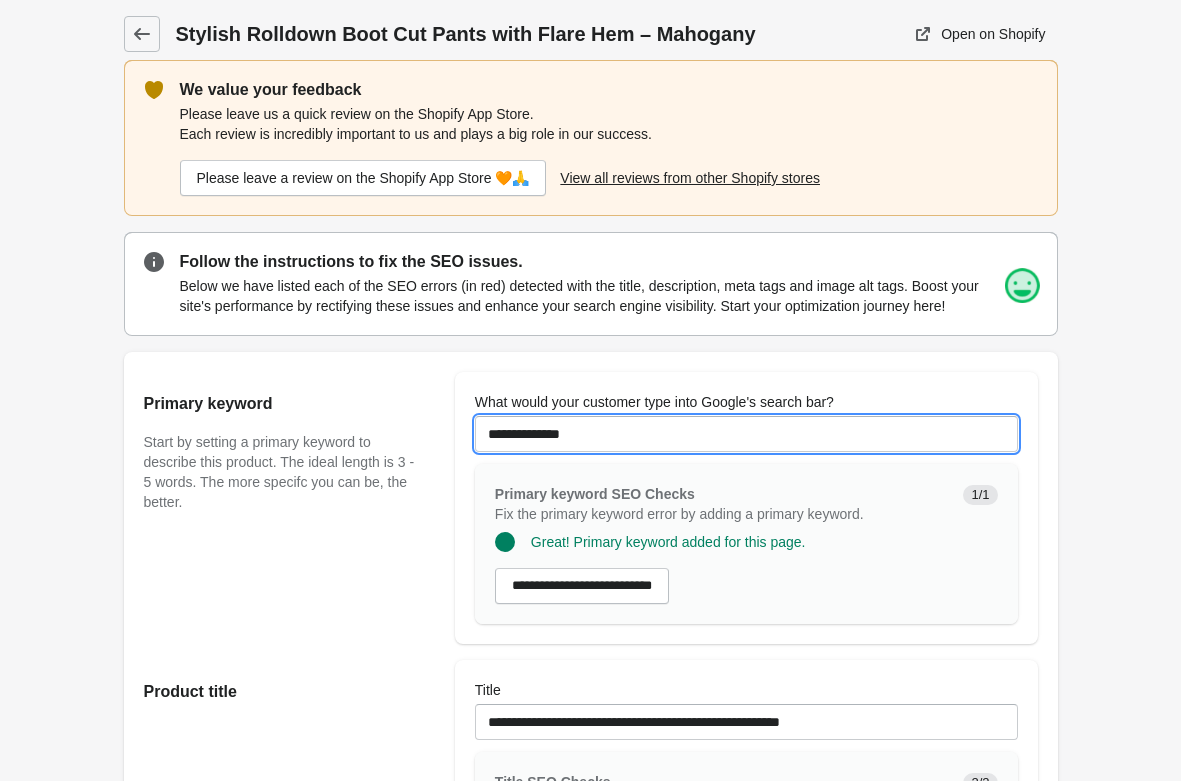 click on "**********" at bounding box center (746, 434) 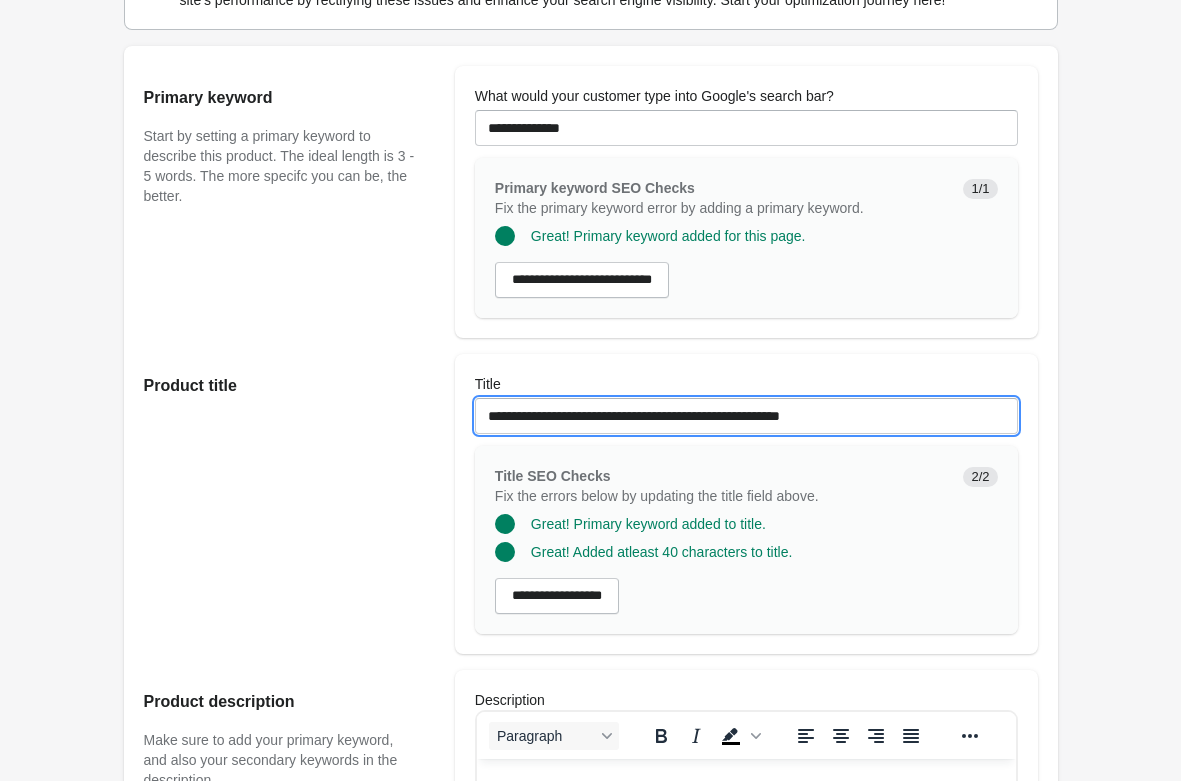 click on "**********" at bounding box center [746, 416] 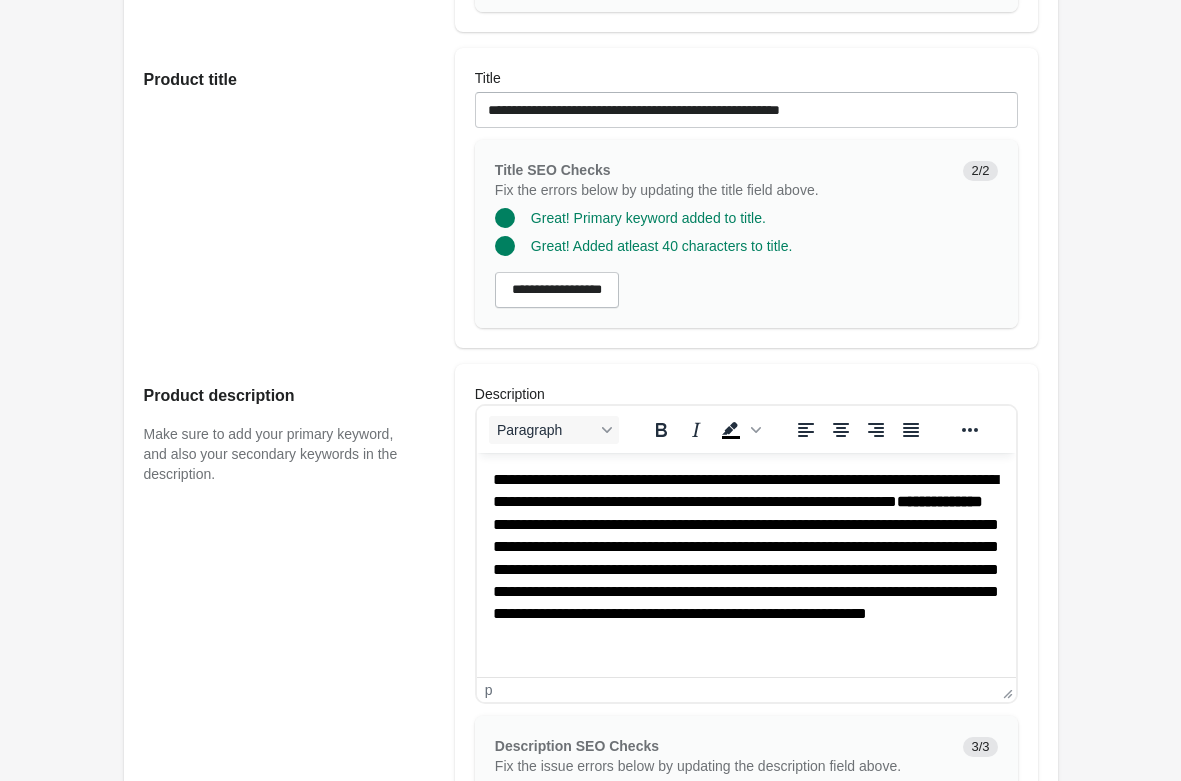click on "**********" at bounding box center (745, 570) 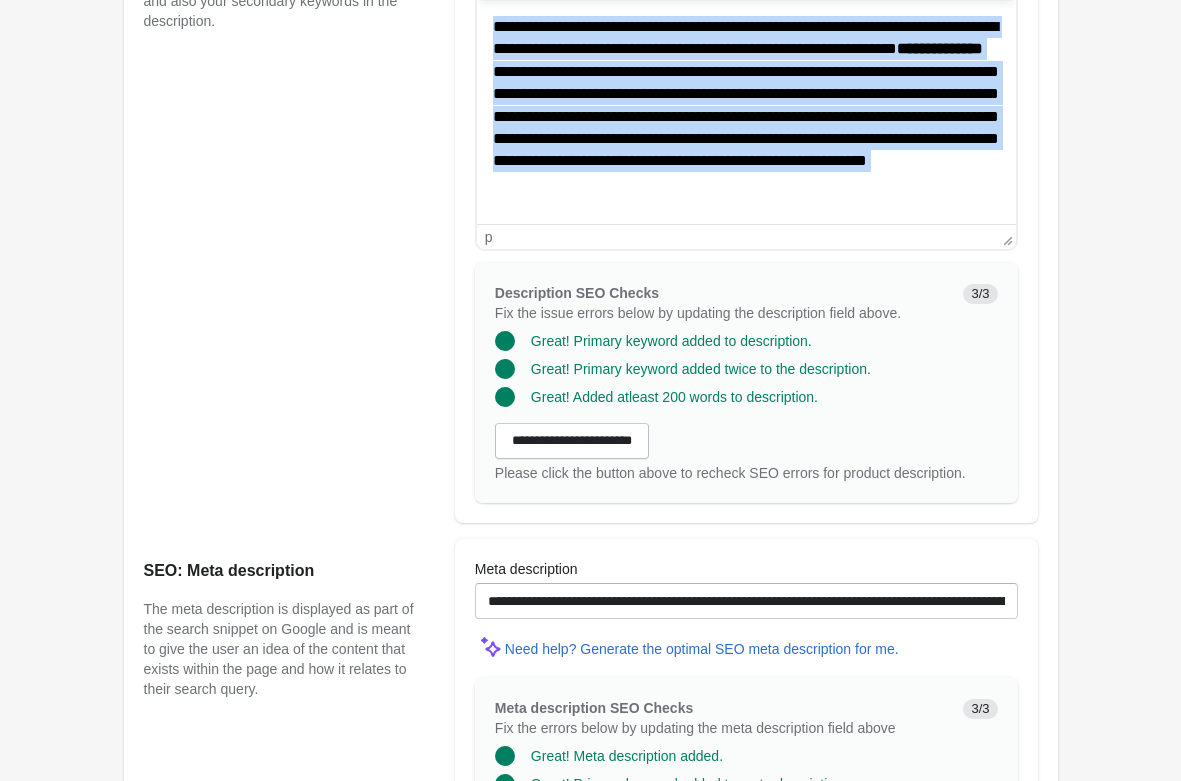 scroll, scrollTop: 1224, scrollLeft: 0, axis: vertical 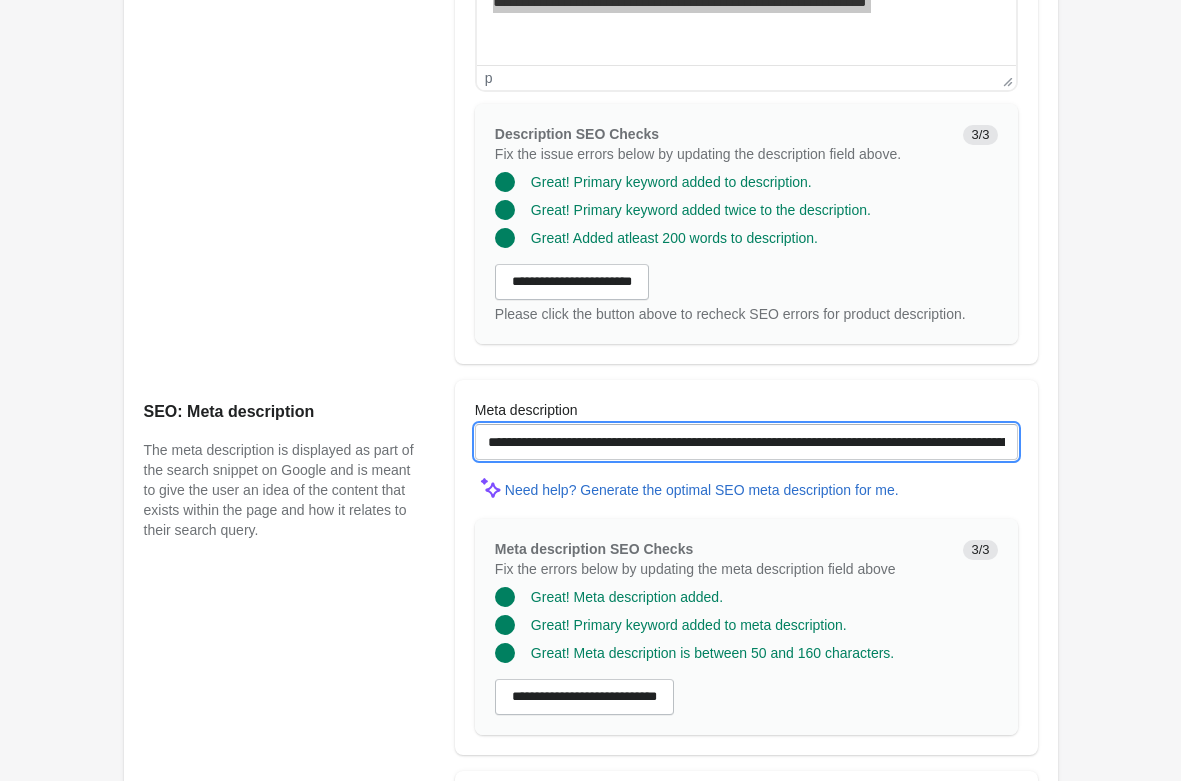 click on "**********" at bounding box center (746, 442) 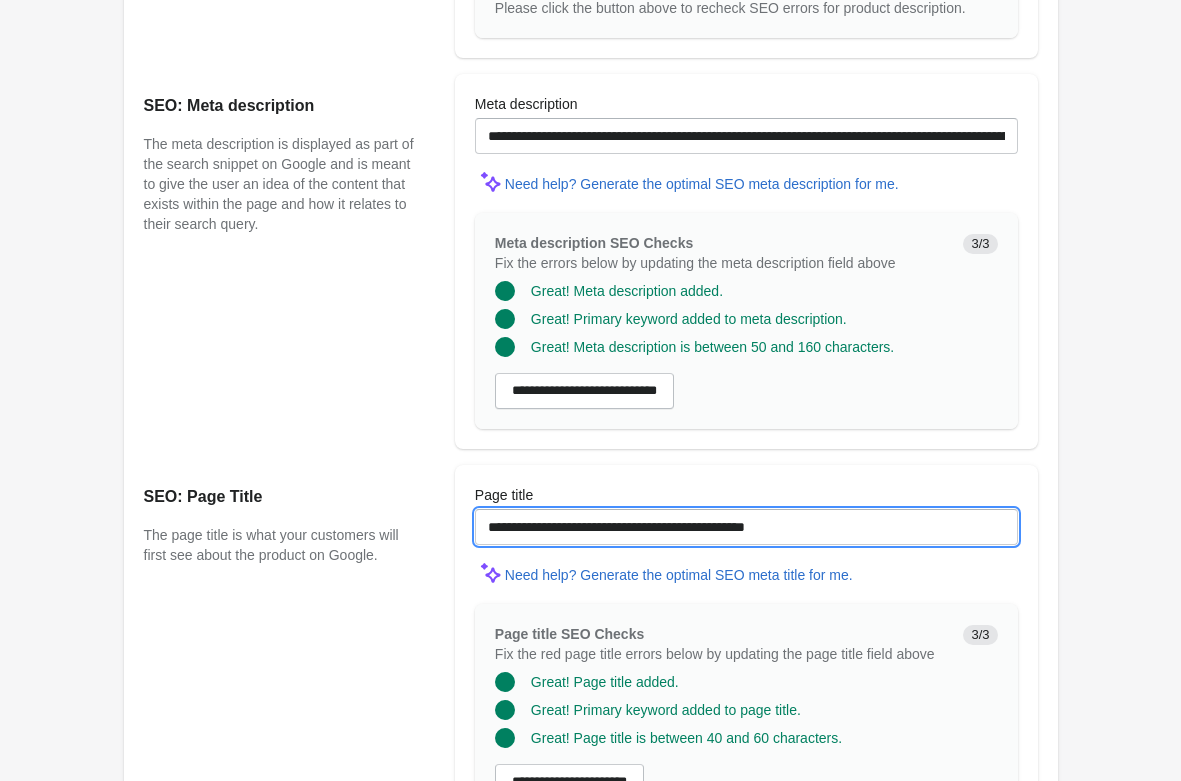 click on "**********" at bounding box center (746, 527) 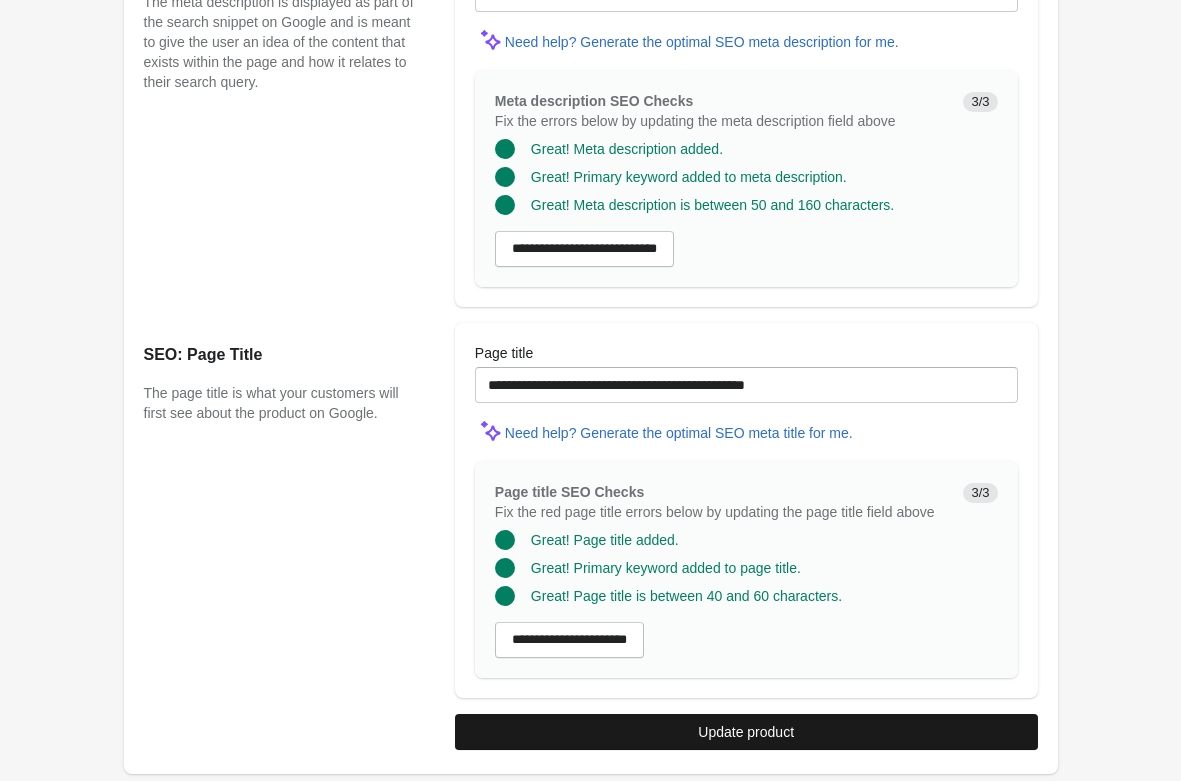 click on "Update product" at bounding box center (746, 732) 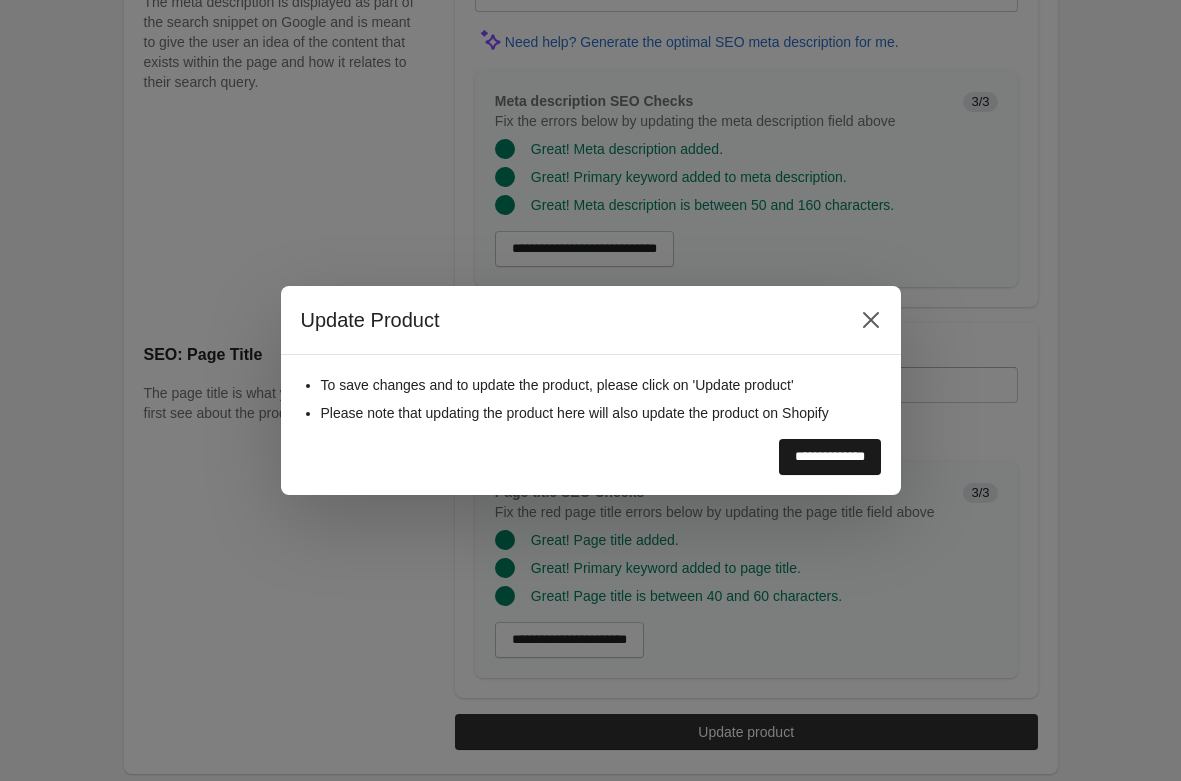 click on "**********" at bounding box center [830, 457] 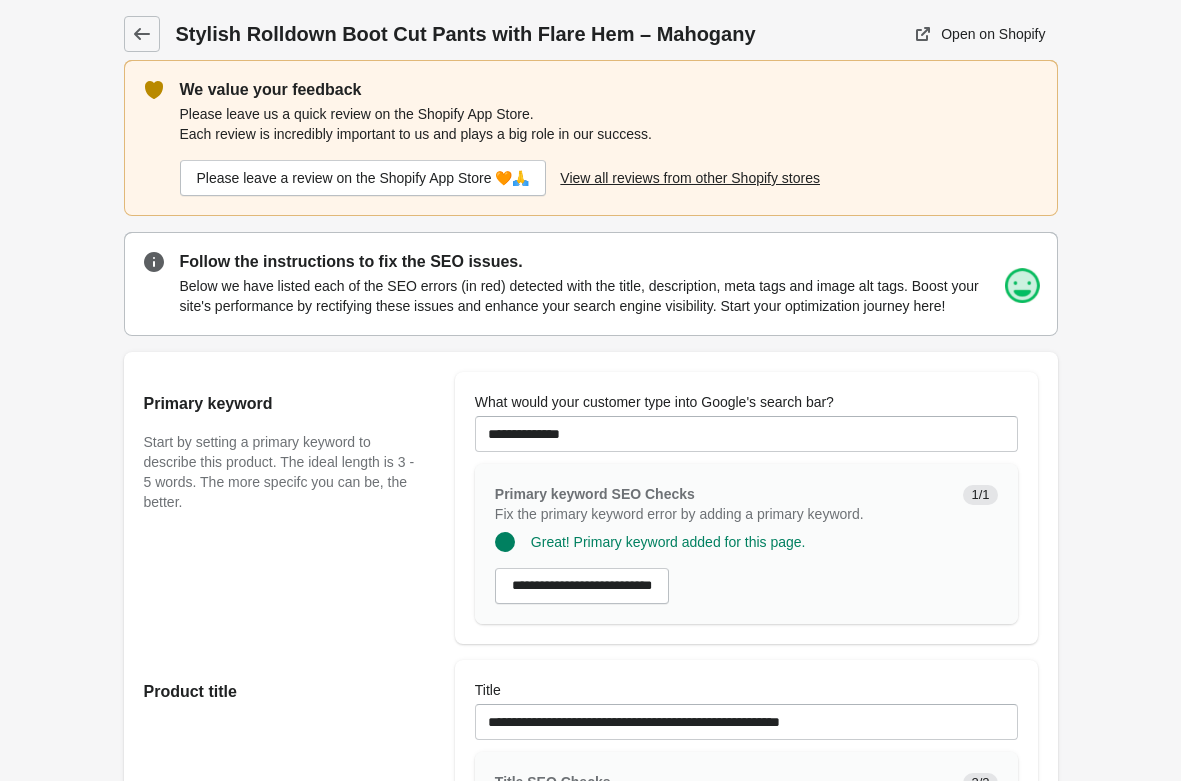scroll, scrollTop: 0, scrollLeft: 0, axis: both 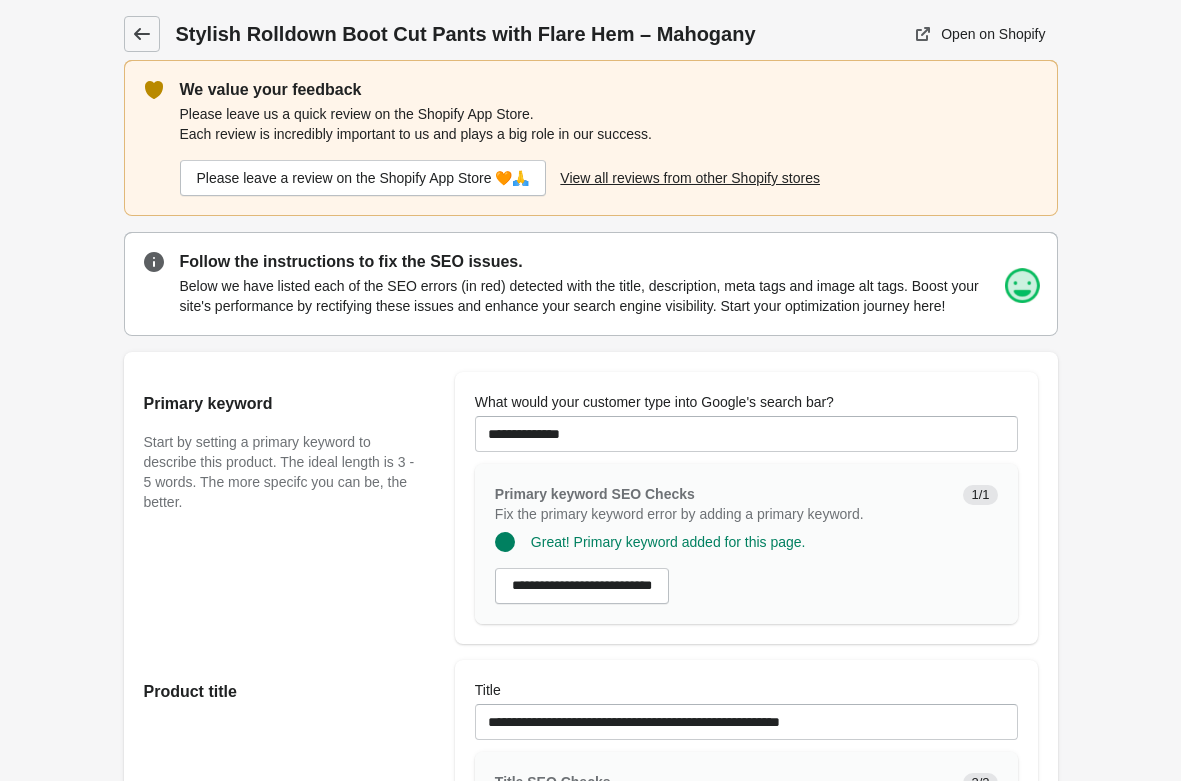 click at bounding box center [142, 34] 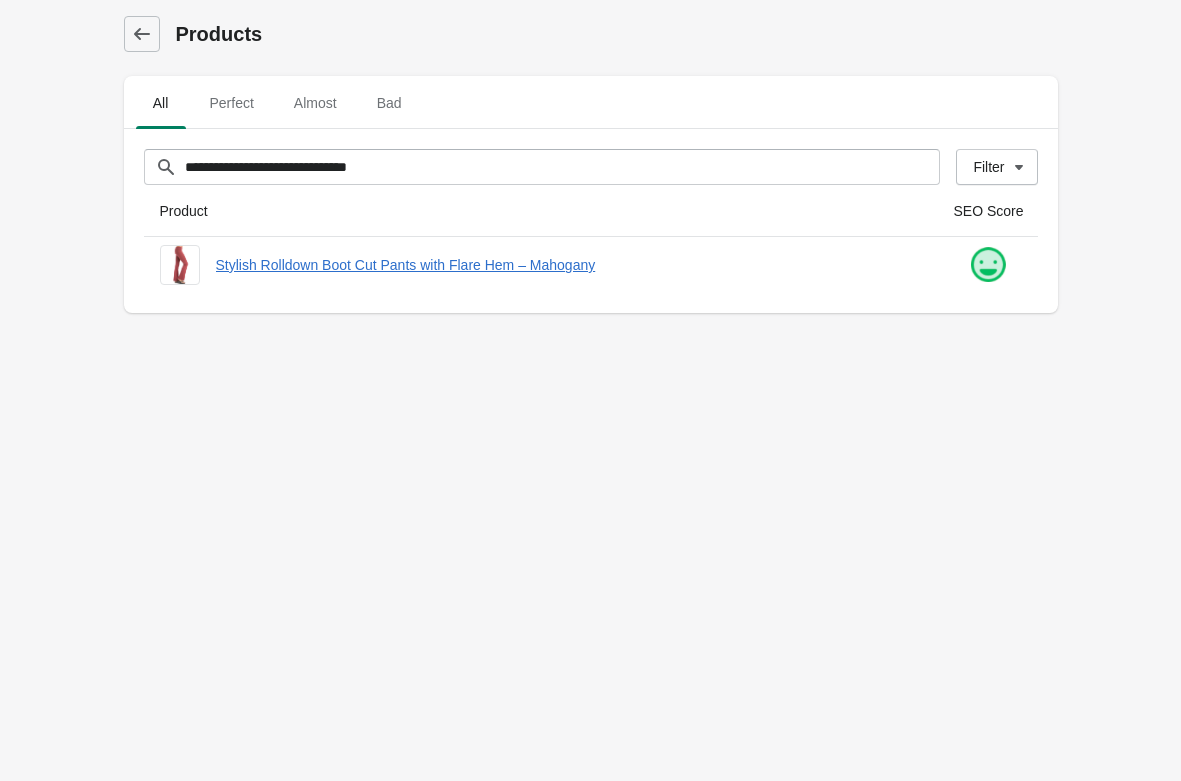 click on "**********" at bounding box center (590, 390) 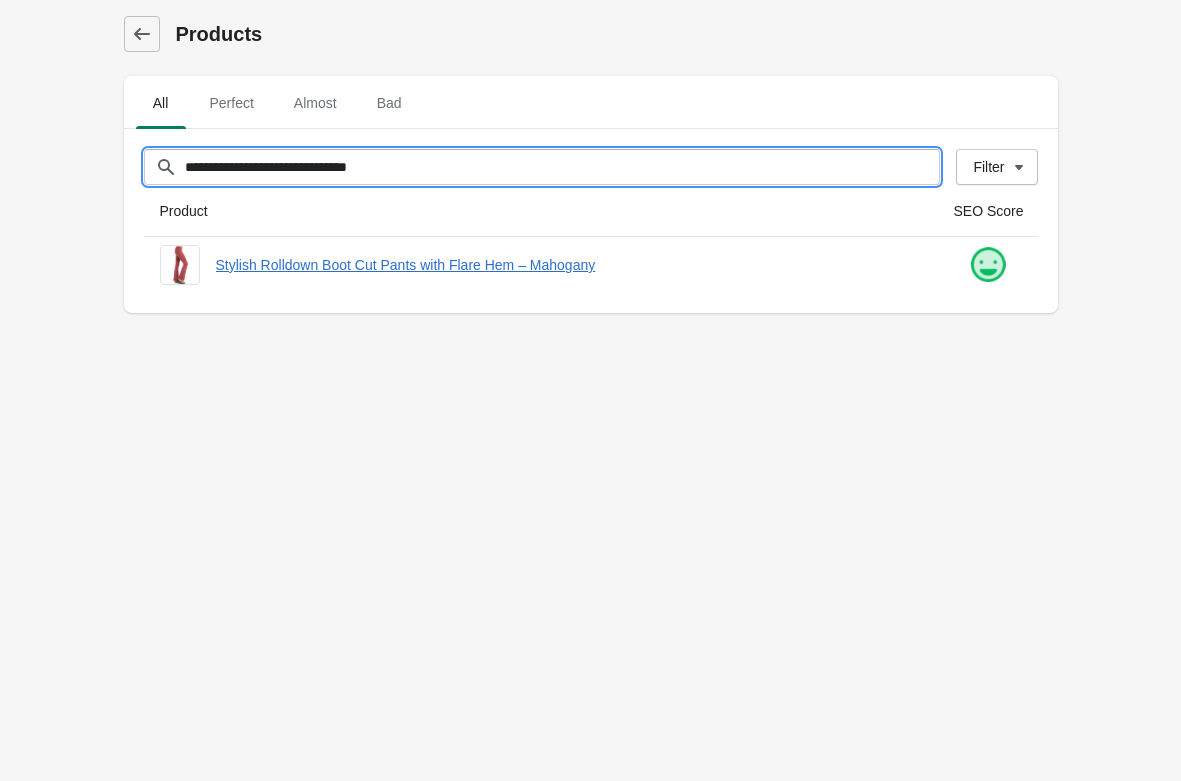 drag, startPoint x: 504, startPoint y: 174, endPoint x: 13, endPoint y: 226, distance: 493.74588 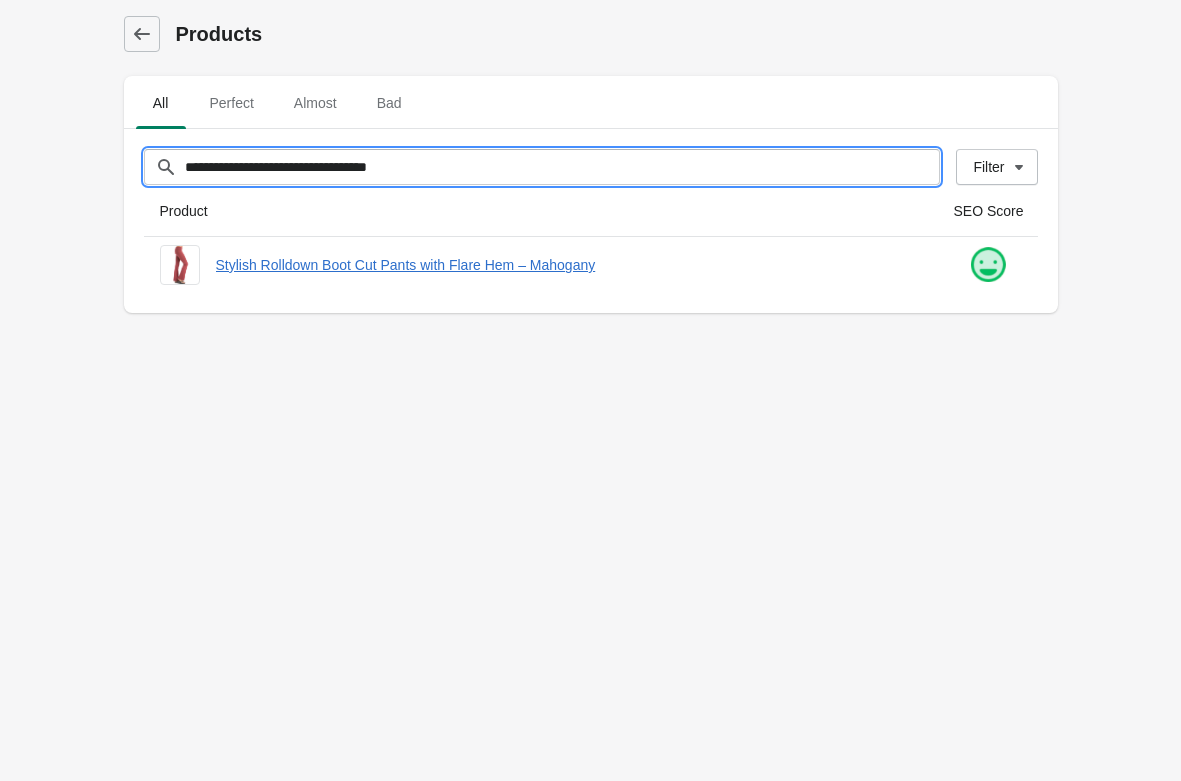 type on "**********" 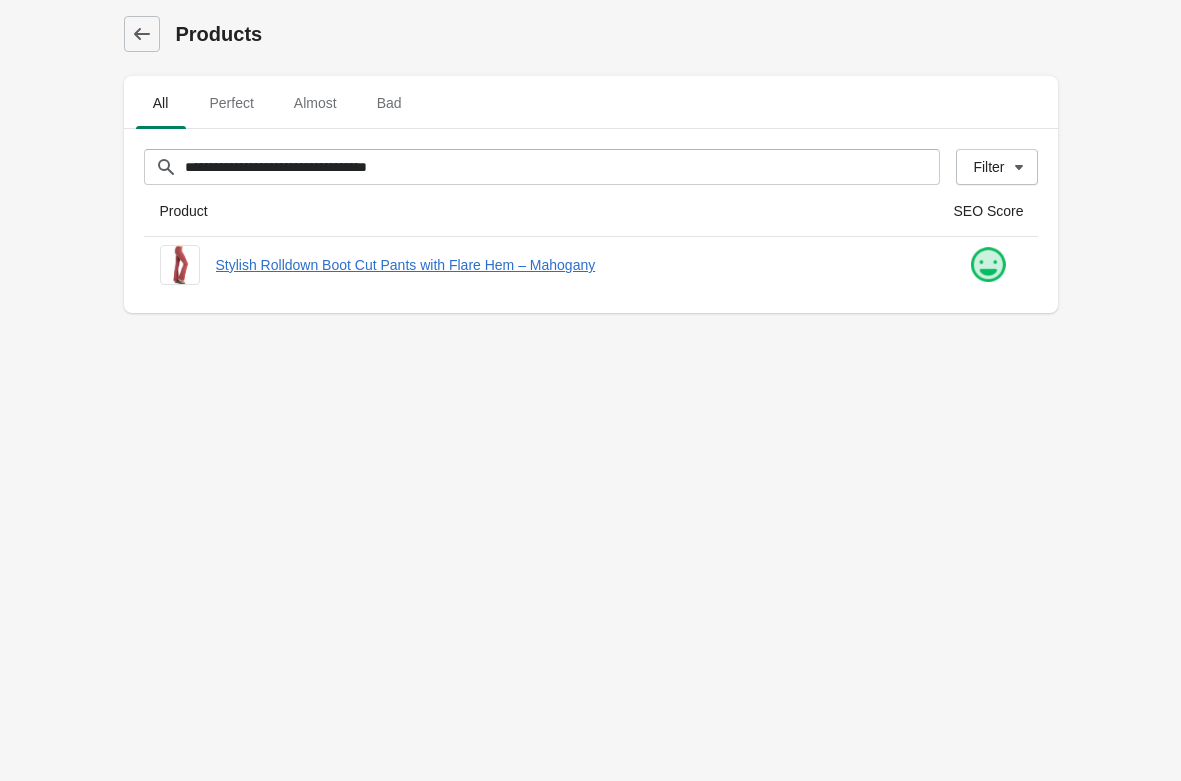 drag, startPoint x: 480, startPoint y: 454, endPoint x: 506, endPoint y: 494, distance: 47.707443 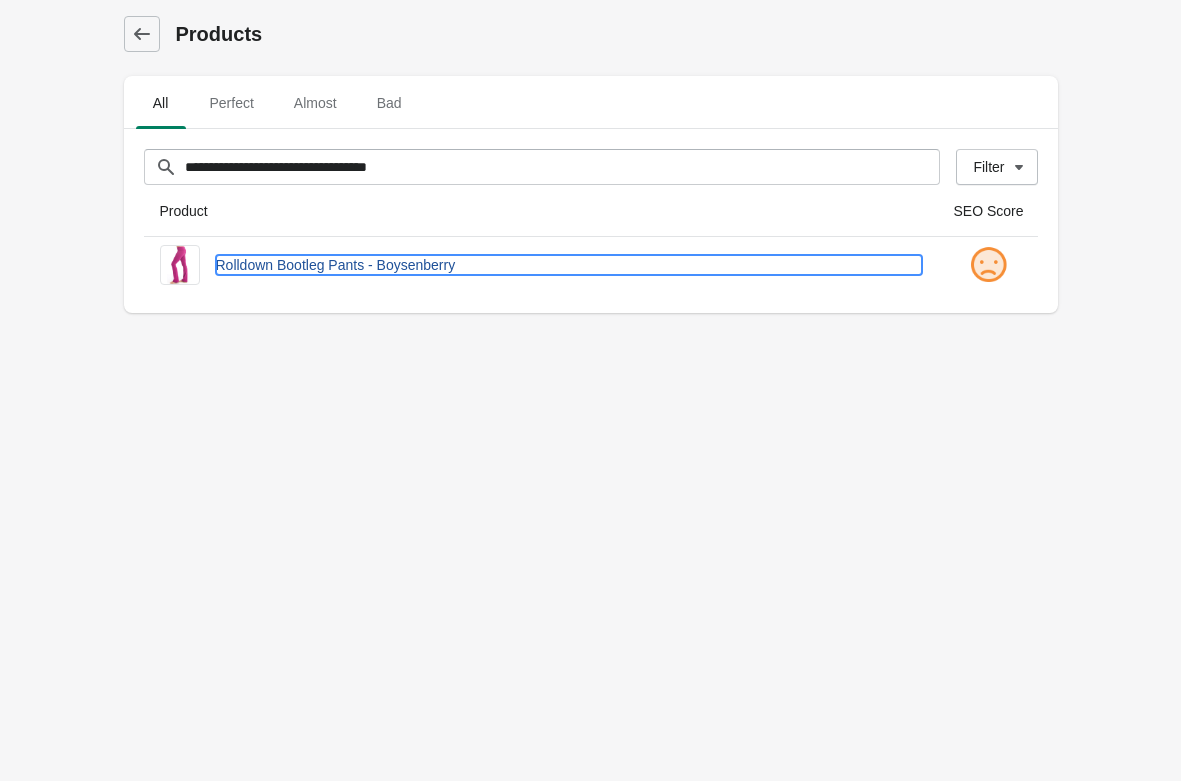 click on "Rolldown Bootleg Pants - Boysenberry" at bounding box center (569, 265) 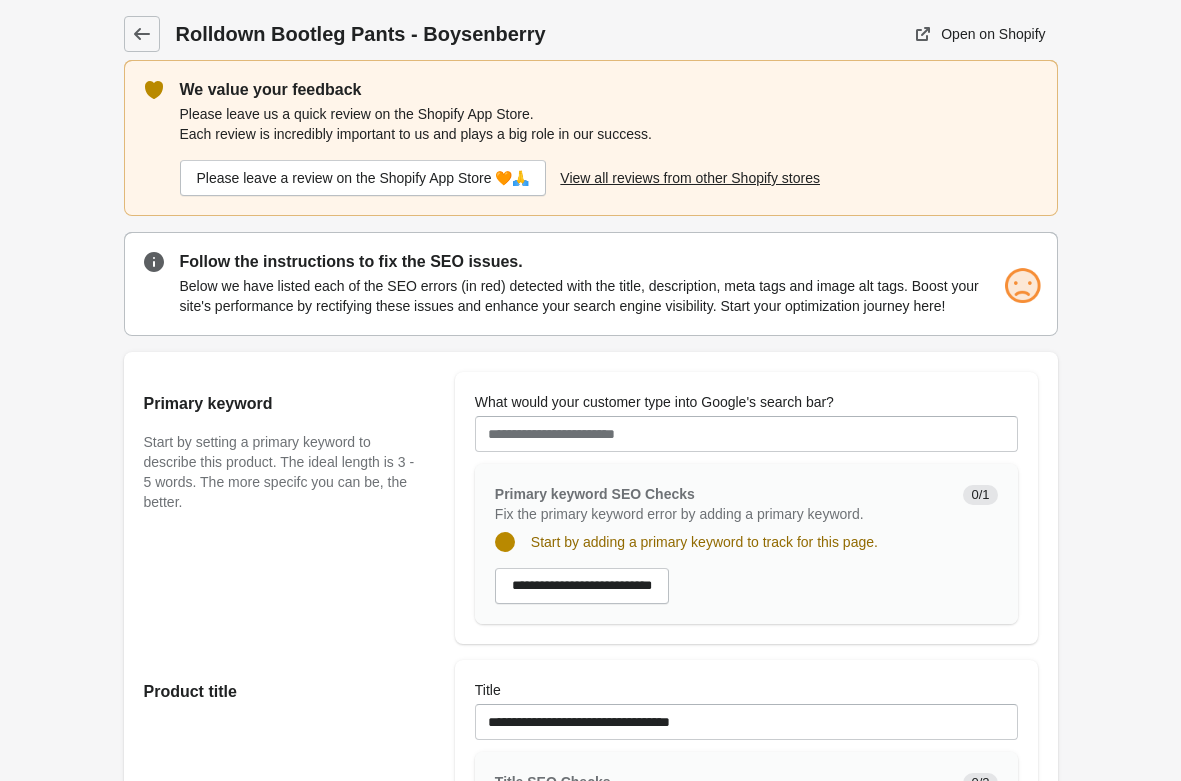 scroll, scrollTop: 0, scrollLeft: 0, axis: both 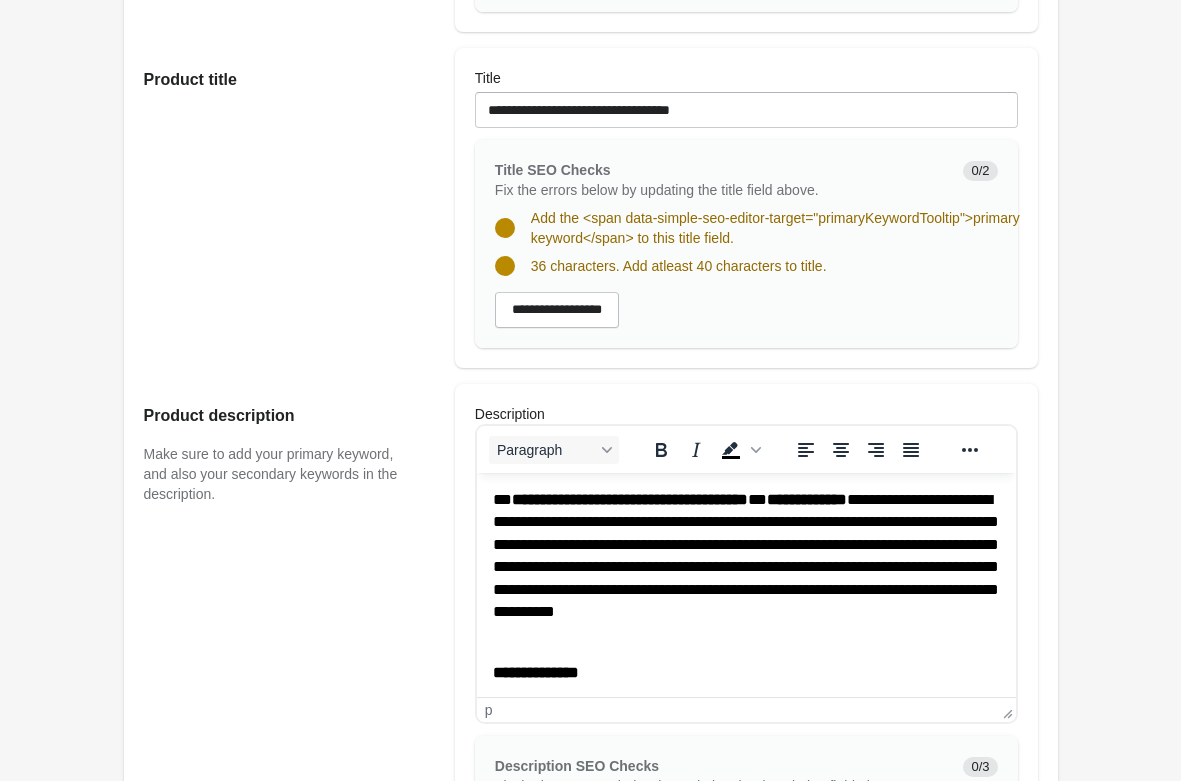 click on "**********" at bounding box center [745, 567] 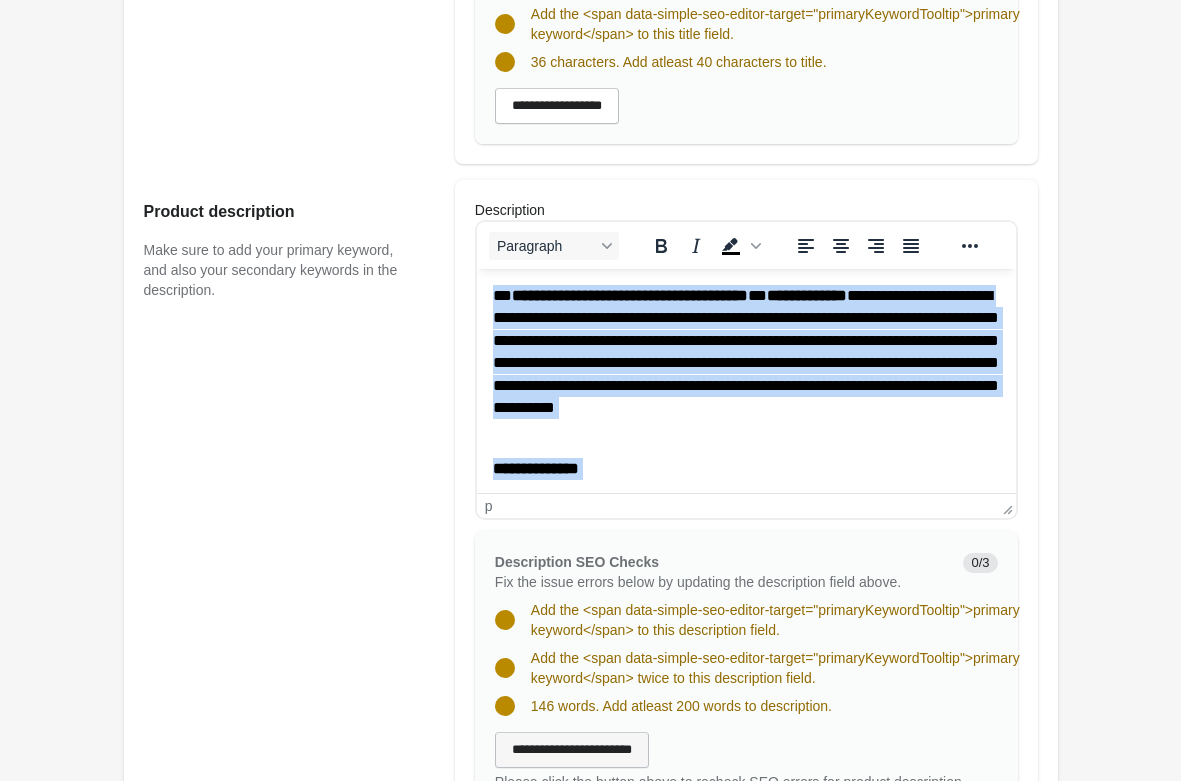 scroll, scrollTop: 1020, scrollLeft: 0, axis: vertical 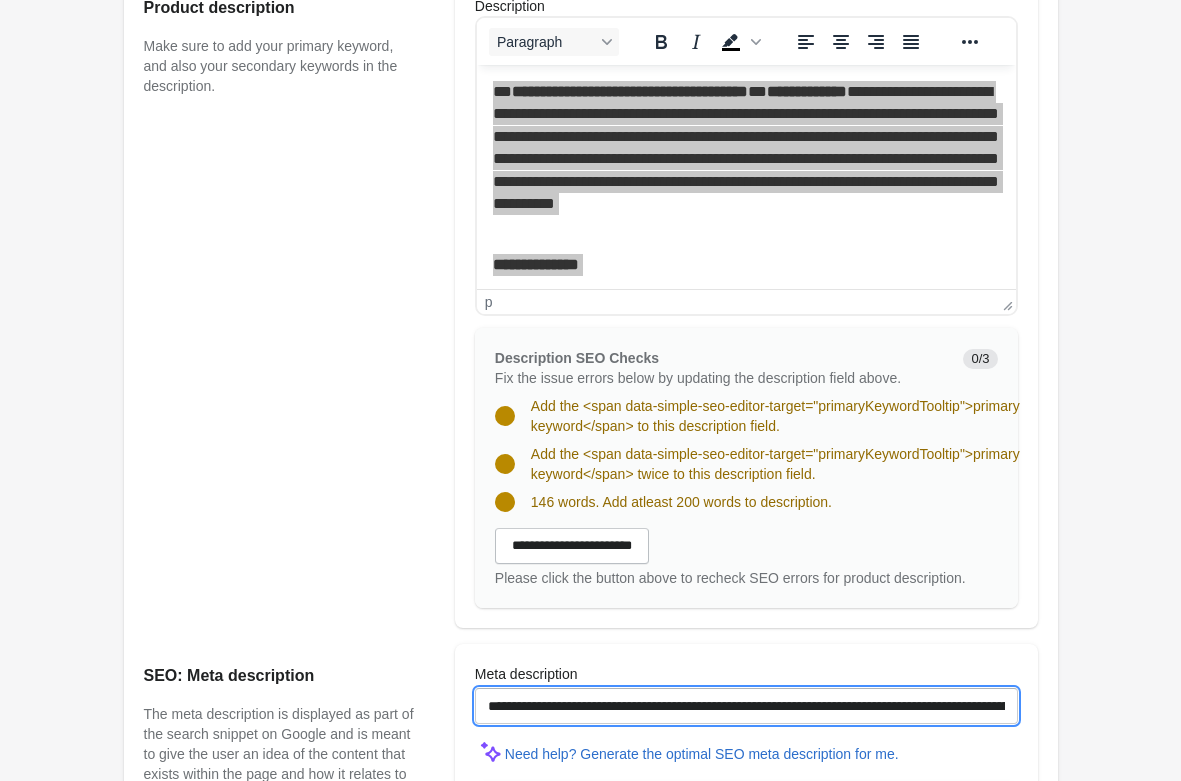 click on "**********" at bounding box center [746, 706] 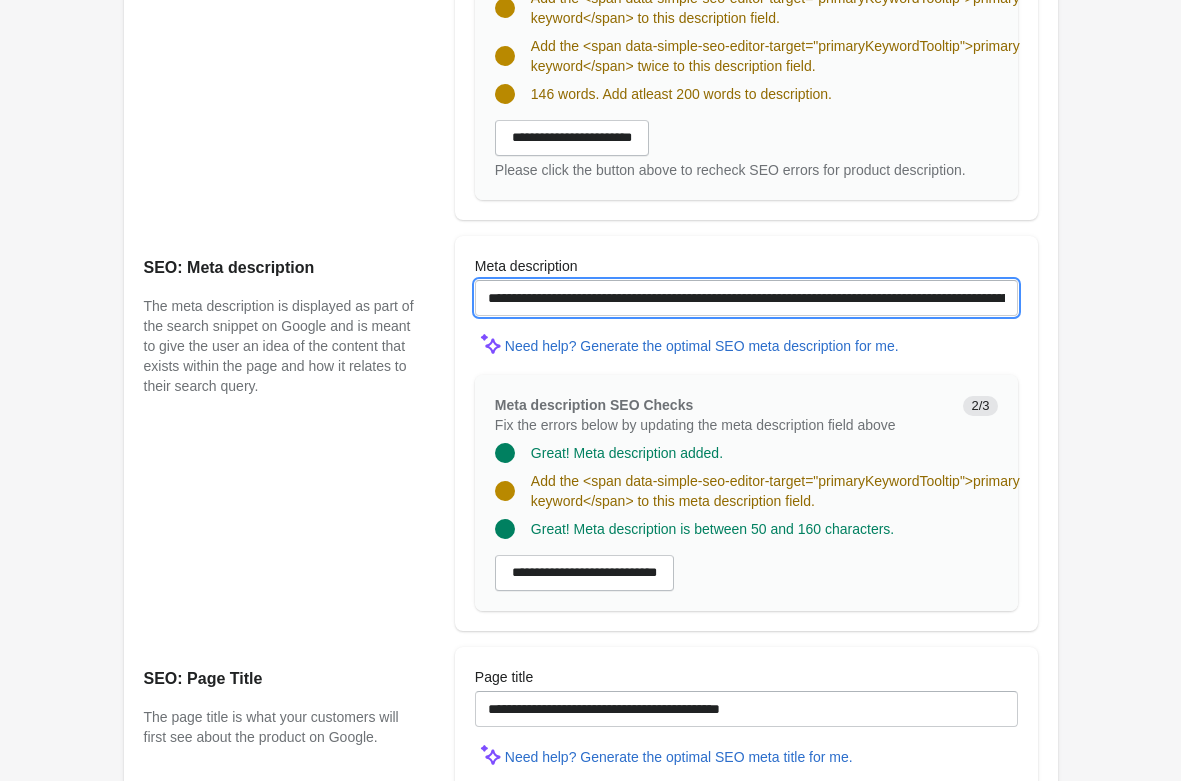 scroll, scrollTop: 1734, scrollLeft: 0, axis: vertical 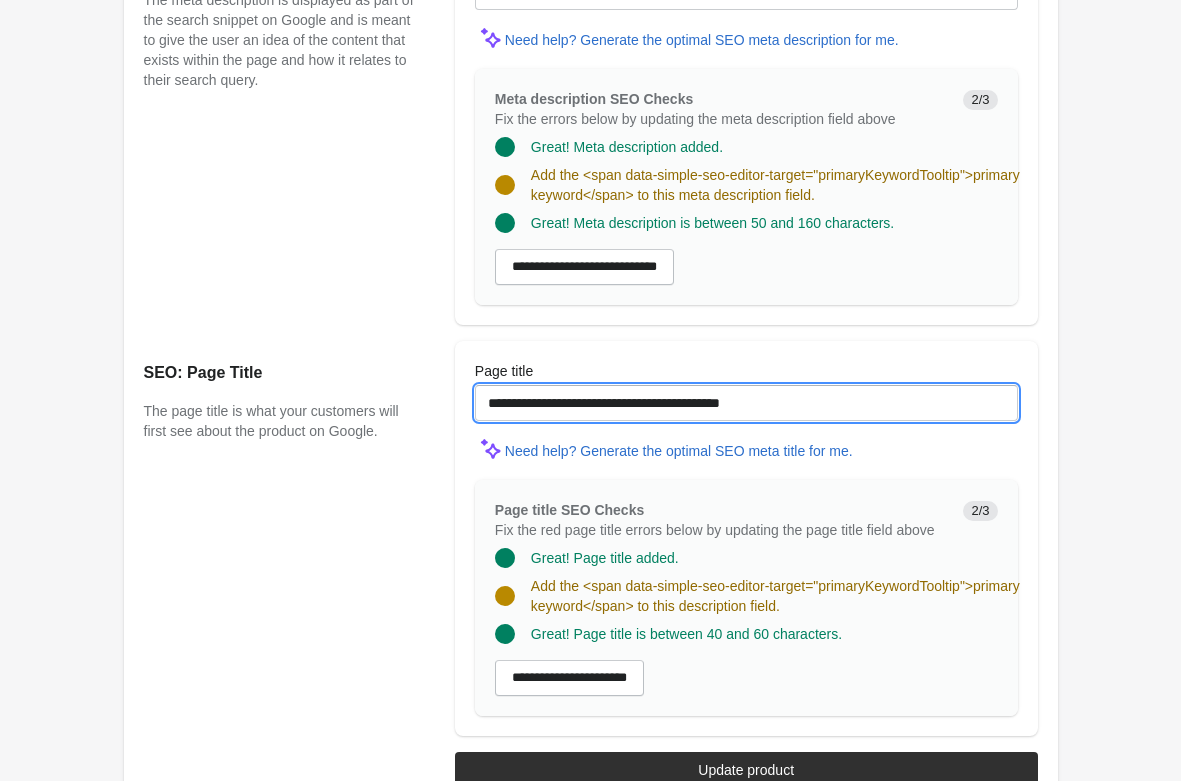 click on "**********" at bounding box center (746, 403) 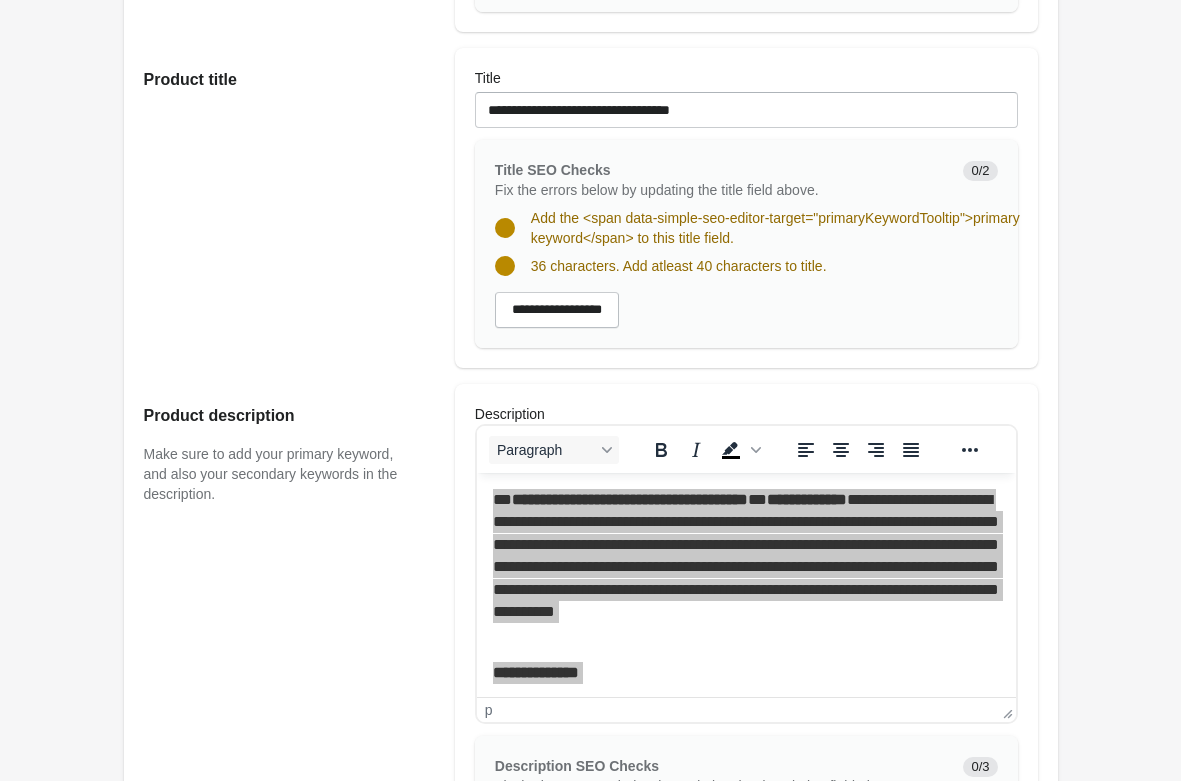 scroll, scrollTop: 306, scrollLeft: 0, axis: vertical 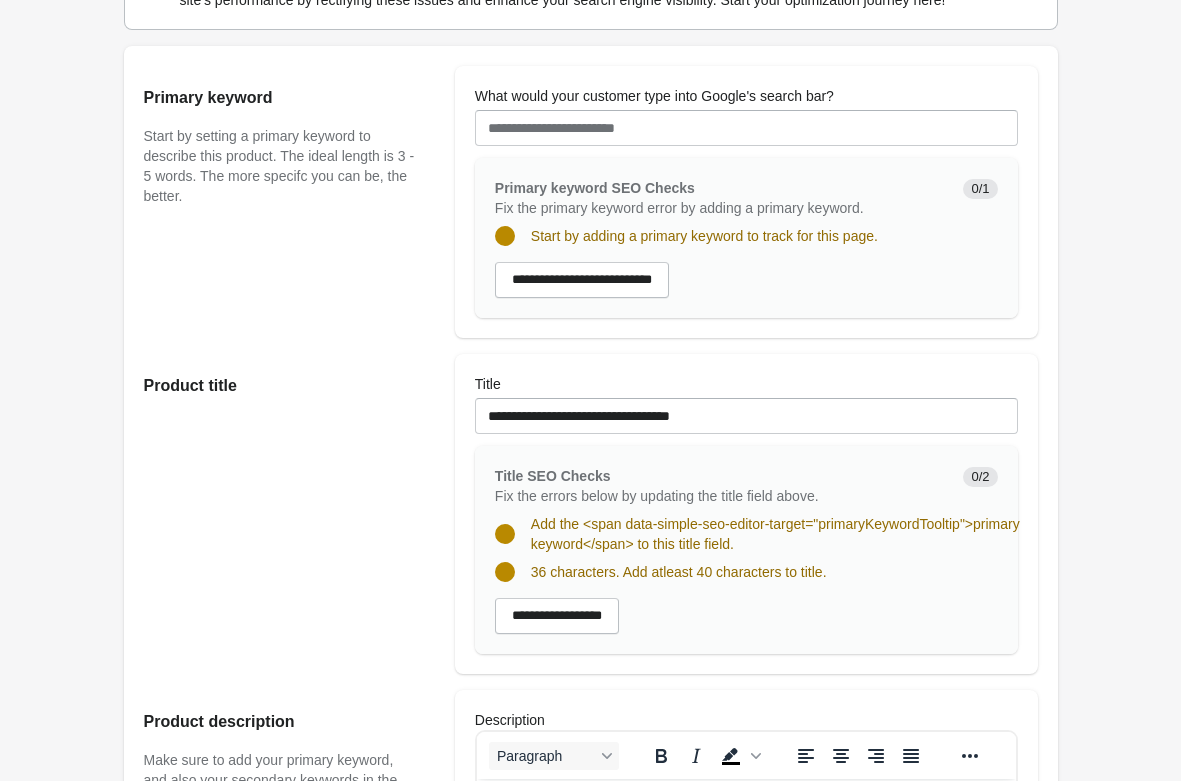 drag, startPoint x: 638, startPoint y: 151, endPoint x: 639, endPoint y: 131, distance: 20.024984 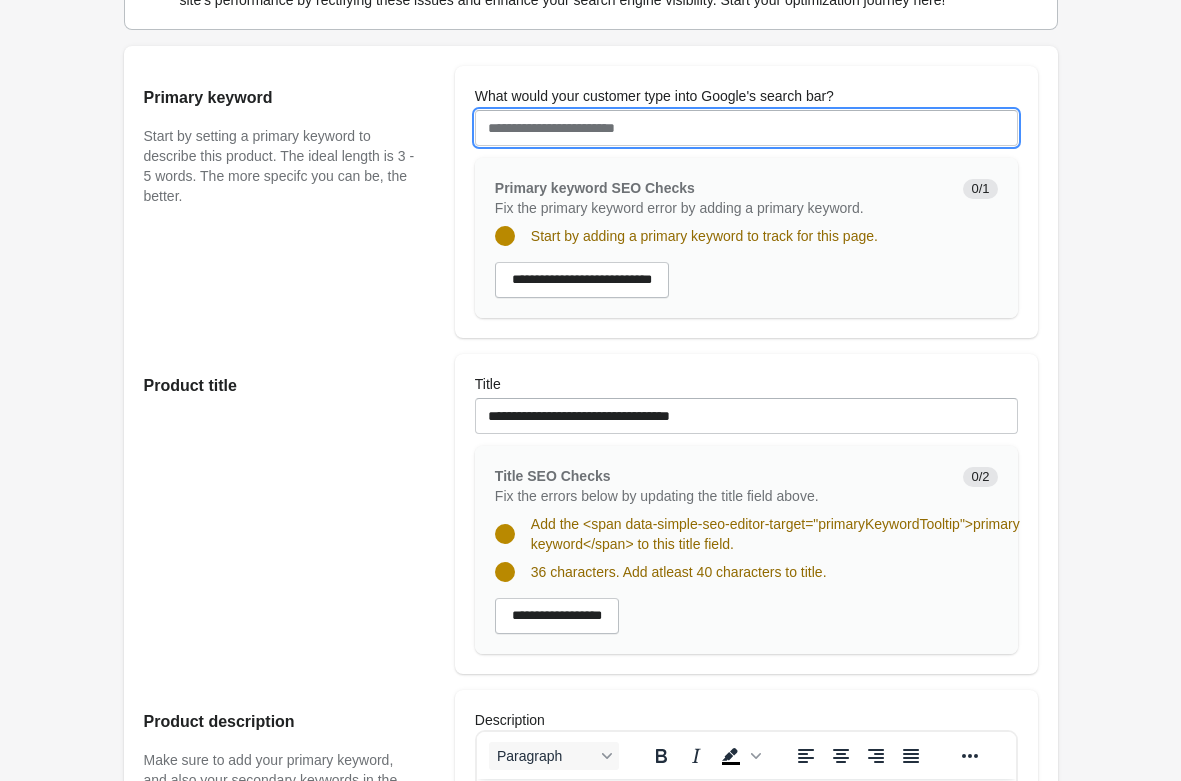 click on "What would your customer type into Google's search bar?" at bounding box center (746, 128) 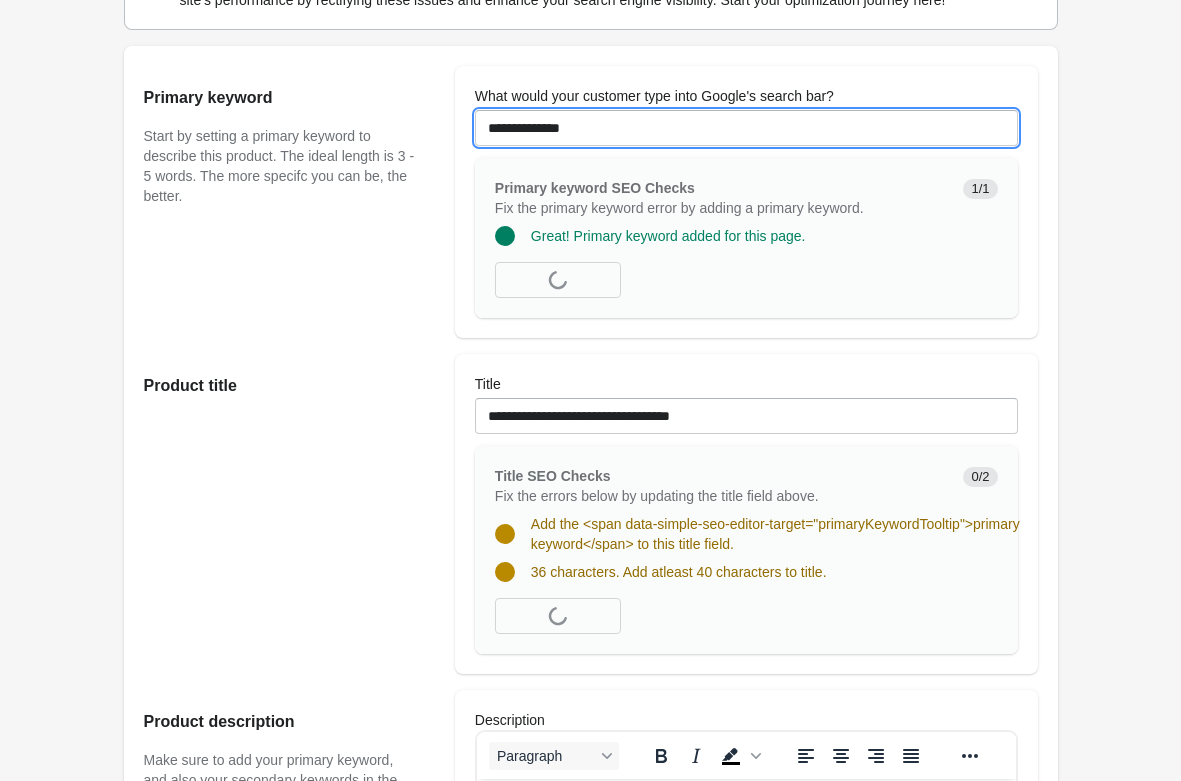 type on "**********" 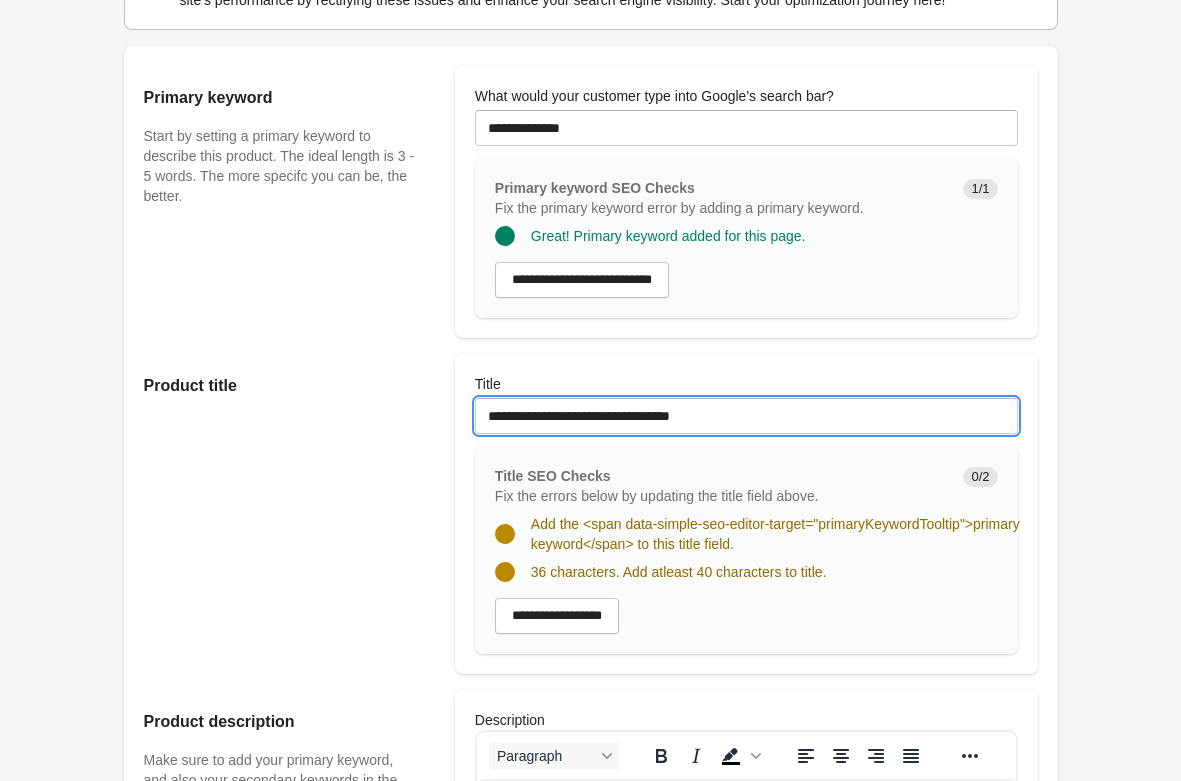 drag, startPoint x: 647, startPoint y: 426, endPoint x: 208, endPoint y: 389, distance: 440.55646 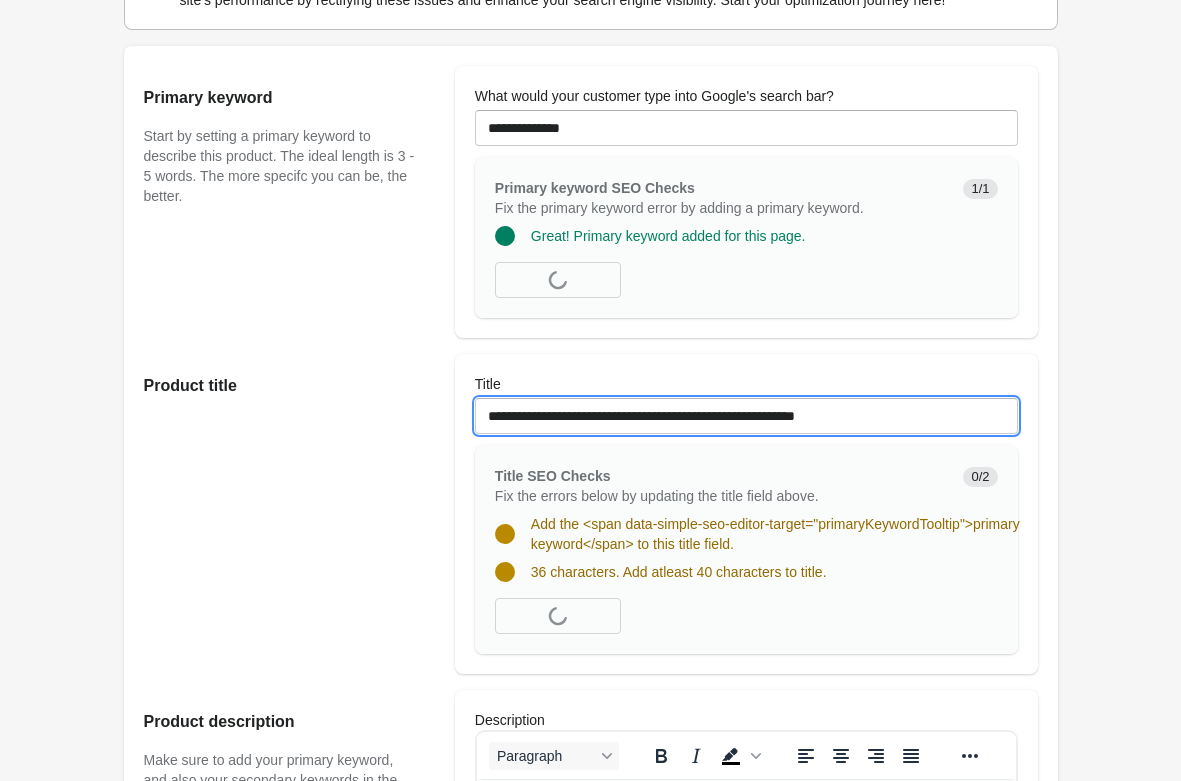 type on "**********" 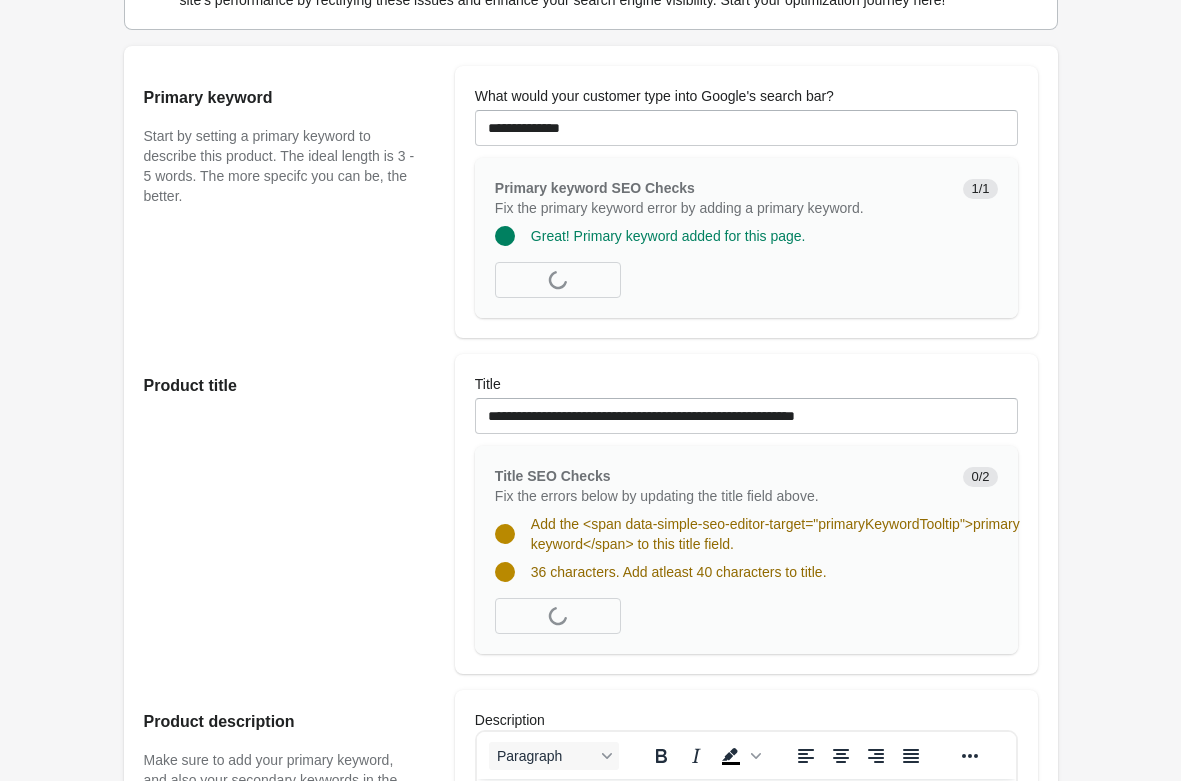 click on "Rolldown Bootleg Pants - Boysenberry
Open on Shopify" at bounding box center [590, 971] 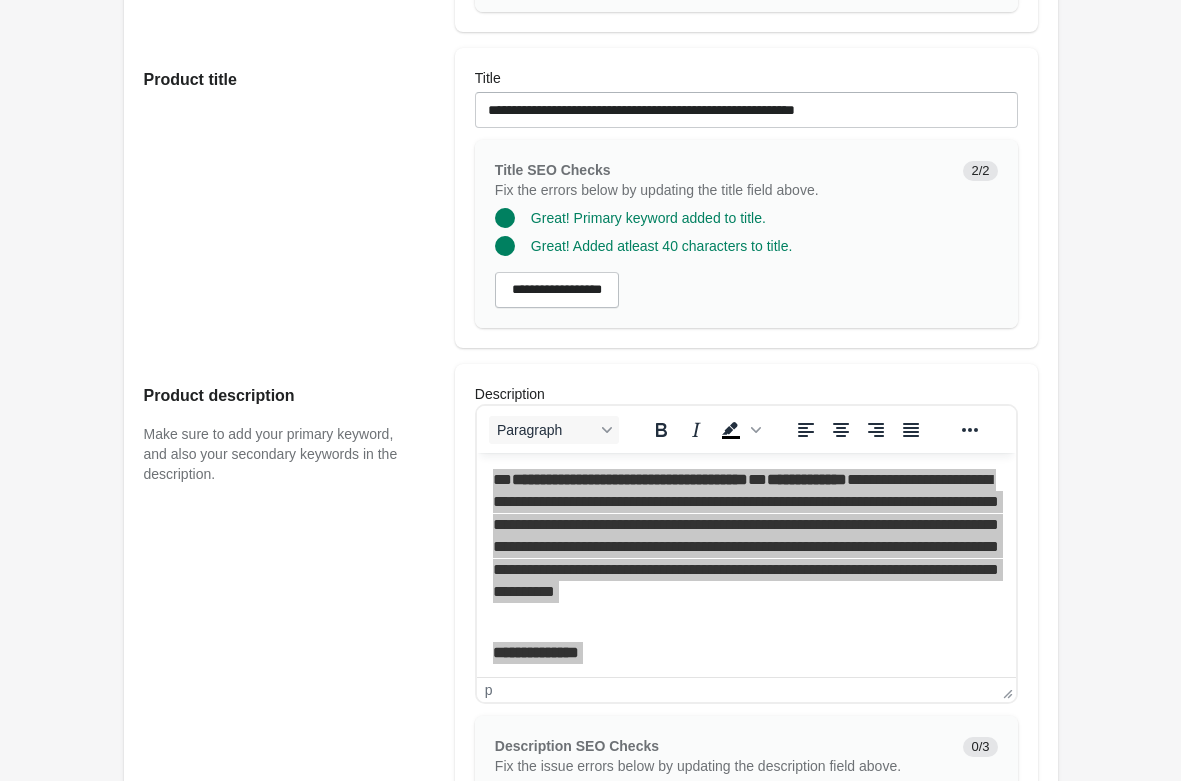 scroll, scrollTop: 918, scrollLeft: 0, axis: vertical 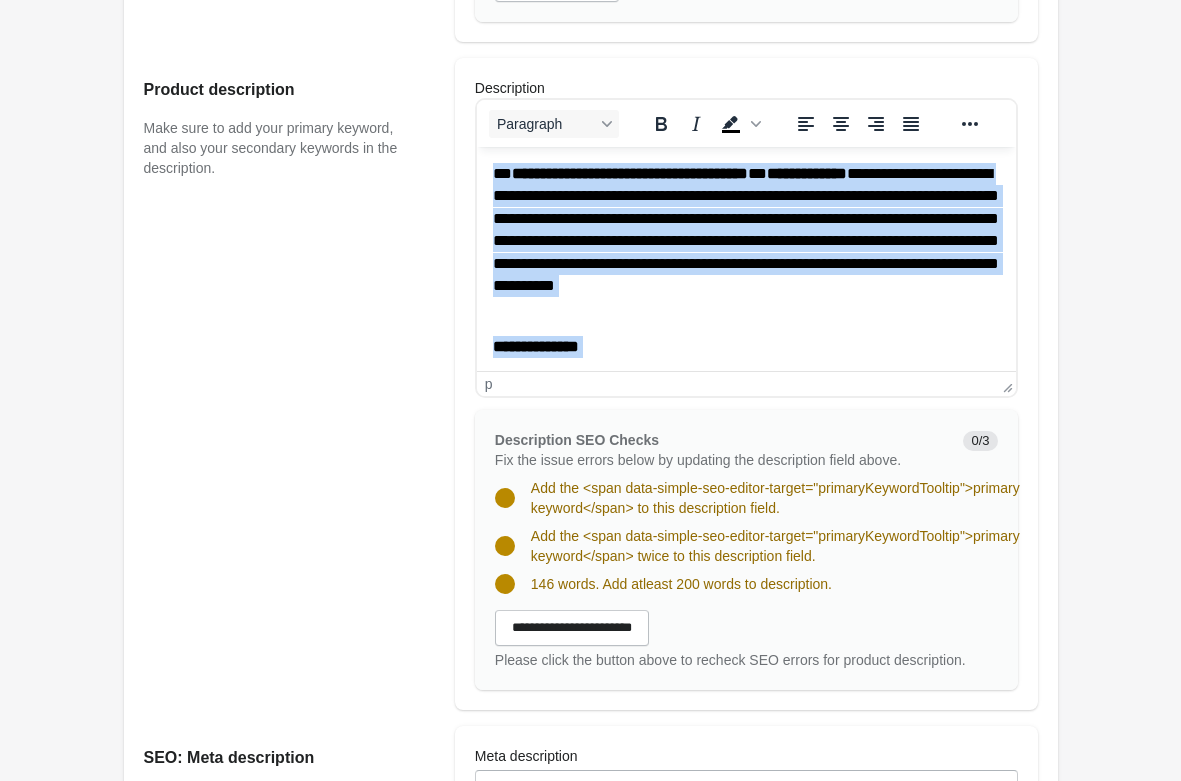 click on "**********" at bounding box center (745, 241) 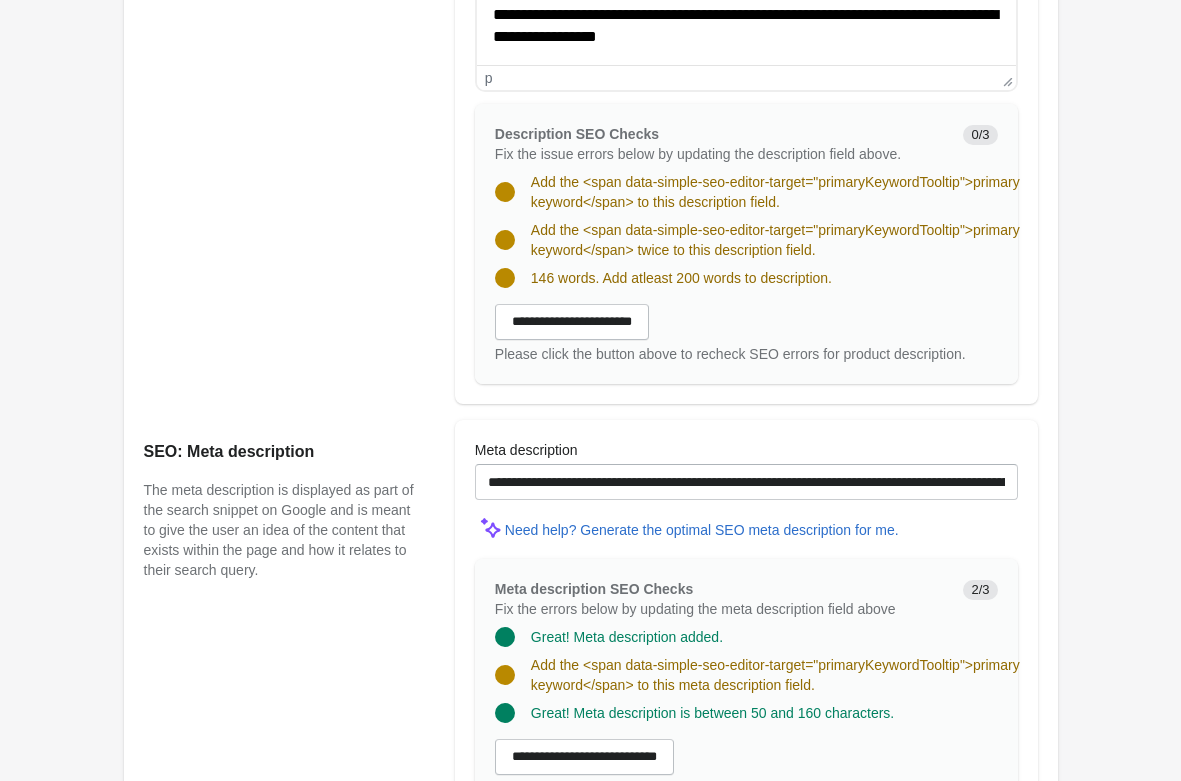 scroll, scrollTop: 1530, scrollLeft: 0, axis: vertical 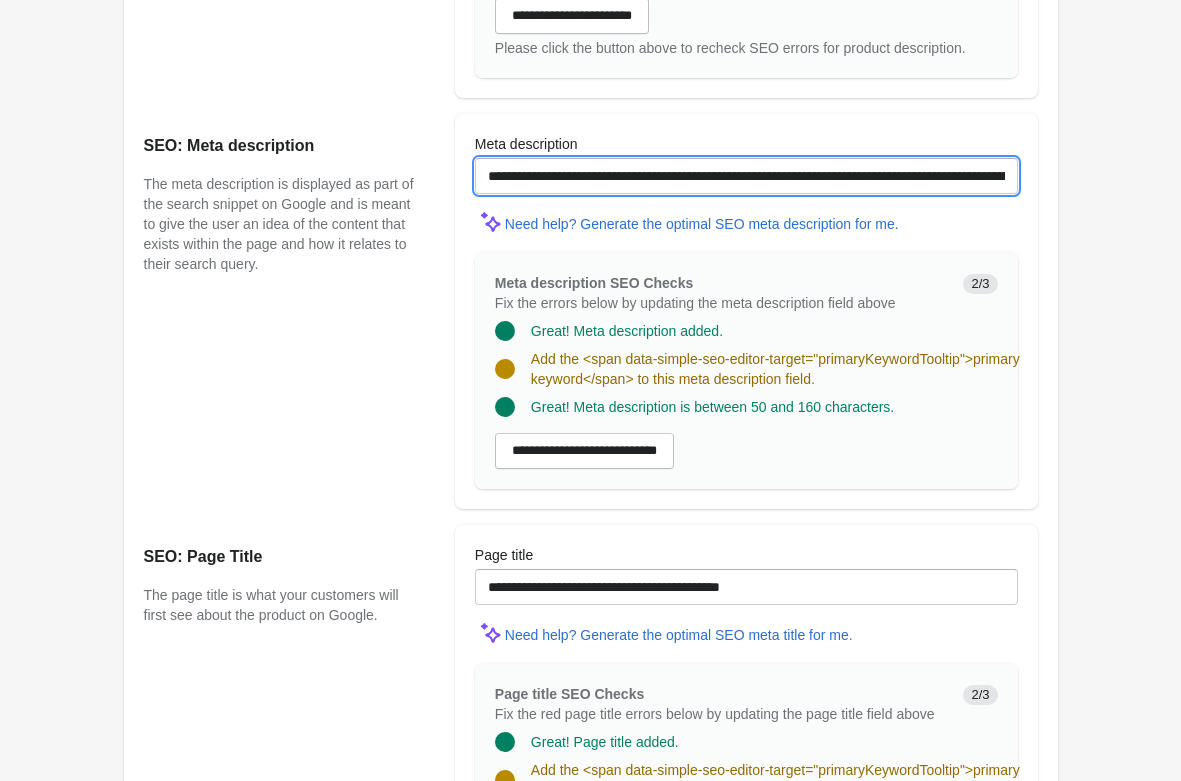 click on "**********" at bounding box center [746, 176] 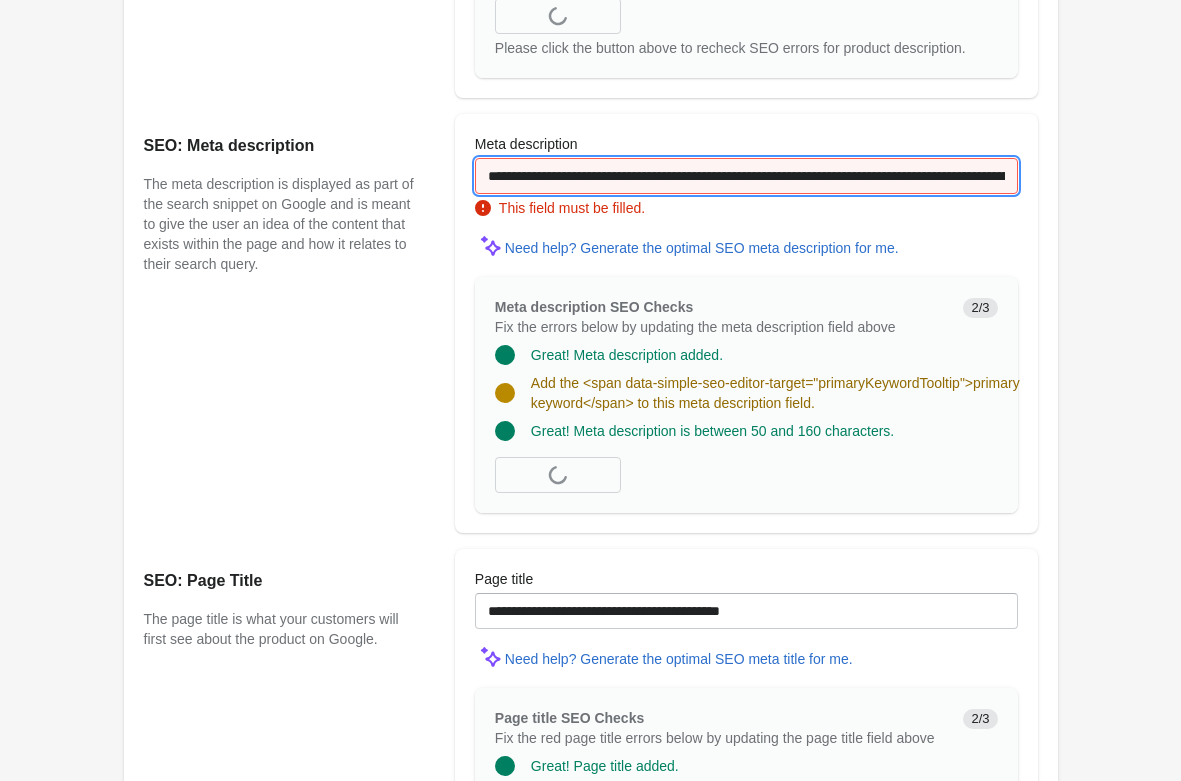 scroll, scrollTop: 0, scrollLeft: 420, axis: horizontal 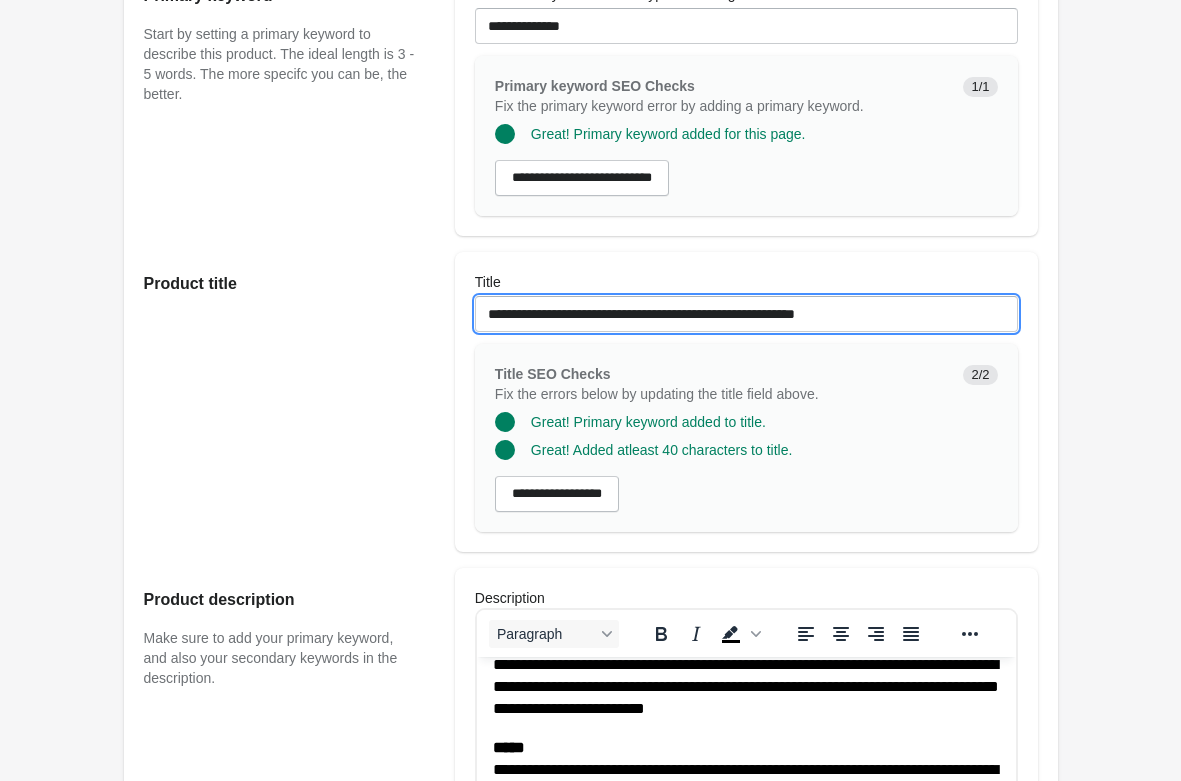 drag, startPoint x: 781, startPoint y: 320, endPoint x: 1017, endPoint y: 326, distance: 236.07626 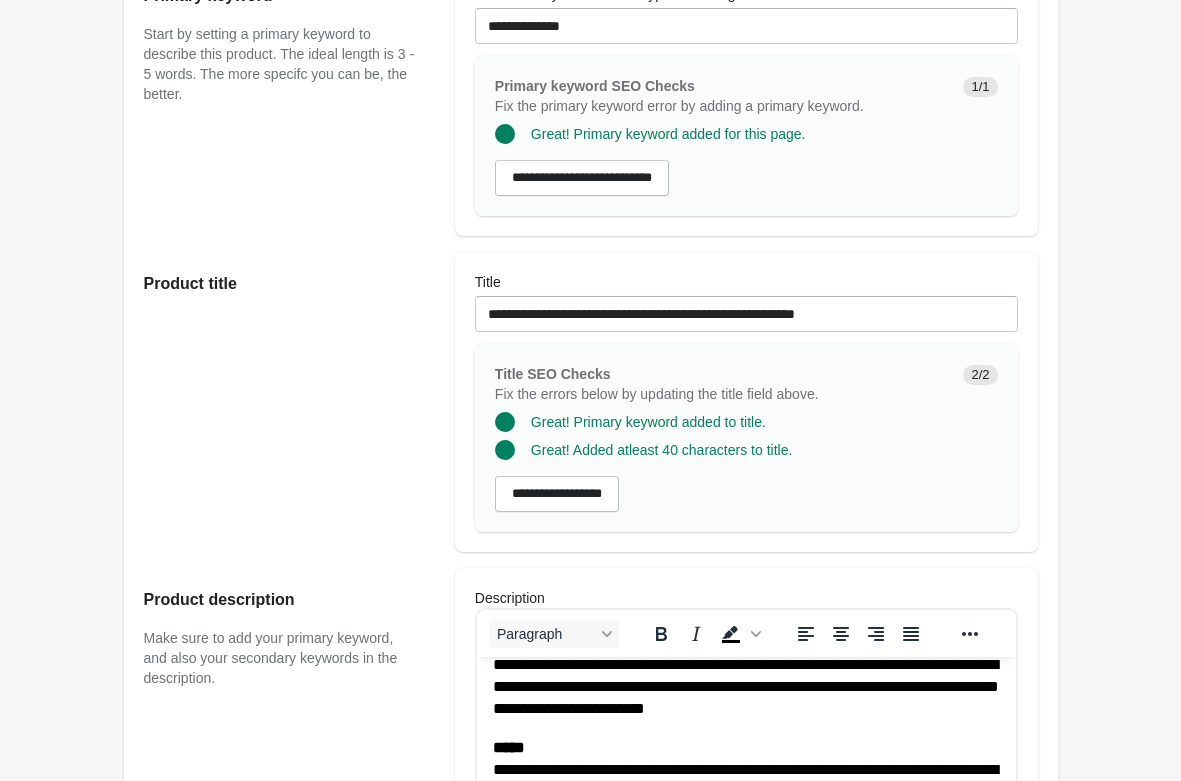 click on "Rolldown Bootleg Pants - Boysenberry
Open on Shopify" at bounding box center [590, 829] 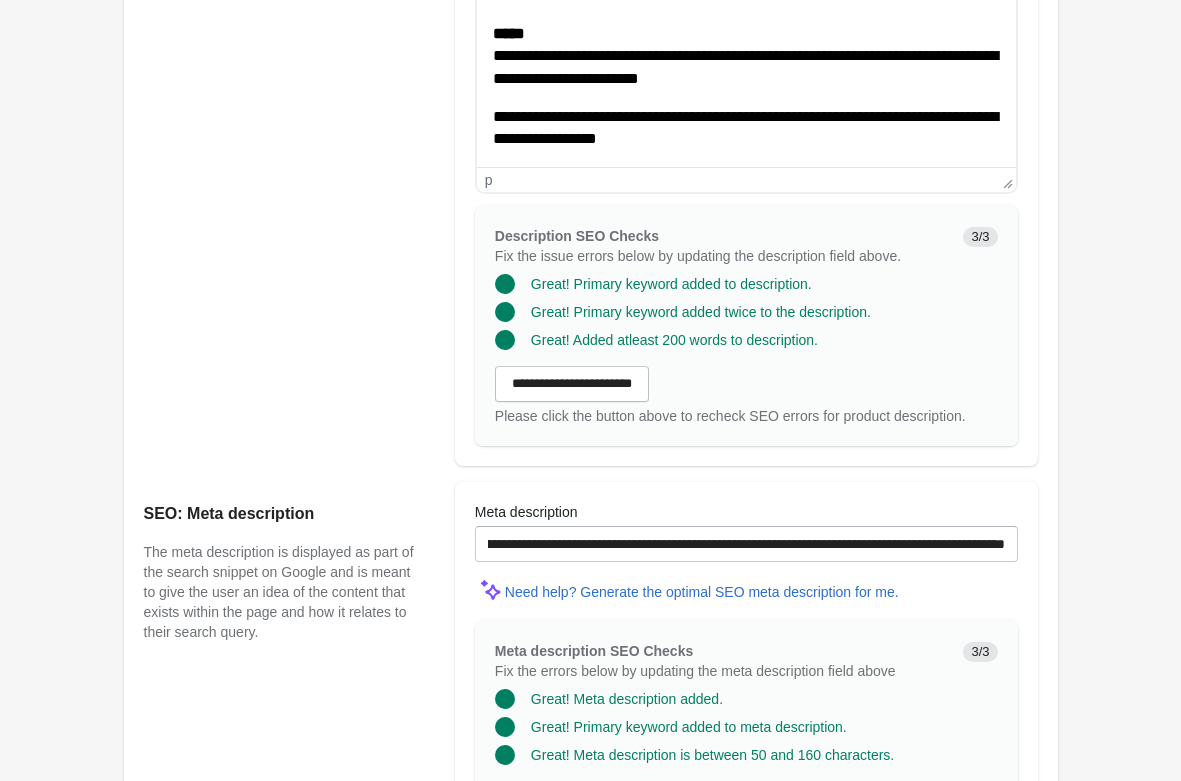 scroll, scrollTop: 1428, scrollLeft: 0, axis: vertical 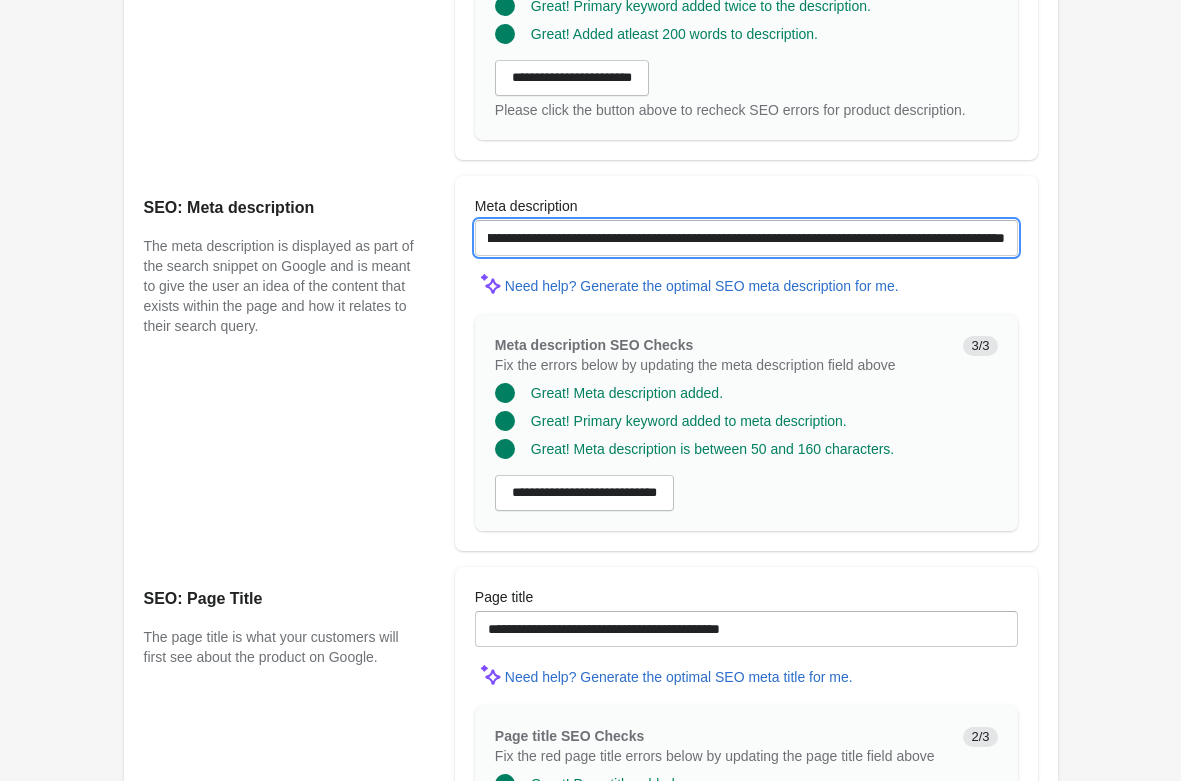 click on "**********" at bounding box center (746, 238) 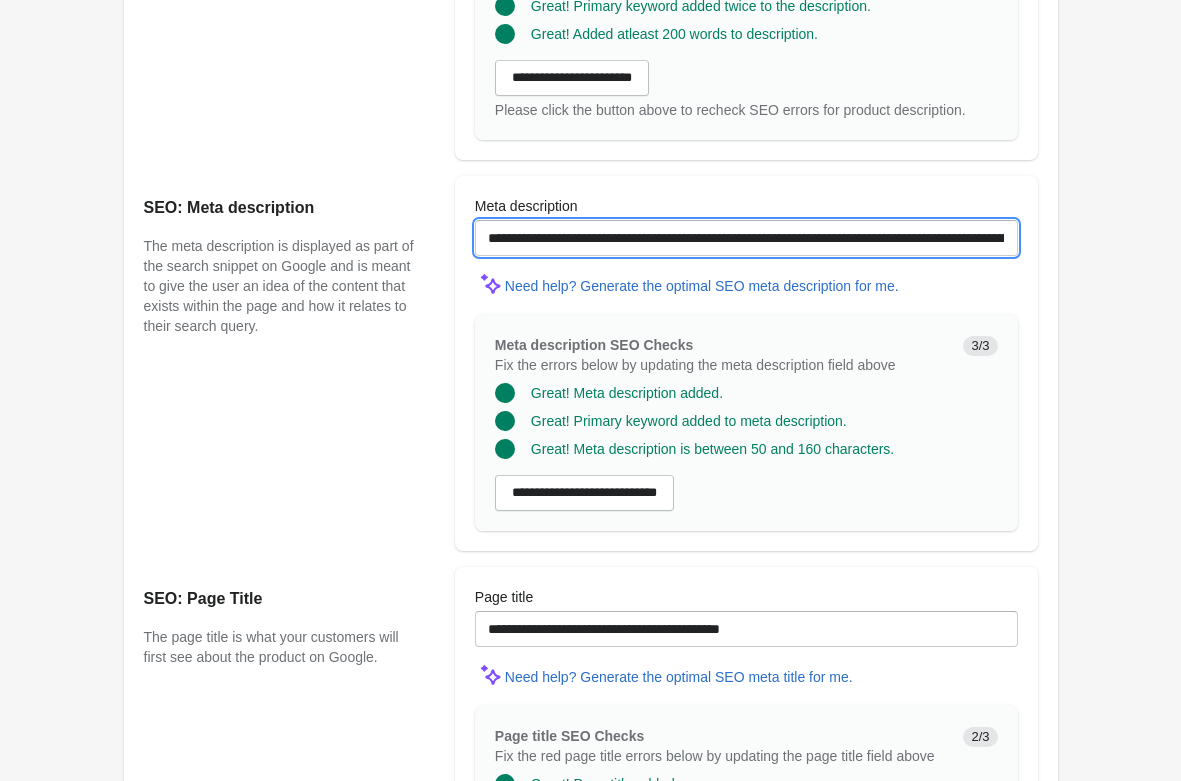 drag, startPoint x: 732, startPoint y: 231, endPoint x: 188, endPoint y: 235, distance: 544.0147 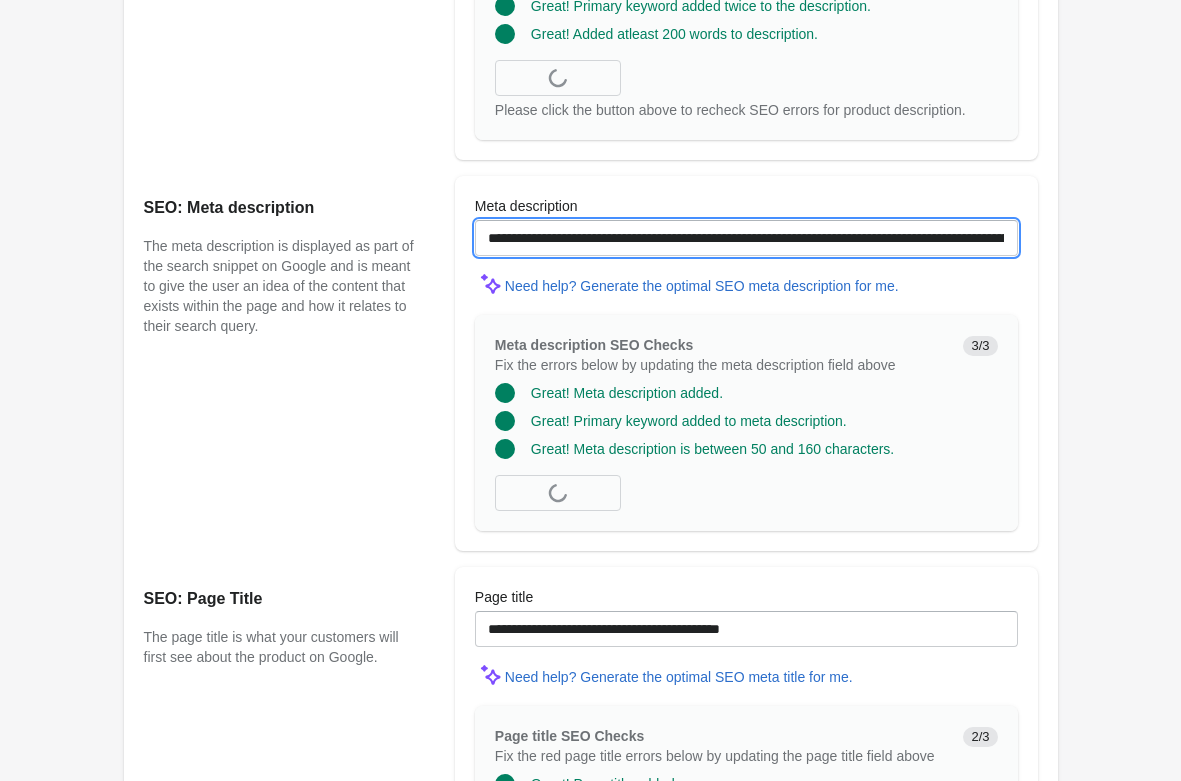 type on "**********" 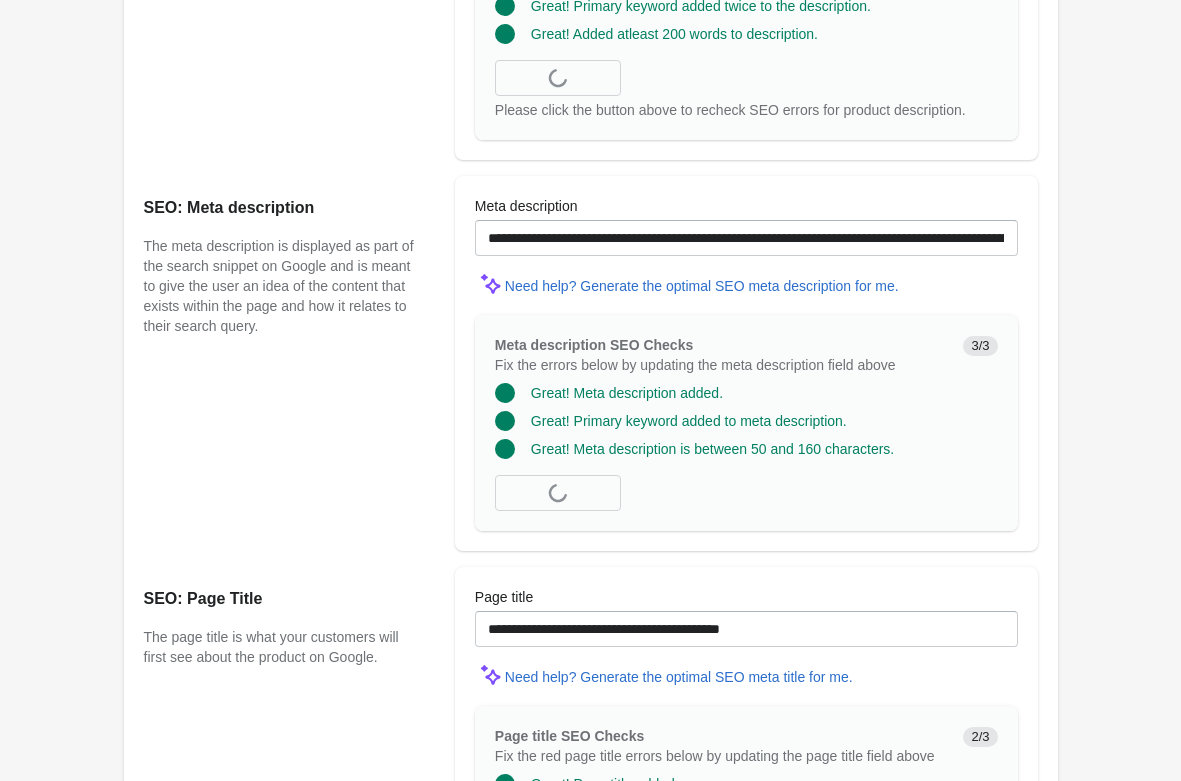 click on "Rolldown Bootleg Pants - Boysenberry
Open on Shopify" at bounding box center (590, -191) 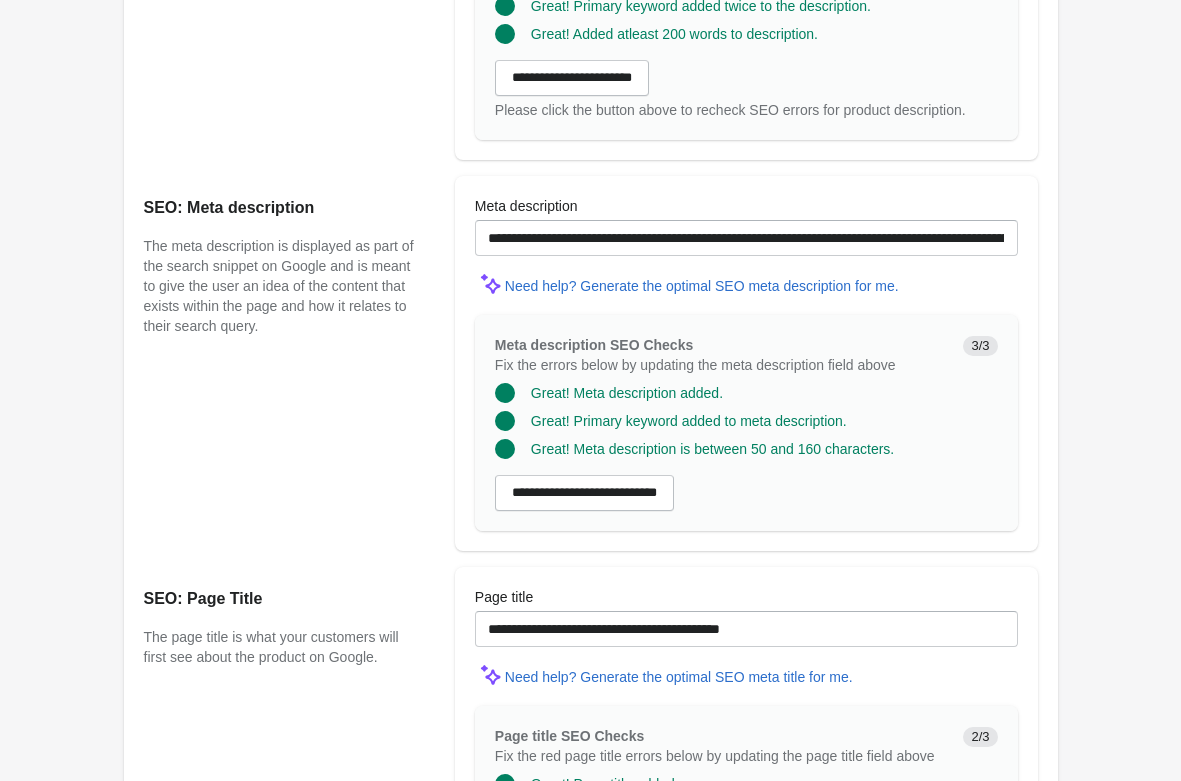scroll, scrollTop: 1692, scrollLeft: 0, axis: vertical 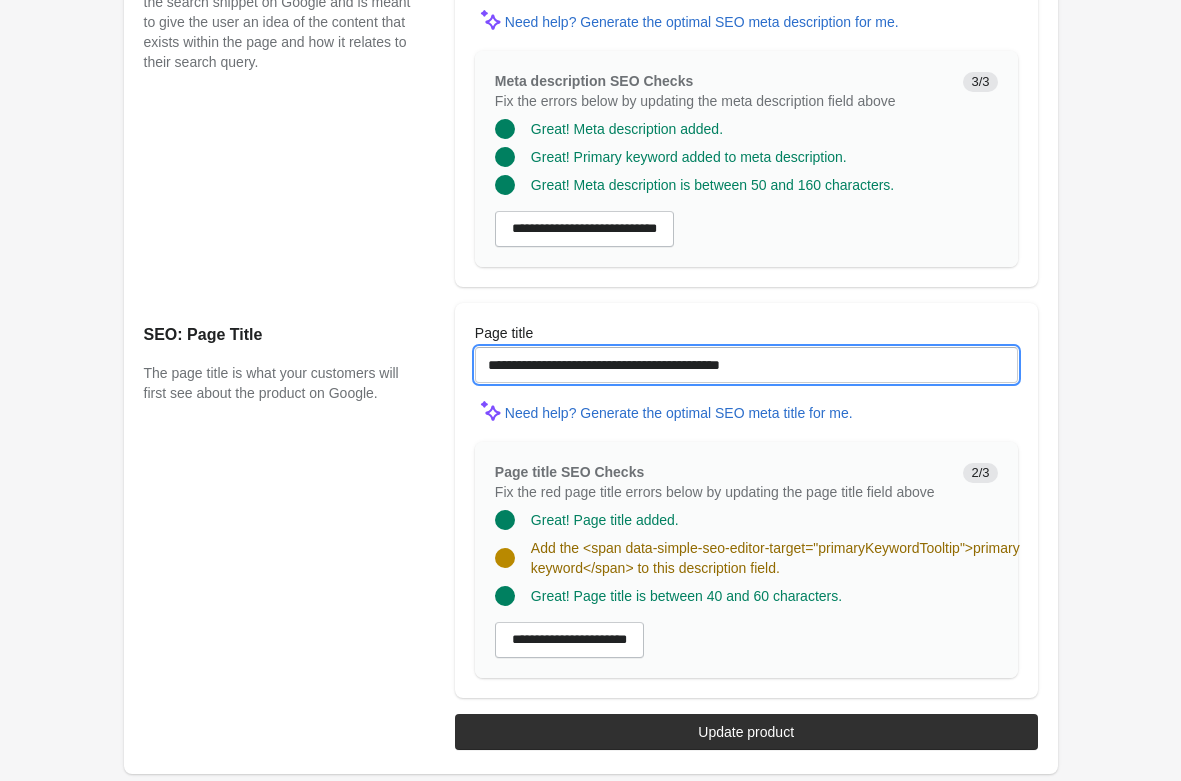 drag, startPoint x: 843, startPoint y: 366, endPoint x: -109, endPoint y: 379, distance: 952.08875 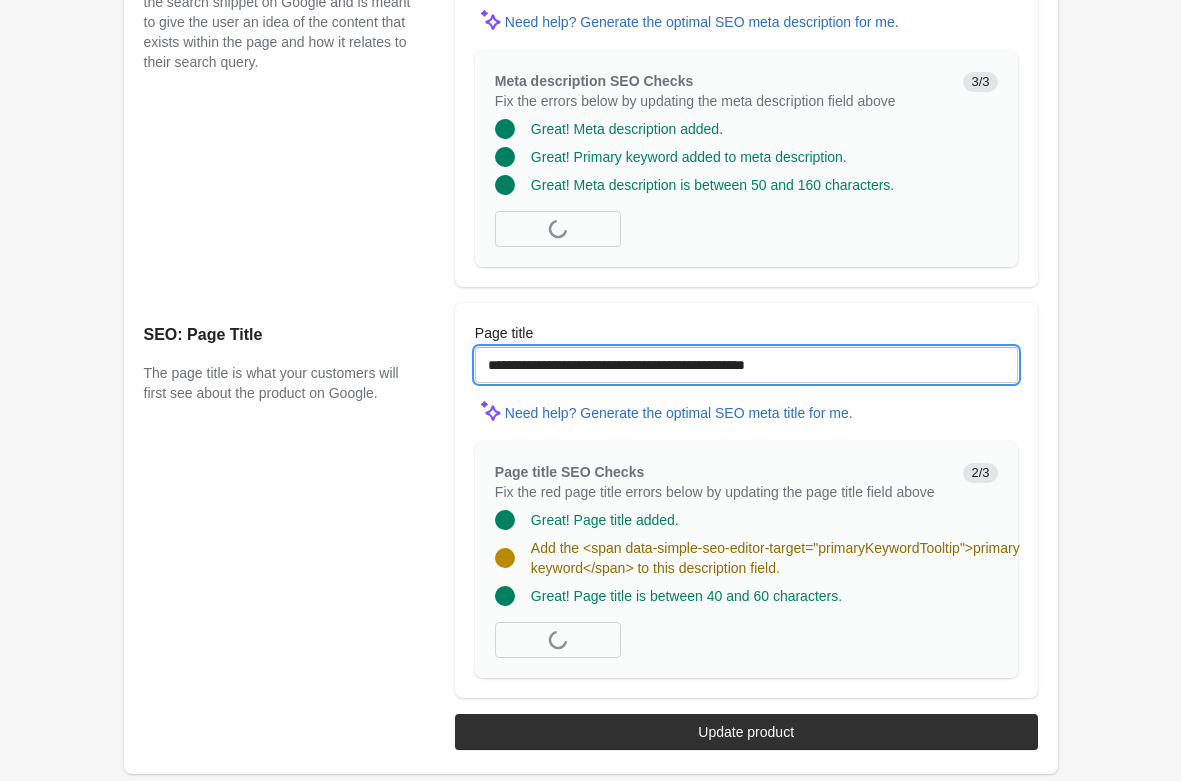 type on "**********" 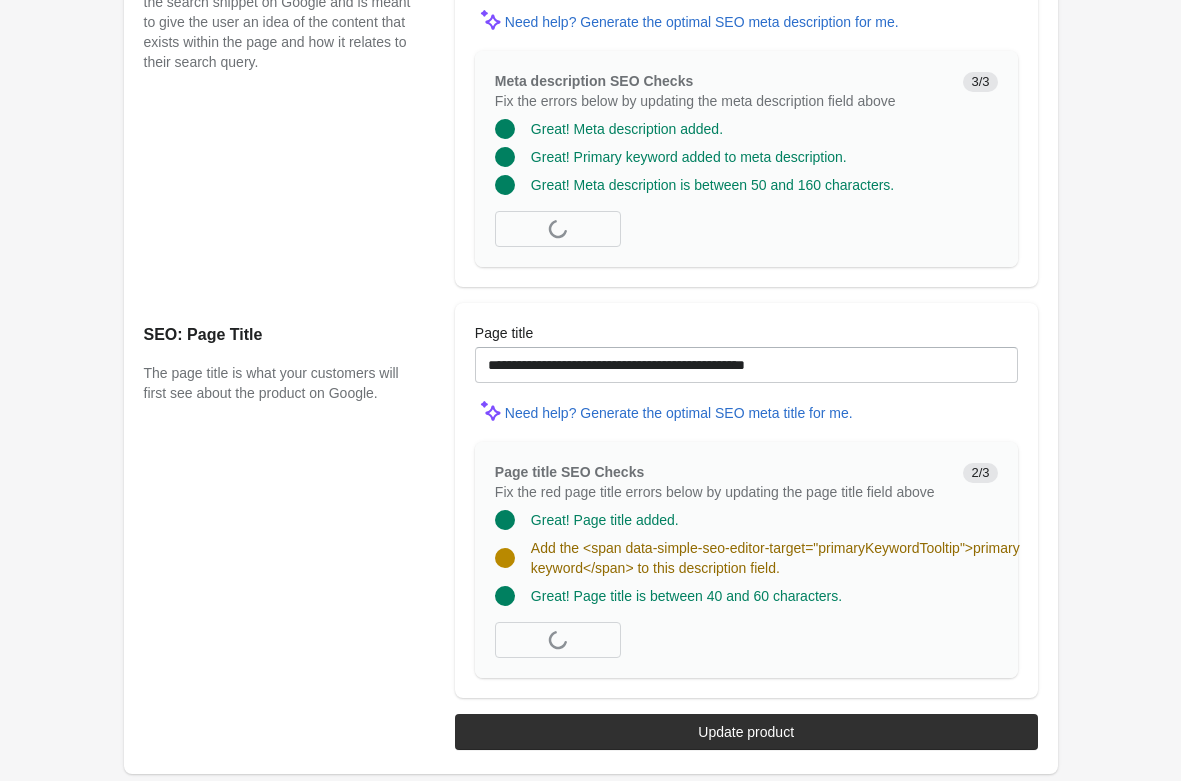 click on "Rolldown Bootleg Pants - Boysenberry
Open on Shopify" at bounding box center [590, -455] 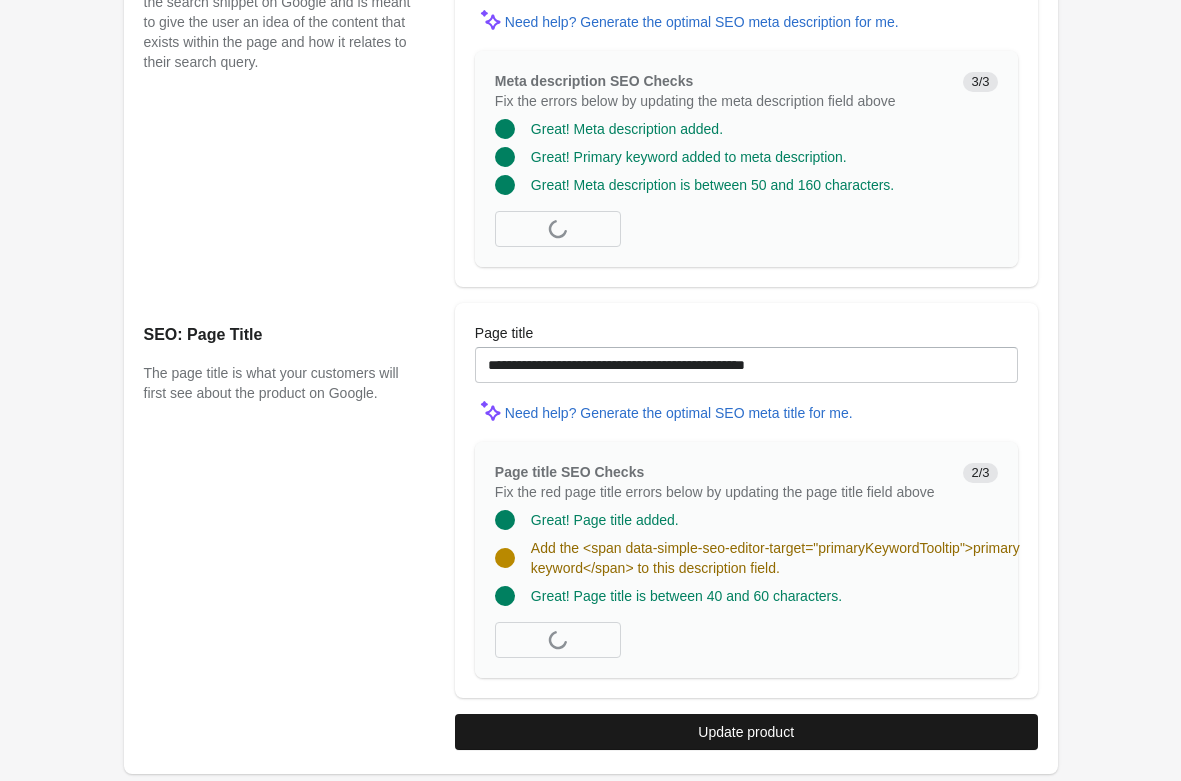 scroll, scrollTop: 1672, scrollLeft: 0, axis: vertical 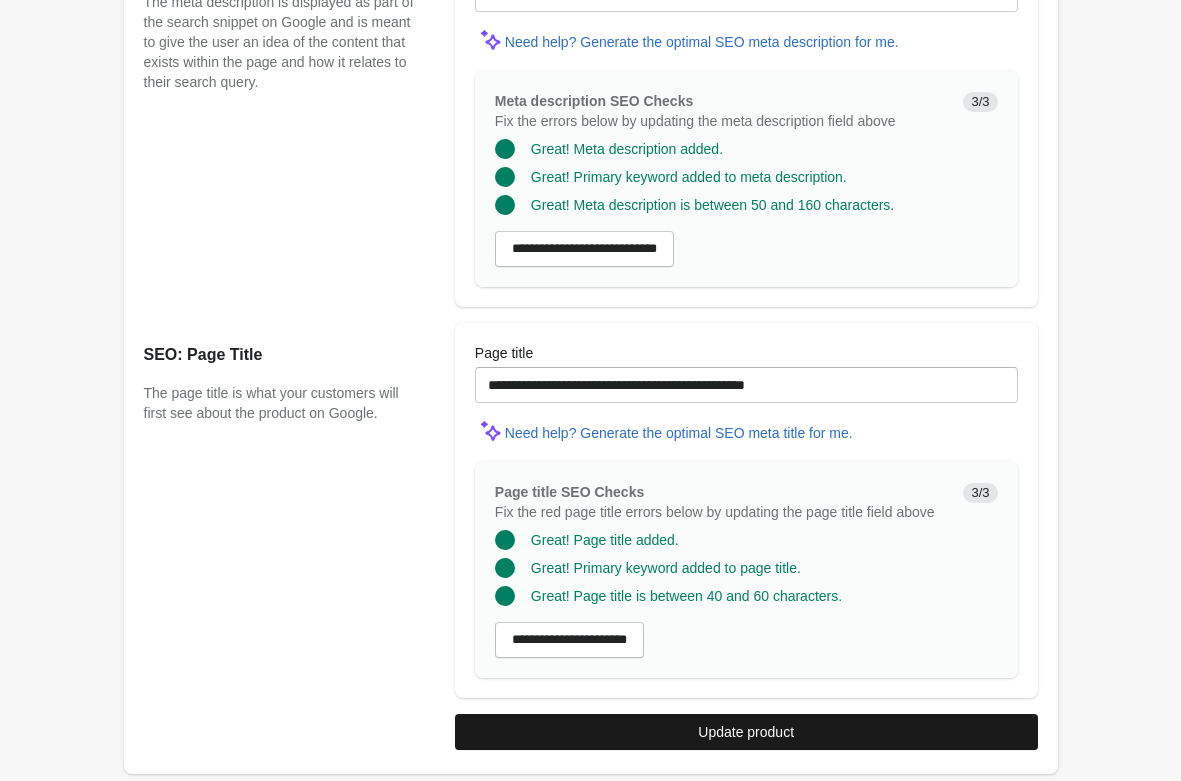 click on "Update product" at bounding box center (746, 732) 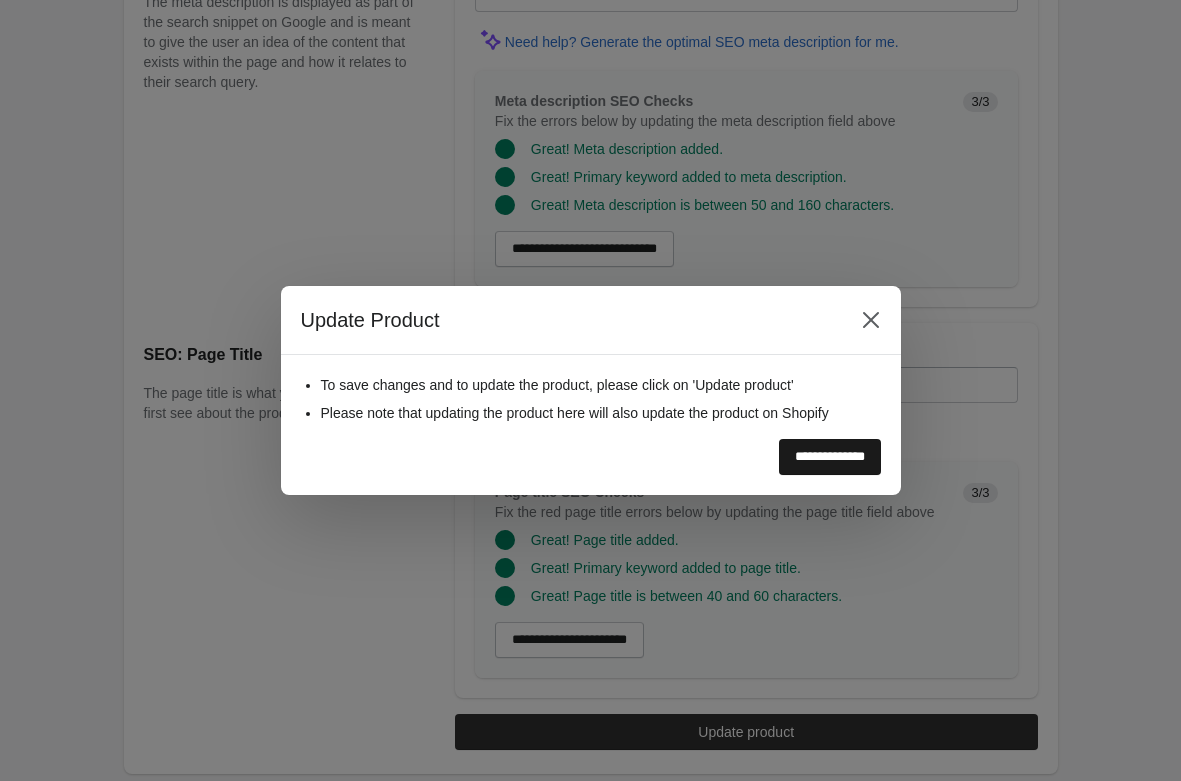 click on "**********" at bounding box center (830, 457) 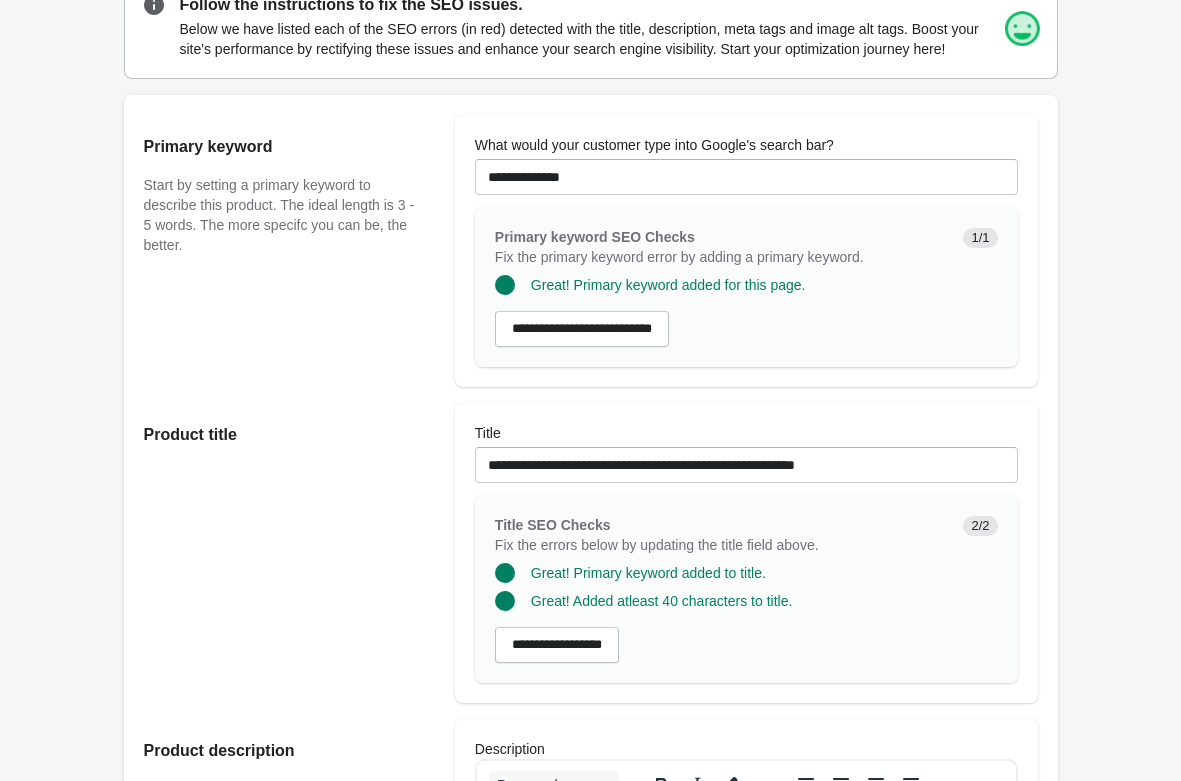 scroll, scrollTop: 408, scrollLeft: 0, axis: vertical 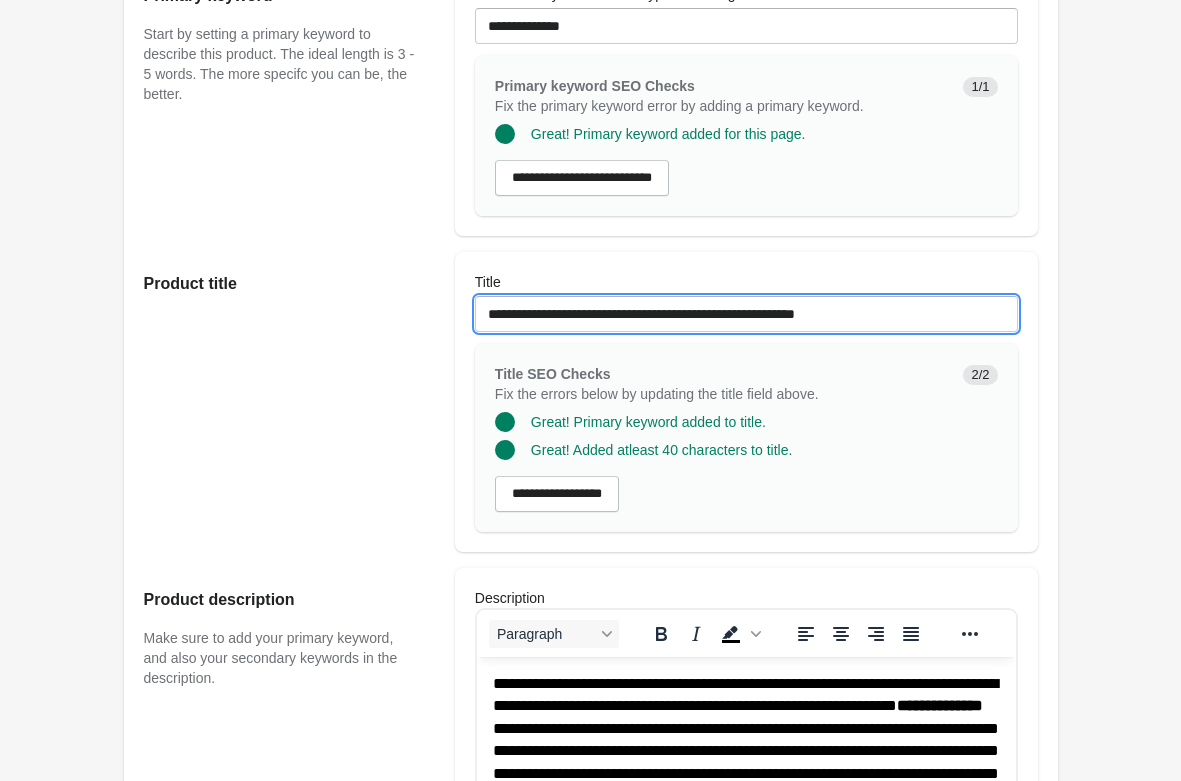 click on "**********" at bounding box center (746, 314) 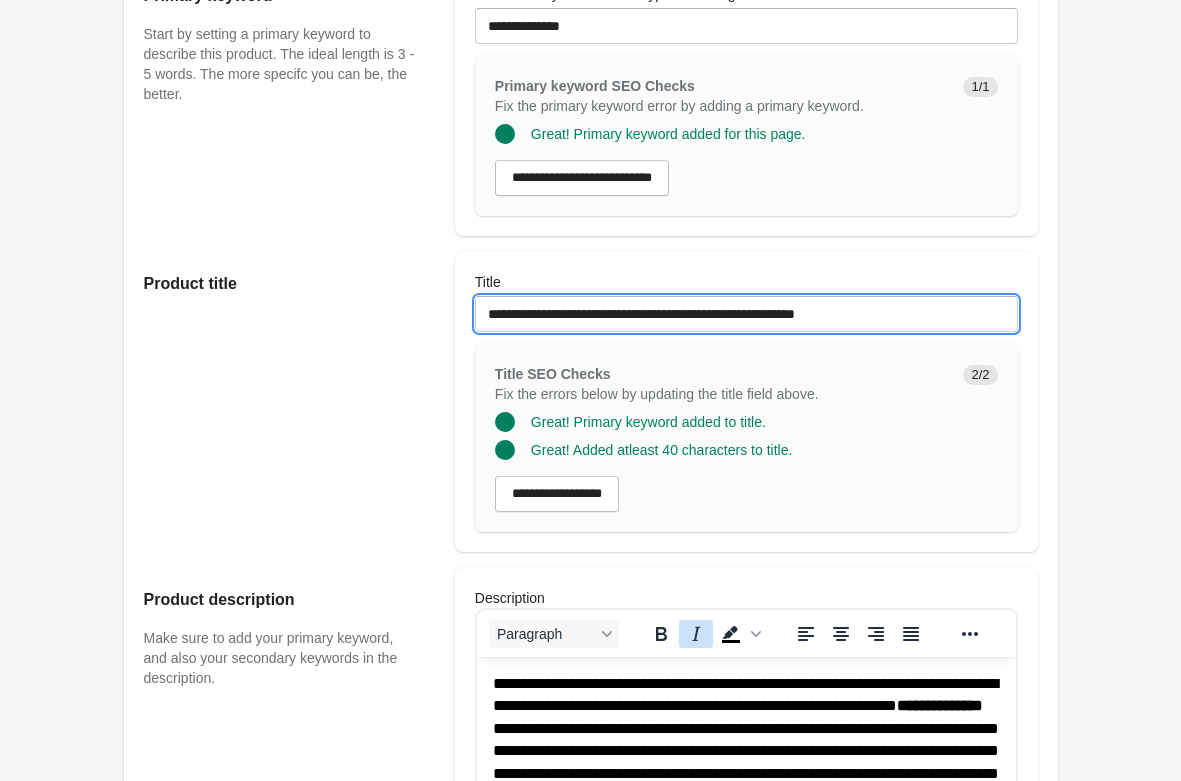 scroll, scrollTop: 816, scrollLeft: 0, axis: vertical 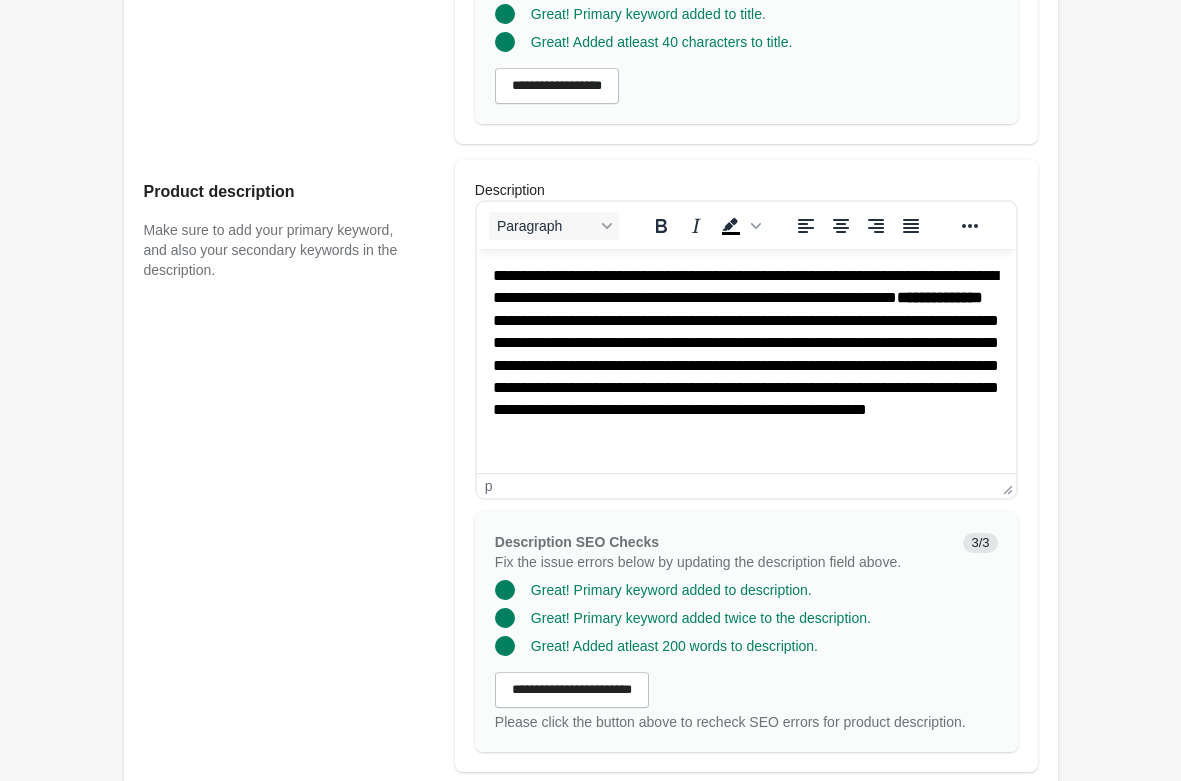 click on "**********" at bounding box center (745, 366) 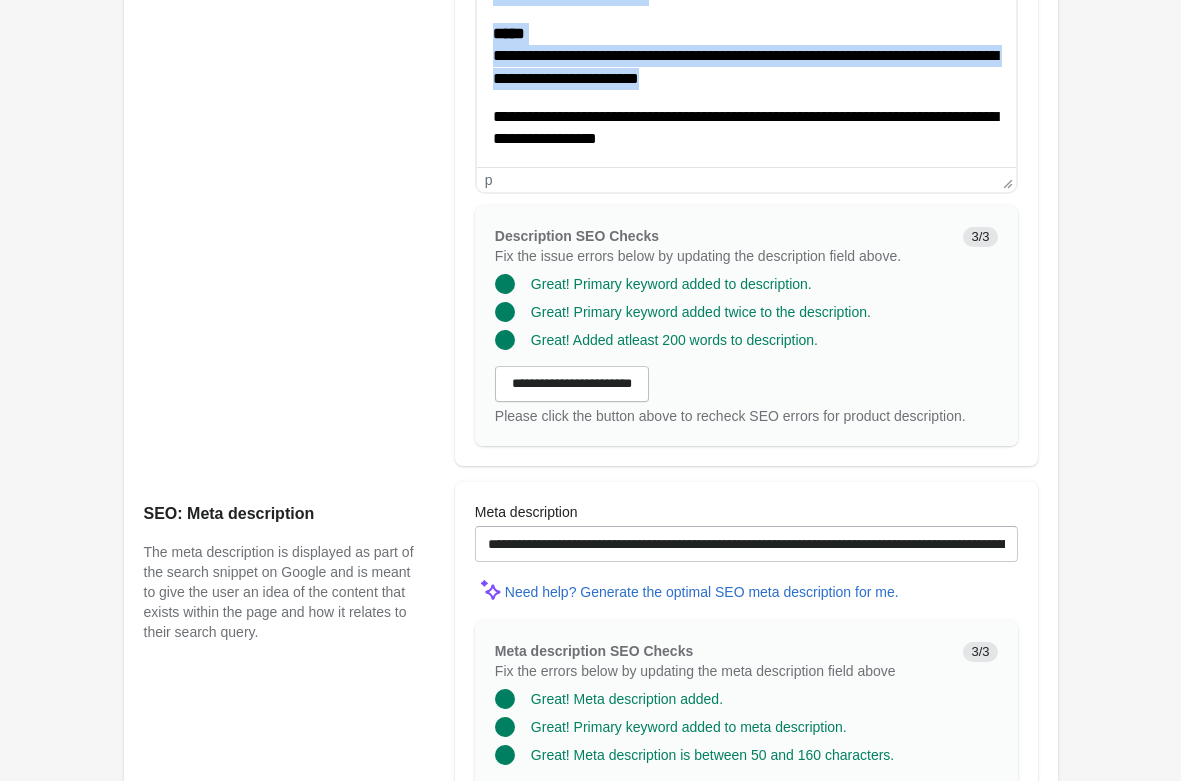 scroll, scrollTop: 1428, scrollLeft: 0, axis: vertical 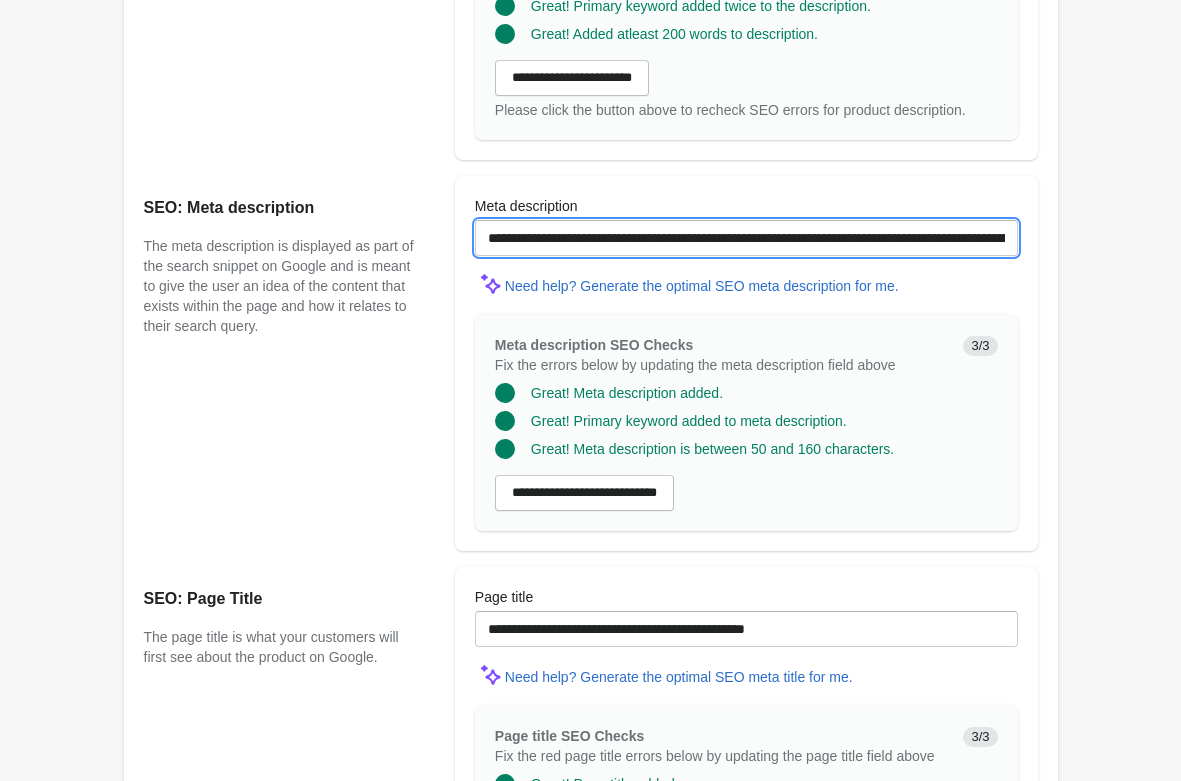 click on "**********" at bounding box center (746, 238) 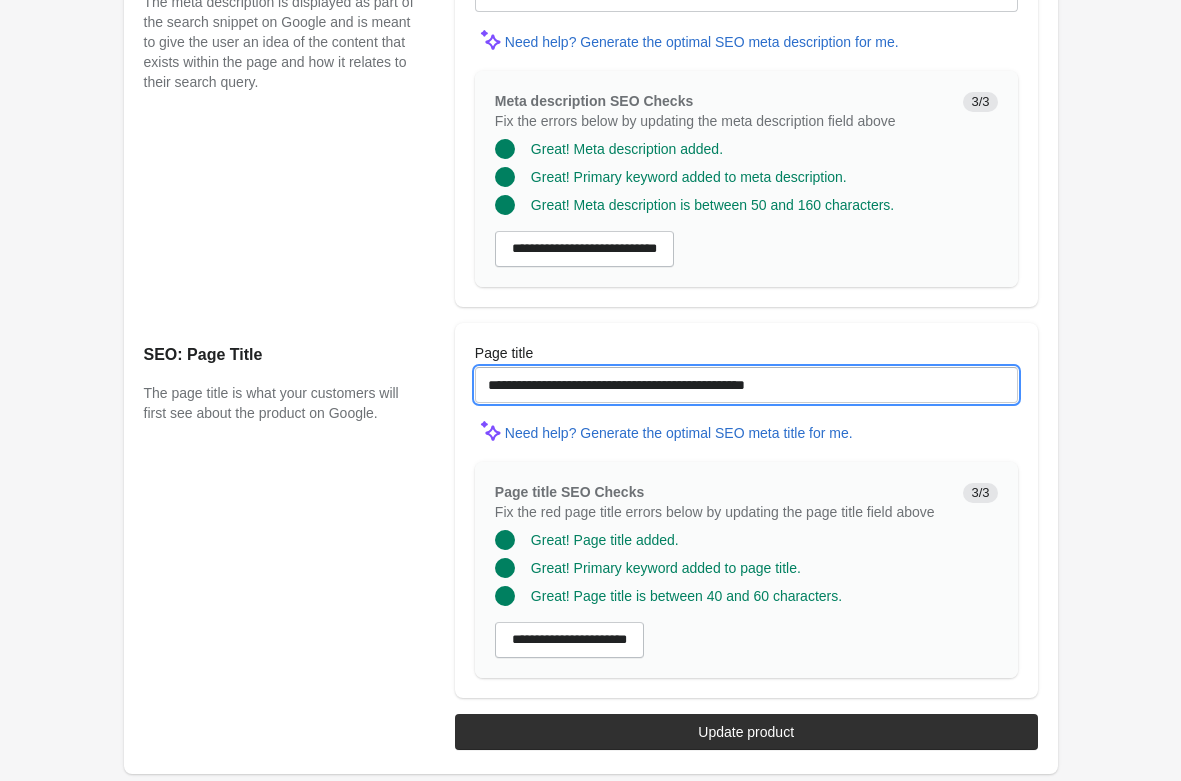 click on "**********" at bounding box center (746, 385) 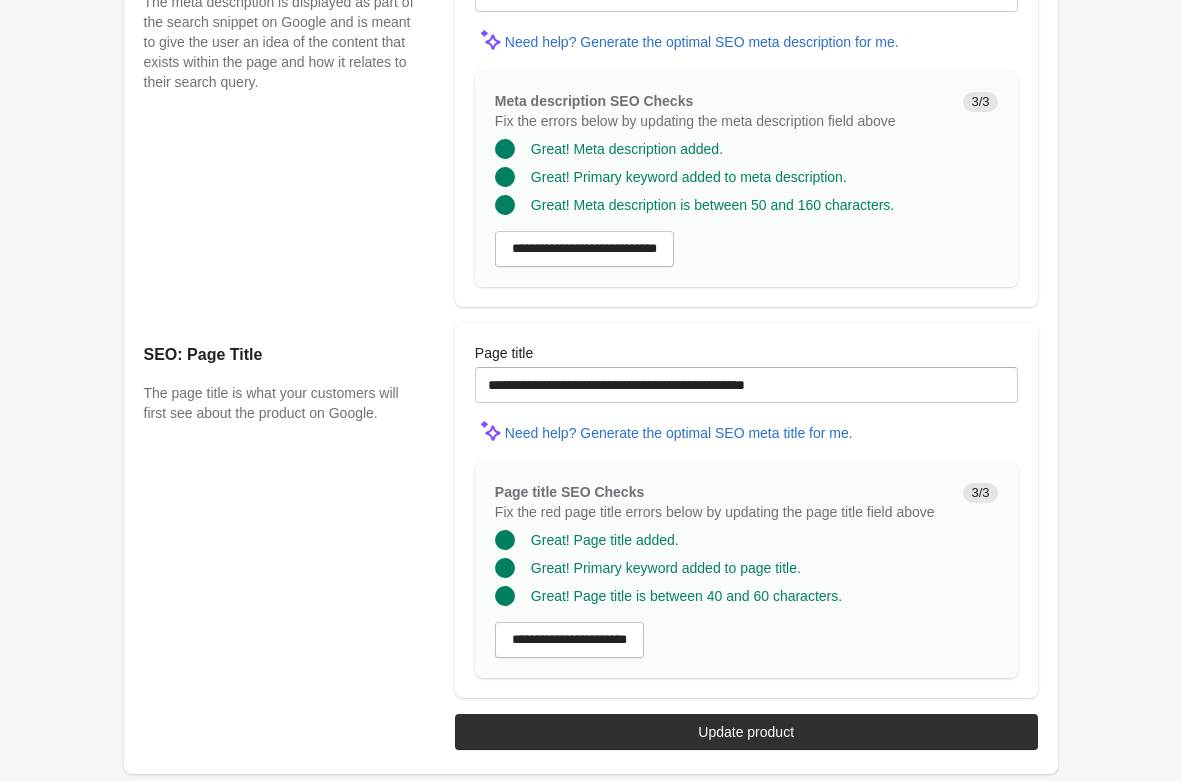 drag, startPoint x: 768, startPoint y: 725, endPoint x: 789, endPoint y: 691, distance: 39.962482 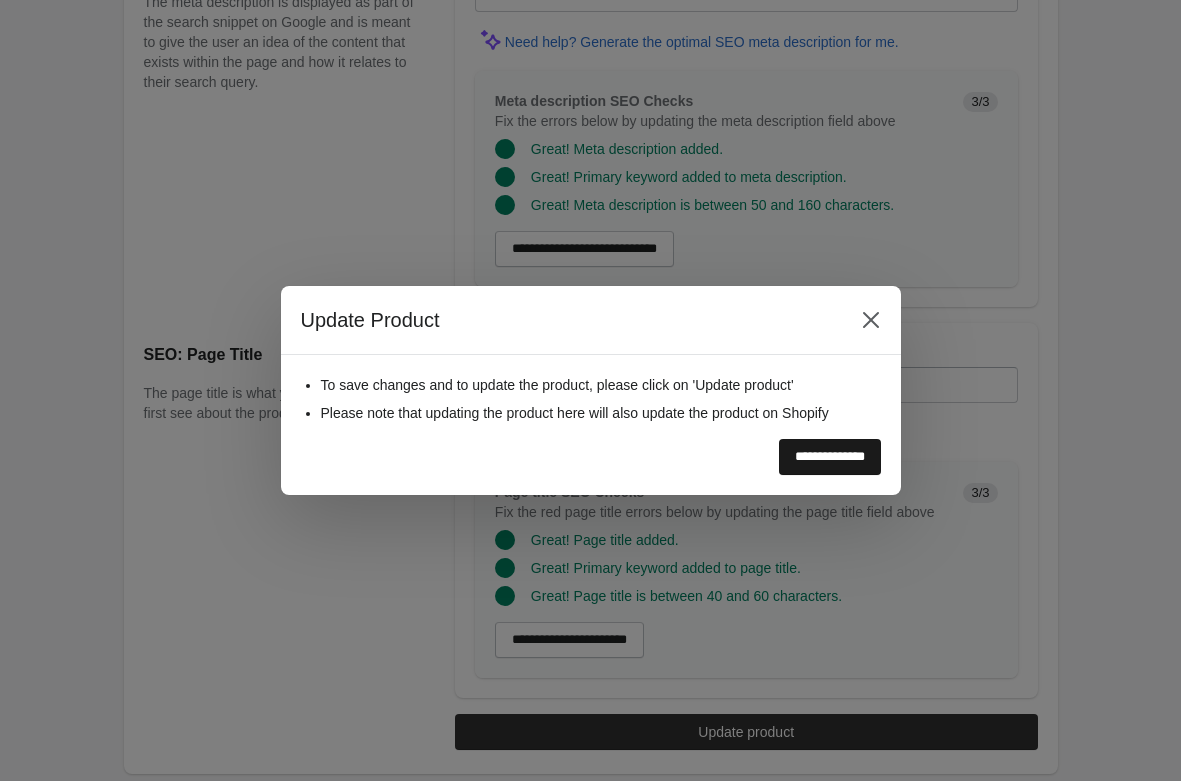 click on "**********" at bounding box center (830, 457) 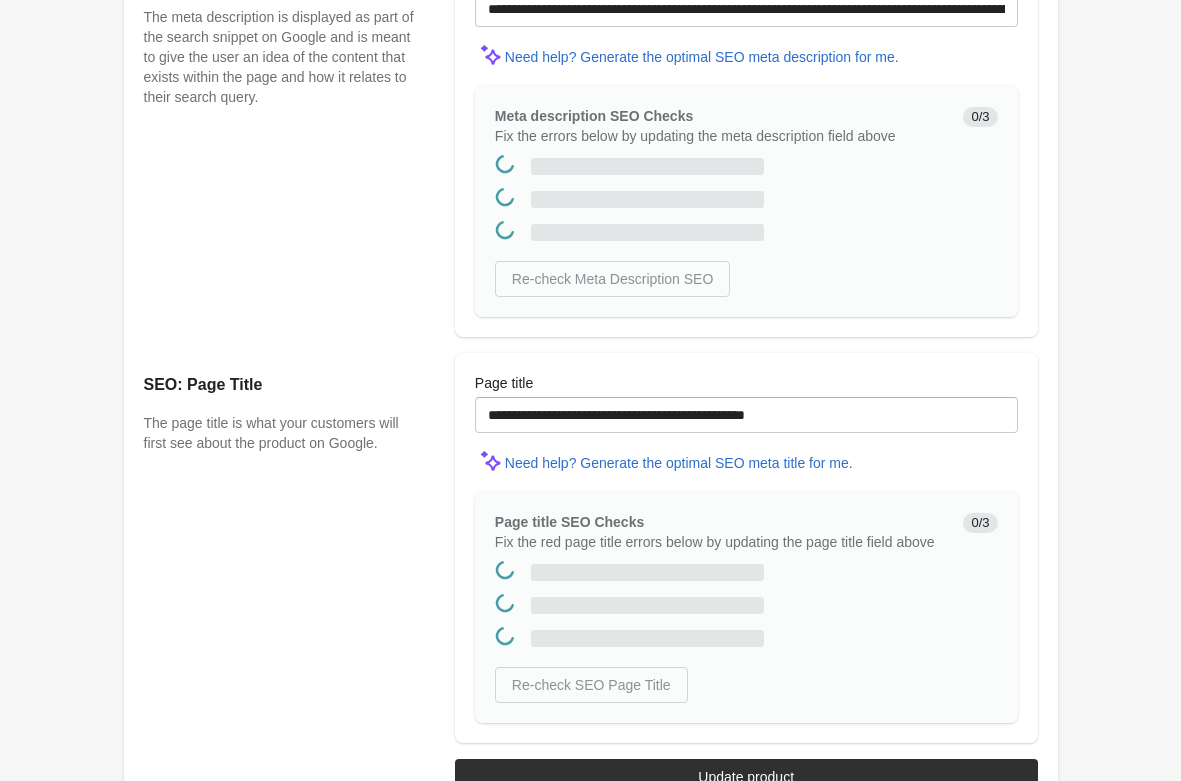 scroll, scrollTop: 0, scrollLeft: 0, axis: both 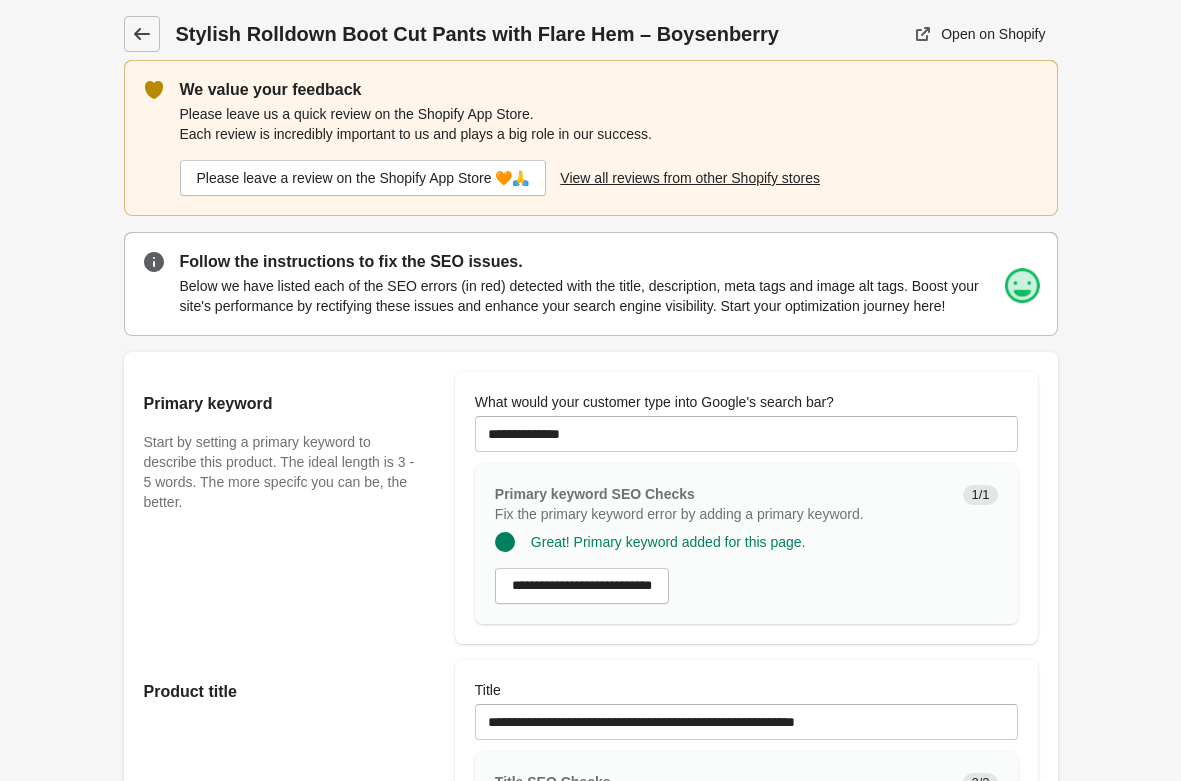 click 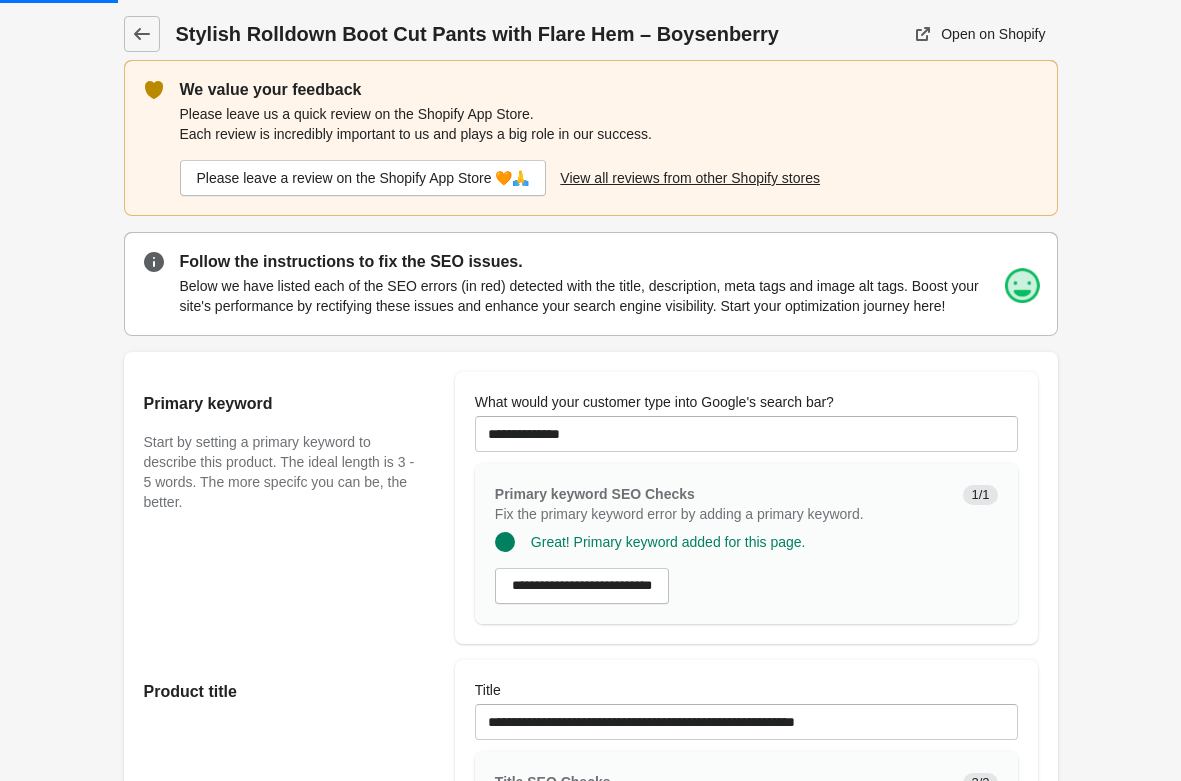 scroll, scrollTop: 0, scrollLeft: 0, axis: both 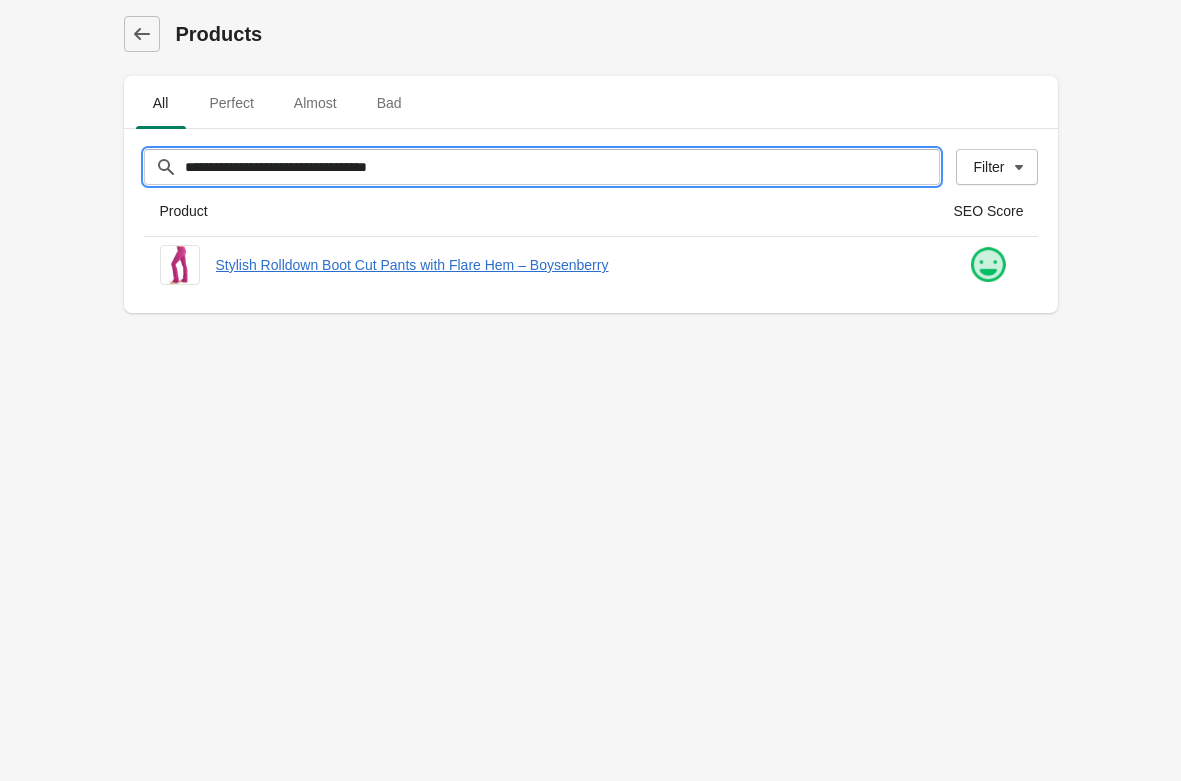 drag, startPoint x: 454, startPoint y: 174, endPoint x: -79, endPoint y: 121, distance: 535.6286 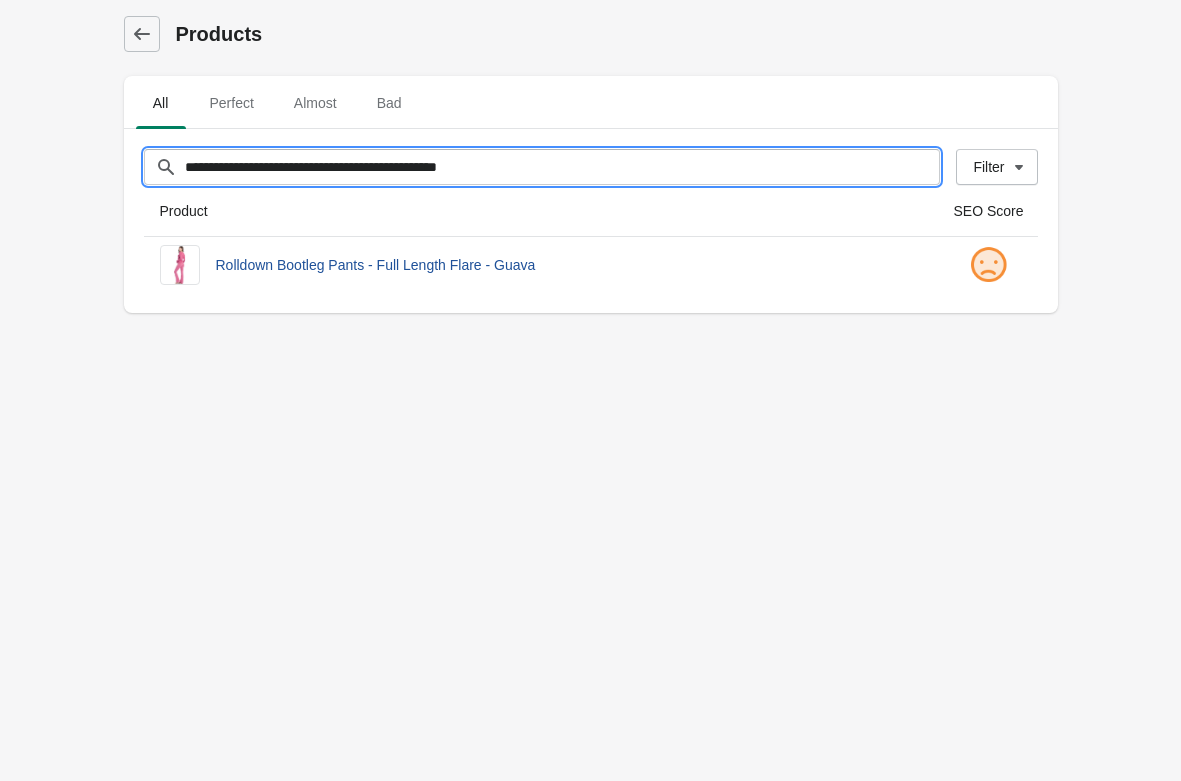 type on "**********" 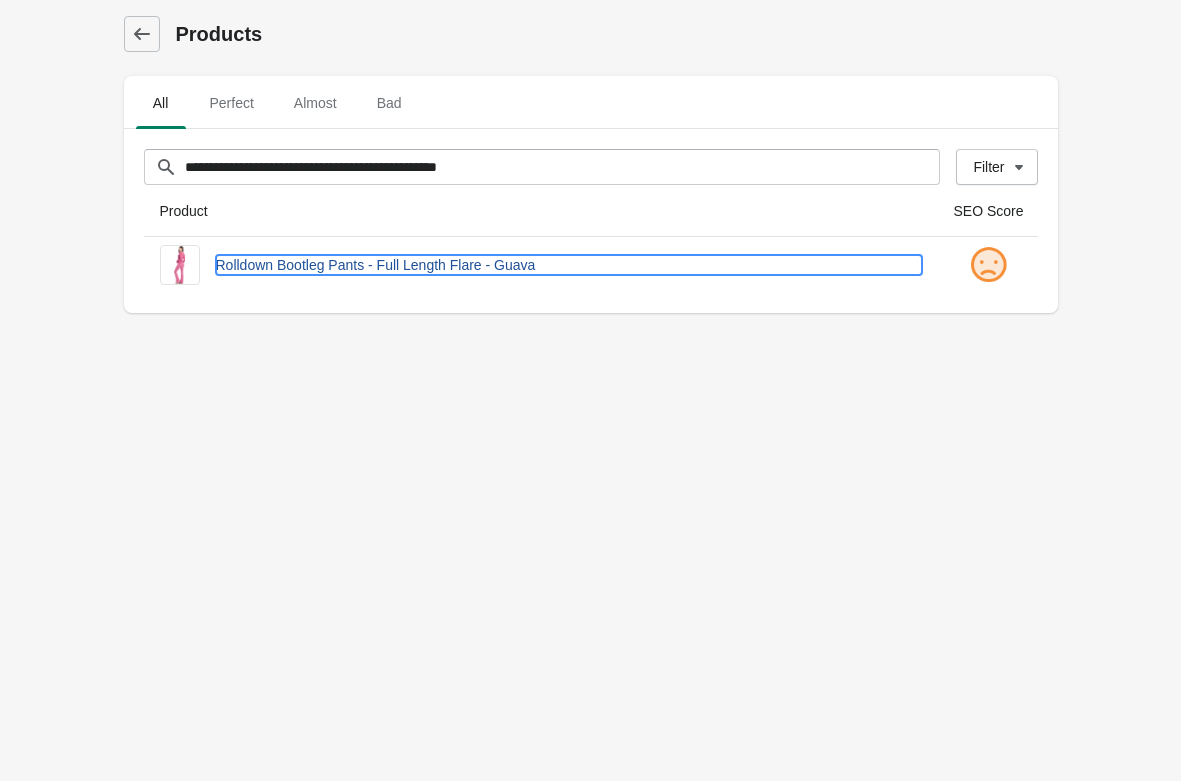 click on "Rolldown Bootleg Pants - Full Length Flare - Guava" at bounding box center (569, 265) 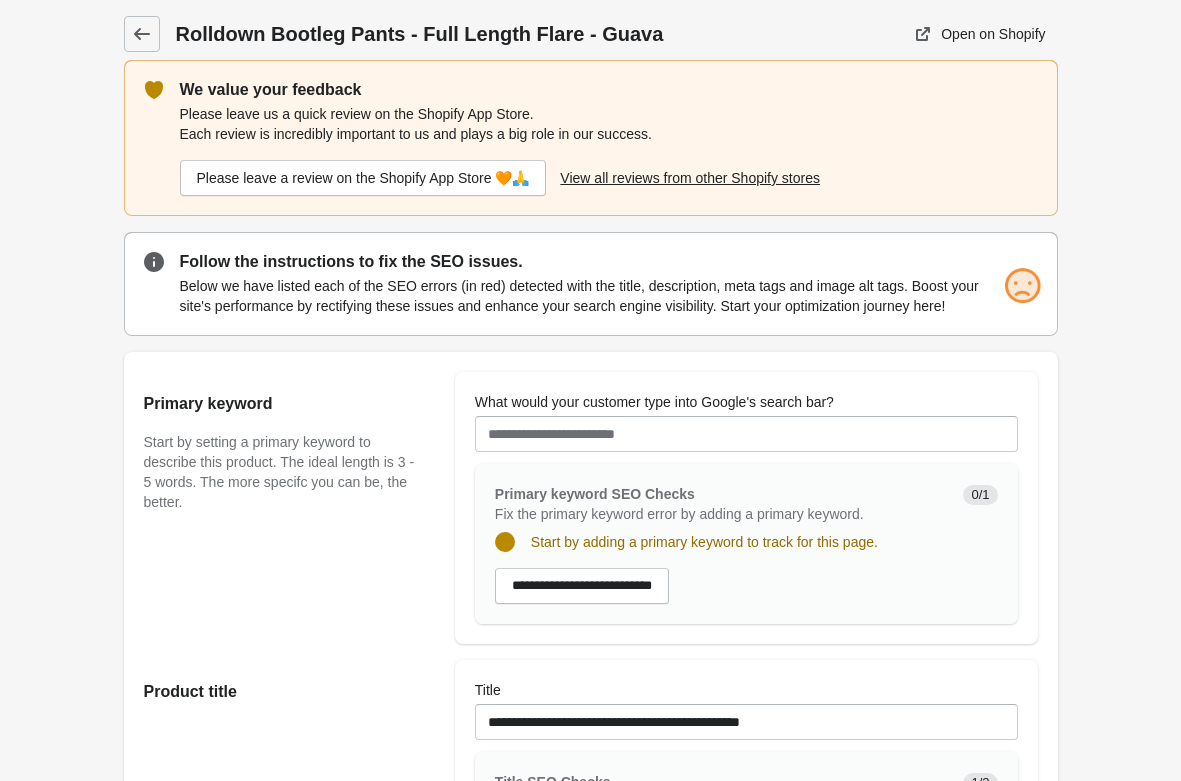 scroll, scrollTop: 306, scrollLeft: 0, axis: vertical 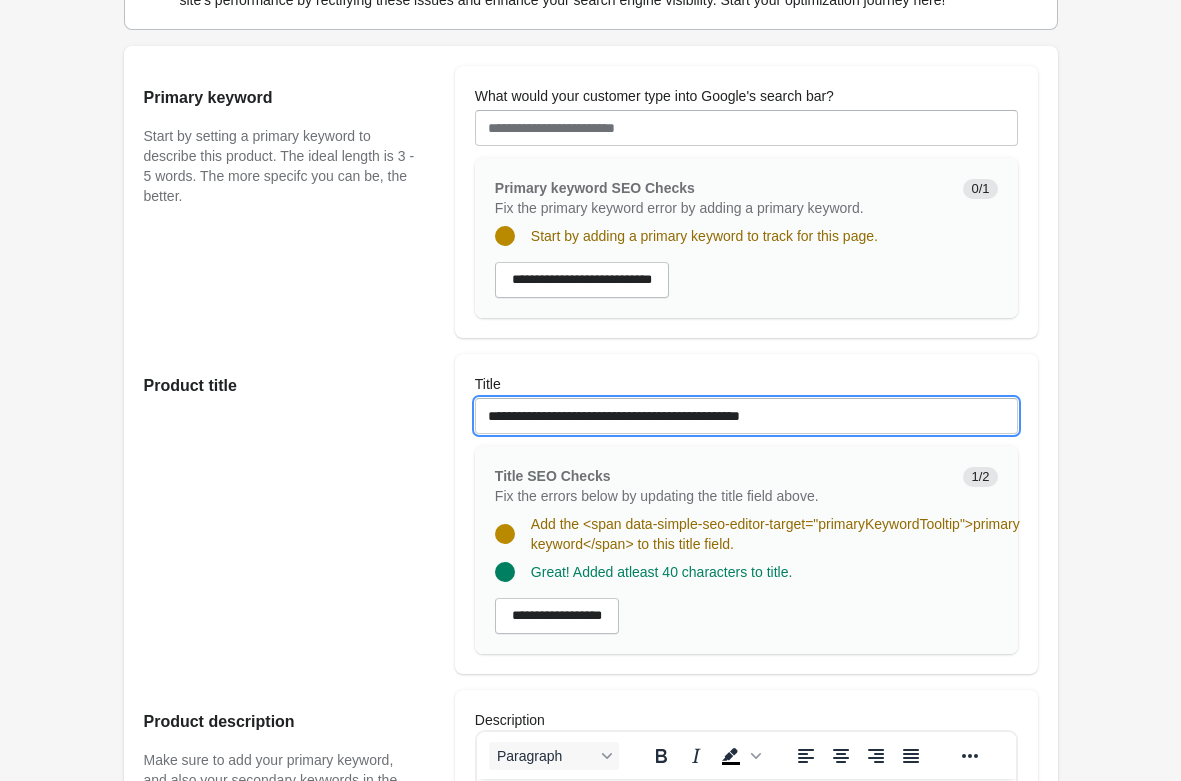 click on "**********" at bounding box center [746, 416] 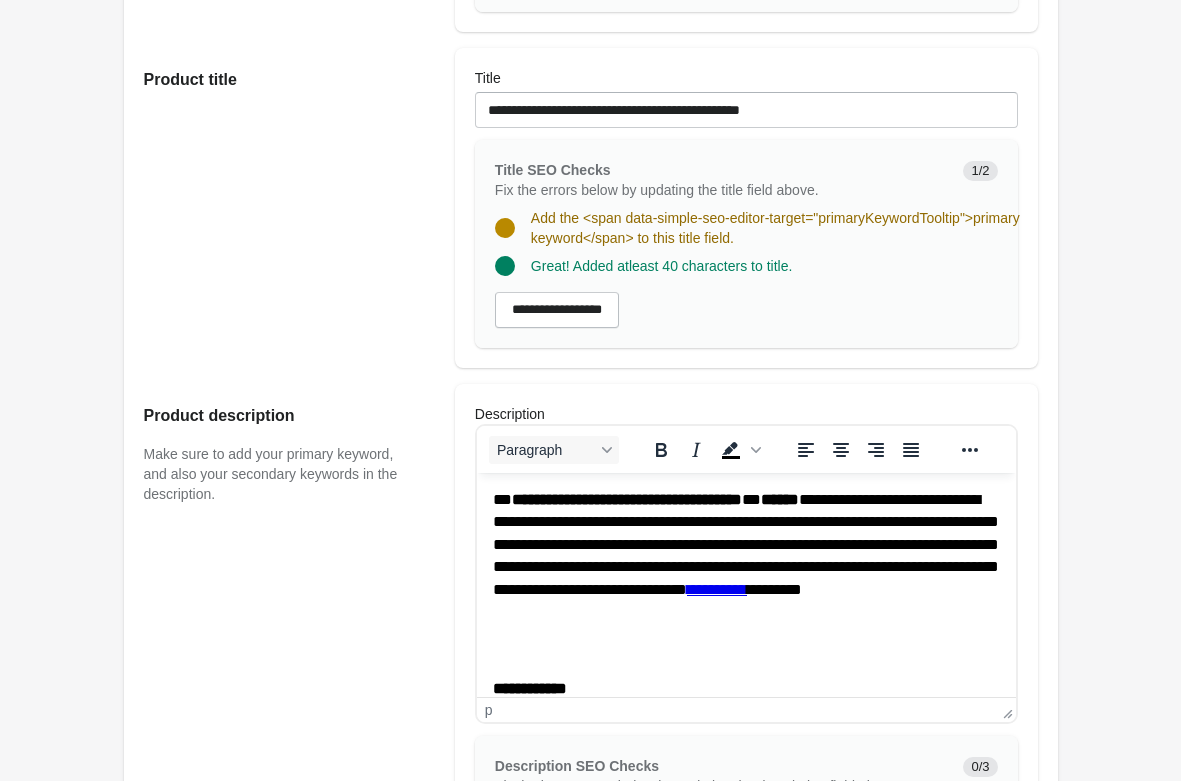 click on "**********" at bounding box center (745, 556) 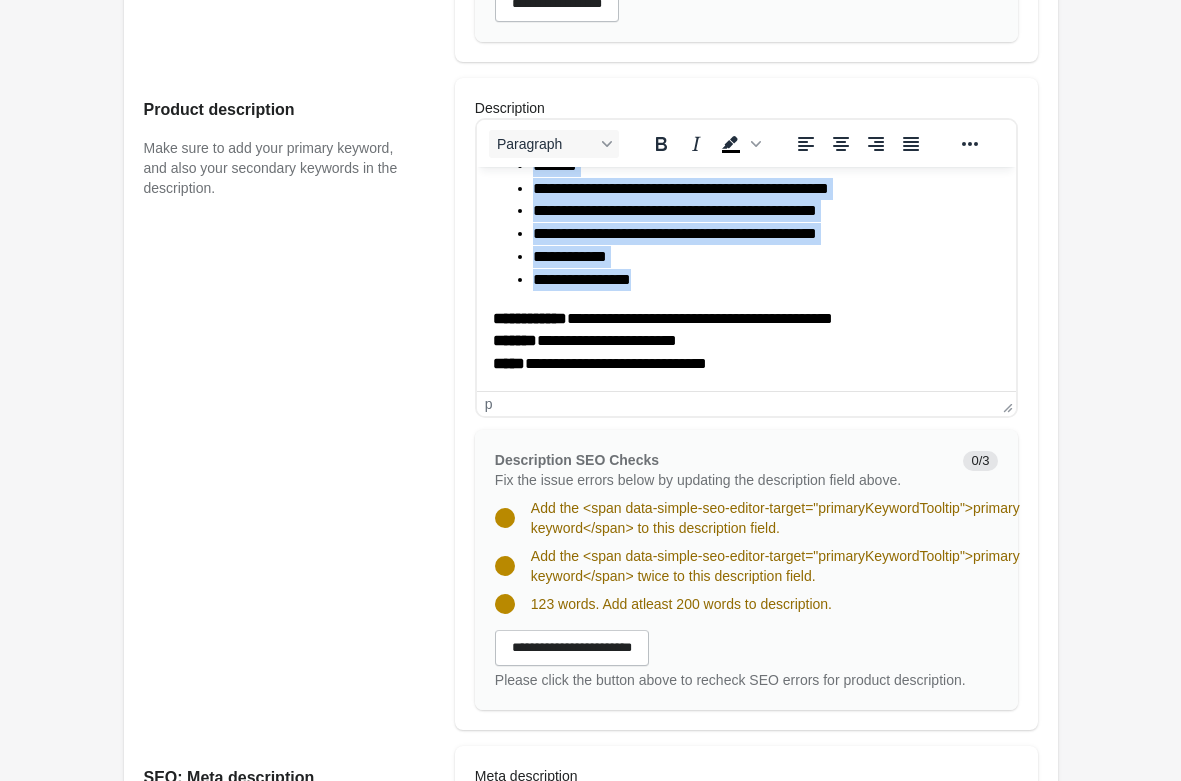 scroll, scrollTop: 1224, scrollLeft: 0, axis: vertical 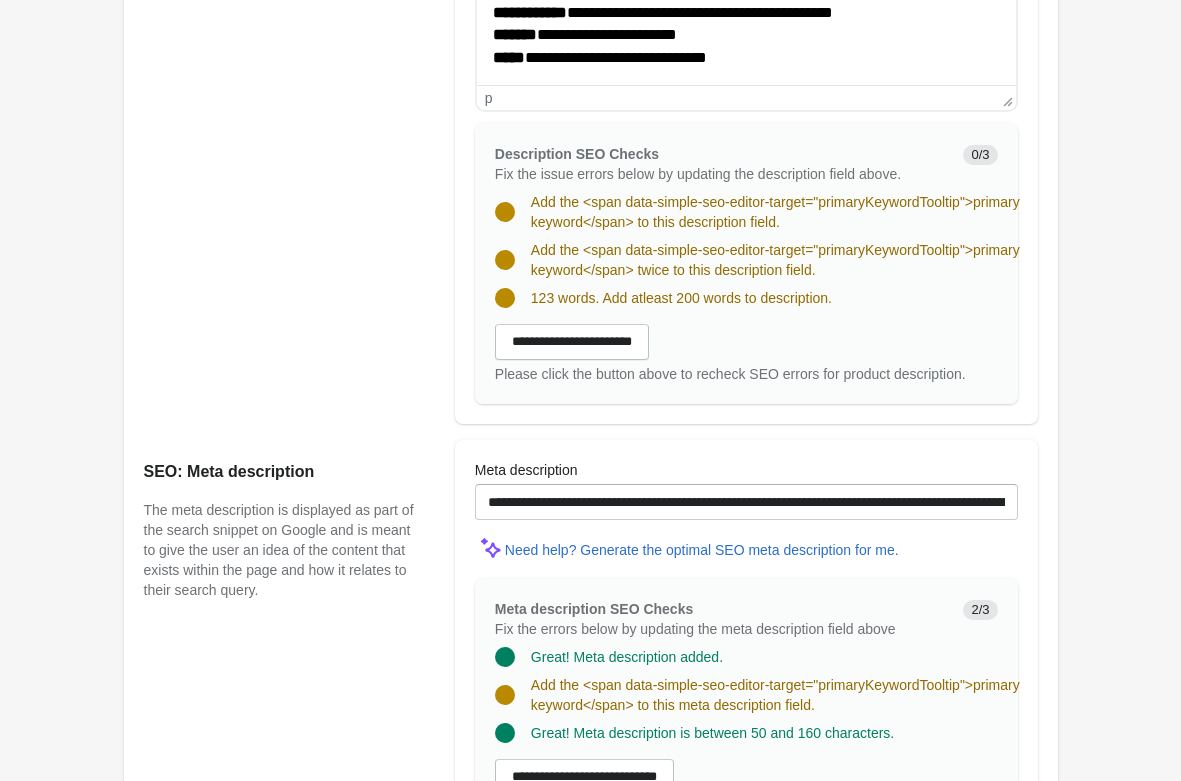 click on "**********" at bounding box center [746, 490] 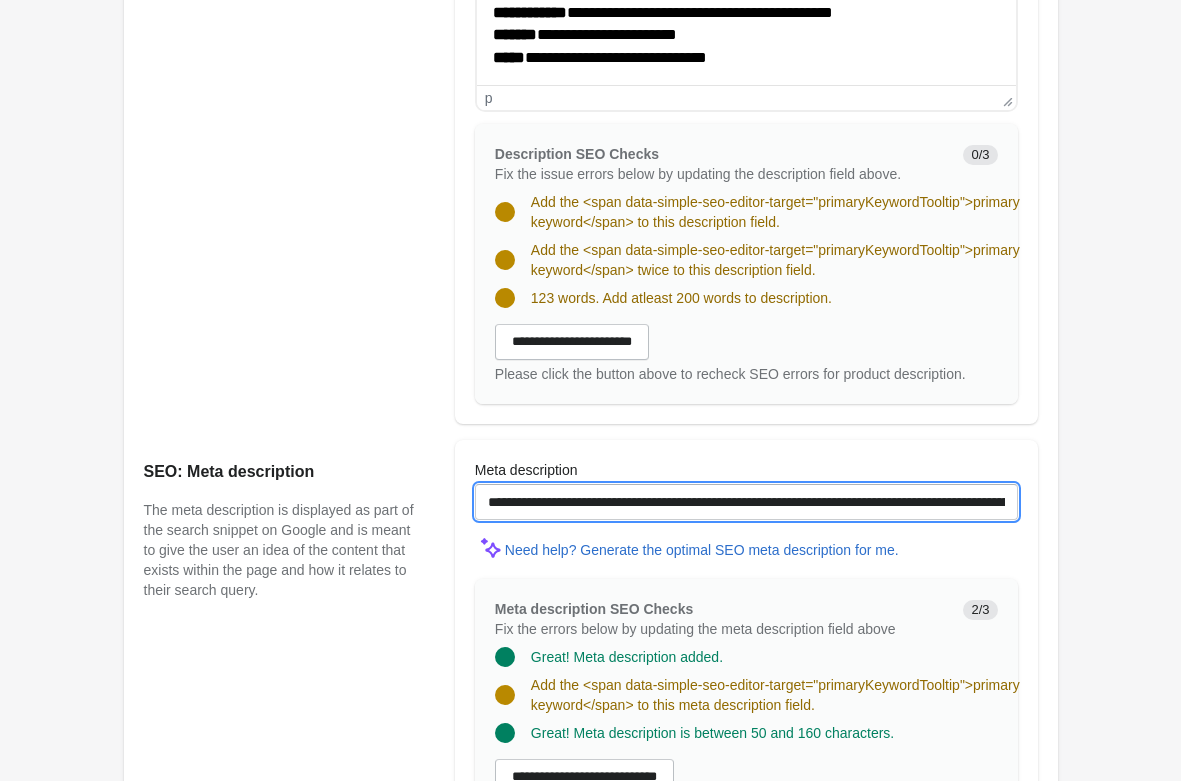 click on "**********" at bounding box center (746, 502) 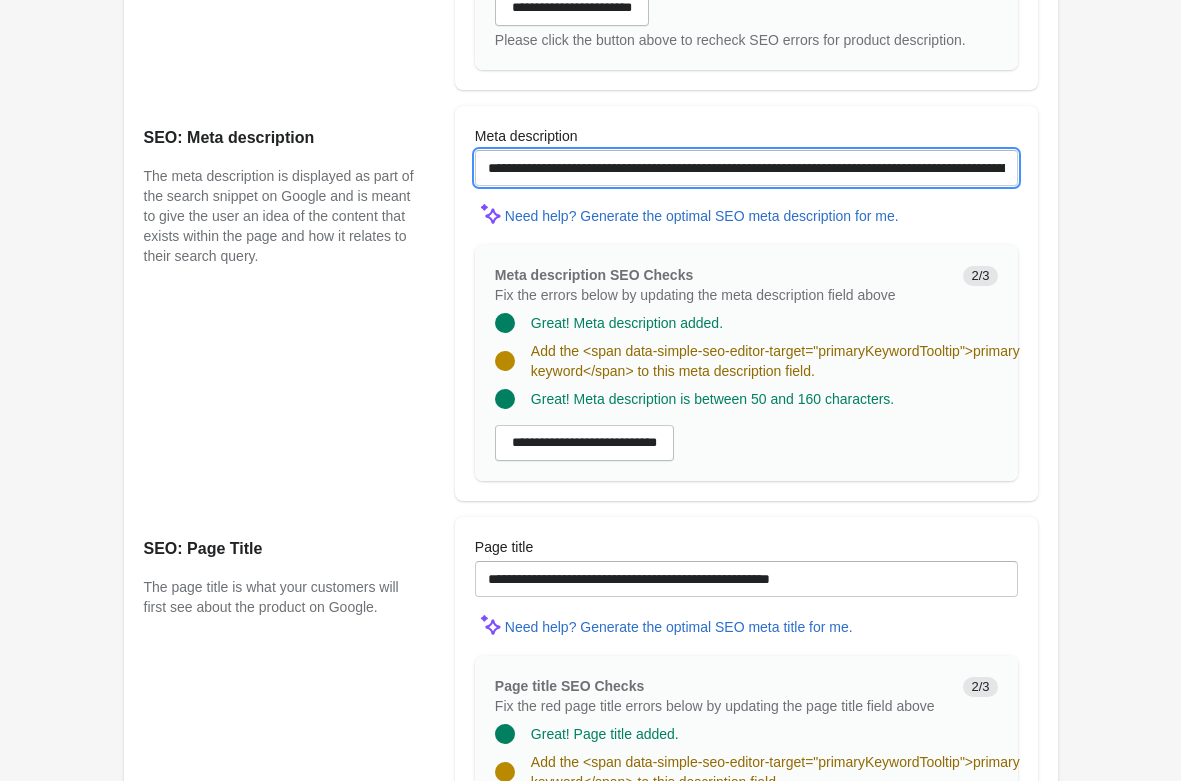 scroll, scrollTop: 1734, scrollLeft: 0, axis: vertical 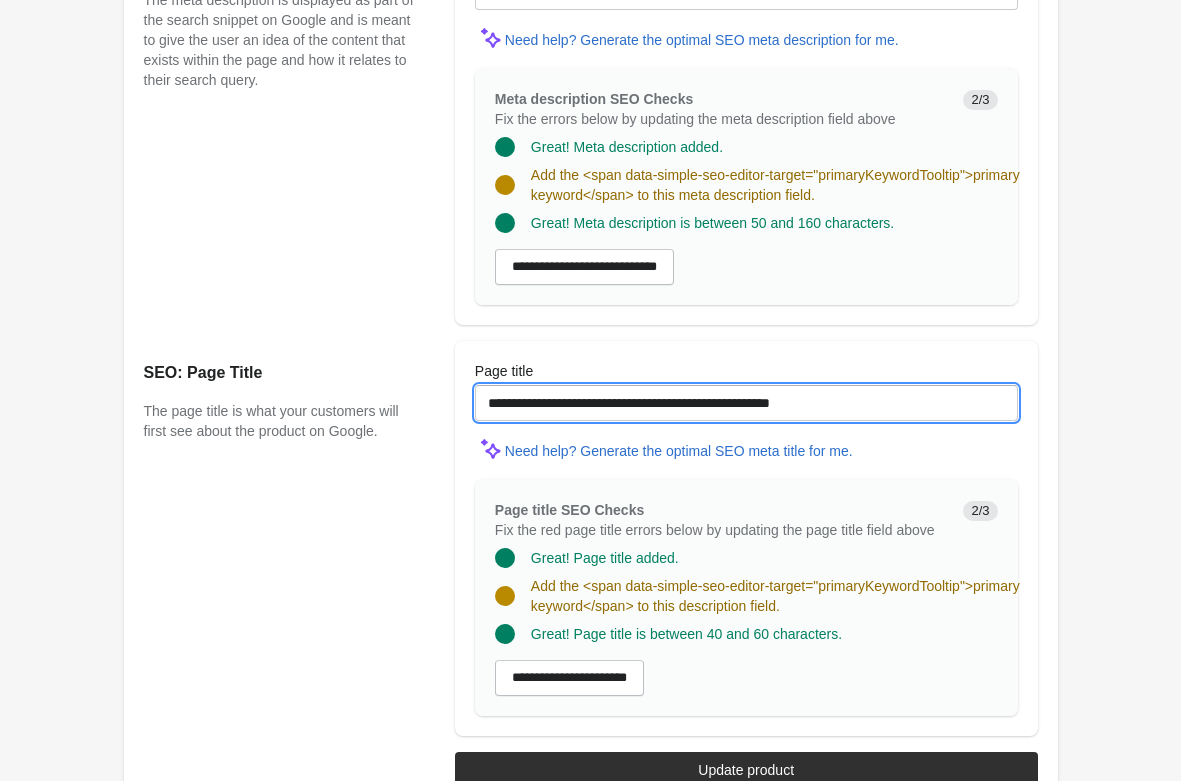 click on "**********" at bounding box center [746, 403] 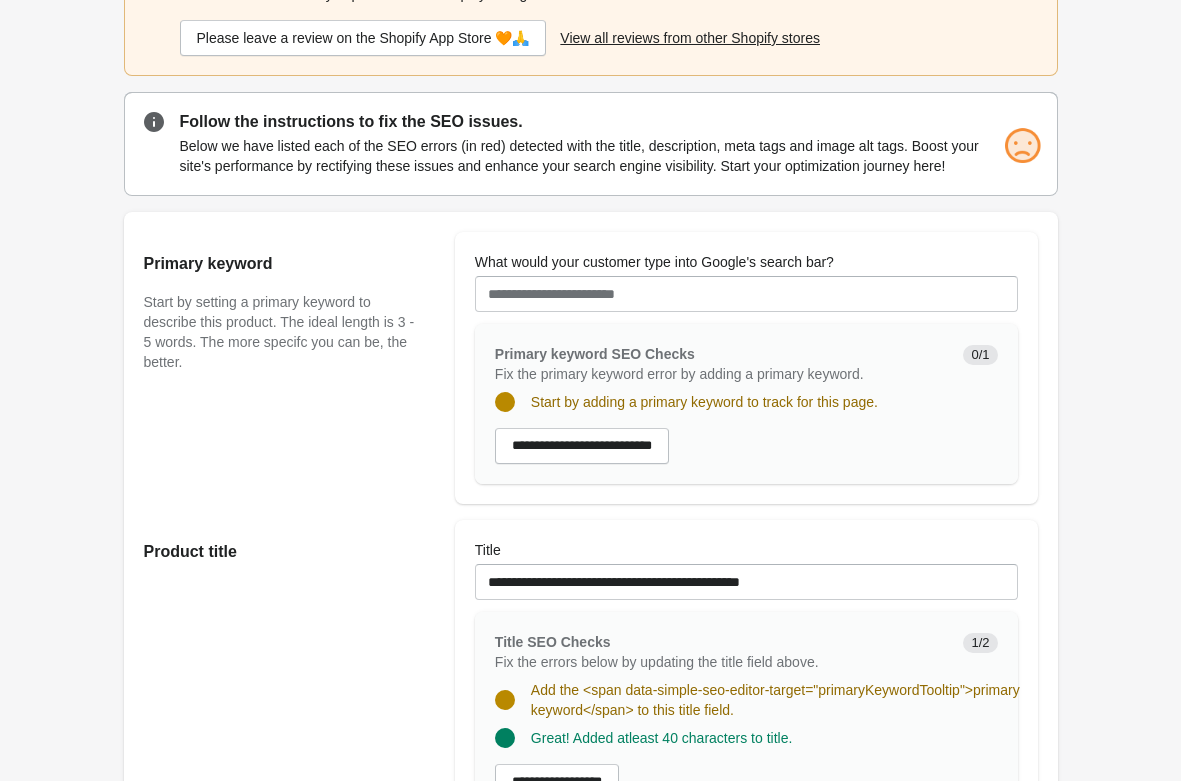scroll, scrollTop: 0, scrollLeft: 0, axis: both 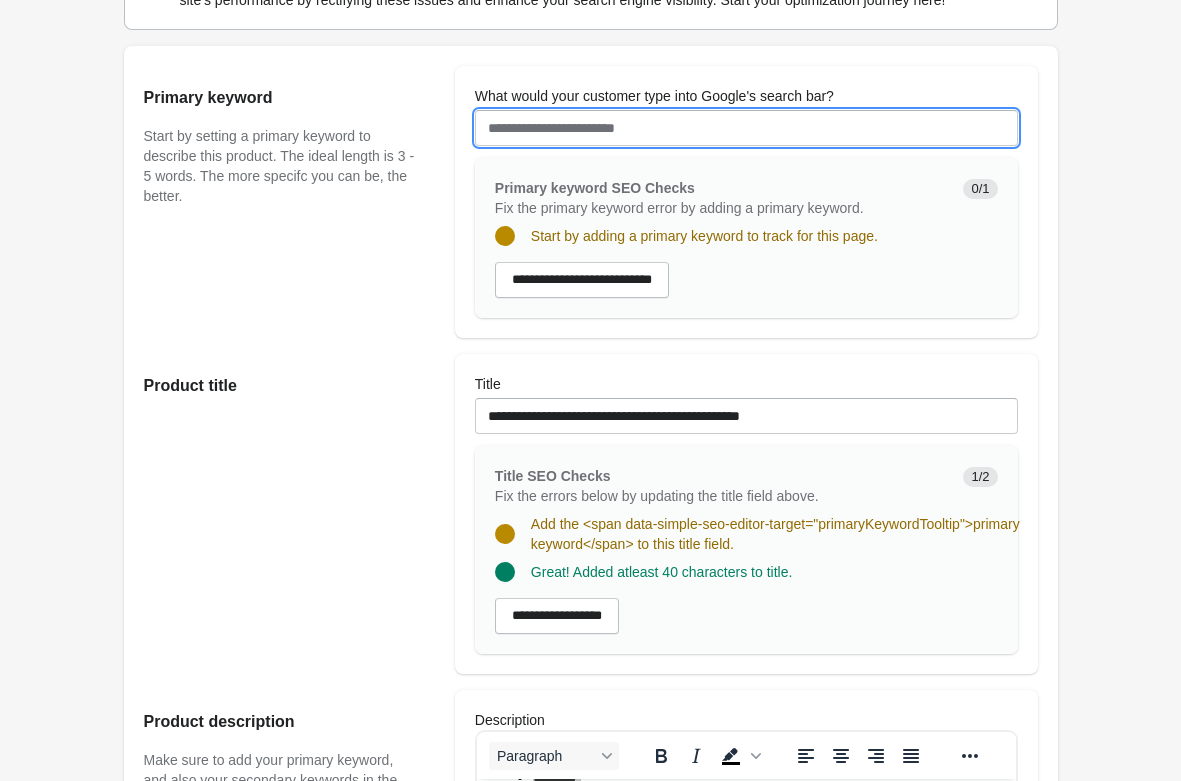 click on "What would your customer type into Google's search bar?" at bounding box center [746, 128] 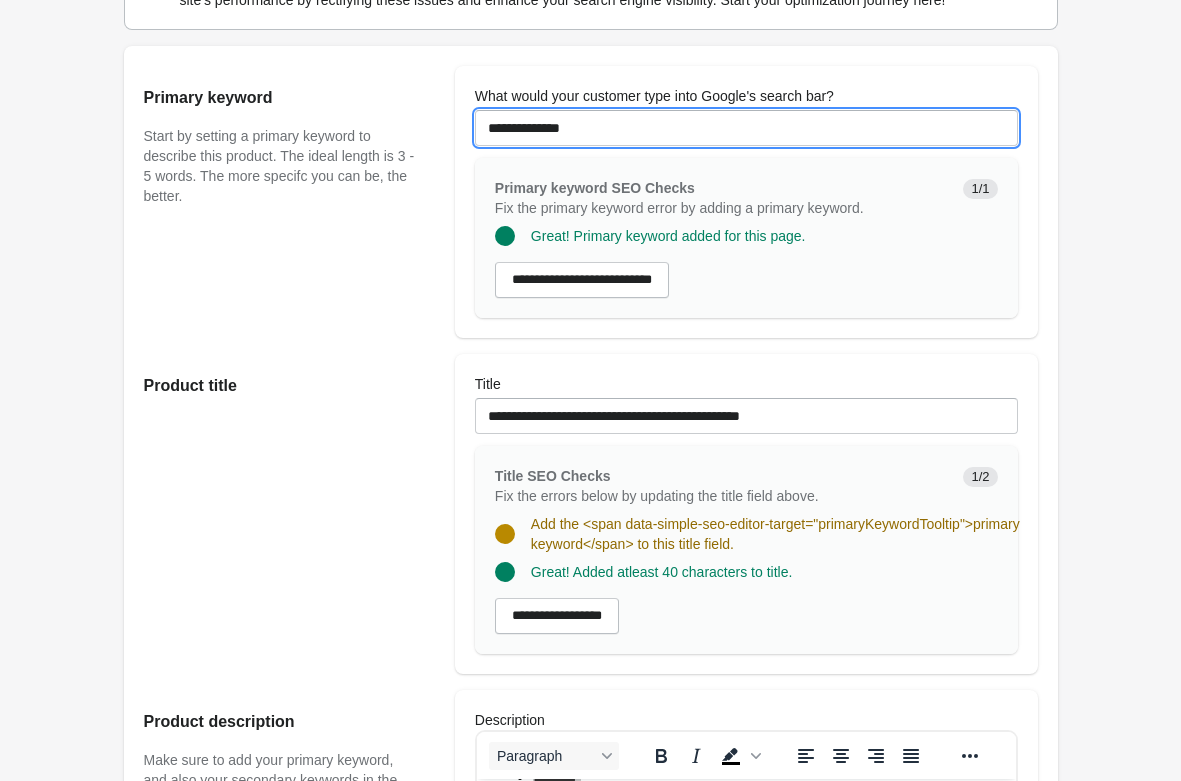 type on "**********" 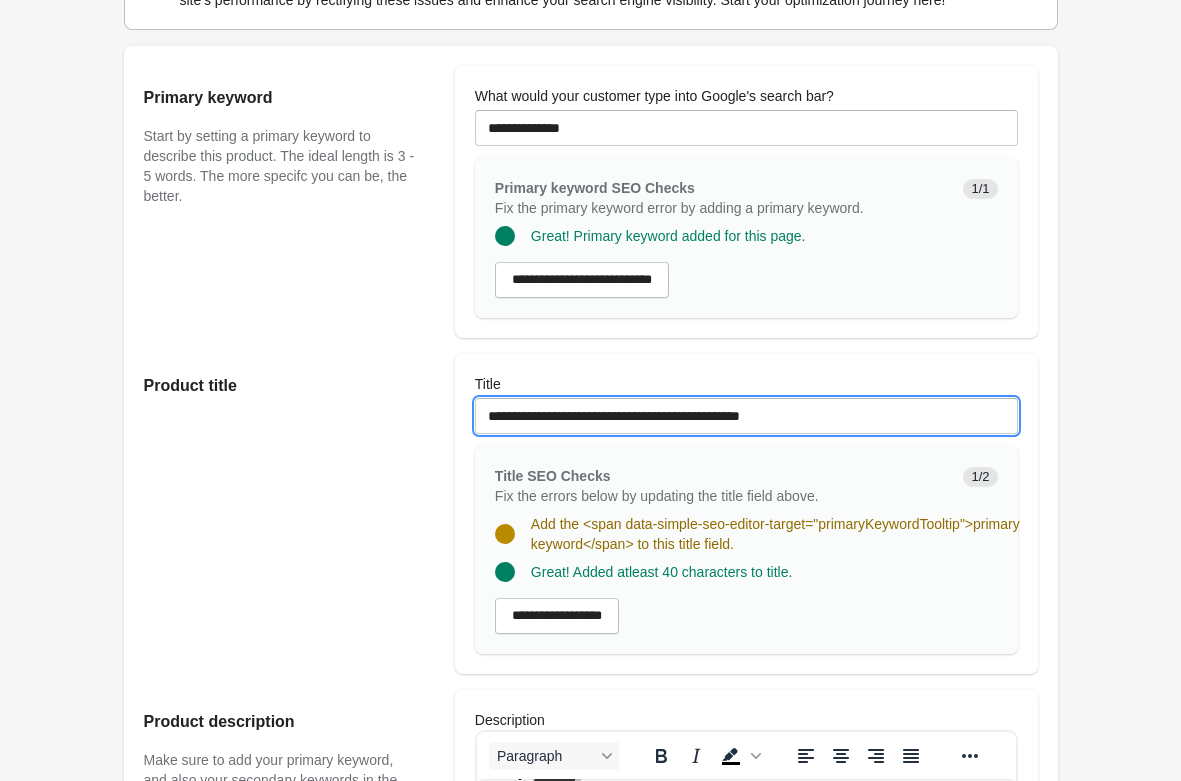 drag, startPoint x: 858, startPoint y: 403, endPoint x: 835, endPoint y: 429, distance: 34.713108 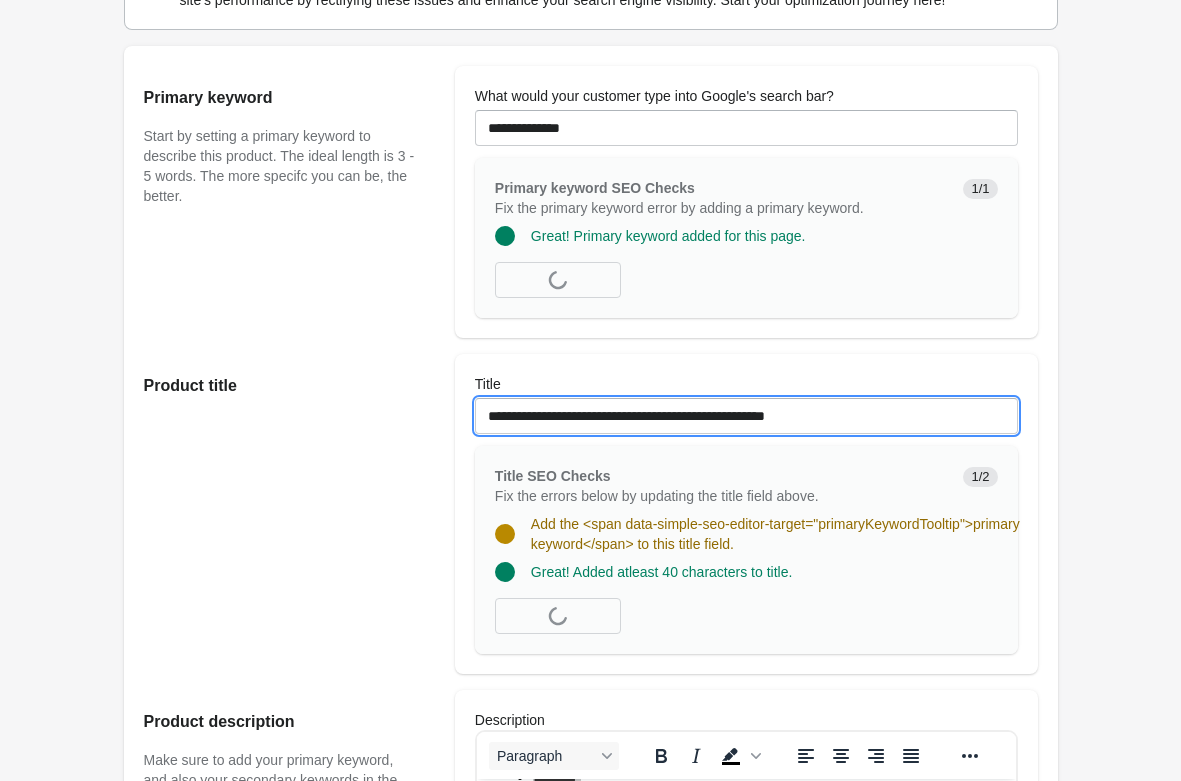 type on "**********" 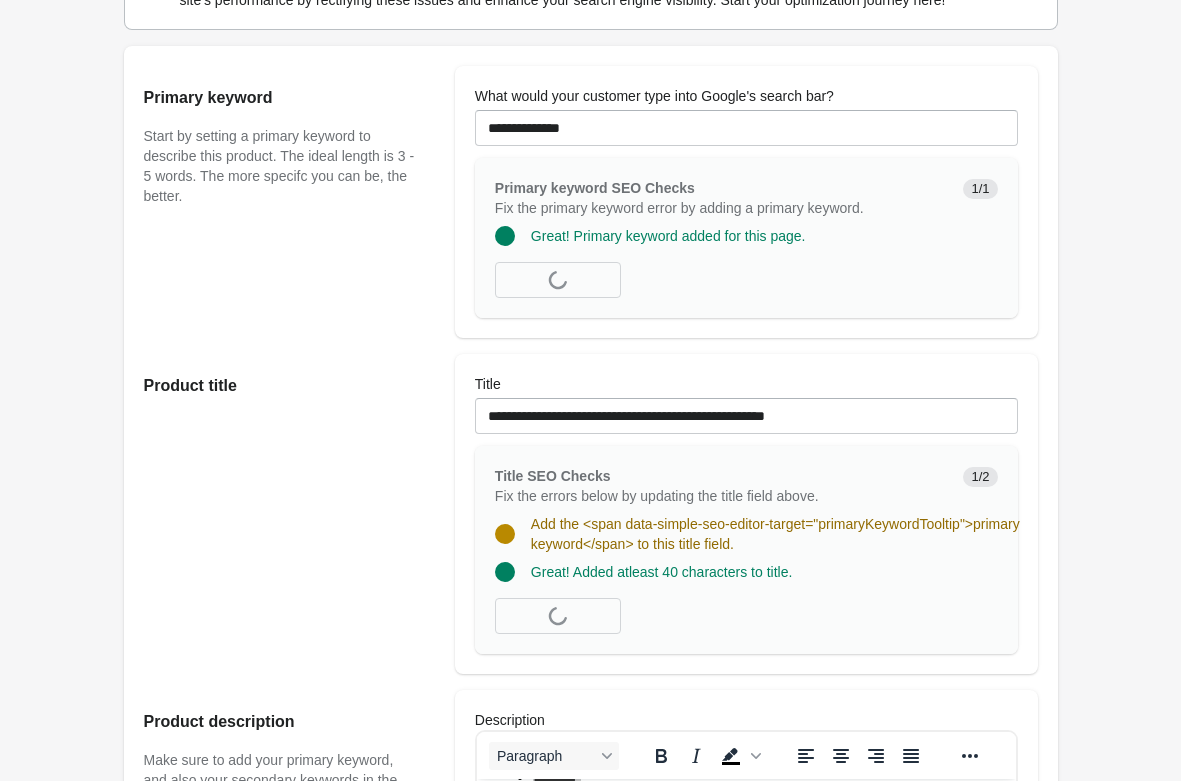 click on "Product title" at bounding box center [289, 514] 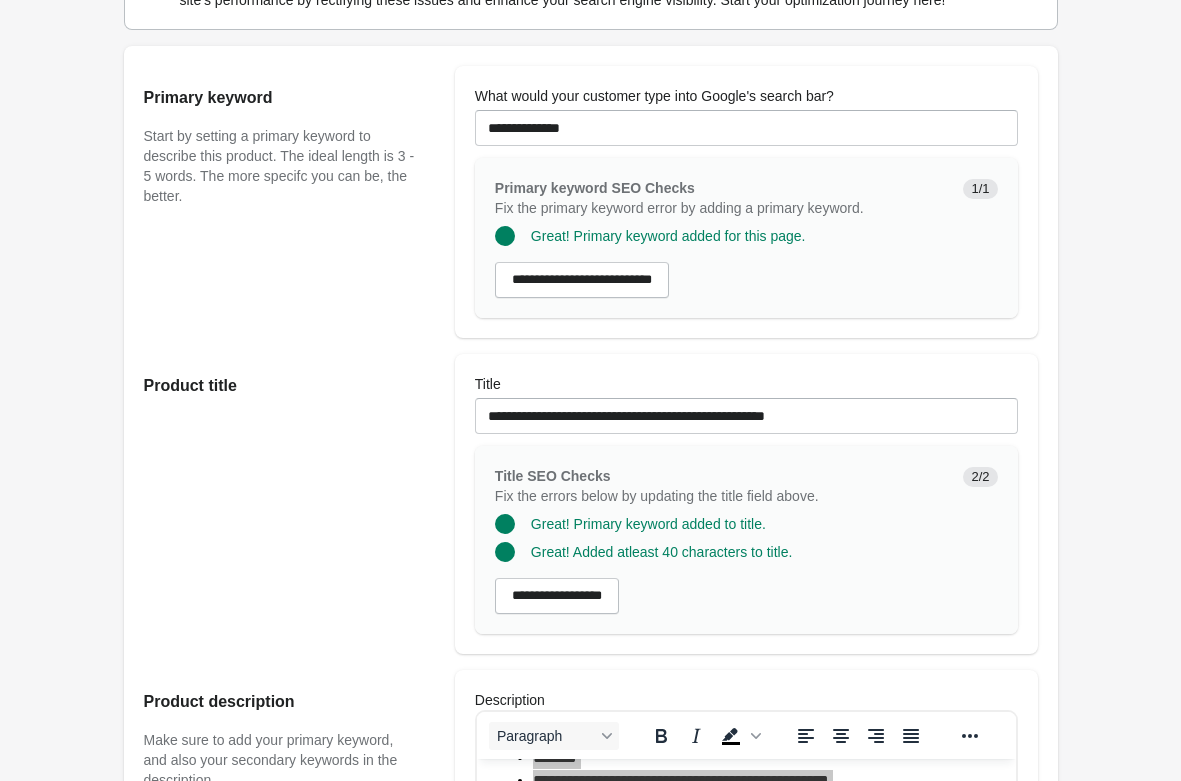 scroll, scrollTop: 714, scrollLeft: 0, axis: vertical 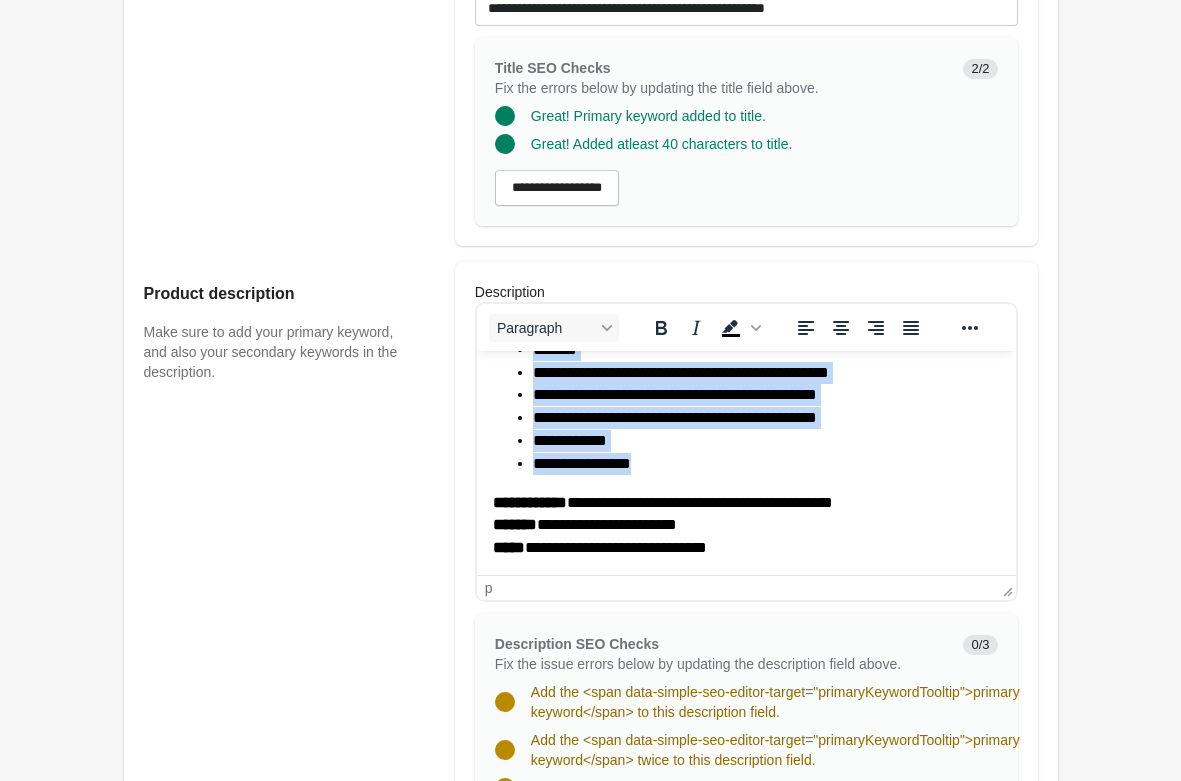 click on "**********" at bounding box center (745, 525) 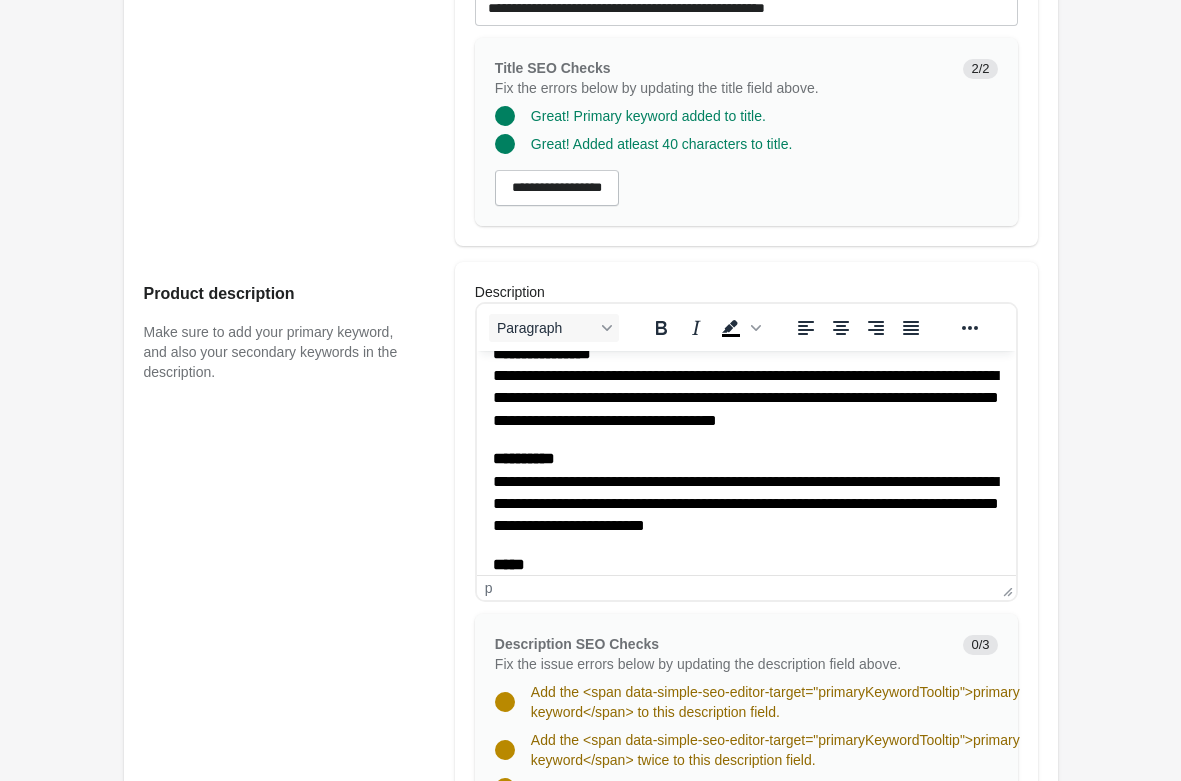 scroll, scrollTop: 515, scrollLeft: 0, axis: vertical 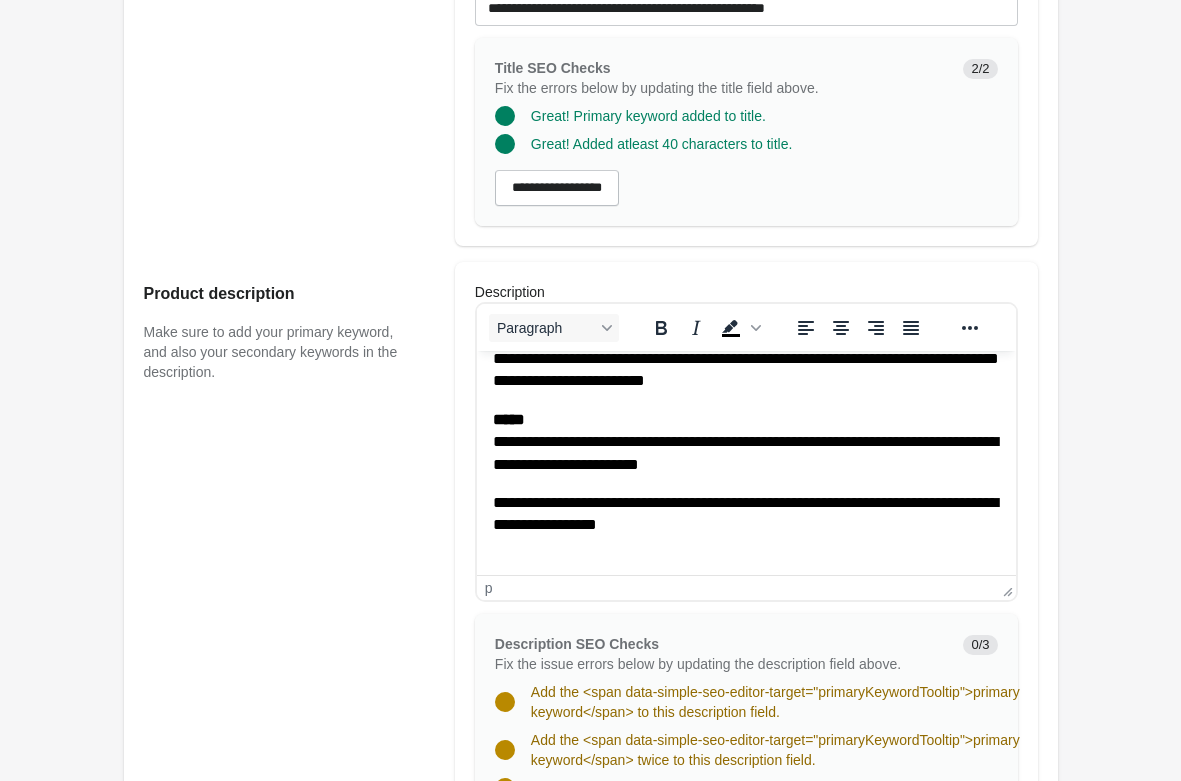 click on "Rolldown Bootleg Pants - Full Length Flare - Guava
Open on Shopify" at bounding box center [590, 553] 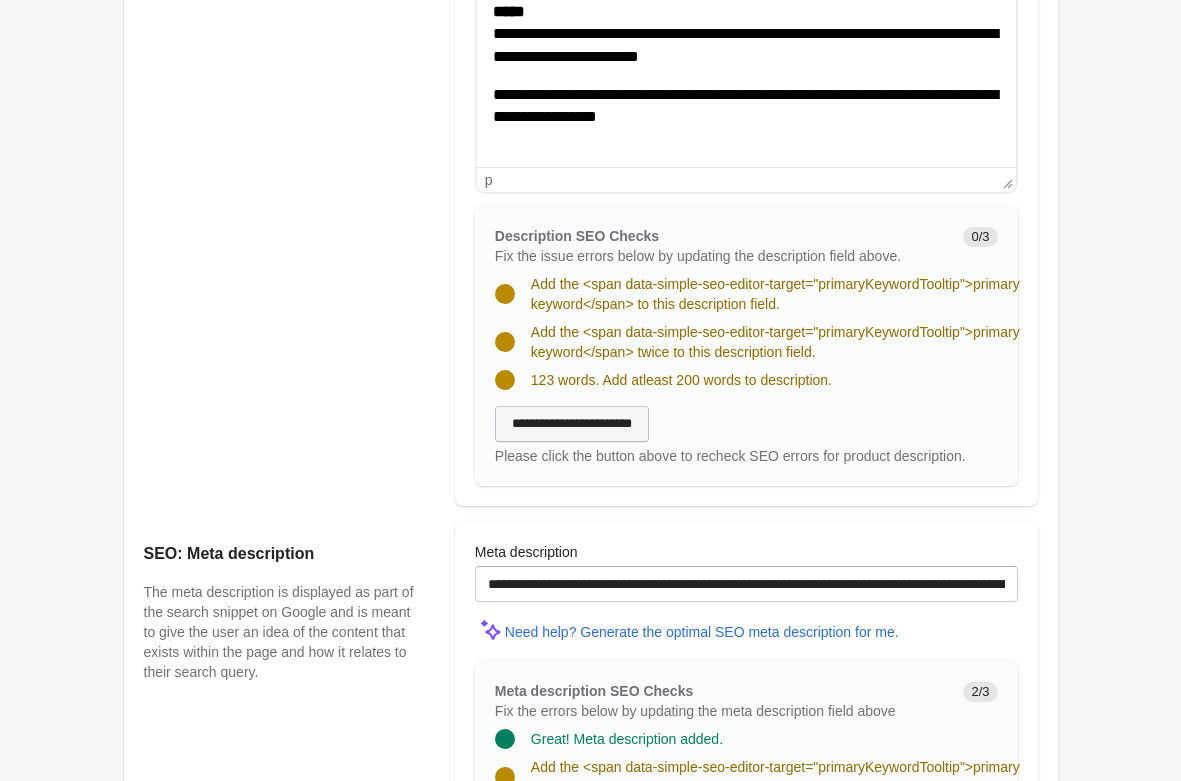 click on "**********" at bounding box center (572, 424) 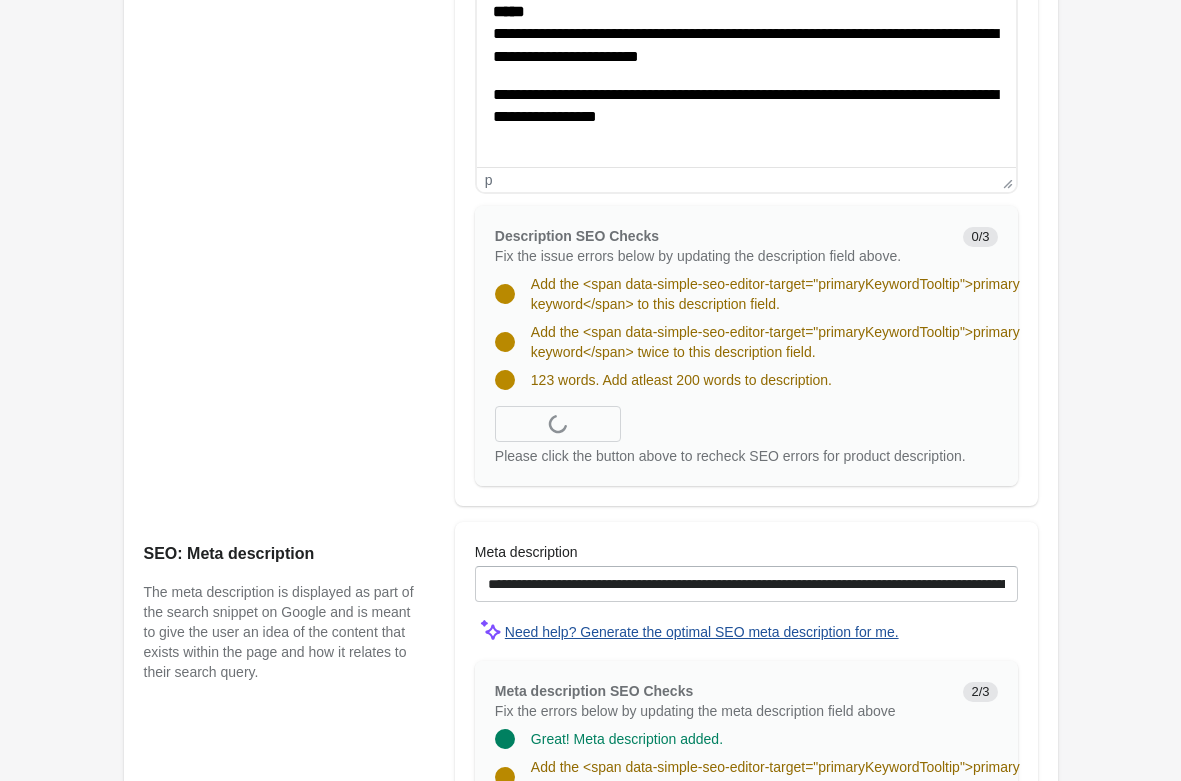 scroll, scrollTop: 1428, scrollLeft: 0, axis: vertical 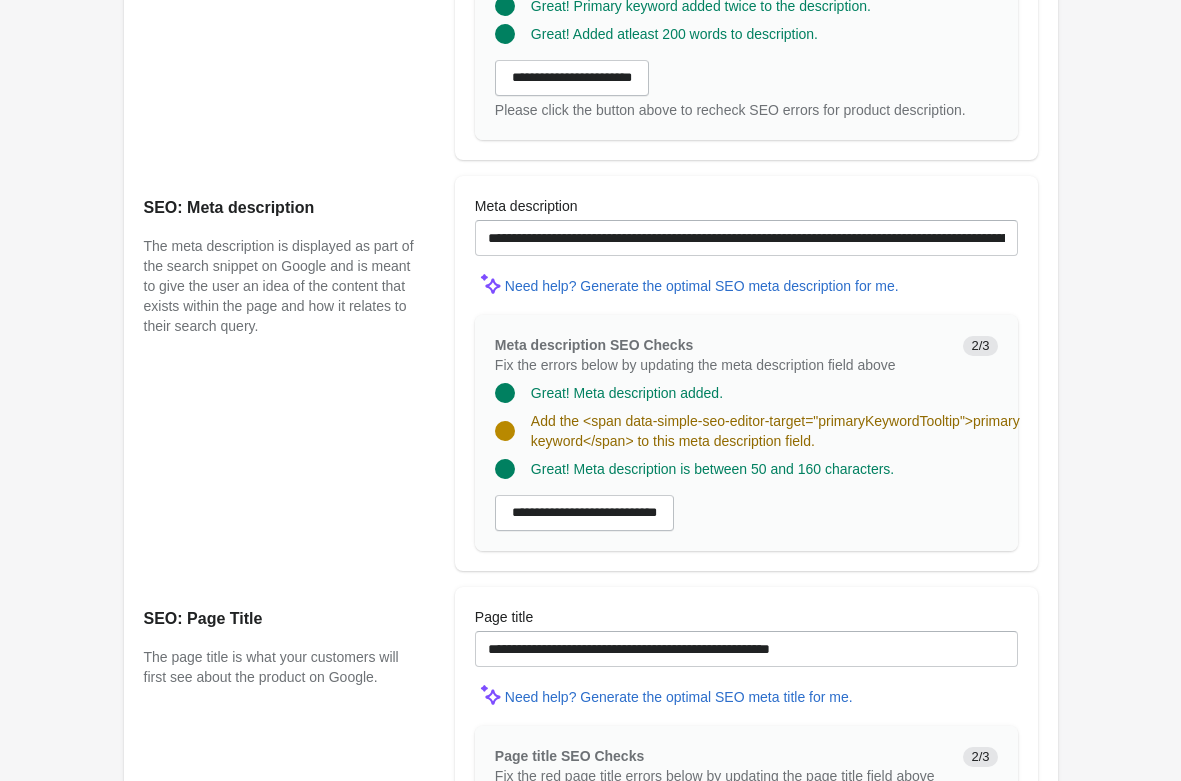 click at bounding box center [746, 262] 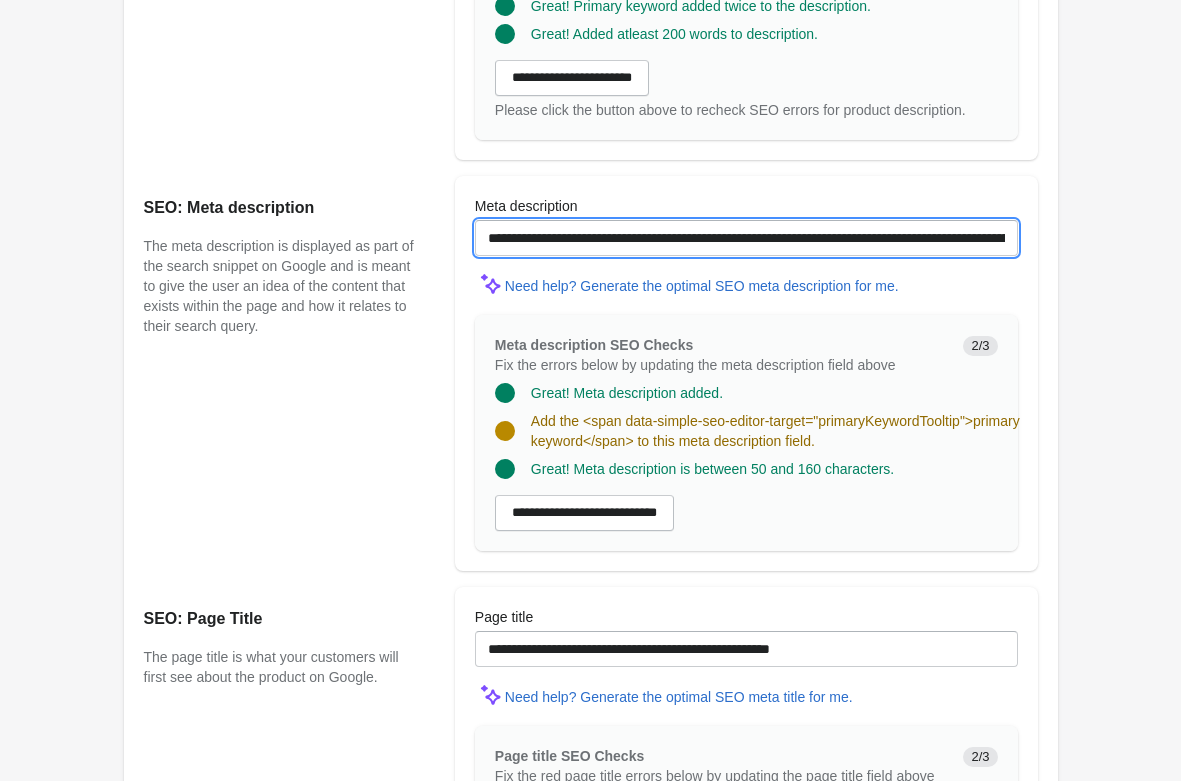click on "**********" at bounding box center (746, 238) 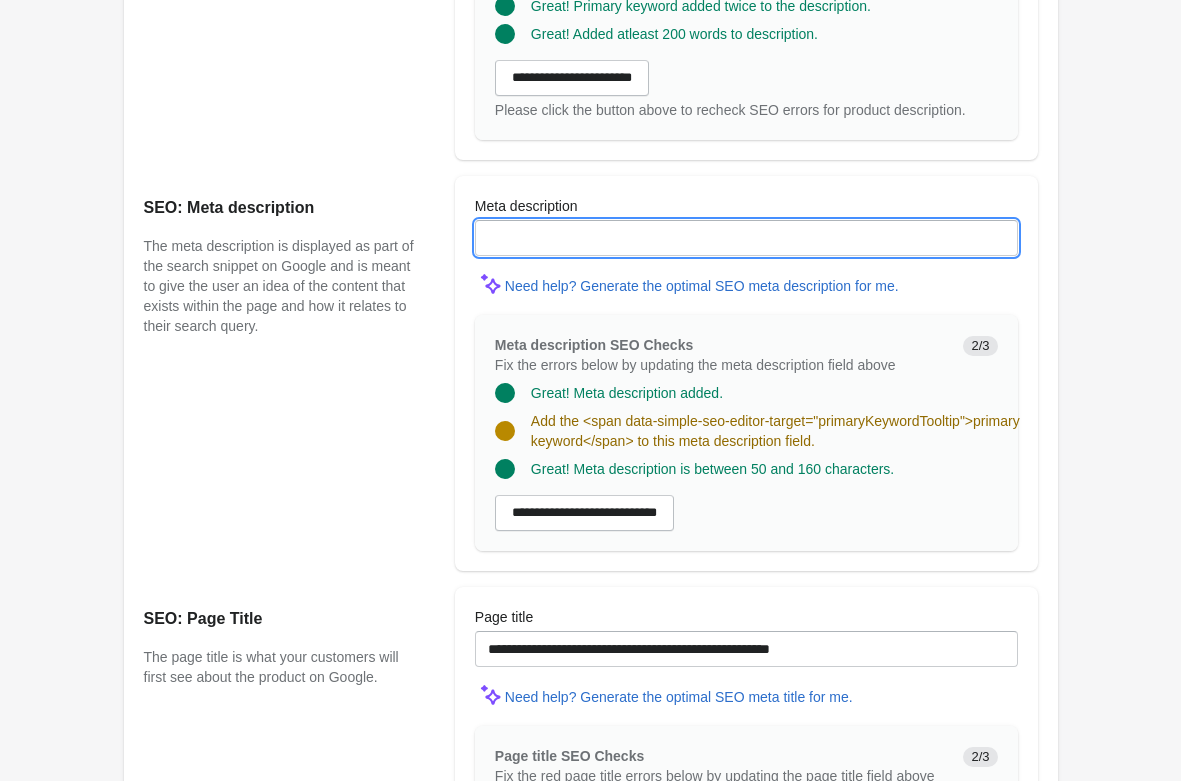paste on "**********" 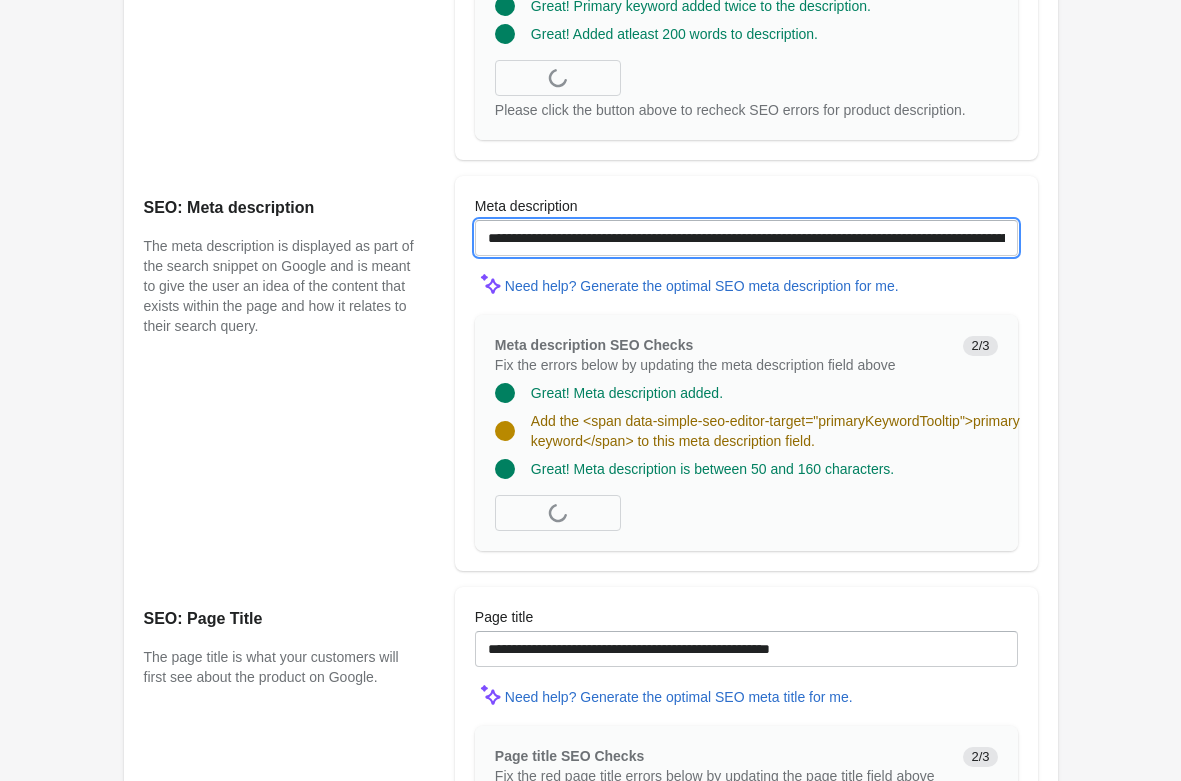 scroll, scrollTop: 0, scrollLeft: 430, axis: horizontal 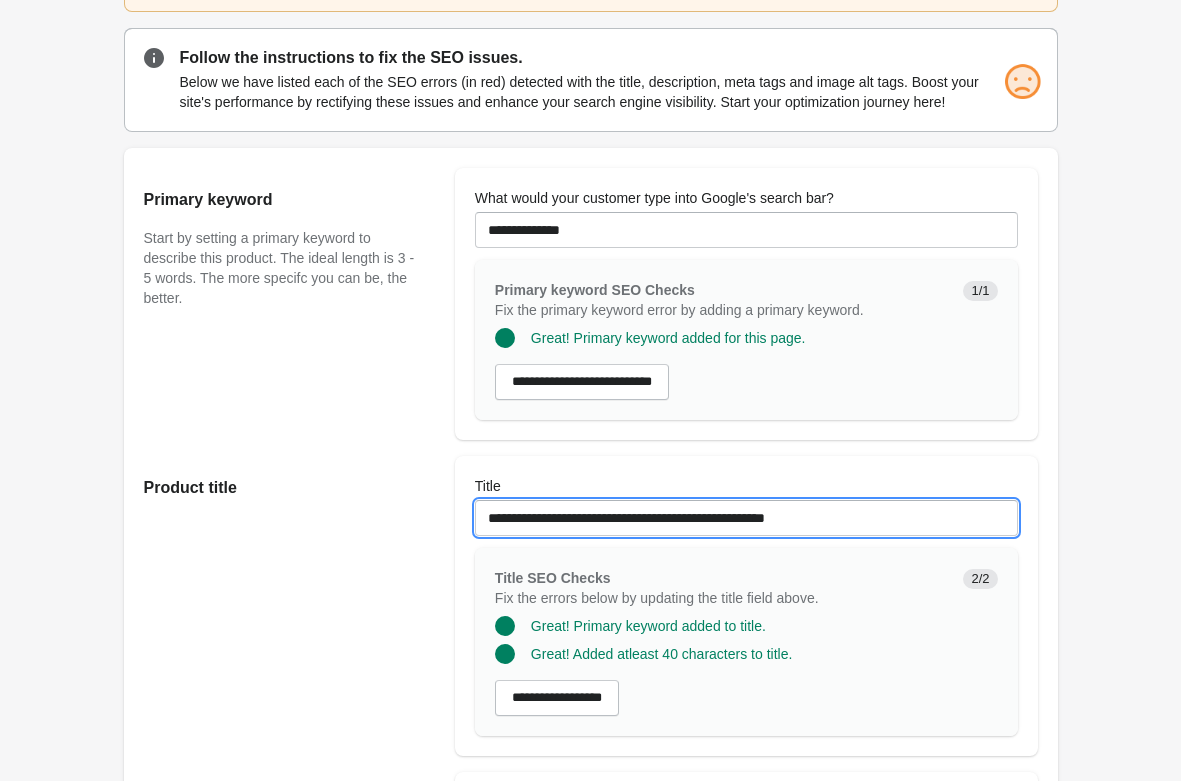 drag, startPoint x: 847, startPoint y: 515, endPoint x: 776, endPoint y: 520, distance: 71.17584 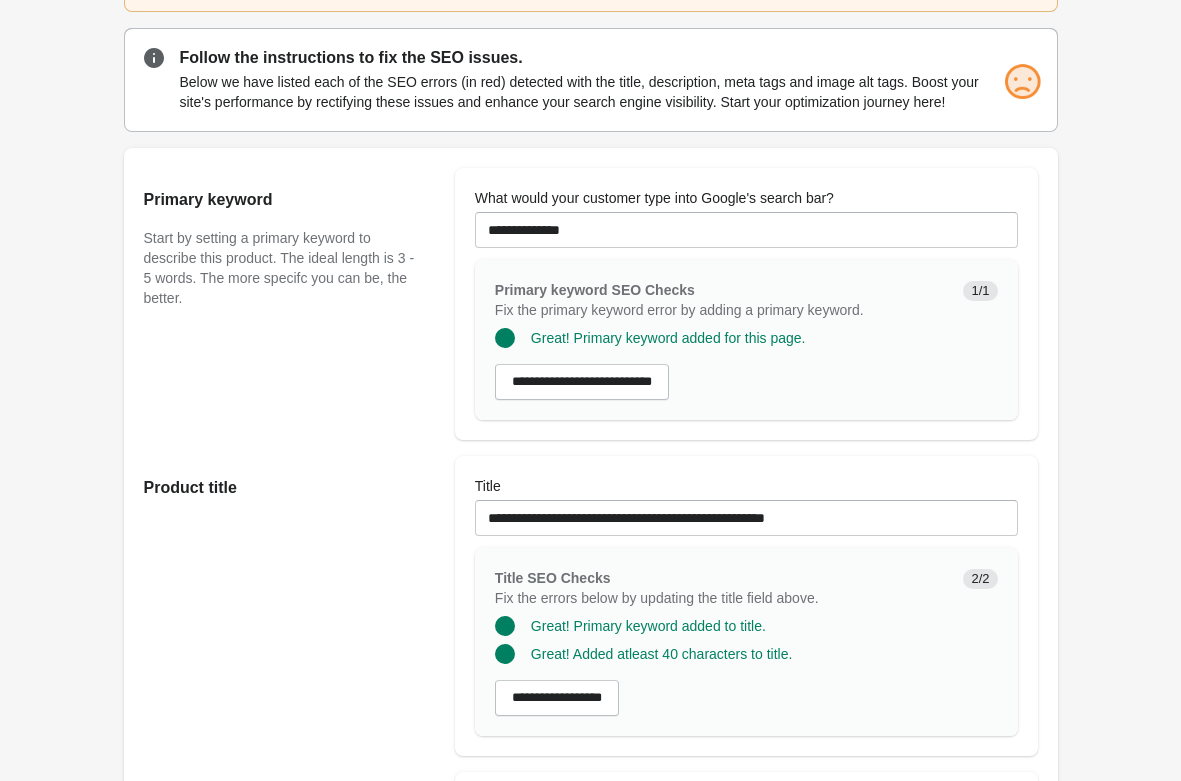 click on "Rolldown Bootleg Pants - Full Length Flare - Guava
Open on Shopify" at bounding box center [590, 1033] 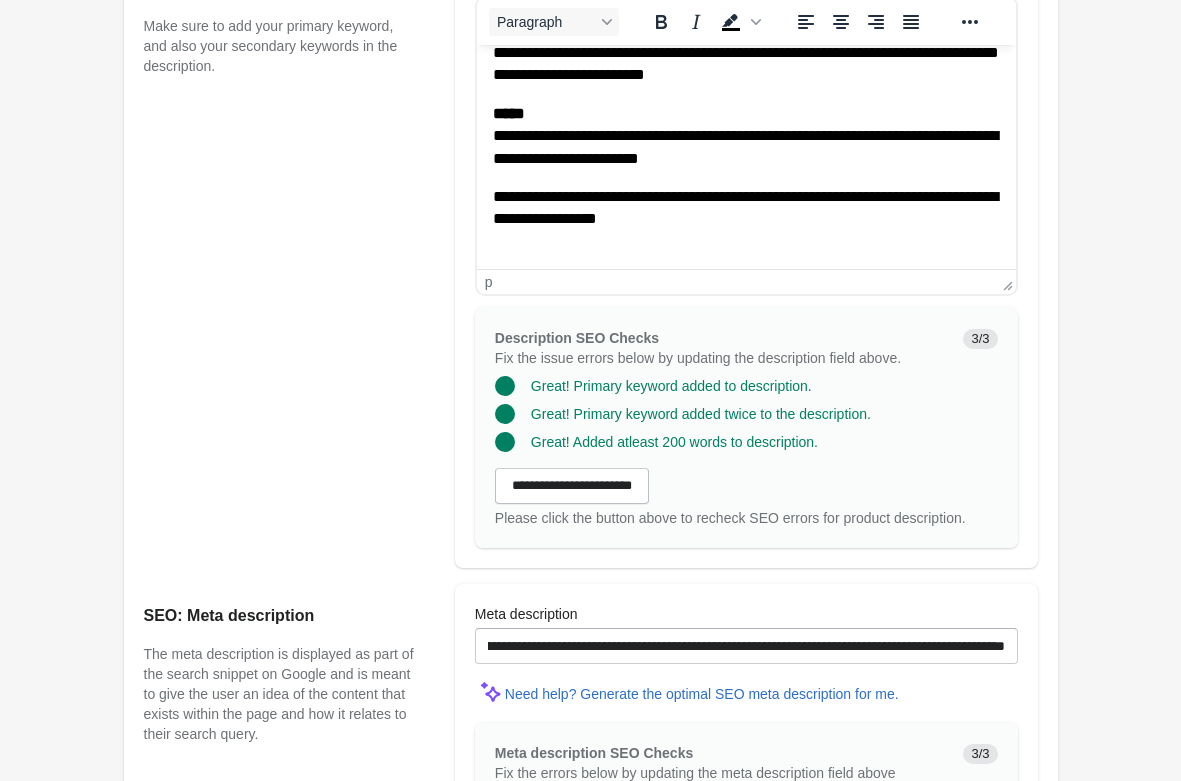 scroll, scrollTop: 1428, scrollLeft: 0, axis: vertical 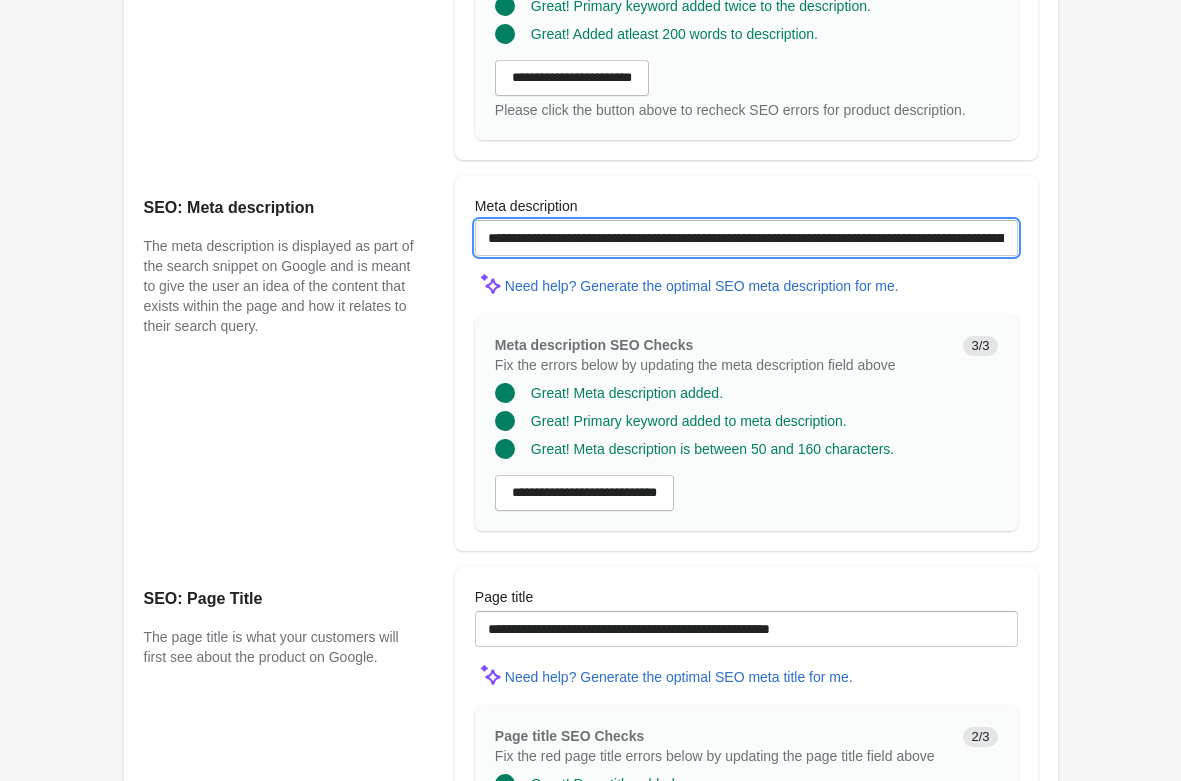 drag, startPoint x: 661, startPoint y: 241, endPoint x: 40, endPoint y: 224, distance: 621.23267 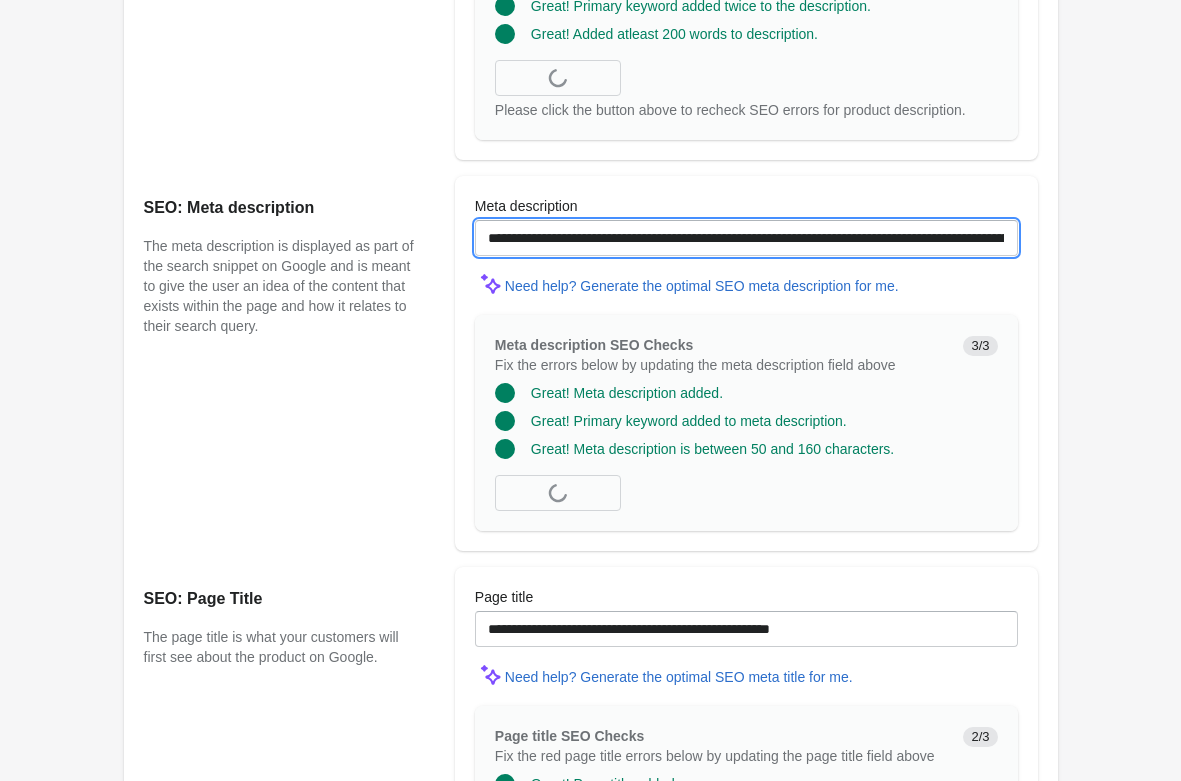 type on "**********" 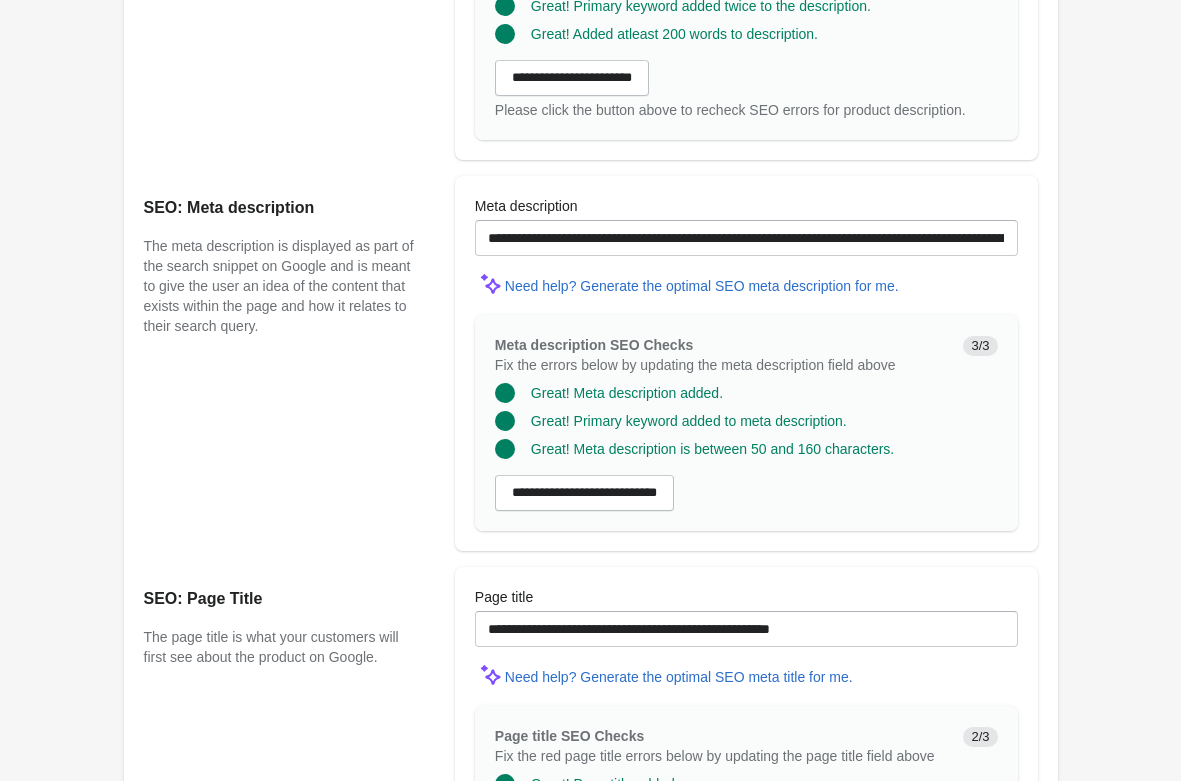 click on "Rolldown Bootleg Pants - Full Length Flare - Guava
Open on Shopify" at bounding box center (590, -191) 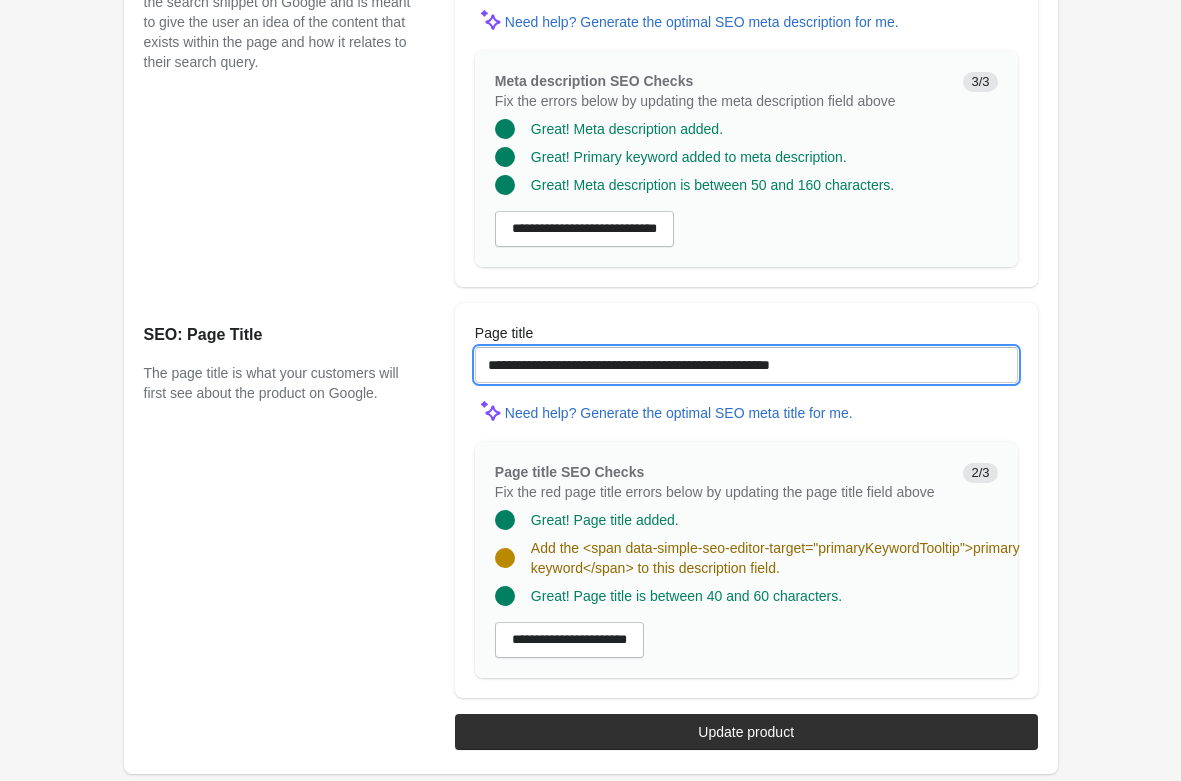 drag, startPoint x: 894, startPoint y: 360, endPoint x: -290, endPoint y: 336, distance: 1184.2432 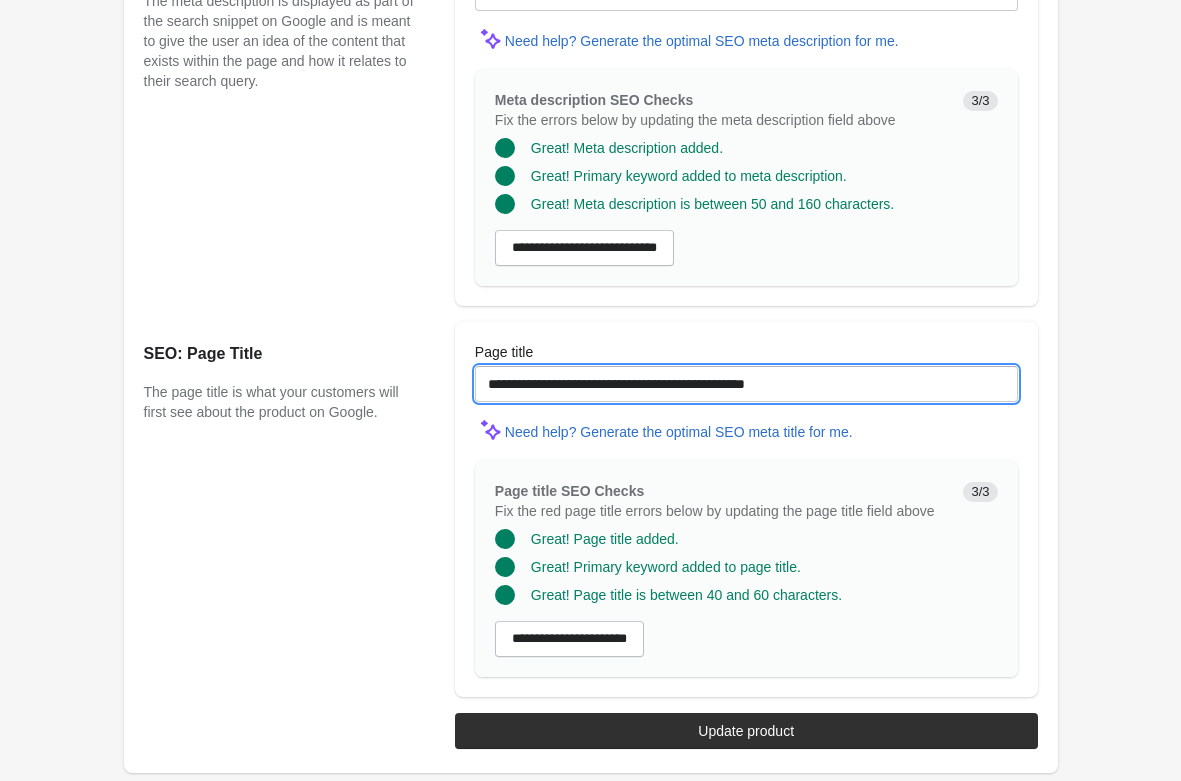 scroll, scrollTop: 1672, scrollLeft: 0, axis: vertical 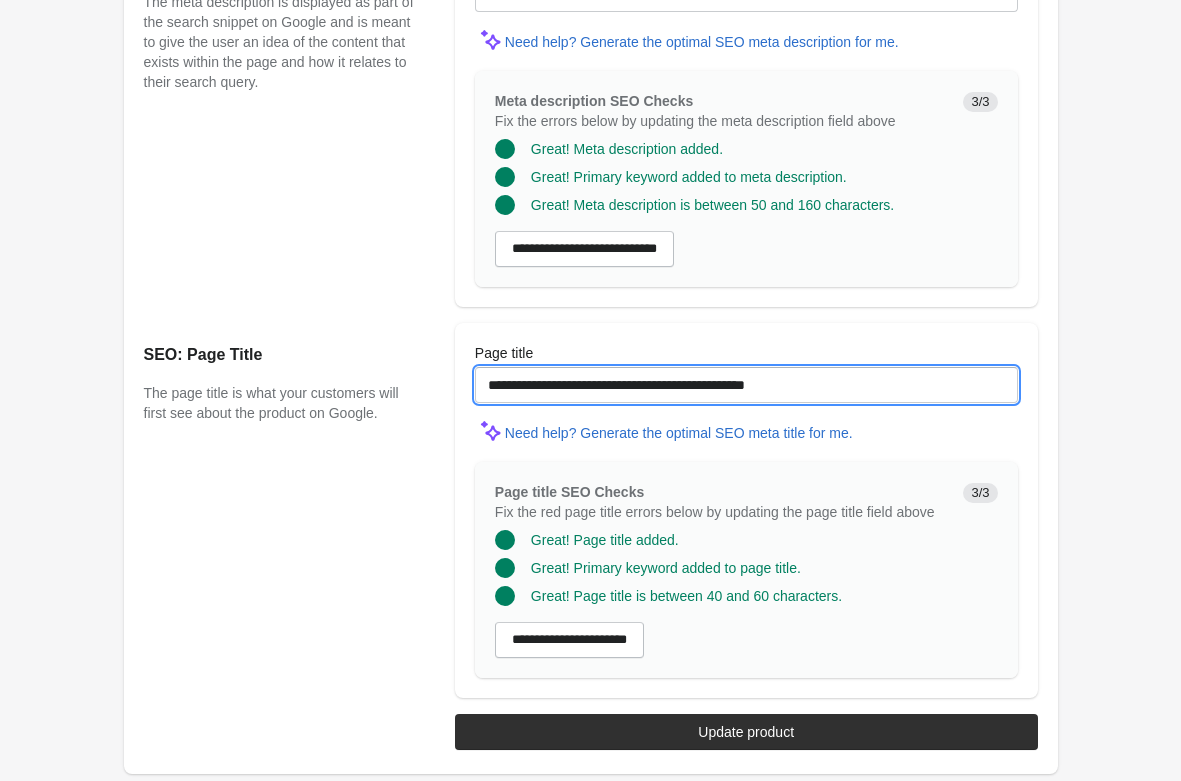 type on "**********" 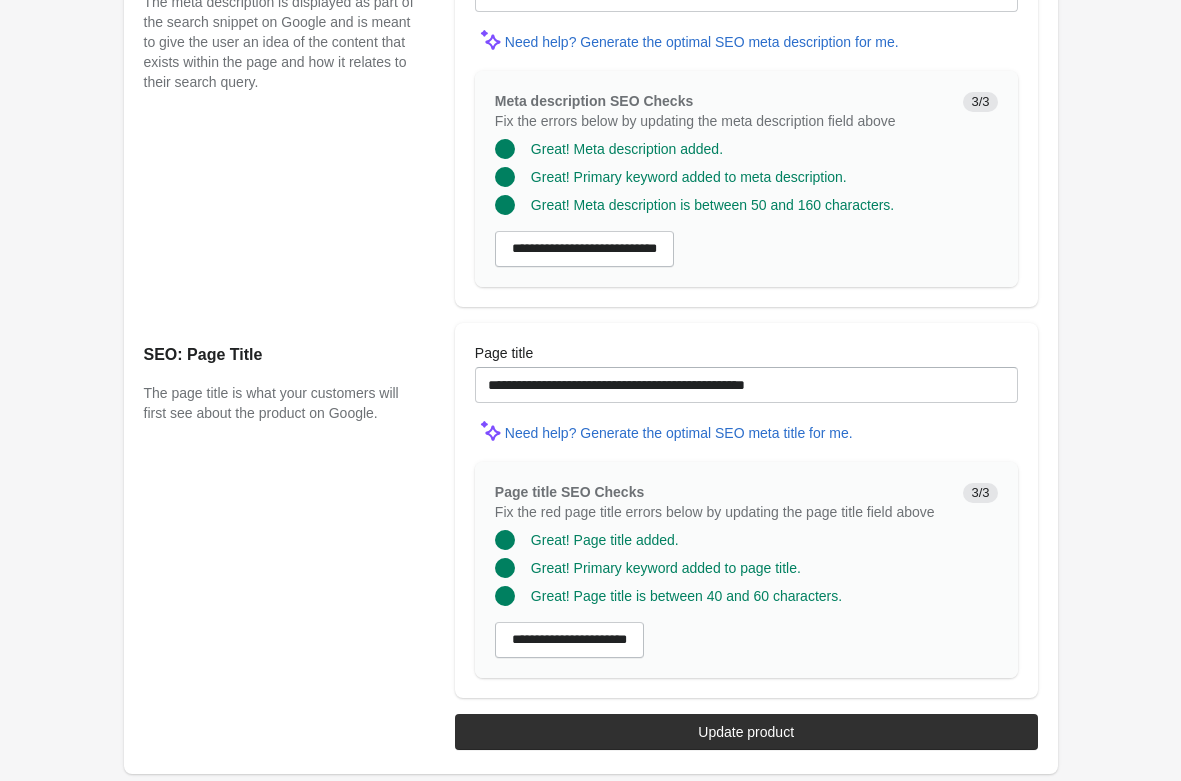 click on "Rolldown Bootleg Pants - Full Length Flare - Guava
Open on Shopify" at bounding box center (590, -445) 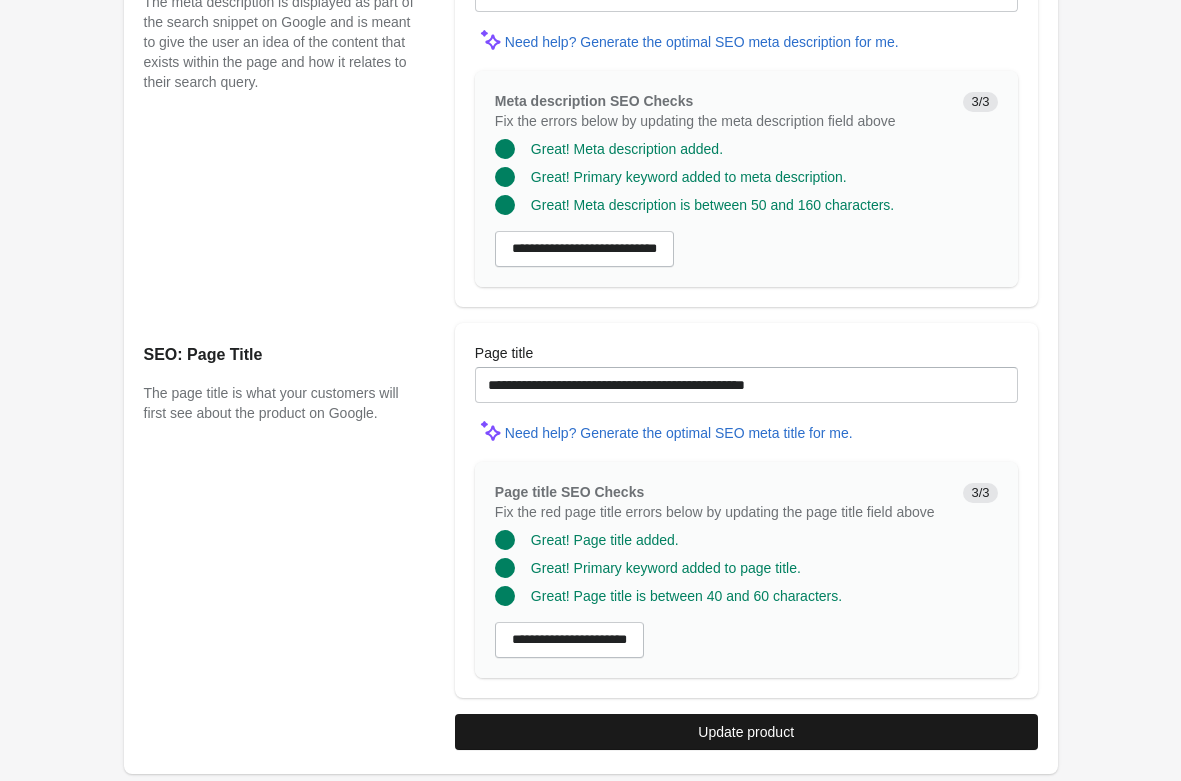 click on "Update product" at bounding box center (746, 732) 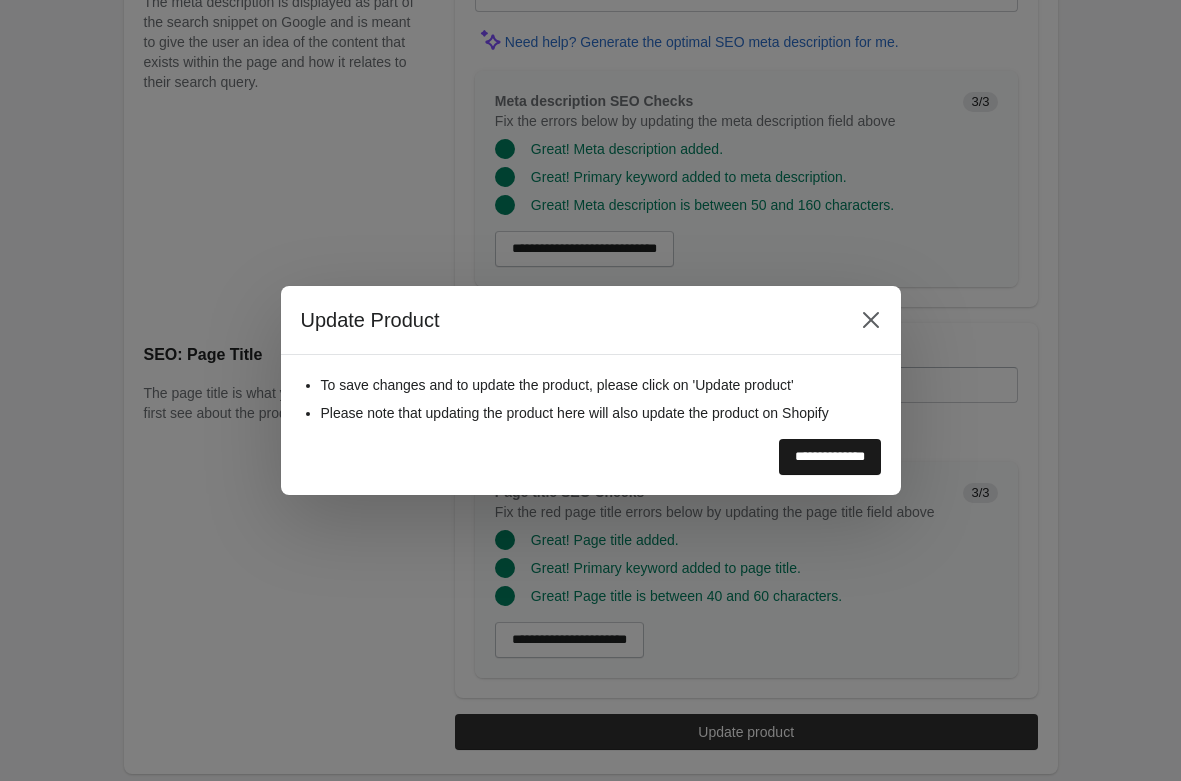 click on "**********" at bounding box center (830, 457) 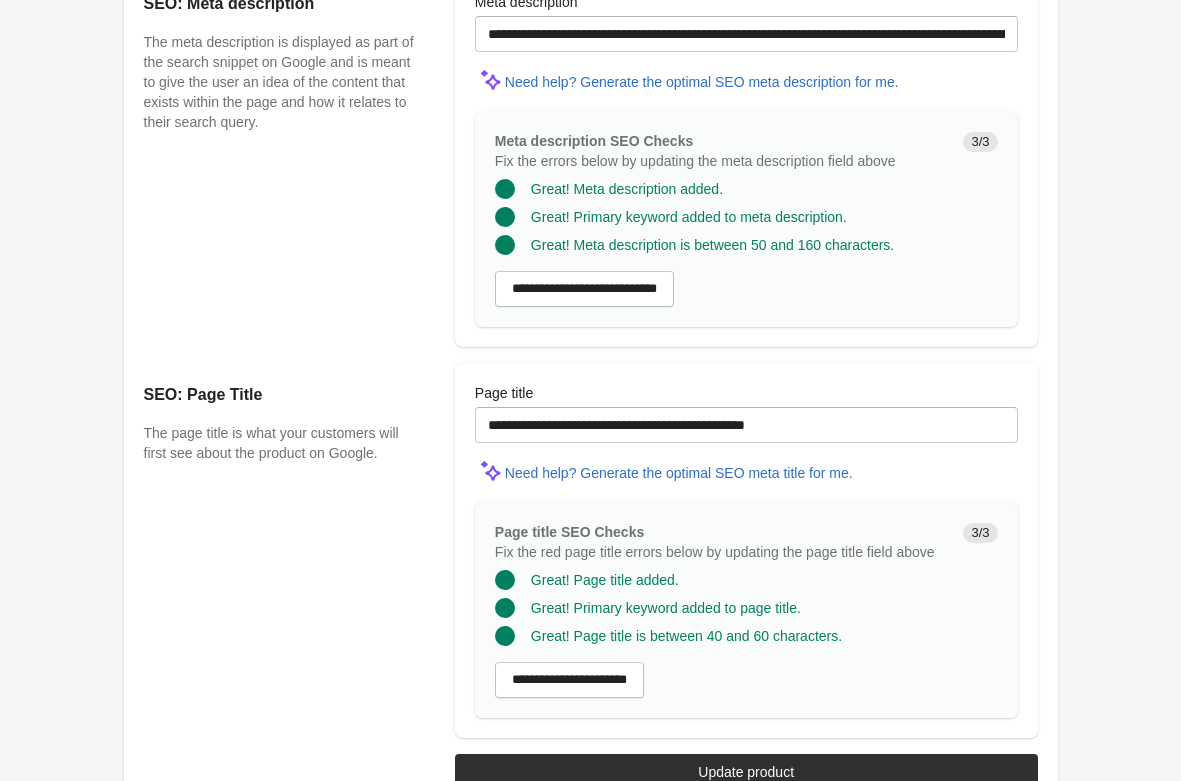 scroll, scrollTop: 1672, scrollLeft: 0, axis: vertical 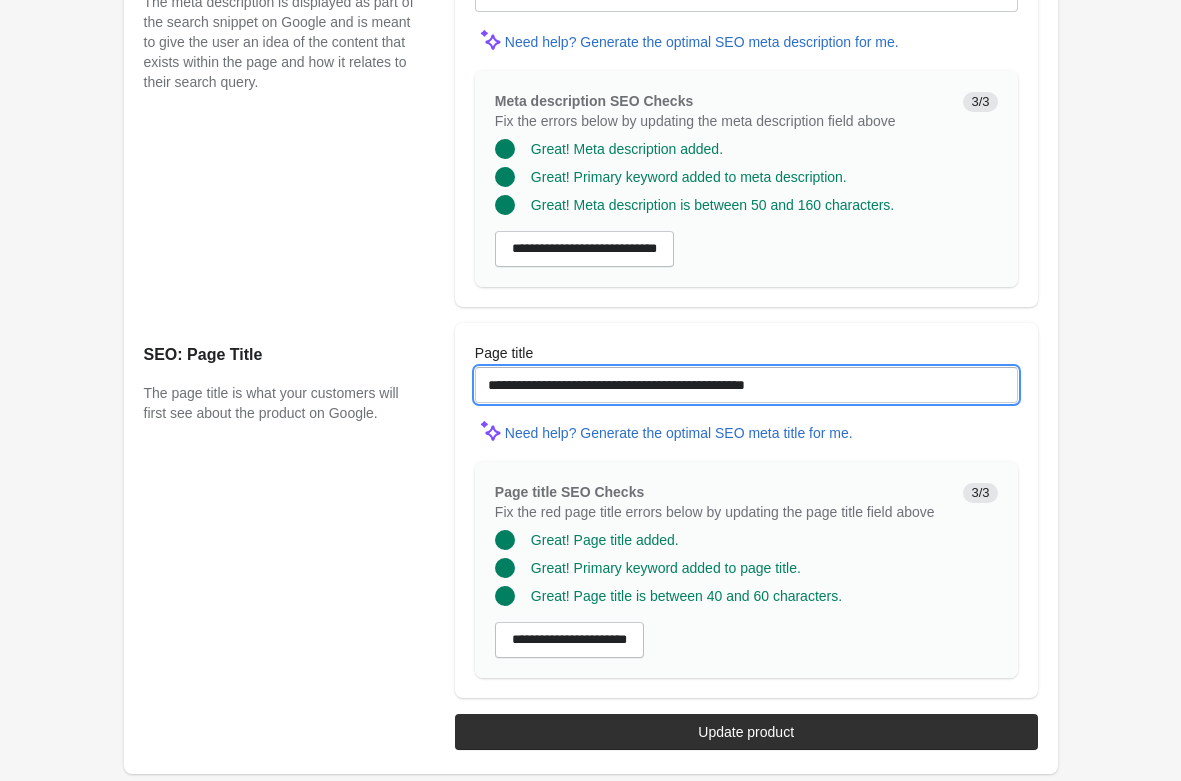 drag, startPoint x: 831, startPoint y: 381, endPoint x: -290, endPoint y: 262, distance: 1127.2986 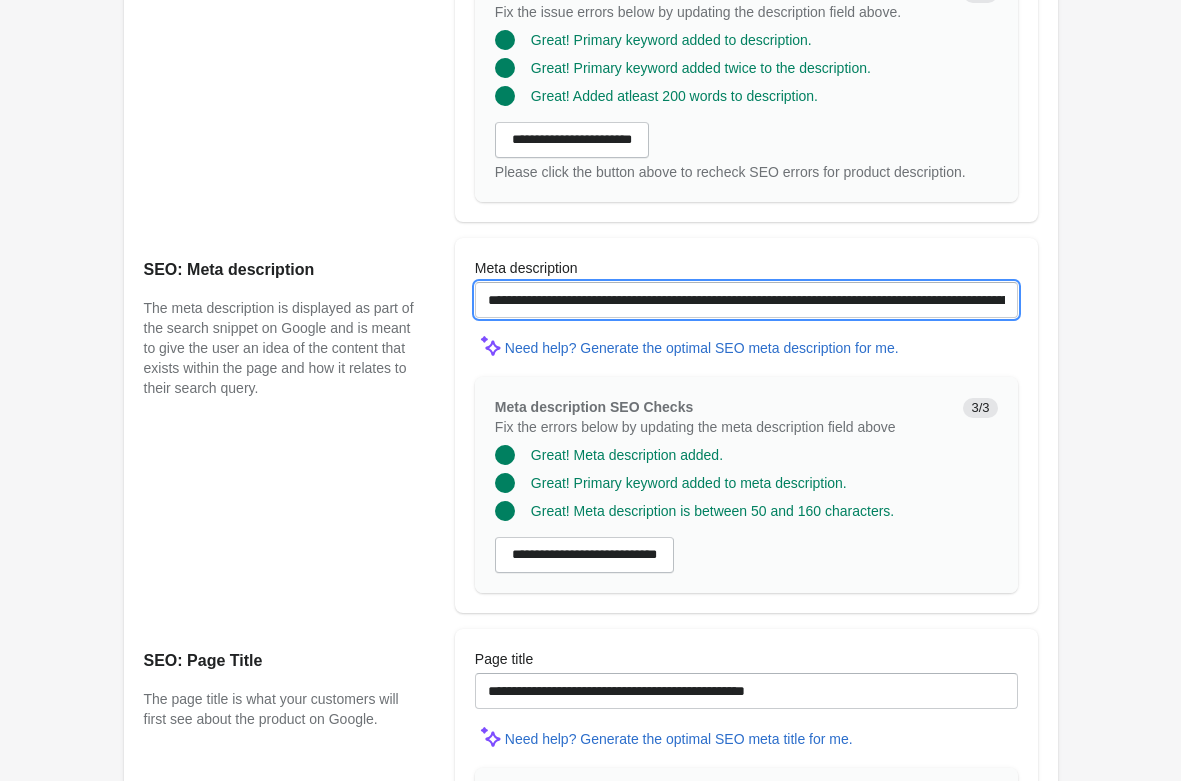 click on "**********" at bounding box center [746, 300] 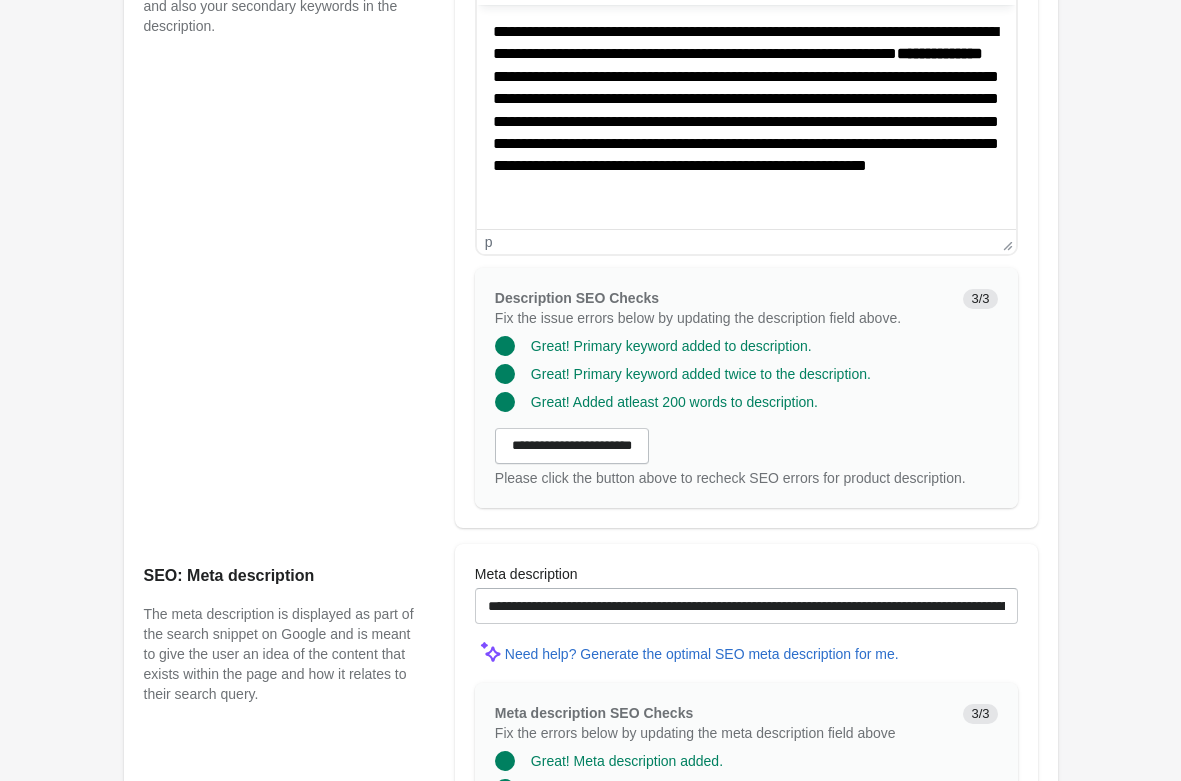 click on "**********" at bounding box center [745, 122] 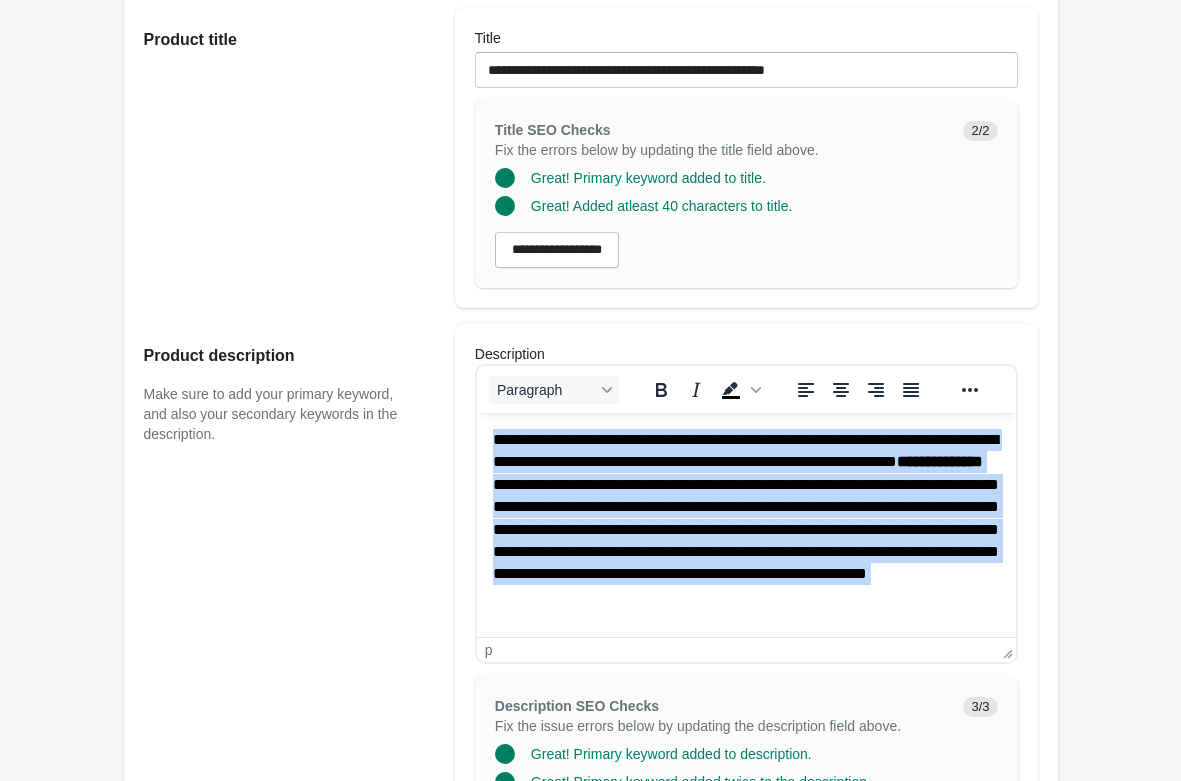 scroll, scrollTop: 346, scrollLeft: 0, axis: vertical 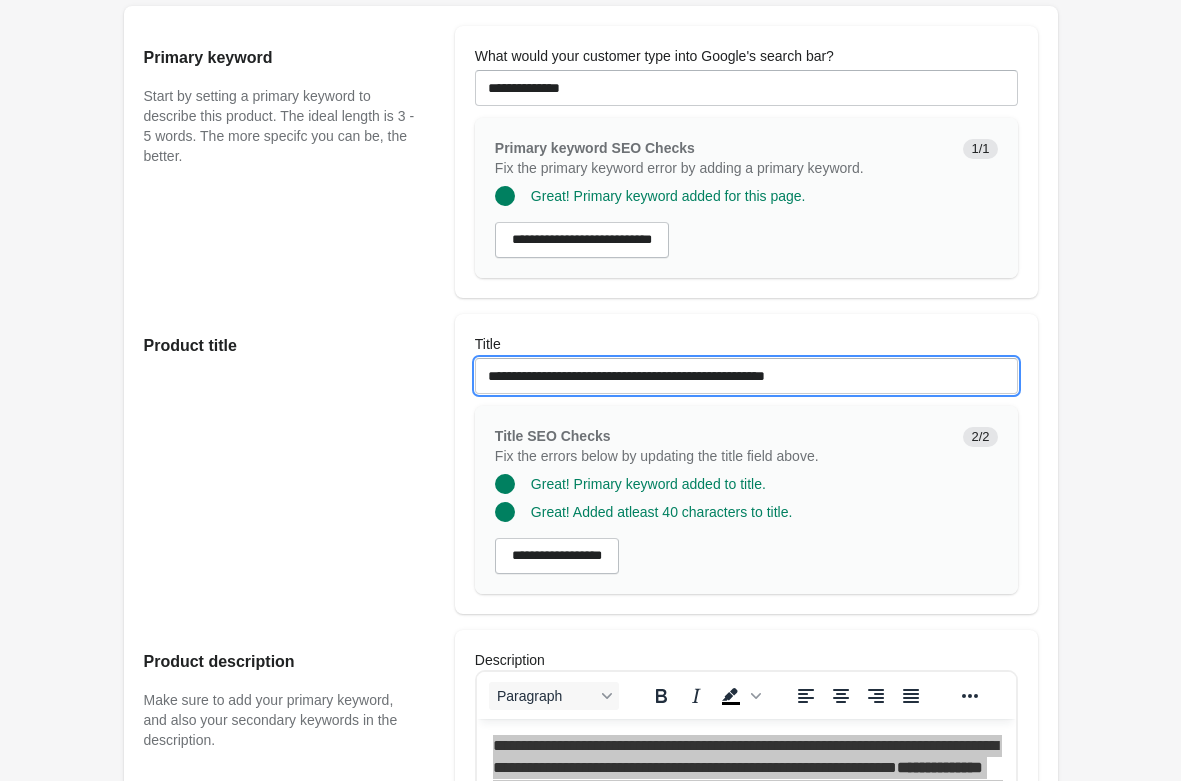 click on "**********" at bounding box center [746, 376] 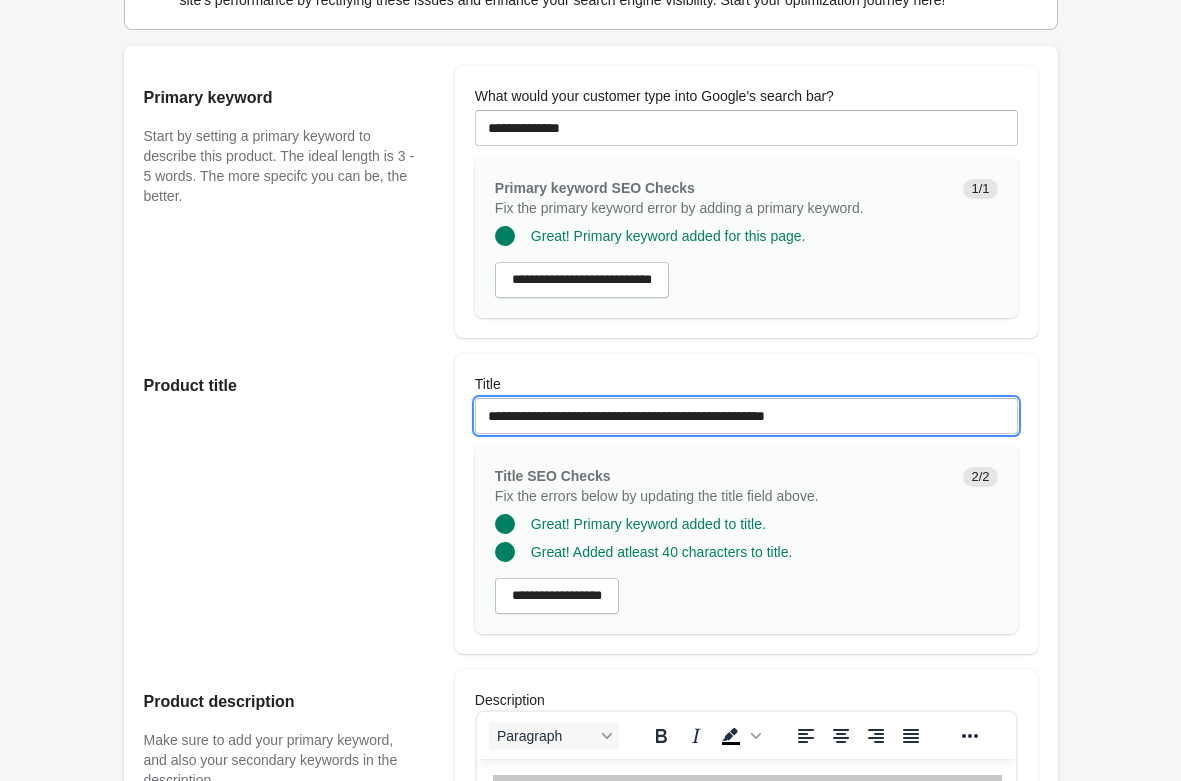 scroll, scrollTop: 0, scrollLeft: 0, axis: both 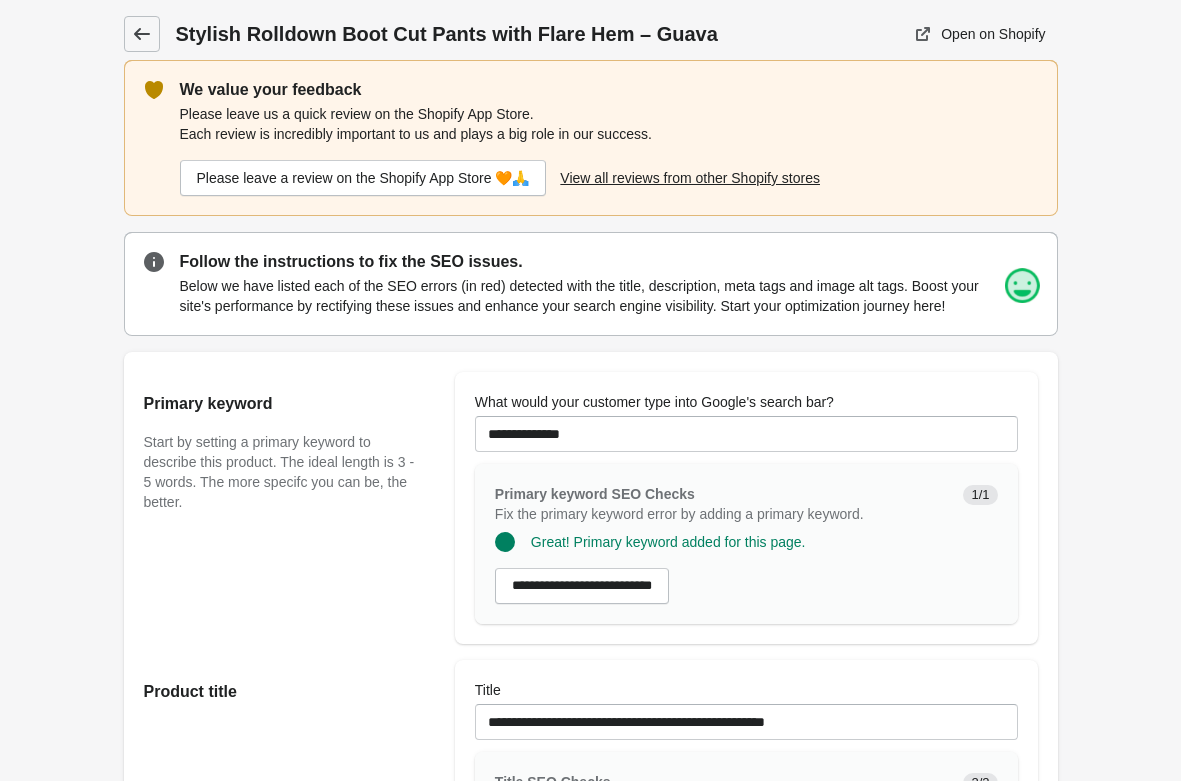 click 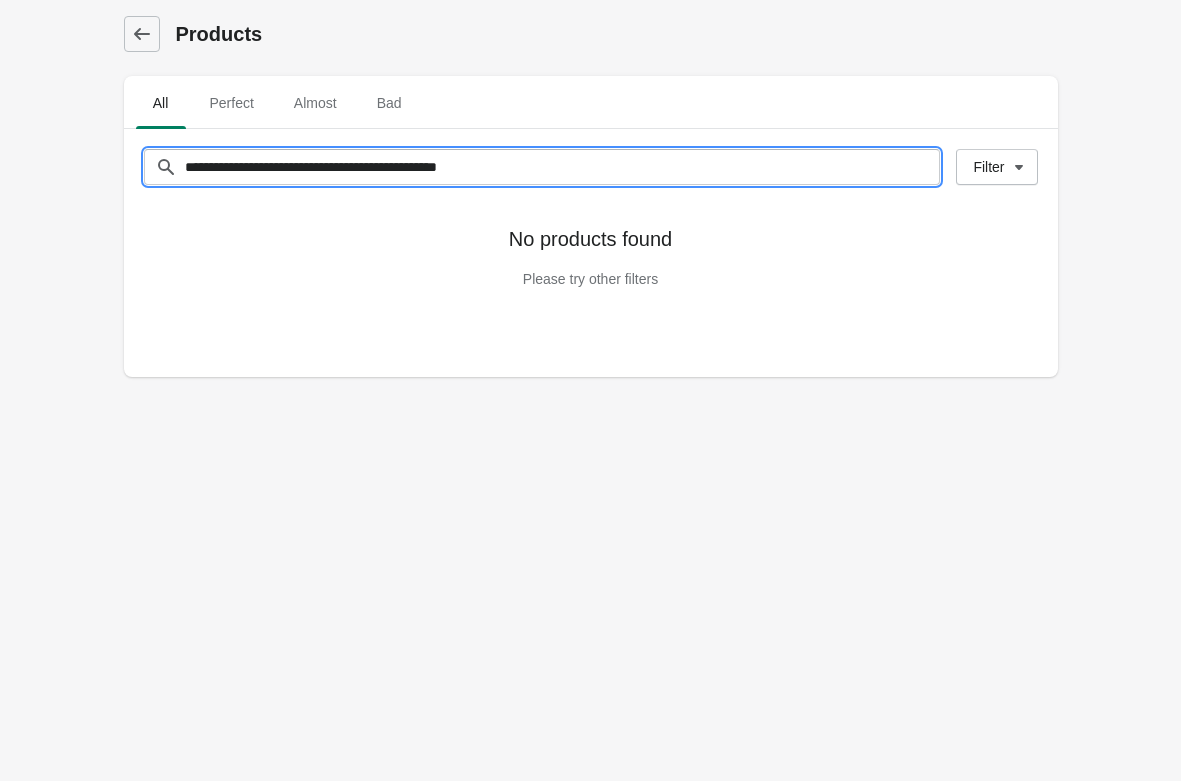 drag, startPoint x: 521, startPoint y: 172, endPoint x: -169, endPoint y: 163, distance: 690.0587 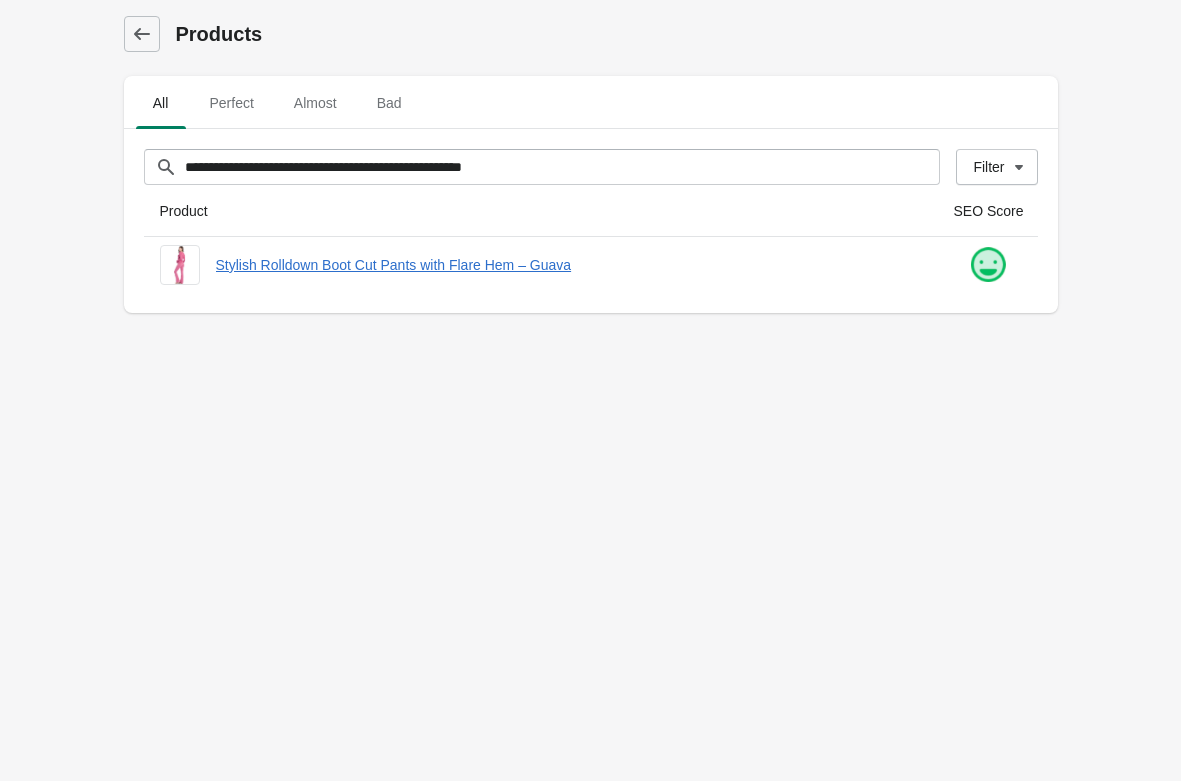 click on "**********" at bounding box center (590, 390) 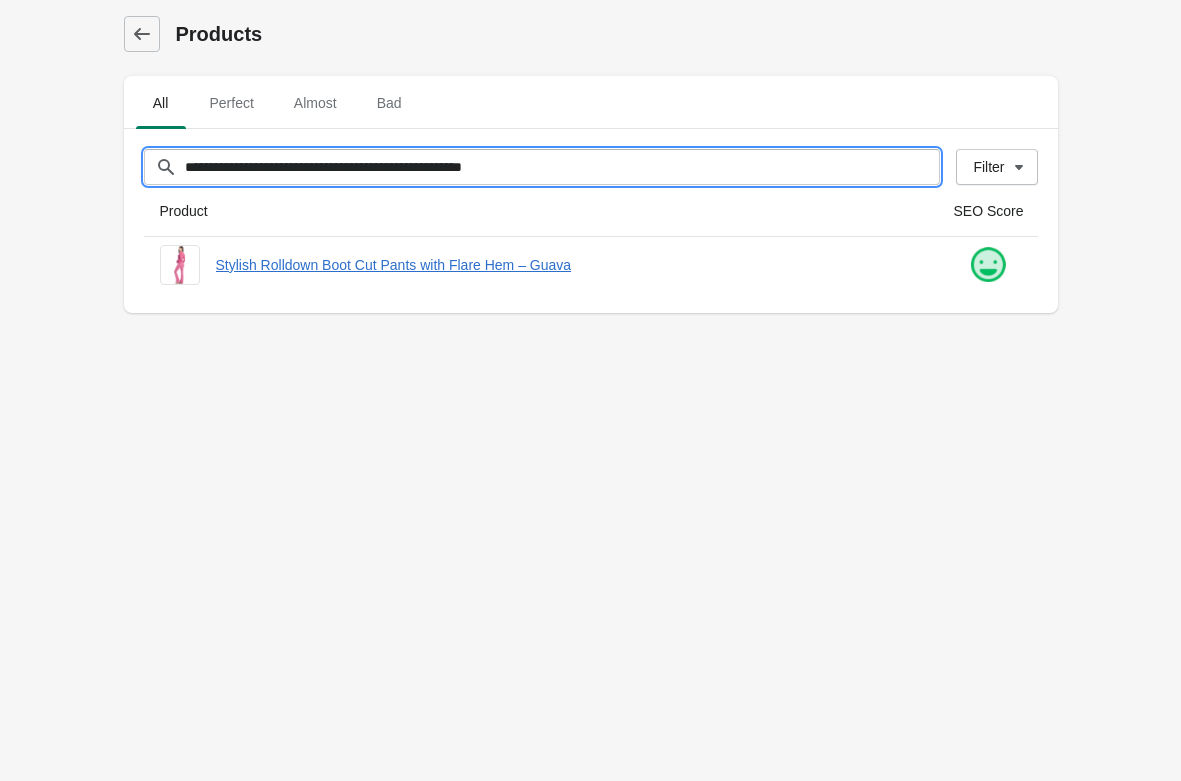 drag, startPoint x: 554, startPoint y: 174, endPoint x: -290, endPoint y: 139, distance: 844.7254 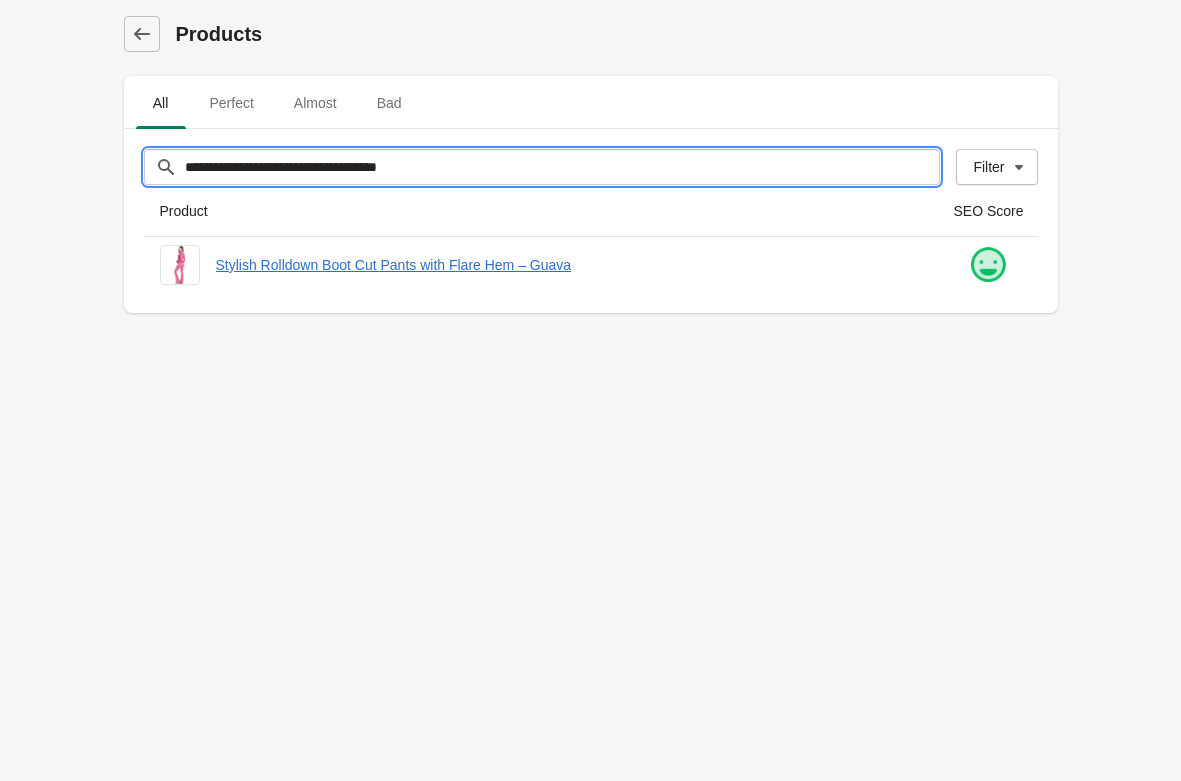 type on "**********" 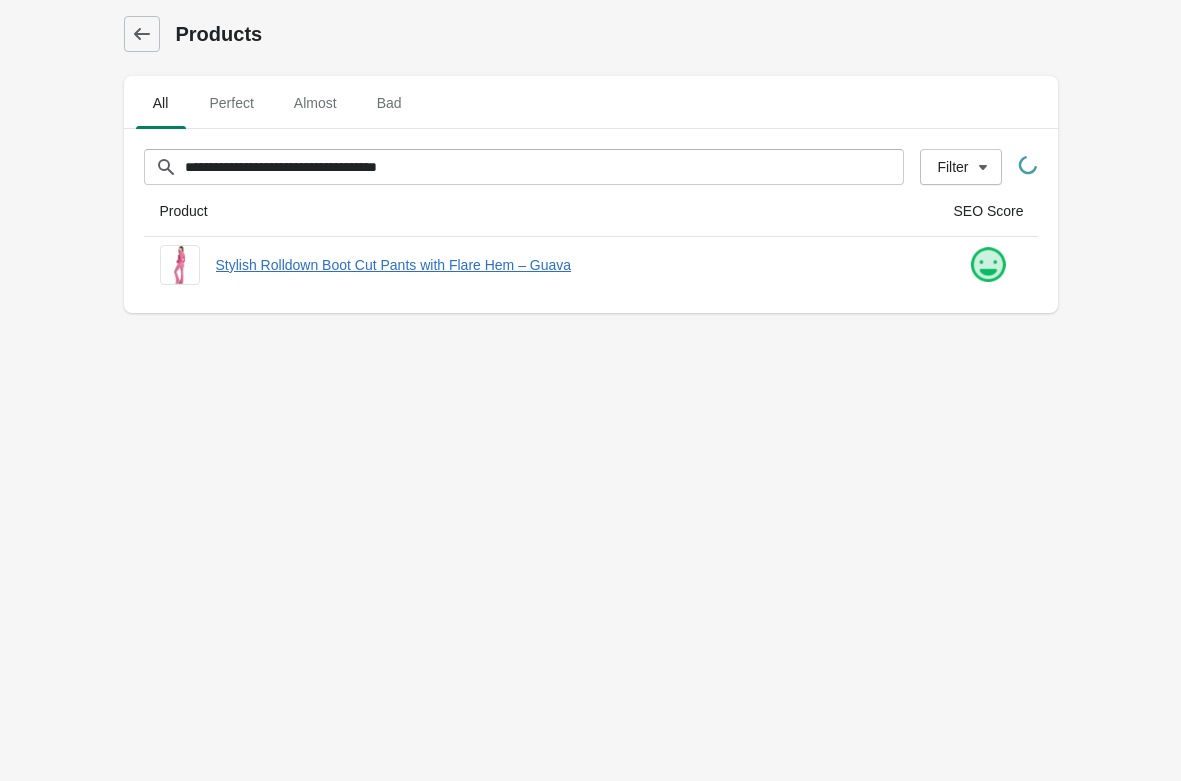 click on "**********" at bounding box center (590, 390) 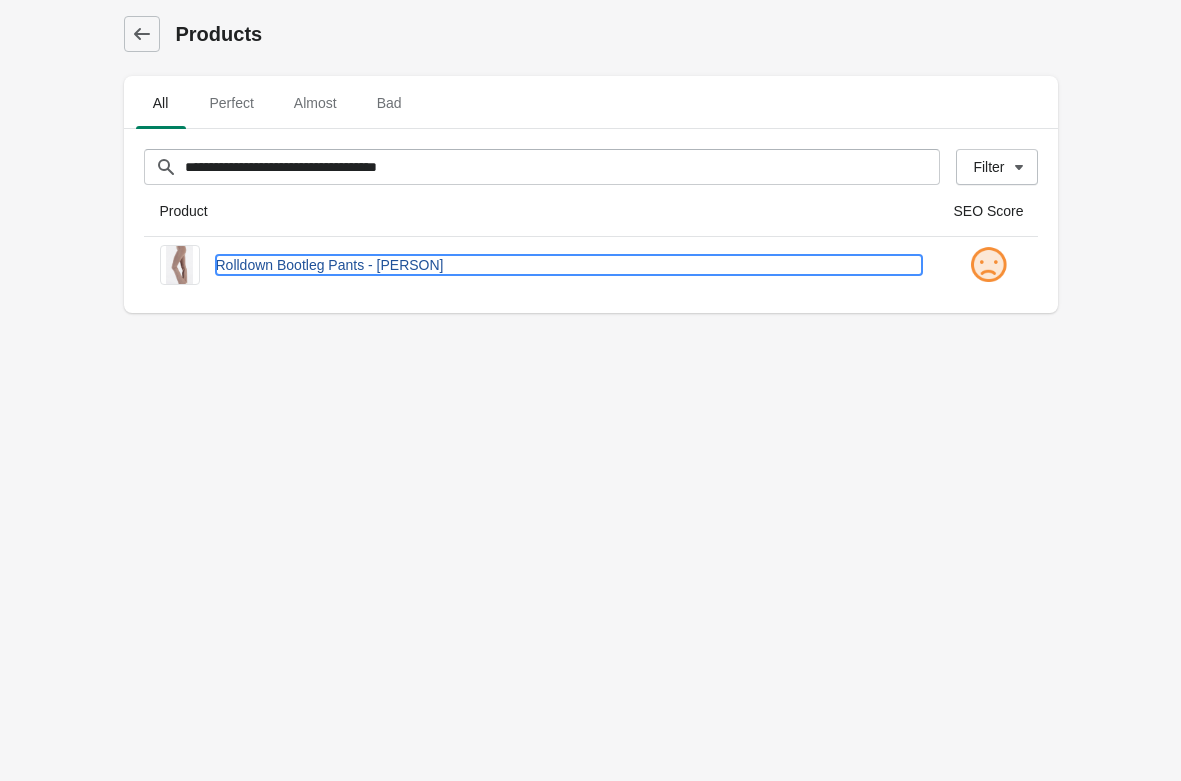click on "Rolldown Bootleg Pants - [PERSON]" at bounding box center (569, 265) 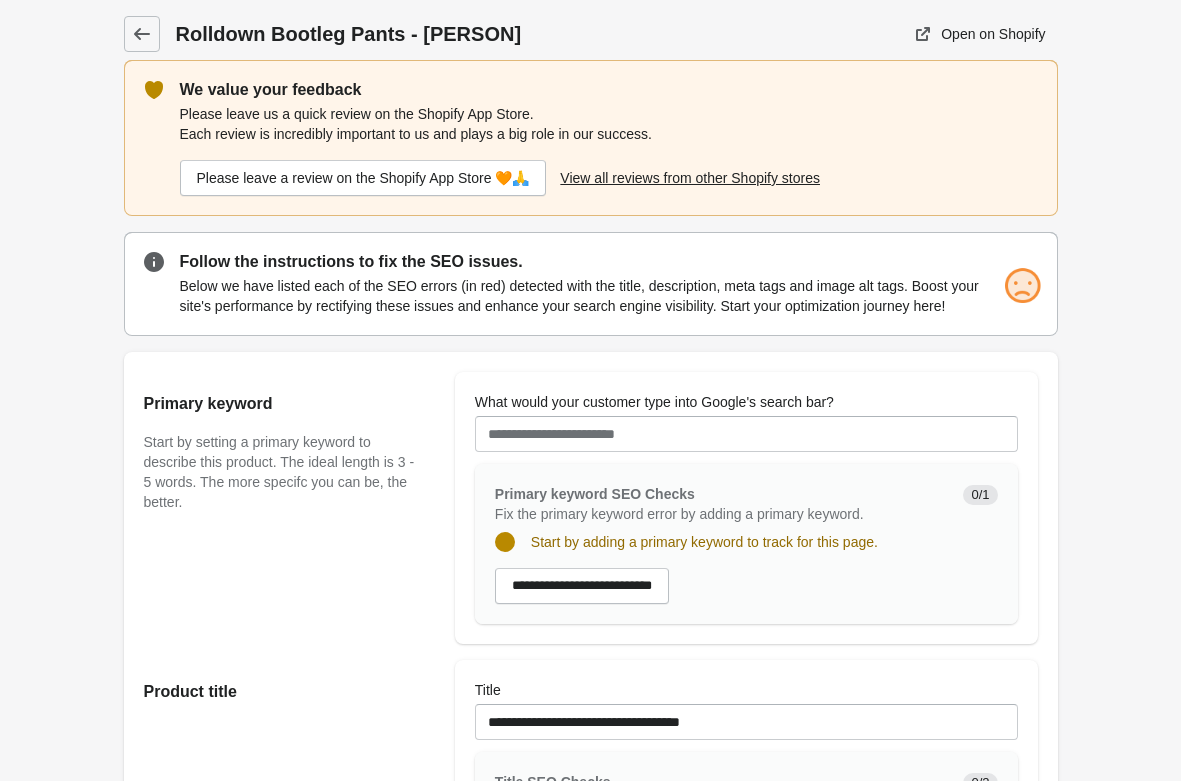 scroll, scrollTop: 408, scrollLeft: 0, axis: vertical 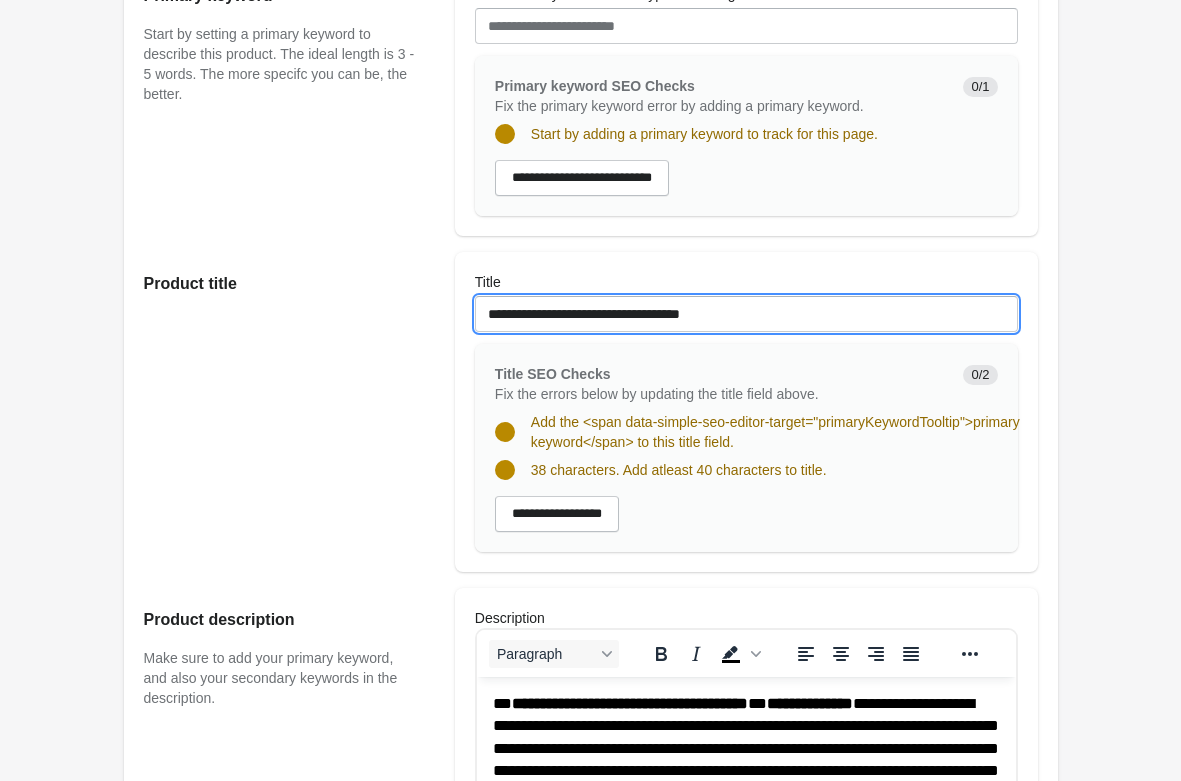 drag, startPoint x: 803, startPoint y: 302, endPoint x: 29, endPoint y: 239, distance: 776.5597 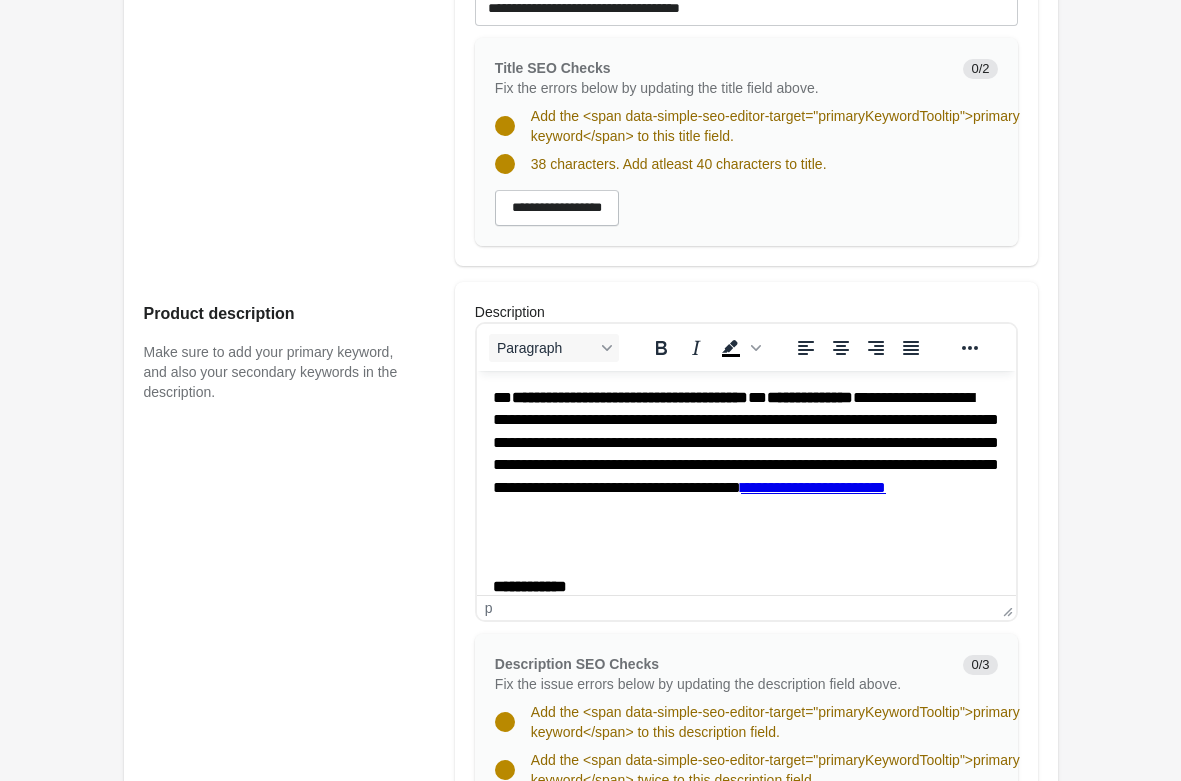 click on "**********" at bounding box center [745, 454] 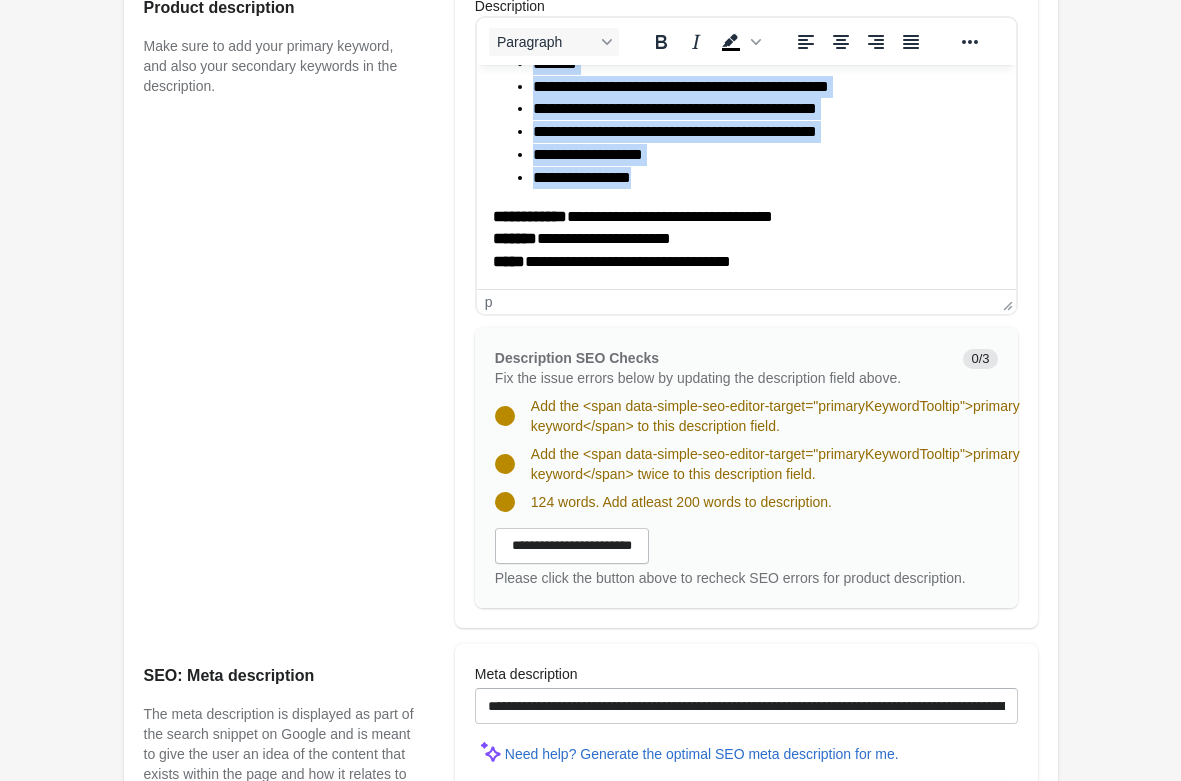 scroll, scrollTop: 1326, scrollLeft: 0, axis: vertical 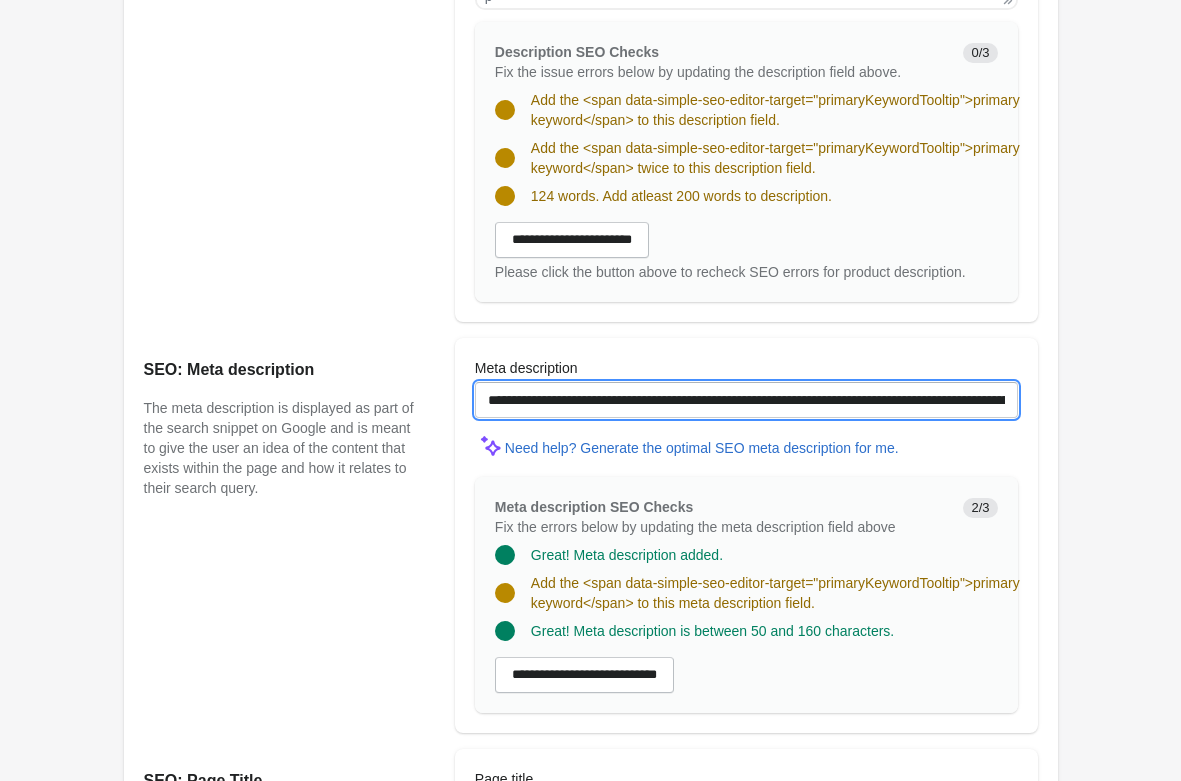 click on "**********" at bounding box center (746, 400) 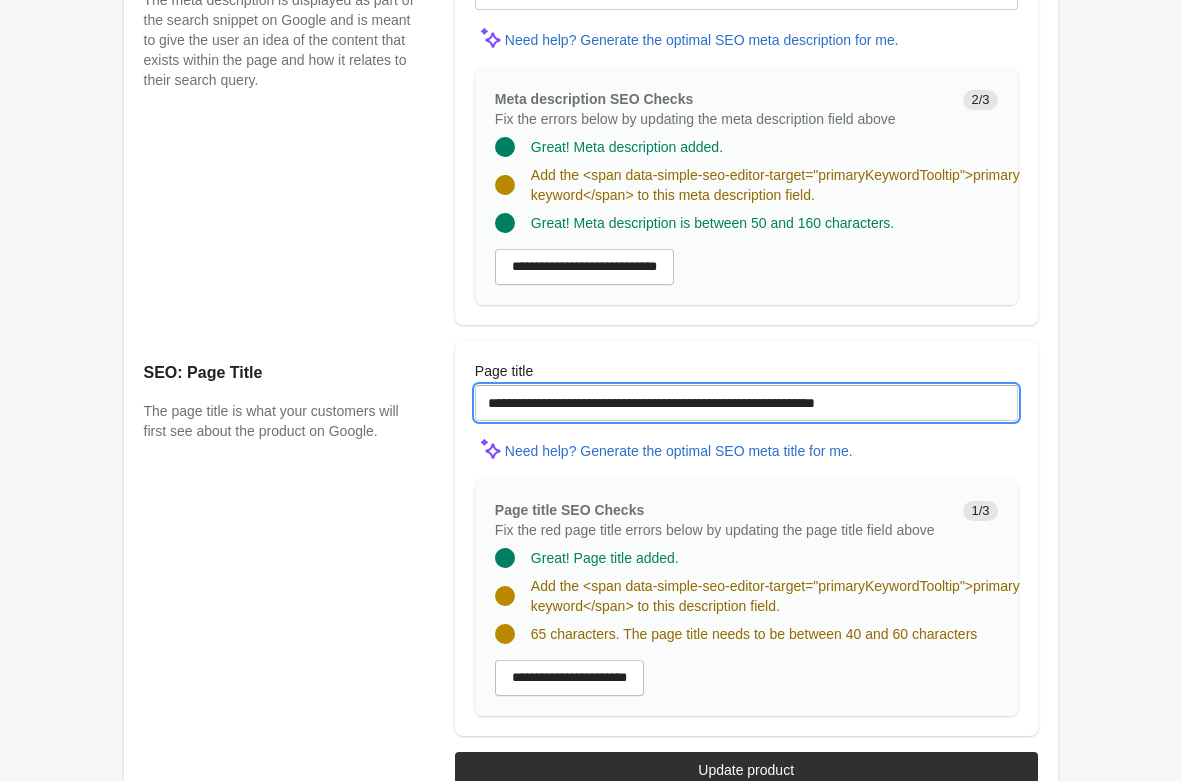 click on "**********" at bounding box center [746, 403] 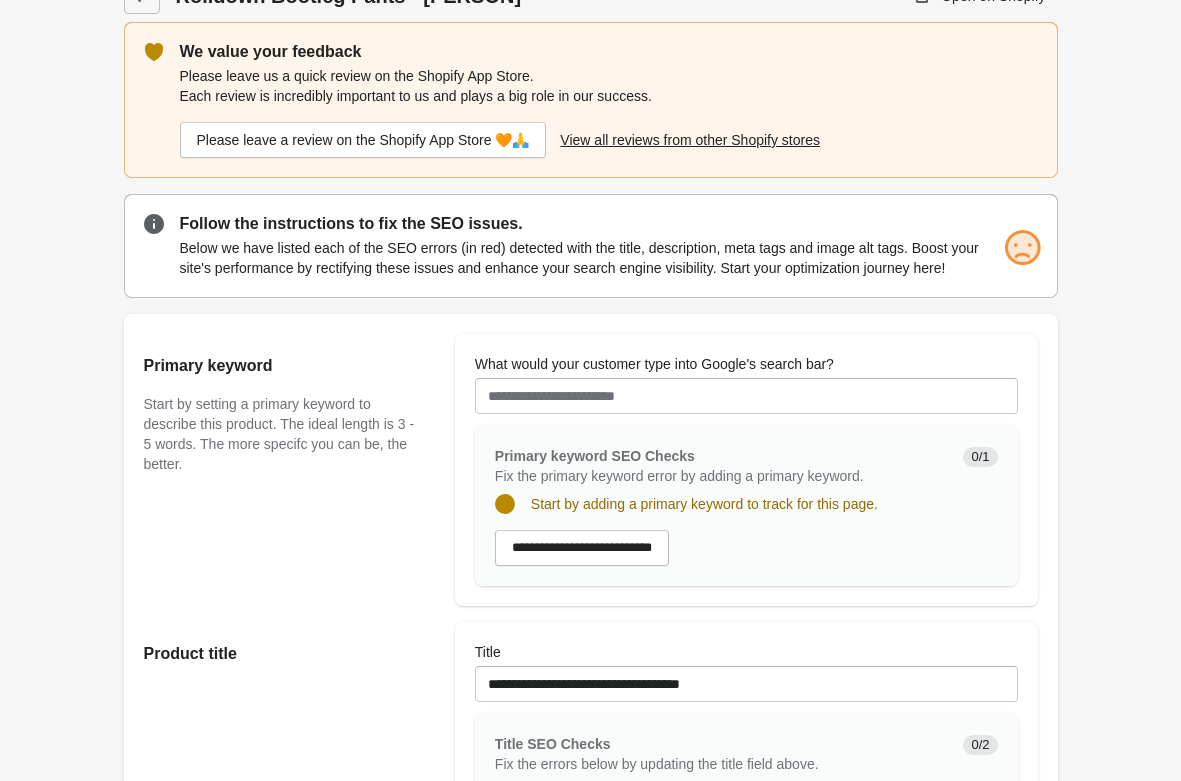scroll, scrollTop: 0, scrollLeft: 0, axis: both 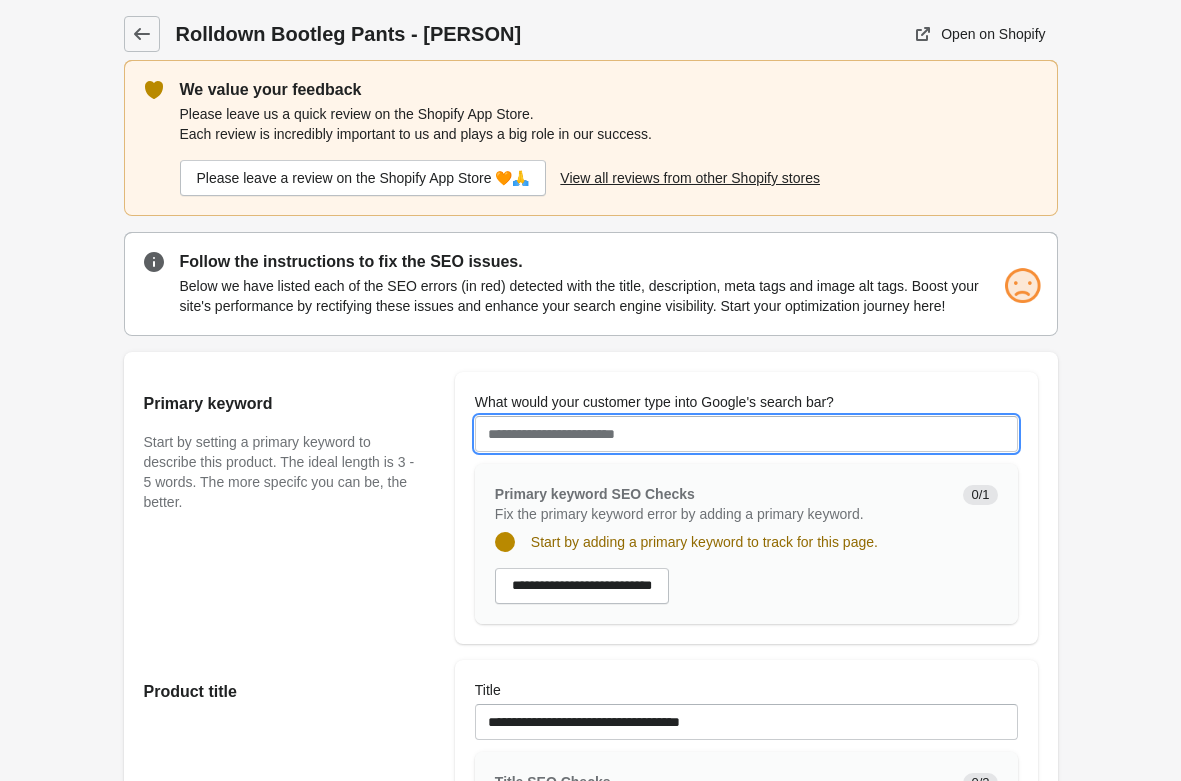 click on "What would your customer type into Google's search bar?" at bounding box center (746, 434) 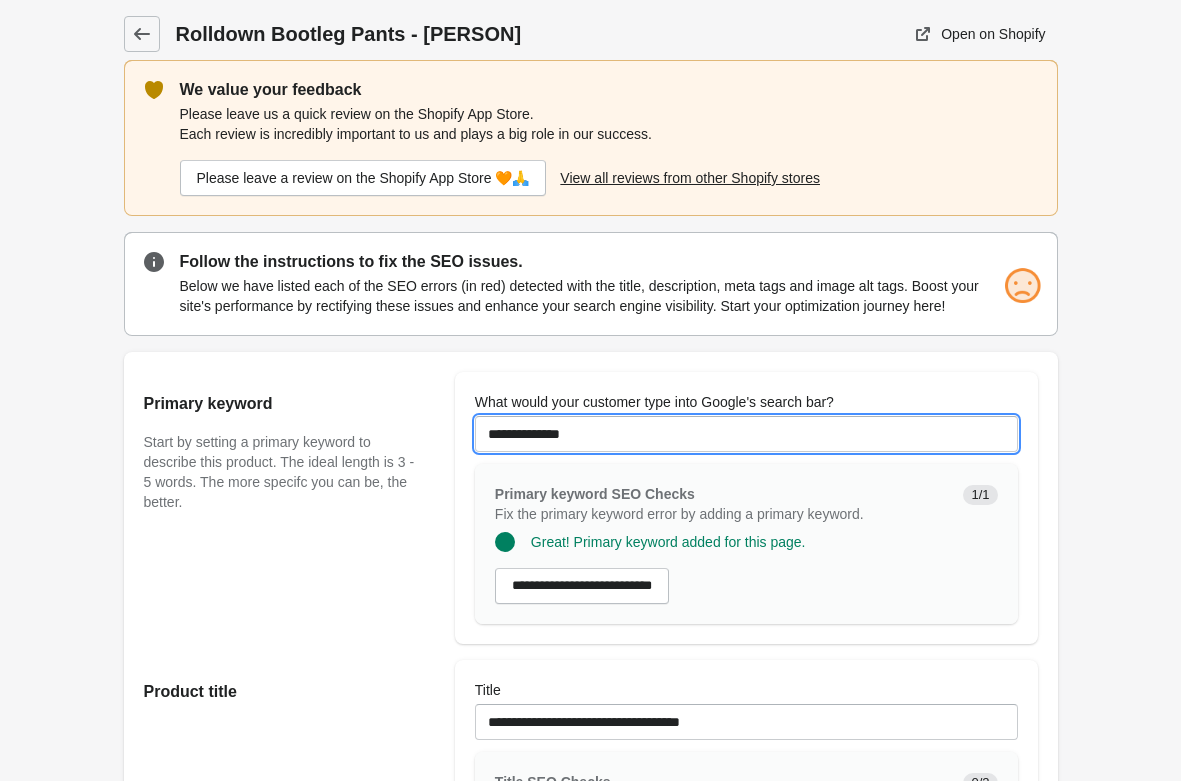 type on "**********" 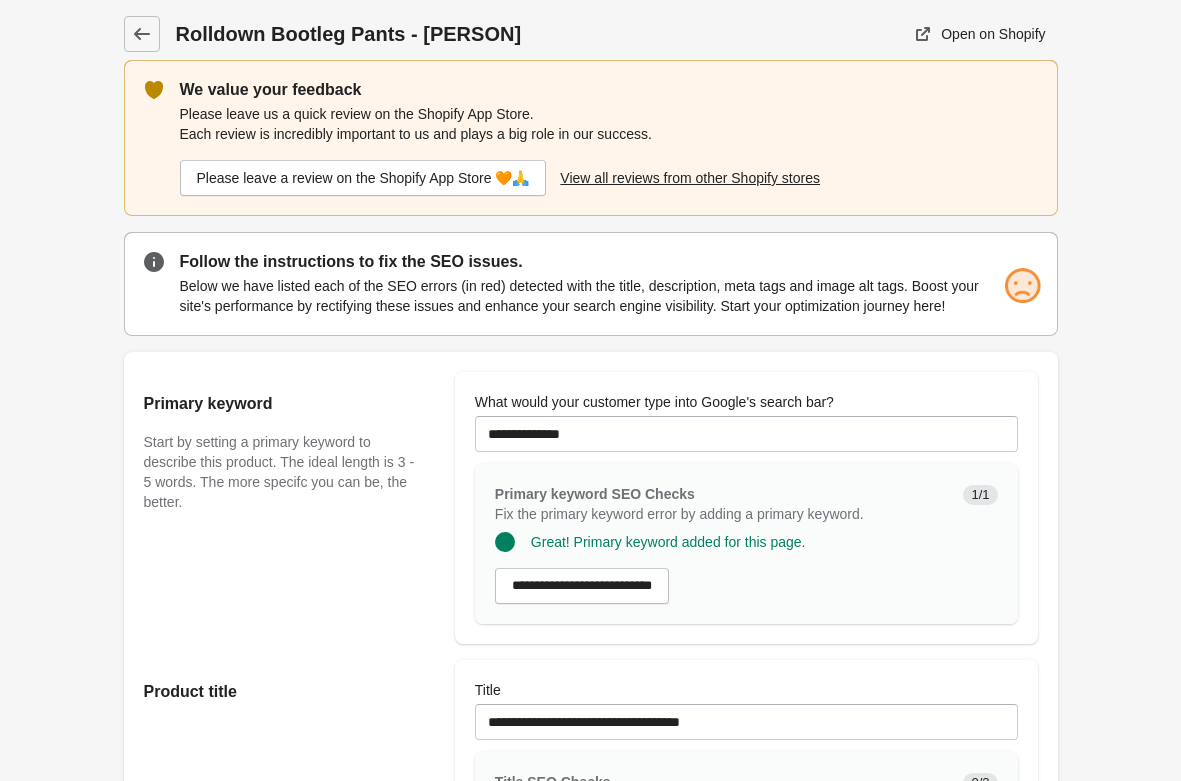 click on "Rolldown Bootleg Pants - [PERSON] Open on Shopify" at bounding box center [591, 1277] 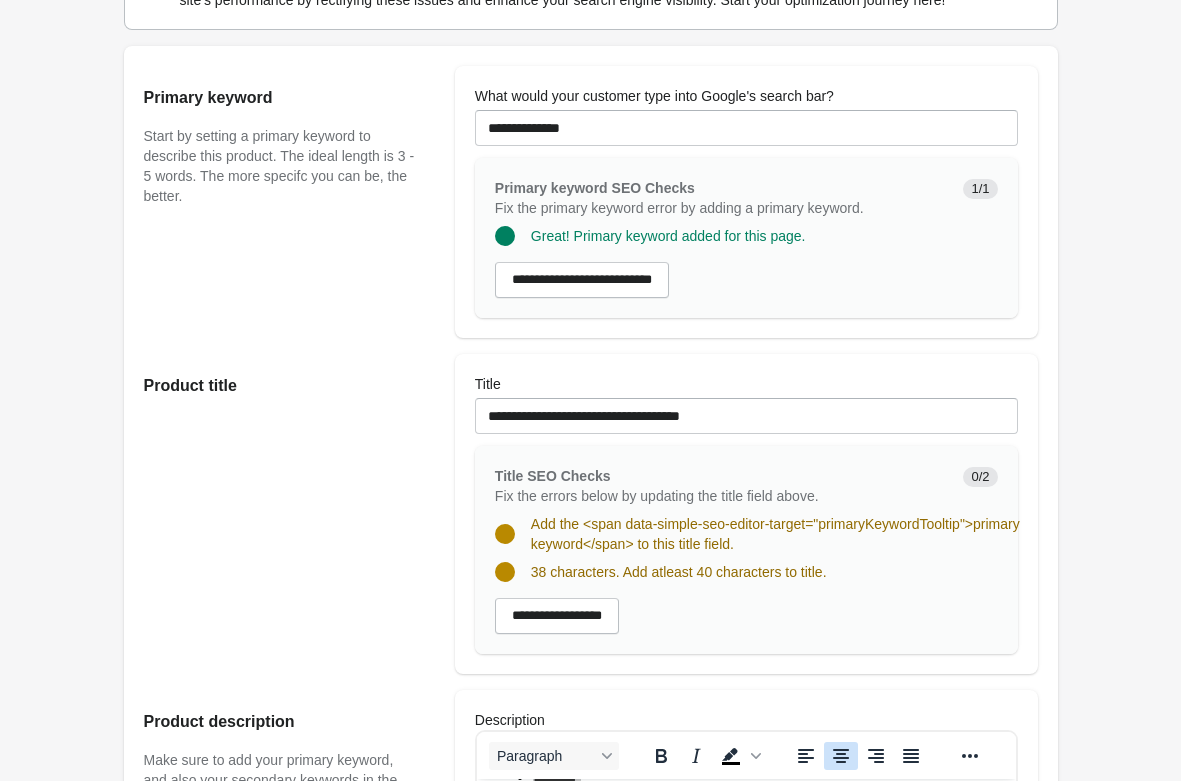 scroll, scrollTop: 612, scrollLeft: 0, axis: vertical 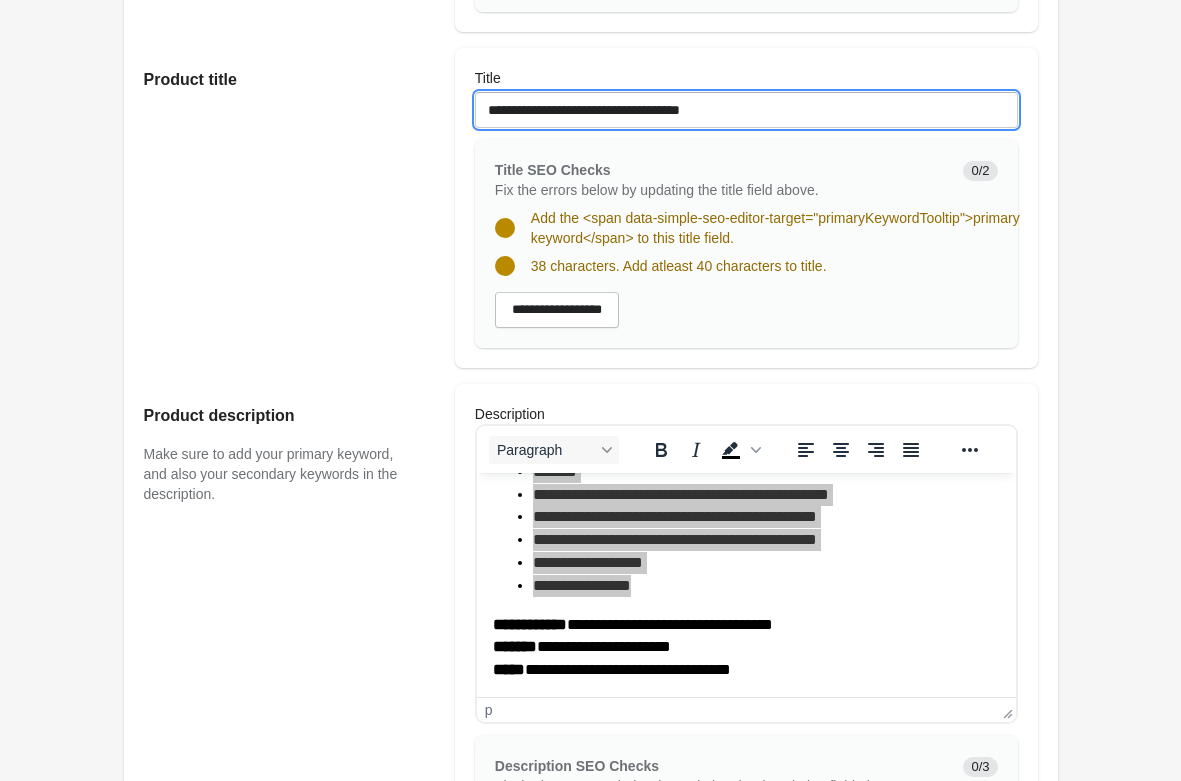 click on "**********" at bounding box center (746, 110) 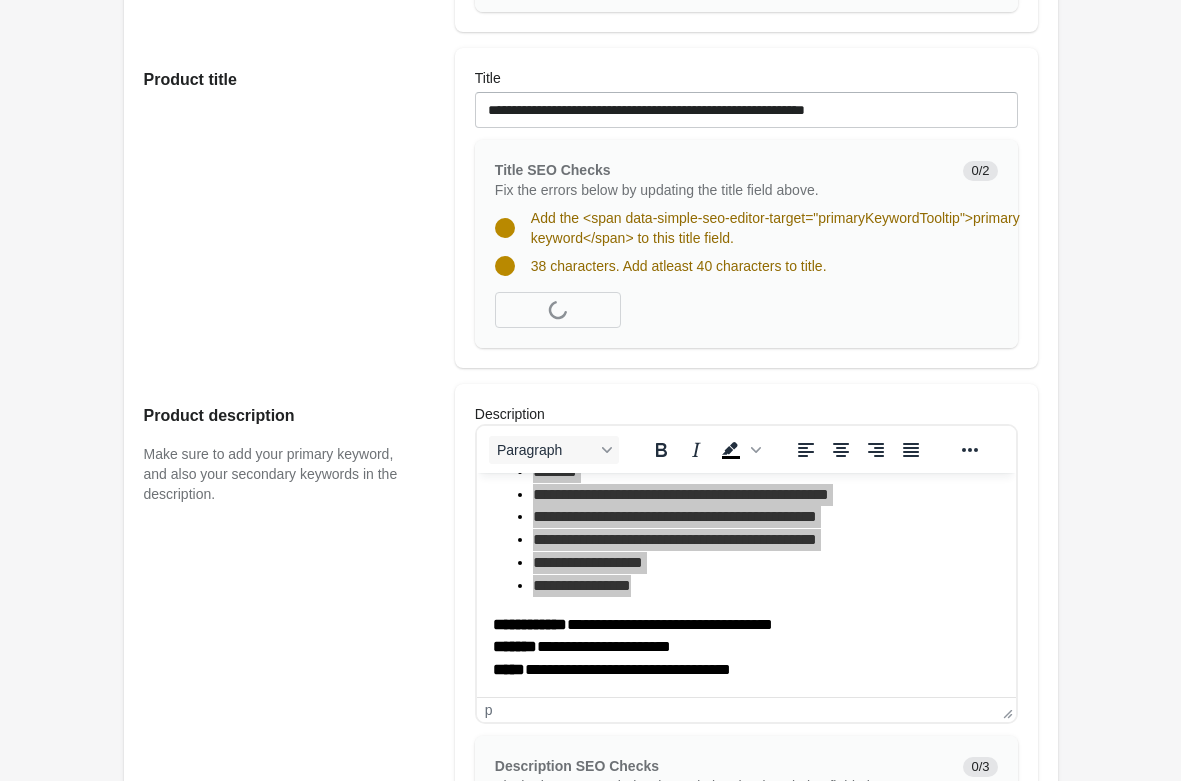 click on "Rolldown Bootleg Pants - [PERSON] Open on Shopify" at bounding box center [591, 665] 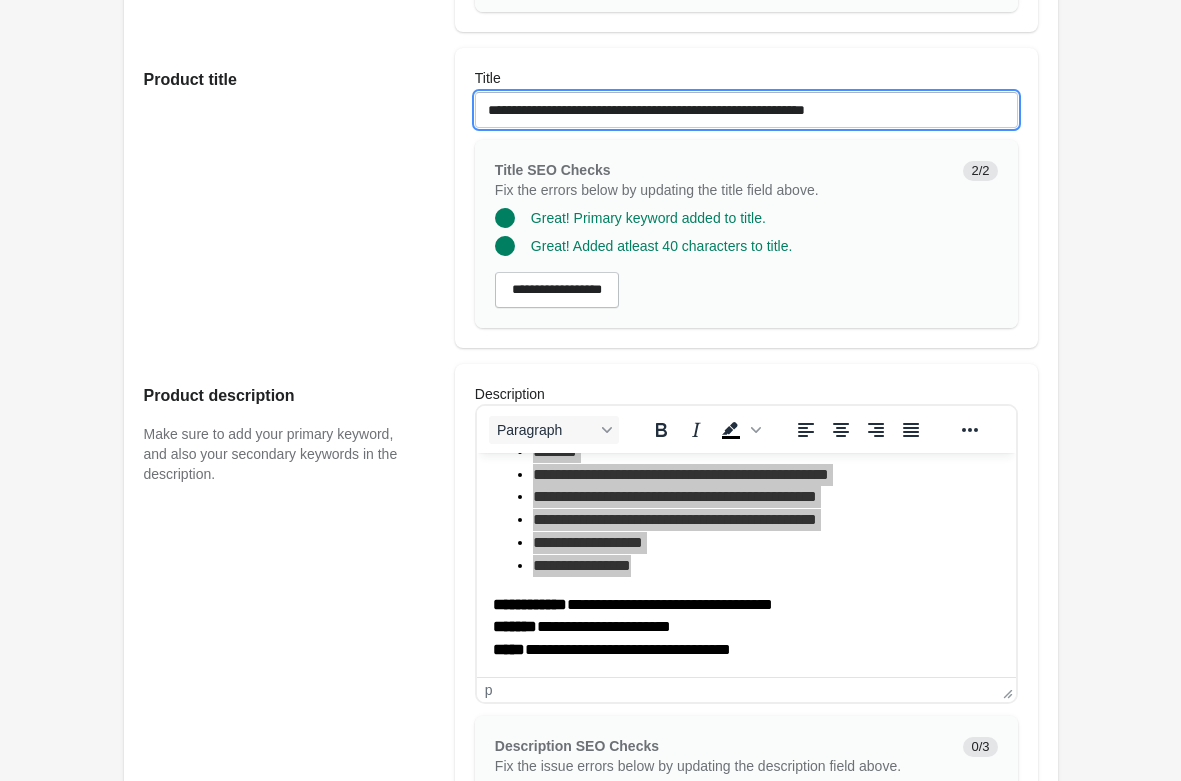 click on "**********" at bounding box center (746, 110) 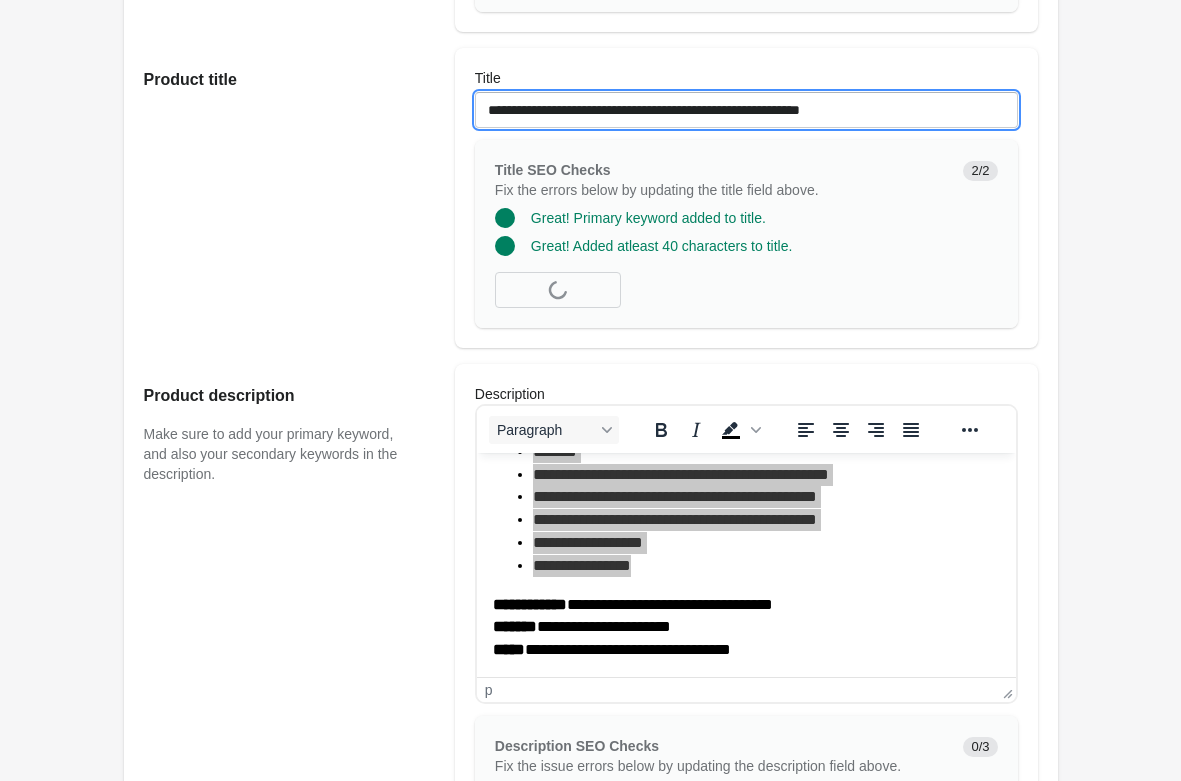 type on "**********" 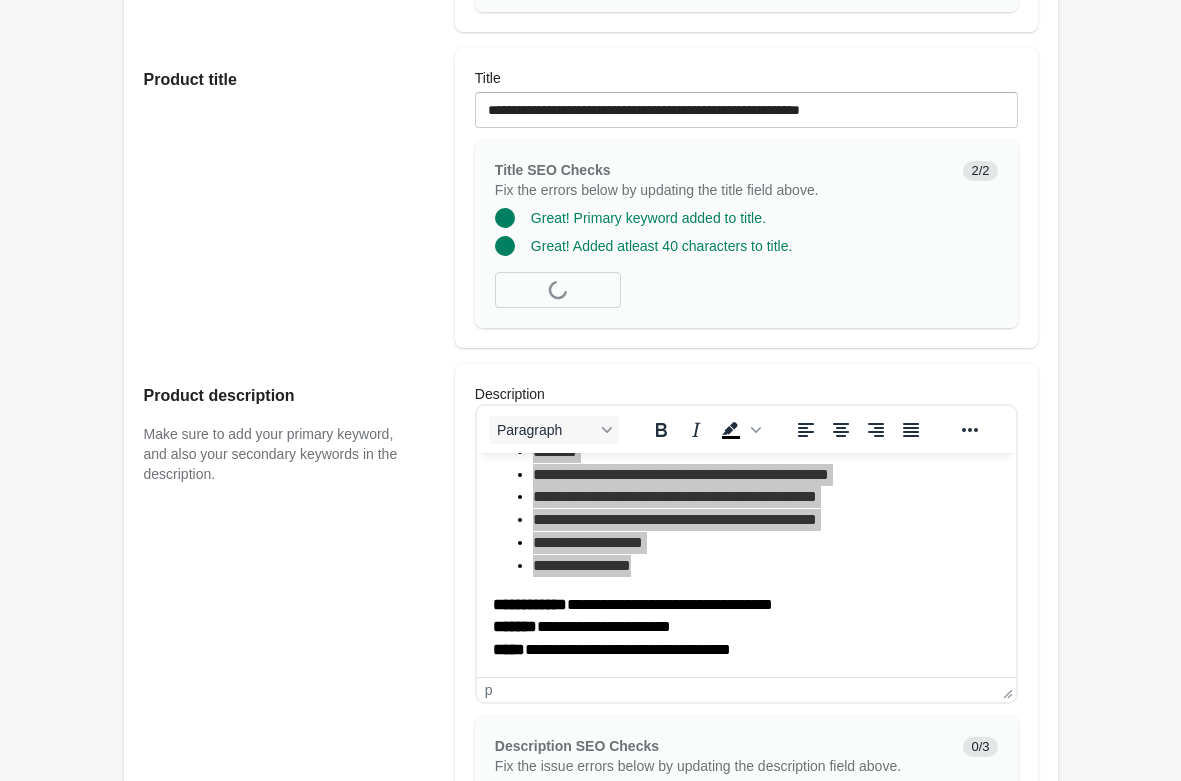 click on "Rolldown Bootleg Pants - [PERSON] Open on Shopify" at bounding box center (590, 655) 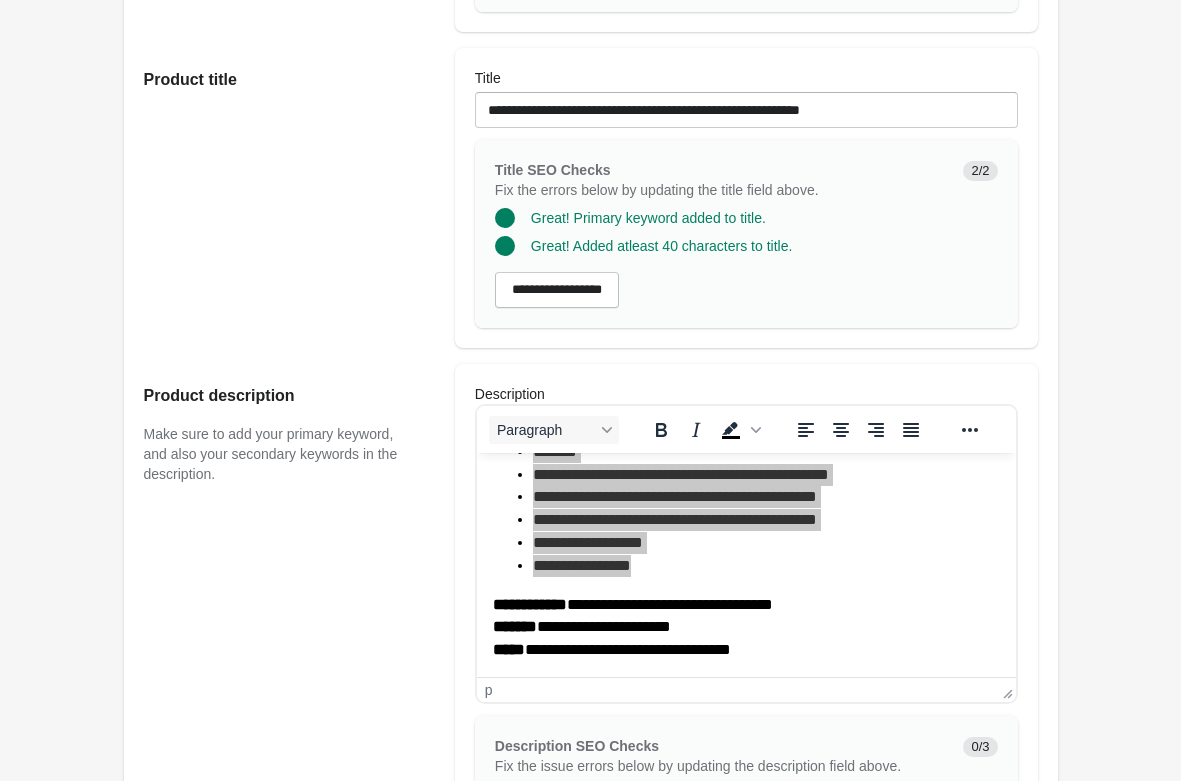 scroll, scrollTop: 918, scrollLeft: 0, axis: vertical 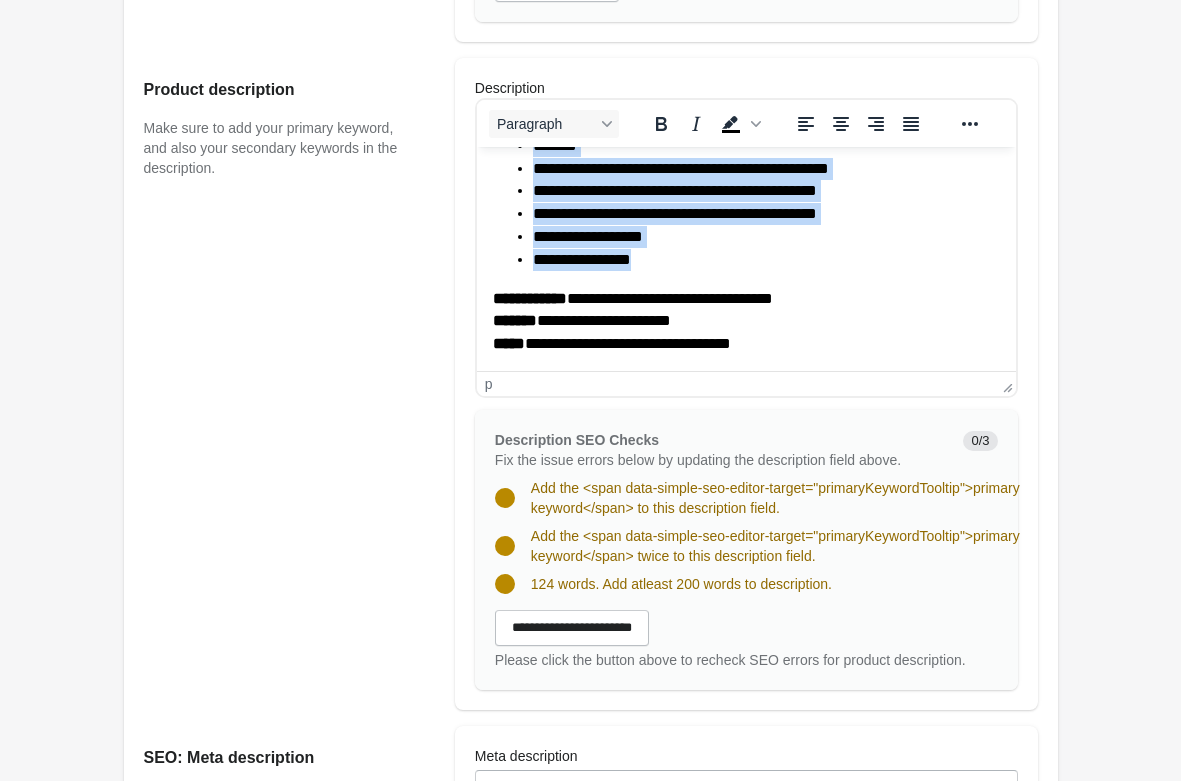 click on "**********" at bounding box center (745, 321) 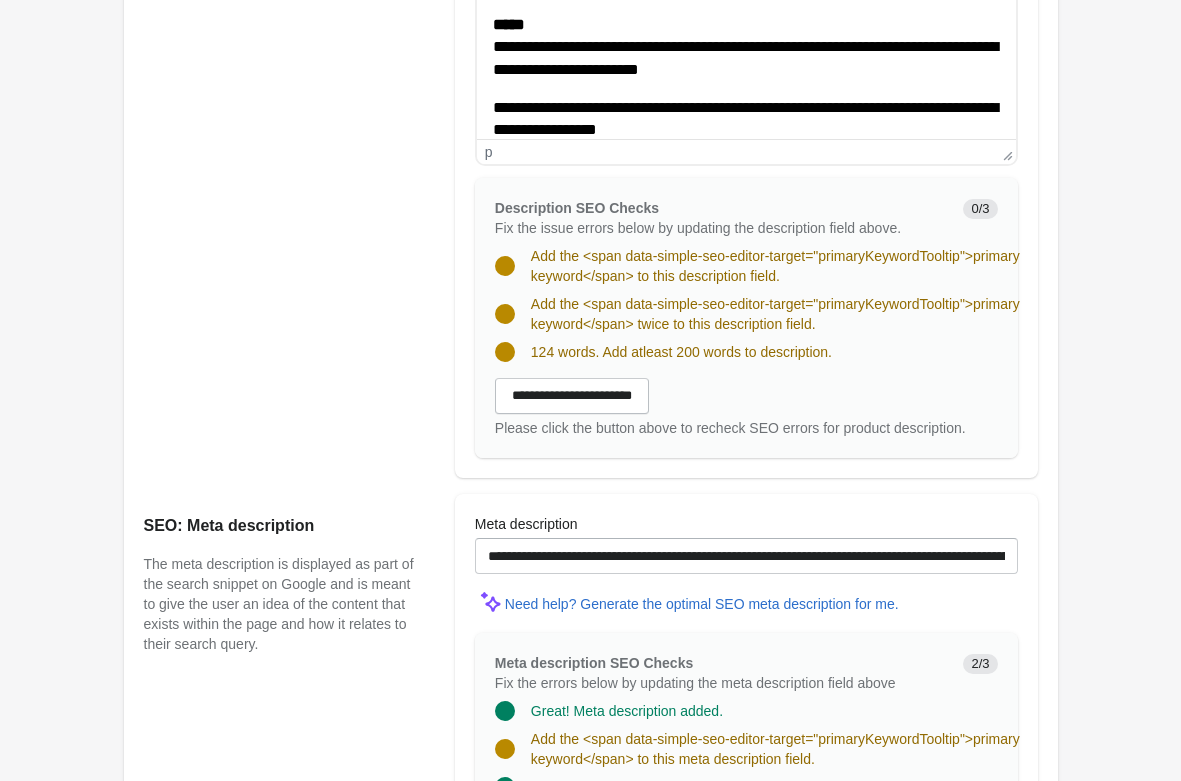 scroll, scrollTop: 1224, scrollLeft: 0, axis: vertical 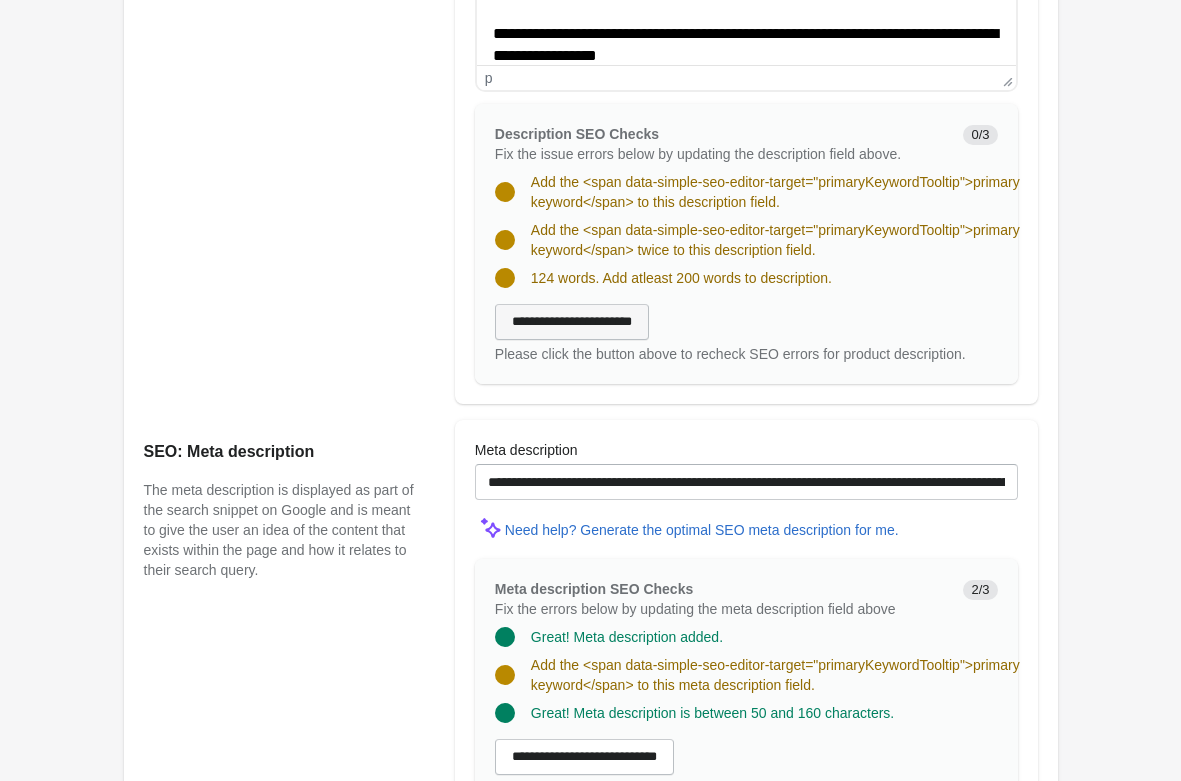 click on "**********" at bounding box center (572, 322) 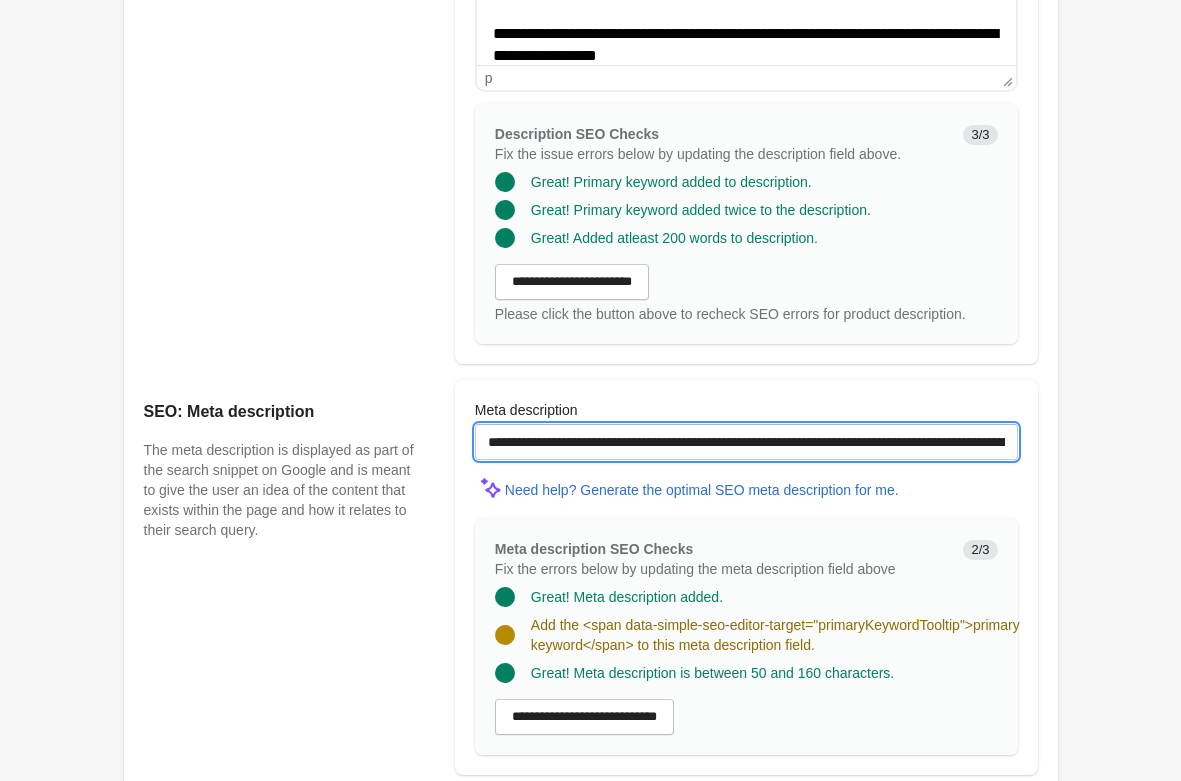 click on "**********" at bounding box center (746, 442) 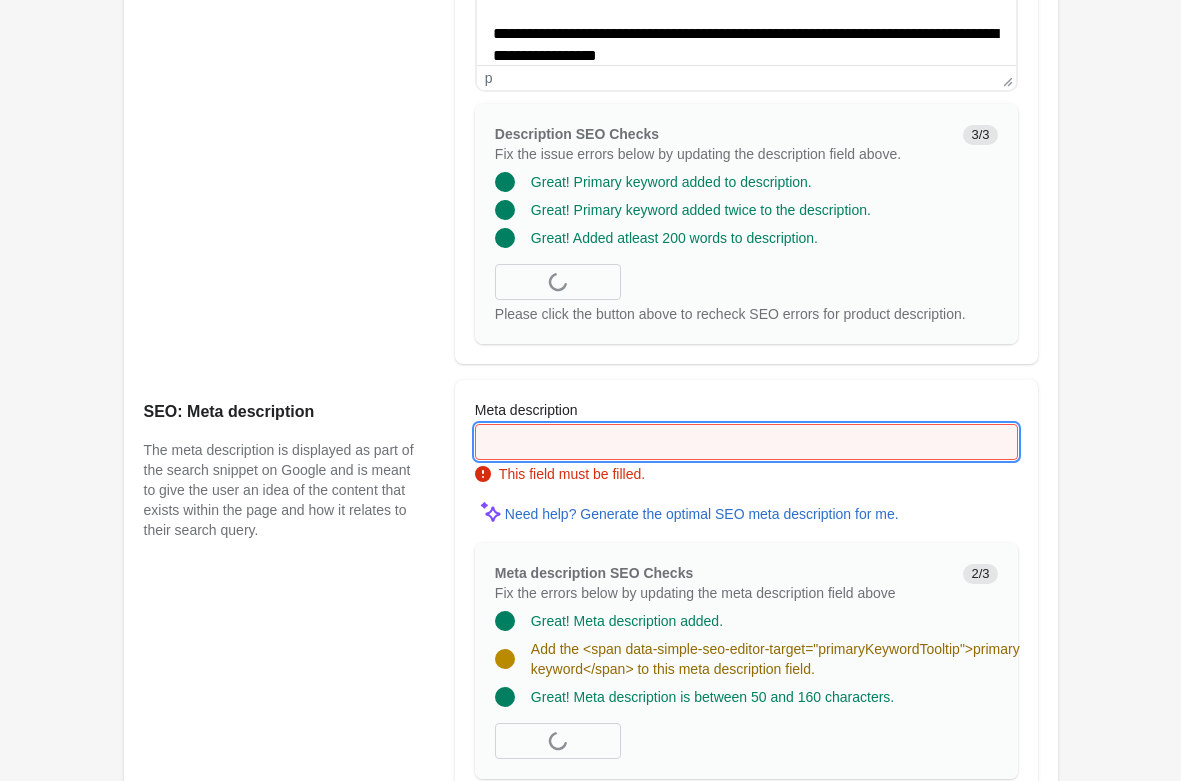 paste on "**********" 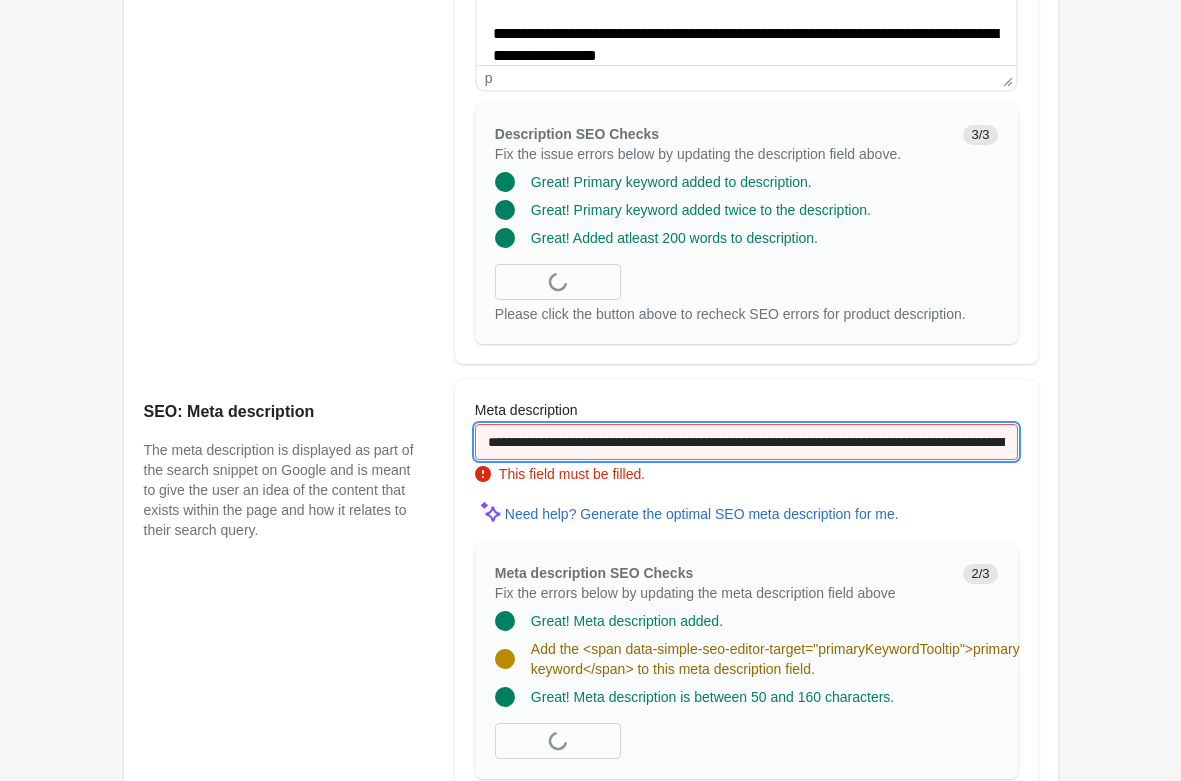 scroll, scrollTop: 0, scrollLeft: 392, axis: horizontal 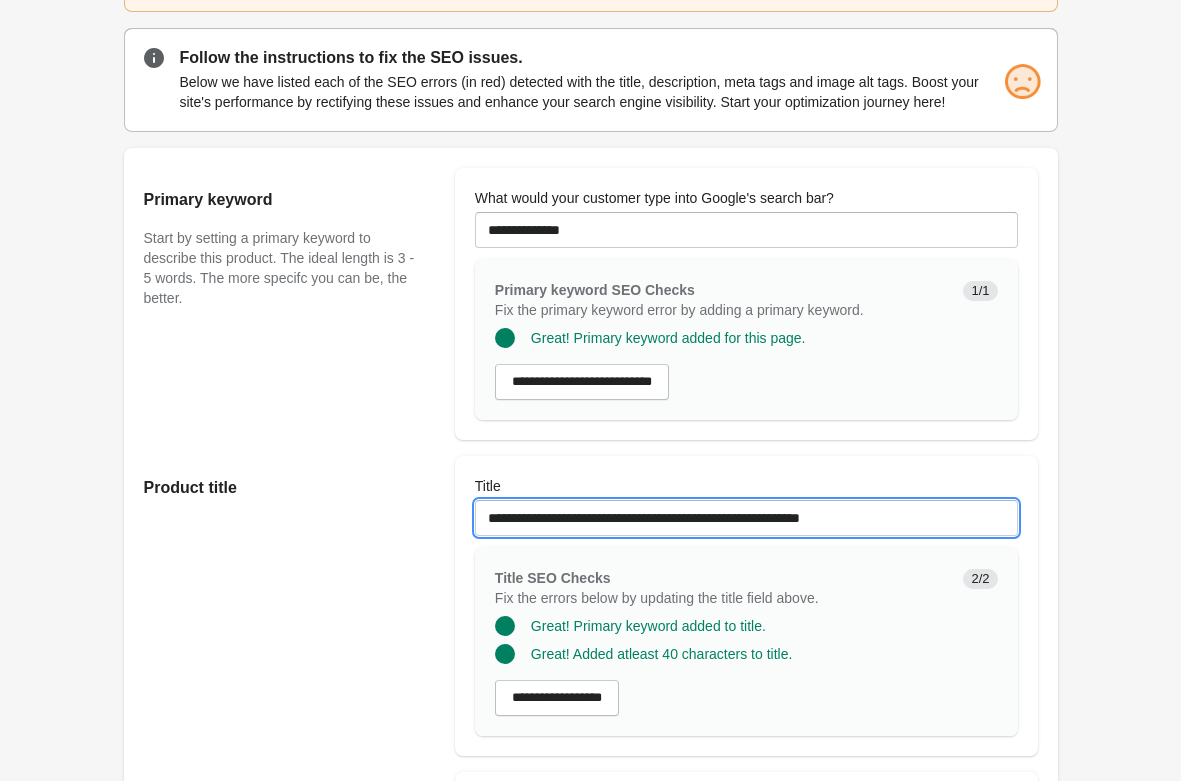 drag, startPoint x: 872, startPoint y: 522, endPoint x: 776, endPoint y: 537, distance: 97.16481 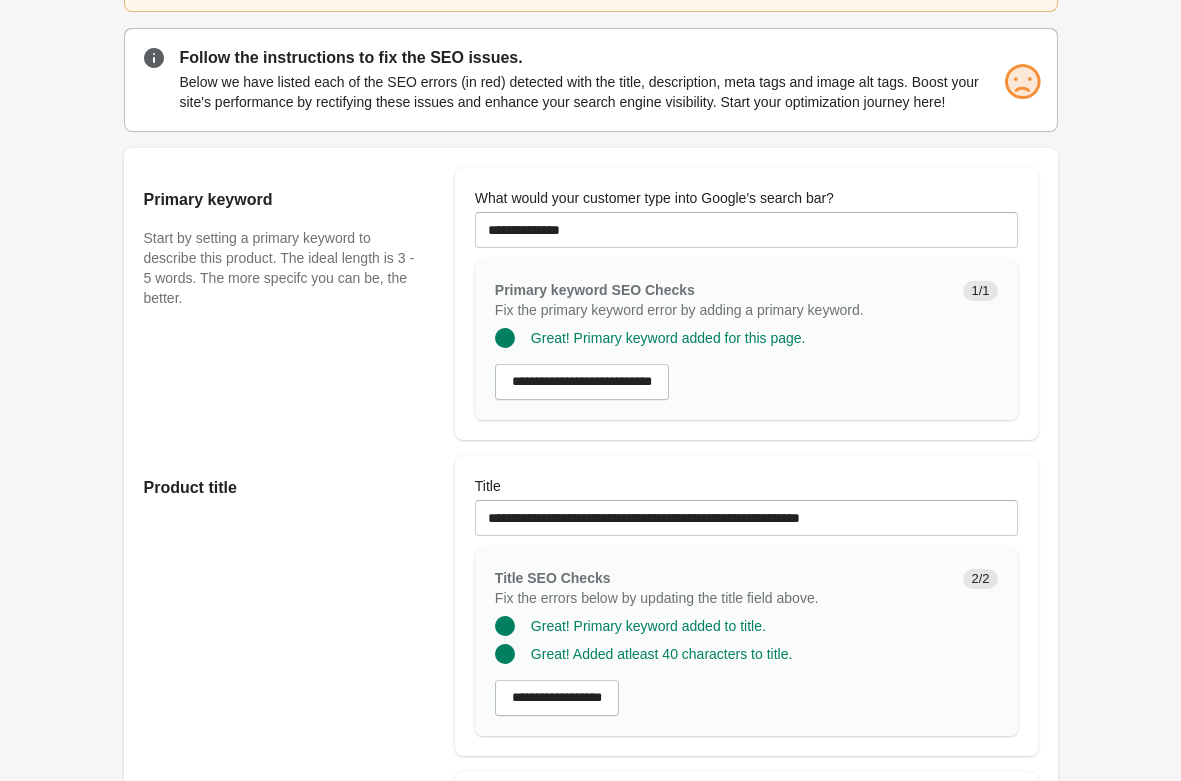 click on "Rolldown Bootleg Pants - [PERSON] Open on Shopify" at bounding box center (590, 1033) 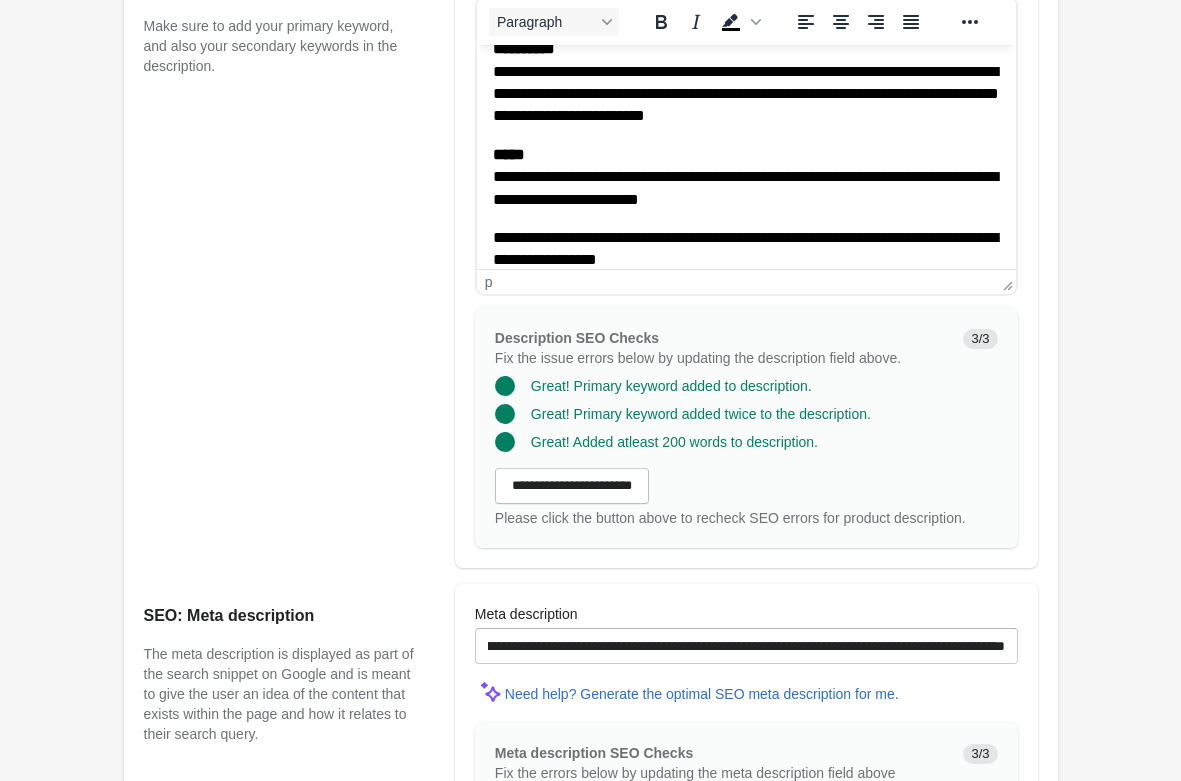 scroll, scrollTop: 1326, scrollLeft: 0, axis: vertical 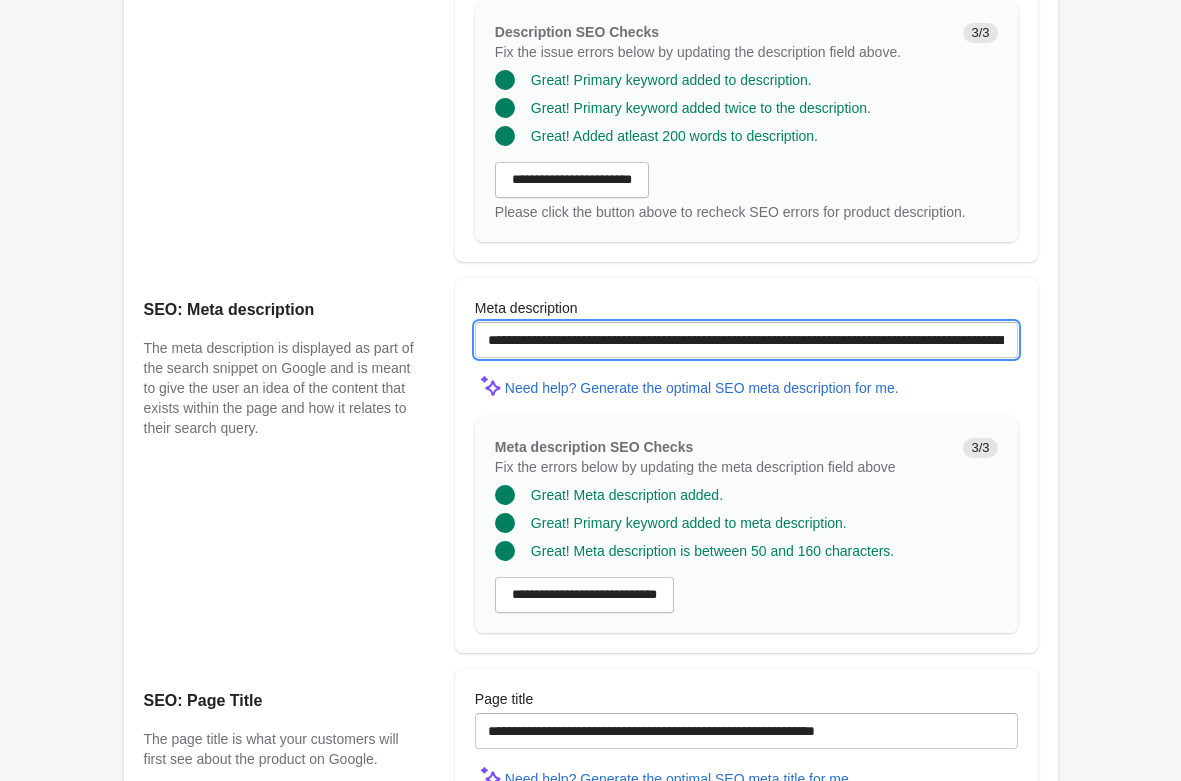 drag, startPoint x: 641, startPoint y: 347, endPoint x: 126, endPoint y: 325, distance: 515.46967 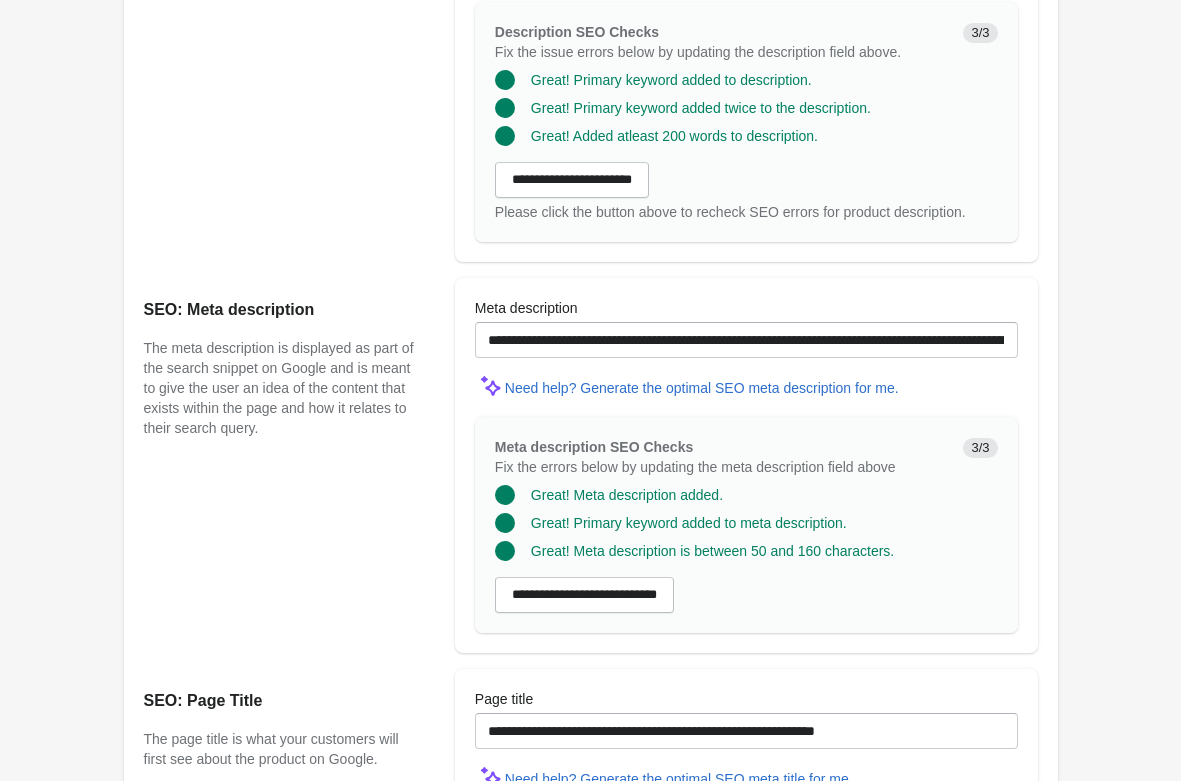 click on "Rolldown Bootleg Pants - [PERSON] Open on Shopify" at bounding box center [590, -89] 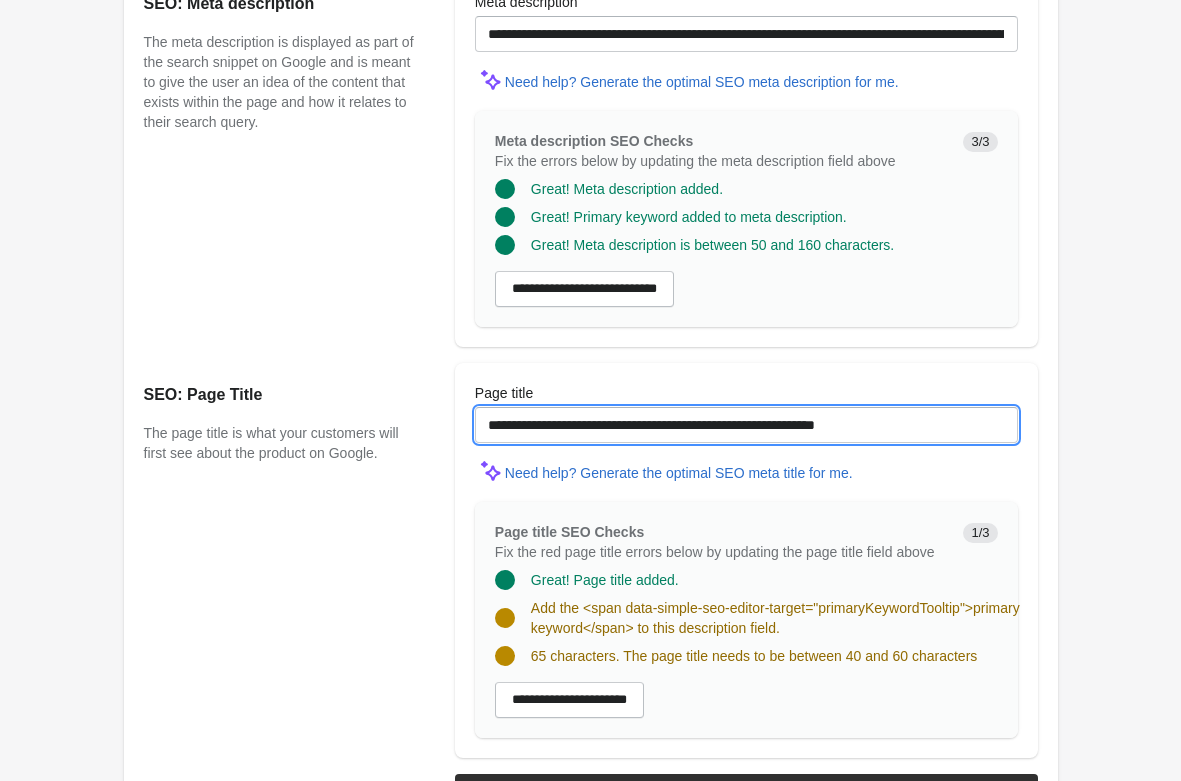 drag, startPoint x: 911, startPoint y: 421, endPoint x: -50, endPoint y: 370, distance: 962.35236 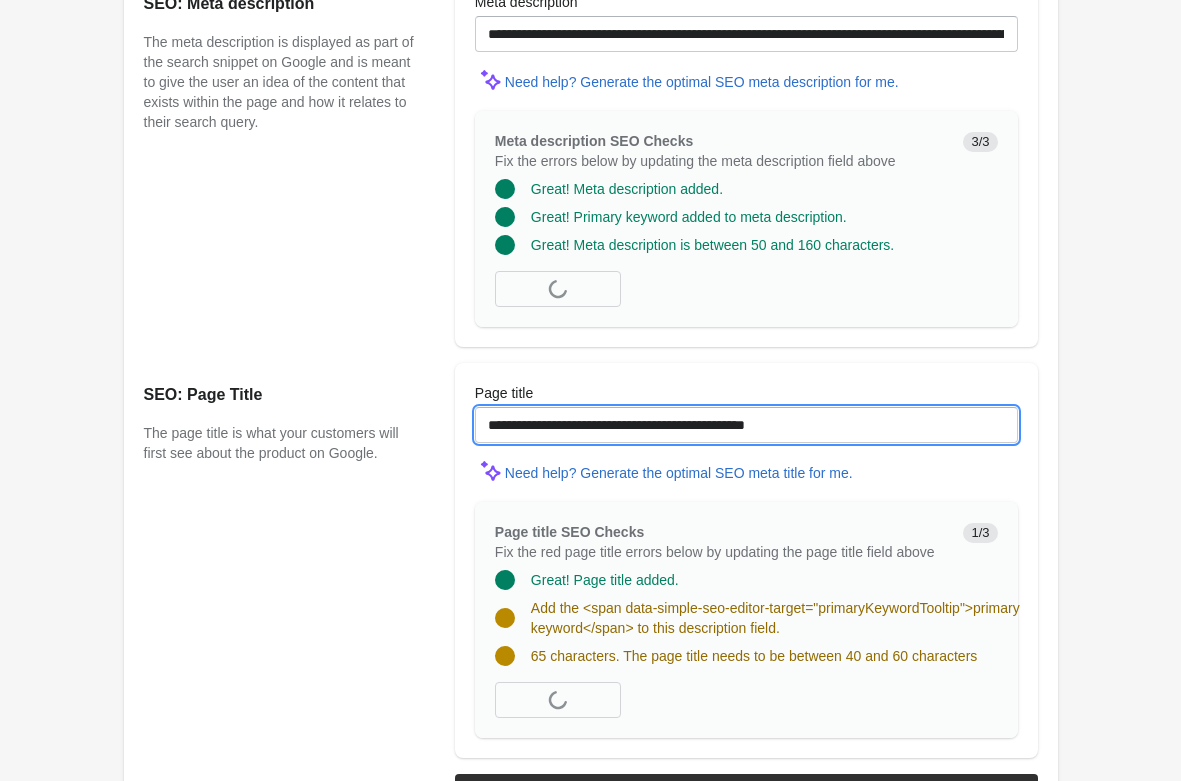 type on "**********" 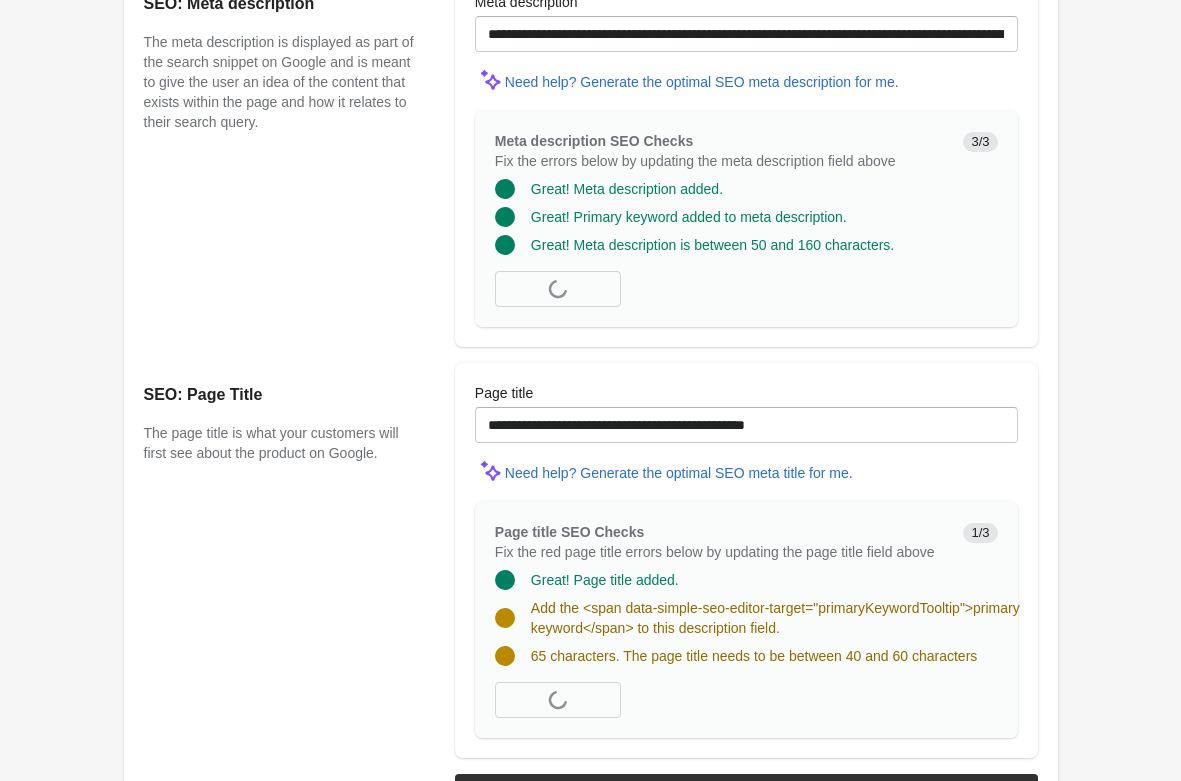 click on "Rolldown Bootleg Pants - [PERSON] Open on Shopify" at bounding box center [590, -395] 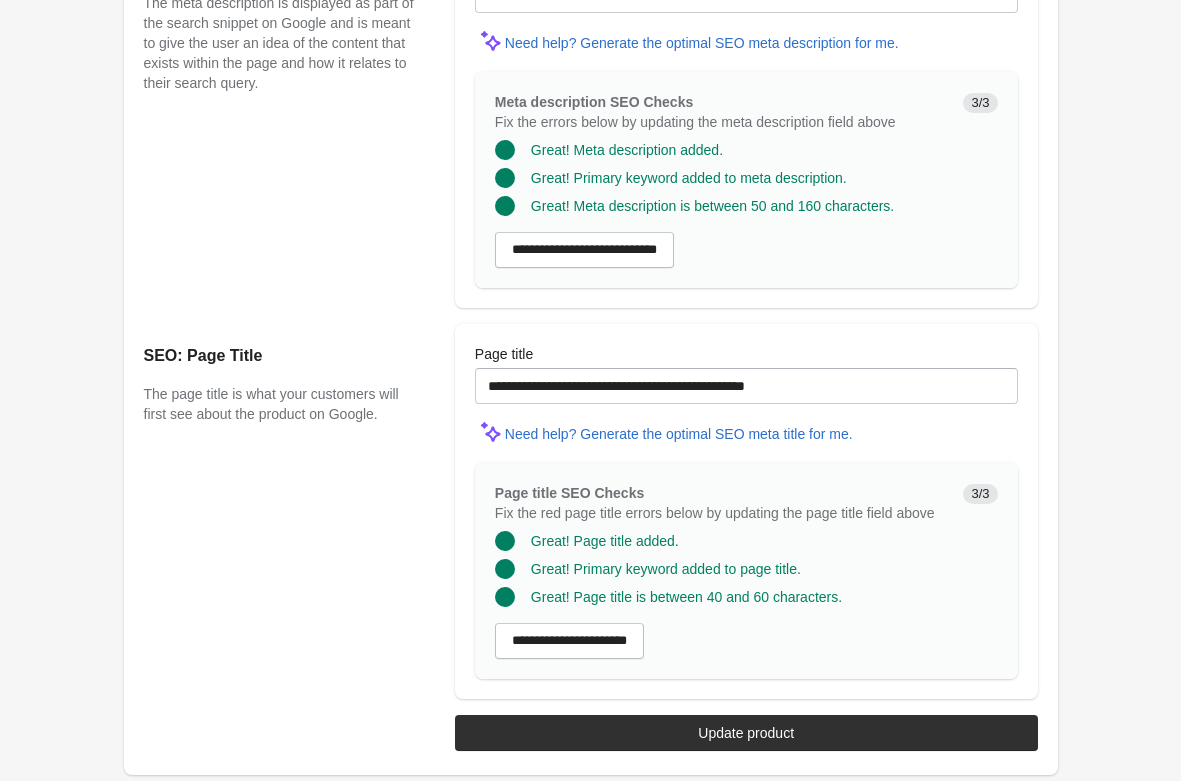 scroll, scrollTop: 1672, scrollLeft: 0, axis: vertical 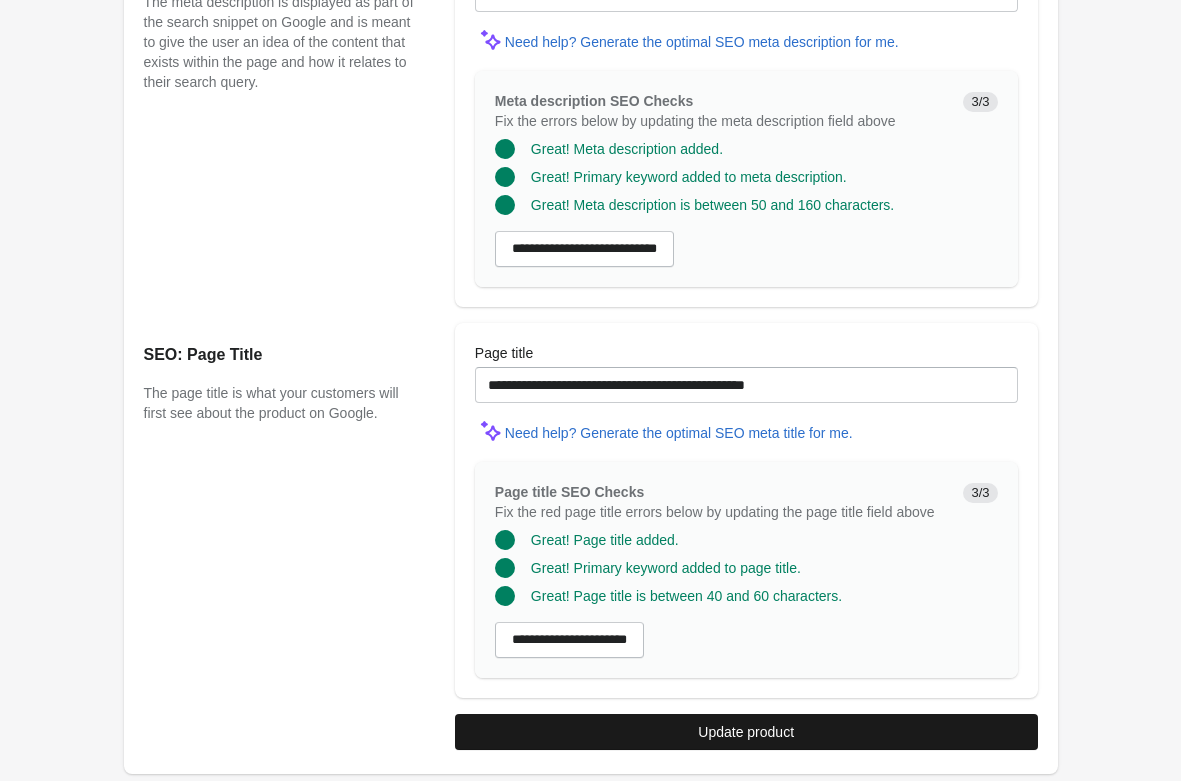 click on "Update product" at bounding box center (746, 732) 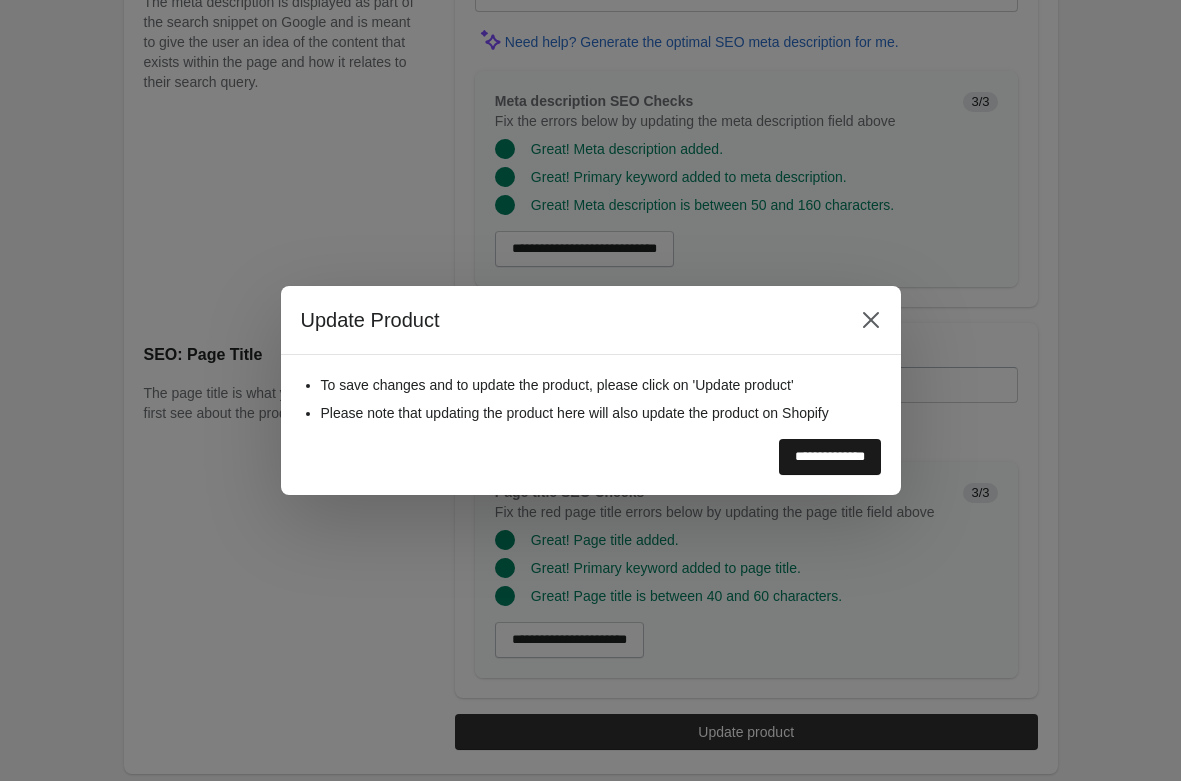 click on "**********" at bounding box center [830, 457] 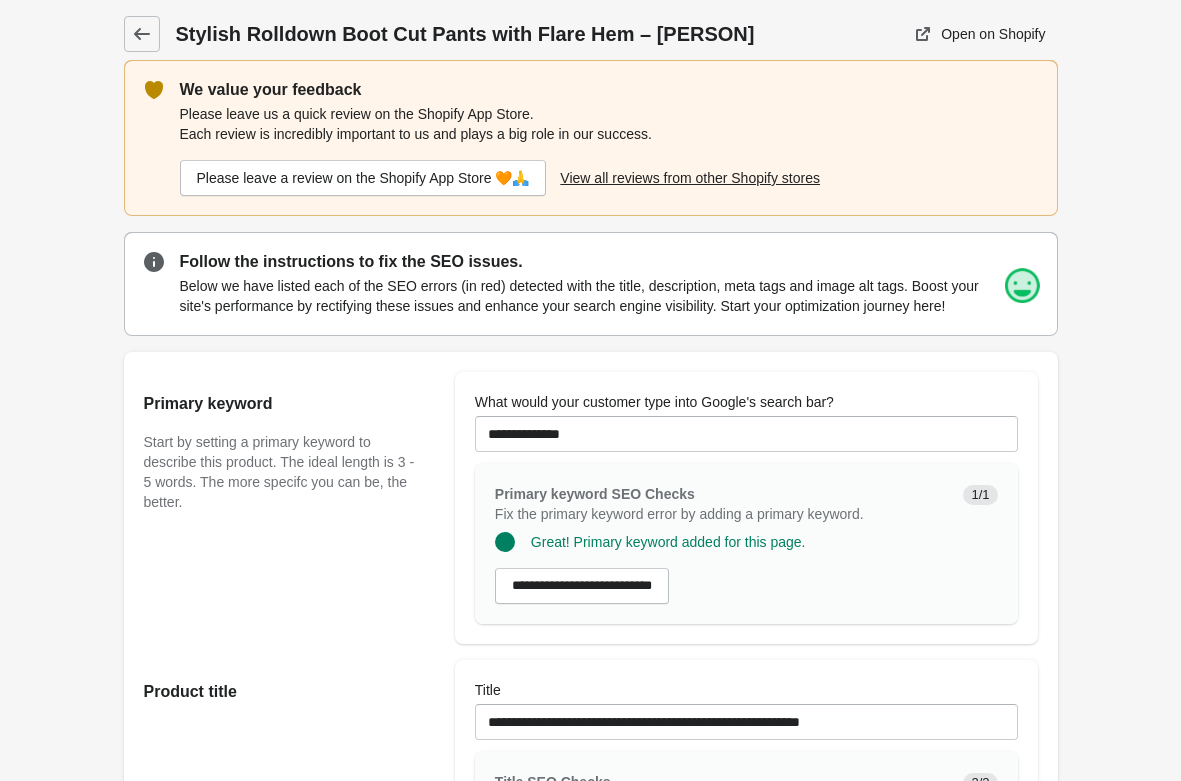 scroll, scrollTop: 408, scrollLeft: 0, axis: vertical 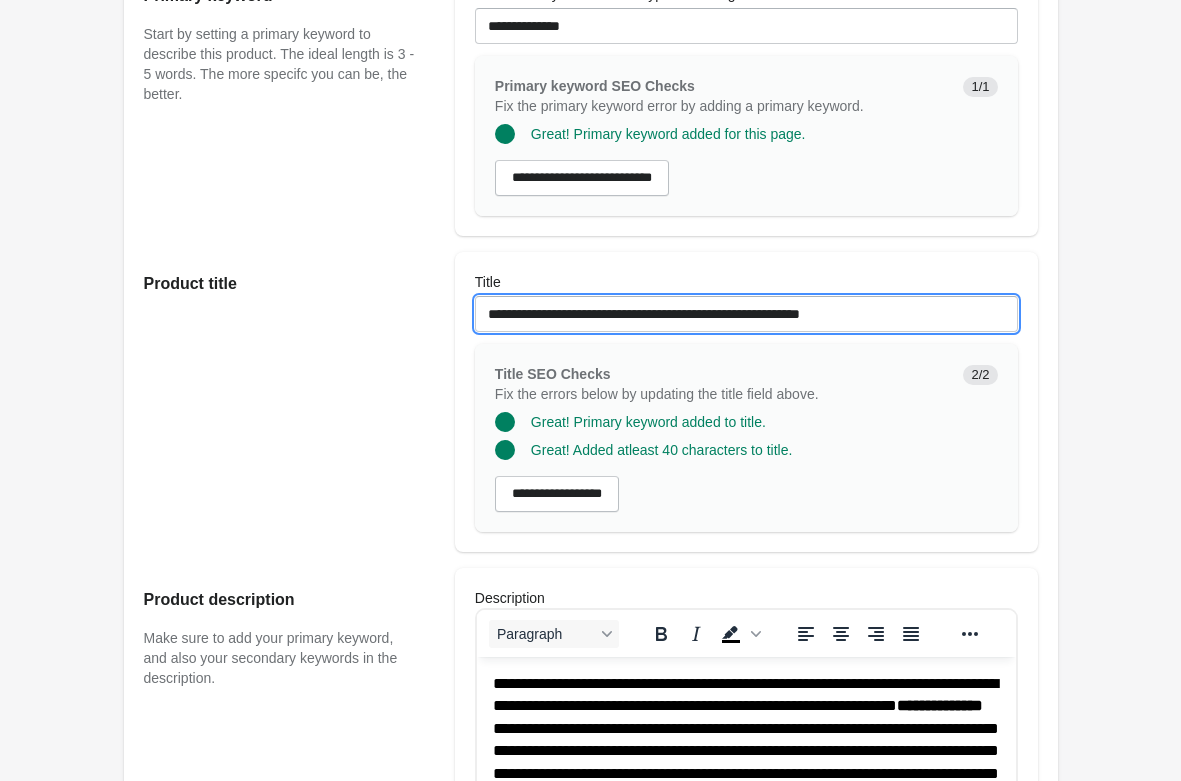 click on "**********" at bounding box center [746, 314] 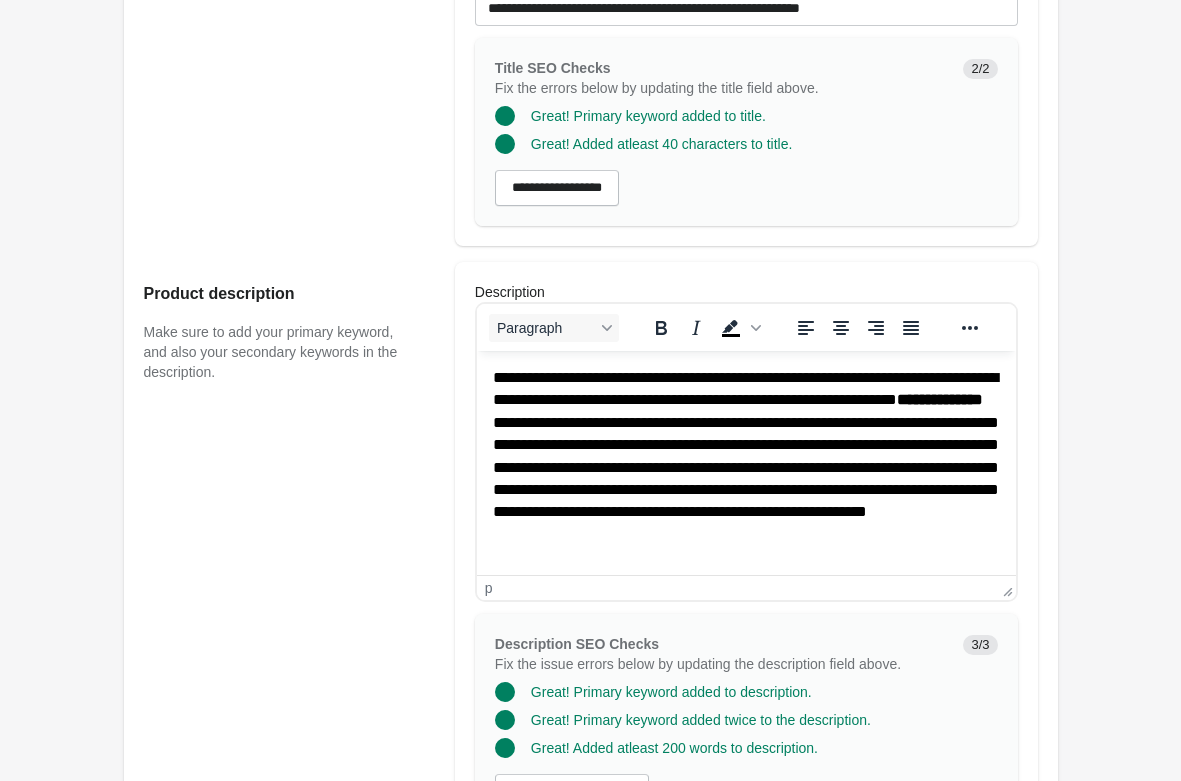 click on "**********" at bounding box center (745, 468) 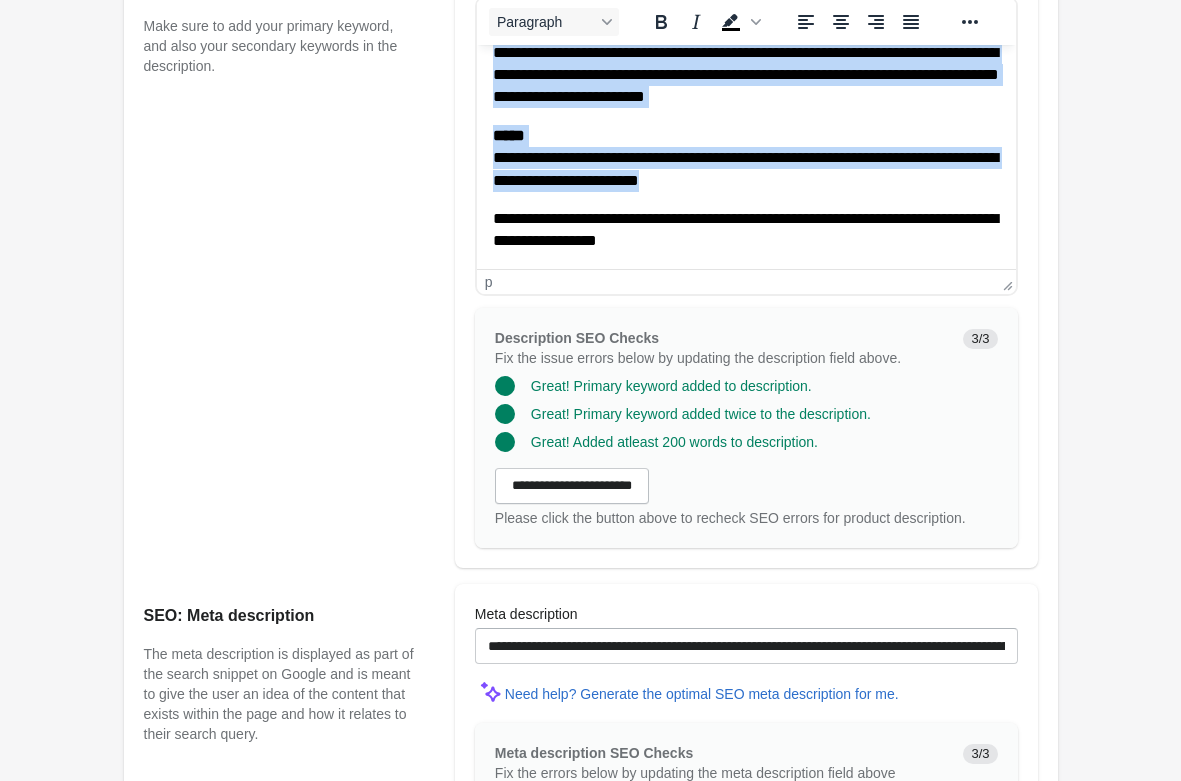 scroll, scrollTop: 1326, scrollLeft: 0, axis: vertical 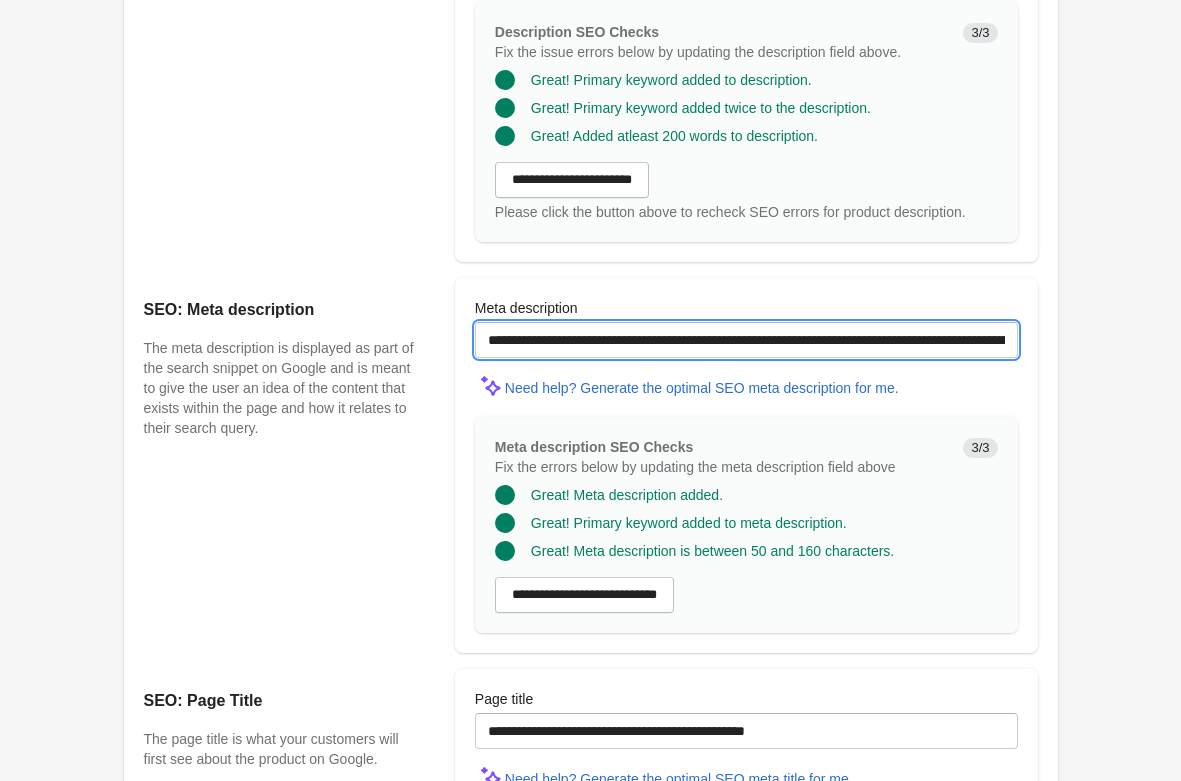 click on "**********" at bounding box center [746, 340] 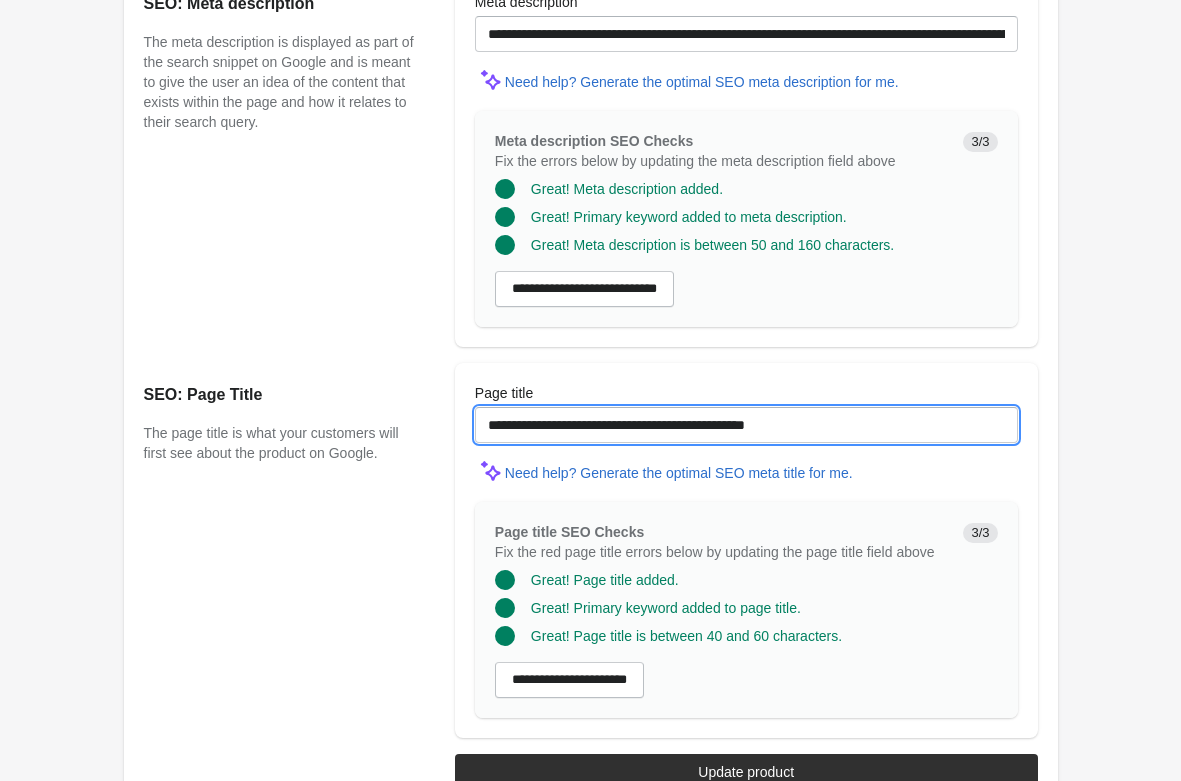 click on "**********" at bounding box center (746, 425) 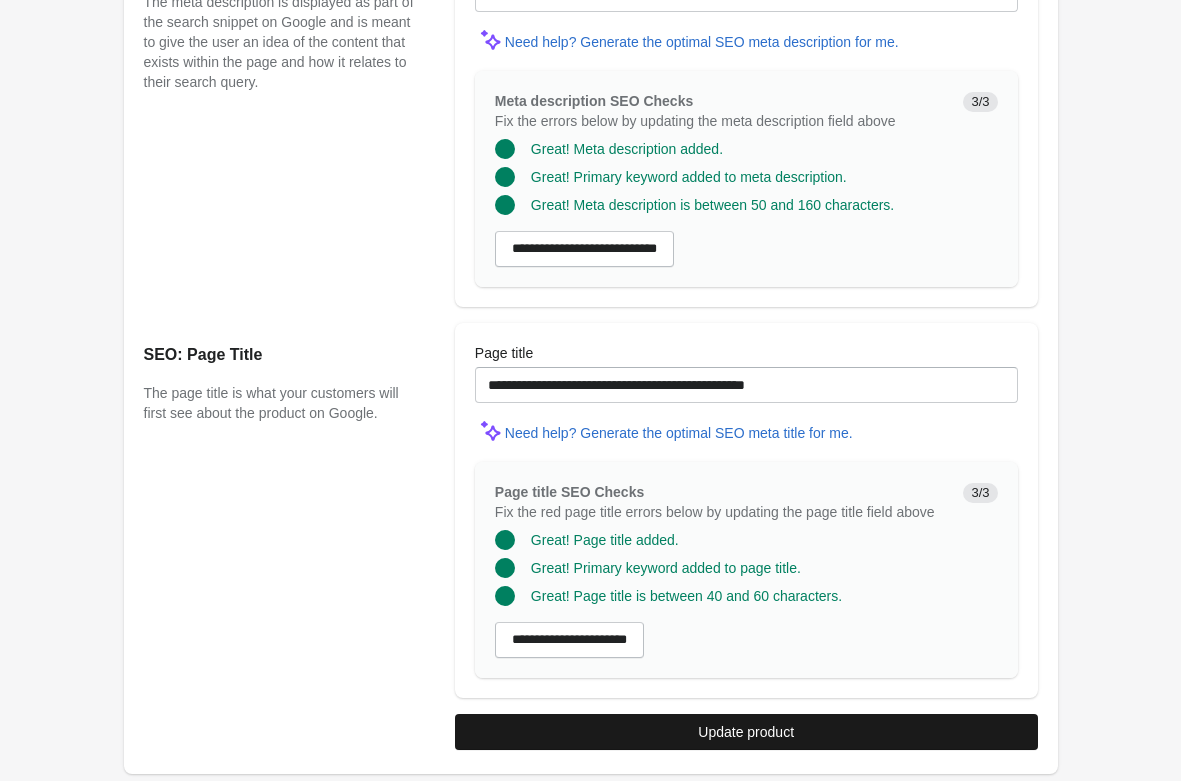 click on "Update product" at bounding box center (746, 732) 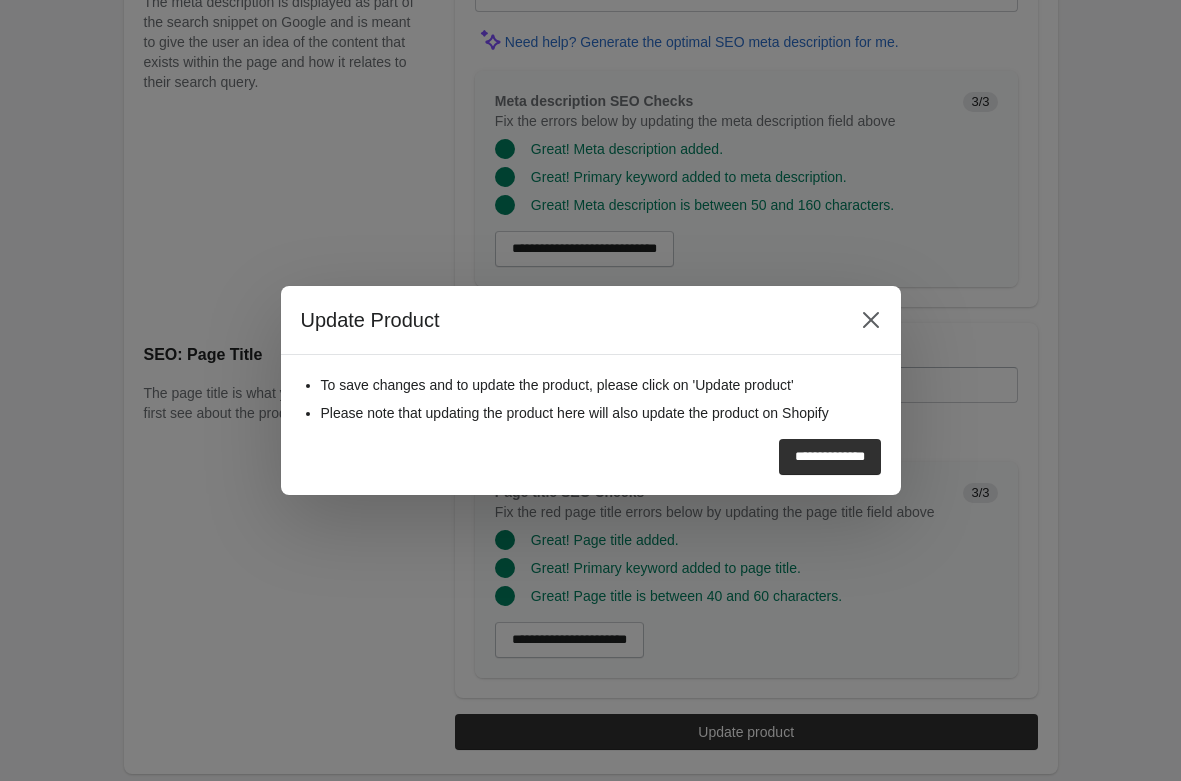 click on "**********" at bounding box center (830, 457) 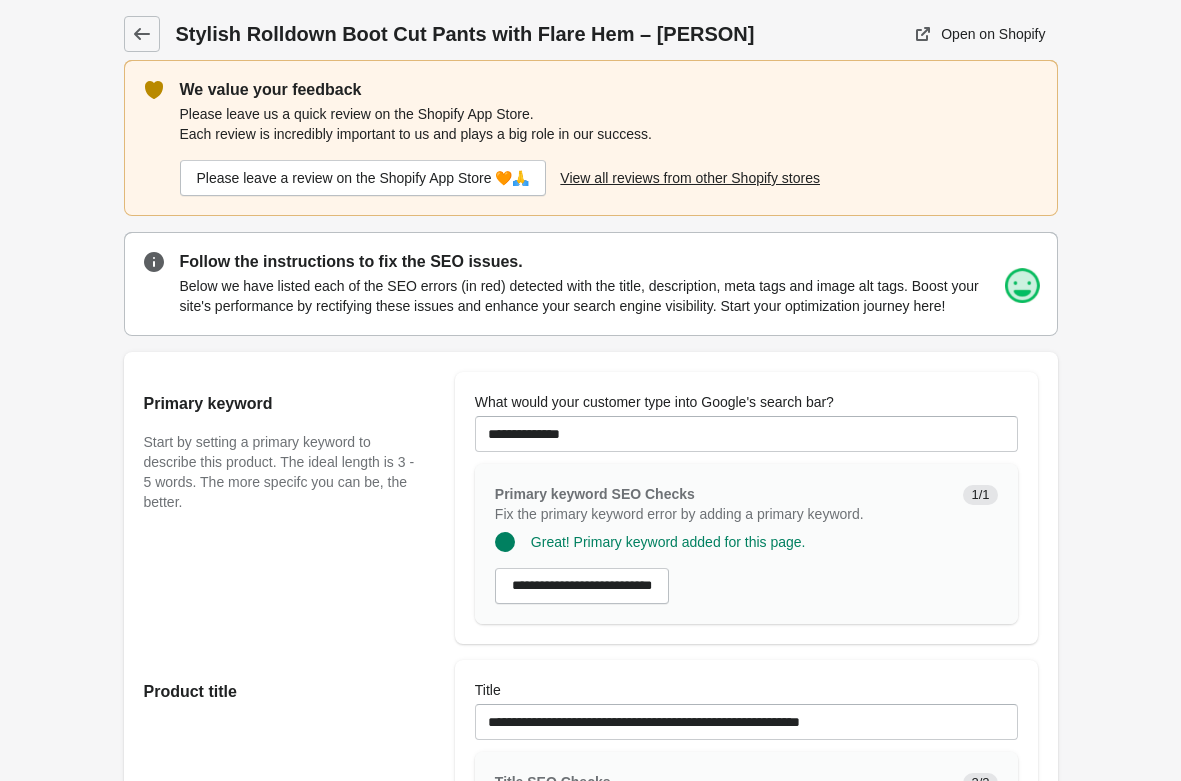 scroll, scrollTop: 0, scrollLeft: 0, axis: both 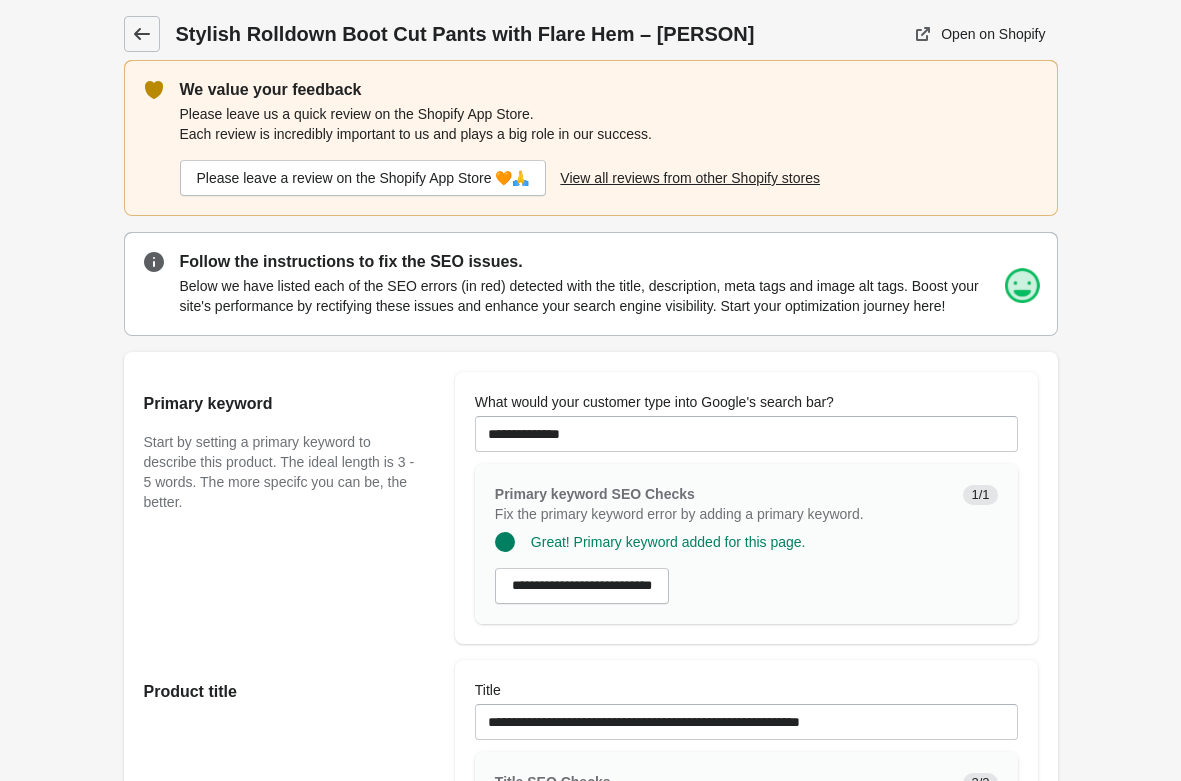 click 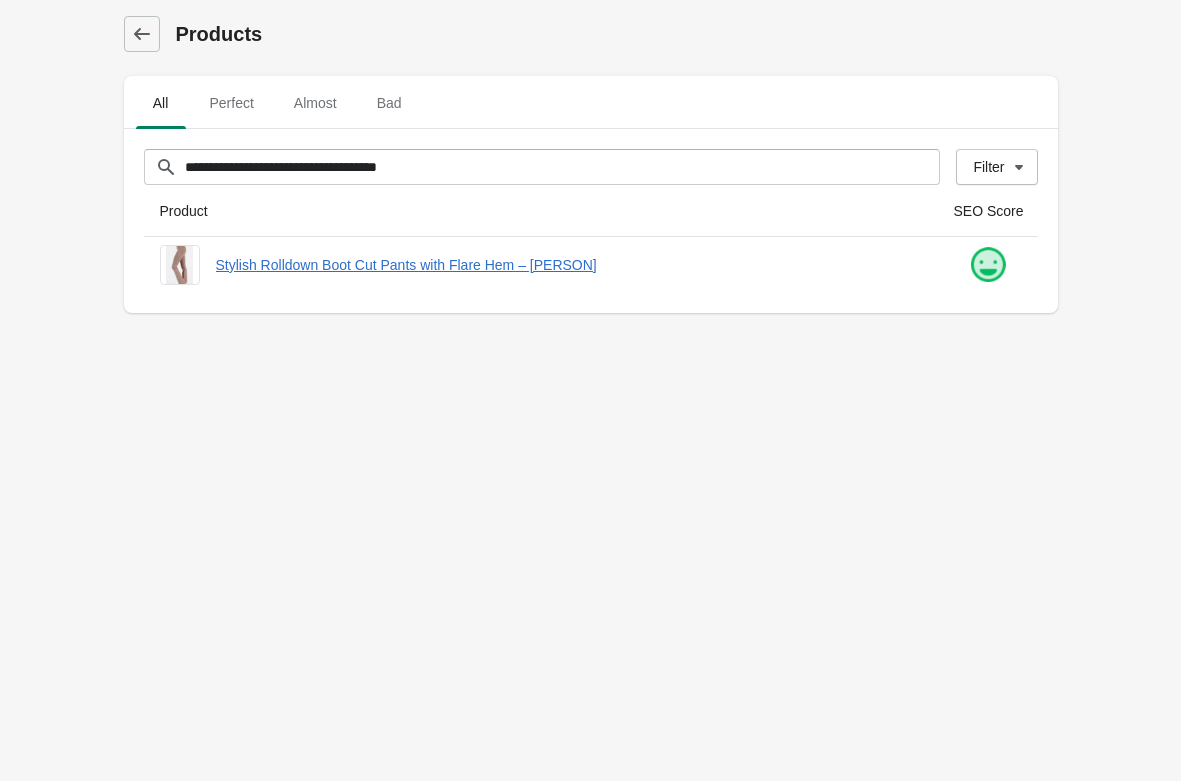 click on "**********" at bounding box center [590, 390] 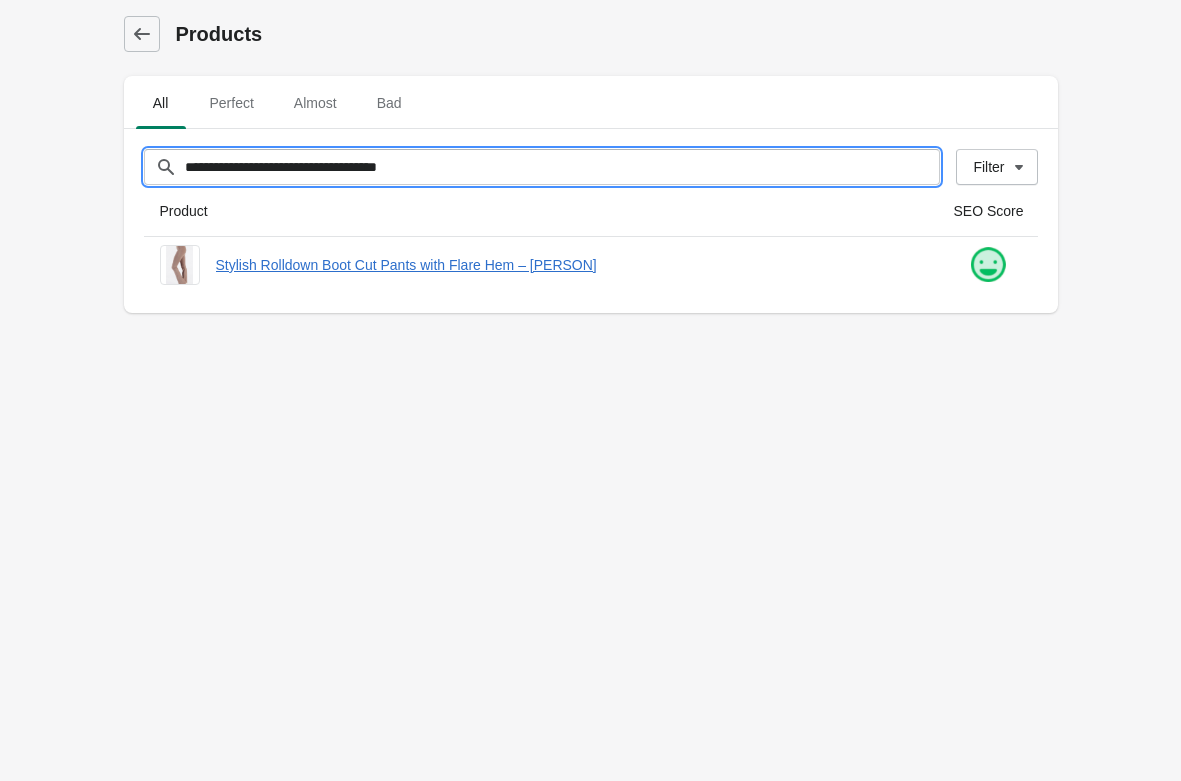 drag, startPoint x: 79, startPoint y: 132, endPoint x: -290, endPoint y: 116, distance: 369.3467 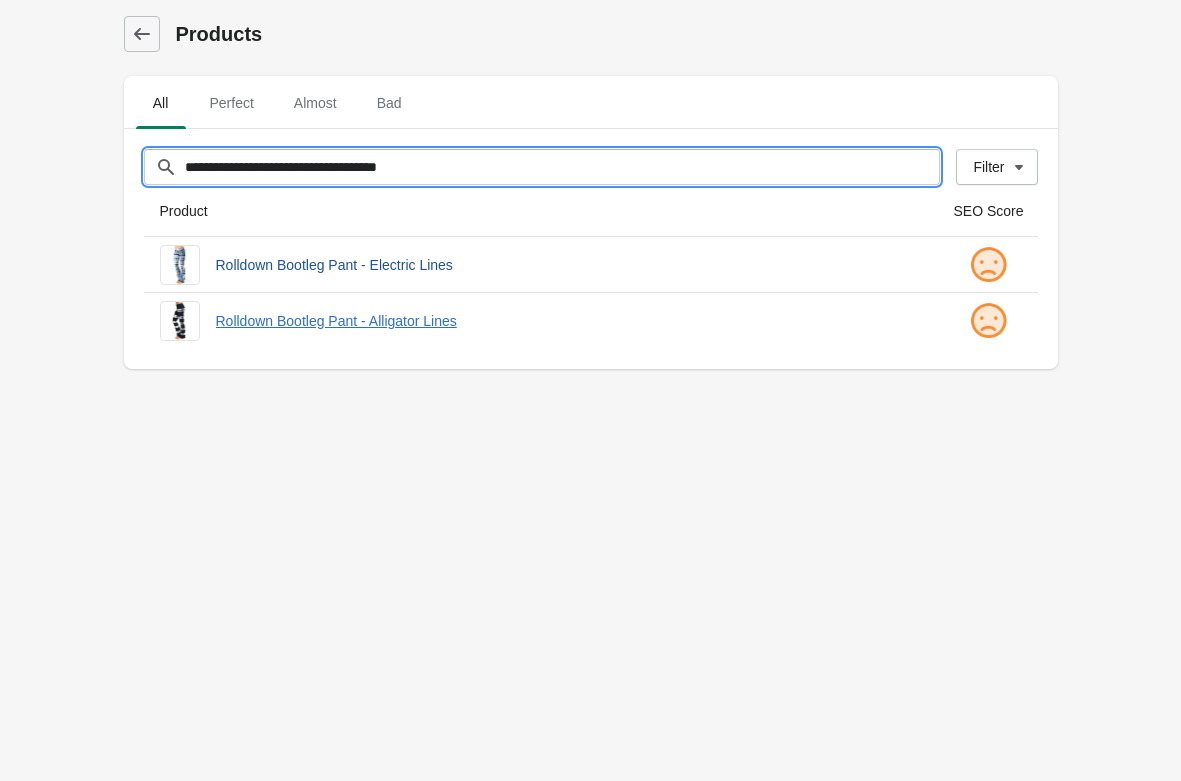 type on "**********" 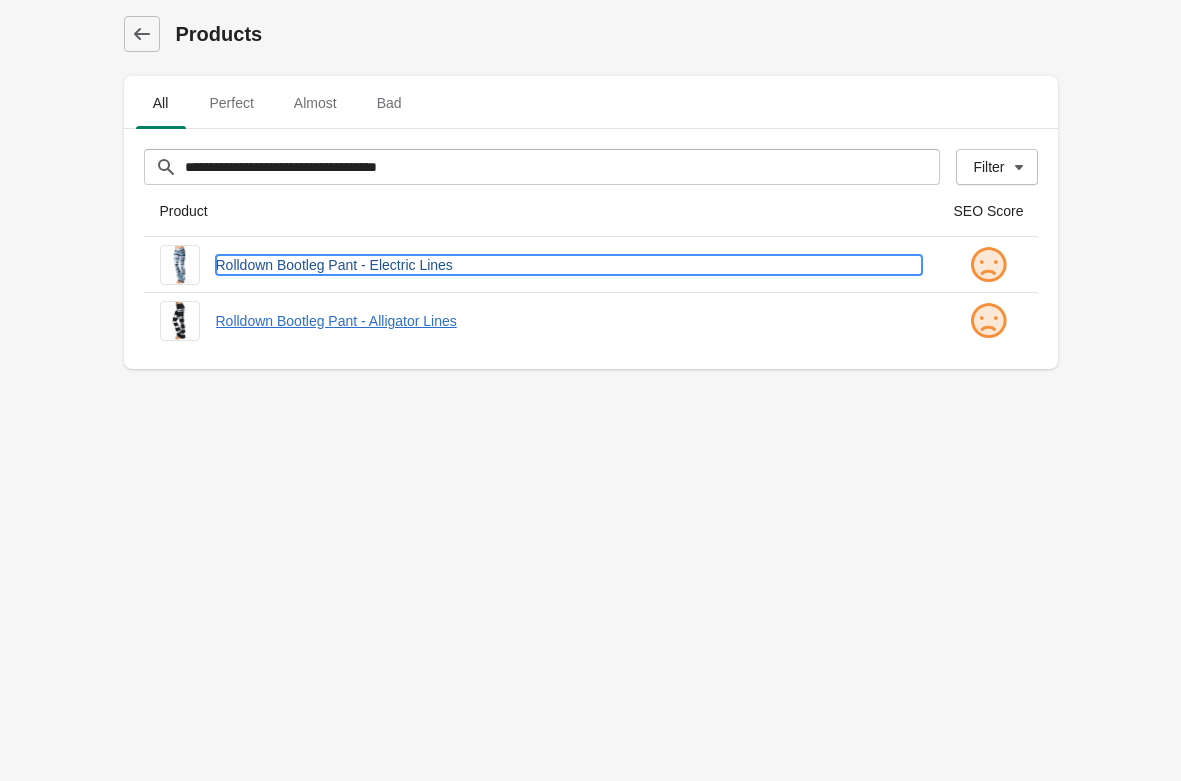 click on "Rolldown Bootleg Pant - Electric Lines" at bounding box center [569, 265] 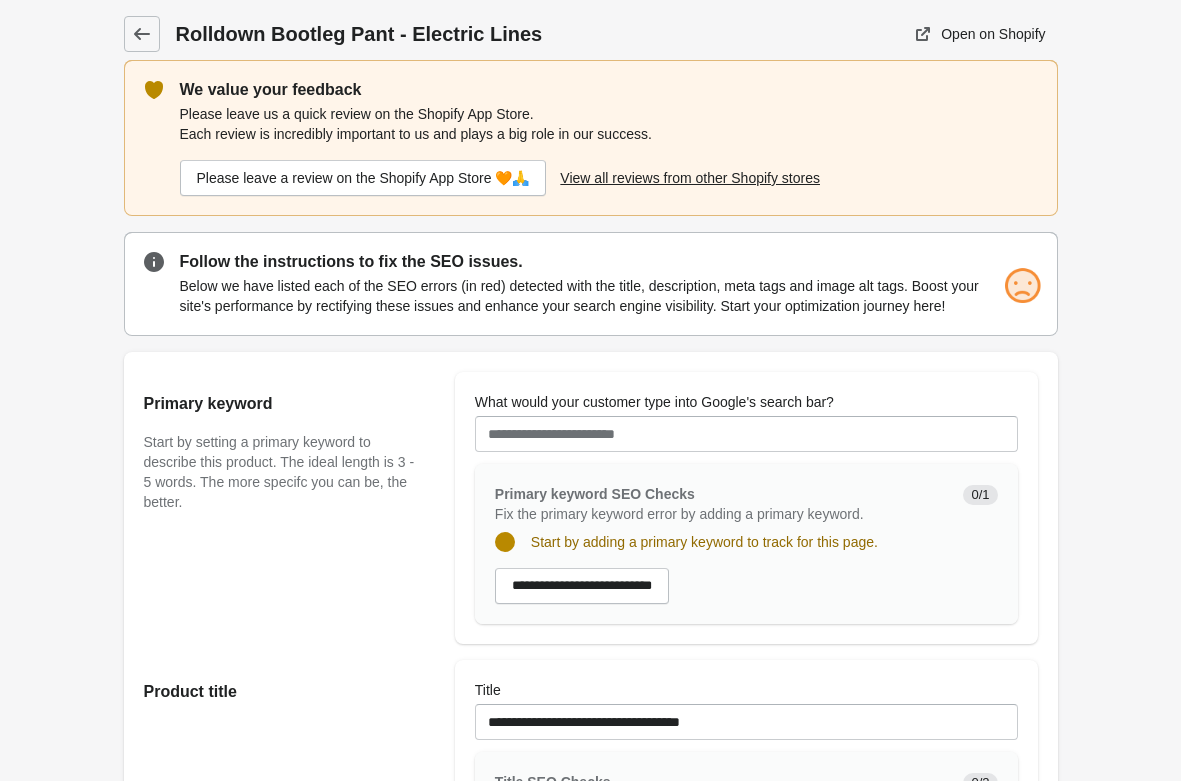 scroll, scrollTop: 0, scrollLeft: 0, axis: both 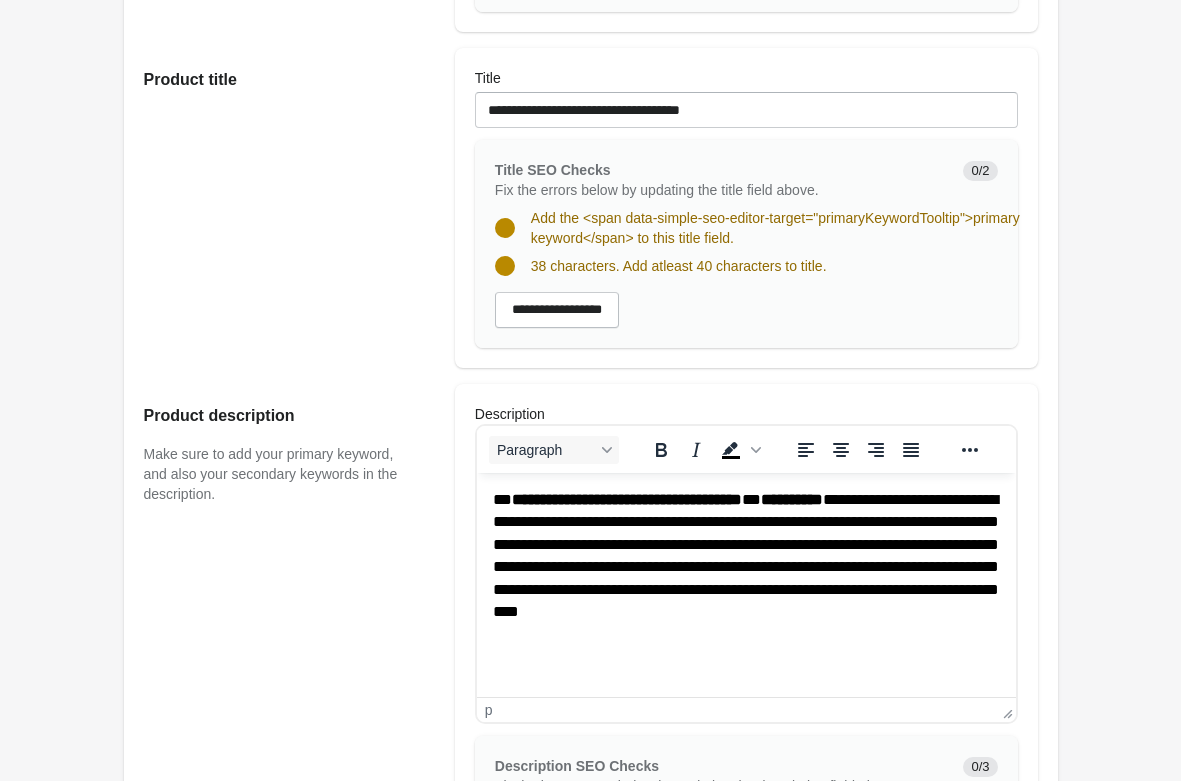 click on "**********" at bounding box center (745, 567) 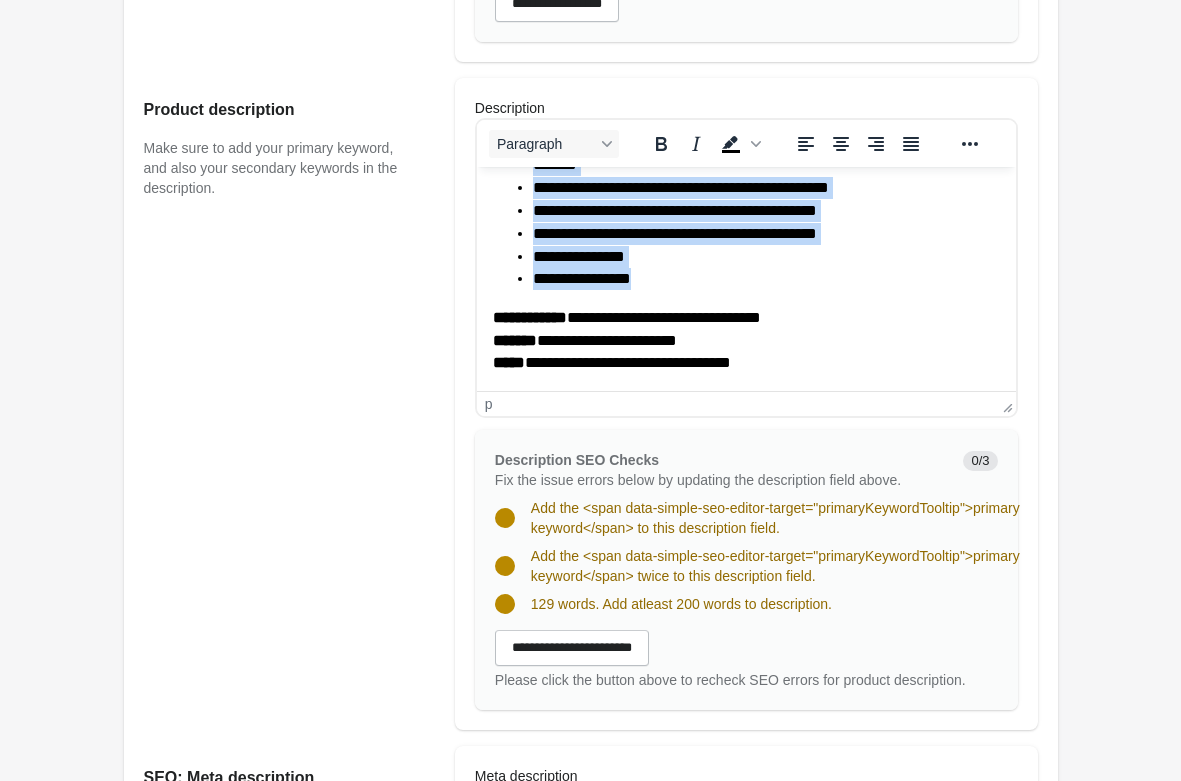 scroll, scrollTop: 1224, scrollLeft: 0, axis: vertical 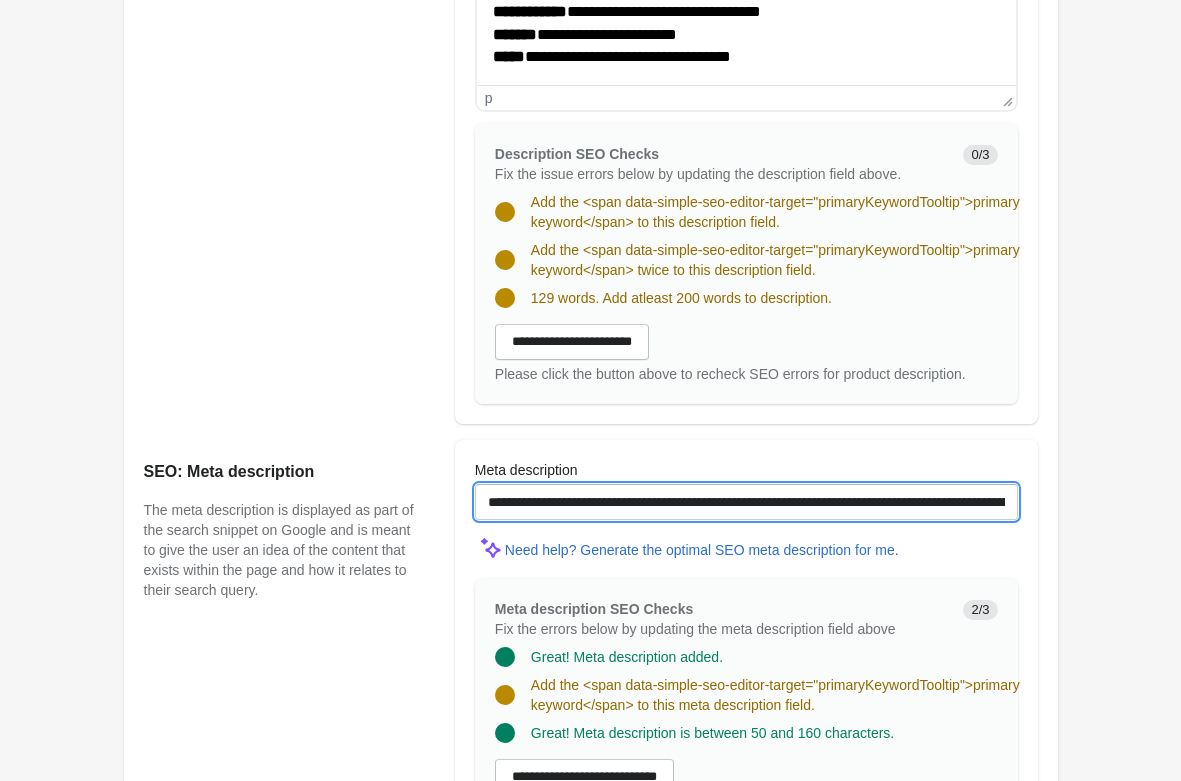 click on "**********" at bounding box center (746, 502) 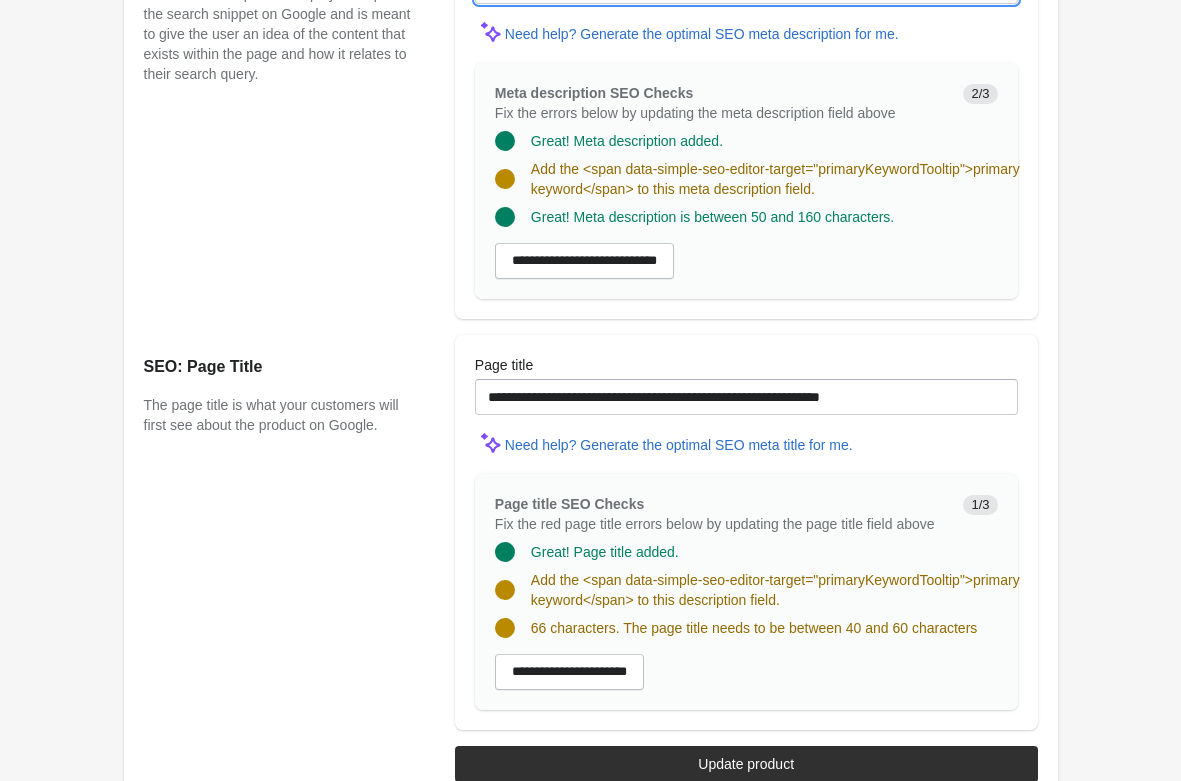 scroll, scrollTop: 1772, scrollLeft: 0, axis: vertical 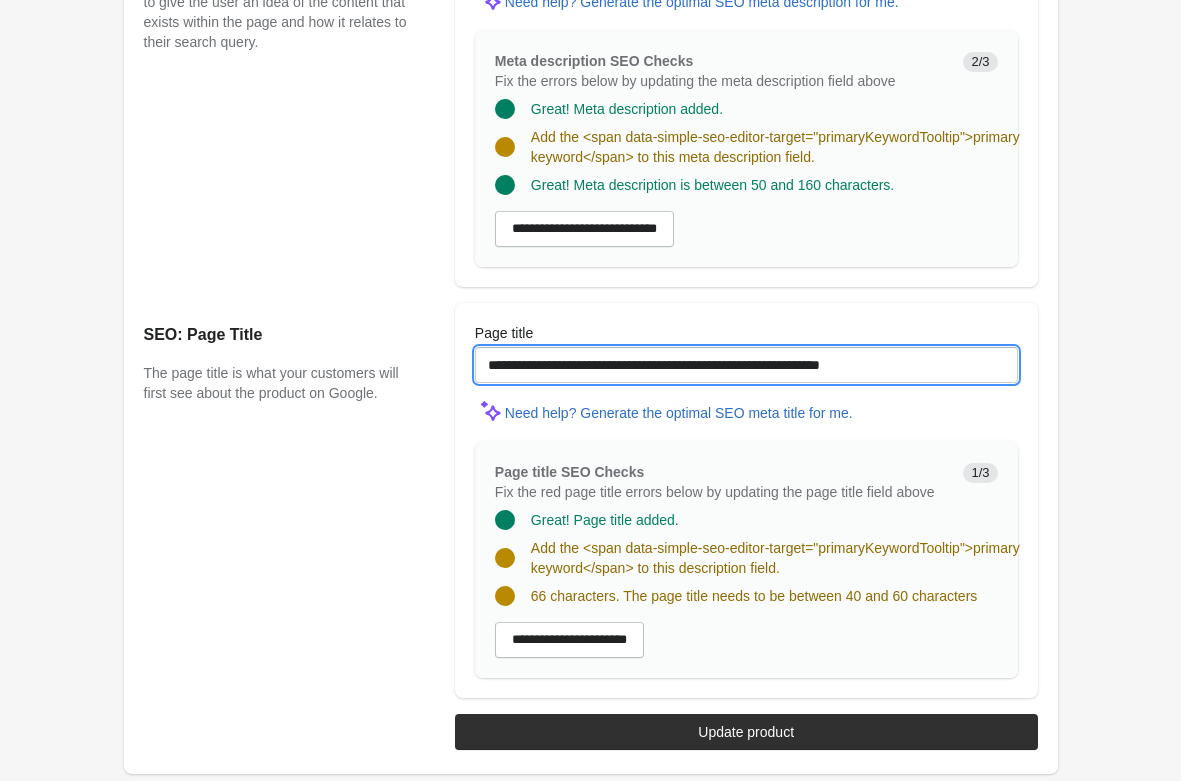 click on "**********" at bounding box center [746, 365] 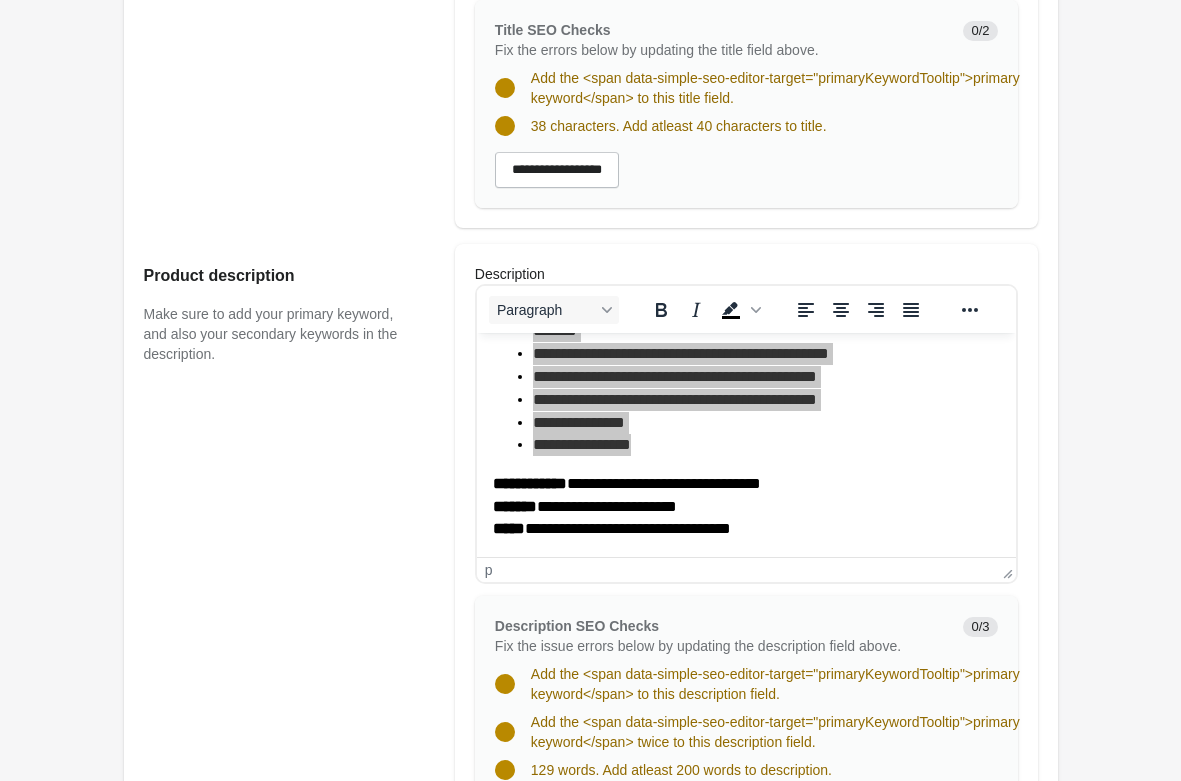 scroll, scrollTop: 344, scrollLeft: 0, axis: vertical 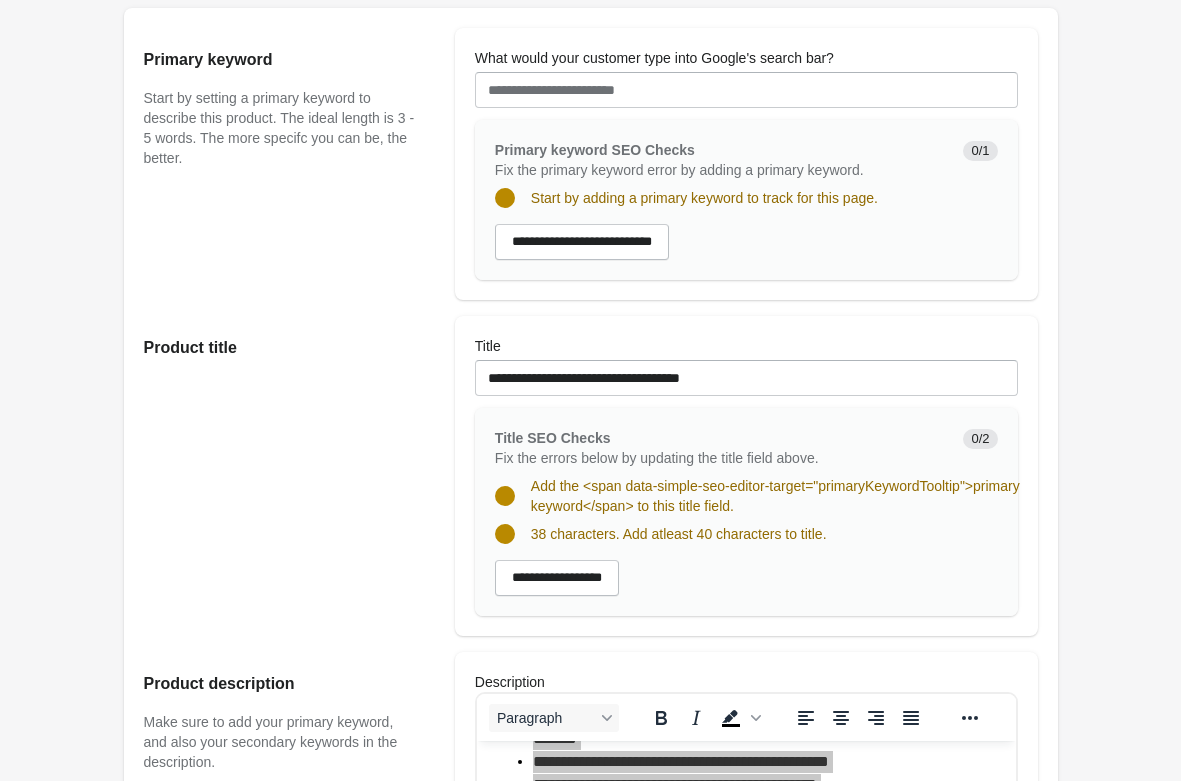 click at bounding box center [746, 114] 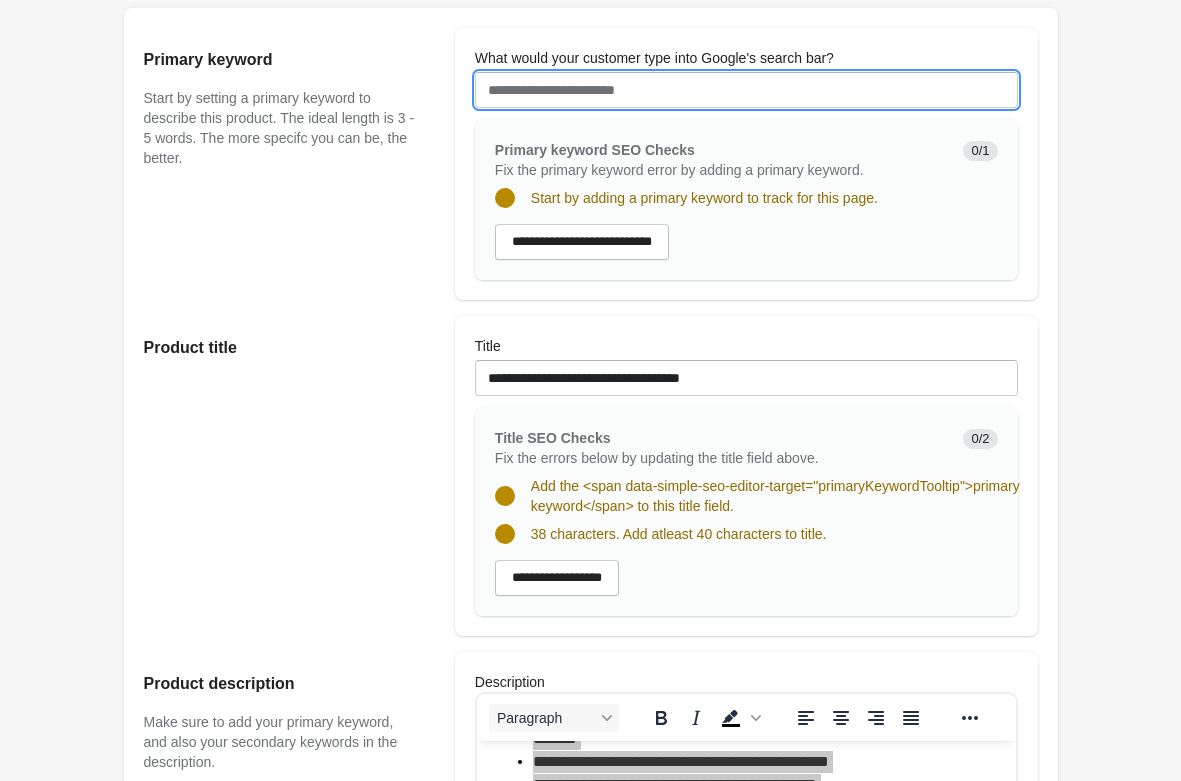 click on "What would your customer type into Google's search bar?" at bounding box center [746, 90] 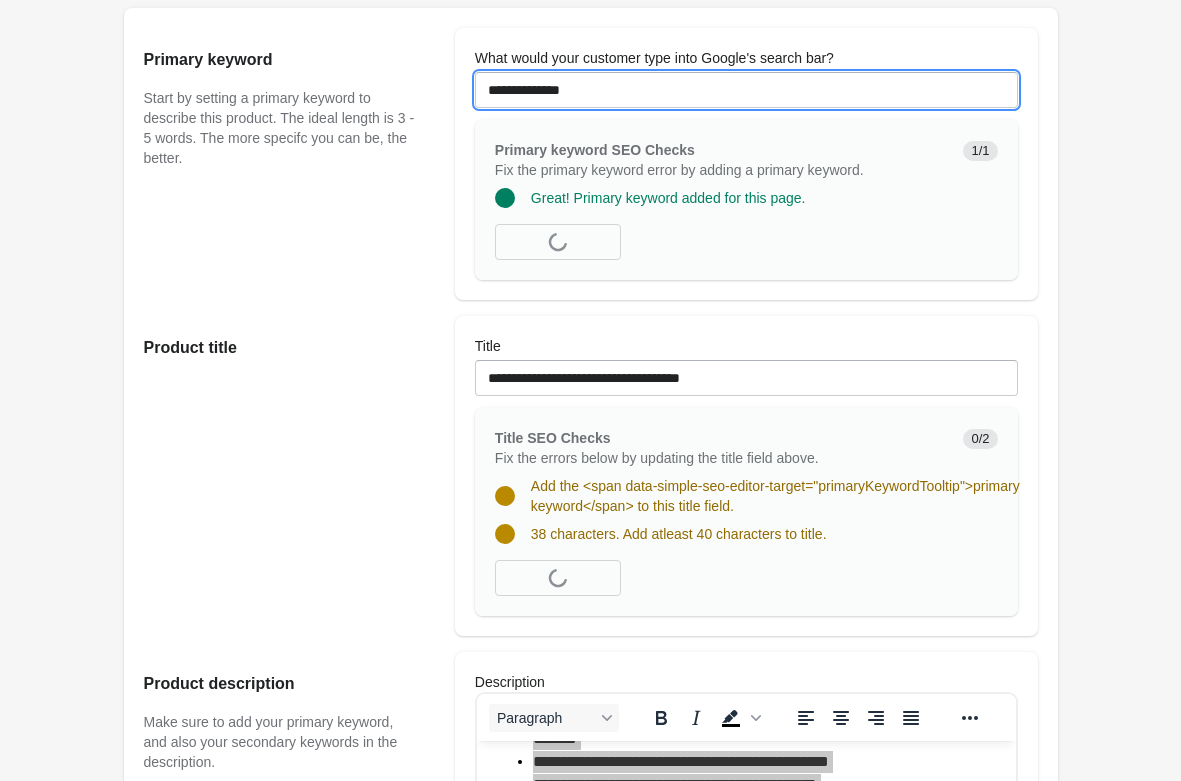 type on "**********" 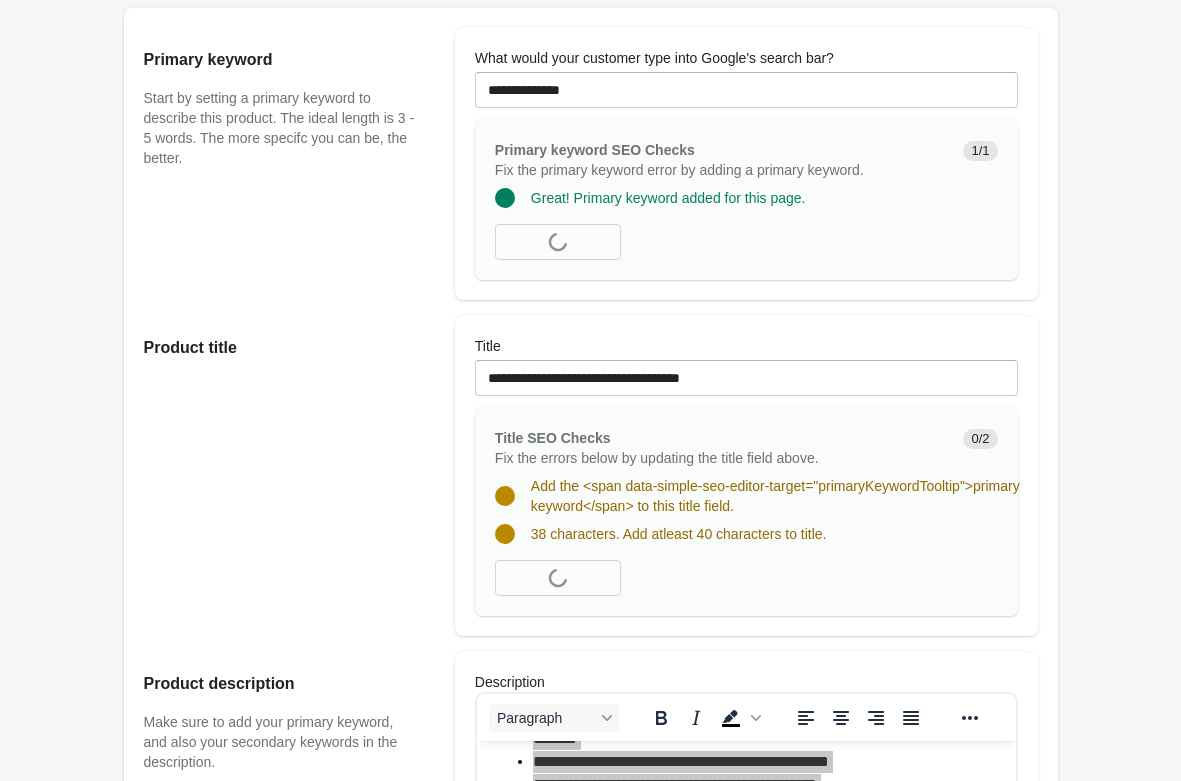 click on "Rolldown Bootleg Pant - Electric Lines
Open on Shopify" at bounding box center [590, 933] 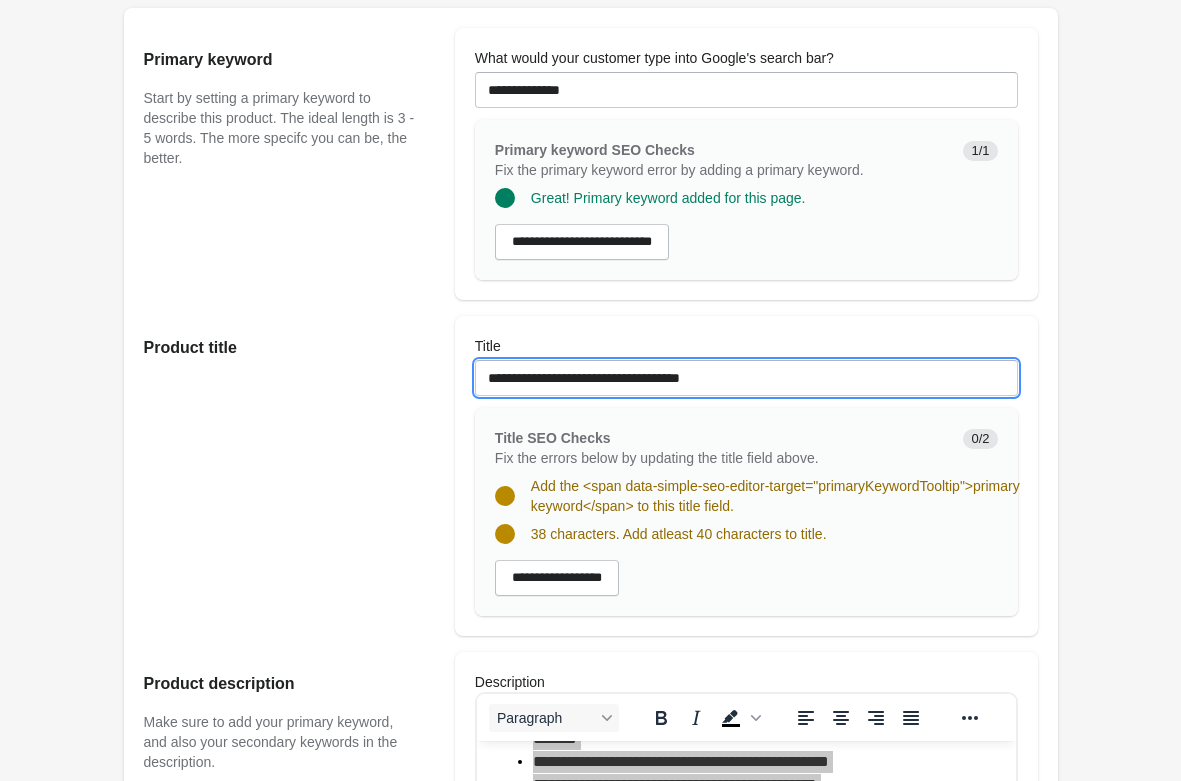 drag, startPoint x: 793, startPoint y: 378, endPoint x: 251, endPoint y: 336, distance: 543.6249 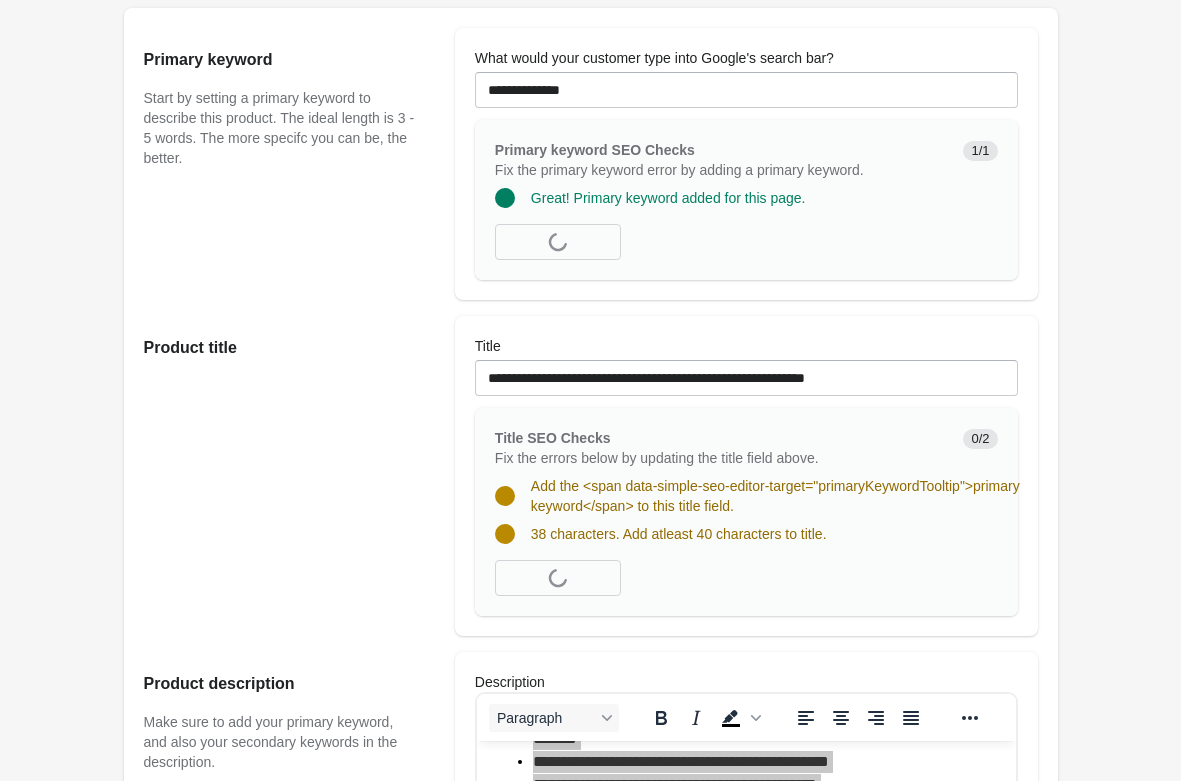click on "Rolldown Bootleg Pant - Electric Lines
Open on Shopify" at bounding box center (590, 933) 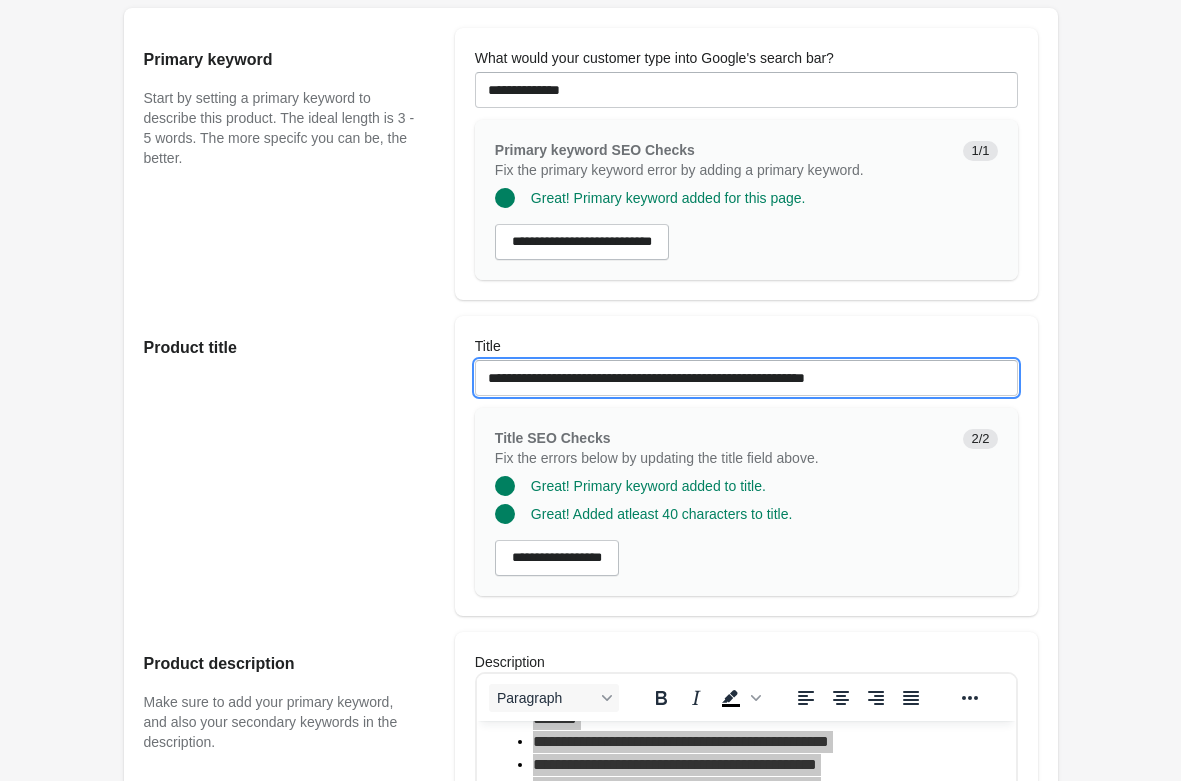 click on "**********" at bounding box center [746, 378] 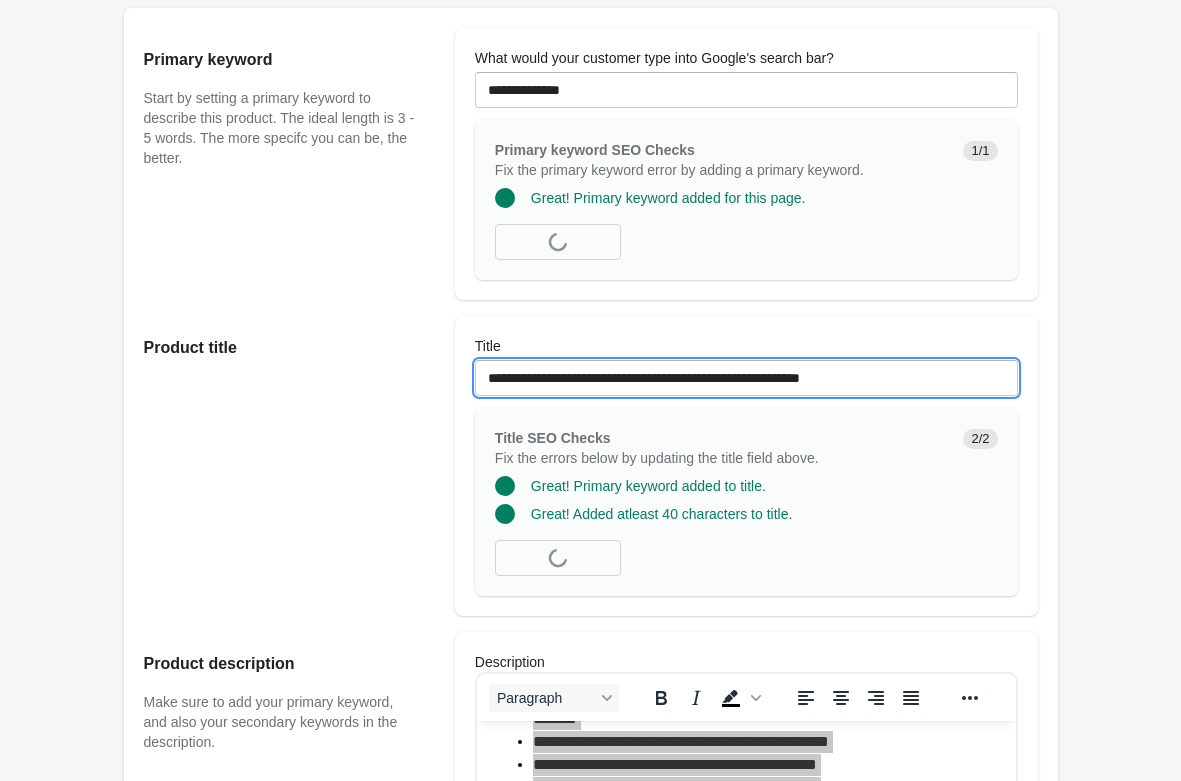 type on "**********" 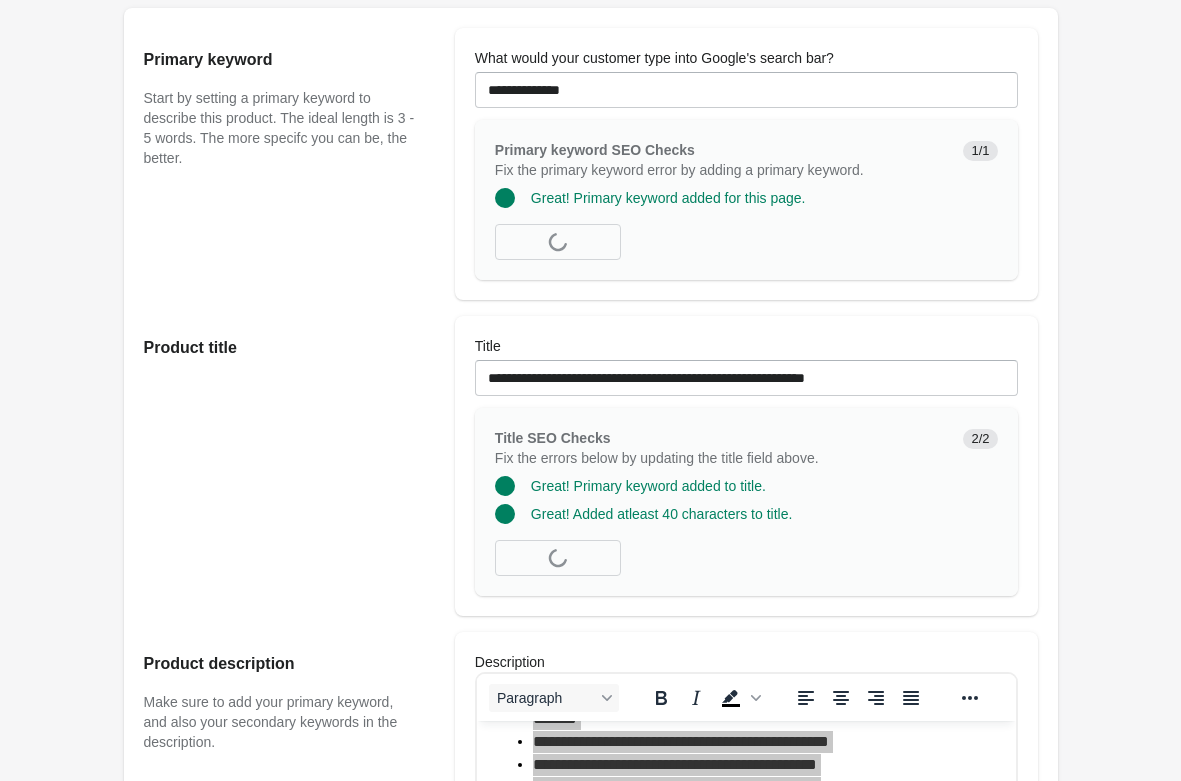click on "Rolldown Bootleg Pant - Electric Lines
Open on Shopify" at bounding box center (590, 923) 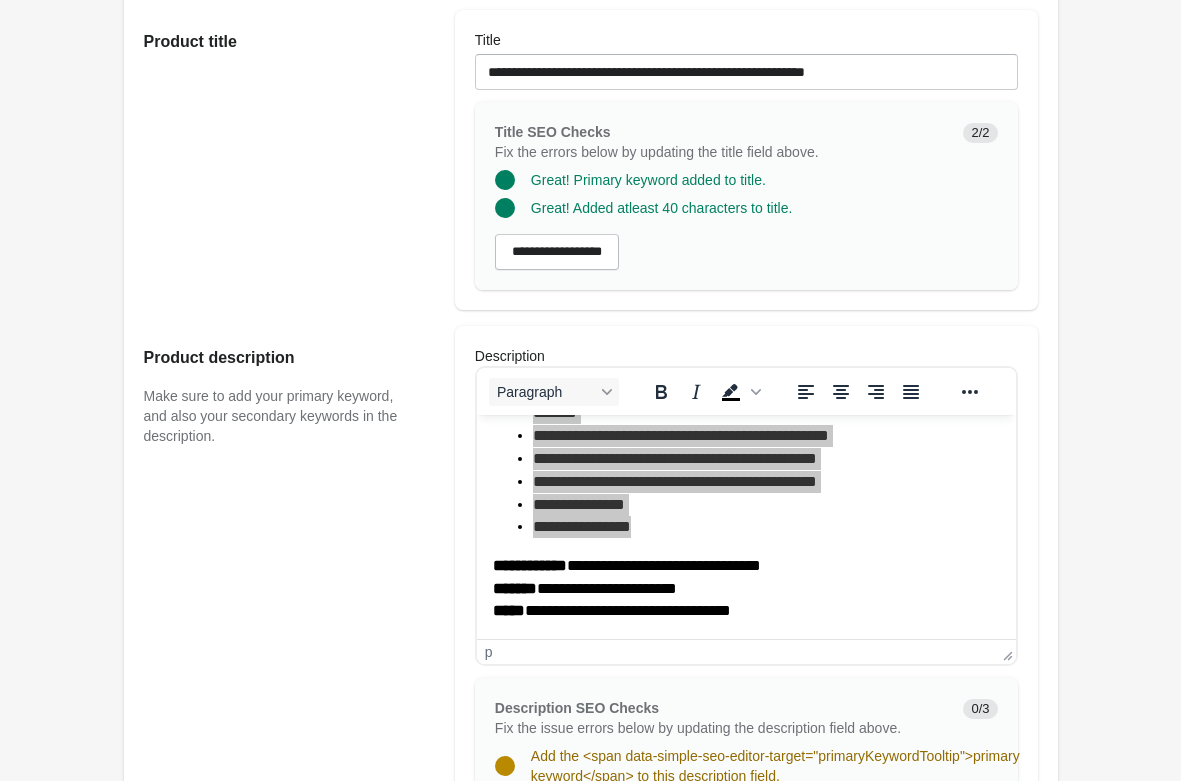 scroll, scrollTop: 956, scrollLeft: 0, axis: vertical 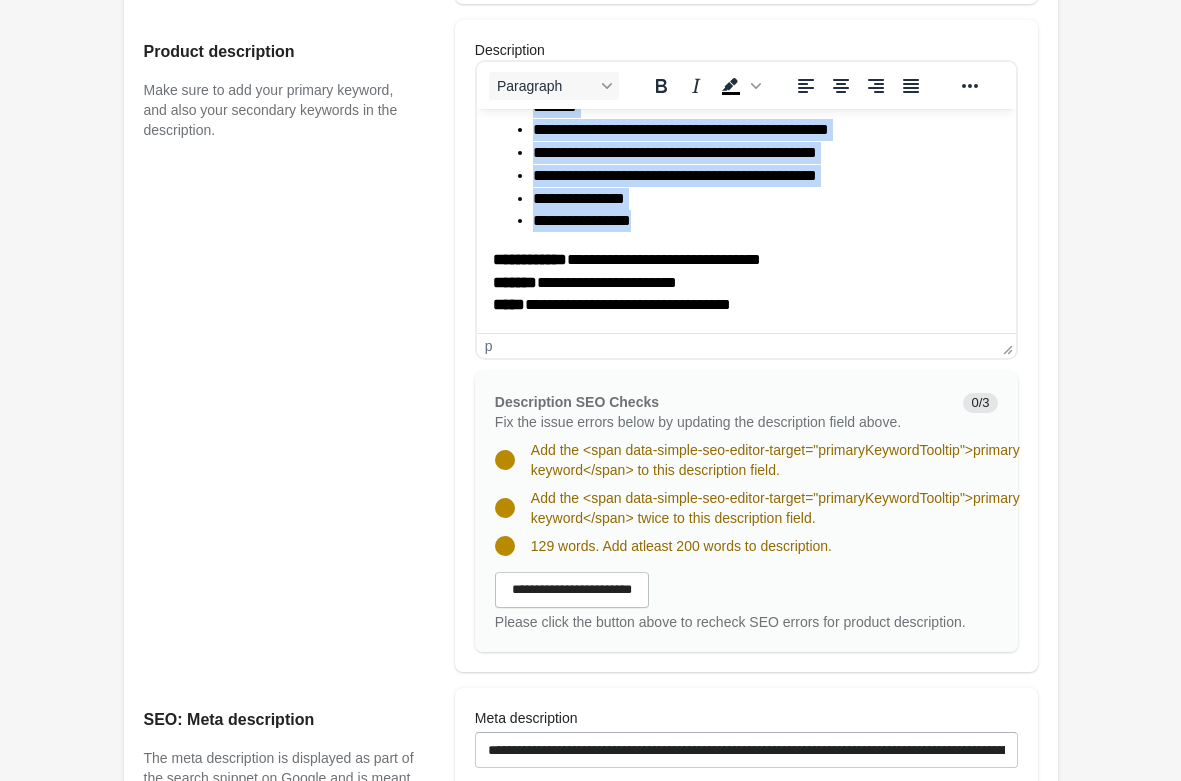 click on "**********" at bounding box center (745, 24) 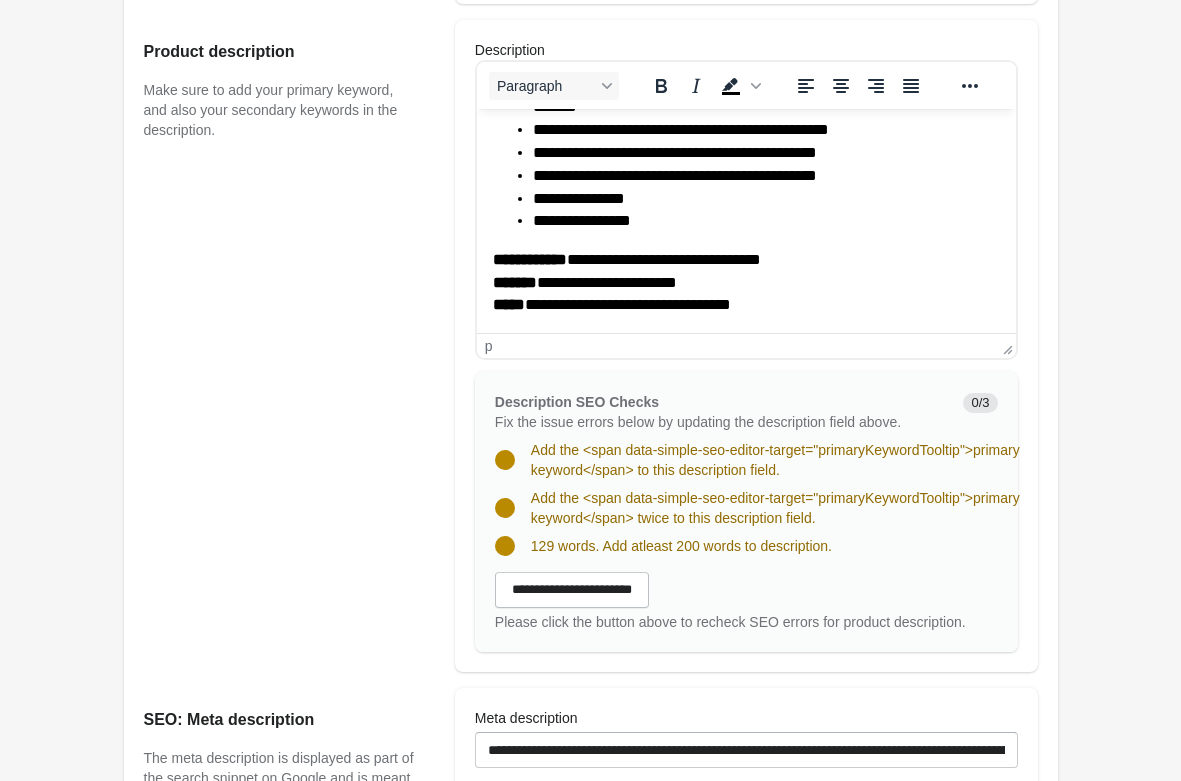 click on "**********" at bounding box center [745, 282] 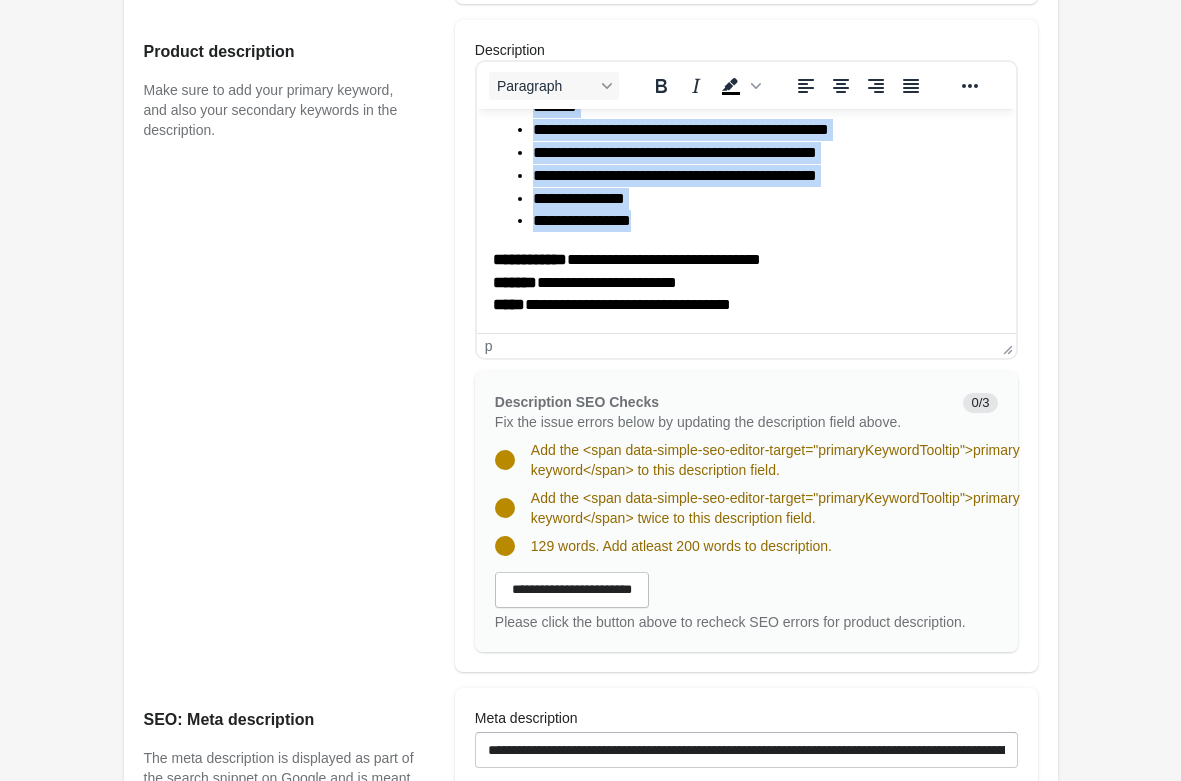 type 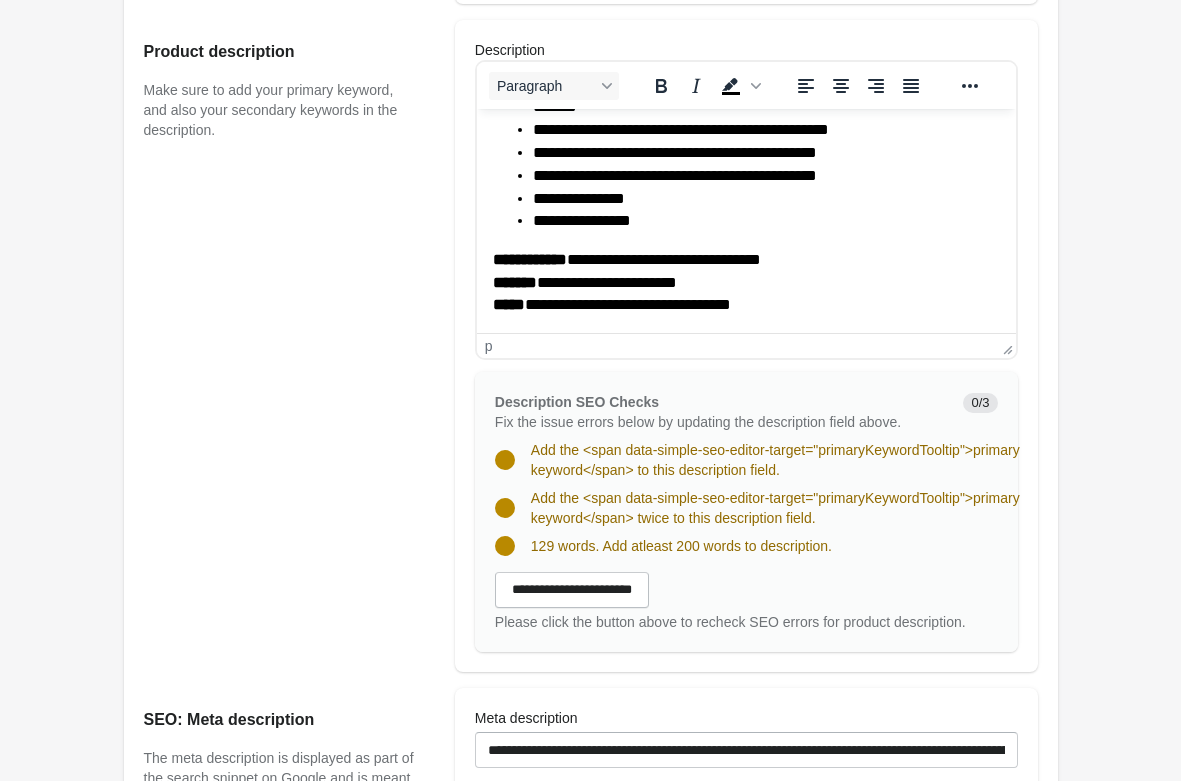 scroll, scrollTop: 515, scrollLeft: 0, axis: vertical 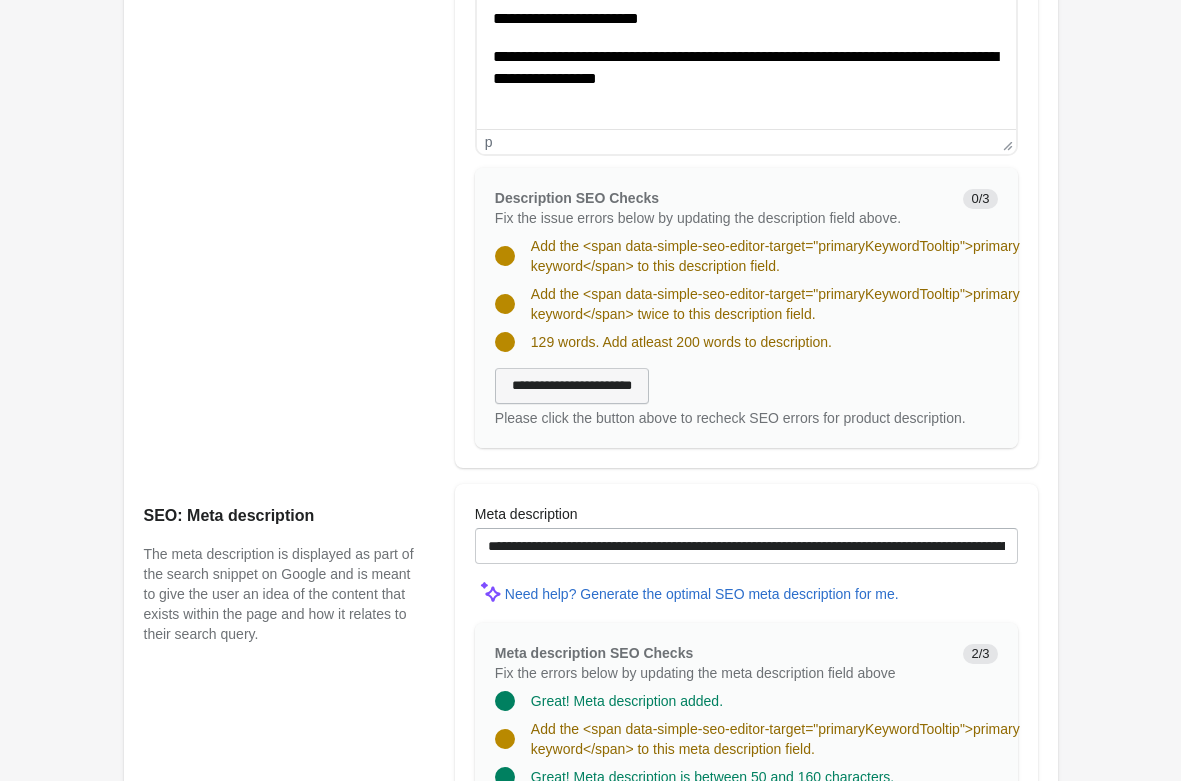 click on "**********" at bounding box center (572, 386) 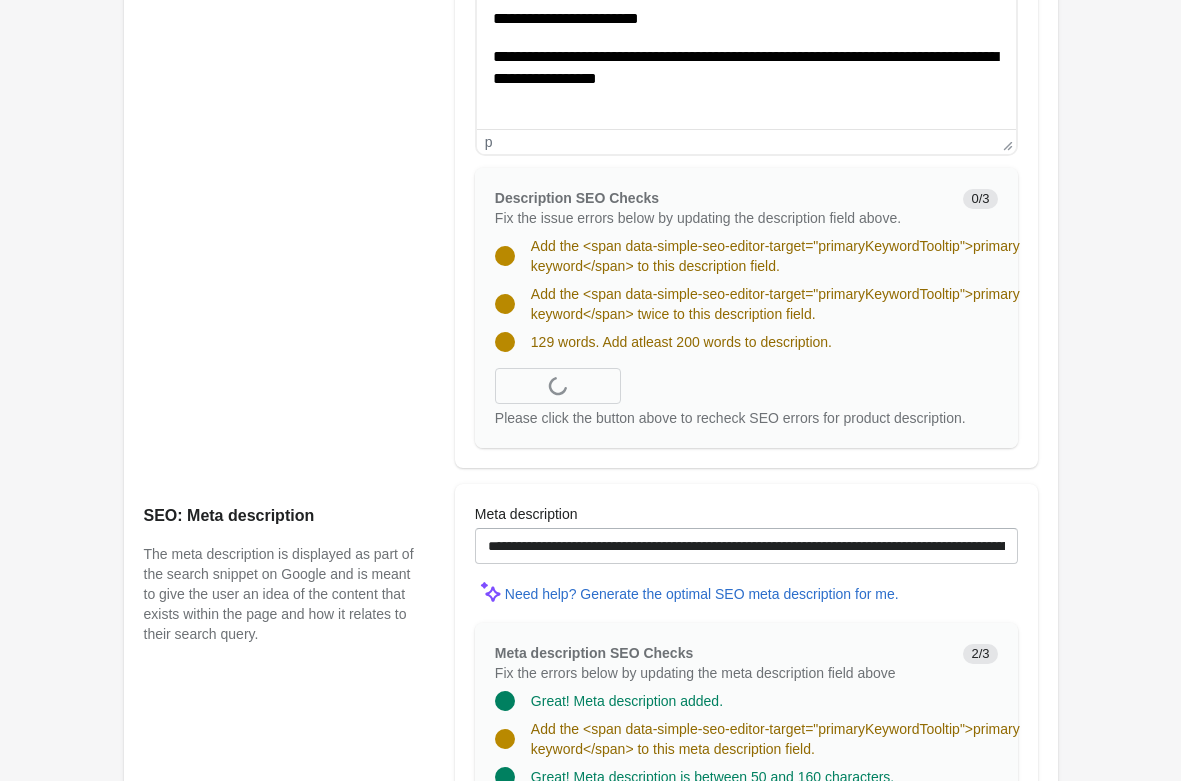 scroll, scrollTop: 1364, scrollLeft: 0, axis: vertical 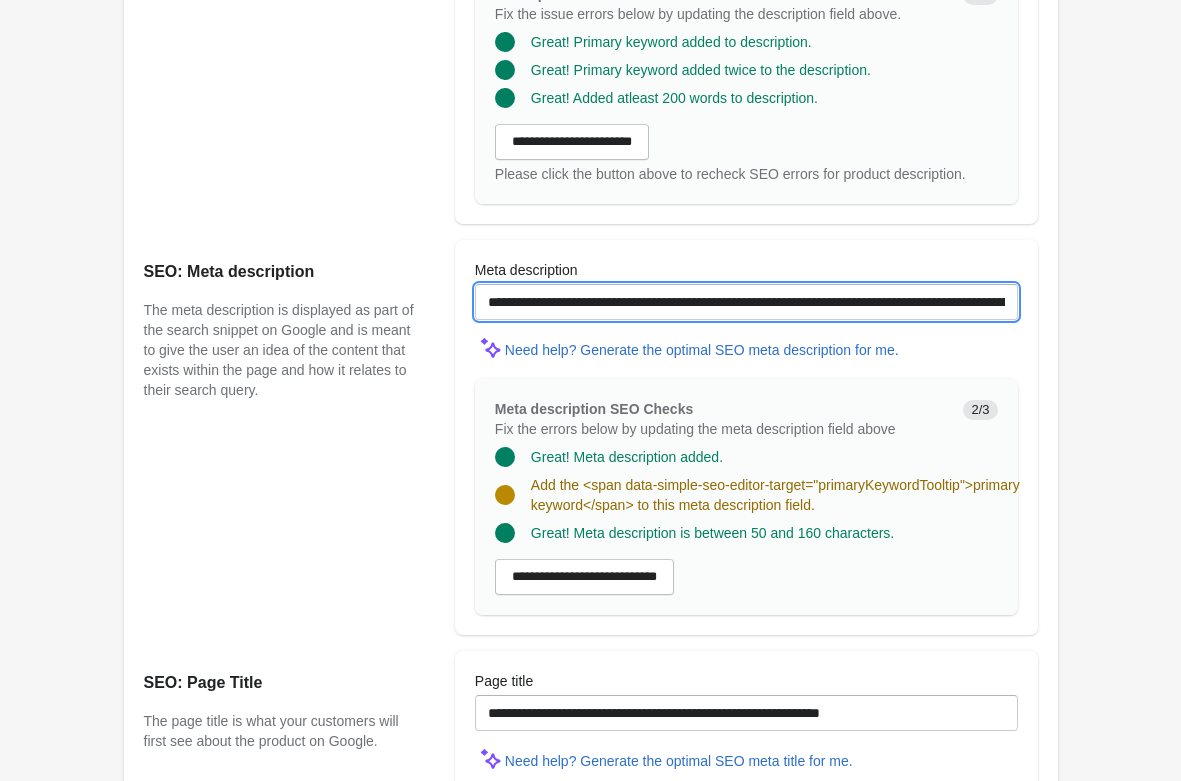 click on "**********" at bounding box center [746, 302] 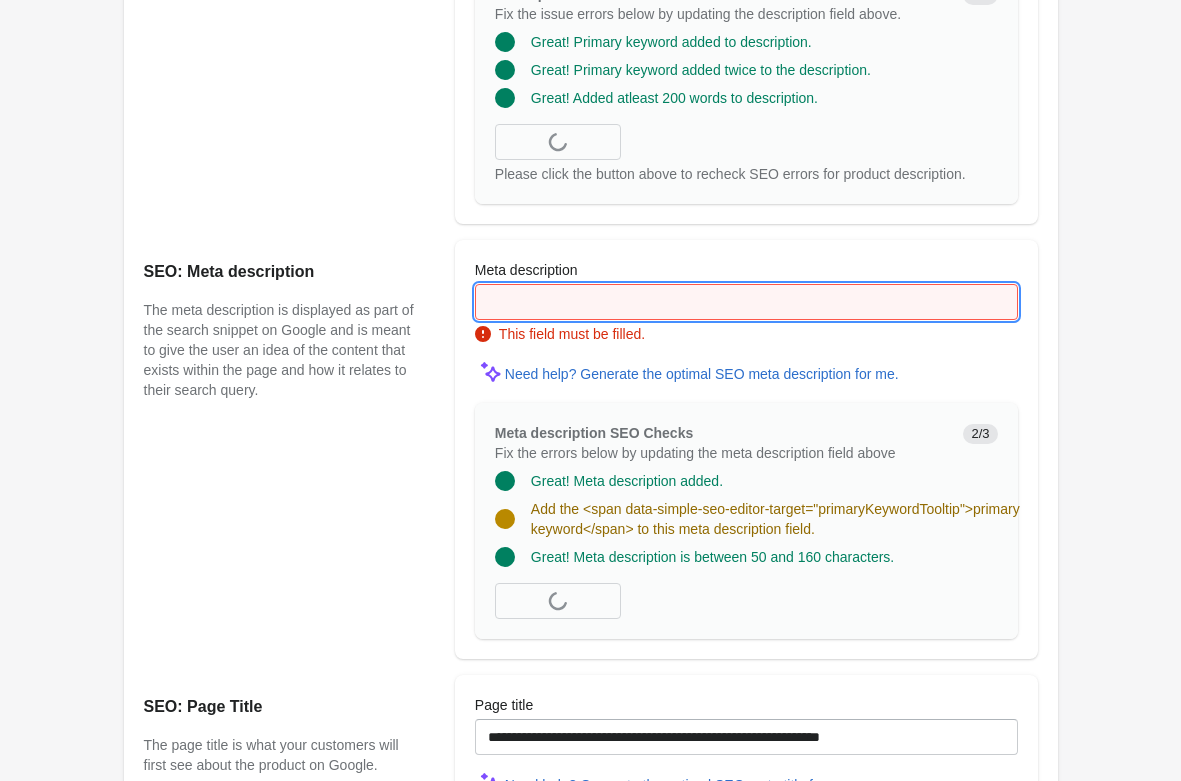 paste on "**********" 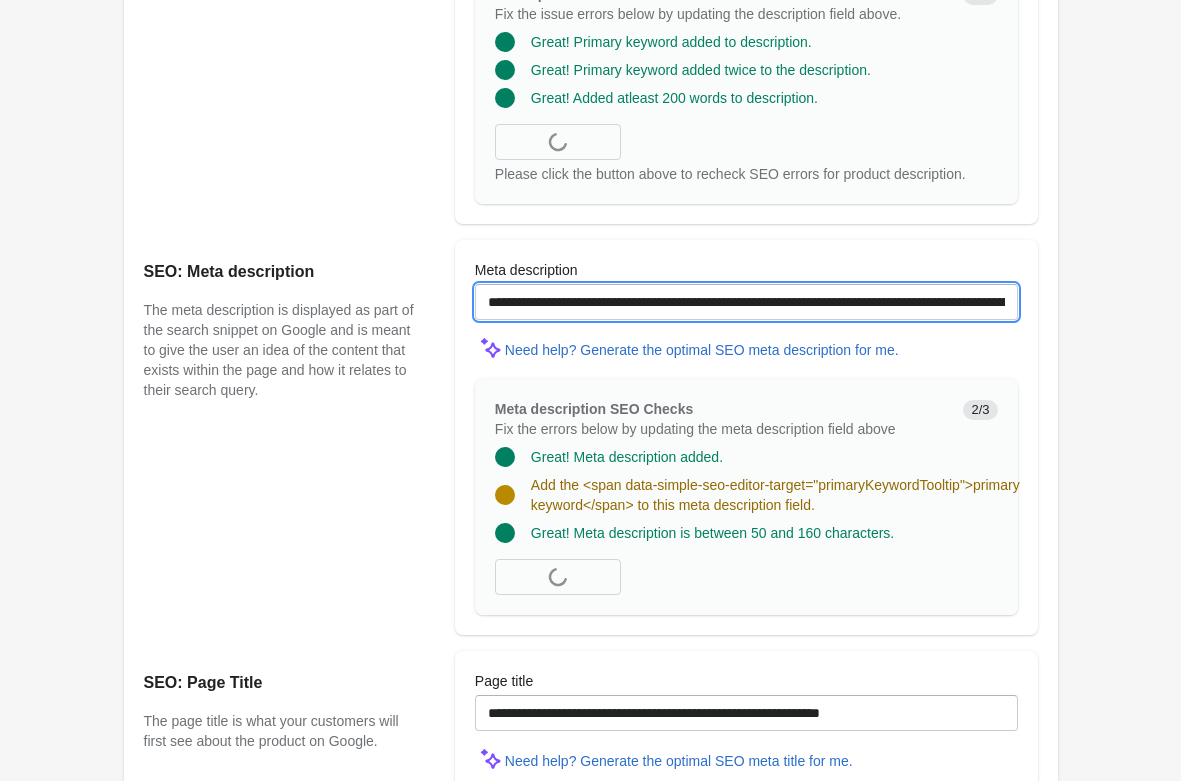 scroll, scrollTop: 0, scrollLeft: 436, axis: horizontal 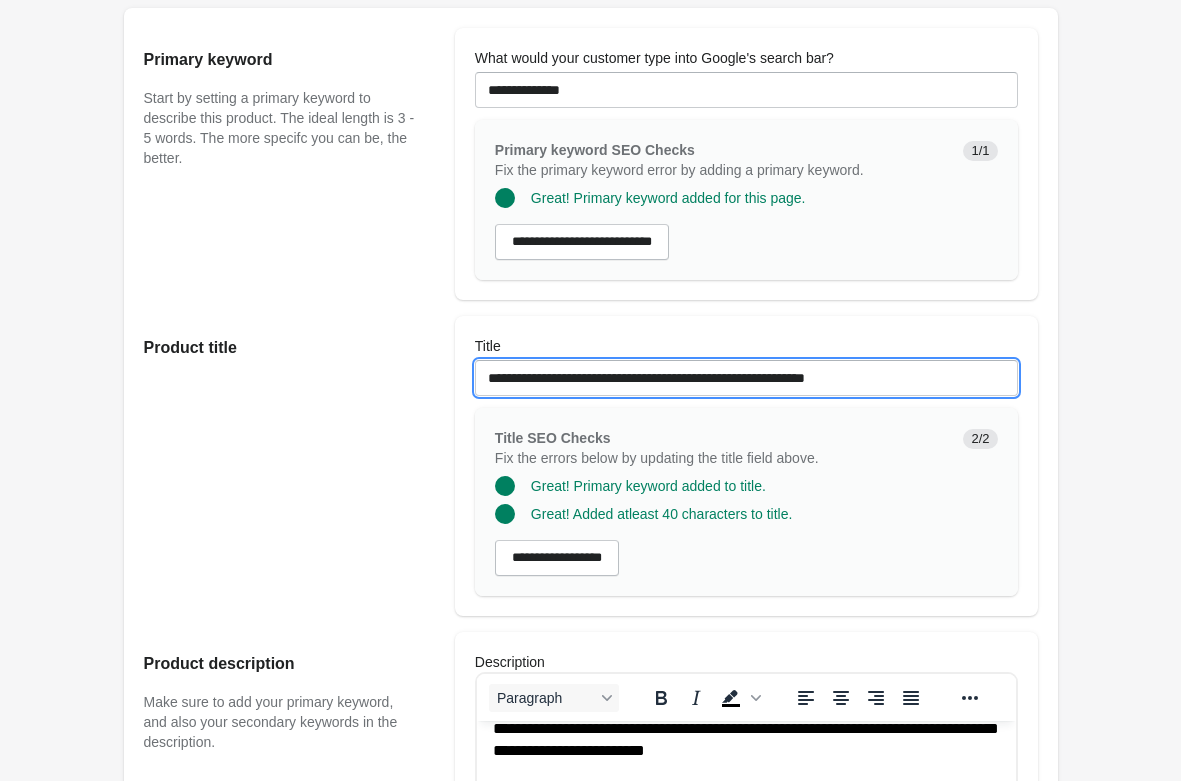 drag, startPoint x: 780, startPoint y: 380, endPoint x: 963, endPoint y: 381, distance: 183.00273 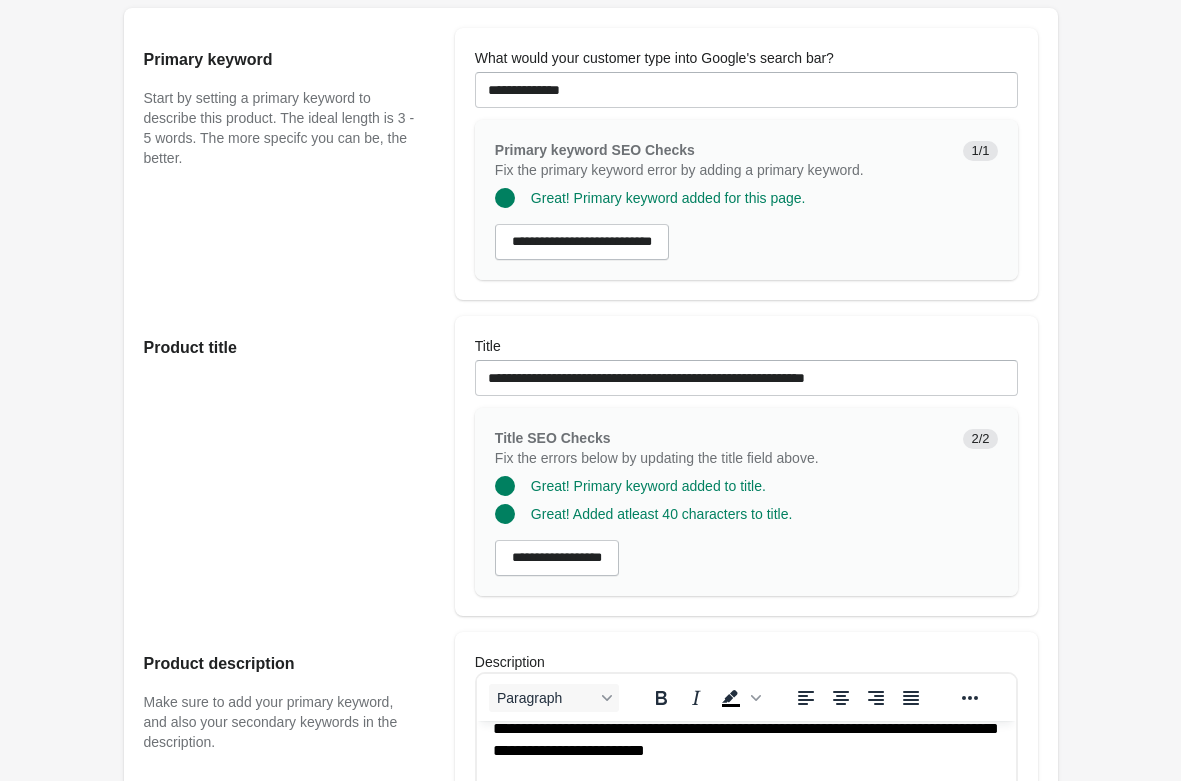 click on "Rolldown Bootleg Pant - Electric Lines
Open on Shopify" at bounding box center (590, 893) 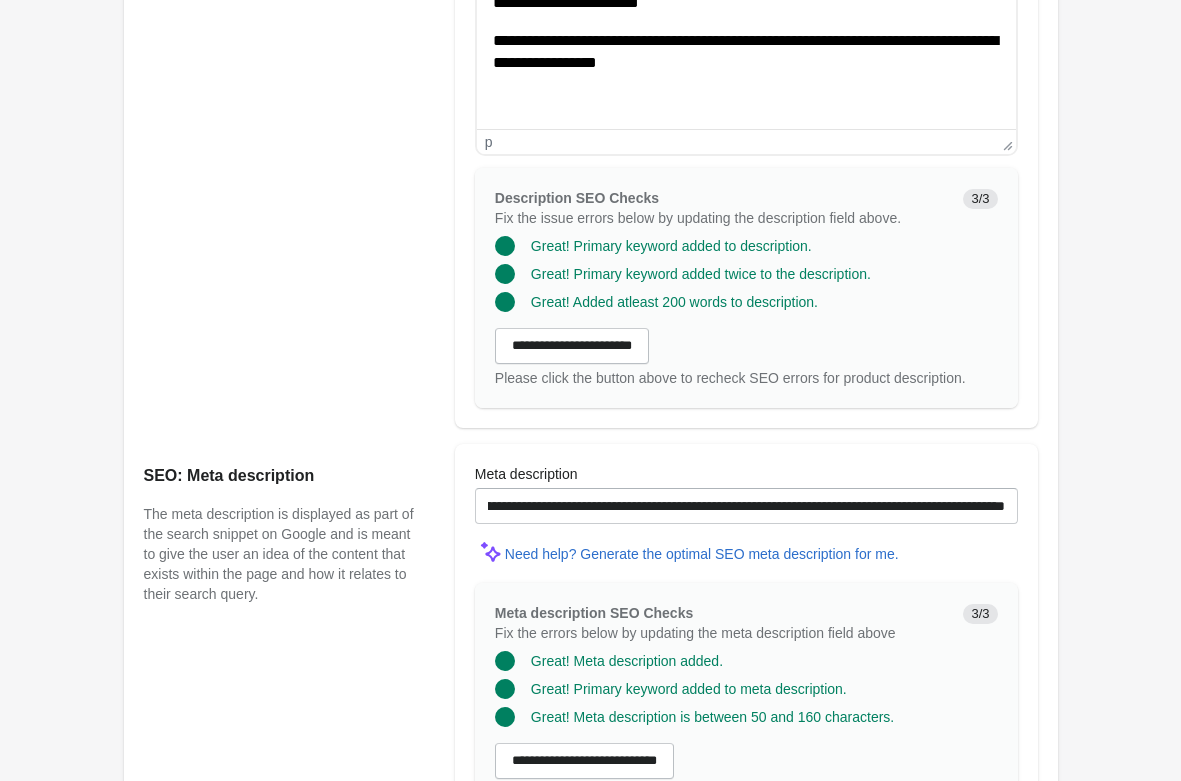 scroll, scrollTop: 1466, scrollLeft: 0, axis: vertical 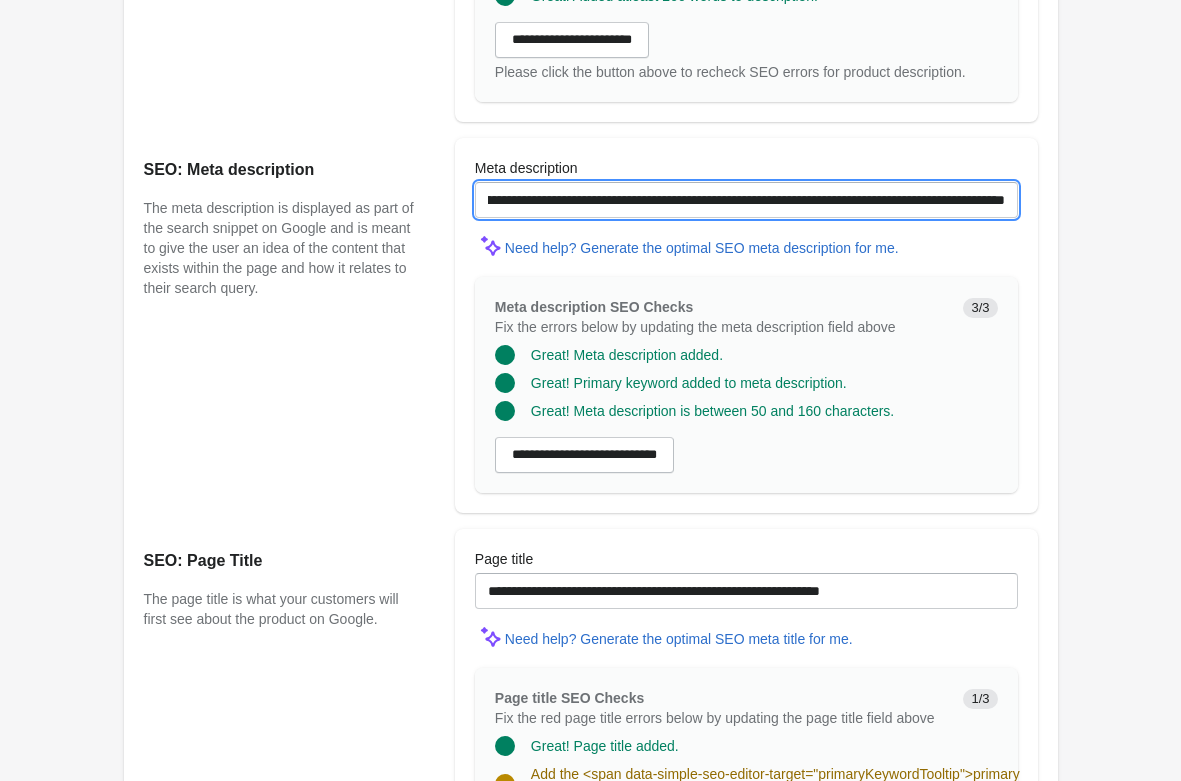 click on "**********" at bounding box center [746, 200] 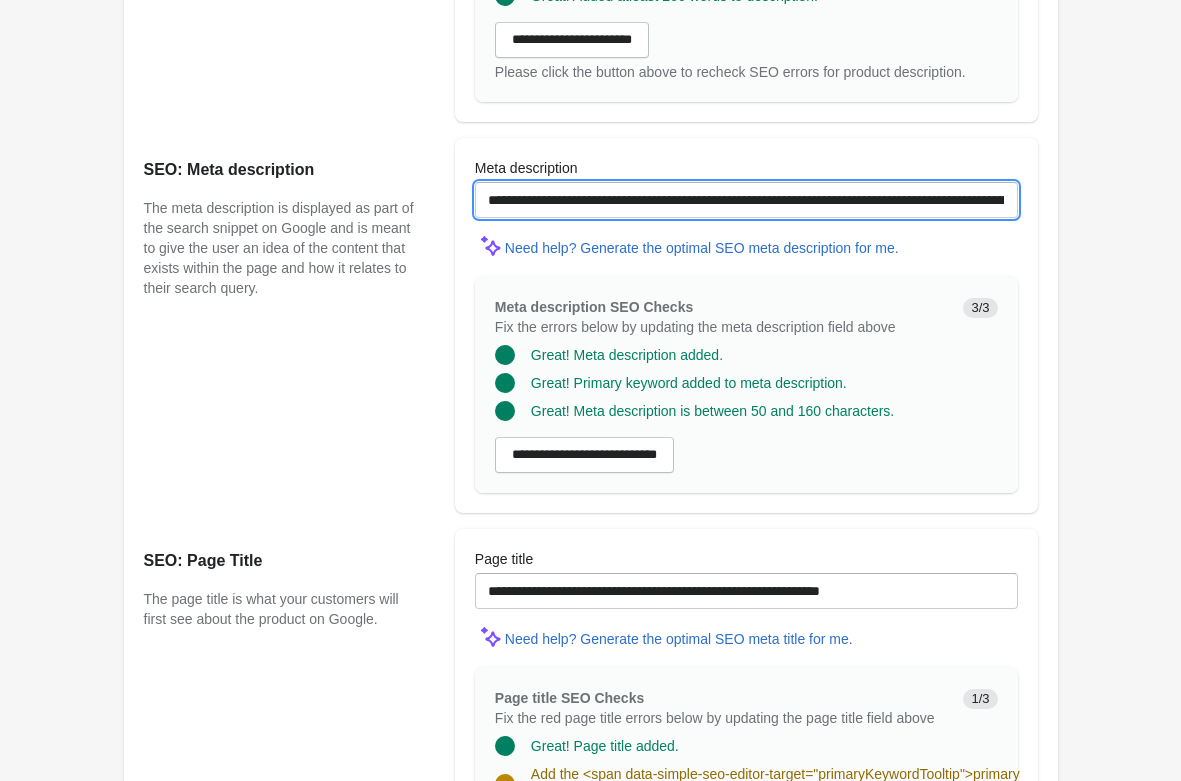 drag, startPoint x: 668, startPoint y: 205, endPoint x: 103, endPoint y: 190, distance: 565.1991 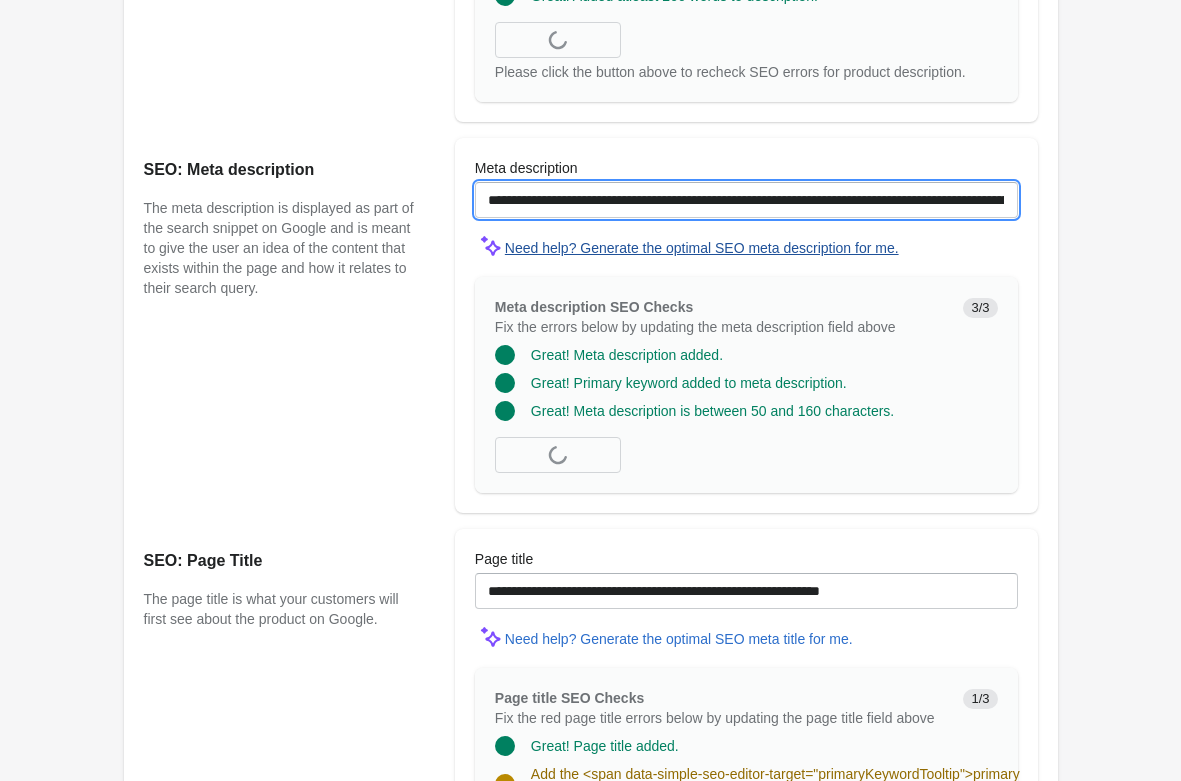 paste on "**********" 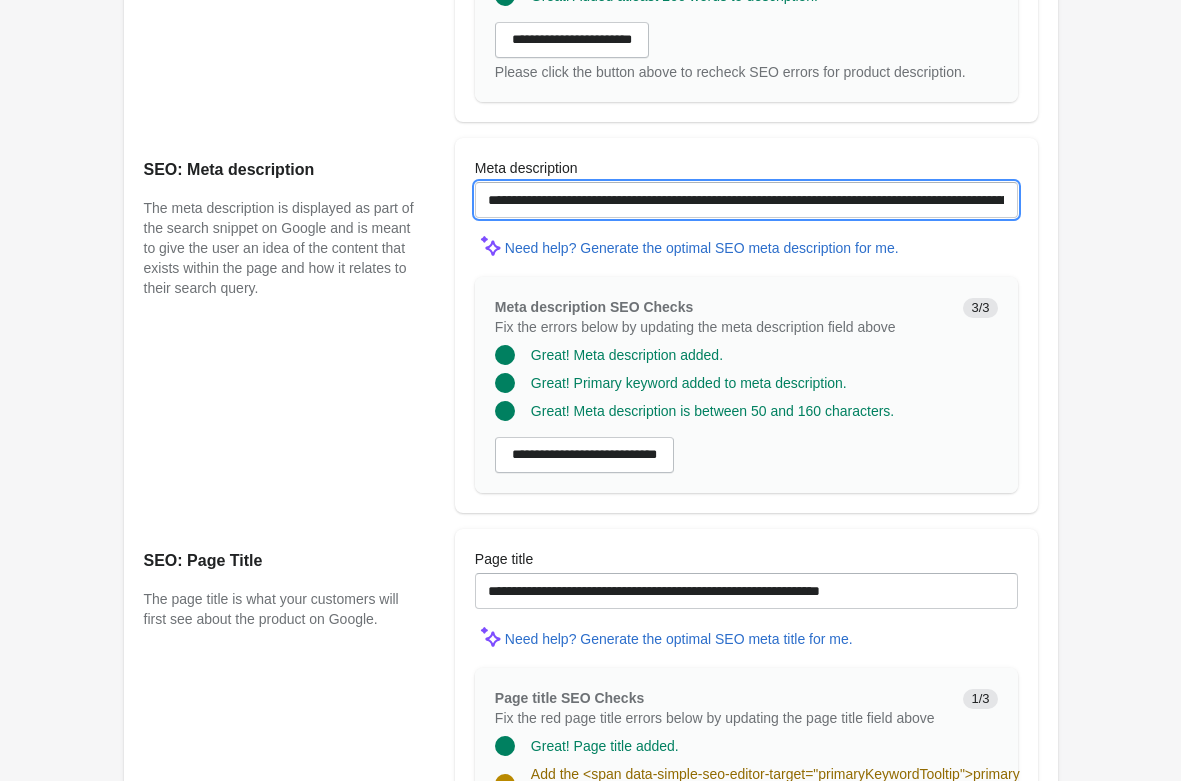 type on "**********" 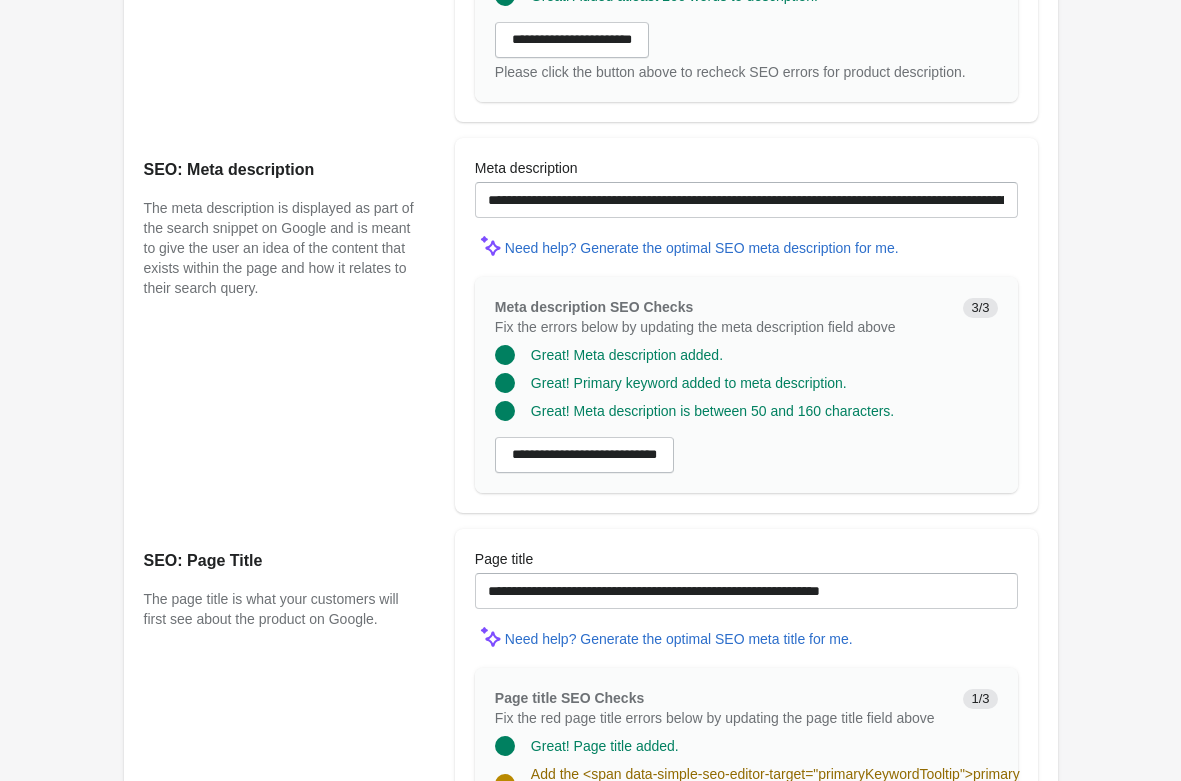 click on "Rolldown Bootleg Pant - Electric Lines
Open on Shopify" at bounding box center (590, -229) 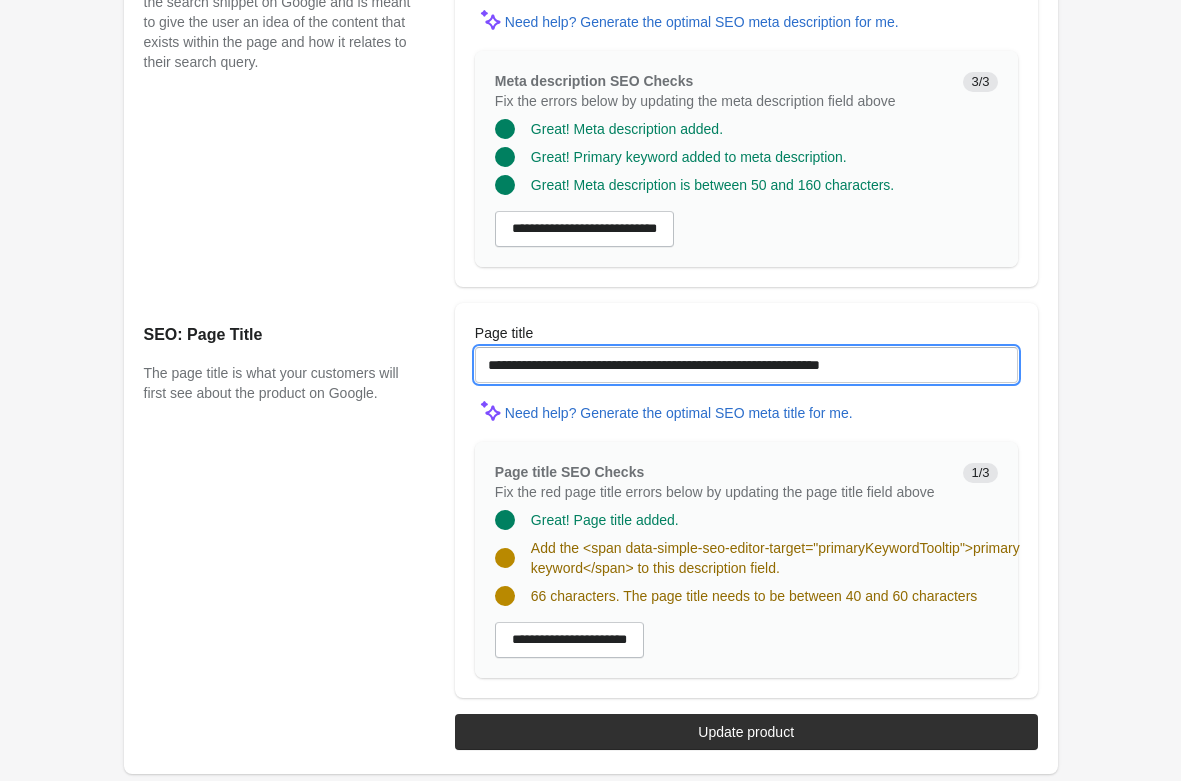 drag, startPoint x: 937, startPoint y: 366, endPoint x: -290, endPoint y: 319, distance: 1227.8998 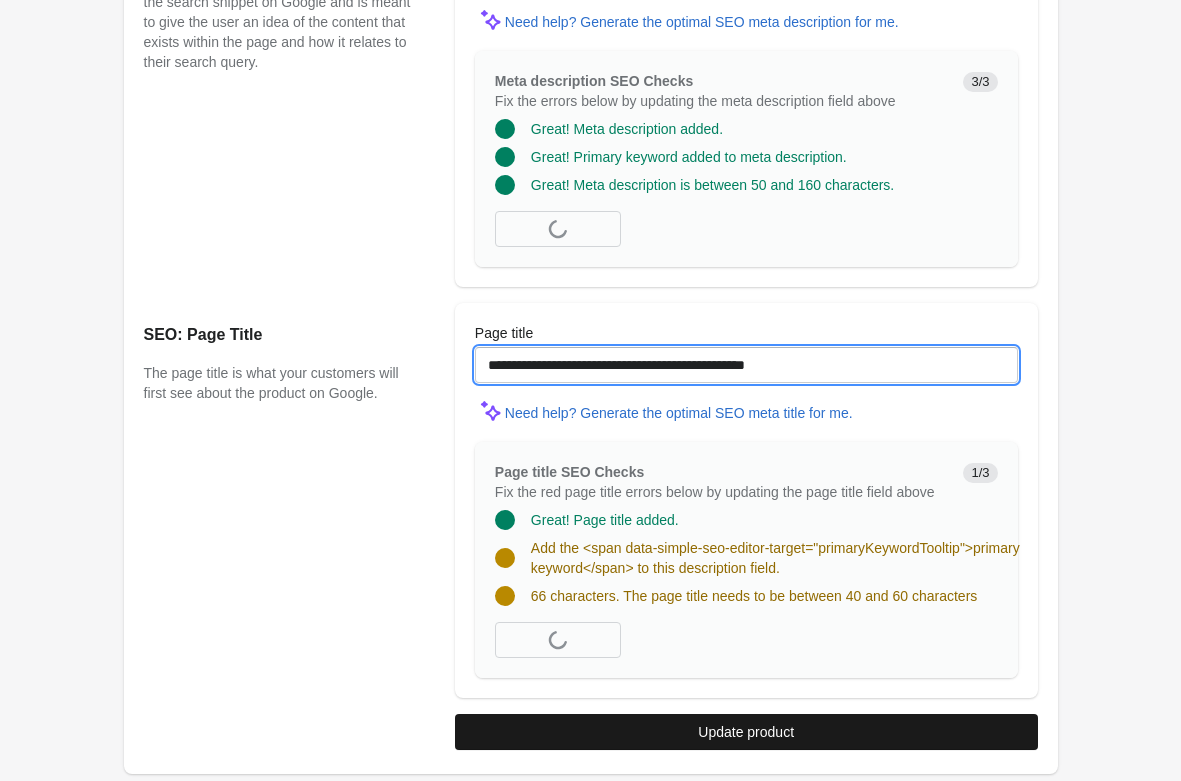 scroll, scrollTop: 1672, scrollLeft: 0, axis: vertical 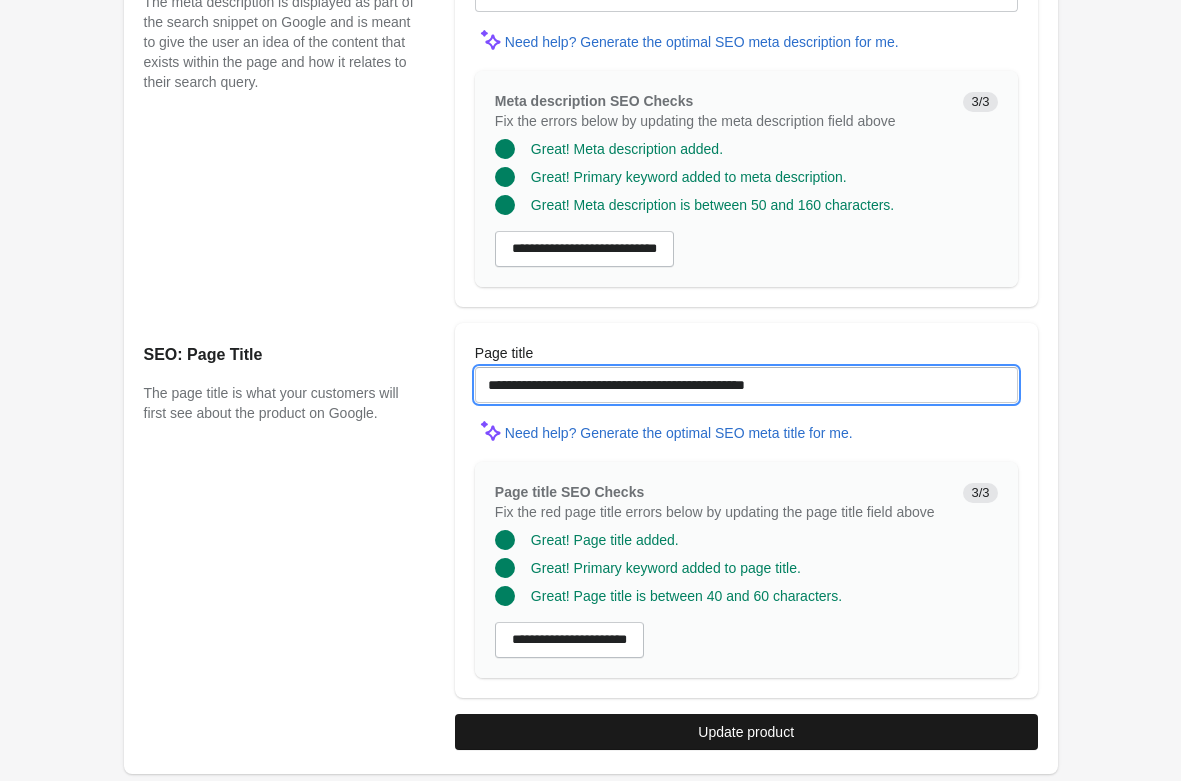 type on "**********" 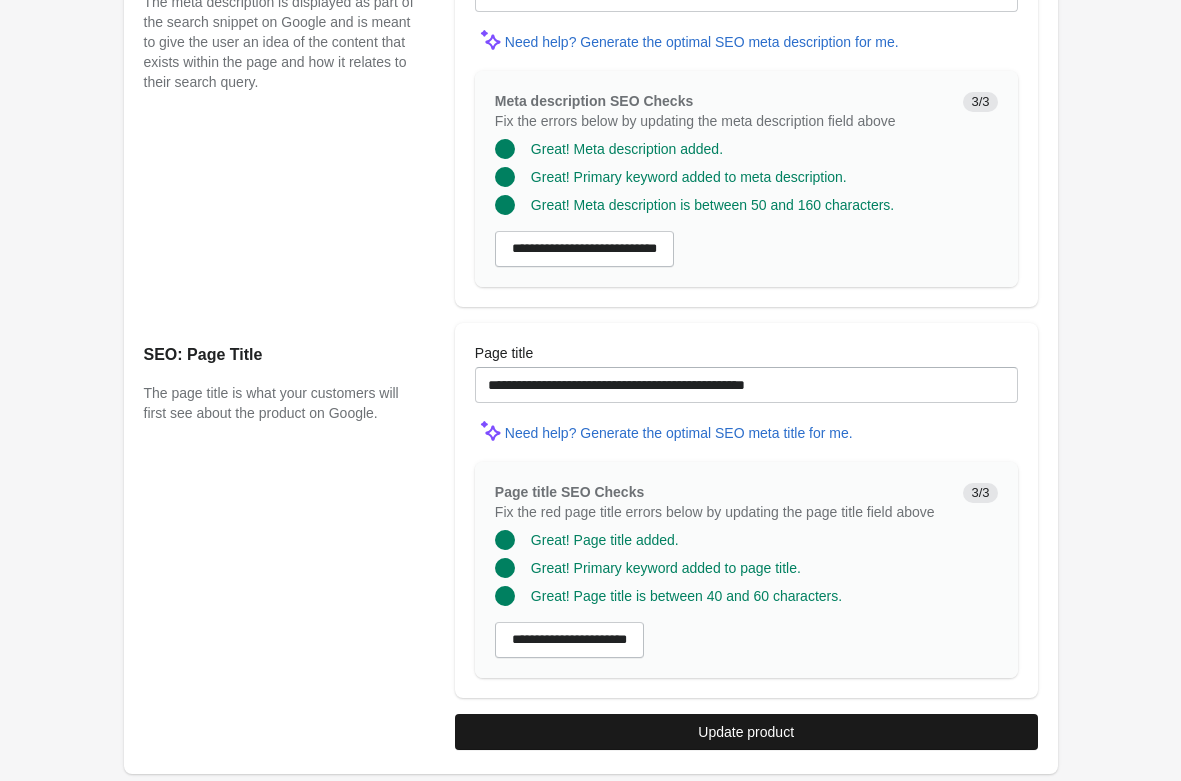 click on "Update product" at bounding box center [746, 732] 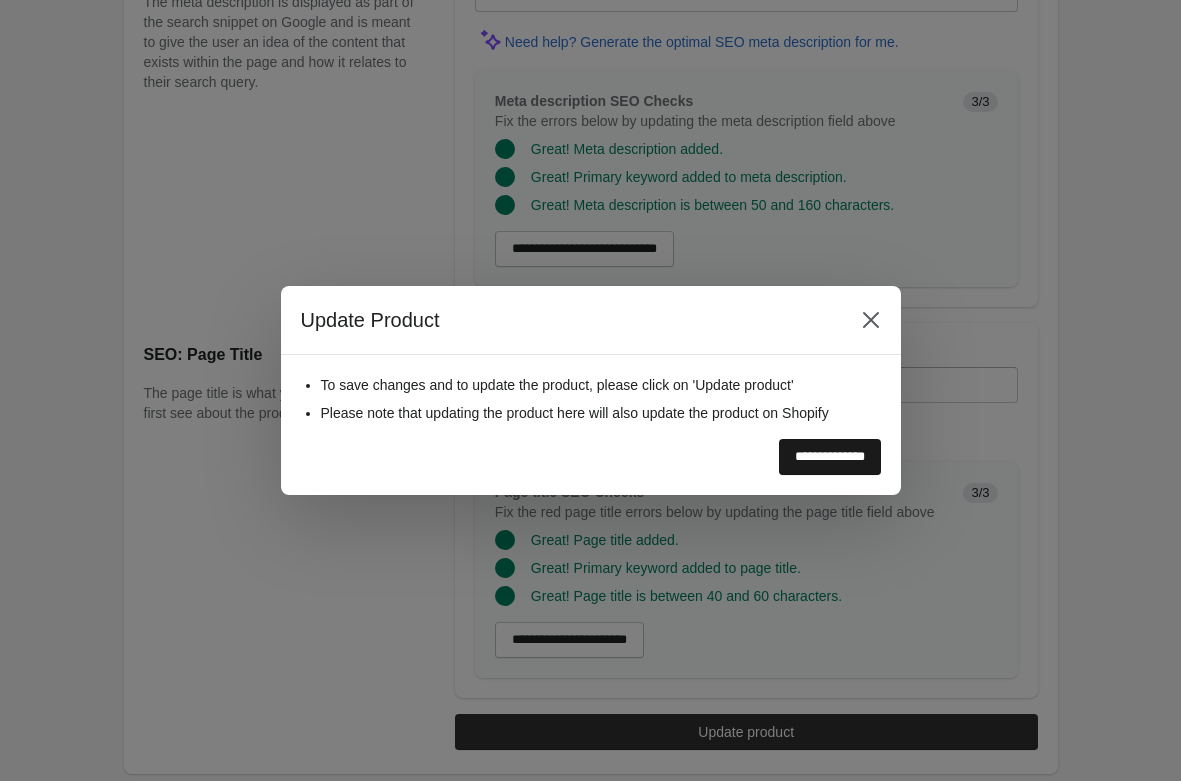 click on "**********" at bounding box center (830, 457) 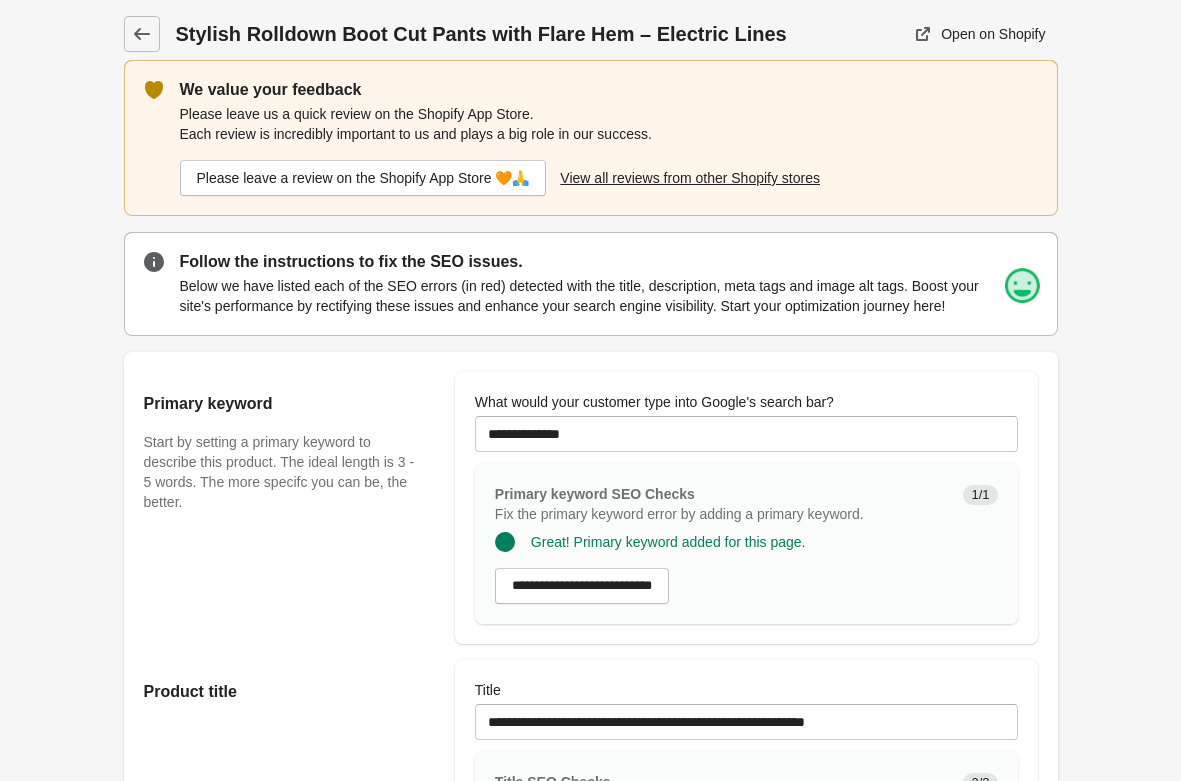 scroll, scrollTop: 0, scrollLeft: 0, axis: both 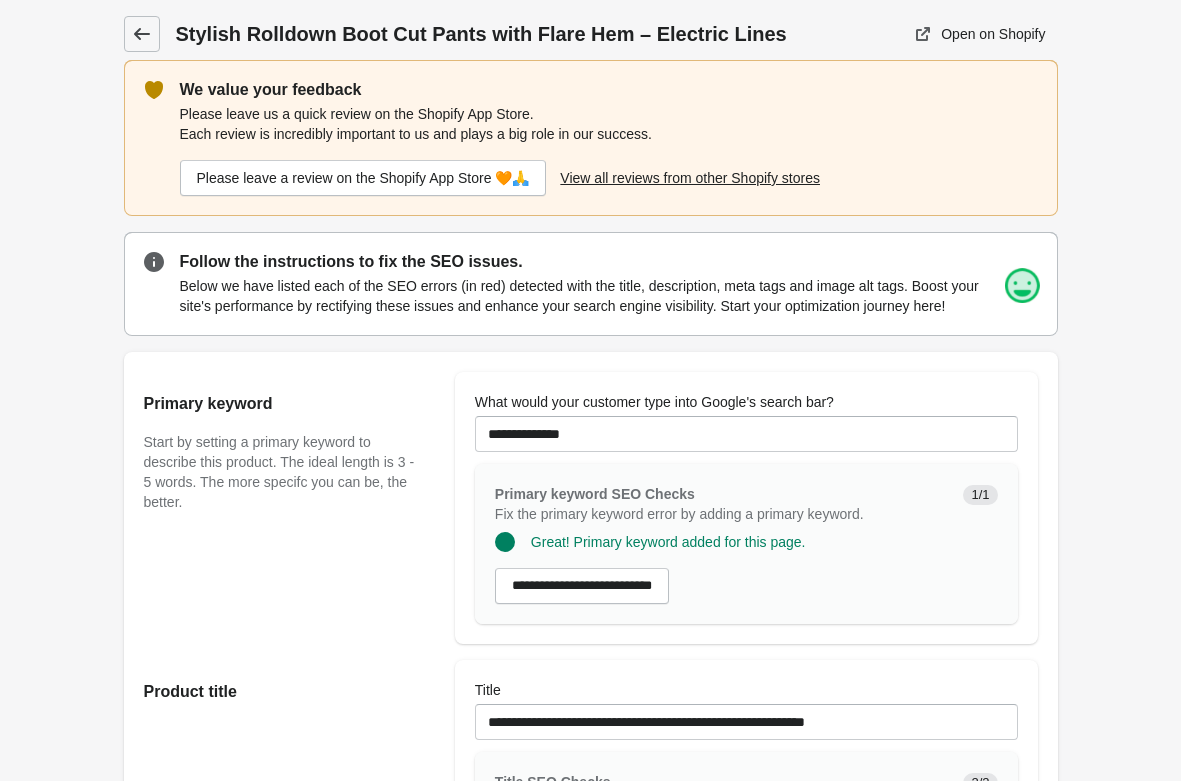 click 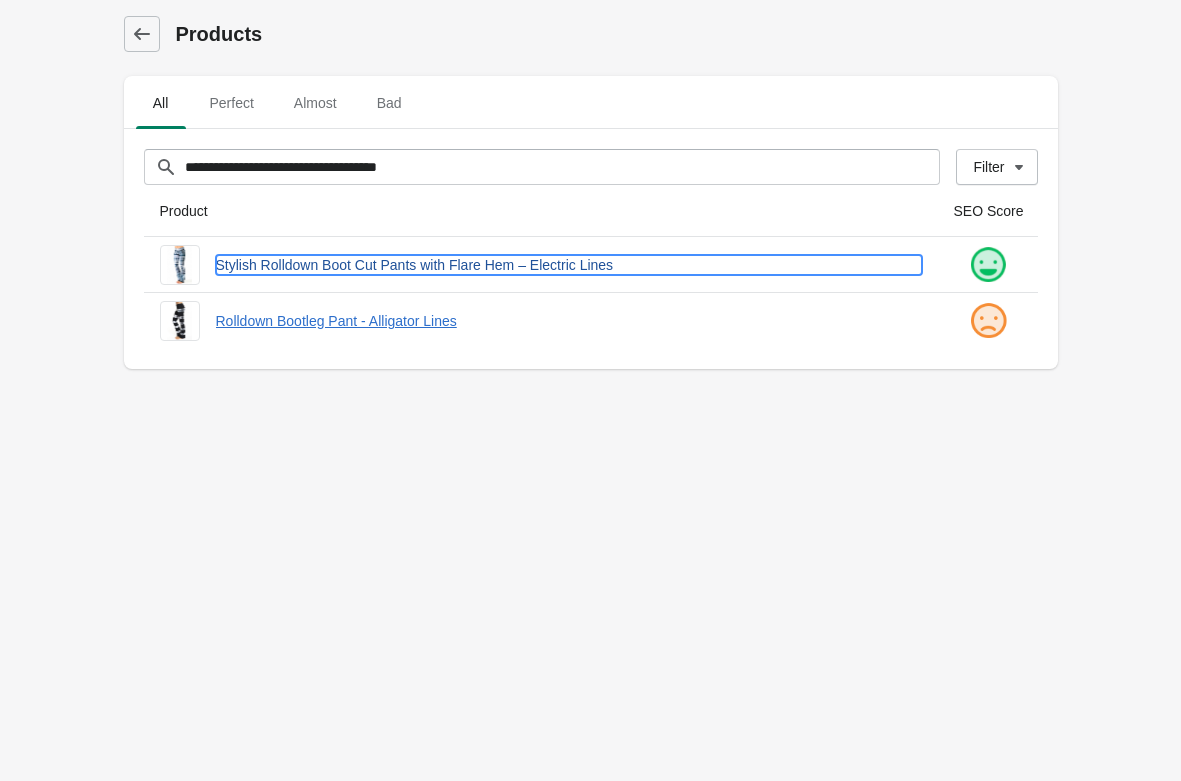 click on "Stylish Rolldown Boot Cut Pants with Flare Hem – Electric Lines" at bounding box center [569, 265] 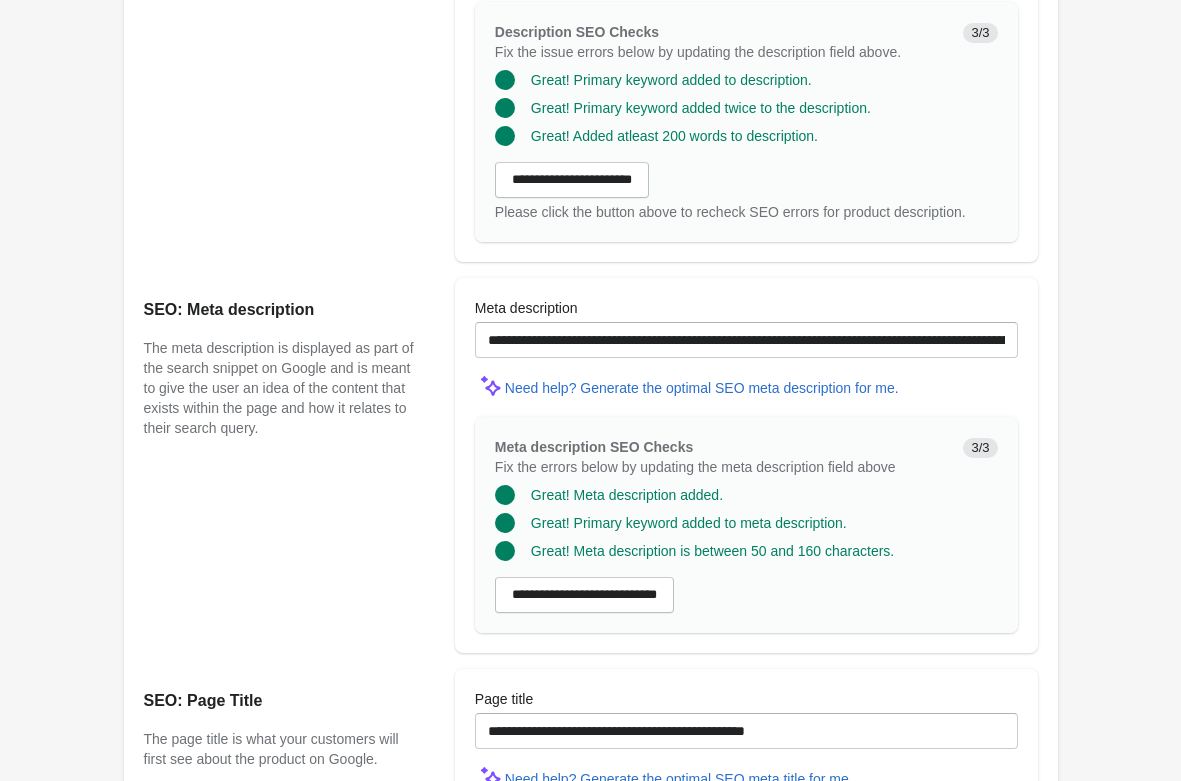 scroll, scrollTop: 1672, scrollLeft: 0, axis: vertical 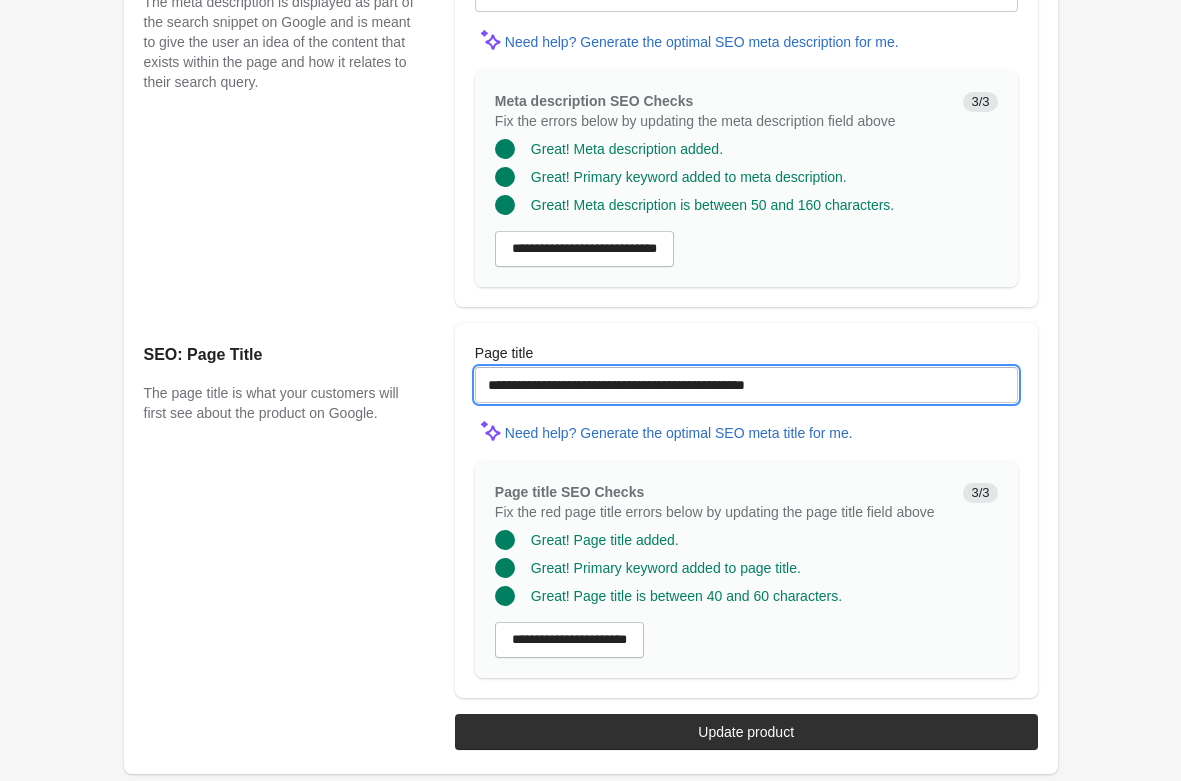 click on "**********" at bounding box center (746, 385) 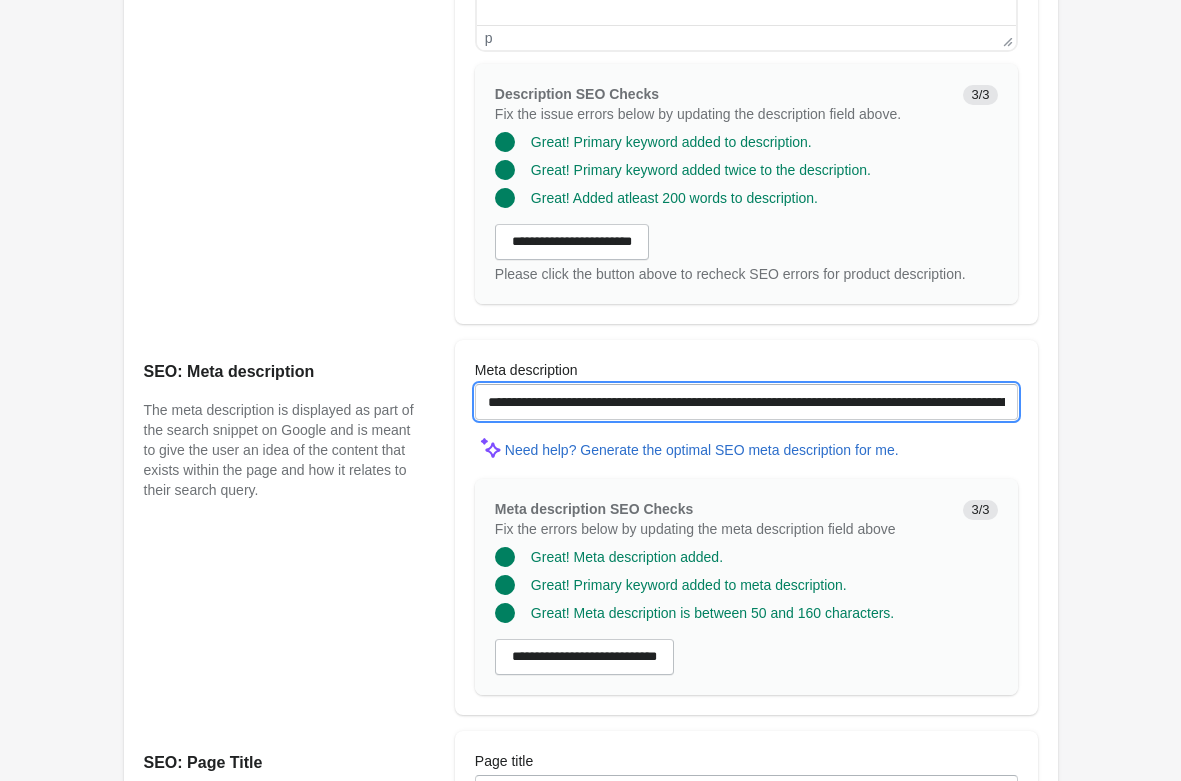 click on "**********" at bounding box center (746, 402) 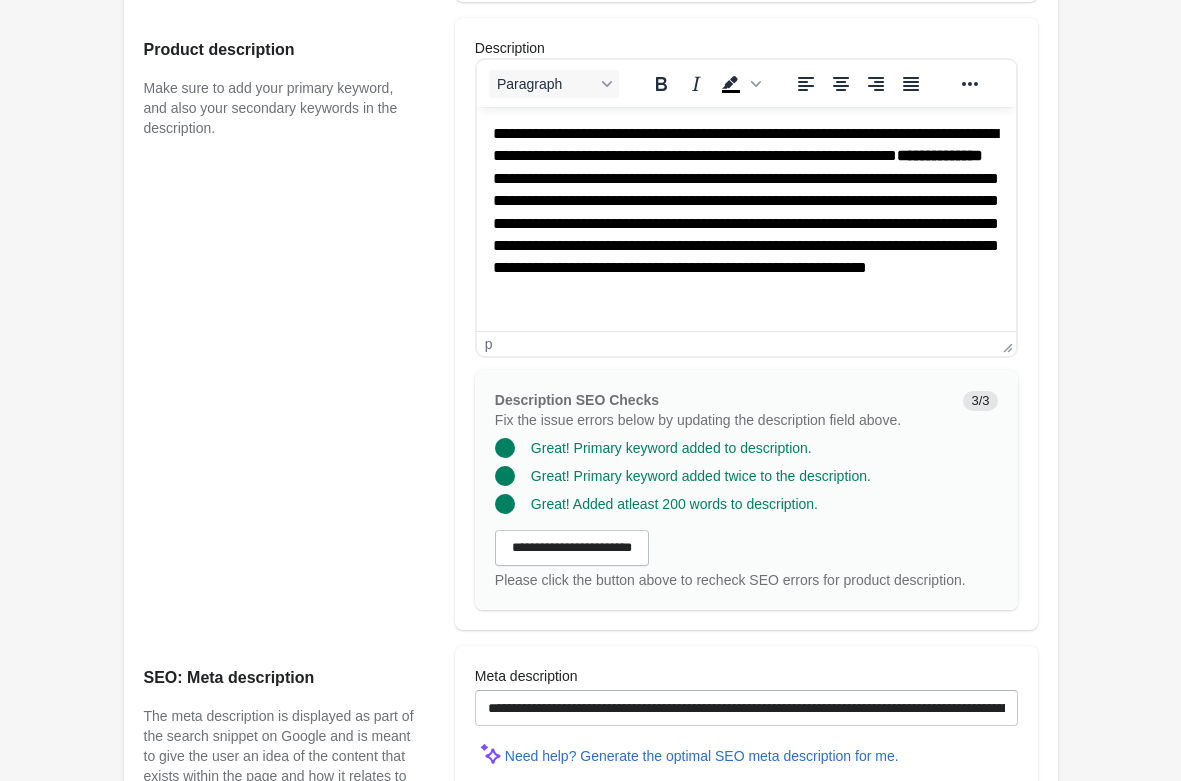 click on "**********" at bounding box center (745, 224) 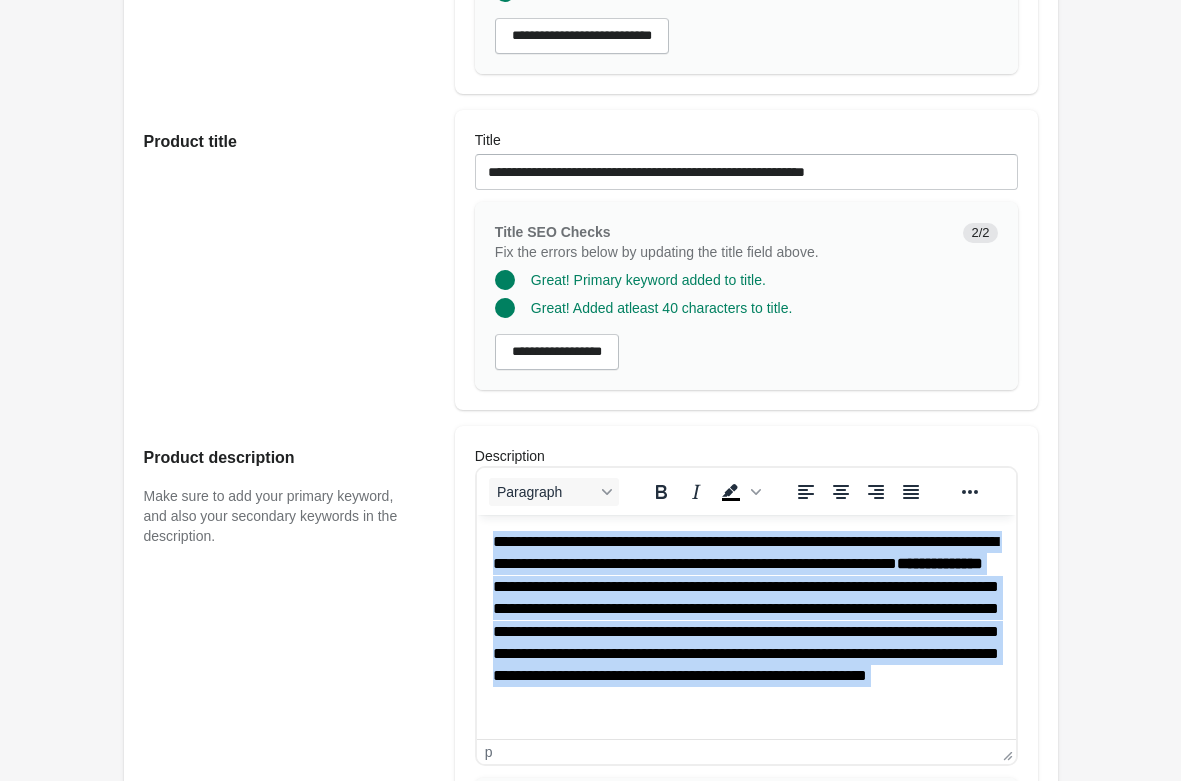 scroll, scrollTop: 244, scrollLeft: 0, axis: vertical 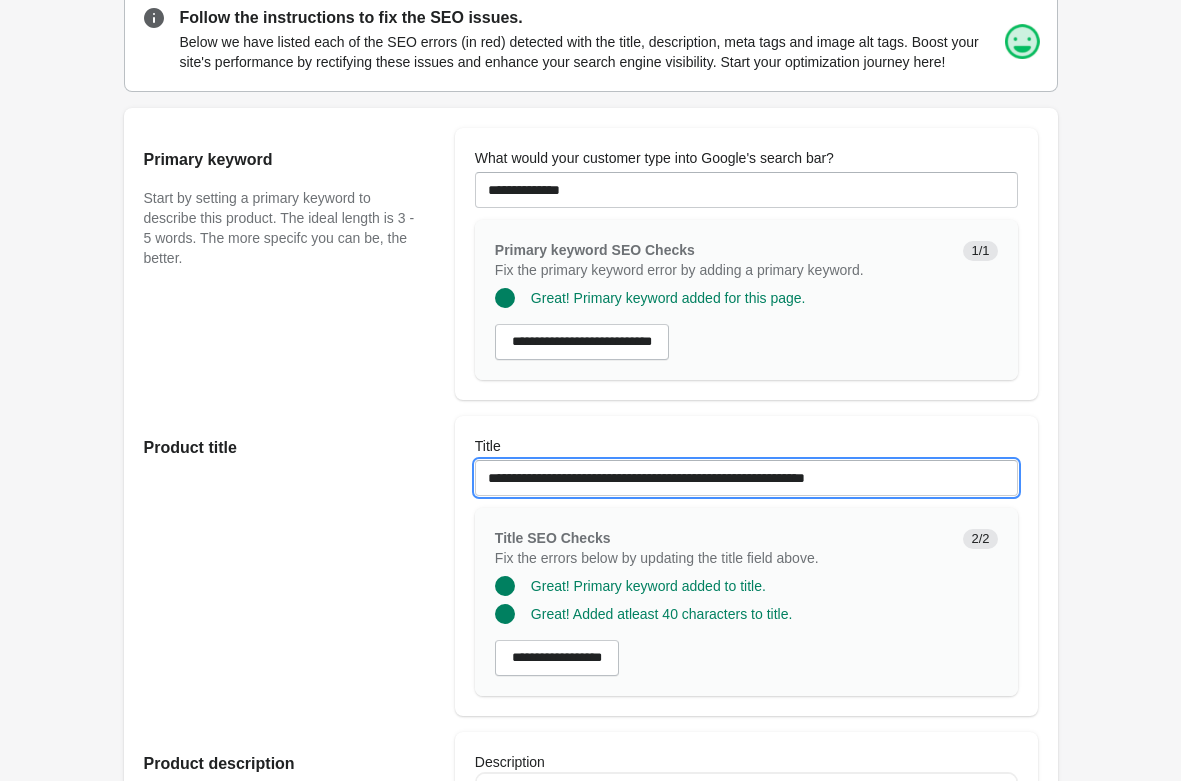 click on "**********" at bounding box center (746, 478) 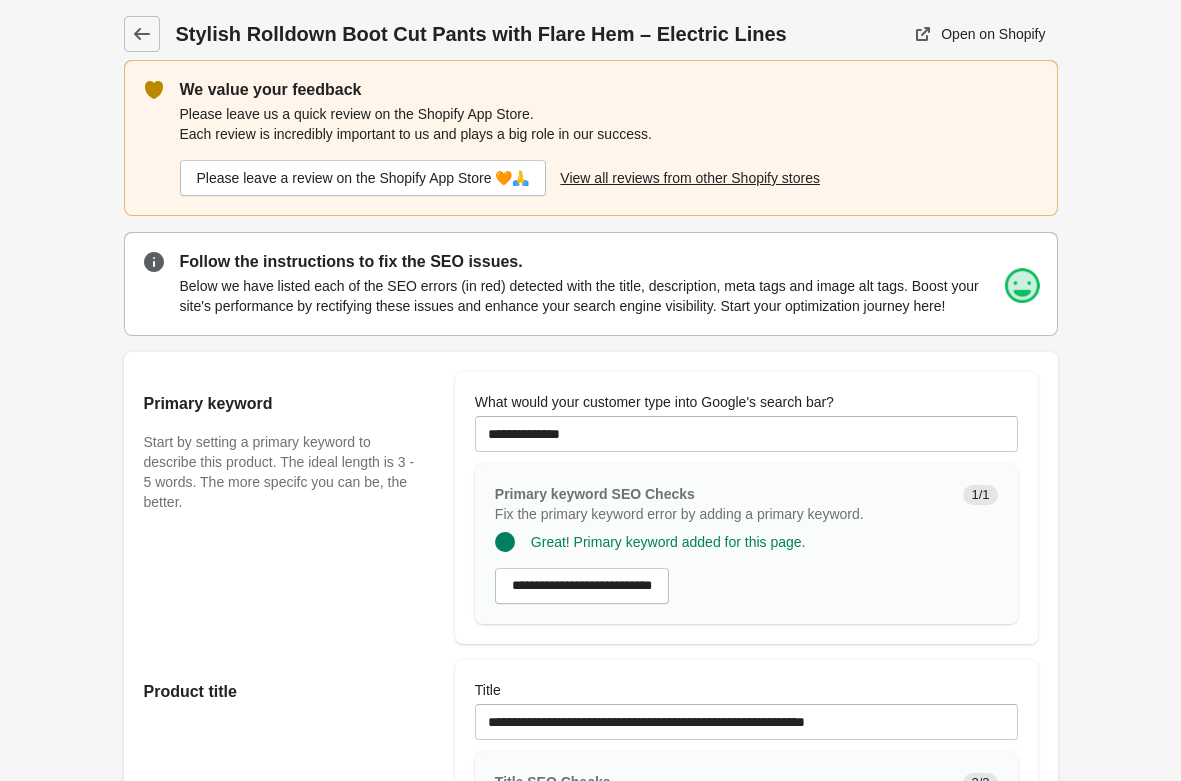 click 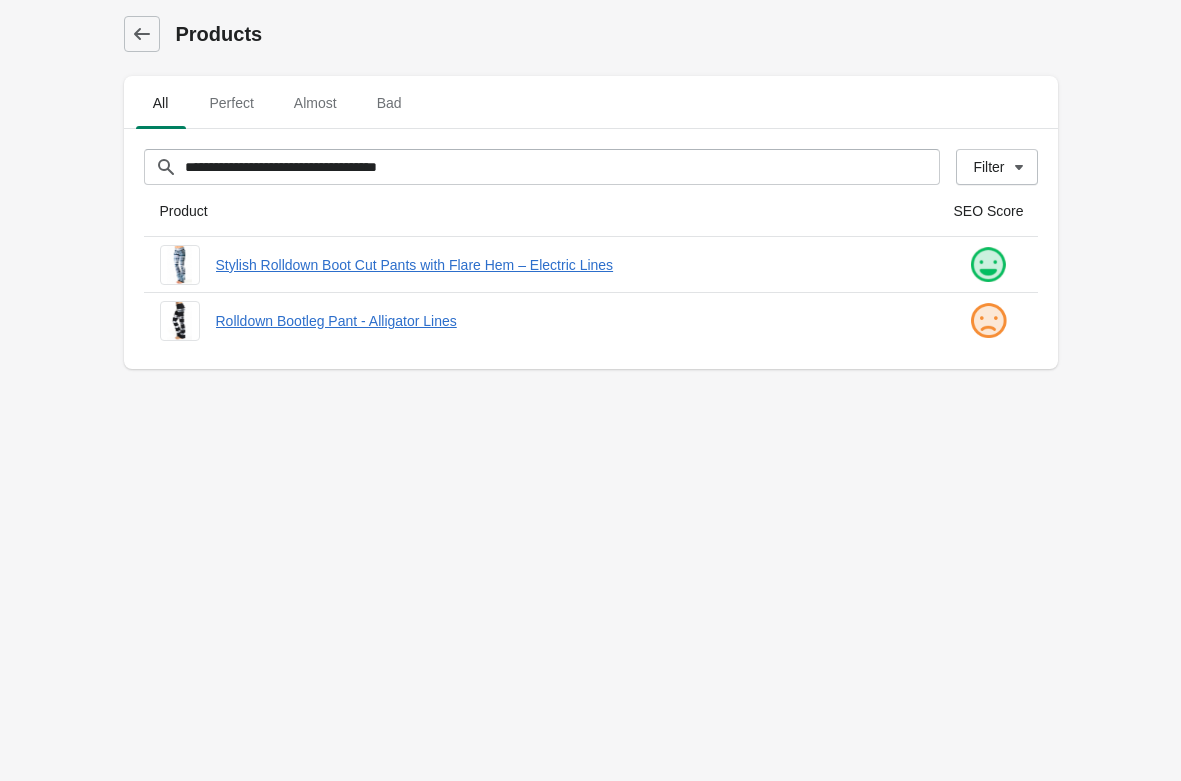 click on "**********" at bounding box center [590, 390] 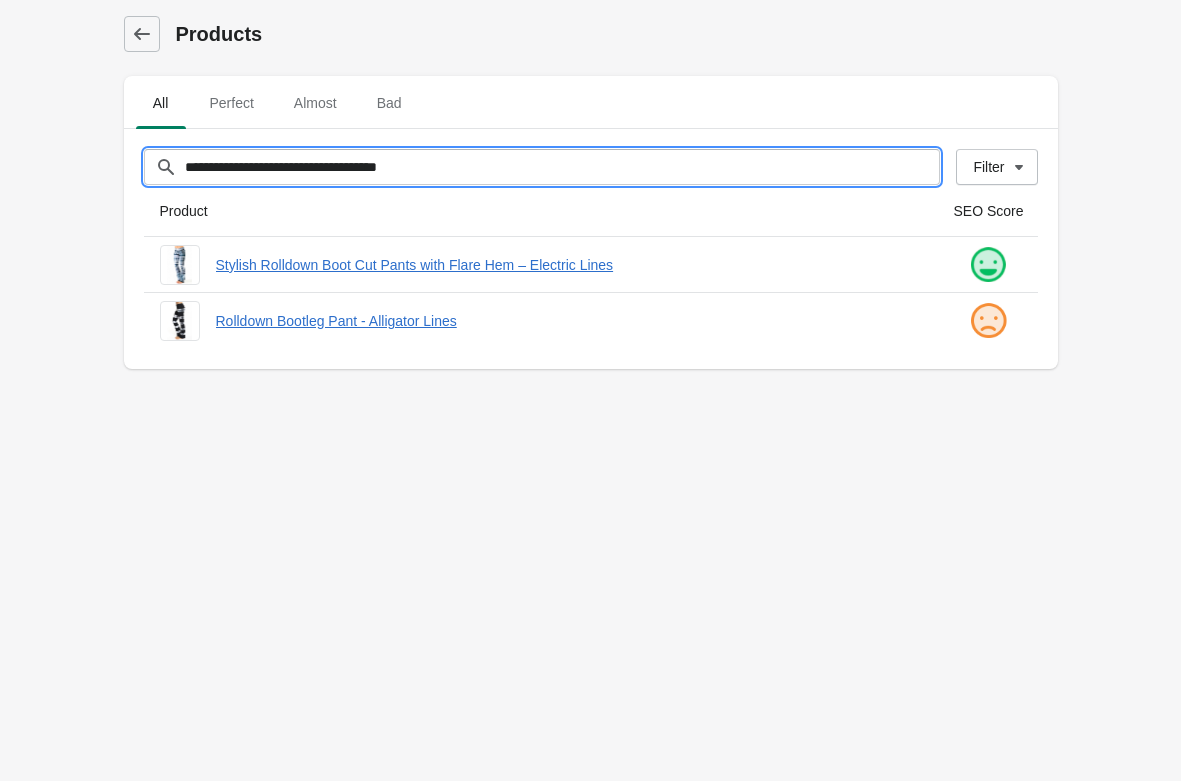 drag, startPoint x: 438, startPoint y: 171, endPoint x: 449, endPoint y: 211, distance: 41.484936 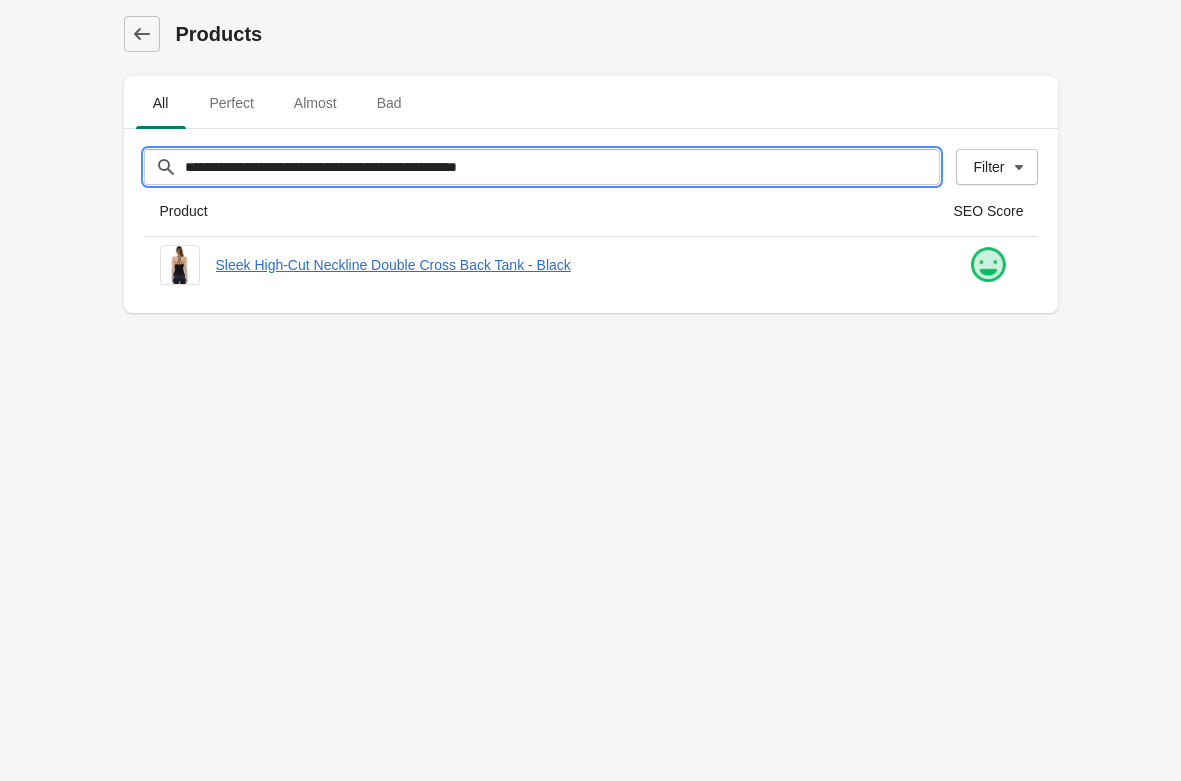 drag, startPoint x: 576, startPoint y: 165, endPoint x: -182, endPoint y: 154, distance: 758.07983 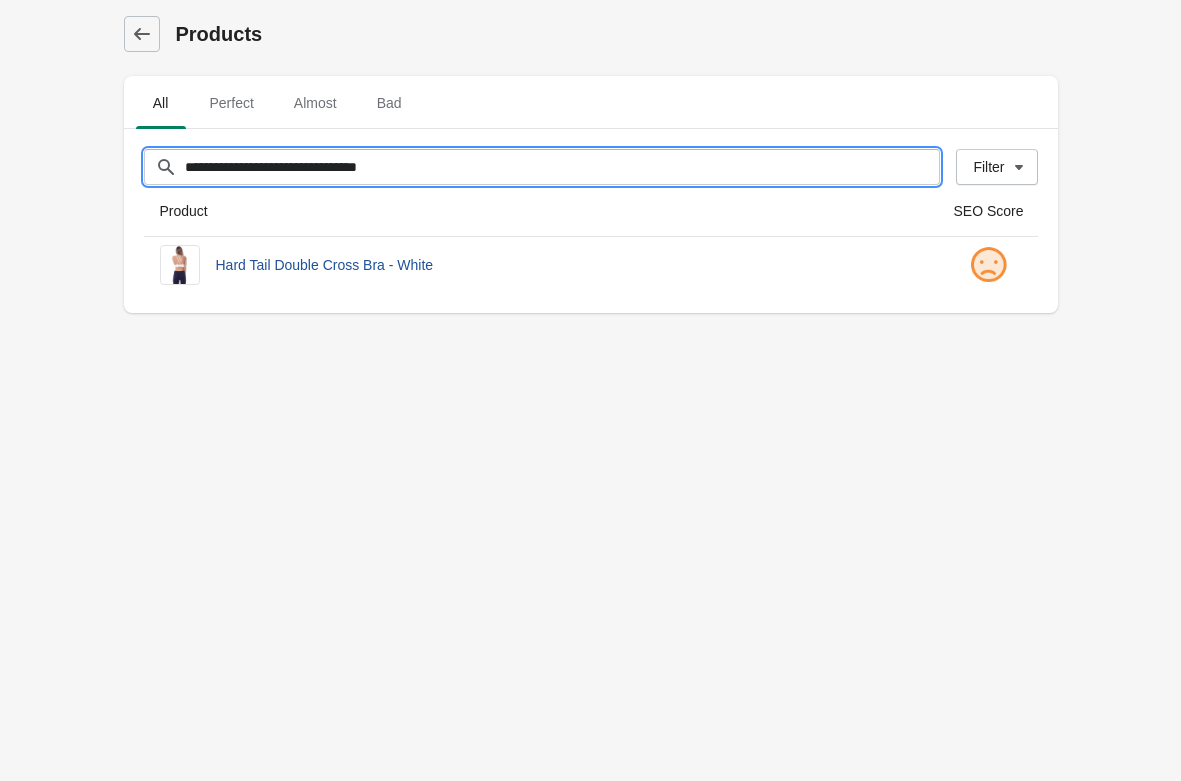 type on "**********" 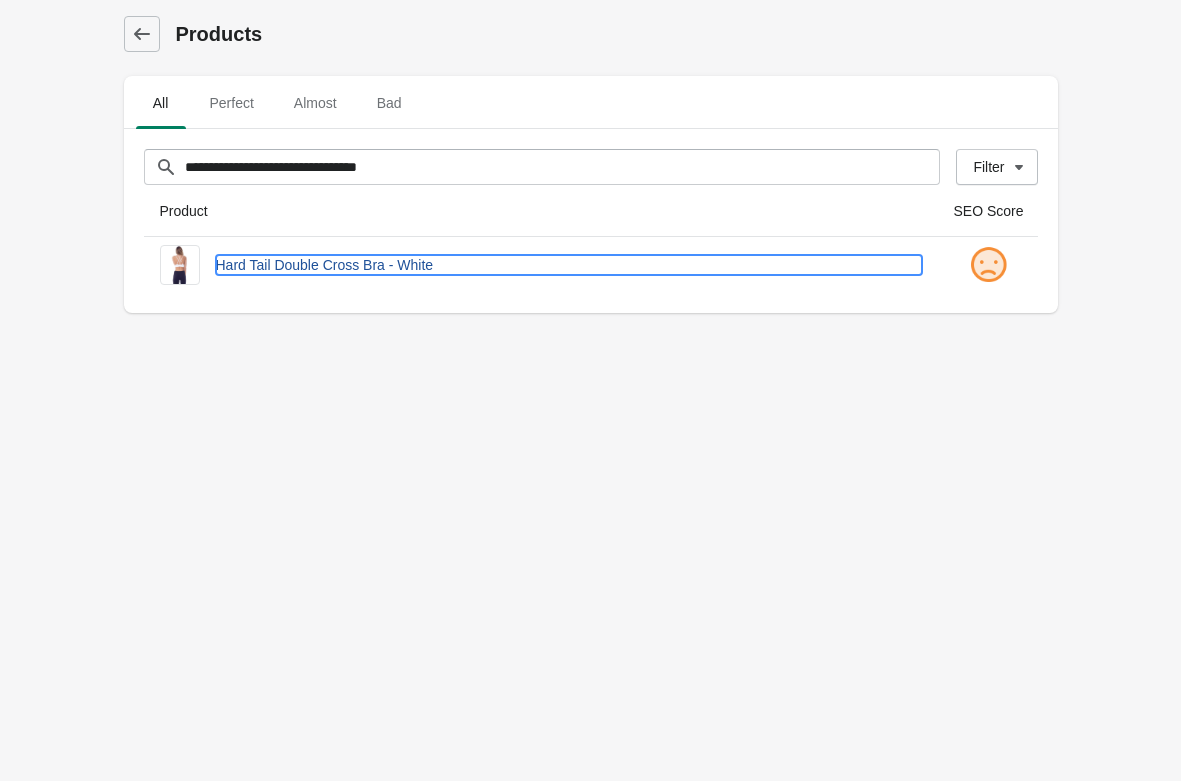 click on "Hard Tail Double Cross Bra - White" at bounding box center [569, 265] 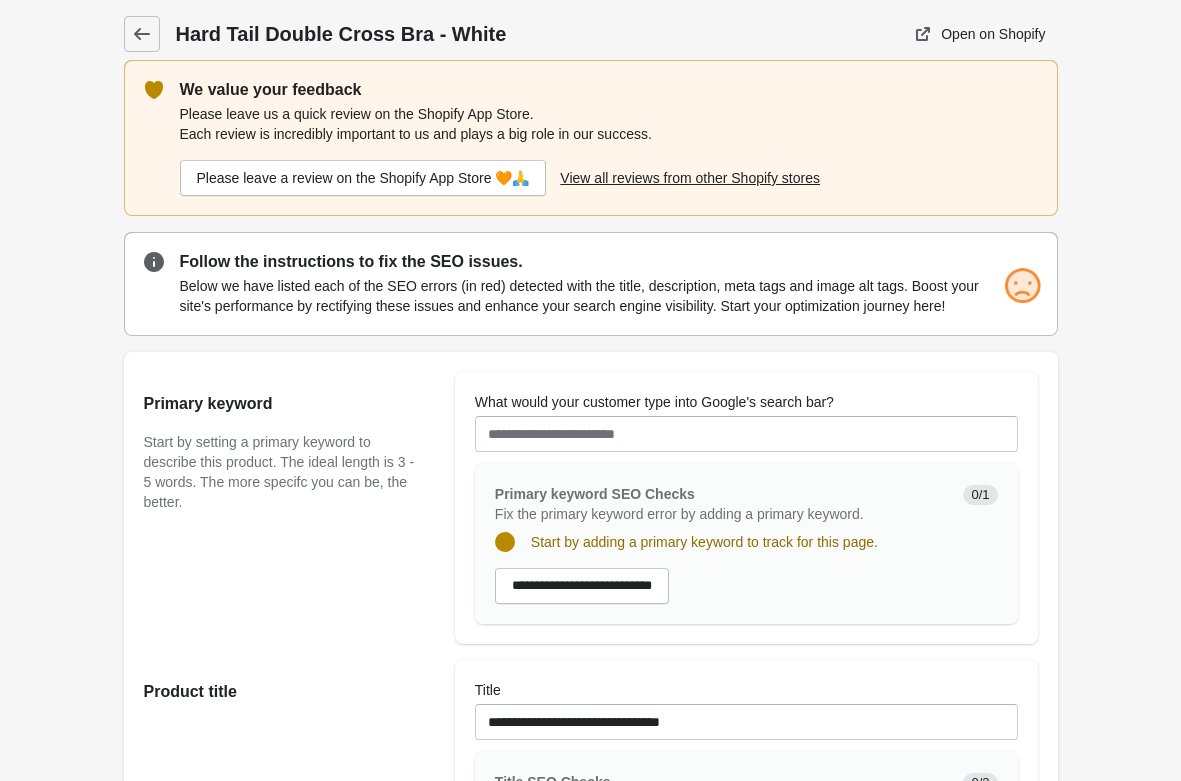 scroll, scrollTop: 0, scrollLeft: 0, axis: both 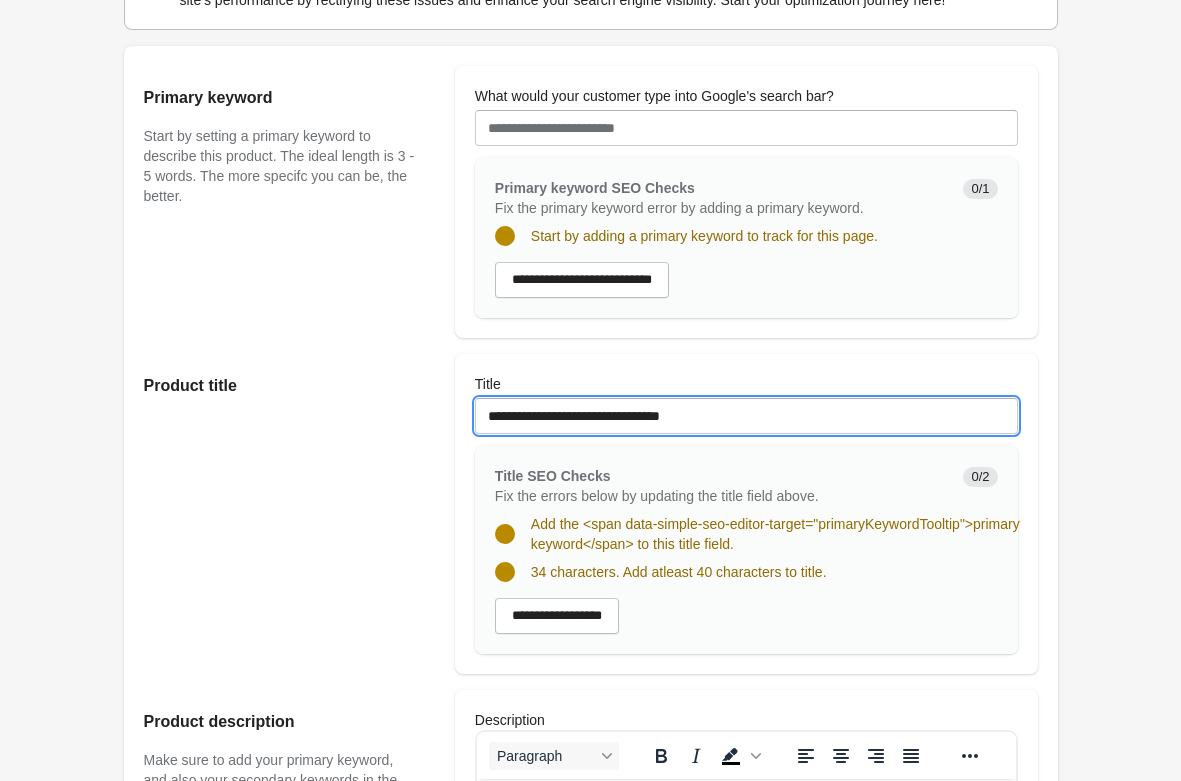 click on "**********" at bounding box center [746, 416] 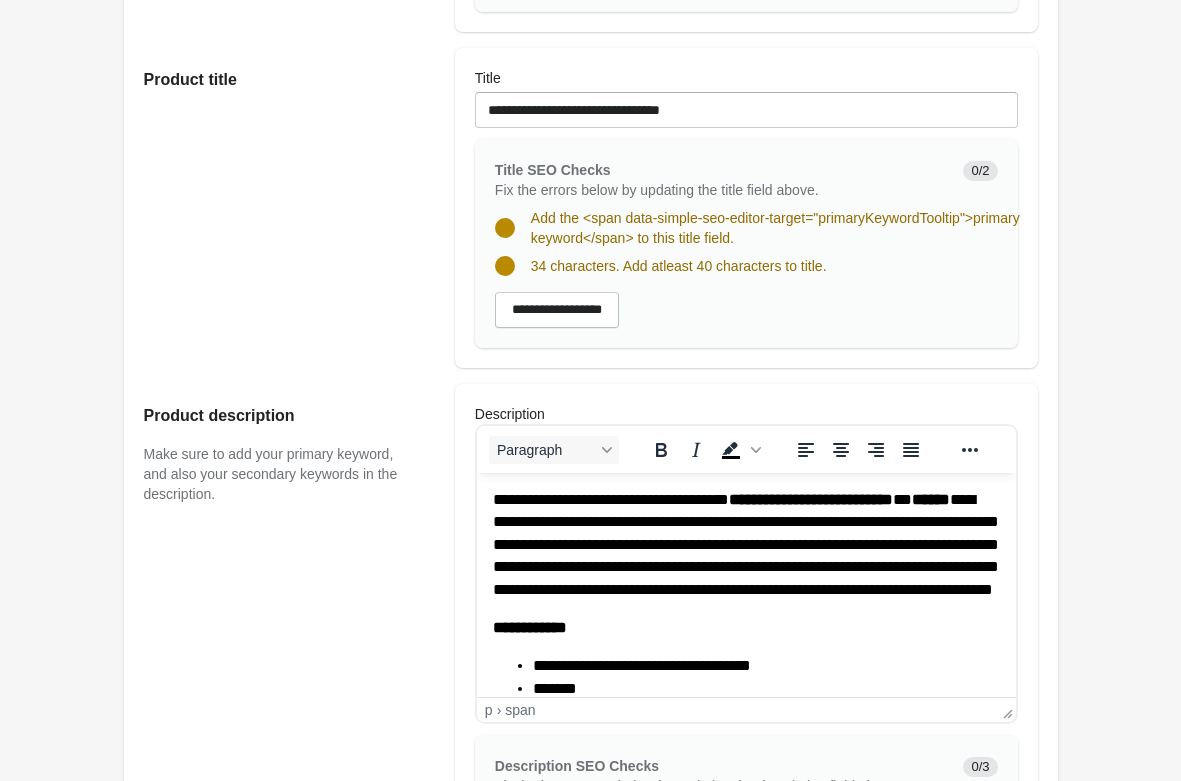 click on "**********" at bounding box center [745, 544] 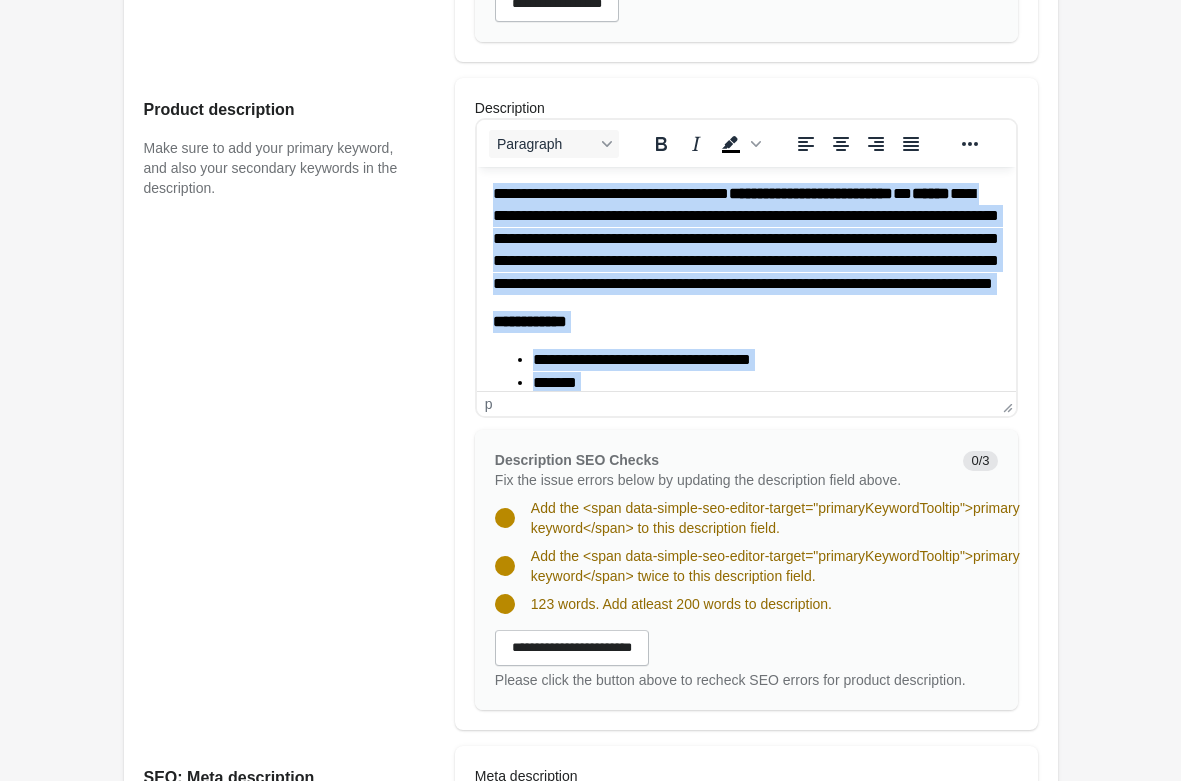 scroll, scrollTop: 1224, scrollLeft: 0, axis: vertical 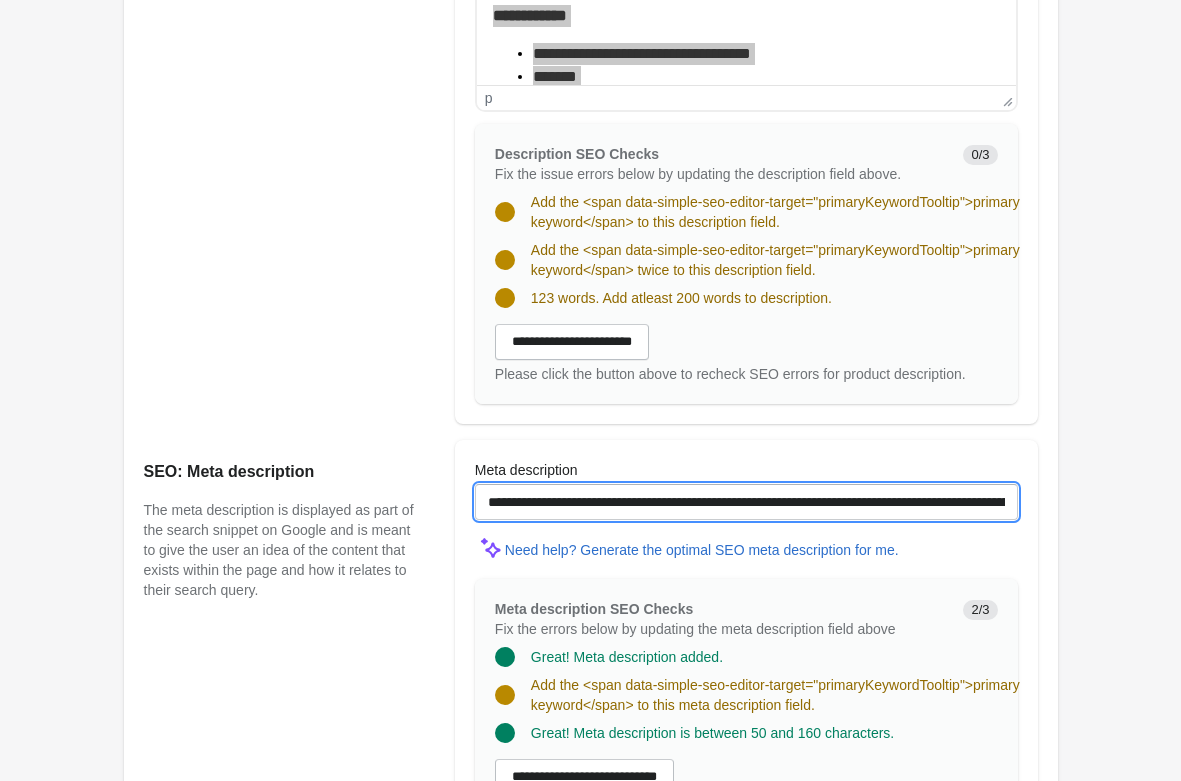 click on "**********" at bounding box center (746, 502) 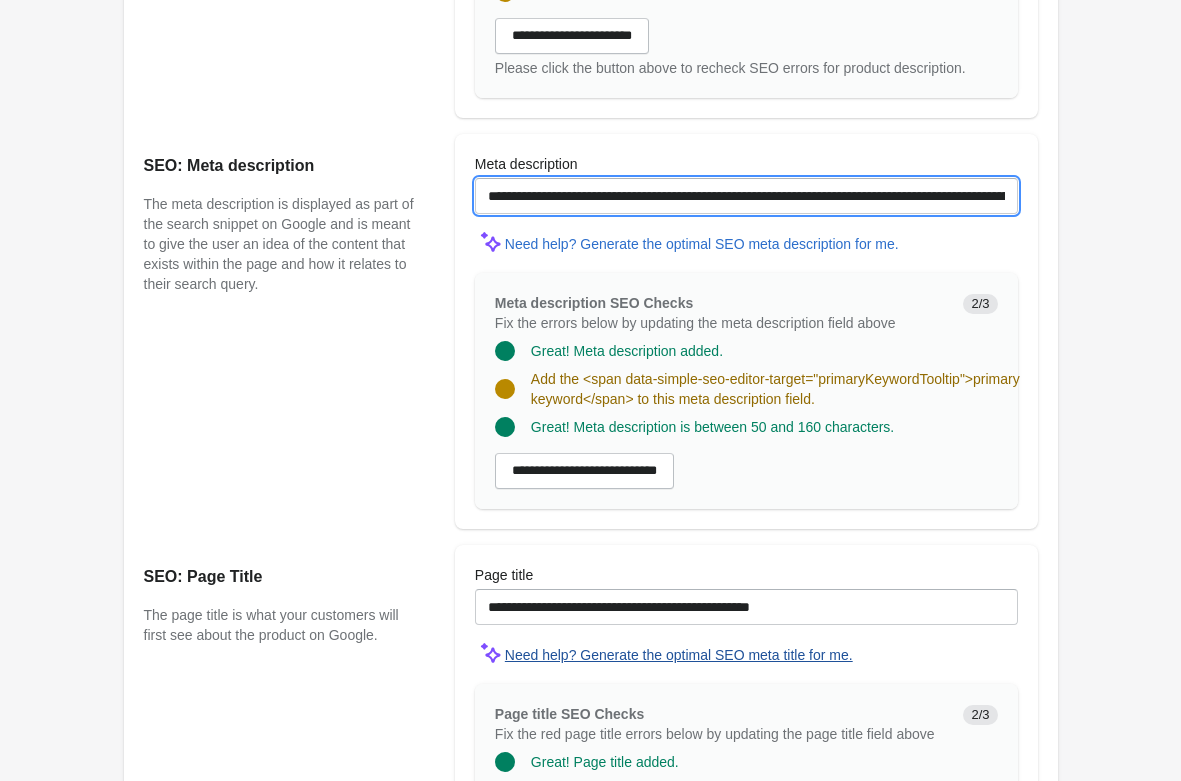 scroll, scrollTop: 1734, scrollLeft: 0, axis: vertical 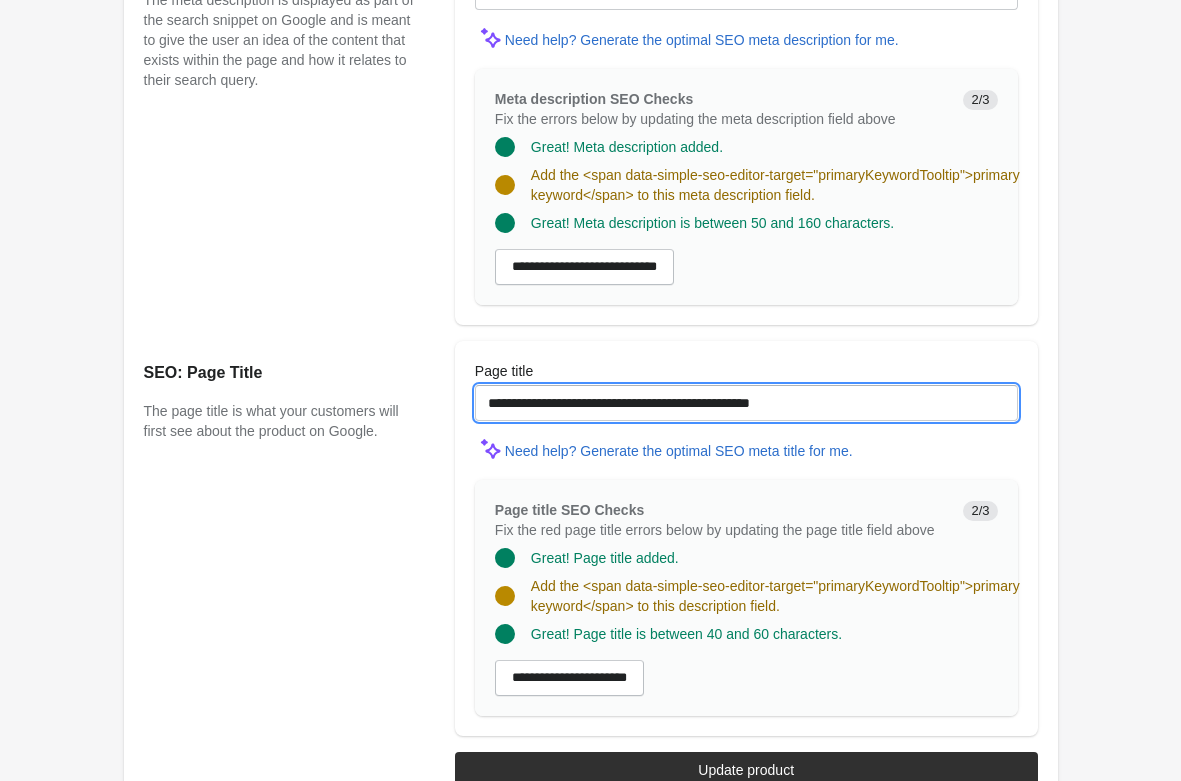 click on "**********" at bounding box center (746, 403) 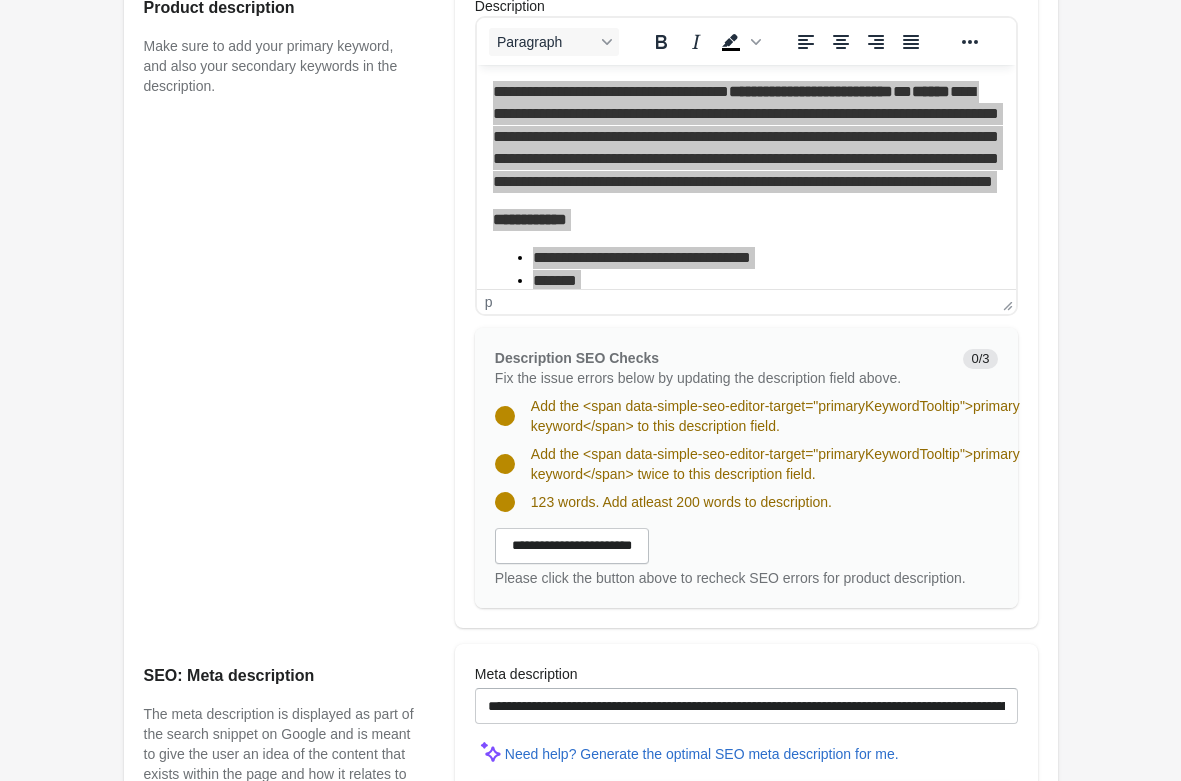 scroll, scrollTop: 816, scrollLeft: 0, axis: vertical 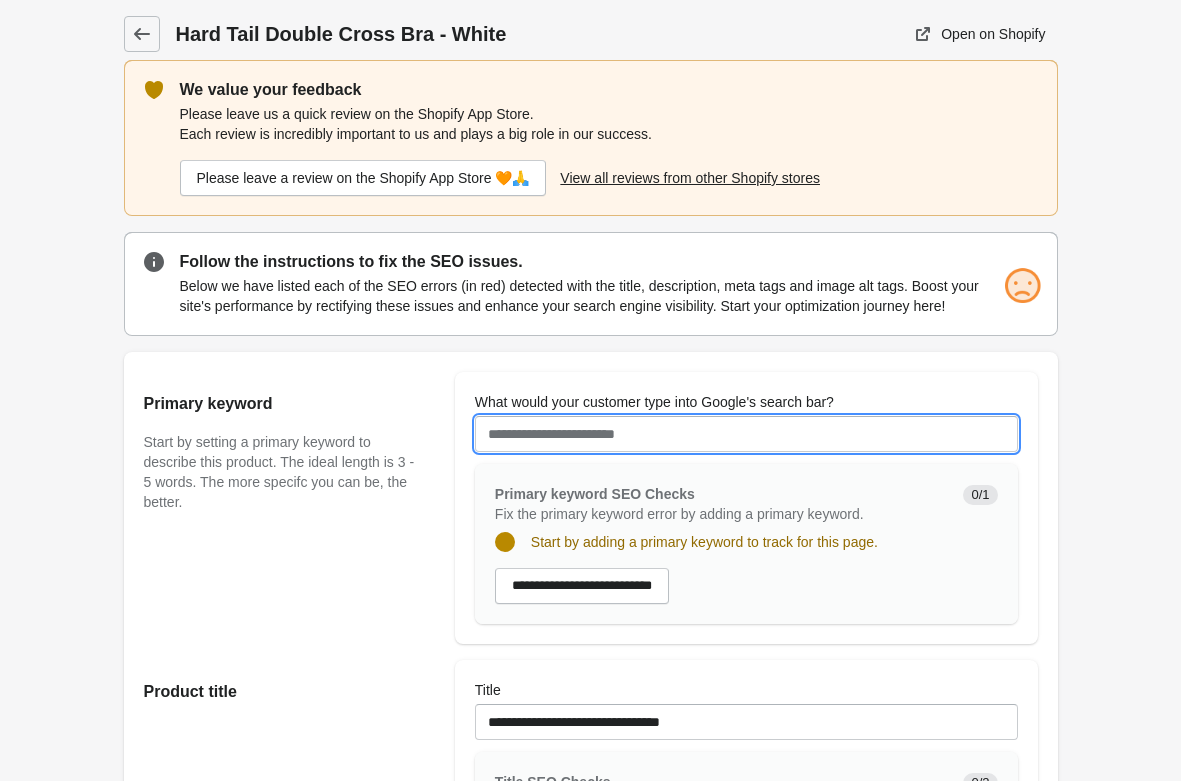 click on "What would your customer type into Google's search bar?" at bounding box center [746, 434] 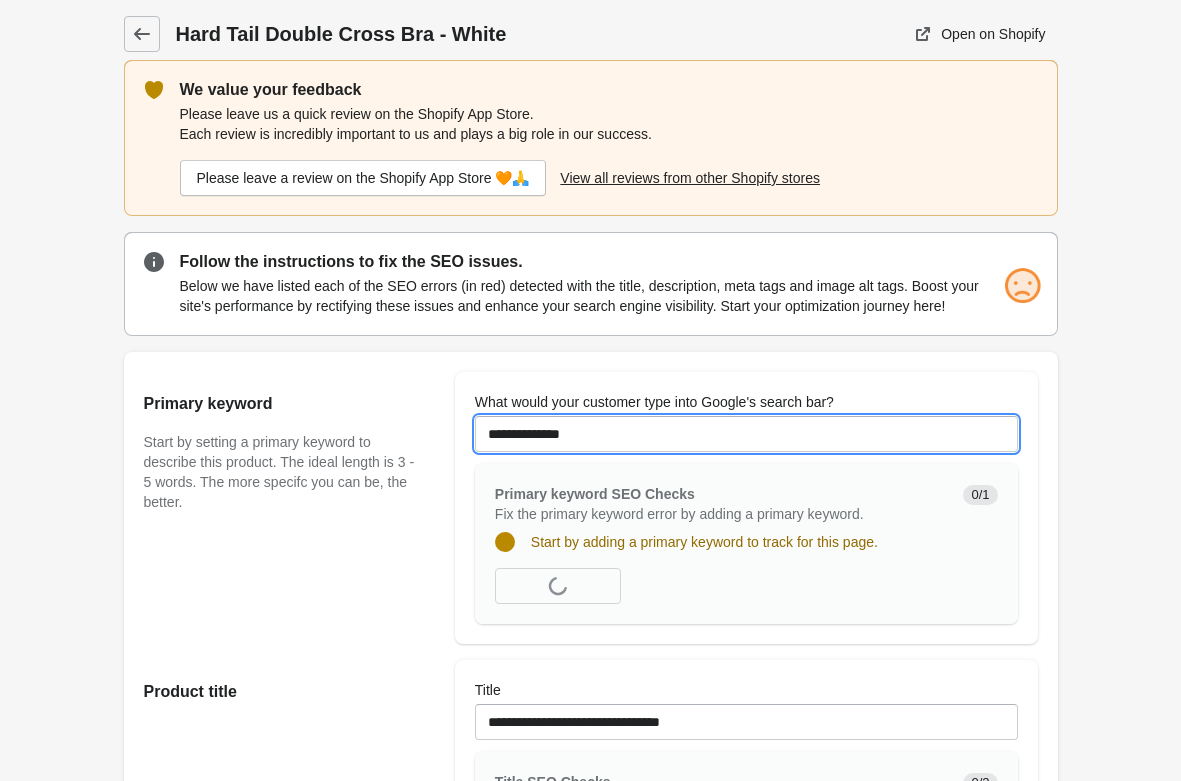type on "**********" 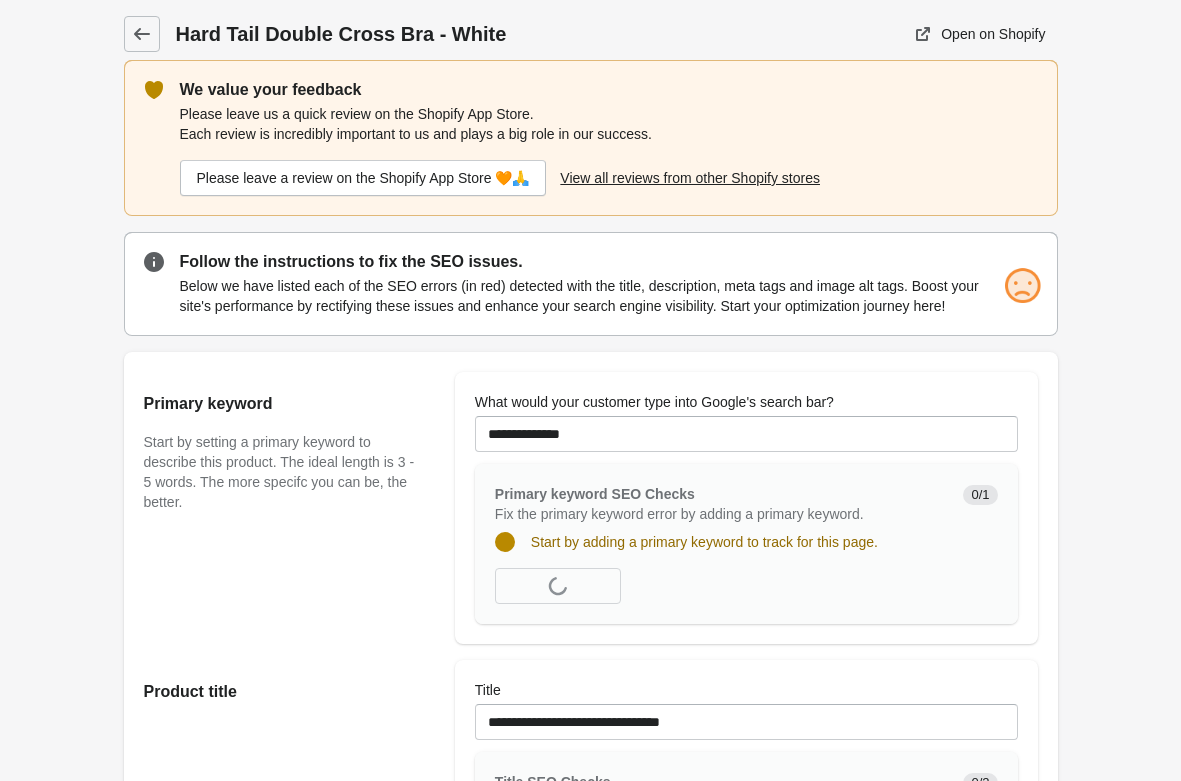 click on "Hard Tail Double Cross Bra - White
Open on Shopify" at bounding box center [590, 1277] 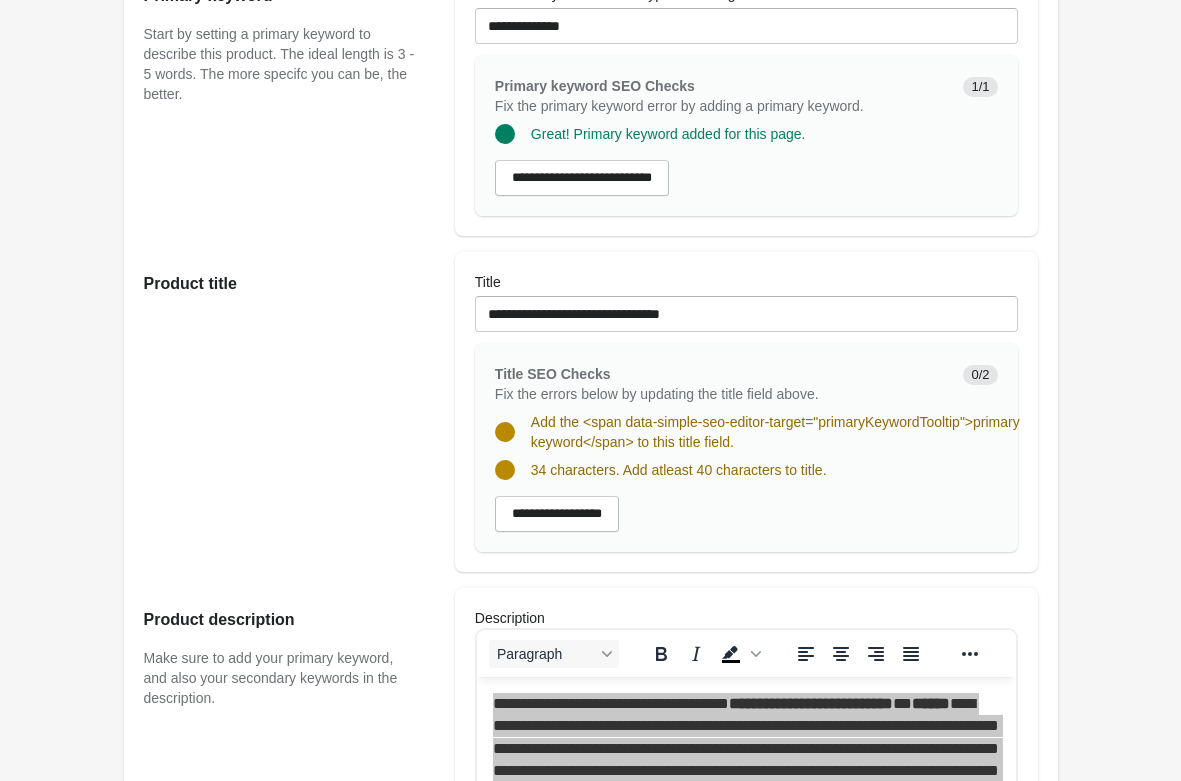 scroll, scrollTop: 816, scrollLeft: 0, axis: vertical 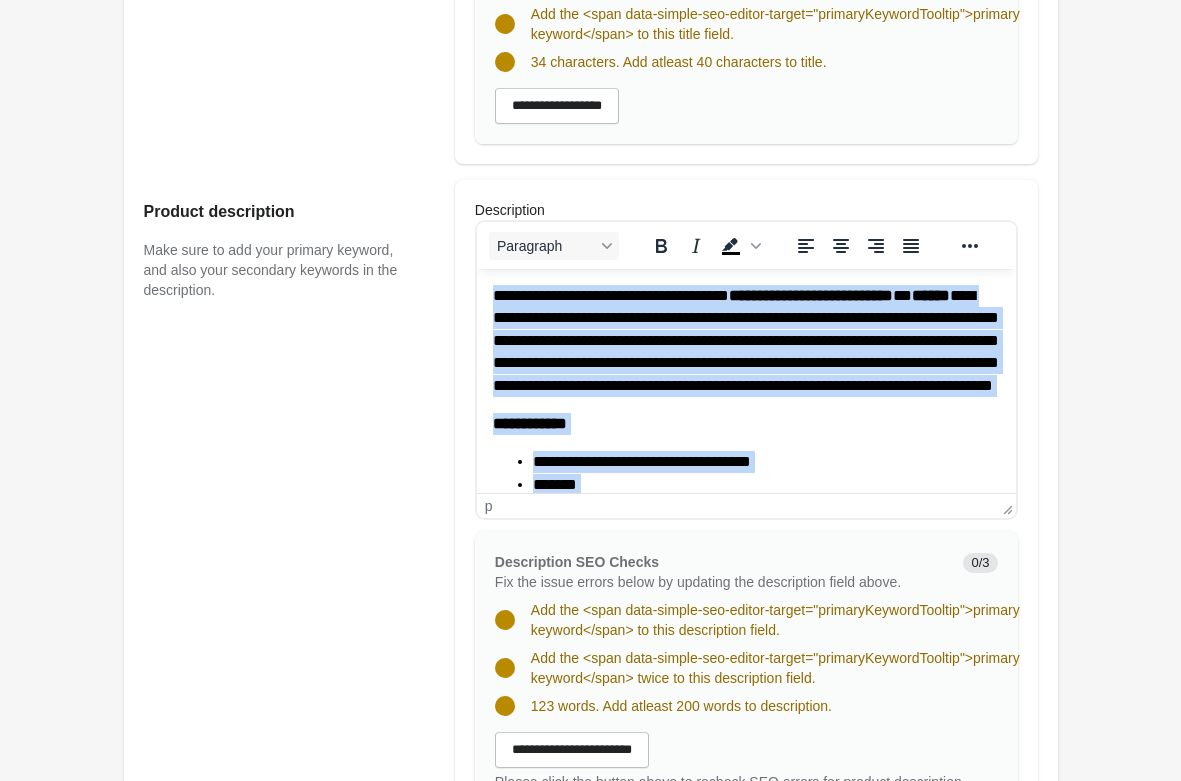 click on "**********" at bounding box center [745, 340] 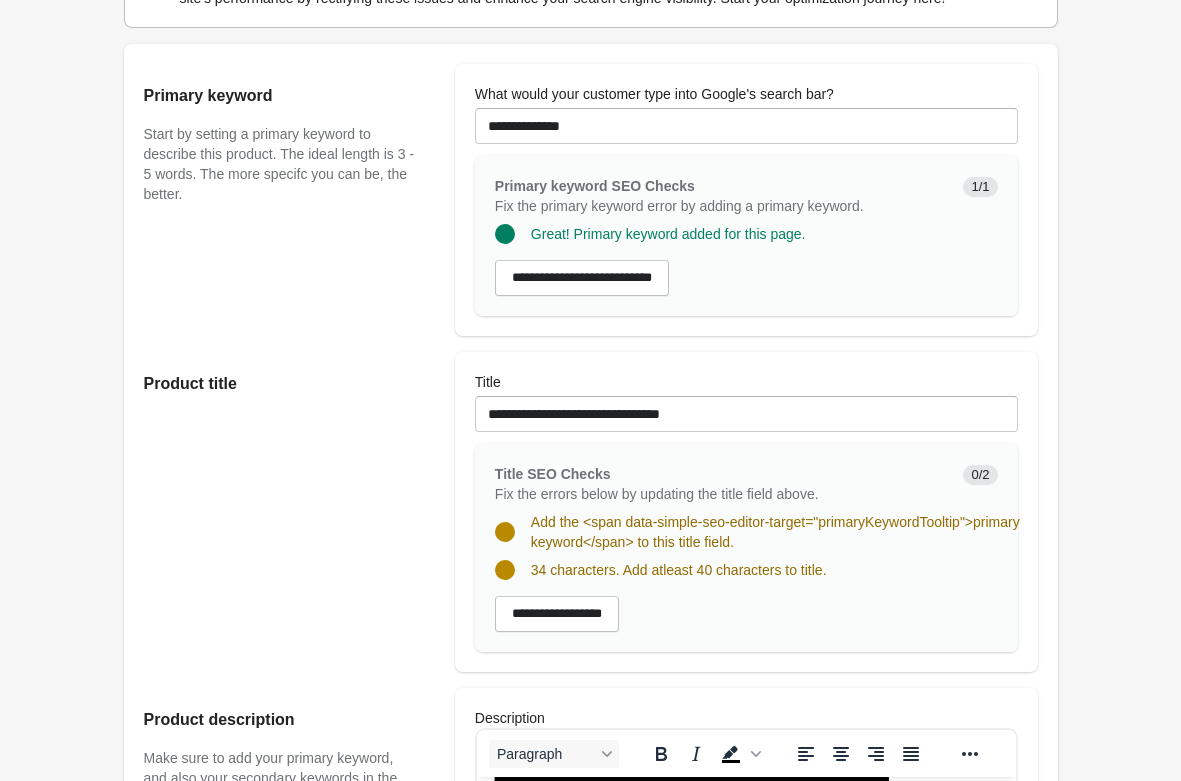 scroll, scrollTop: 408, scrollLeft: 0, axis: vertical 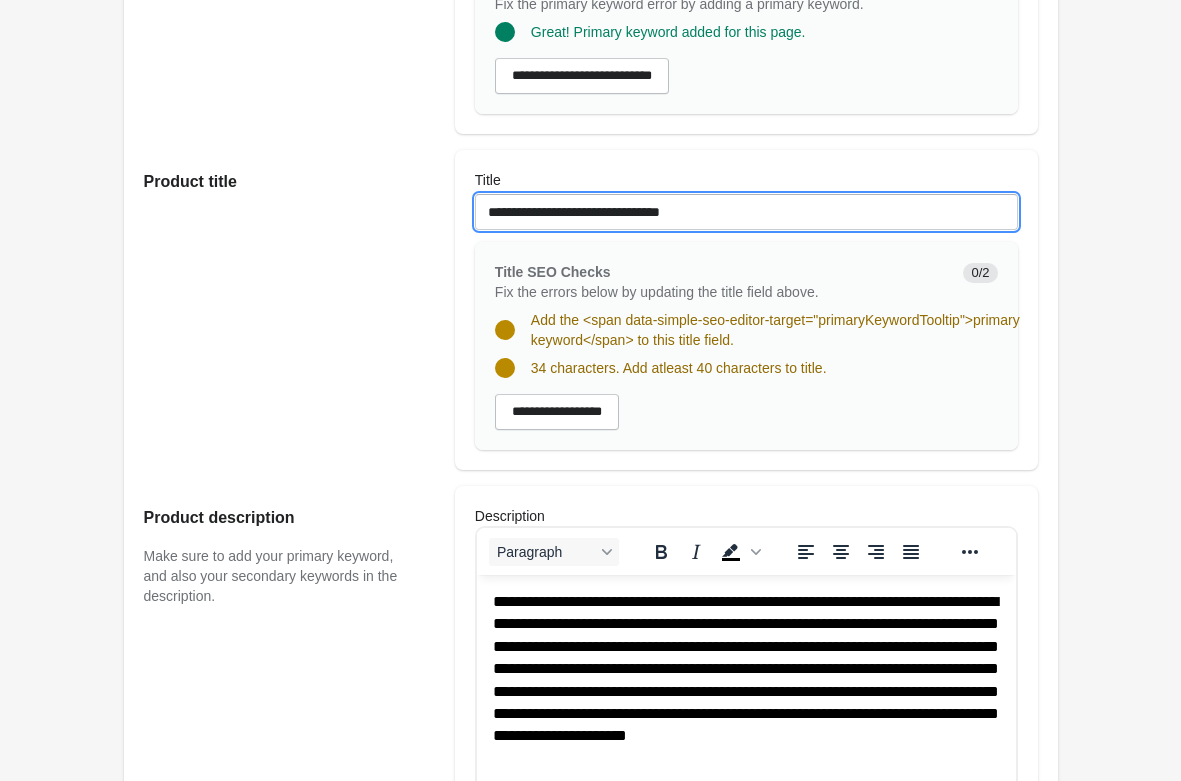 drag, startPoint x: 724, startPoint y: 209, endPoint x: 293, endPoint y: 164, distance: 433.34283 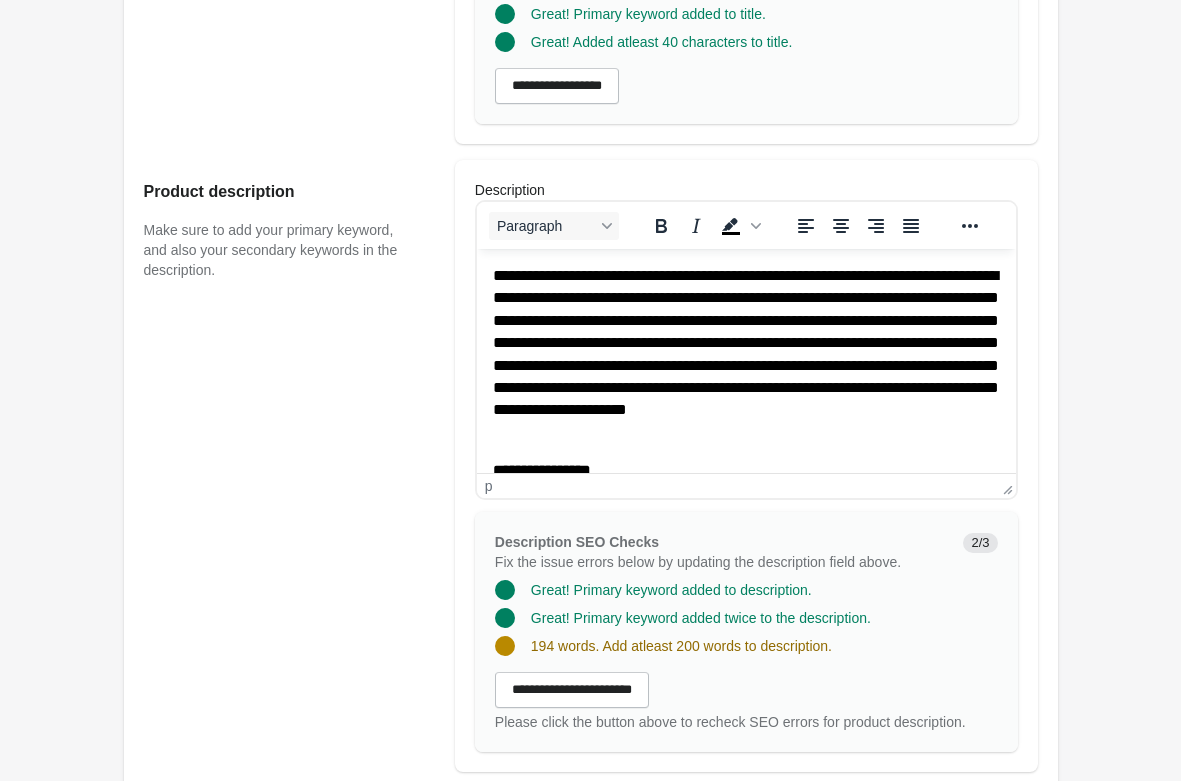 scroll, scrollTop: 510, scrollLeft: 0, axis: vertical 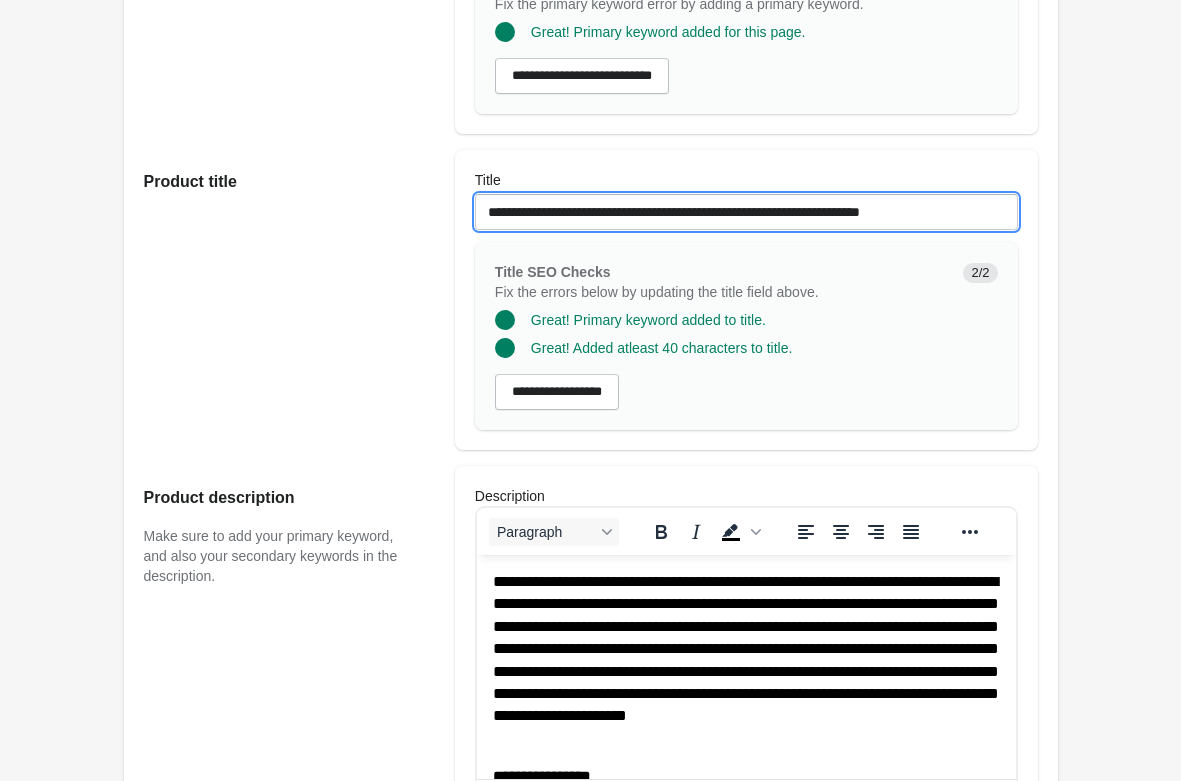 drag, startPoint x: 905, startPoint y: 209, endPoint x: 242, endPoint y: 179, distance: 663.6784 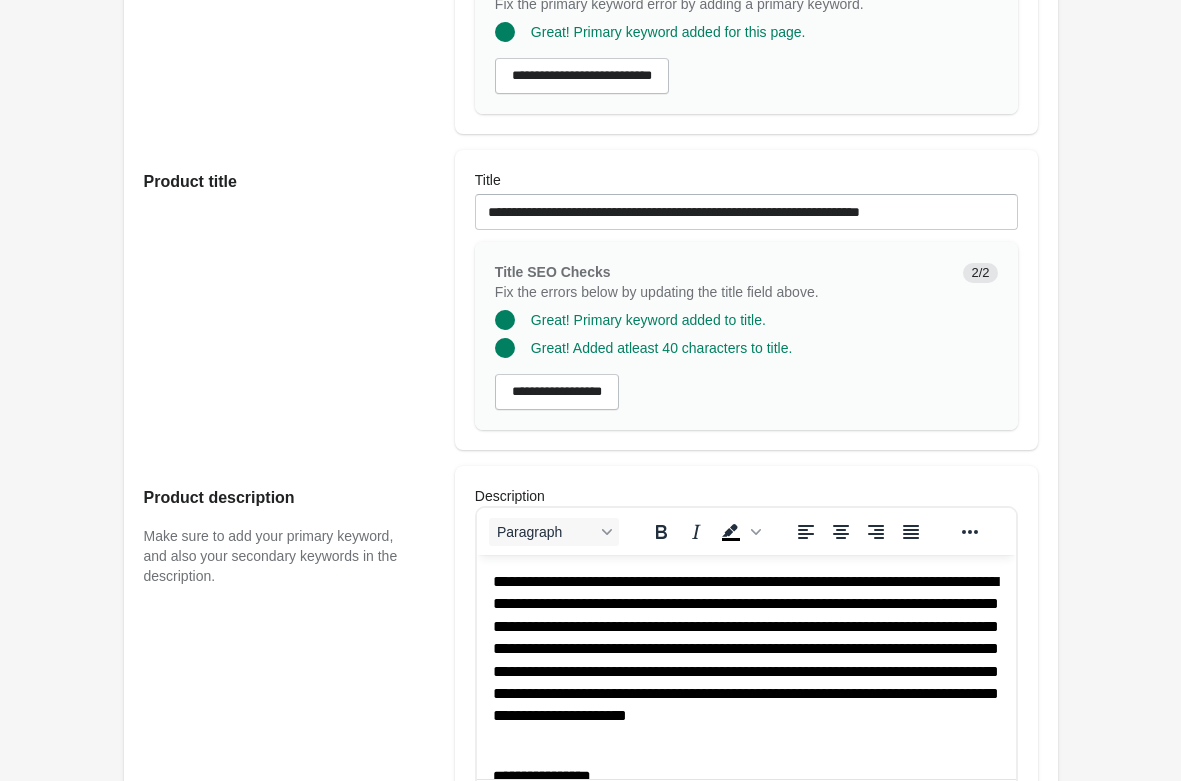 click on "Product title" at bounding box center [289, 300] 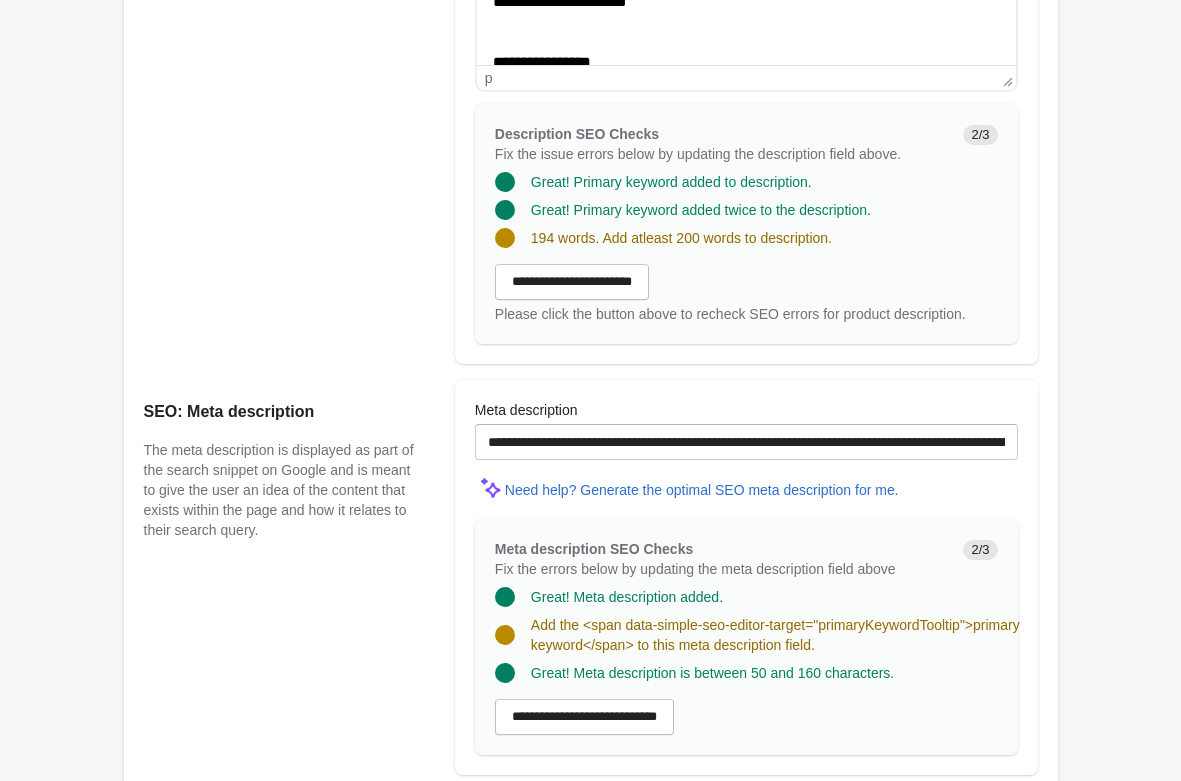 scroll, scrollTop: 1122, scrollLeft: 0, axis: vertical 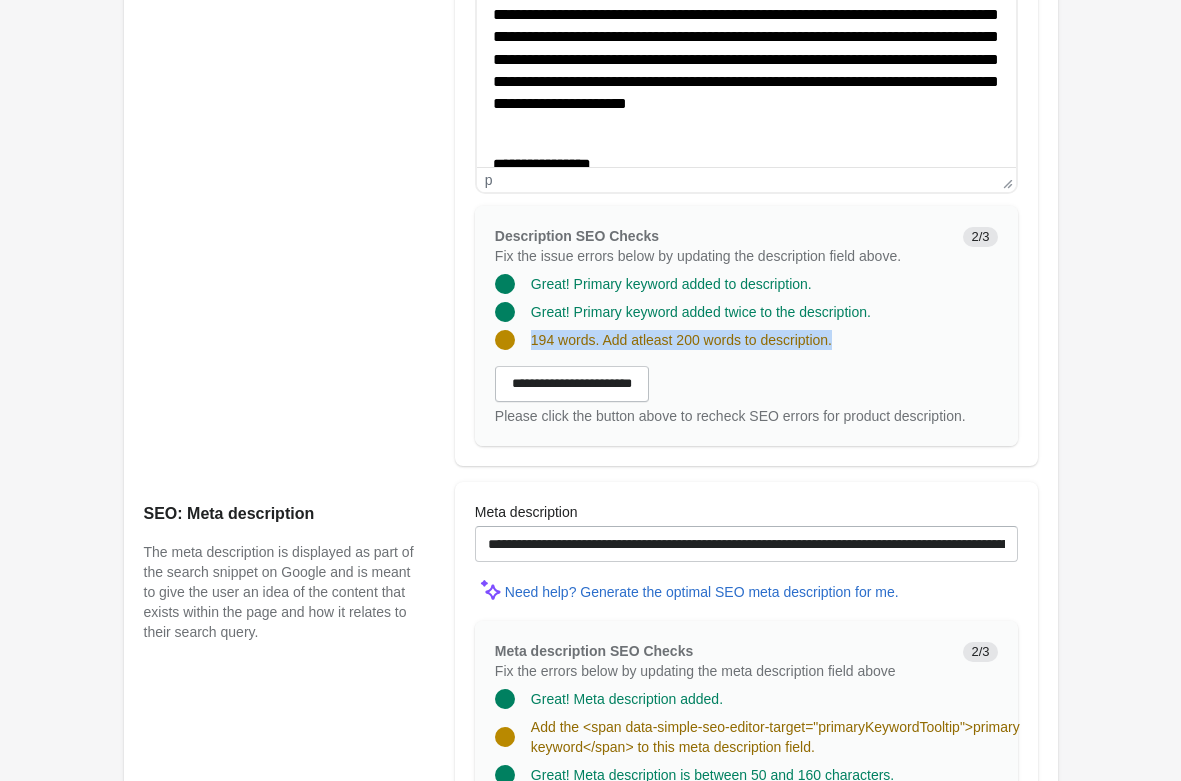 drag, startPoint x: 507, startPoint y: 316, endPoint x: 479, endPoint y: 319, distance: 28.160255 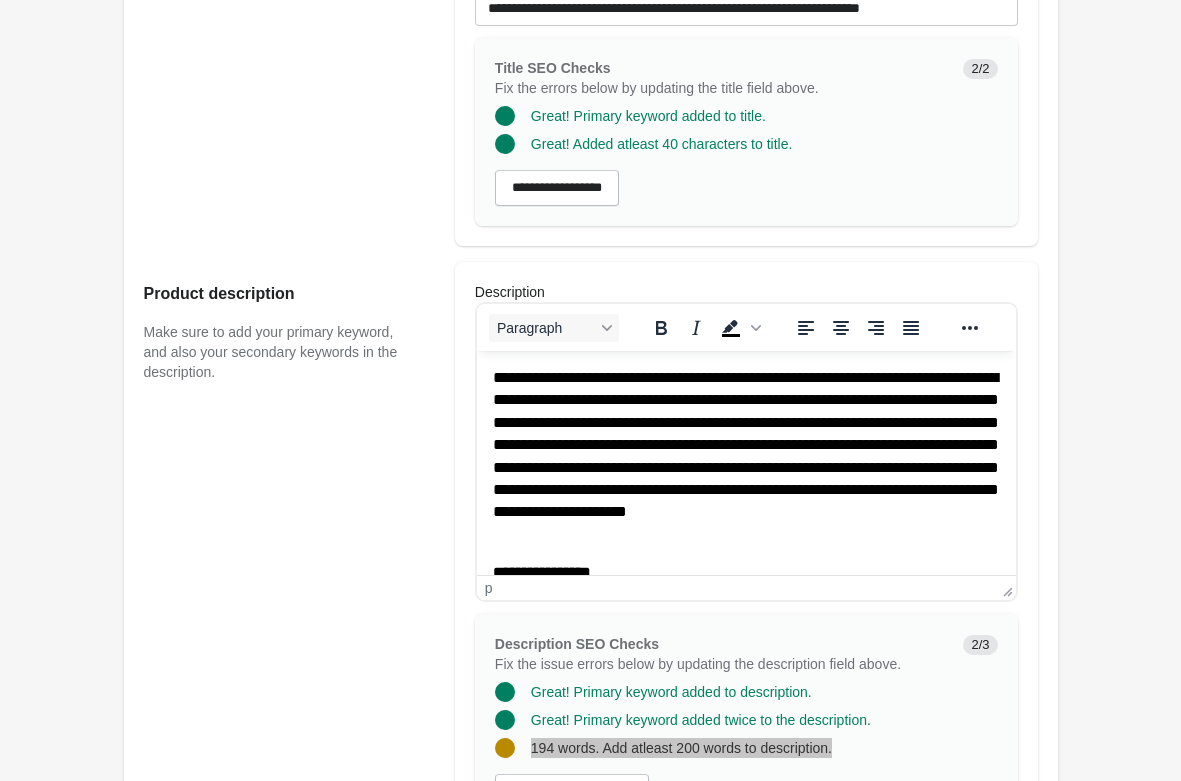 click on "**********" at bounding box center [745, 456] 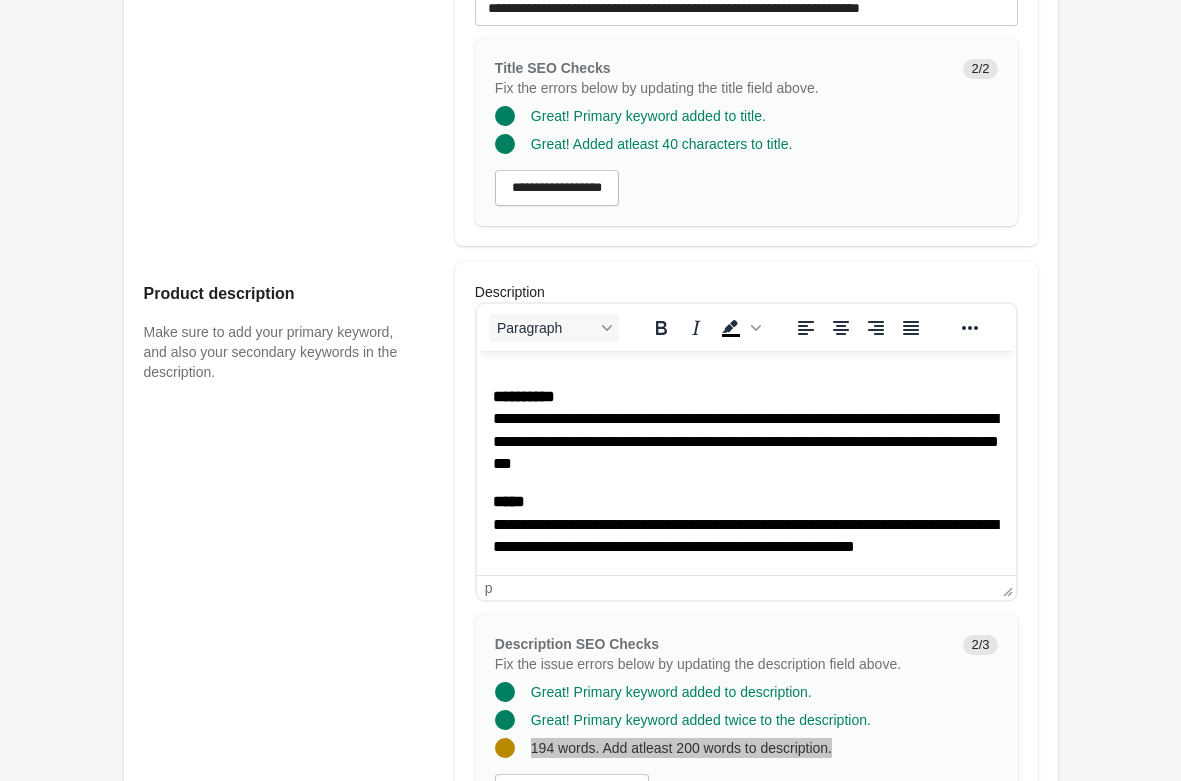 scroll, scrollTop: 1020, scrollLeft: 0, axis: vertical 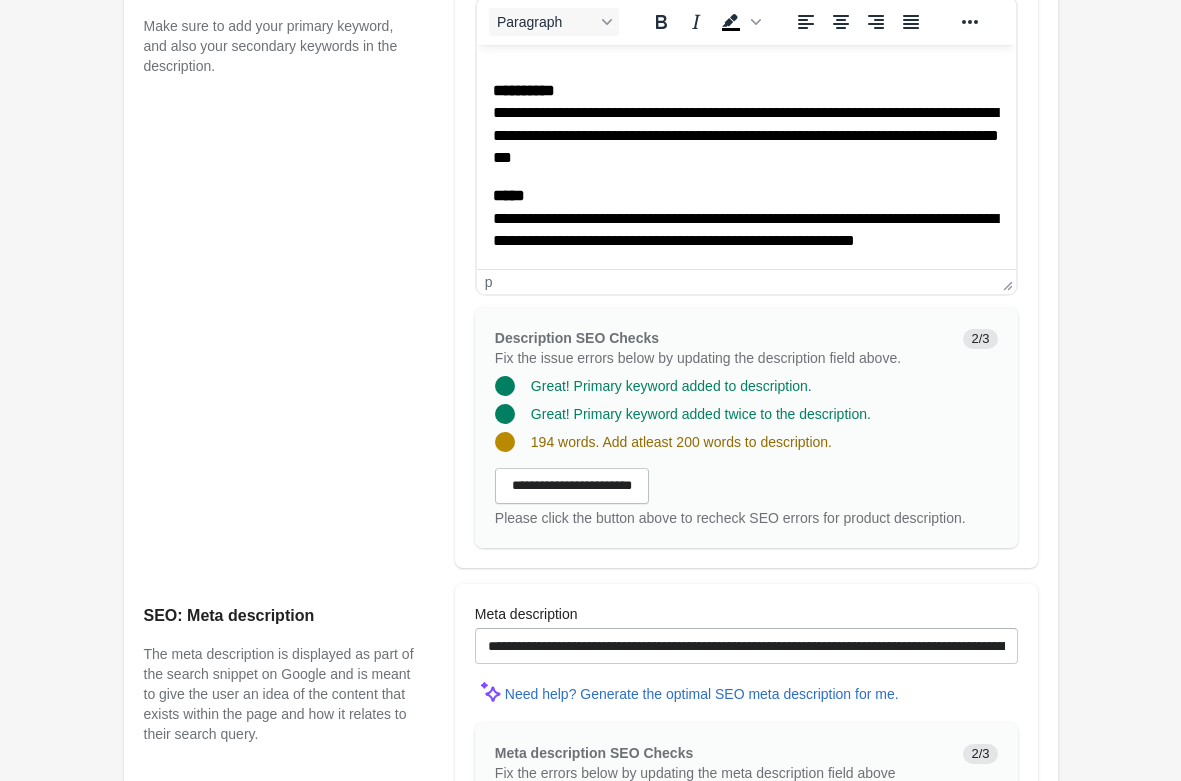 click at bounding box center [746, 456] 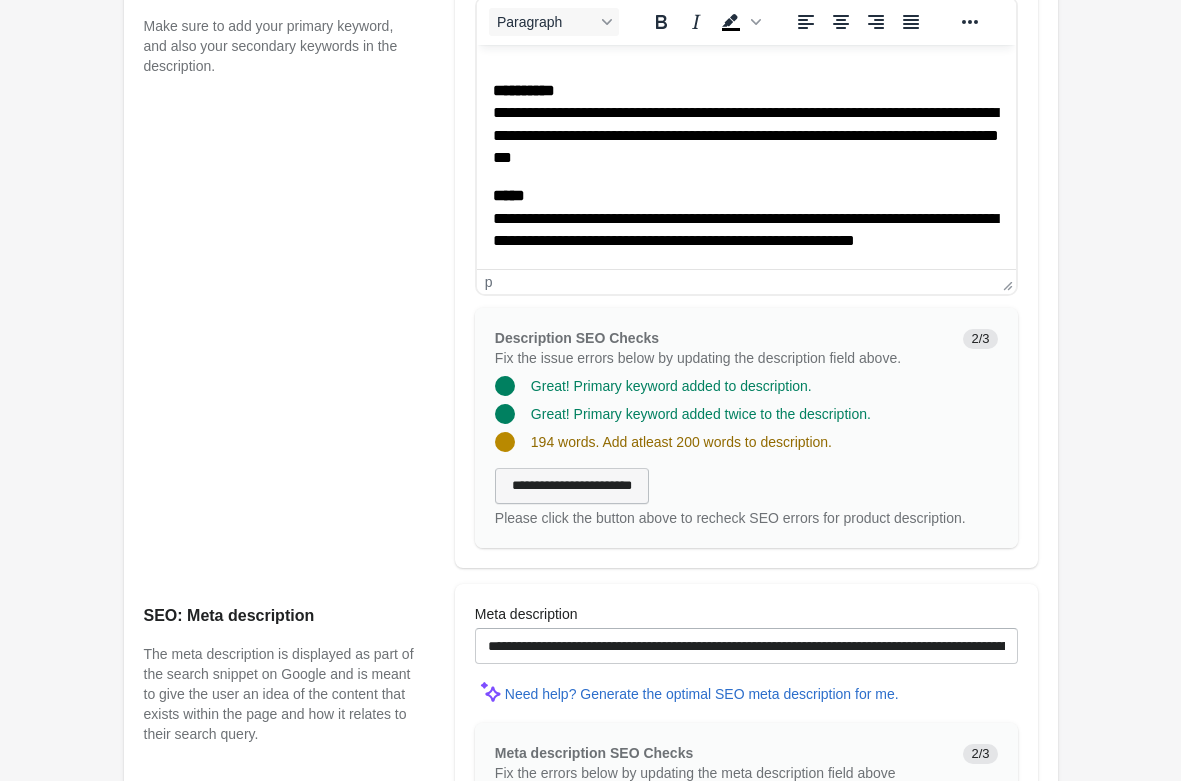 click on "**********" at bounding box center [572, 486] 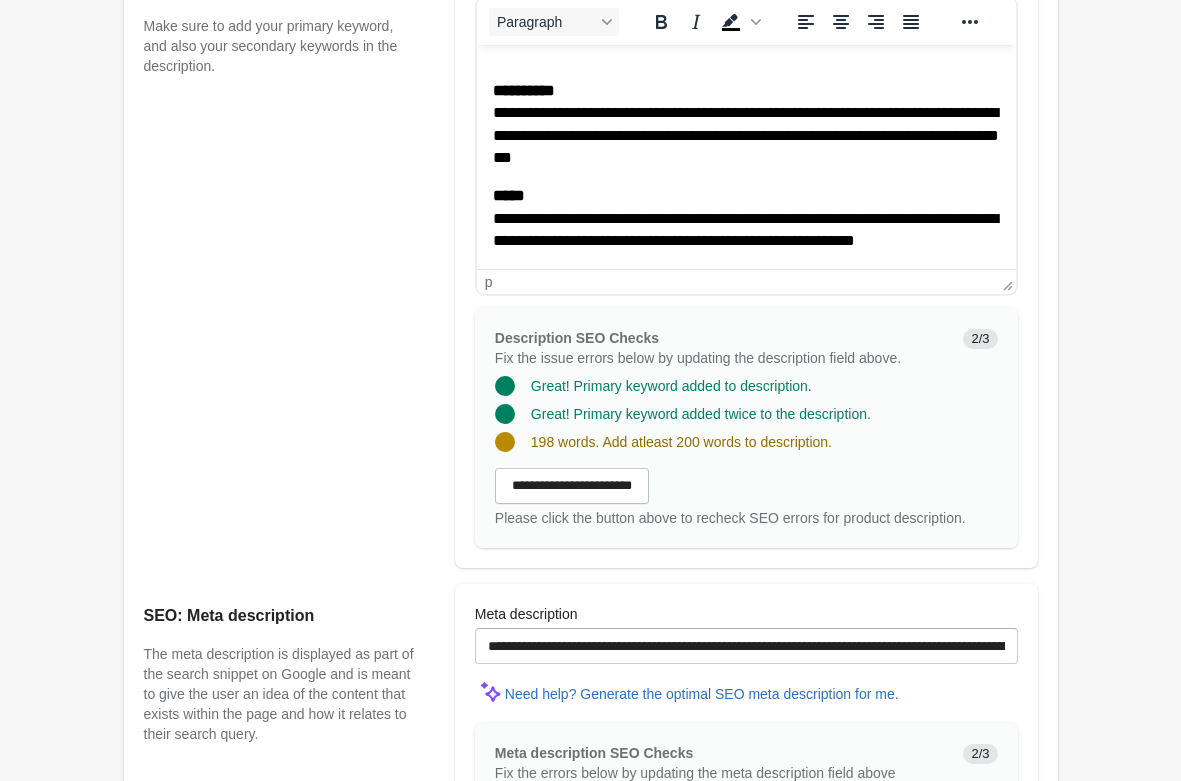 click on "**********" at bounding box center [745, -48] 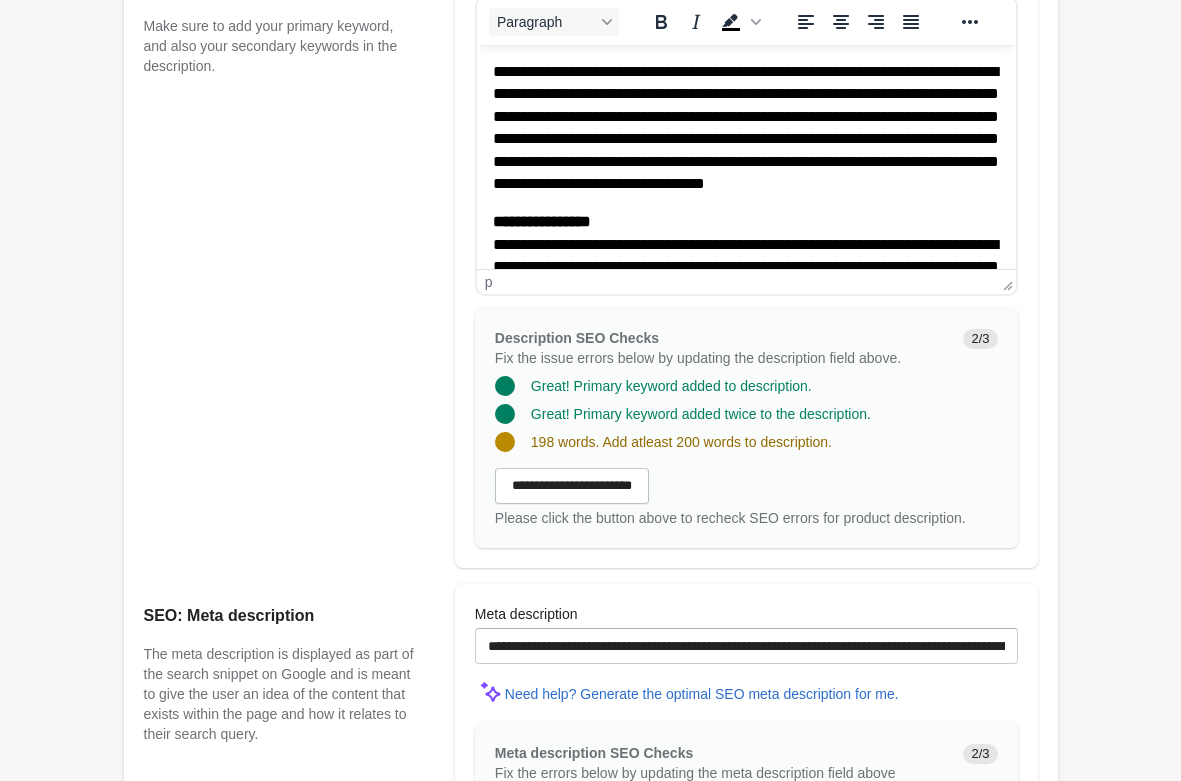 scroll, scrollTop: 413, scrollLeft: 0, axis: vertical 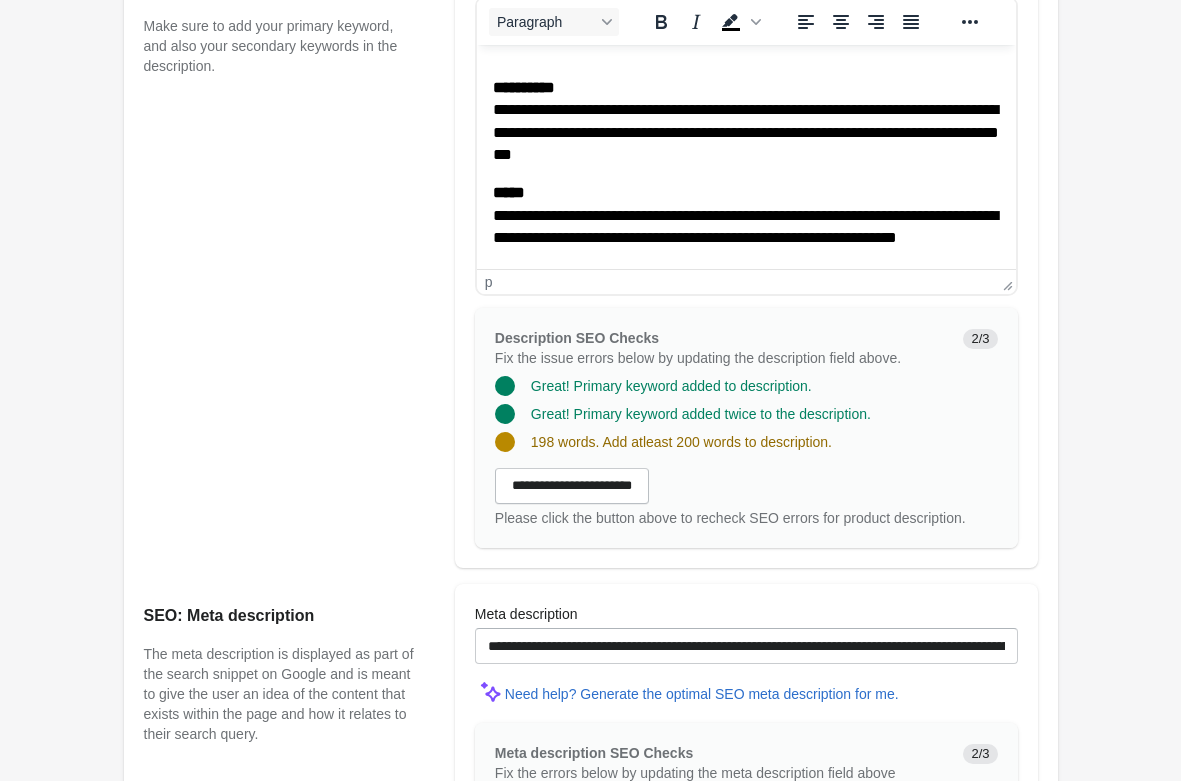 click on "Hard Tail Double Cross Bra - White
Open on Shopify
Open on Shopify" at bounding box center (591, 227) 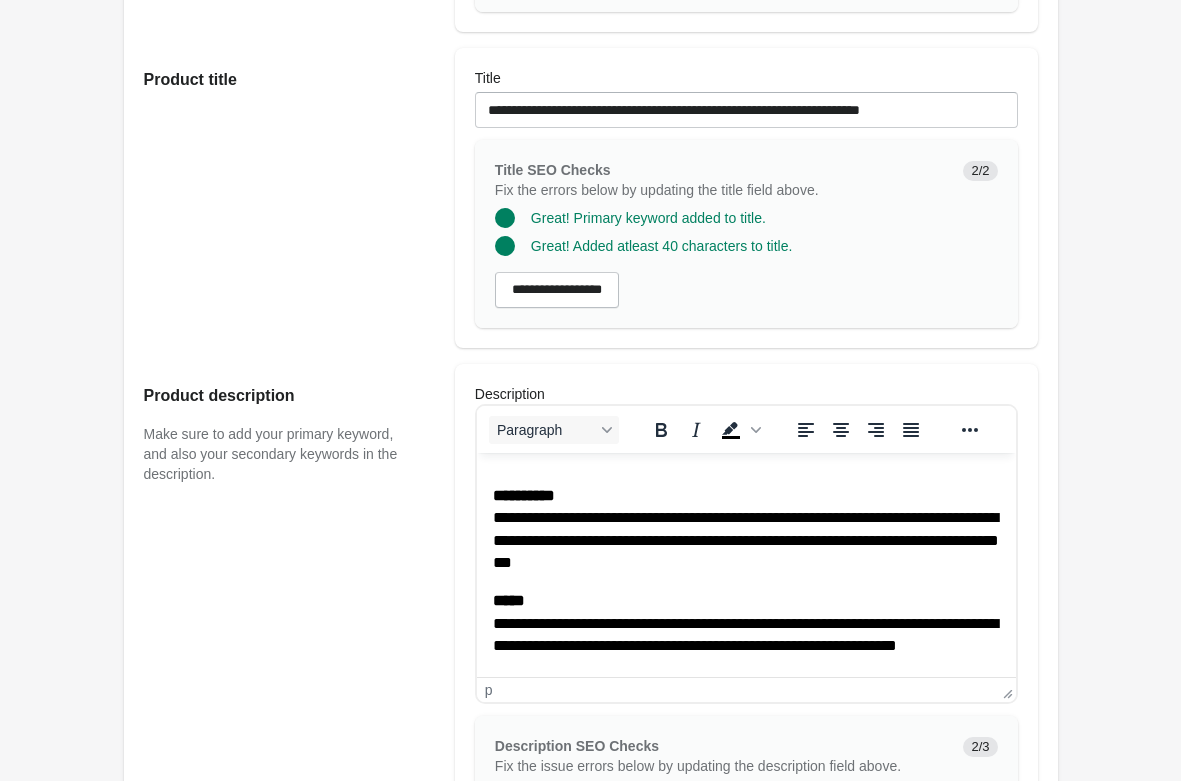 scroll, scrollTop: 1020, scrollLeft: 0, axis: vertical 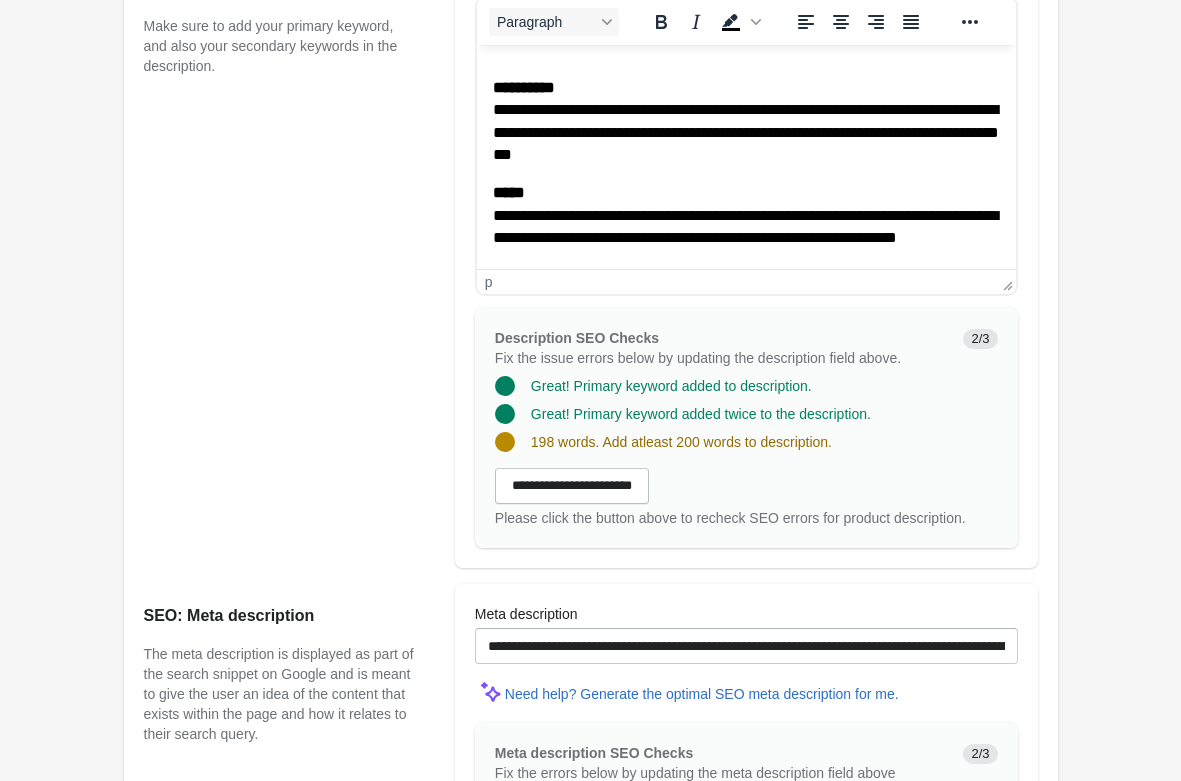 click on "**********" at bounding box center [572, 486] 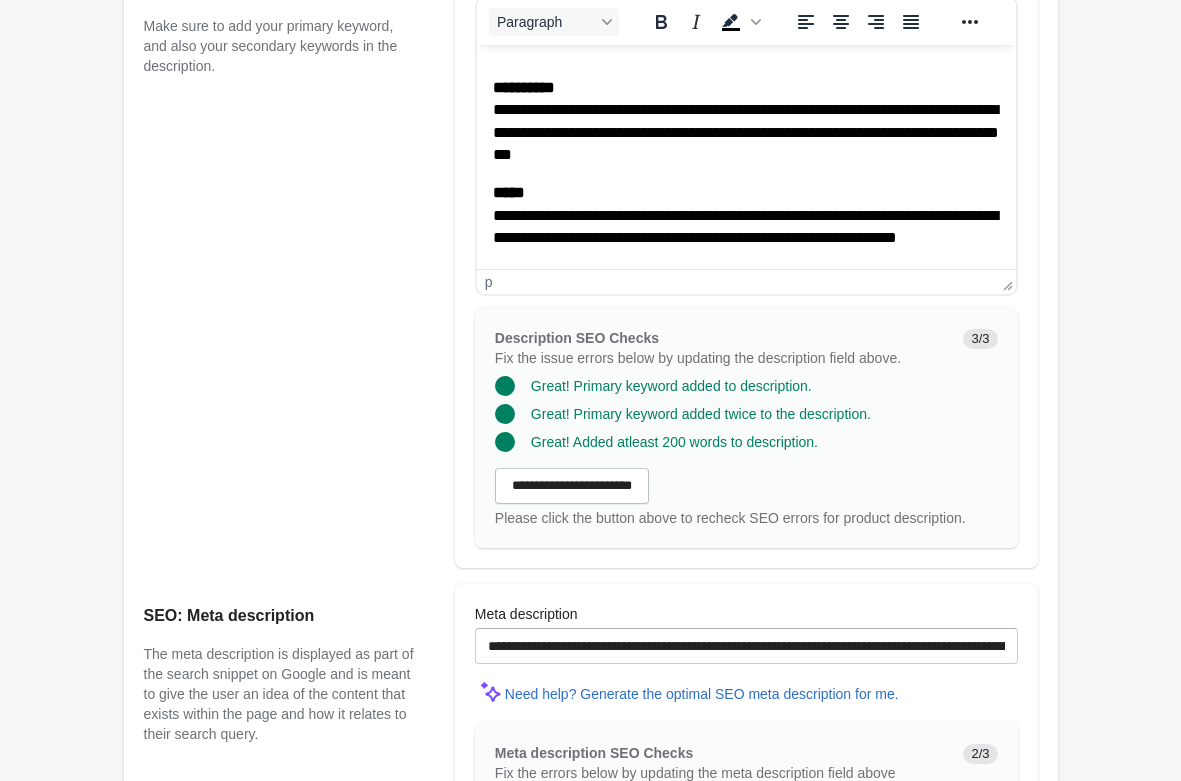 scroll, scrollTop: 1326, scrollLeft: 0, axis: vertical 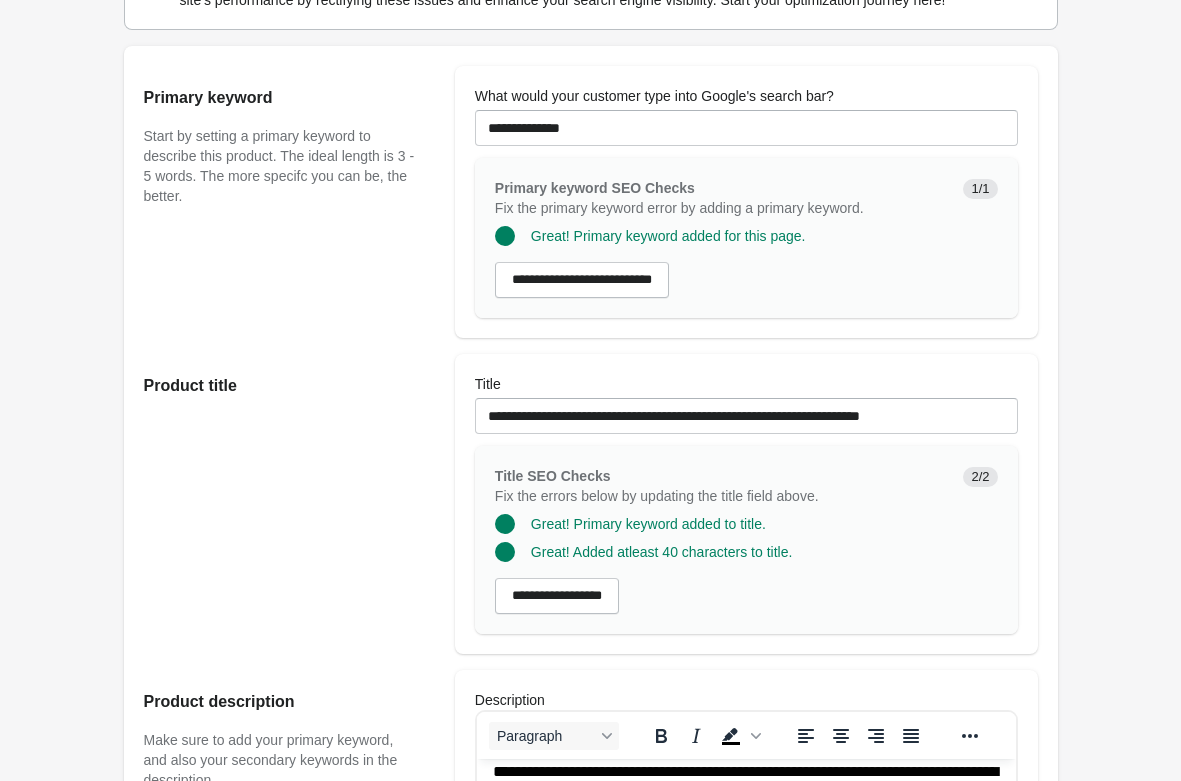 click on "Product title" at bounding box center (289, 504) 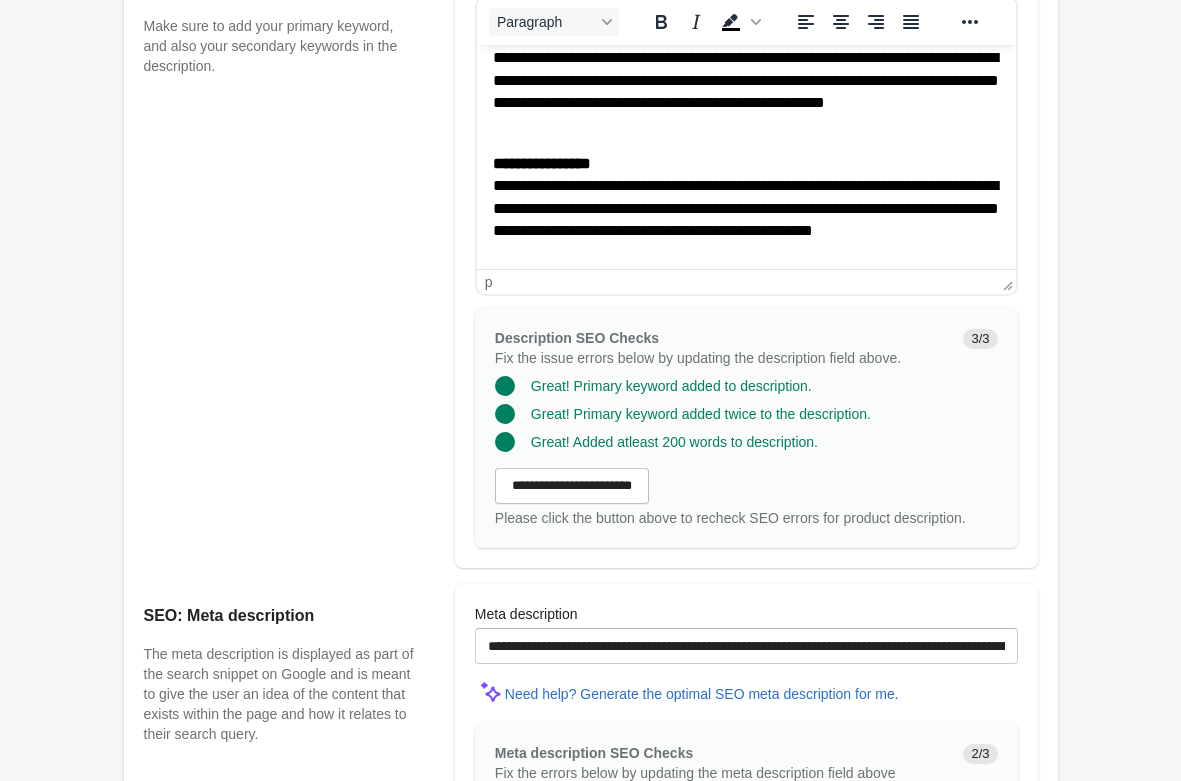 scroll, scrollTop: 1326, scrollLeft: 0, axis: vertical 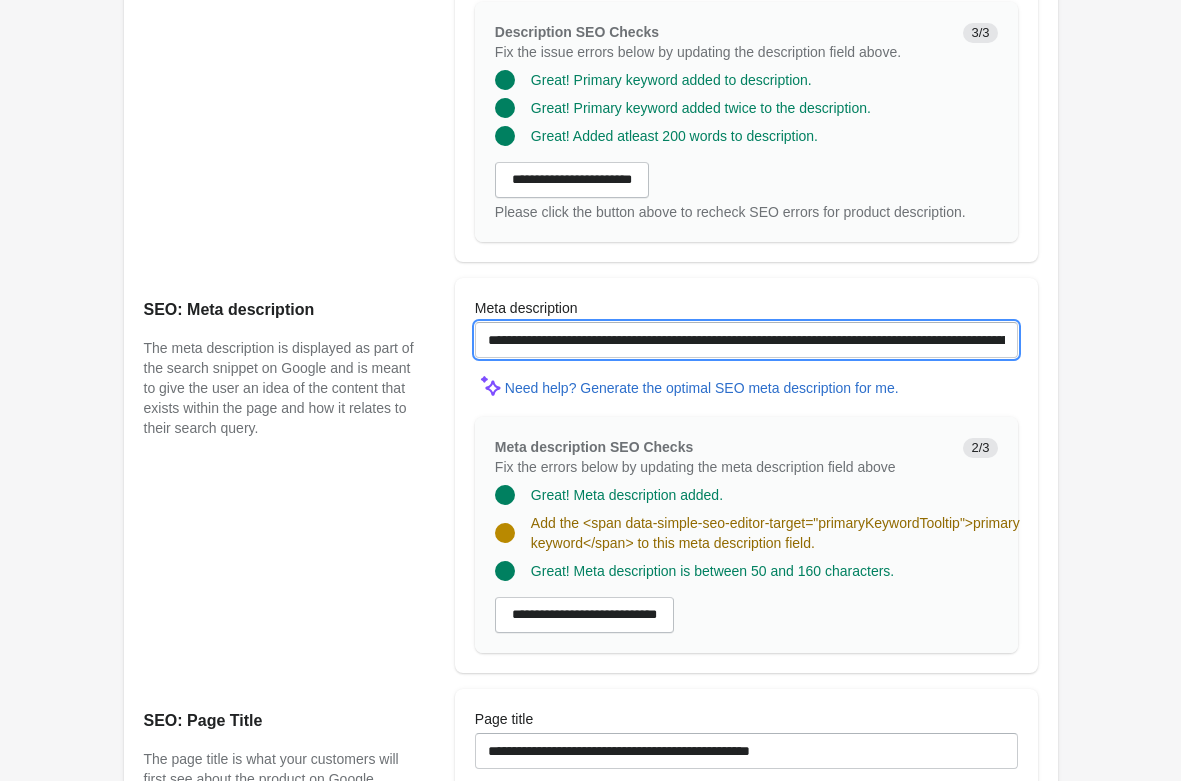 click on "**********" at bounding box center (746, 340) 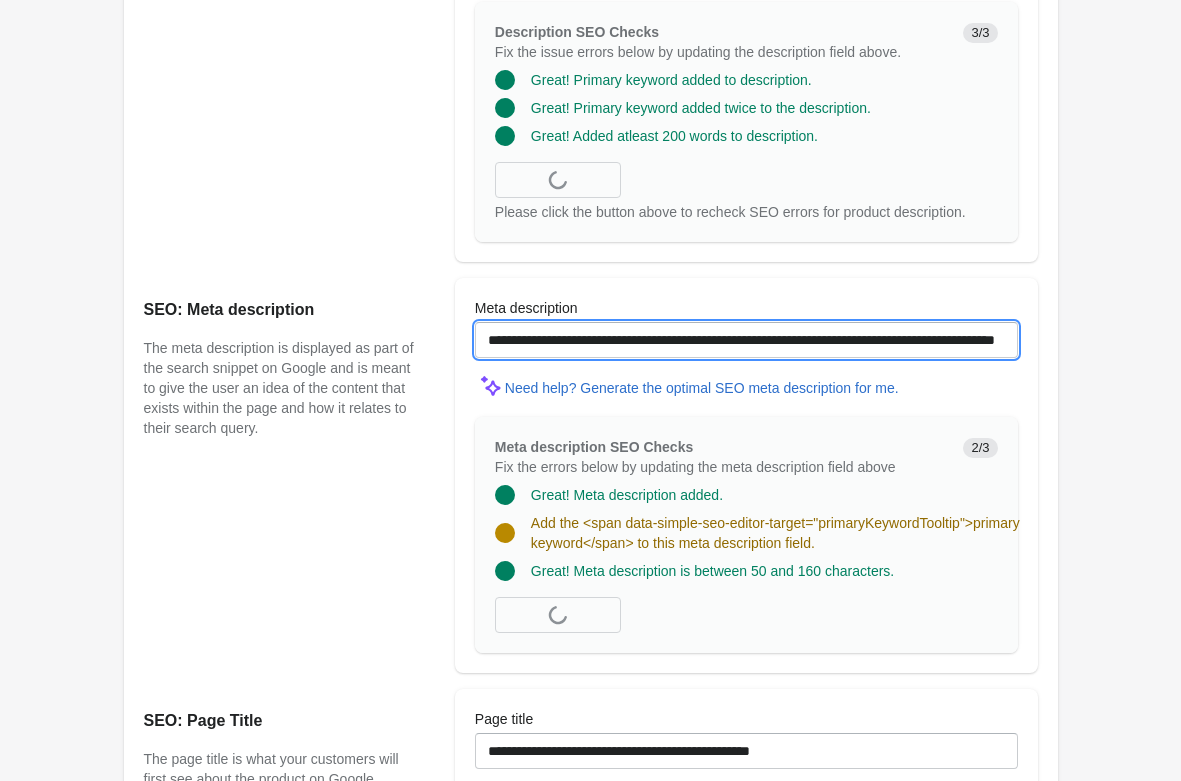 paste on "**********" 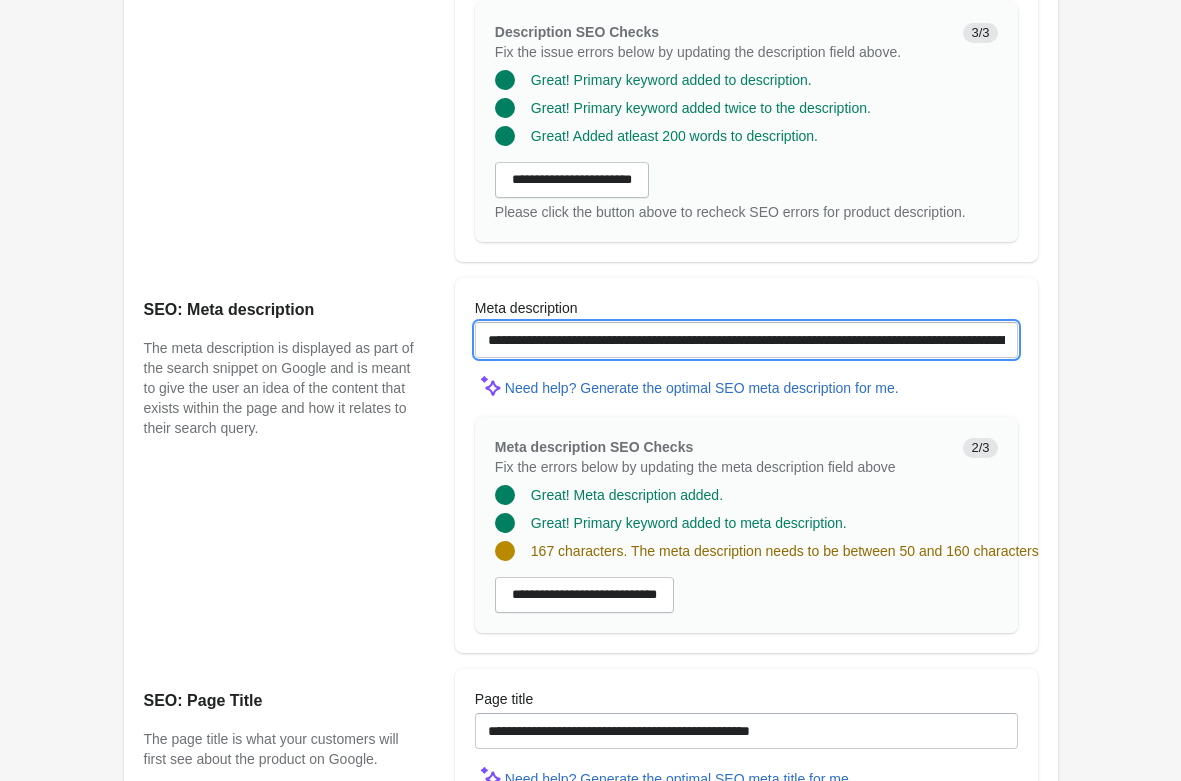 click on "**********" at bounding box center (746, 340) 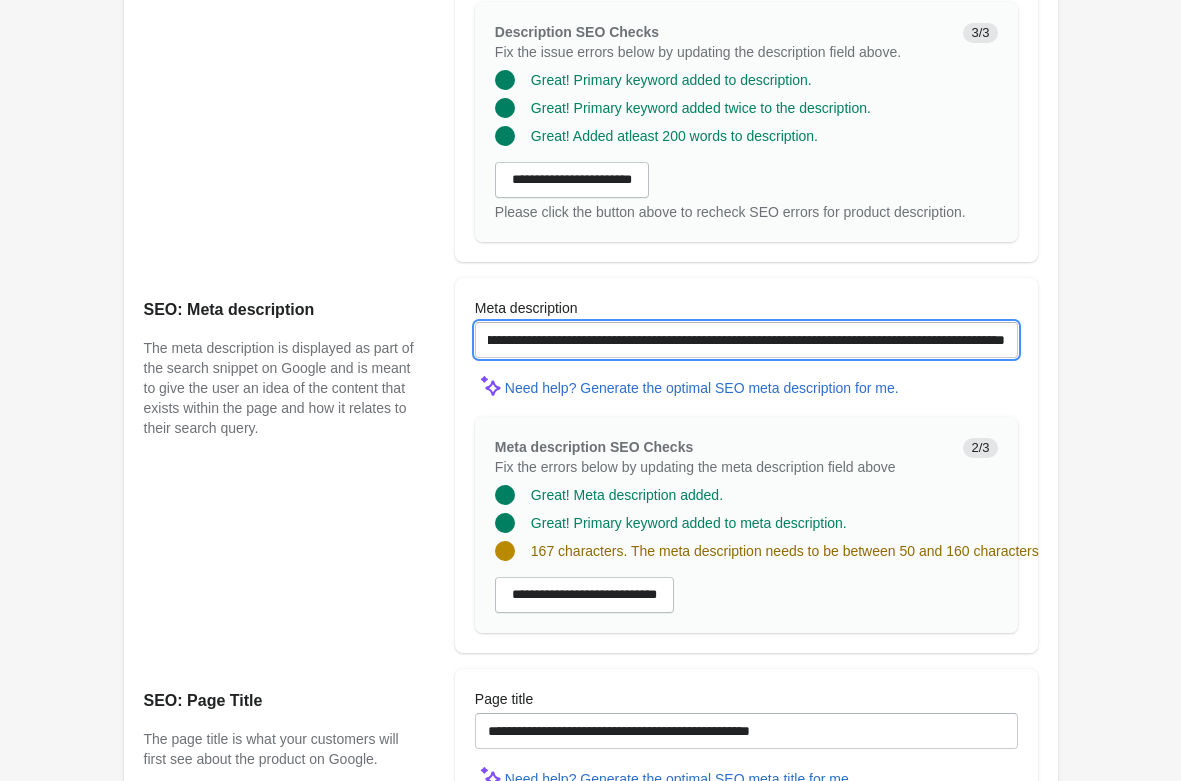 scroll, scrollTop: 0, scrollLeft: 0, axis: both 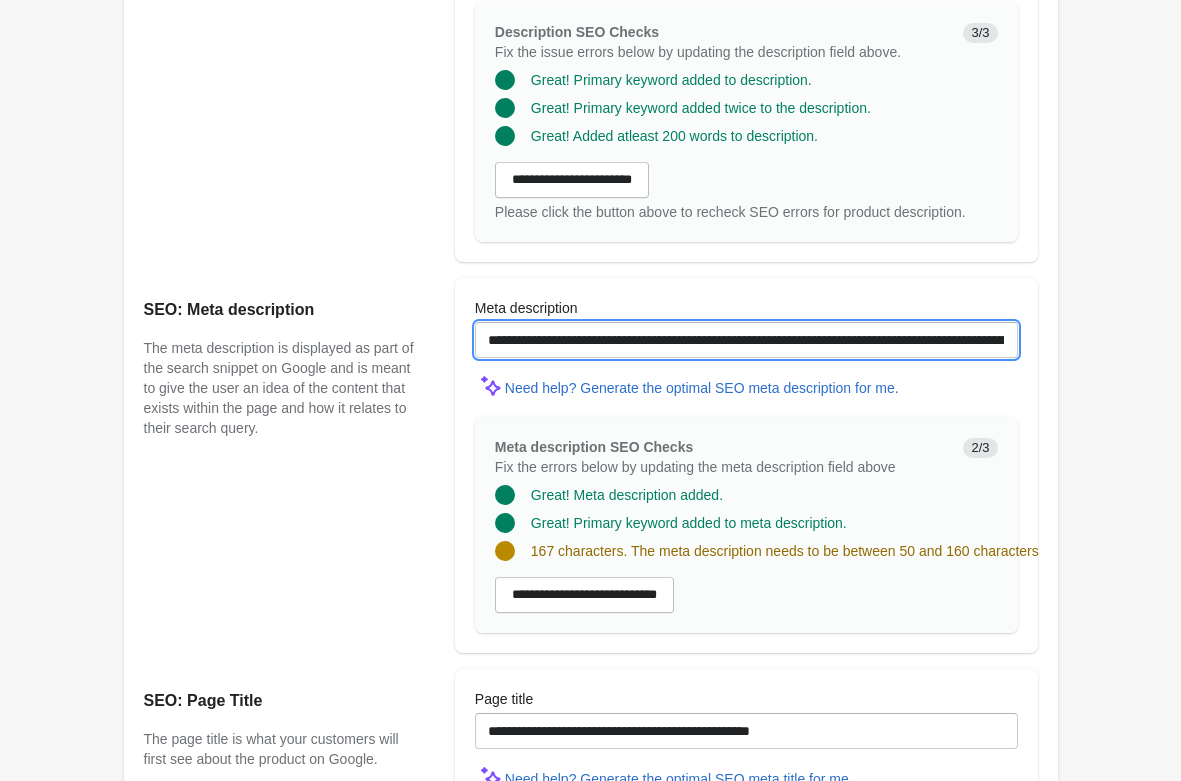 drag, startPoint x: 582, startPoint y: 338, endPoint x: 294, endPoint y: 331, distance: 288.08505 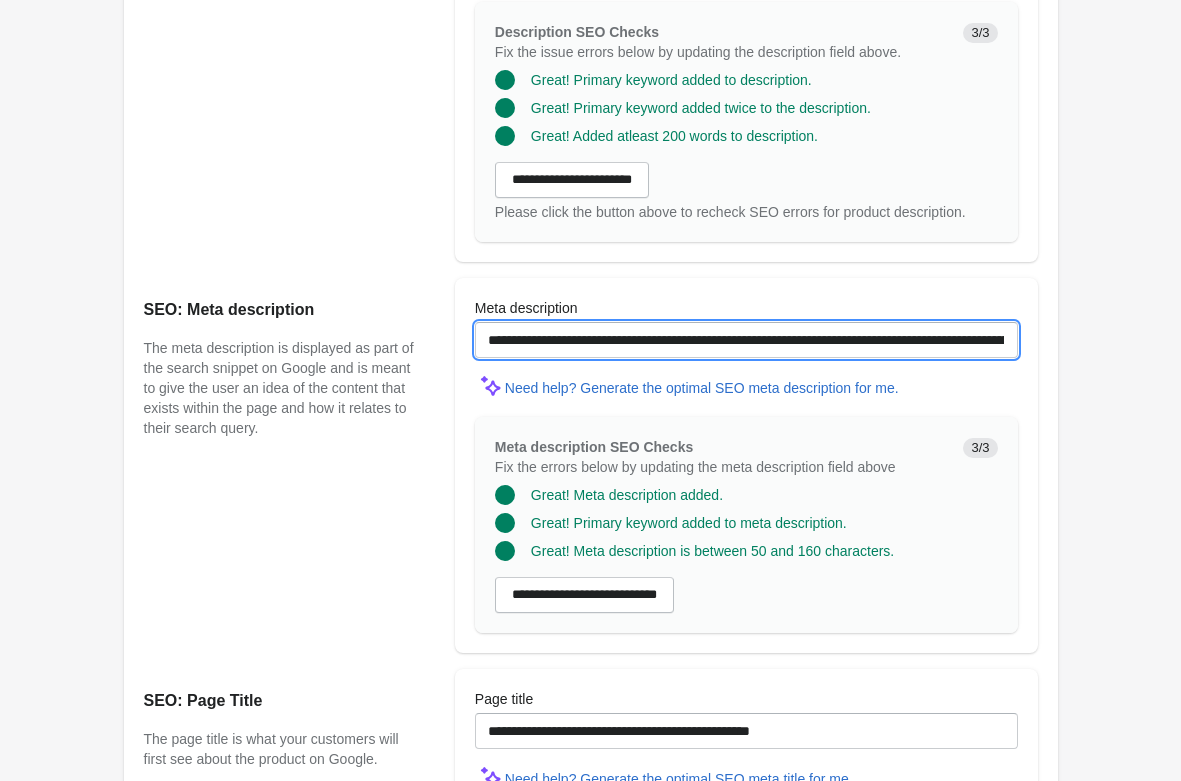 type on "**********" 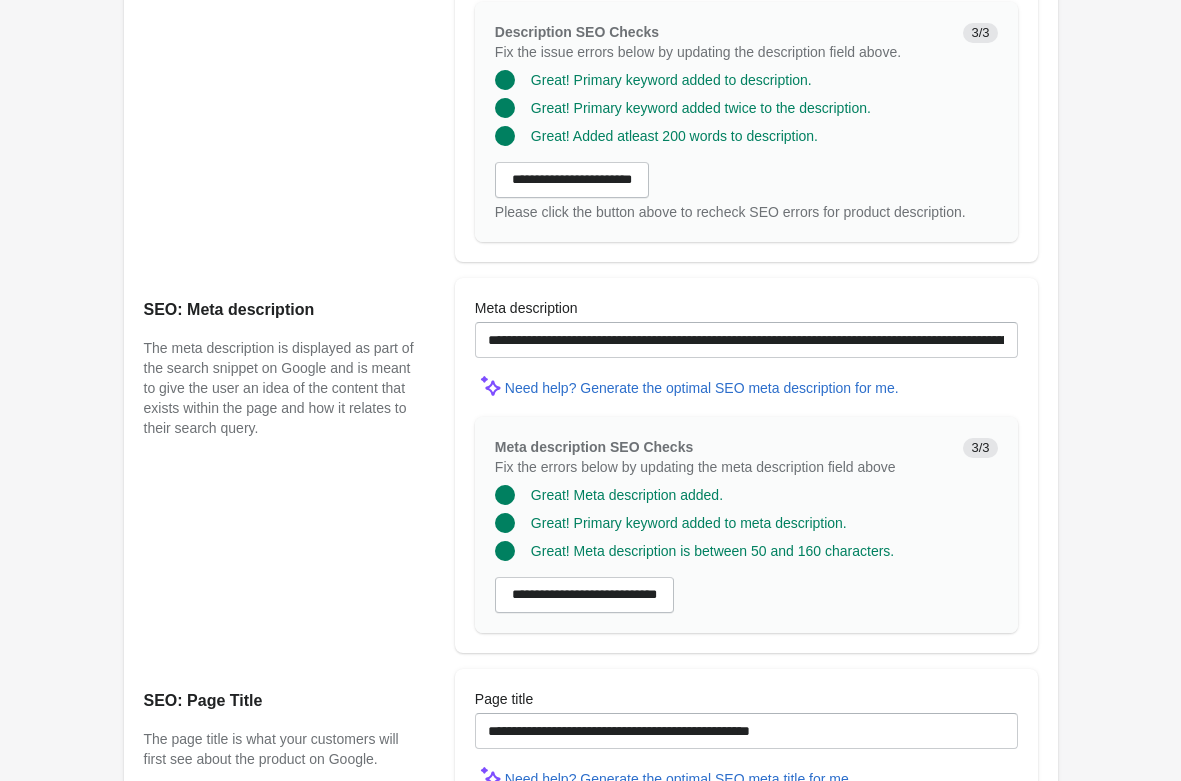 click on "Hard Tail Double Cross Bra - White
Open on Shopify
Open on Shopify" at bounding box center (591, -89) 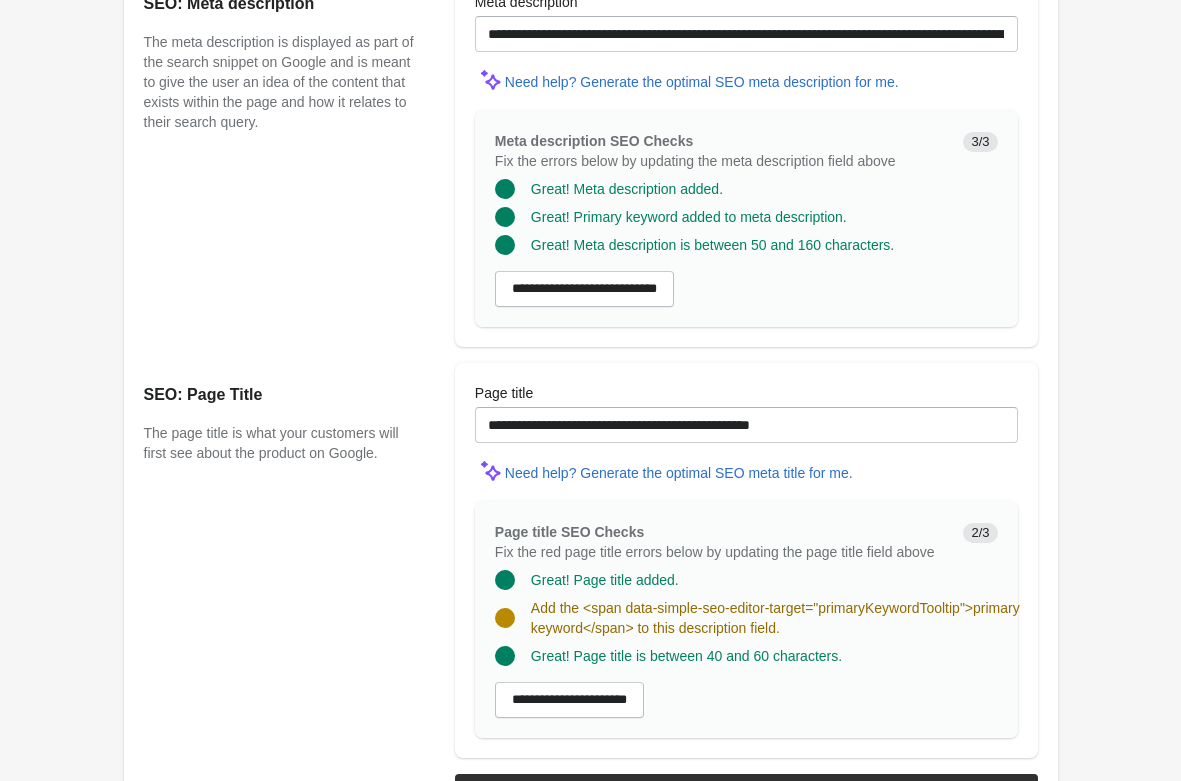 scroll, scrollTop: 1326, scrollLeft: 0, axis: vertical 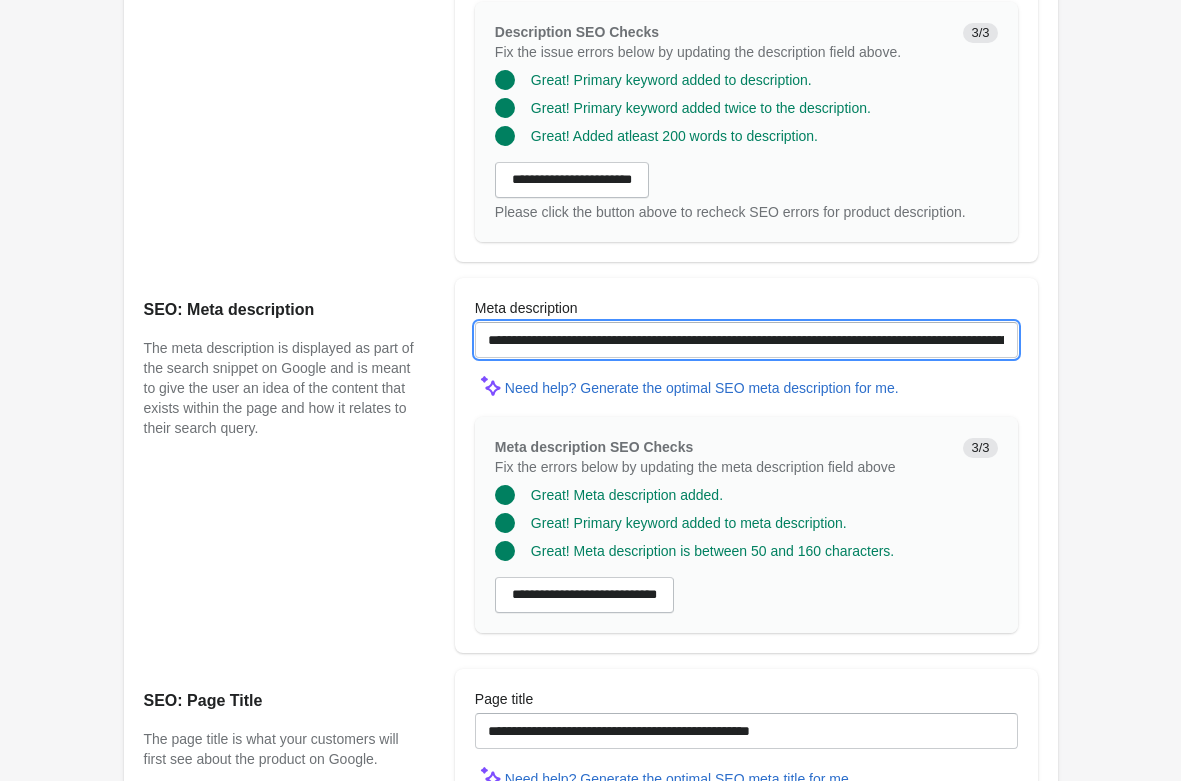 drag, startPoint x: 860, startPoint y: 339, endPoint x: 584, endPoint y: 351, distance: 276.26074 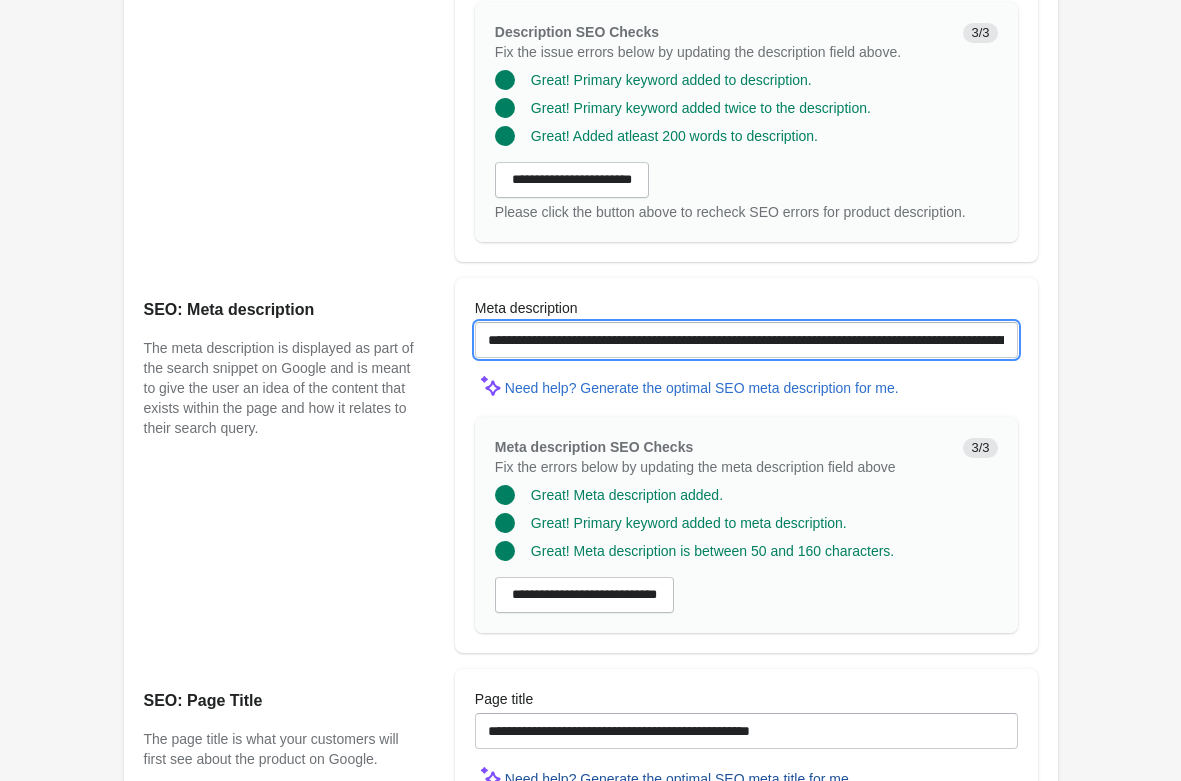 scroll, scrollTop: 1632, scrollLeft: 0, axis: vertical 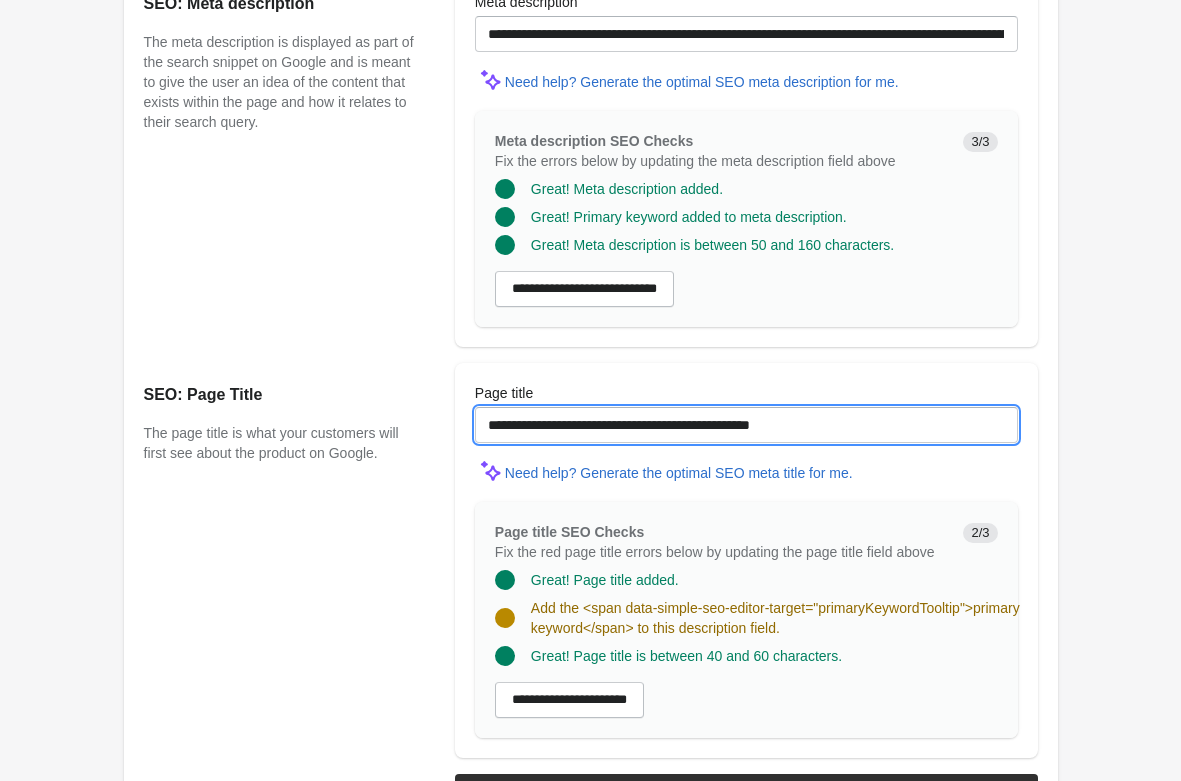 click on "**********" at bounding box center [746, 425] 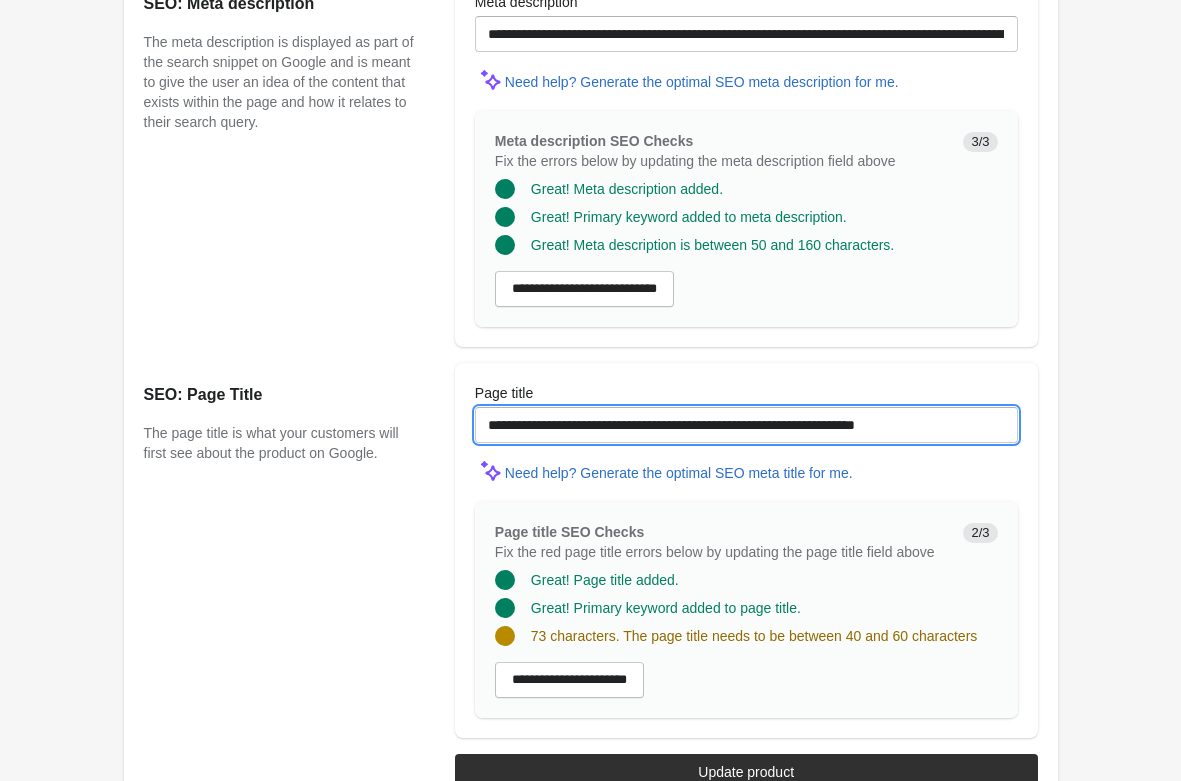 click on "**********" at bounding box center [746, 425] 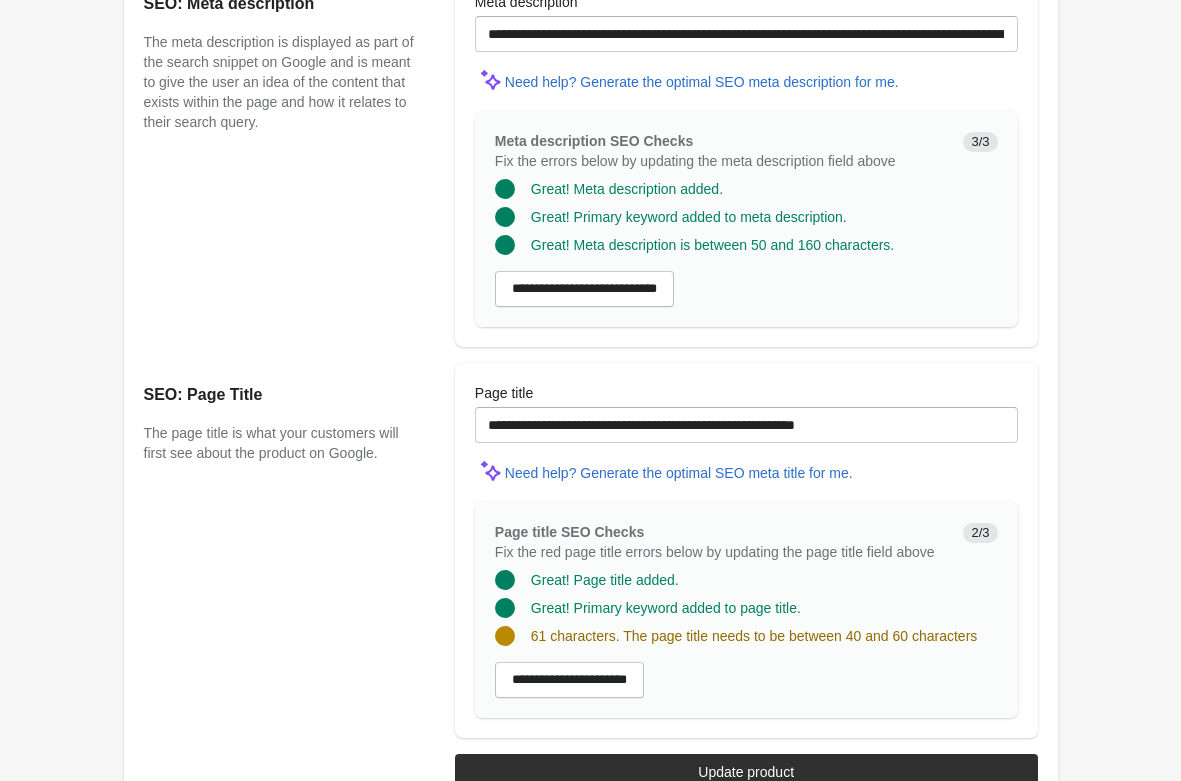 drag, startPoint x: 1084, startPoint y: 505, endPoint x: 1006, endPoint y: 483, distance: 81.0432 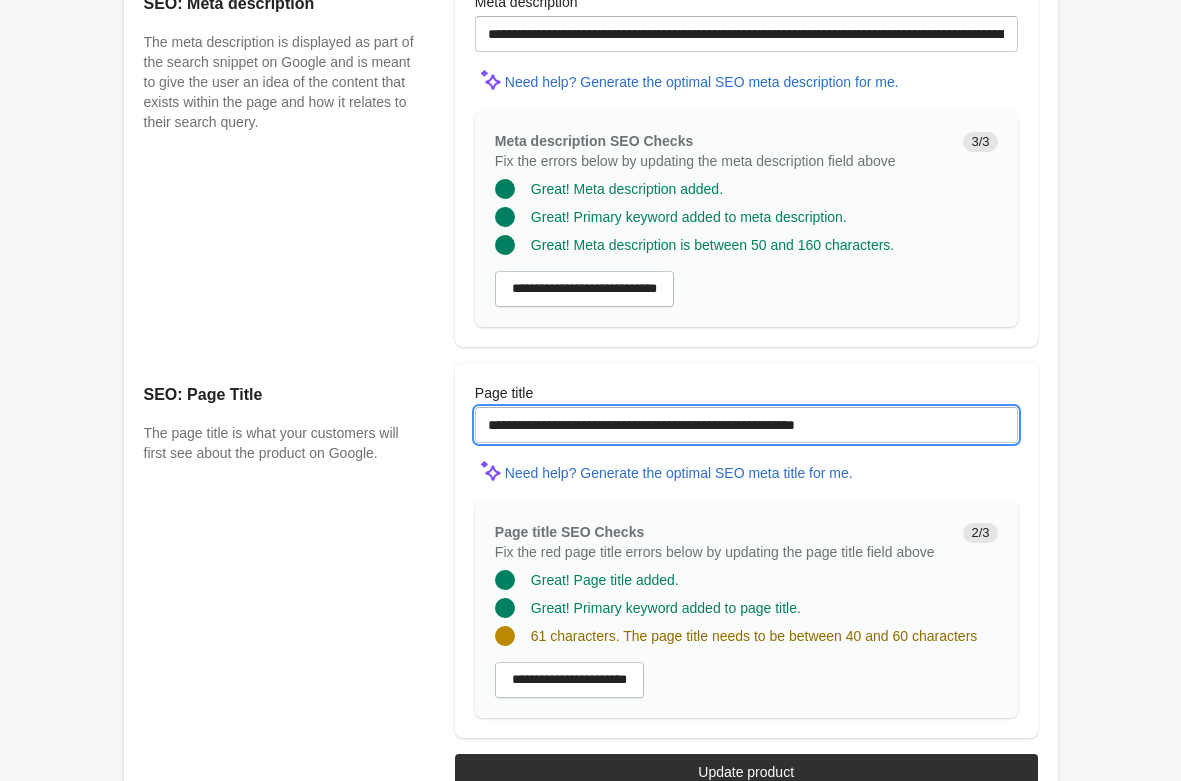 click on "**********" at bounding box center (746, 425) 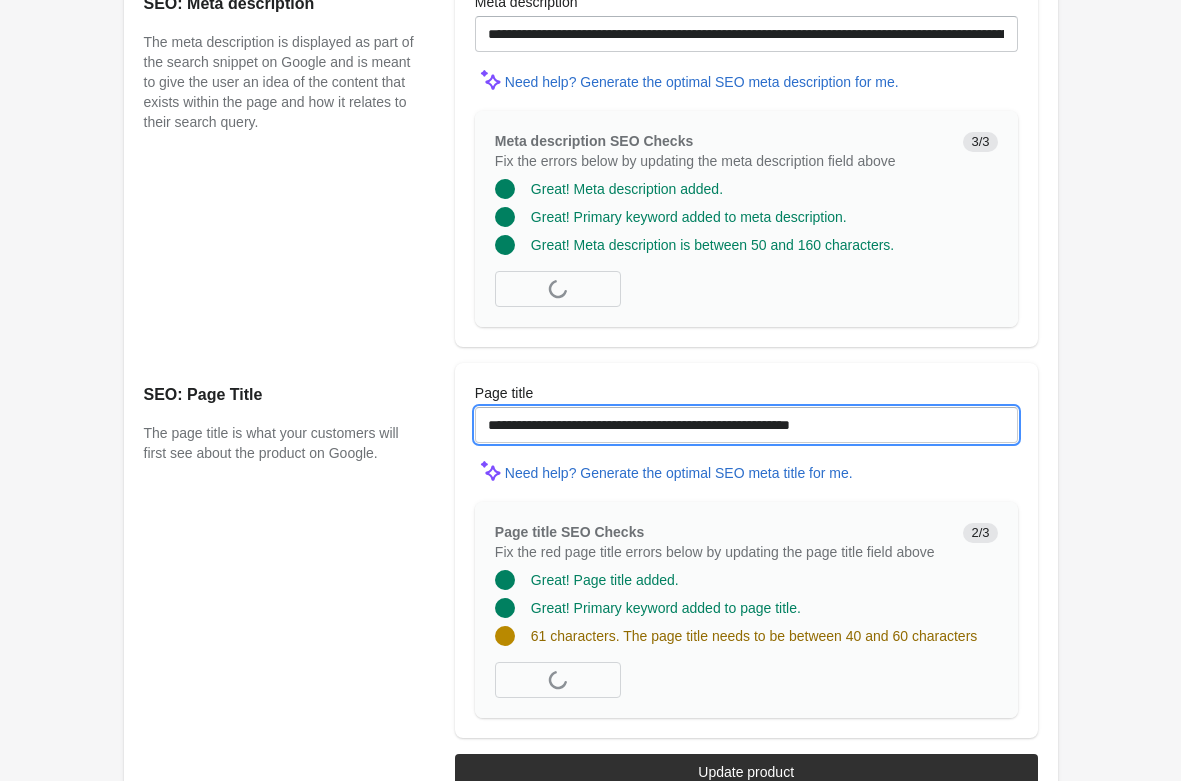 type on "**********" 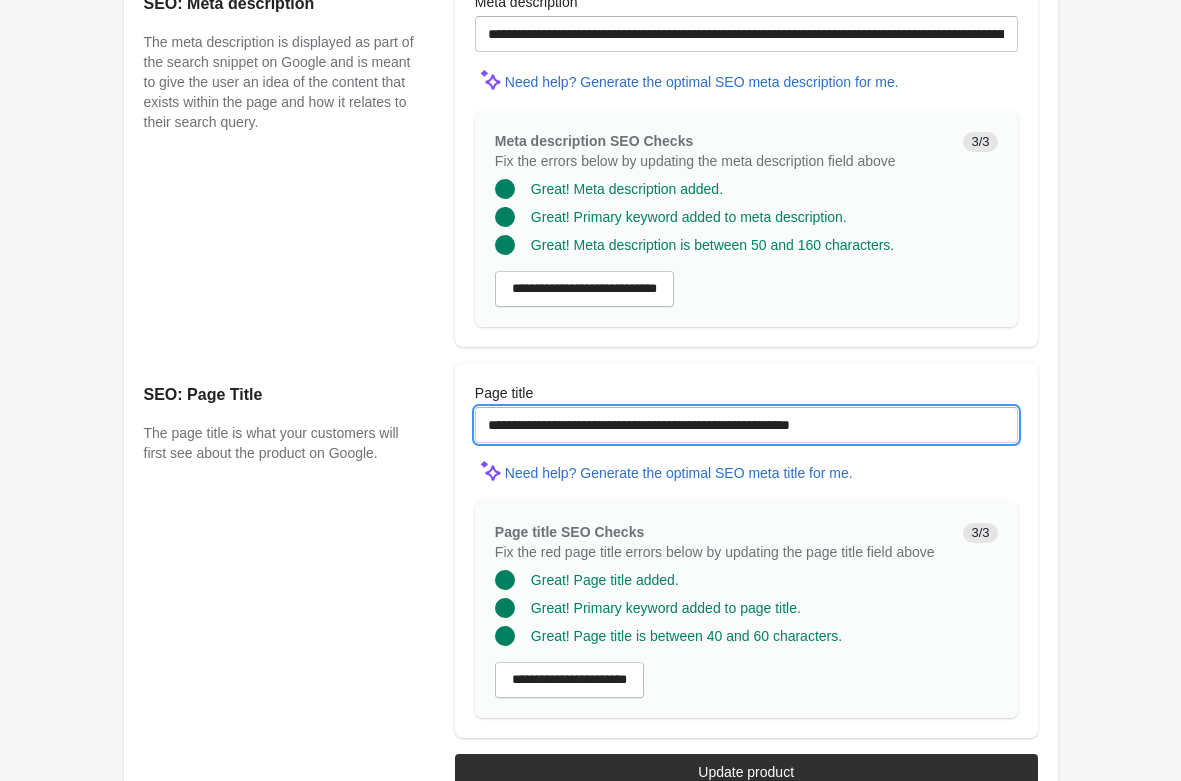 scroll, scrollTop: 1224, scrollLeft: 0, axis: vertical 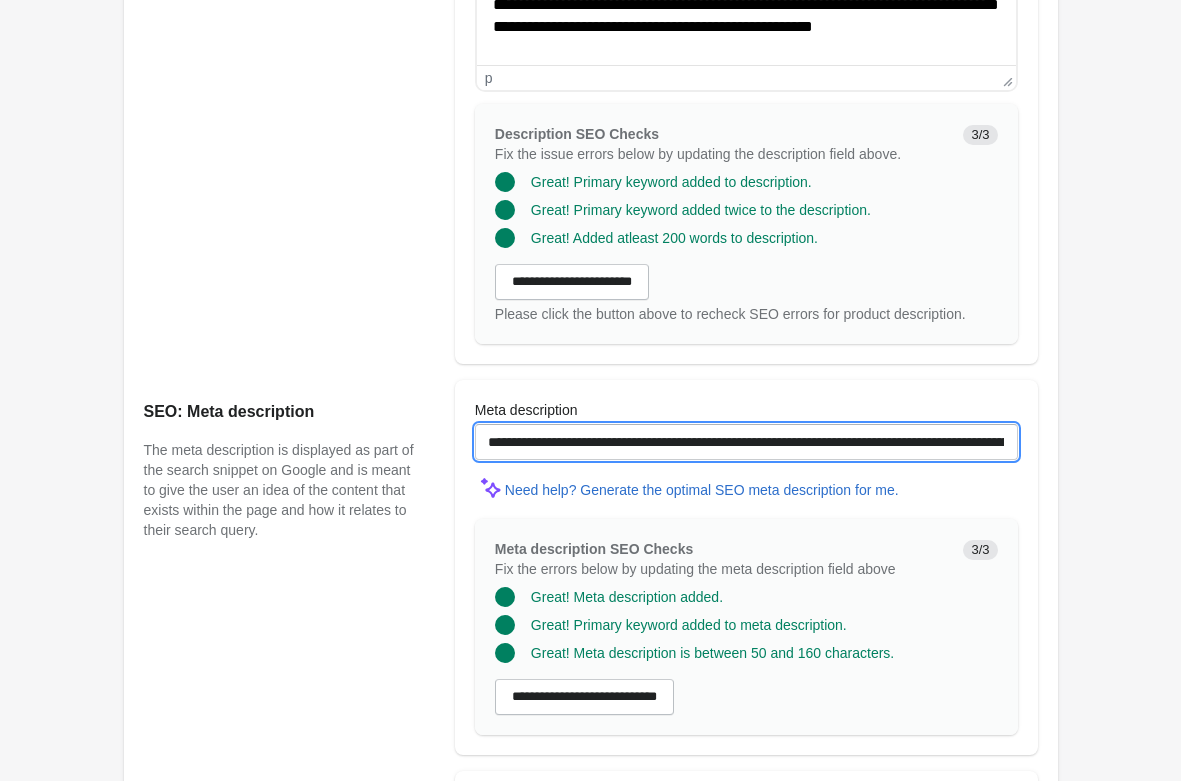 click on "**********" at bounding box center (746, 442) 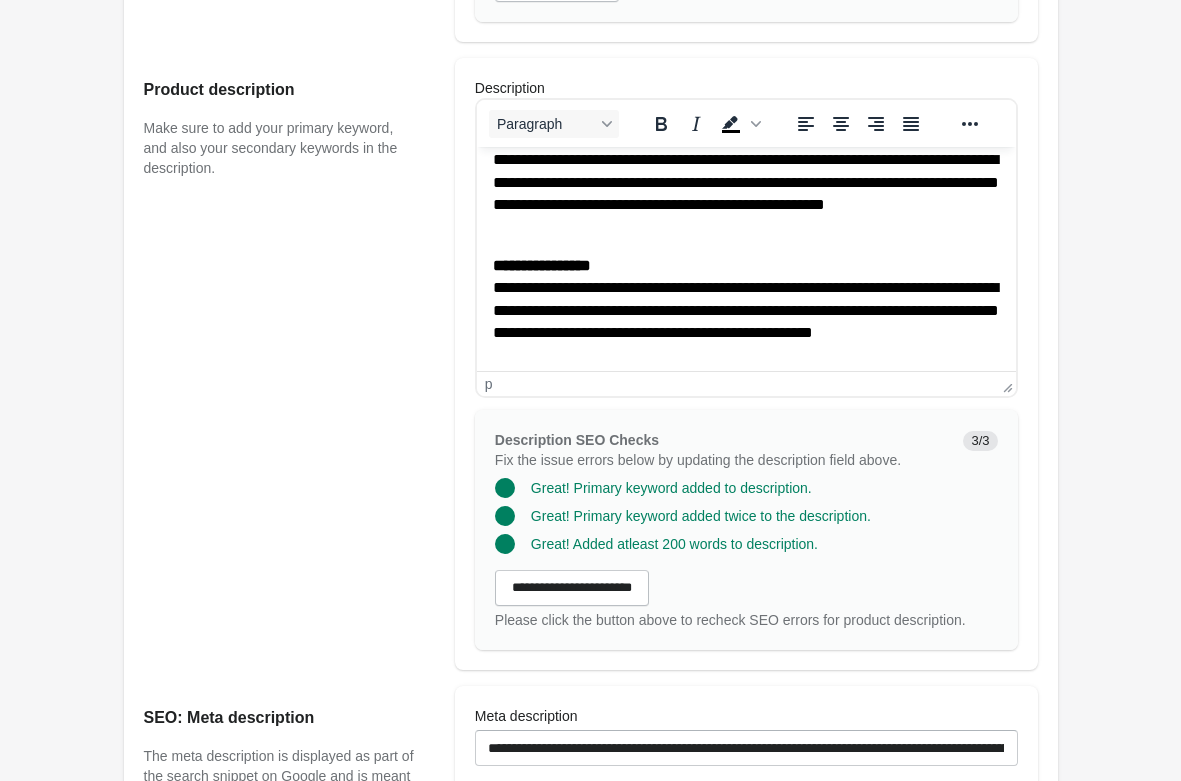 click on "**********" at bounding box center [745, 311] 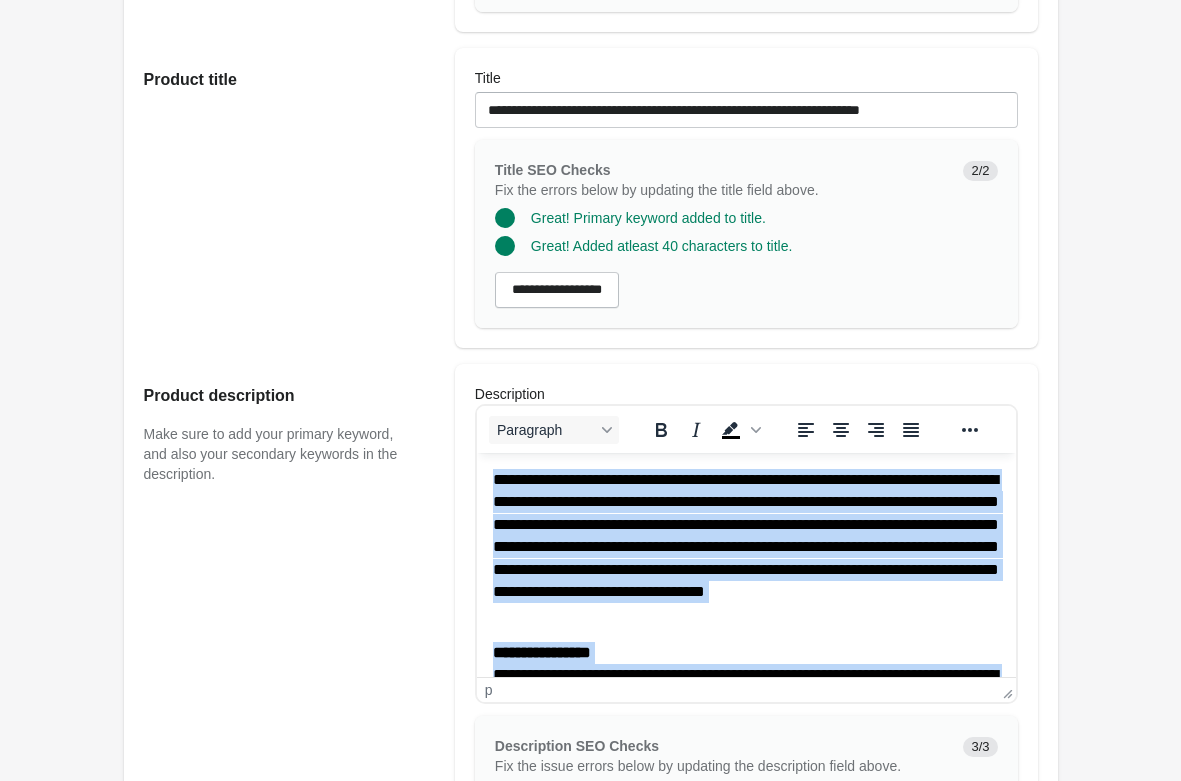 scroll, scrollTop: 306, scrollLeft: 0, axis: vertical 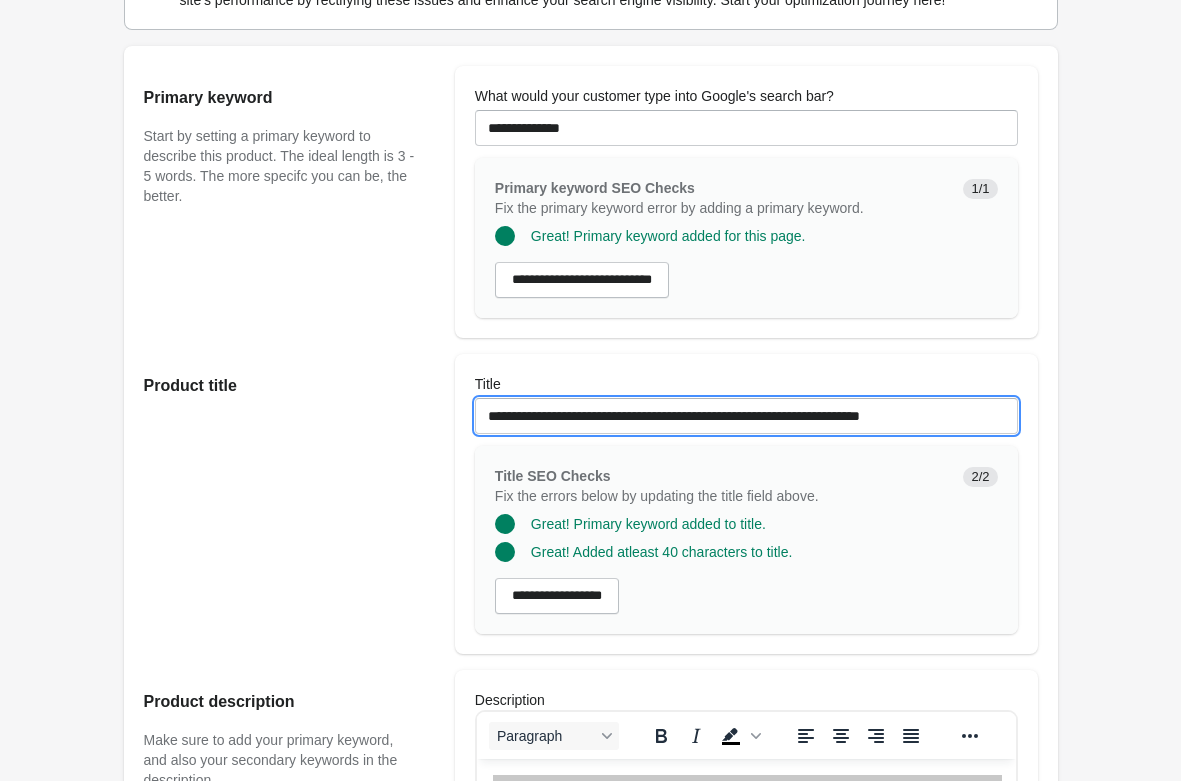 click on "**********" at bounding box center (746, 416) 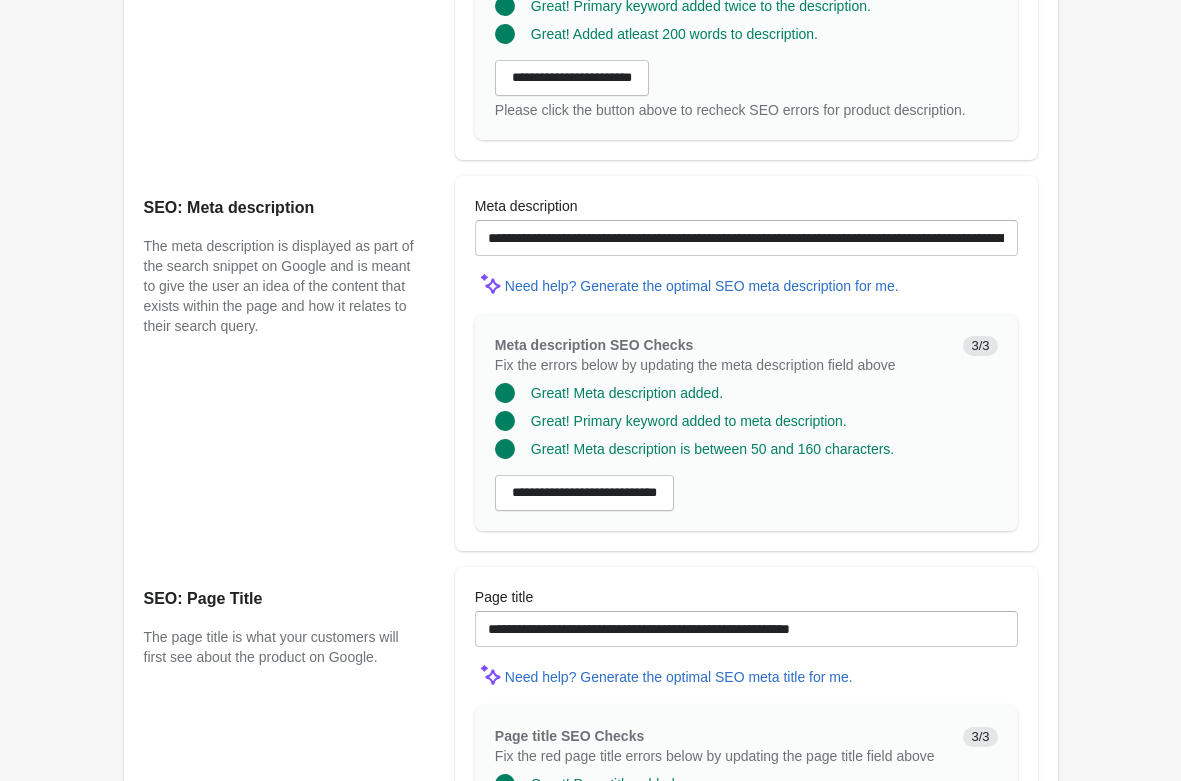 scroll, scrollTop: 1672, scrollLeft: 0, axis: vertical 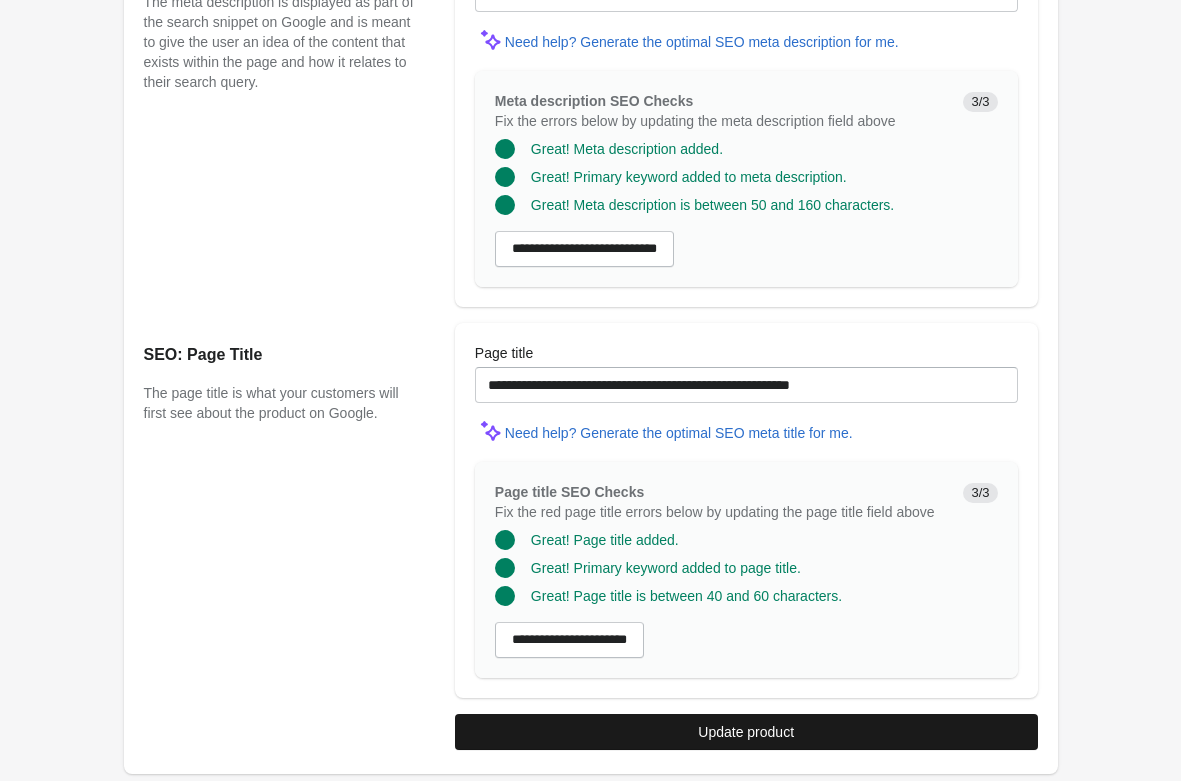 click on "Update product" at bounding box center [746, 732] 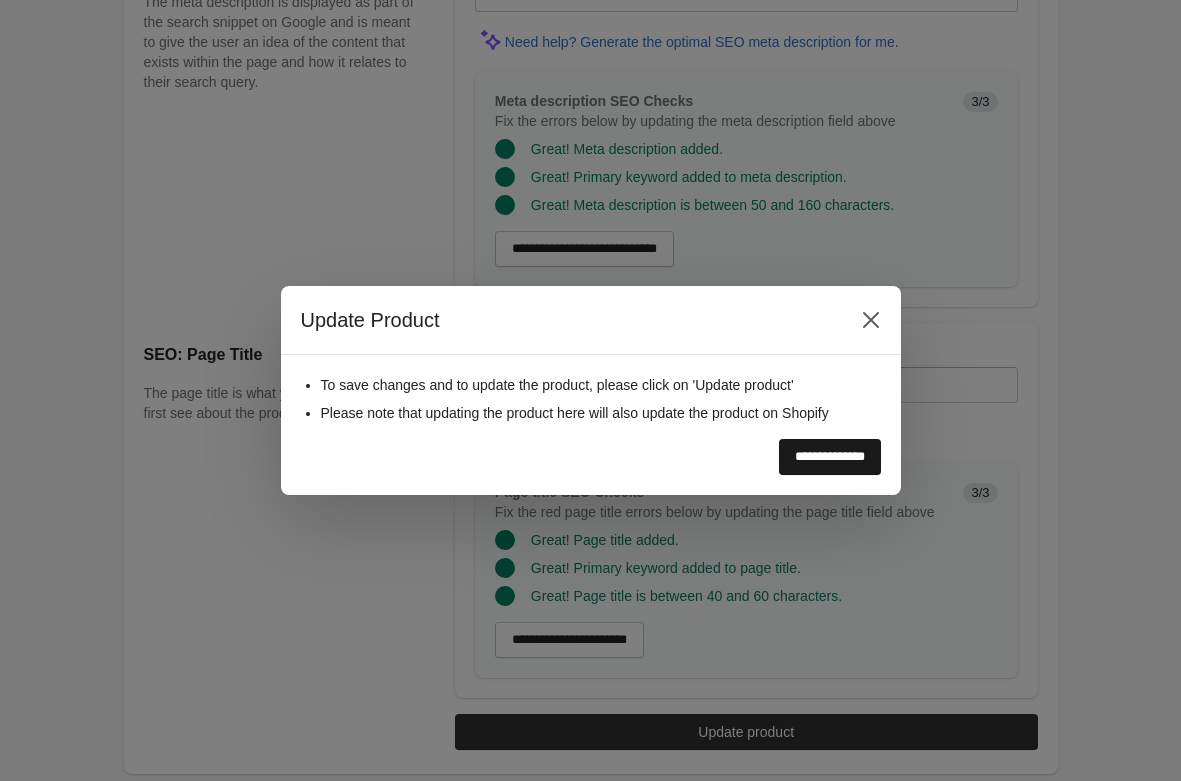 click on "**********" at bounding box center [830, 457] 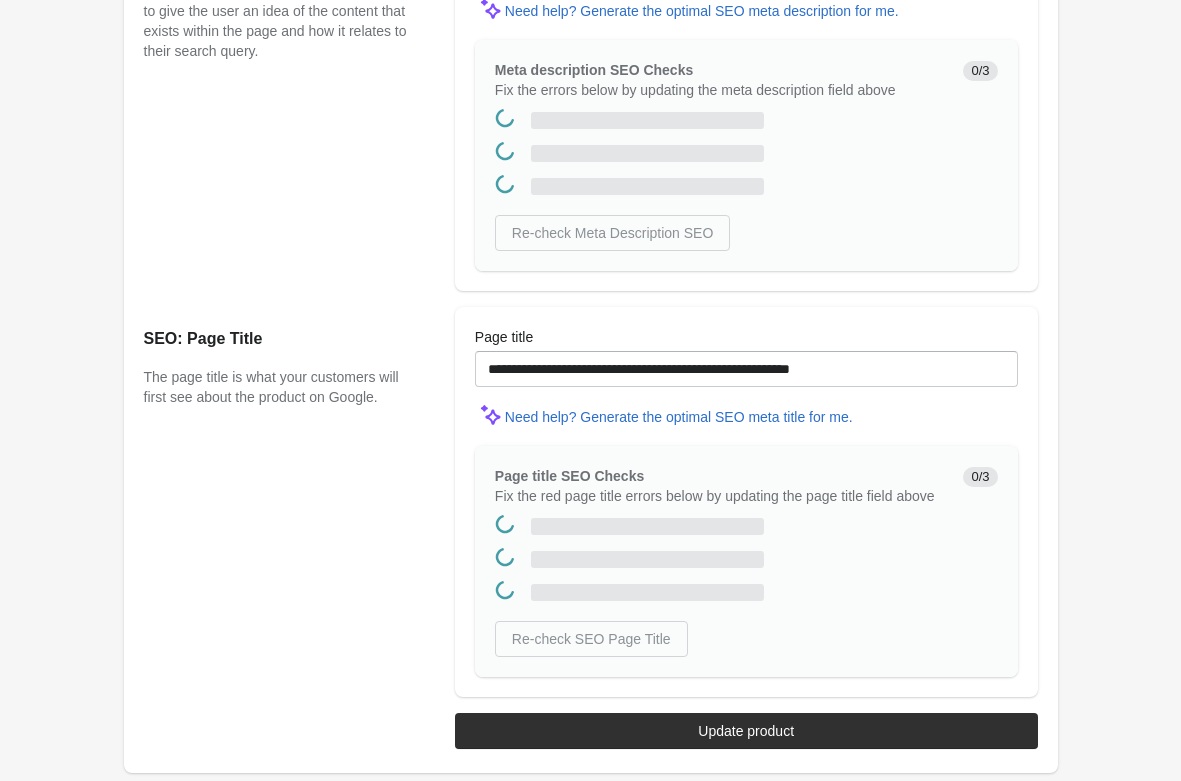 scroll, scrollTop: 0, scrollLeft: 0, axis: both 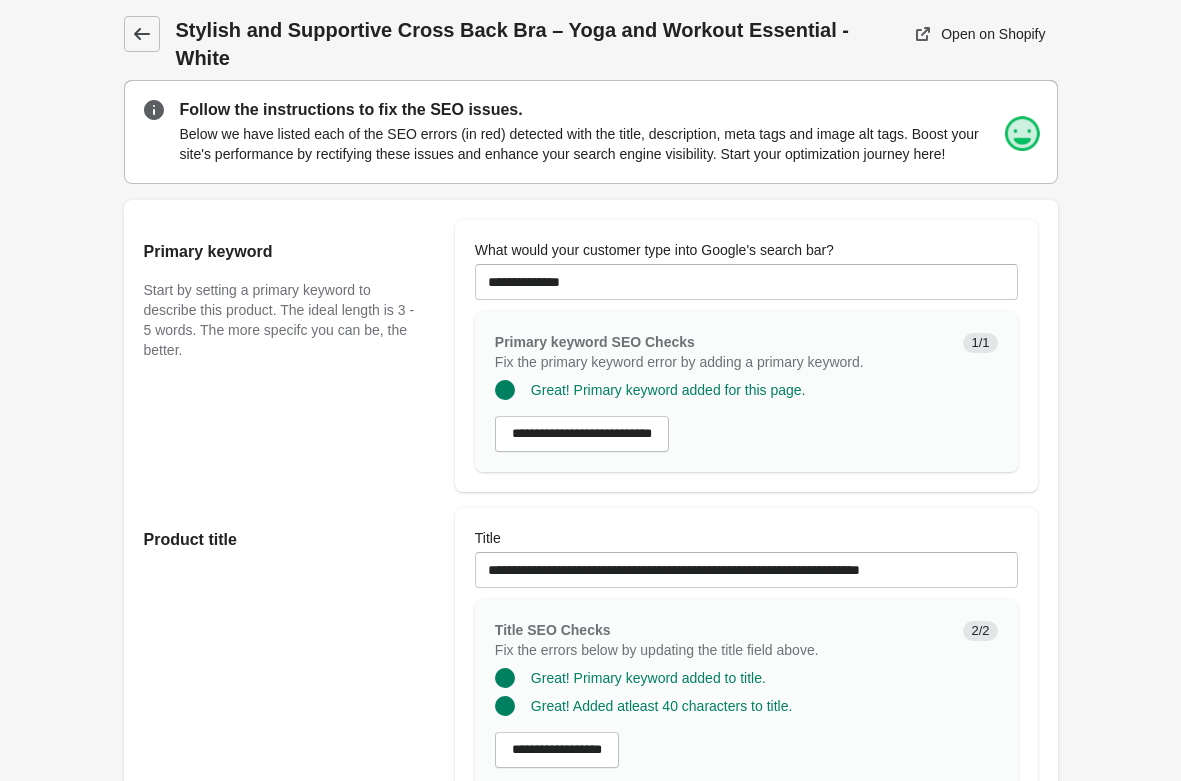 click 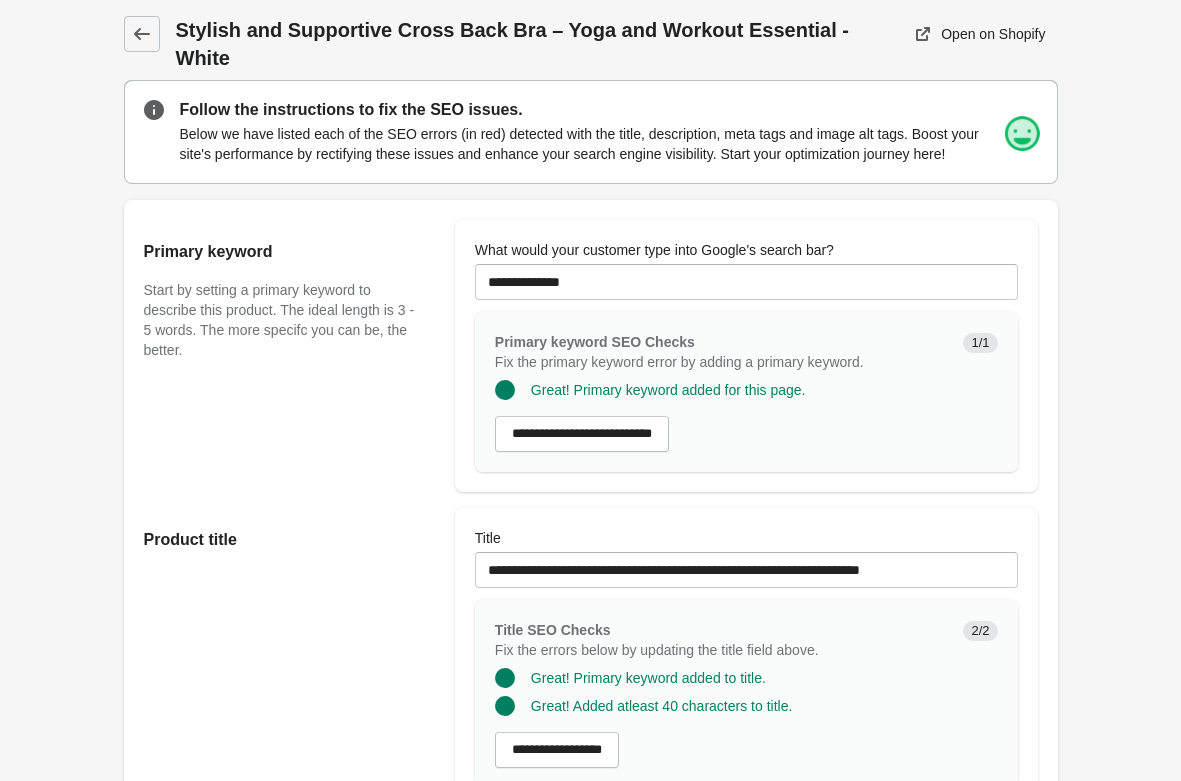 scroll, scrollTop: 0, scrollLeft: 0, axis: both 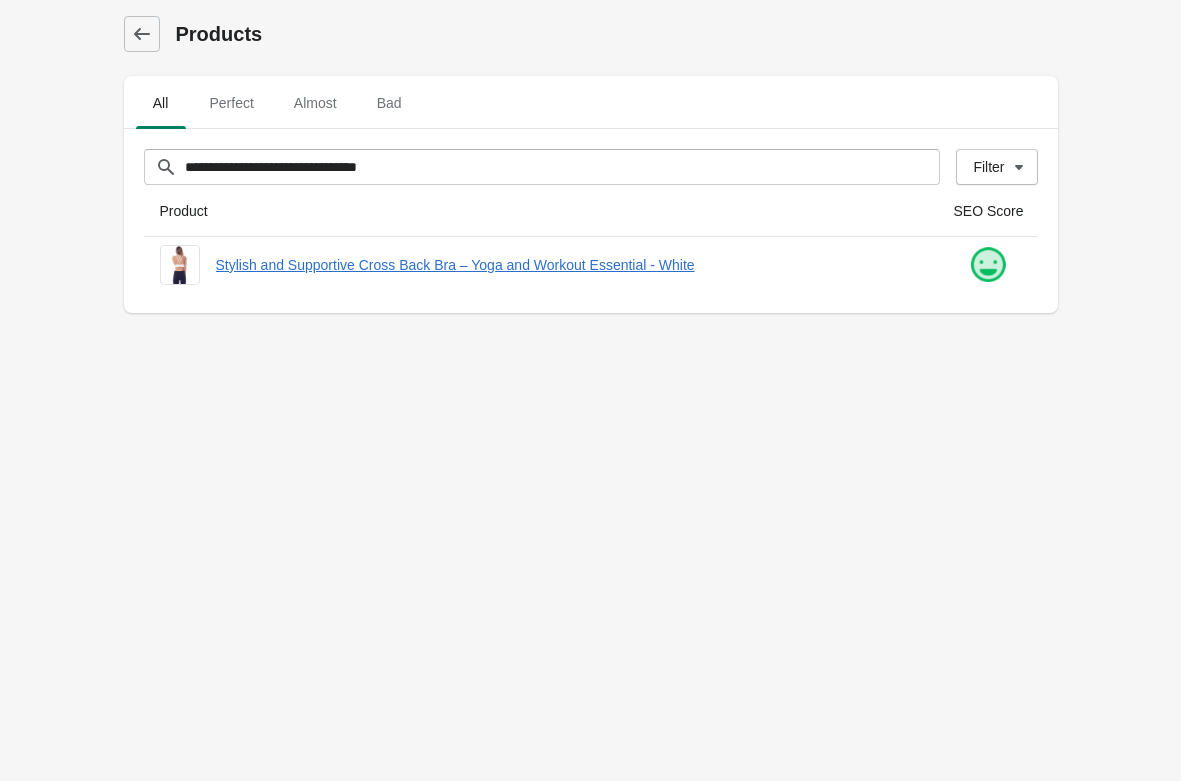 click on "**********" at bounding box center [590, 390] 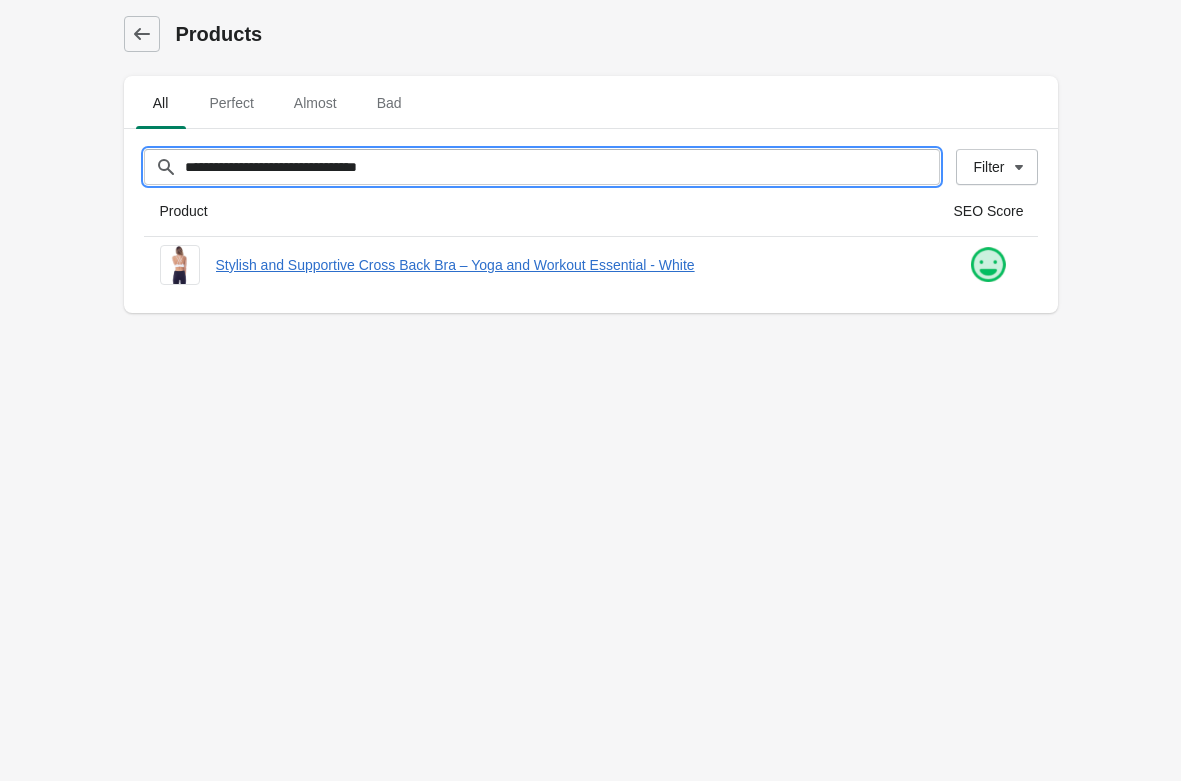 drag, startPoint x: 455, startPoint y: 162, endPoint x: 66, endPoint y: 201, distance: 390.95013 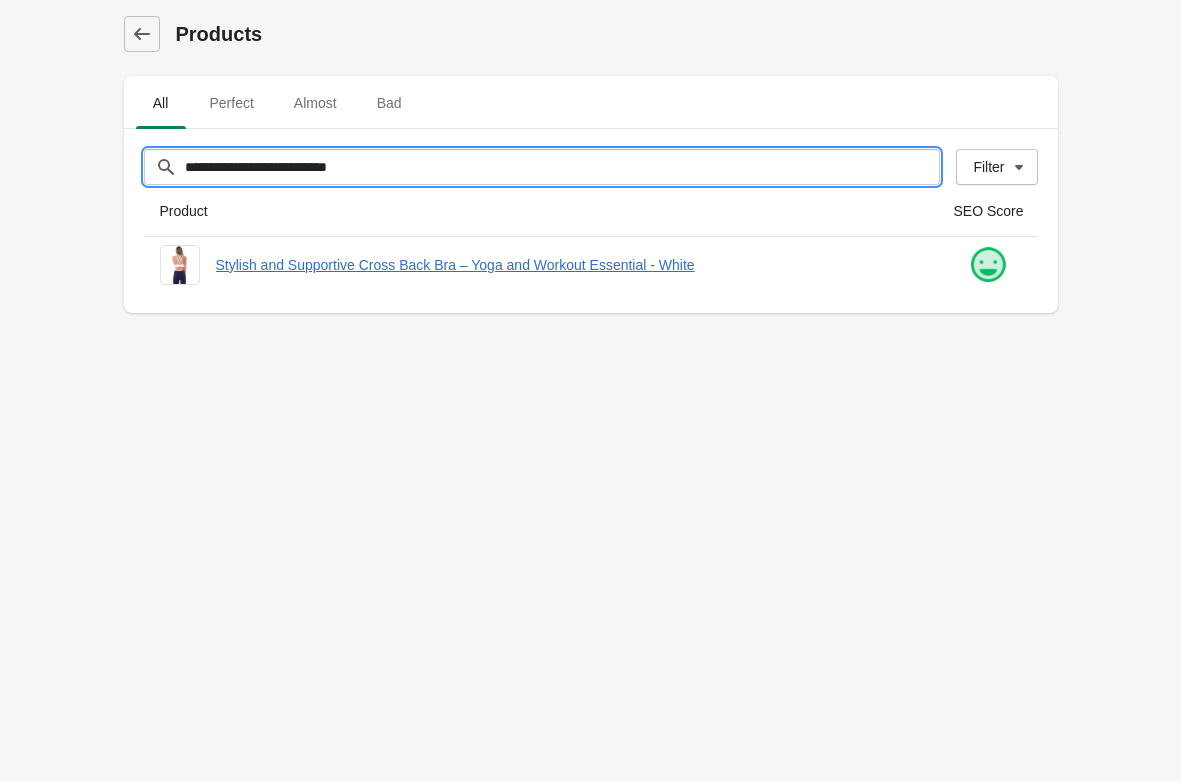 type on "**********" 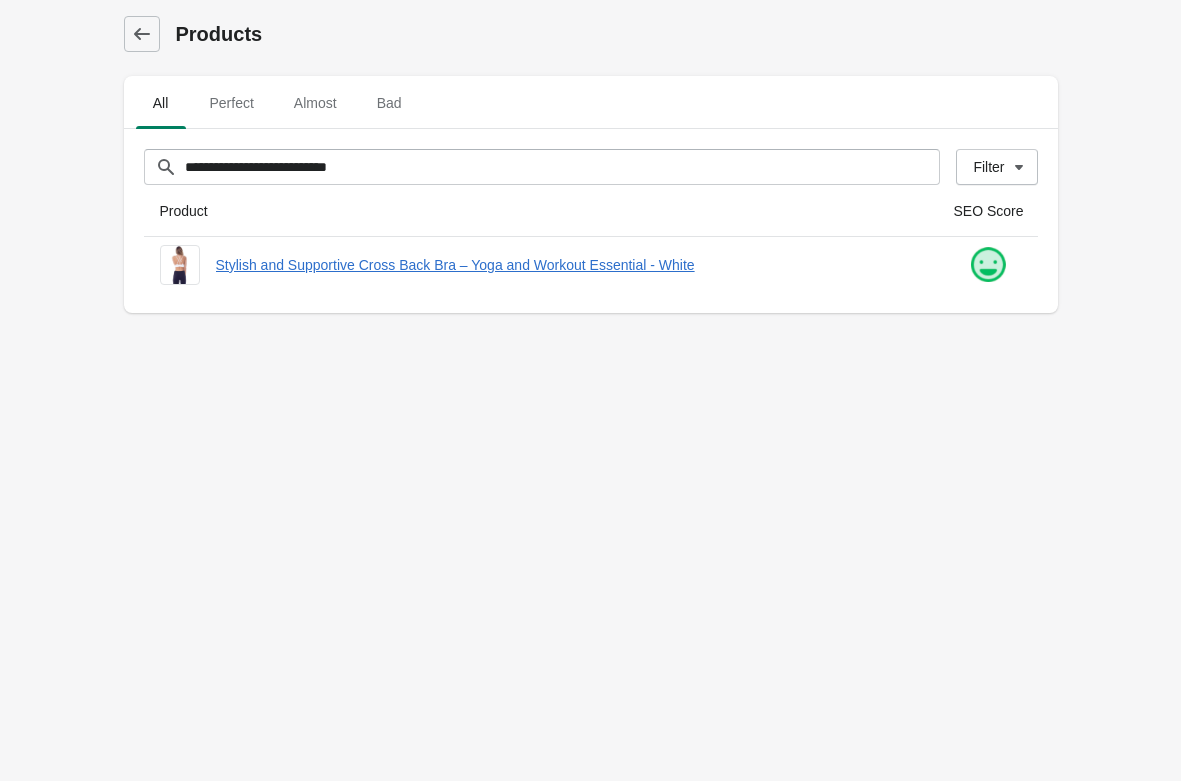 click on "**********" at bounding box center [590, 390] 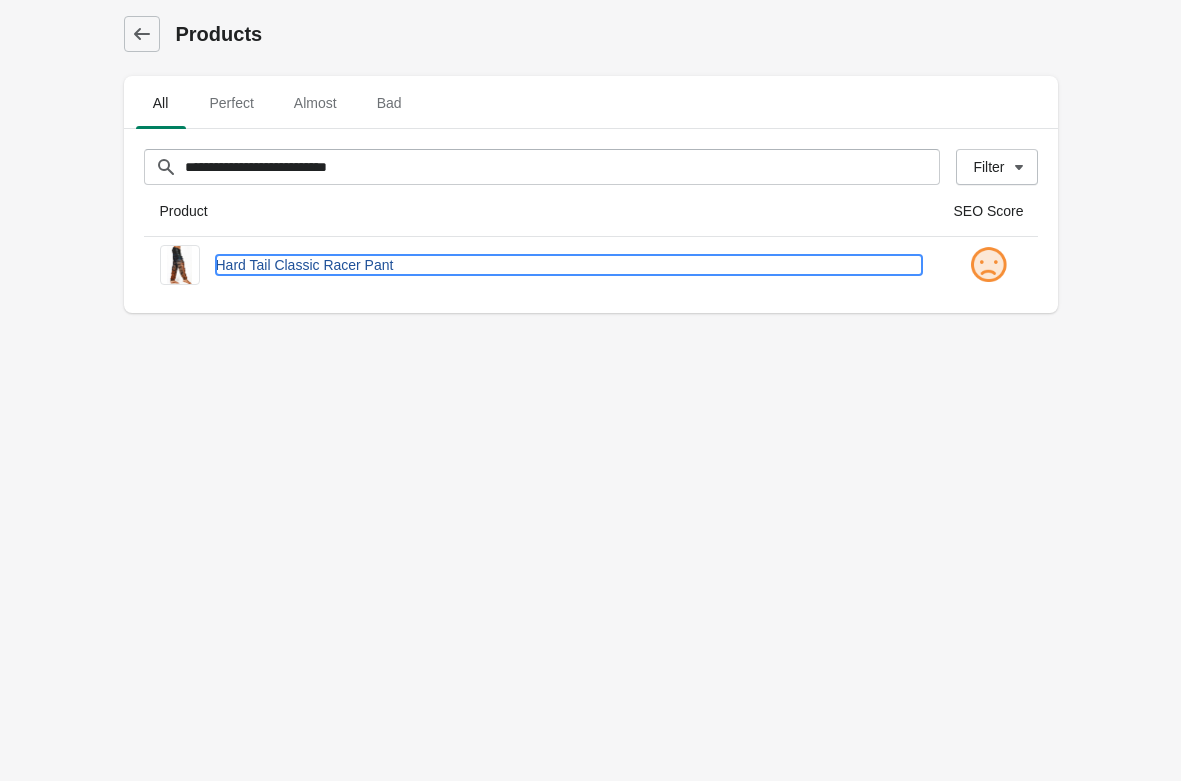 click on "Hard Tail Classic Racer Pant" at bounding box center [569, 265] 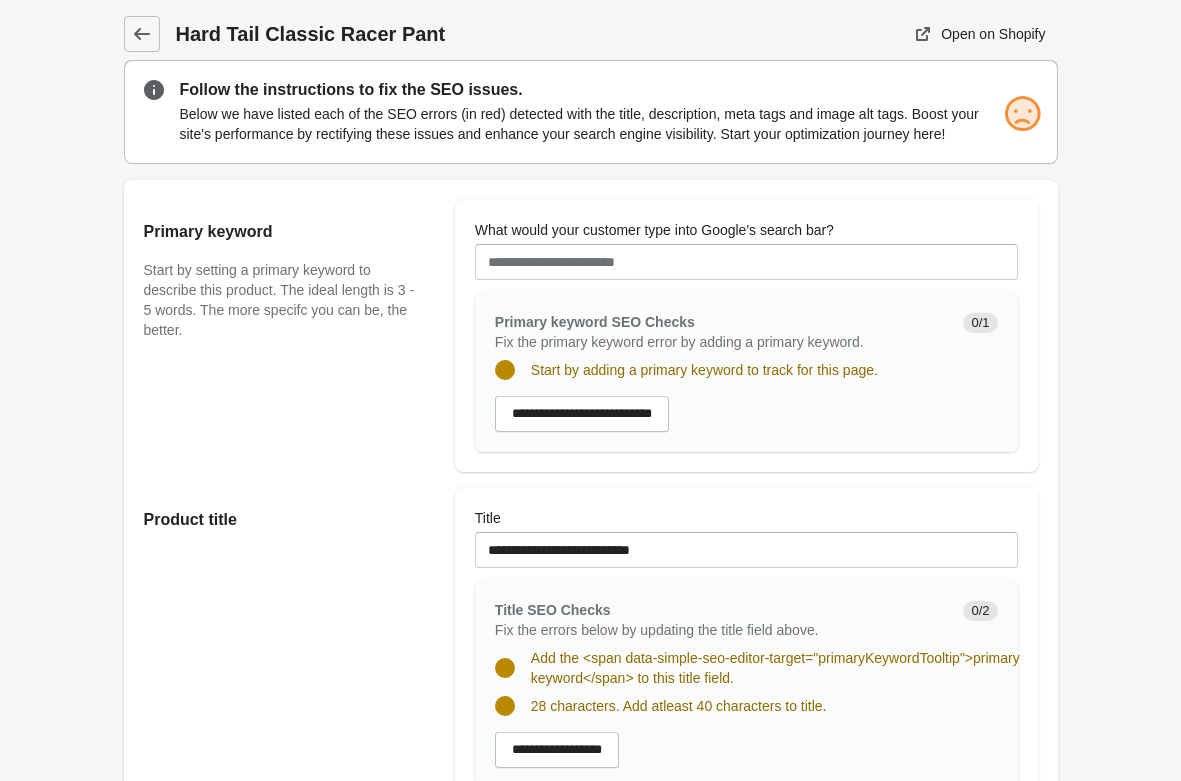 scroll, scrollTop: 0, scrollLeft: 0, axis: both 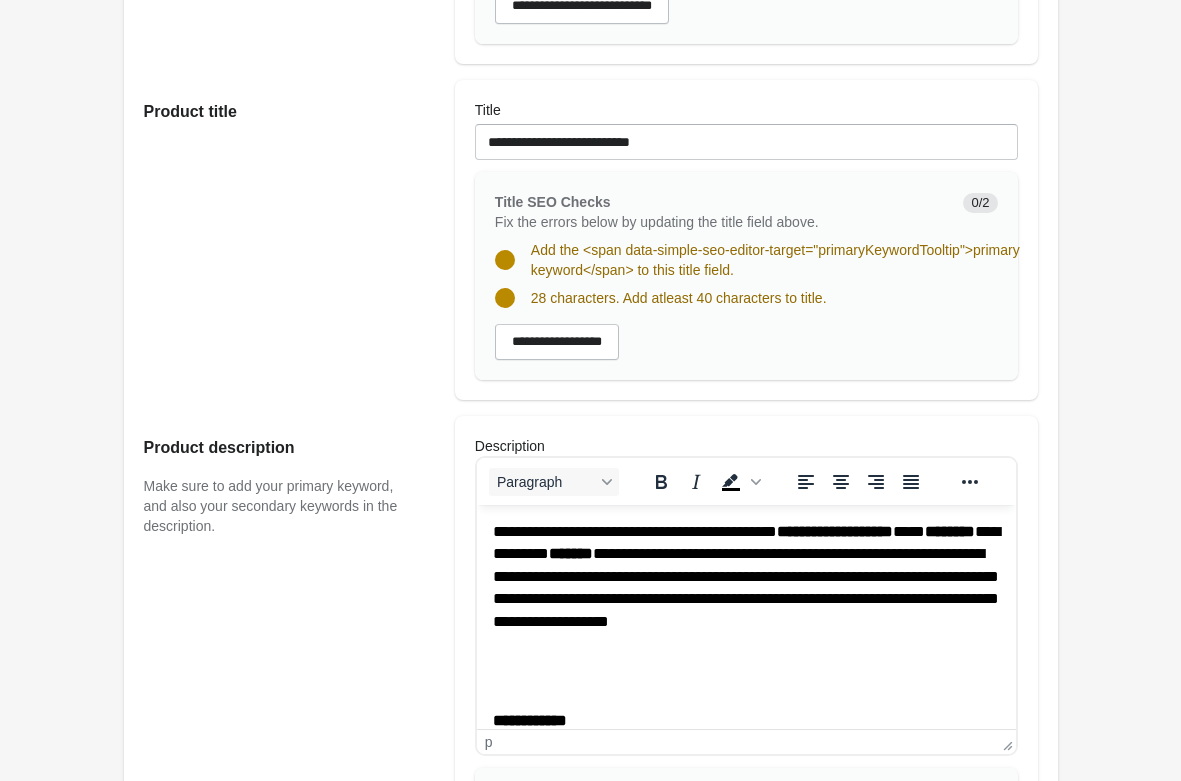 click on "*******" at bounding box center (570, 553) 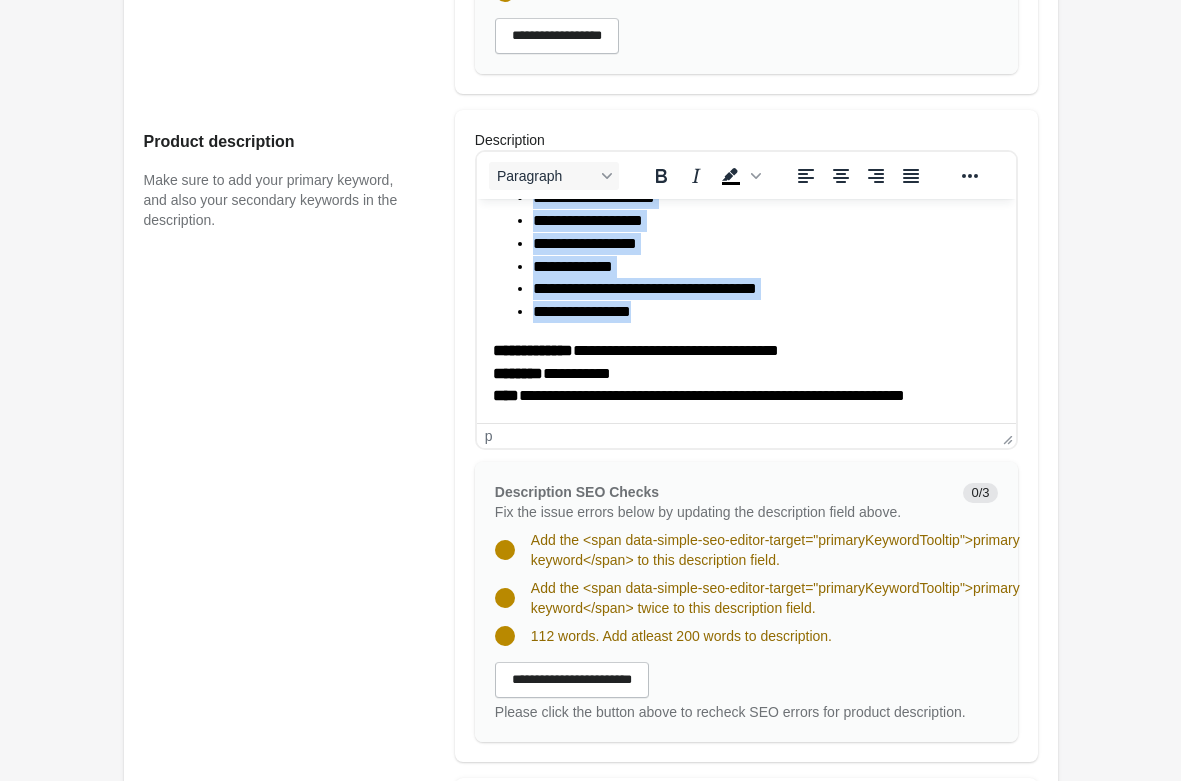 scroll, scrollTop: 1020, scrollLeft: 0, axis: vertical 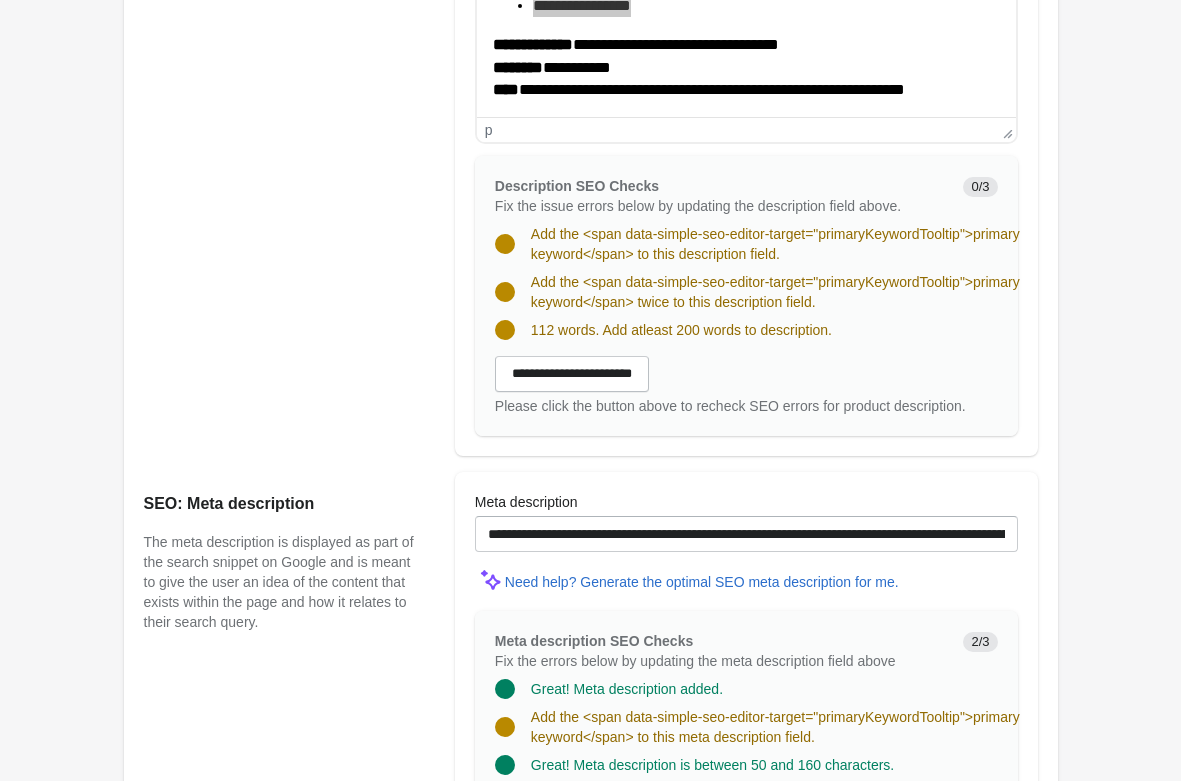 click on "**********" at bounding box center [746, 522] 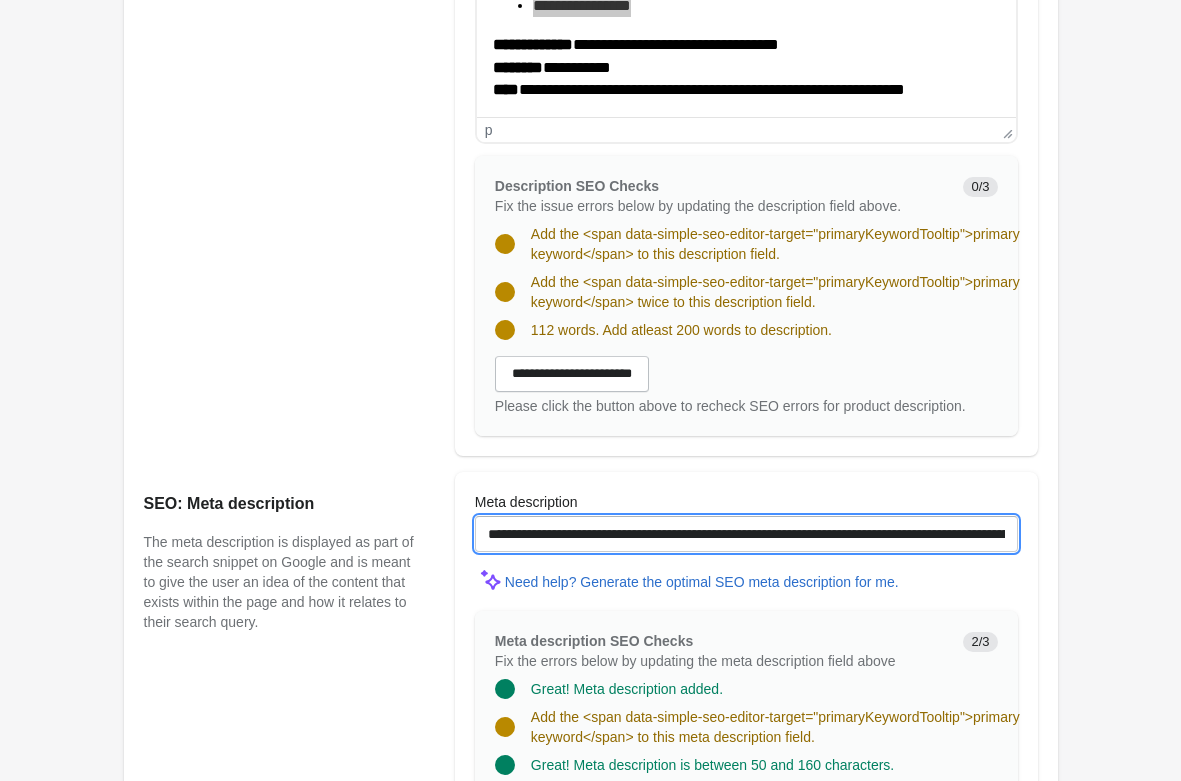click on "**********" at bounding box center (746, 534) 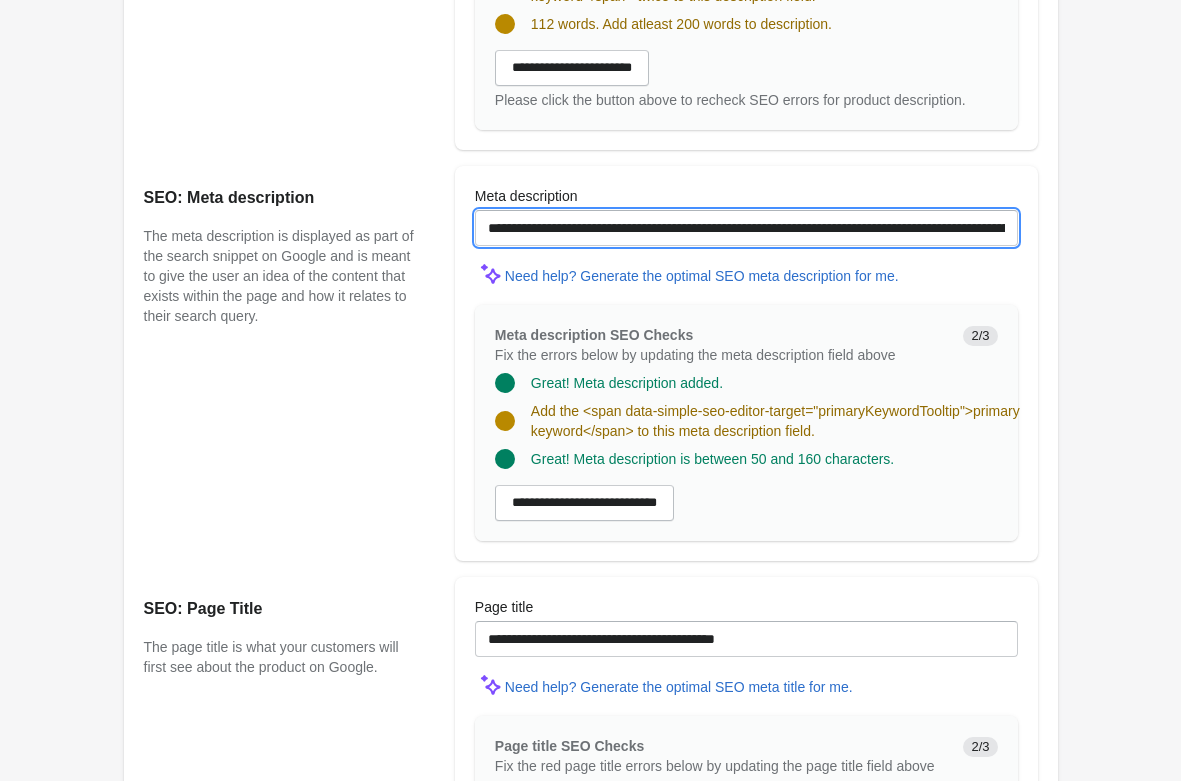 scroll, scrollTop: 1600, scrollLeft: 0, axis: vertical 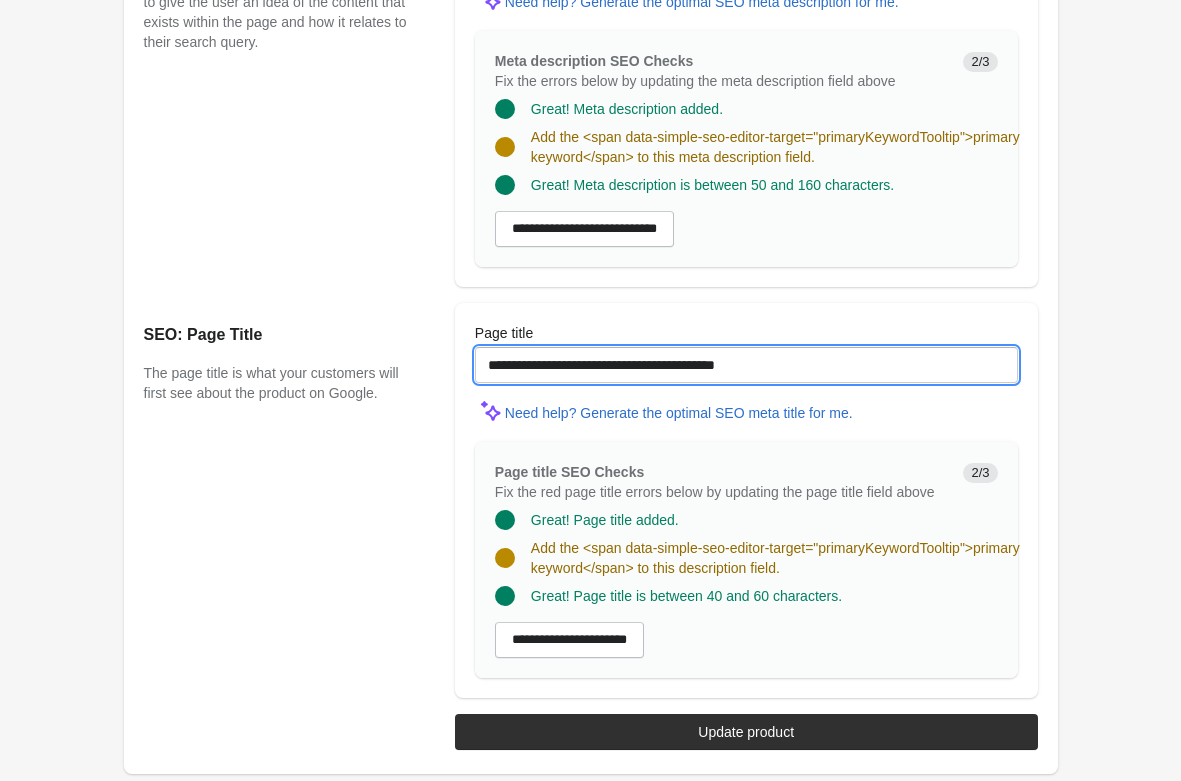 click on "**********" at bounding box center [746, 365] 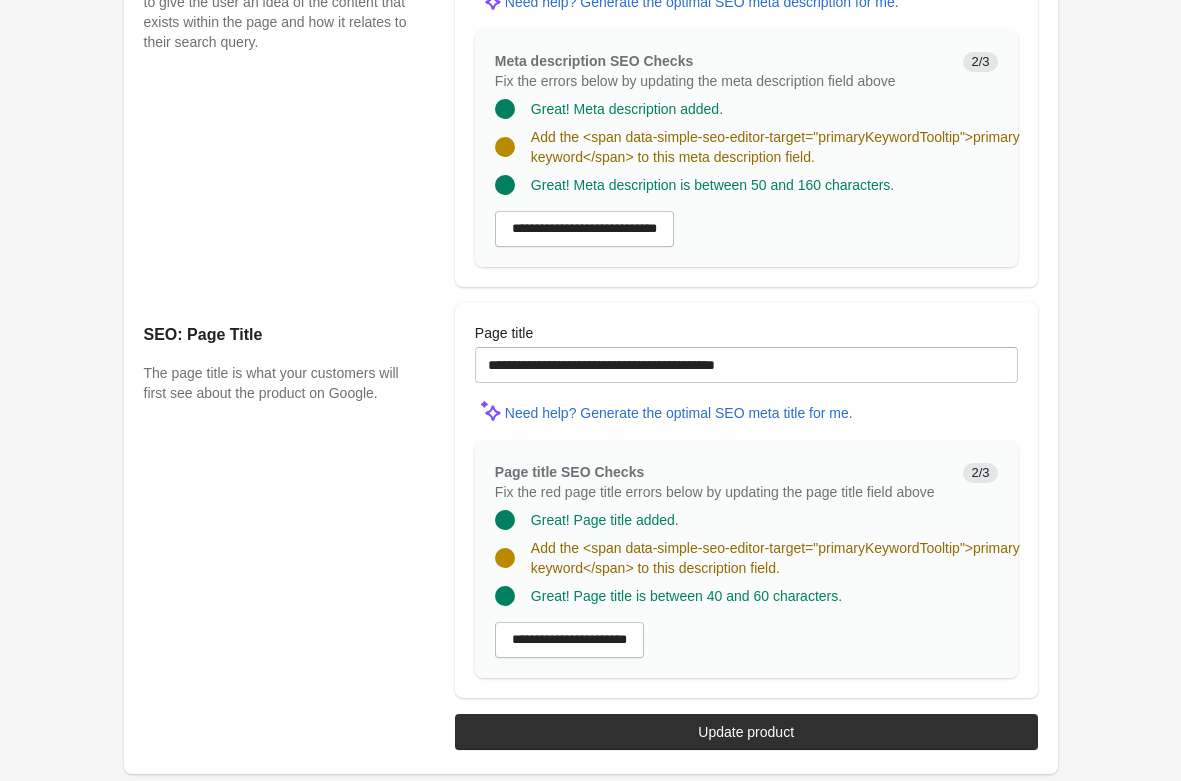 scroll, scrollTop: 324, scrollLeft: 0, axis: vertical 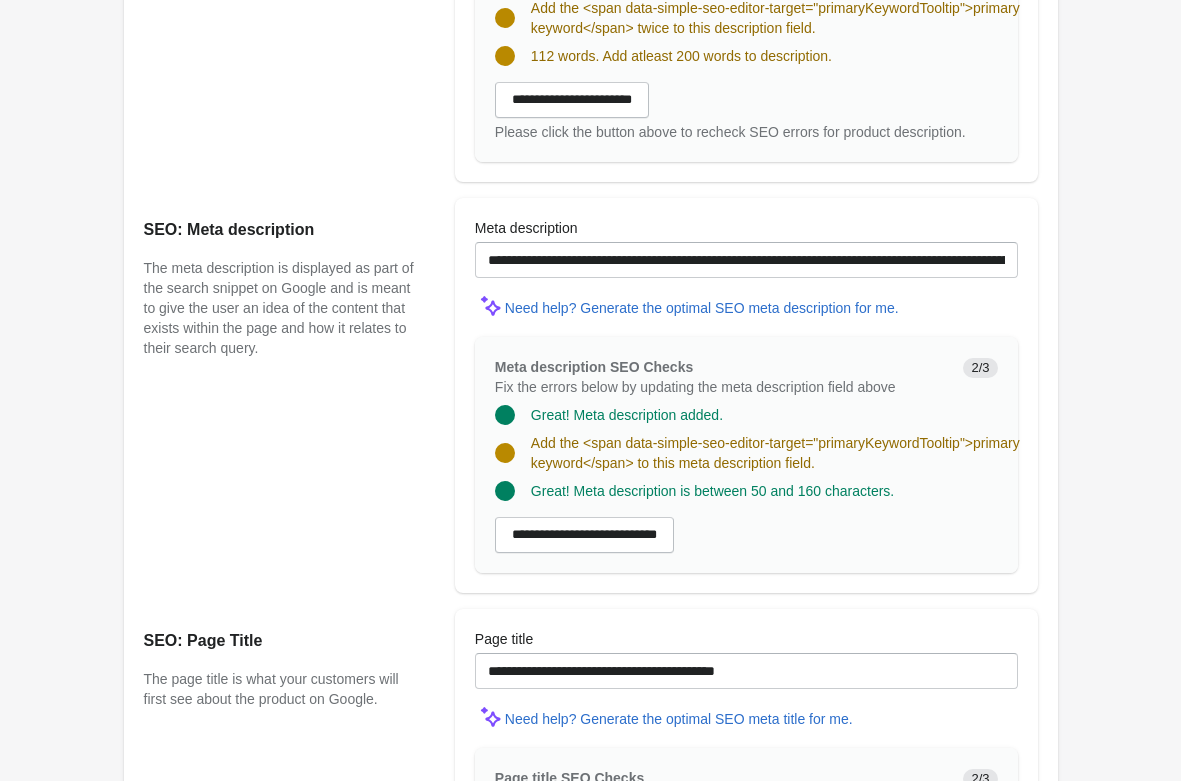 click on "Hard Tail Classic Racer Pant
Open on Shopify
Open on Shopify" at bounding box center [591, -103] 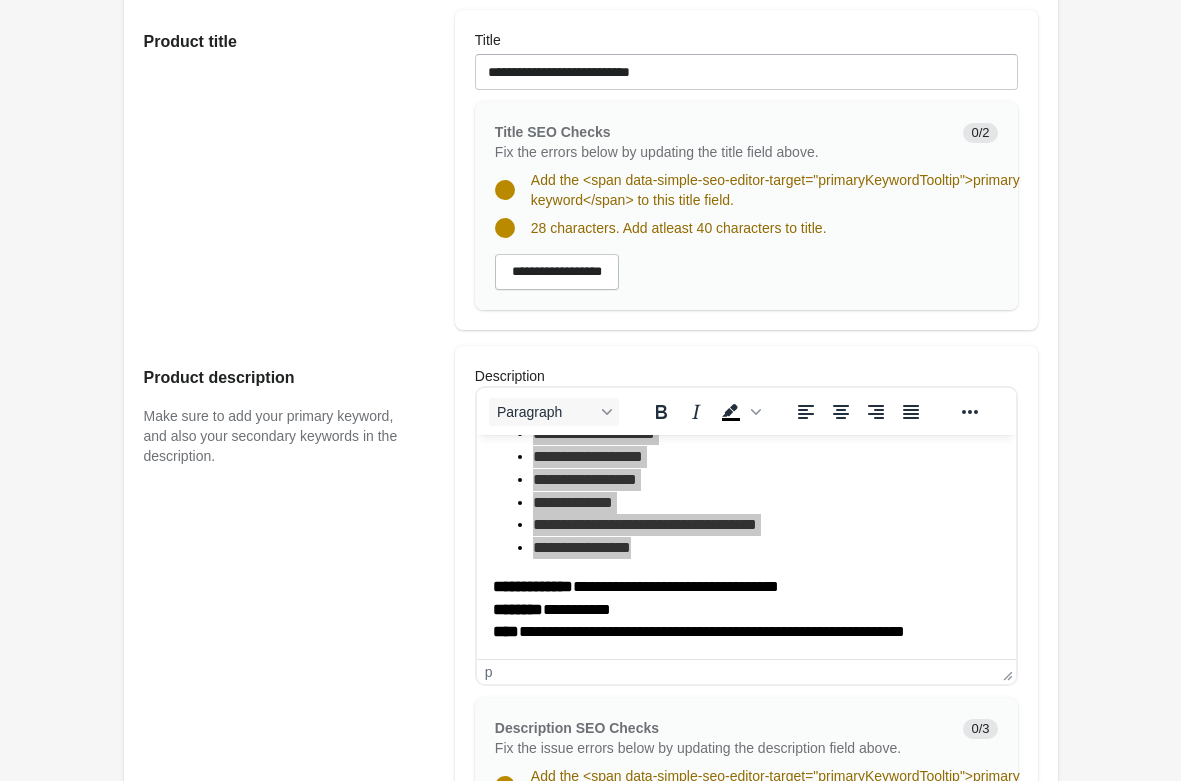 scroll, scrollTop: 70, scrollLeft: 0, axis: vertical 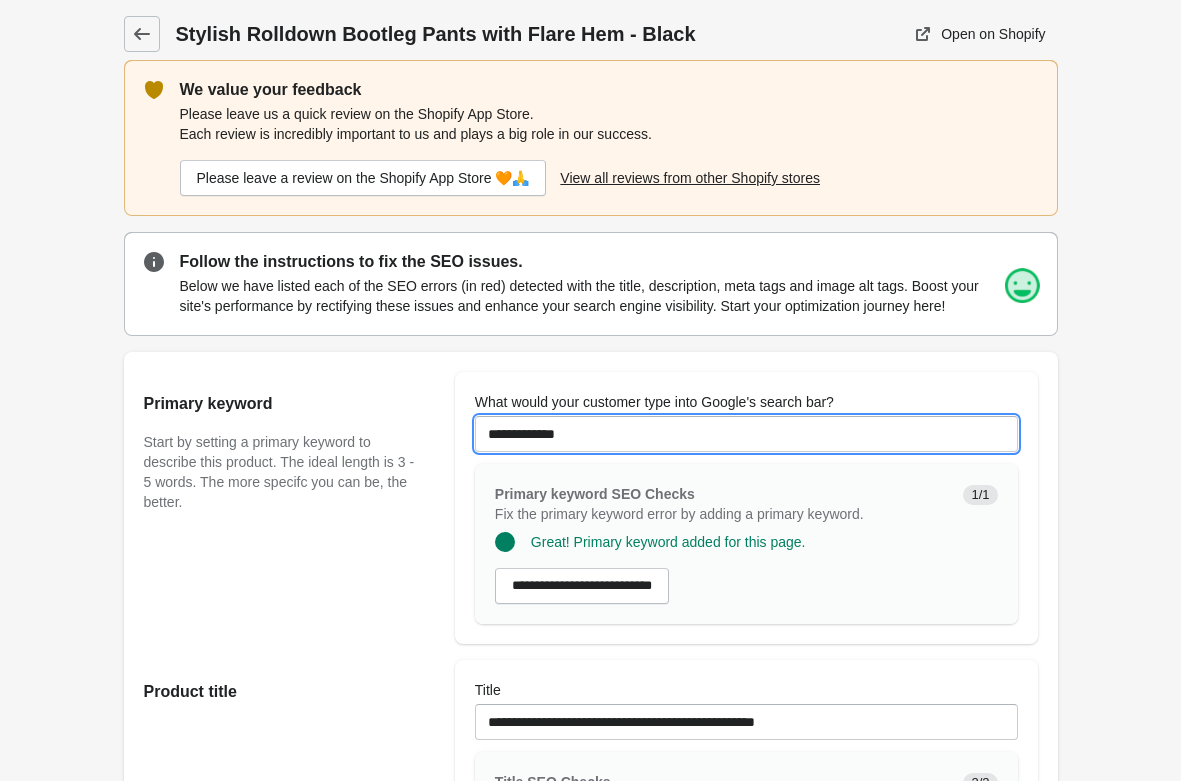 drag, startPoint x: 589, startPoint y: 441, endPoint x: 490, endPoint y: 458, distance: 100.44899 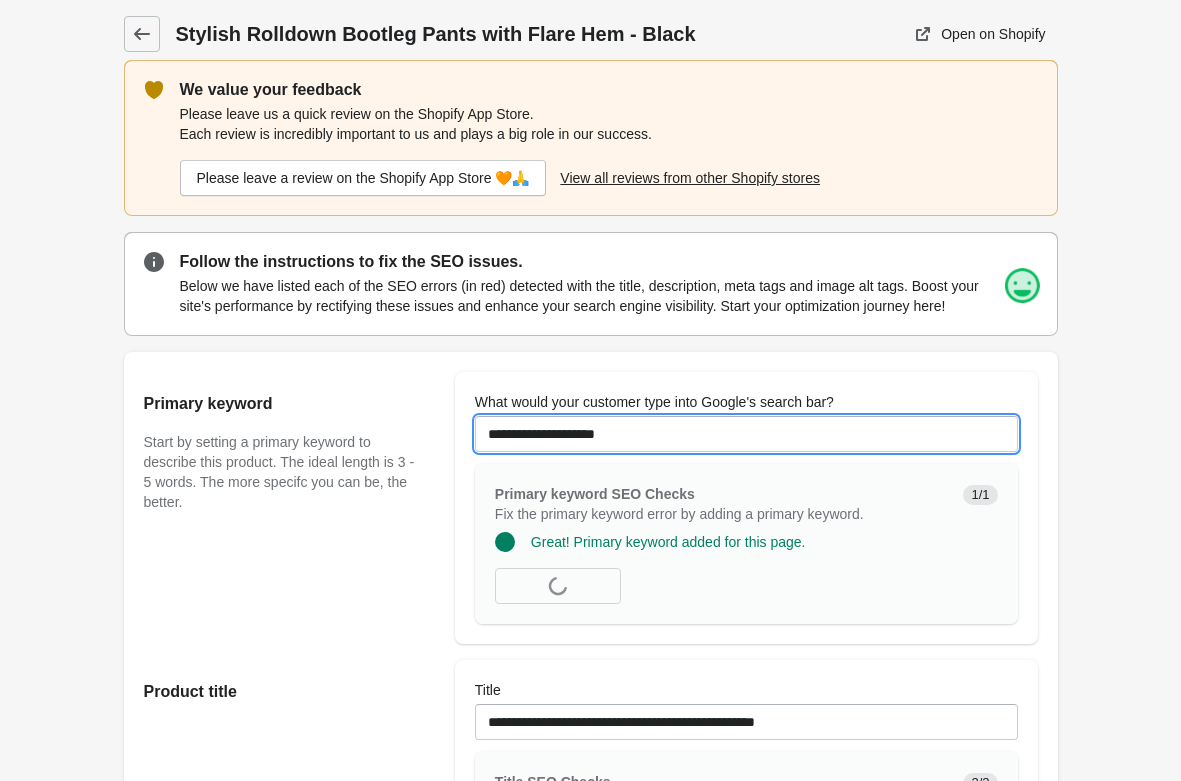 click on "**********" at bounding box center [746, 434] 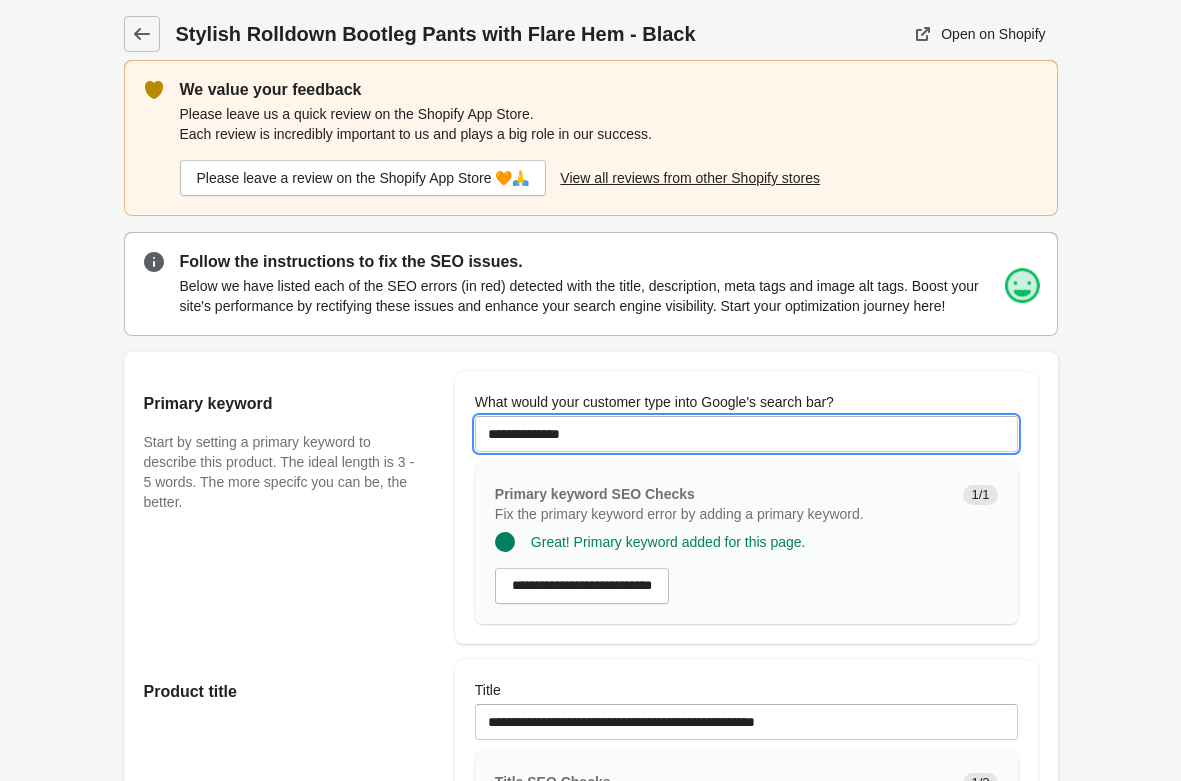 drag, startPoint x: 594, startPoint y: 430, endPoint x: 487, endPoint y: 462, distance: 111.68259 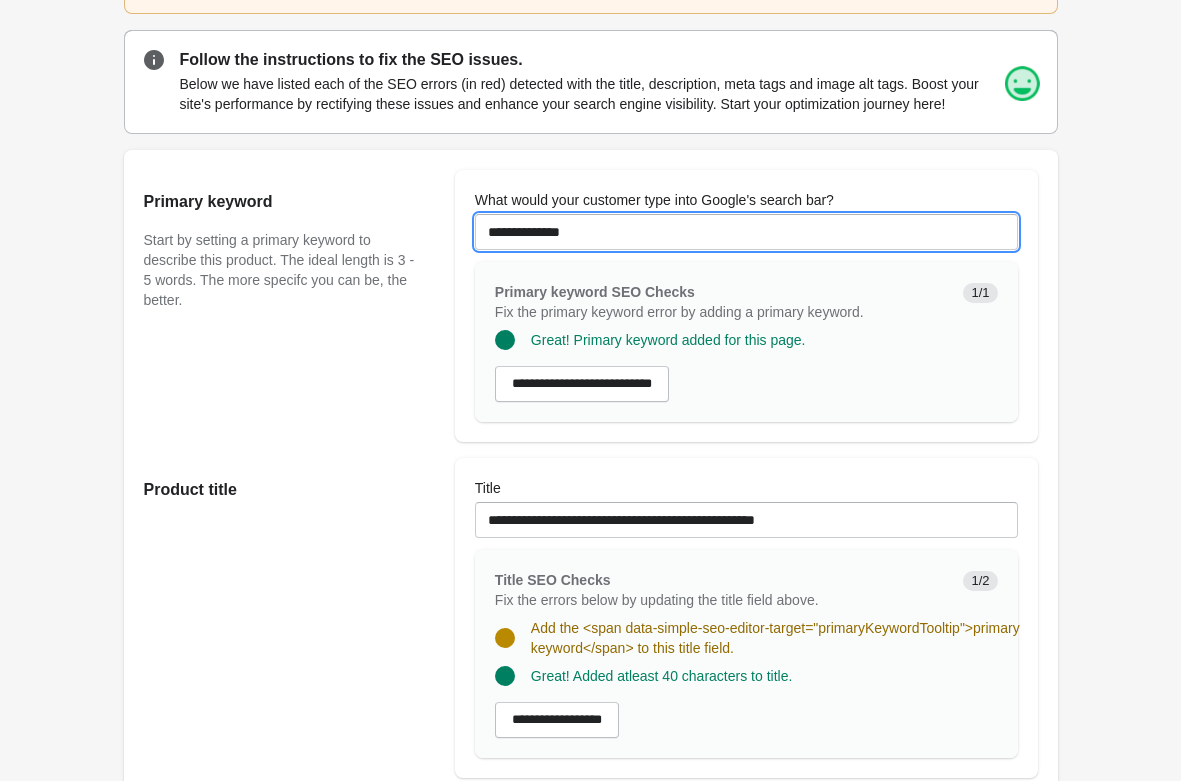 scroll, scrollTop: 204, scrollLeft: 0, axis: vertical 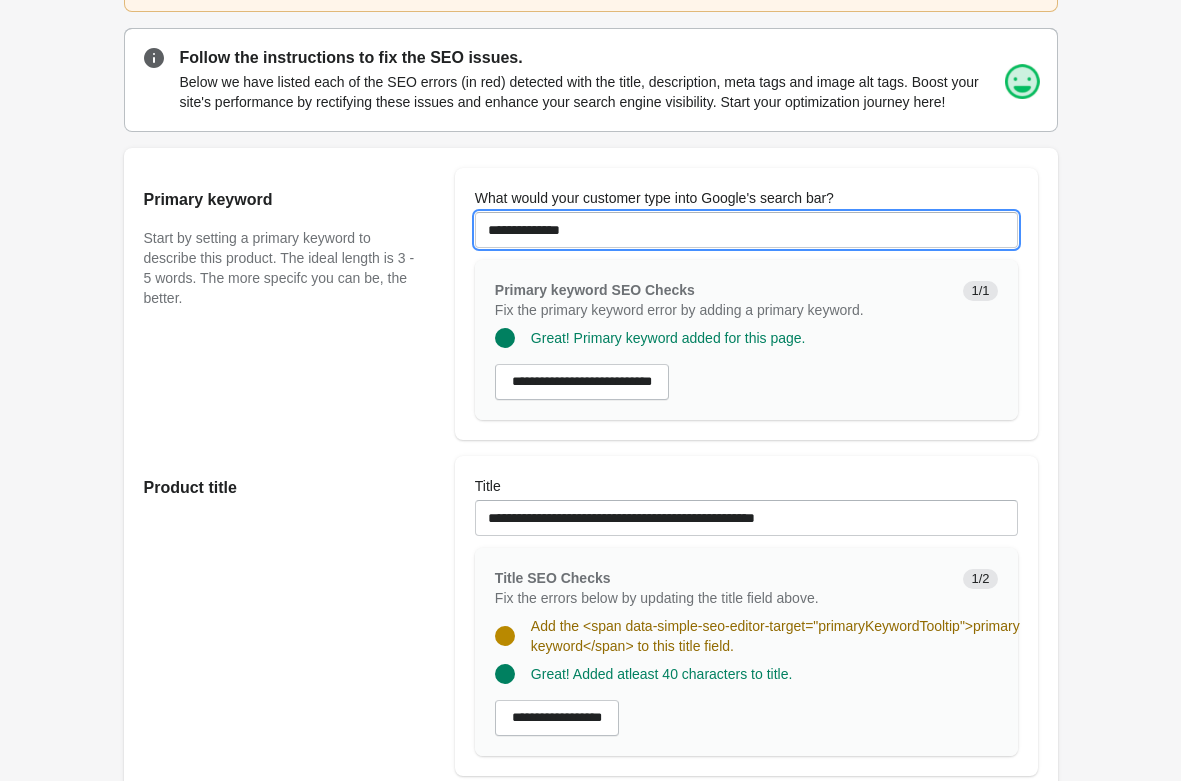 type on "**********" 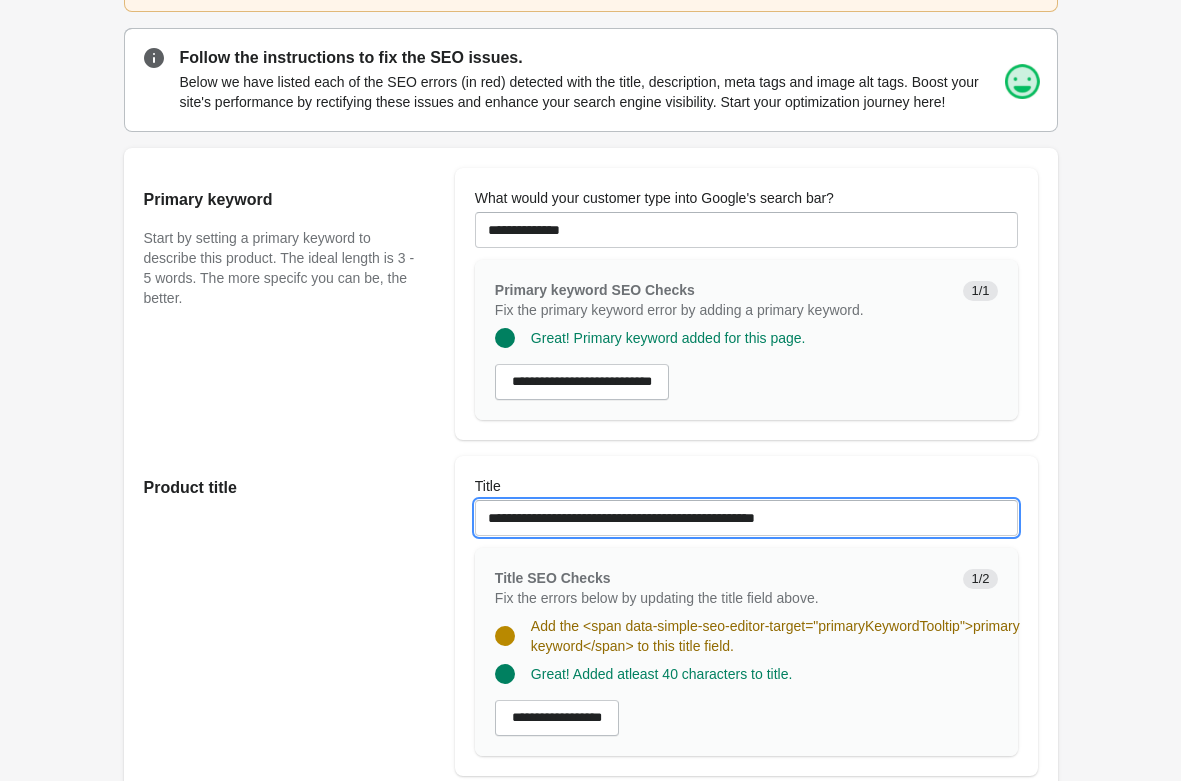 click on "**********" at bounding box center (746, 518) 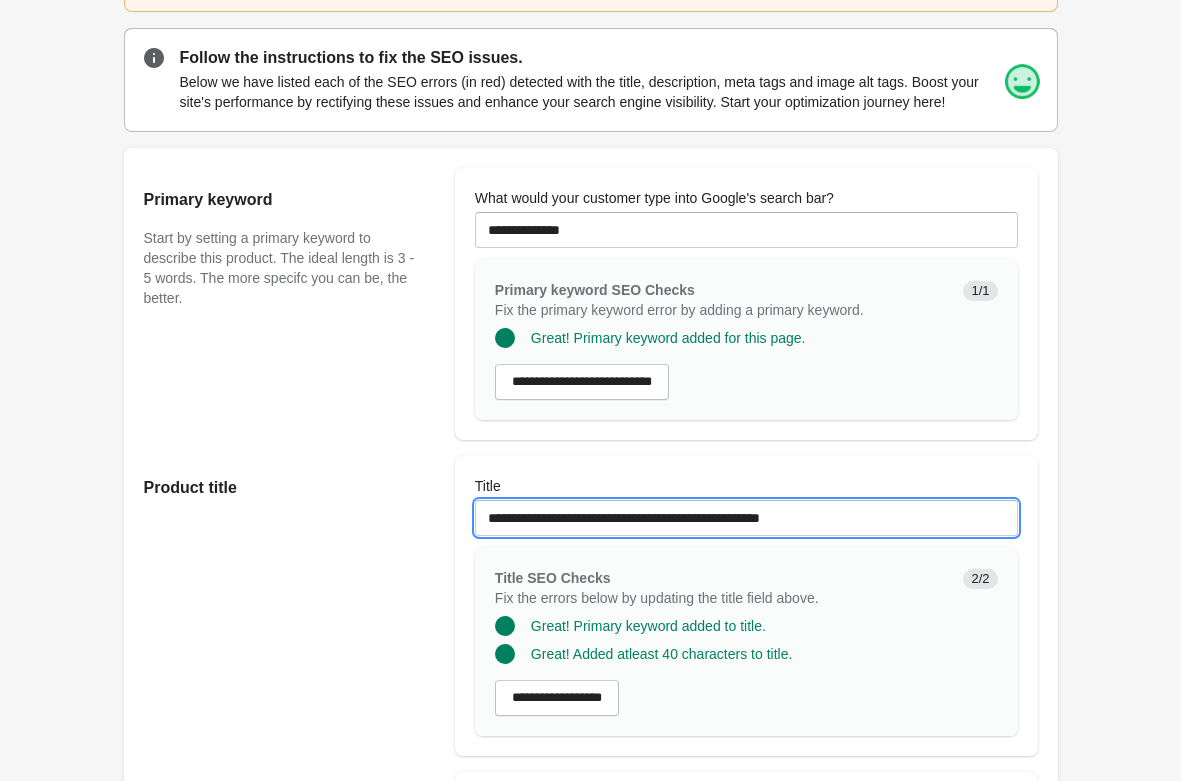 type on "**********" 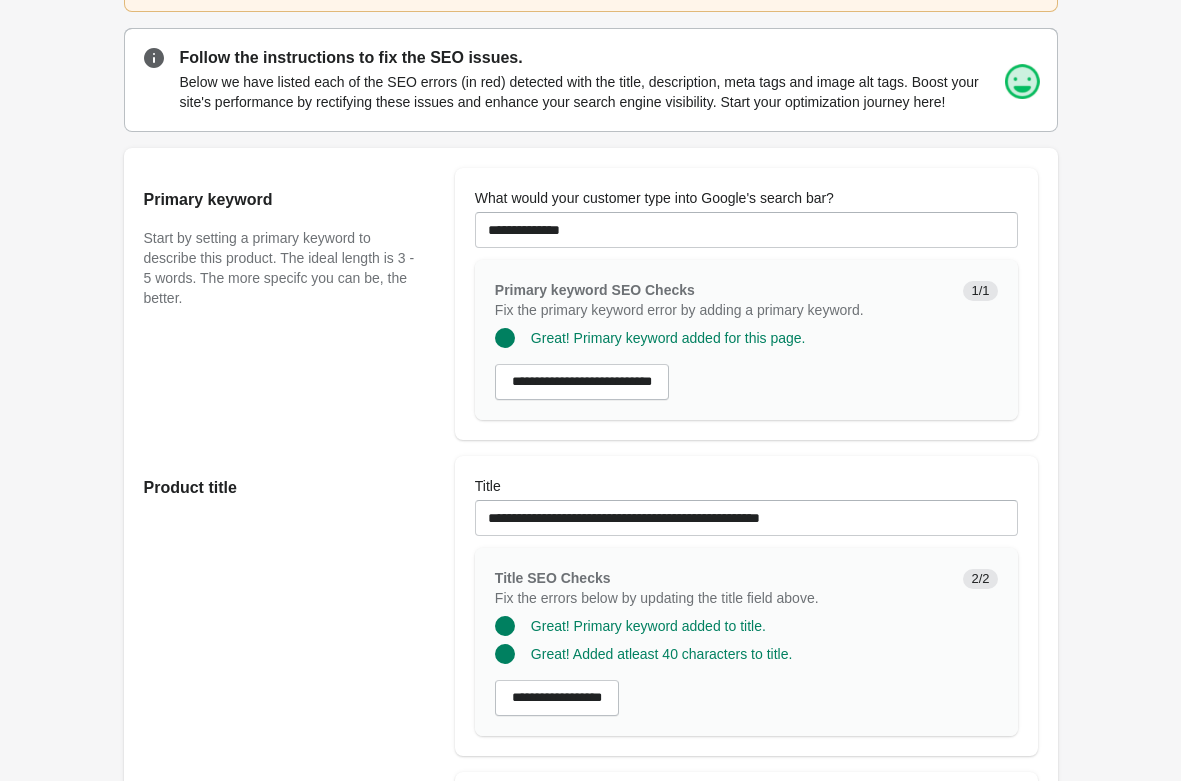 click on "Stylish Rolldown Bootleg Pants with Flare Hem - Black
Open on Shopify" at bounding box center (590, 1063) 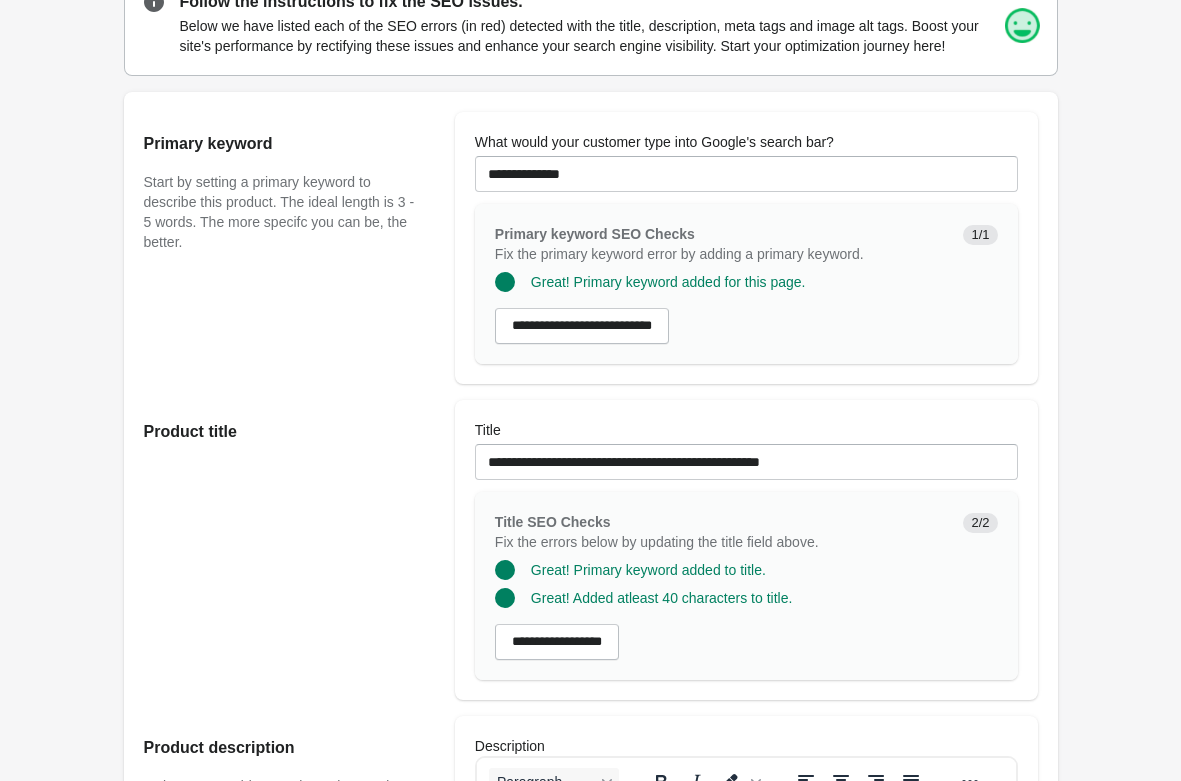 scroll, scrollTop: 204, scrollLeft: 0, axis: vertical 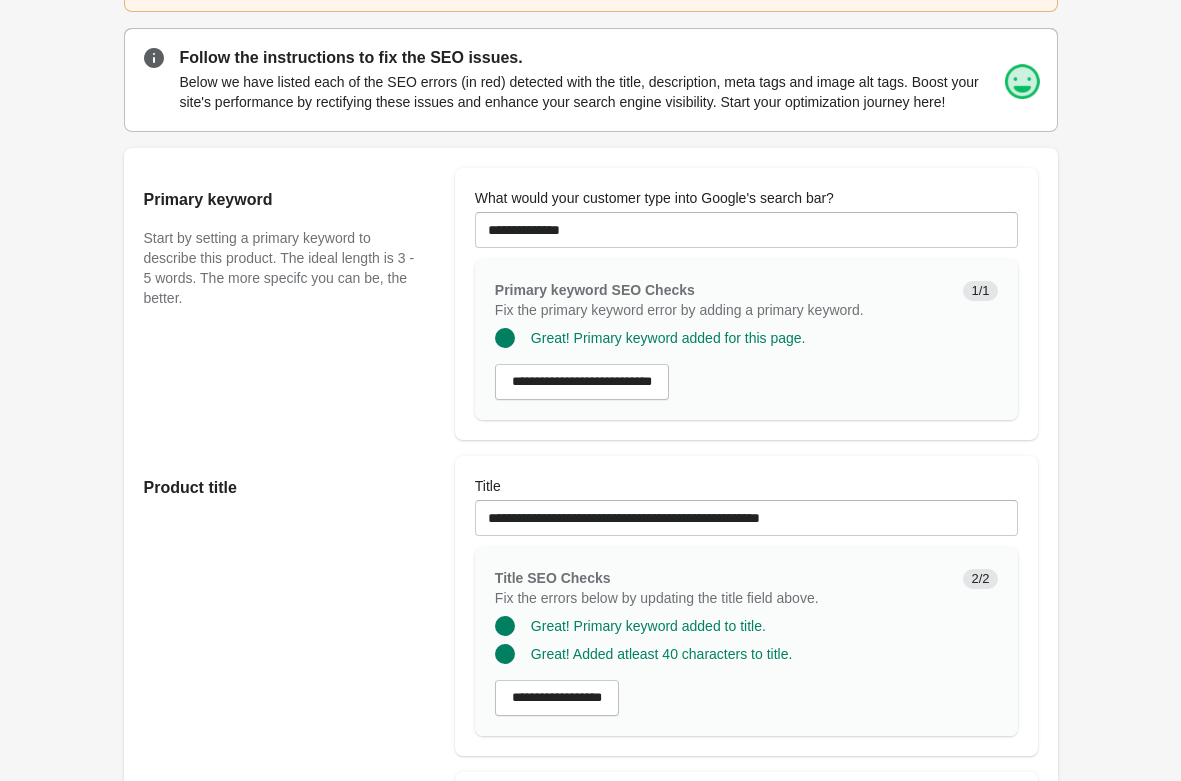 click on "Stylish Rolldown Bootleg Pants with Flare Hem - Black
Open on Shopify" at bounding box center [590, 1063] 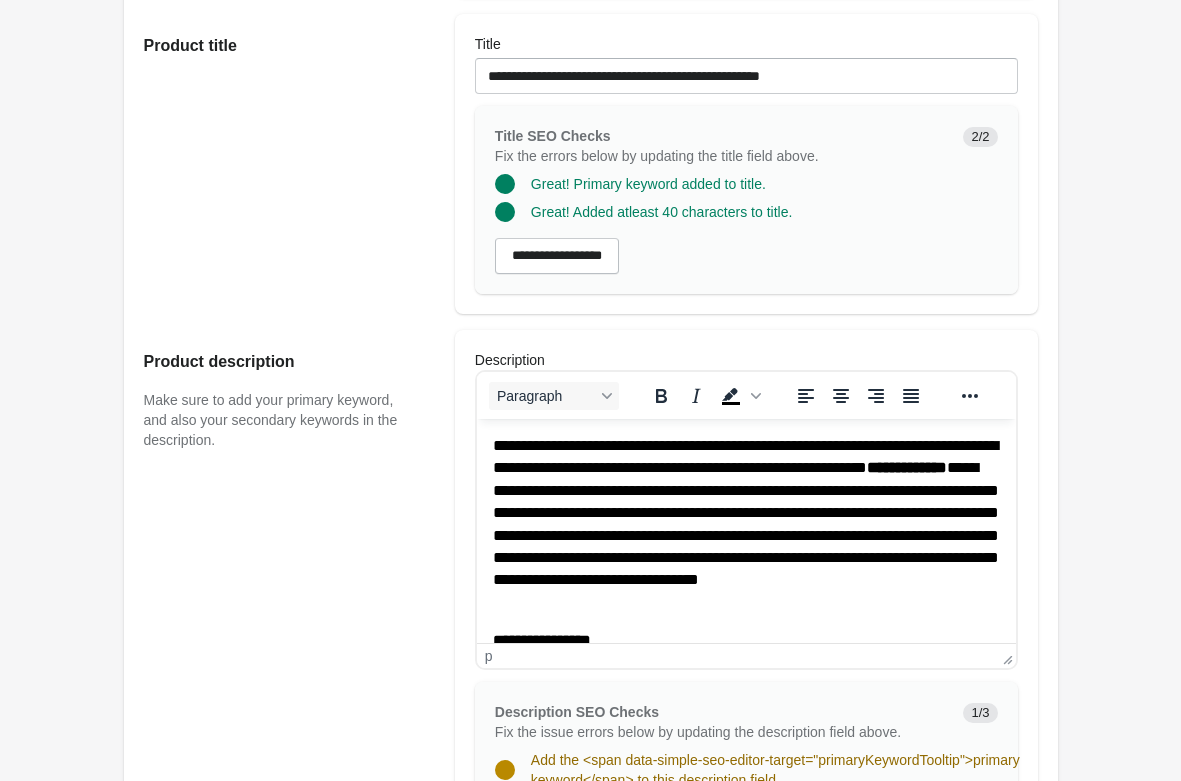 scroll, scrollTop: 714, scrollLeft: 0, axis: vertical 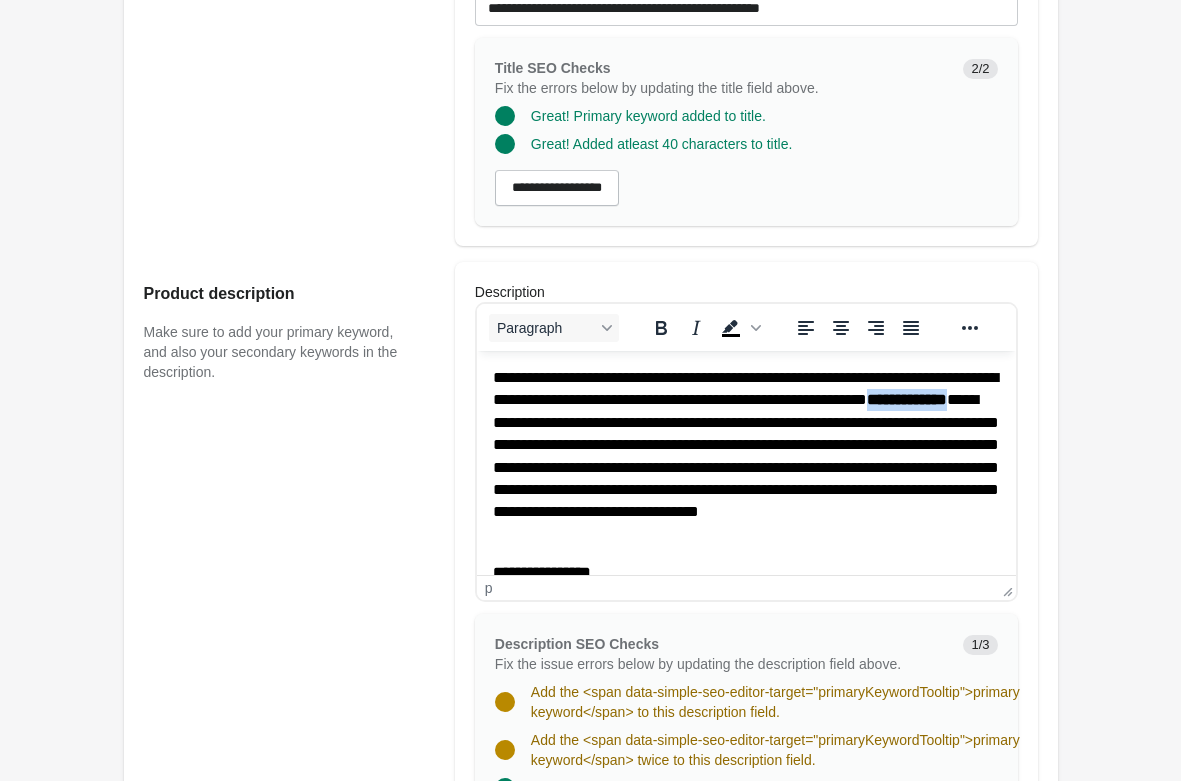 drag, startPoint x: 604, startPoint y: 416, endPoint x: 704, endPoint y: 427, distance: 100.60318 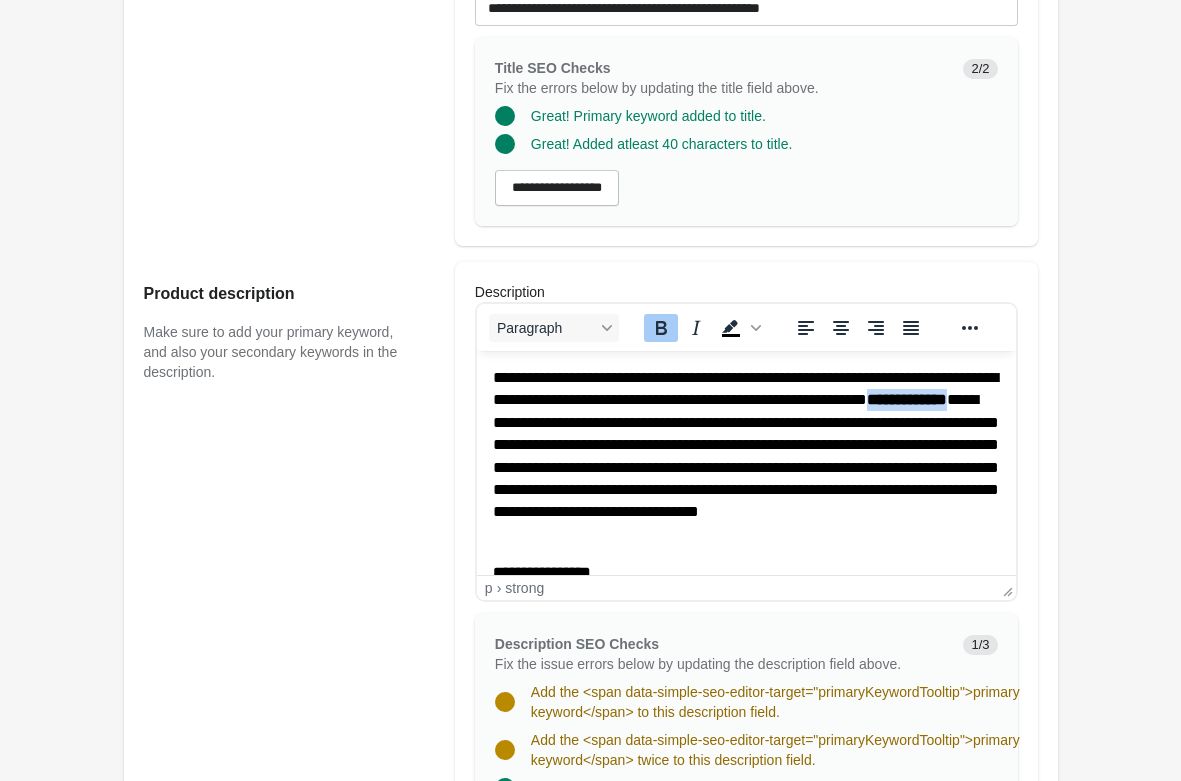 paste 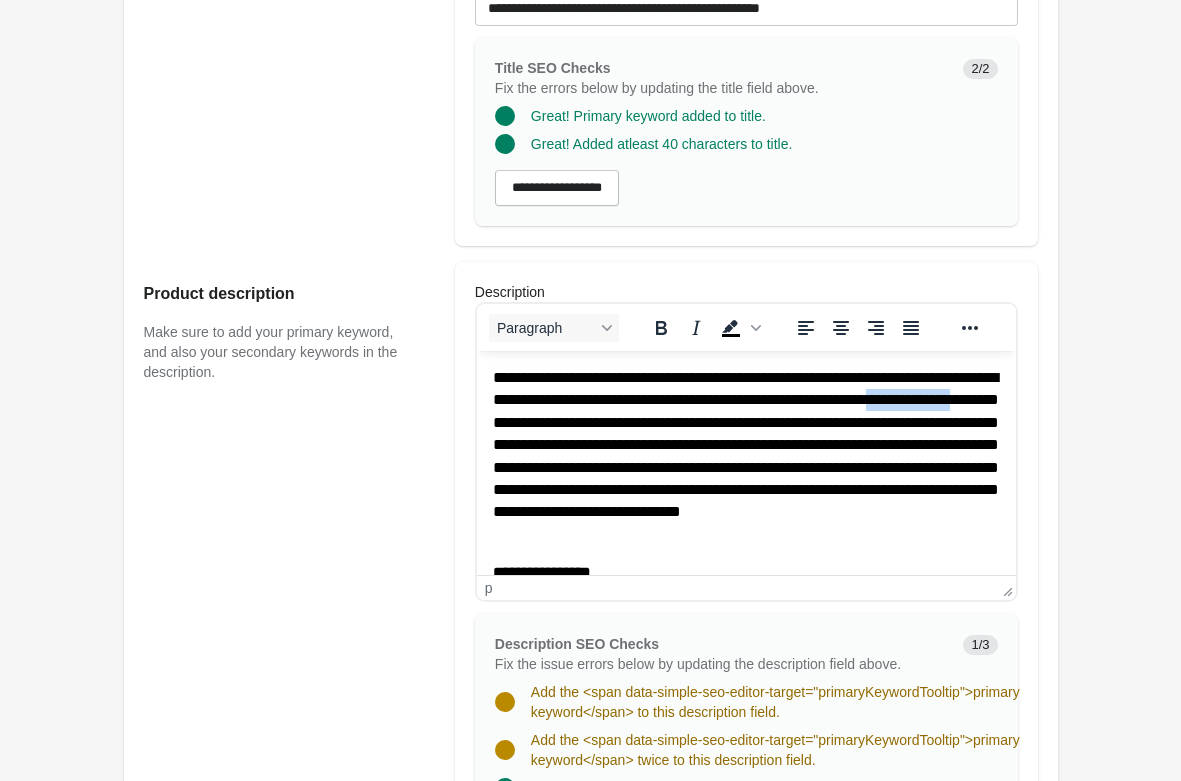 drag, startPoint x: 703, startPoint y: 424, endPoint x: 602, endPoint y: 425, distance: 101.00495 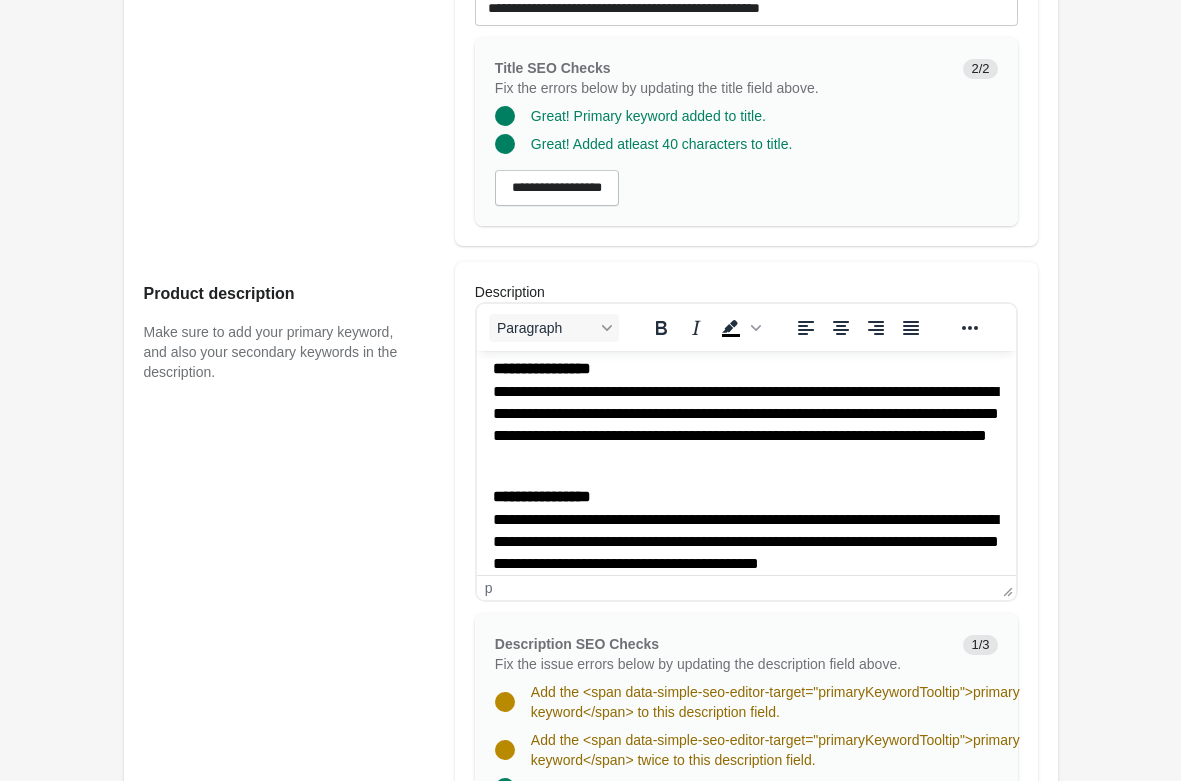 scroll, scrollTop: 16, scrollLeft: 0, axis: vertical 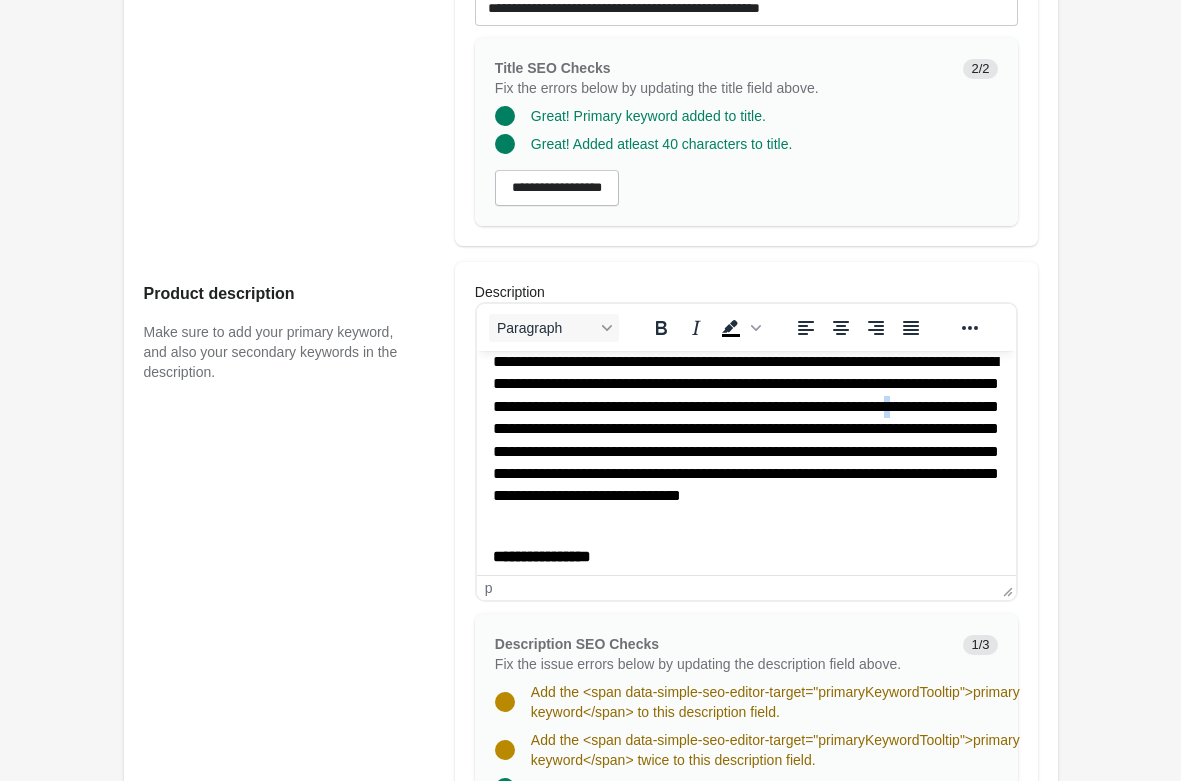 click on "**********" at bounding box center [745, 440] 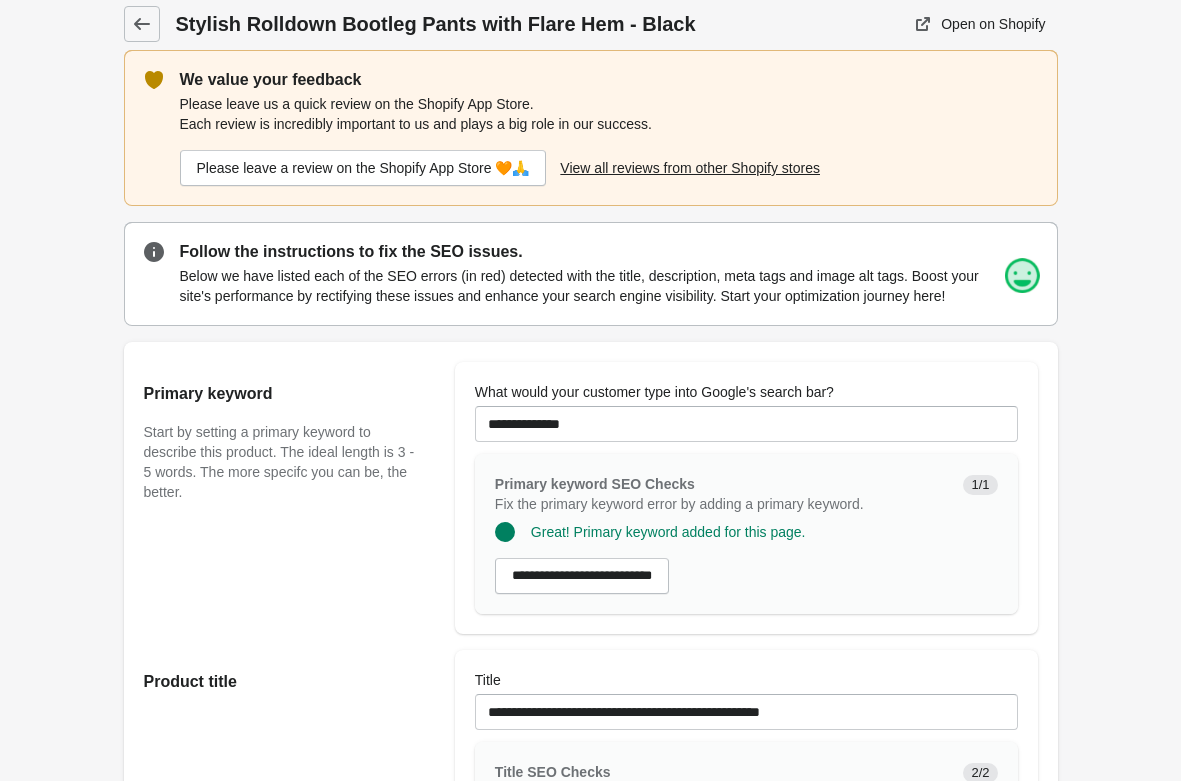 scroll, scrollTop: 0, scrollLeft: 0, axis: both 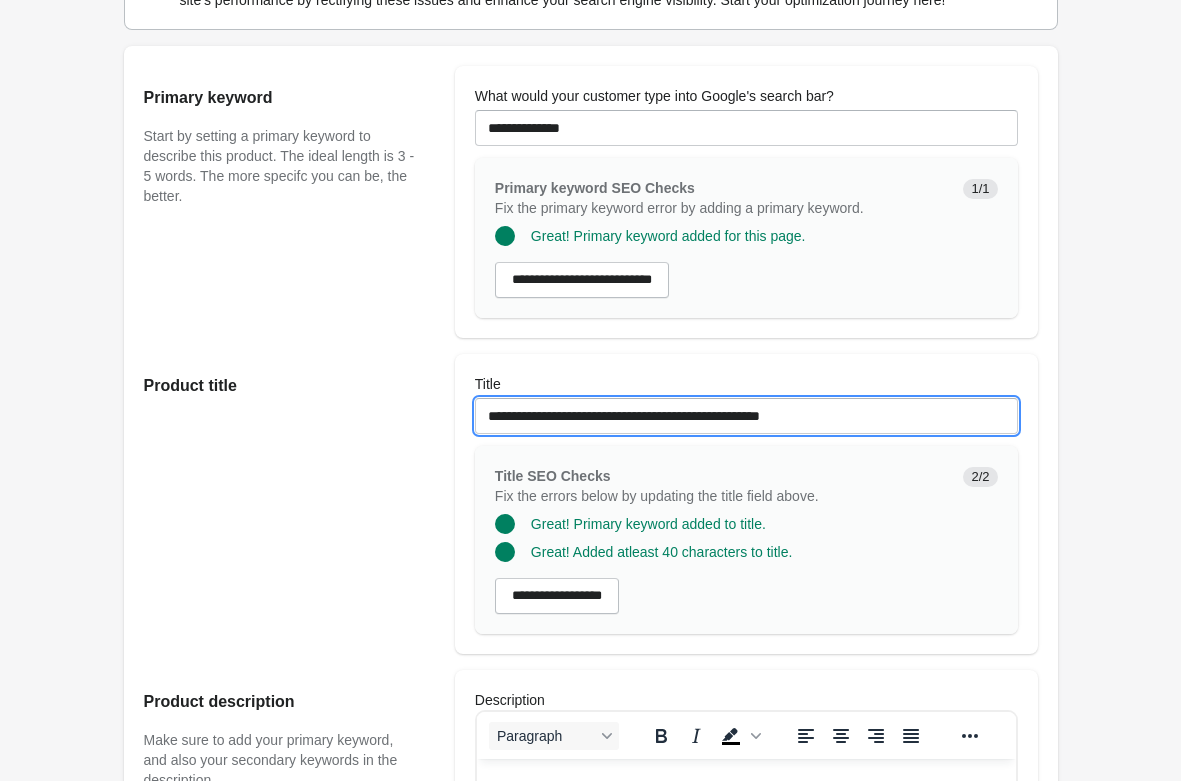 drag, startPoint x: 858, startPoint y: 415, endPoint x: 62, endPoint y: 353, distance: 798.41095 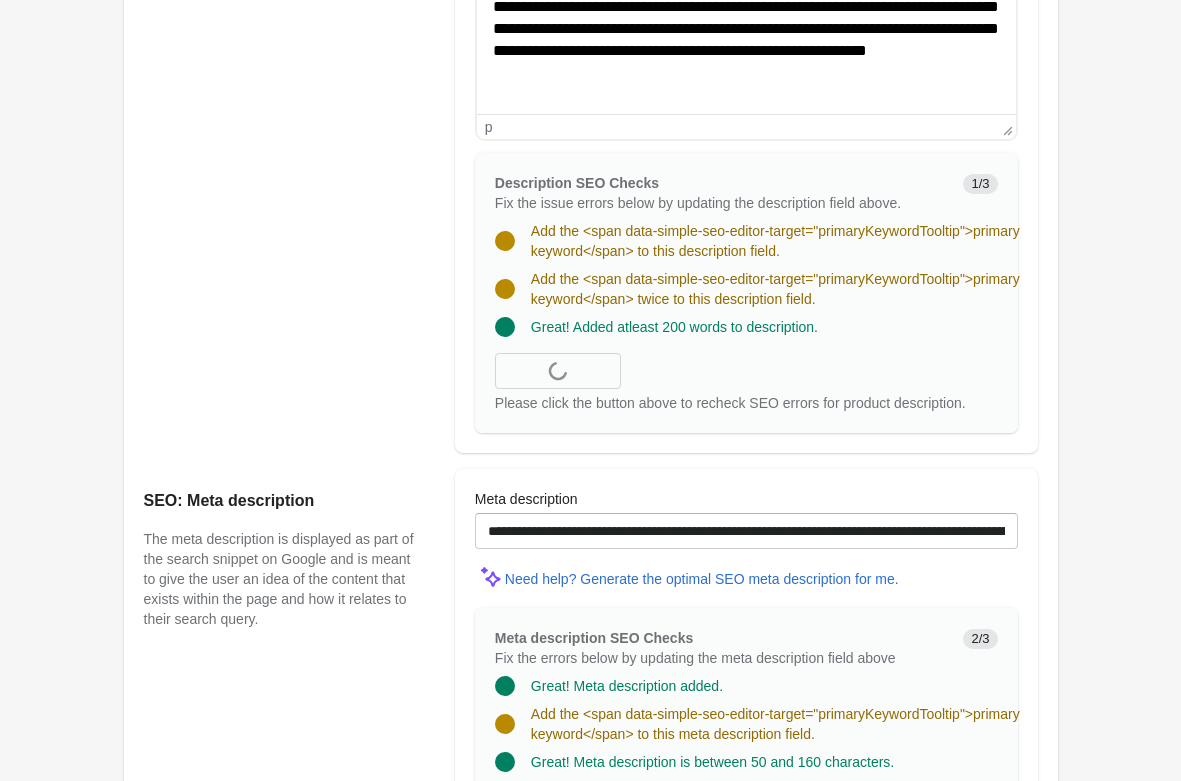 scroll, scrollTop: 1224, scrollLeft: 0, axis: vertical 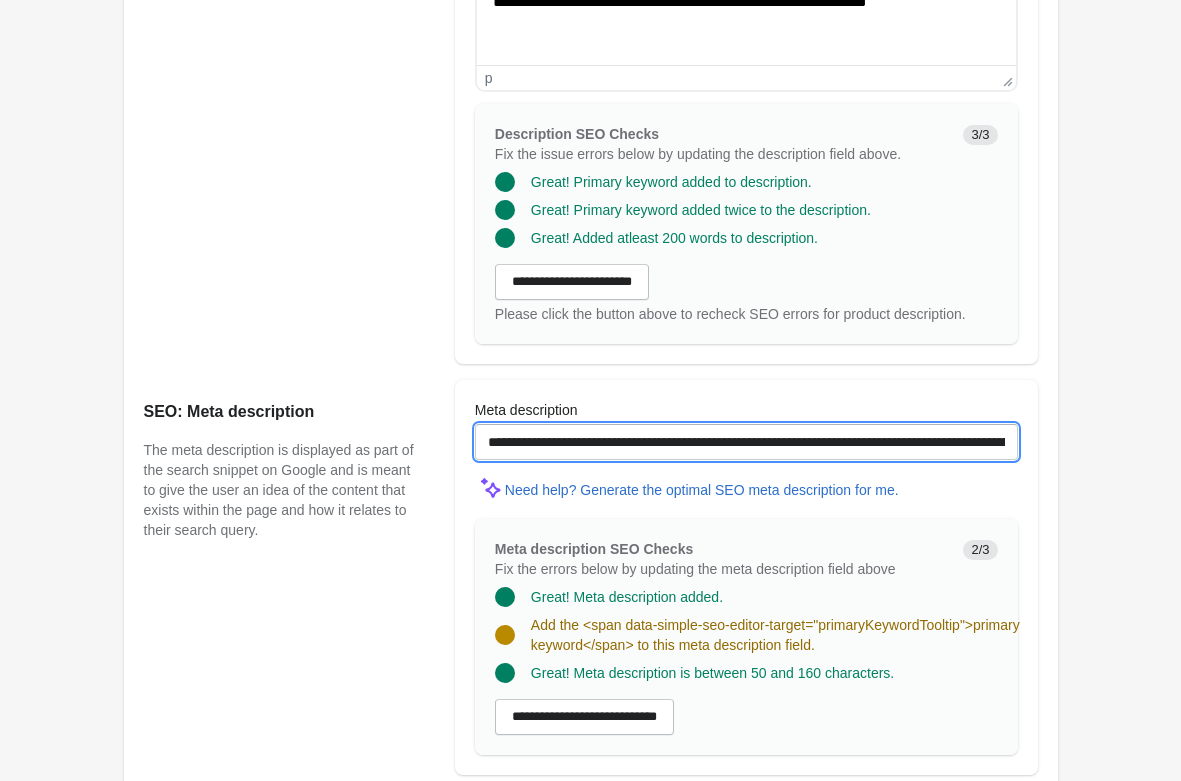 drag, startPoint x: 635, startPoint y: 447, endPoint x: 916, endPoint y: 441, distance: 281.06406 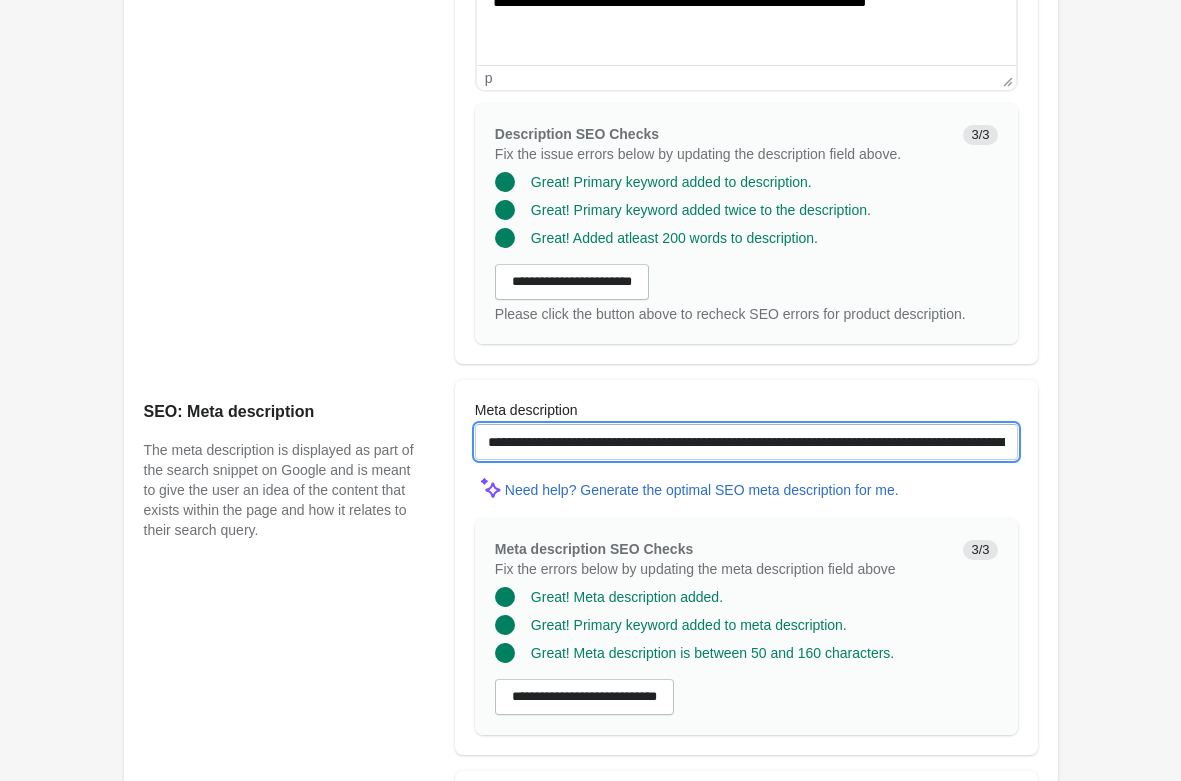click on "**********" at bounding box center (746, 442) 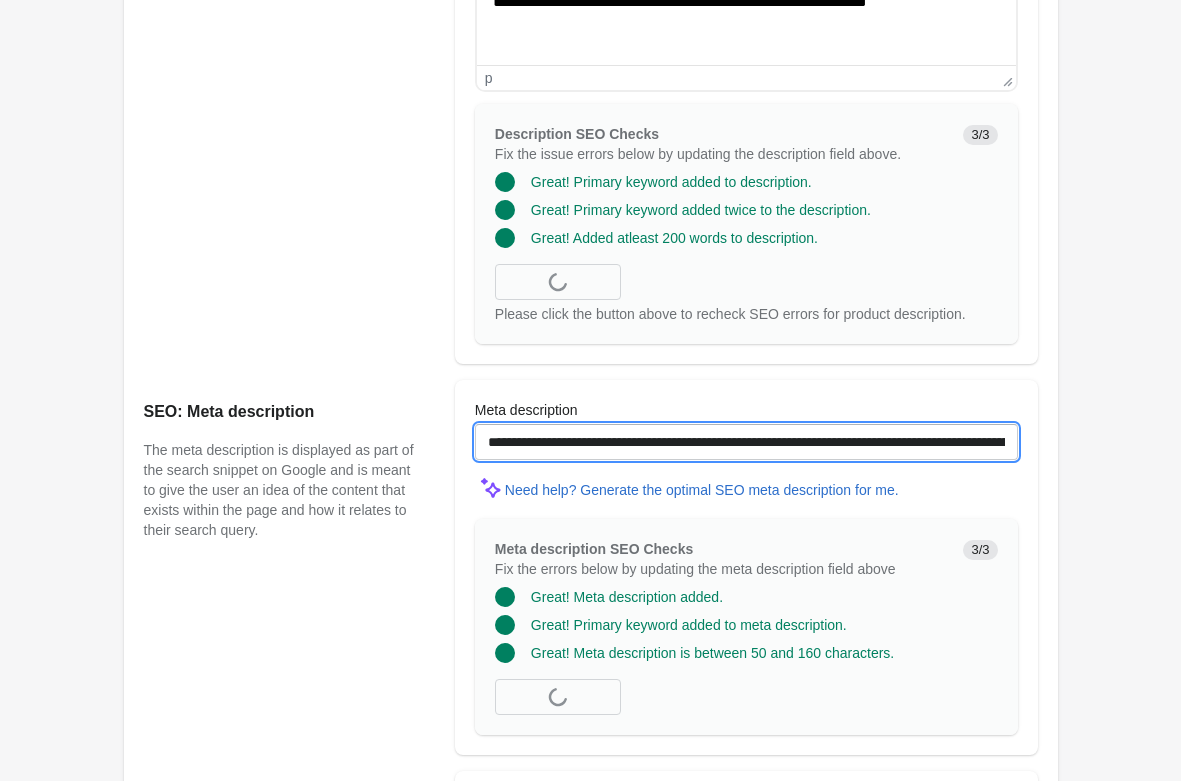 scroll, scrollTop: 1530, scrollLeft: 0, axis: vertical 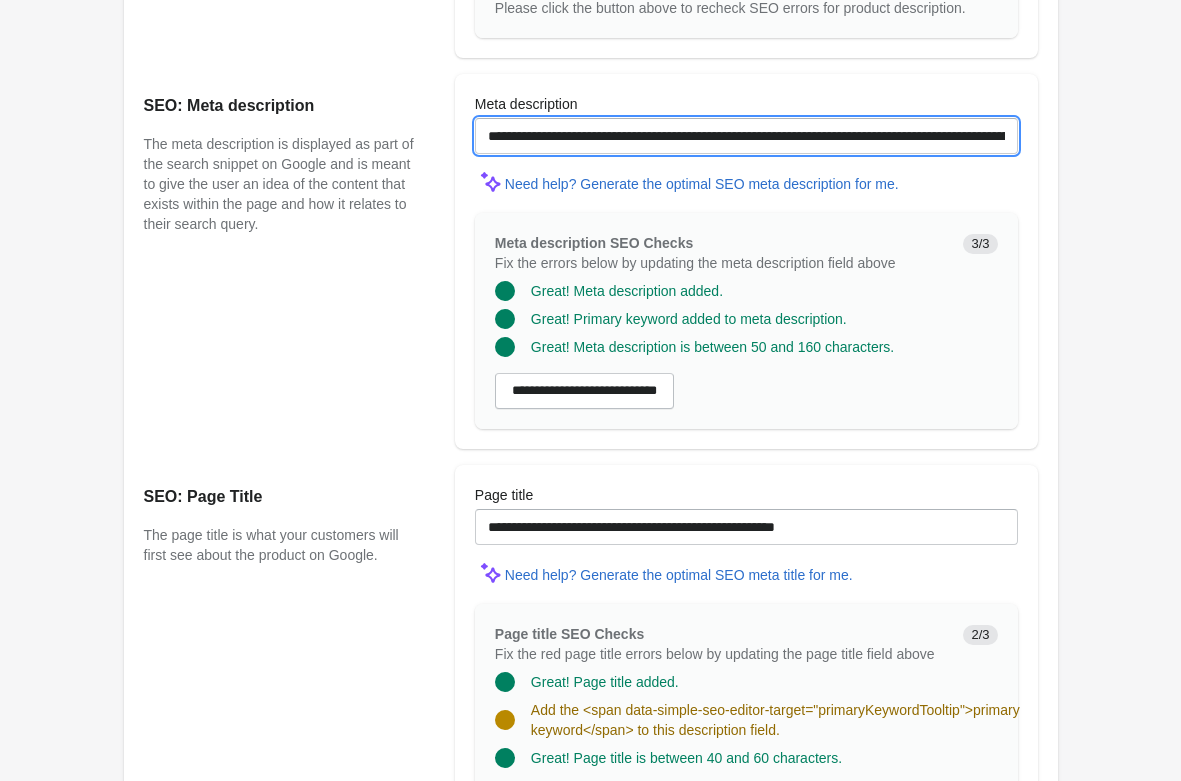 type on "**********" 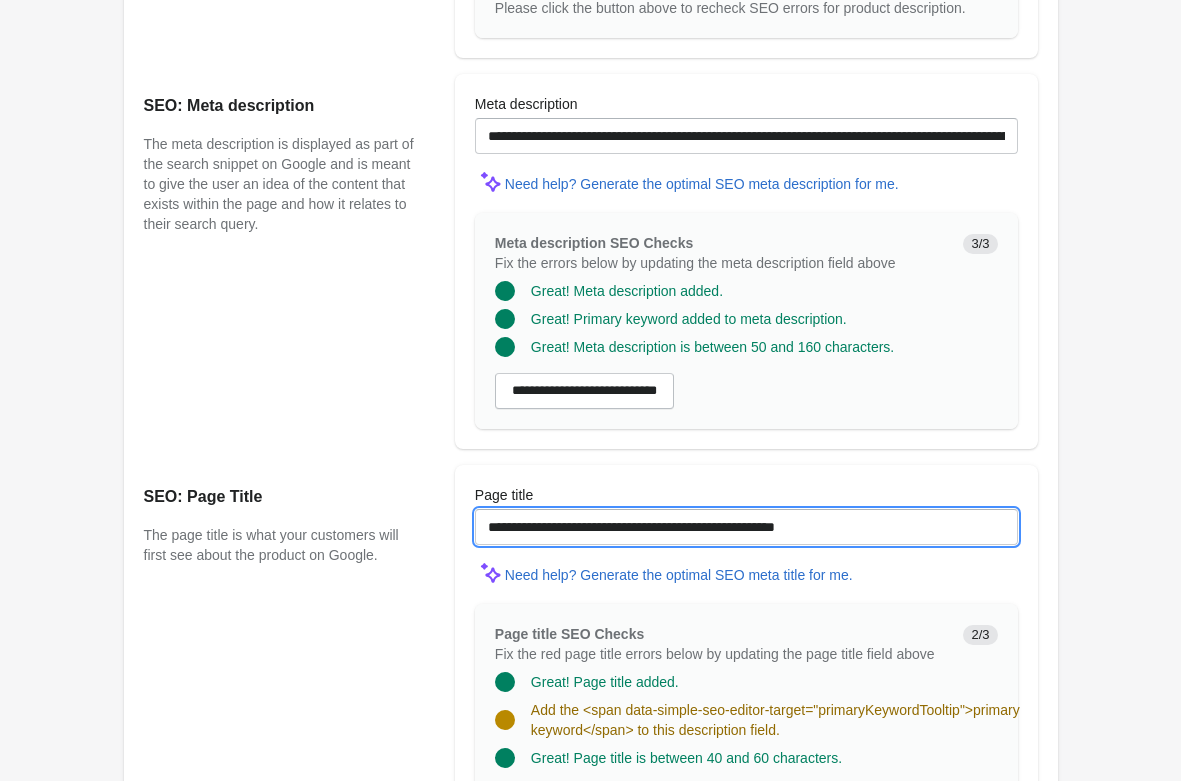 drag, startPoint x: 558, startPoint y: 525, endPoint x: 736, endPoint y: 530, distance: 178.0702 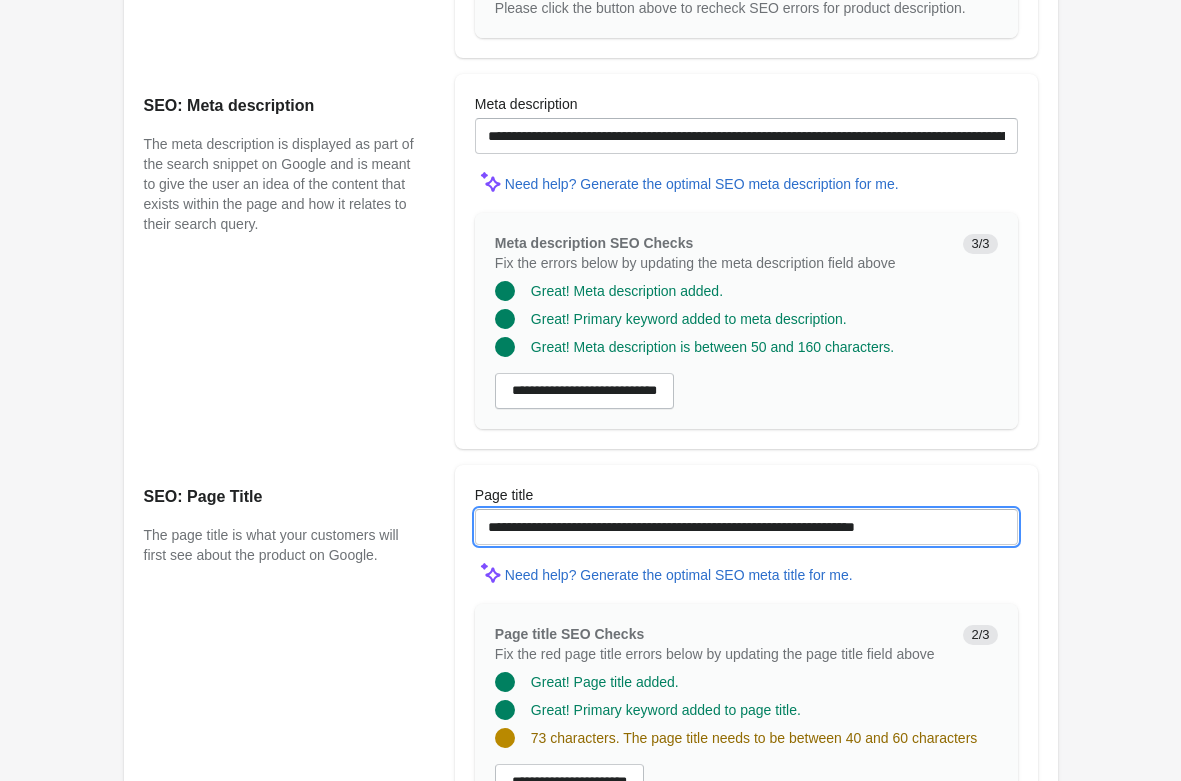 drag, startPoint x: 748, startPoint y: 530, endPoint x: 832, endPoint y: 534, distance: 84.095184 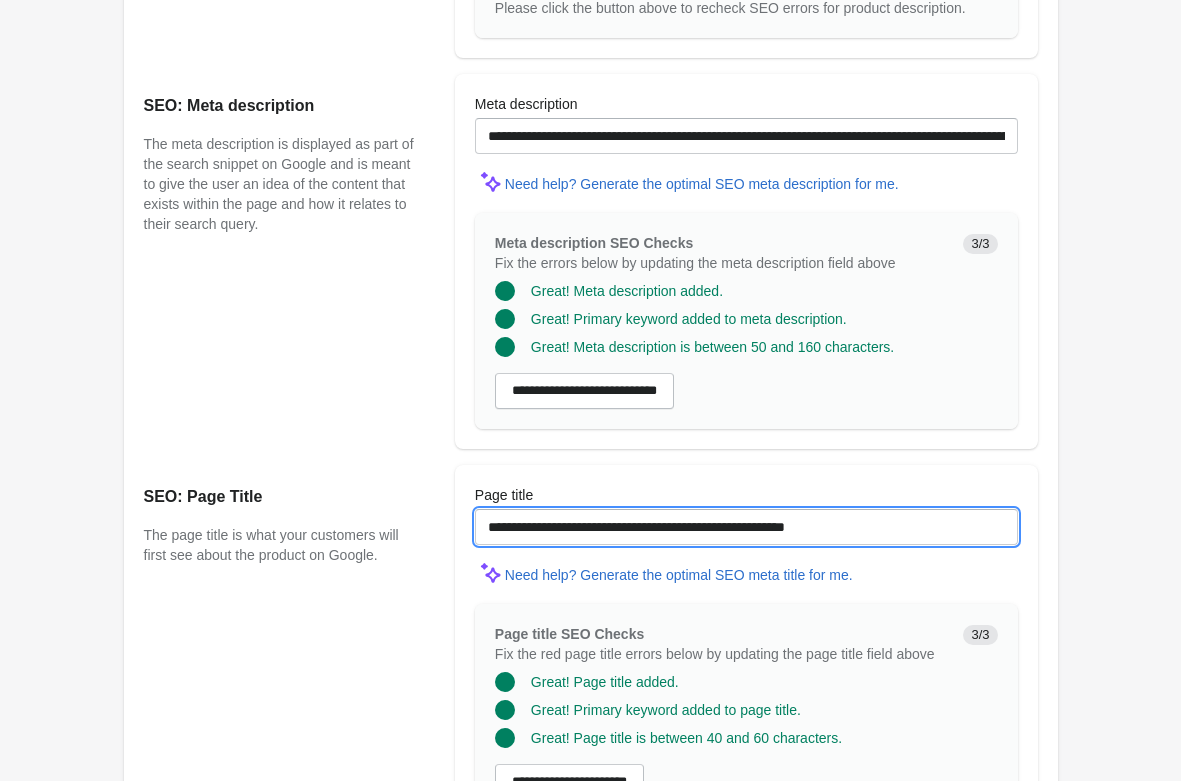 type on "**********" 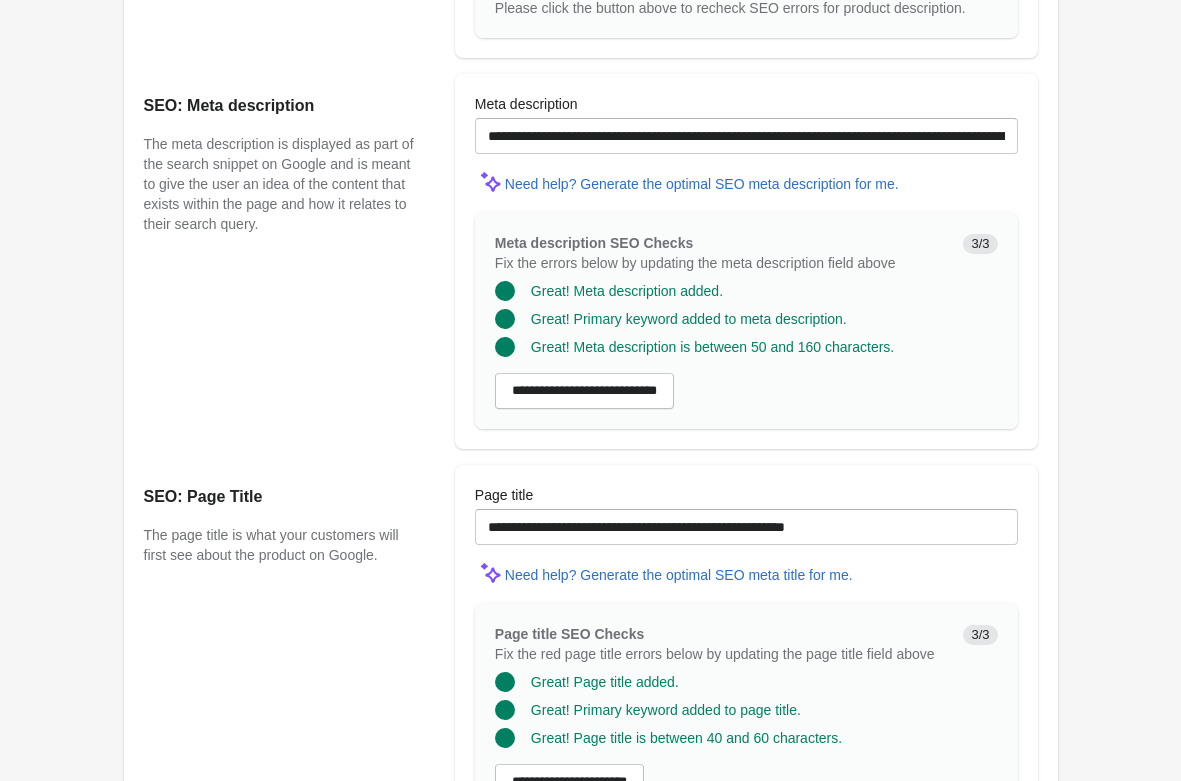 click on "Stylish Rolldown Bootleg Pants with Flare Hem - Black
Open on Shopify" at bounding box center [590, -303] 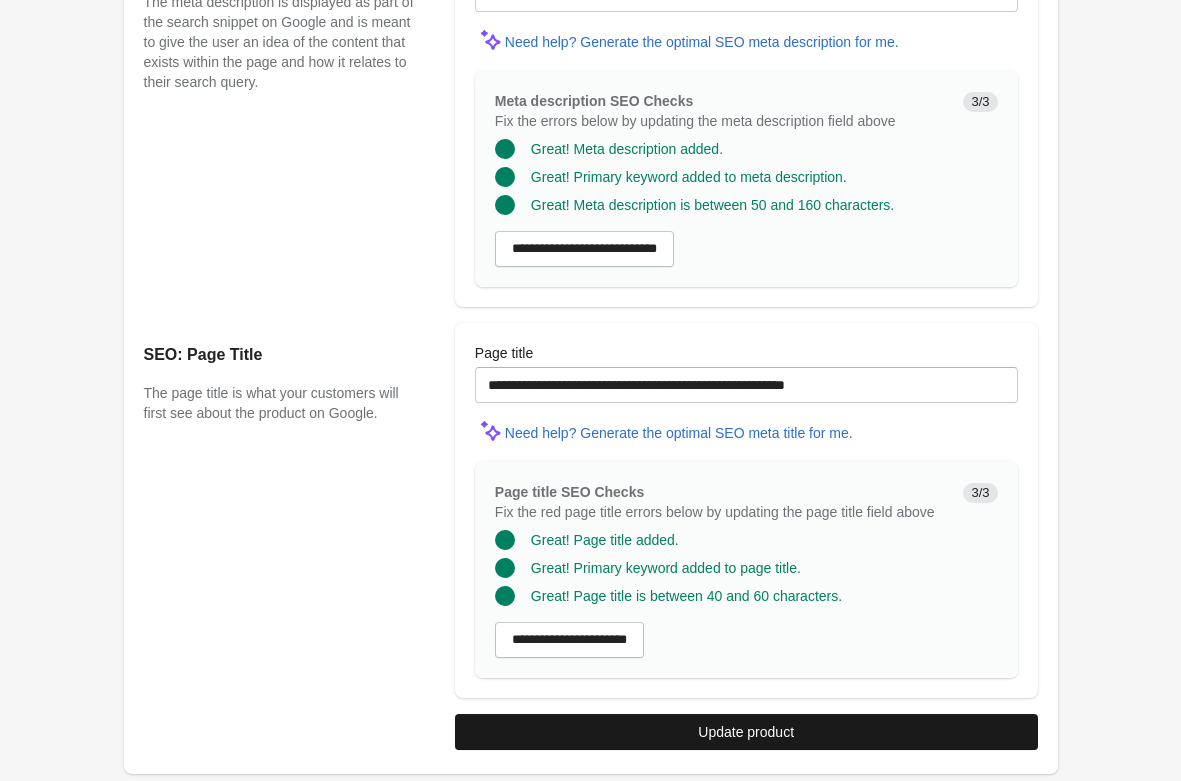 click on "Update product" at bounding box center [746, 732] 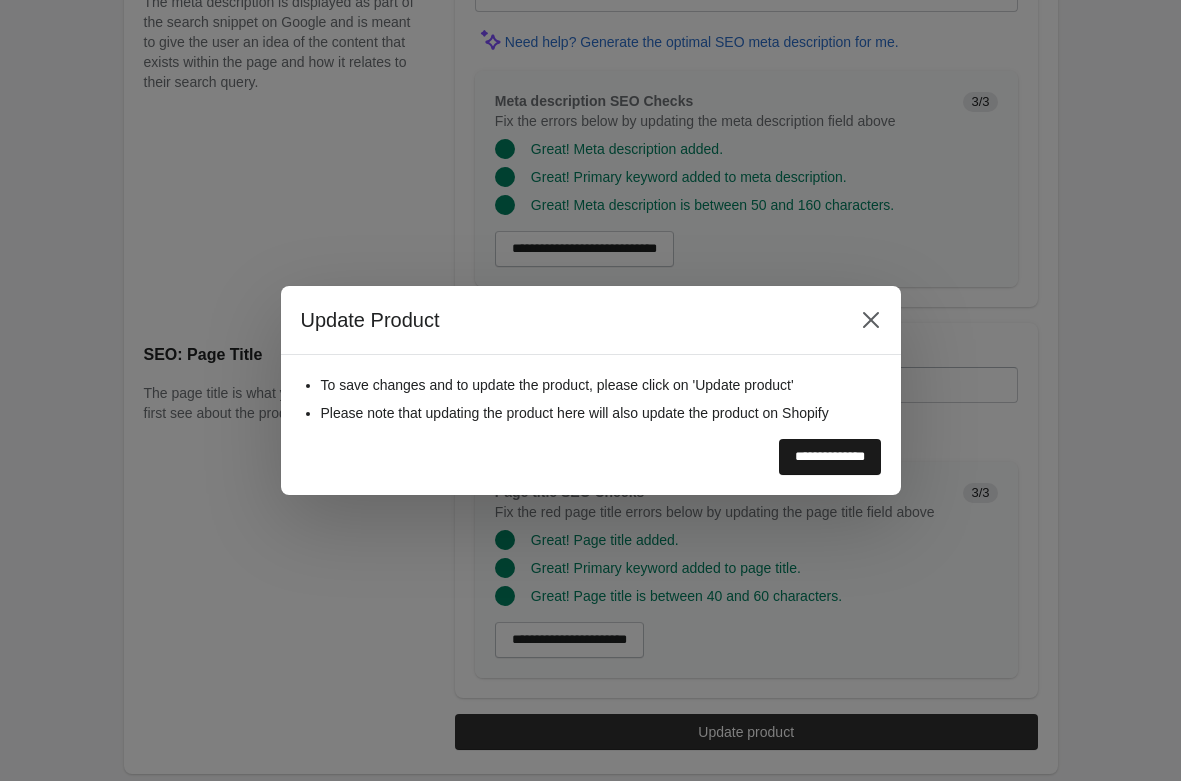 click on "**********" at bounding box center [830, 457] 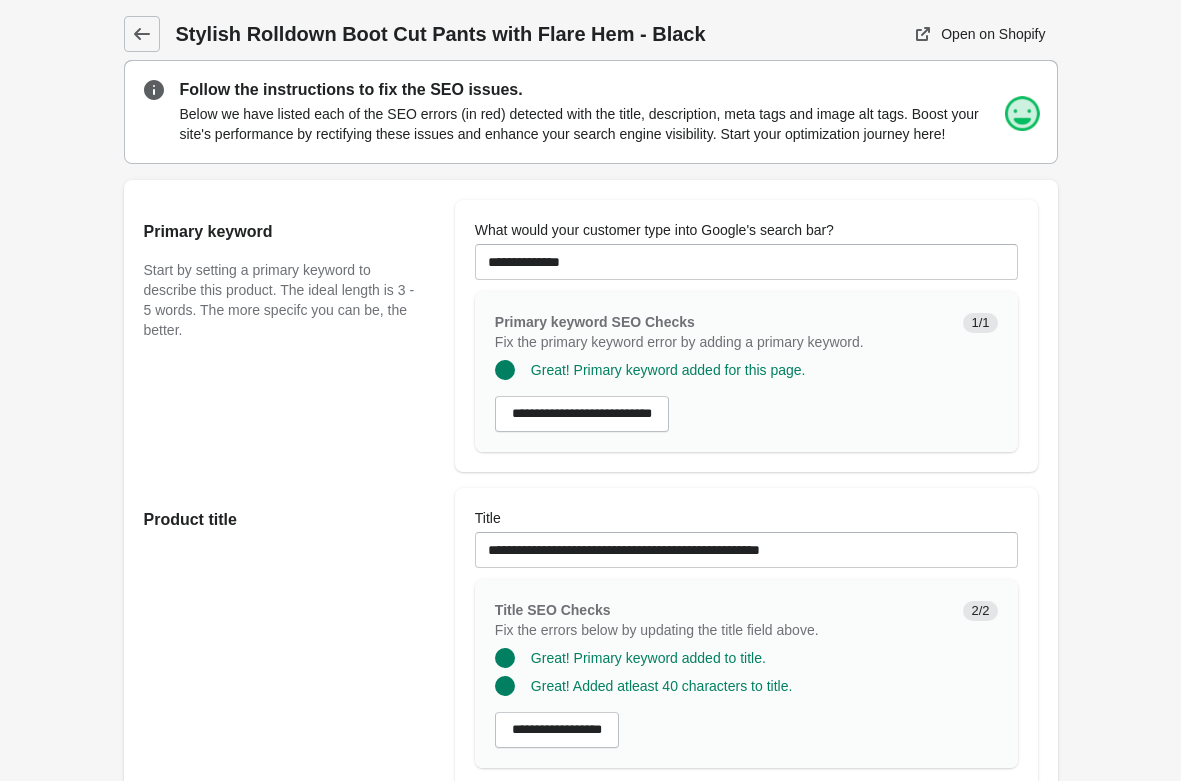 scroll, scrollTop: 0, scrollLeft: 0, axis: both 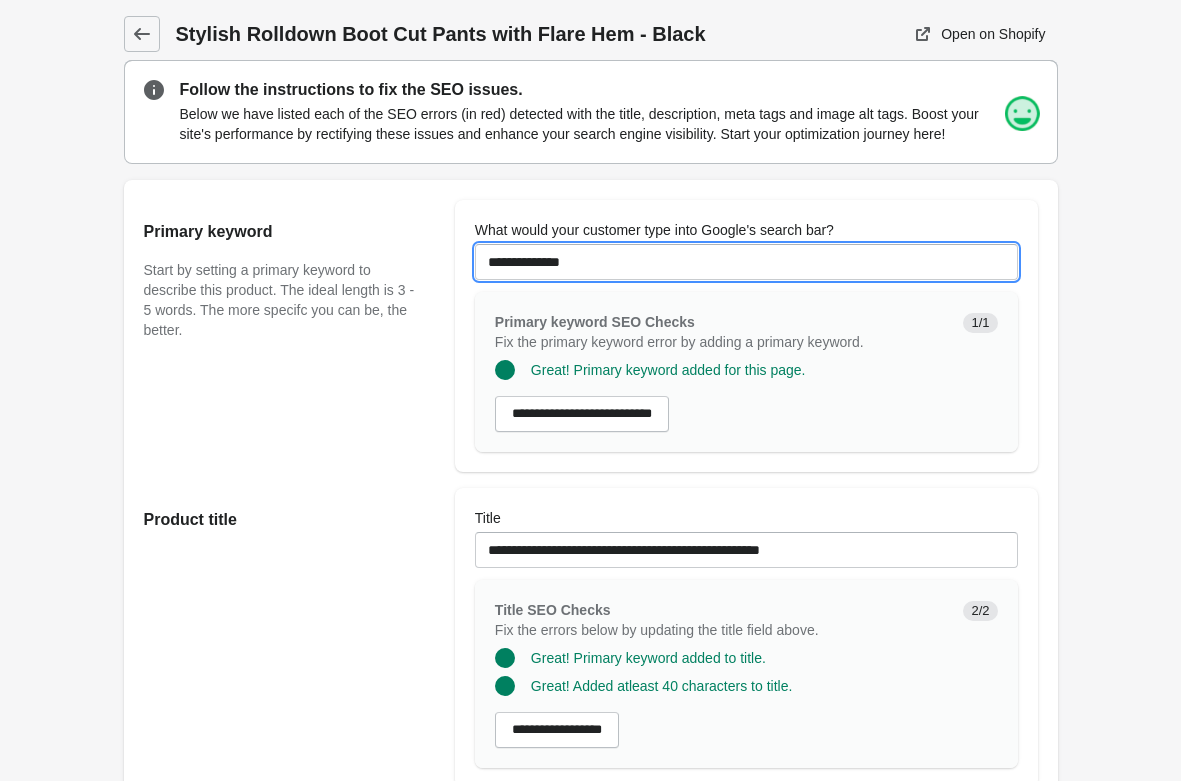 click on "**********" at bounding box center (746, 262) 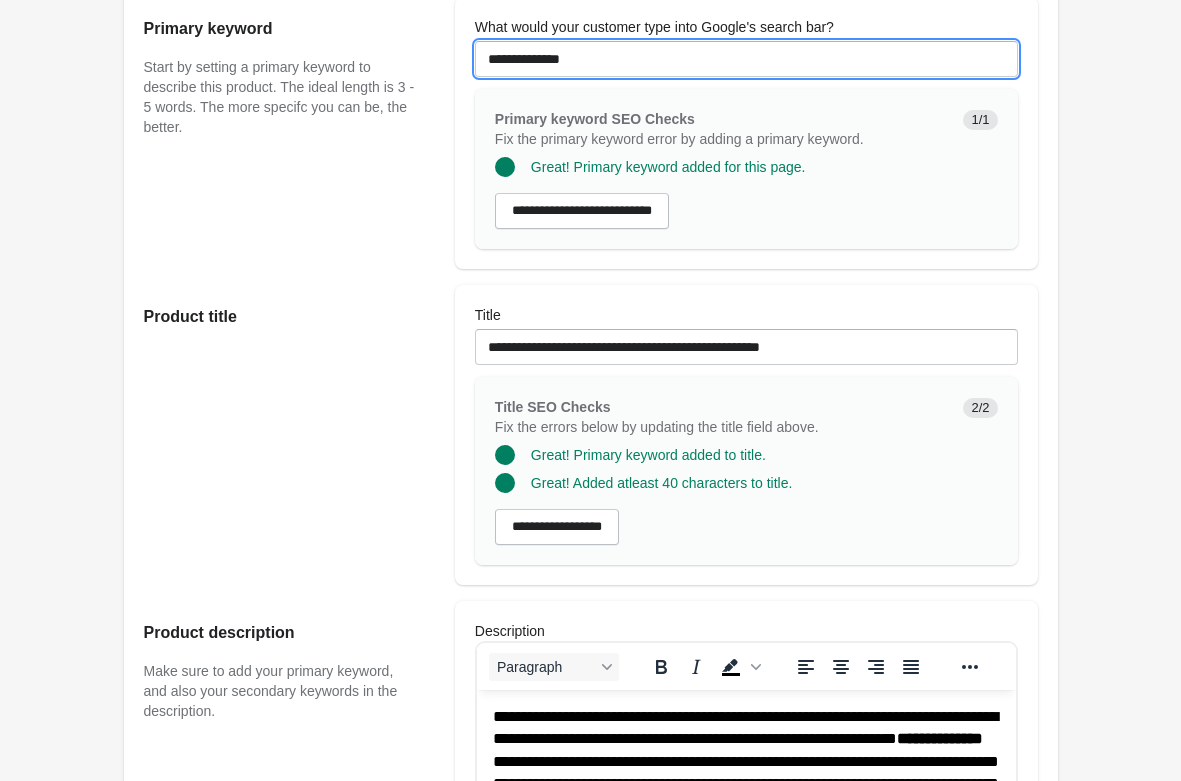 scroll, scrollTop: 204, scrollLeft: 0, axis: vertical 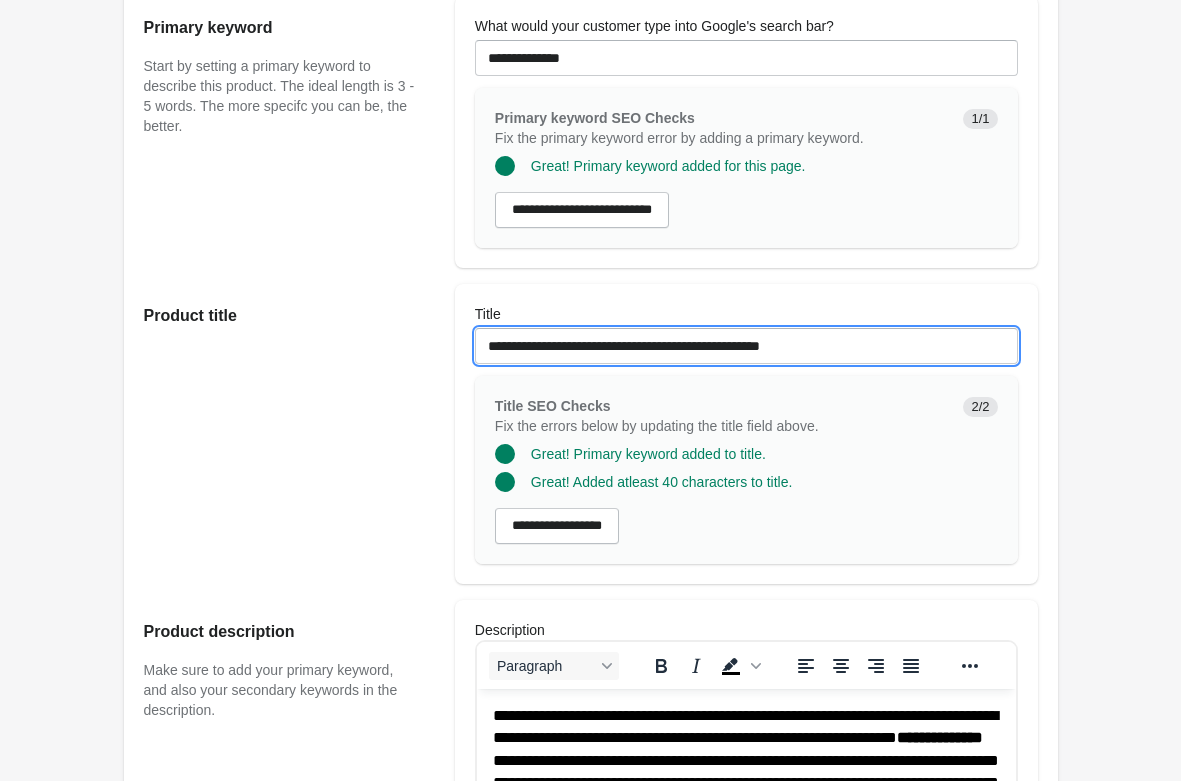 click on "**********" at bounding box center [746, 346] 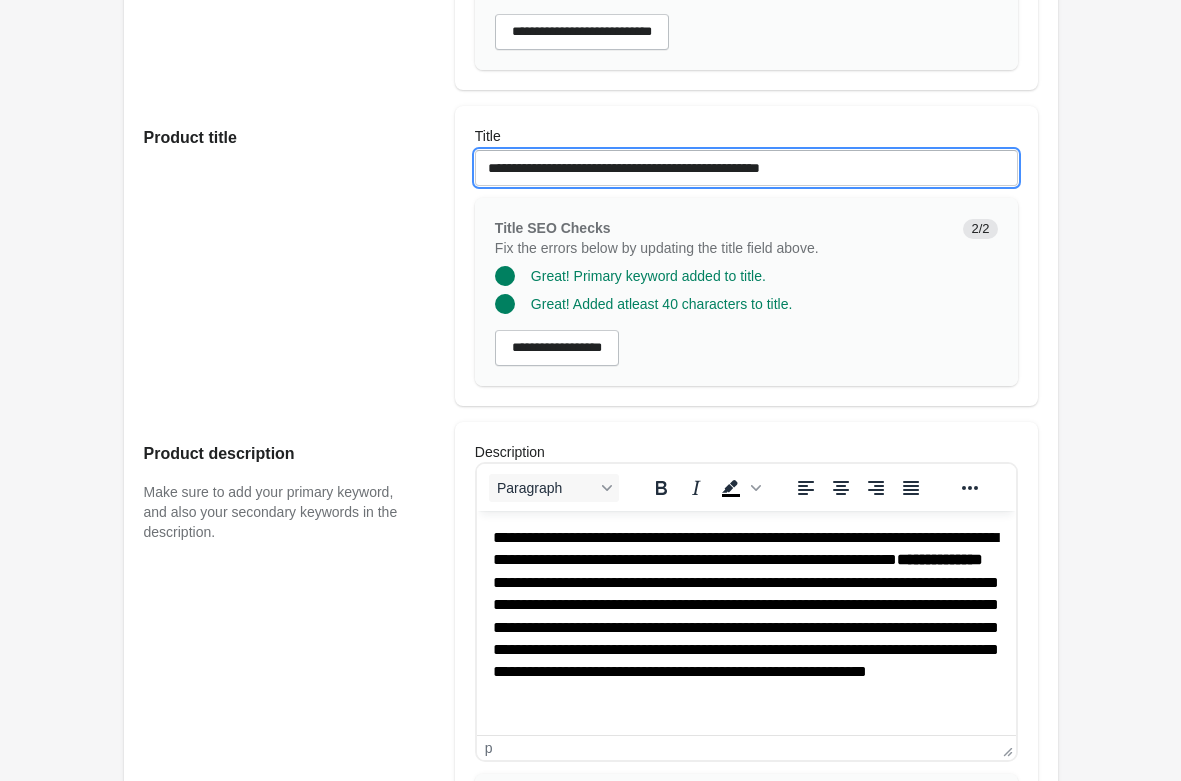 scroll, scrollTop: 612, scrollLeft: 0, axis: vertical 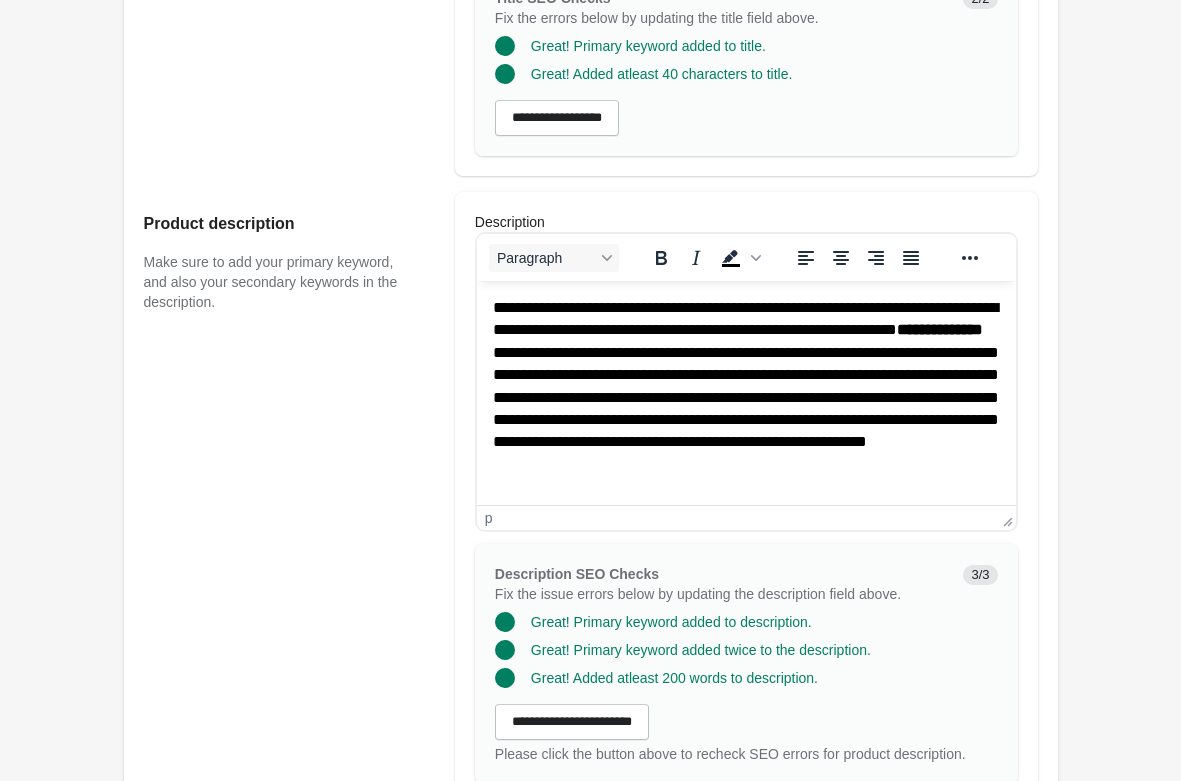 click on "**********" at bounding box center (745, 398) 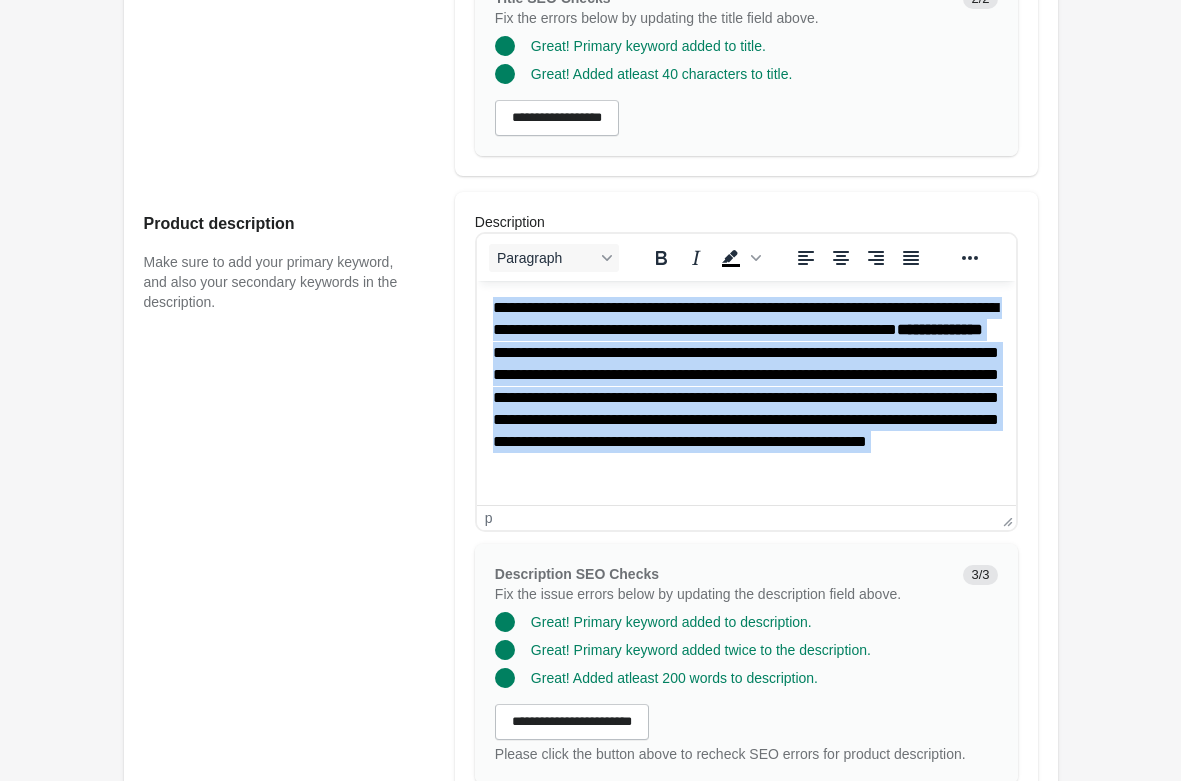 copy on "**********" 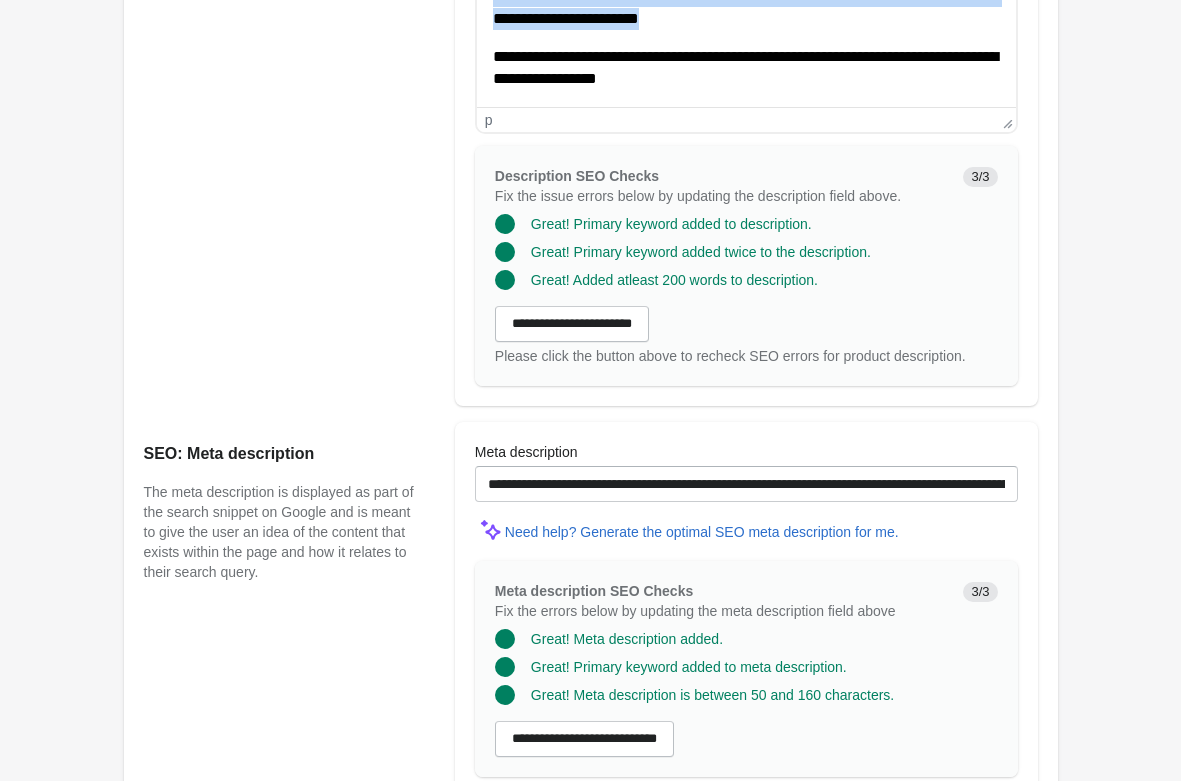 scroll, scrollTop: 1122, scrollLeft: 0, axis: vertical 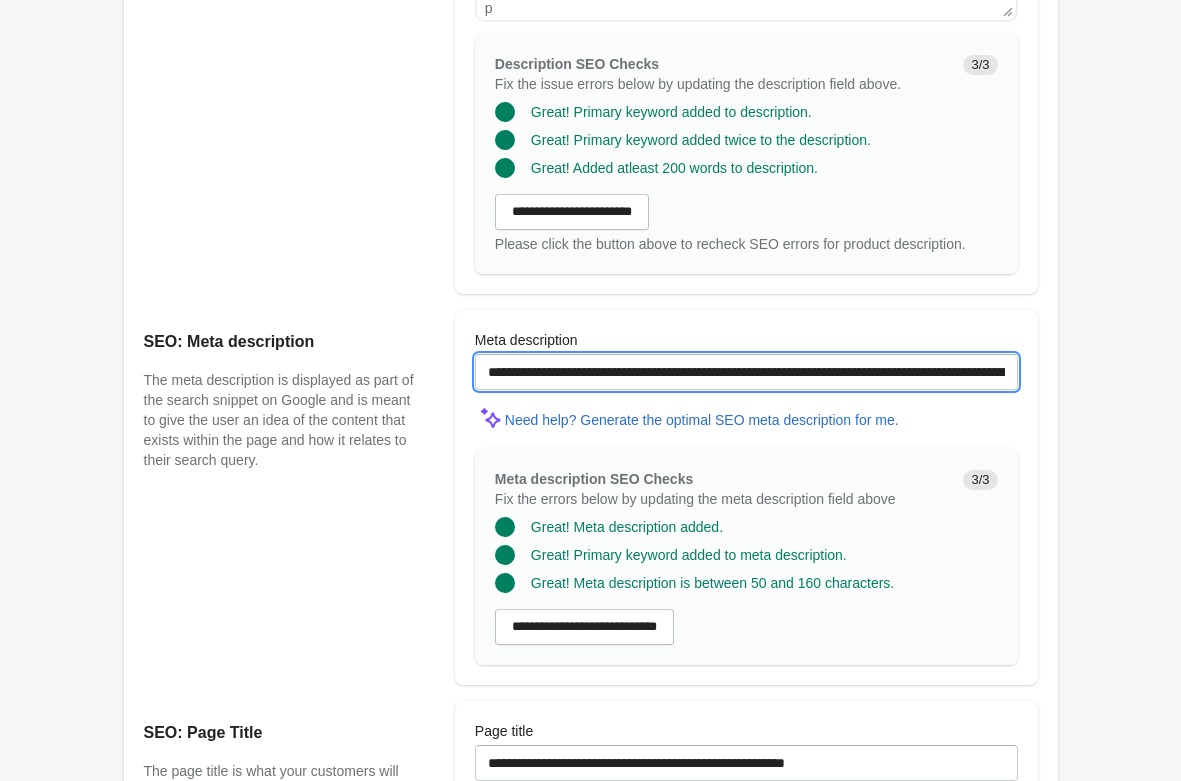 click on "**********" at bounding box center [746, 372] 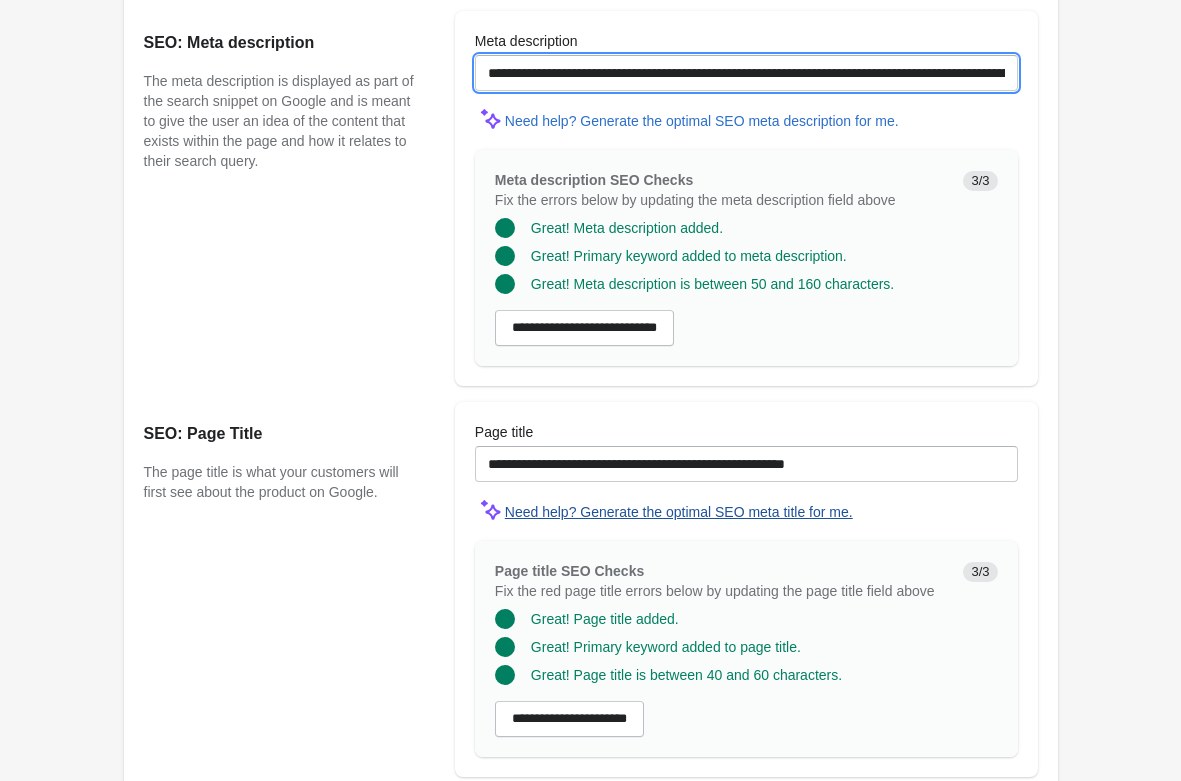 scroll, scrollTop: 1428, scrollLeft: 0, axis: vertical 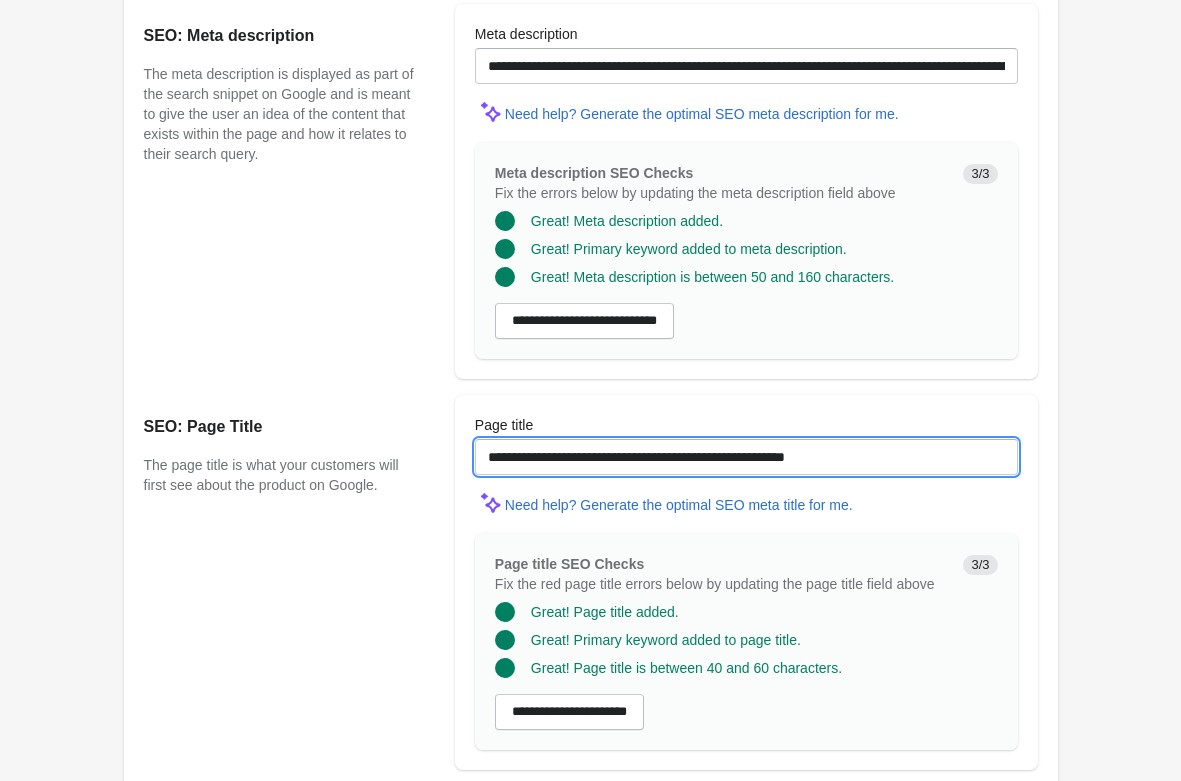 click on "**********" at bounding box center [746, 457] 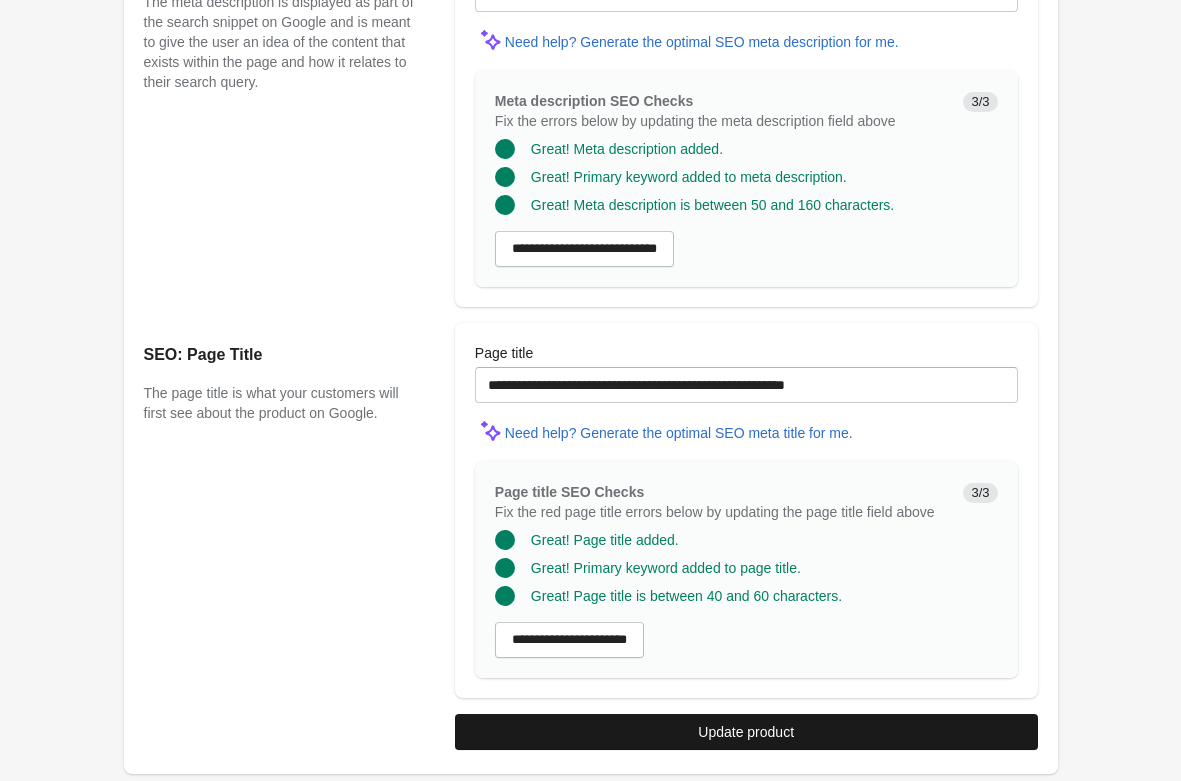 click on "Update product" at bounding box center [746, 732] 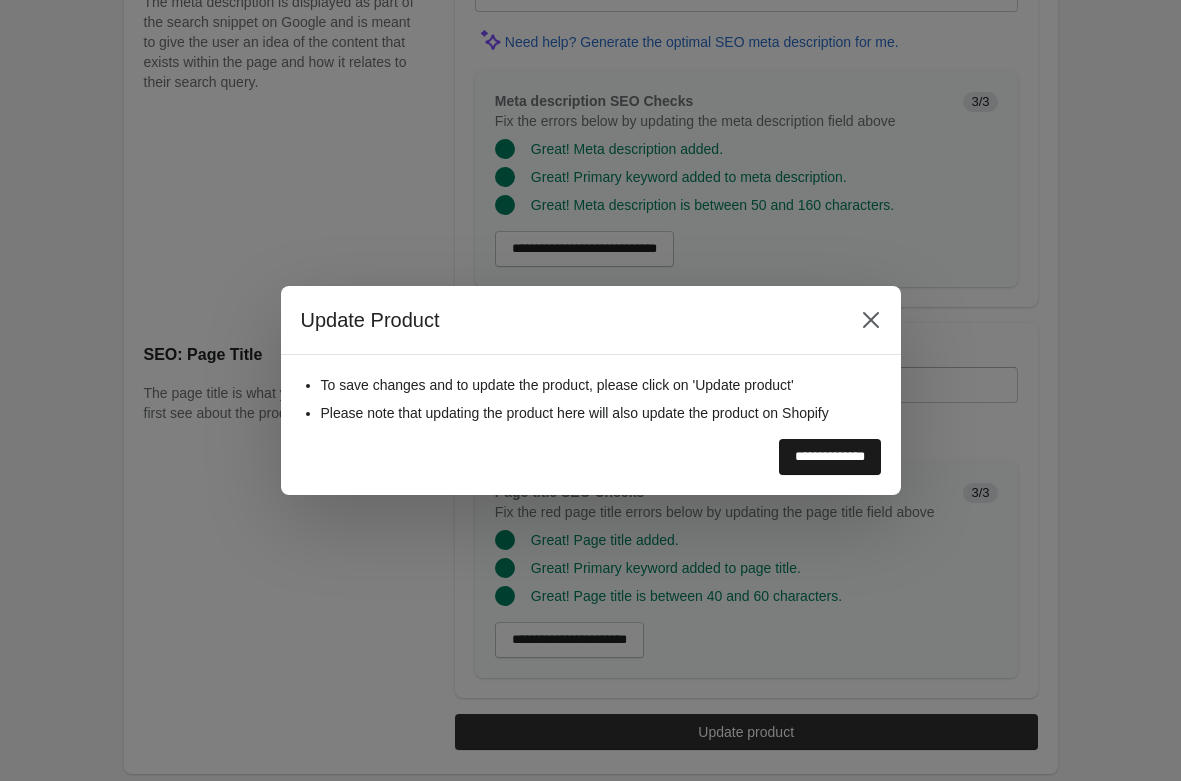 click on "**********" at bounding box center [830, 457] 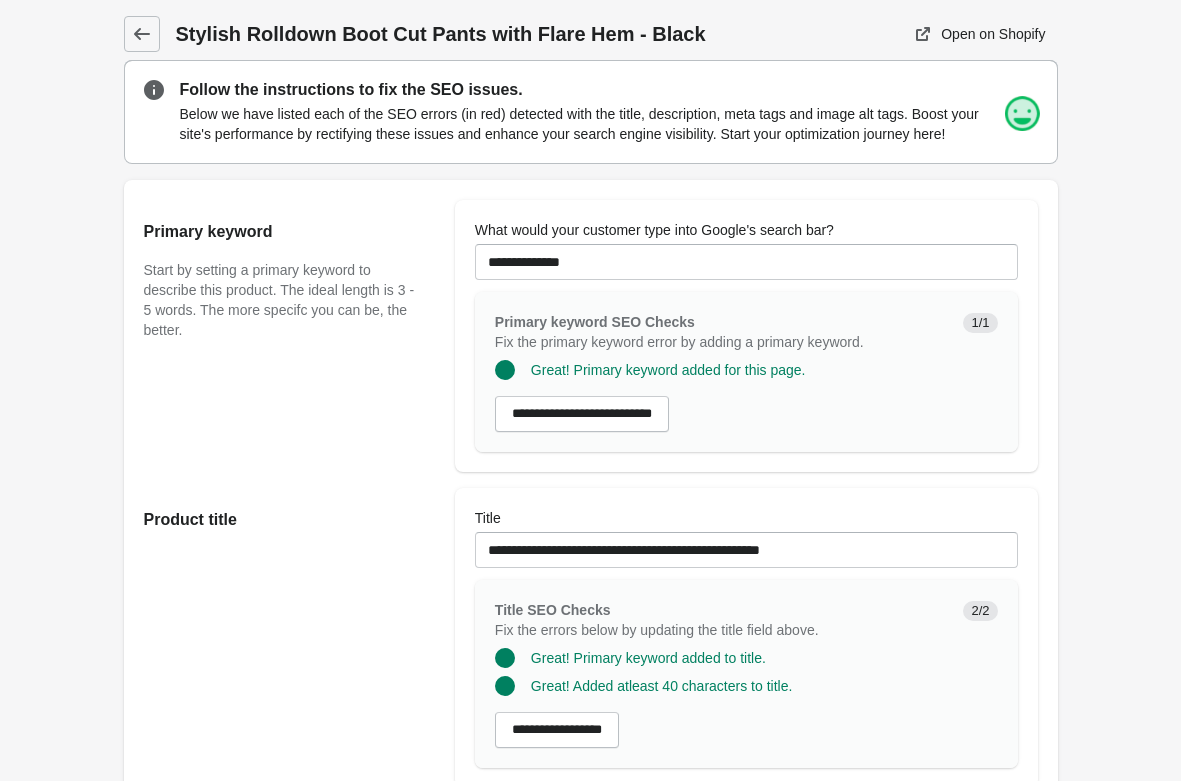 scroll, scrollTop: 0, scrollLeft: 0, axis: both 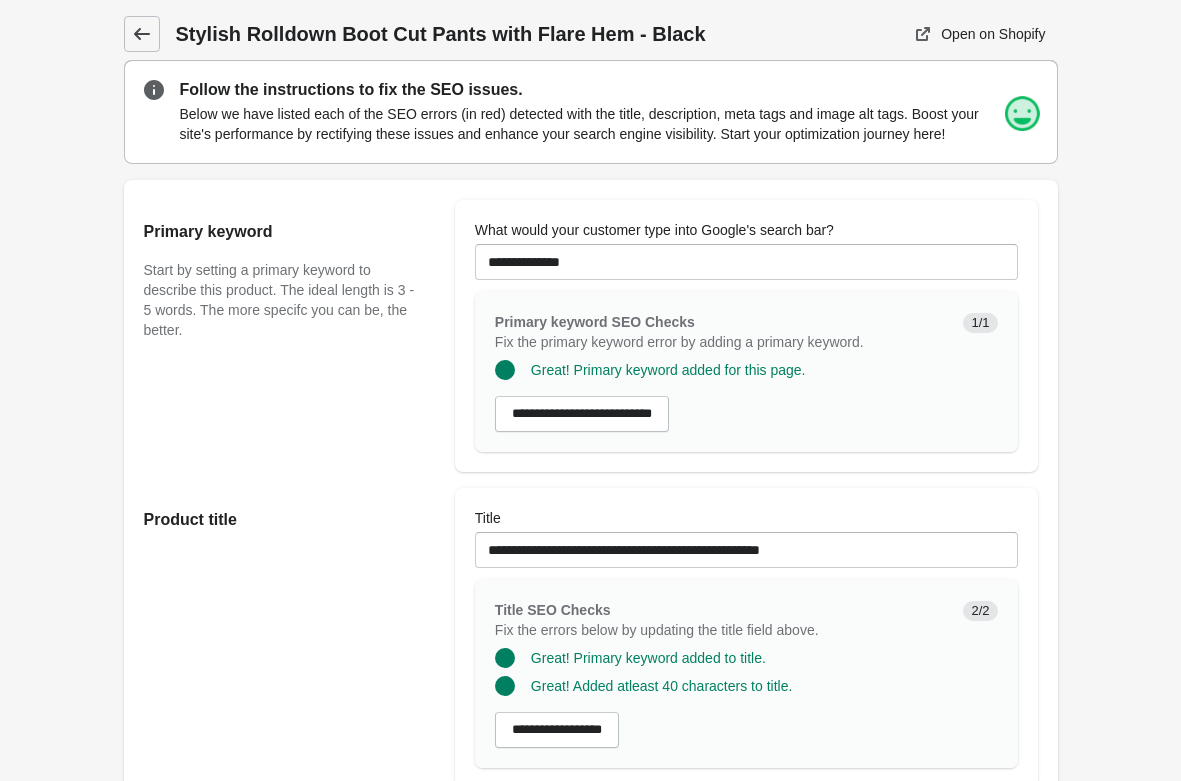 click at bounding box center [142, 34] 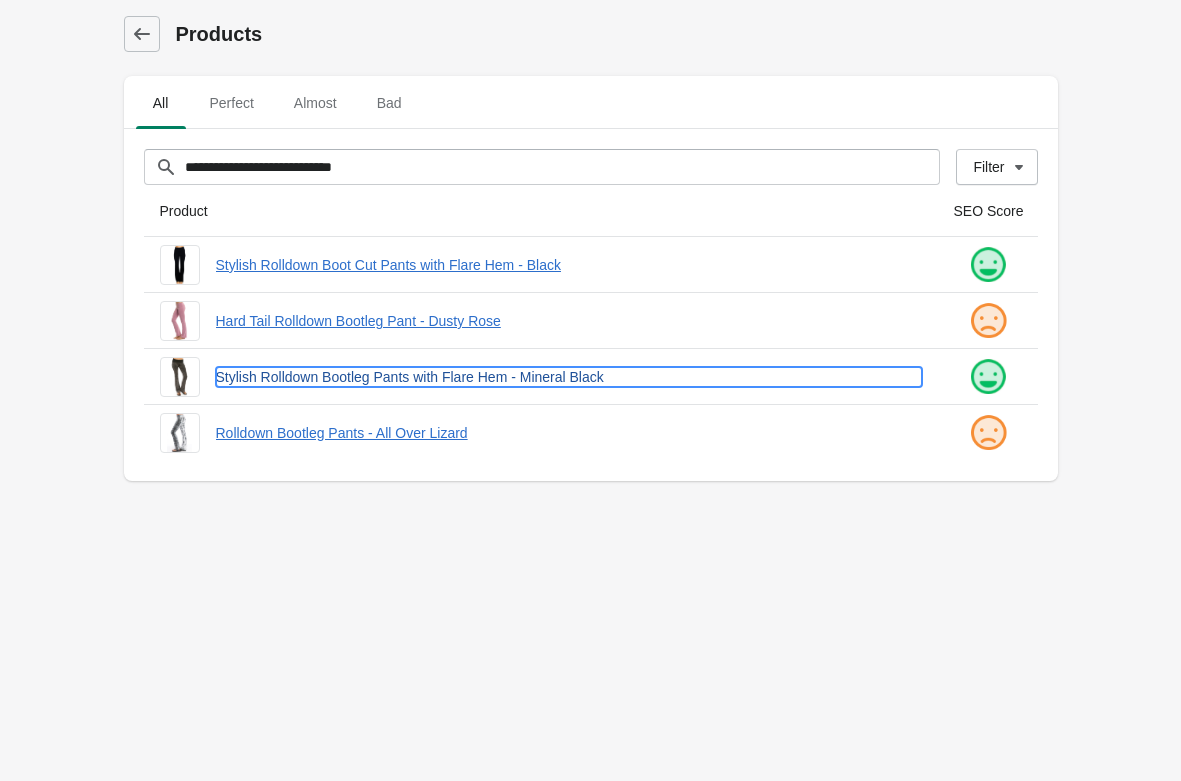 click on "Stylish Rolldown Bootleg Pants with Flare Hem - Mineral Black" at bounding box center [569, 377] 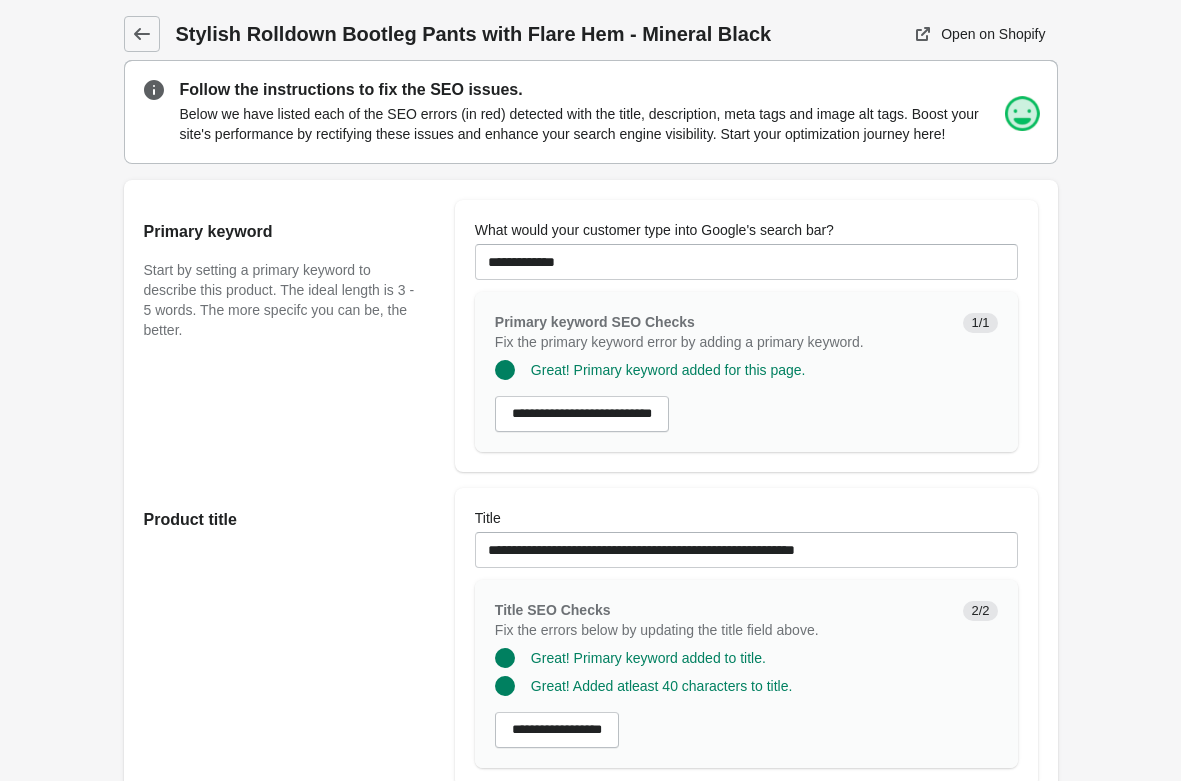 scroll, scrollTop: 0, scrollLeft: 0, axis: both 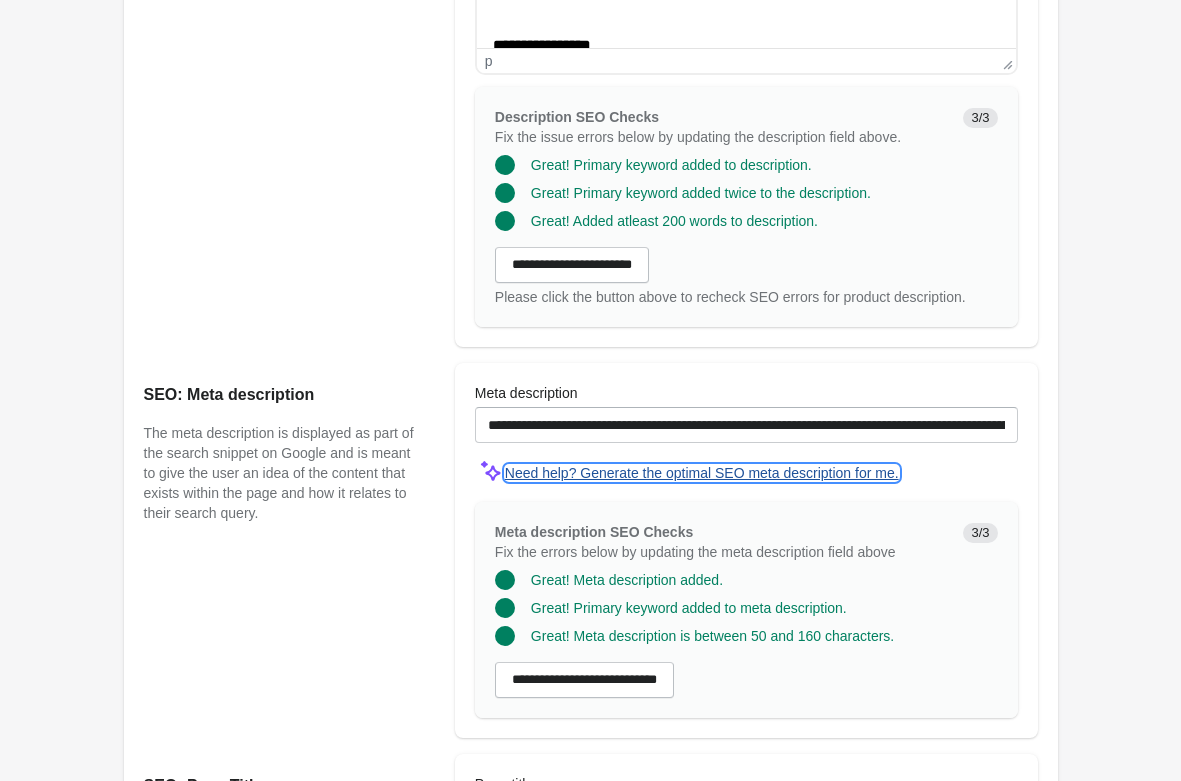 type on "true" 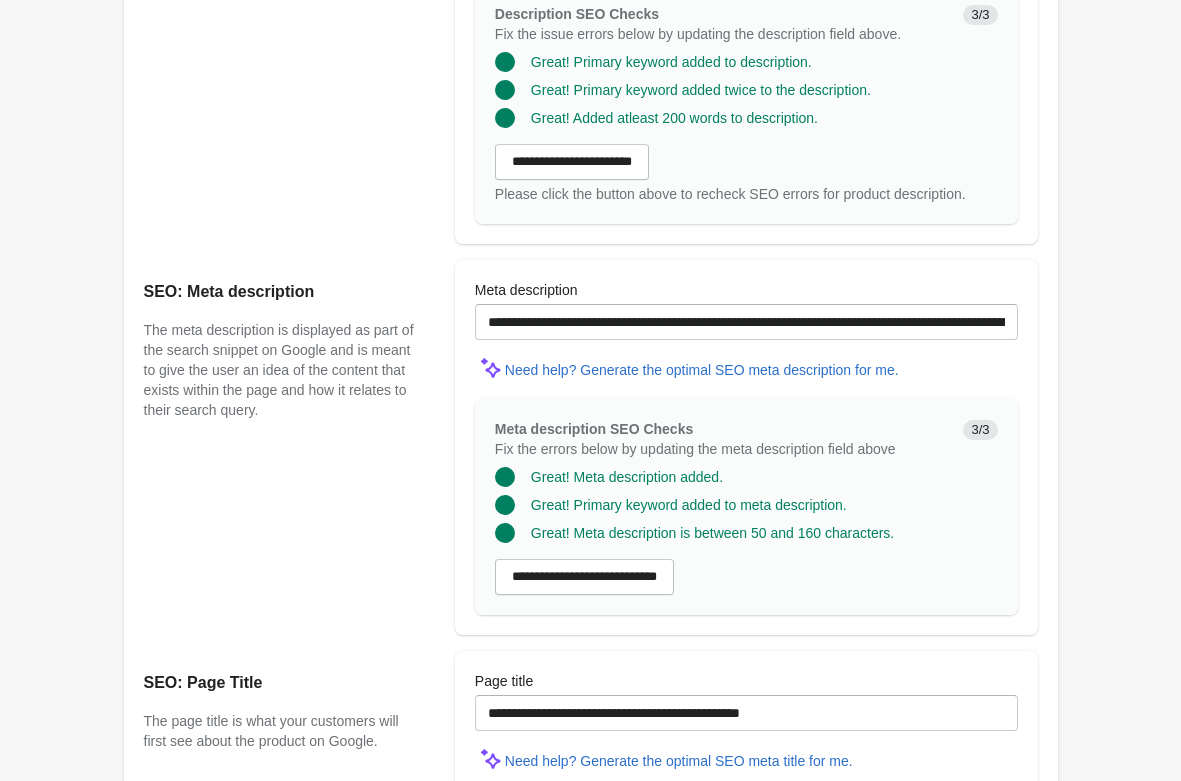 scroll, scrollTop: 0, scrollLeft: 451, axis: horizontal 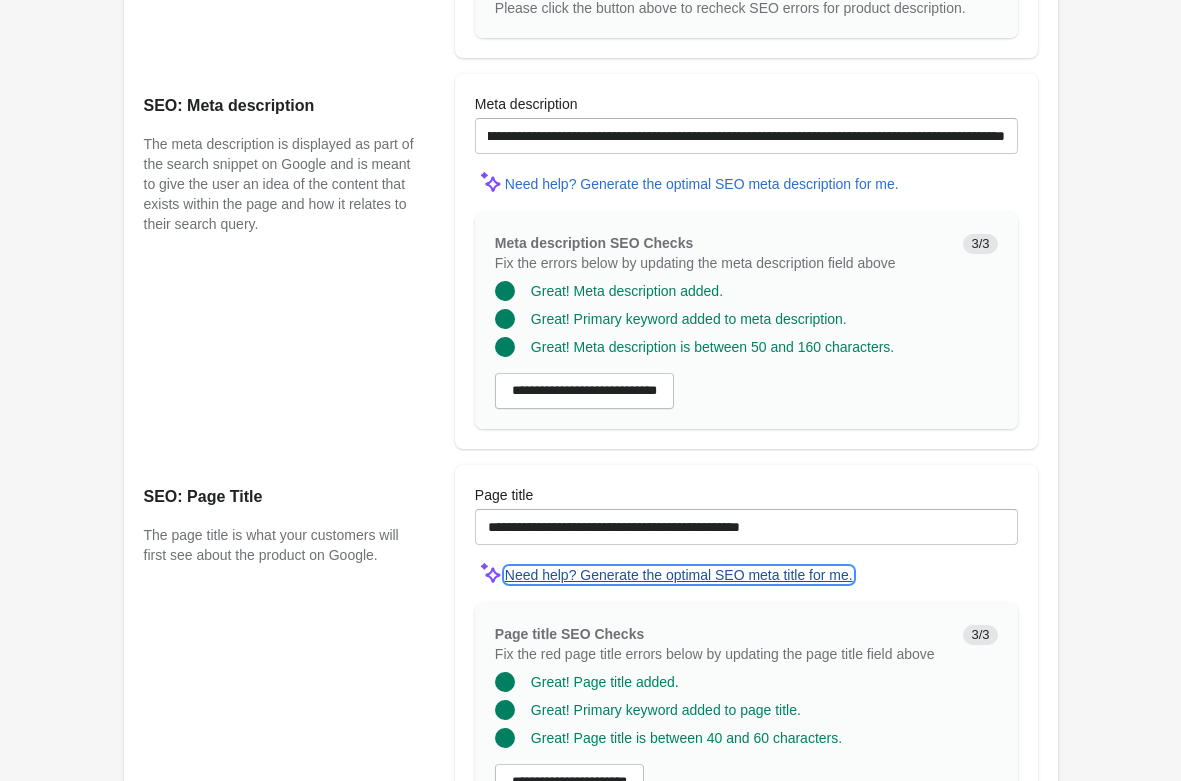 type on "true" 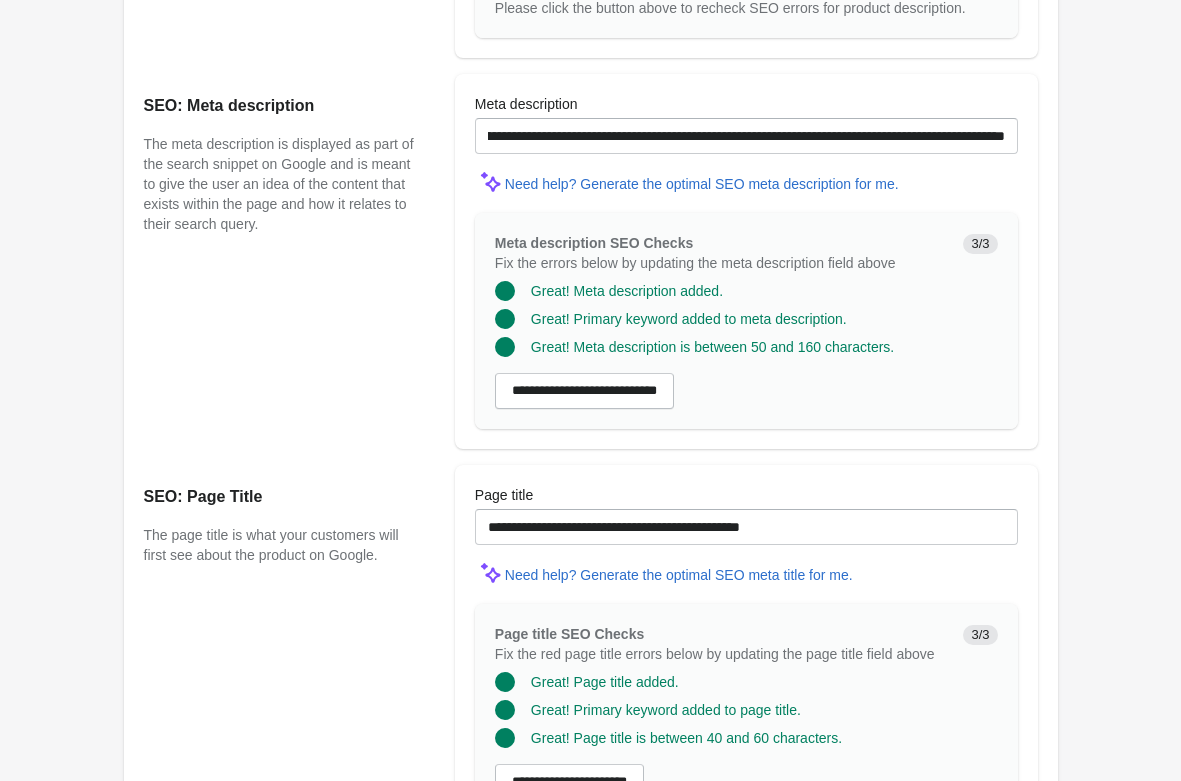 type 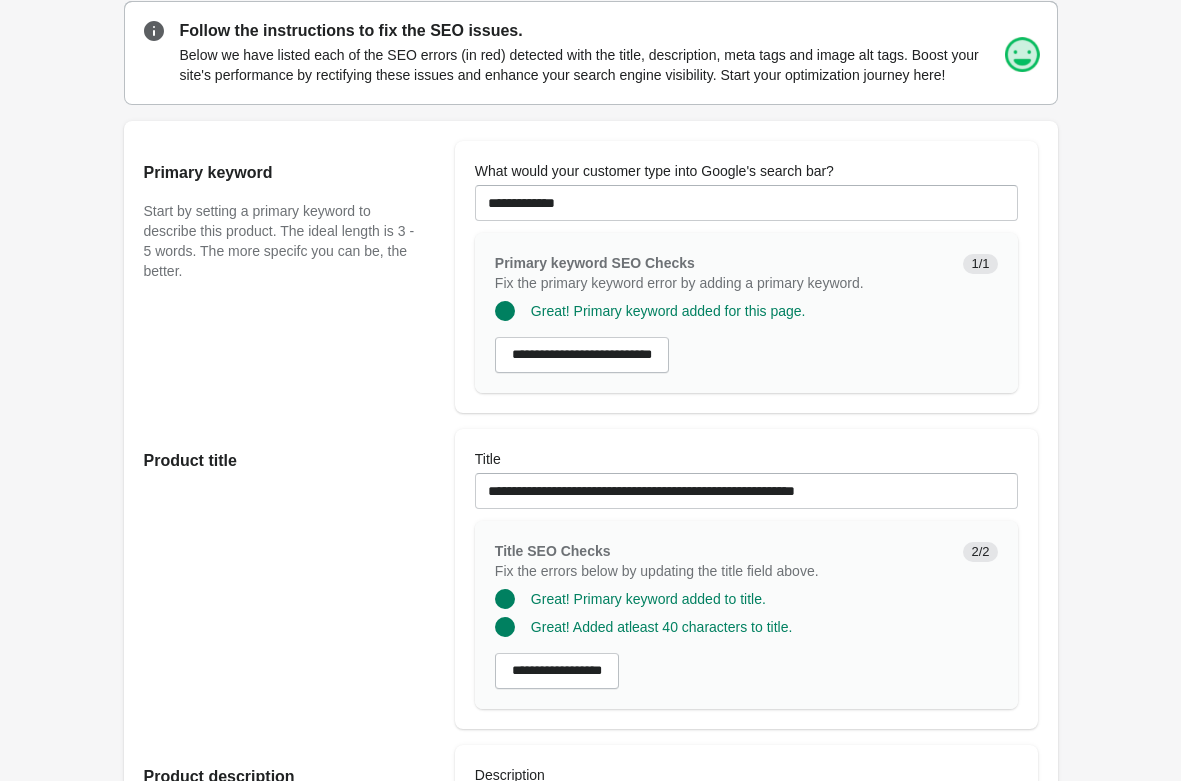 scroll, scrollTop: 0, scrollLeft: 0, axis: both 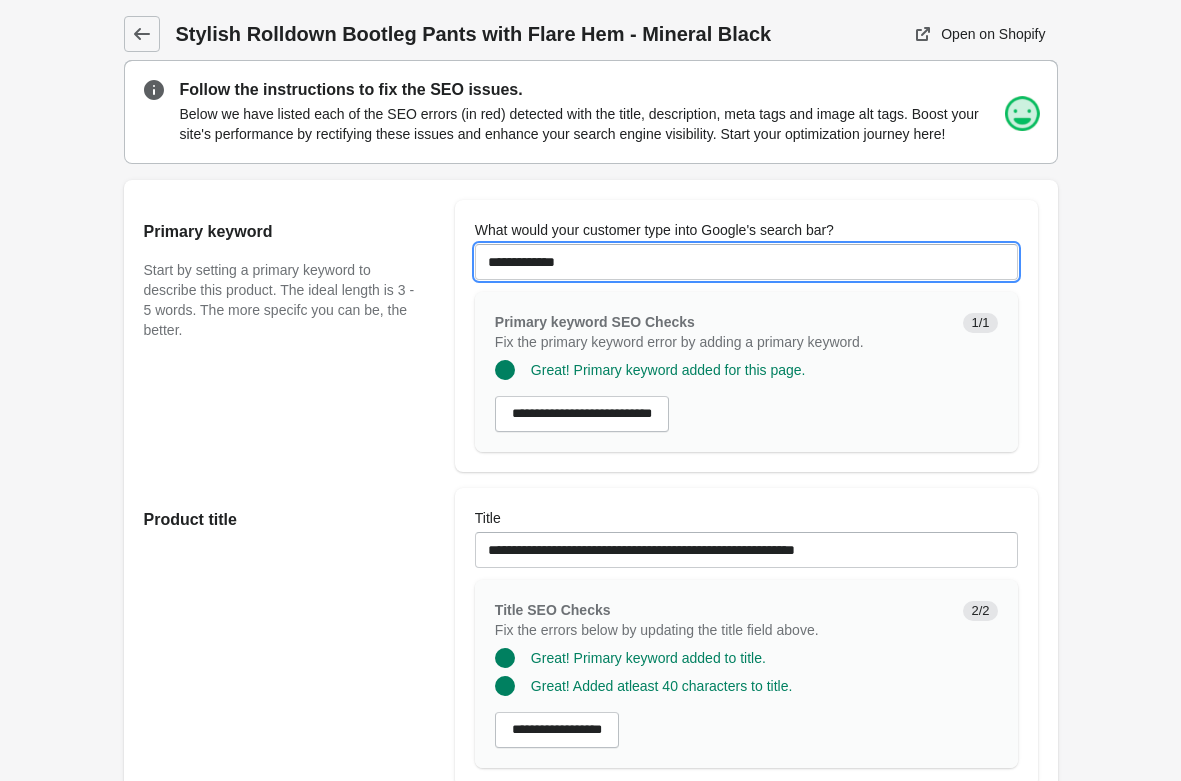 drag, startPoint x: 597, startPoint y: 257, endPoint x: 163, endPoint y: 241, distance: 434.29483 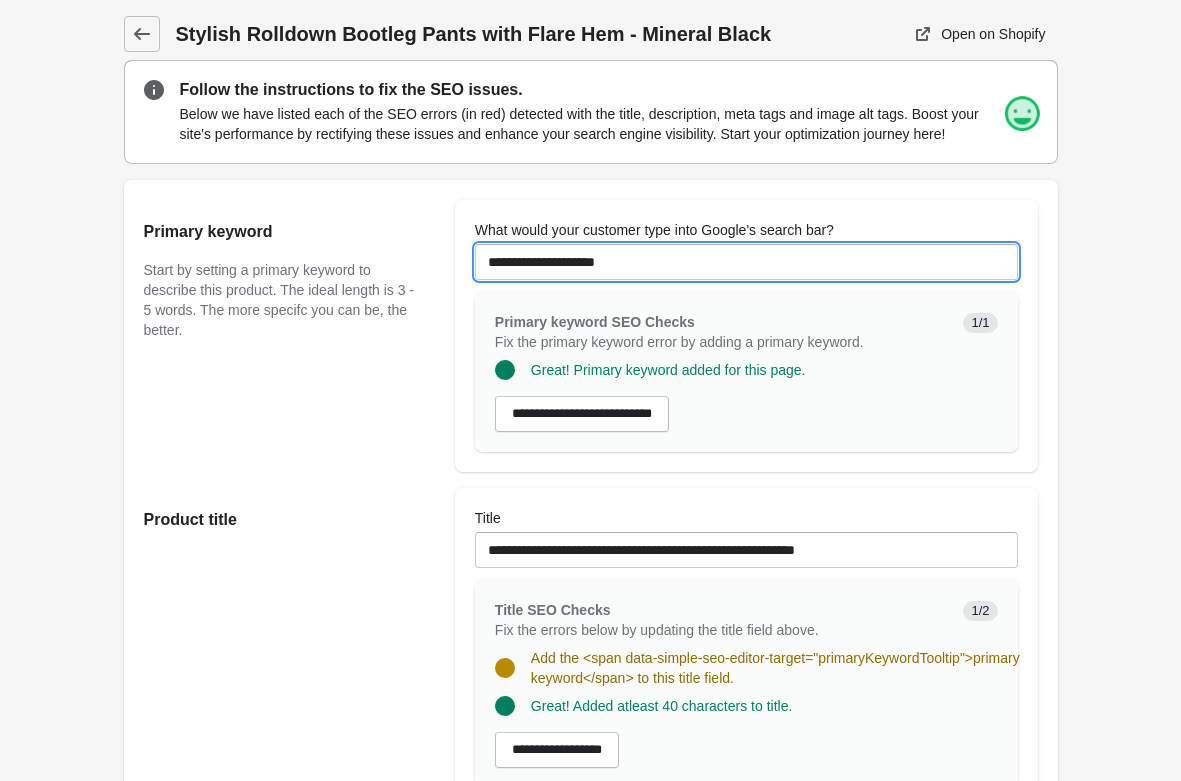 scroll, scrollTop: 0, scrollLeft: 451, axis: horizontal 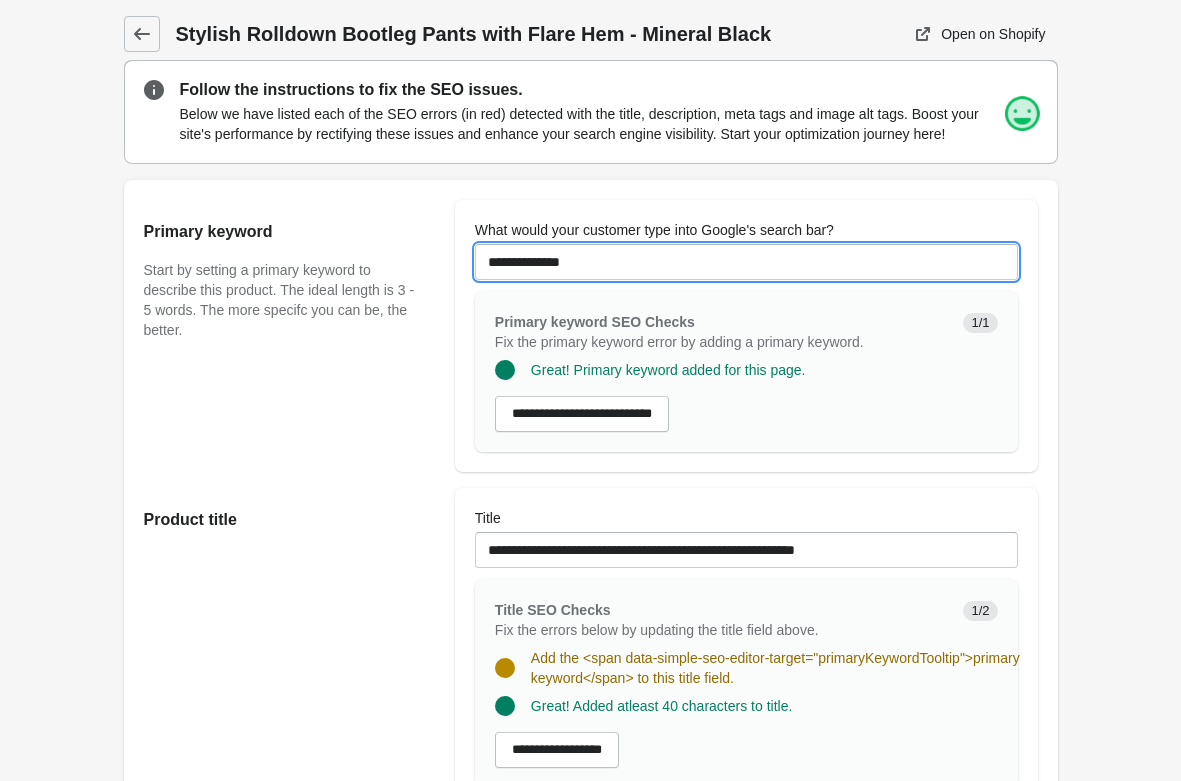 type on "**********" 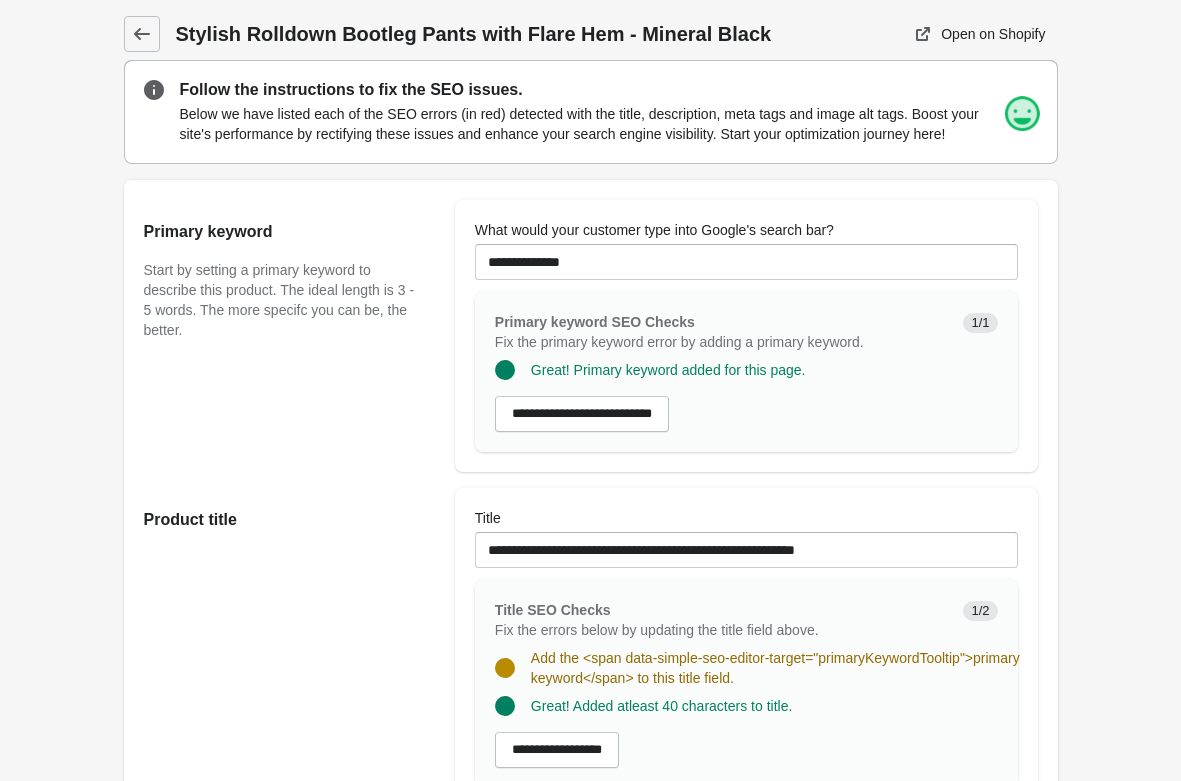 click on "Stylish Rolldown Bootleg Pants with Flare Hem - Mineral Black
Open on Shopify" at bounding box center (590, 1191) 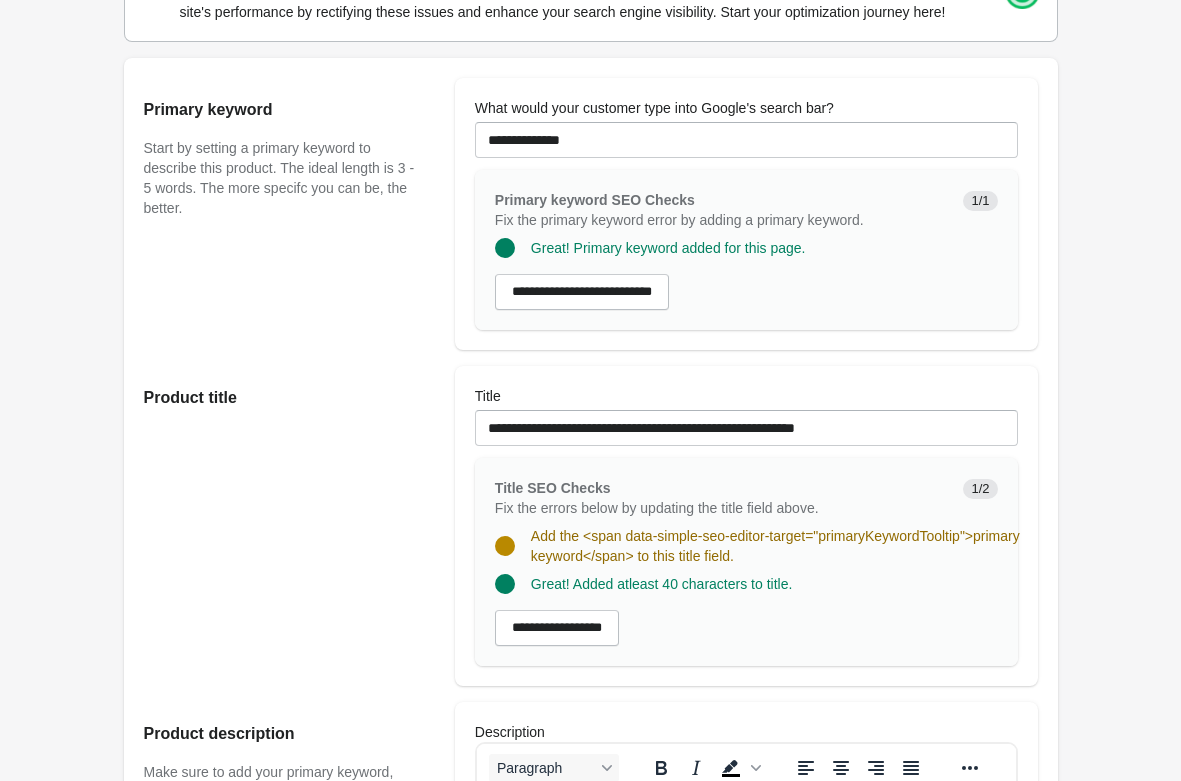 scroll, scrollTop: 102, scrollLeft: 0, axis: vertical 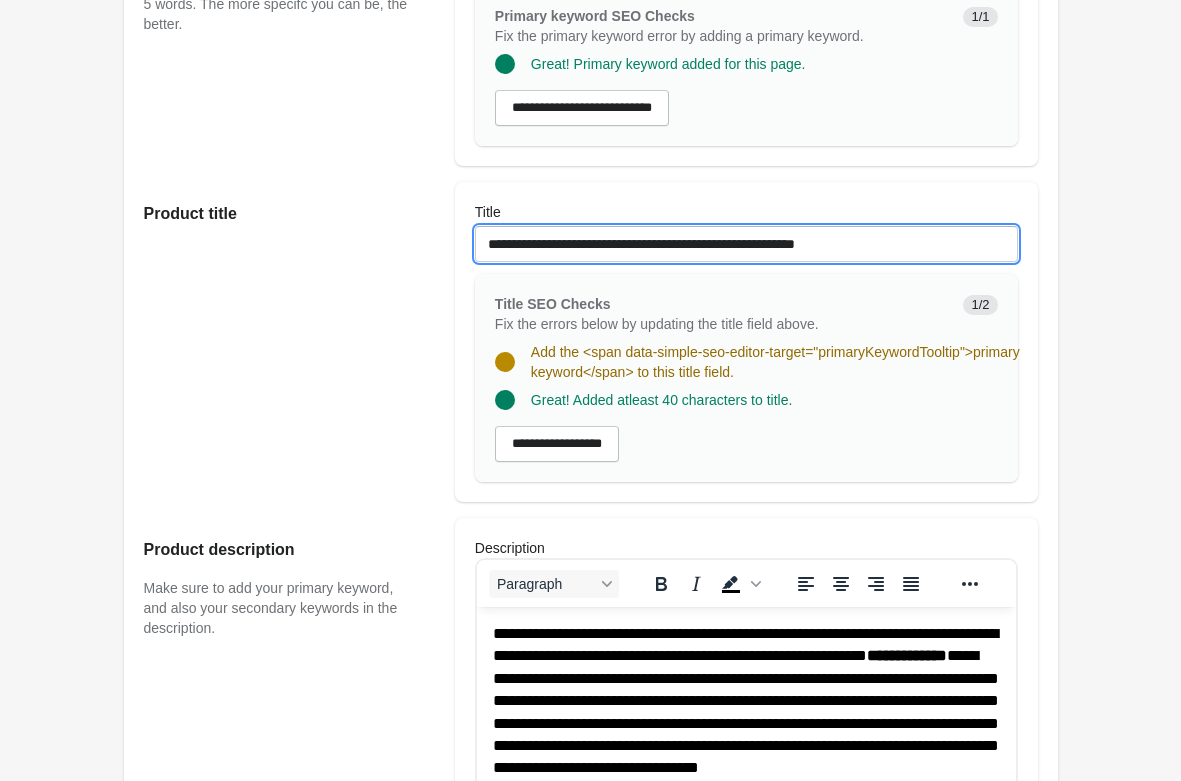 click on "**********" at bounding box center (746, 244) 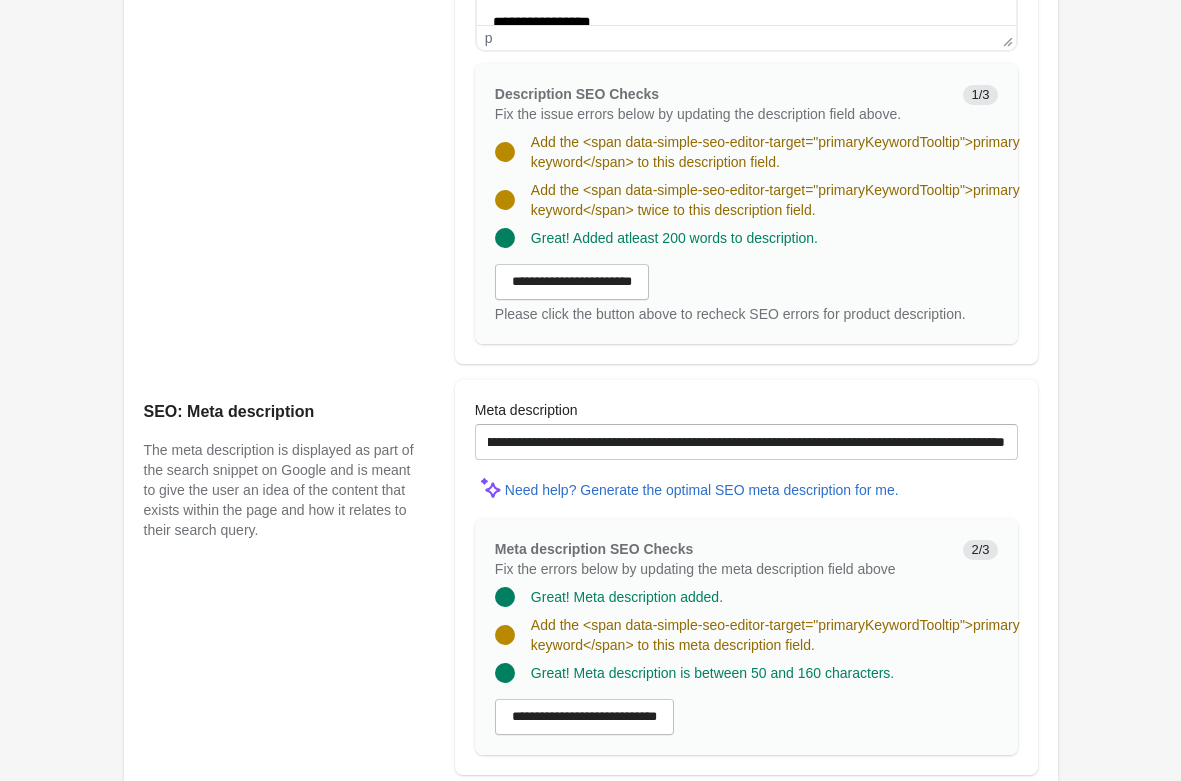 scroll, scrollTop: 1204, scrollLeft: 0, axis: vertical 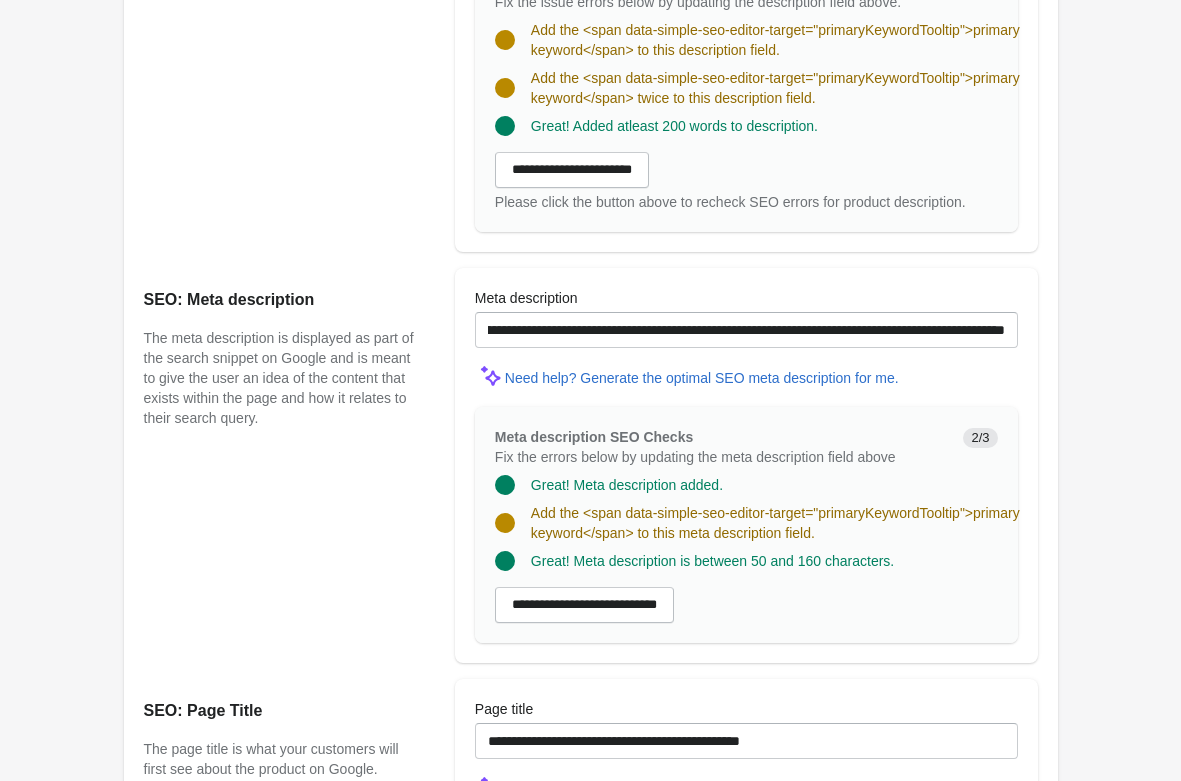 type on "**********" 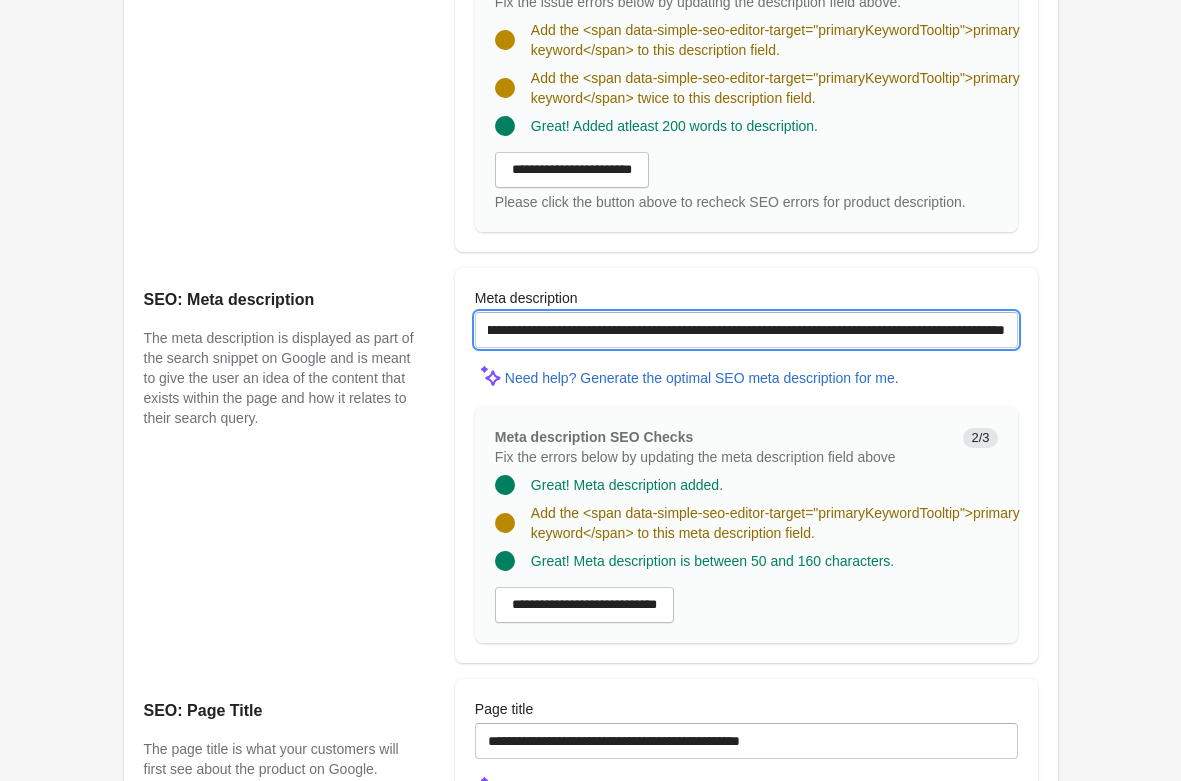scroll, scrollTop: 0, scrollLeft: 0, axis: both 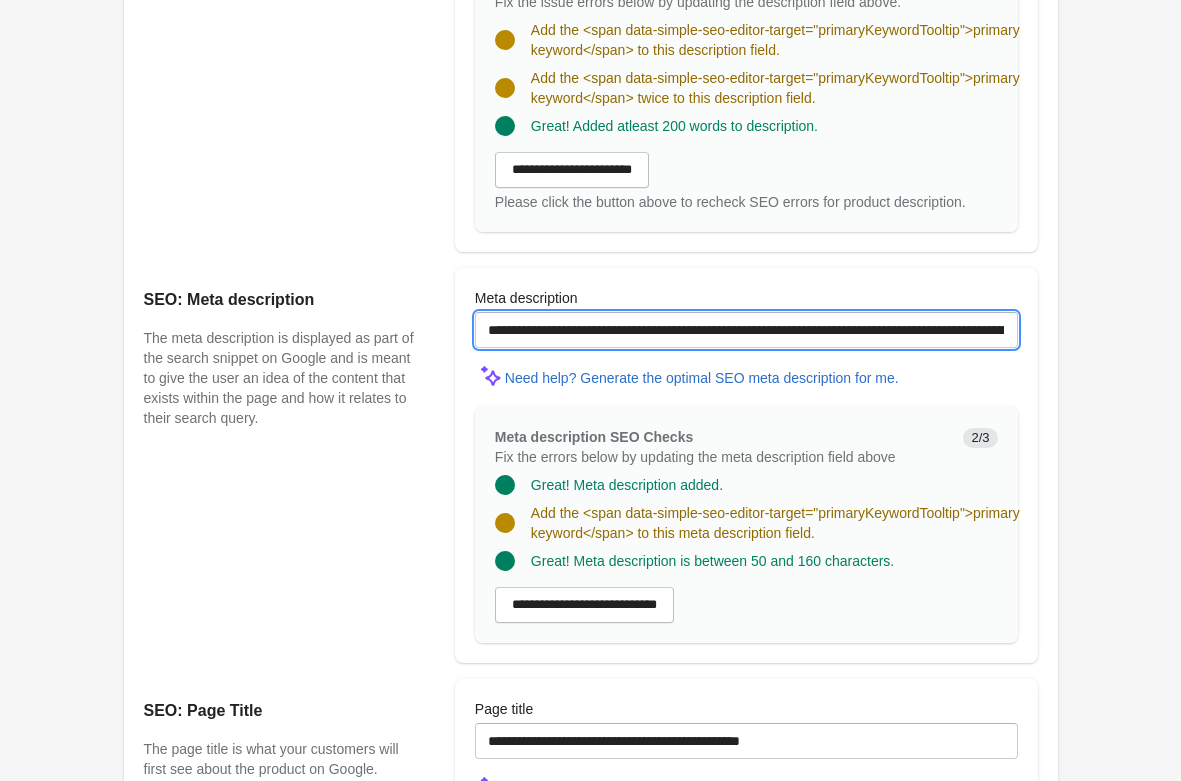 drag, startPoint x: 582, startPoint y: 341, endPoint x: 606, endPoint y: 349, distance: 25.298222 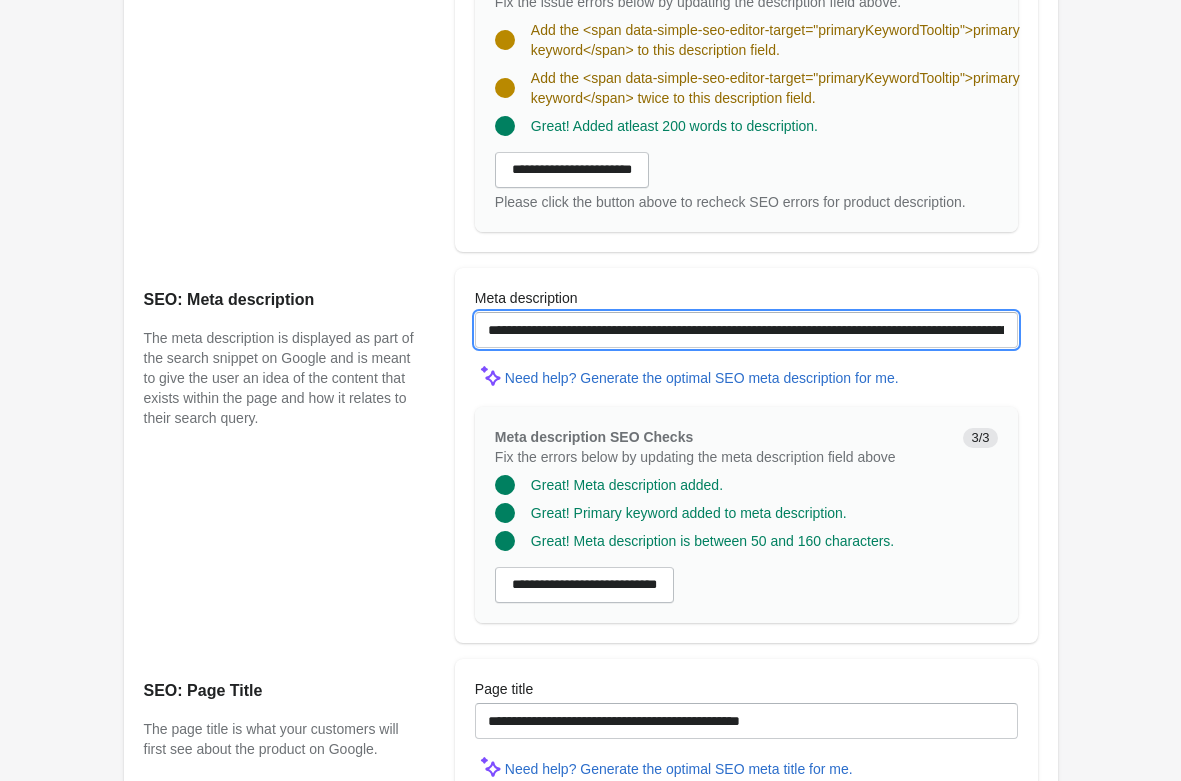 type on "**********" 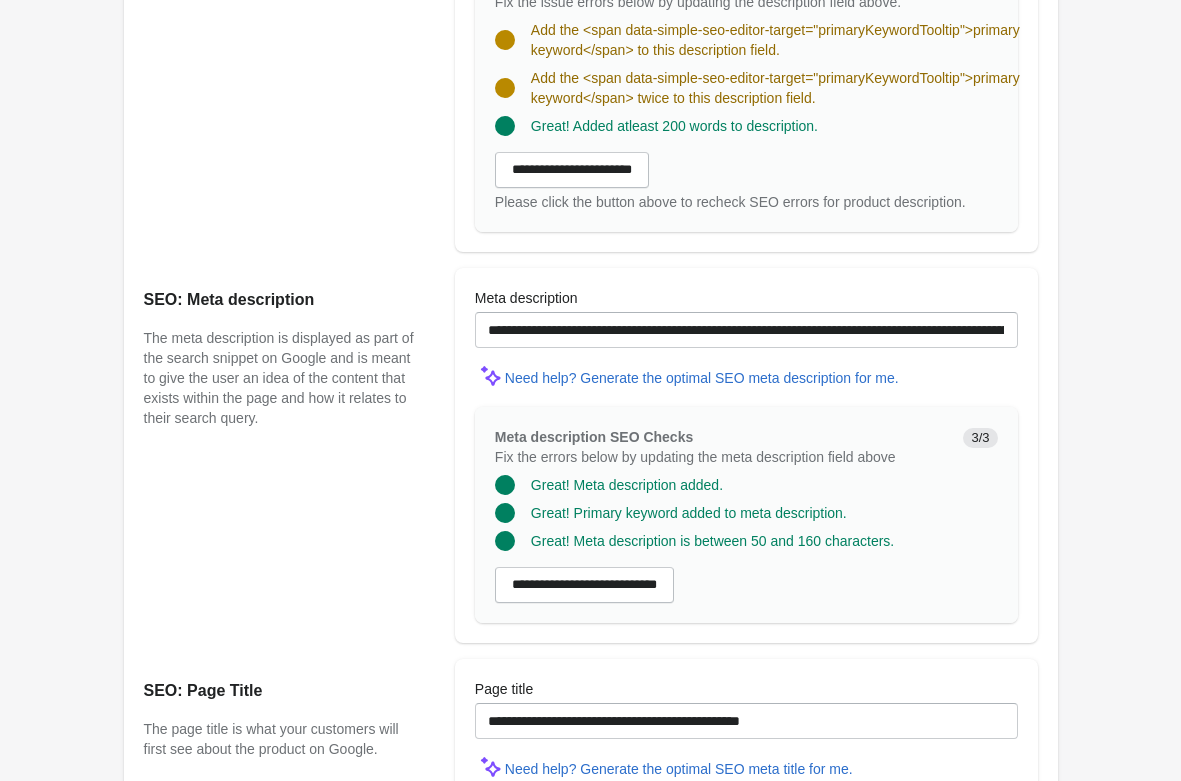 click on "SEO: Meta description
The meta description is displayed as part of the search snippet on Google and is meant to give the user an idea of the content that exists within the page and how it relates to their search query." at bounding box center (289, 455) 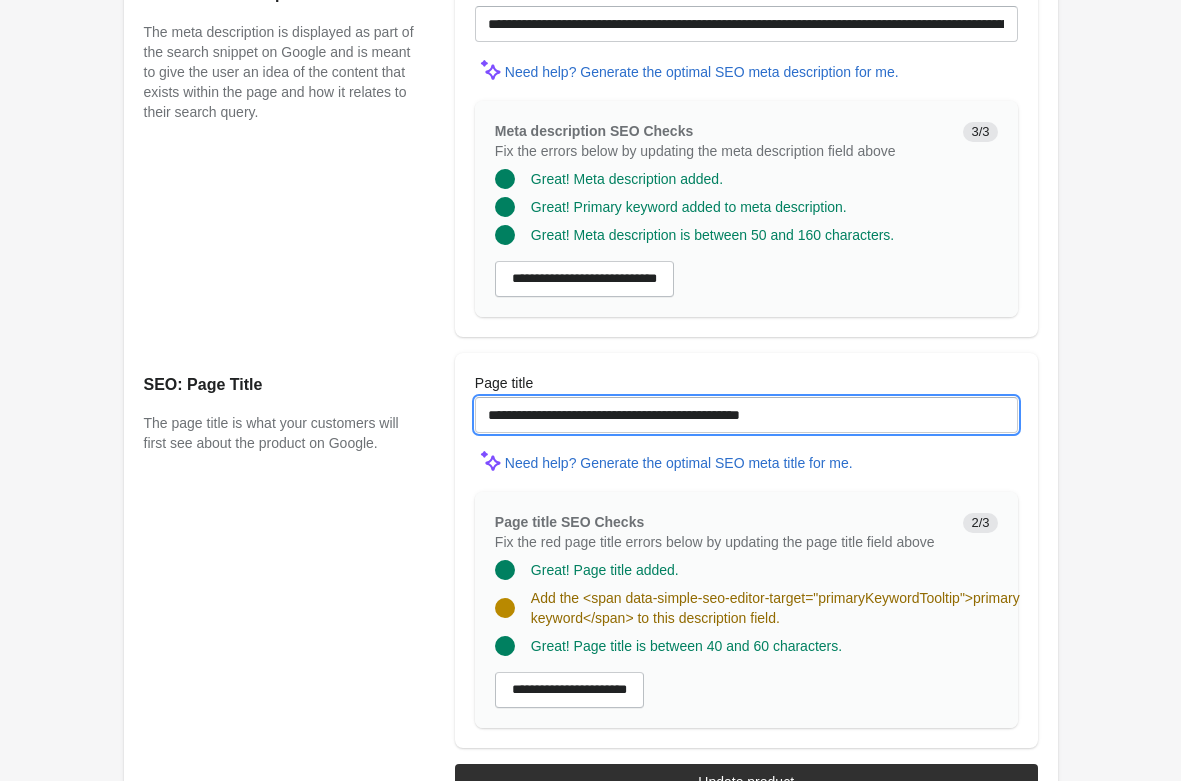 drag, startPoint x: 823, startPoint y: 414, endPoint x: 462, endPoint y: 409, distance: 361.03464 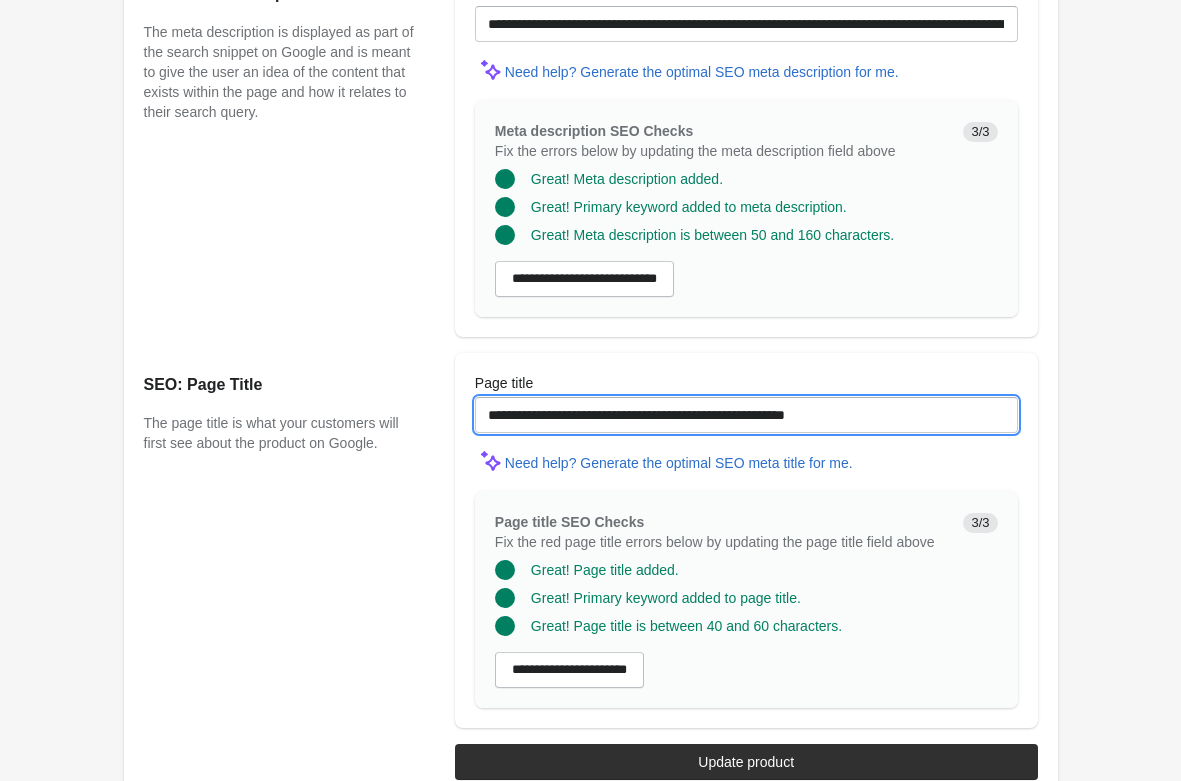 click on "**********" at bounding box center (746, 415) 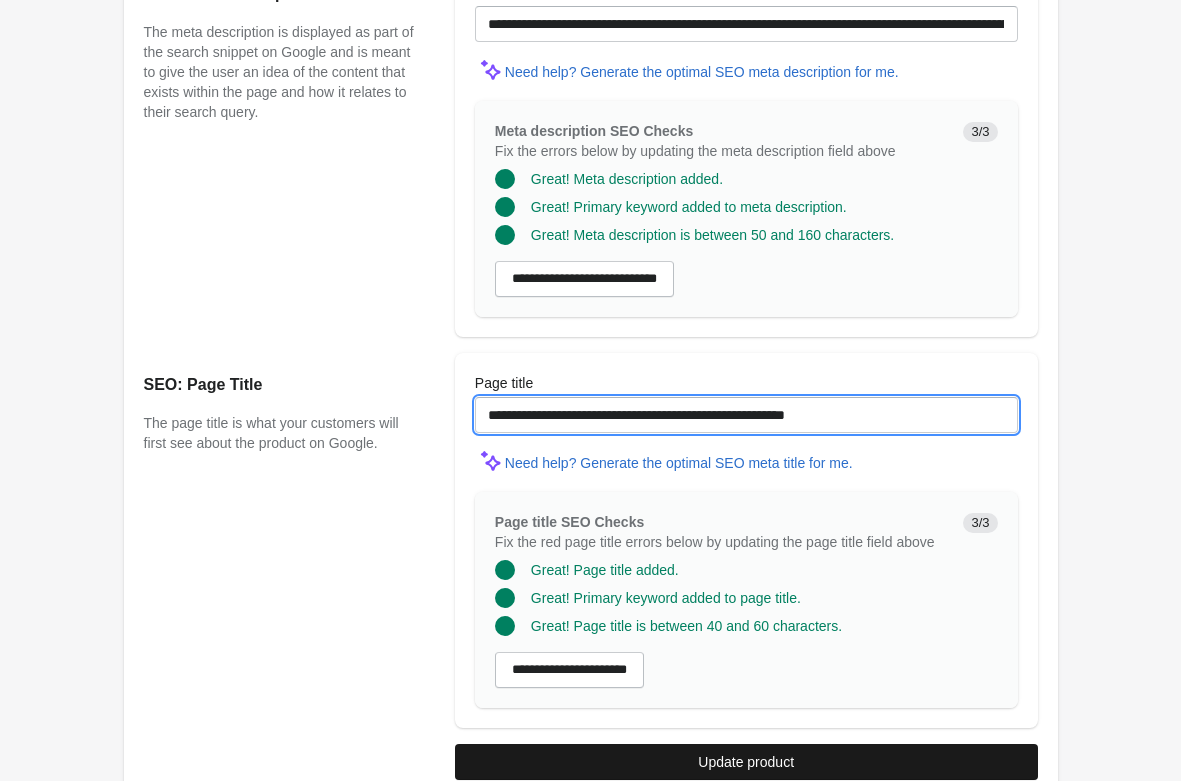 type on "**********" 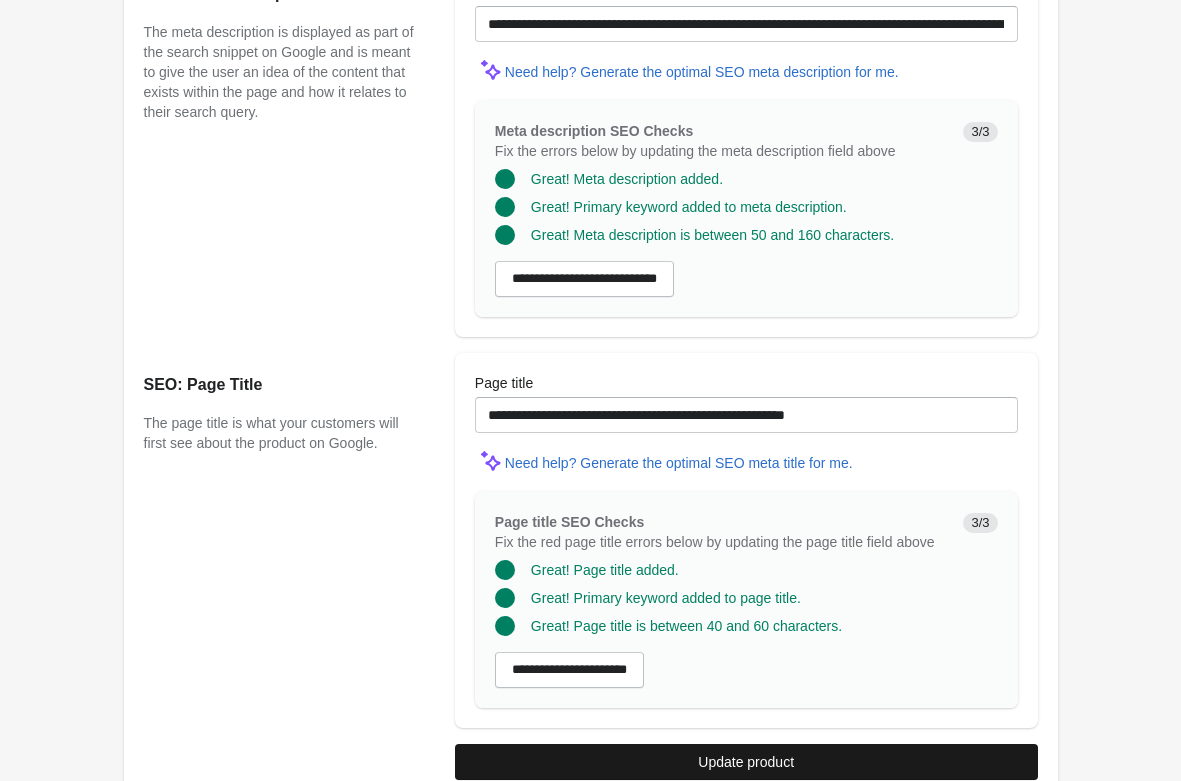click on "Update product" at bounding box center (746, 762) 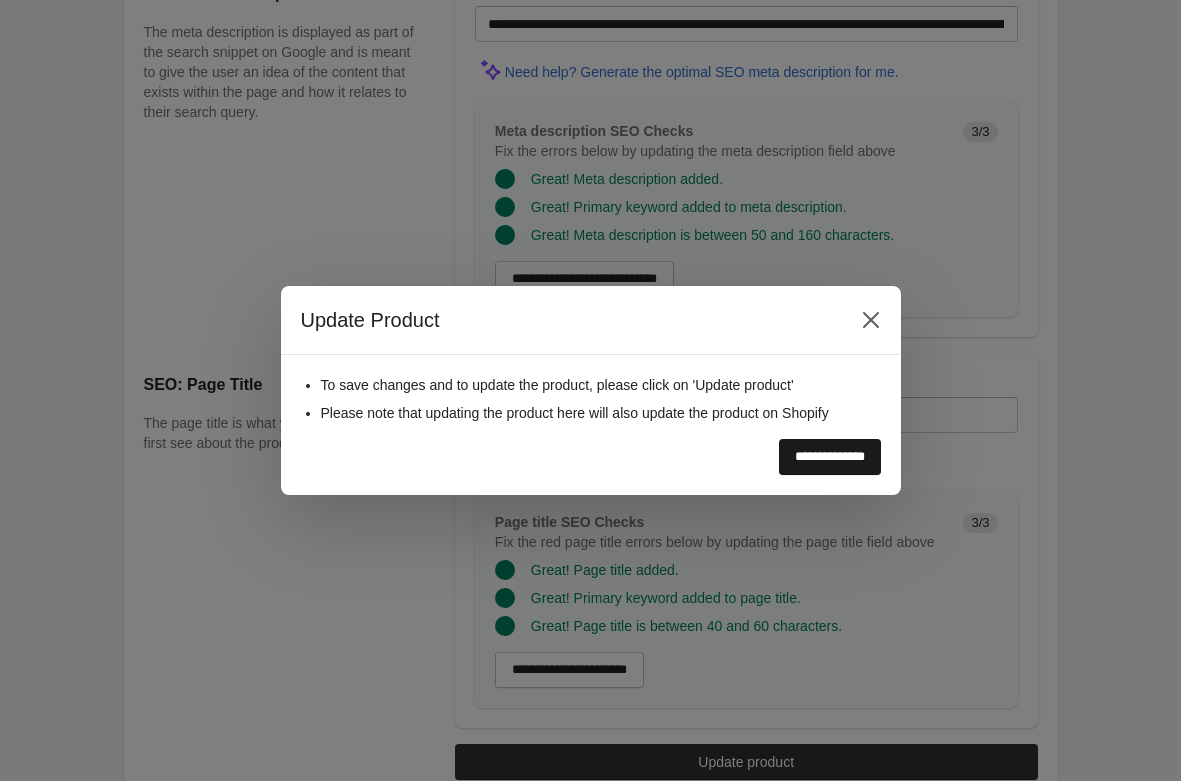 click on "**********" at bounding box center (830, 457) 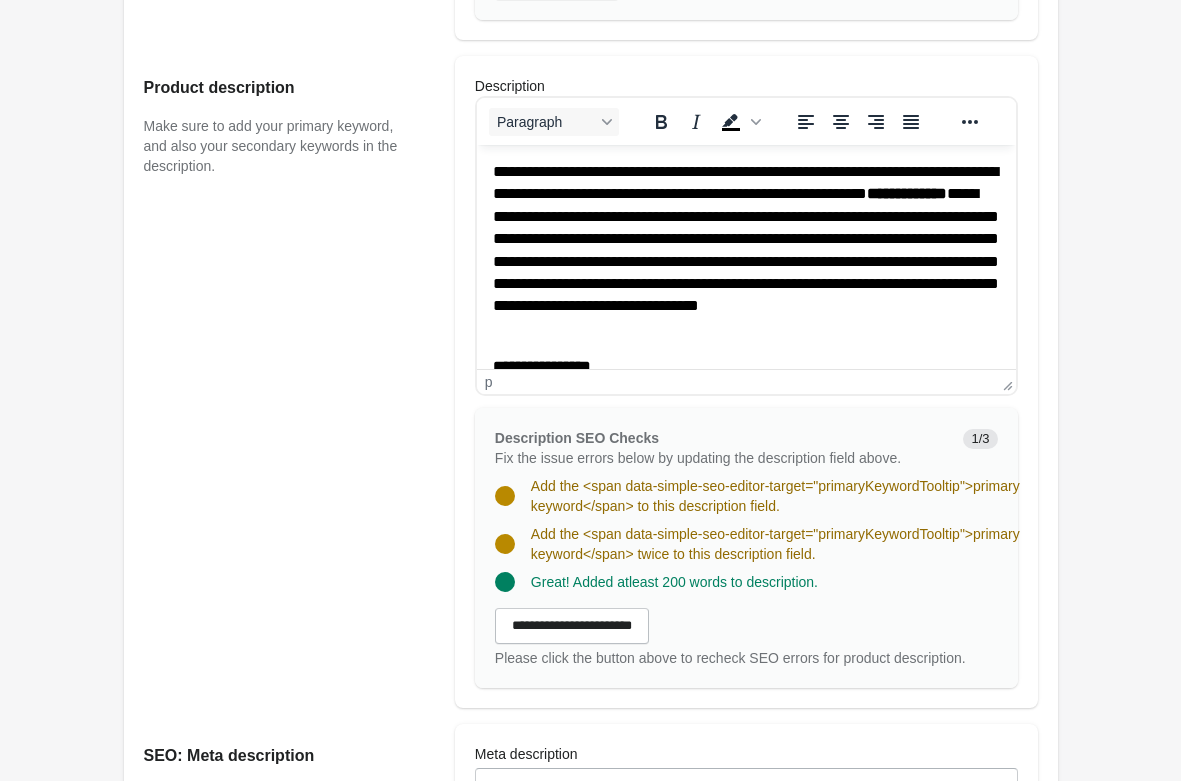 scroll, scrollTop: 714, scrollLeft: 0, axis: vertical 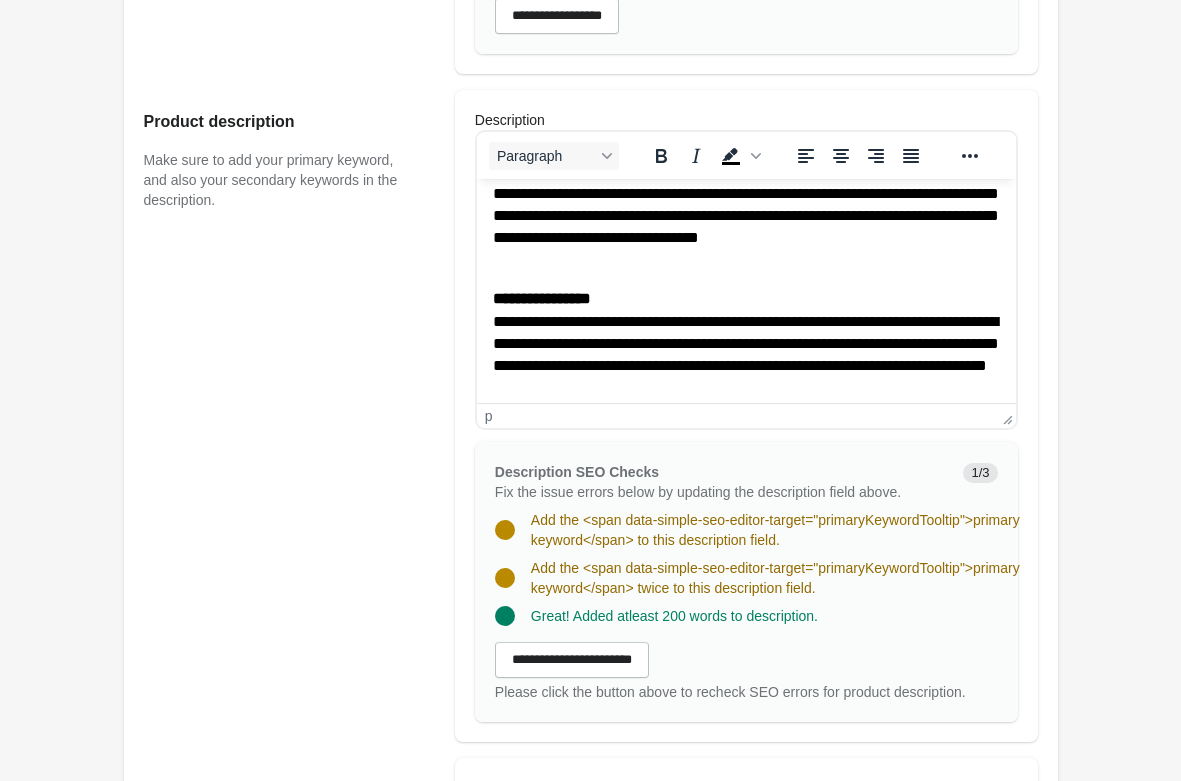 click on "**********" at bounding box center [745, 182] 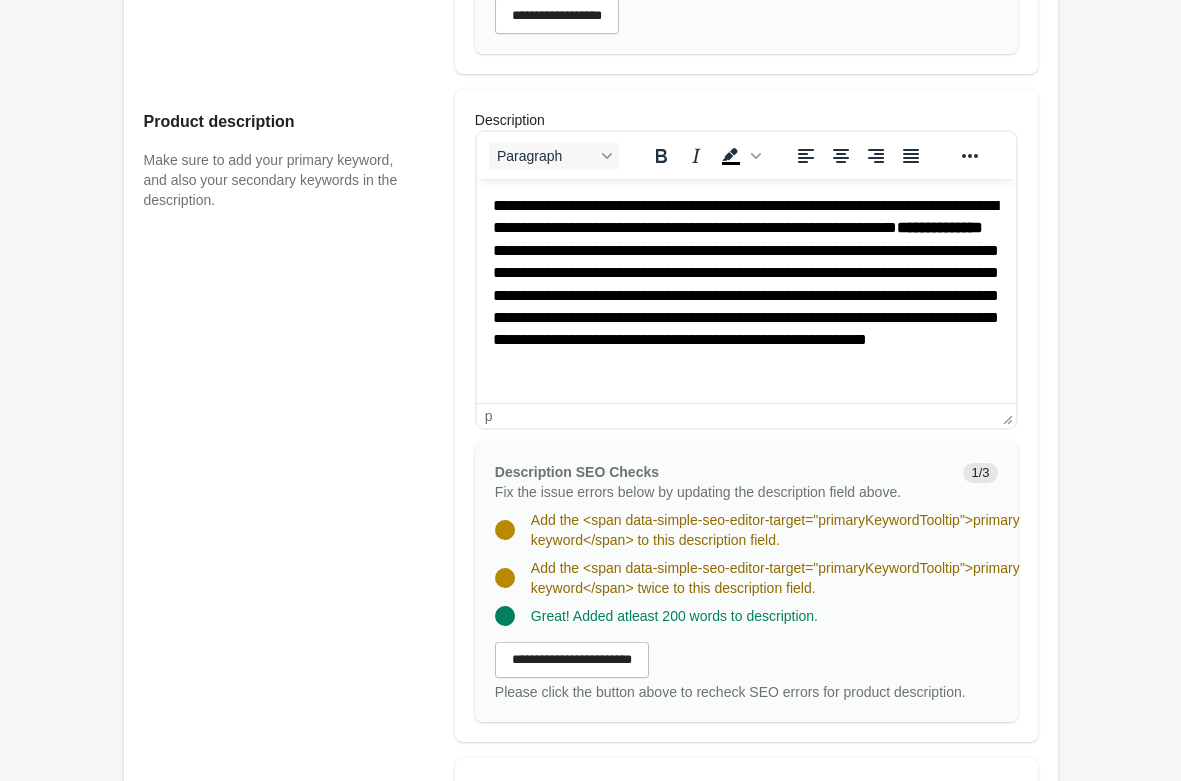 scroll, scrollTop: 474, scrollLeft: 0, axis: vertical 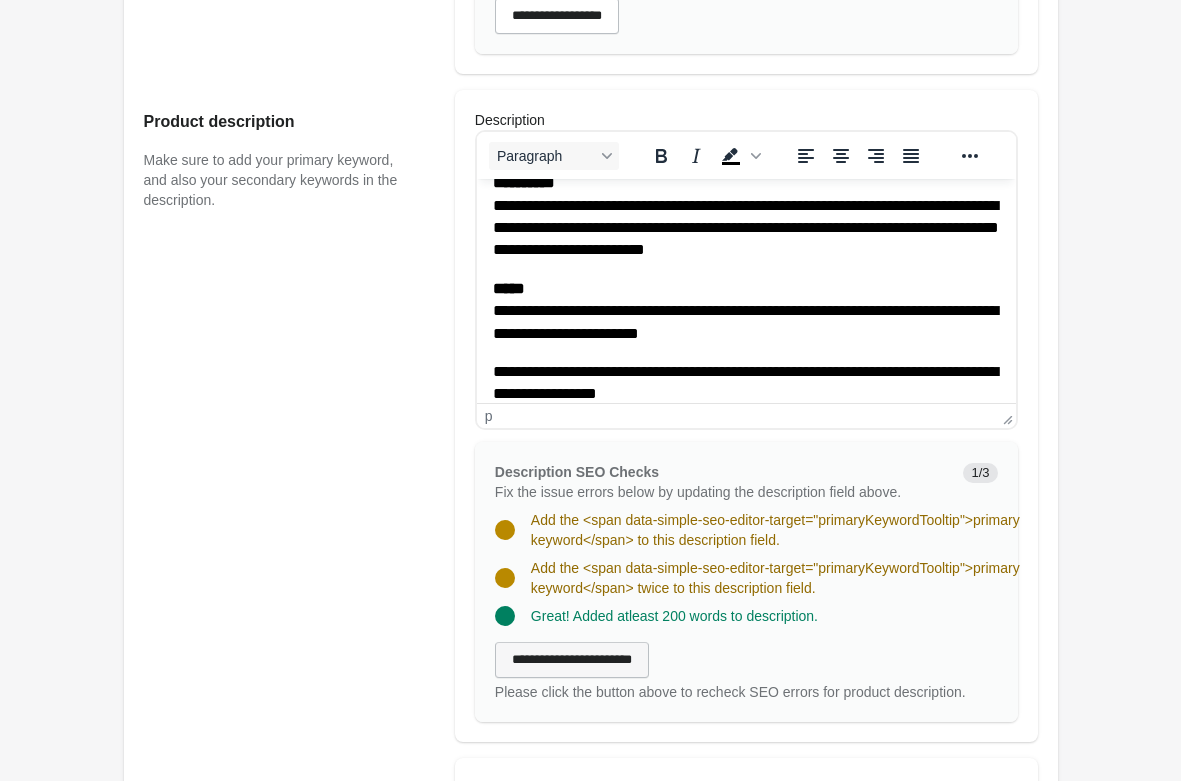 click on "**********" at bounding box center [572, 660] 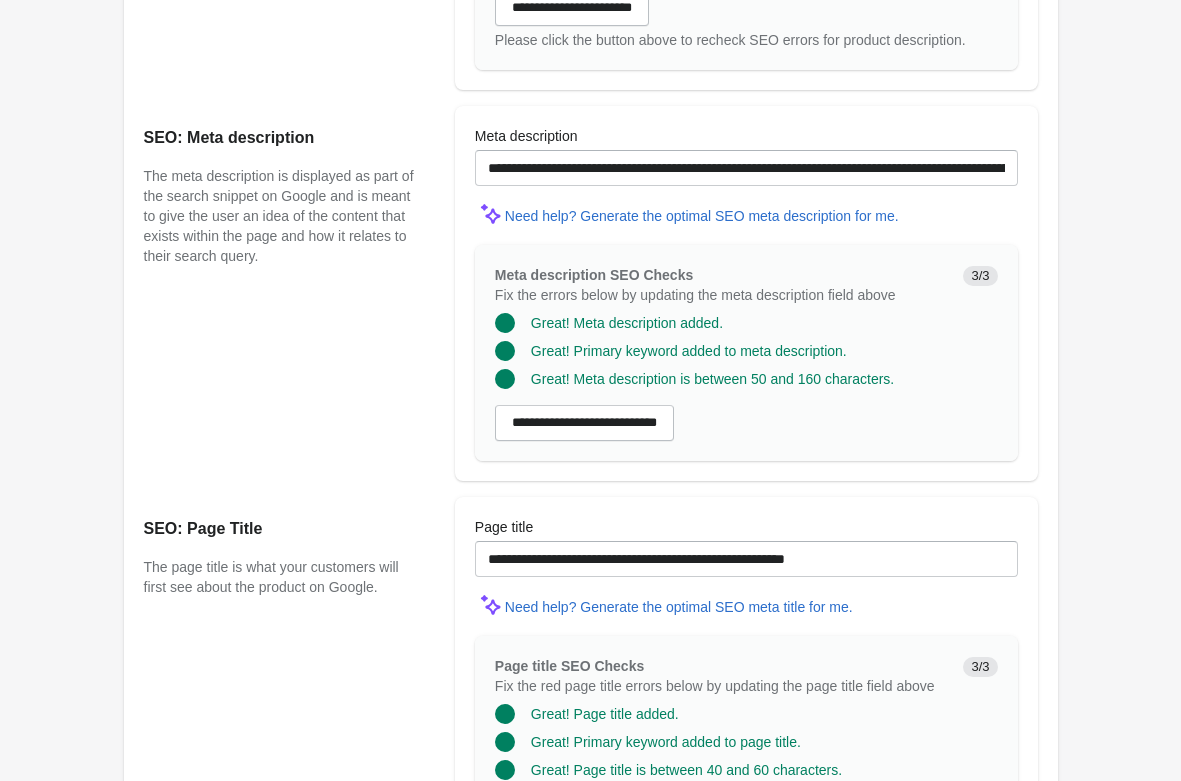 scroll, scrollTop: 1500, scrollLeft: 0, axis: vertical 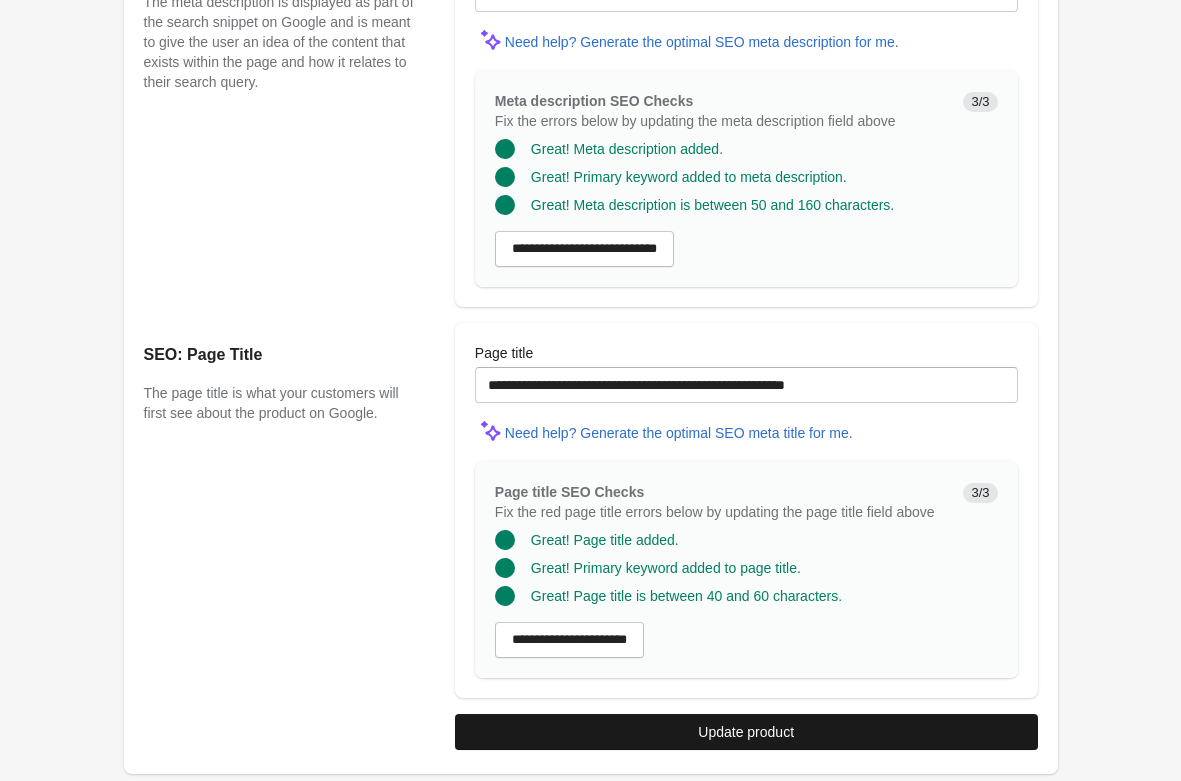 click on "Update product" at bounding box center (746, 732) 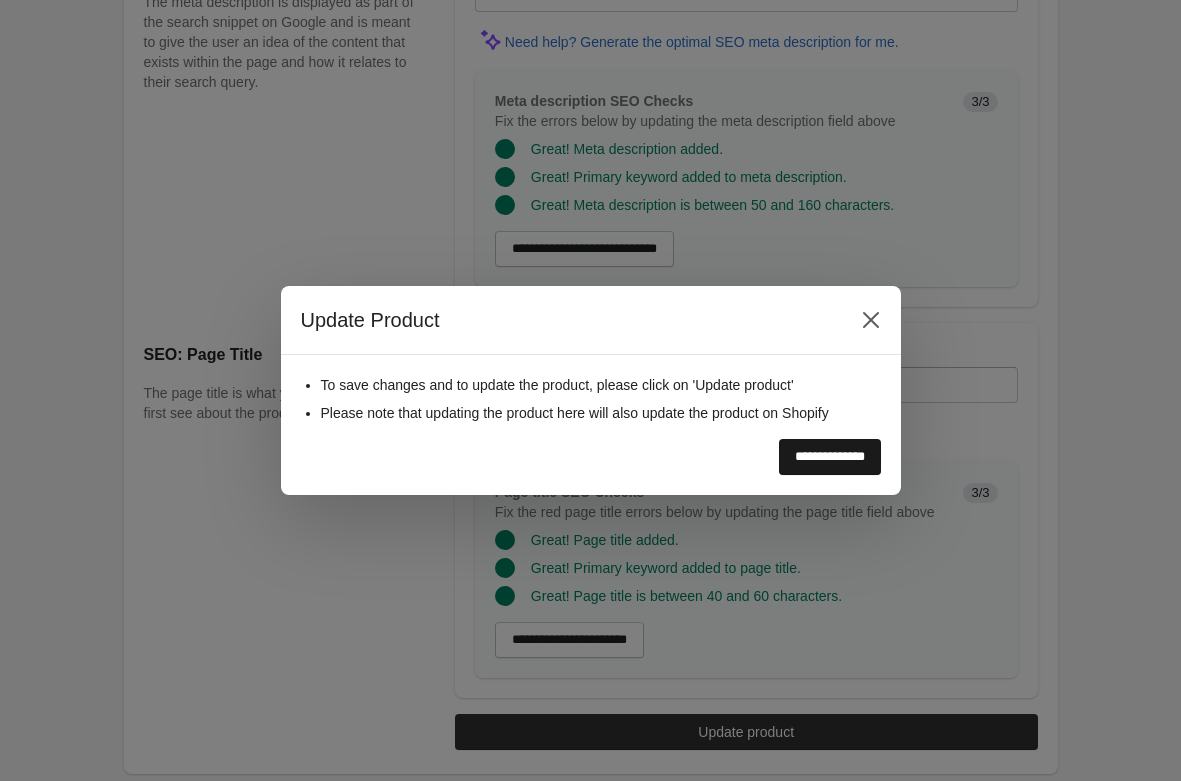 click on "**********" at bounding box center [830, 457] 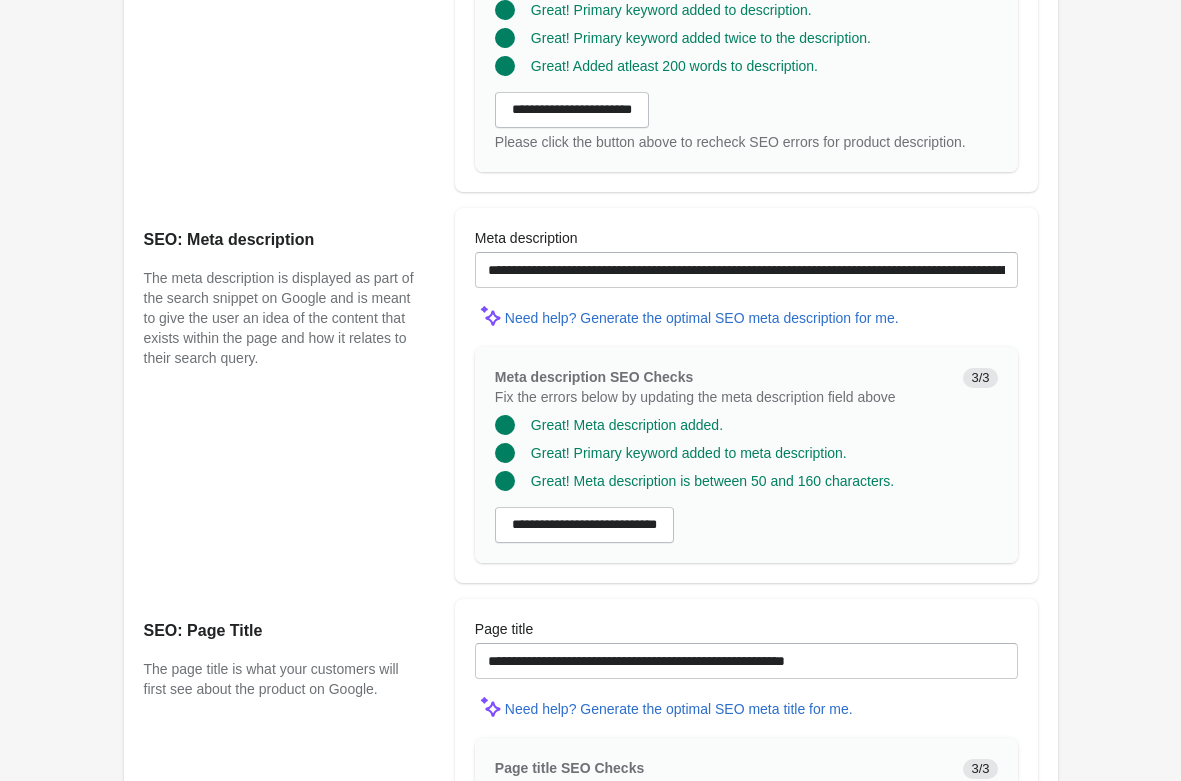 scroll, scrollTop: 1500, scrollLeft: 0, axis: vertical 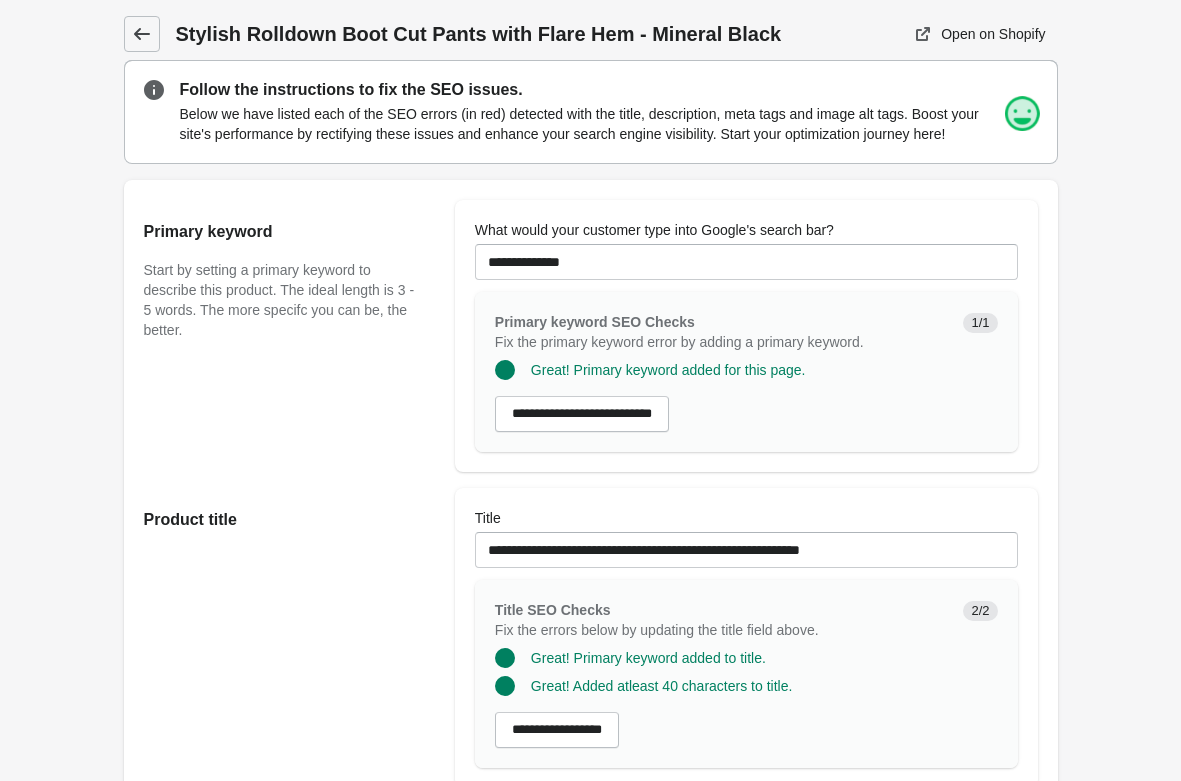 click at bounding box center (142, 34) 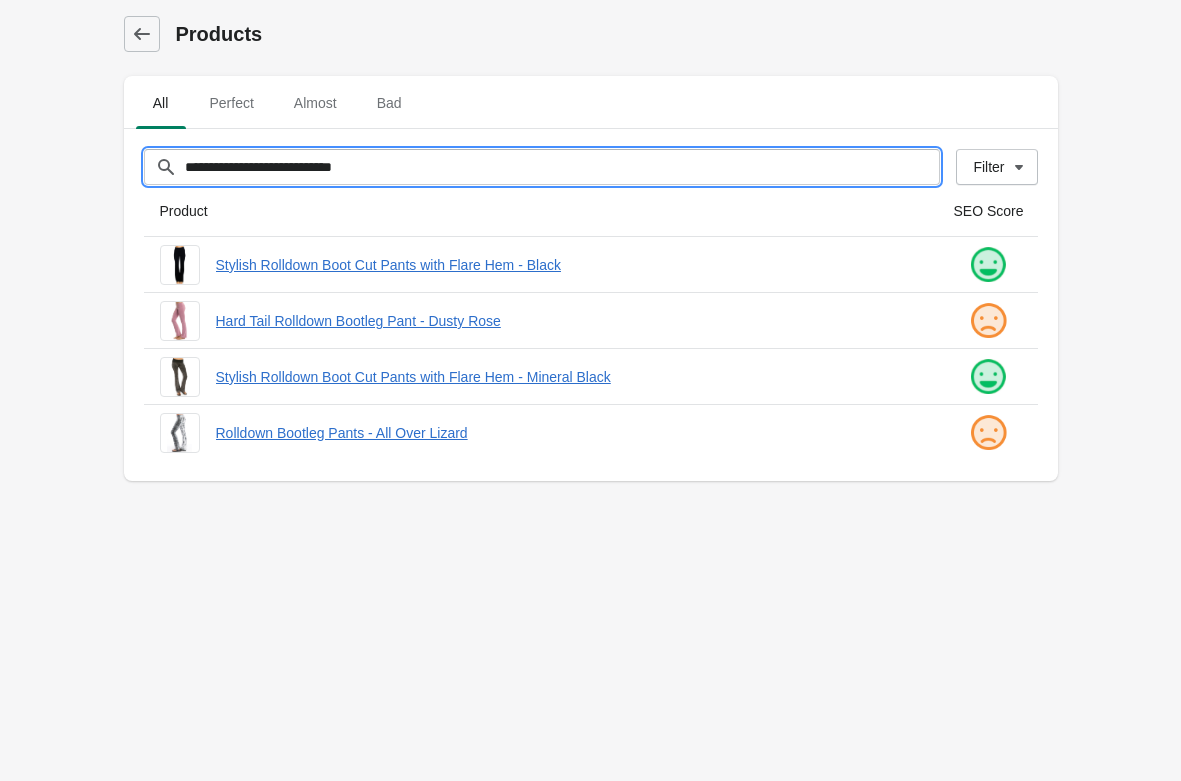 drag, startPoint x: 348, startPoint y: 154, endPoint x: -112, endPoint y: 163, distance: 460.08804 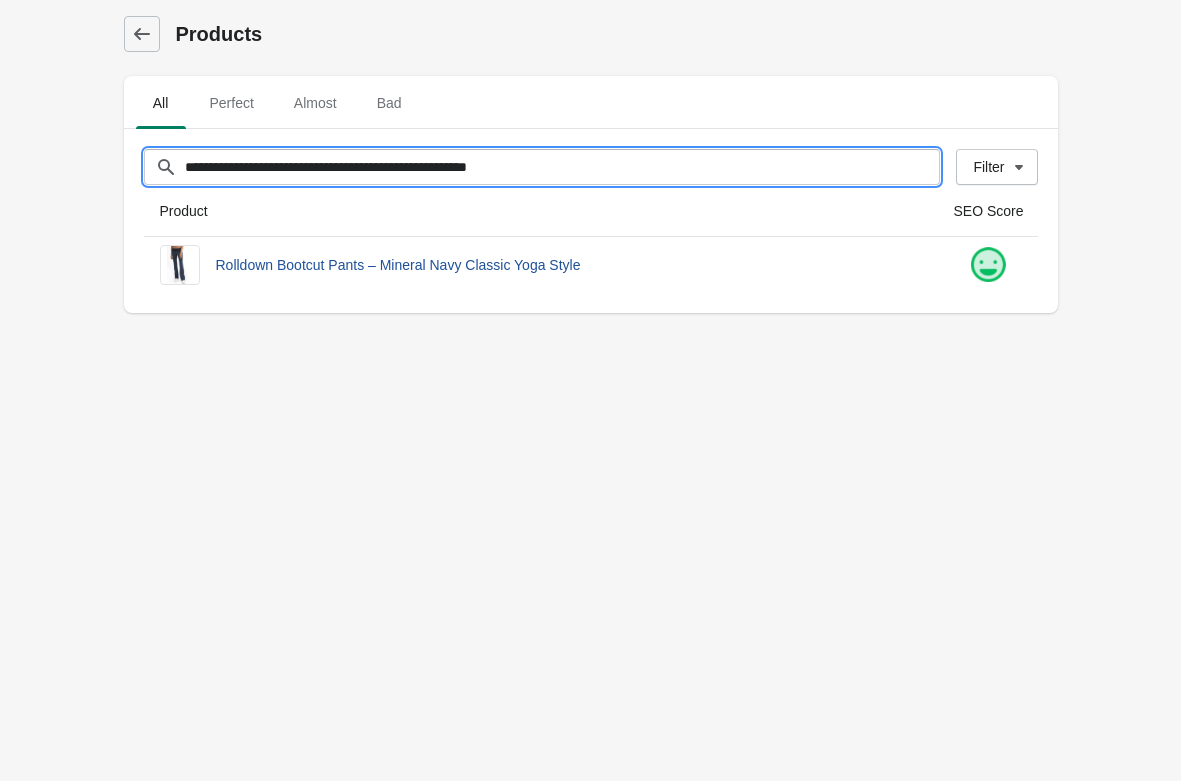 type on "**********" 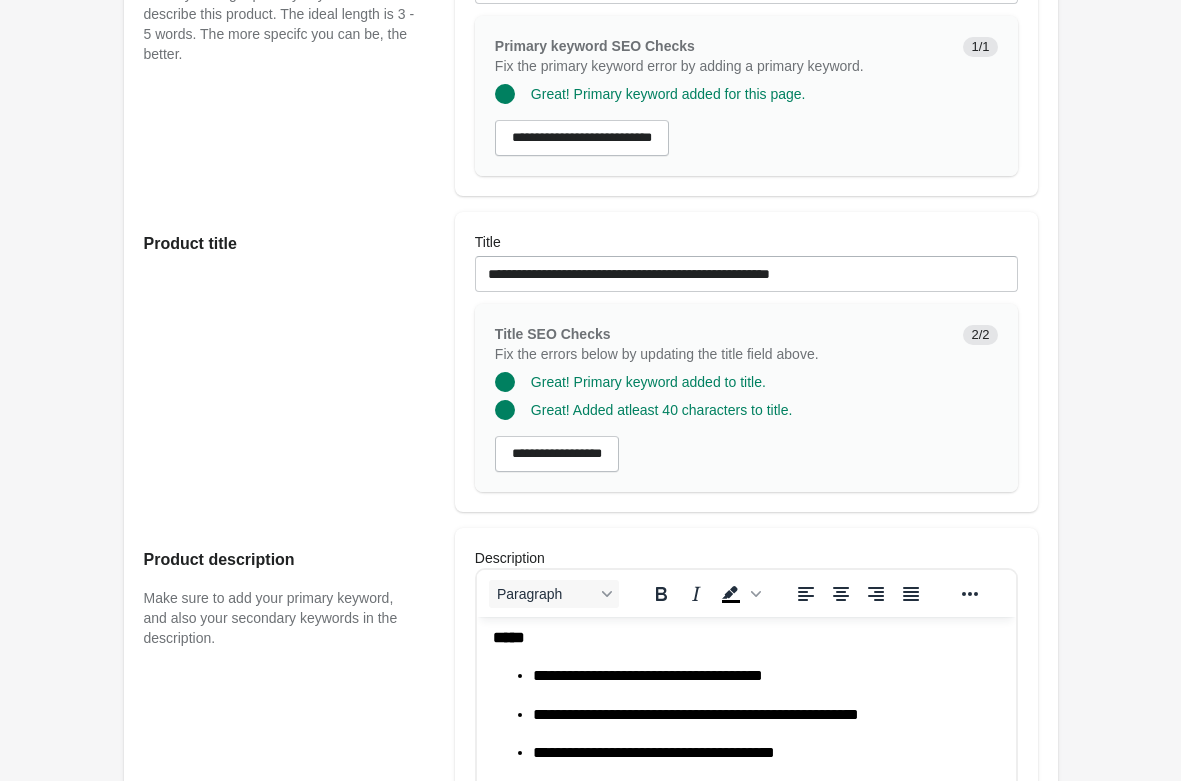 scroll, scrollTop: 0, scrollLeft: 0, axis: both 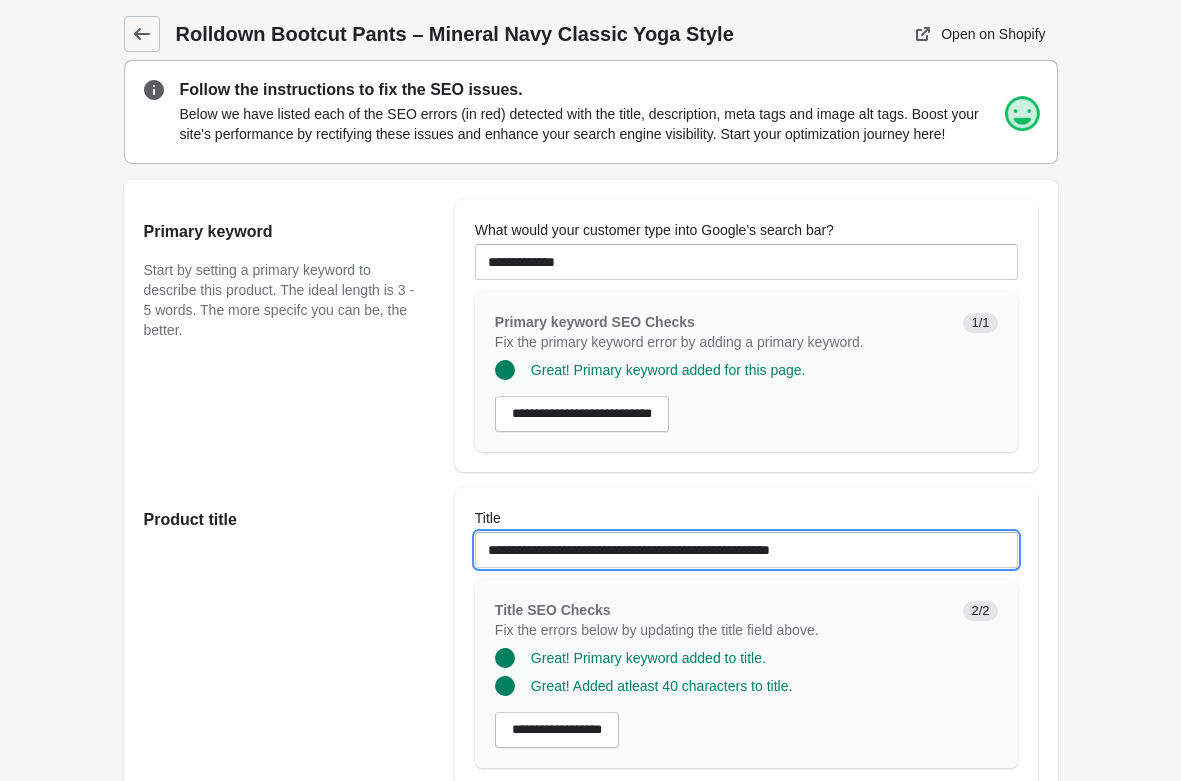 drag, startPoint x: 884, startPoint y: 543, endPoint x: 188, endPoint y: 505, distance: 697.03656 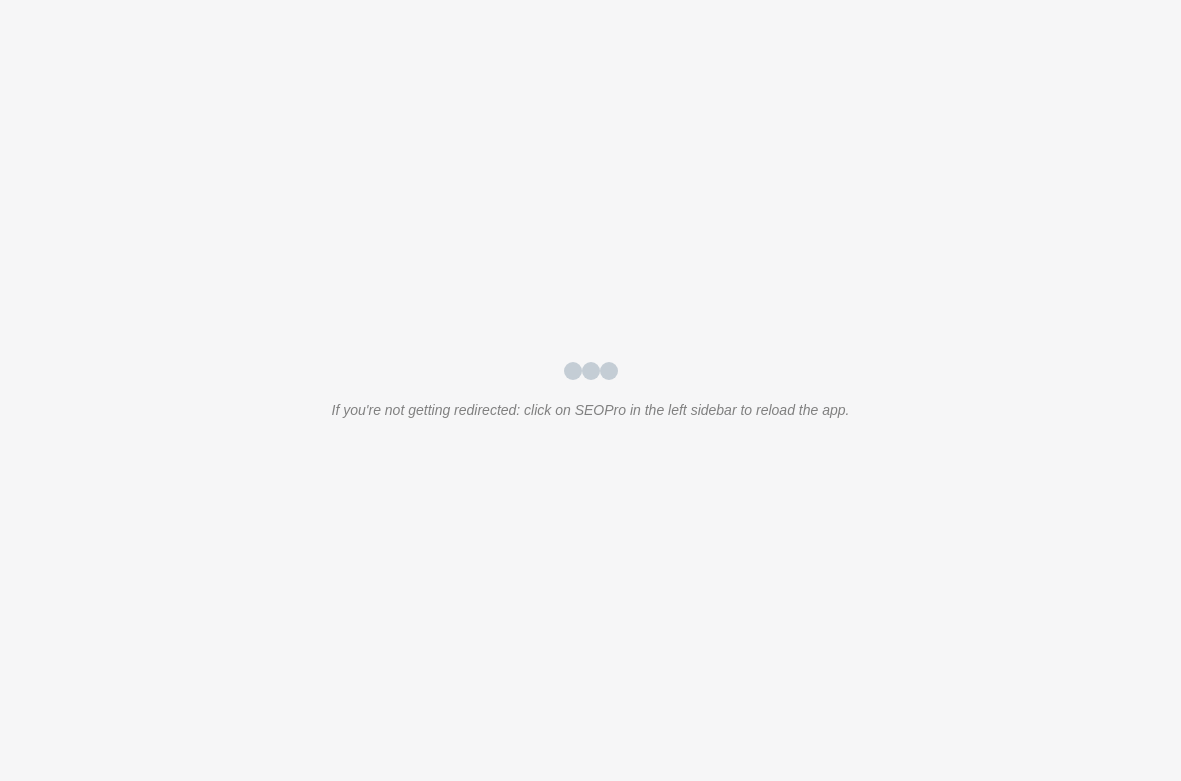scroll, scrollTop: 0, scrollLeft: 0, axis: both 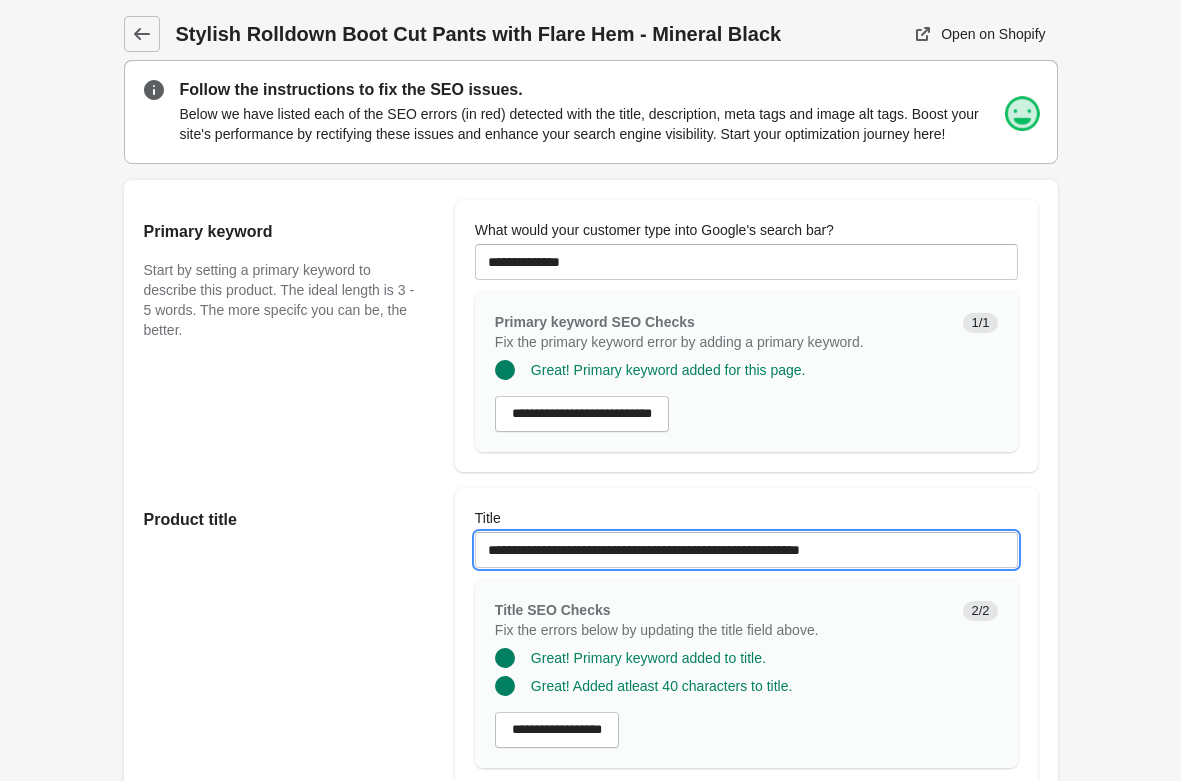 drag, startPoint x: 778, startPoint y: 547, endPoint x: 365, endPoint y: 536, distance: 413.14645 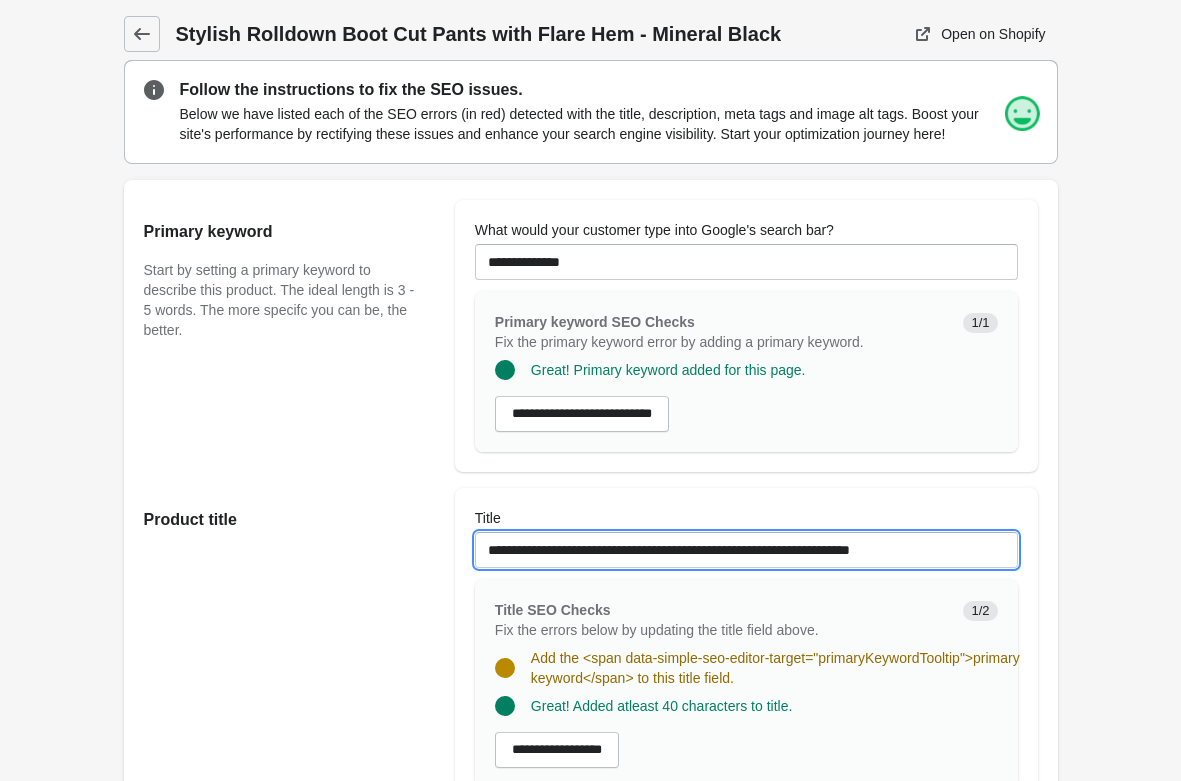 drag, startPoint x: 856, startPoint y: 548, endPoint x: 939, endPoint y: 551, distance: 83.0542 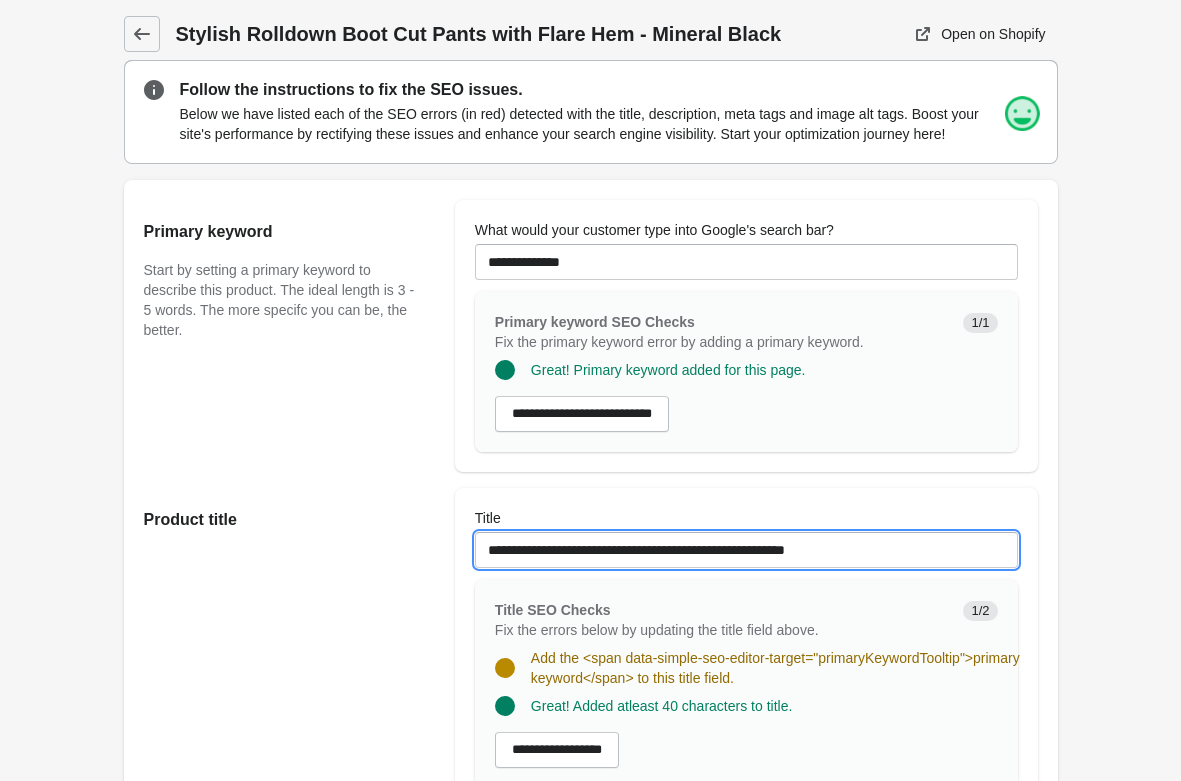drag, startPoint x: 649, startPoint y: 544, endPoint x: 731, endPoint y: 554, distance: 82.607506 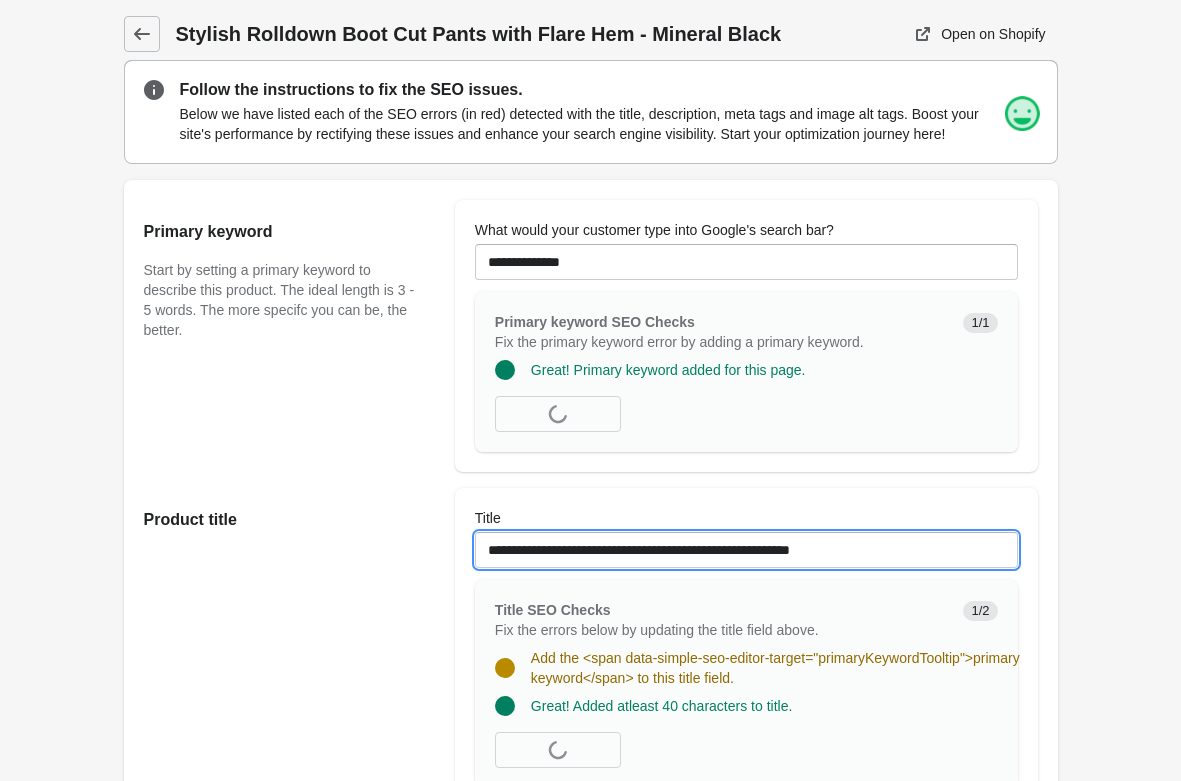click on "**********" at bounding box center (746, 550) 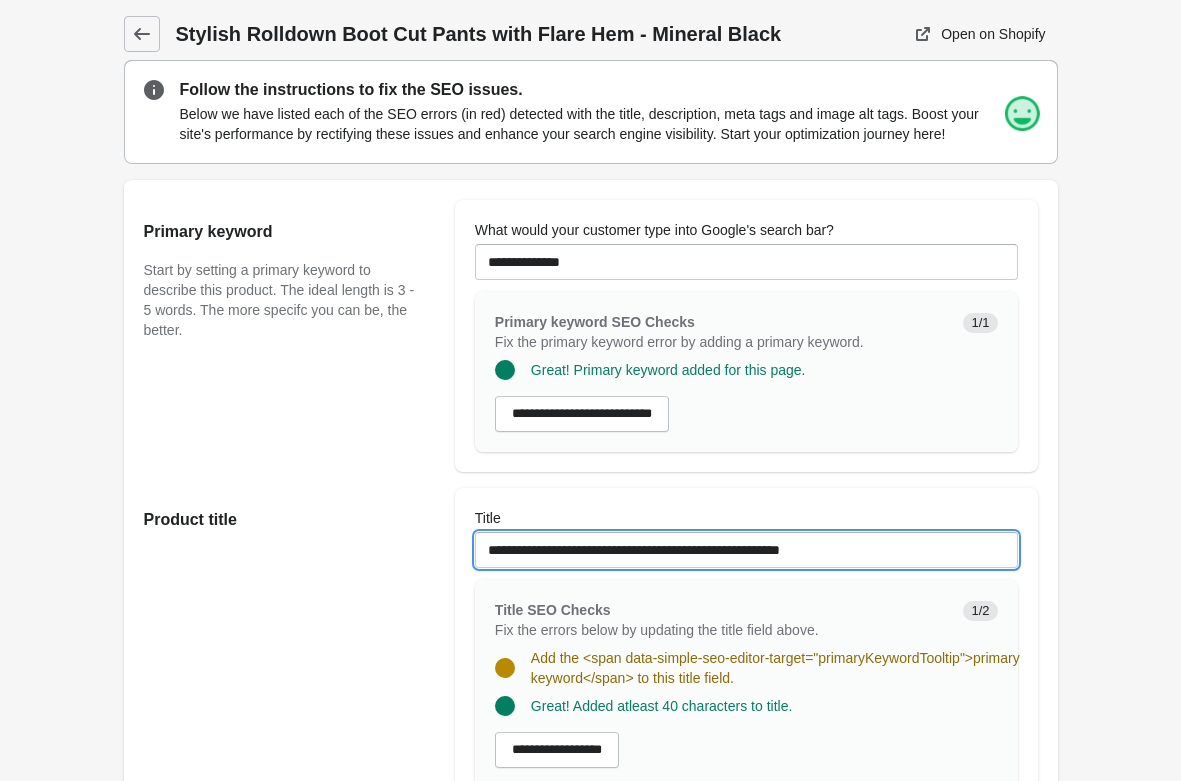 type on "**********" 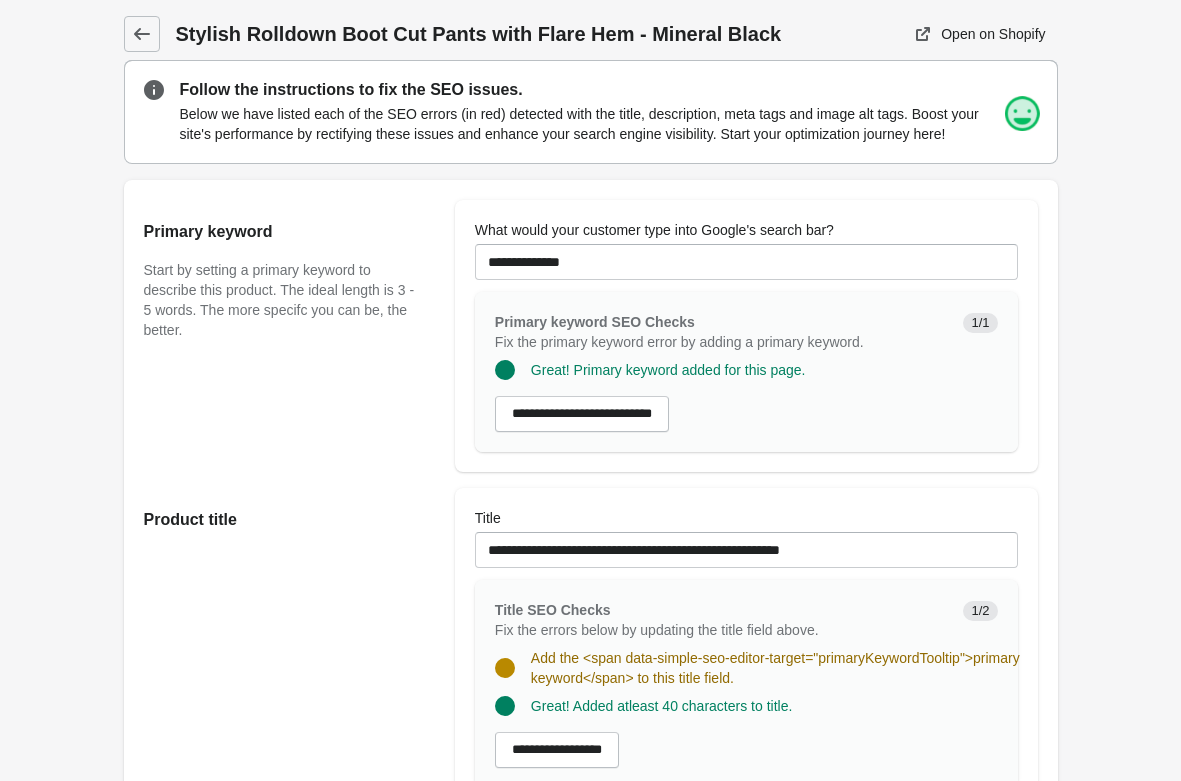 click on "Stylish Rolldown Boot Cut Pants with Flare Hem - Mineral Black
Open on Shopify" at bounding box center (590, 1151) 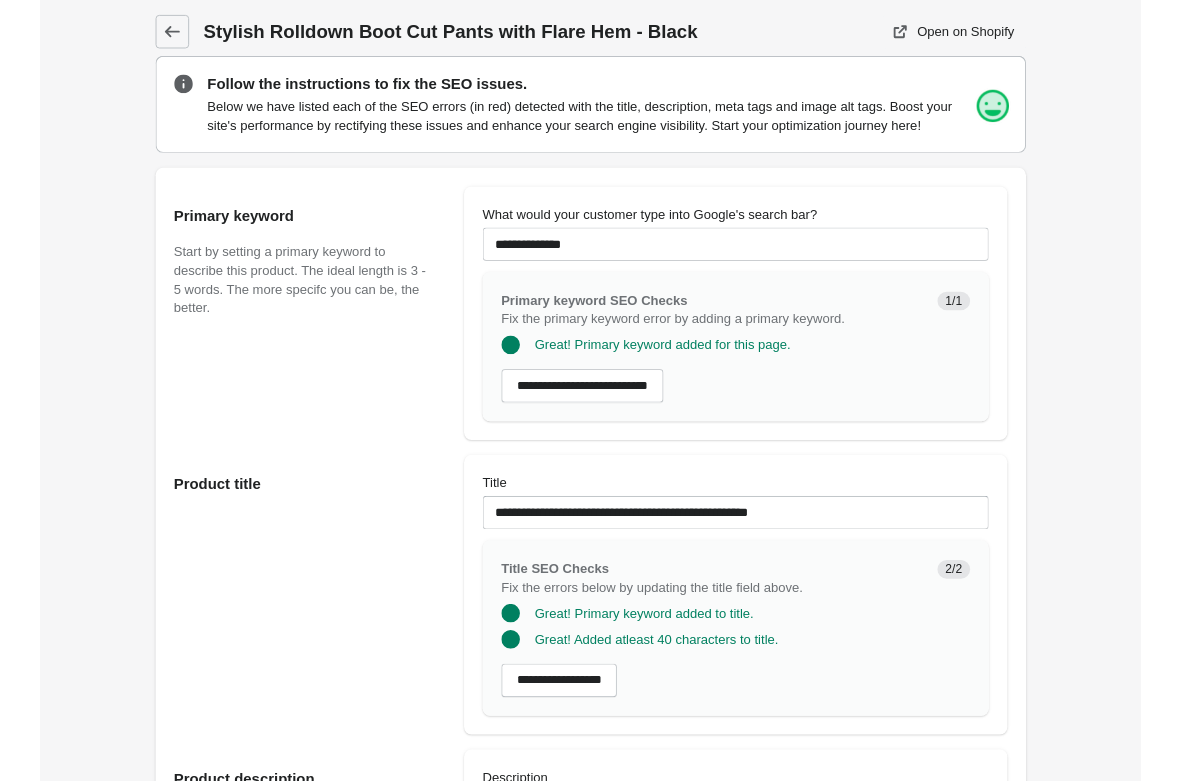 scroll, scrollTop: 0, scrollLeft: 0, axis: both 